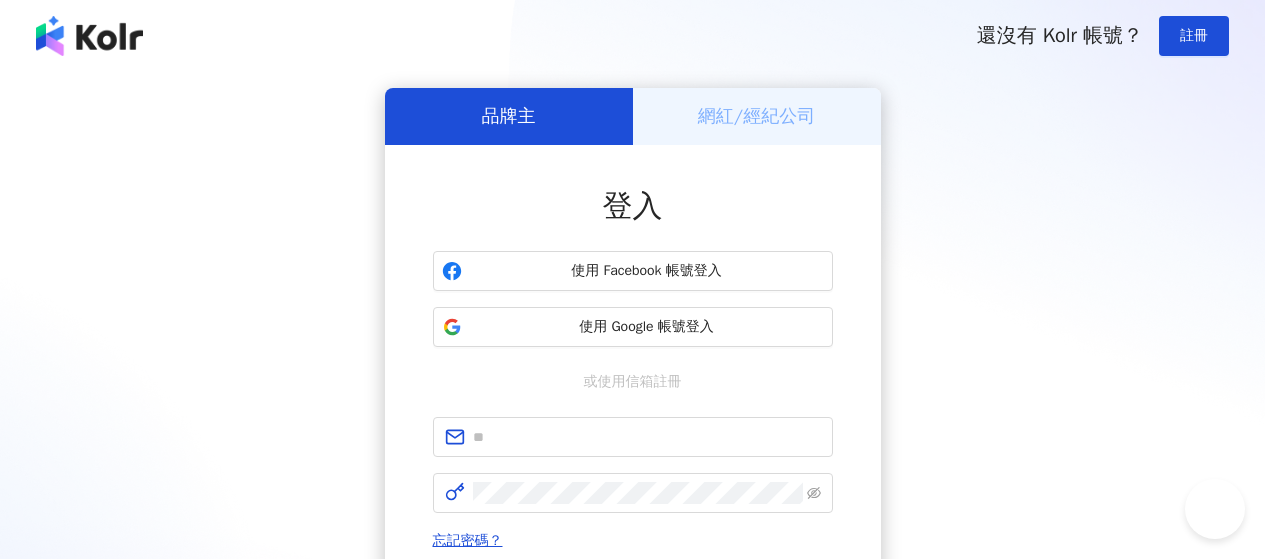 scroll, scrollTop: 0, scrollLeft: 0, axis: both 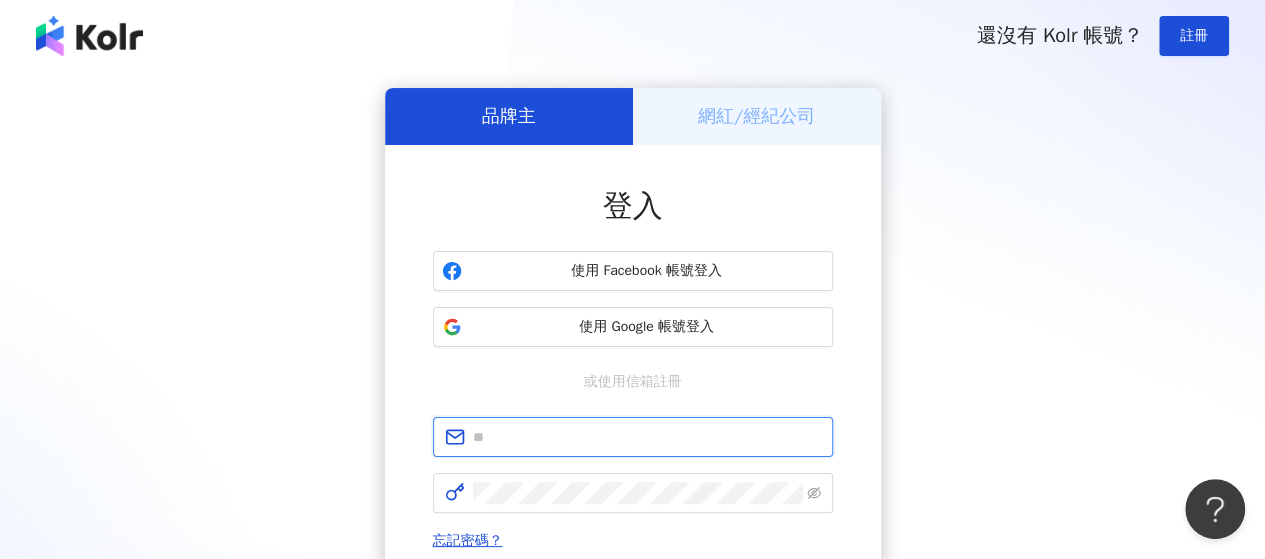 click at bounding box center [647, 437] 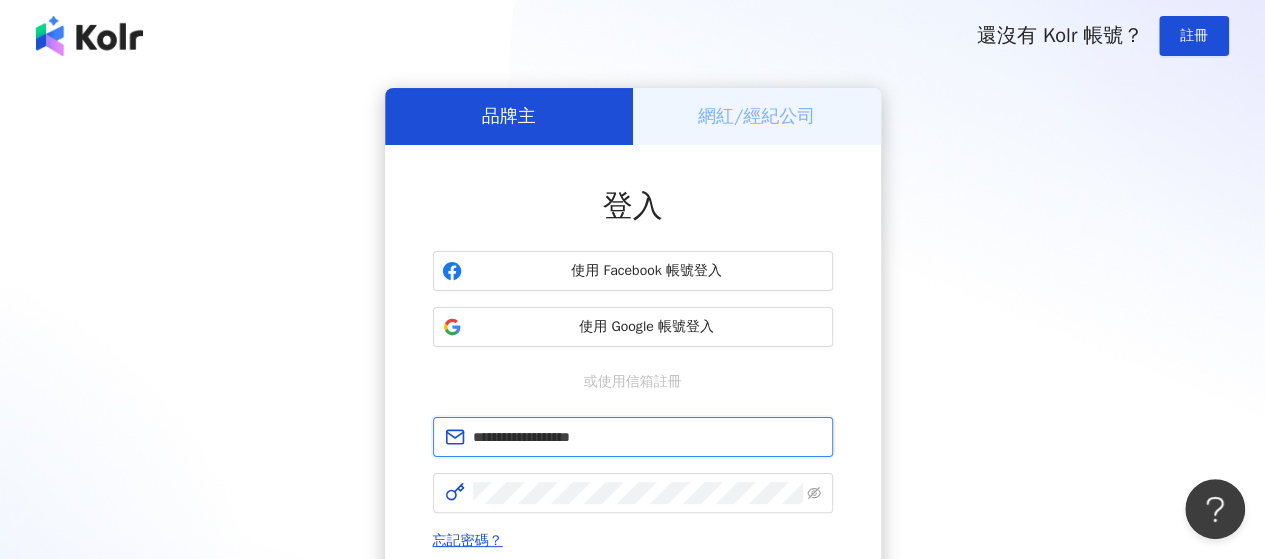 type on "**********" 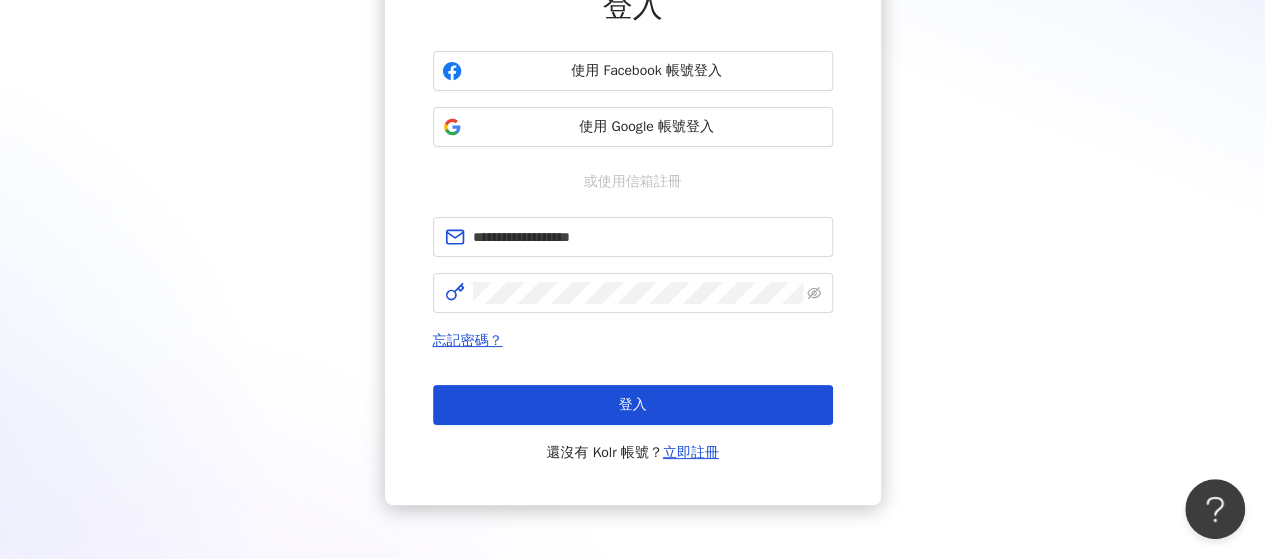 drag, startPoint x: 587, startPoint y: 399, endPoint x: 555, endPoint y: 445, distance: 56.0357 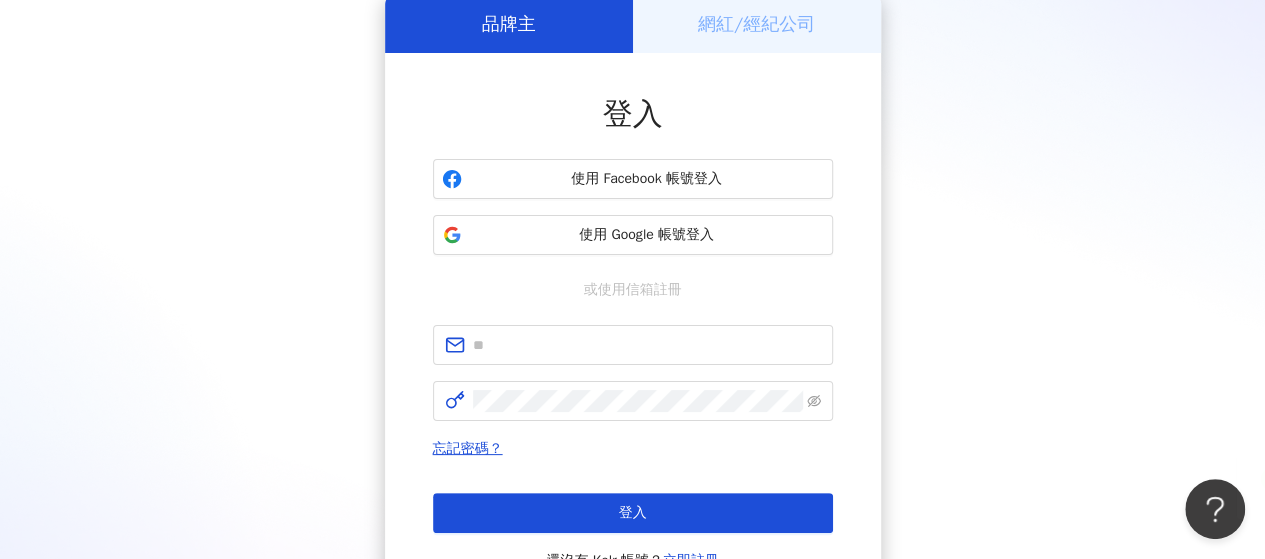 scroll, scrollTop: 0, scrollLeft: 0, axis: both 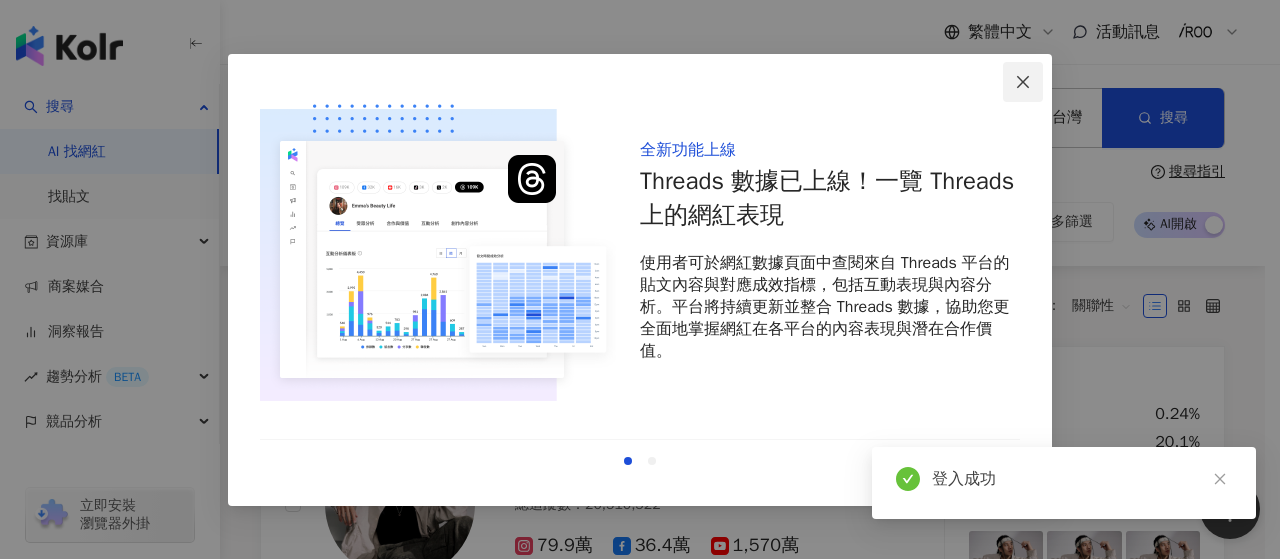 click 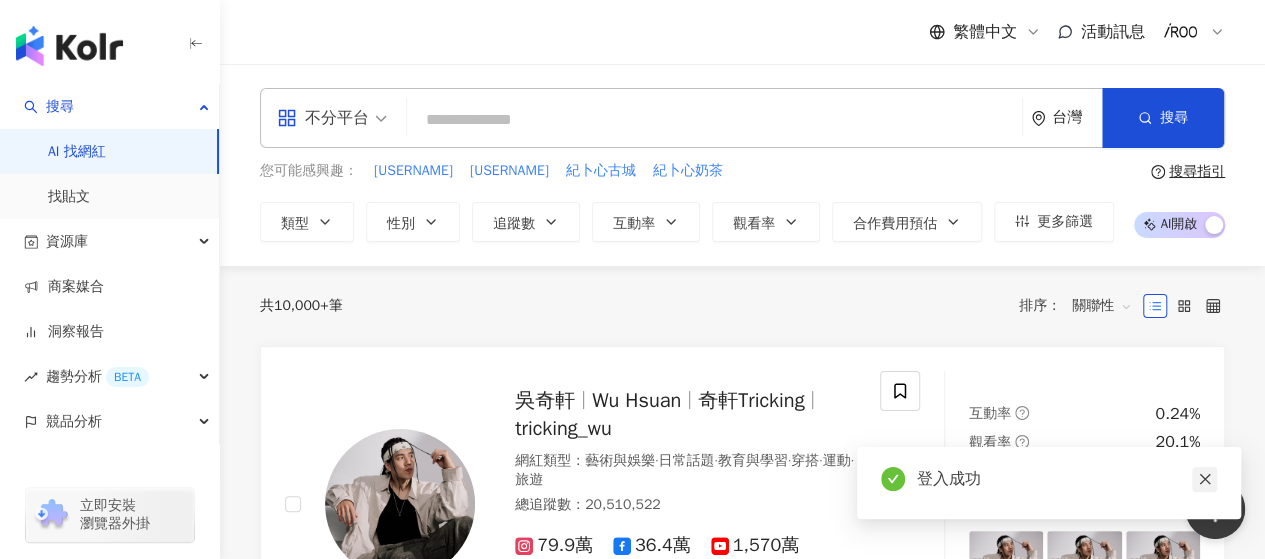 click 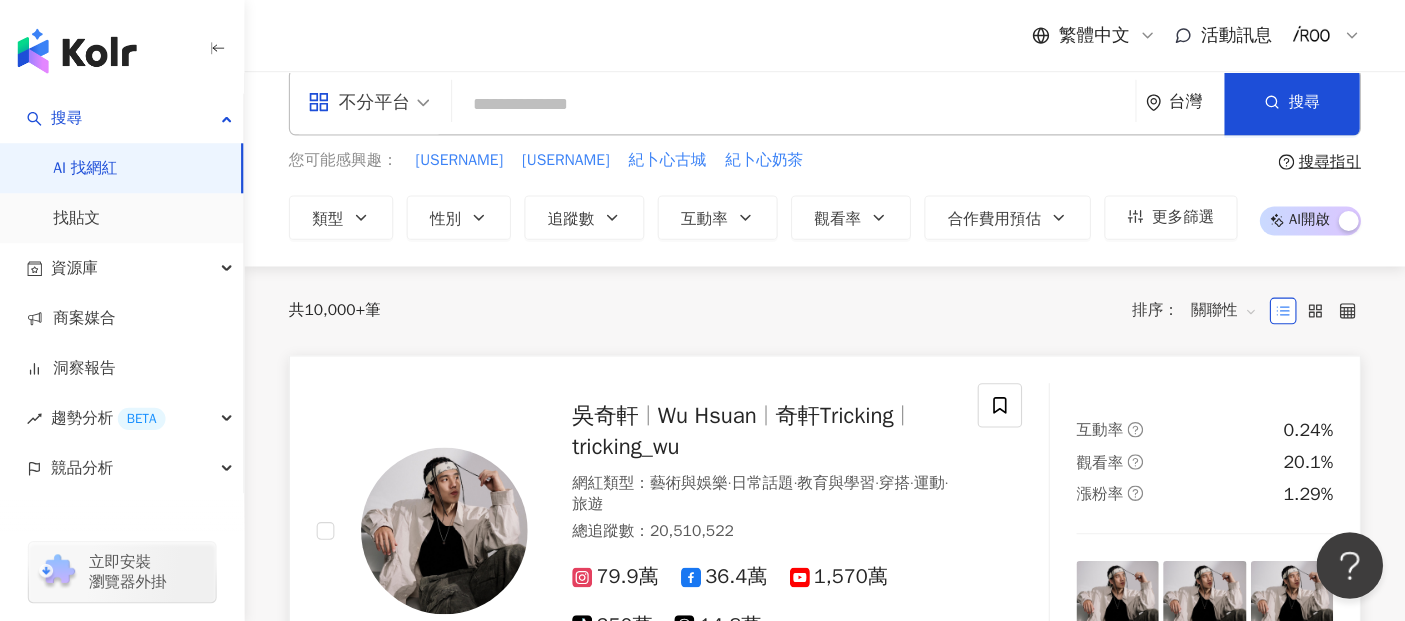 scroll, scrollTop: 0, scrollLeft: 0, axis: both 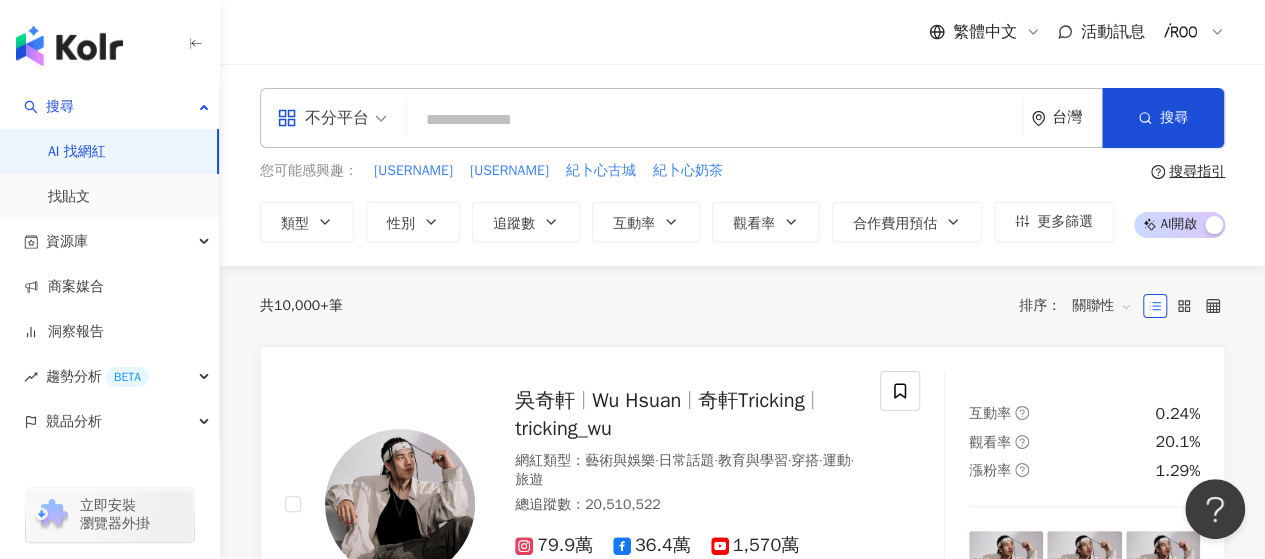 click at bounding box center (714, 120) 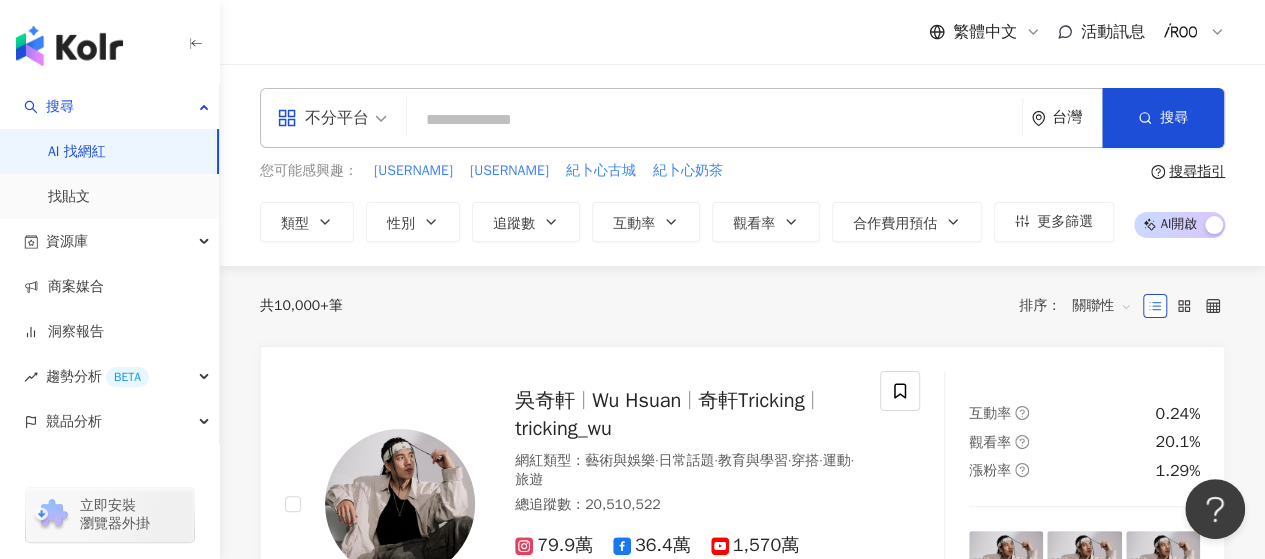 paste on "**********" 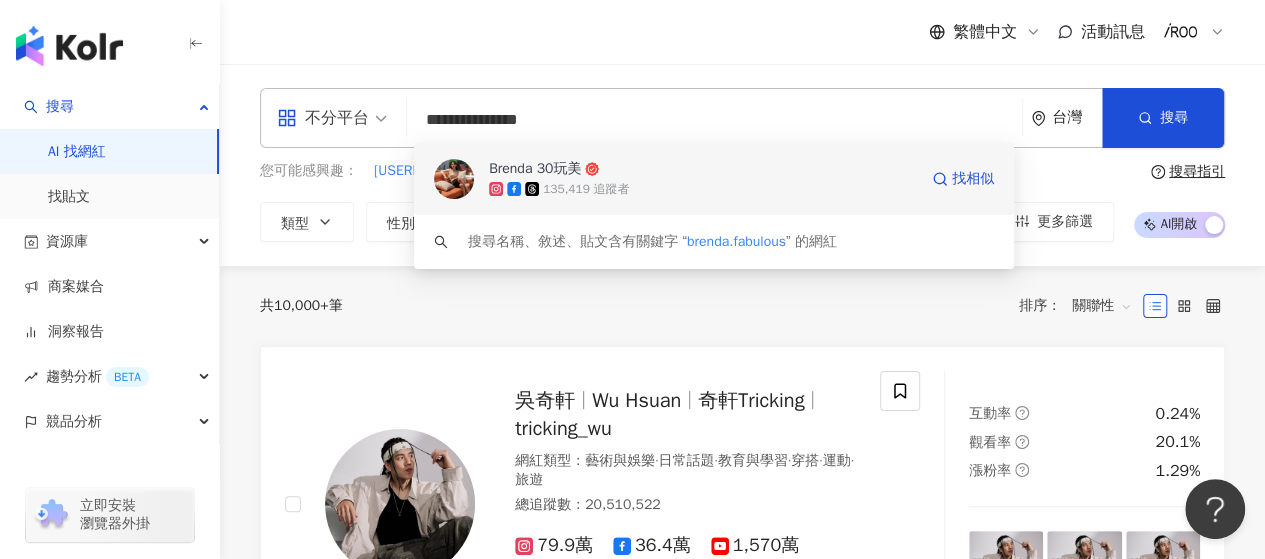 click on "Brenda  30玩美" at bounding box center [535, 169] 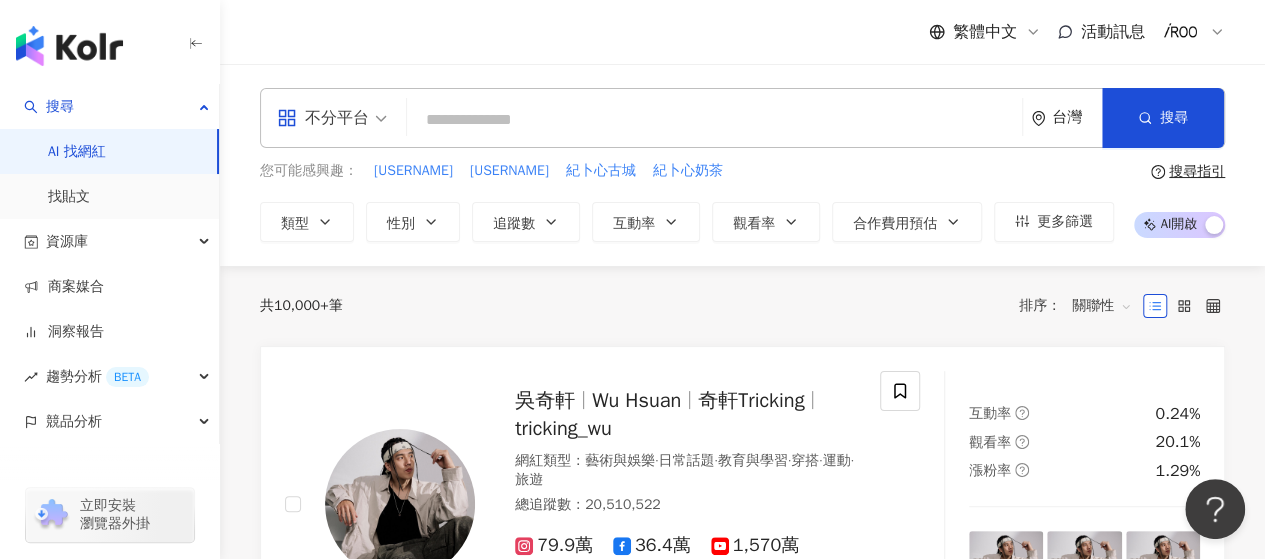 click at bounding box center [714, 120] 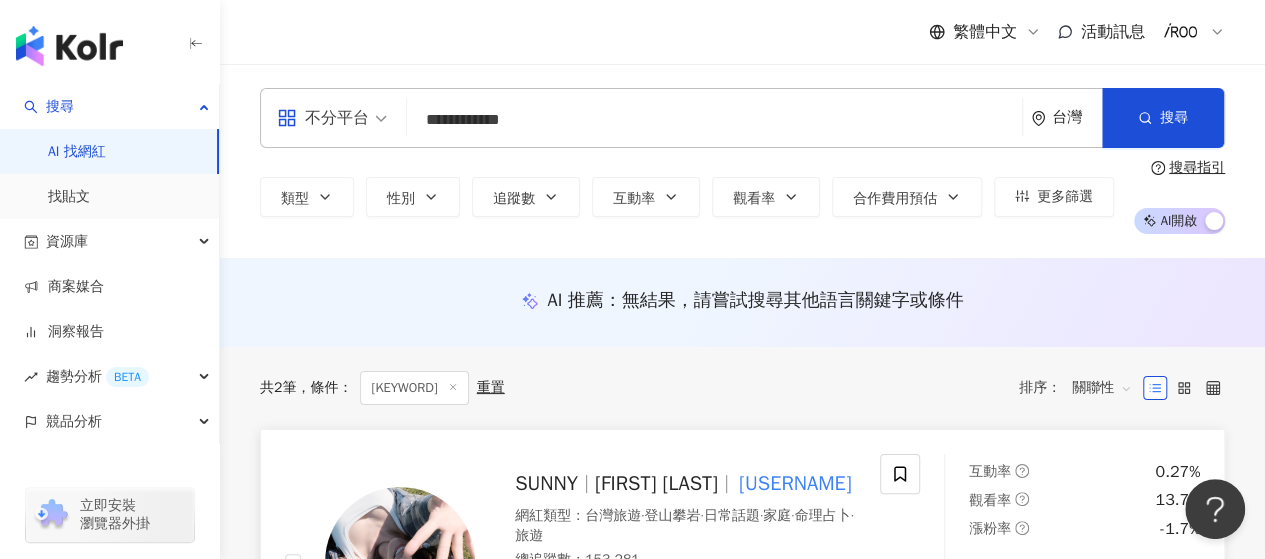 type on "**********" 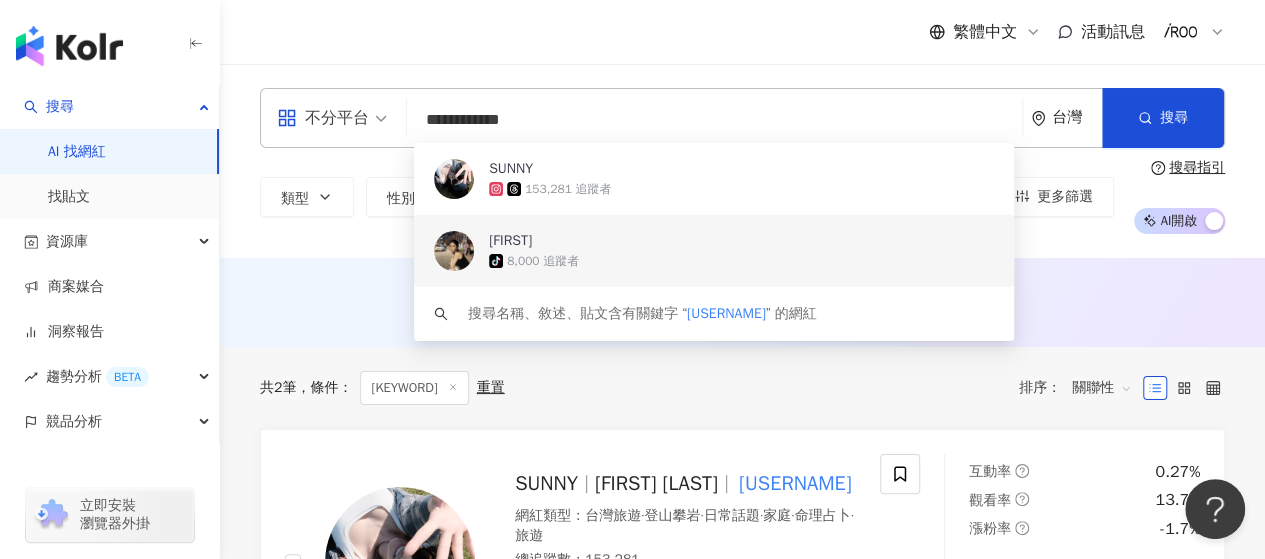 click on "8,000   追蹤者" at bounding box center [543, 261] 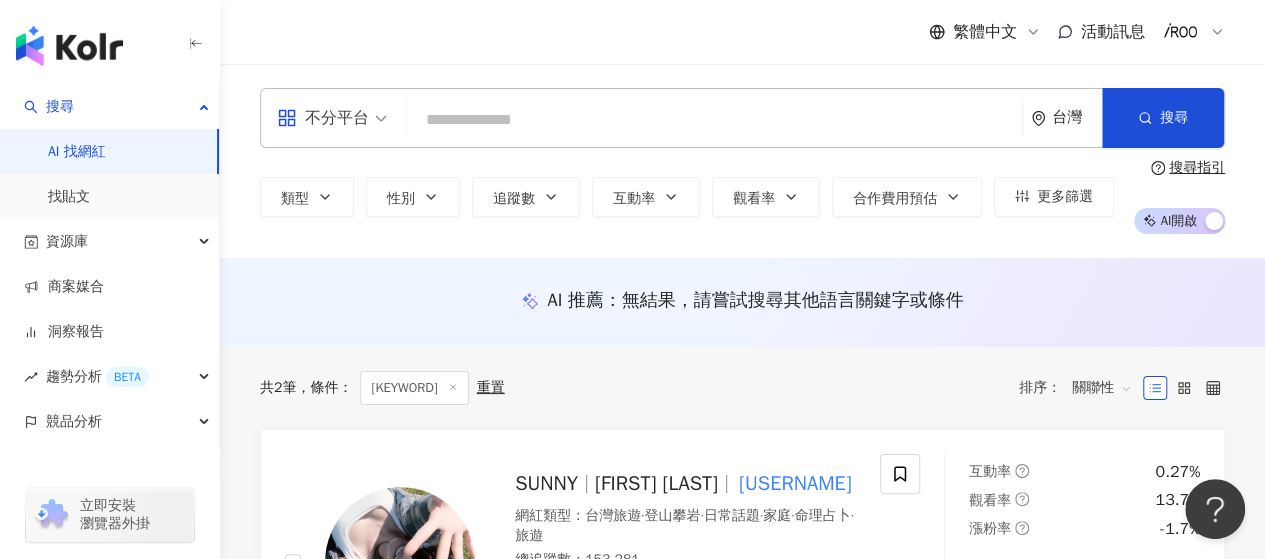 click at bounding box center [714, 120] 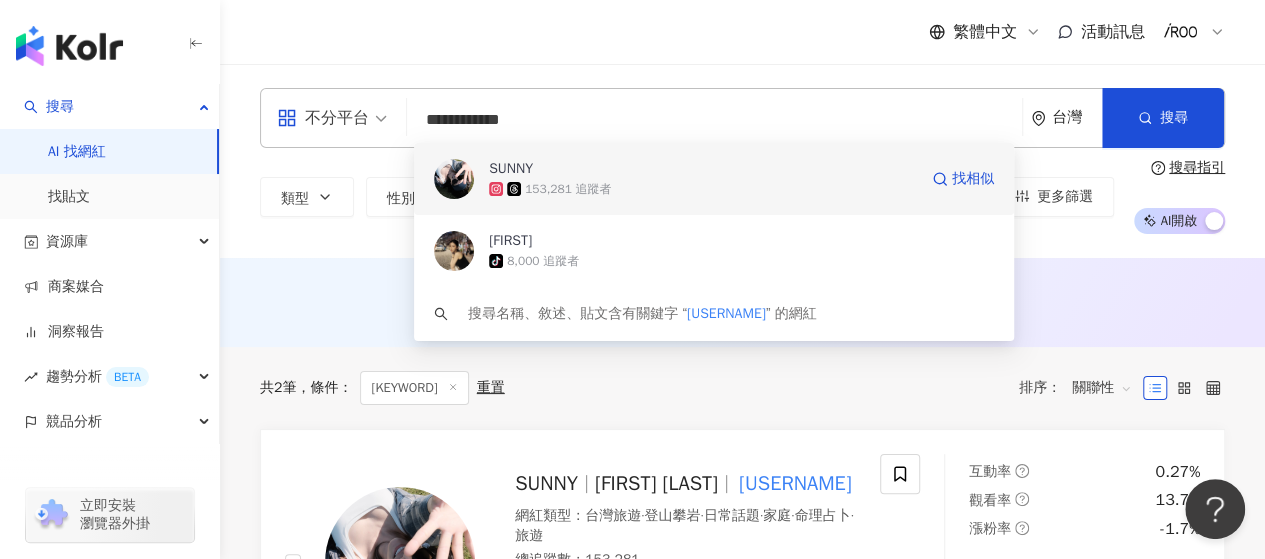 click on "SUNNY" at bounding box center [511, 169] 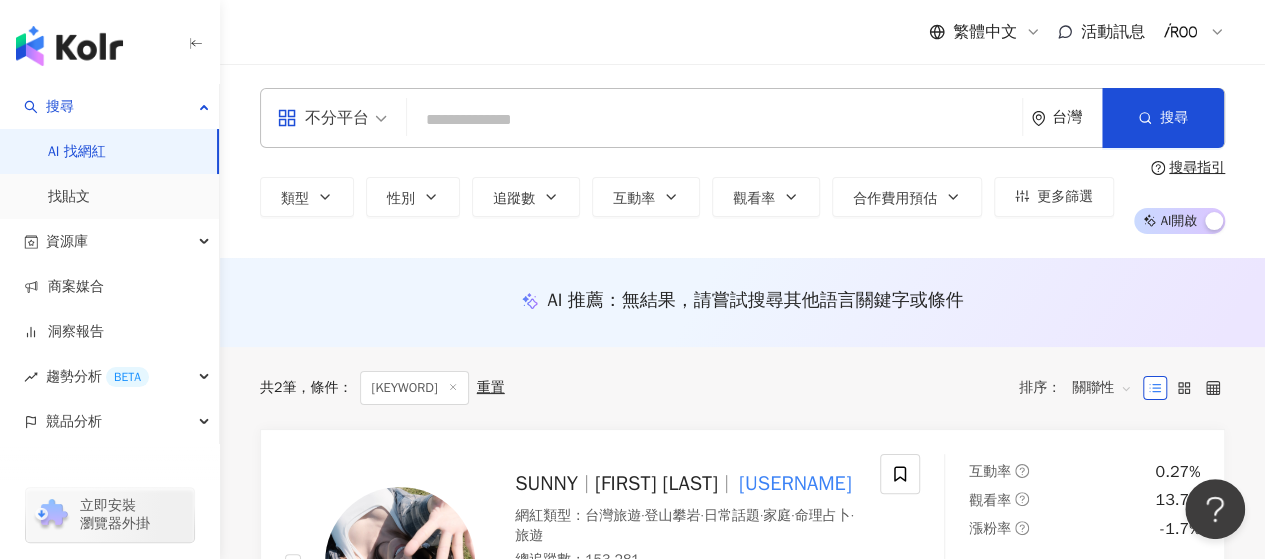 click at bounding box center (714, 120) 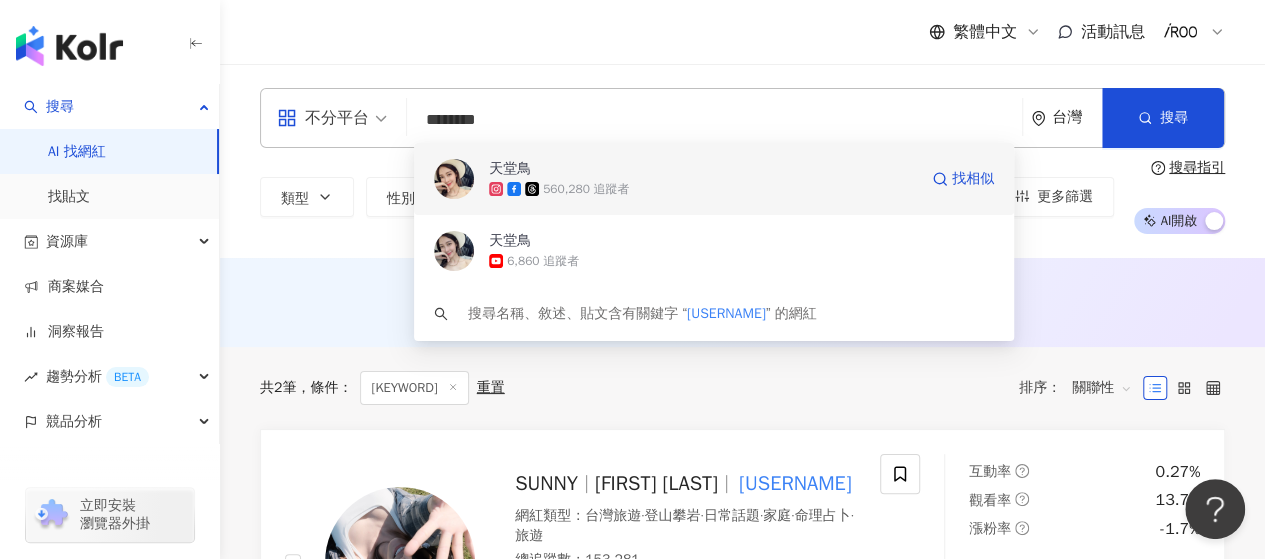 click on "天堂鳥" at bounding box center [510, 169] 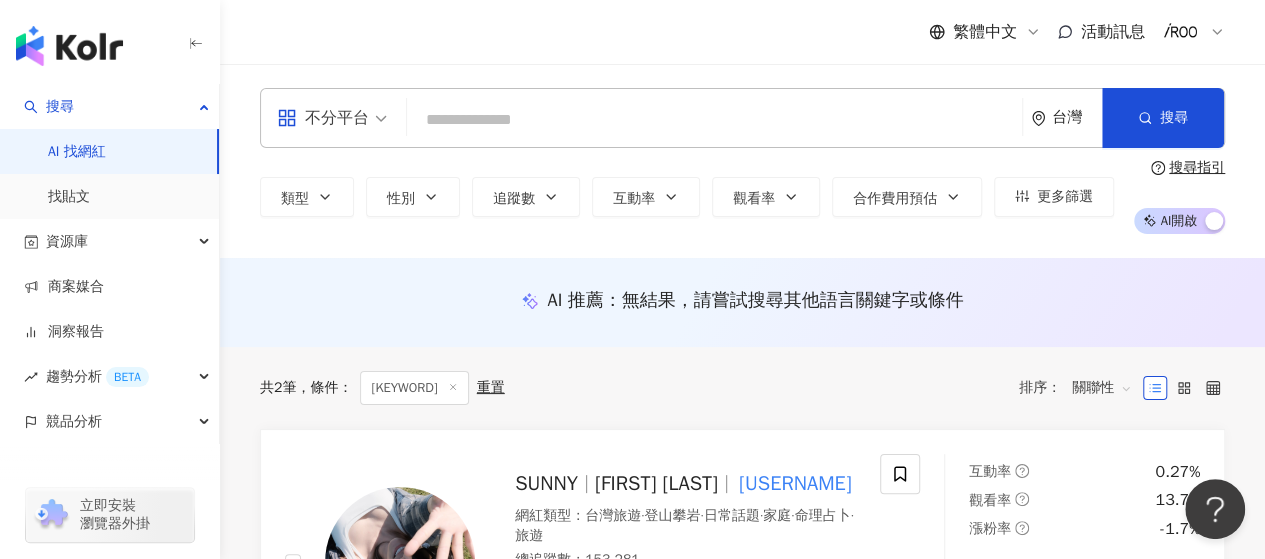click at bounding box center [714, 120] 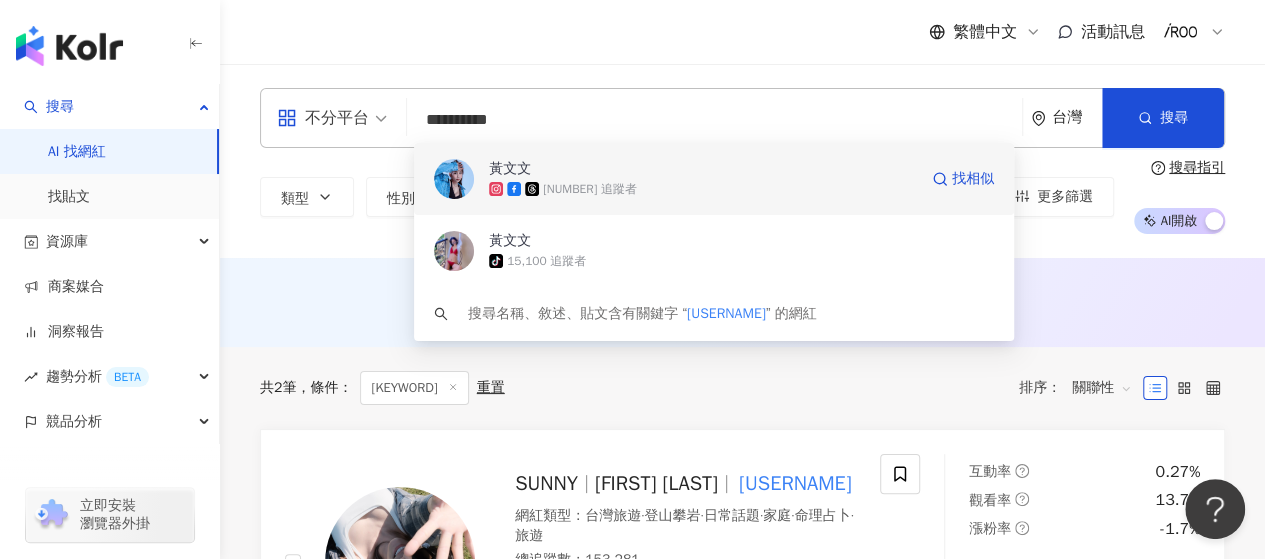 click on "黃文文" at bounding box center (510, 169) 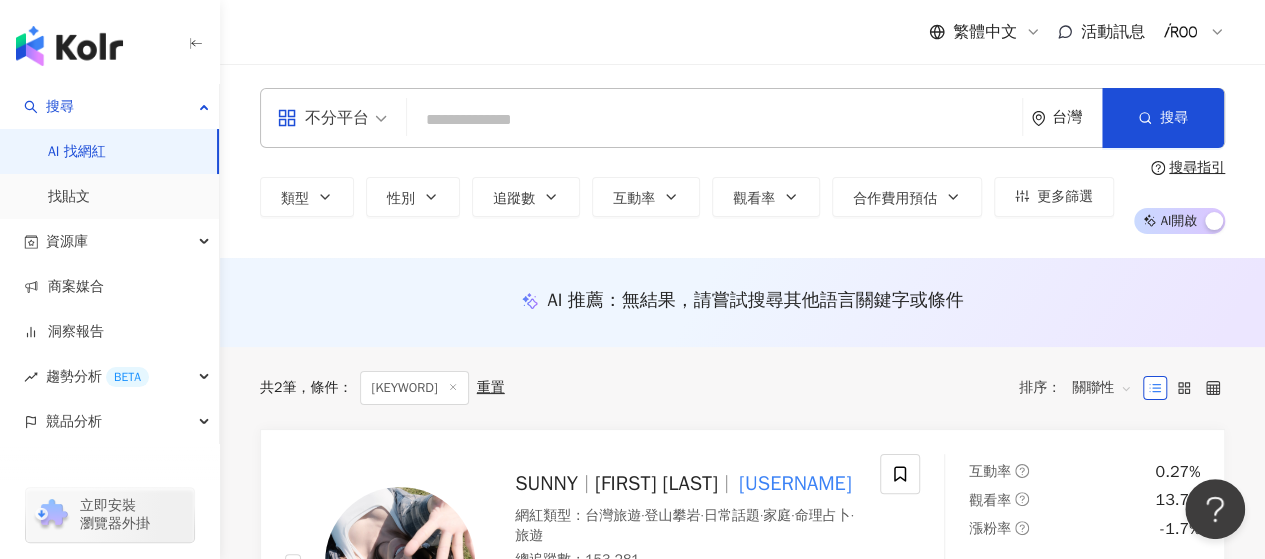 click at bounding box center (714, 120) 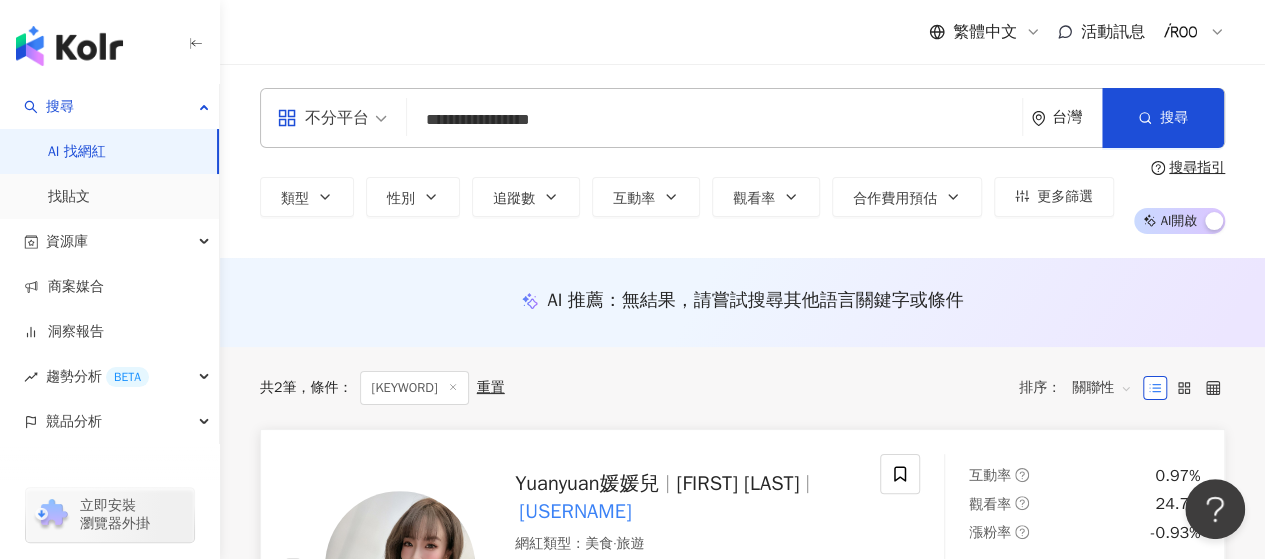 type on "**********" 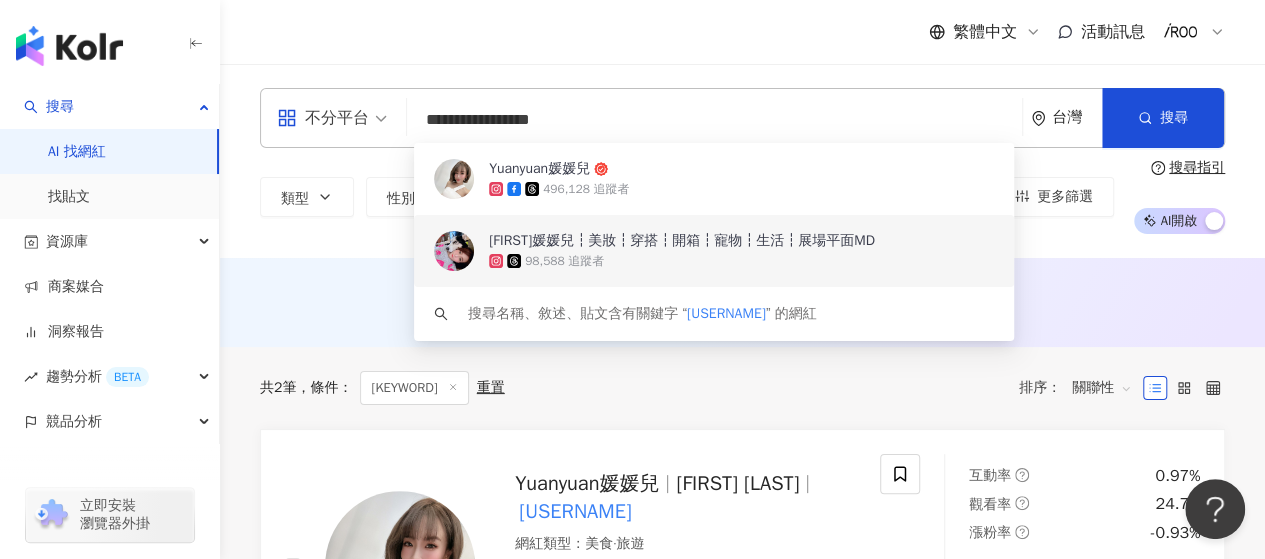 click on "98,588   追蹤者" at bounding box center [564, 261] 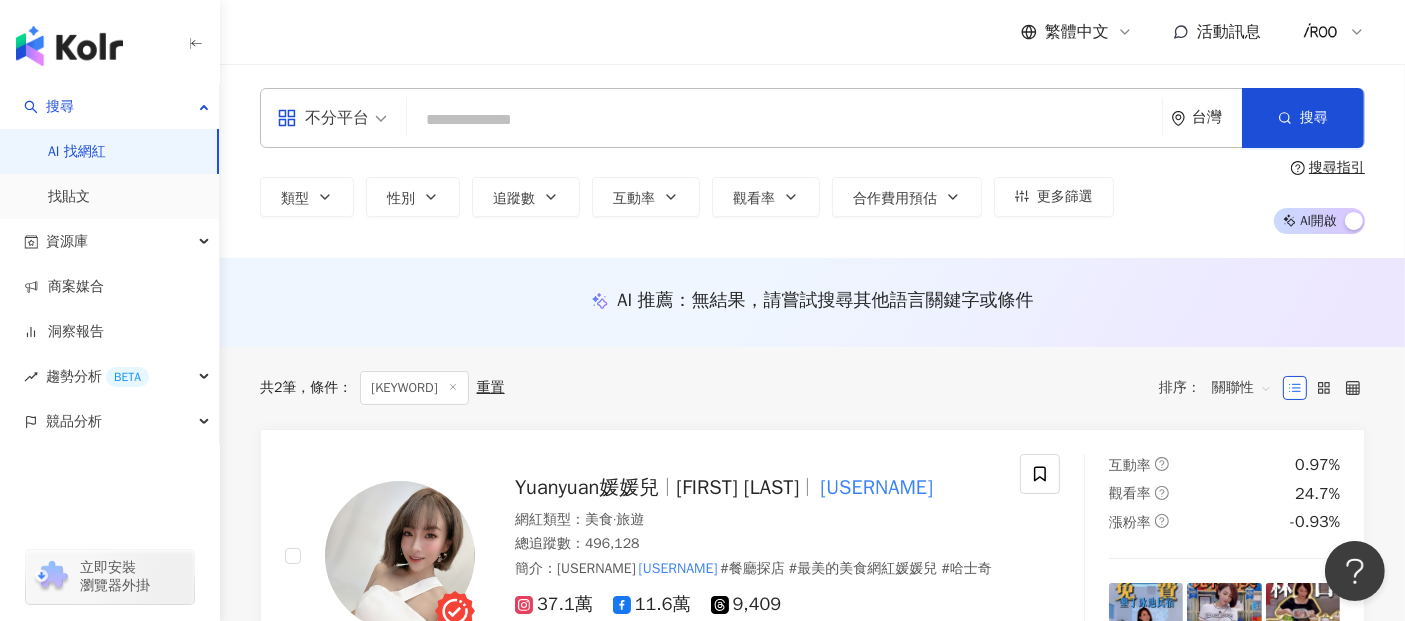 click at bounding box center [784, 120] 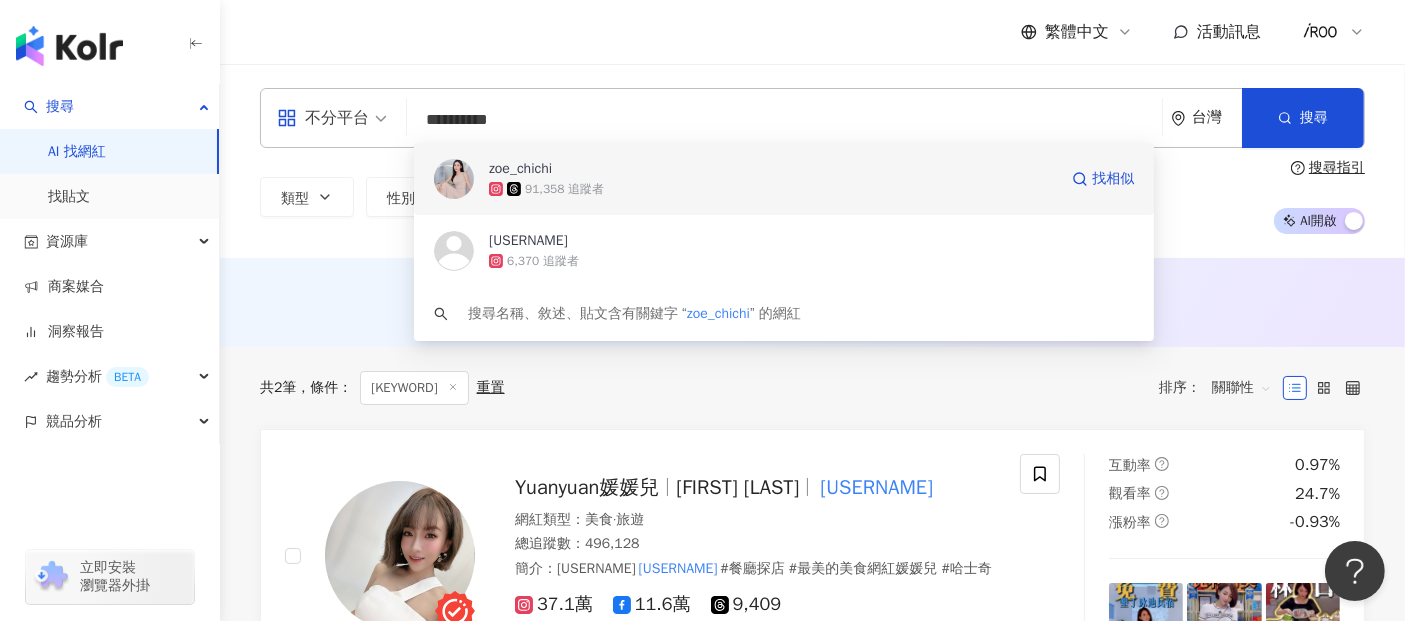 click on "zoe_chichi" at bounding box center [520, 169] 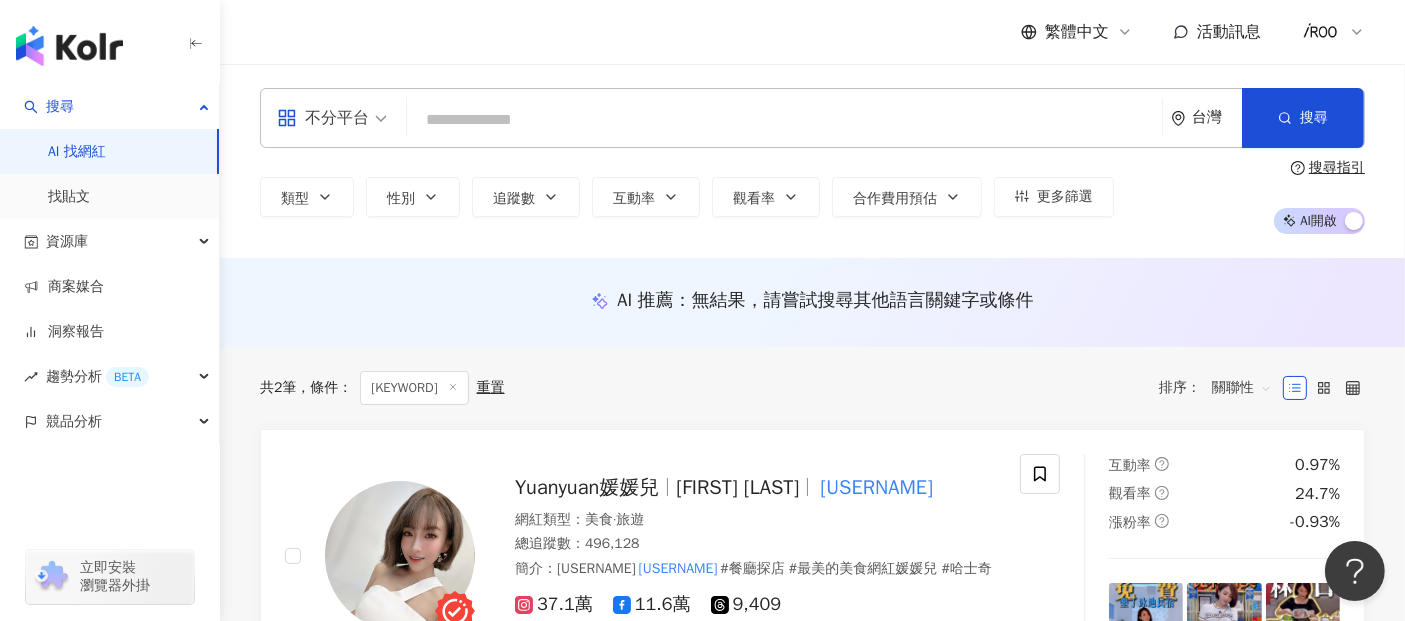 drag, startPoint x: 540, startPoint y: 100, endPoint x: 545, endPoint y: 119, distance: 19.646883 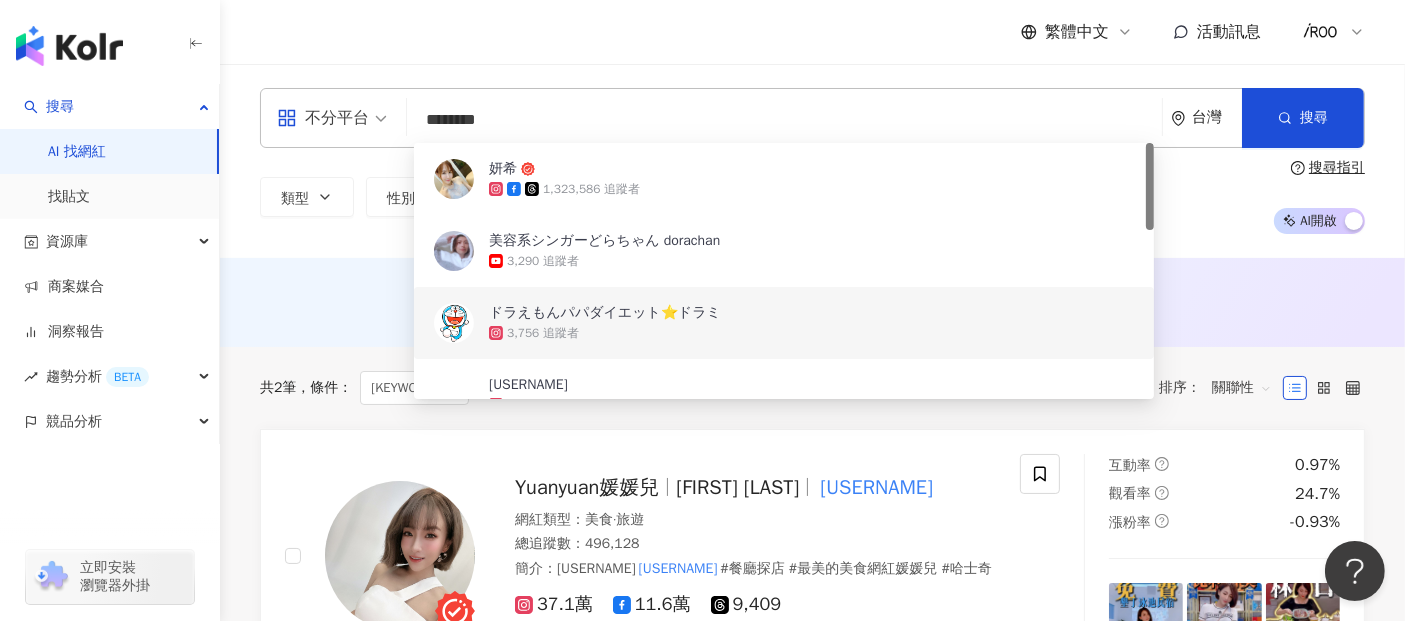 type on "********" 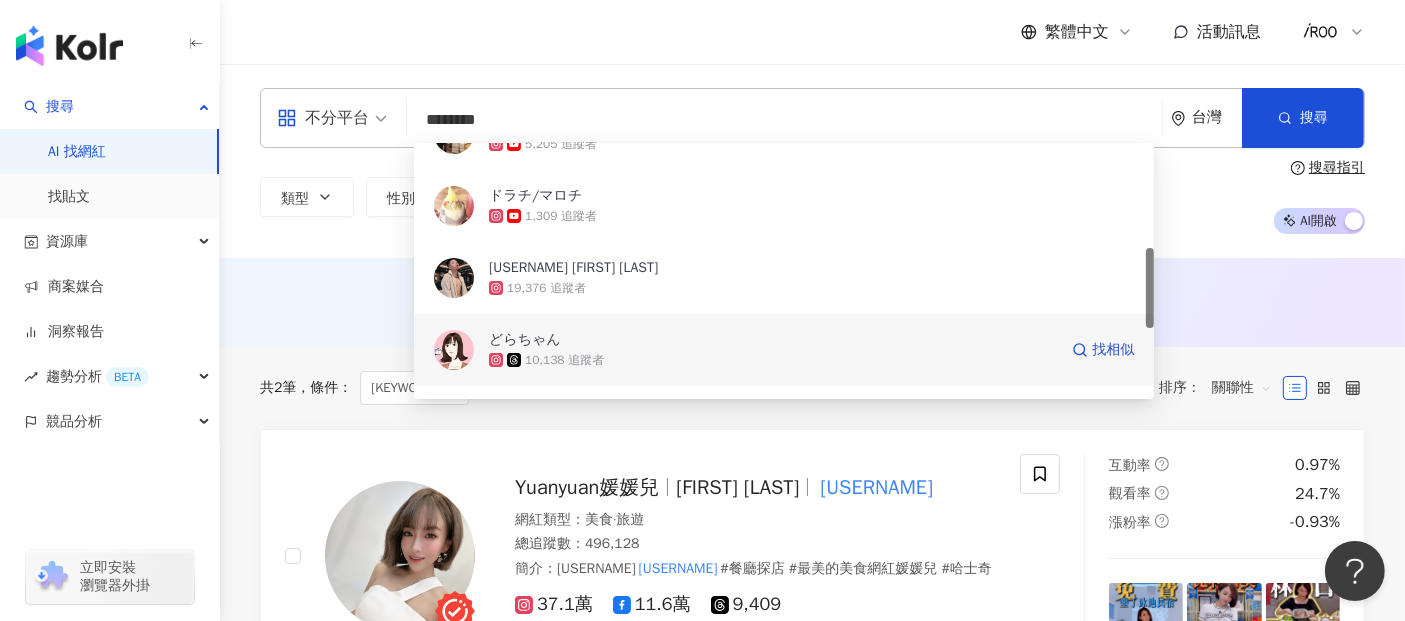 scroll, scrollTop: 0, scrollLeft: 0, axis: both 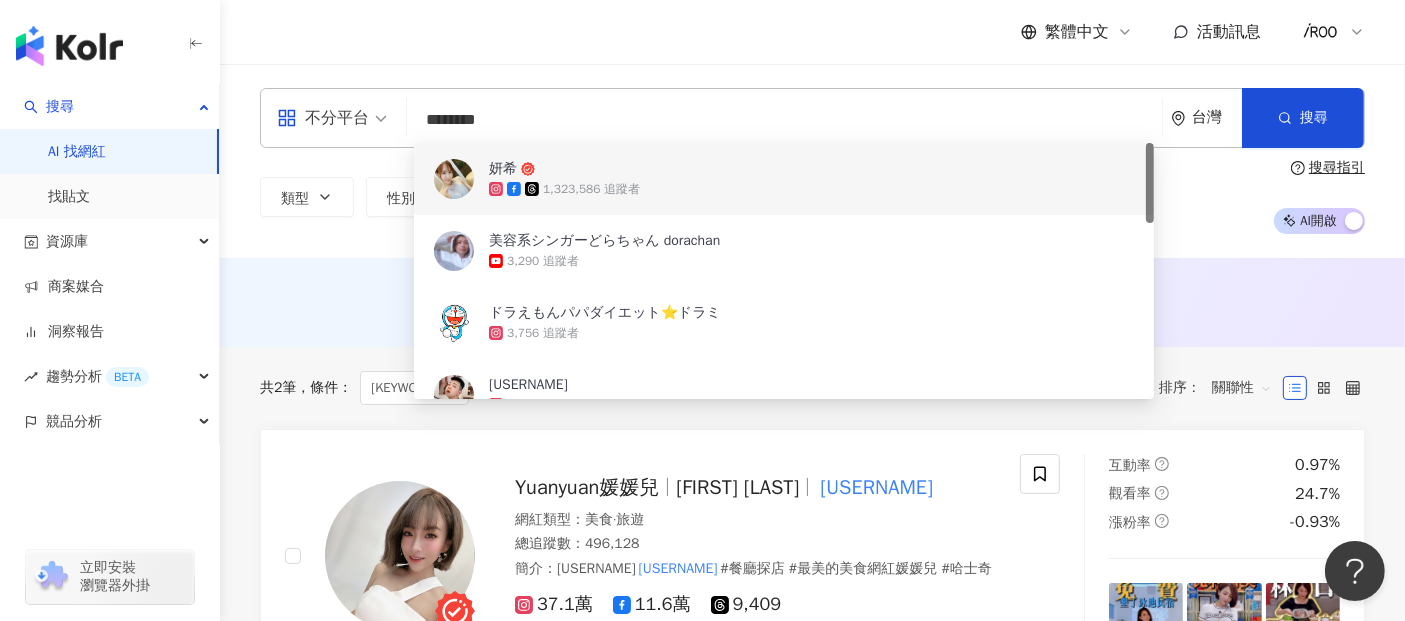 drag, startPoint x: 511, startPoint y: 121, endPoint x: 402, endPoint y: 120, distance: 109.004585 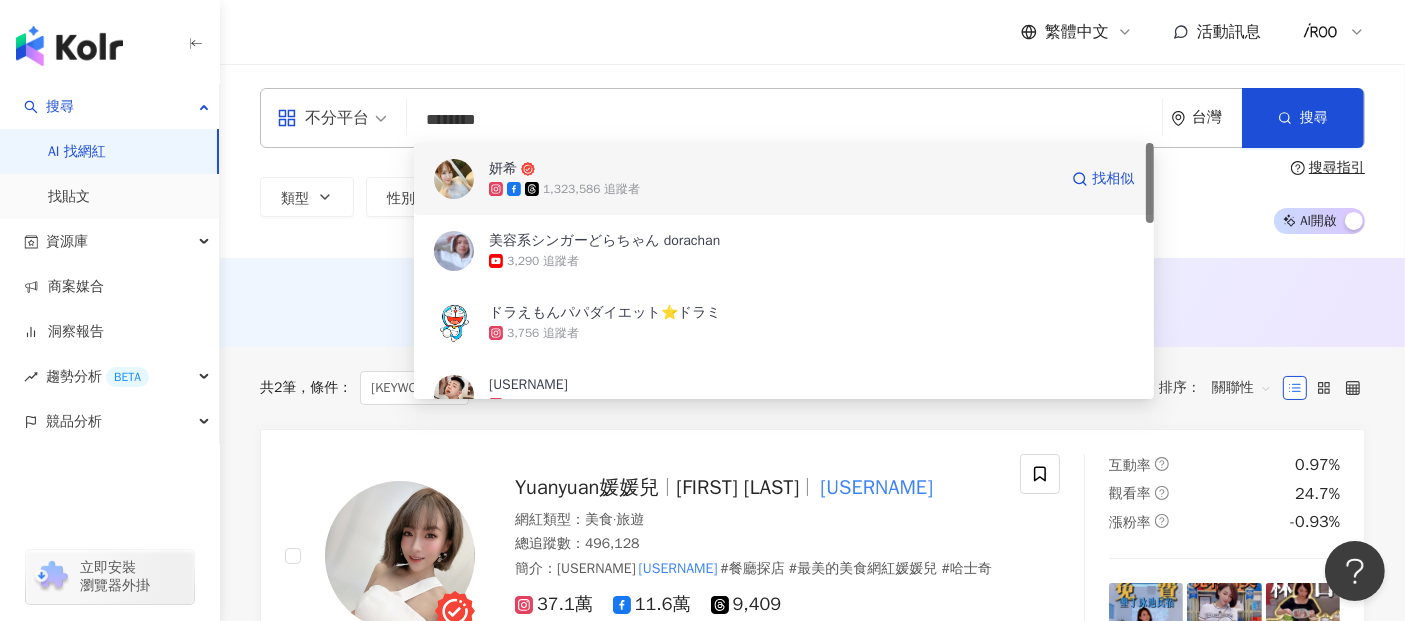 click on "妍希" at bounding box center [703, 169] 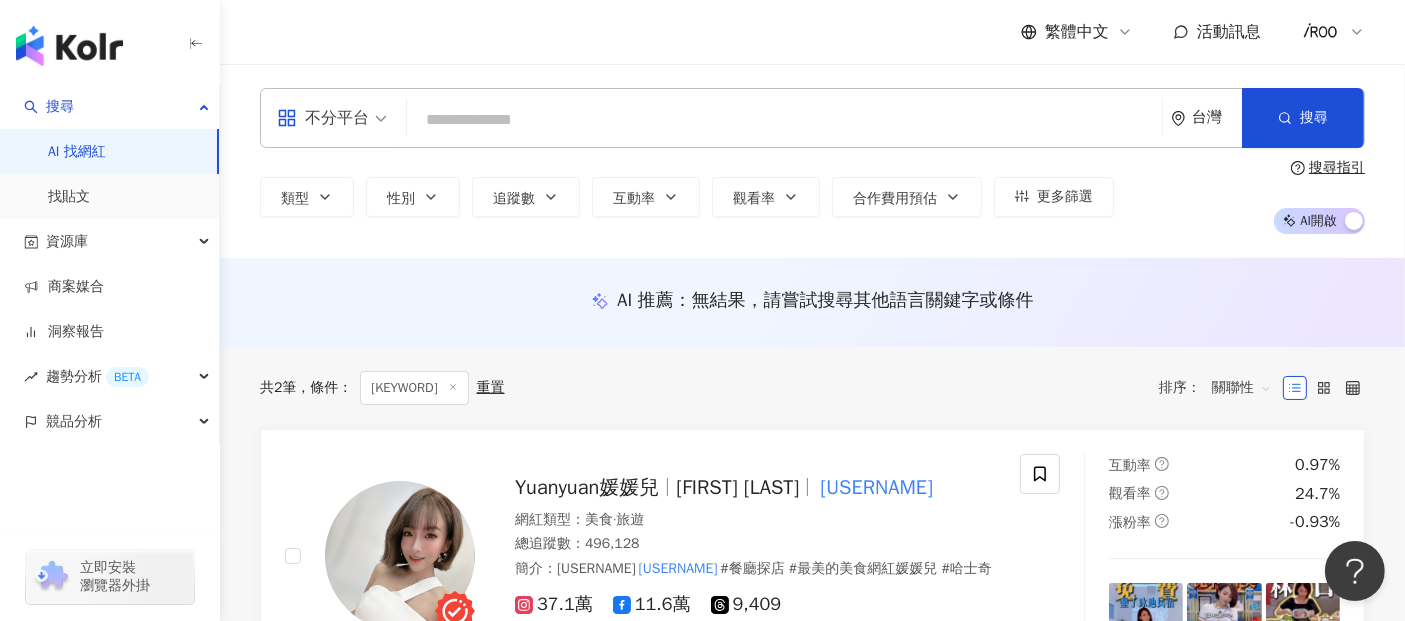 click at bounding box center [784, 120] 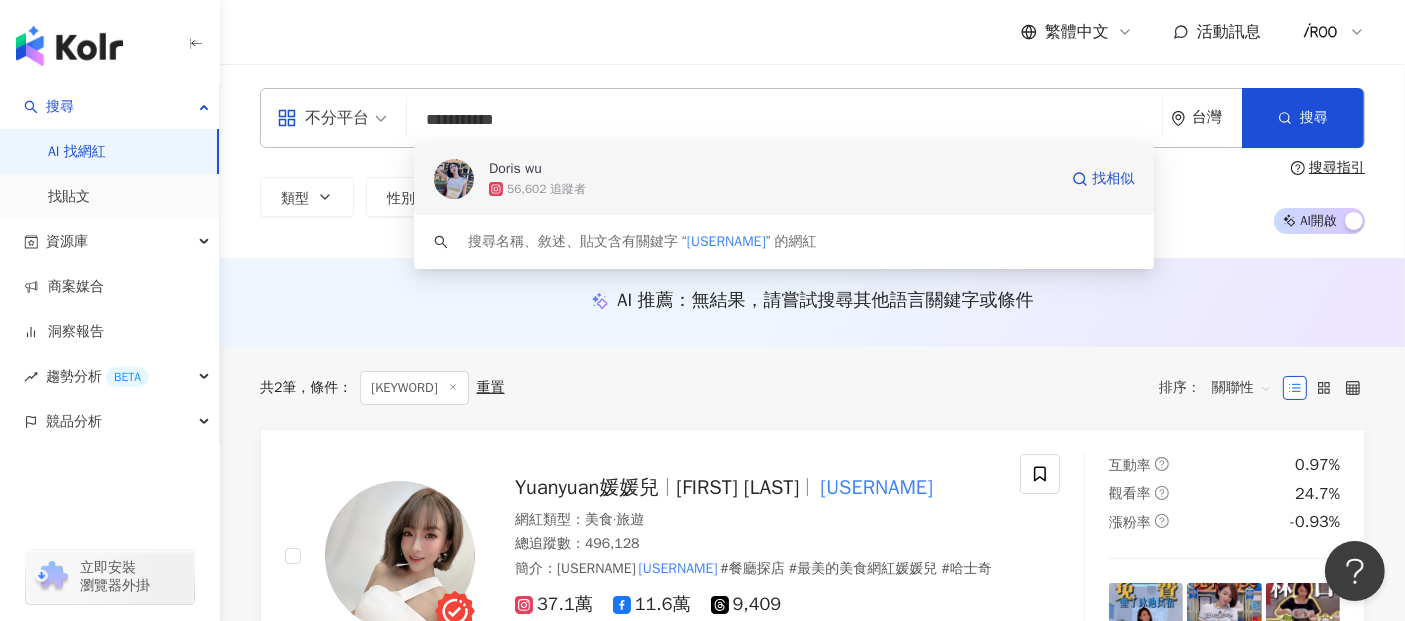click on "Doris wu" at bounding box center [515, 169] 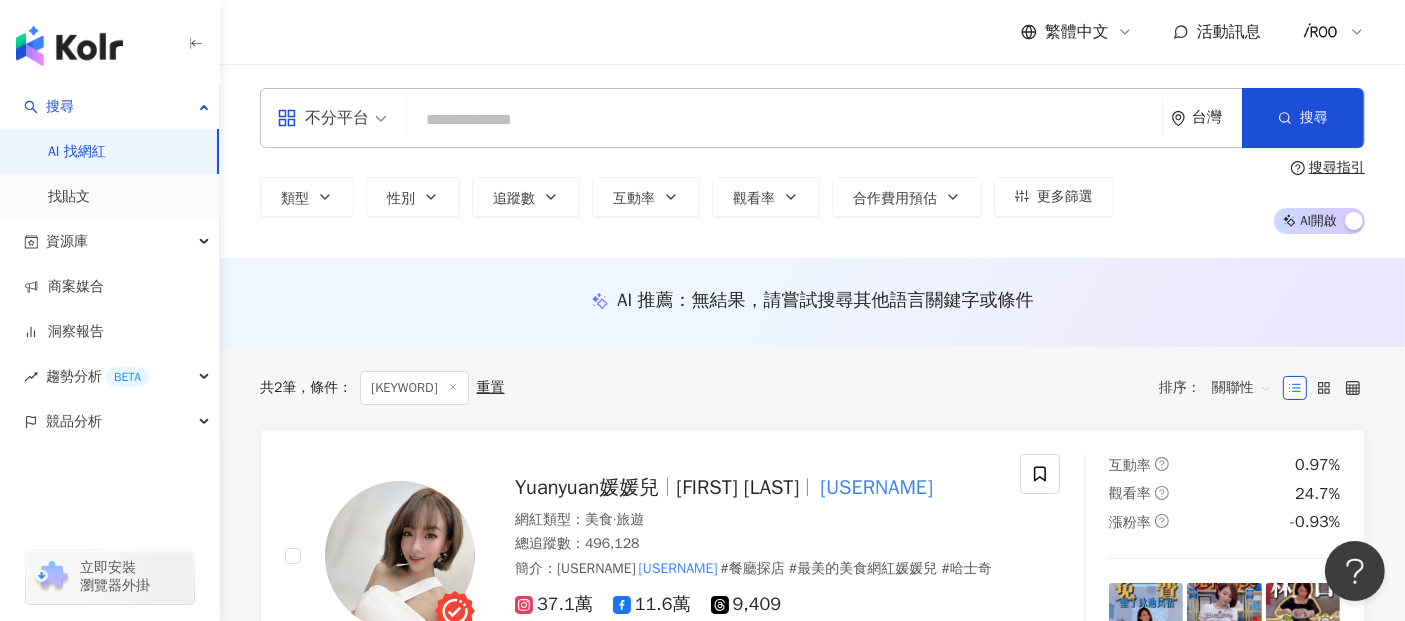 click at bounding box center (784, 120) 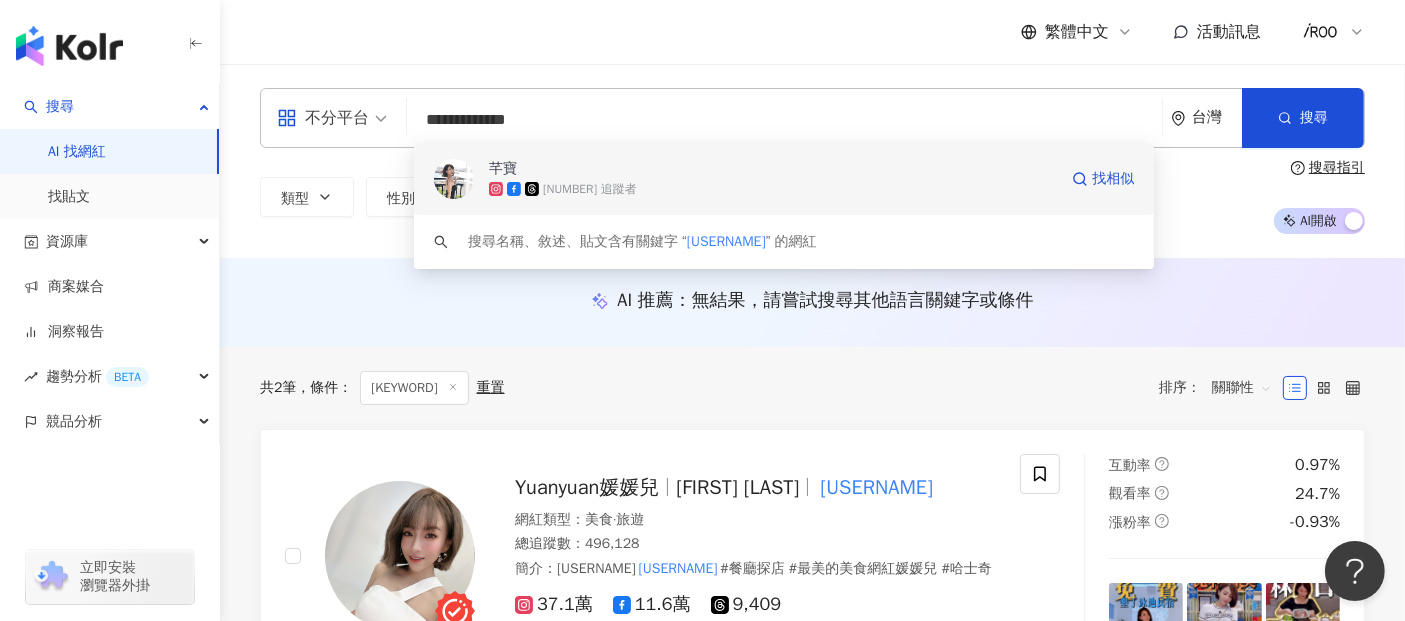 click on "芊寶" at bounding box center [503, 169] 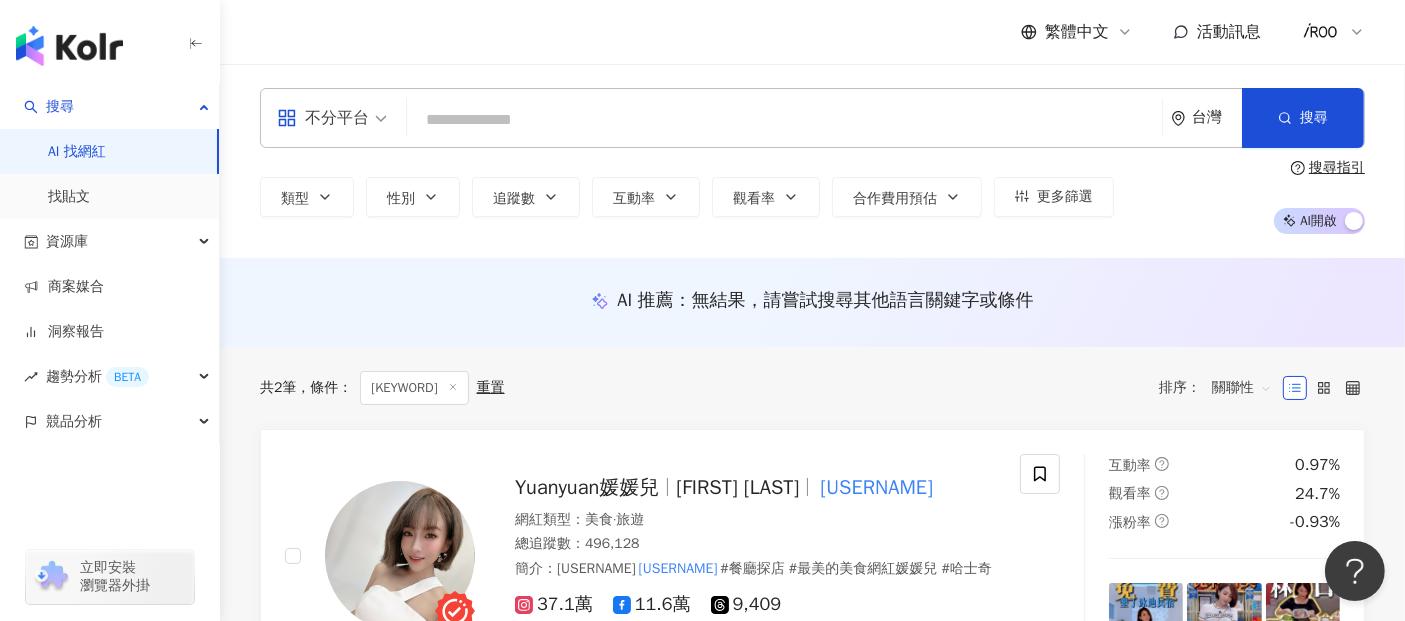click at bounding box center (784, 120) 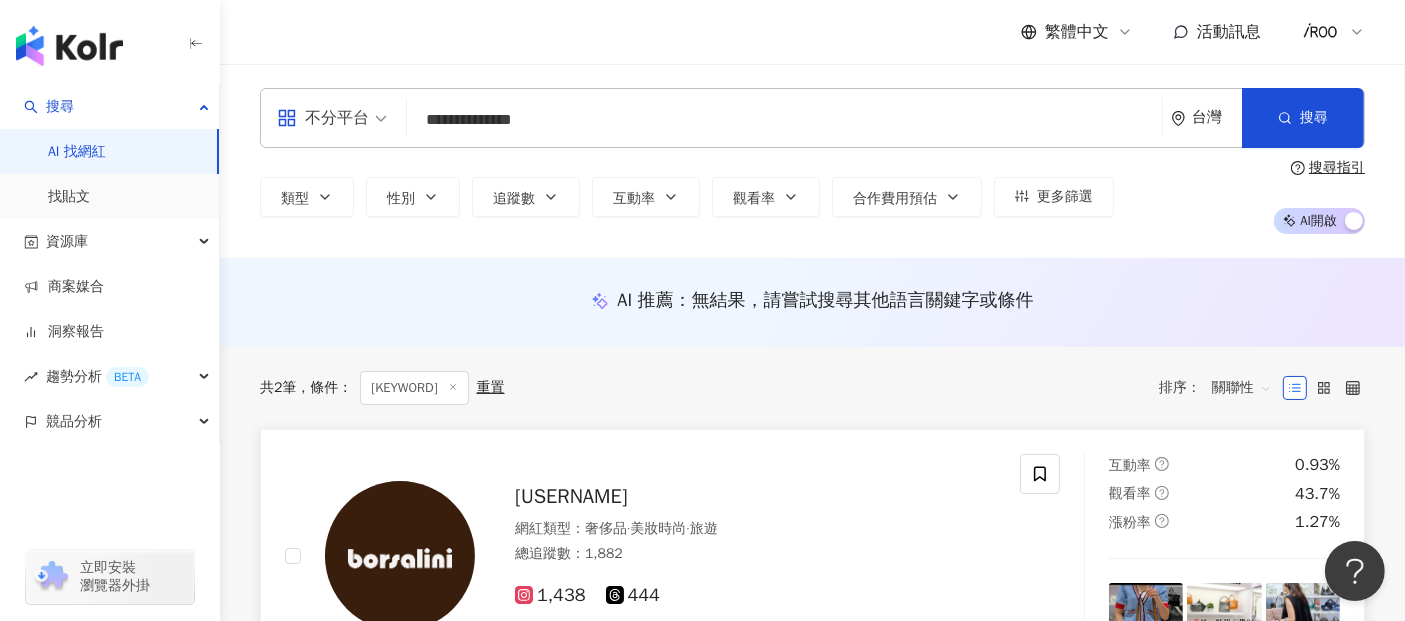 type on "**********" 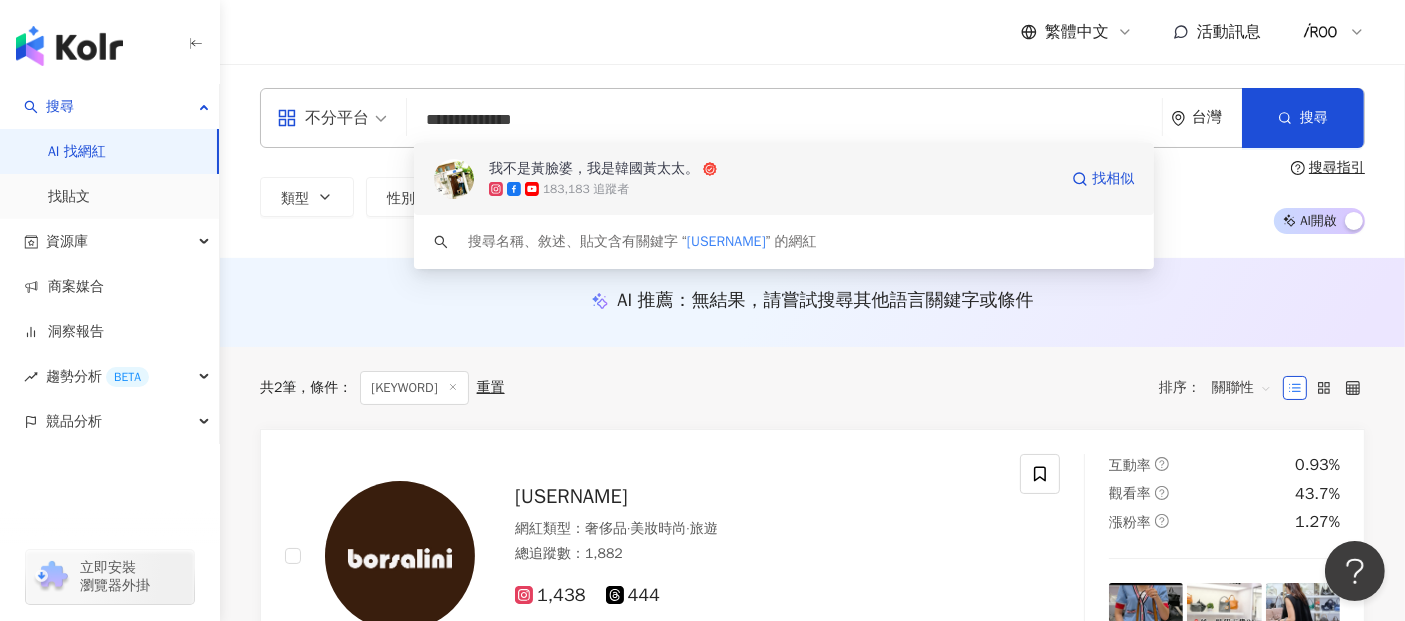click on "183,183   追蹤者" at bounding box center [586, 189] 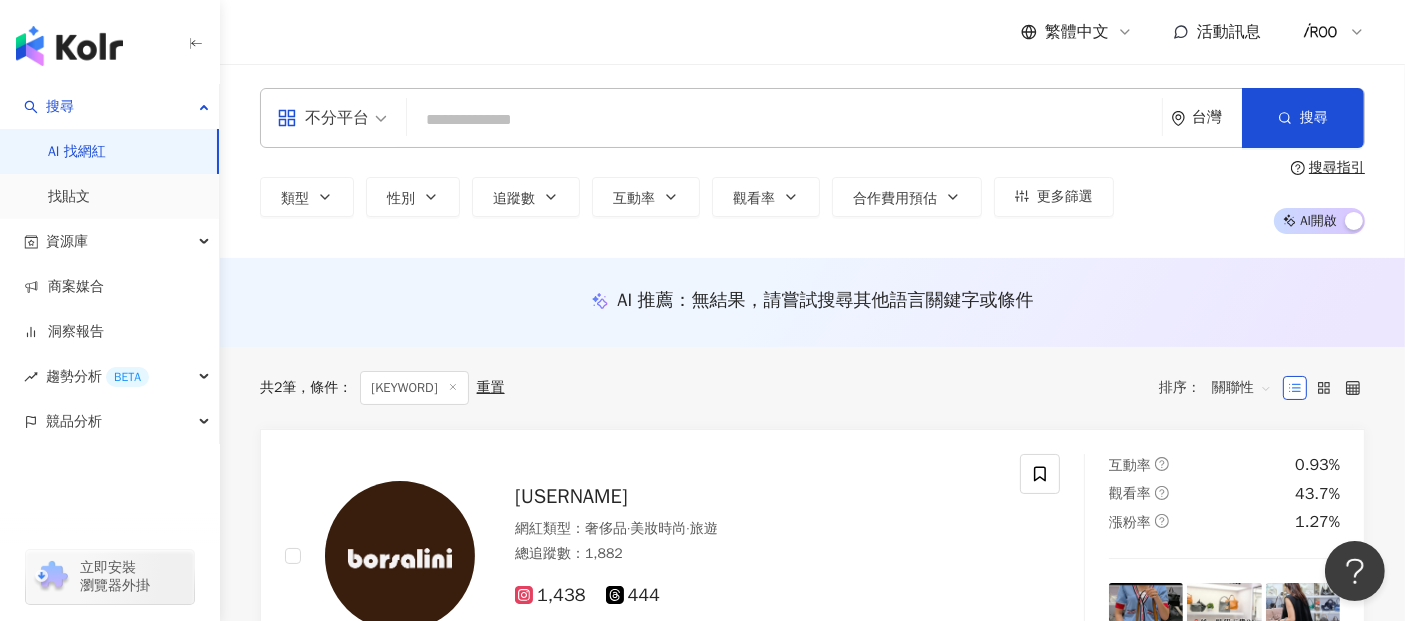 click at bounding box center [784, 120] 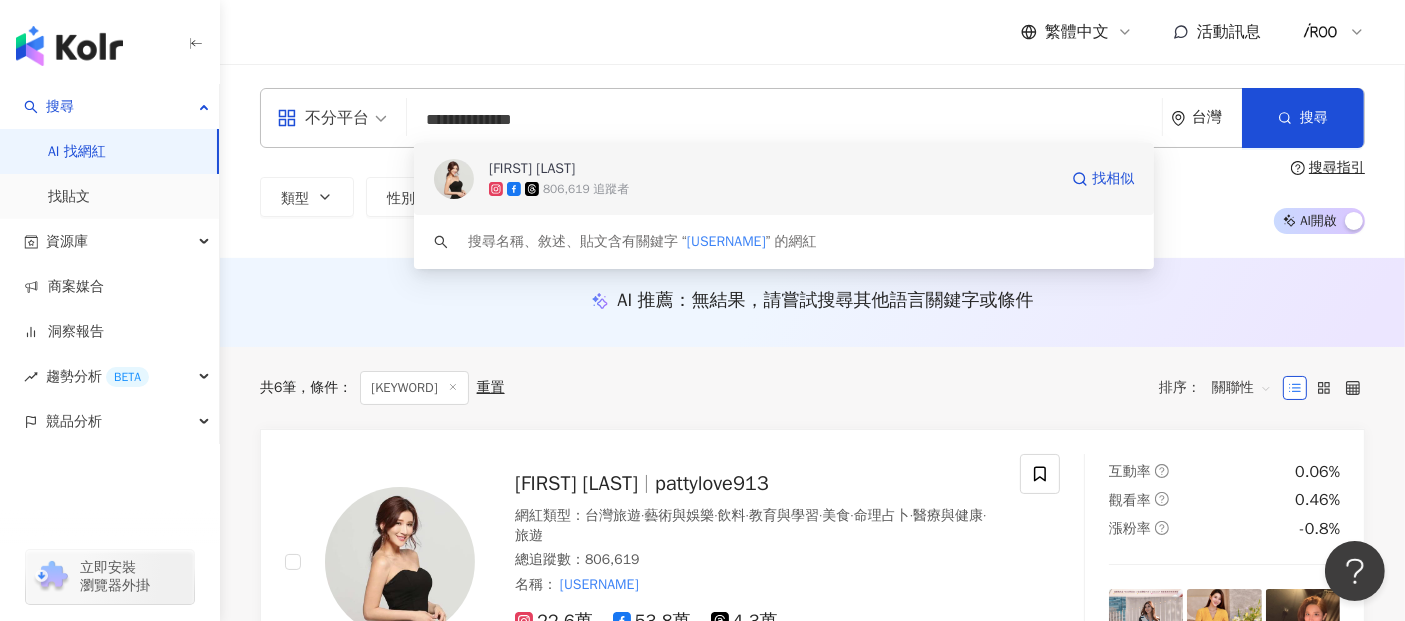click on "Patty林霈媞" at bounding box center (532, 169) 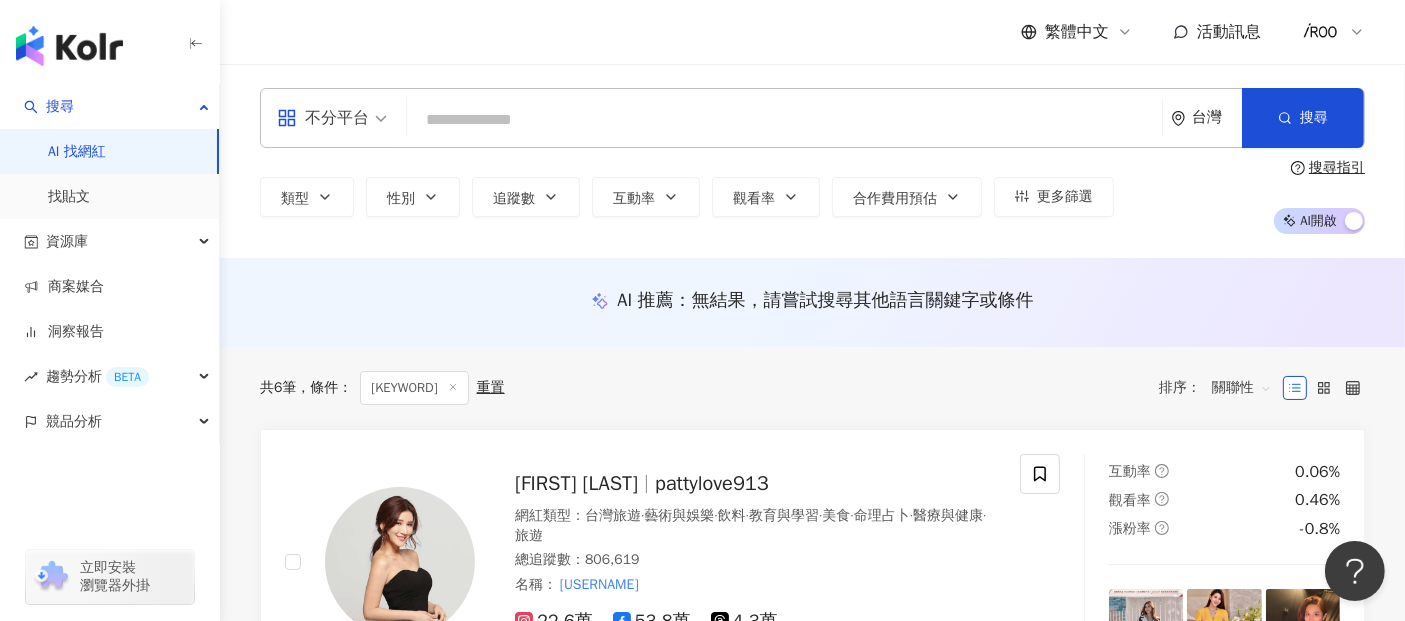 click at bounding box center (784, 120) 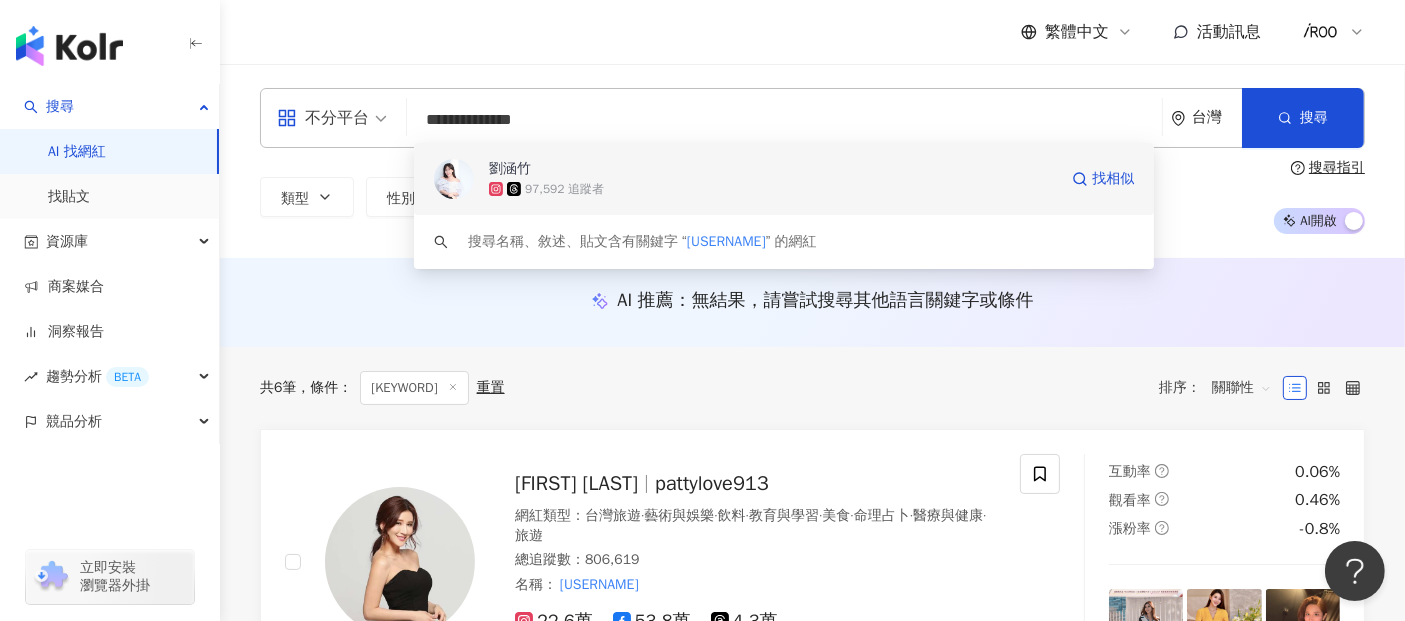 click on "劉涵竹" at bounding box center [510, 169] 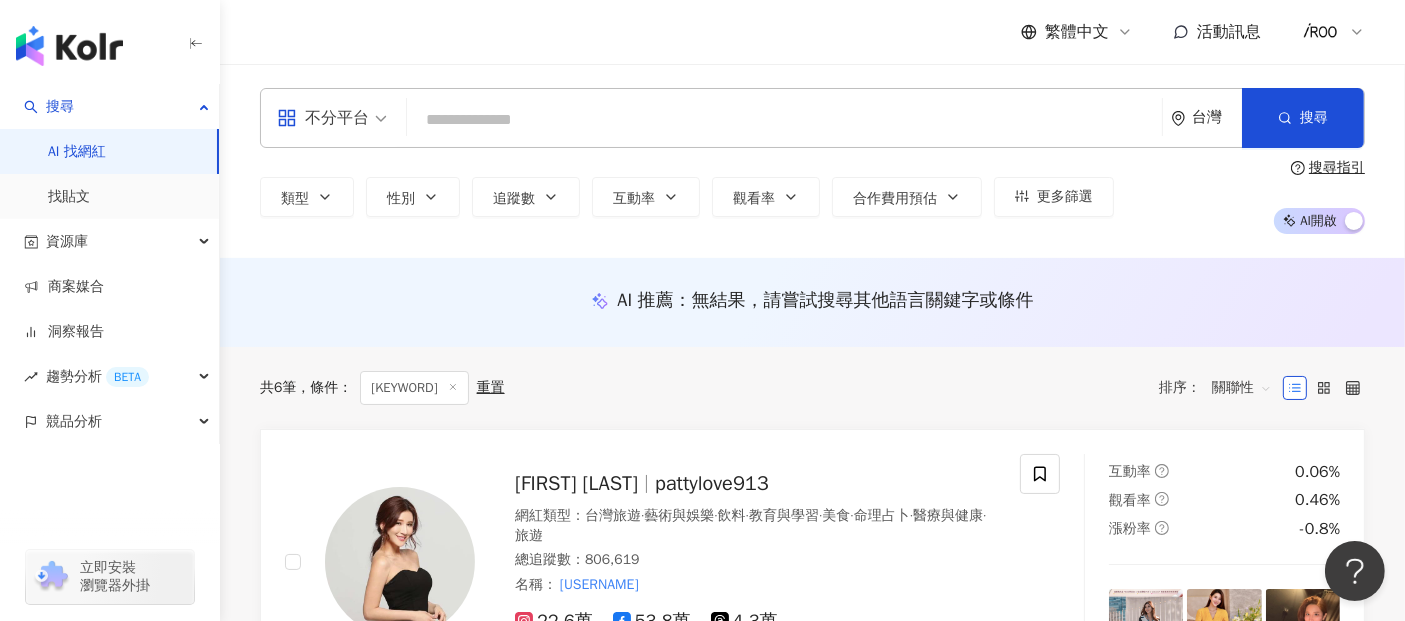 click at bounding box center (784, 120) 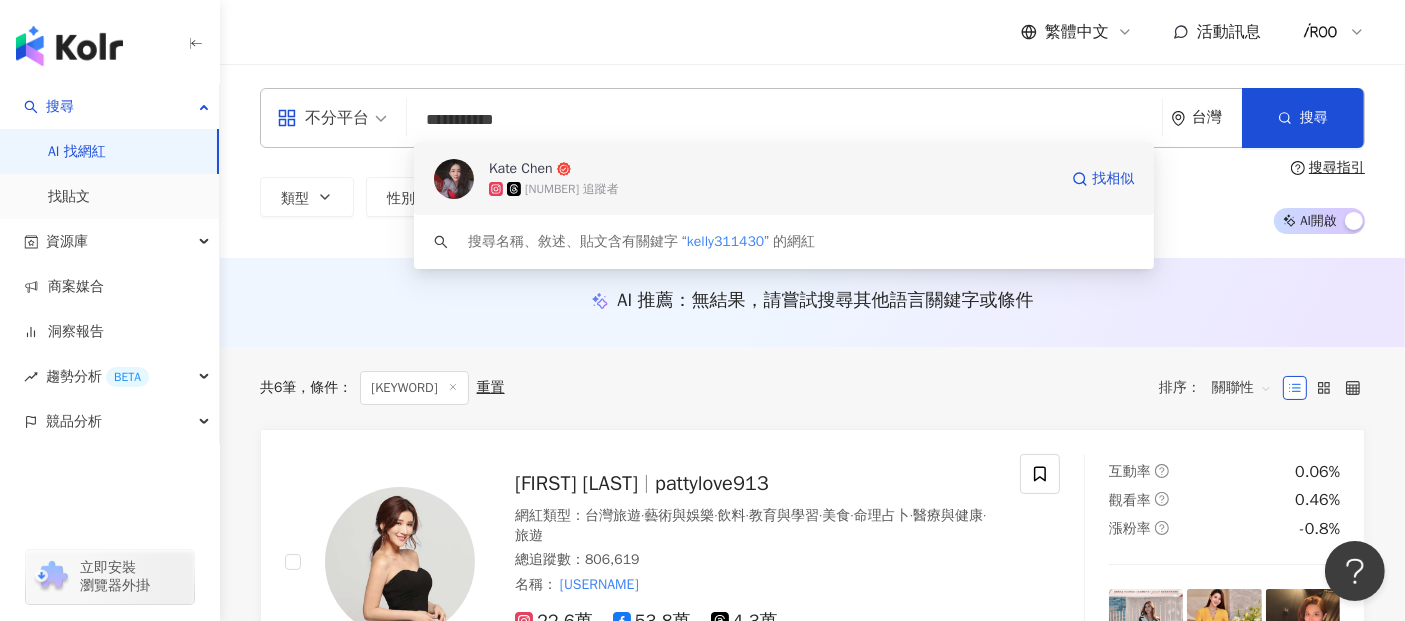 click on "Kate Chen" at bounding box center [521, 169] 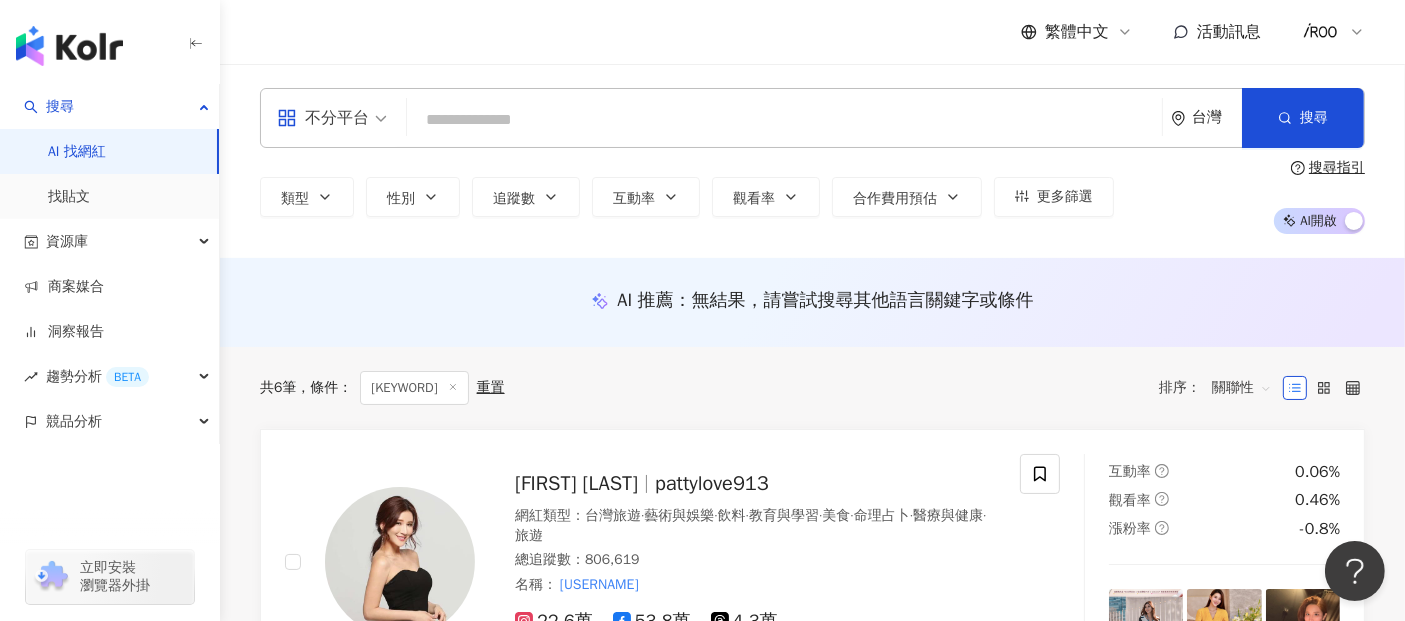 click at bounding box center [784, 120] 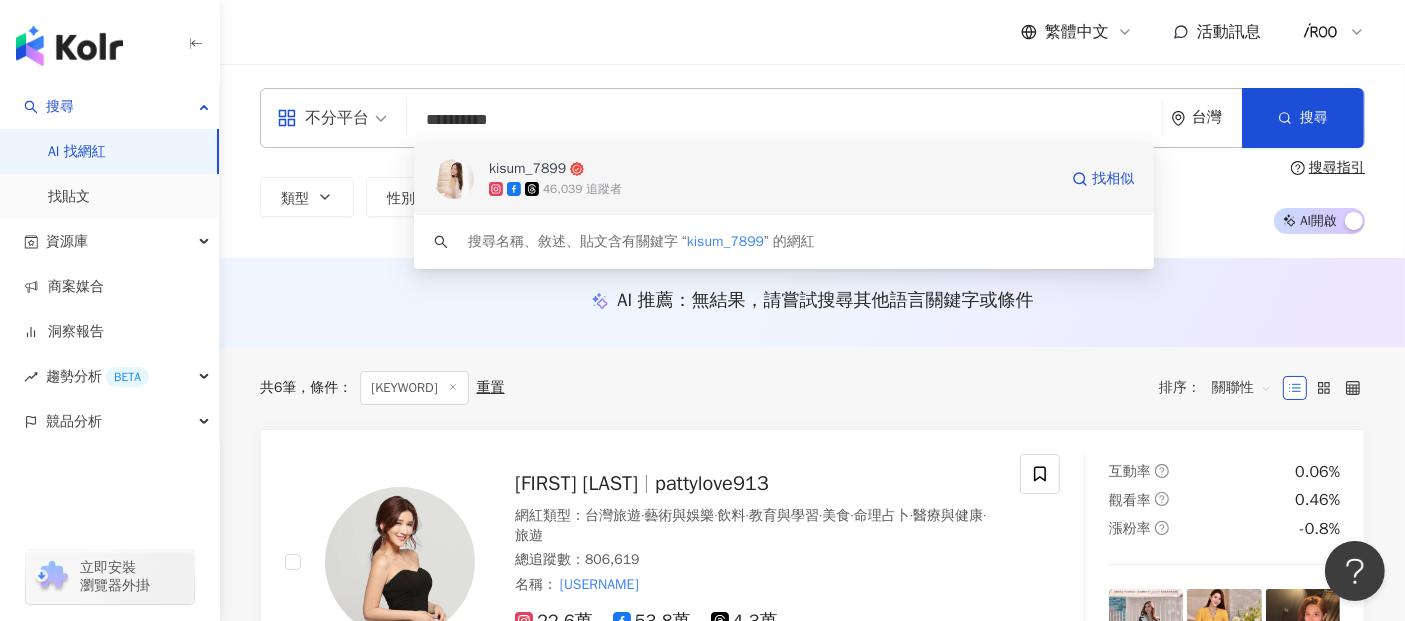click on "kisum_7899" at bounding box center [527, 169] 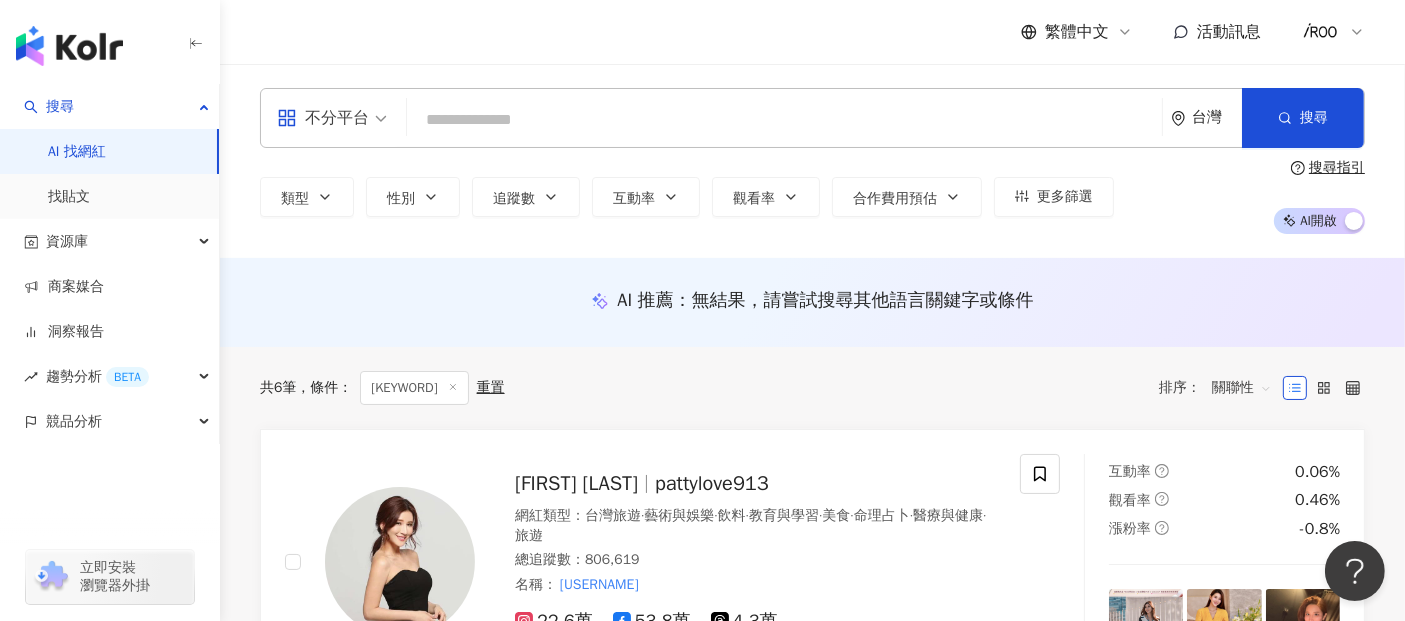 click at bounding box center (784, 120) 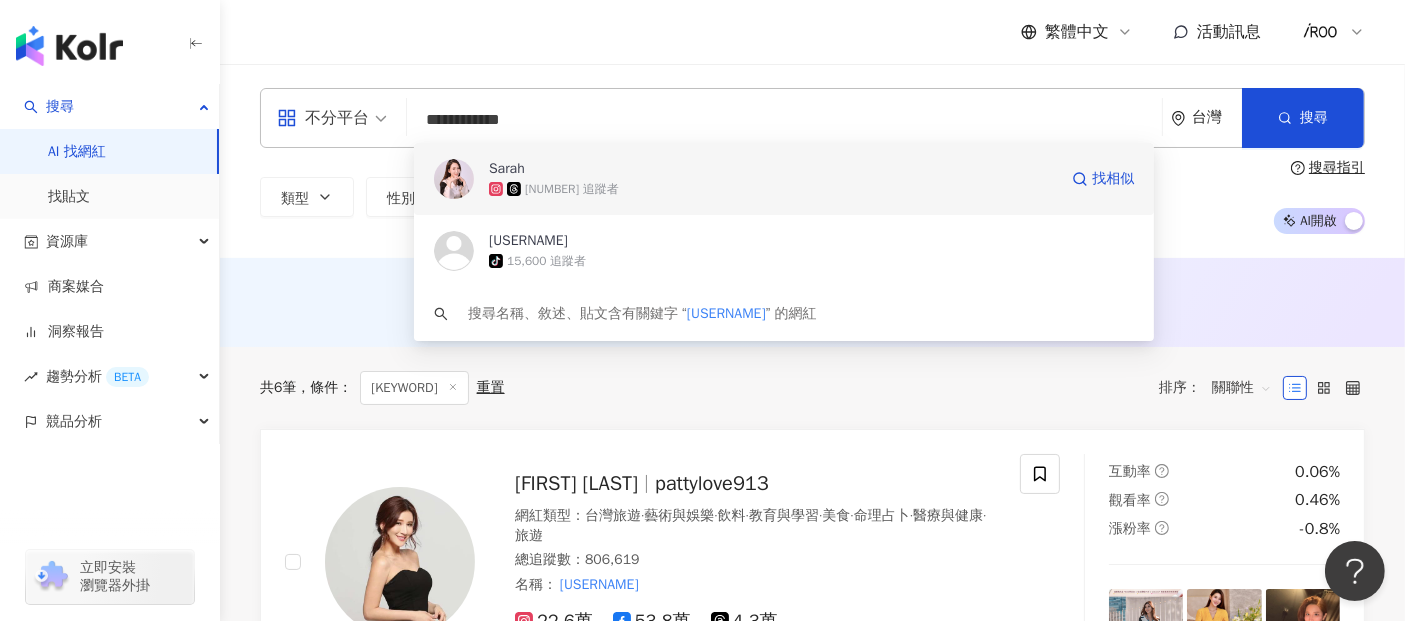 click on "Sarah" at bounding box center (507, 169) 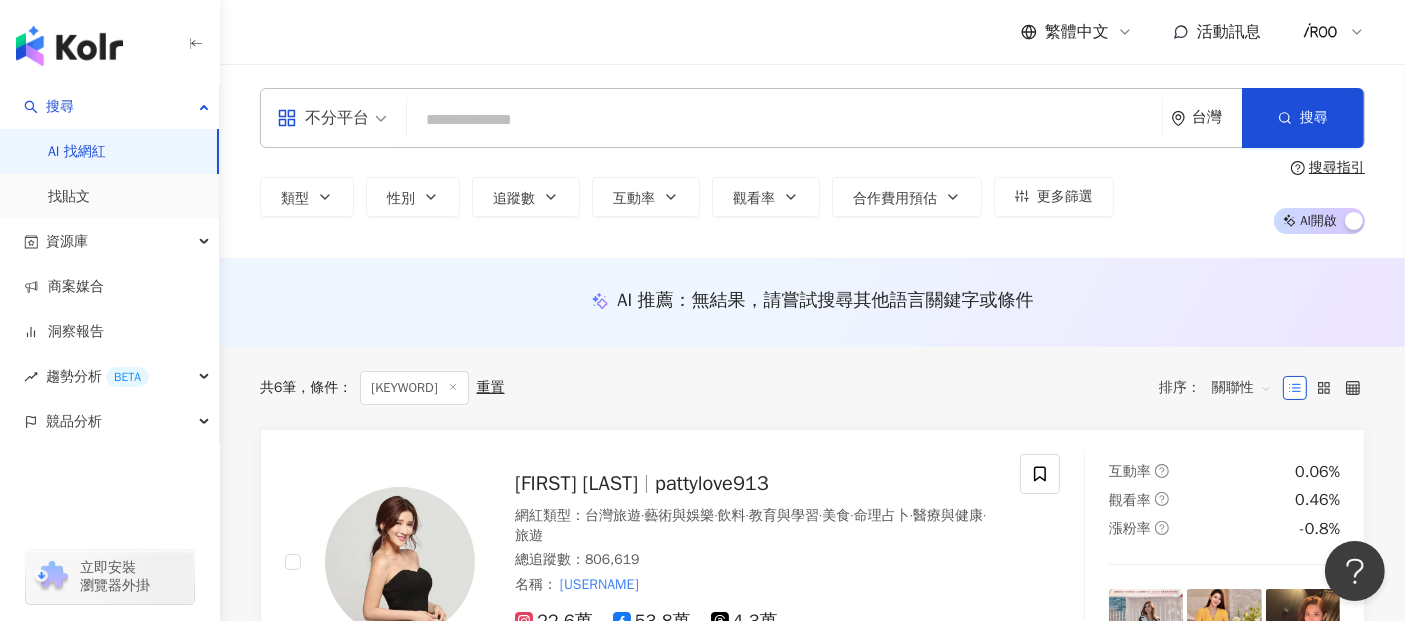click at bounding box center (784, 120) 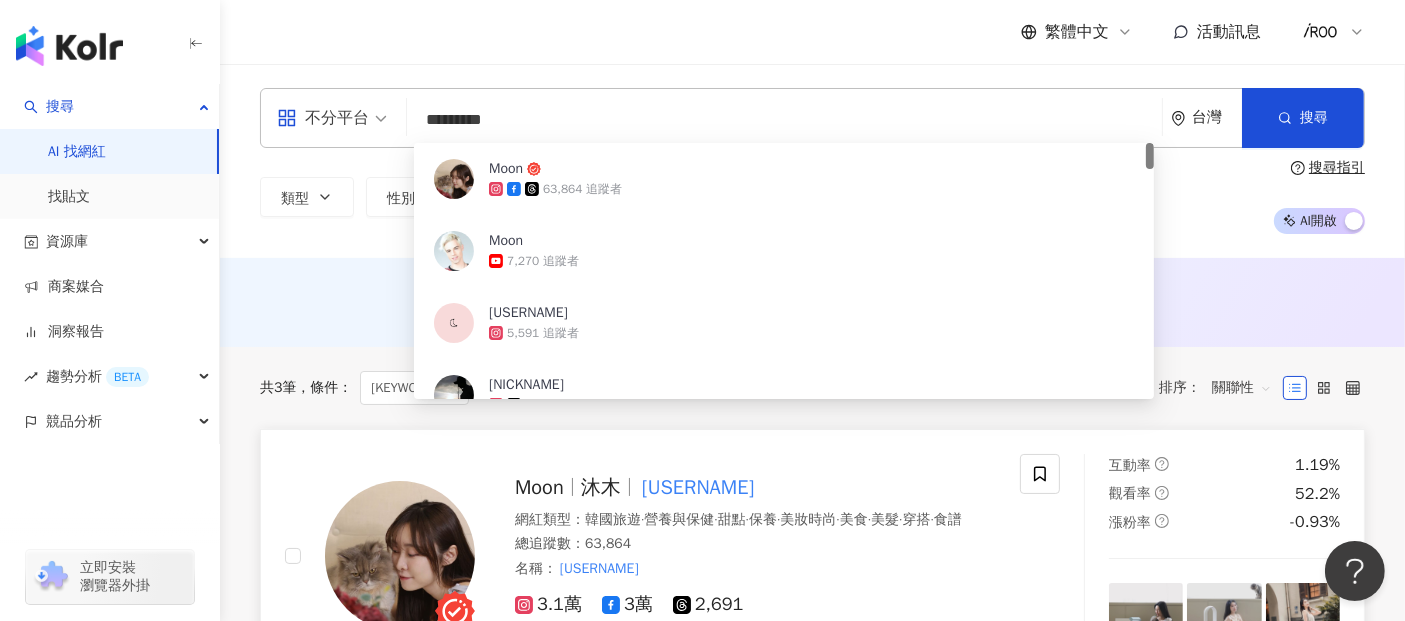 click on "Moon" at bounding box center [539, 487] 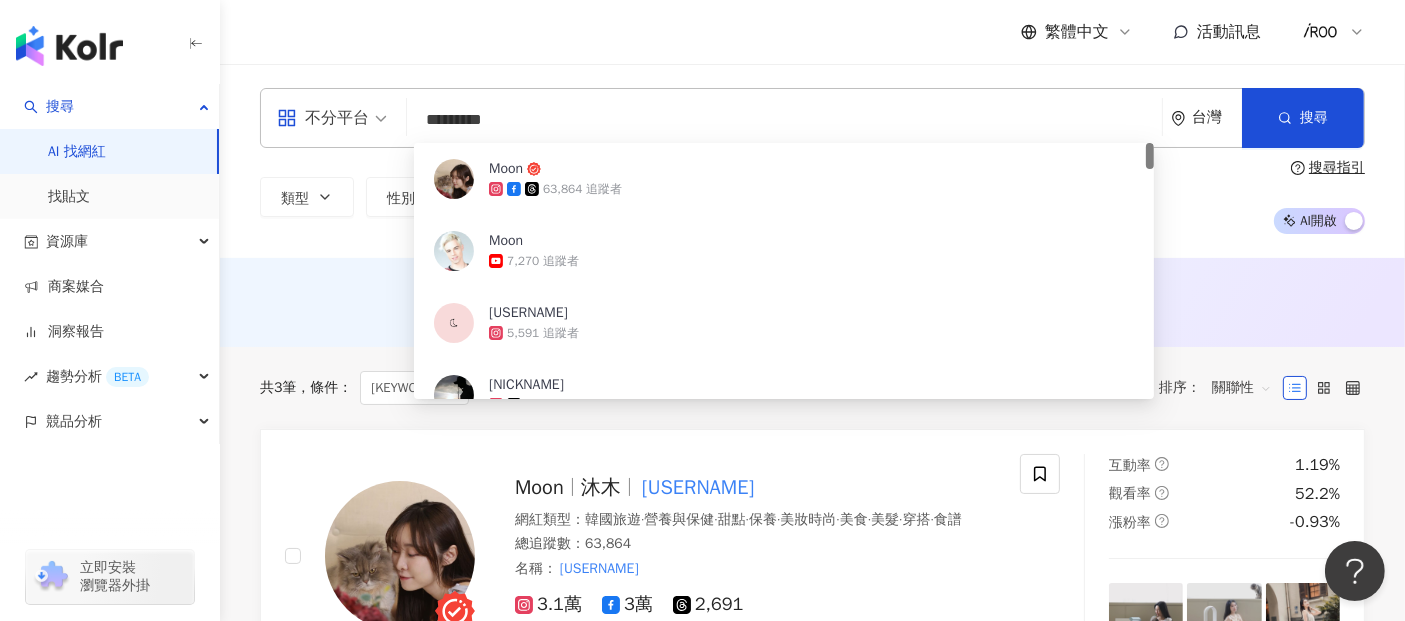 drag, startPoint x: 551, startPoint y: 119, endPoint x: 397, endPoint y: 118, distance: 154.00325 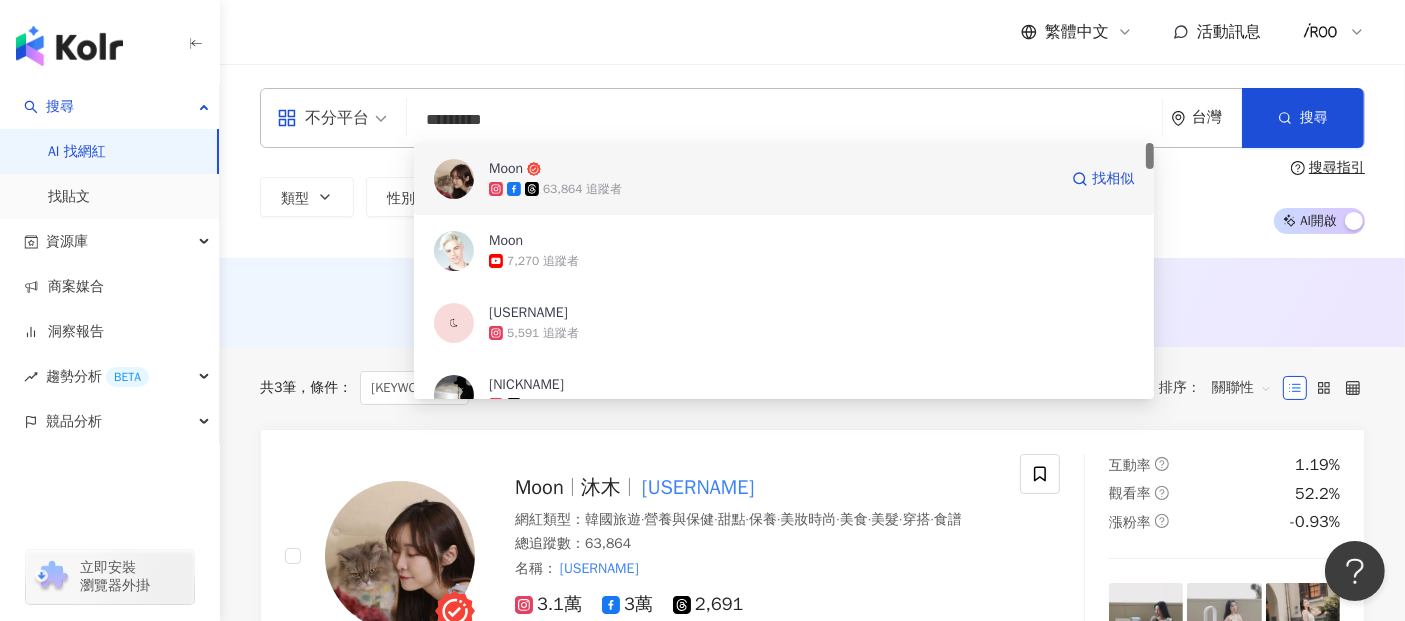 paste 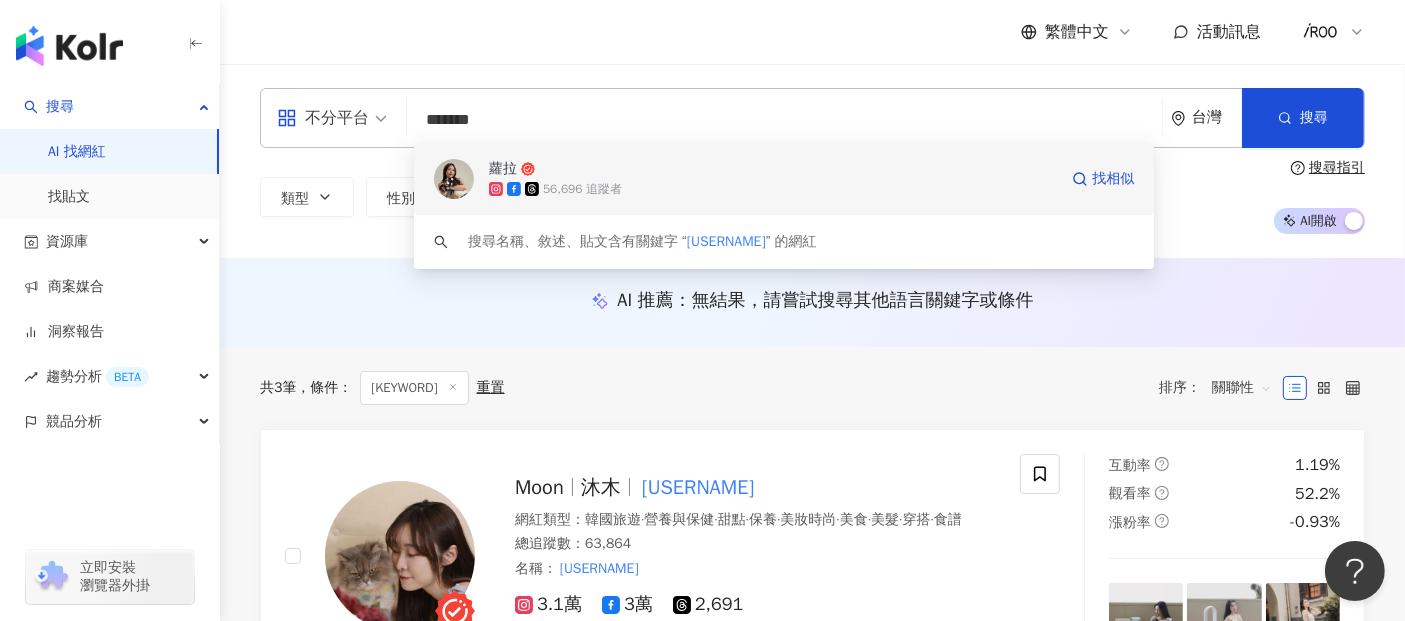click on "蘿拉" at bounding box center [503, 169] 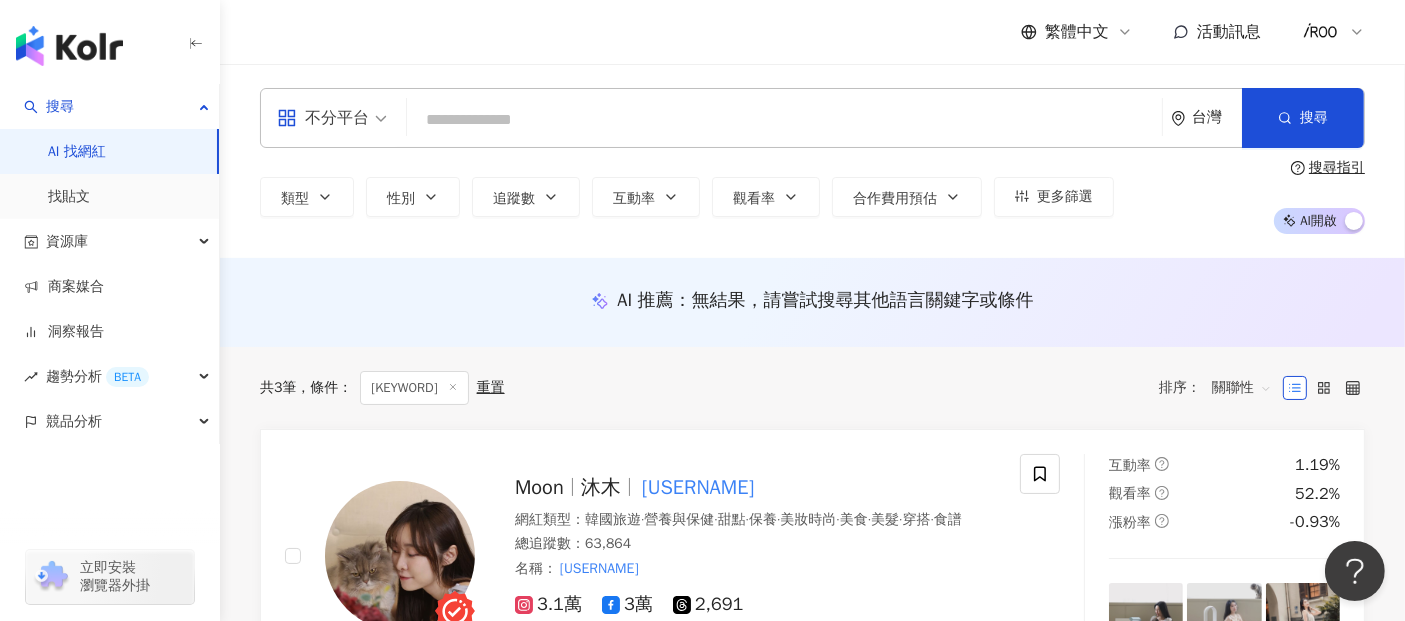 click at bounding box center [784, 120] 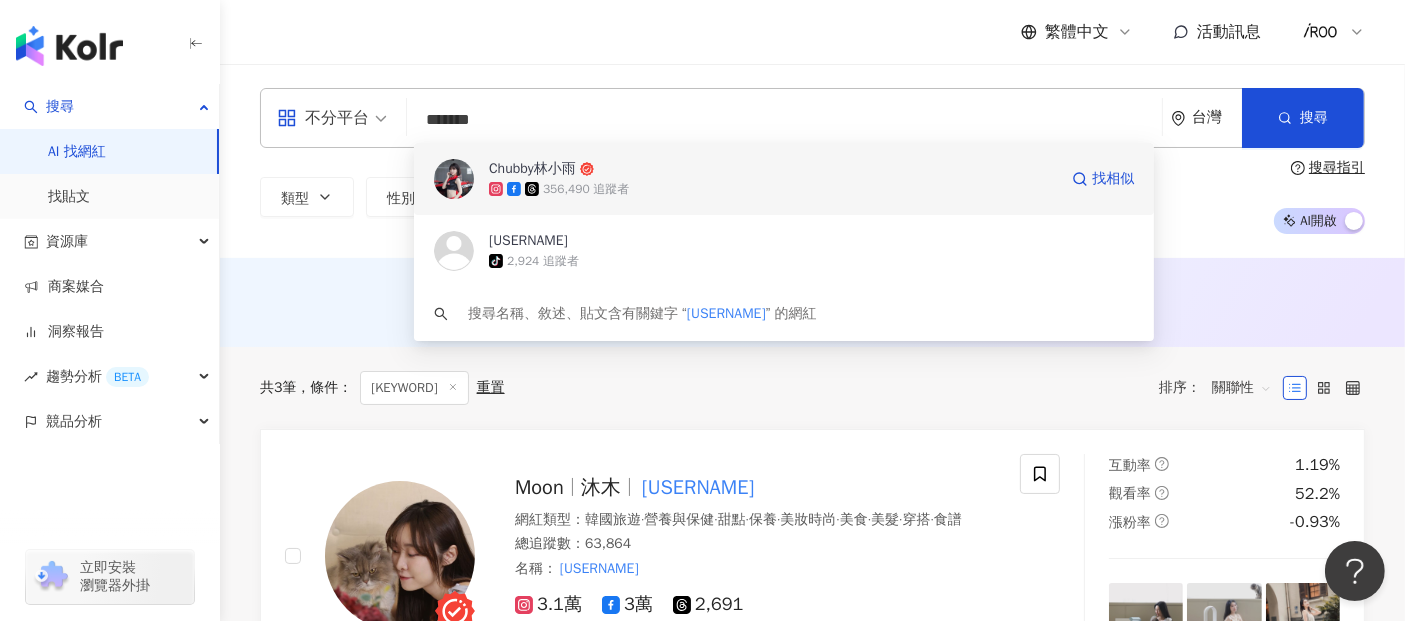 click on "Chubby林小雨" at bounding box center (532, 169) 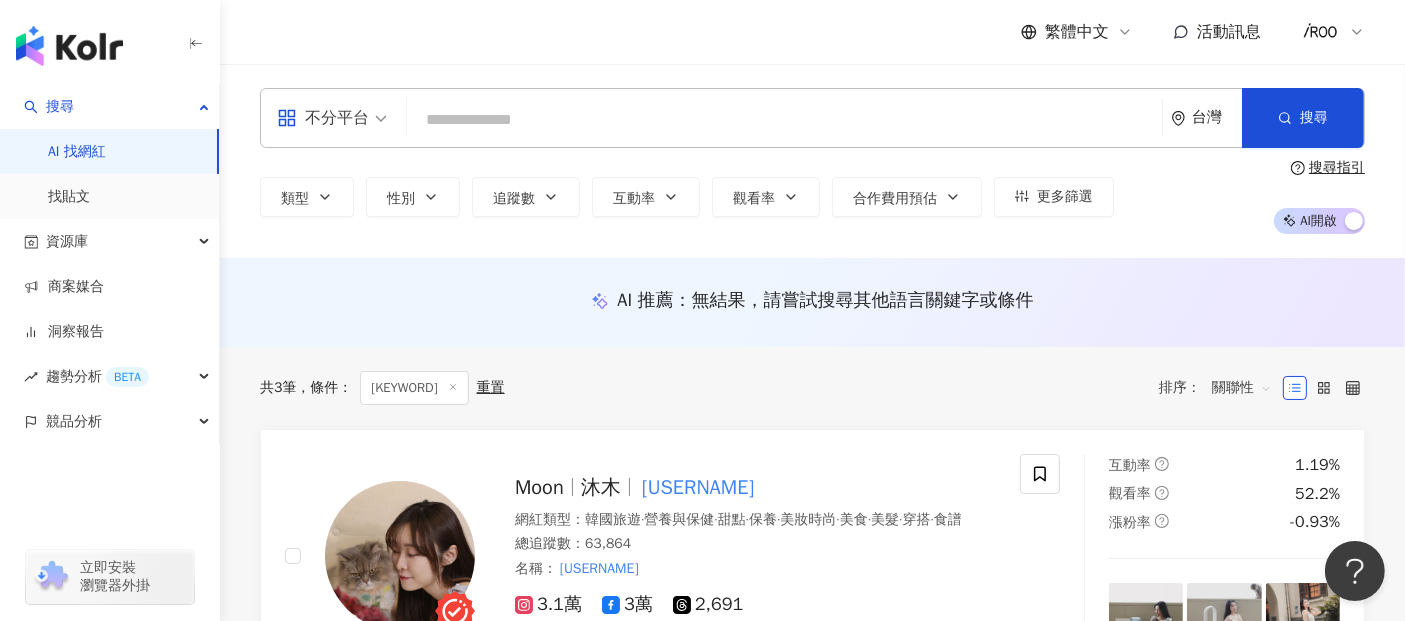 click at bounding box center (784, 120) 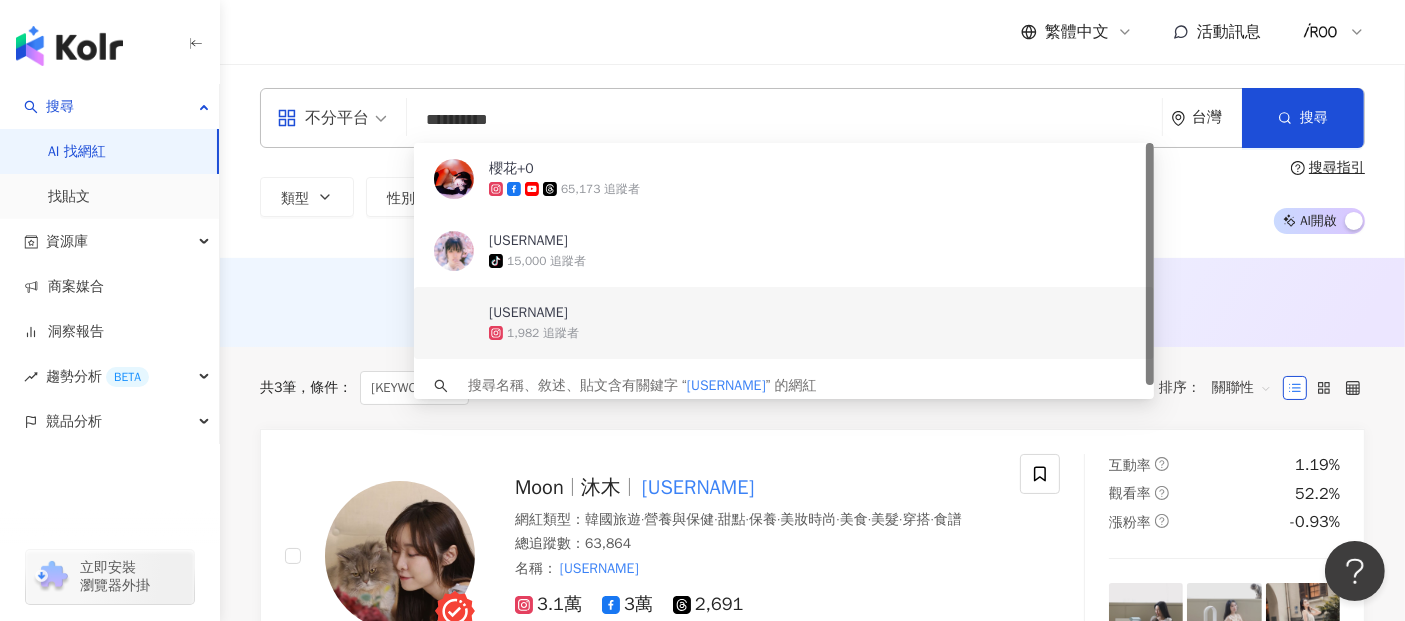 type on "**********" 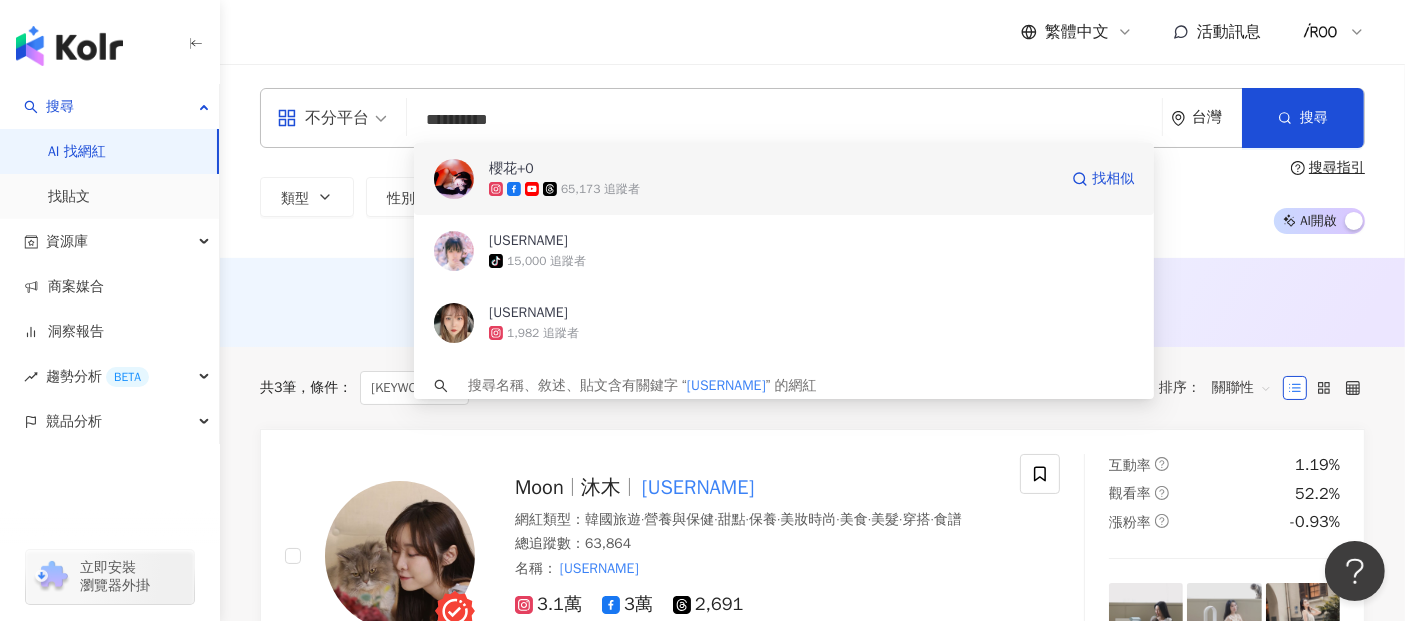 click on "櫻花+0" at bounding box center (511, 169) 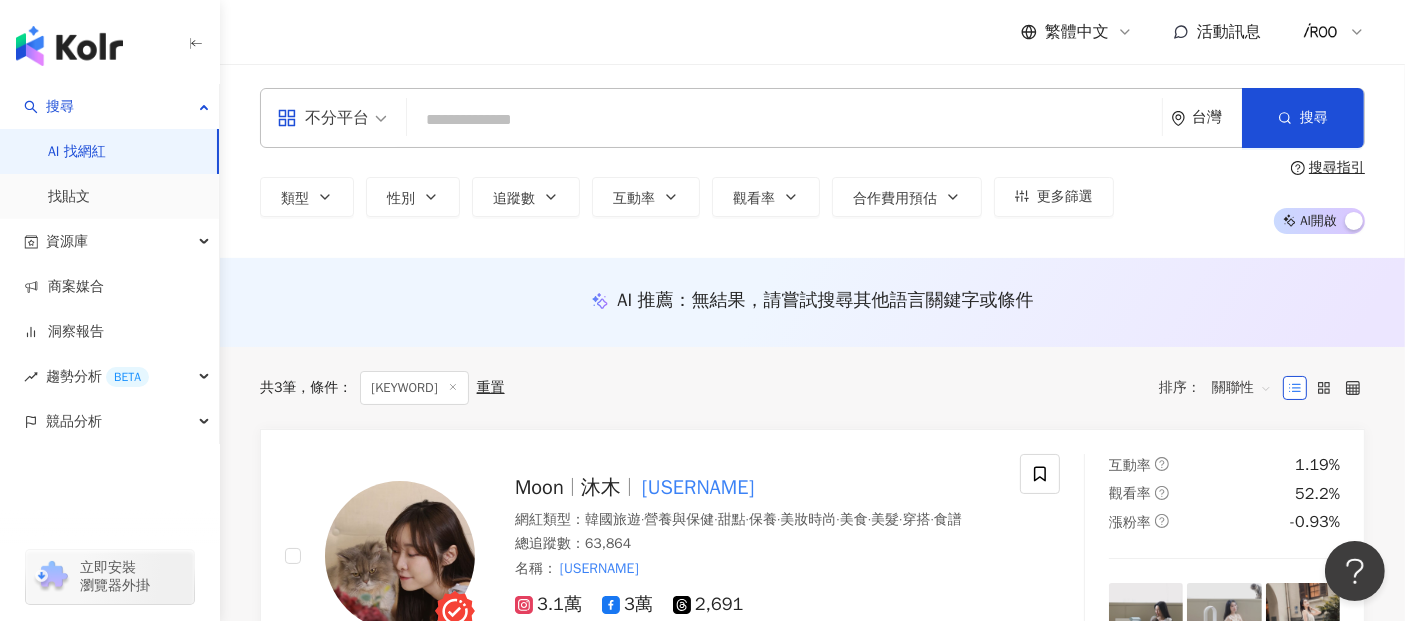 click at bounding box center [784, 120] 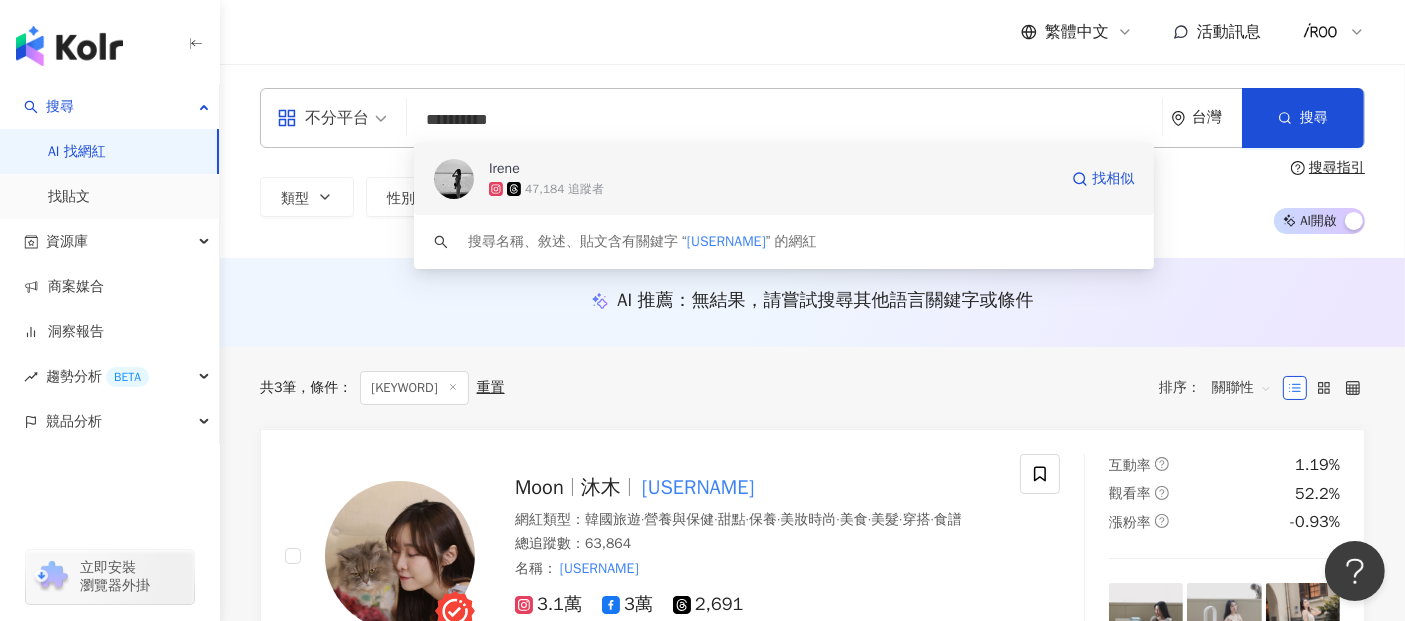 click on "Irene" at bounding box center (504, 169) 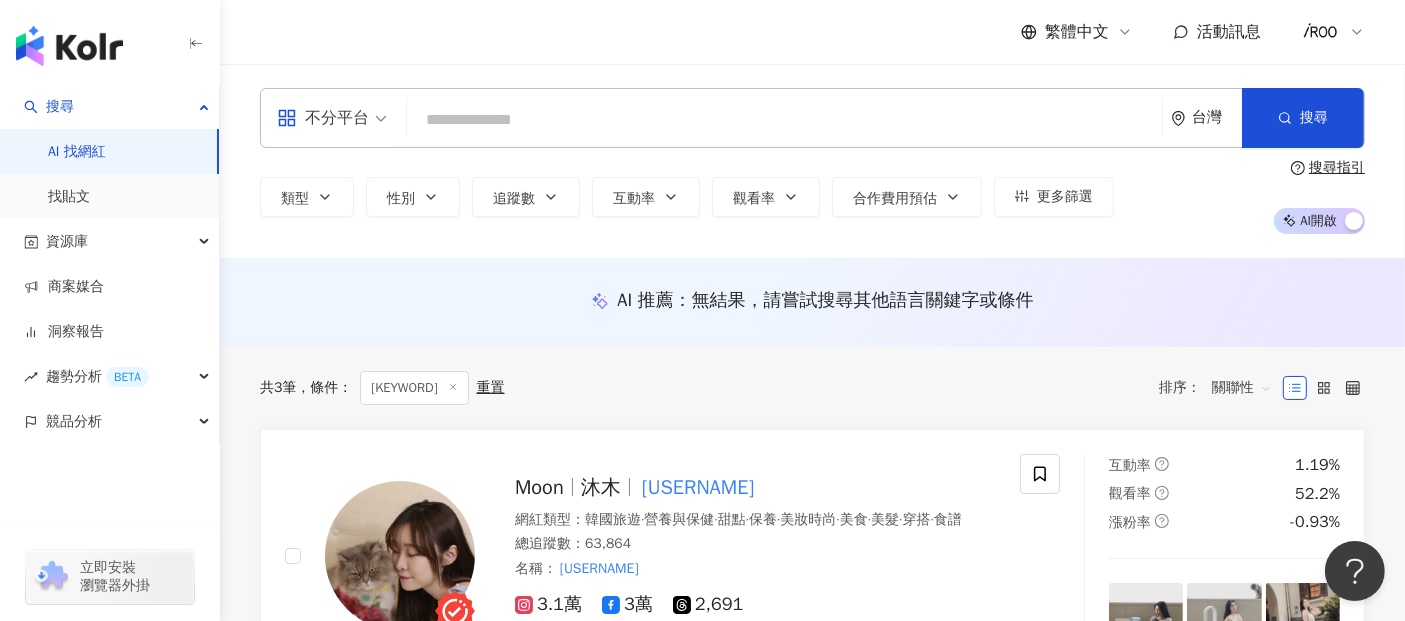 click at bounding box center (784, 120) 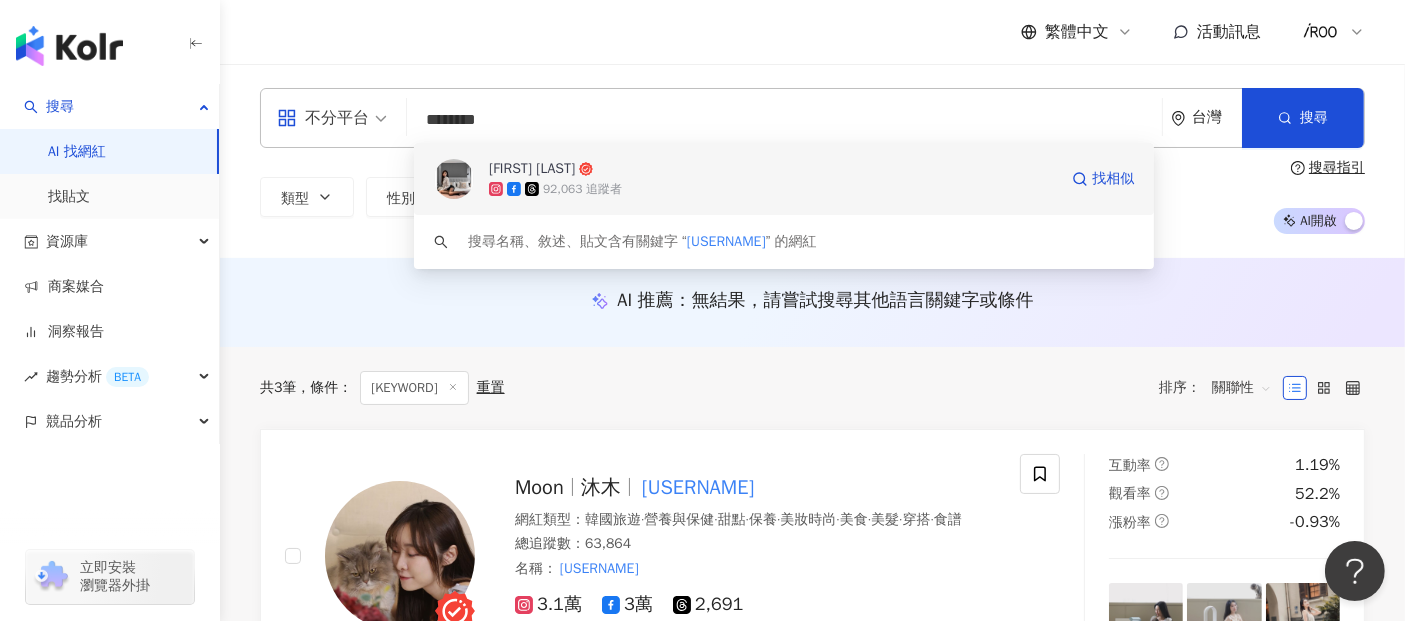 click on "FUFU 楊馥伃" at bounding box center [532, 169] 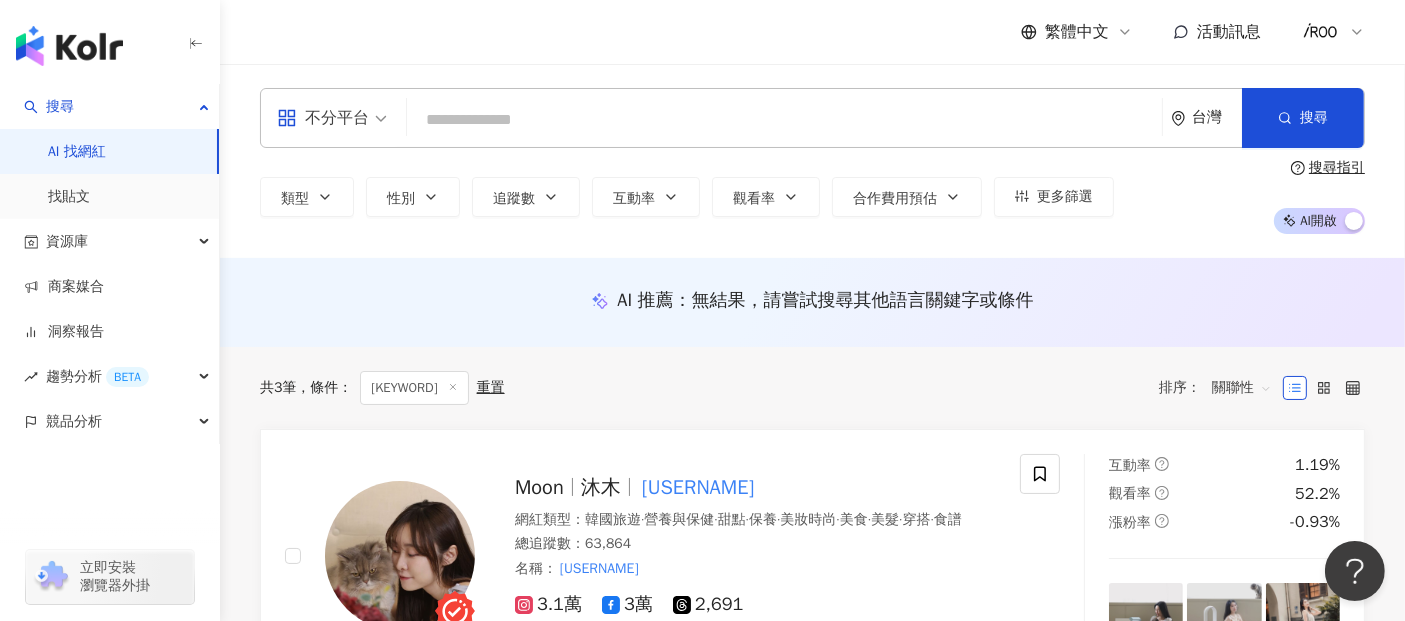 click at bounding box center [784, 120] 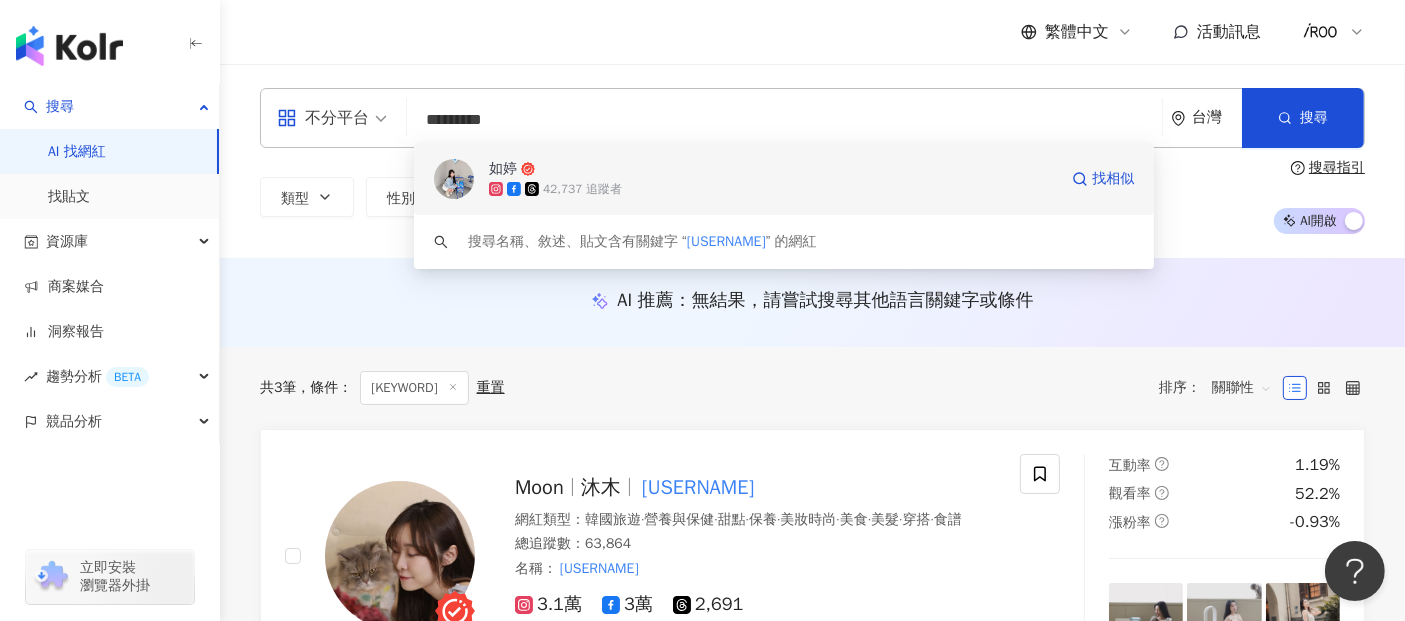 click on "如婷" at bounding box center (503, 169) 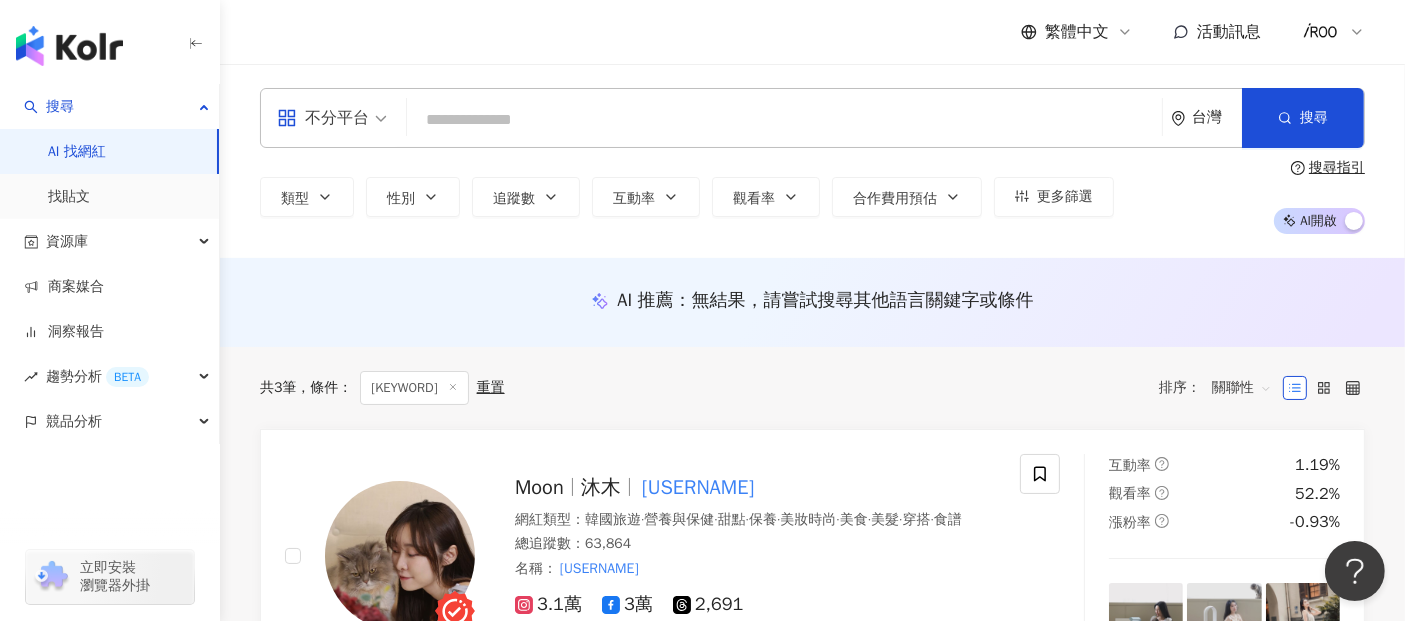 click at bounding box center [784, 120] 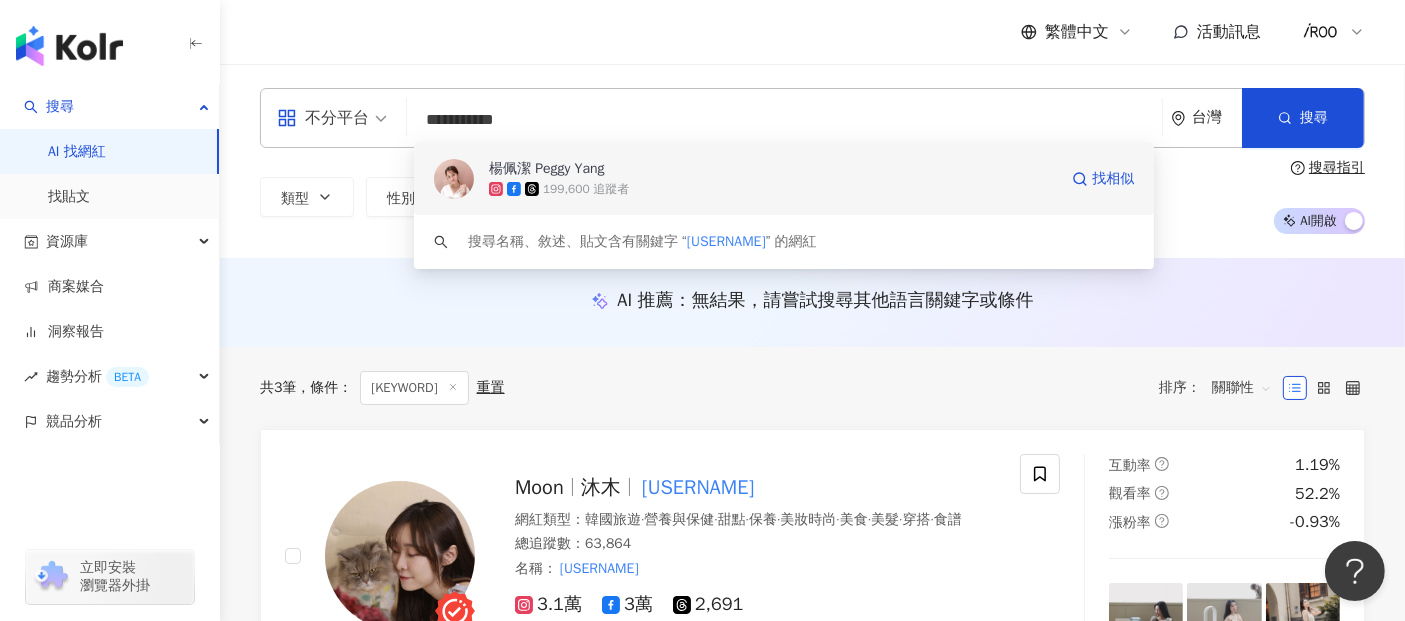 click on "楊佩潔 Peggy Yang" at bounding box center (547, 169) 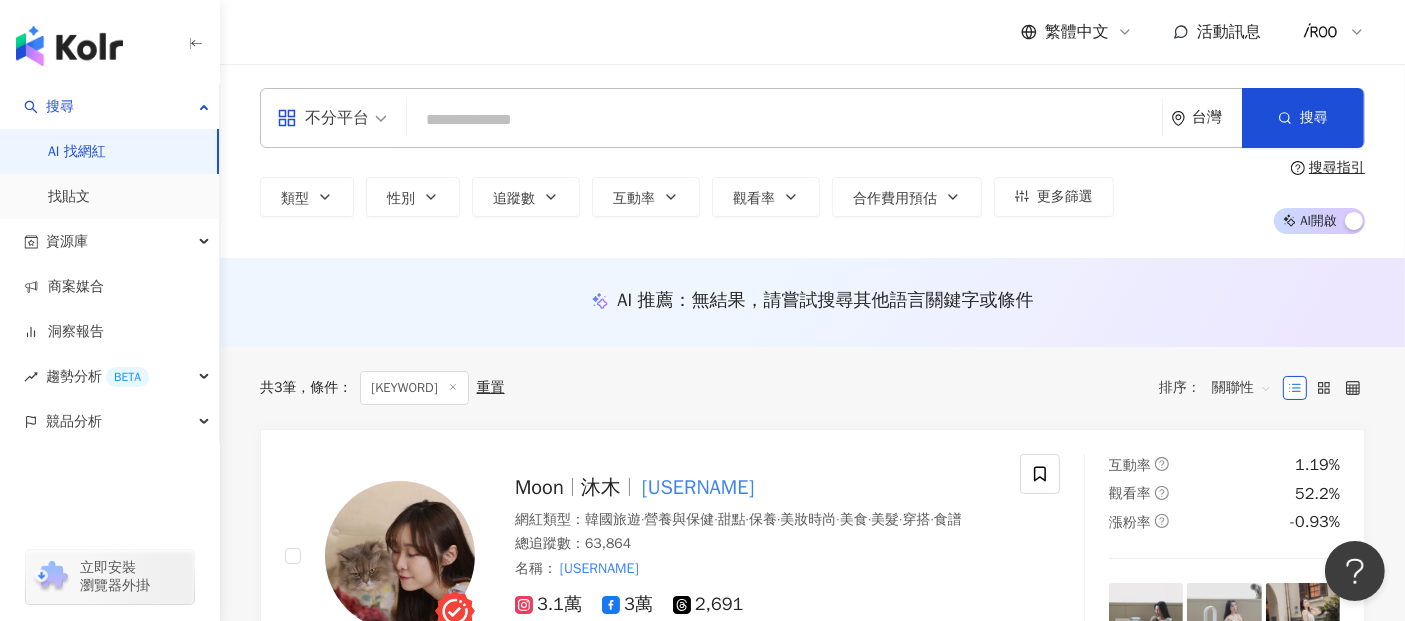 click at bounding box center [784, 120] 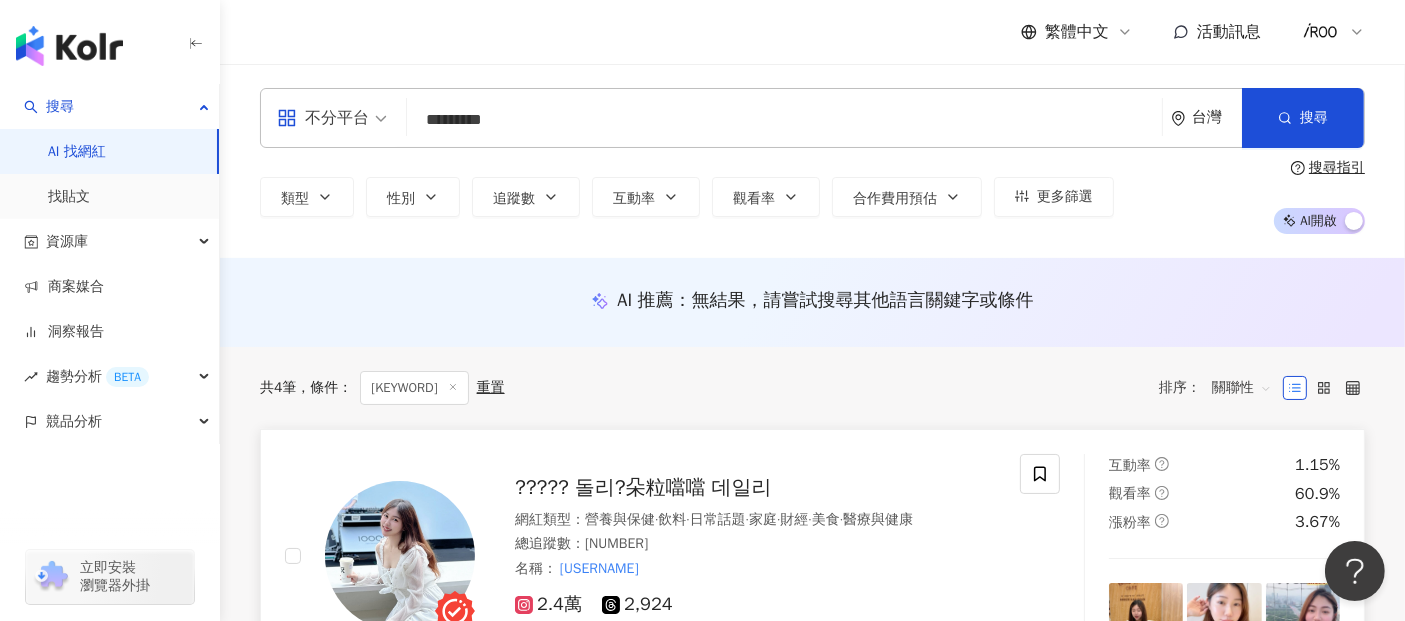 click on "????? 돌리?朵粒噹噹 데일리" at bounding box center (643, 487) 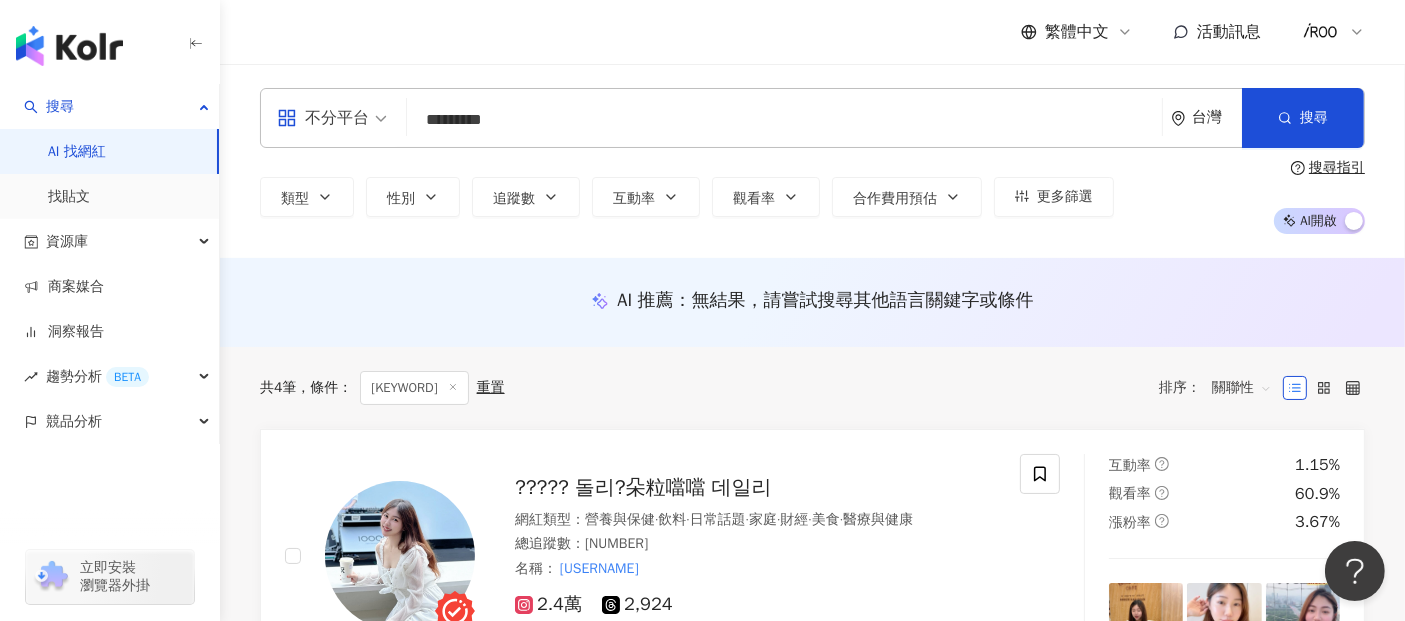 click on "*********" at bounding box center [784, 120] 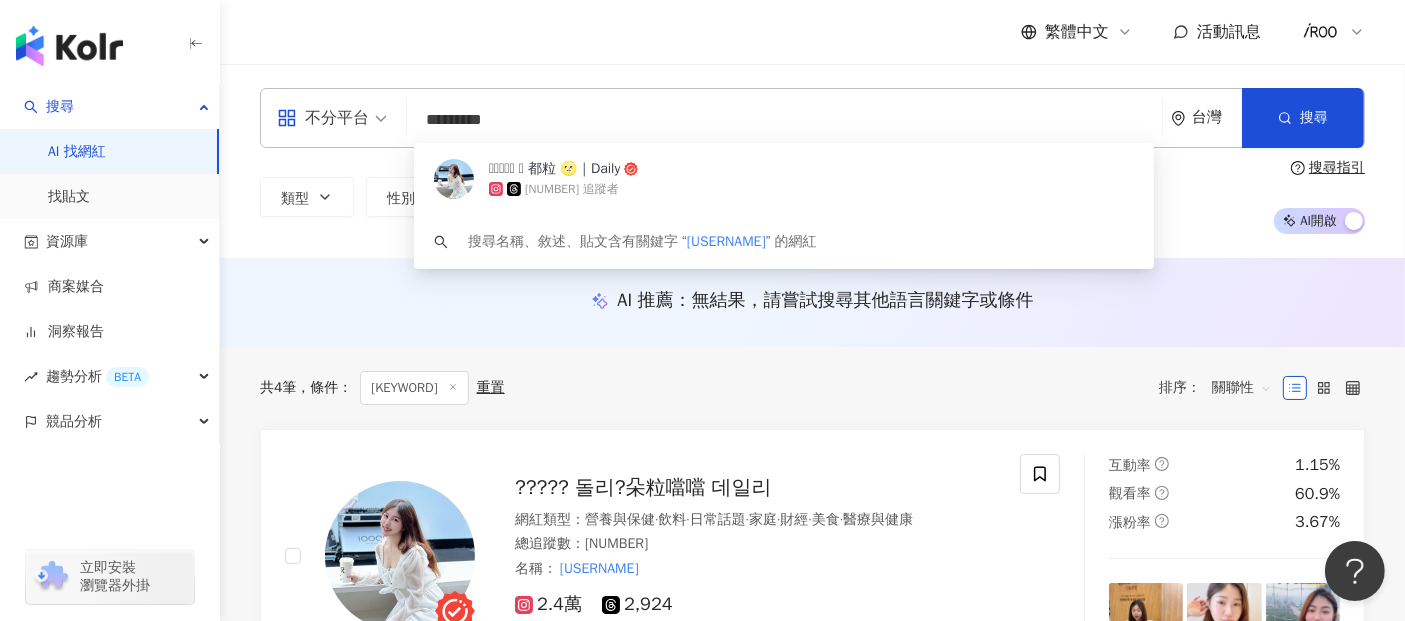 click on "不分平台 ********* 台灣 搜尋 4b6a1669-70e6-4156-8e53-dbb372f2b1a9 𝔻𝕠𝕝𝕝𝕪 𓅿 都粒 🌝｜Daily 27,360   追蹤者 搜尋名稱、敘述、貼文含有關鍵字 “ dollyyyho ” 的網紅" at bounding box center [812, 118] 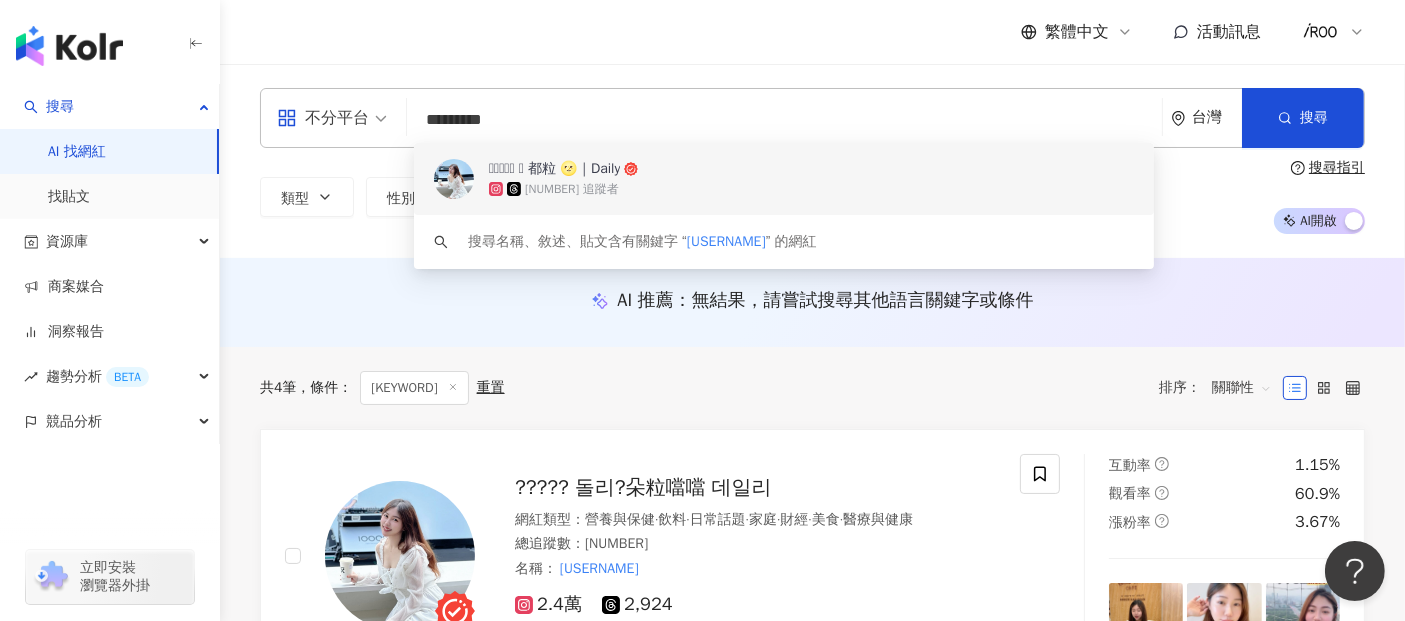 paste 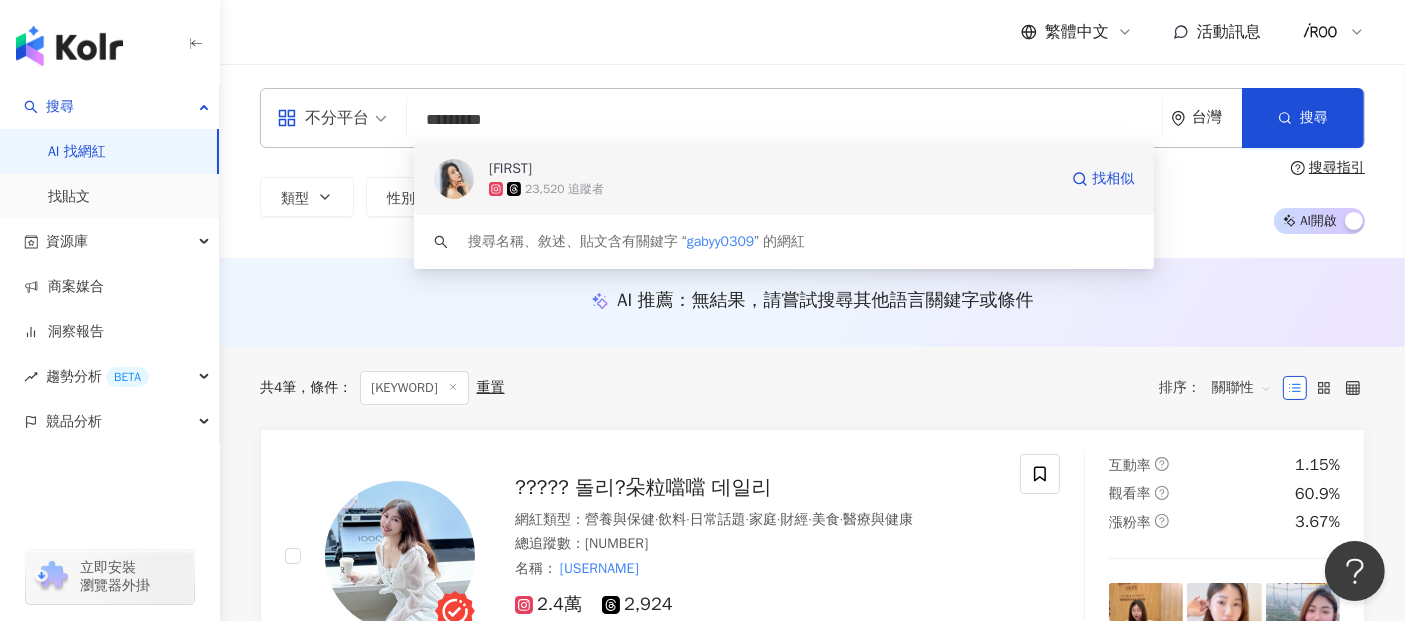 click on "Gaby" at bounding box center [703, 169] 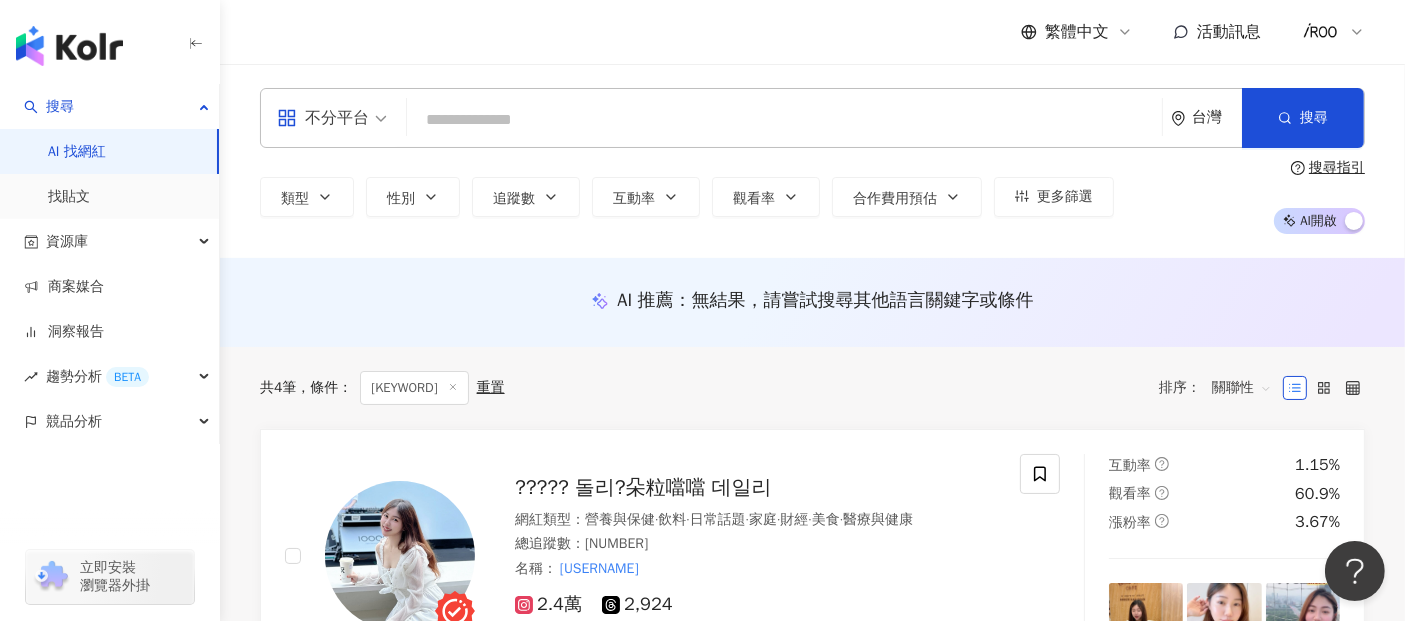 click on "類型 性別 追蹤數 互動率 觀看率 合作費用預估  更多篩選 搜尋指引 AI  開啟 AI  關閉" at bounding box center [812, 197] 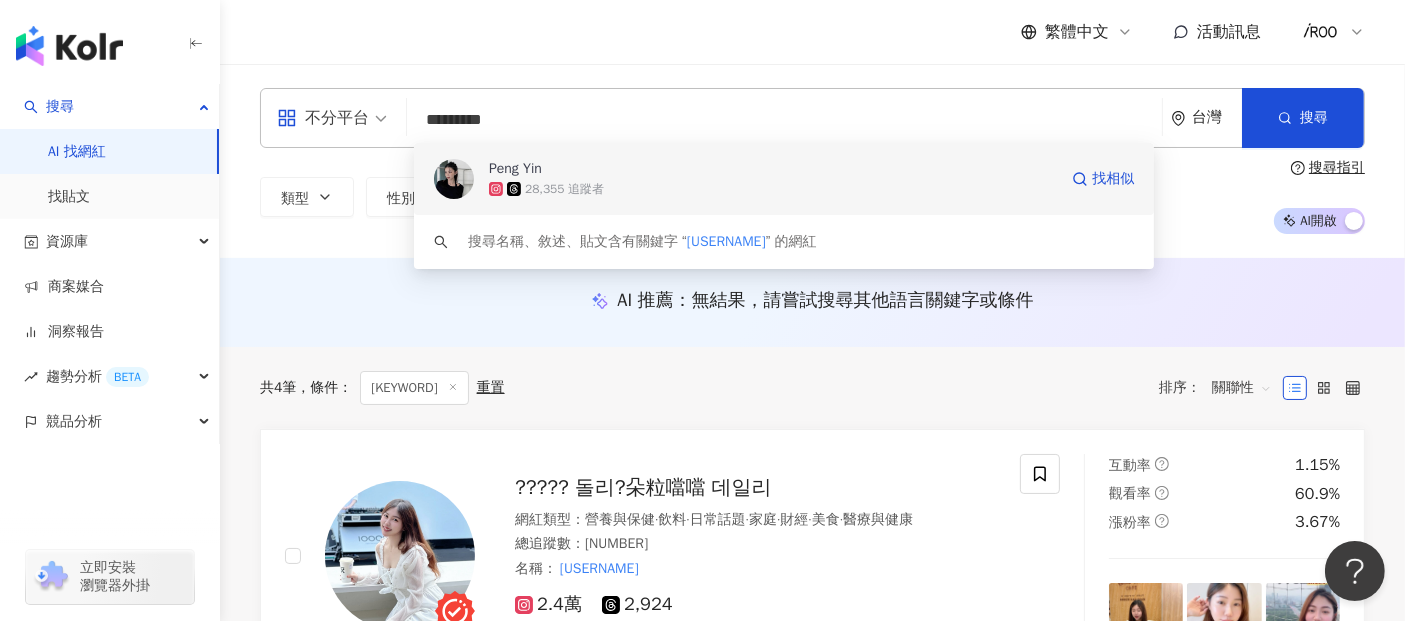 click on "28,355   追蹤者" at bounding box center [564, 189] 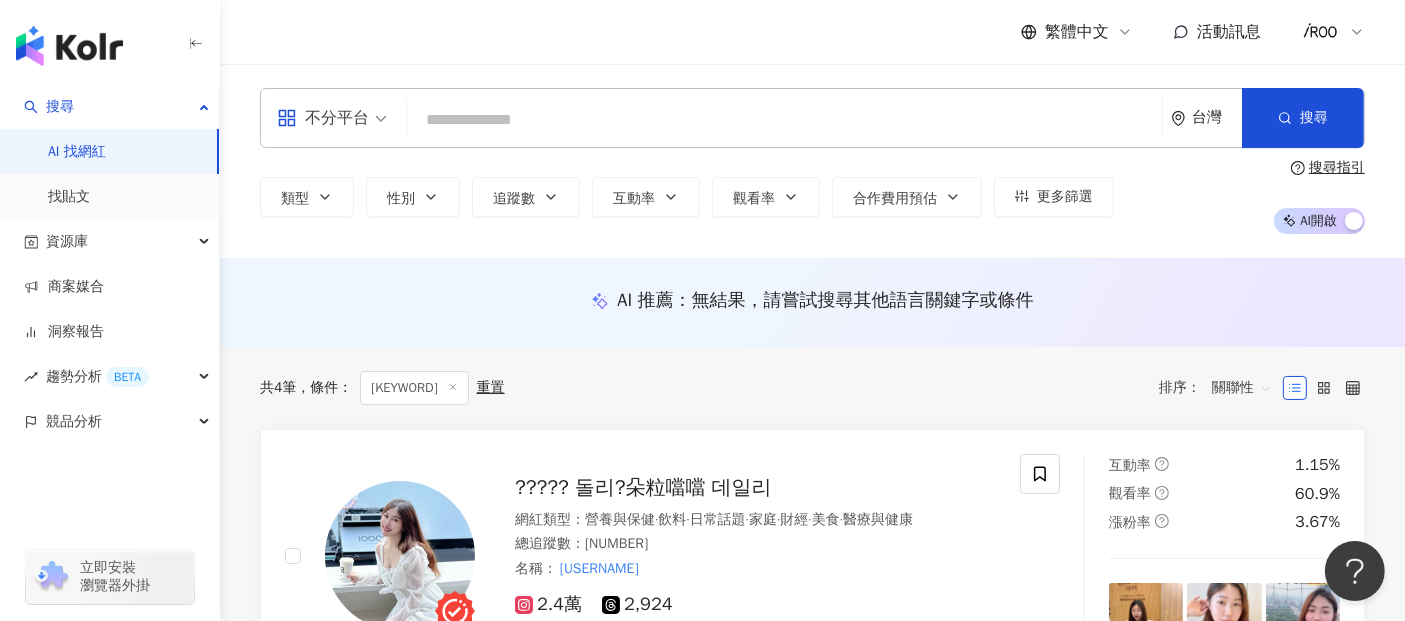 click at bounding box center [784, 120] 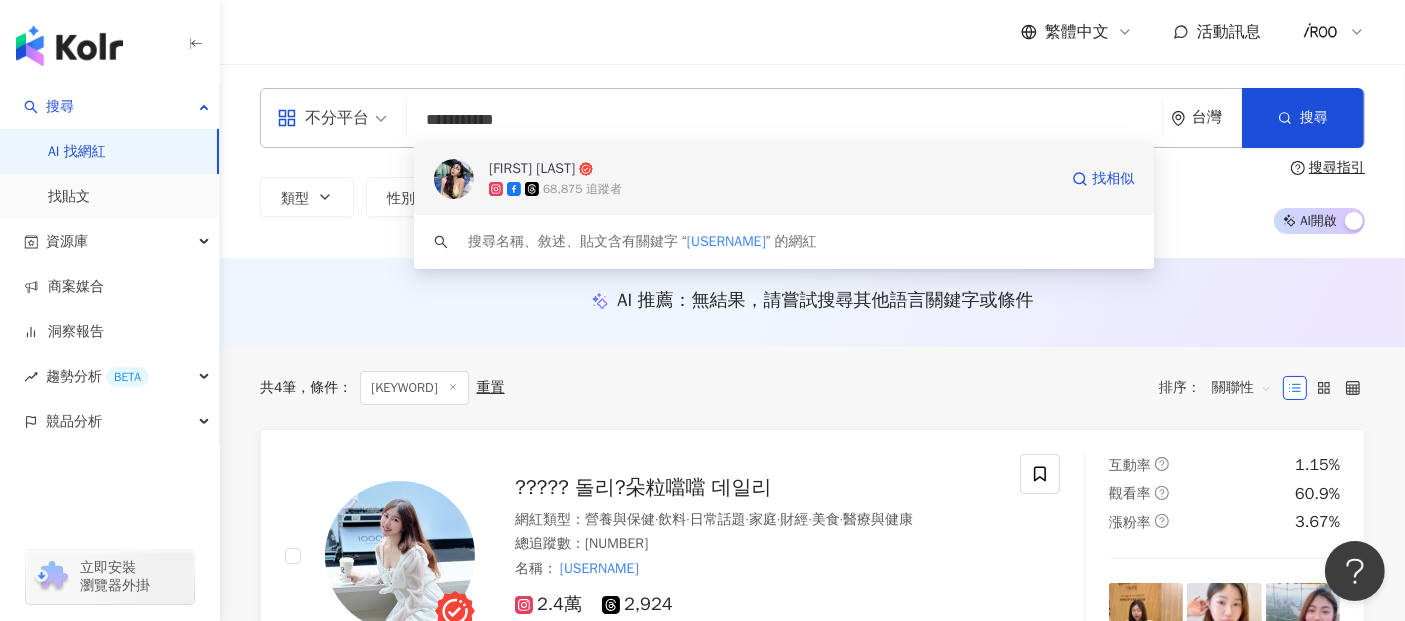 click on "薛薛 Monique" at bounding box center (532, 169) 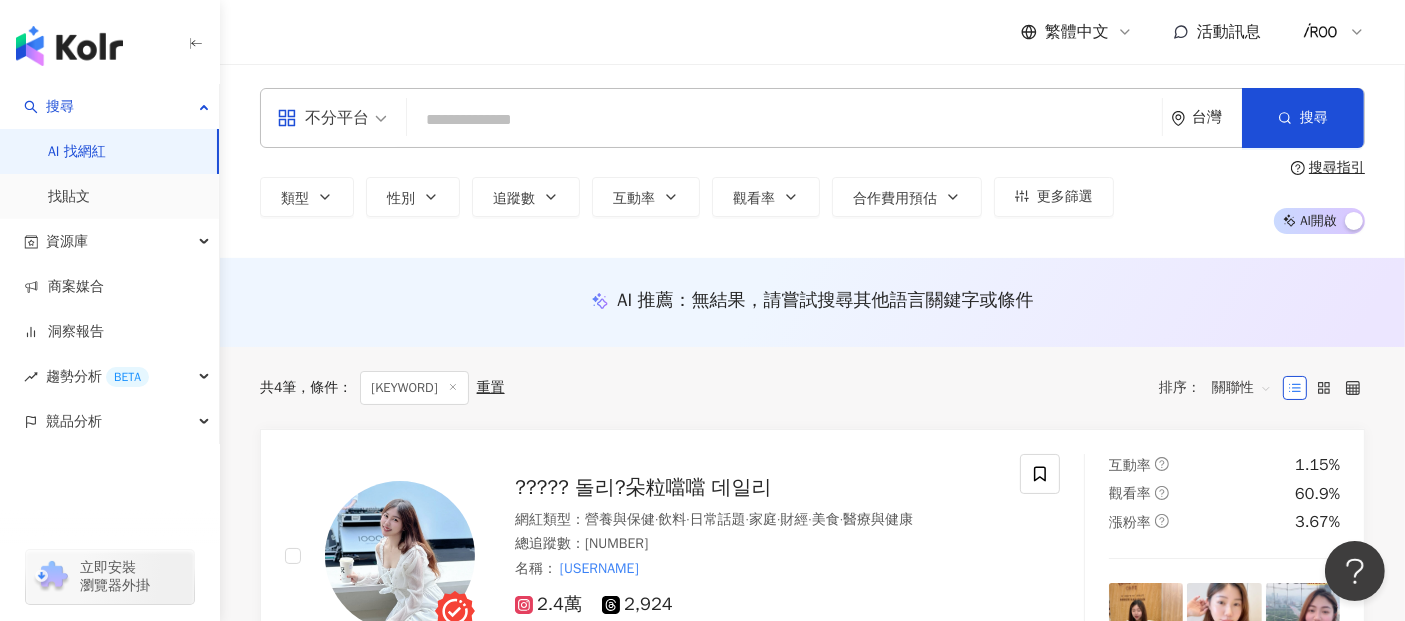 click at bounding box center [784, 120] 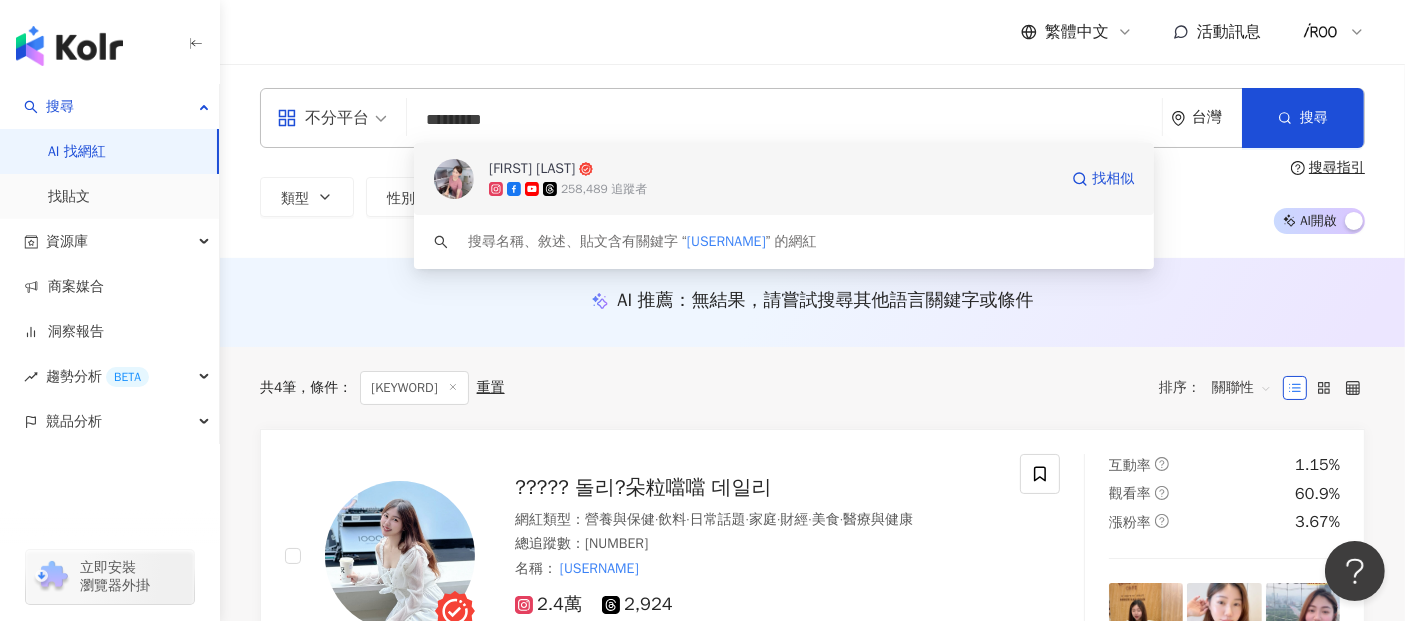 click on "Nico 古璇" at bounding box center (532, 169) 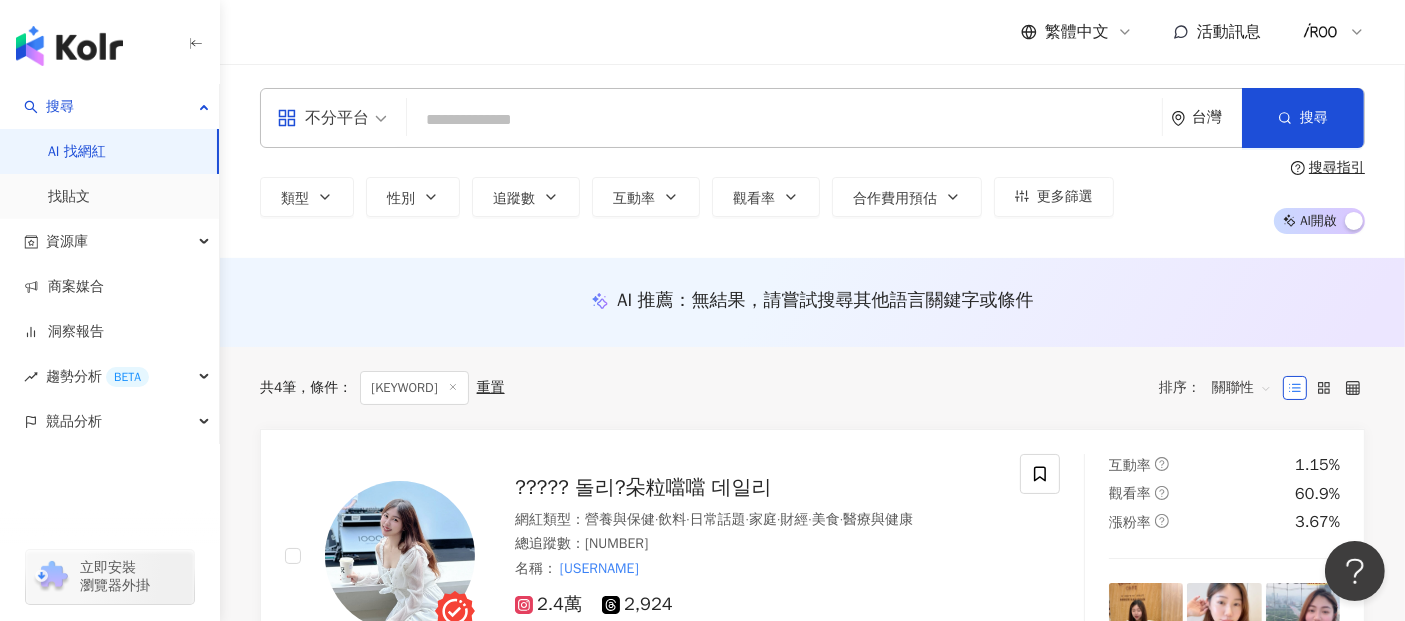 click at bounding box center (784, 120) 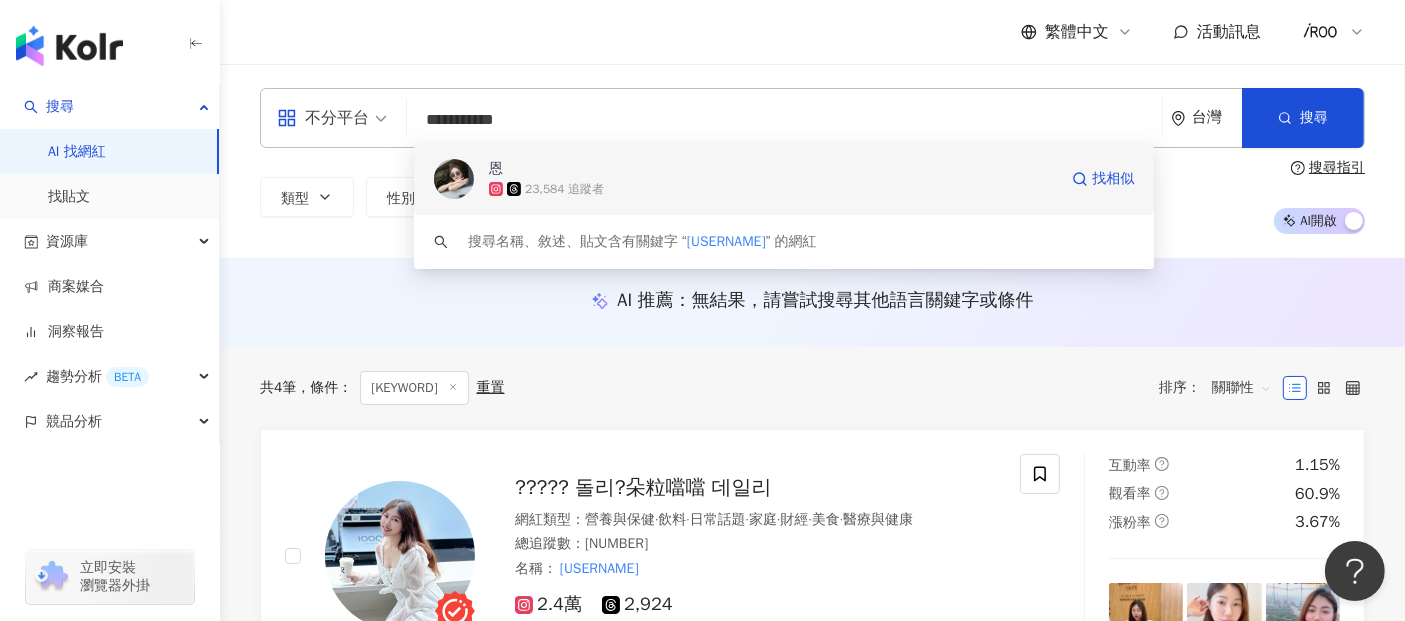 click on "恩" at bounding box center (703, 169) 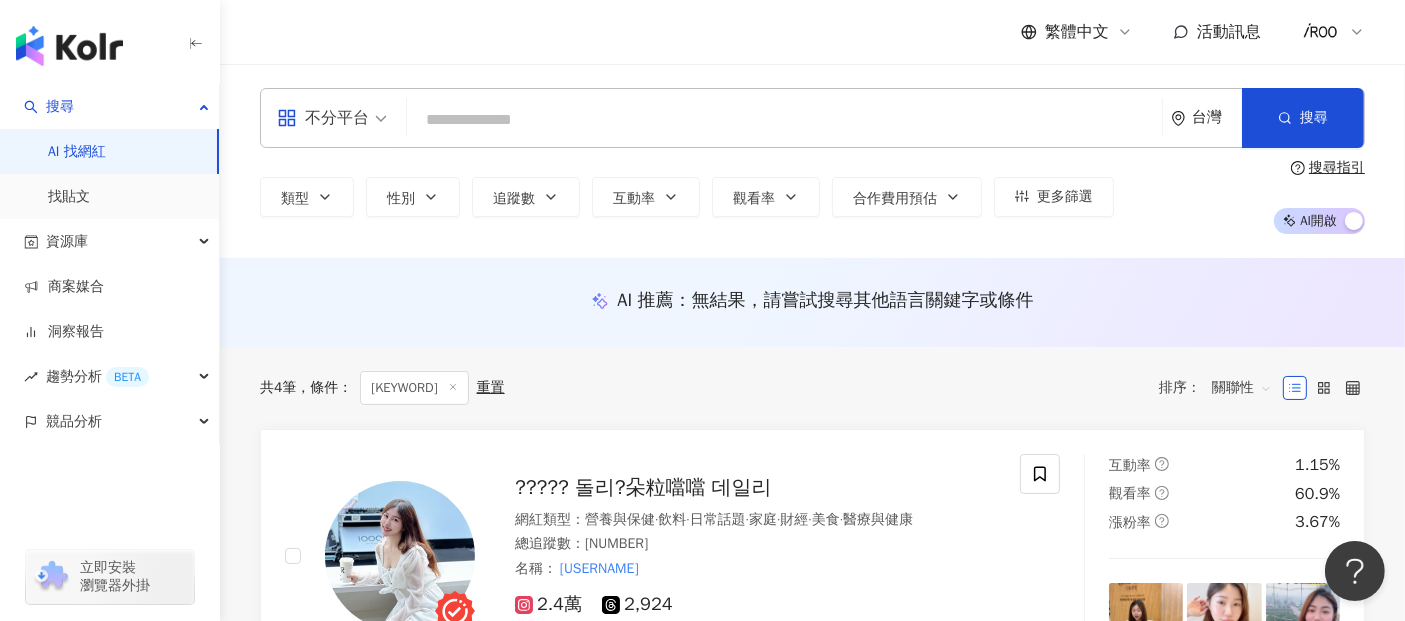 click at bounding box center [784, 120] 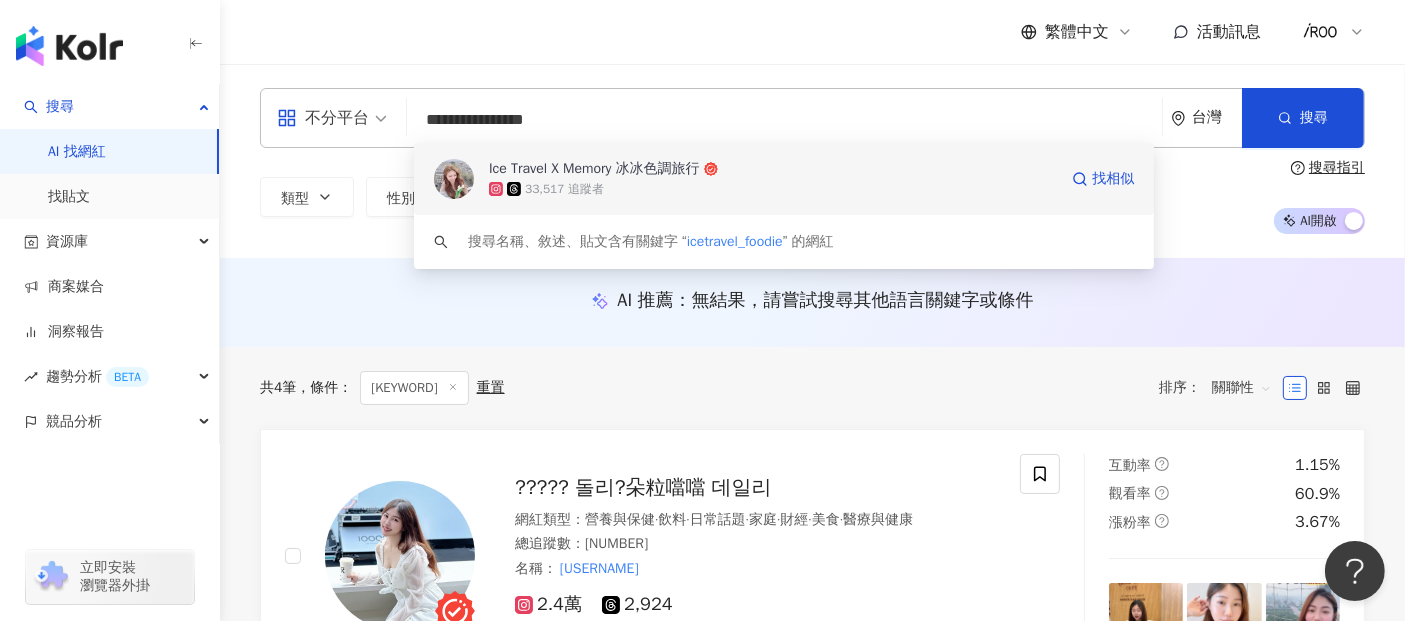 click on "Ice Travel X Memory 冰冰色調旅行" at bounding box center (594, 169) 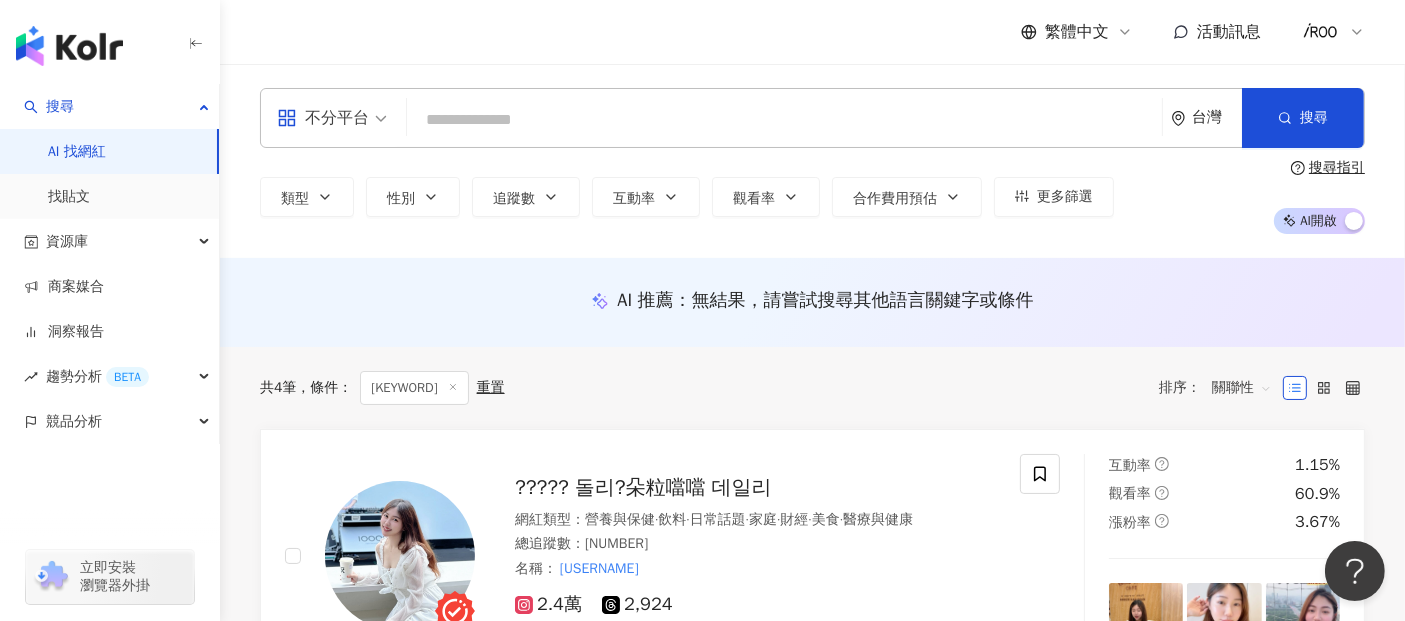 click at bounding box center [784, 120] 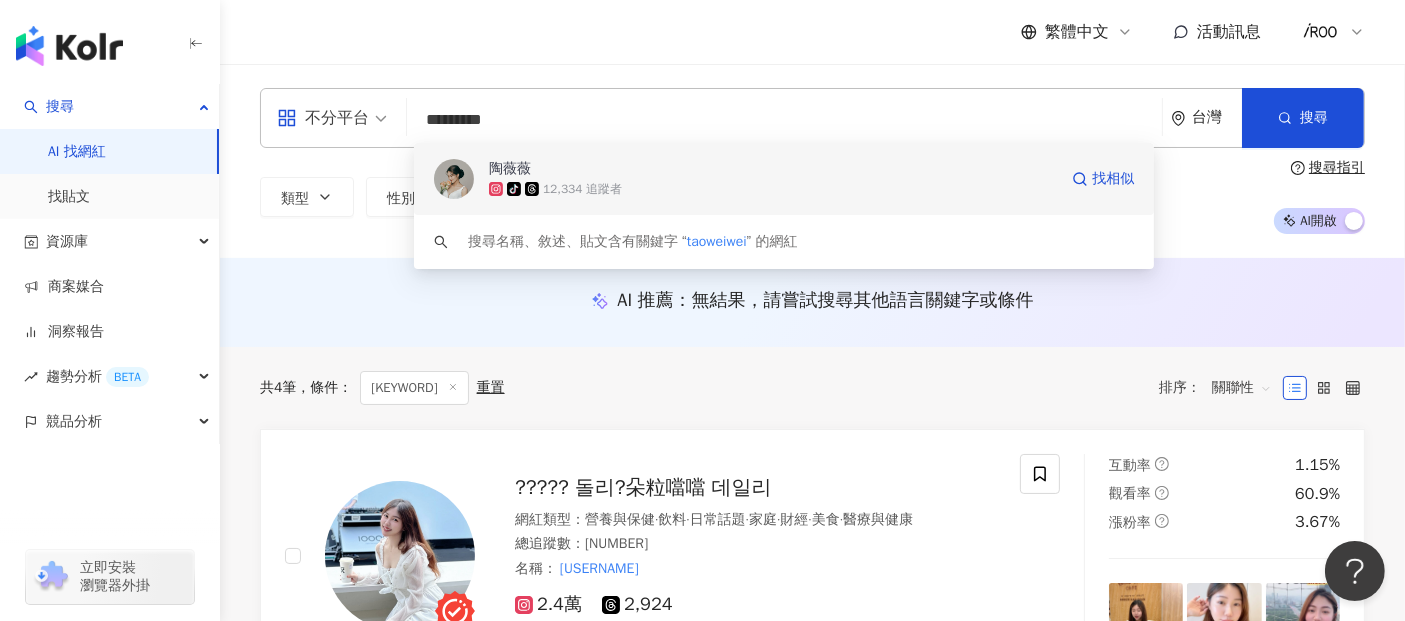 click on "陶薇薇" at bounding box center [510, 169] 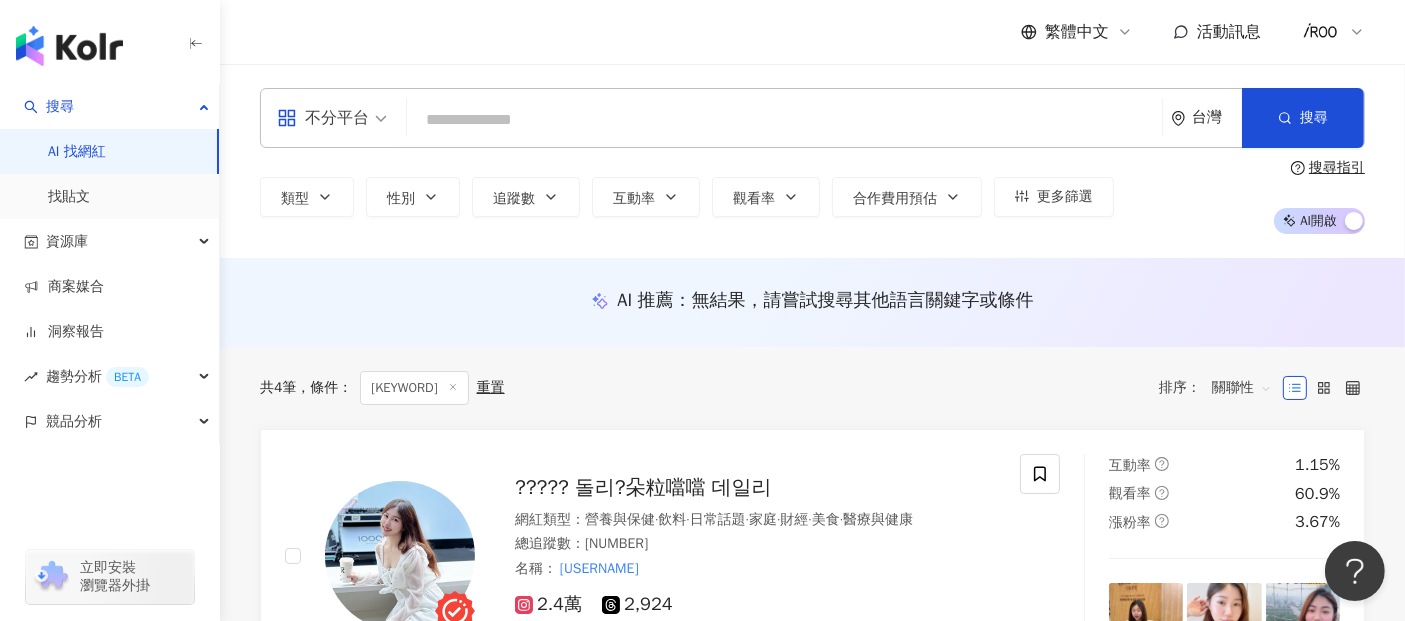 click at bounding box center [784, 120] 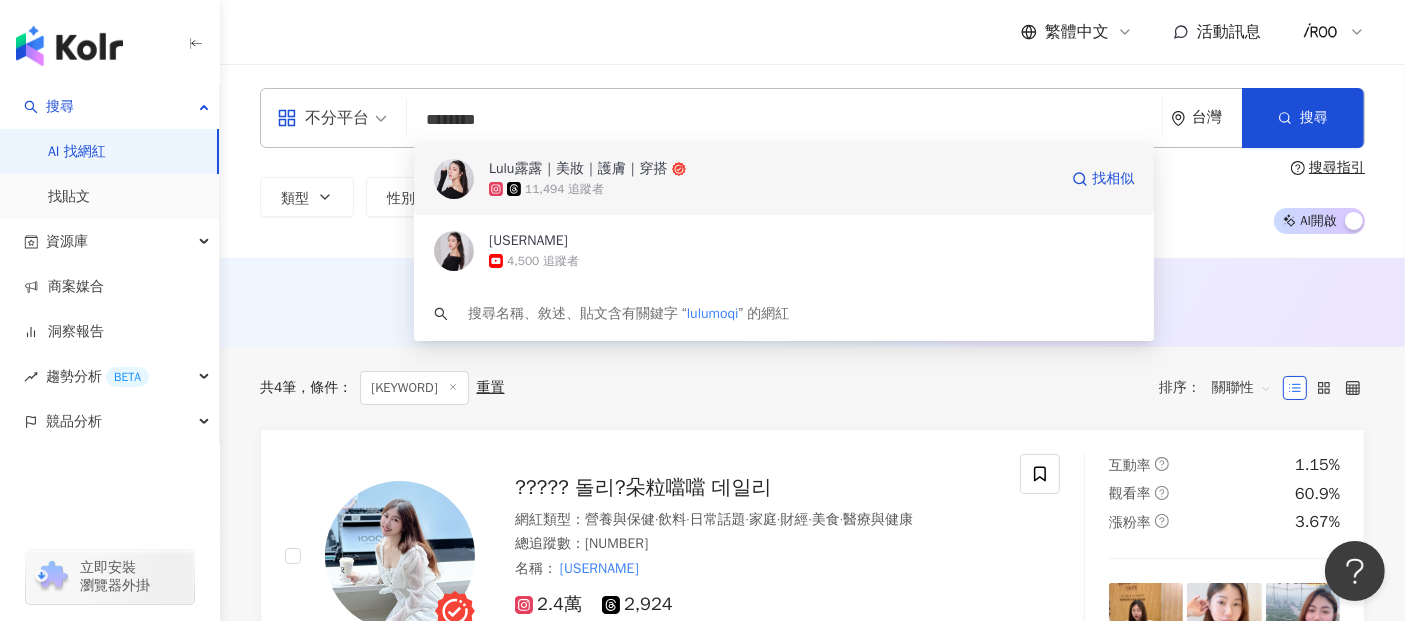 click on "Lulu露露｜美妝｜護膚｜穿搭" at bounding box center (578, 169) 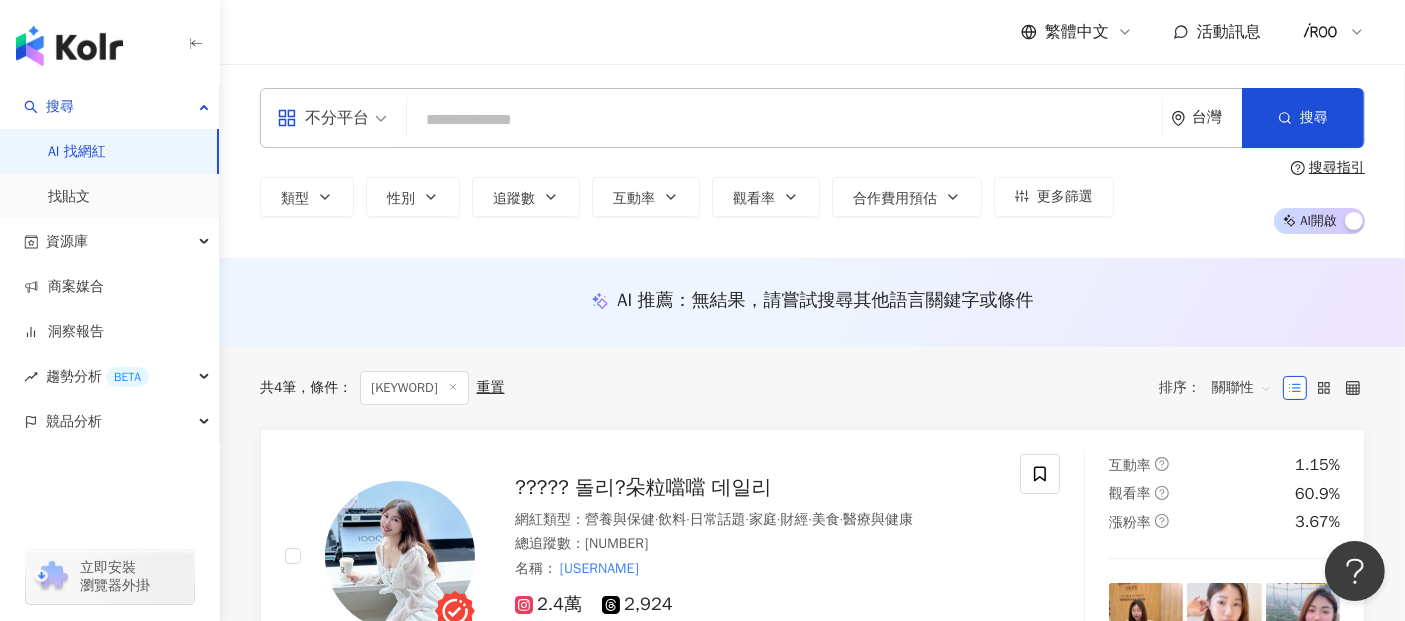 click on "不分平台 台灣 搜尋 962fed9a-b2ea-4d80-8a7f-462b1f1bf83f Lulu露露｜美妝｜護膚｜穿搭 11,494   追蹤者 露露lulumoqi 4,500   追蹤者 搜尋名稱、敘述、貼文含有關鍵字 “ lulumoqi ” 的網紅" at bounding box center (812, 118) 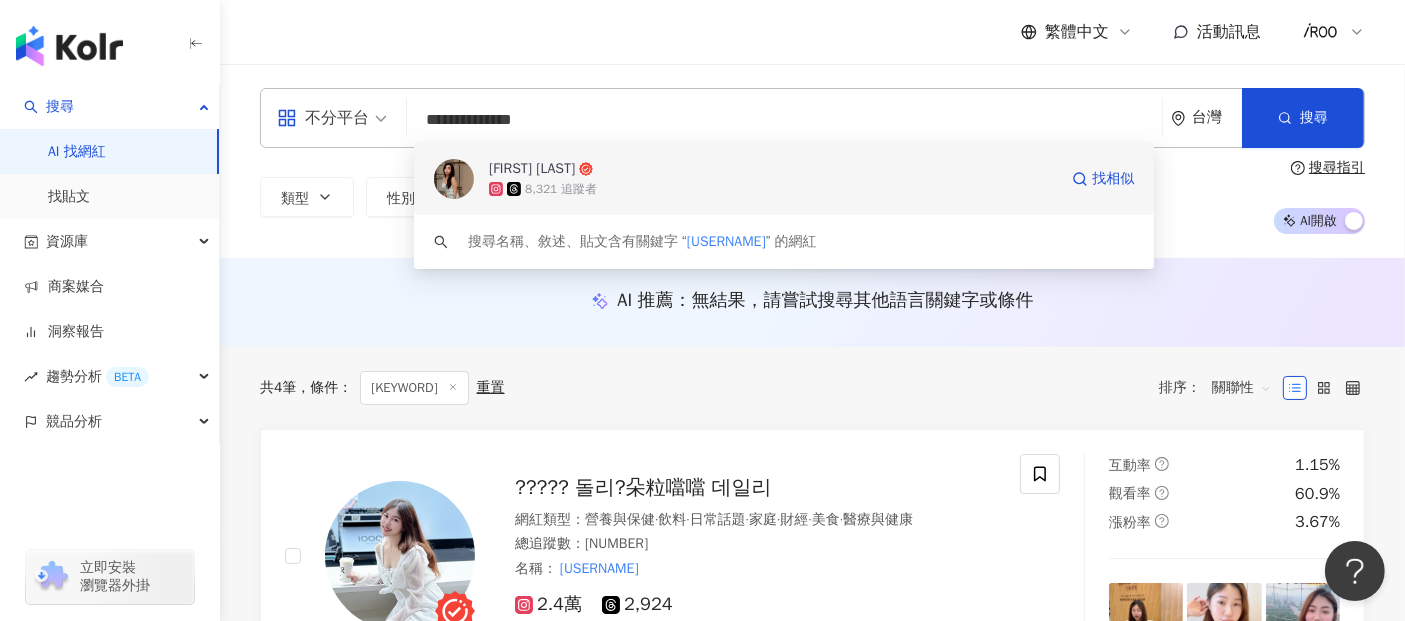 click on "Amanda Lee" at bounding box center [532, 169] 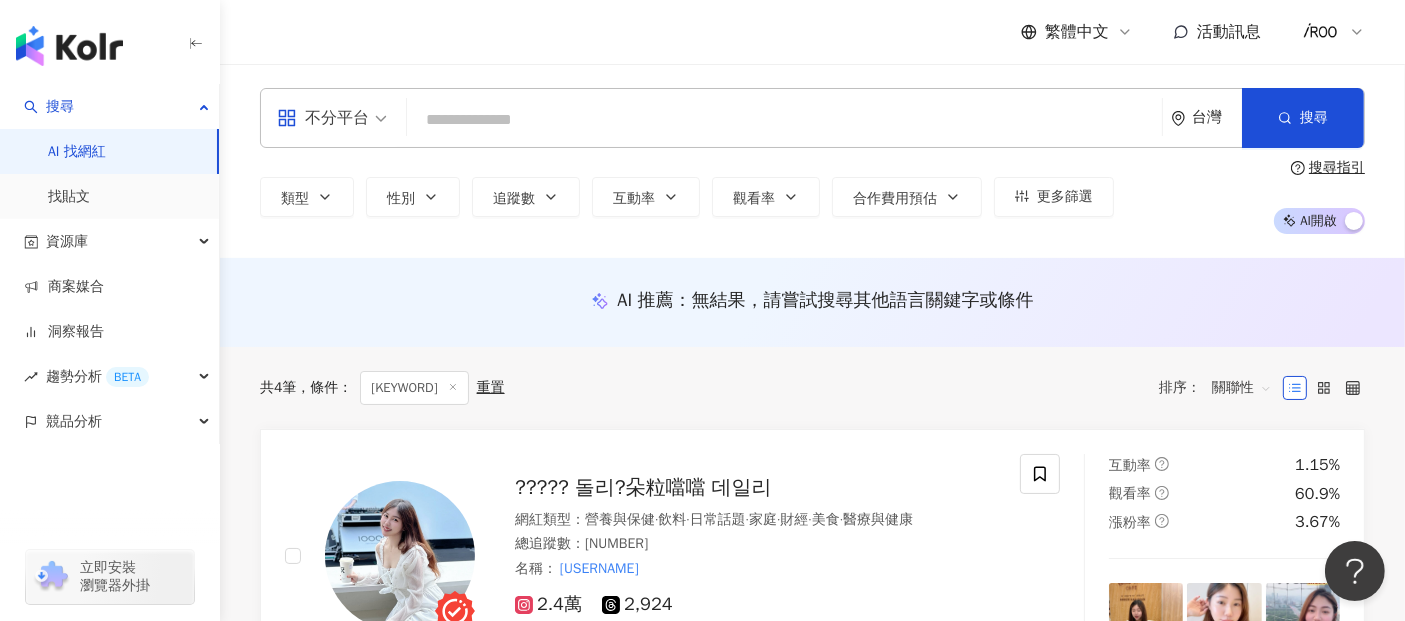 click at bounding box center [784, 120] 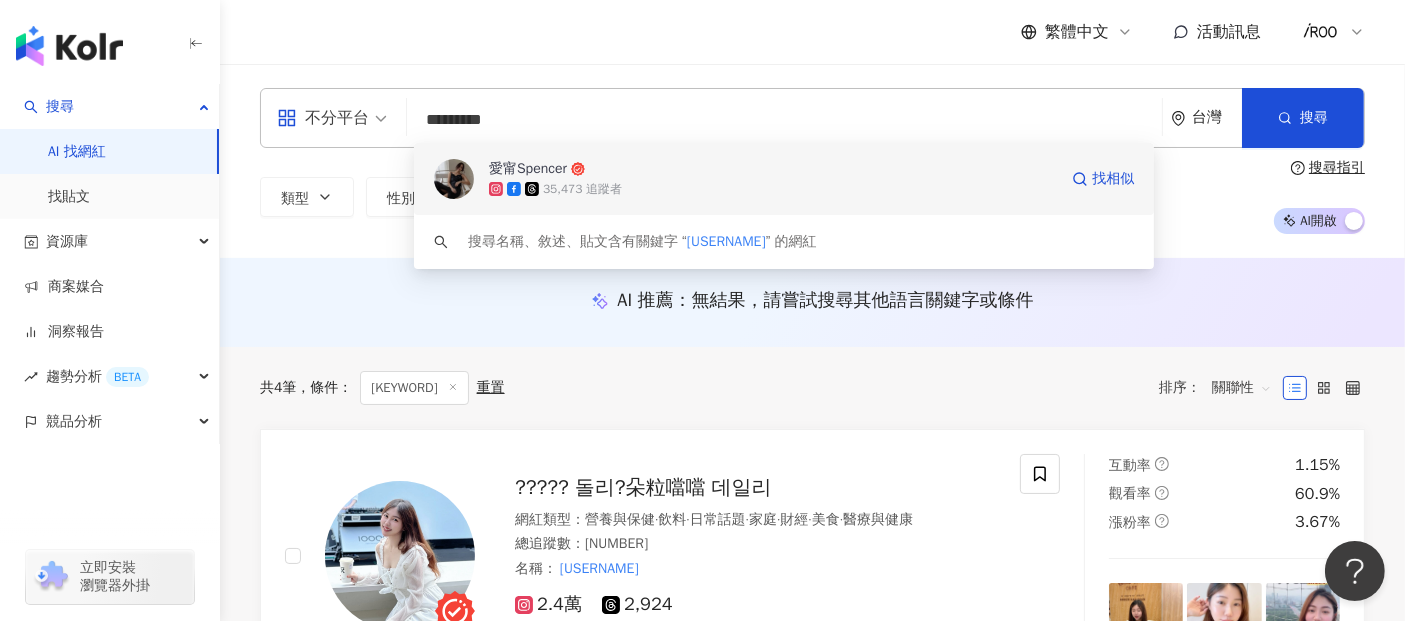 click on "愛甯Spencer" at bounding box center (528, 169) 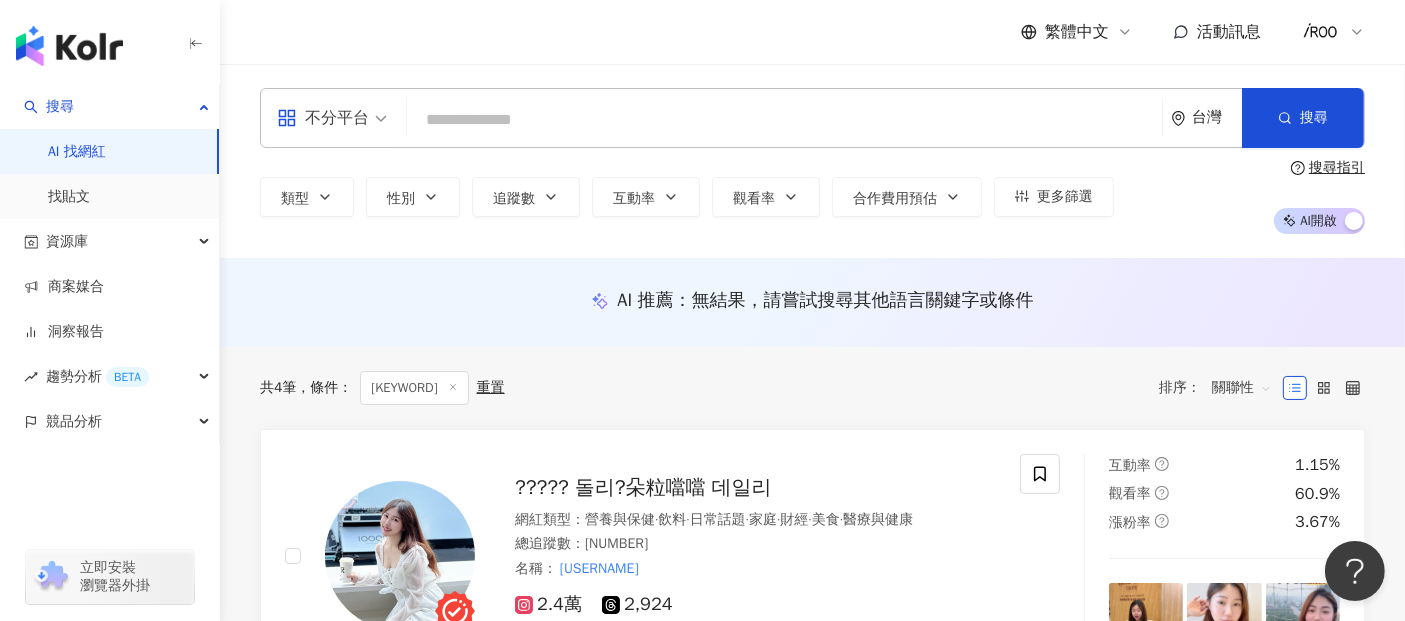click at bounding box center (784, 120) 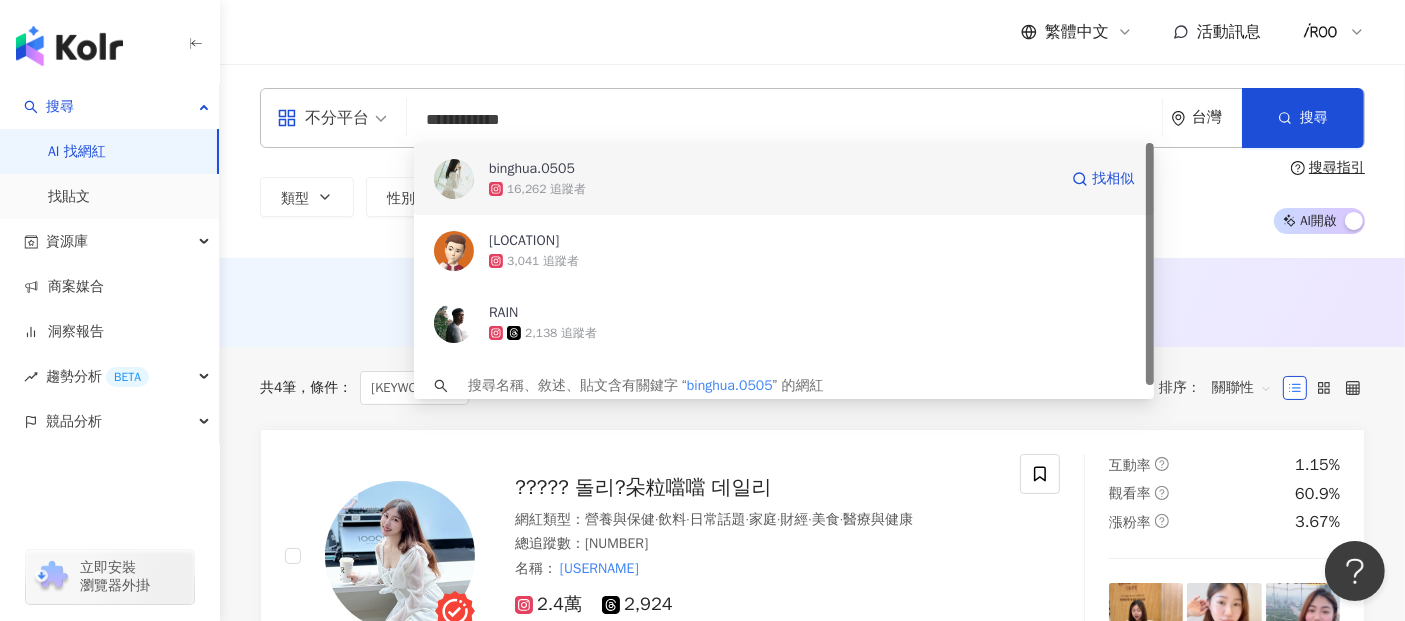 click on "binghua.0505" at bounding box center (532, 169) 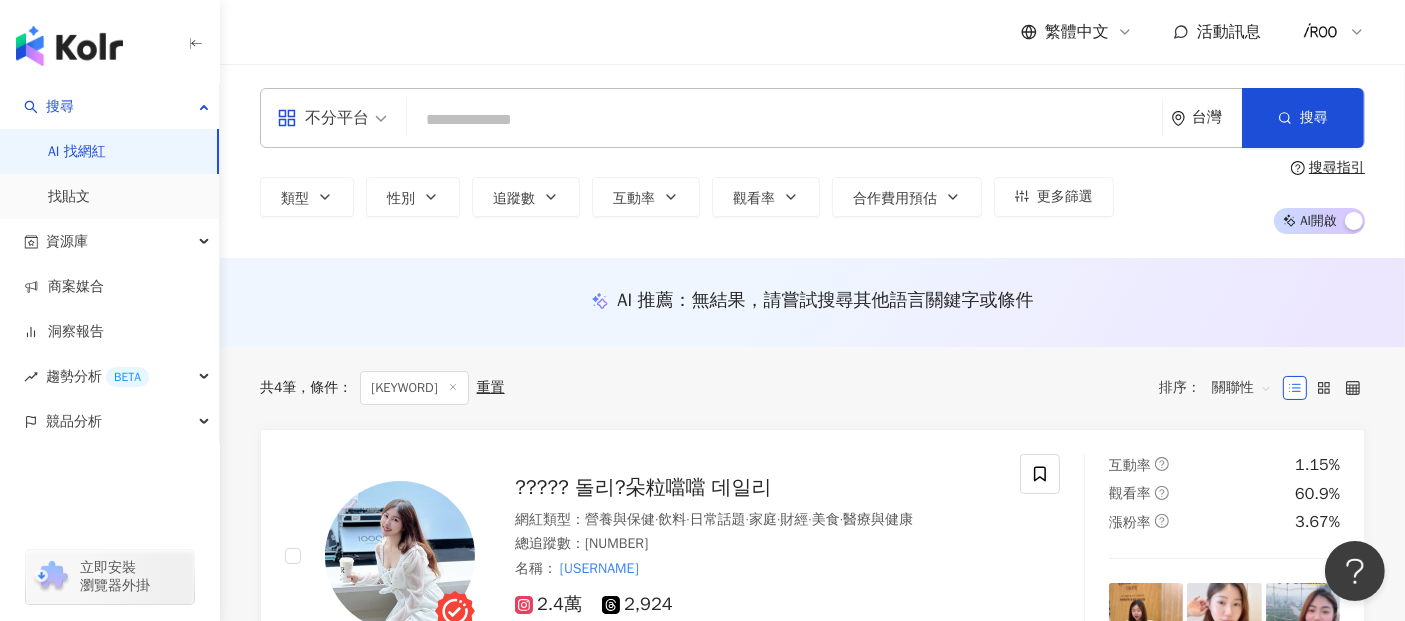 click at bounding box center [784, 120] 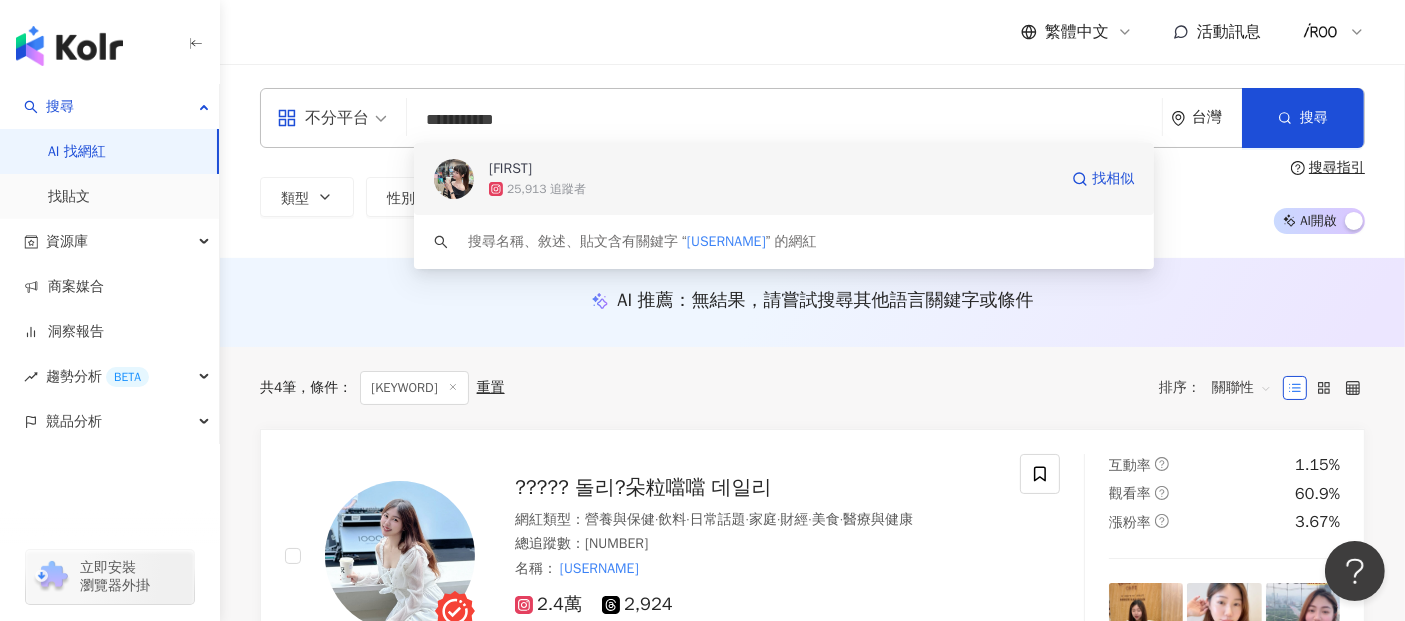 click on "ERICA" at bounding box center (703, 169) 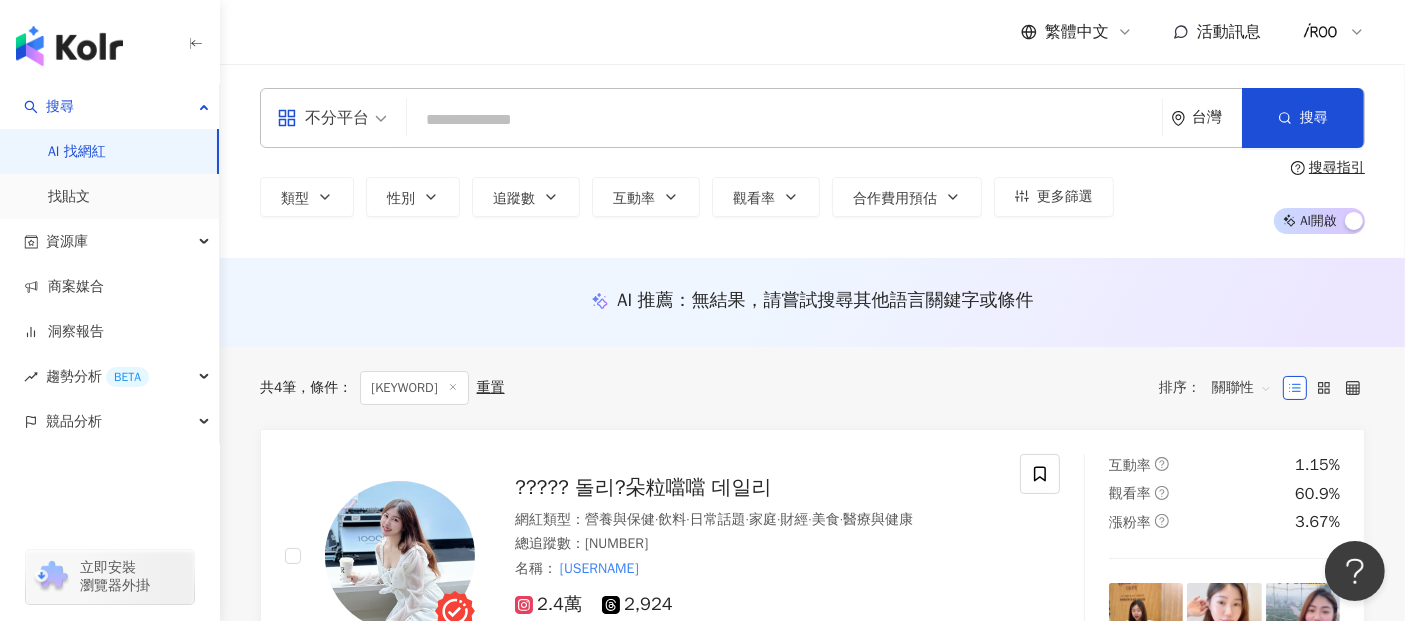 click at bounding box center (784, 120) 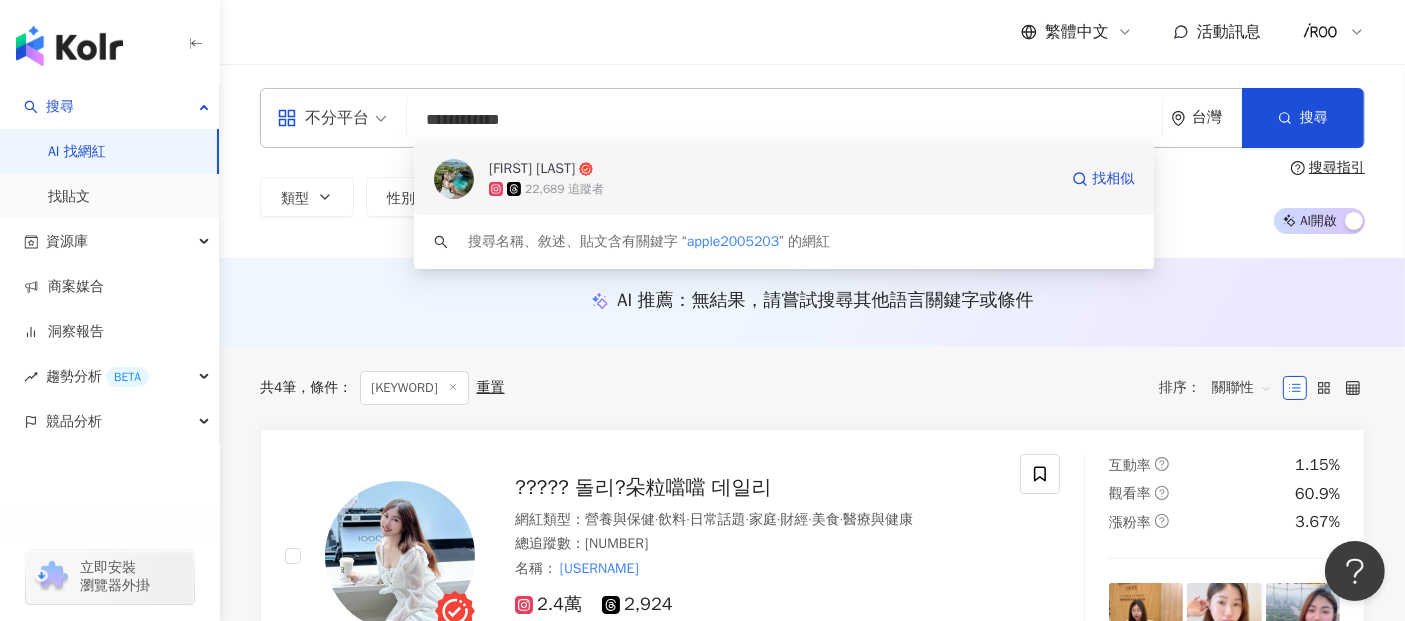 click on "Yu-ru Lin" at bounding box center (532, 169) 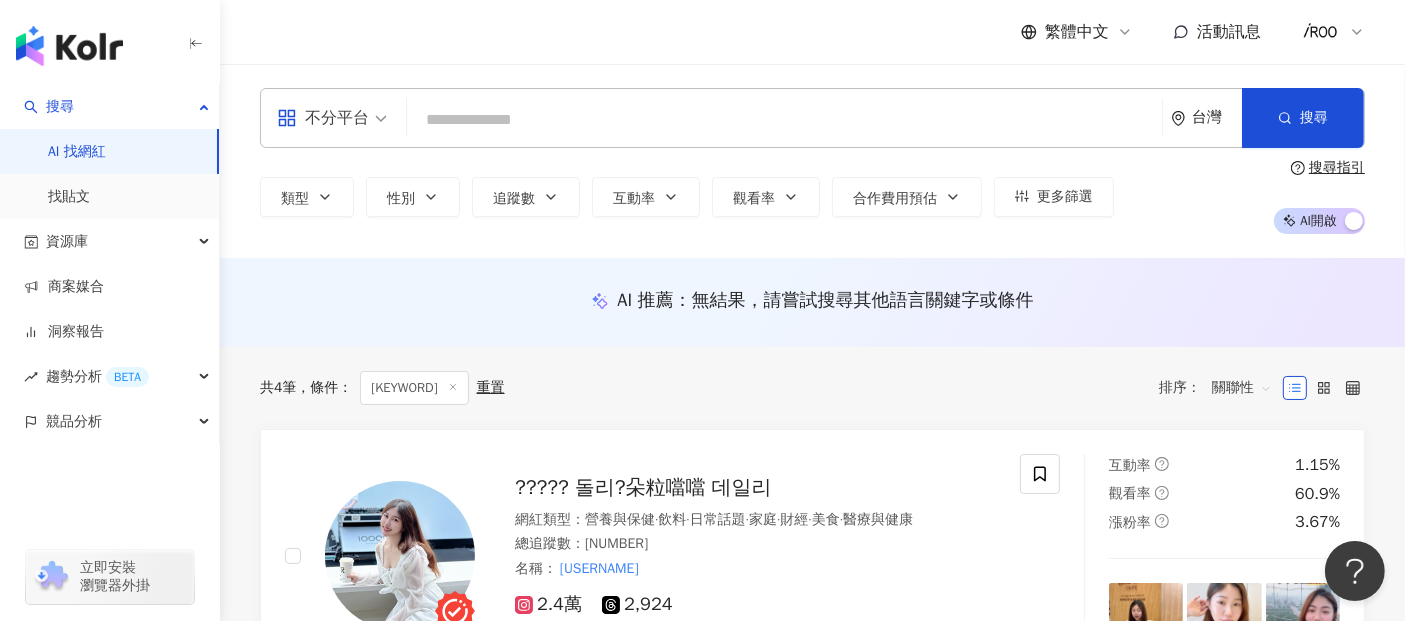 click at bounding box center [784, 120] 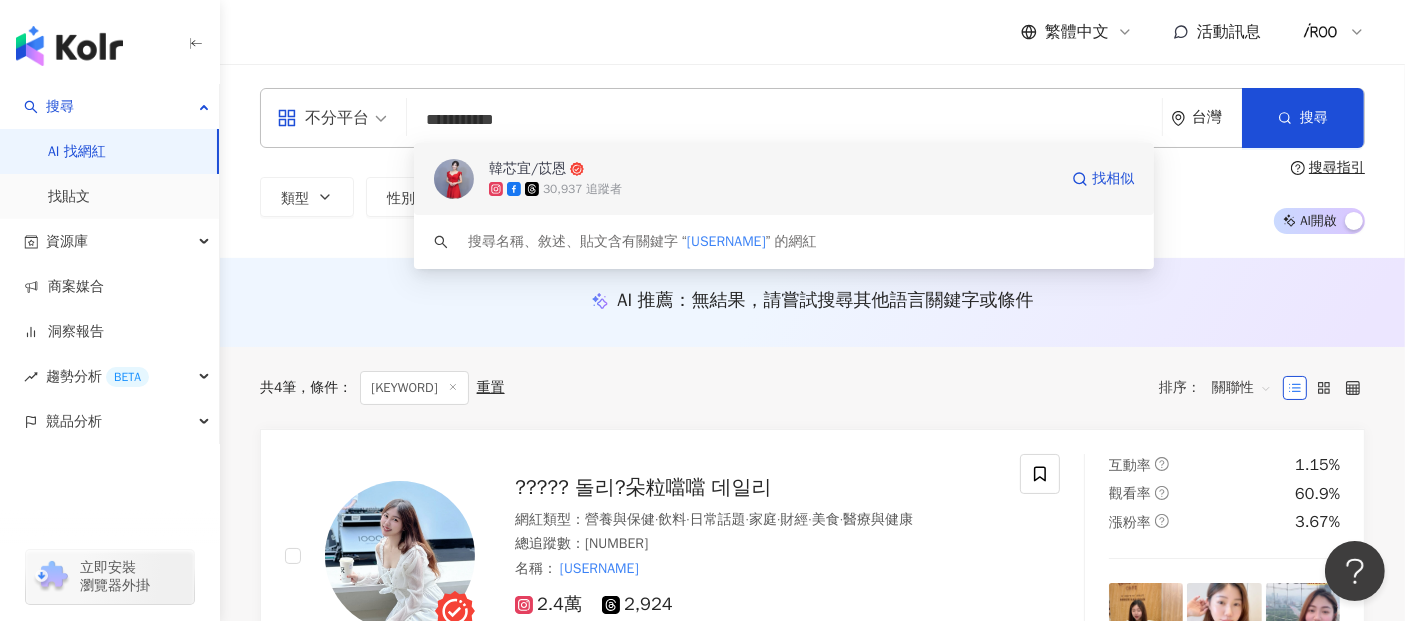 click on "韓芯宜/苡恩" at bounding box center (527, 169) 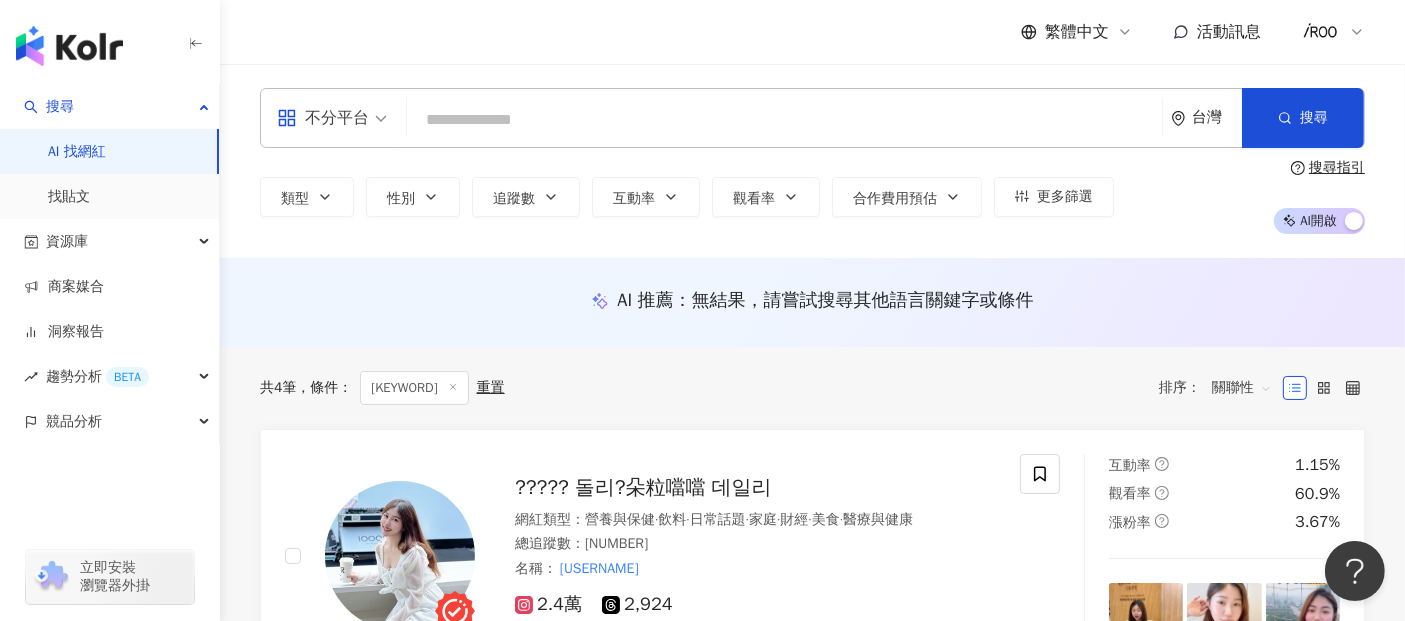 click at bounding box center (784, 120) 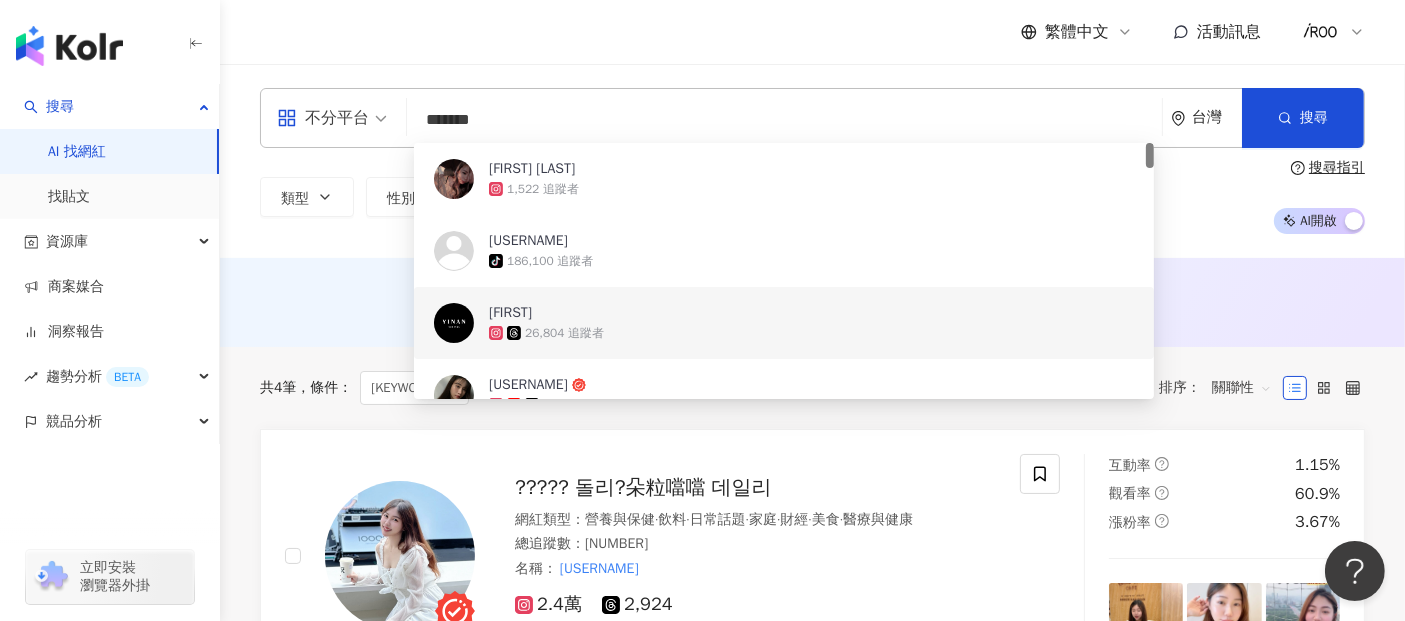 type on "*******" 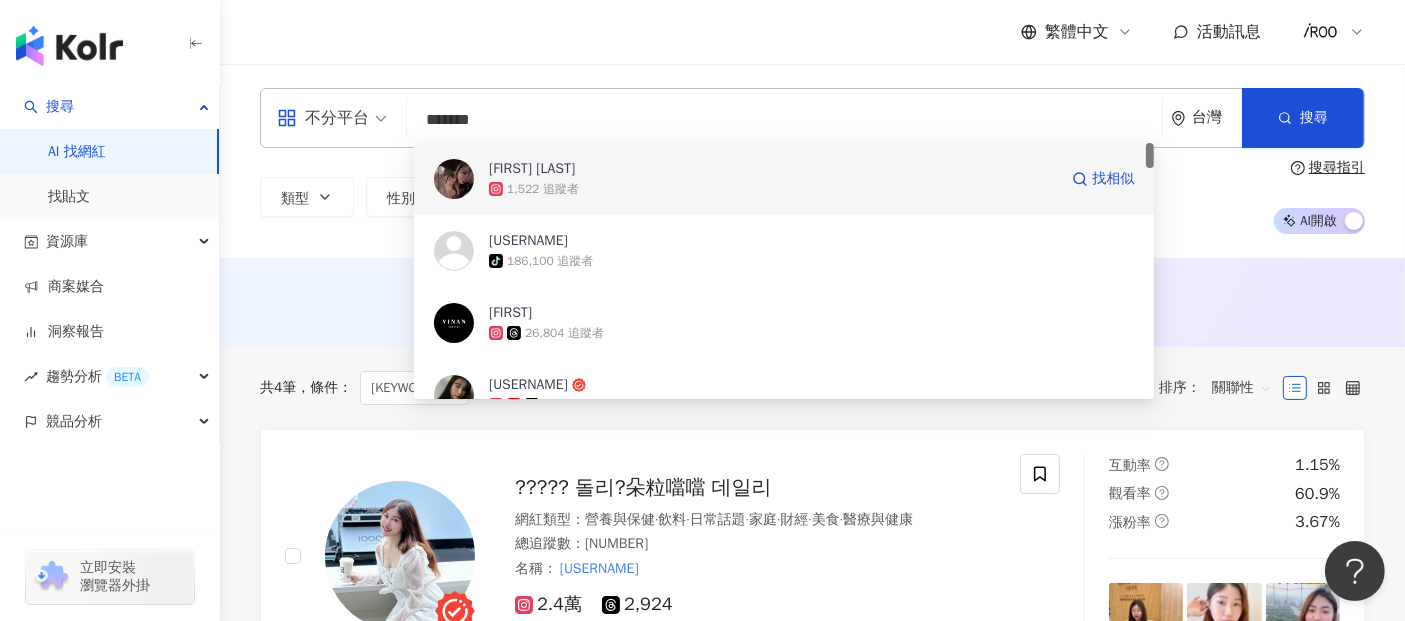 click on "Yin Ying Yin Ying" at bounding box center (532, 169) 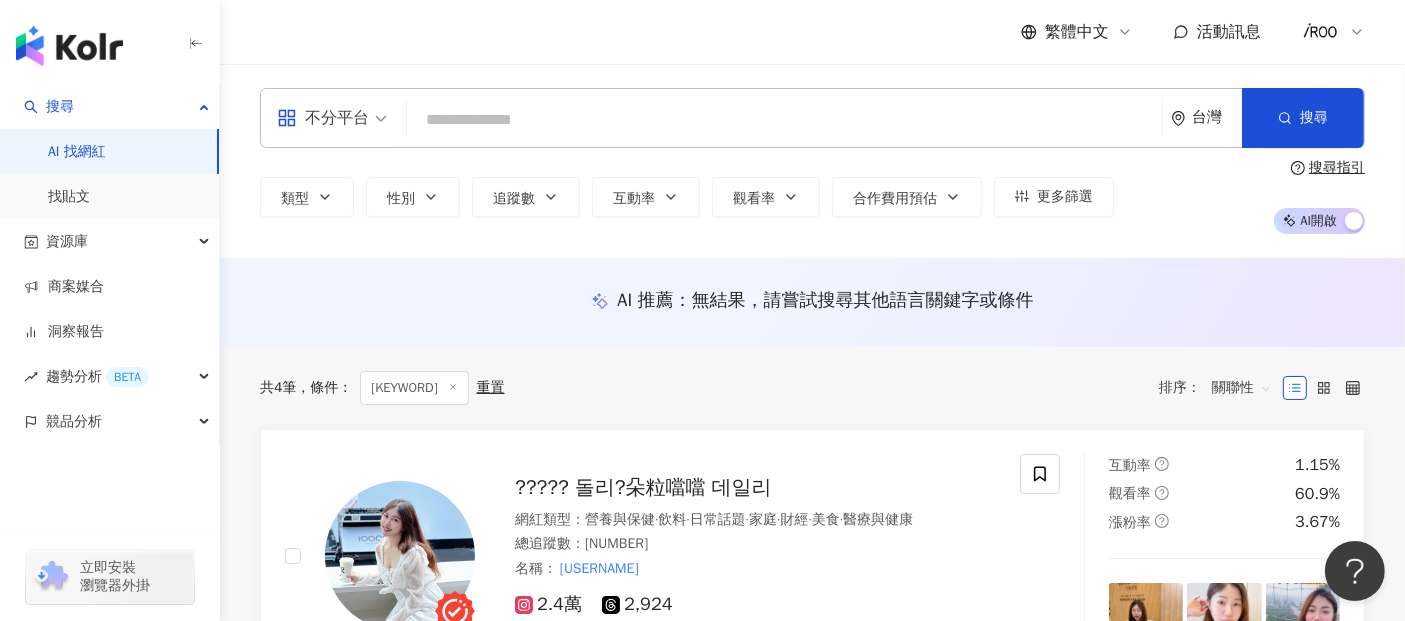 click at bounding box center (784, 120) 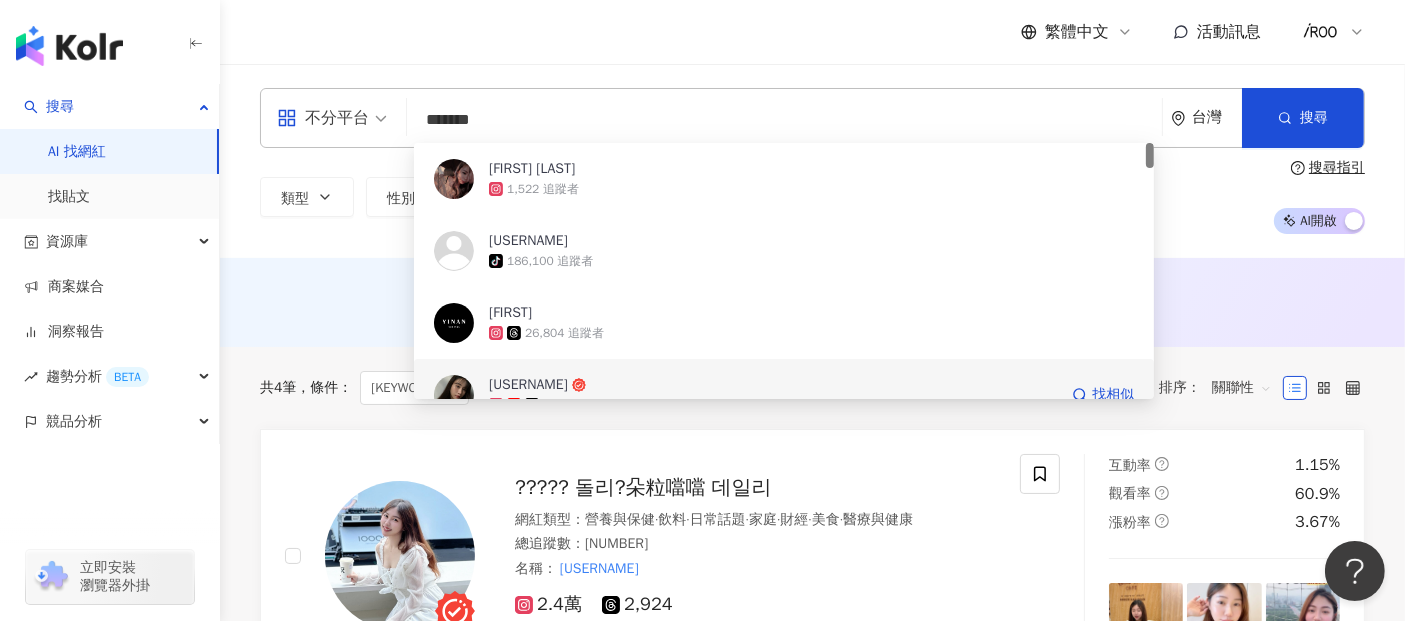 click on "6,919   追蹤者" at bounding box center [773, 405] 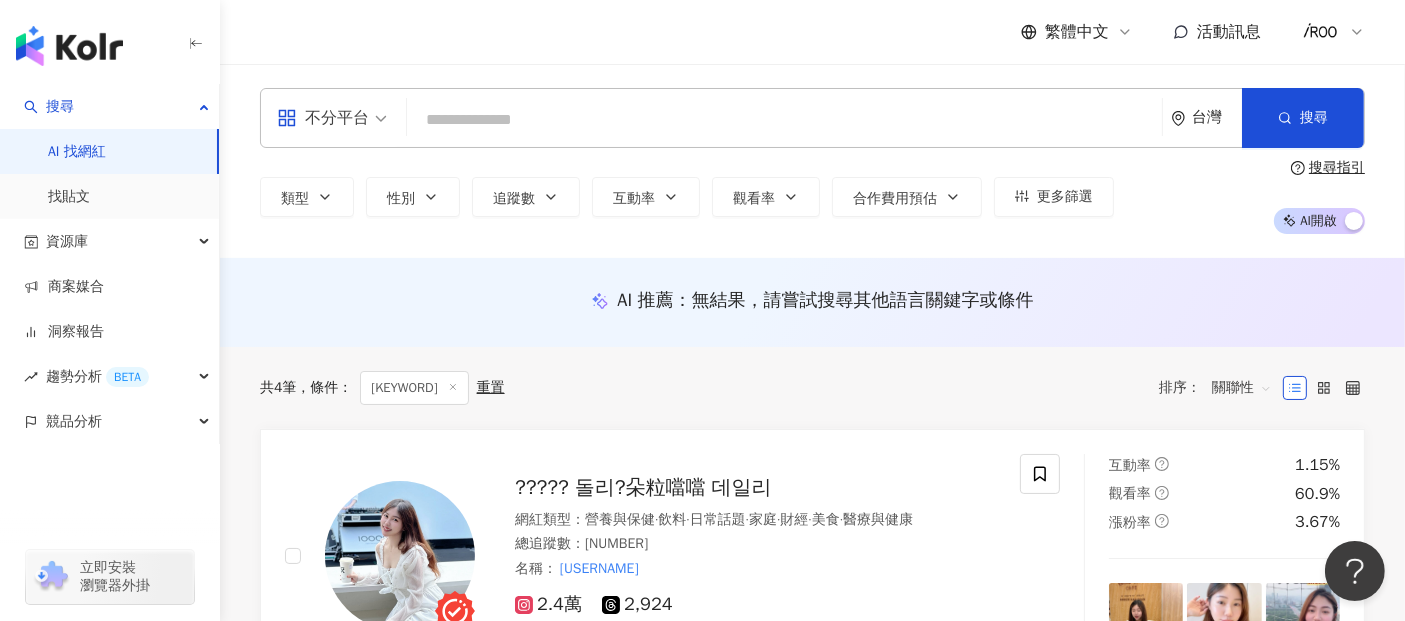 click at bounding box center [784, 120] 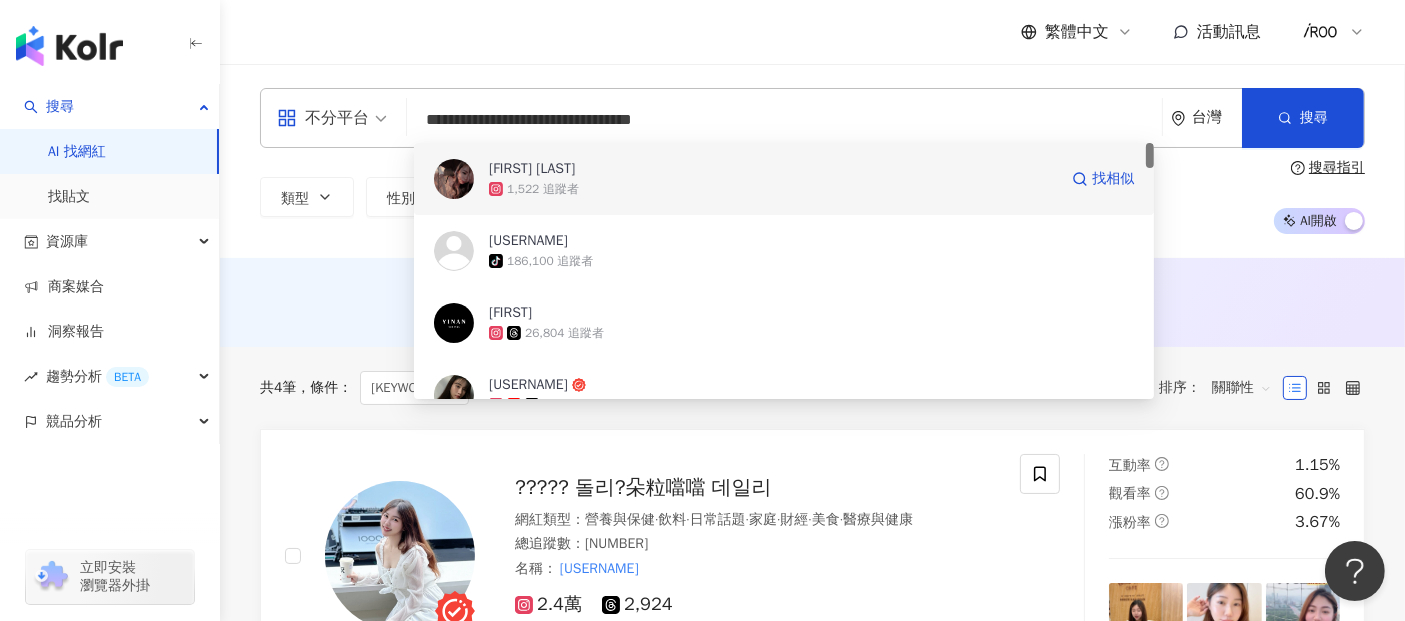 click on "Yin Ying Yin Ying" at bounding box center (532, 169) 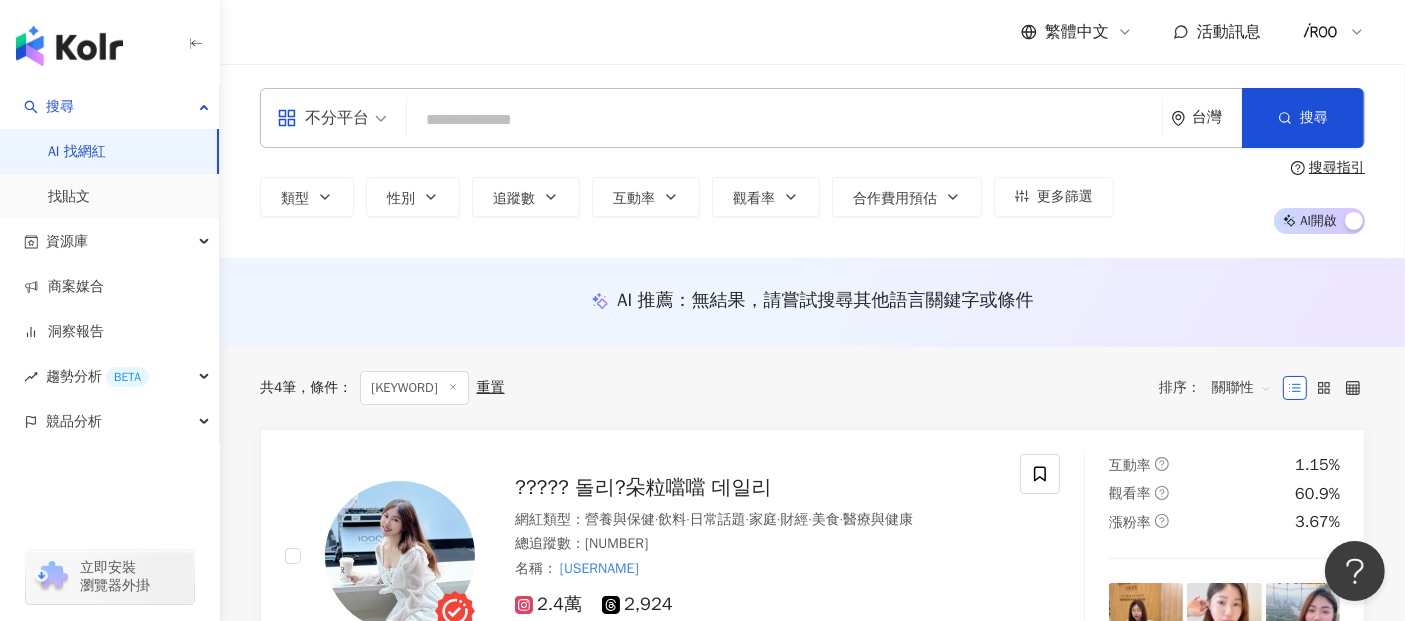 click at bounding box center (784, 120) 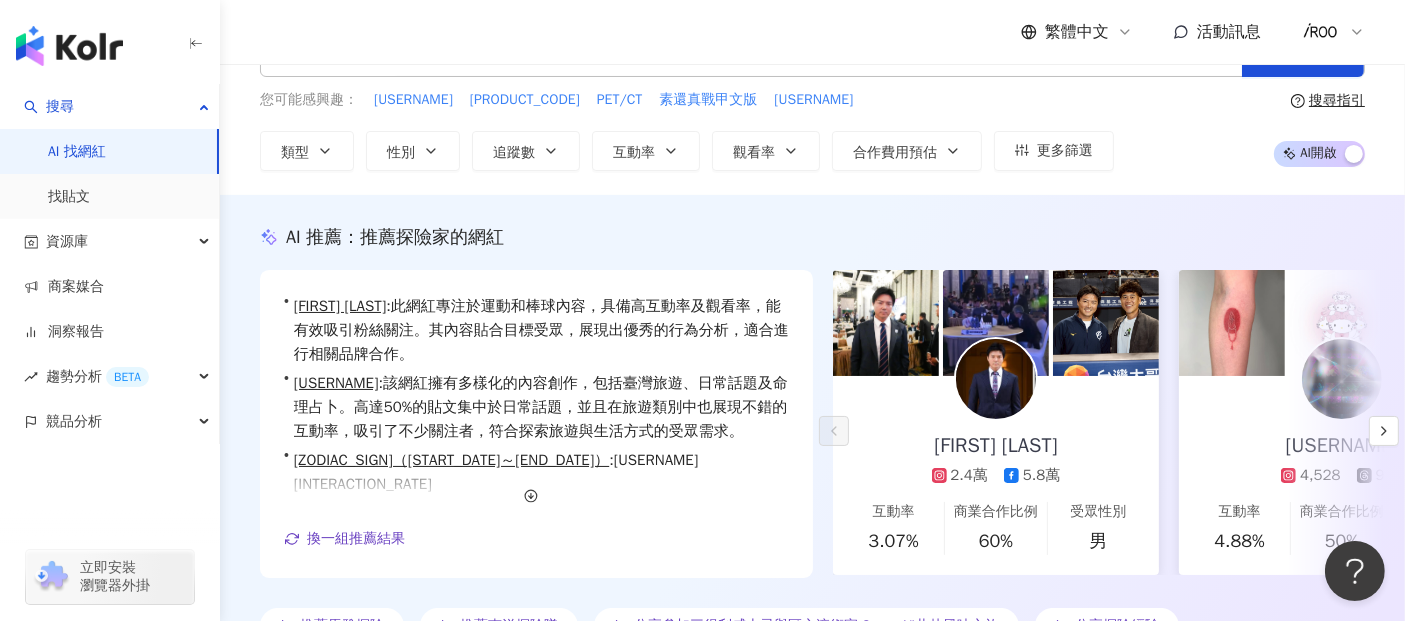 scroll, scrollTop: 0, scrollLeft: 0, axis: both 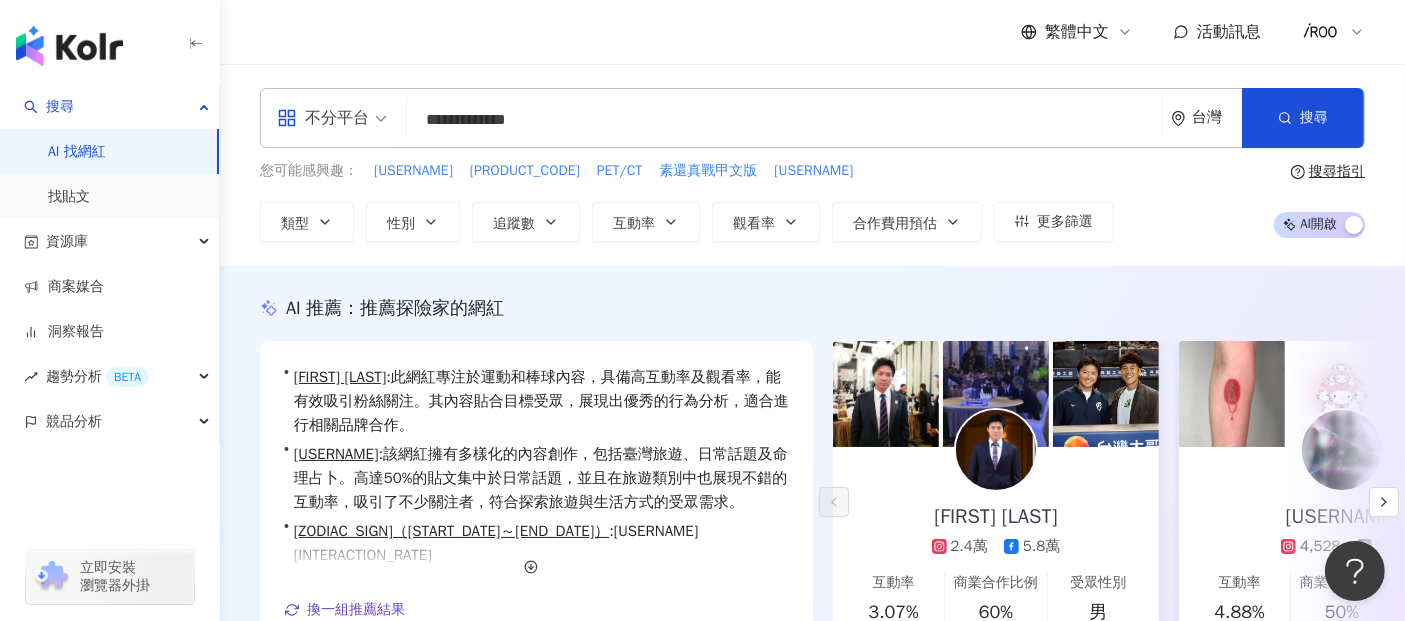 drag, startPoint x: 460, startPoint y: 121, endPoint x: 415, endPoint y: 121, distance: 45 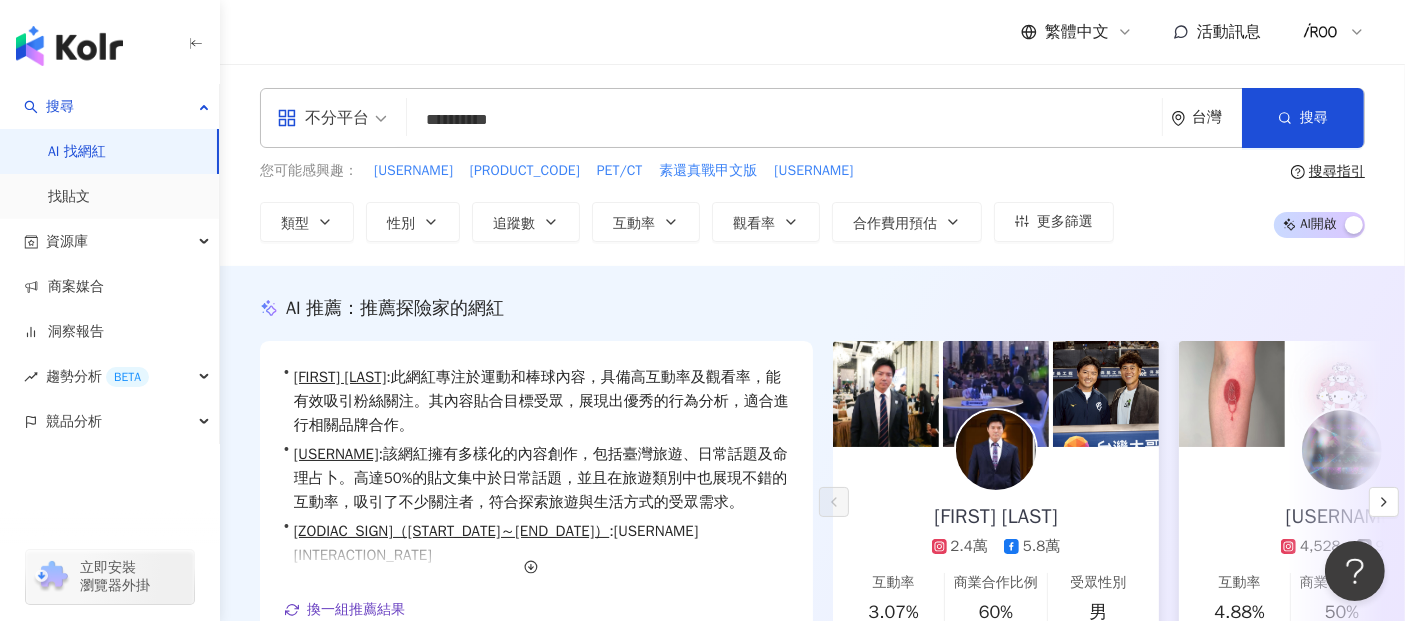 type on "**********" 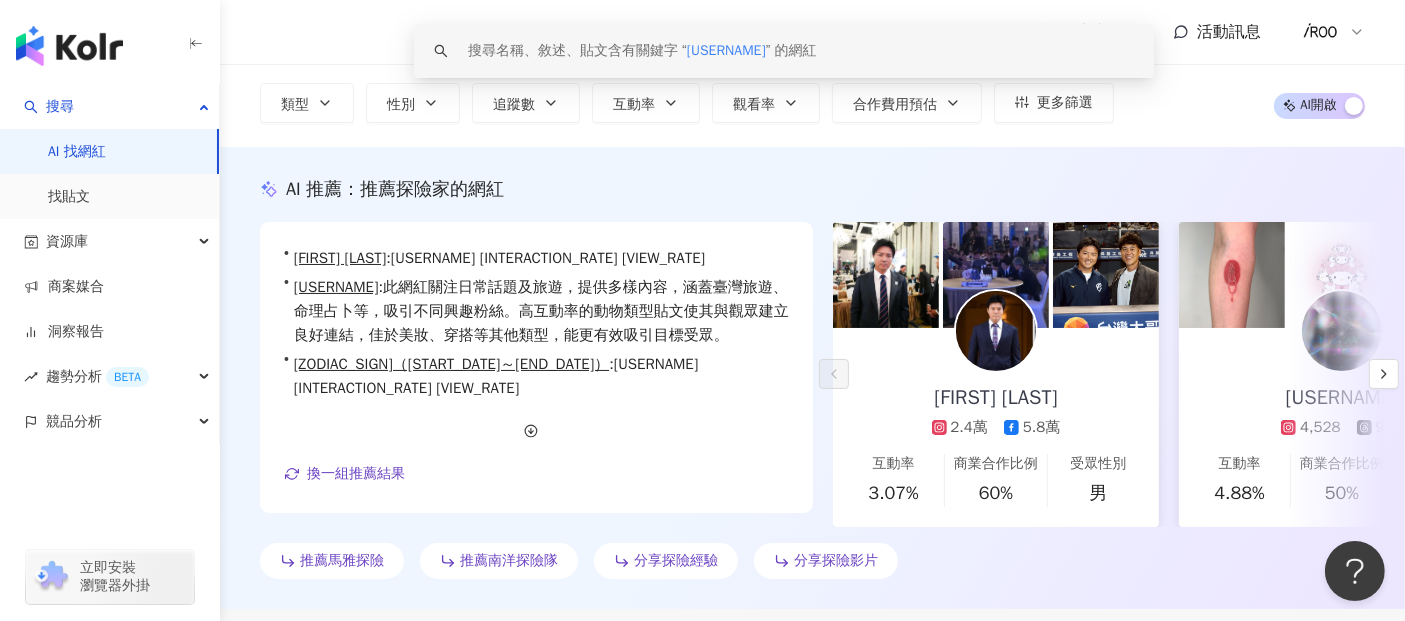 scroll, scrollTop: 835, scrollLeft: 0, axis: vertical 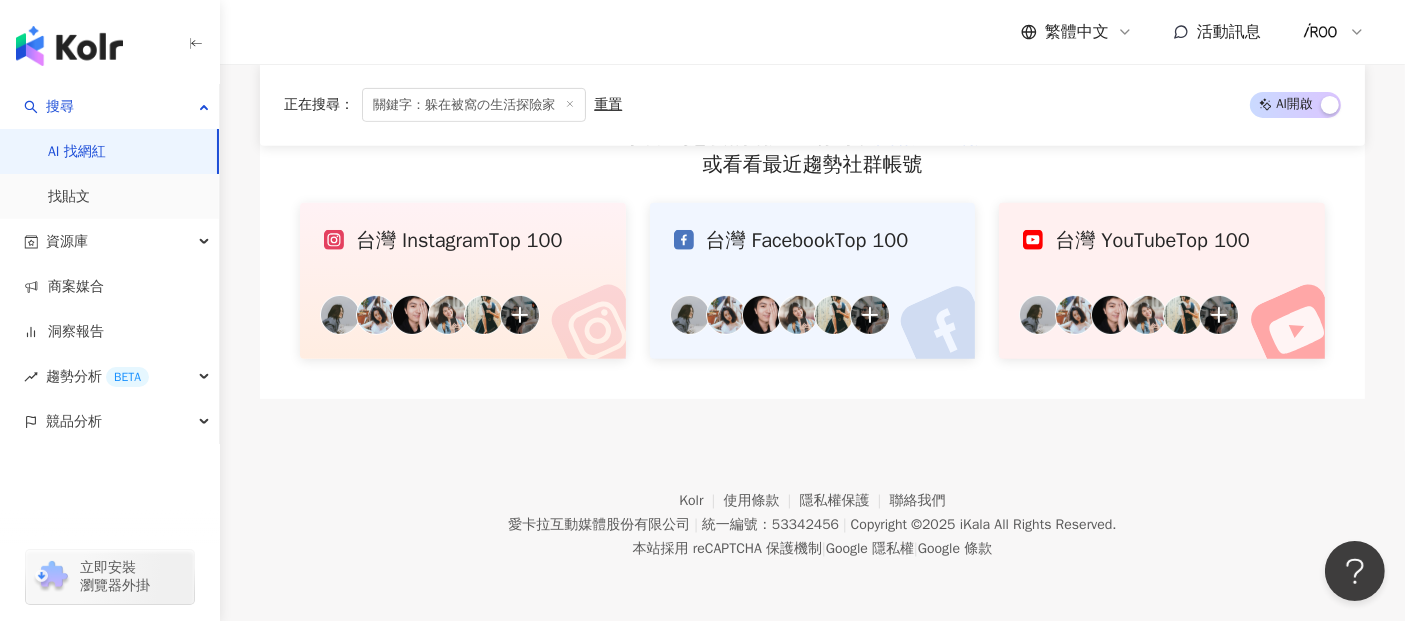 drag, startPoint x: 1411, startPoint y: 97, endPoint x: 2, endPoint y: 33, distance: 1410.4528 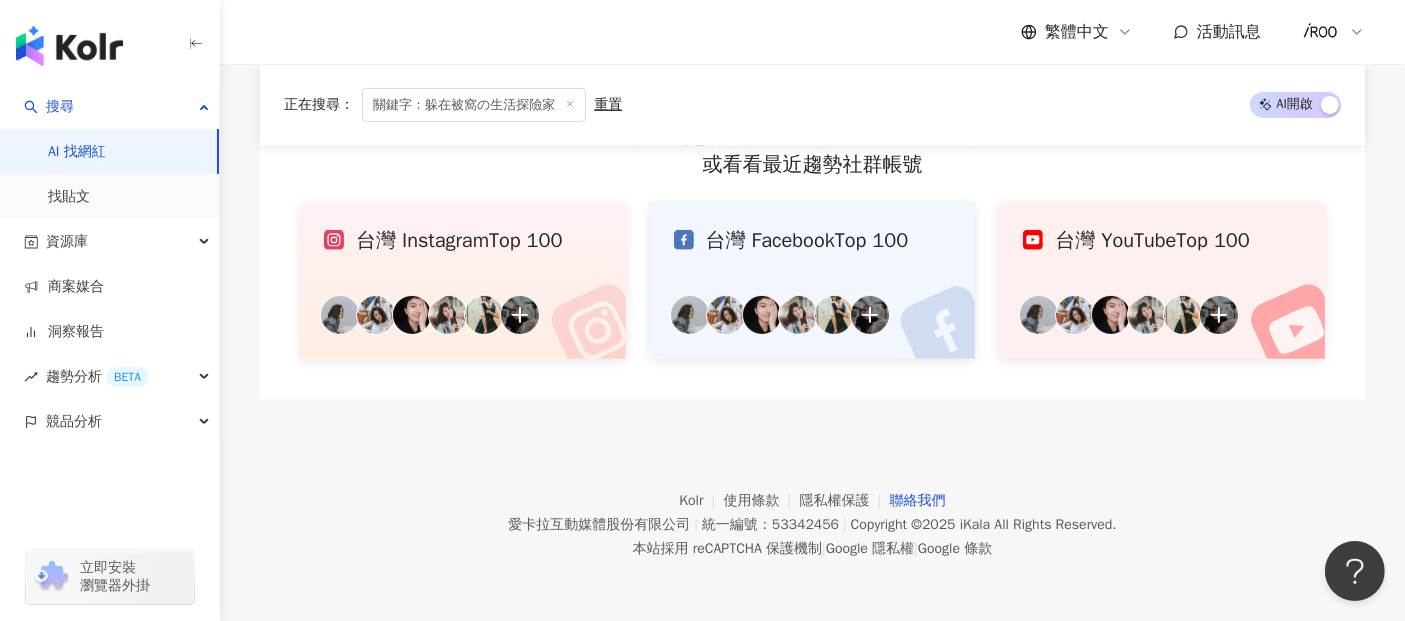 click on "聯絡我們" at bounding box center (918, 500) 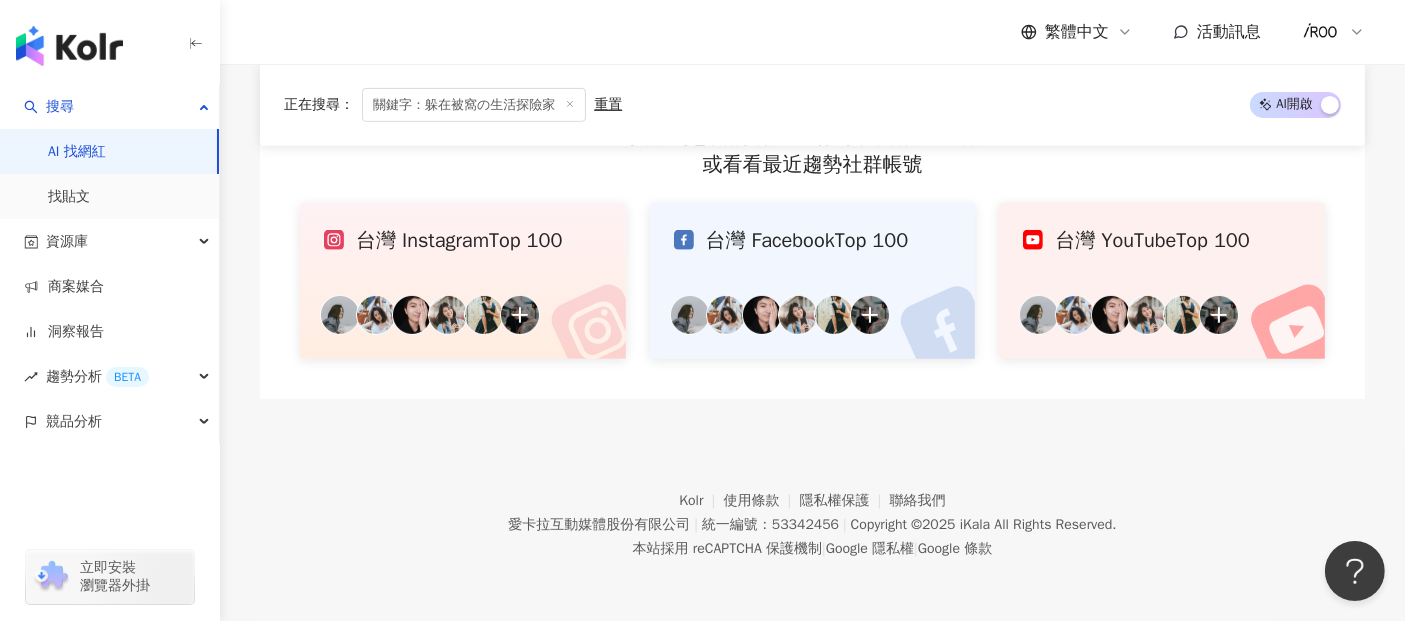click at bounding box center (110, 42) 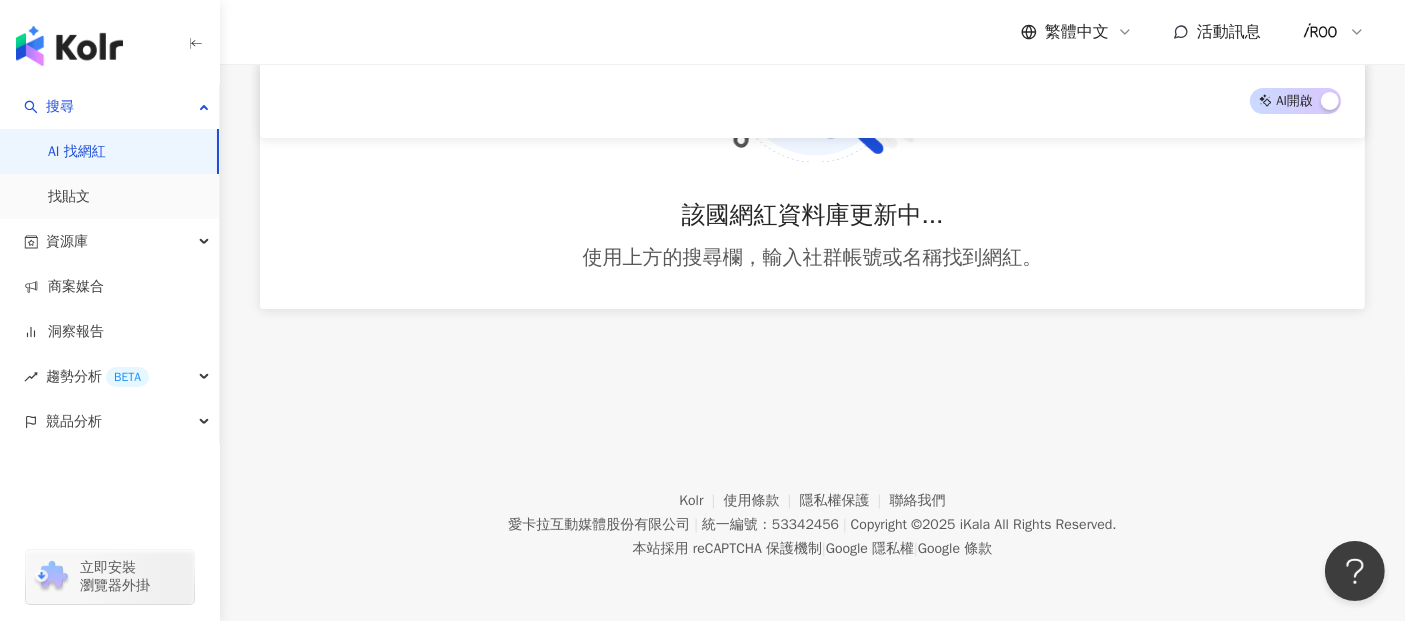 type 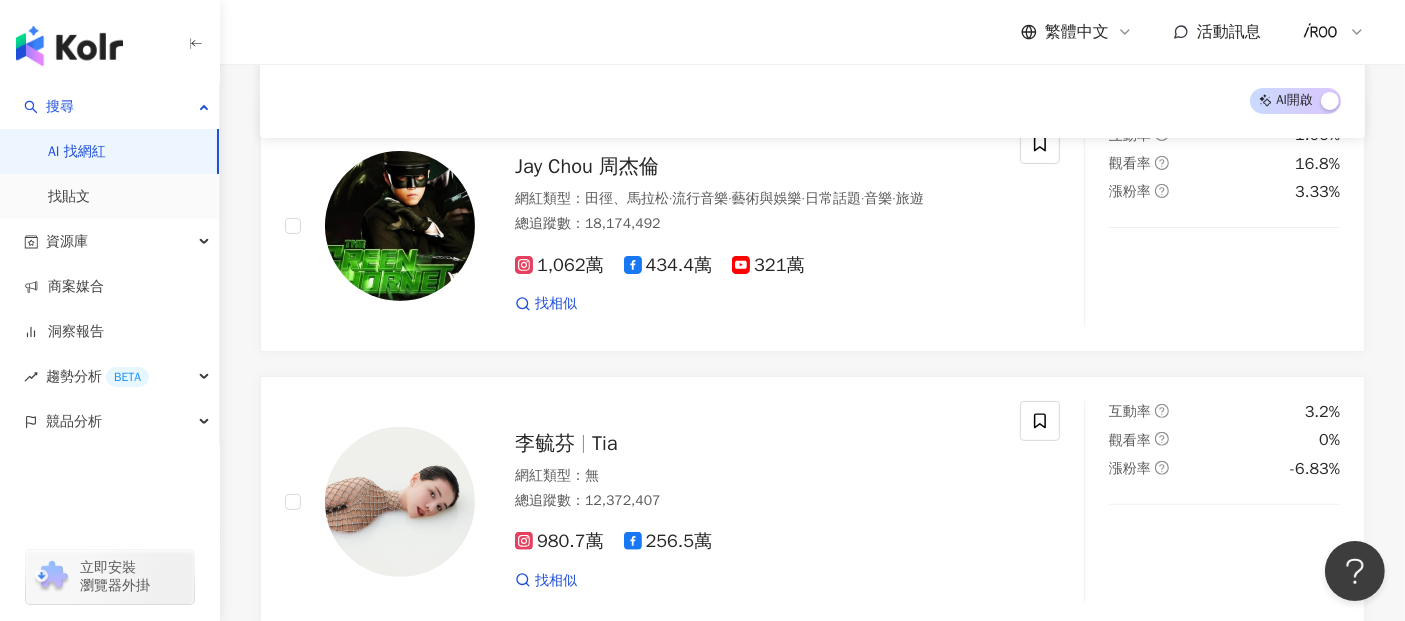 scroll, scrollTop: 549, scrollLeft: 0, axis: vertical 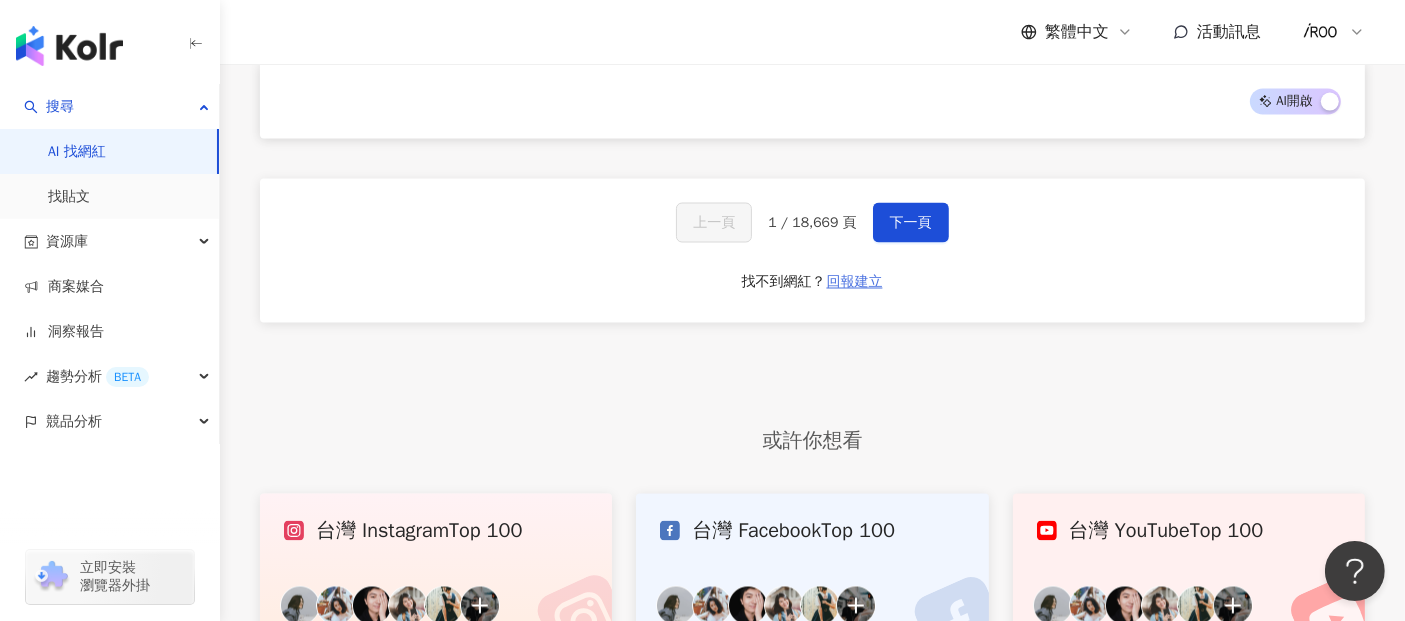 click on "回報建立" at bounding box center (855, 283) 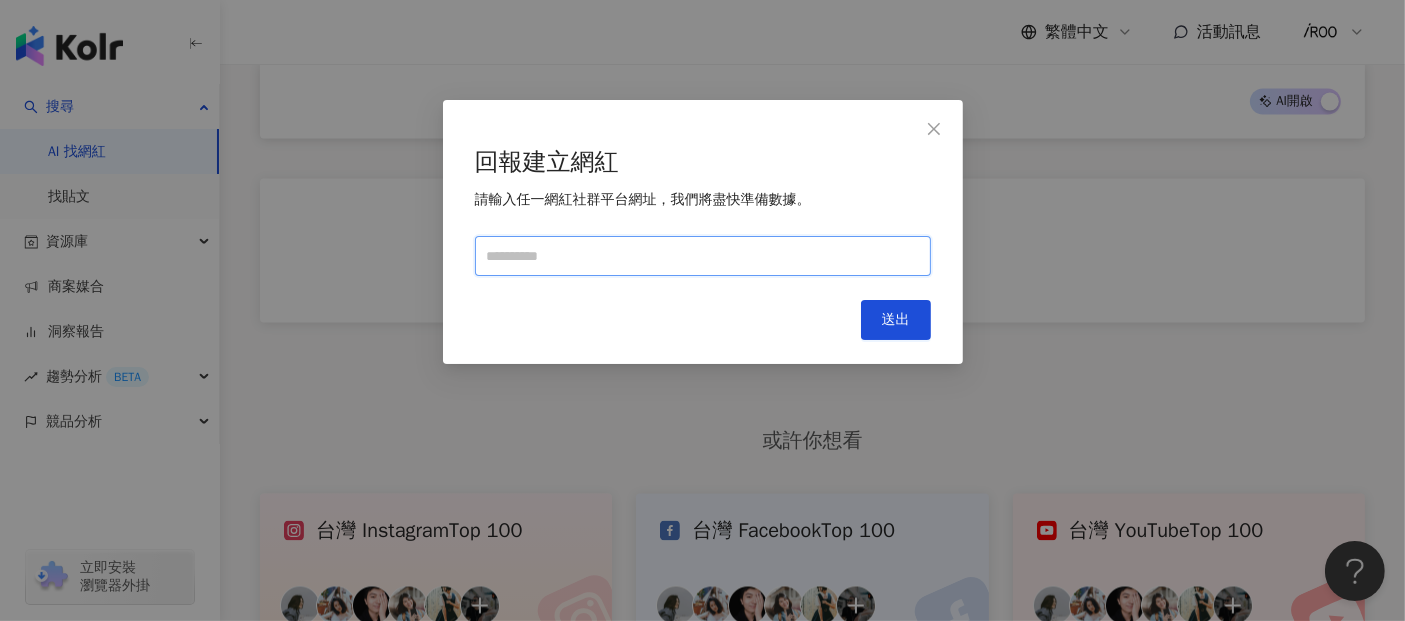 click at bounding box center (703, 256) 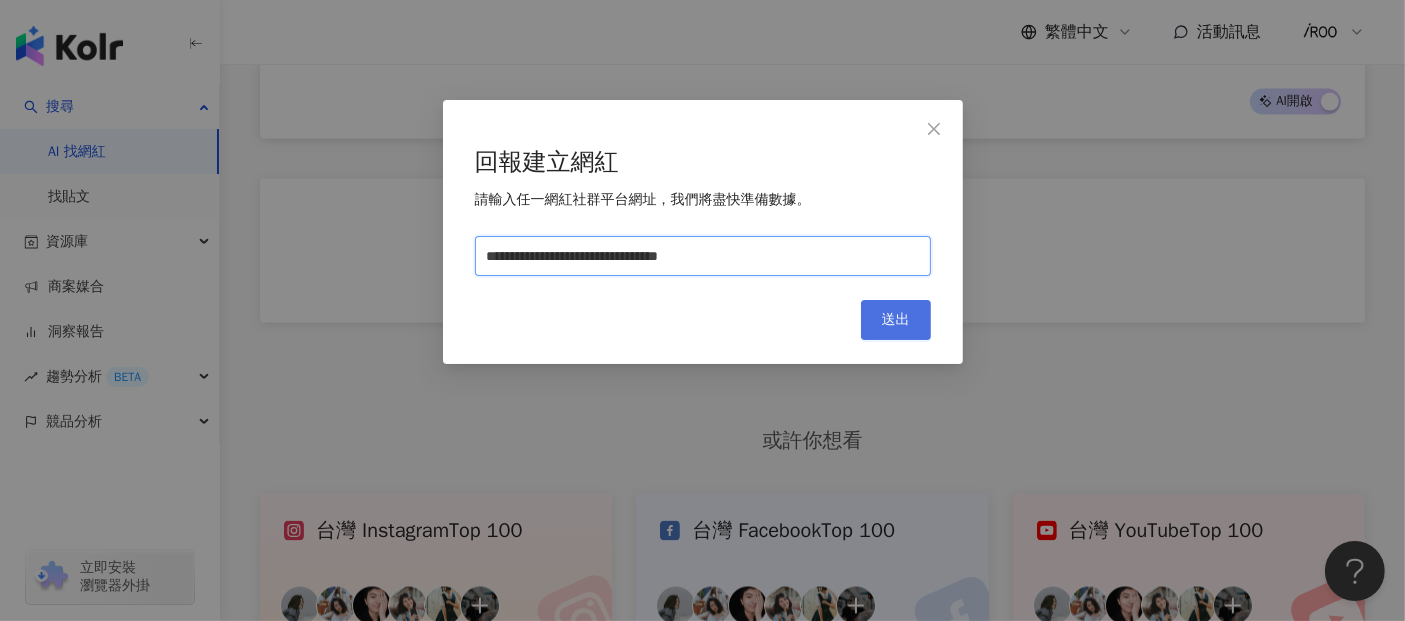 type on "**********" 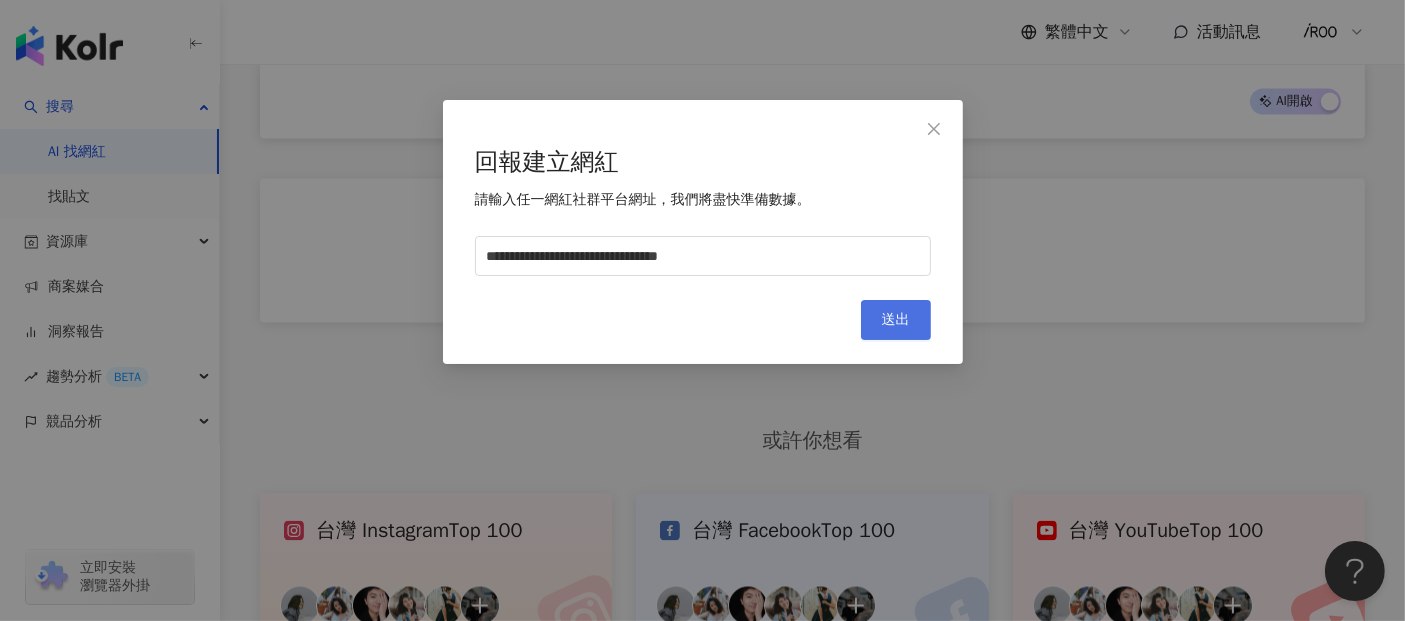 click on "送出" at bounding box center [896, 320] 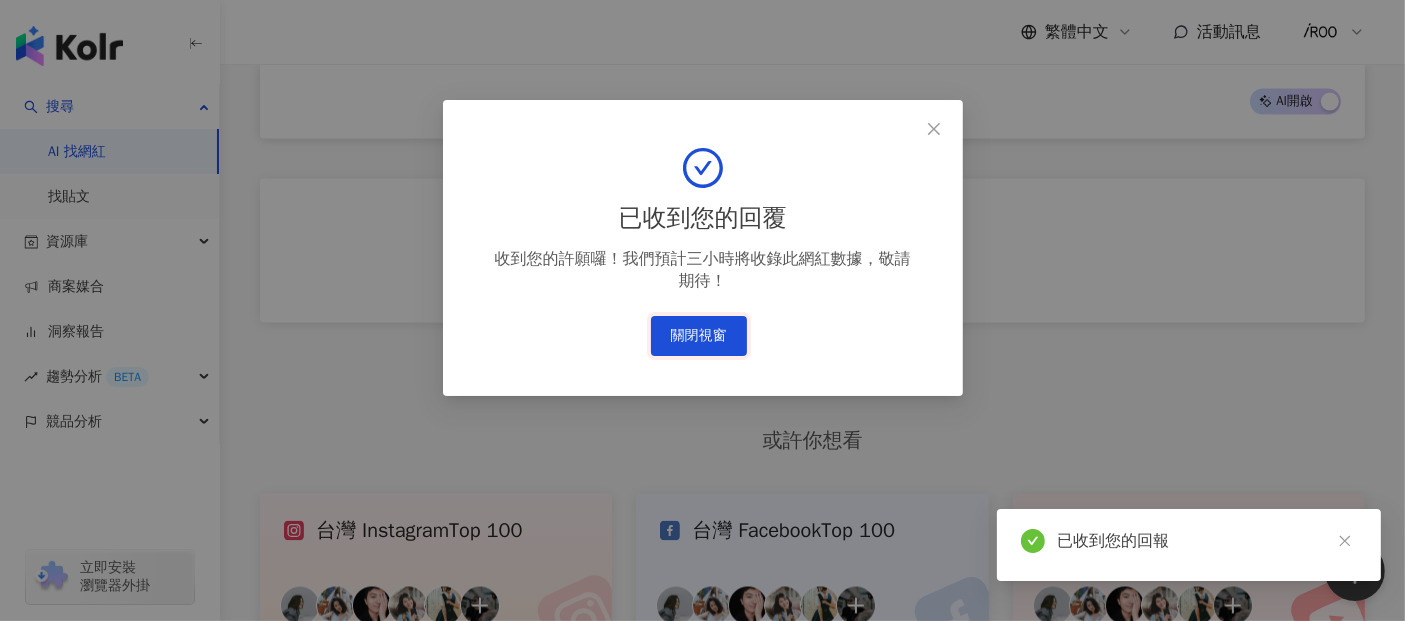 click on "關閉視窗" at bounding box center (699, 336) 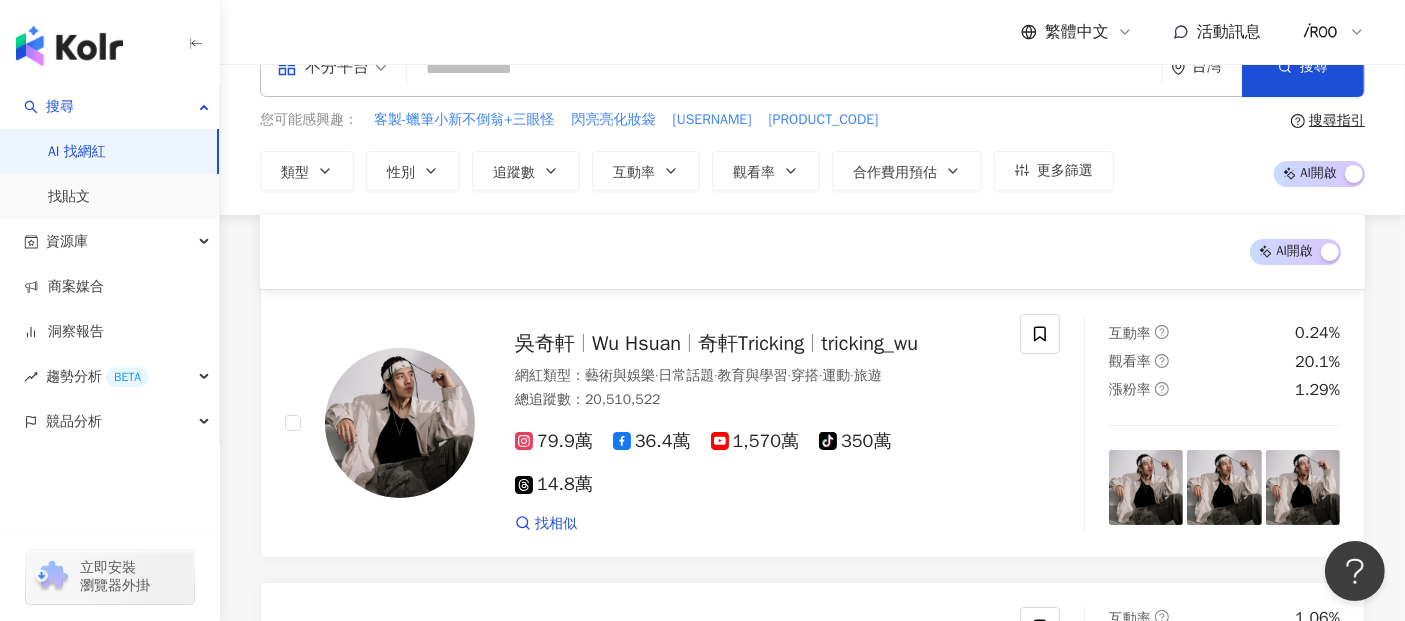 scroll, scrollTop: 0, scrollLeft: 0, axis: both 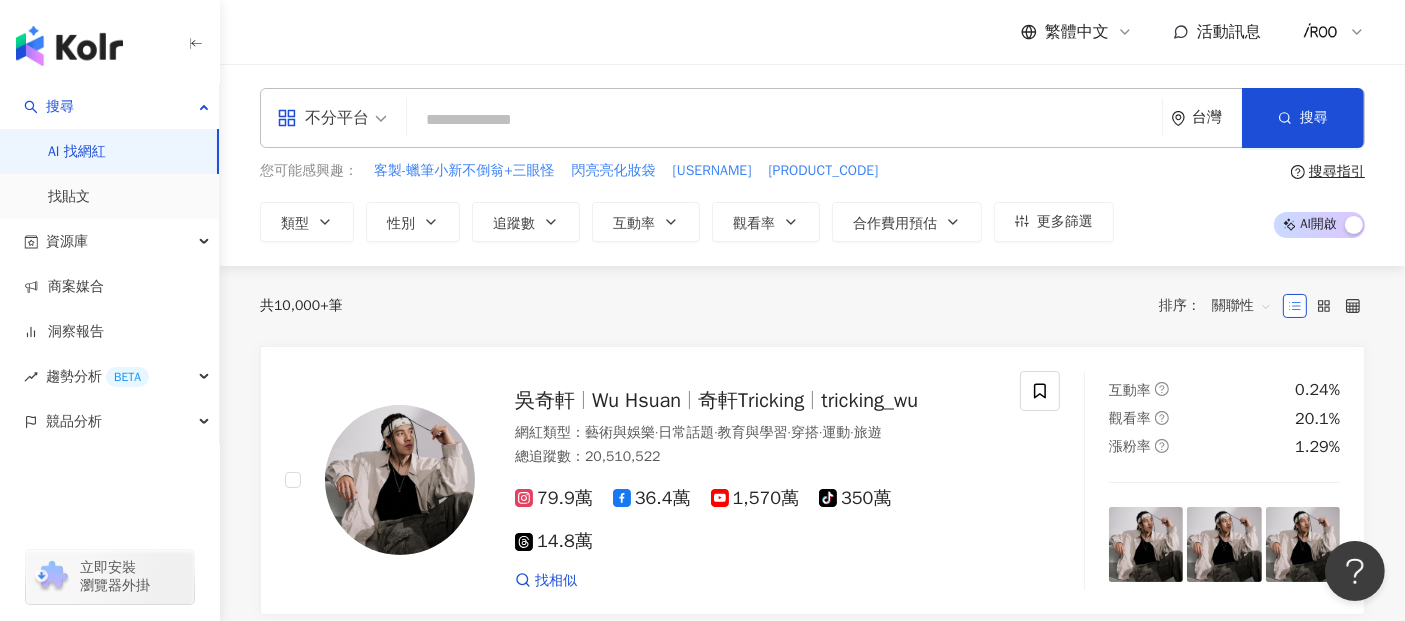 click at bounding box center [784, 120] 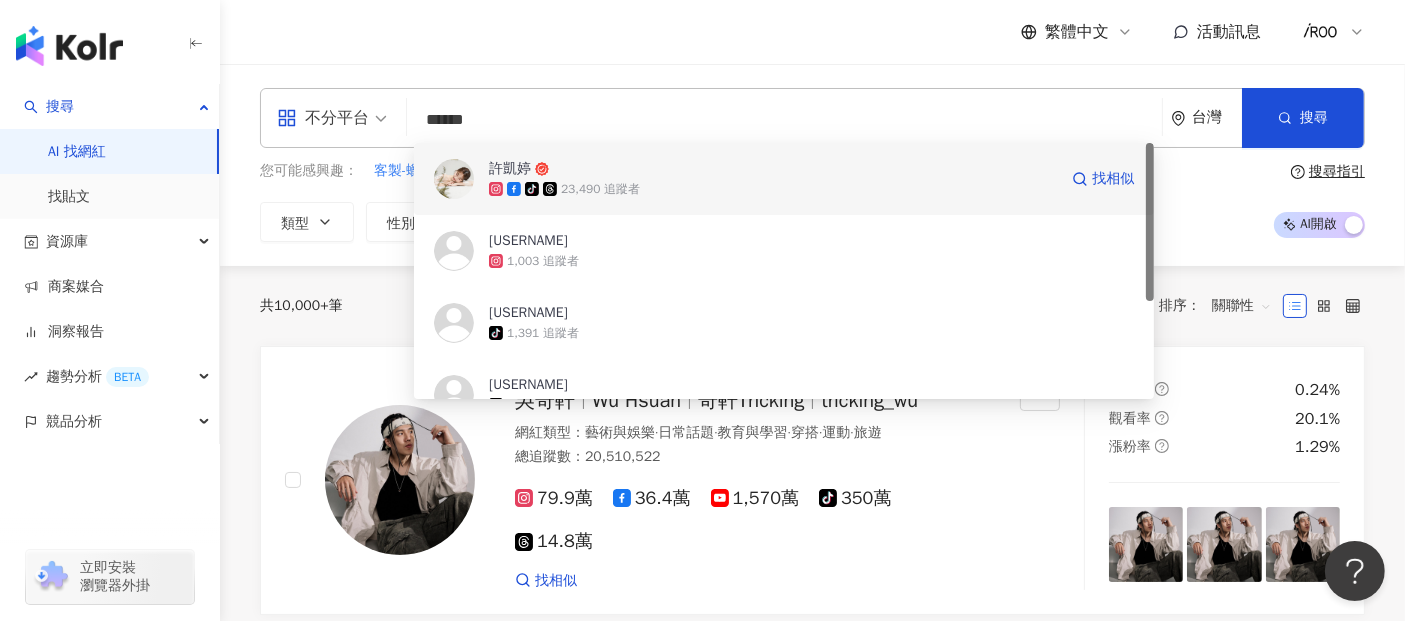 click on "許凱婷" at bounding box center [510, 169] 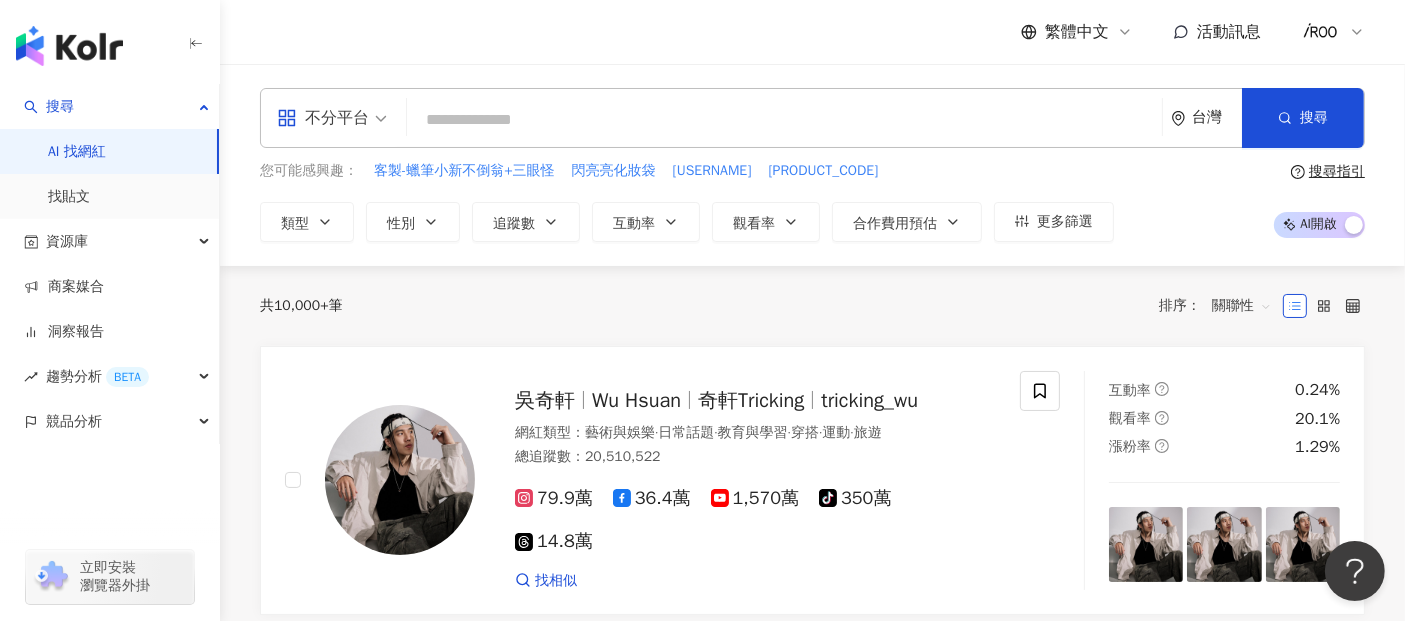 click at bounding box center [784, 120] 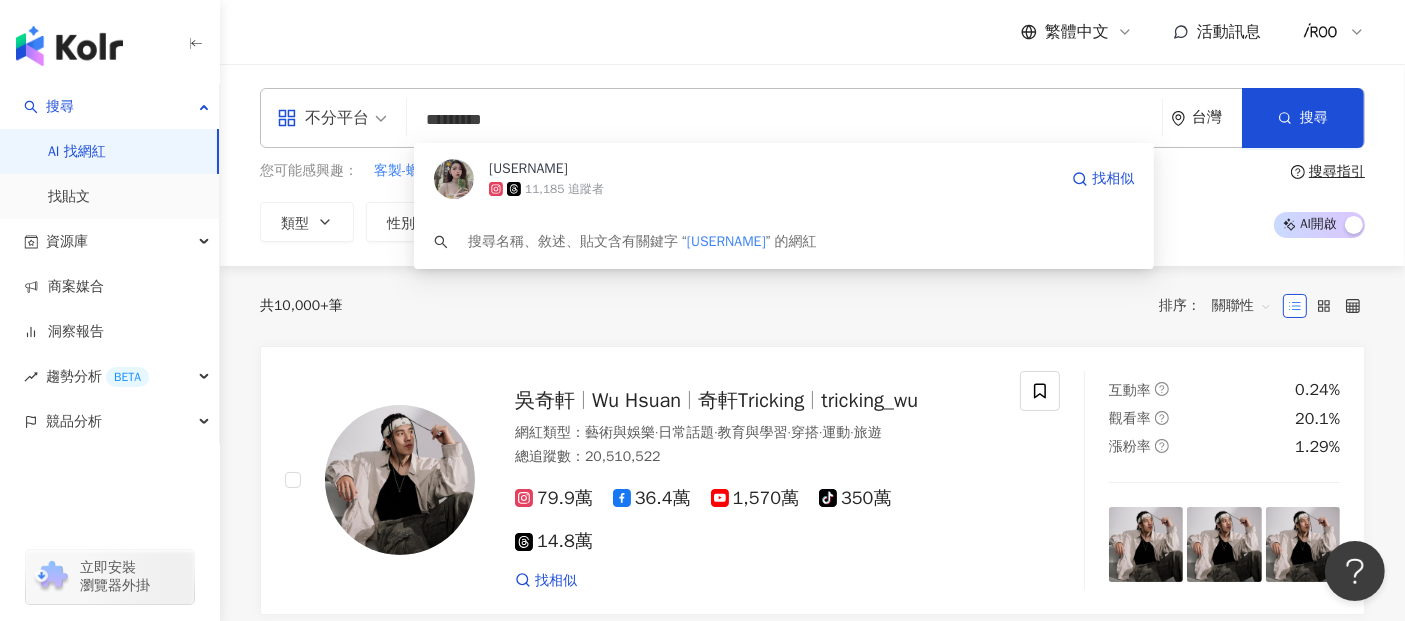 click 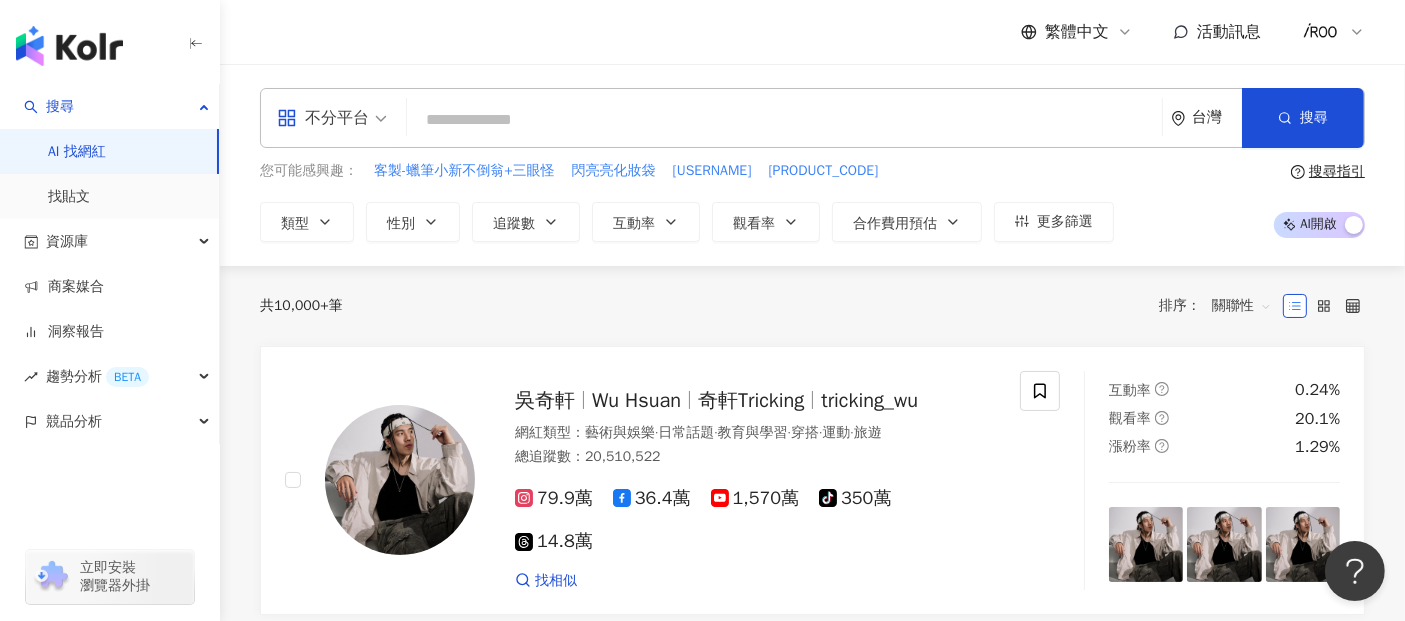 click at bounding box center (784, 120) 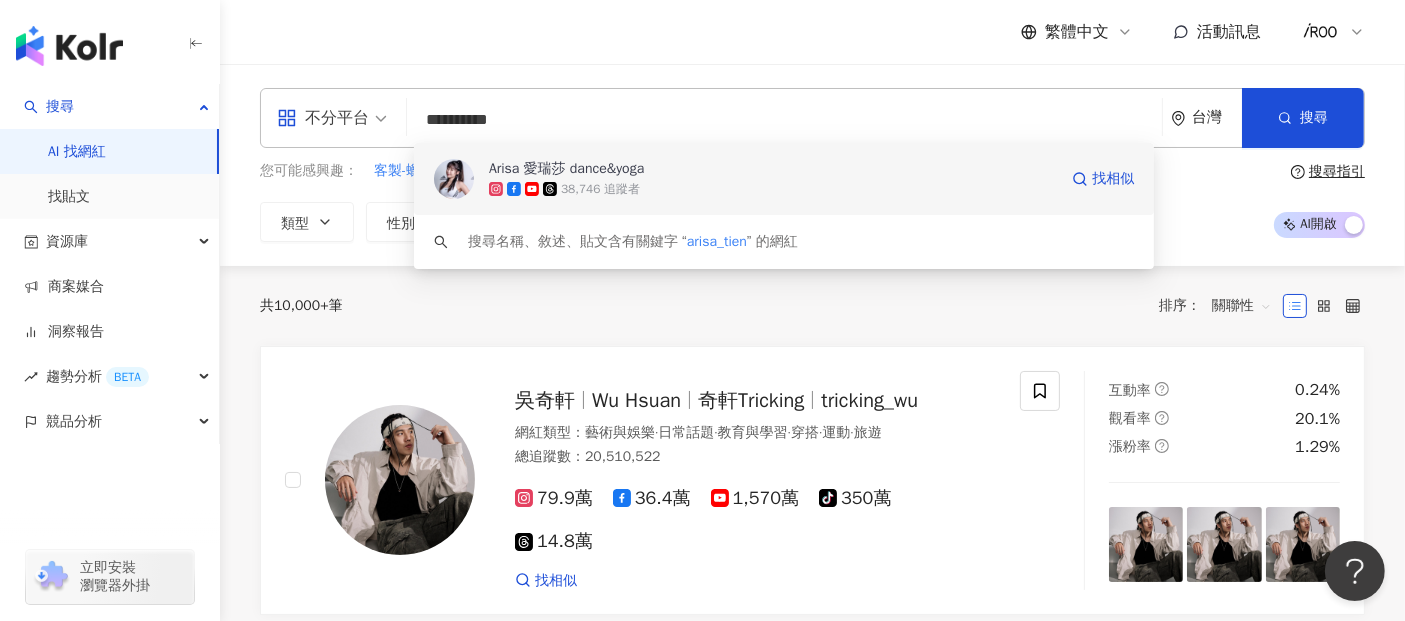 click on "Arisa 愛瑞莎 dance&yoga" at bounding box center (566, 169) 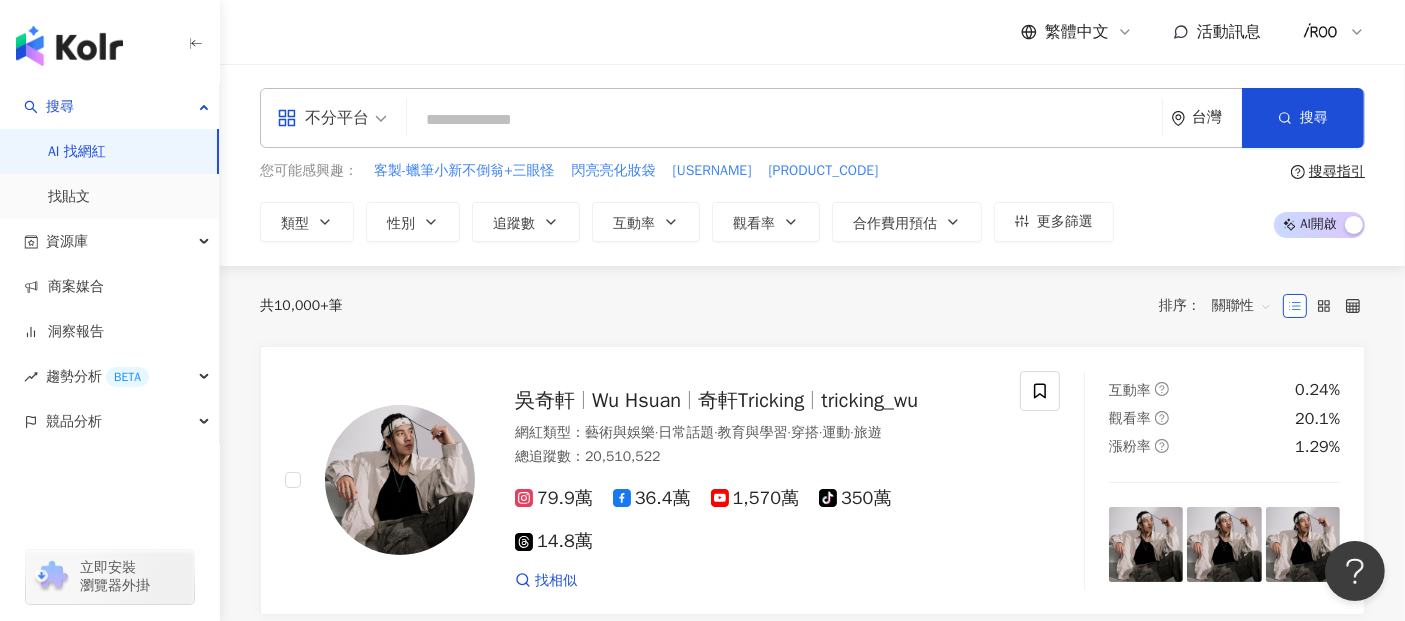click at bounding box center (784, 120) 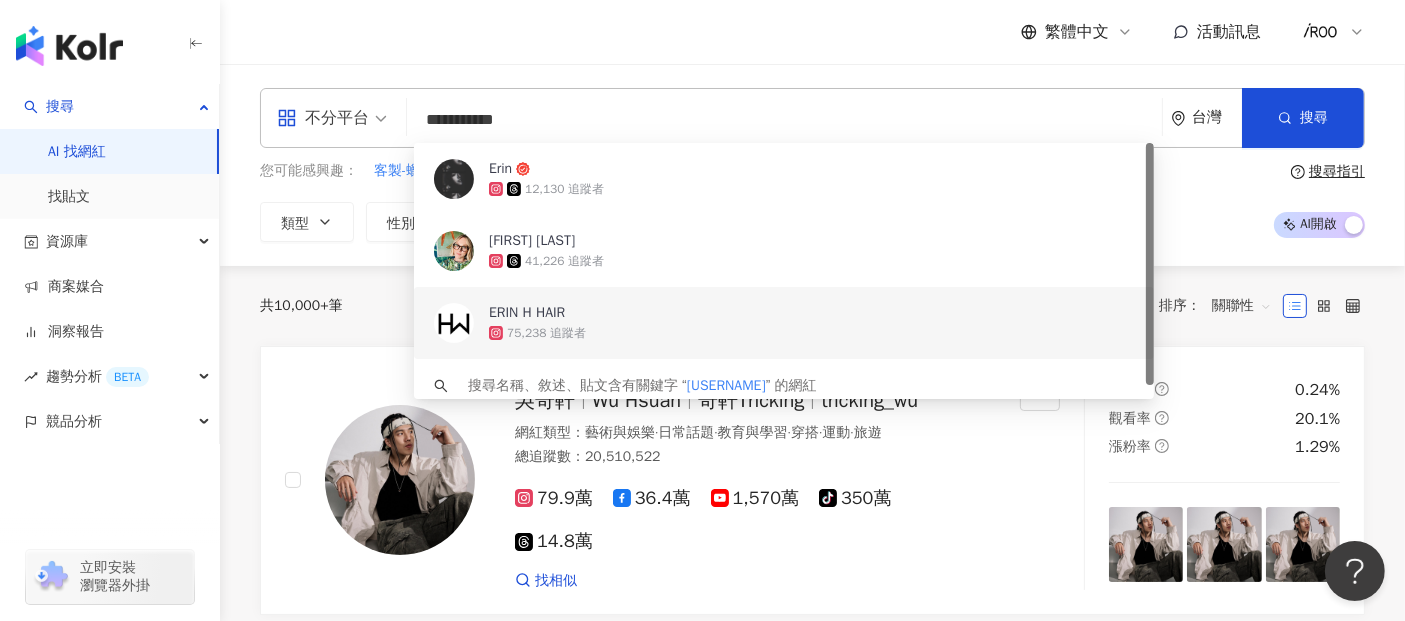 type on "**********" 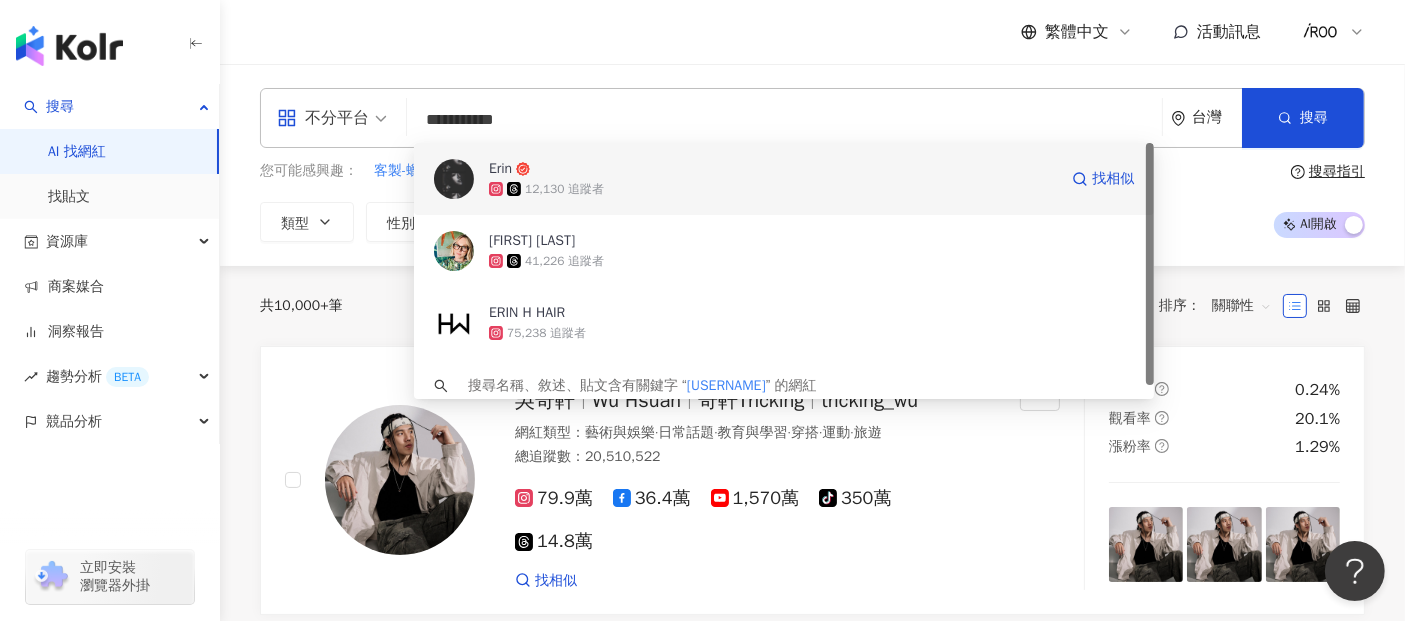 click on "Erin" at bounding box center (703, 169) 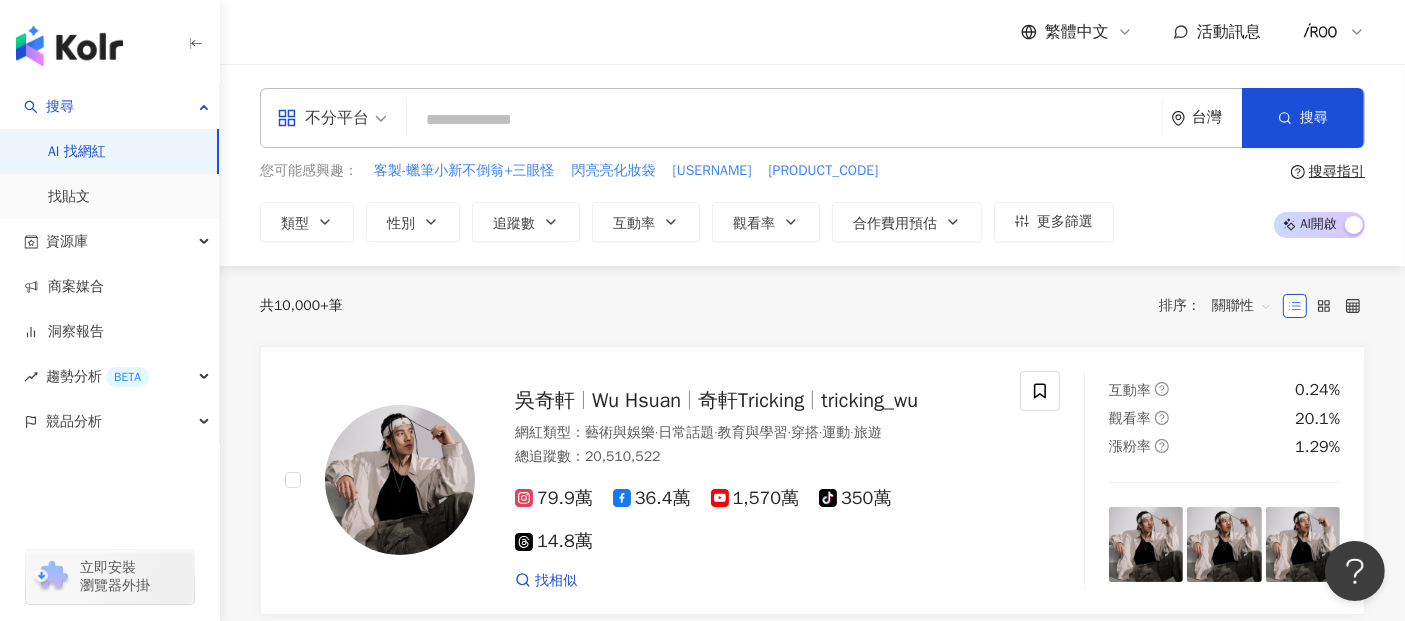 click at bounding box center [784, 120] 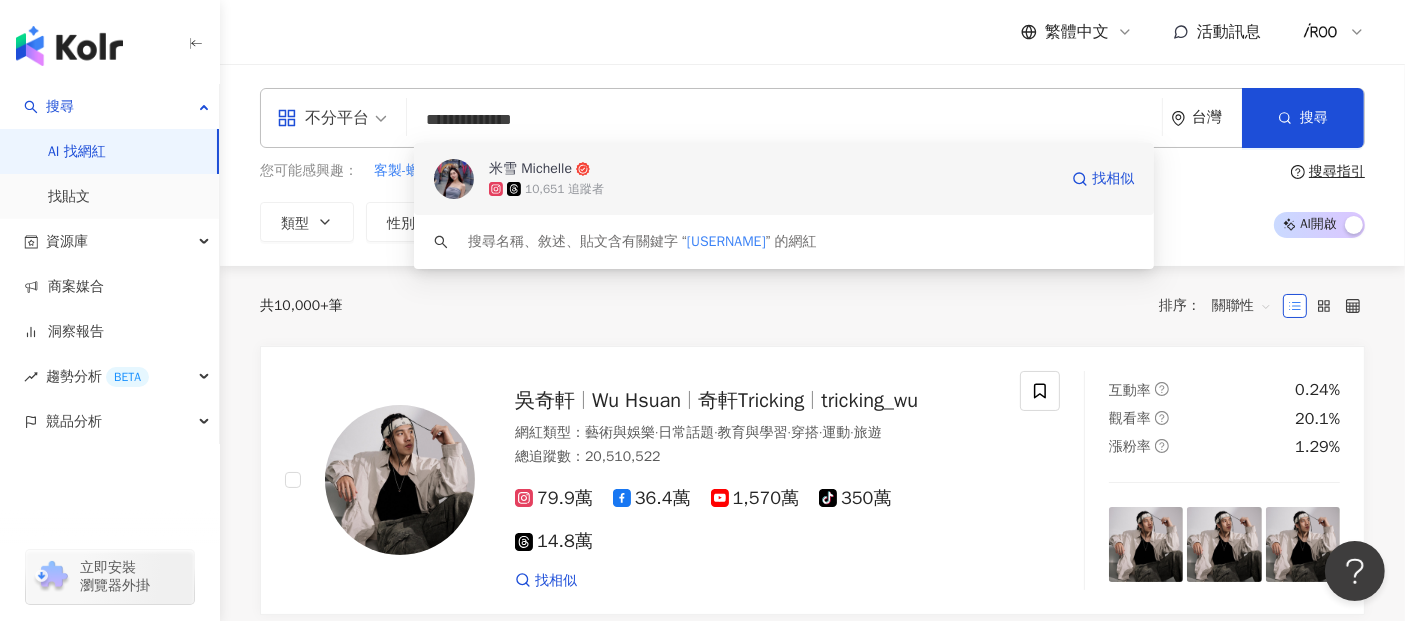click on "米雪 Michelle" at bounding box center [530, 169] 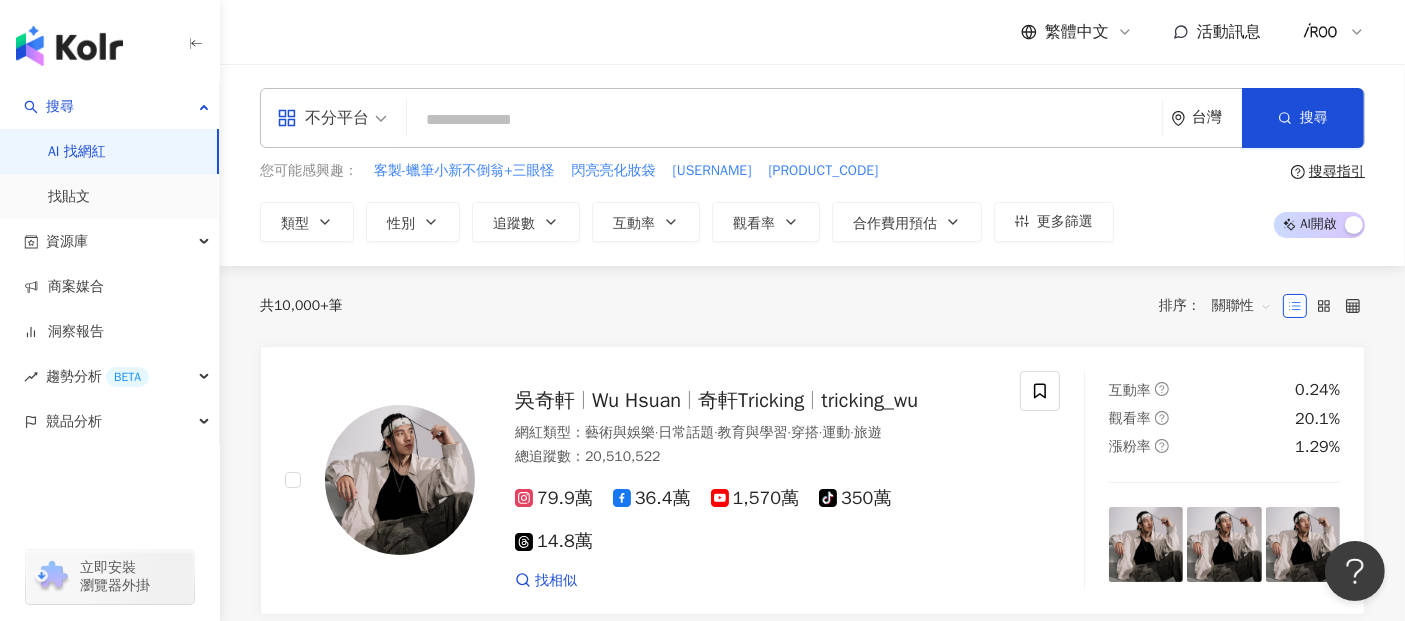 click at bounding box center (784, 120) 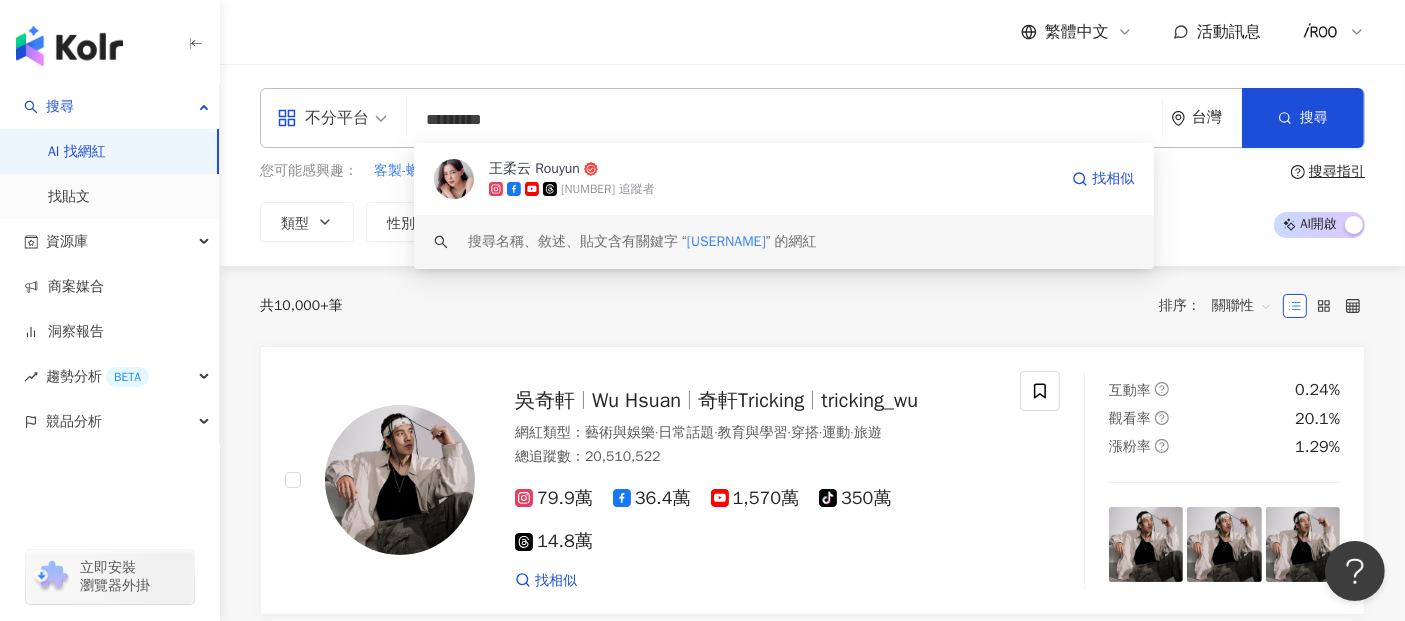 click on "王柔云 Rouyun" at bounding box center (534, 169) 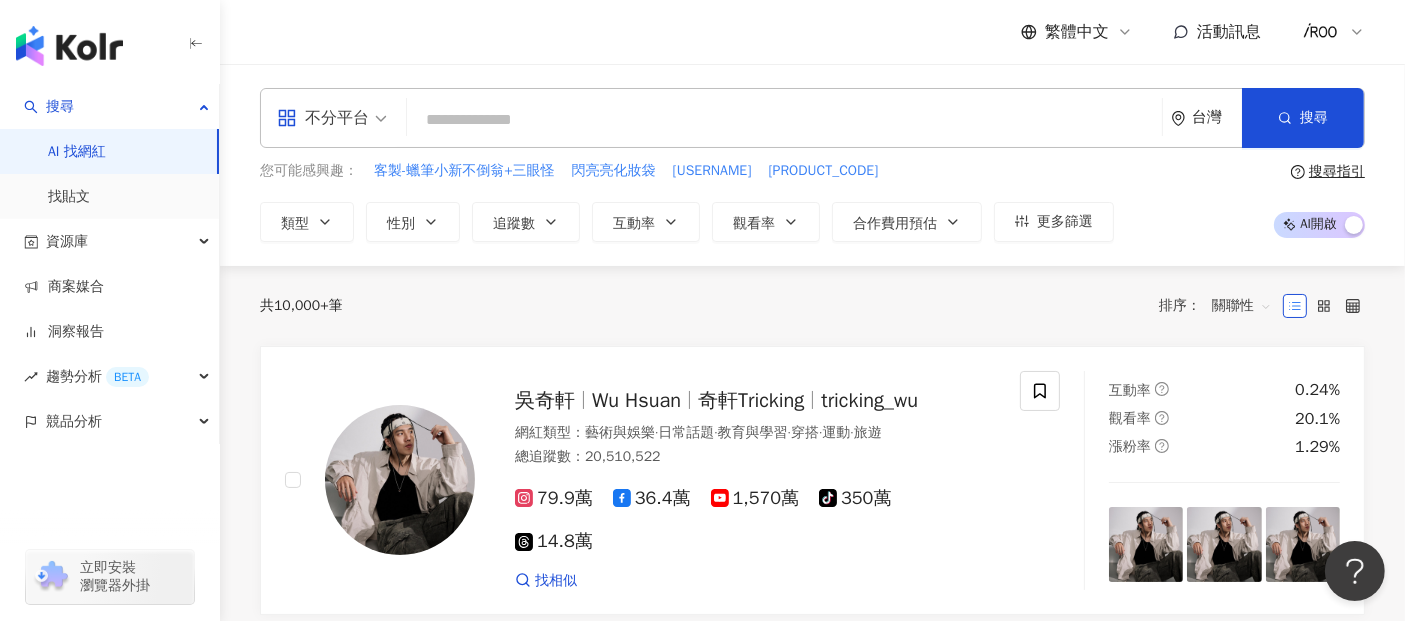 click at bounding box center (784, 120) 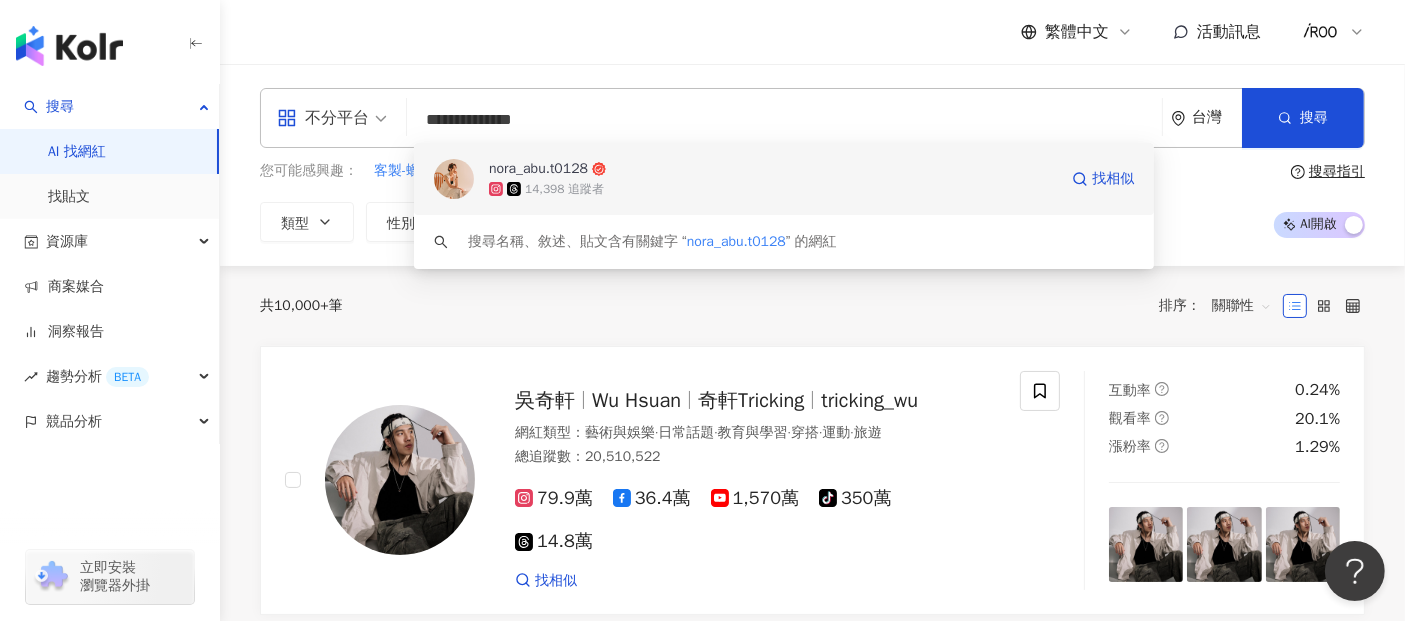 click on "nora_abu.t0128" at bounding box center (538, 169) 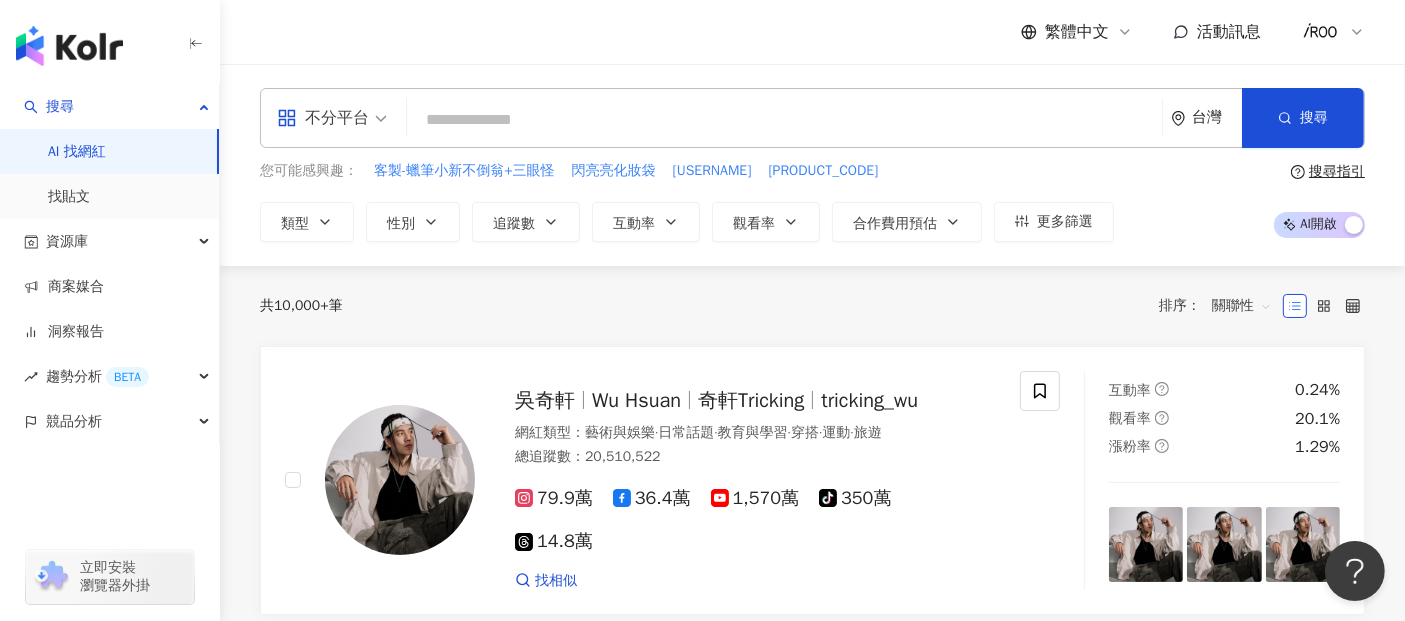 click at bounding box center (784, 120) 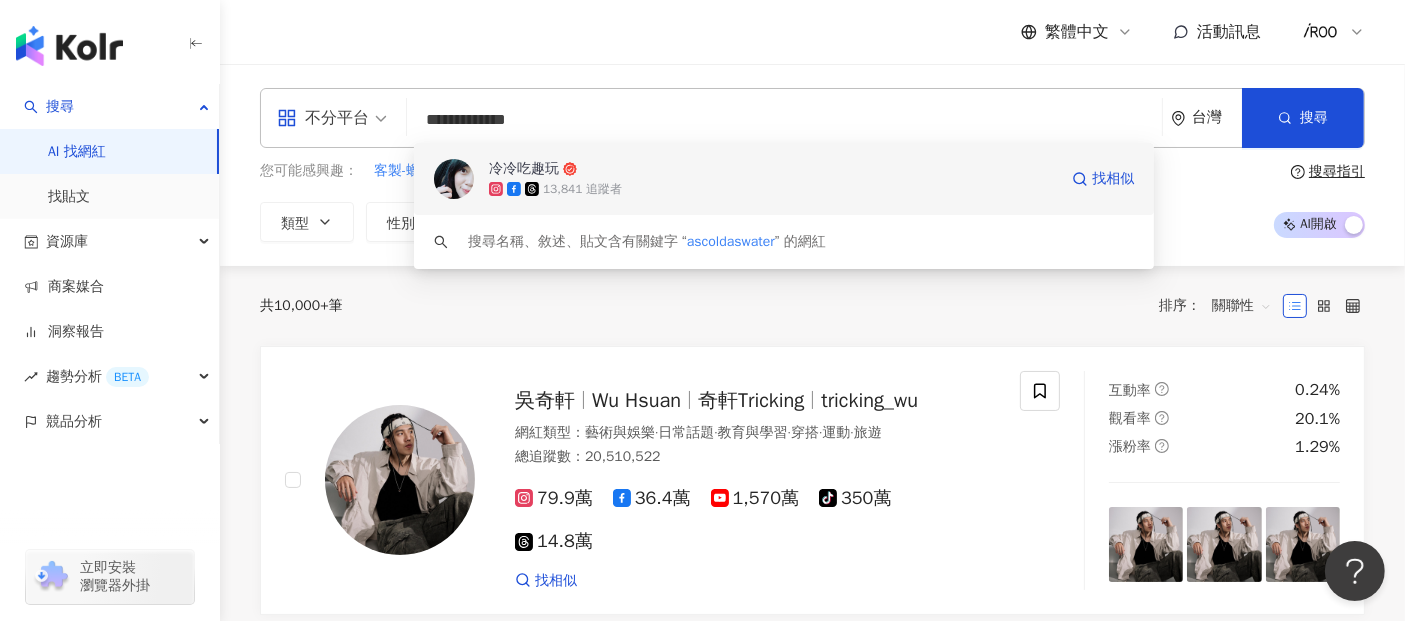click on "冷冷吃趣玩" at bounding box center [524, 169] 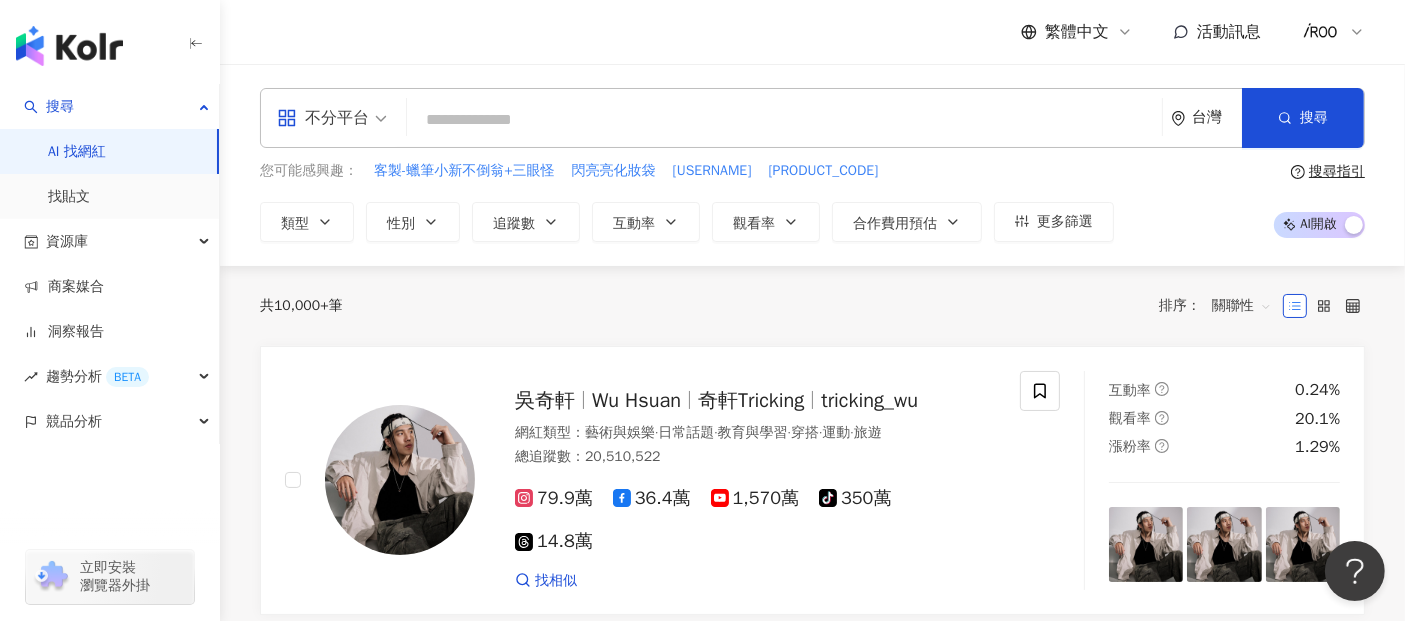 click at bounding box center (784, 120) 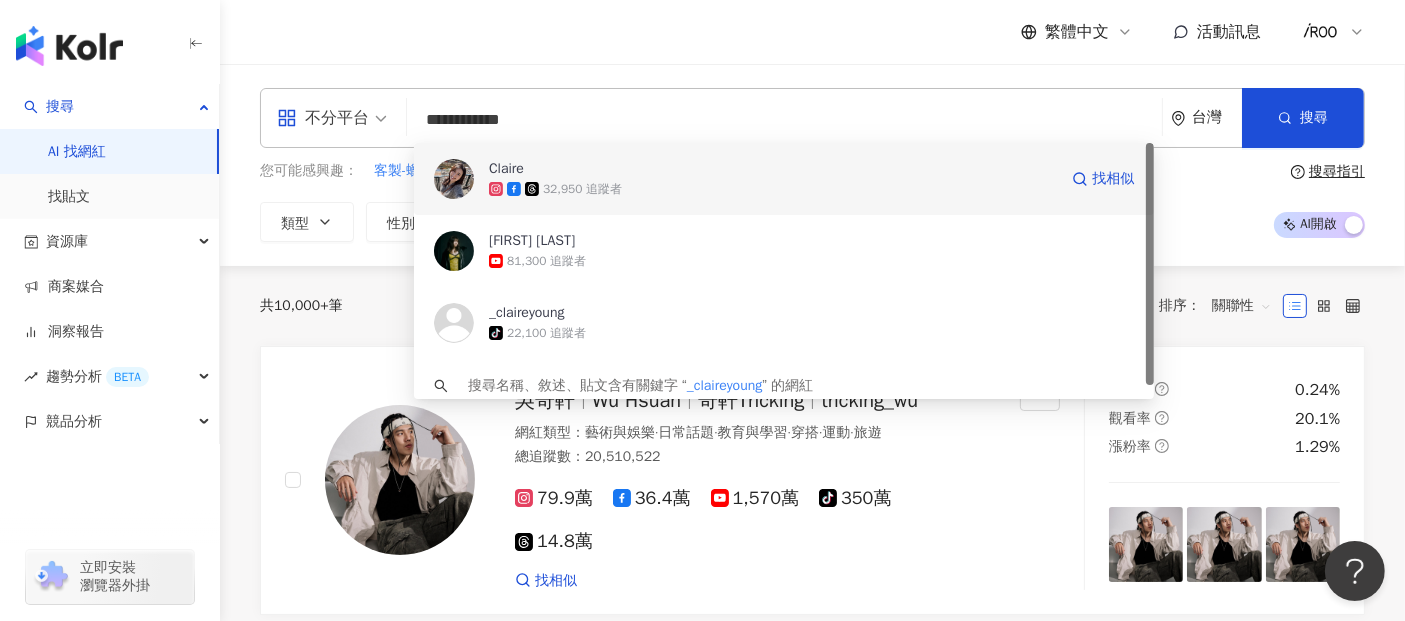 click on "Claire" at bounding box center (506, 169) 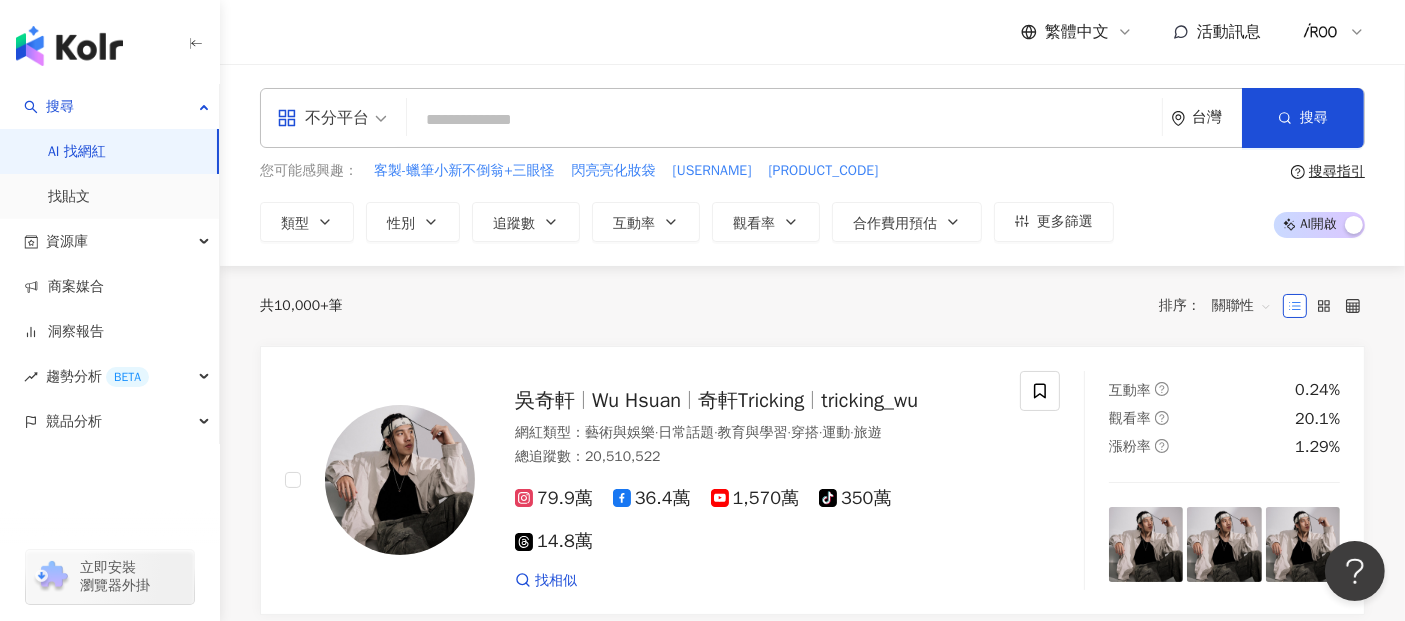 click at bounding box center [784, 120] 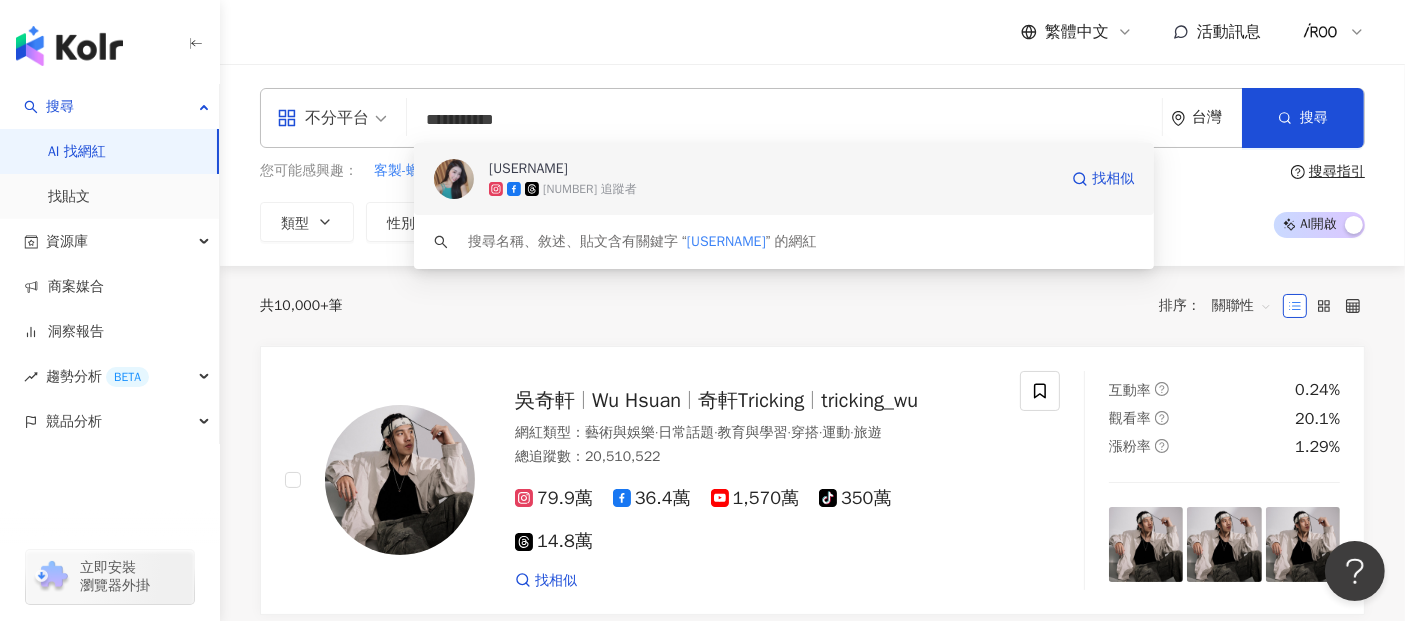 click on "60,720   追蹤者" at bounding box center (773, 189) 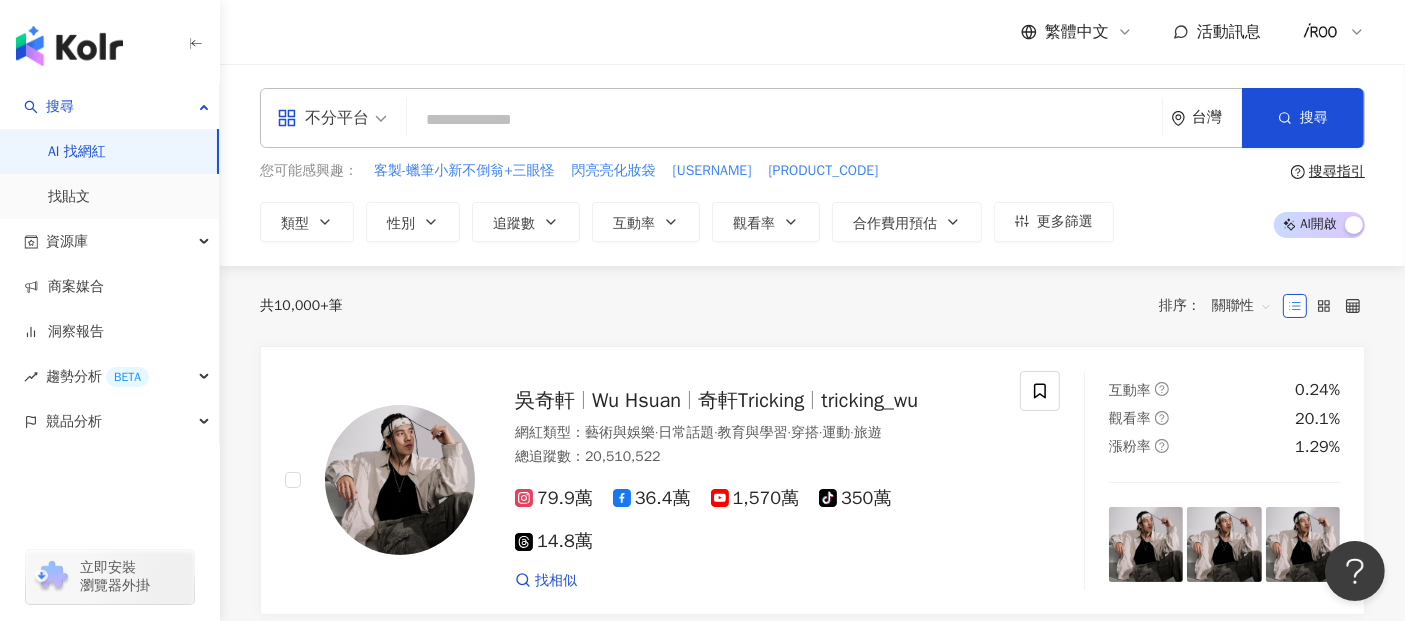 click at bounding box center [784, 120] 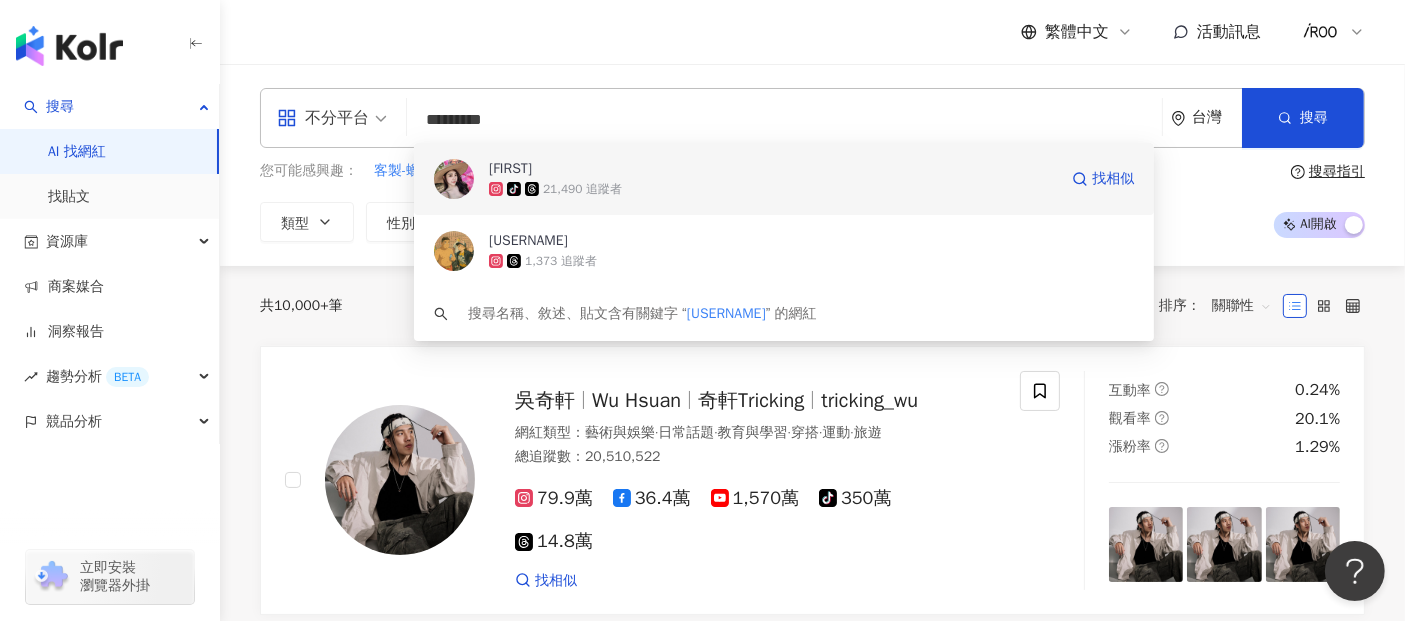 click on "尤恩" at bounding box center [510, 169] 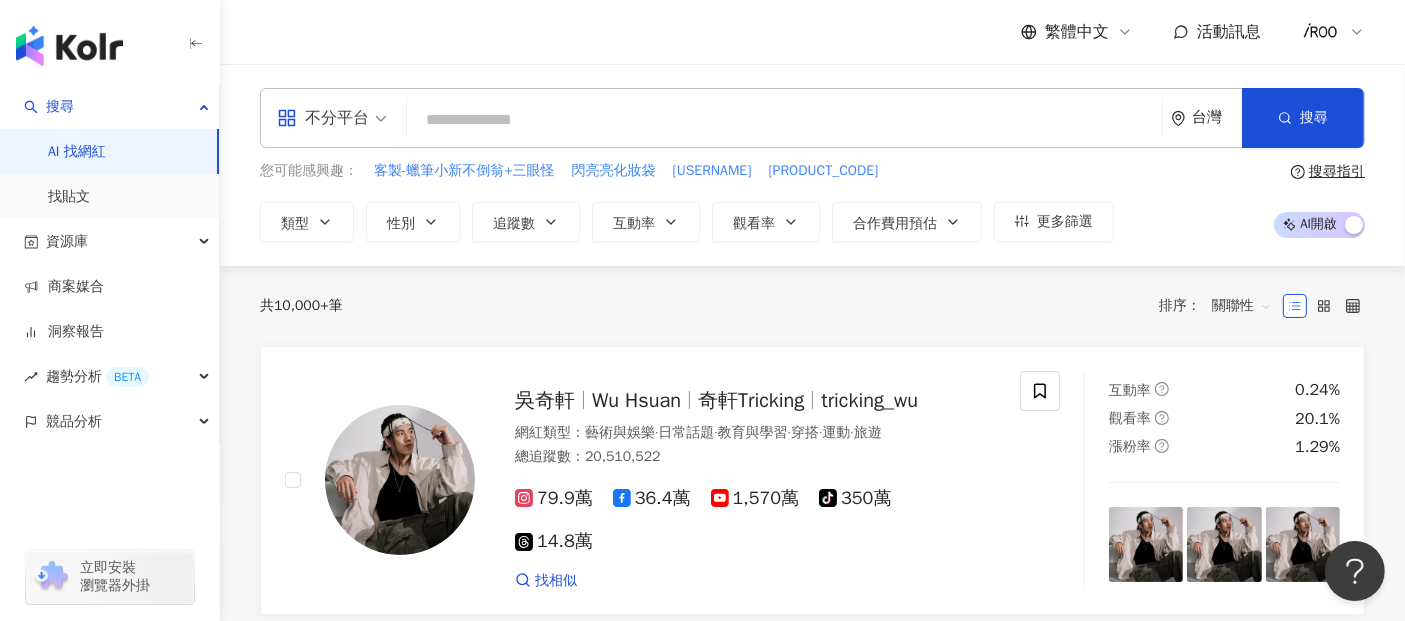 click at bounding box center (784, 120) 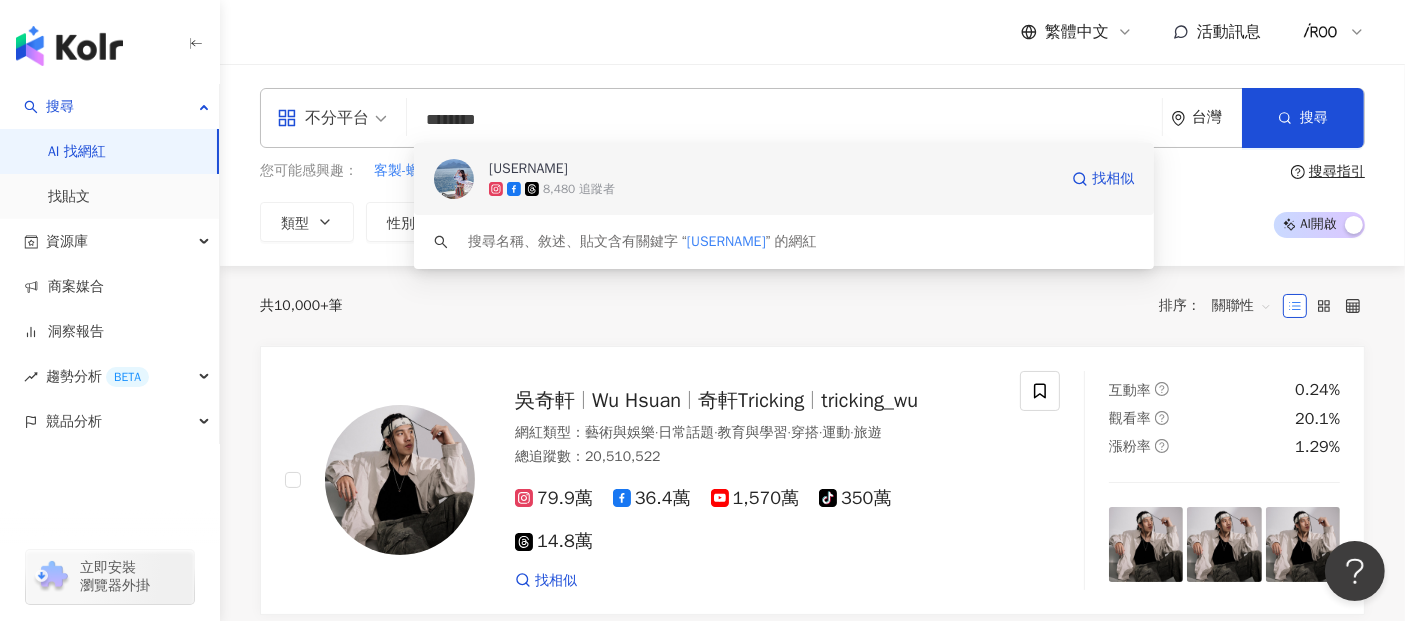 click on "cola.zzz" at bounding box center [703, 169] 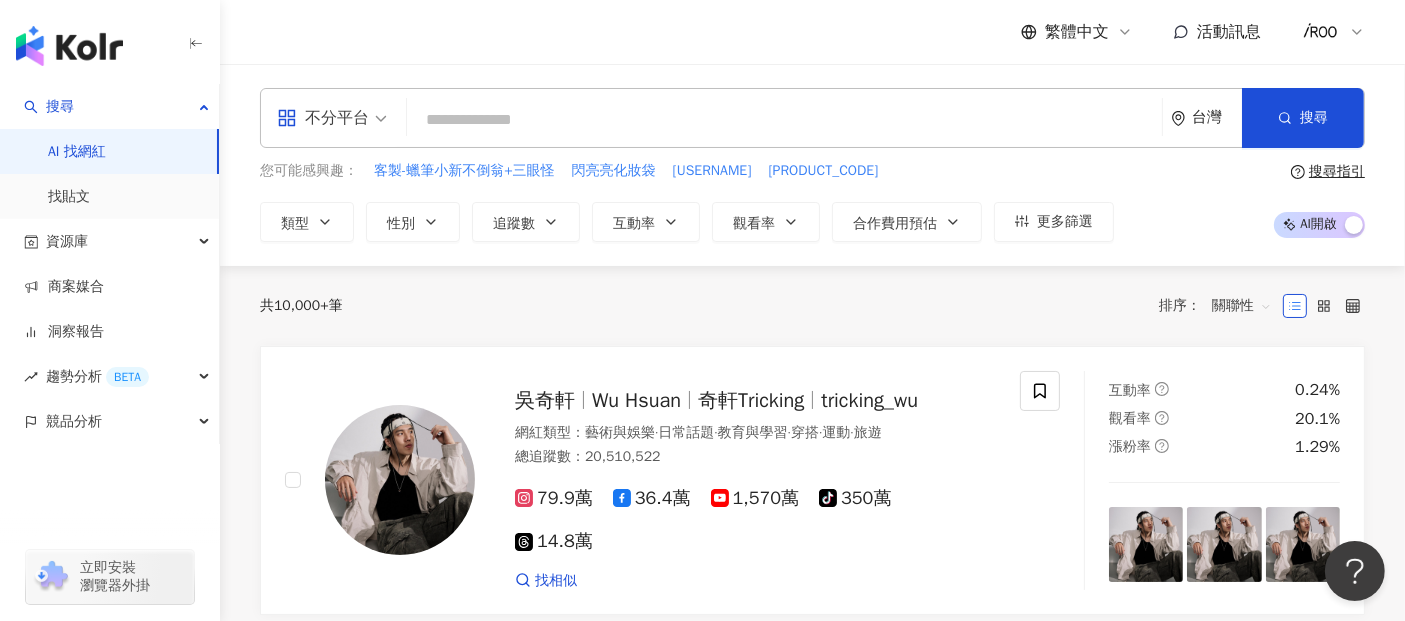 click at bounding box center (784, 120) 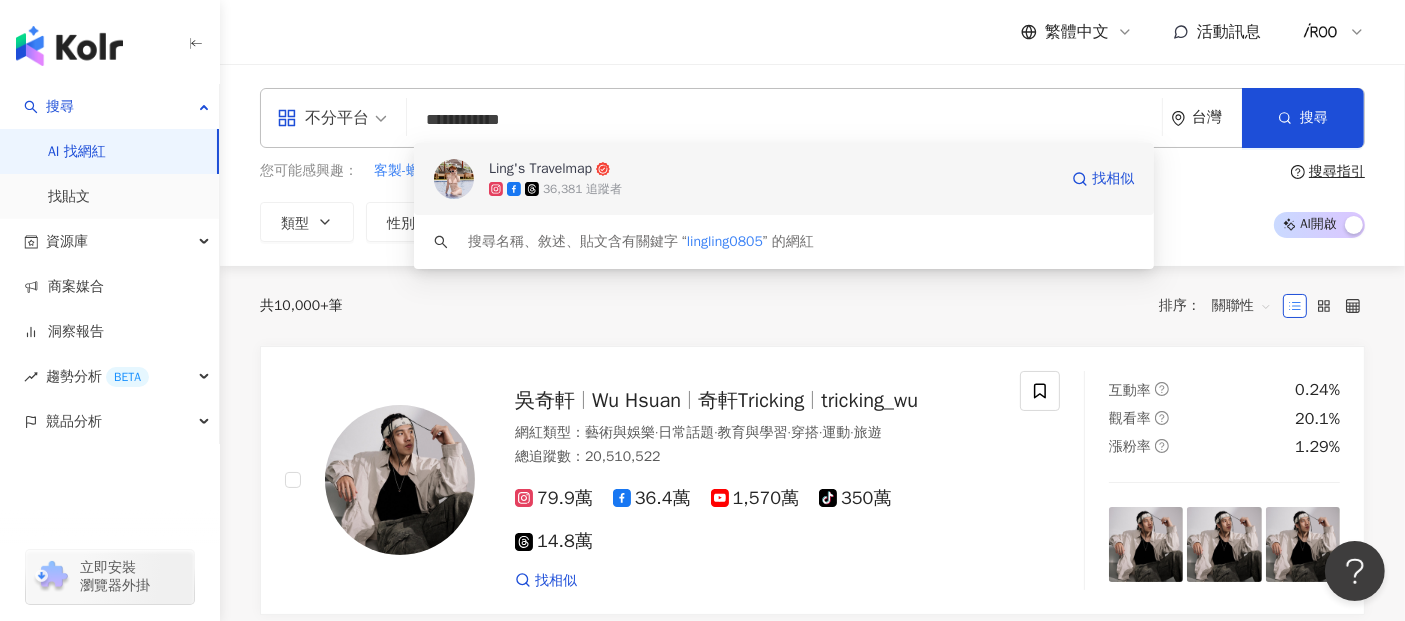 click on "Ling's Travelmap" at bounding box center (540, 169) 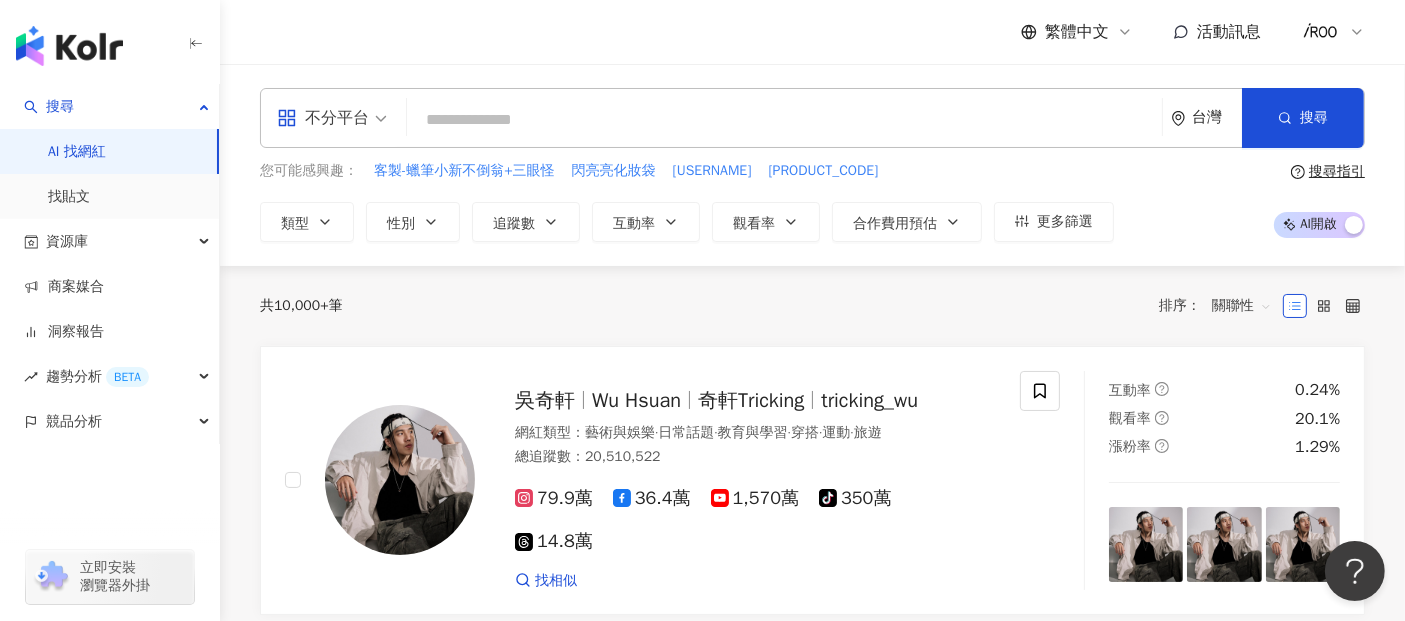 click at bounding box center [784, 120] 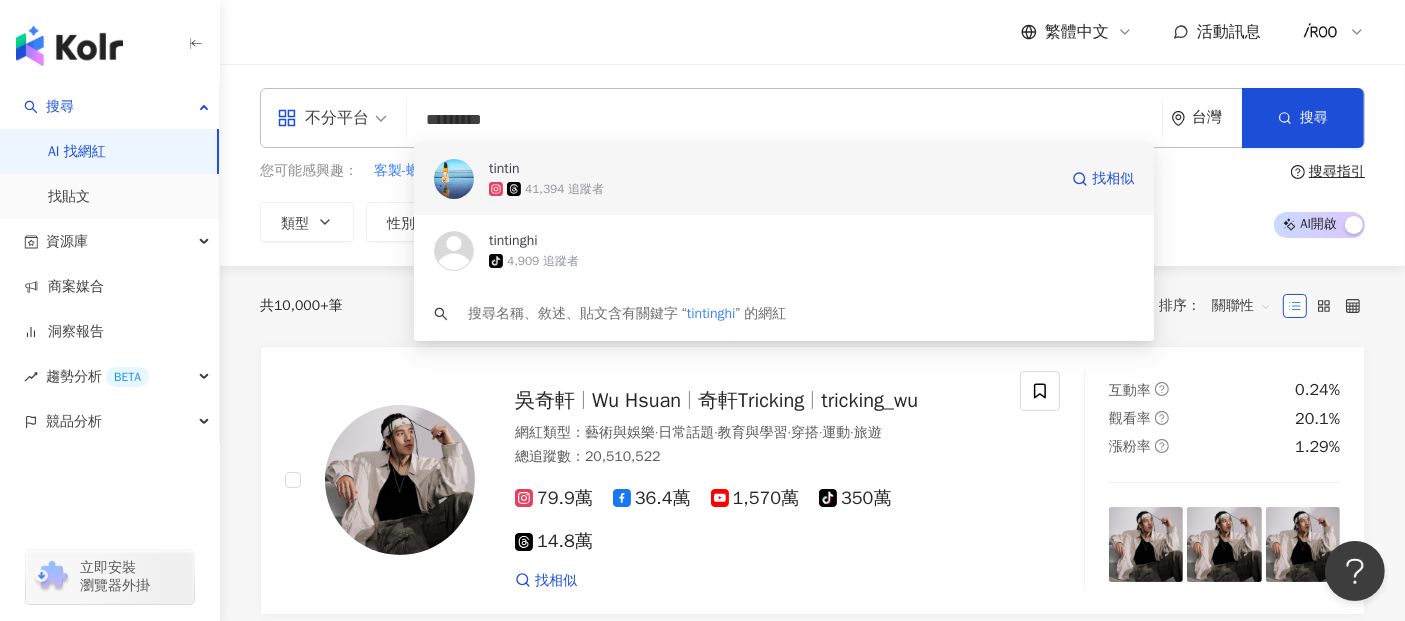 click on "tintin" at bounding box center [504, 169] 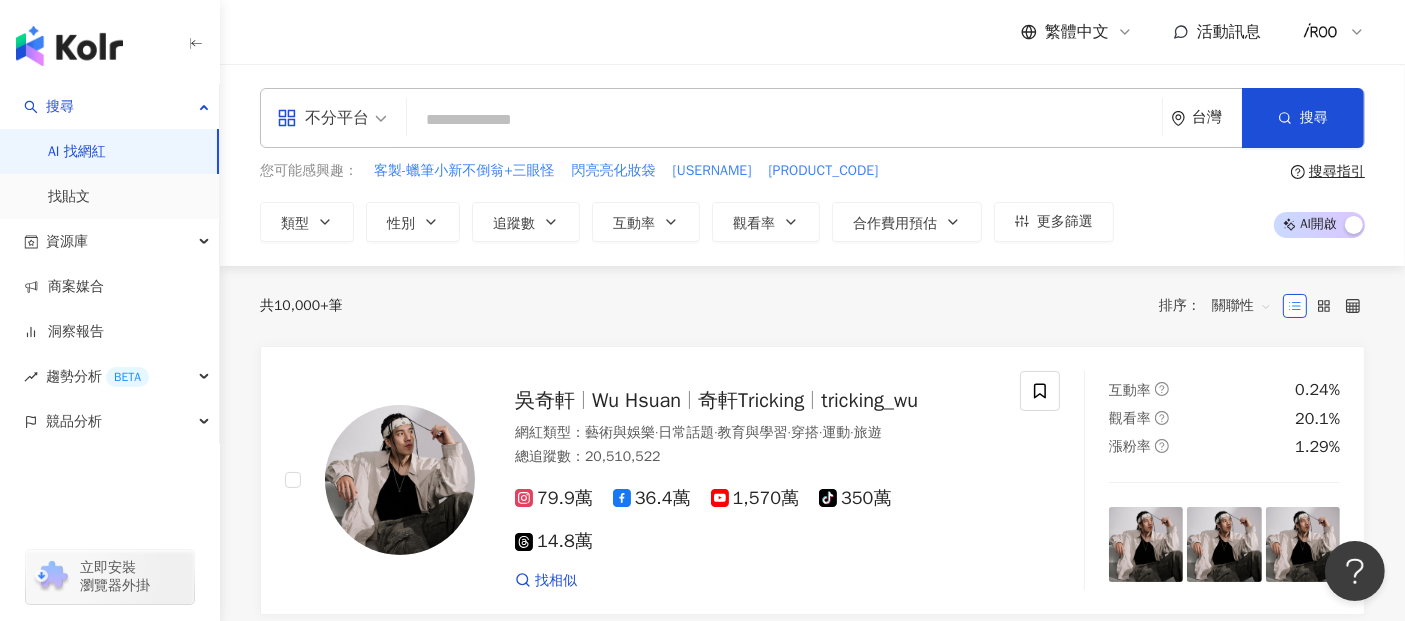 click at bounding box center (784, 120) 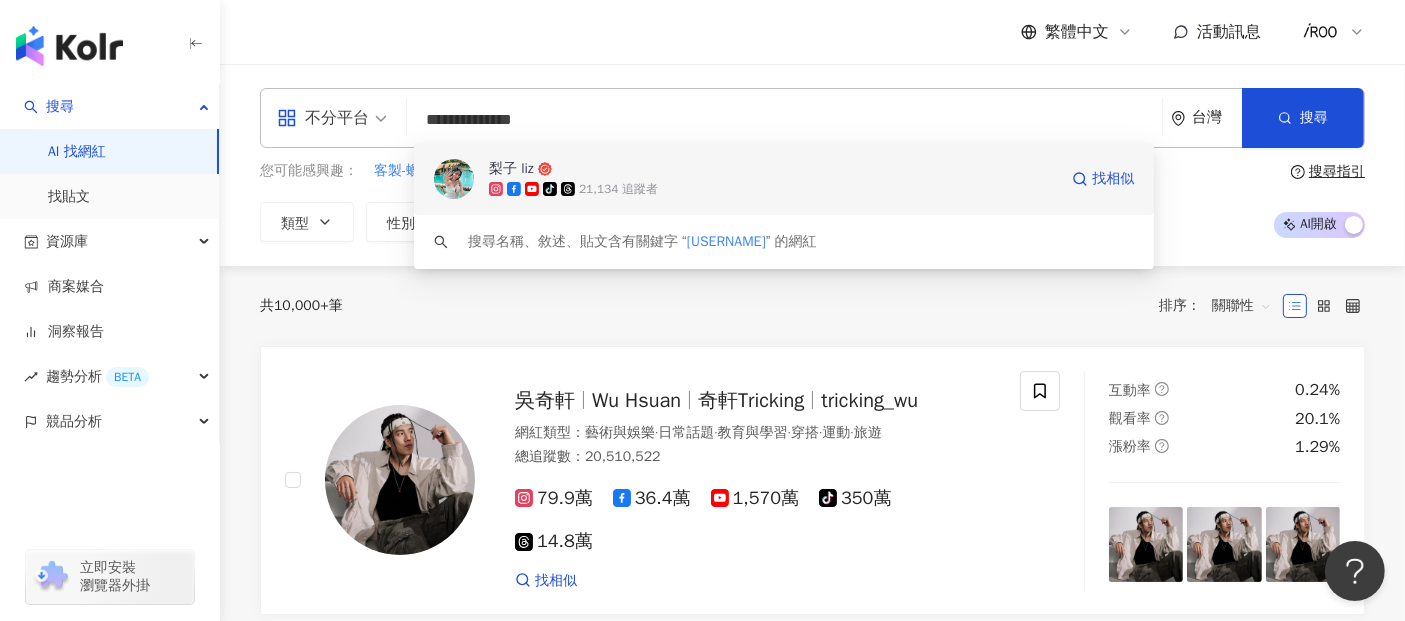 click on "梨子 liz" at bounding box center (511, 169) 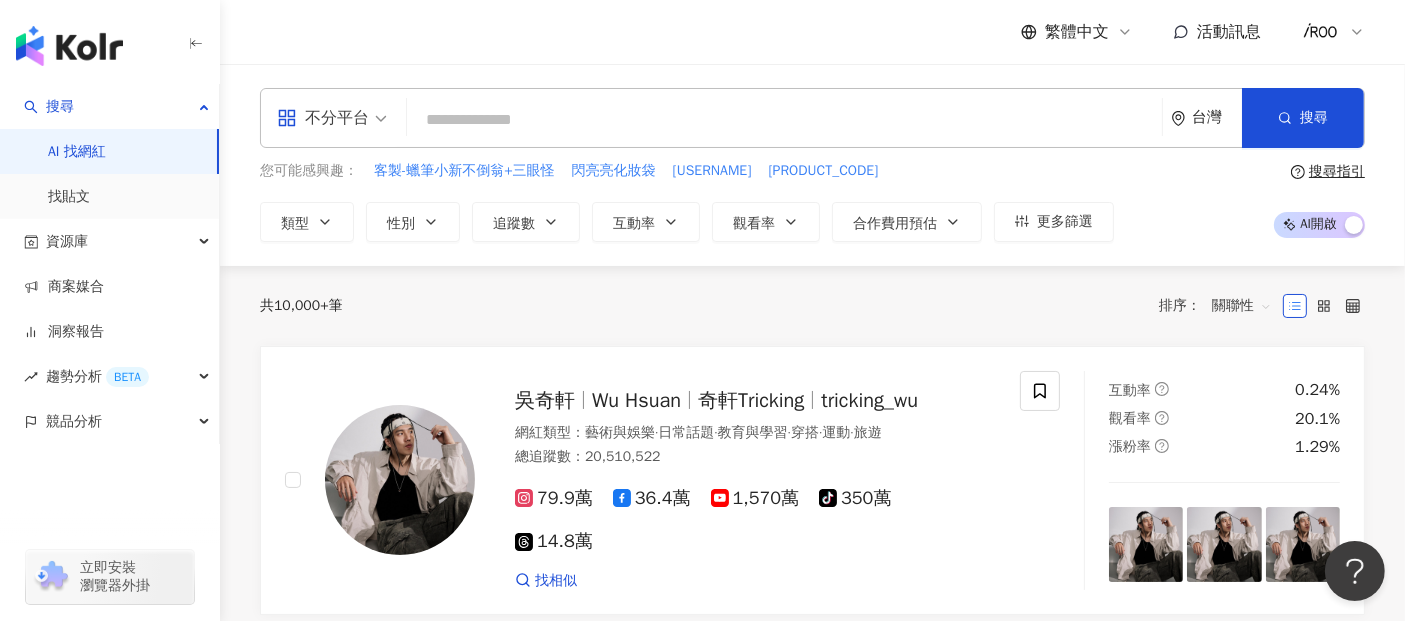 click at bounding box center [784, 120] 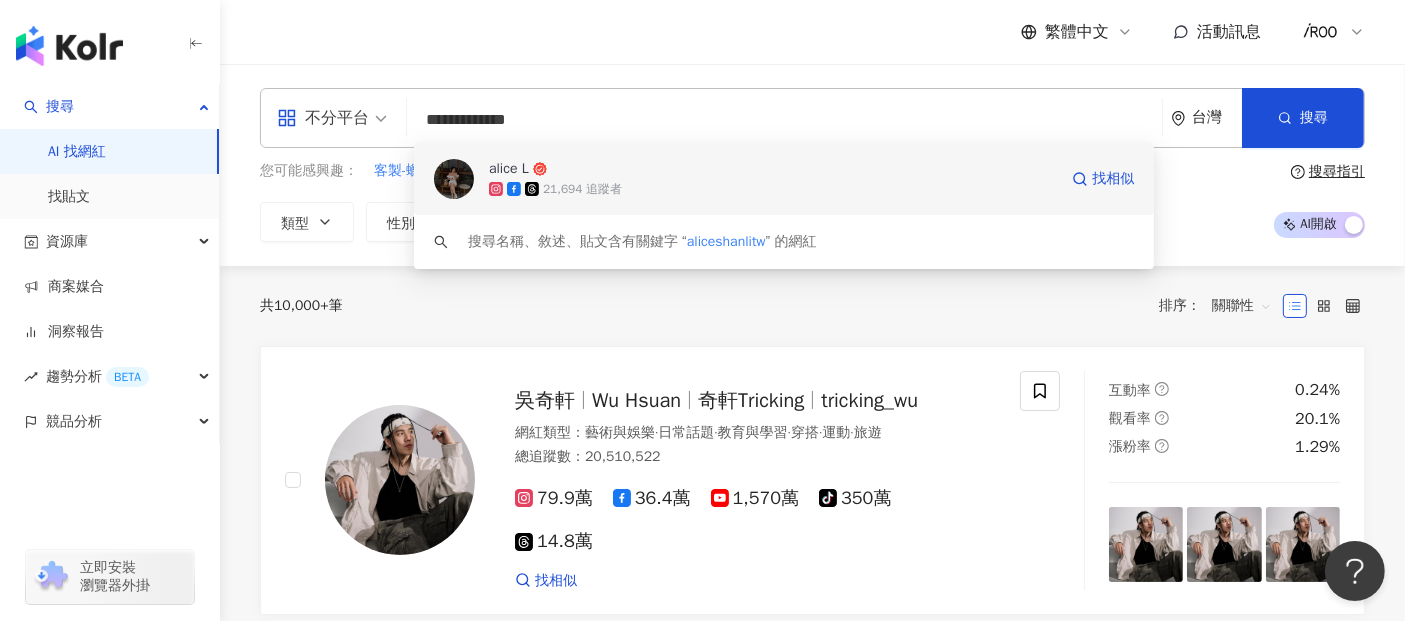 click on "alice L" at bounding box center (509, 169) 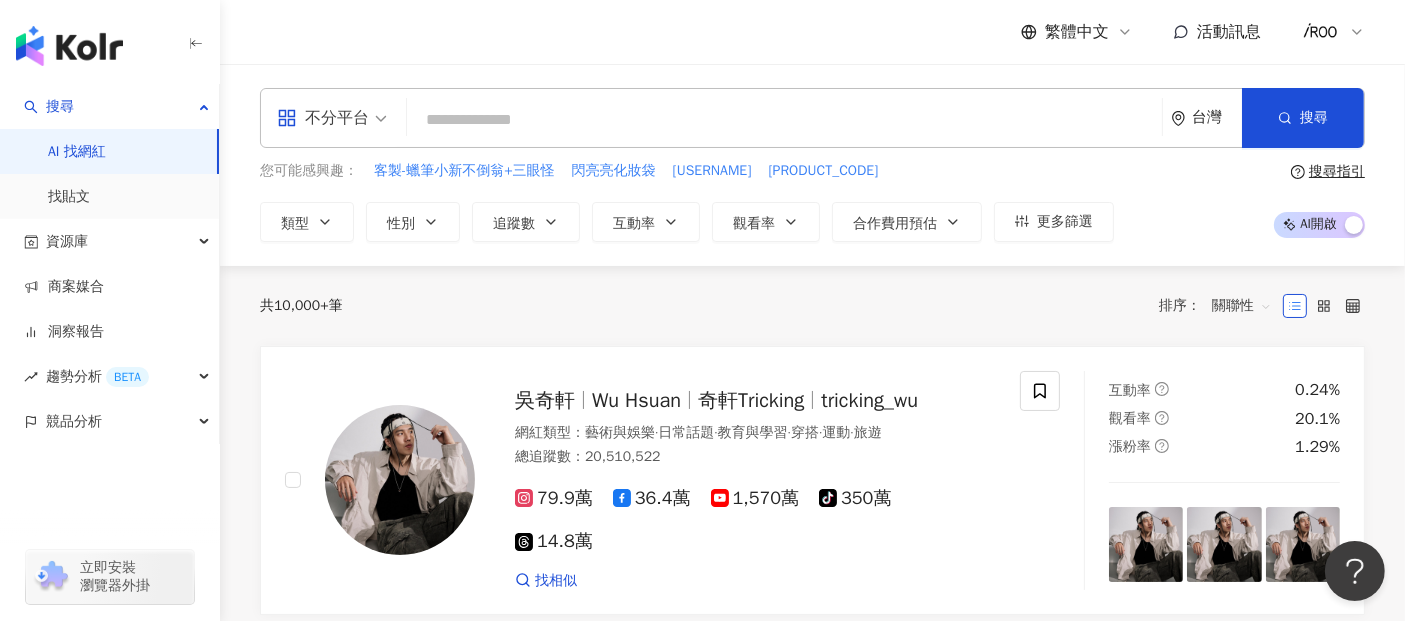 click at bounding box center (784, 120) 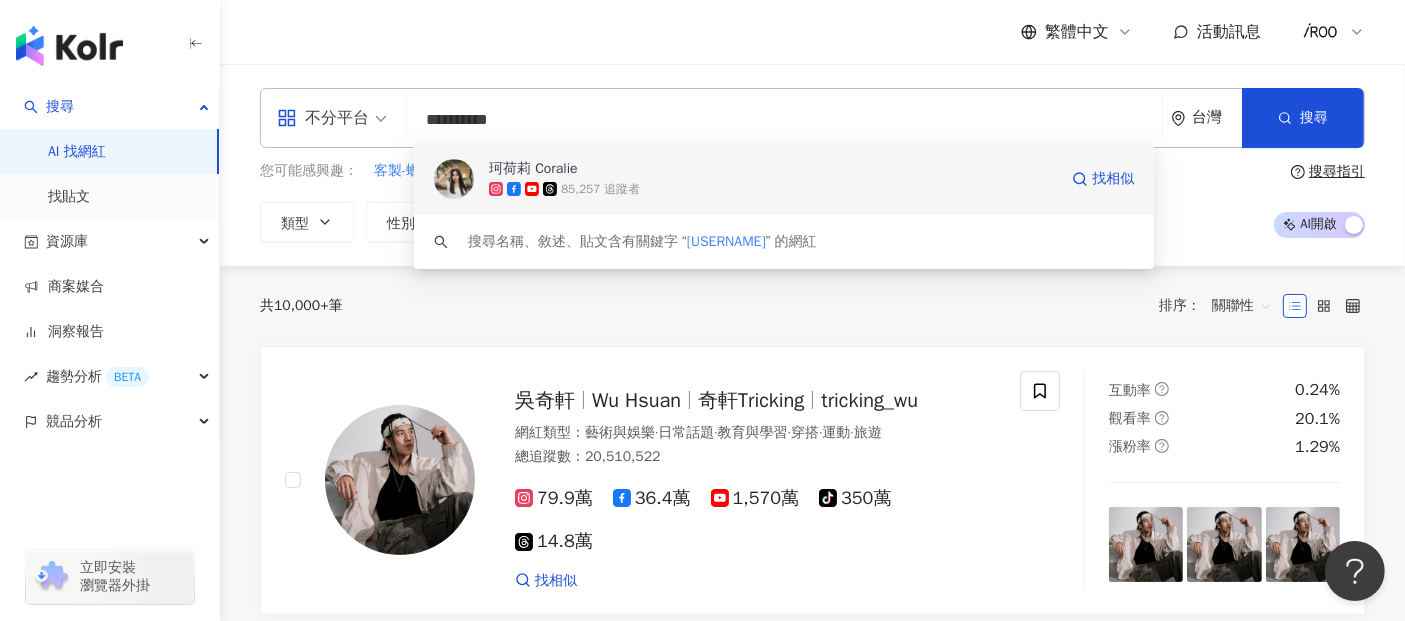 click on "85,257   追蹤者" at bounding box center (773, 189) 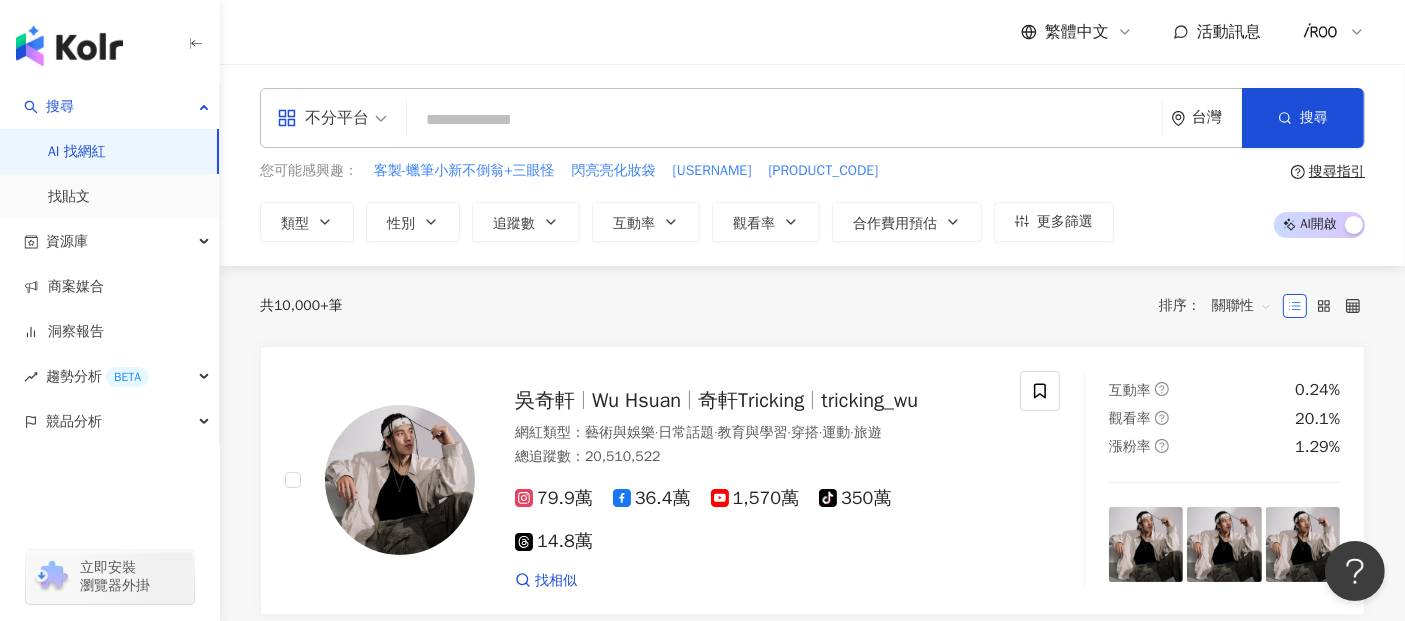 click at bounding box center (784, 120) 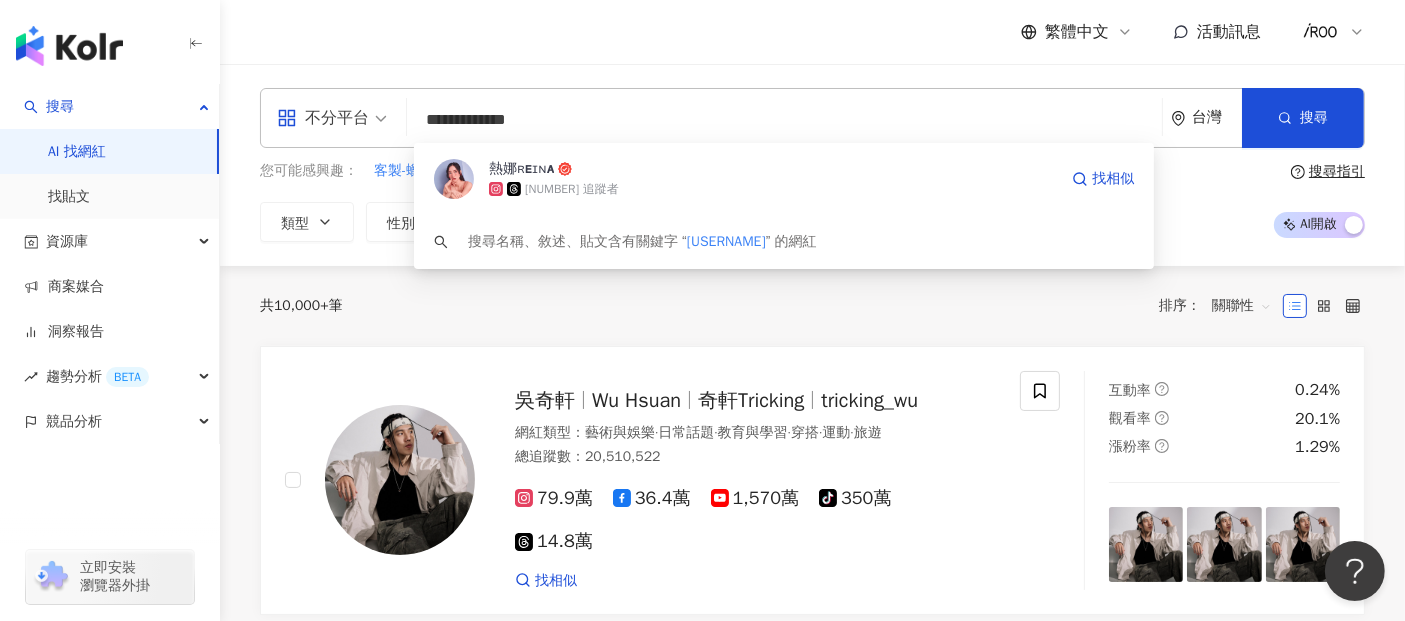 click on "熱娜ʀᴇɪɴᴀ" at bounding box center (521, 169) 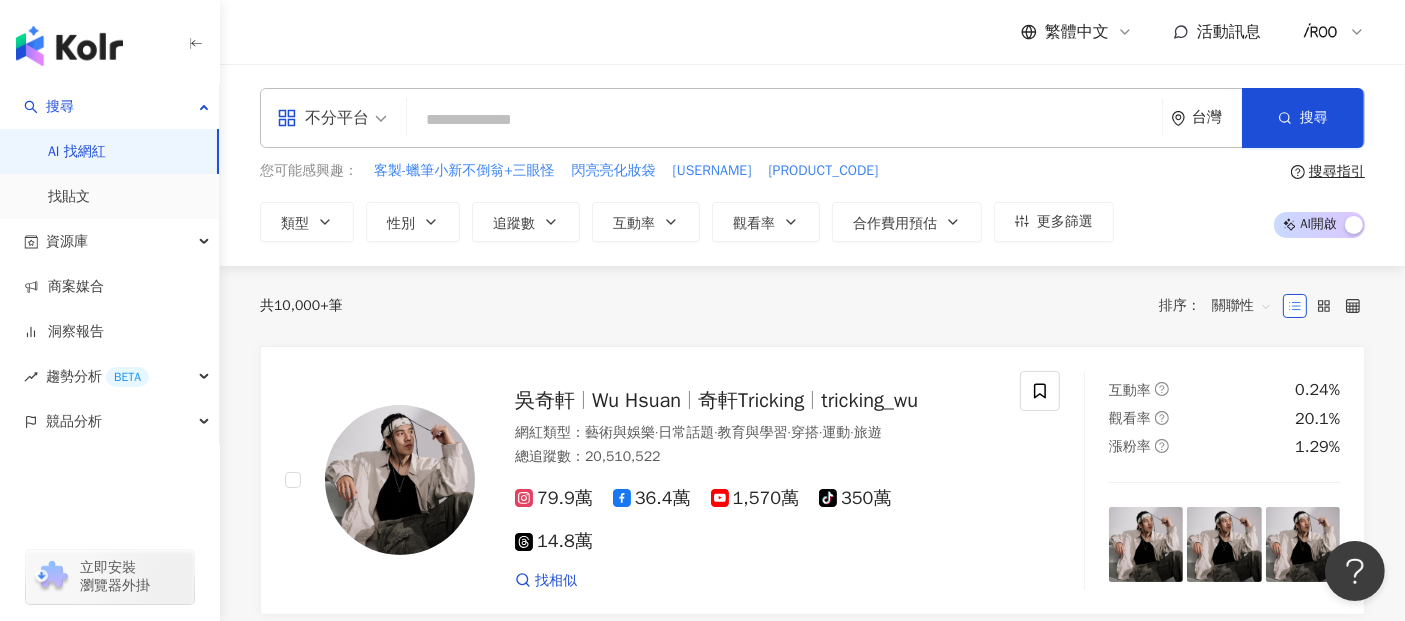 click at bounding box center (784, 120) 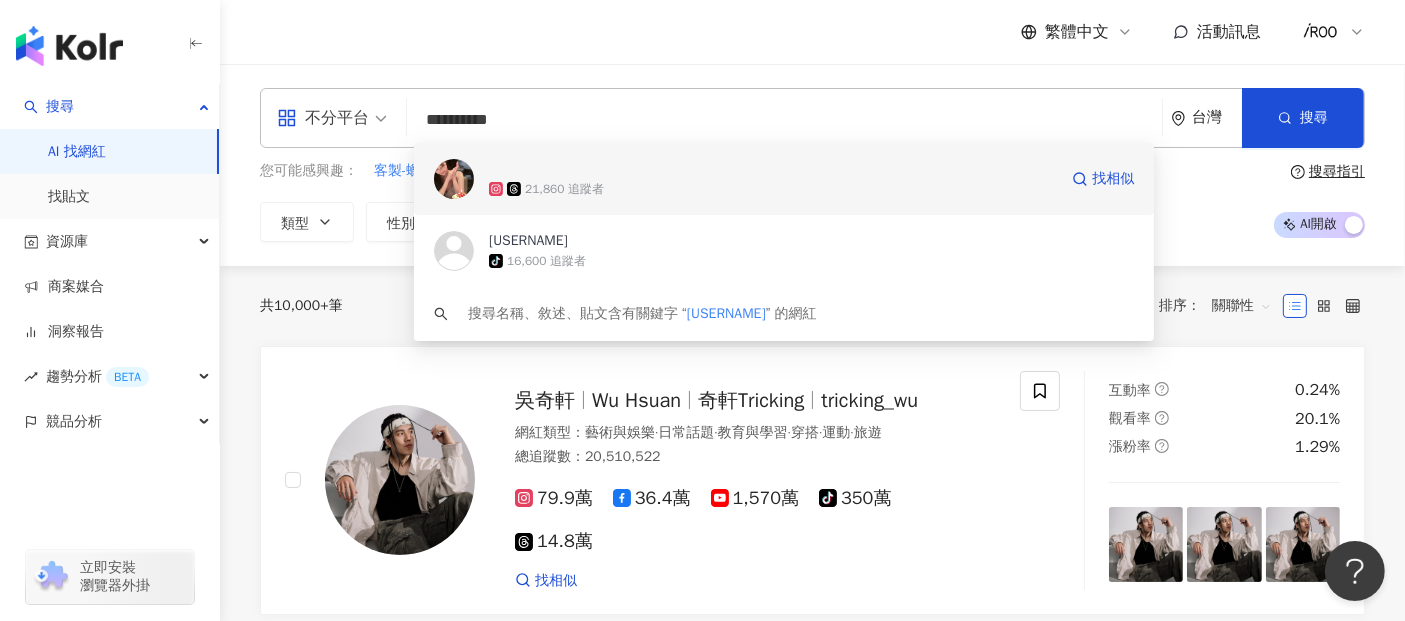 click on "21,860   追蹤者" at bounding box center (773, 189) 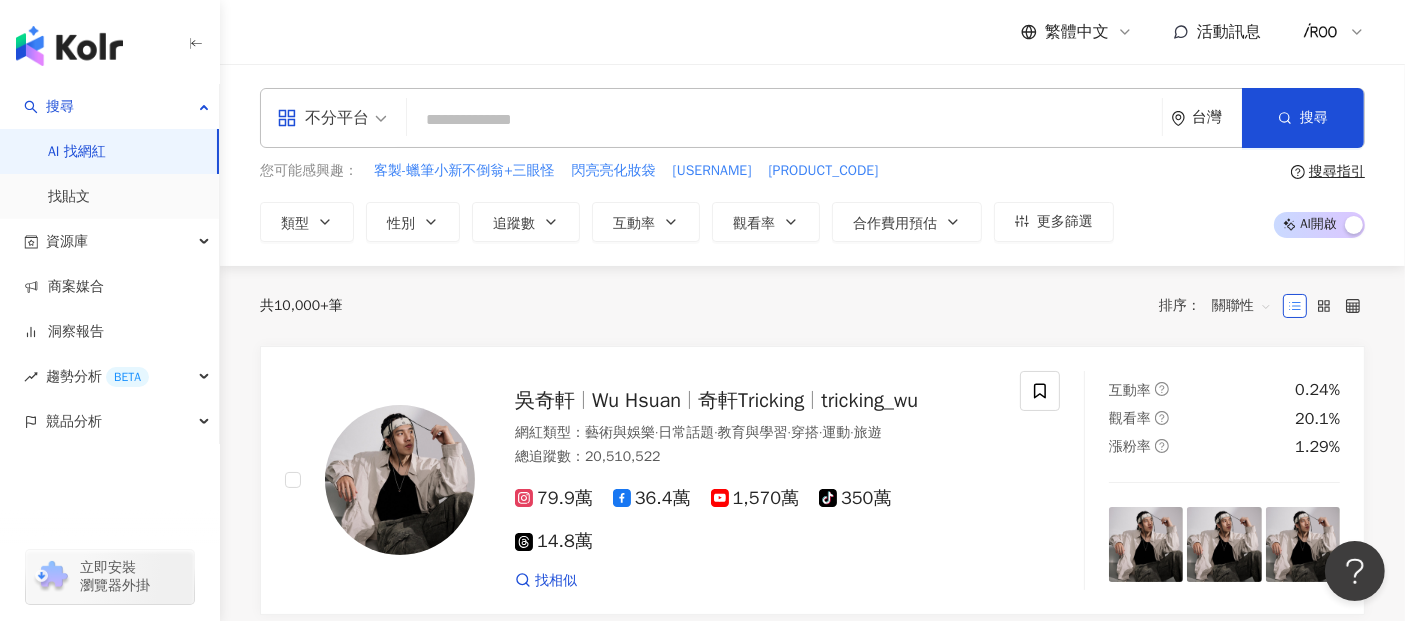 click at bounding box center (784, 120) 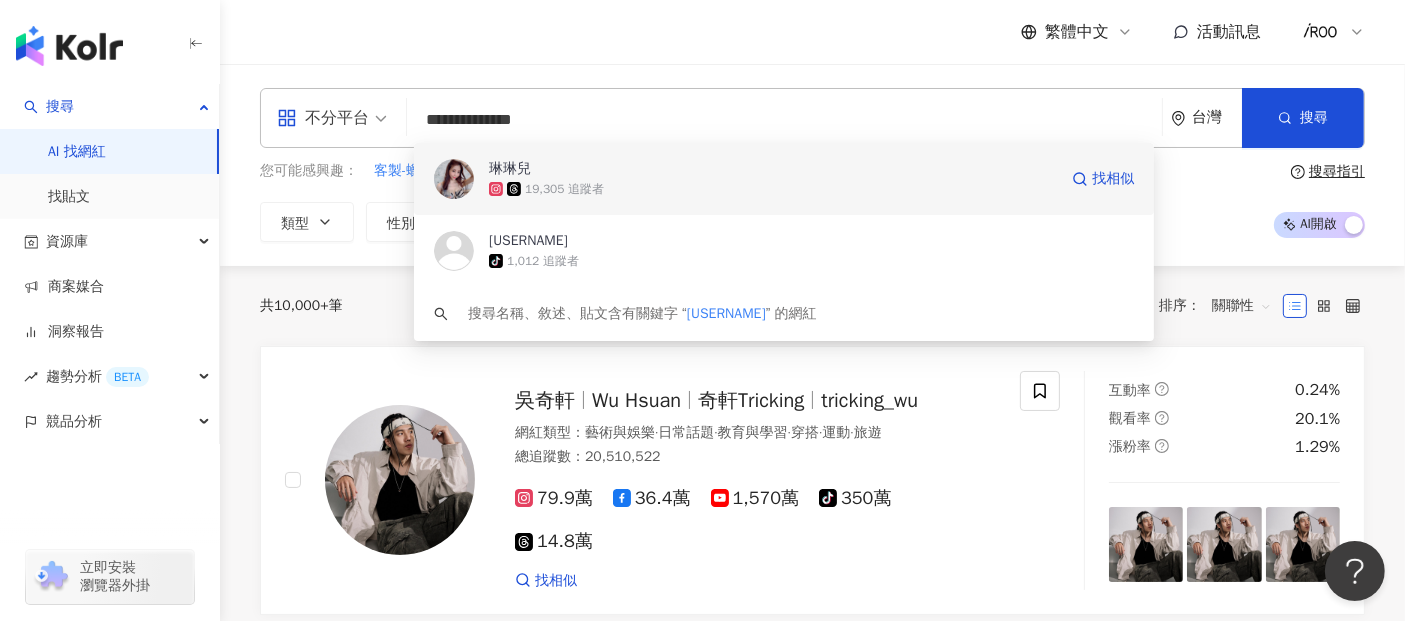 click on "琳琳兒" at bounding box center [703, 169] 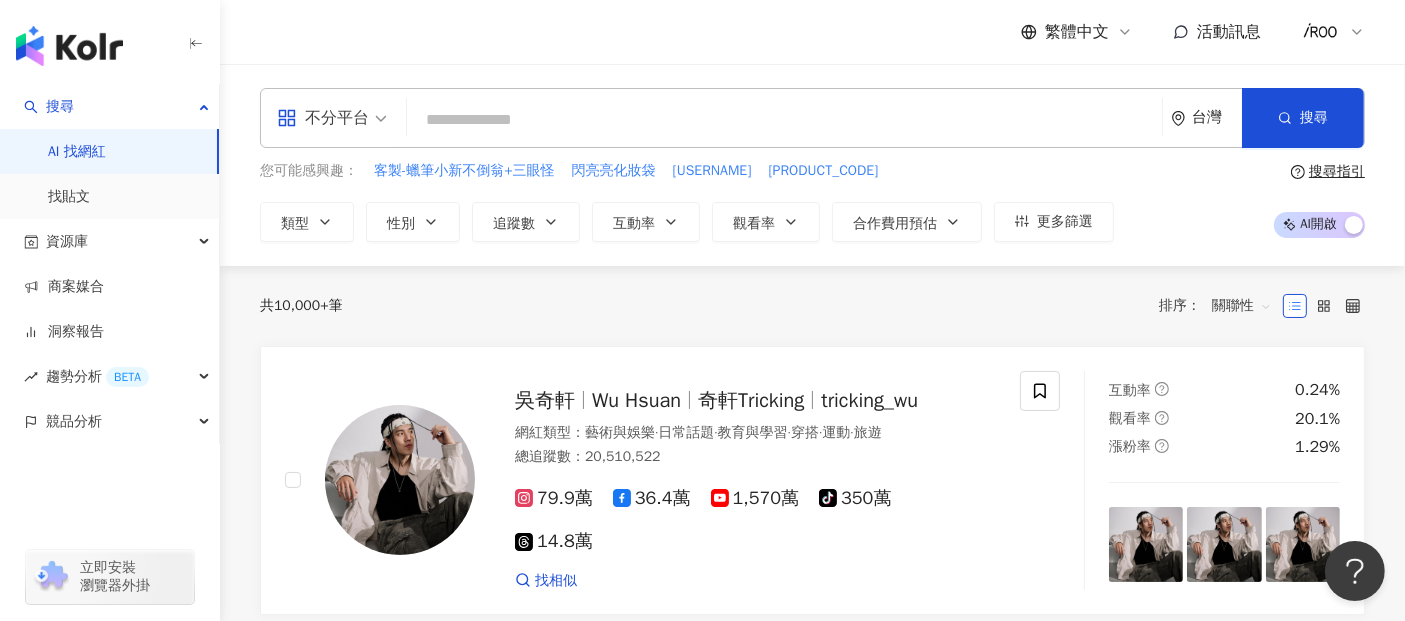 click at bounding box center (784, 120) 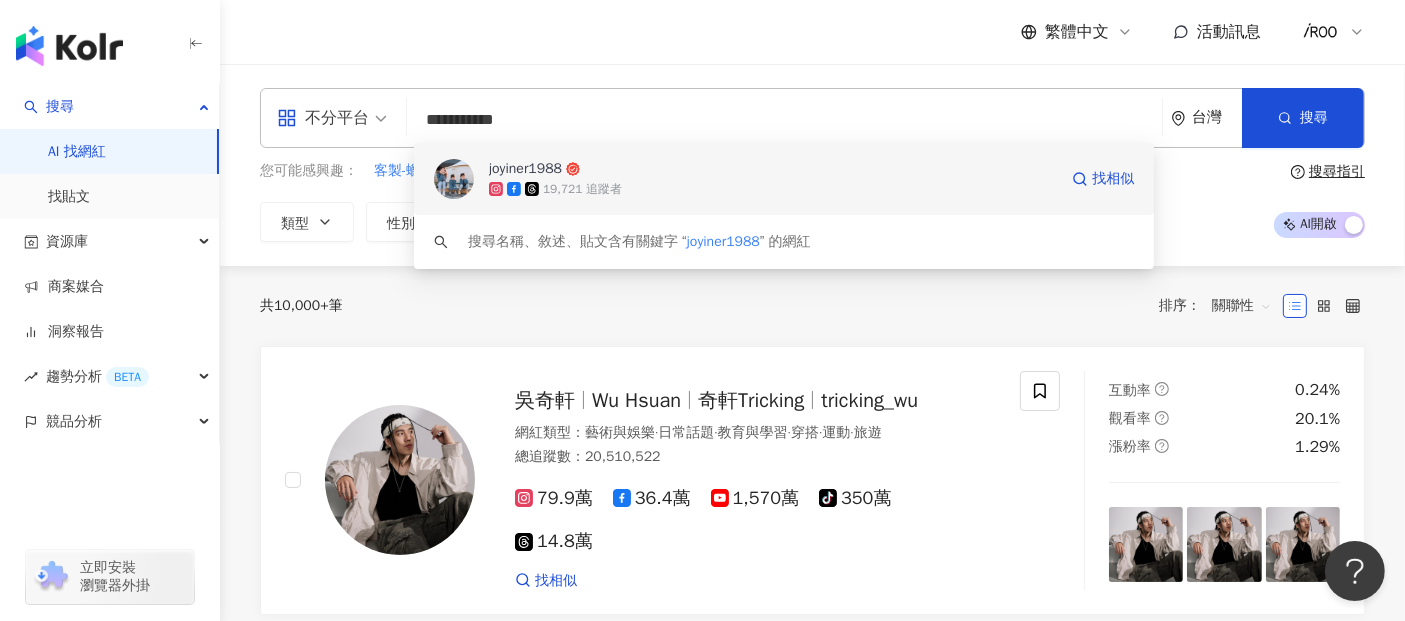 click on "joyiner1988" at bounding box center (525, 169) 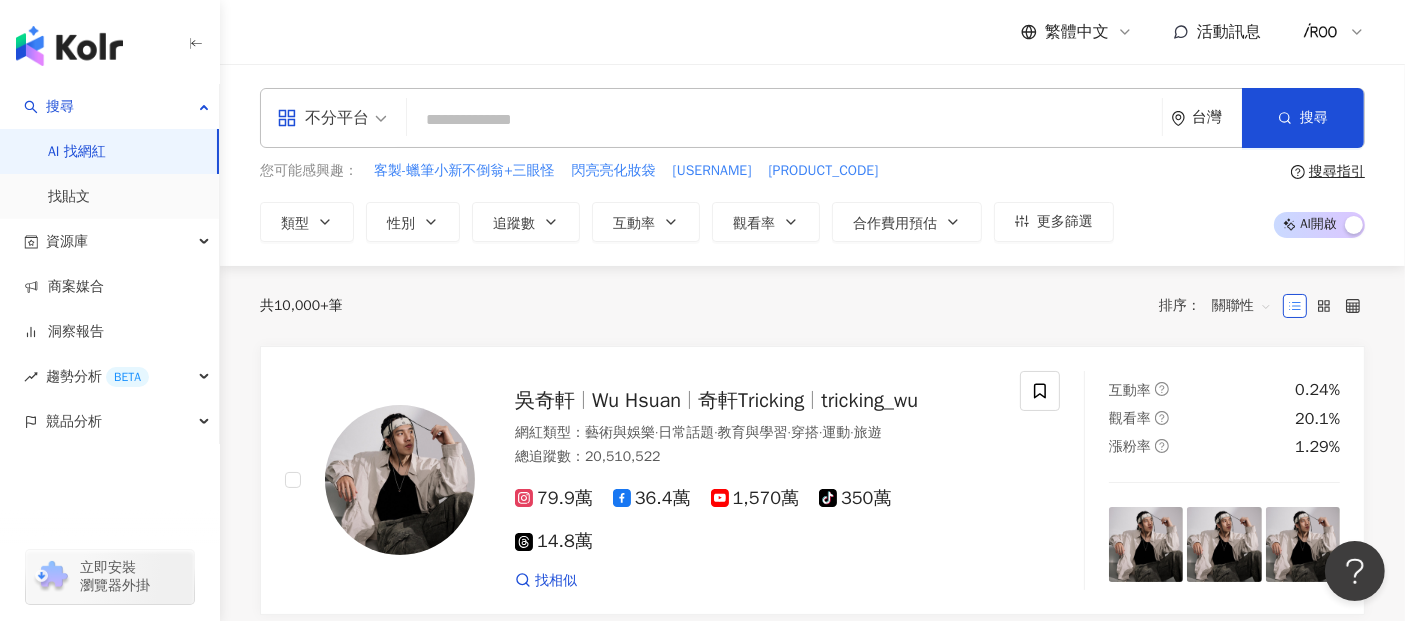 click at bounding box center [784, 120] 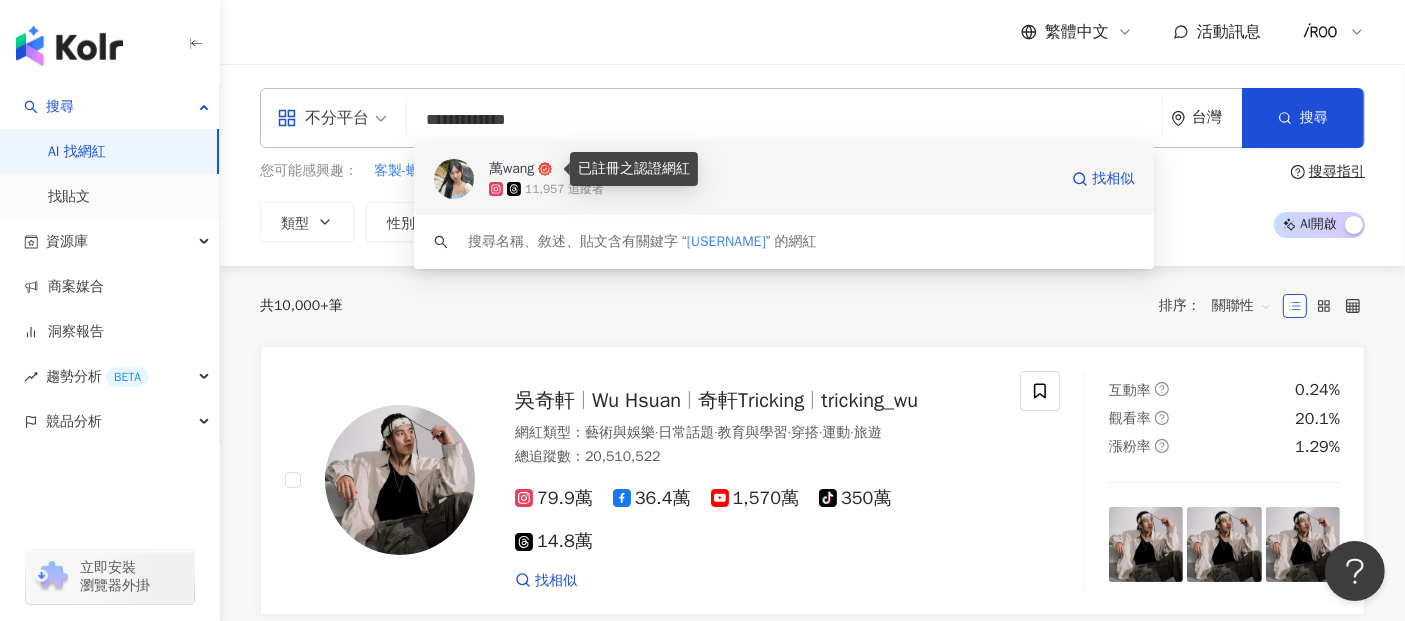 click on "萬wang" at bounding box center (511, 169) 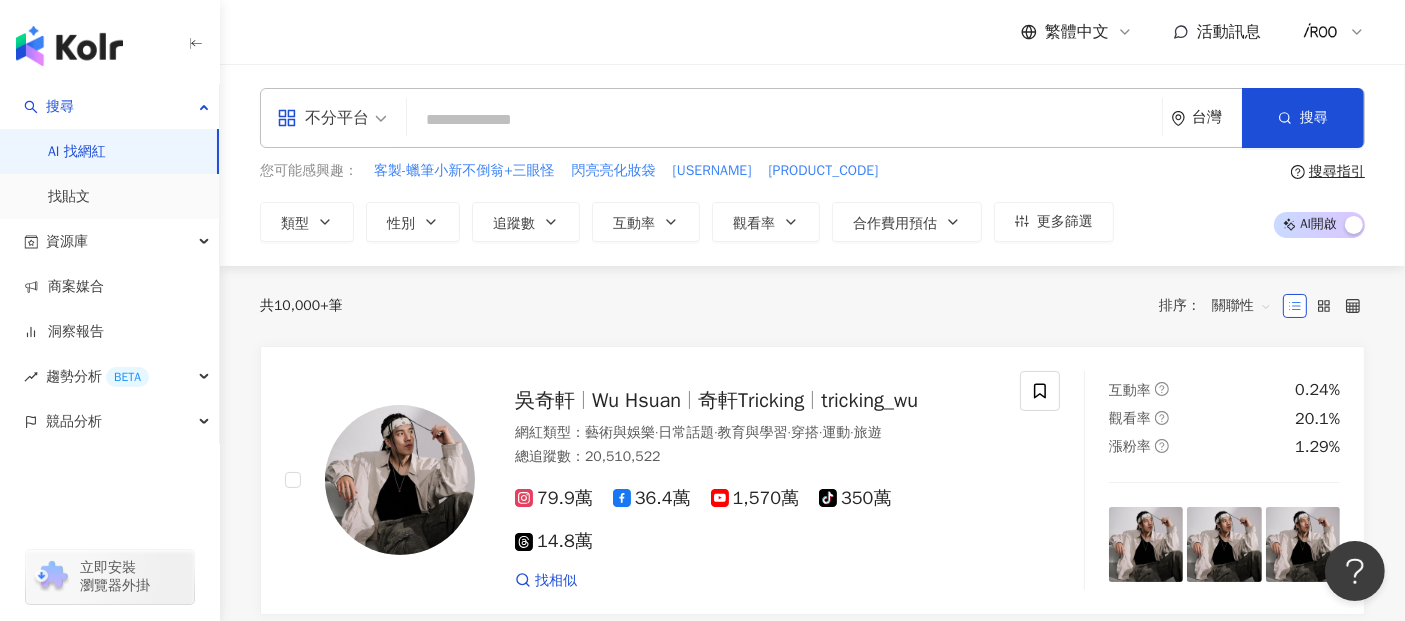 click at bounding box center [784, 120] 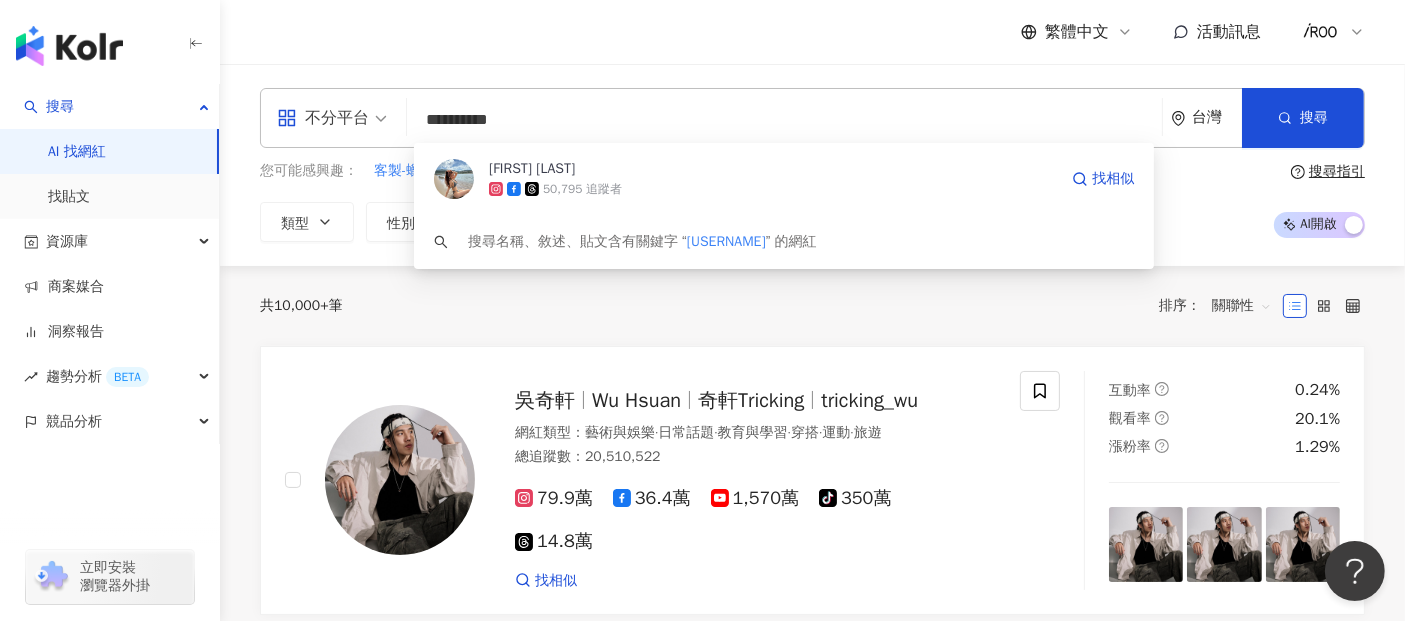 click on "50,795   追蹤者" at bounding box center [773, 189] 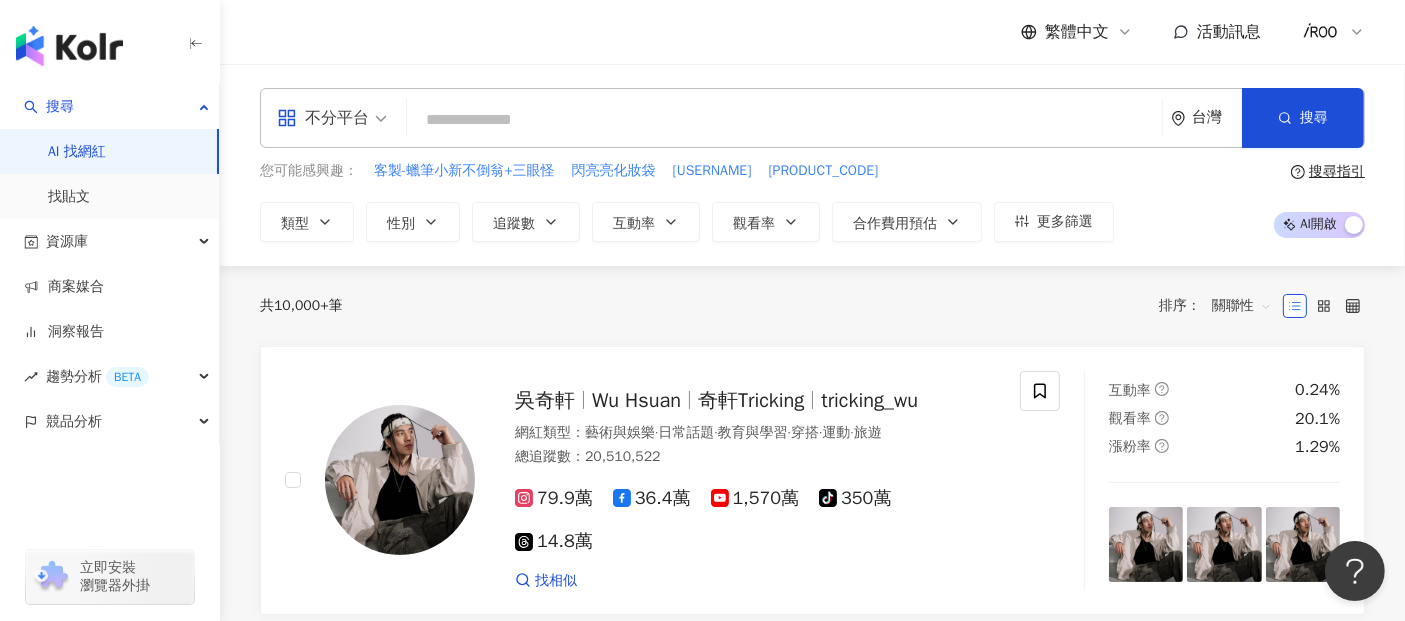 click at bounding box center [784, 120] 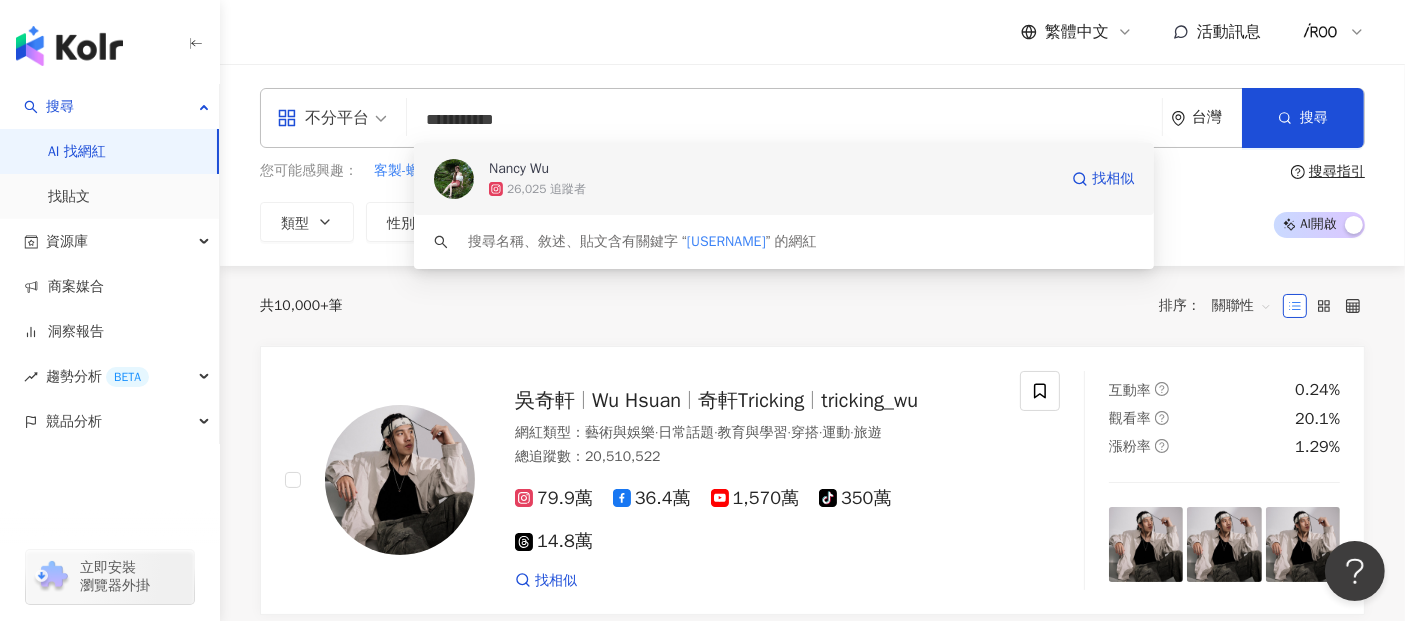 click on "Nancy Wu" at bounding box center (519, 169) 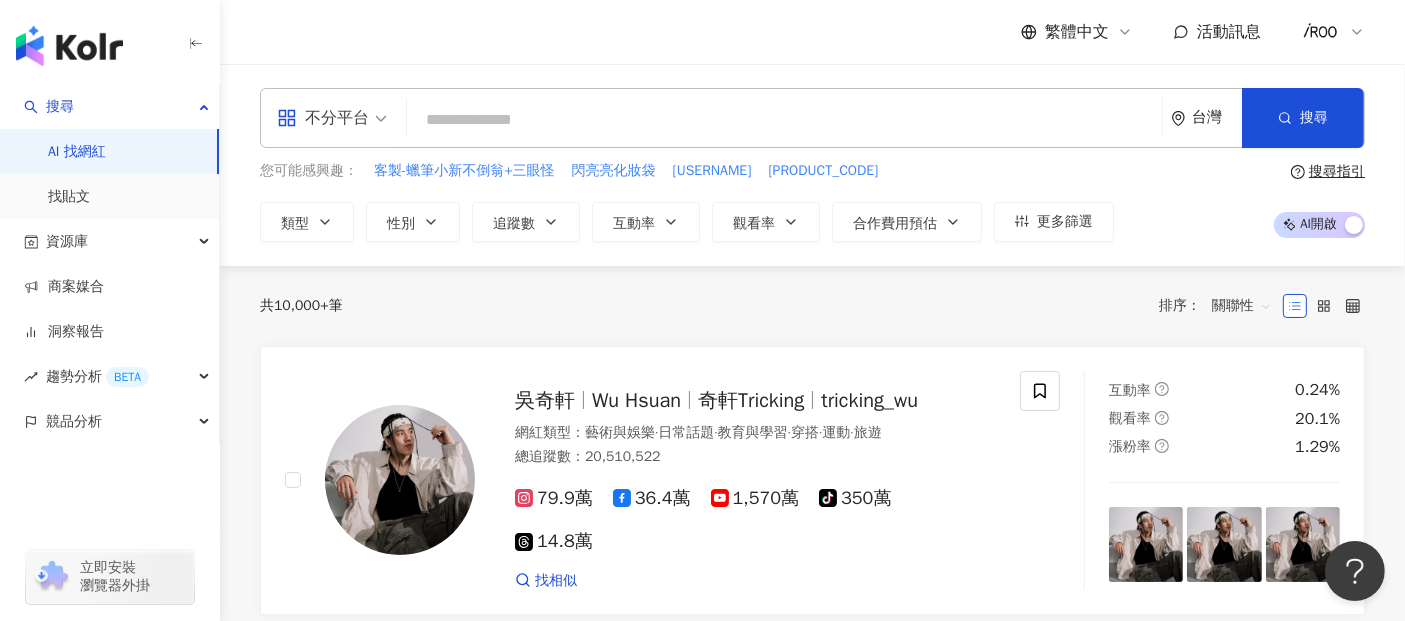 click at bounding box center [784, 120] 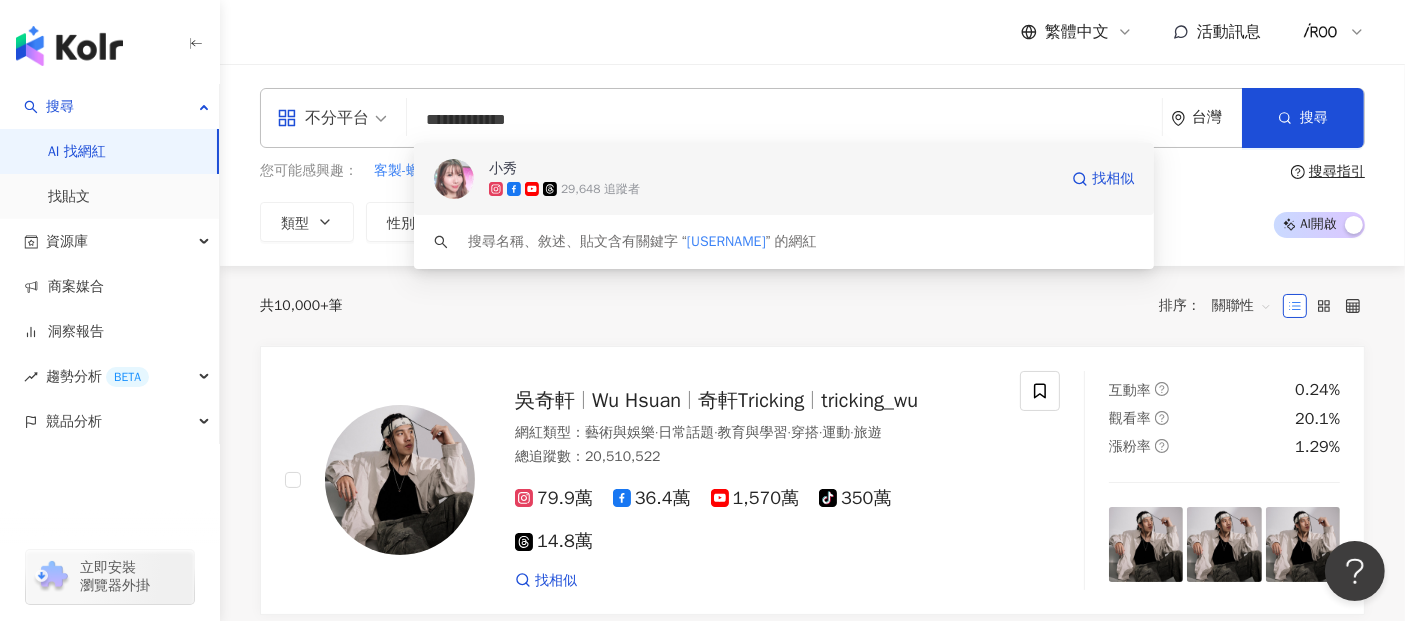 click on "小秀" at bounding box center (503, 169) 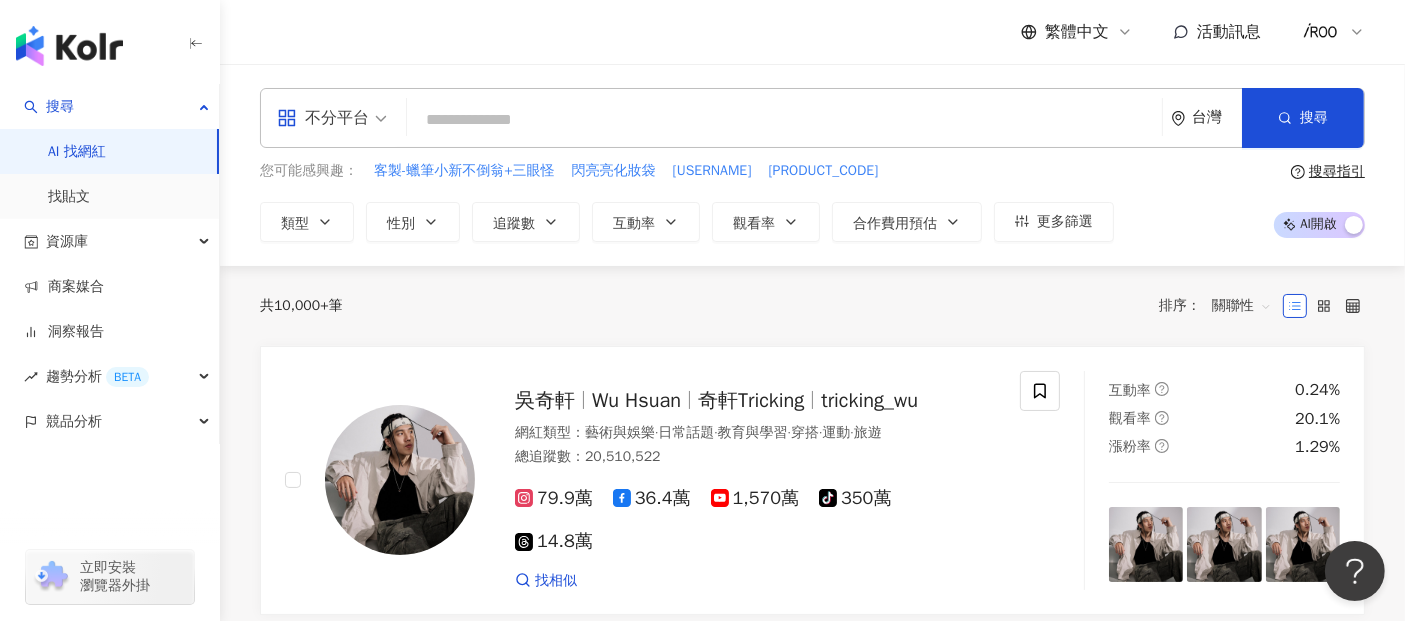 click at bounding box center (784, 120) 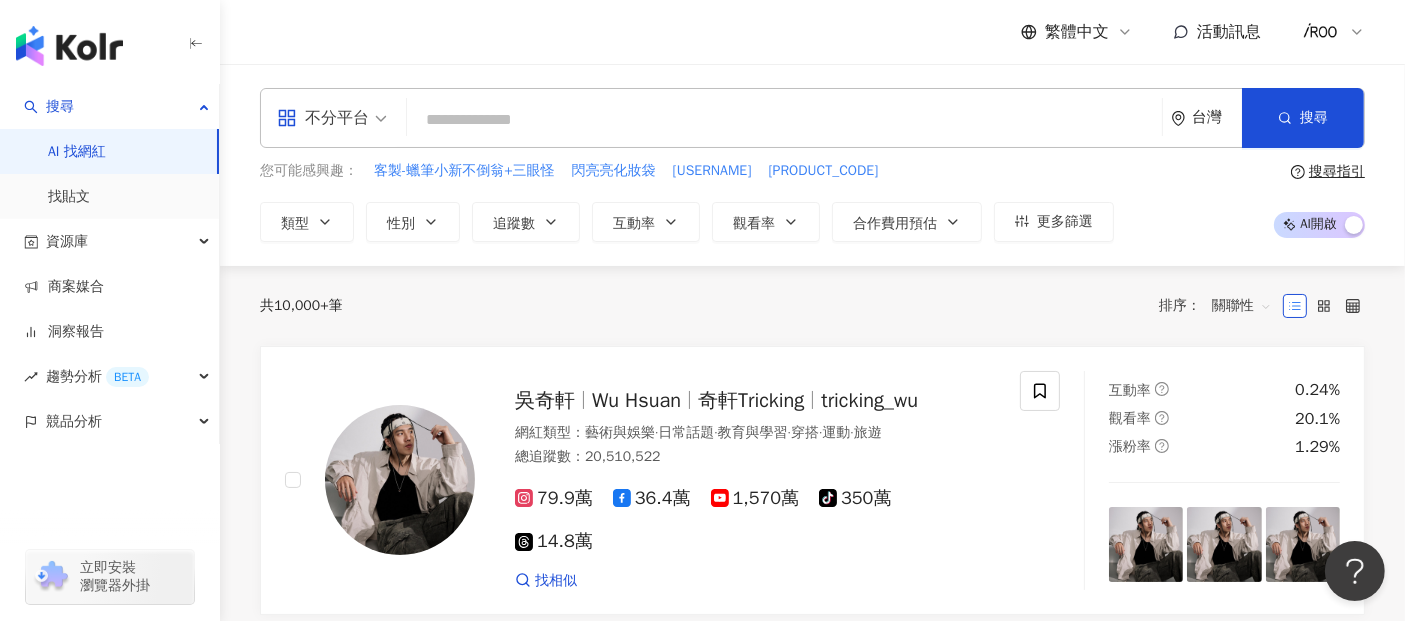 paste on "**********" 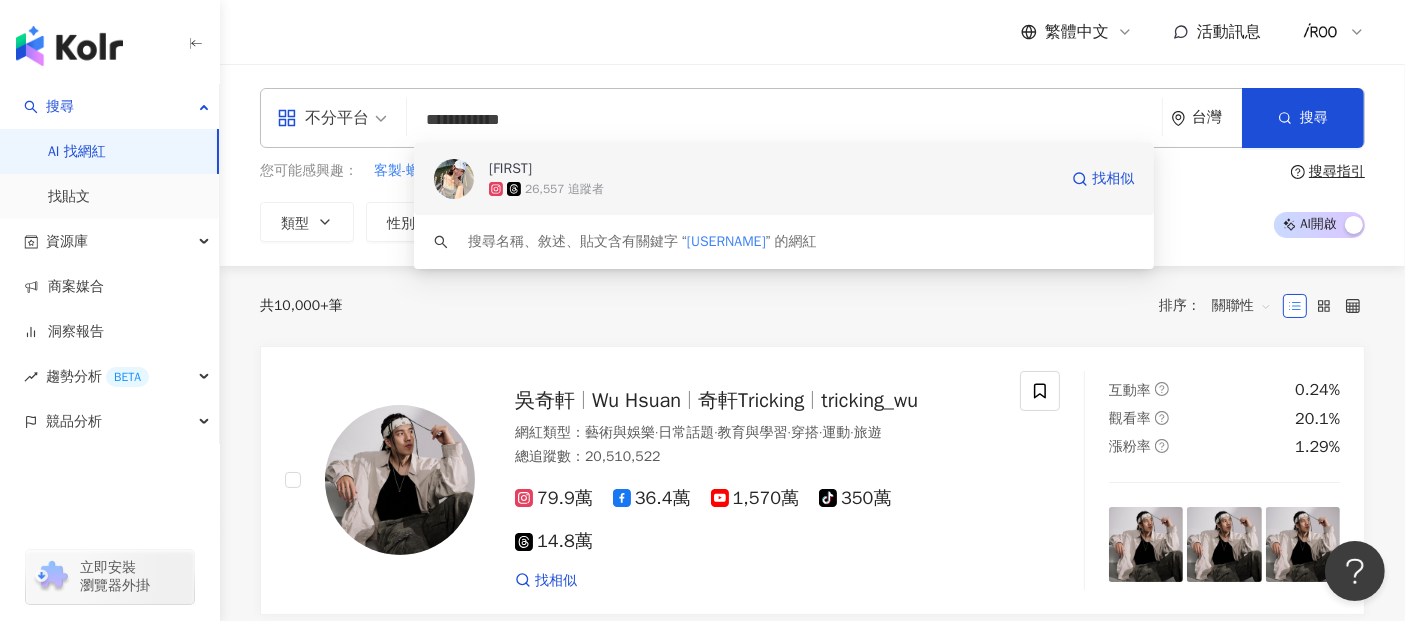 click on "26,557   追蹤者" at bounding box center [564, 189] 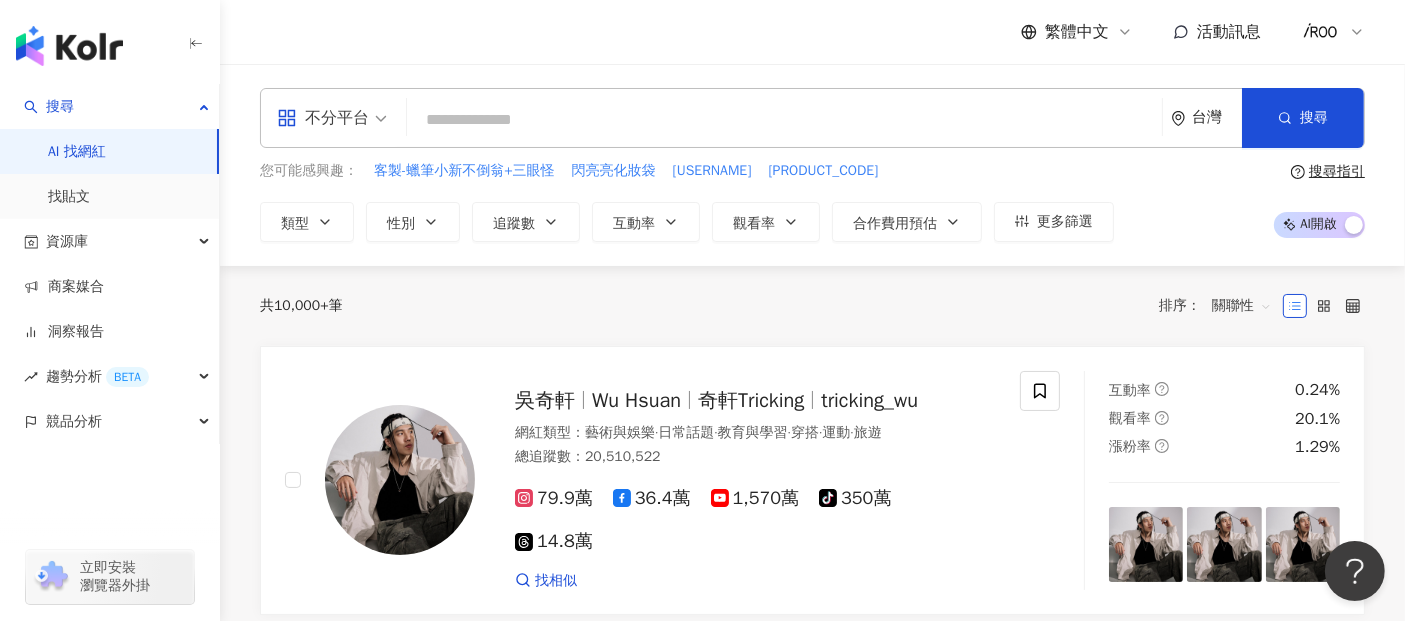 click at bounding box center [784, 120] 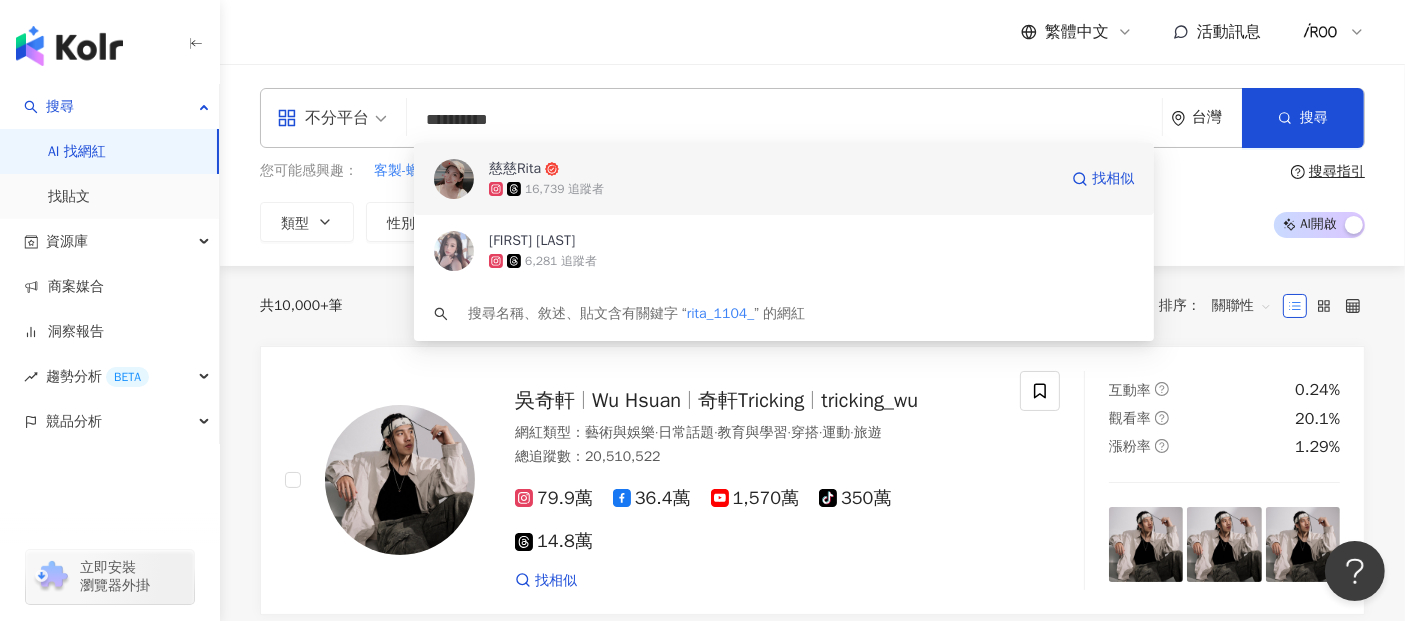 click on "慈慈Rita" at bounding box center [515, 169] 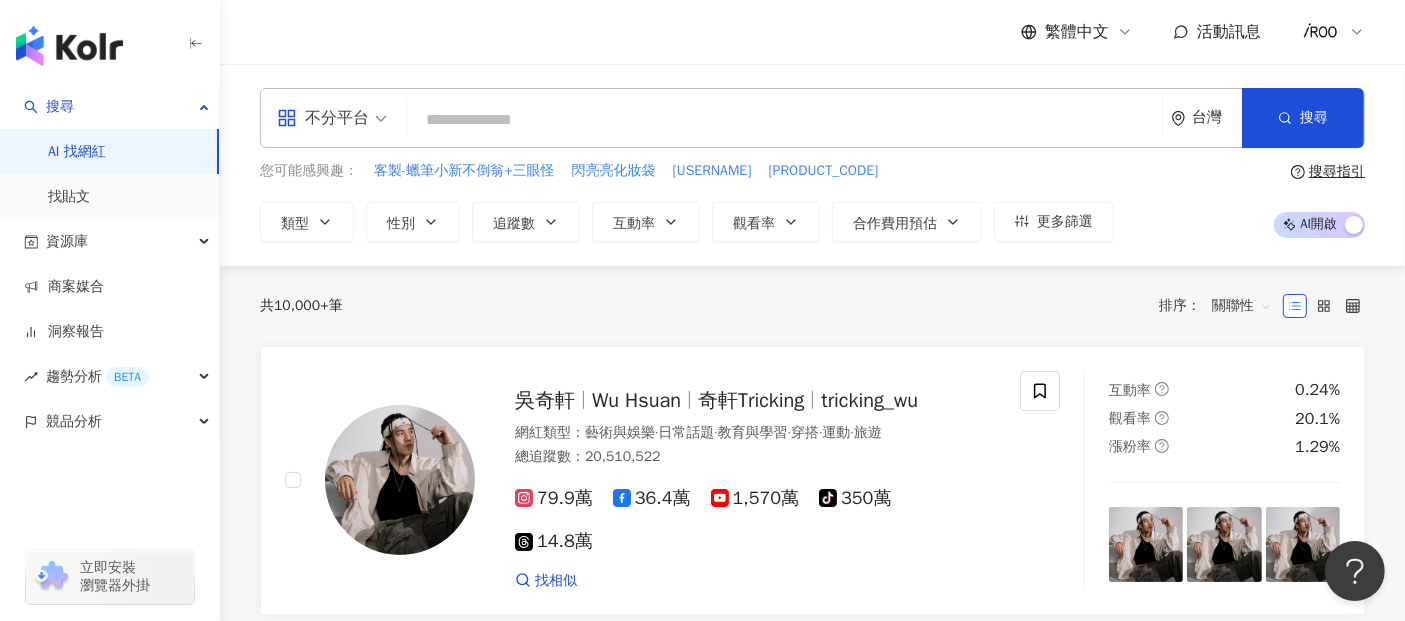 click at bounding box center [784, 120] 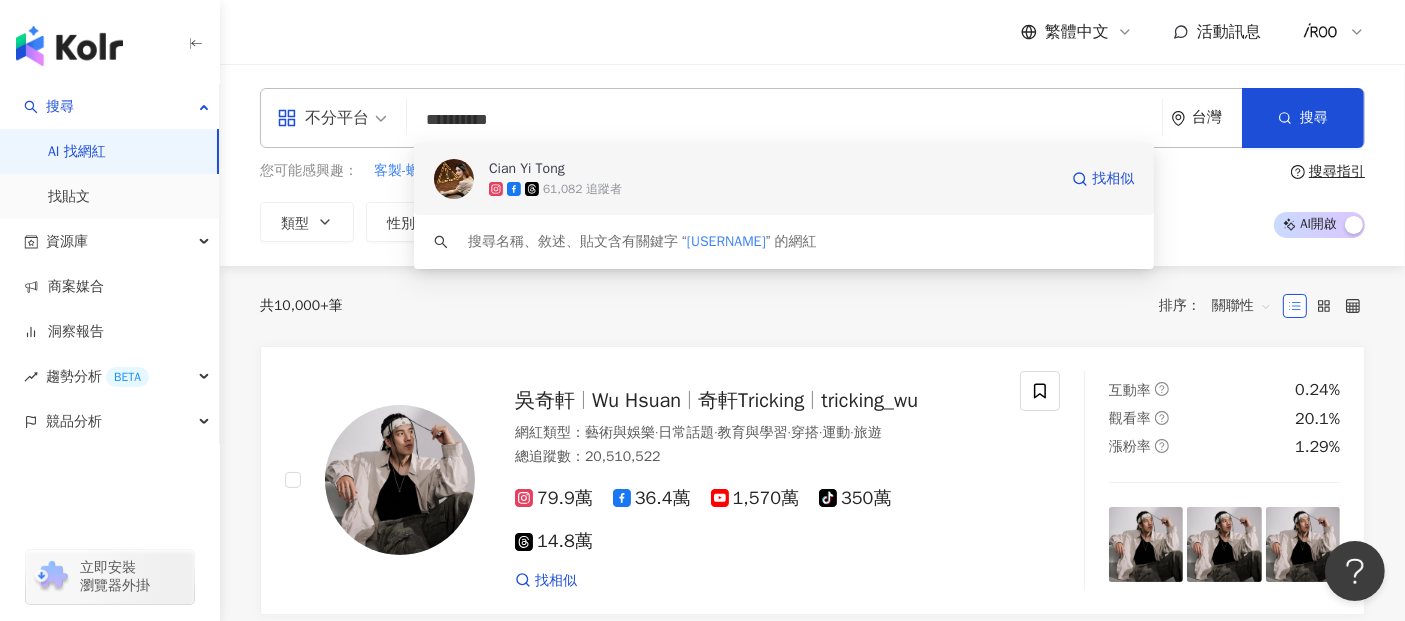 click on "Cian Yi Tong" at bounding box center [527, 169] 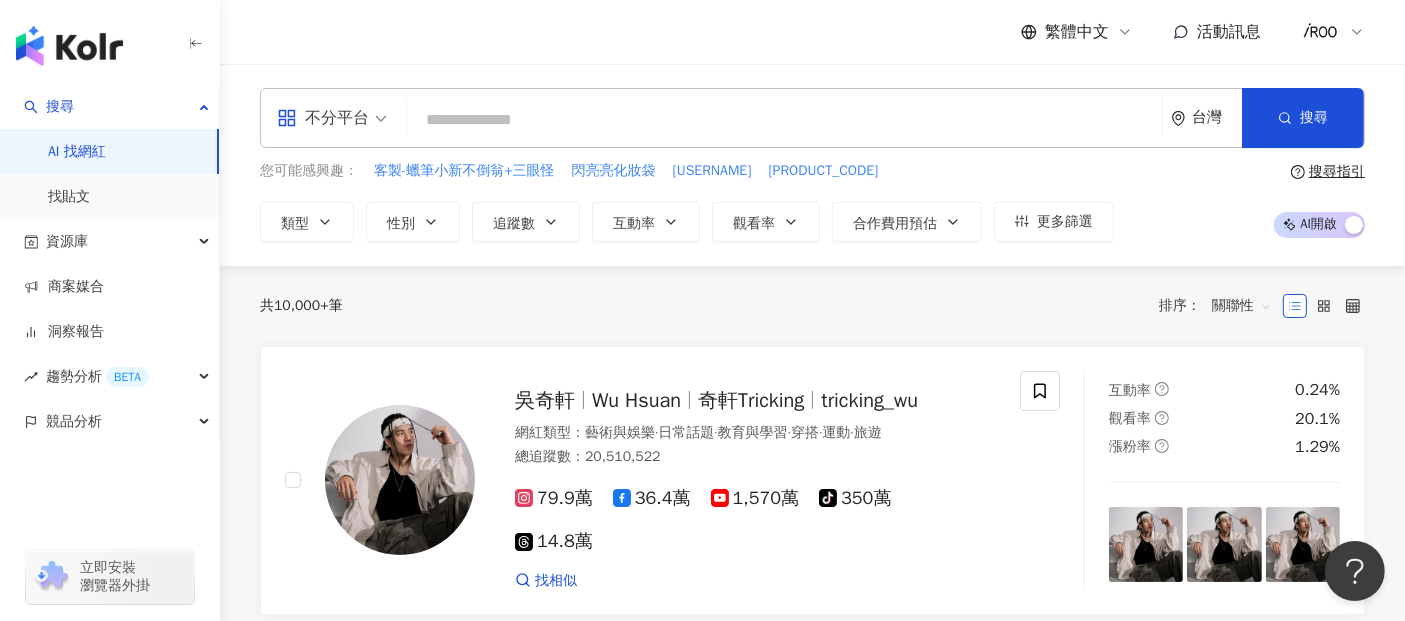 click at bounding box center (784, 120) 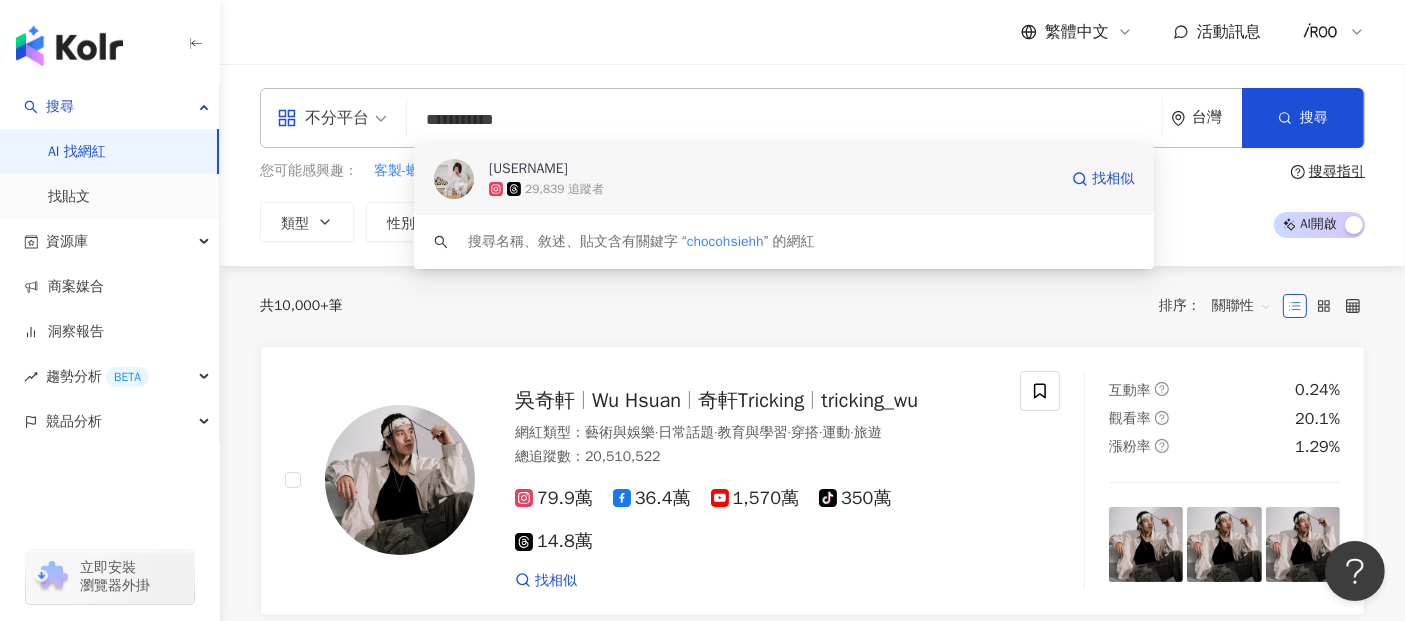 click on "ᴄʜɪᴀᴏ ᴄʜɪᴀᴏ 29,839   追蹤者 找相似" at bounding box center [784, 179] 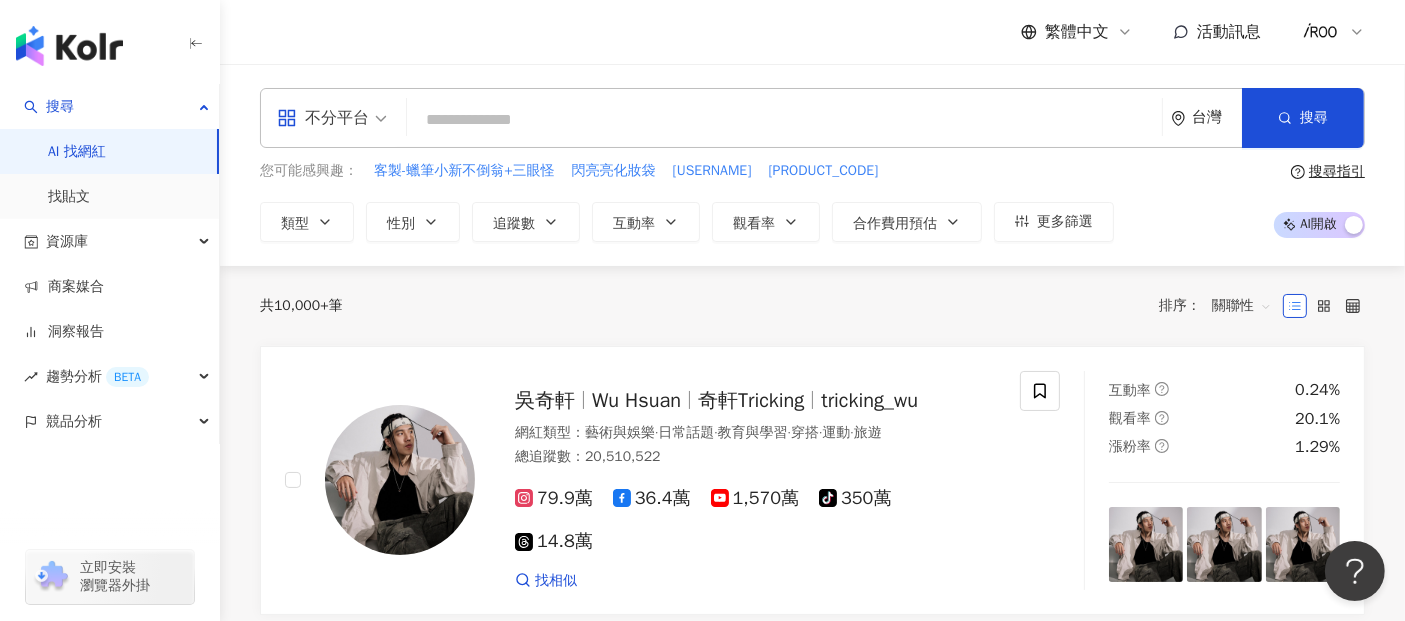 click at bounding box center [784, 120] 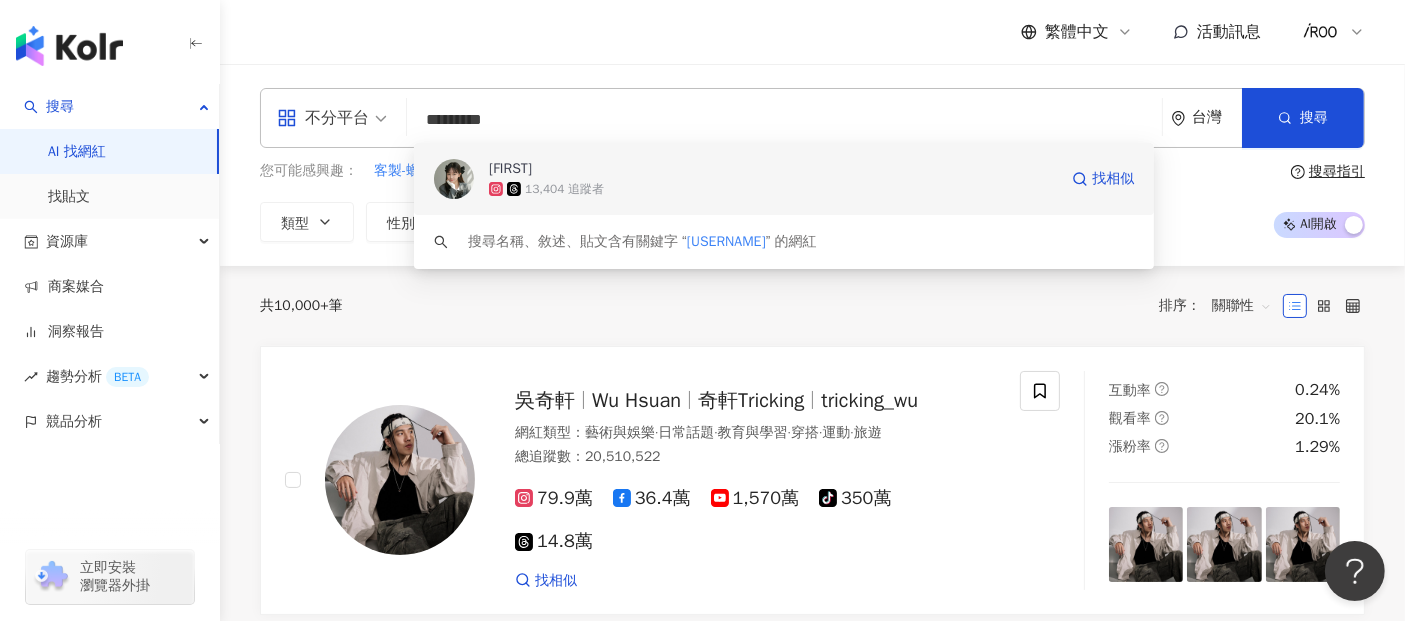 click on "Yuri /ユリ" at bounding box center [510, 169] 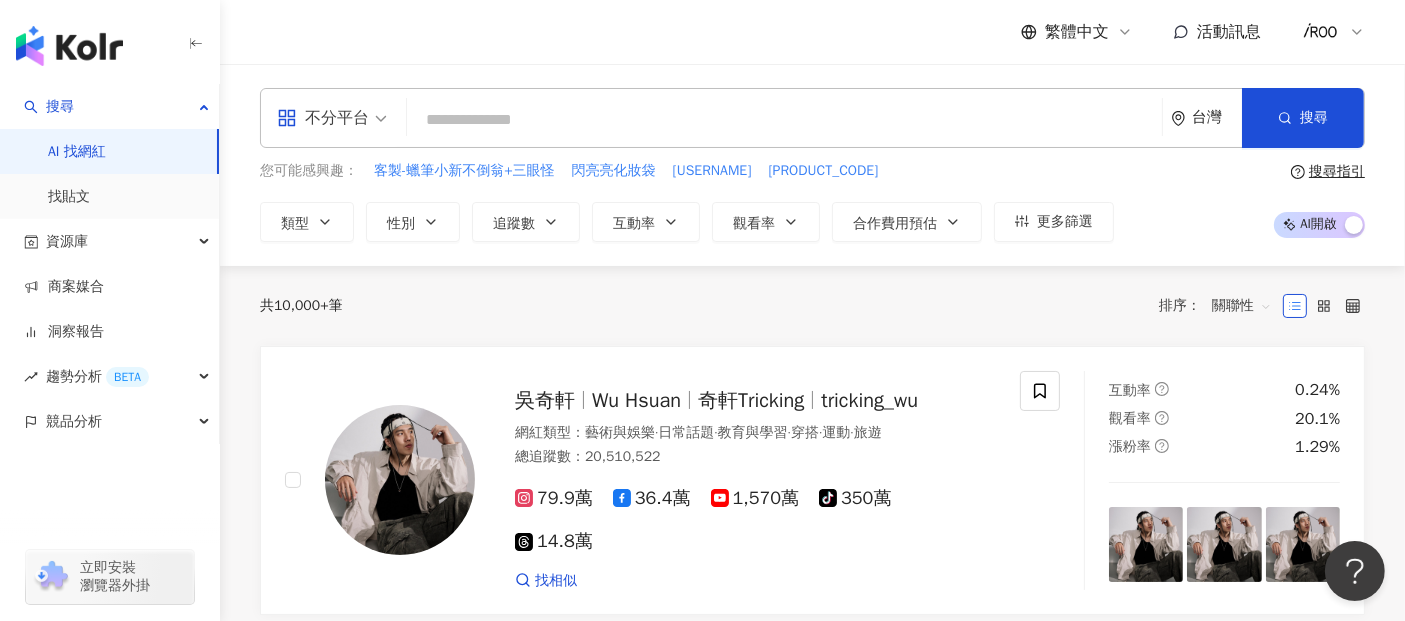 click at bounding box center (784, 120) 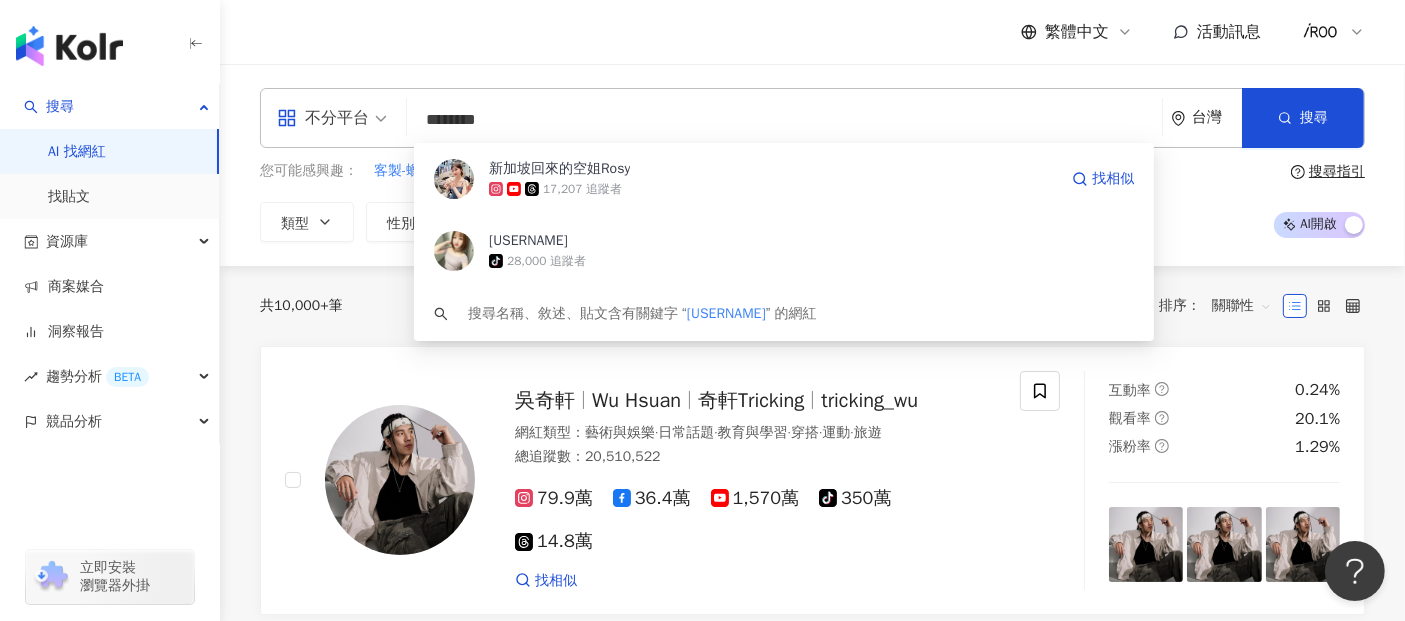 click on "新加坡回來的空姐Rosy" at bounding box center (559, 169) 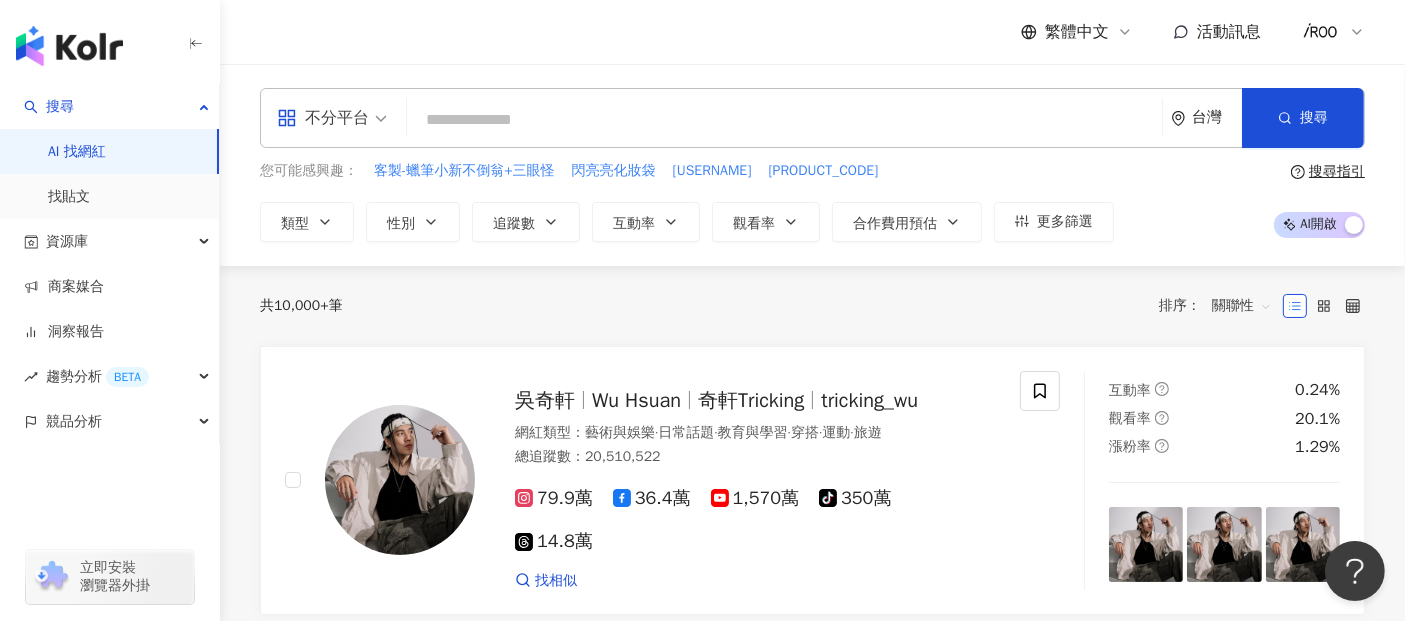 click at bounding box center [784, 120] 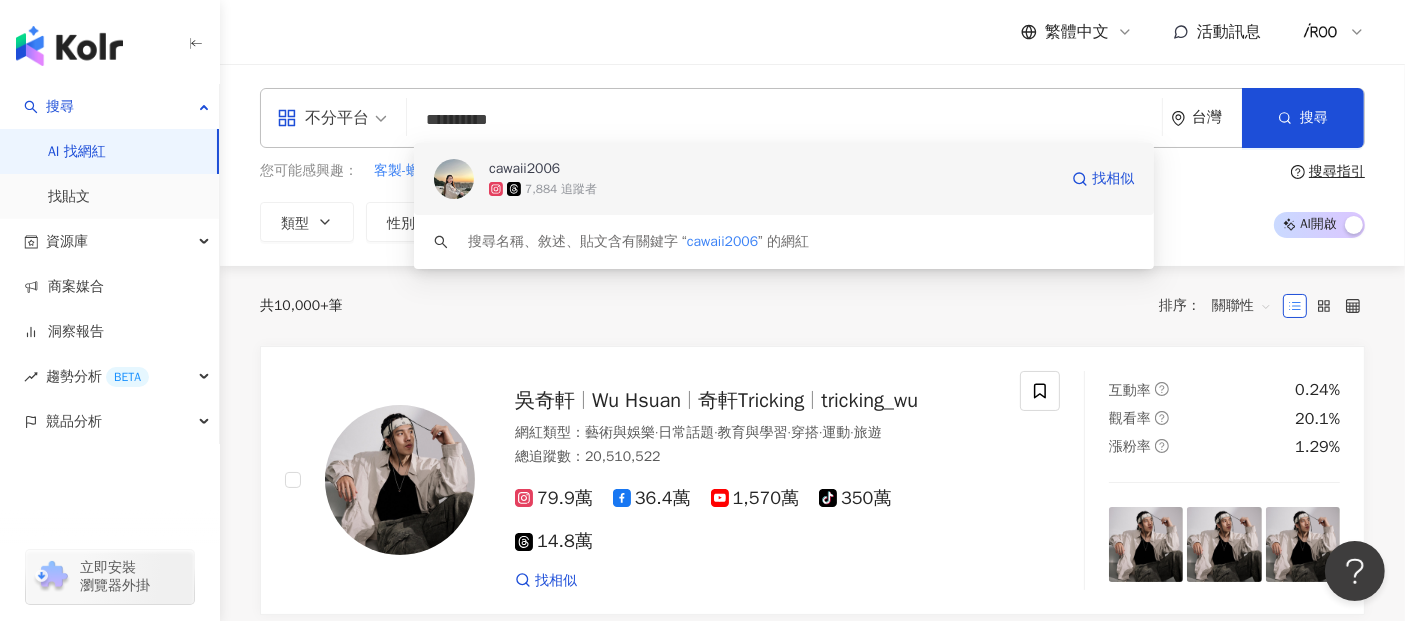 click on "cawaii2006 7,884   追蹤者 找相似" at bounding box center [784, 179] 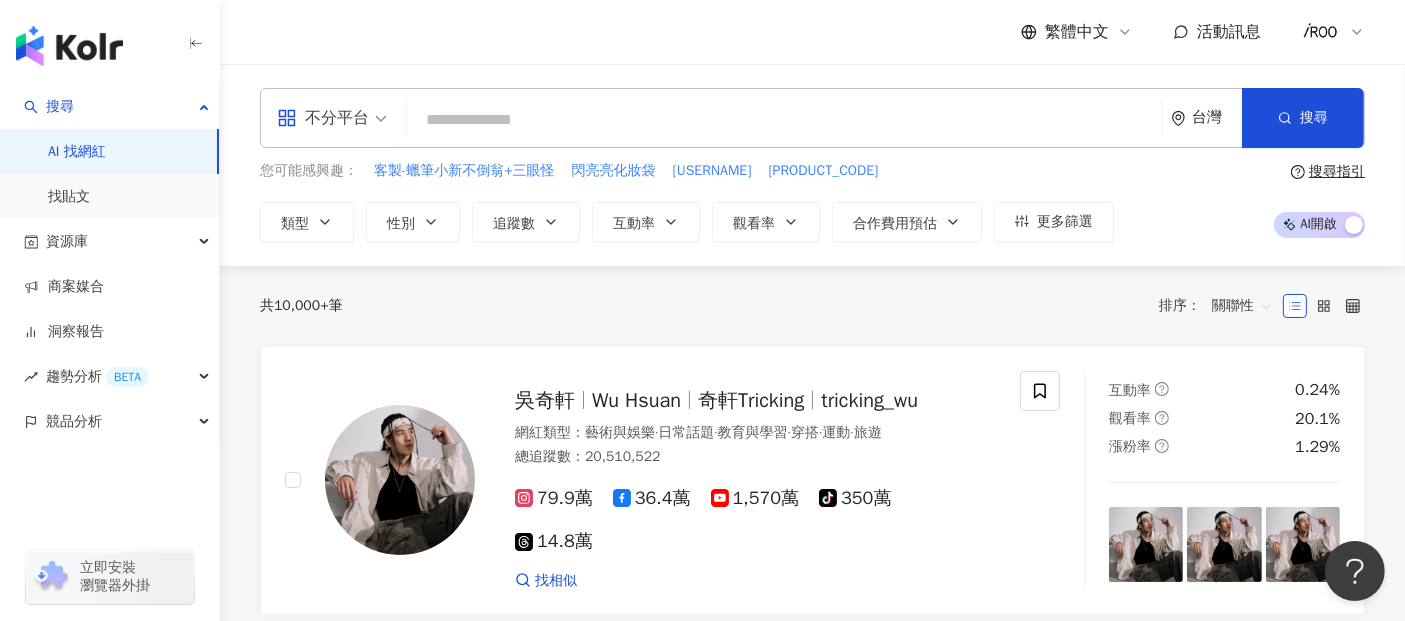 click at bounding box center [784, 120] 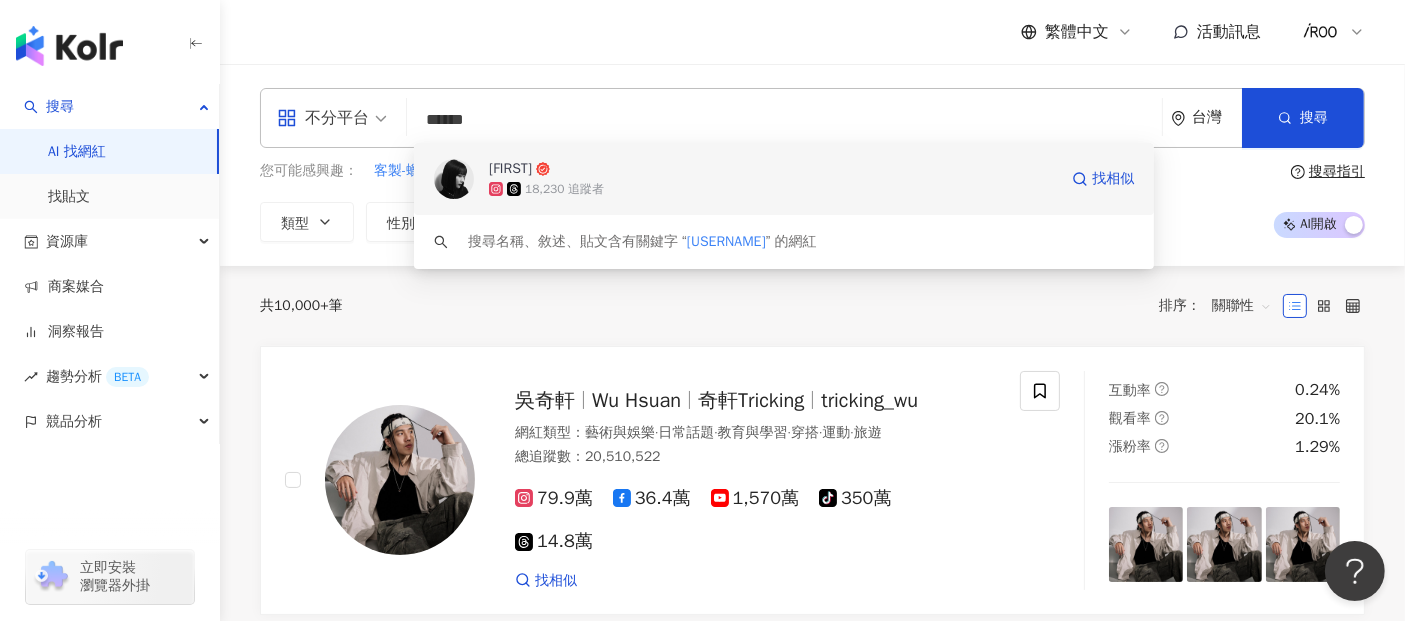 click on "Winn" at bounding box center [510, 169] 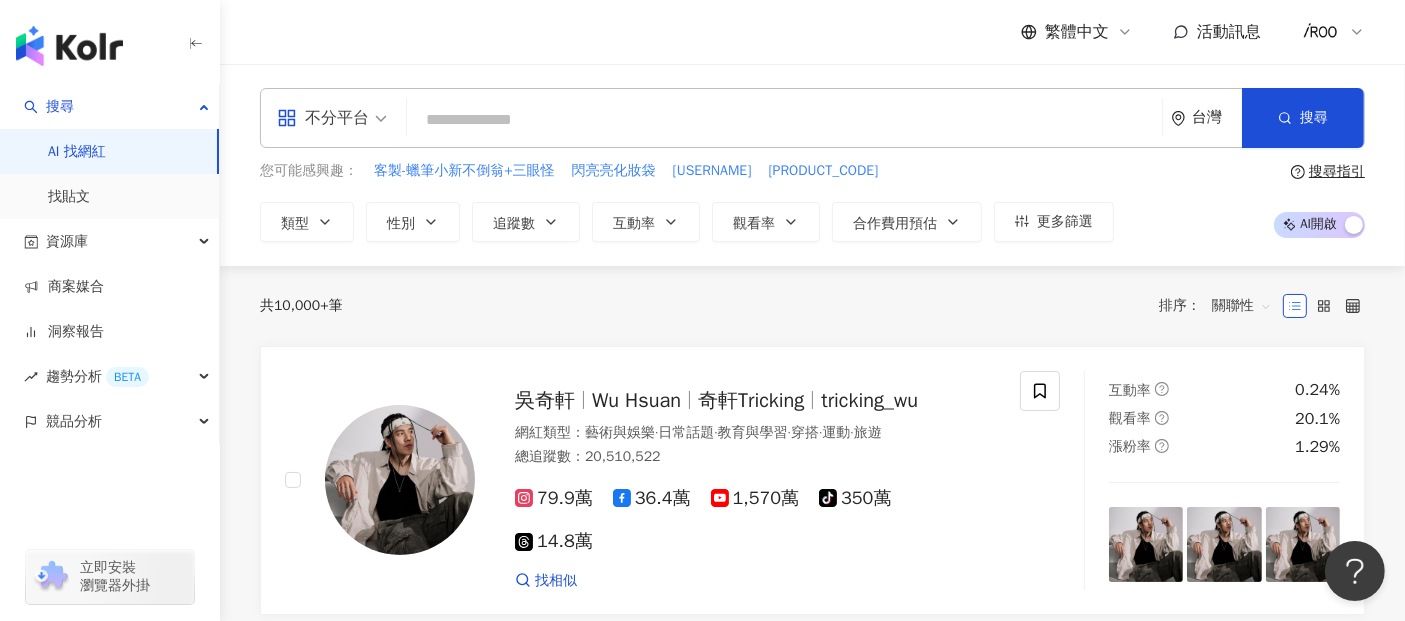 click at bounding box center [784, 120] 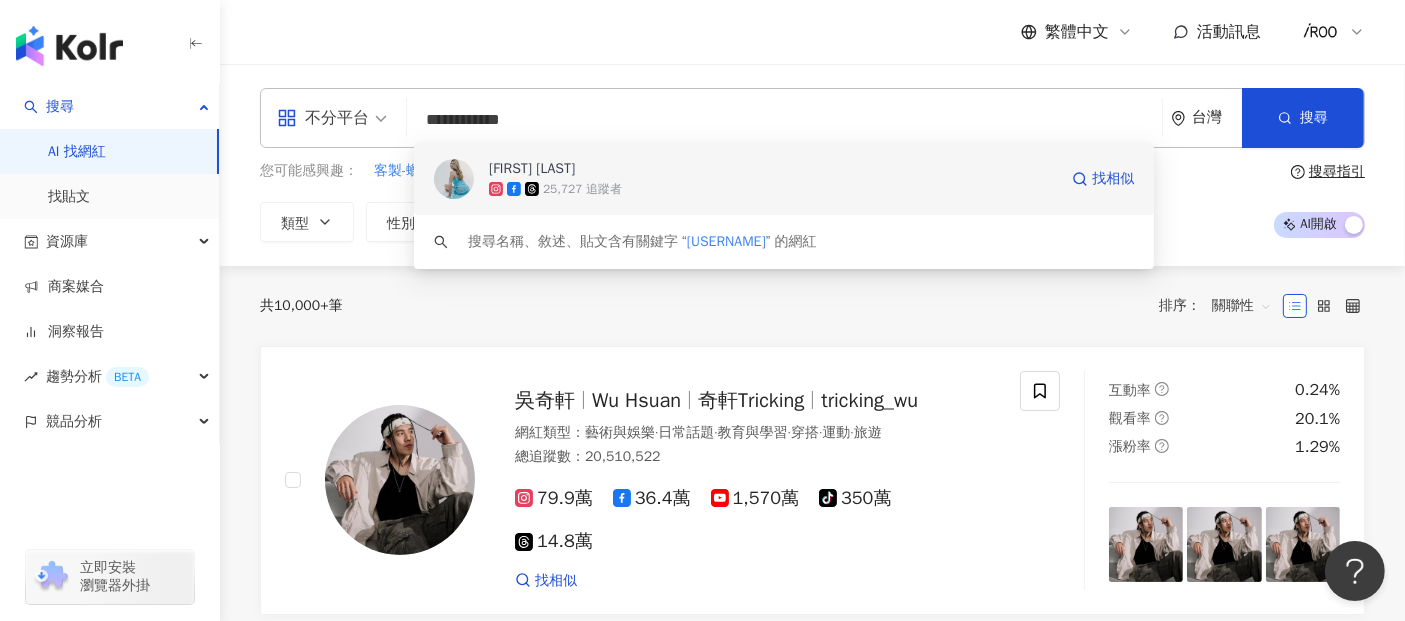 click on "陳言菲" at bounding box center (532, 169) 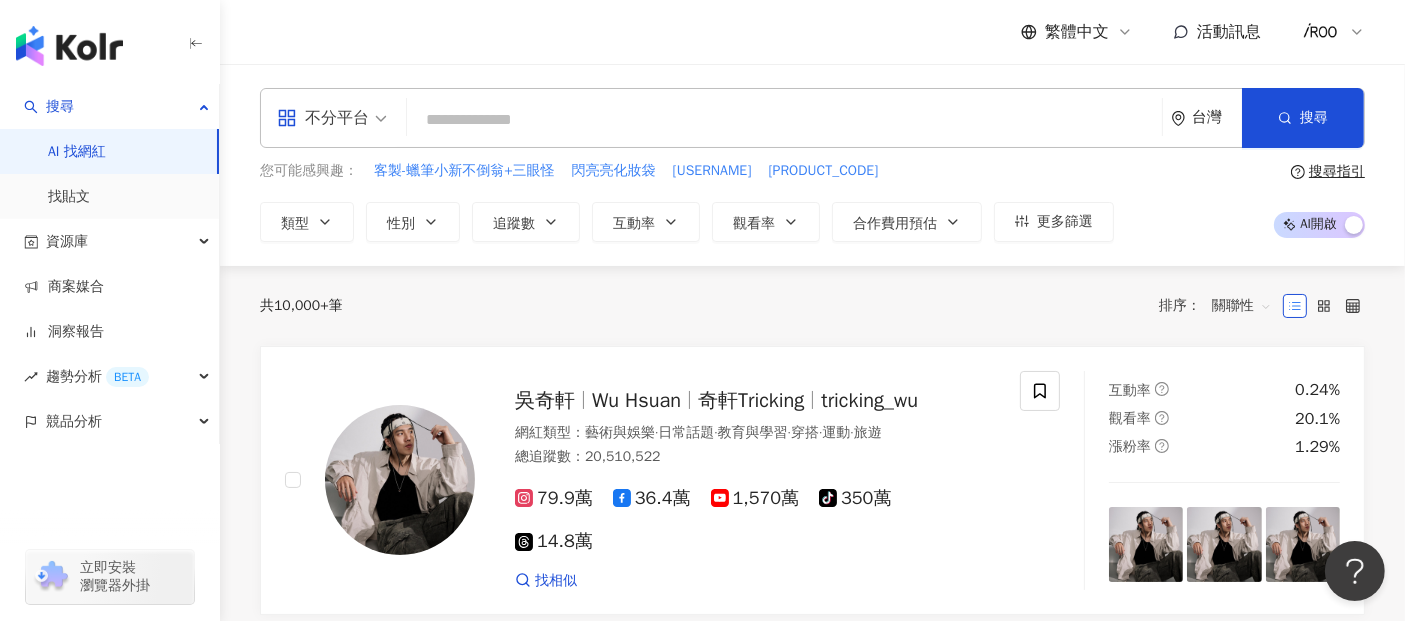 click at bounding box center (784, 120) 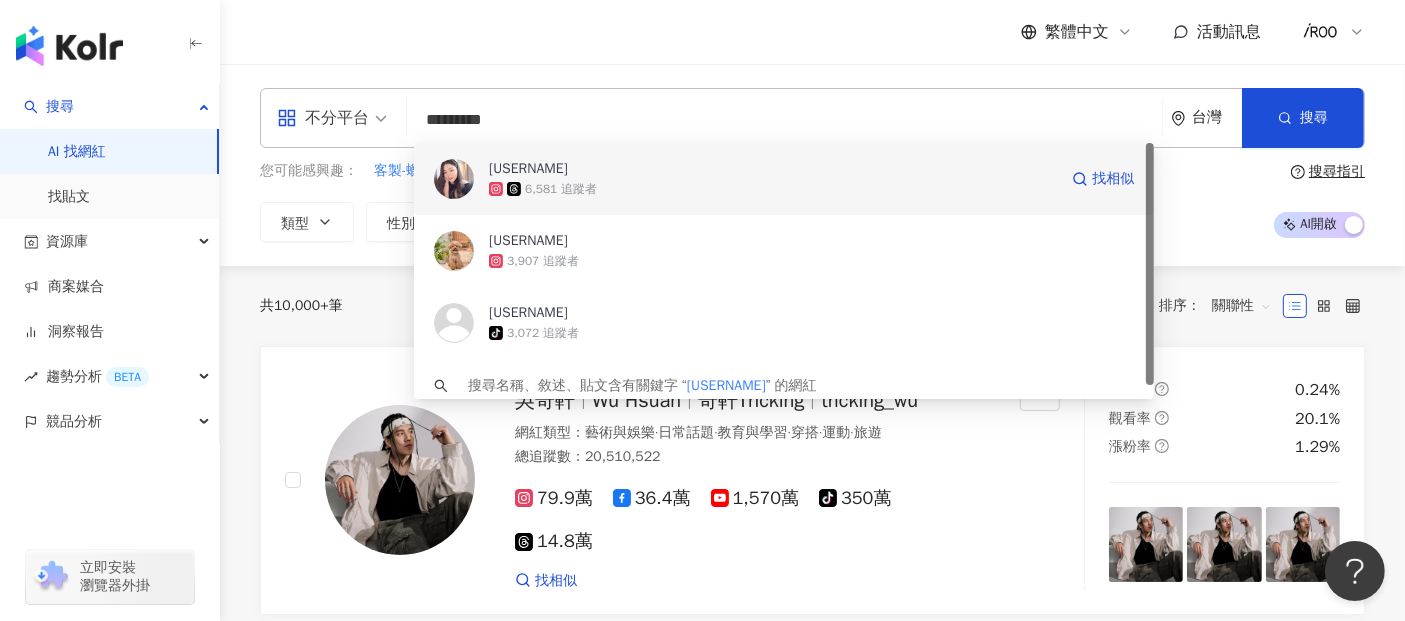 click on "💋如如RuRu💋" at bounding box center [528, 169] 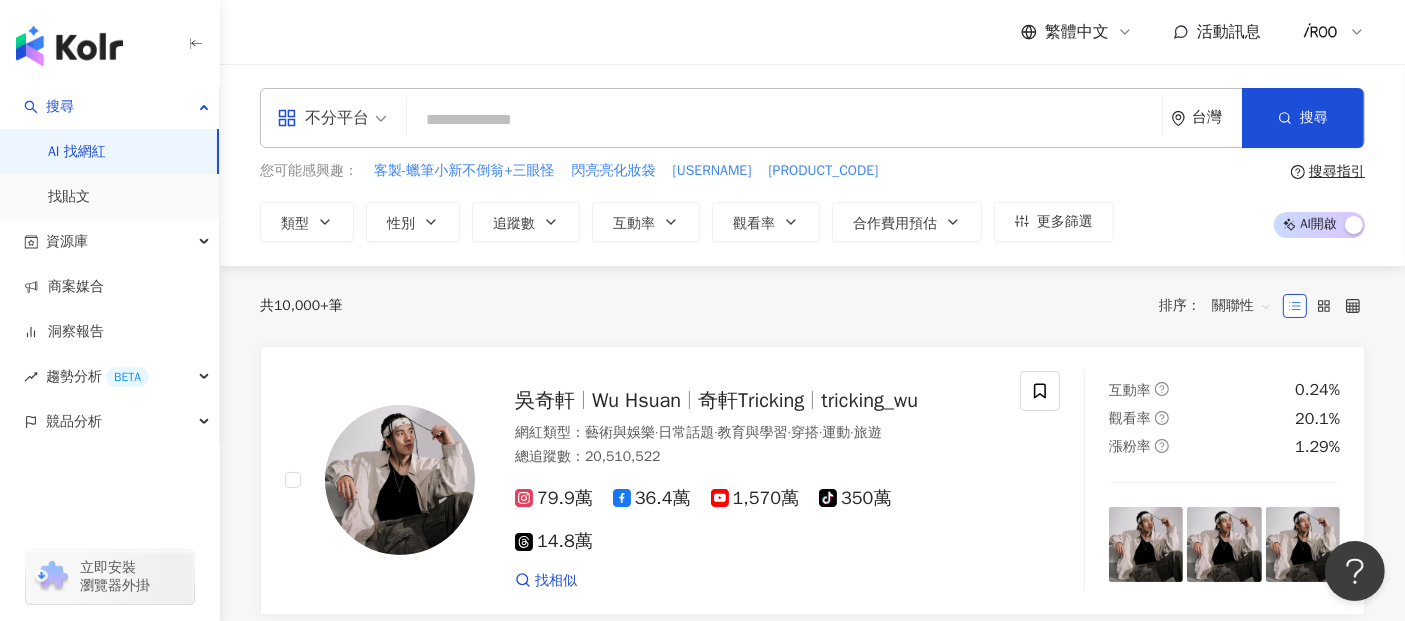 click at bounding box center (784, 120) 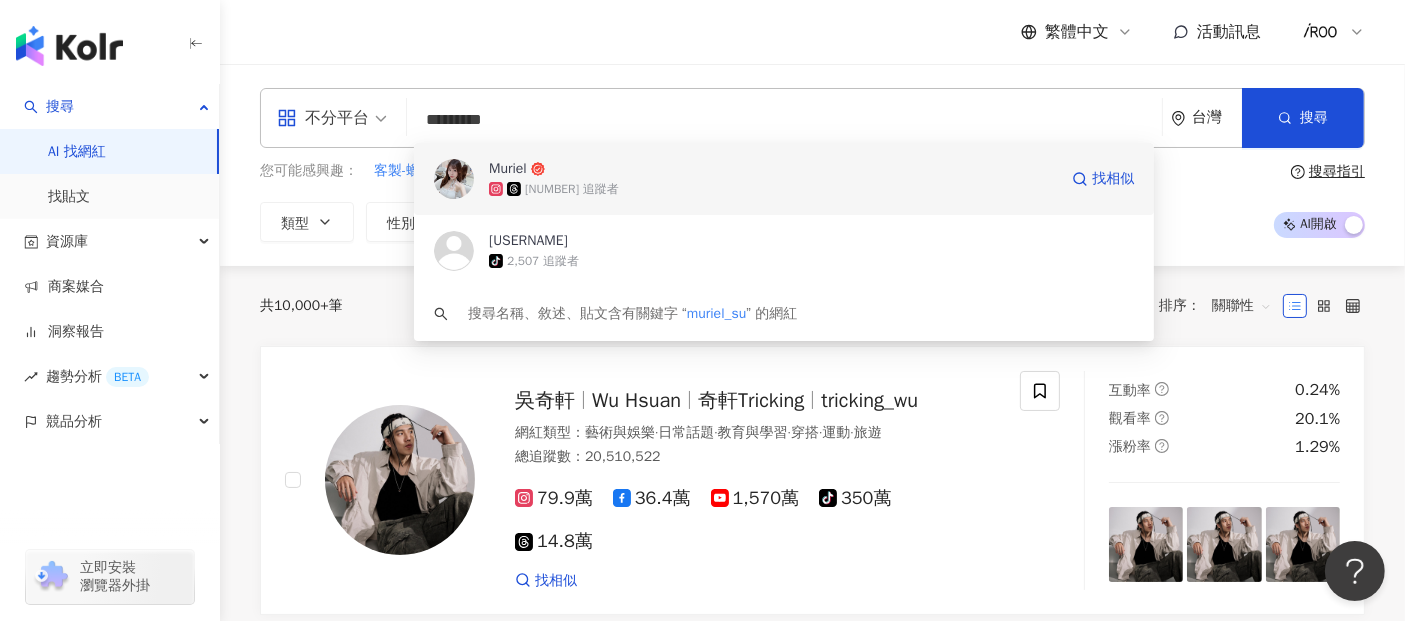 click on "Muriel" at bounding box center (508, 169) 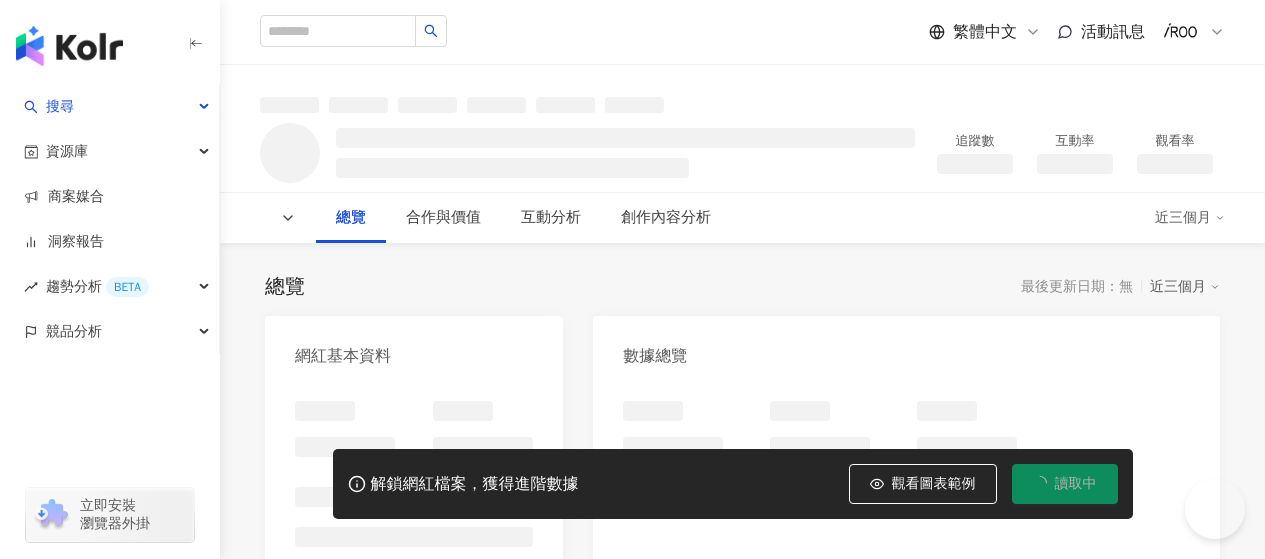scroll, scrollTop: 0, scrollLeft: 0, axis: both 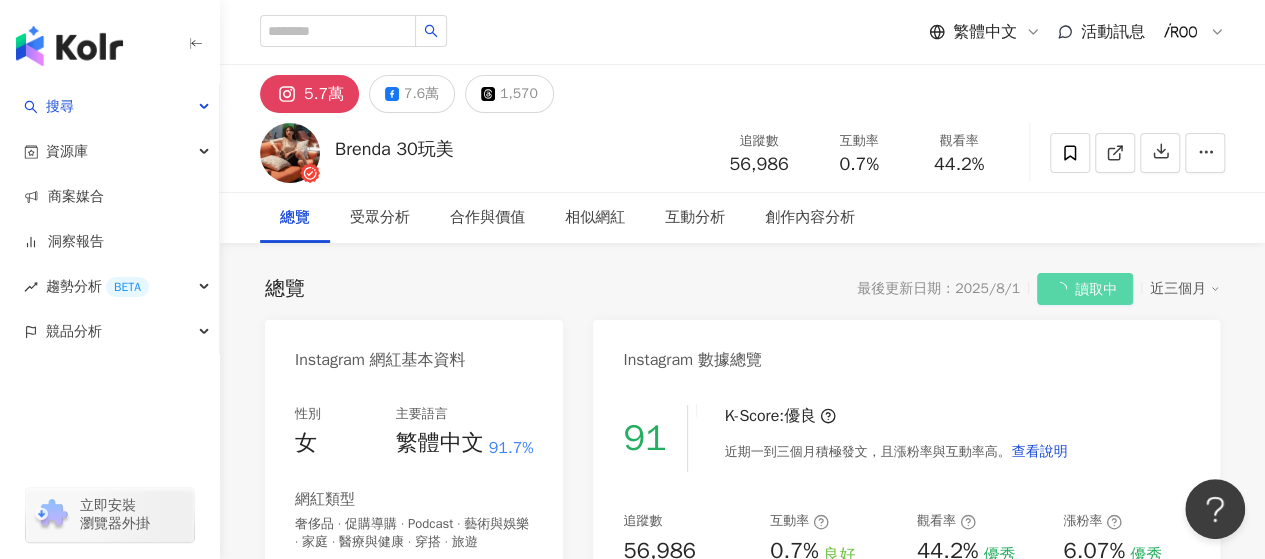 click 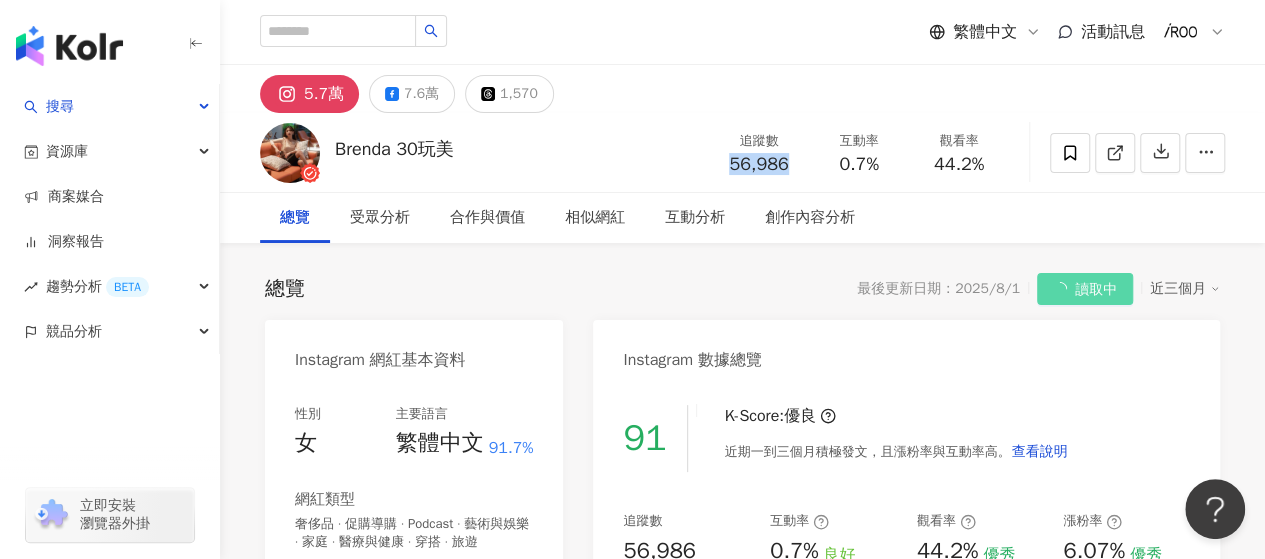 drag, startPoint x: 722, startPoint y: 168, endPoint x: 802, endPoint y: 168, distance: 80 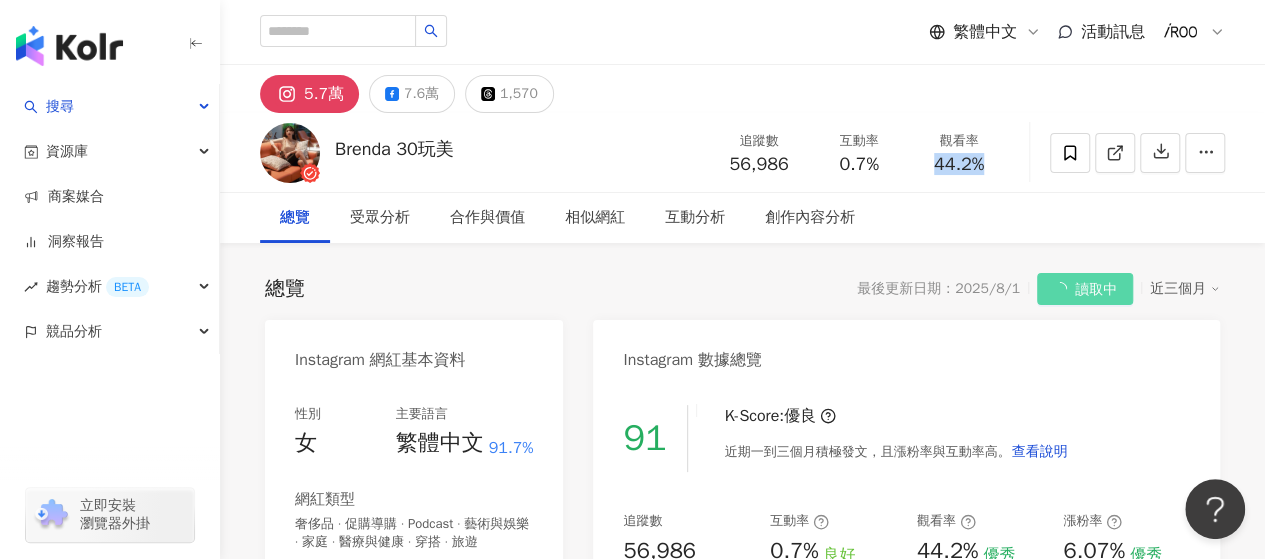 drag, startPoint x: 929, startPoint y: 161, endPoint x: 987, endPoint y: 165, distance: 58.137768 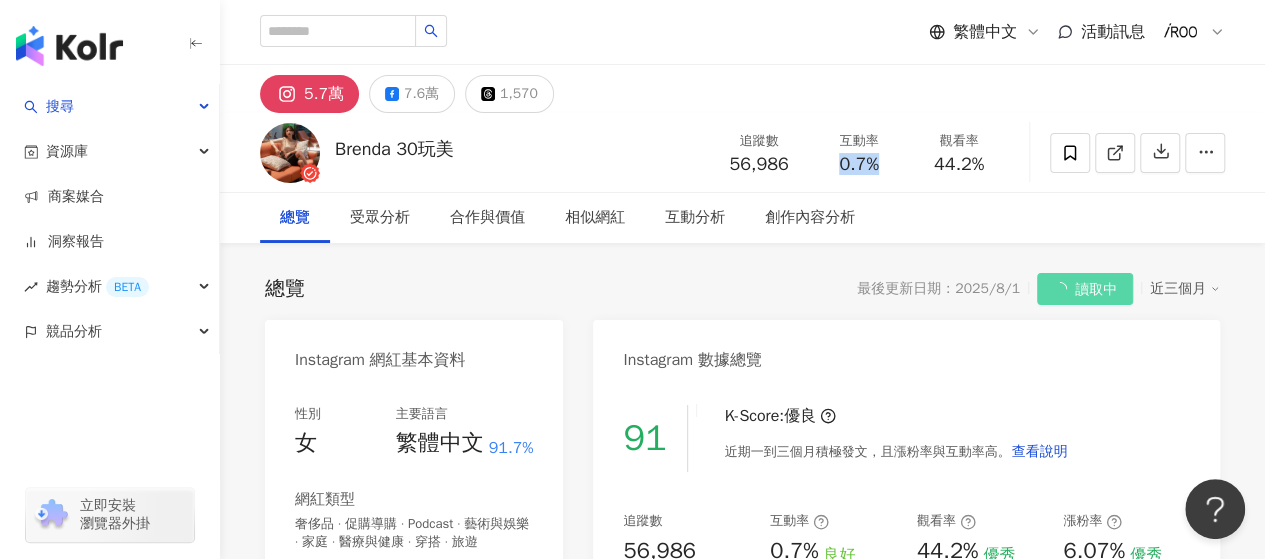 drag, startPoint x: 838, startPoint y: 166, endPoint x: 880, endPoint y: 166, distance: 42 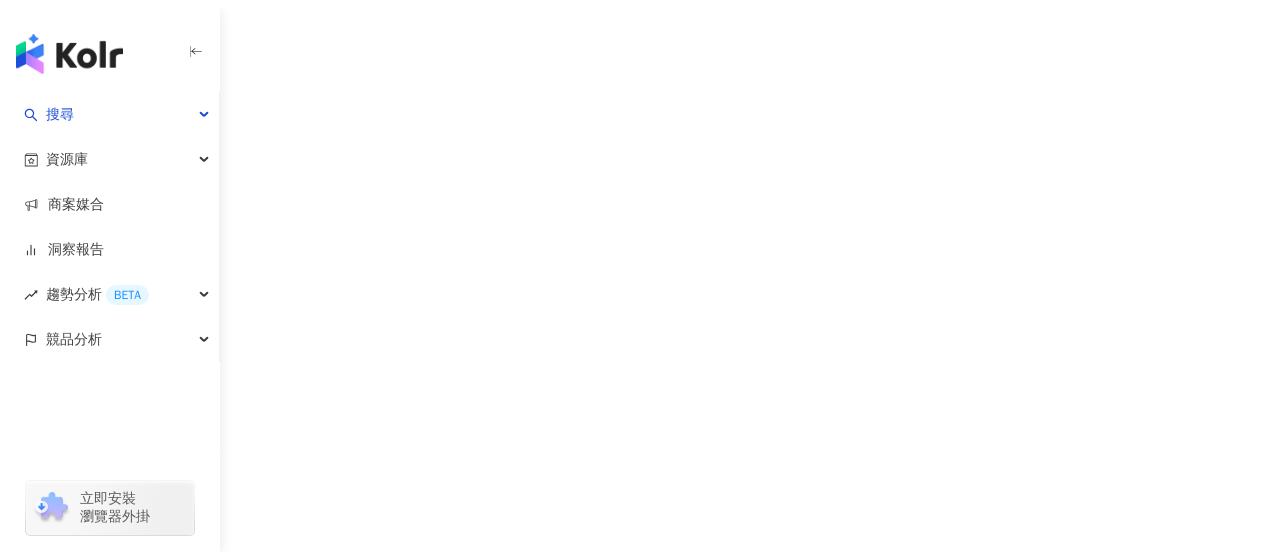 scroll, scrollTop: 0, scrollLeft: 0, axis: both 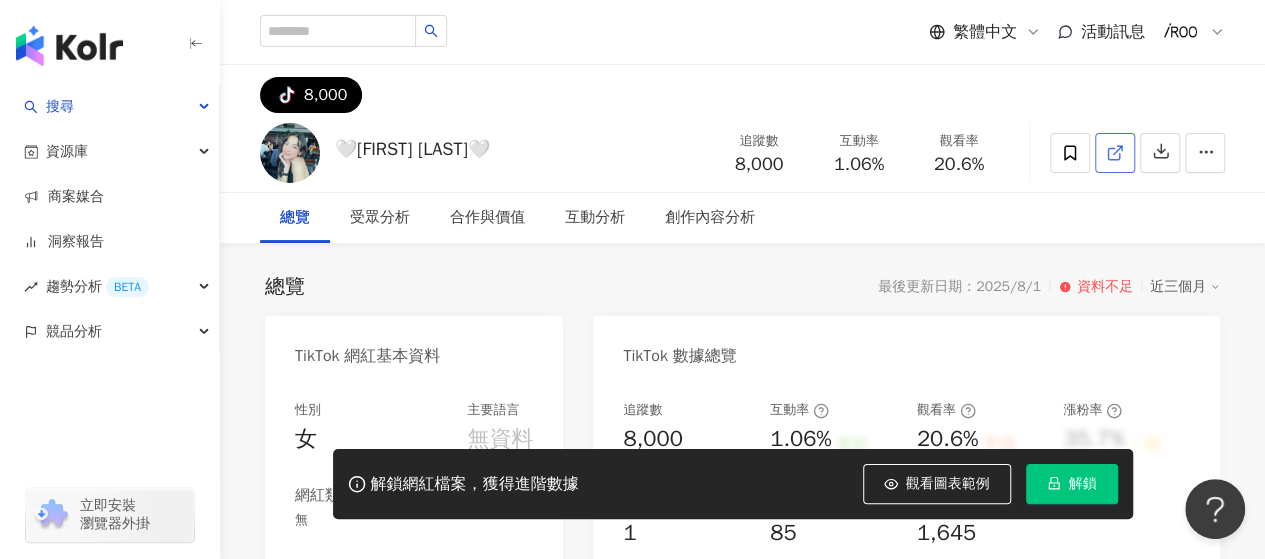 click 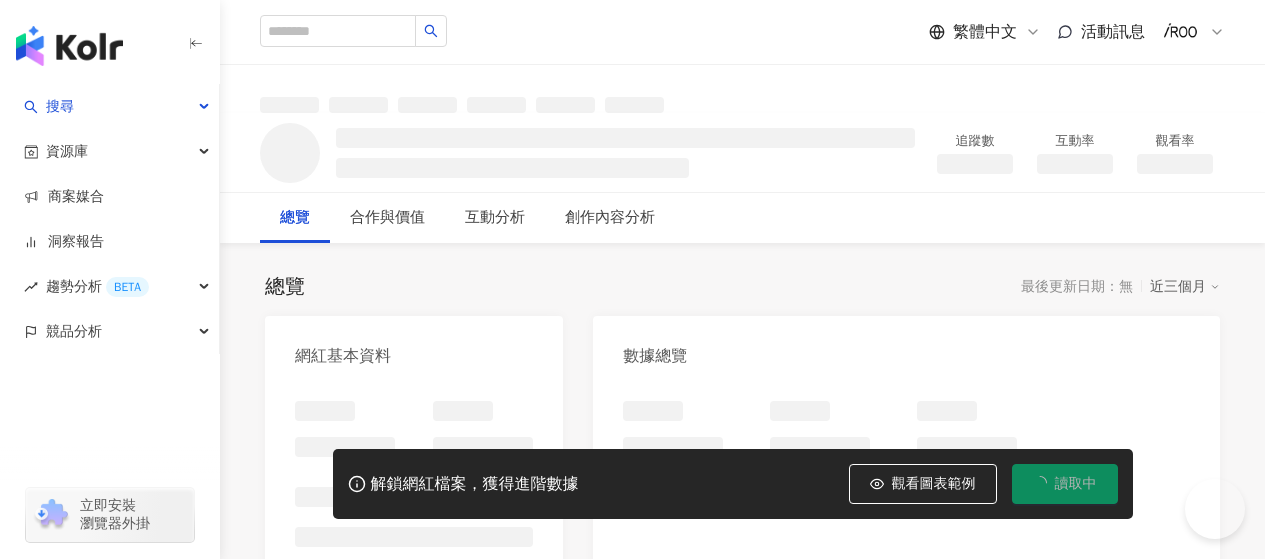 scroll, scrollTop: 0, scrollLeft: 0, axis: both 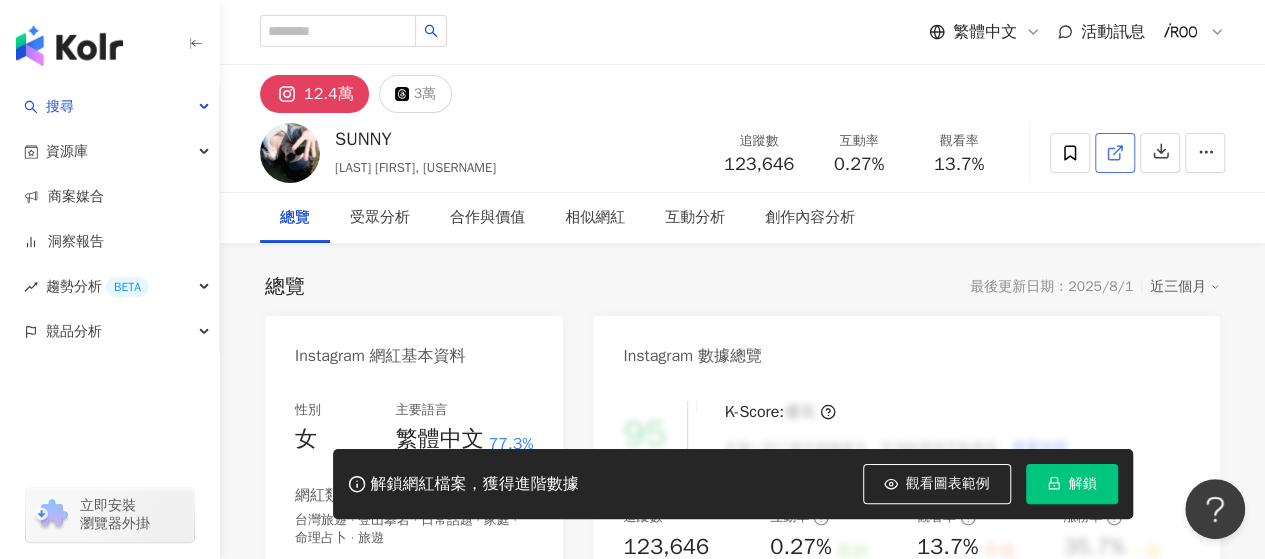 click at bounding box center (1115, 153) 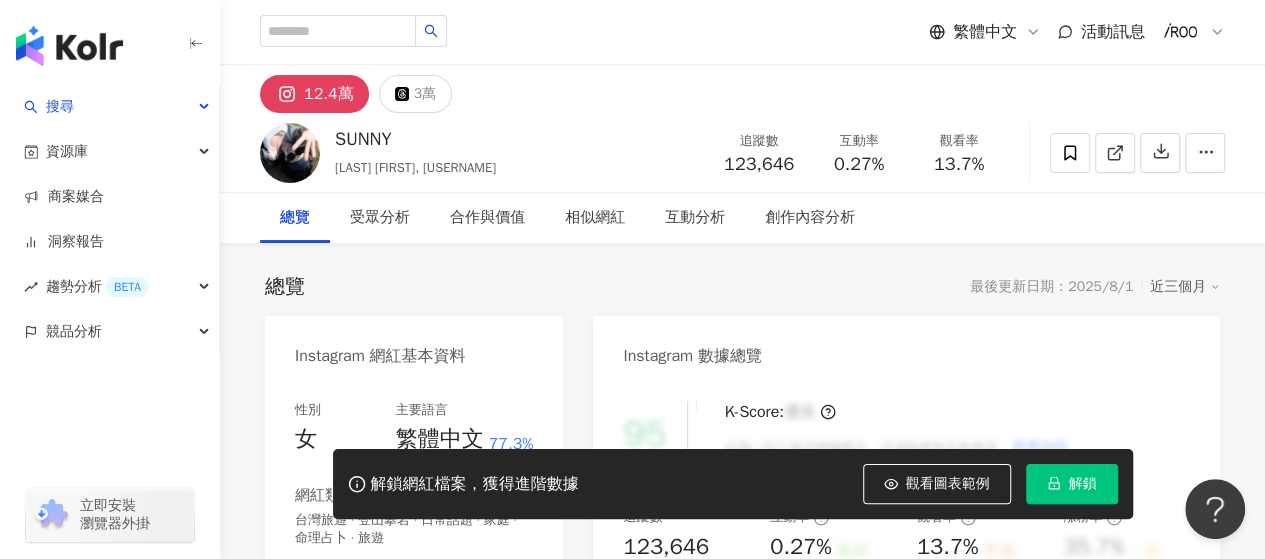 click on "解鎖" at bounding box center [1083, 484] 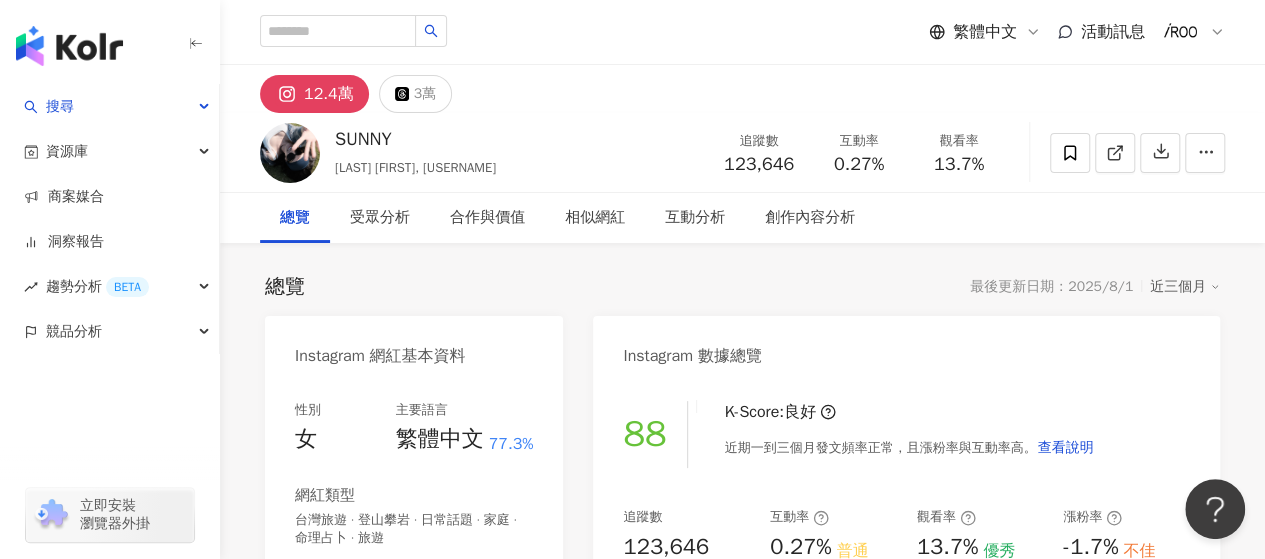 click on "追蹤數 123,646" at bounding box center [759, 152] 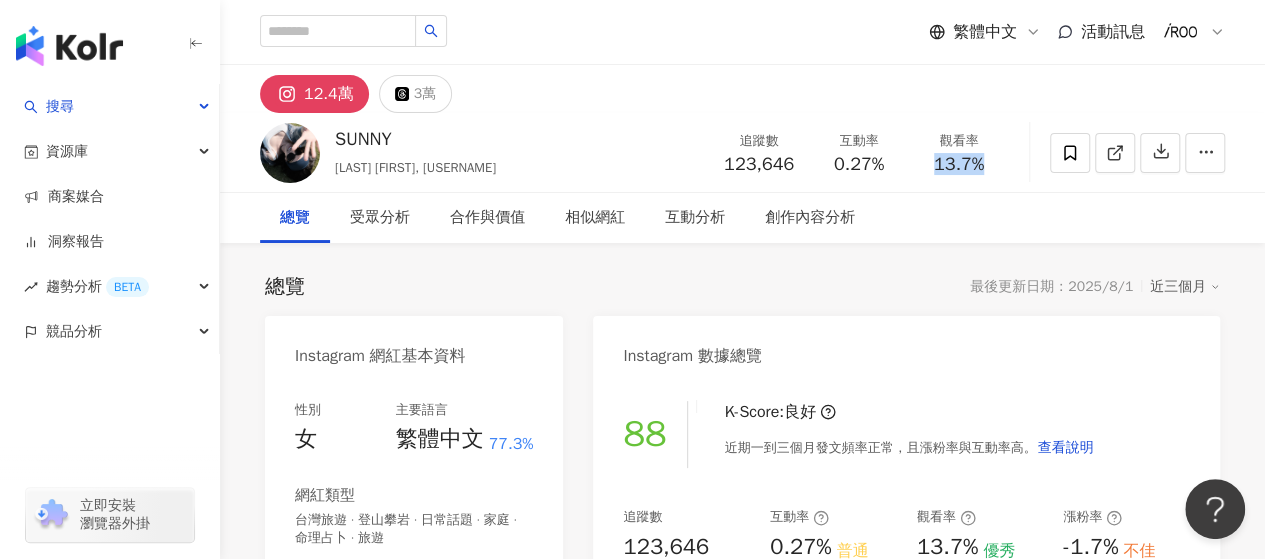 drag, startPoint x: 931, startPoint y: 166, endPoint x: 1005, endPoint y: 166, distance: 74 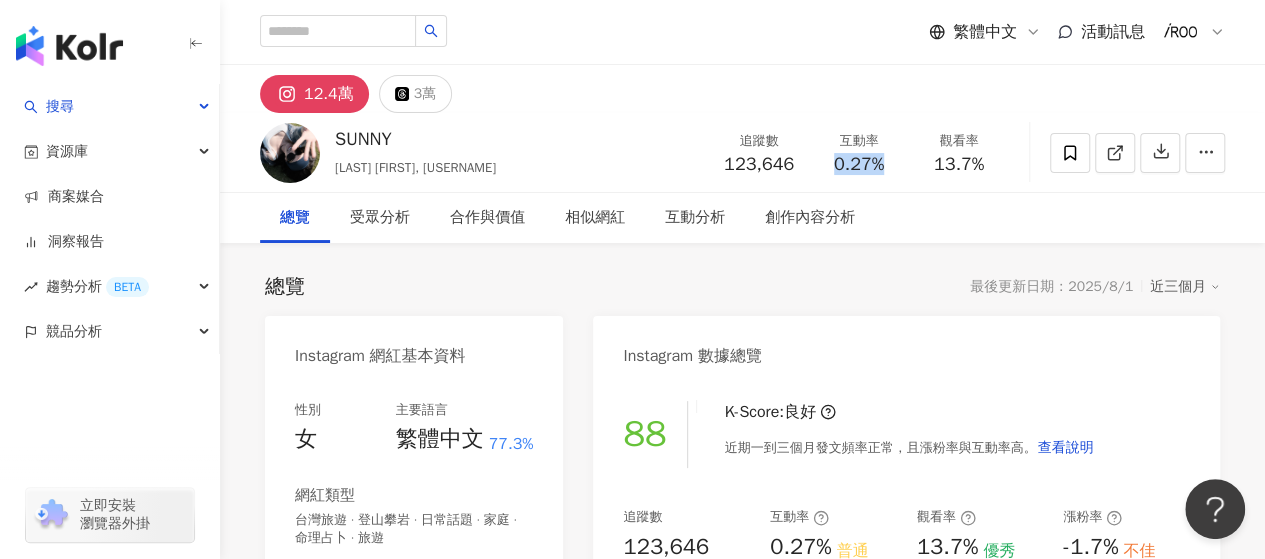 drag, startPoint x: 834, startPoint y: 165, endPoint x: 900, endPoint y: 165, distance: 66 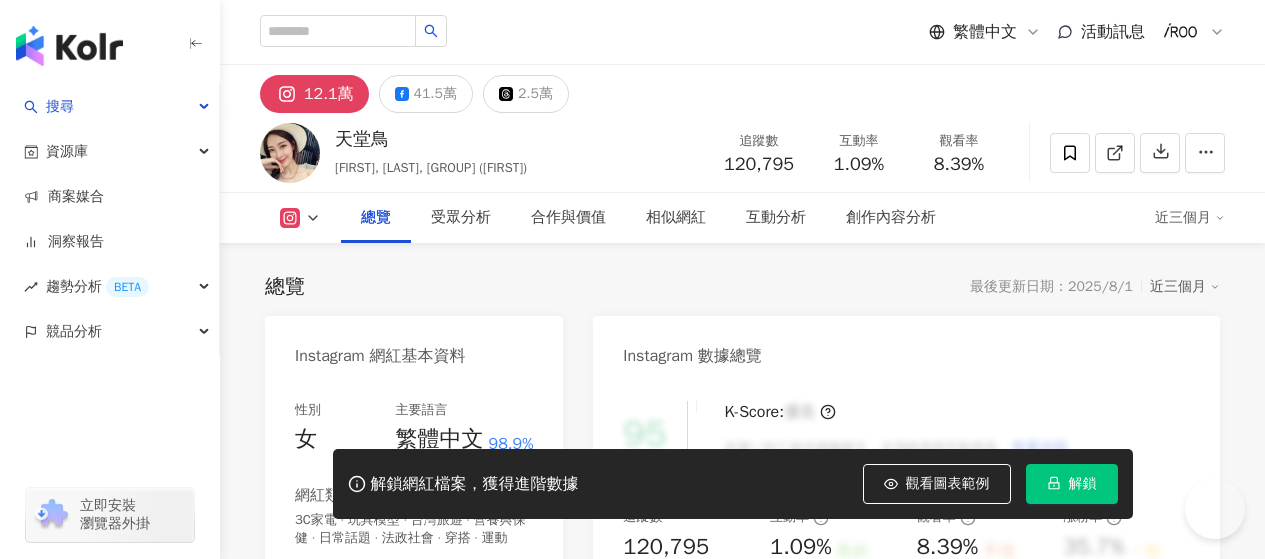 scroll, scrollTop: 0, scrollLeft: 0, axis: both 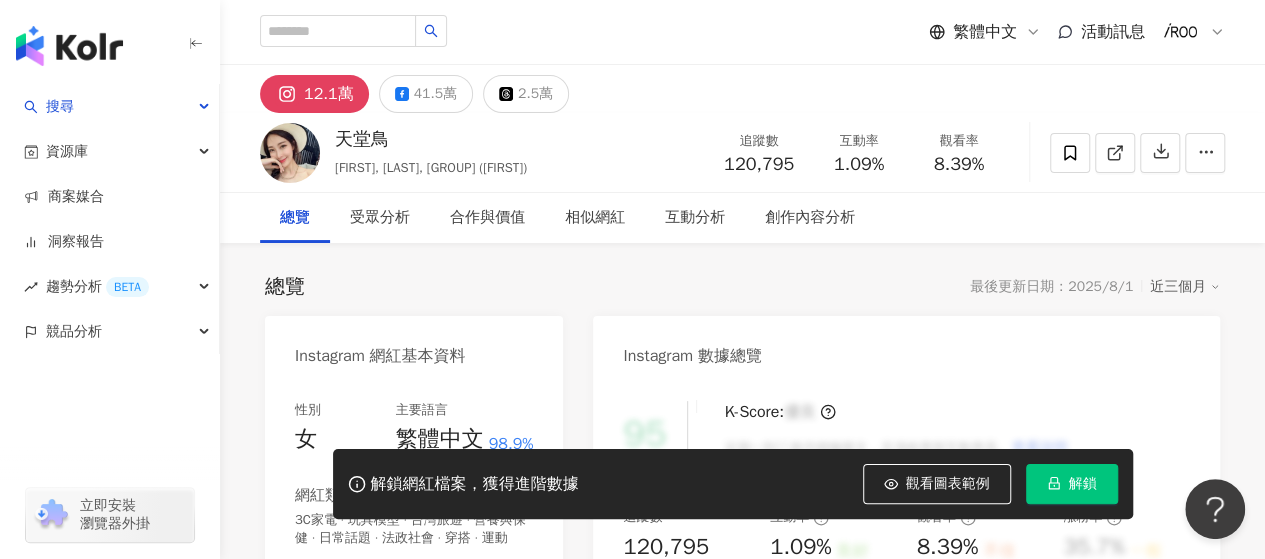 click 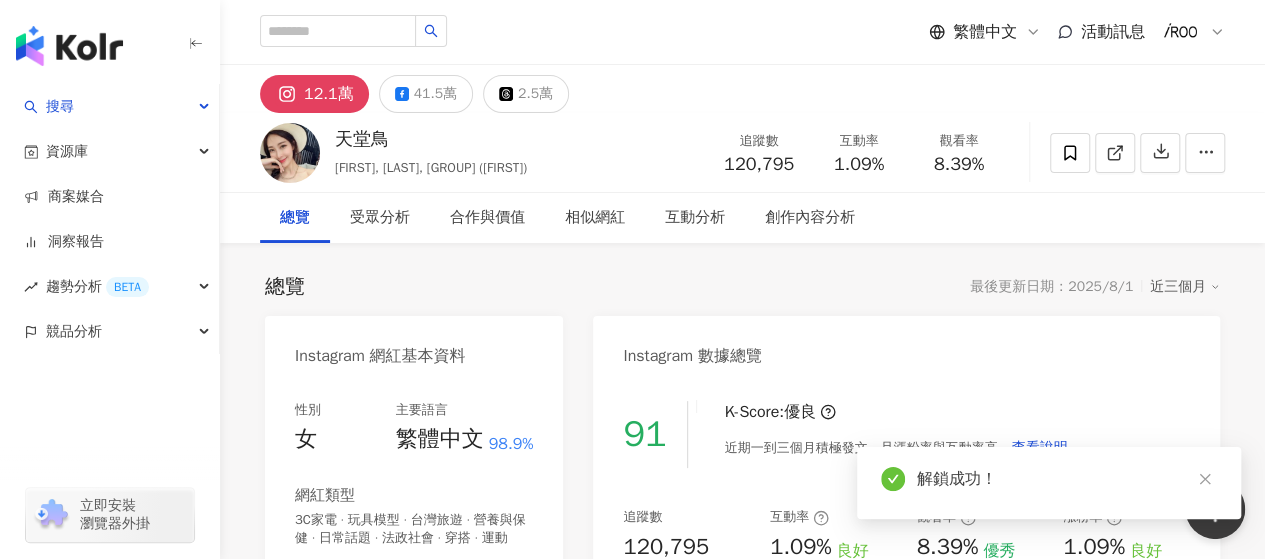 click 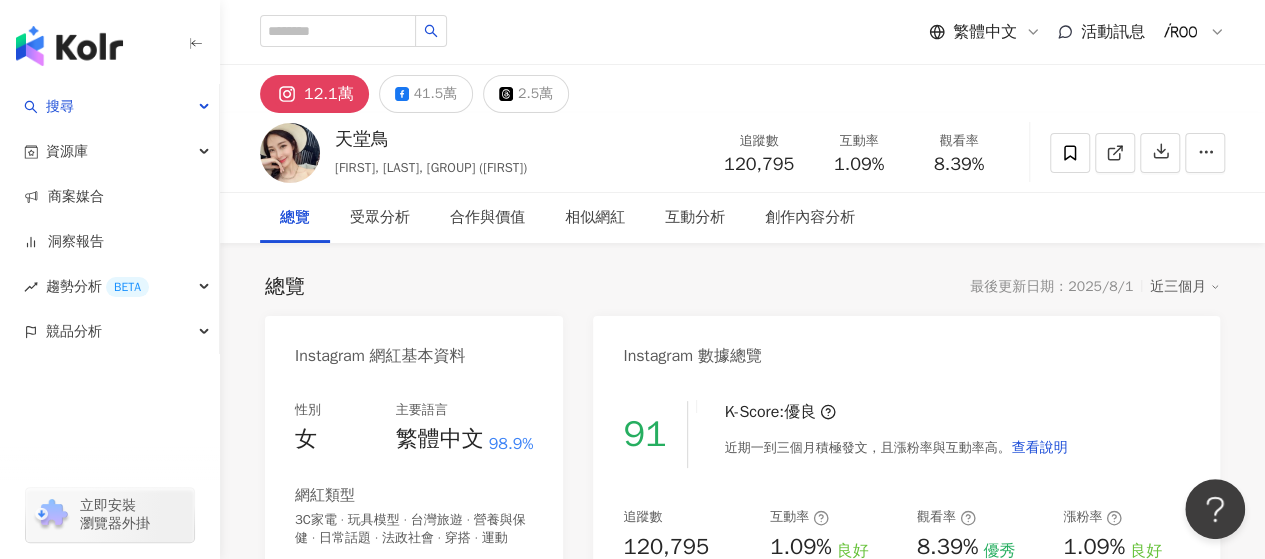 click on "總覽 最後更新日期：2025/8/1 近三個月" at bounding box center (742, 287) 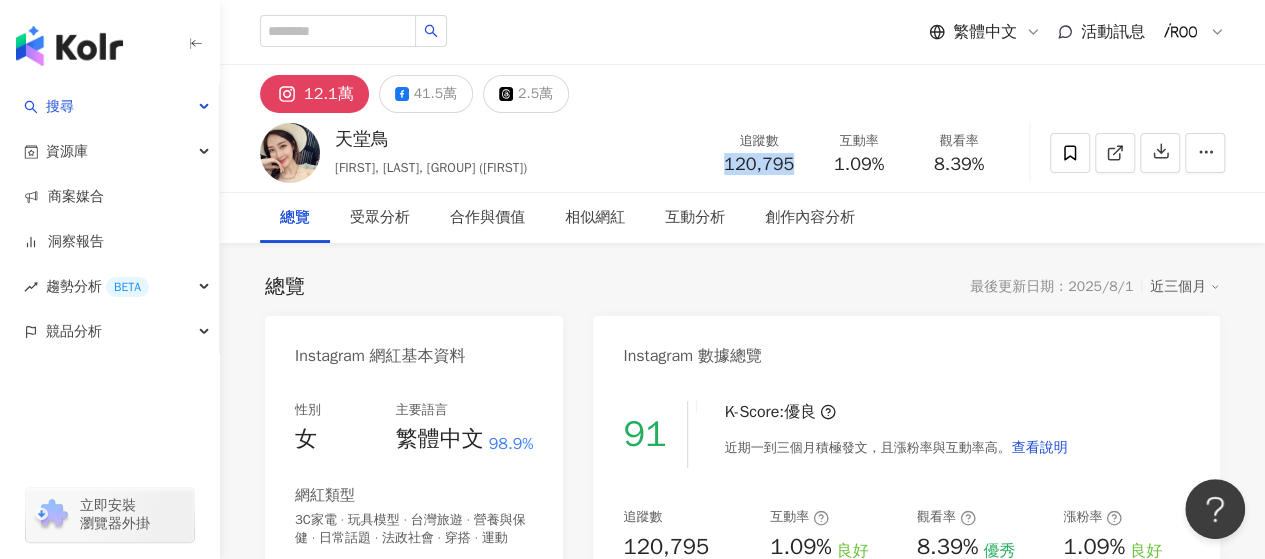 drag, startPoint x: 723, startPoint y: 169, endPoint x: 789, endPoint y: 168, distance: 66.007576 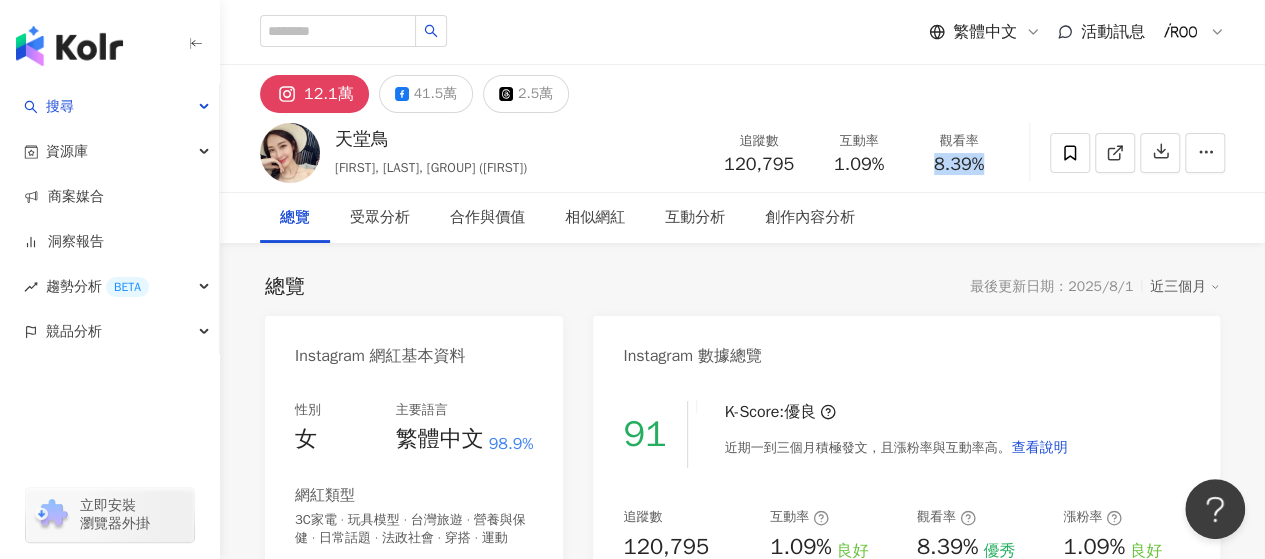drag, startPoint x: 929, startPoint y: 166, endPoint x: 996, endPoint y: 166, distance: 67 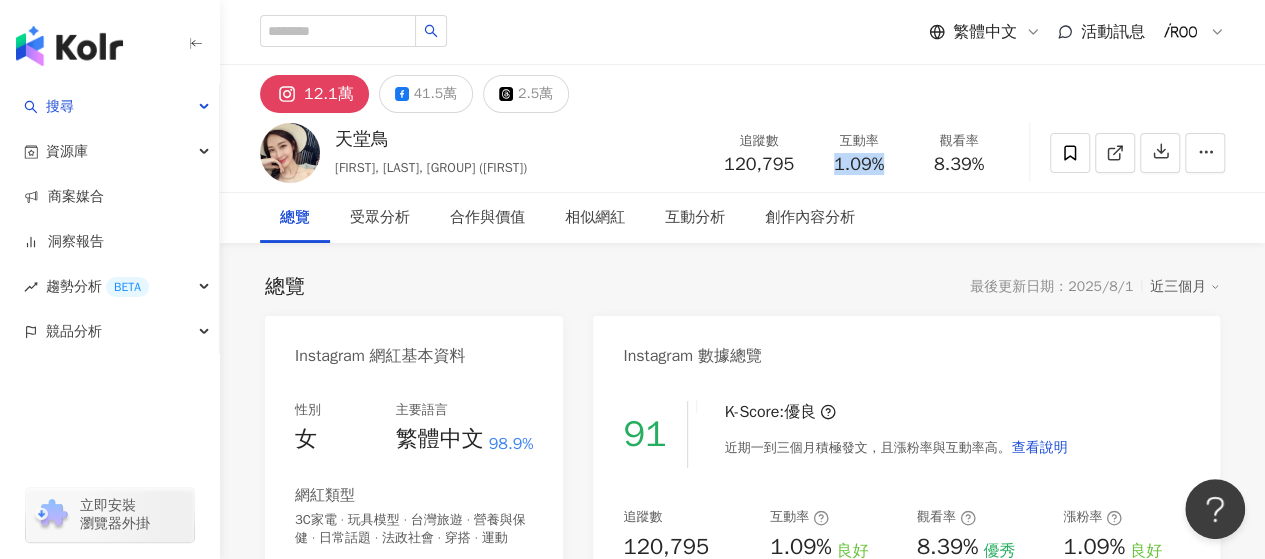 drag, startPoint x: 832, startPoint y: 164, endPoint x: 894, endPoint y: 164, distance: 62 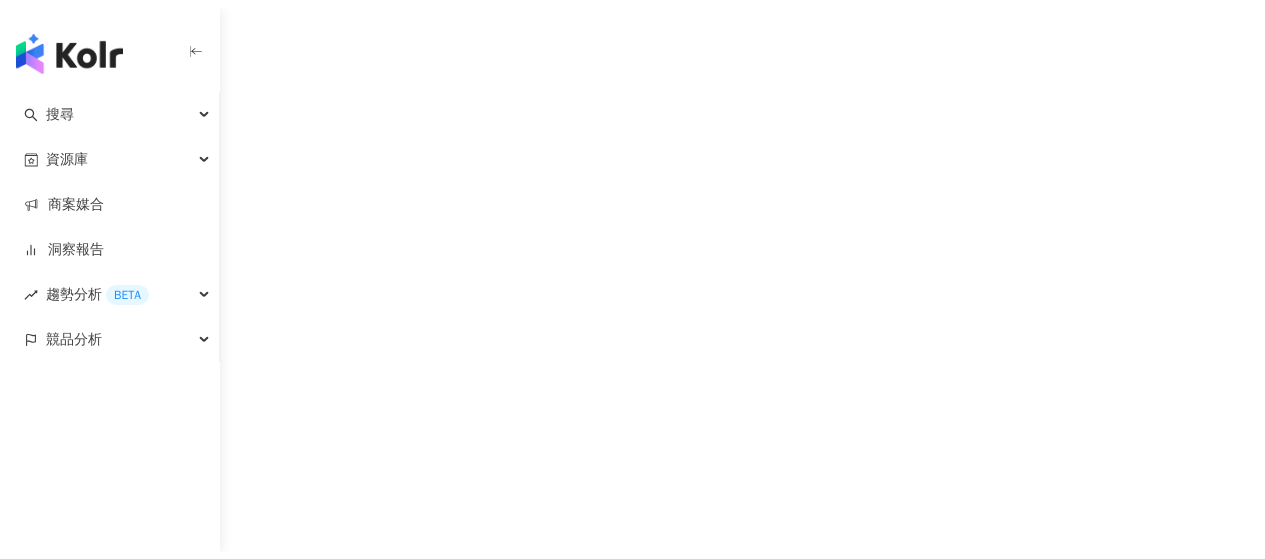 scroll, scrollTop: 0, scrollLeft: 0, axis: both 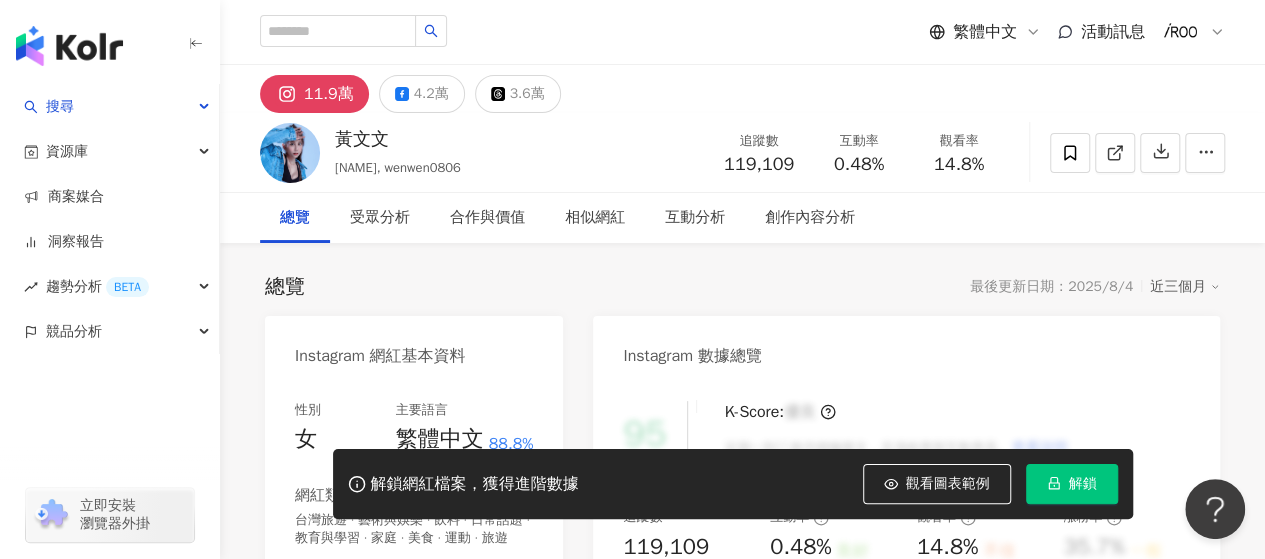 click on "解鎖" at bounding box center (1083, 484) 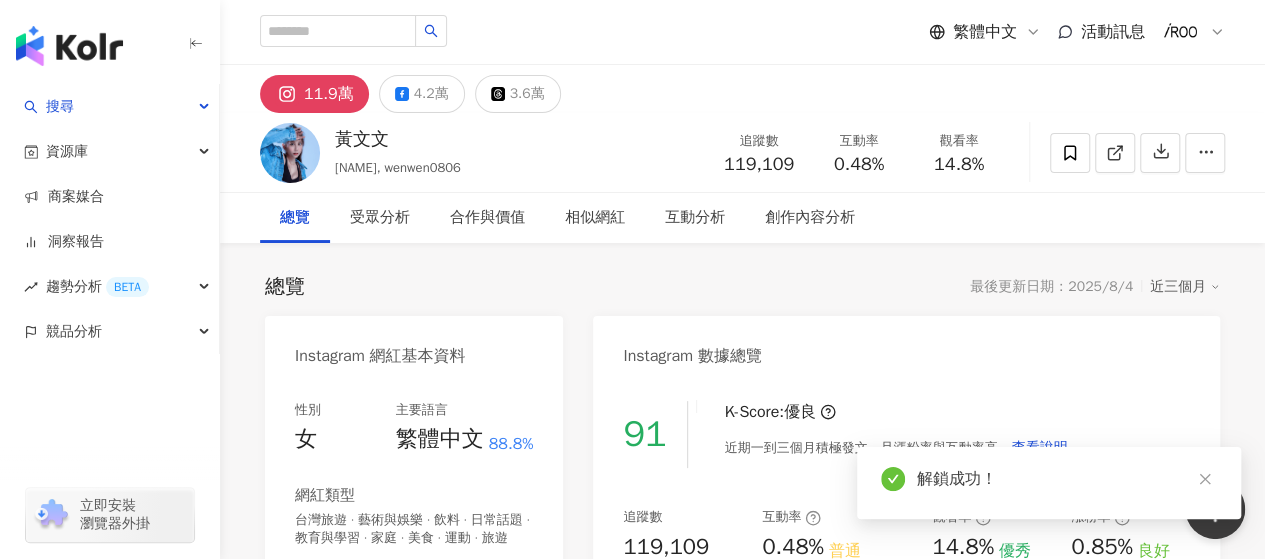 click 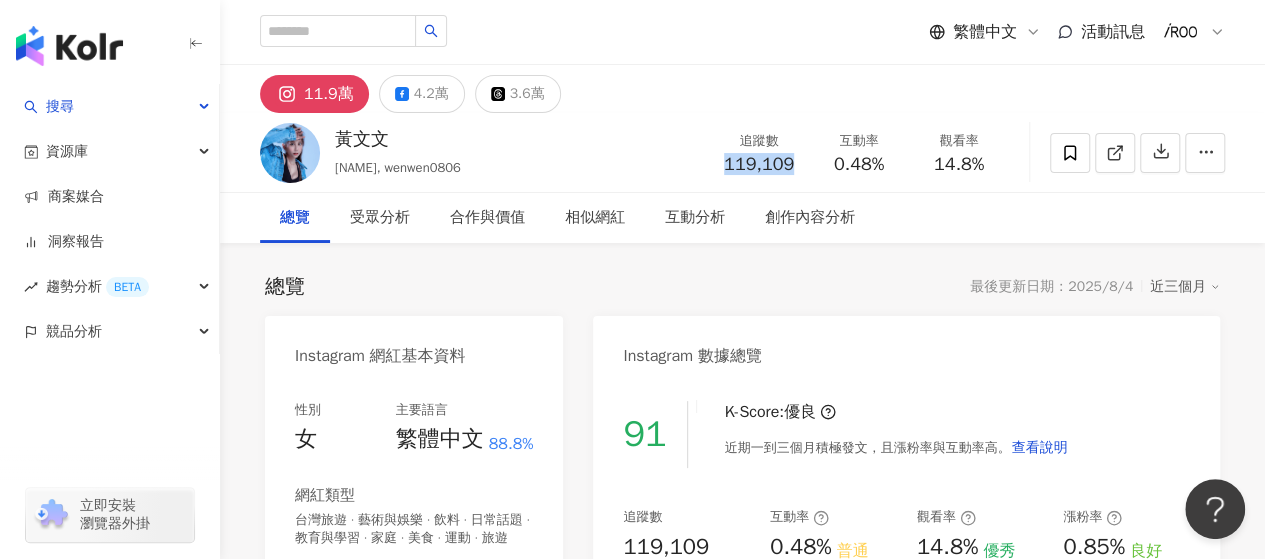 drag, startPoint x: 30, startPoint y: 8, endPoint x: 799, endPoint y: 159, distance: 783.6849 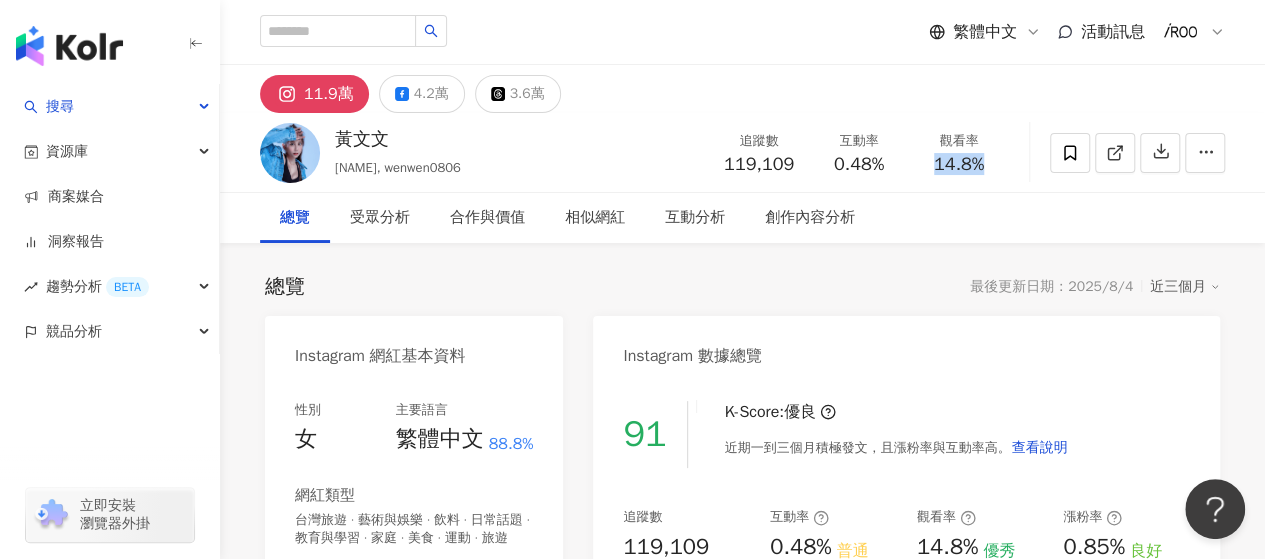 drag, startPoint x: 933, startPoint y: 167, endPoint x: 991, endPoint y: 167, distance: 58 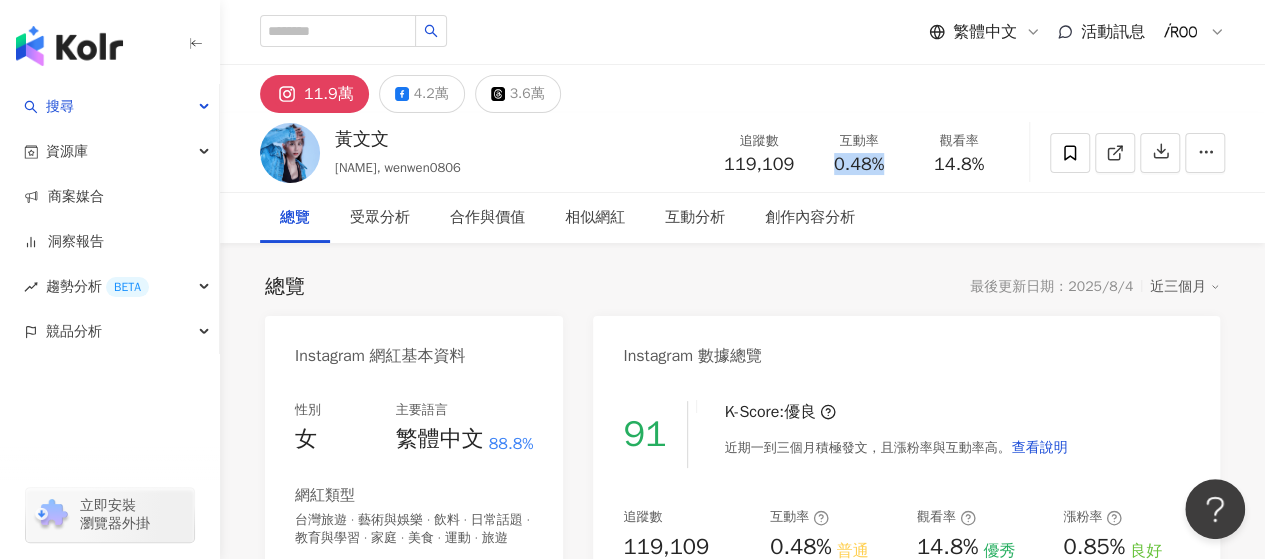 drag, startPoint x: 834, startPoint y: 161, endPoint x: 908, endPoint y: 165, distance: 74.10803 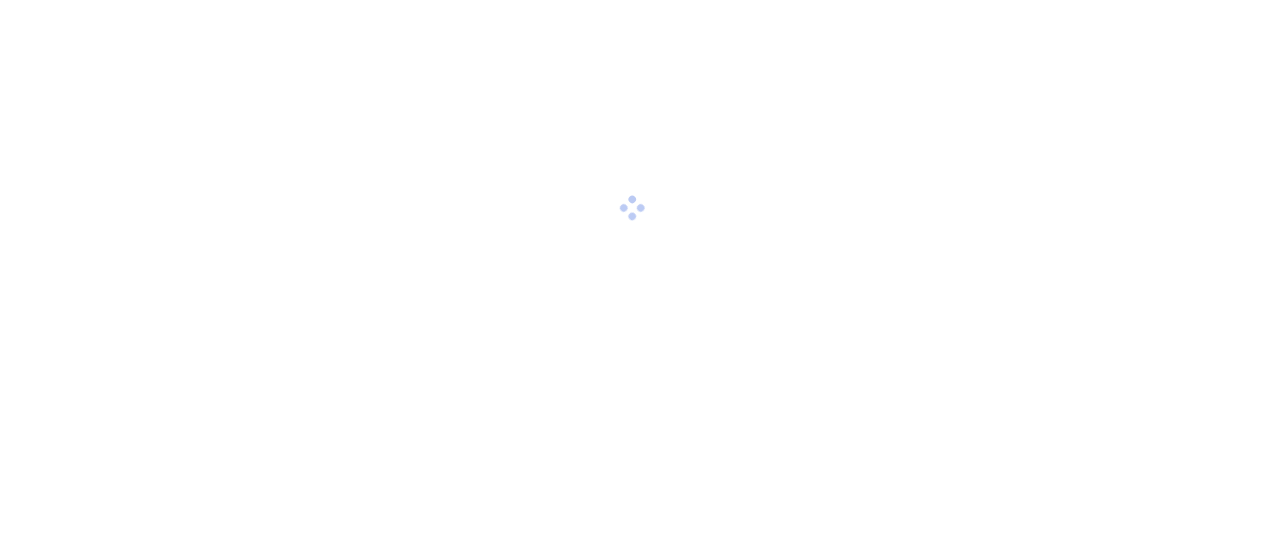 scroll, scrollTop: 0, scrollLeft: 0, axis: both 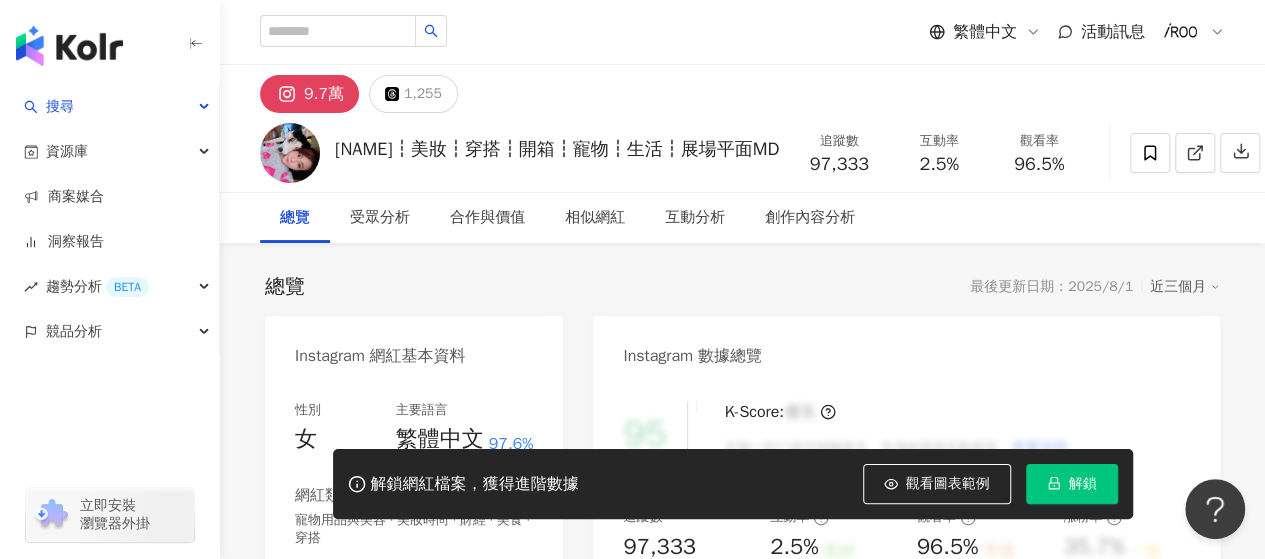 click on "總覽 受眾分析 合作與價值 相似網紅 互動分析 創作內容分析" at bounding box center [742, 218] 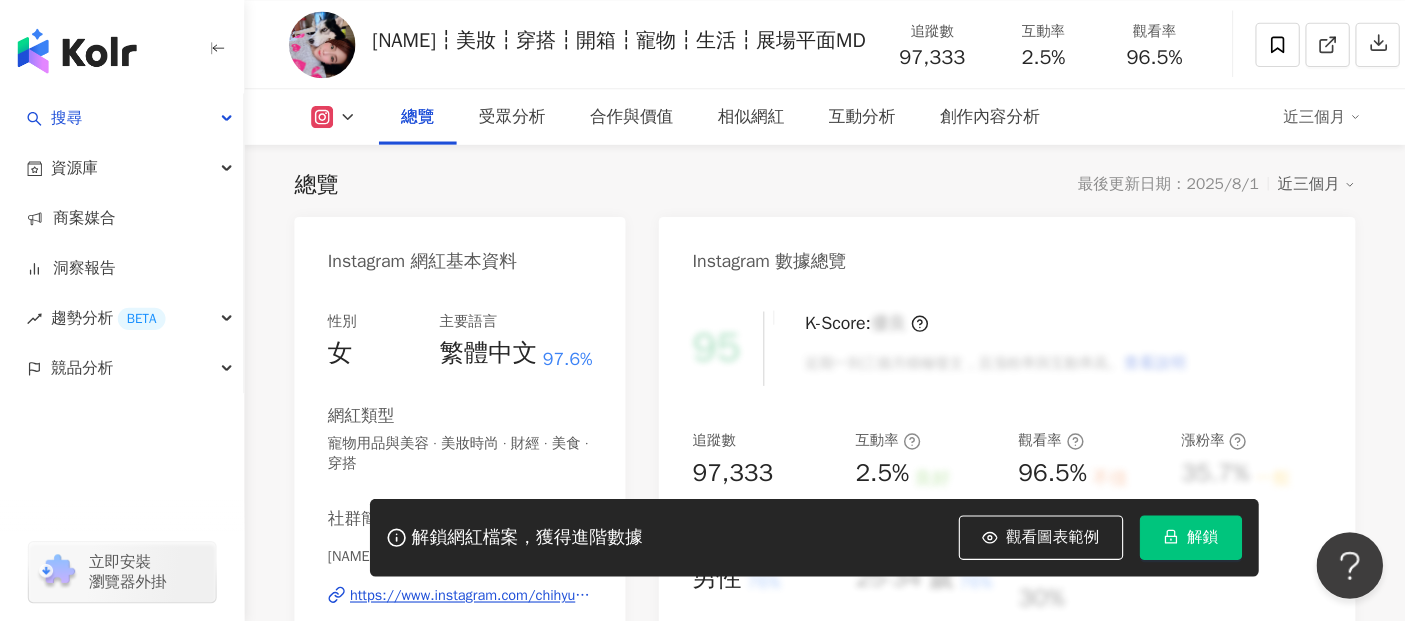 scroll, scrollTop: 0, scrollLeft: 0, axis: both 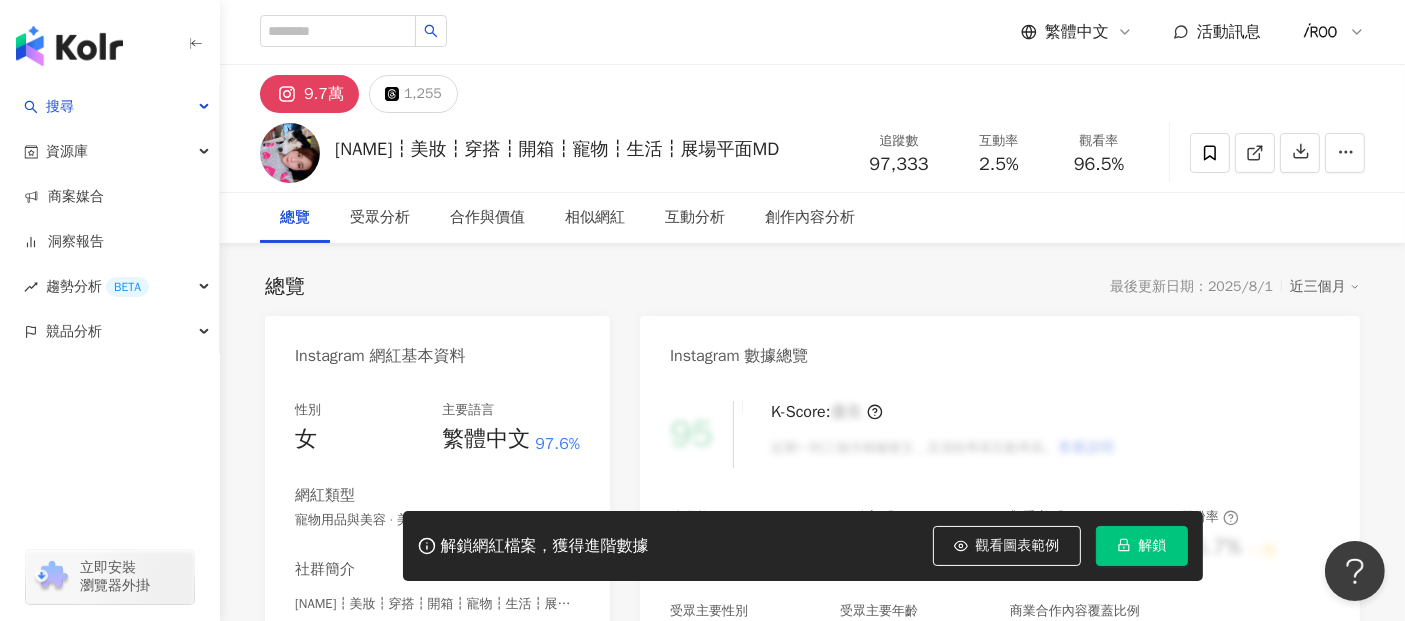 drag, startPoint x: 1232, startPoint y: 9, endPoint x: 1158, endPoint y: 273, distance: 274.17514 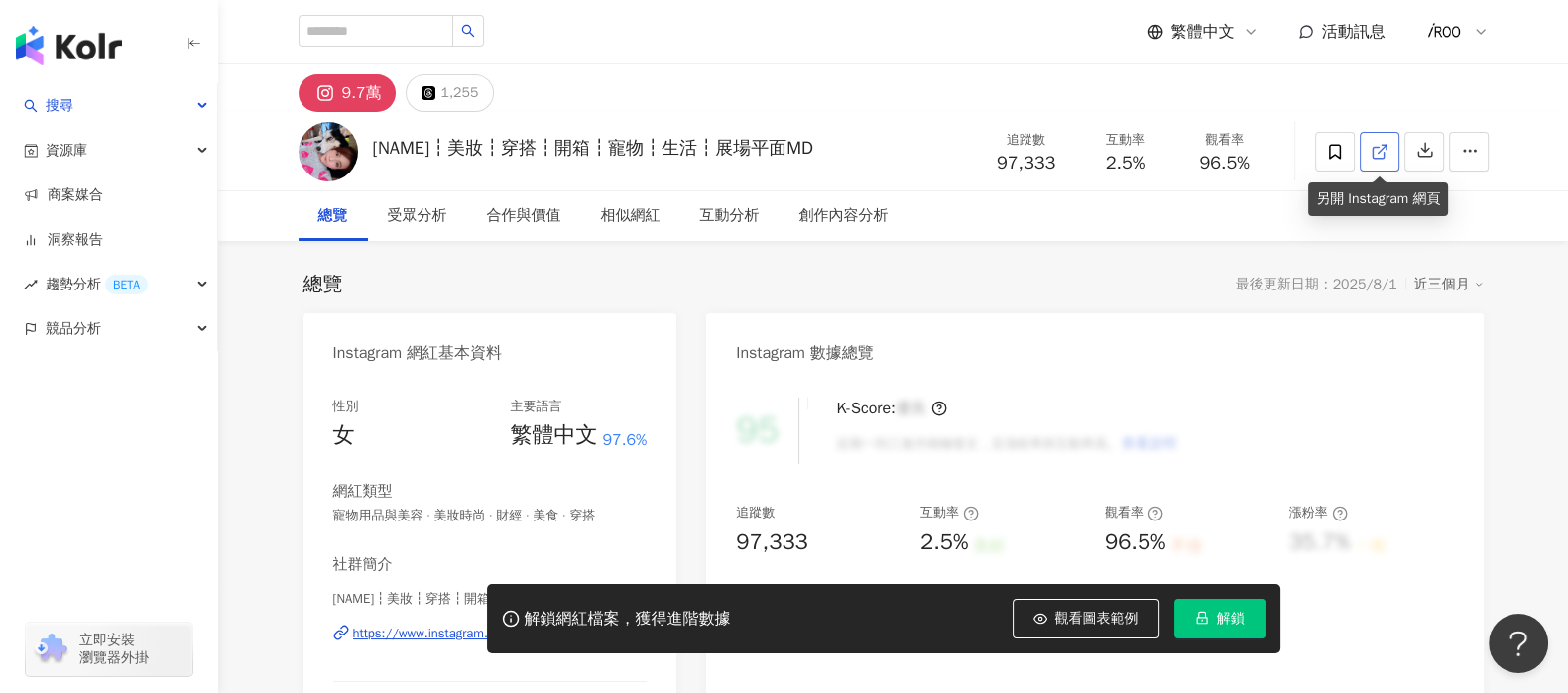 click 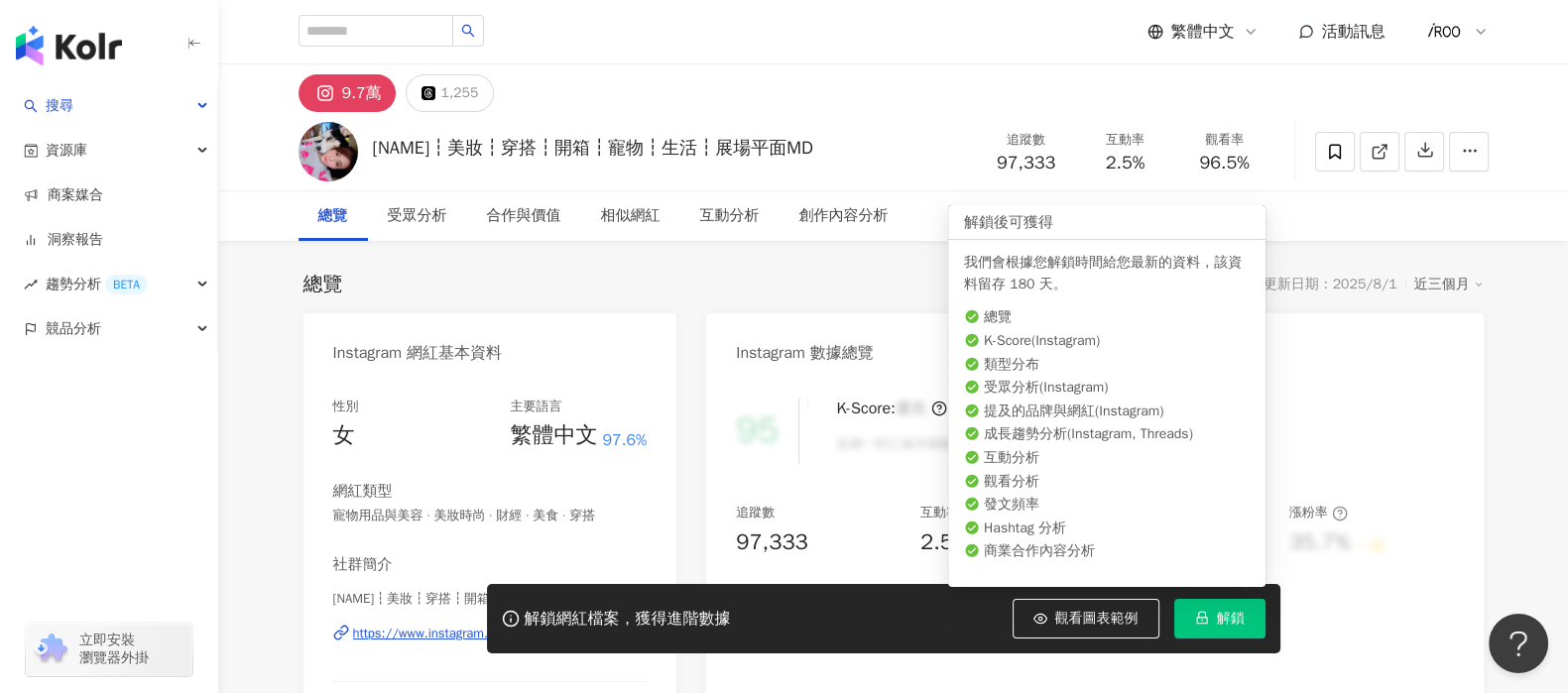 click on "解鎖" at bounding box center (1220, 619) 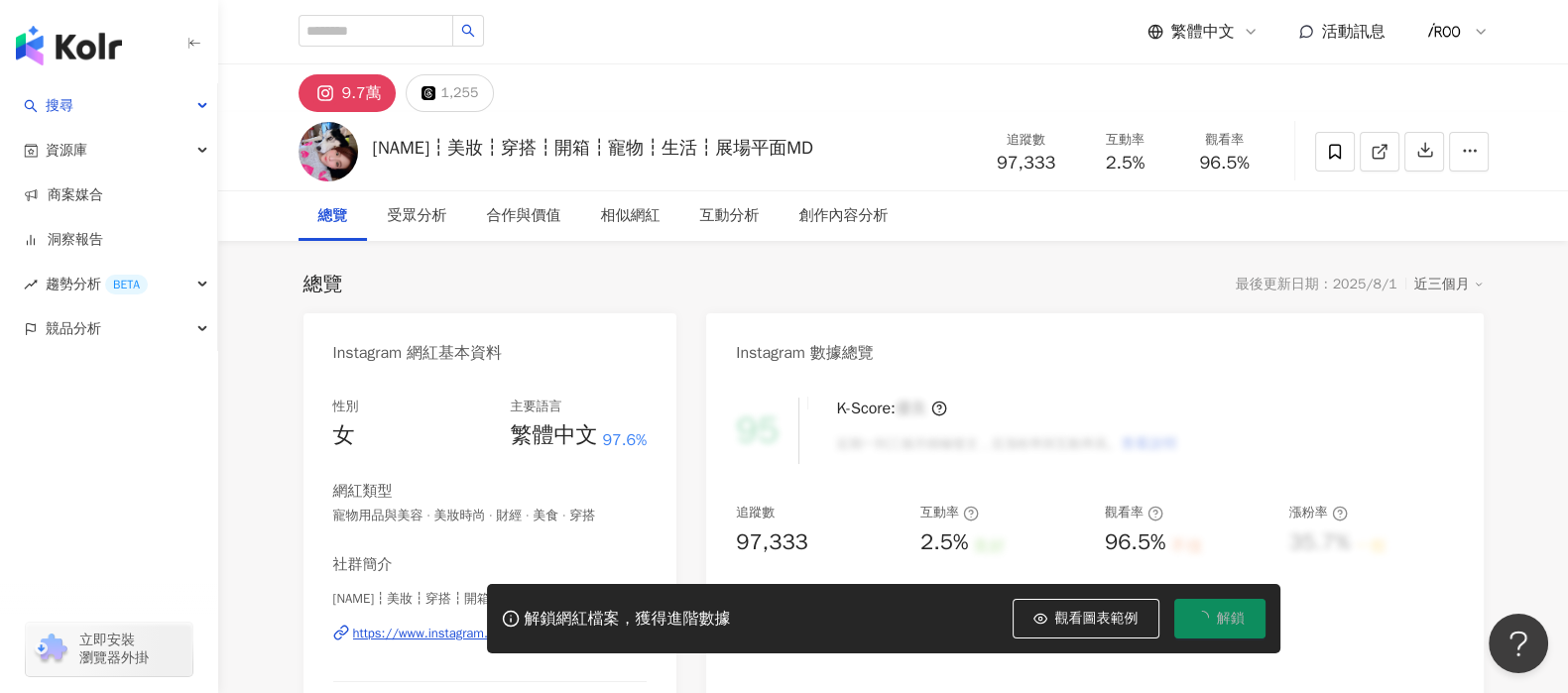 drag, startPoint x: 1586, startPoint y: 12, endPoint x: 986, endPoint y: 240, distance: 641.8598 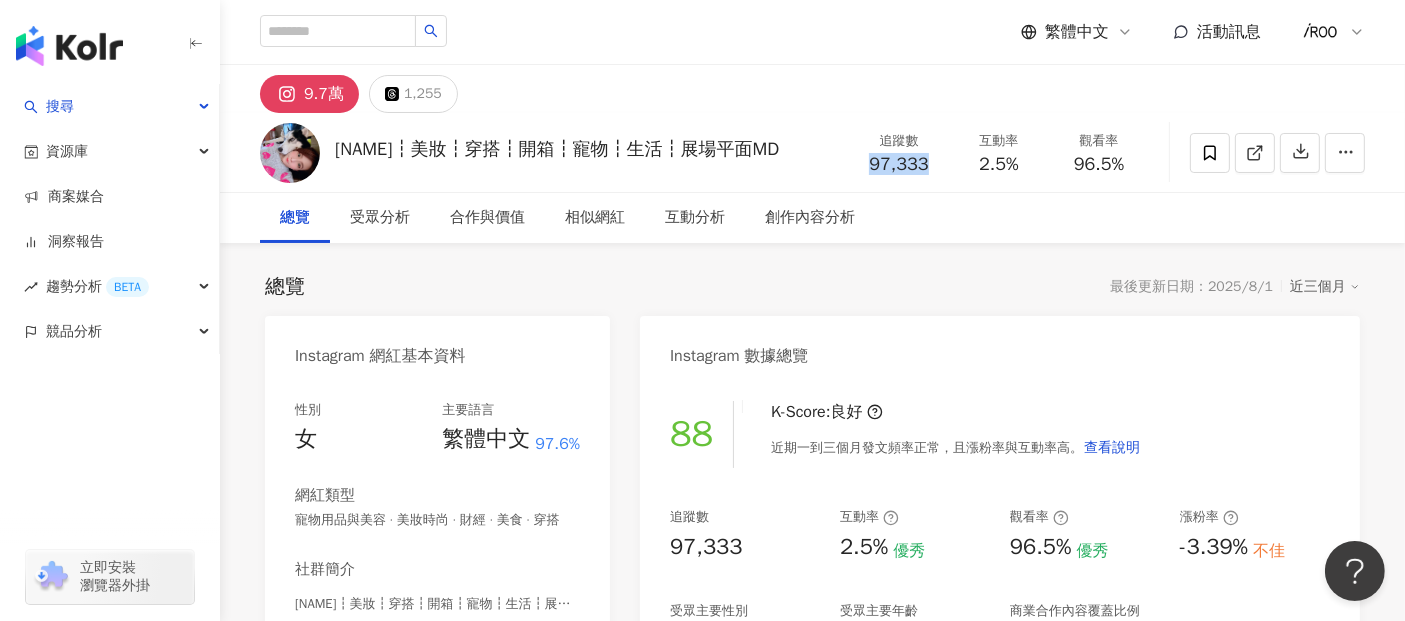 drag, startPoint x: 894, startPoint y: 164, endPoint x: 968, endPoint y: 164, distance: 74 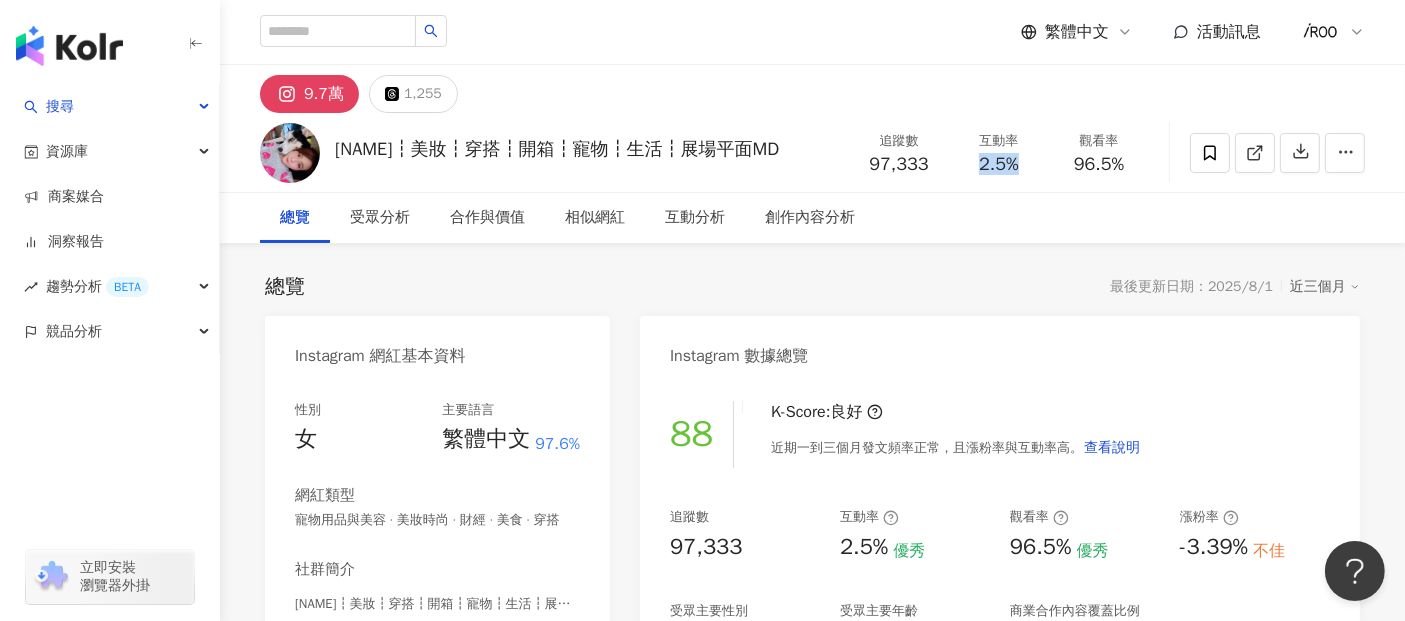 drag, startPoint x: 998, startPoint y: 167, endPoint x: 1054, endPoint y: 167, distance: 56 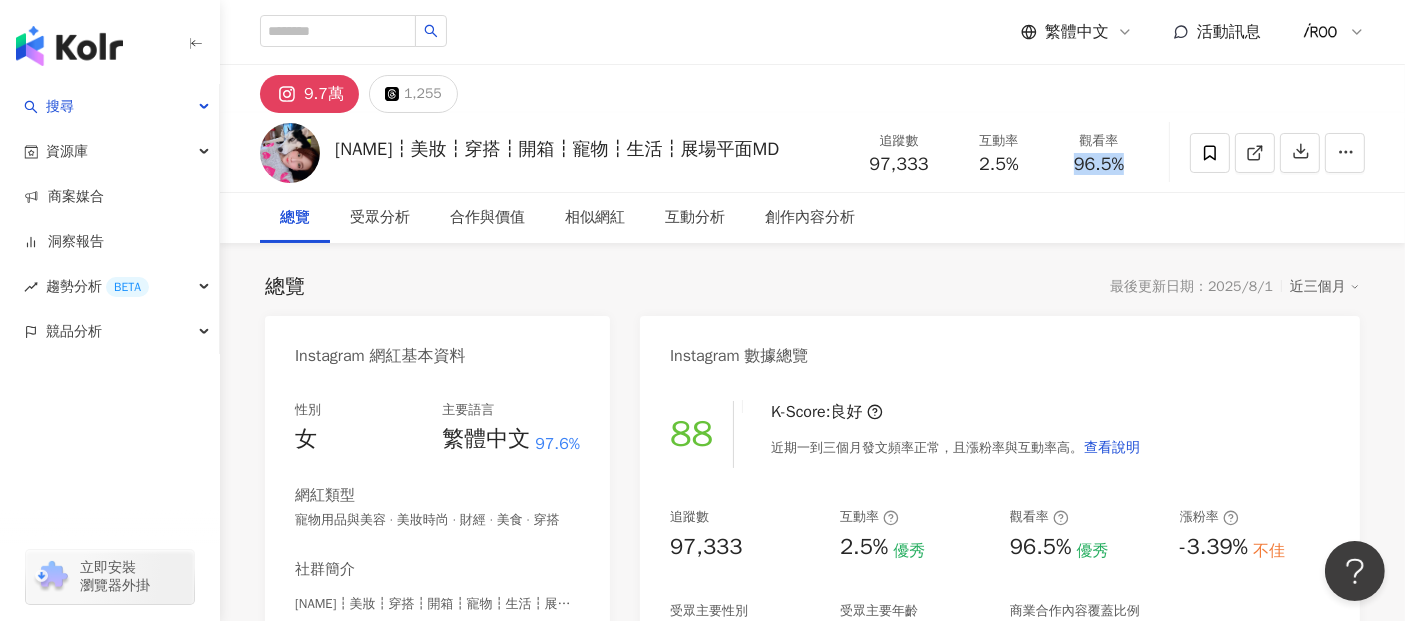 drag, startPoint x: 1091, startPoint y: 166, endPoint x: 1157, endPoint y: 166, distance: 66 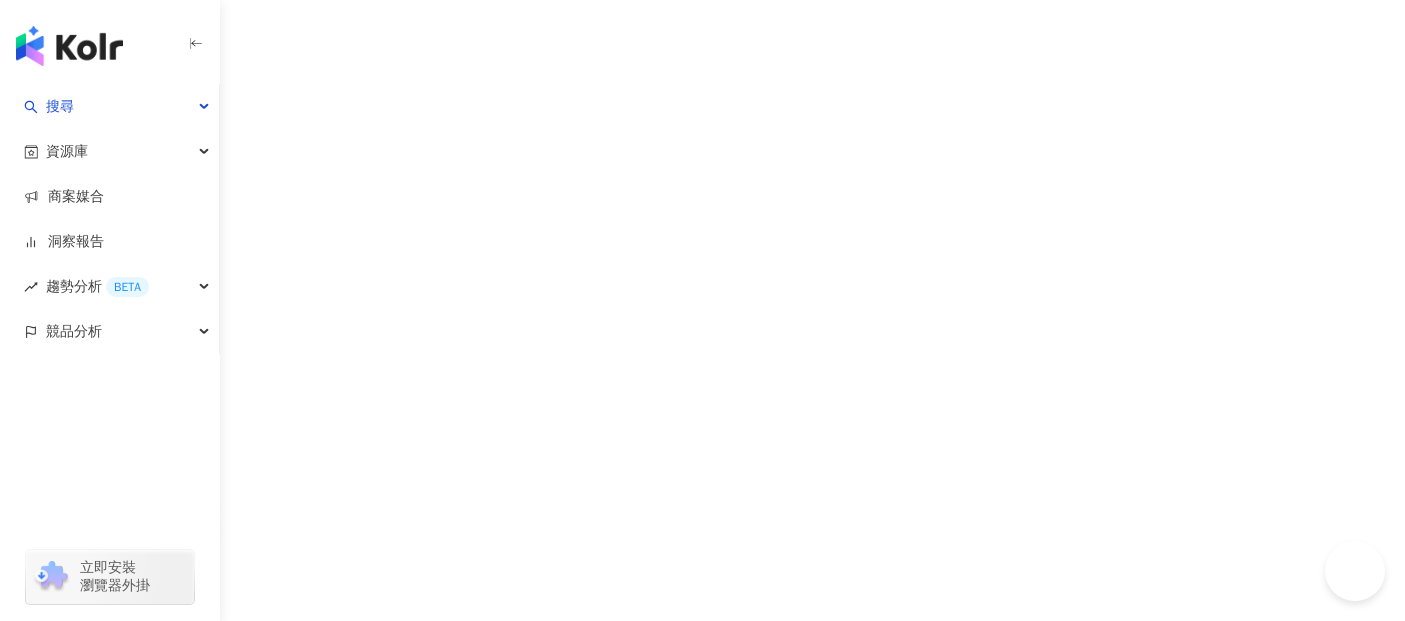 scroll, scrollTop: 0, scrollLeft: 0, axis: both 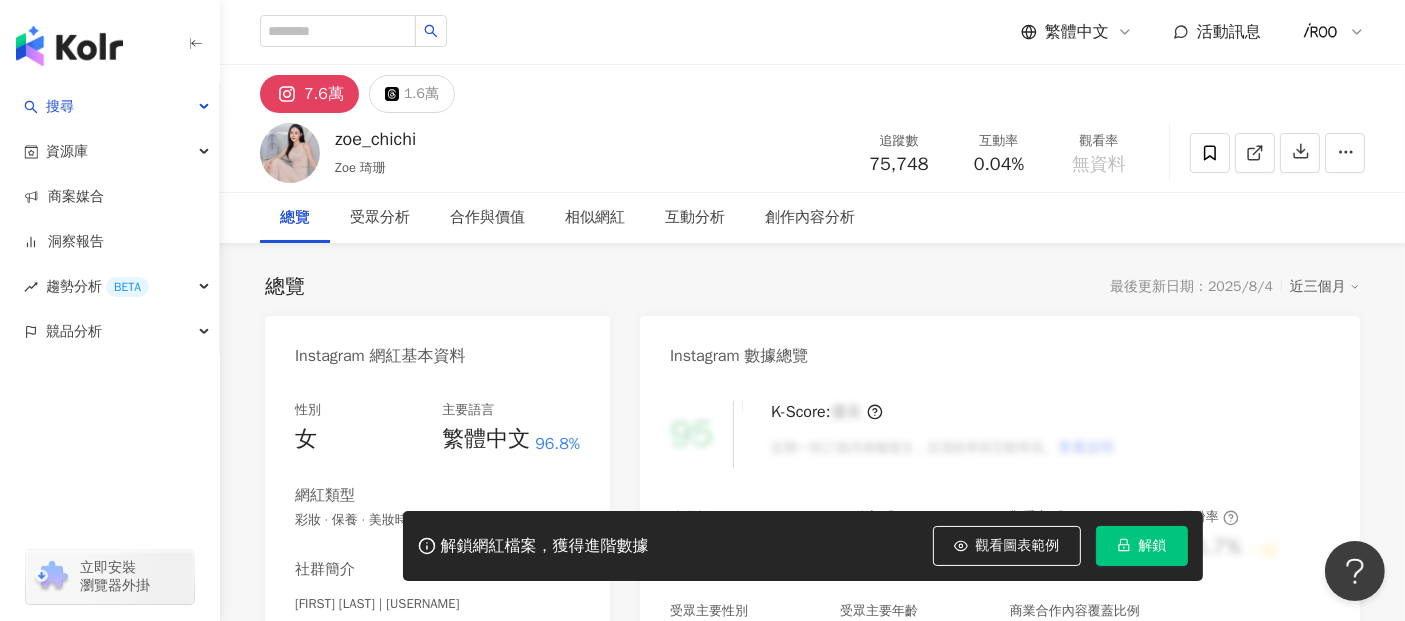 click on "解鎖" at bounding box center (1142, 546) 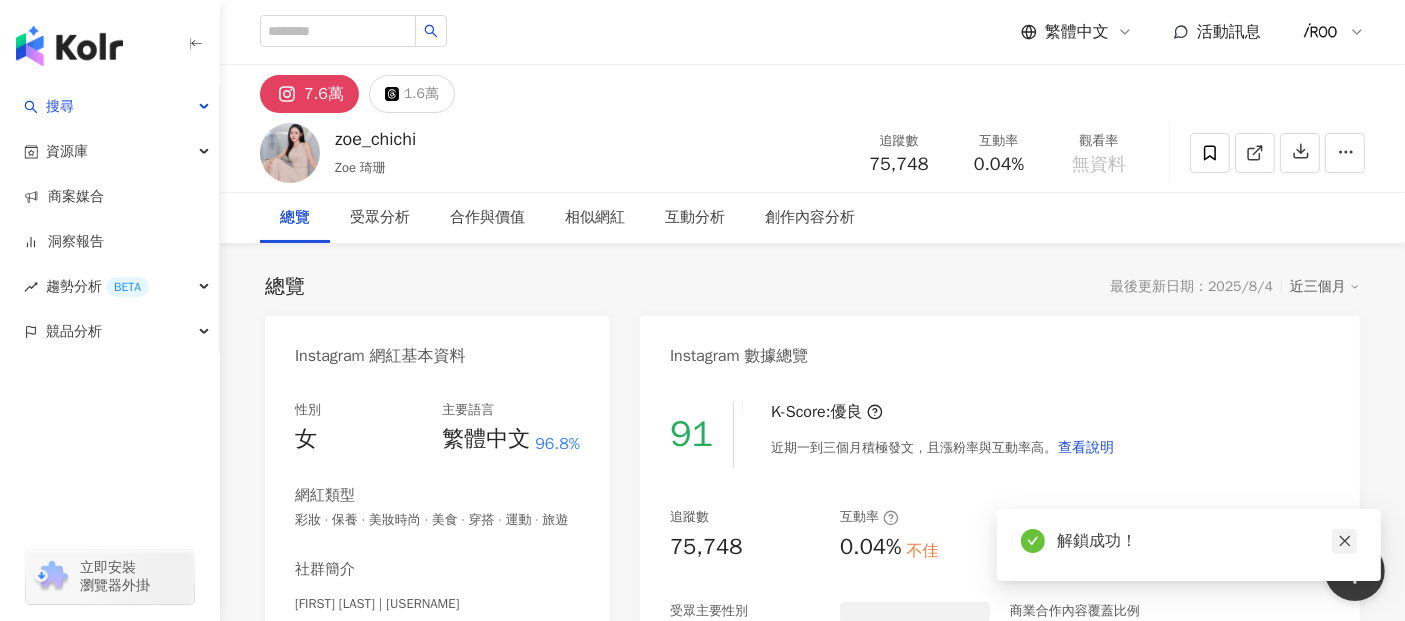 click 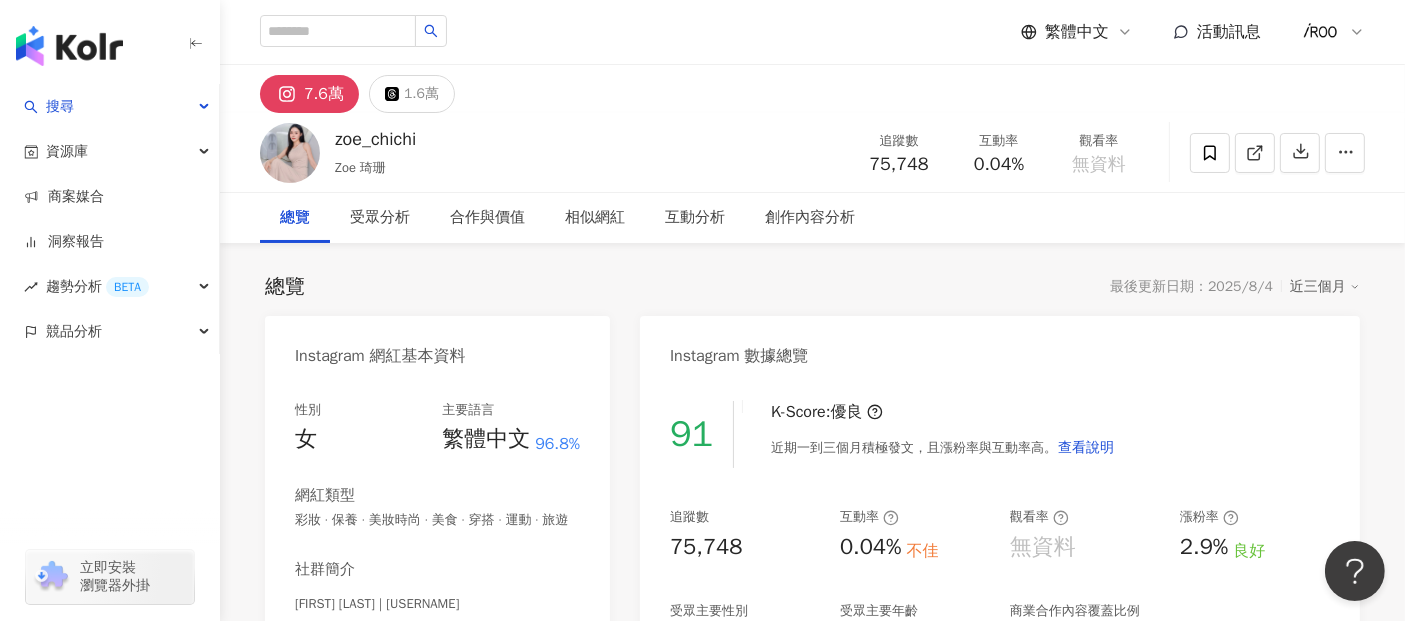 drag, startPoint x: 864, startPoint y: 167, endPoint x: 907, endPoint y: 176, distance: 43.931767 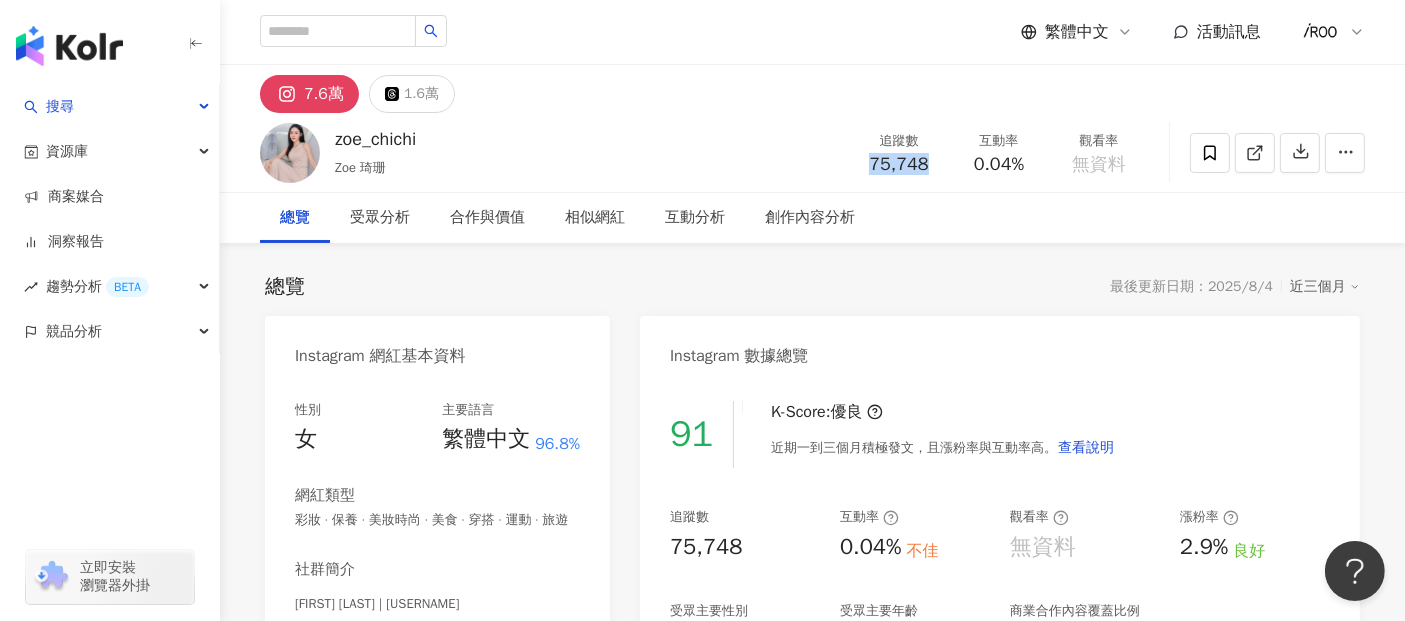 copy on "75,748" 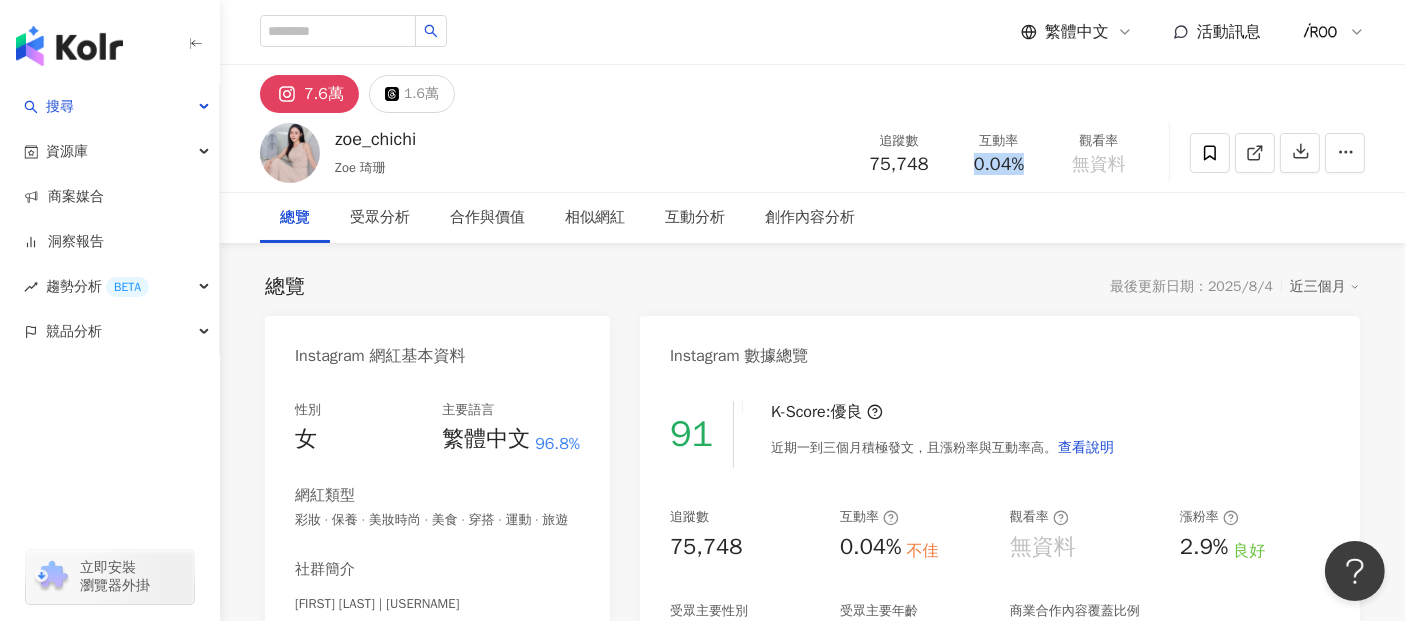 drag, startPoint x: 965, startPoint y: 163, endPoint x: 1029, endPoint y: 169, distance: 64.28063 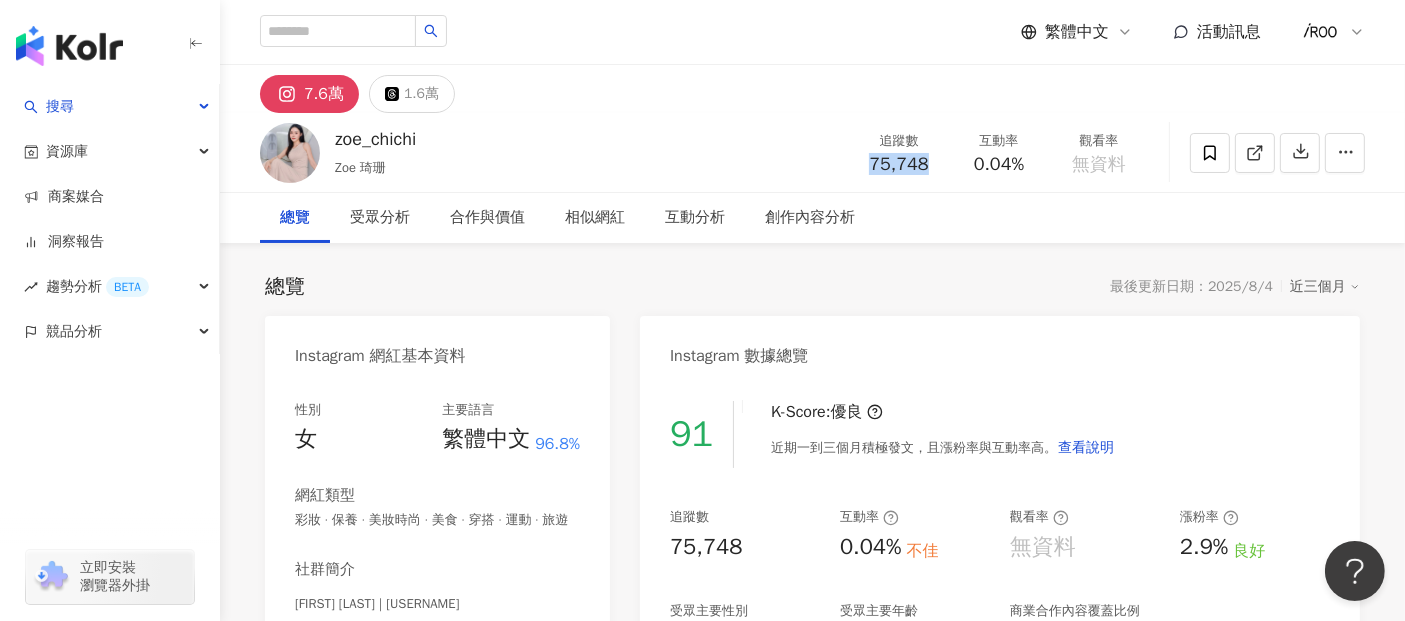 drag, startPoint x: 872, startPoint y: 168, endPoint x: 940, endPoint y: 166, distance: 68.0294 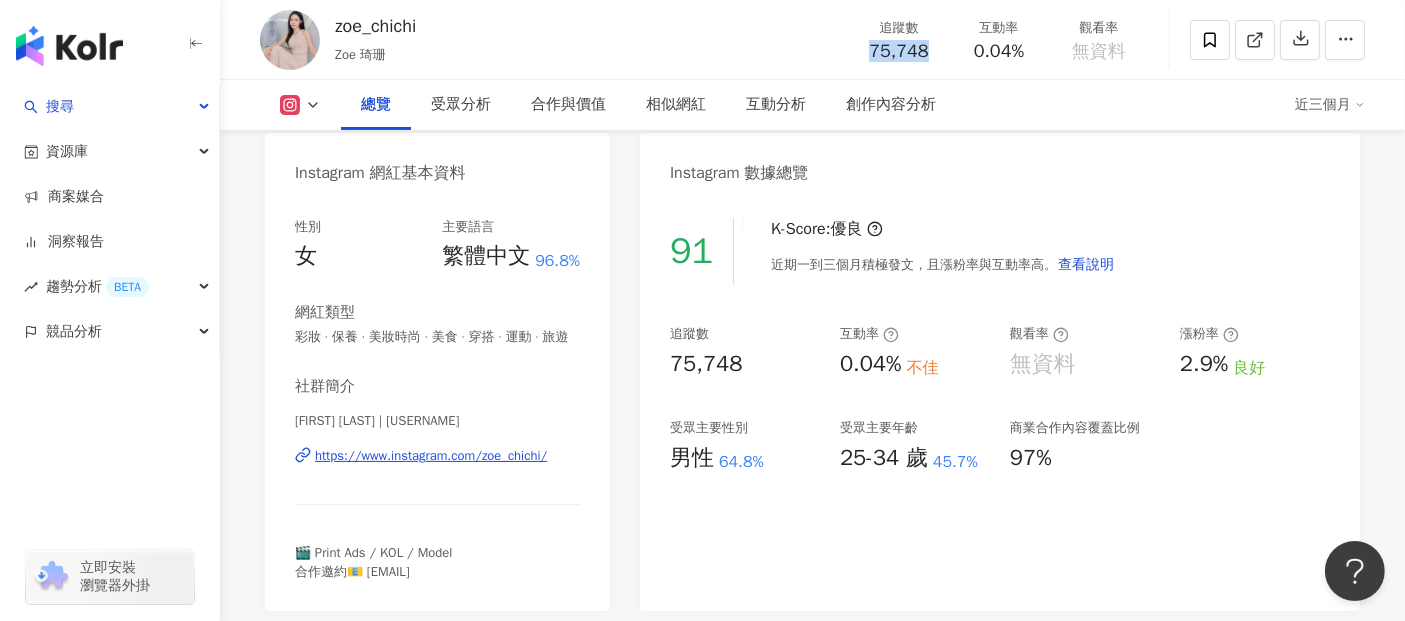 scroll, scrollTop: 333, scrollLeft: 0, axis: vertical 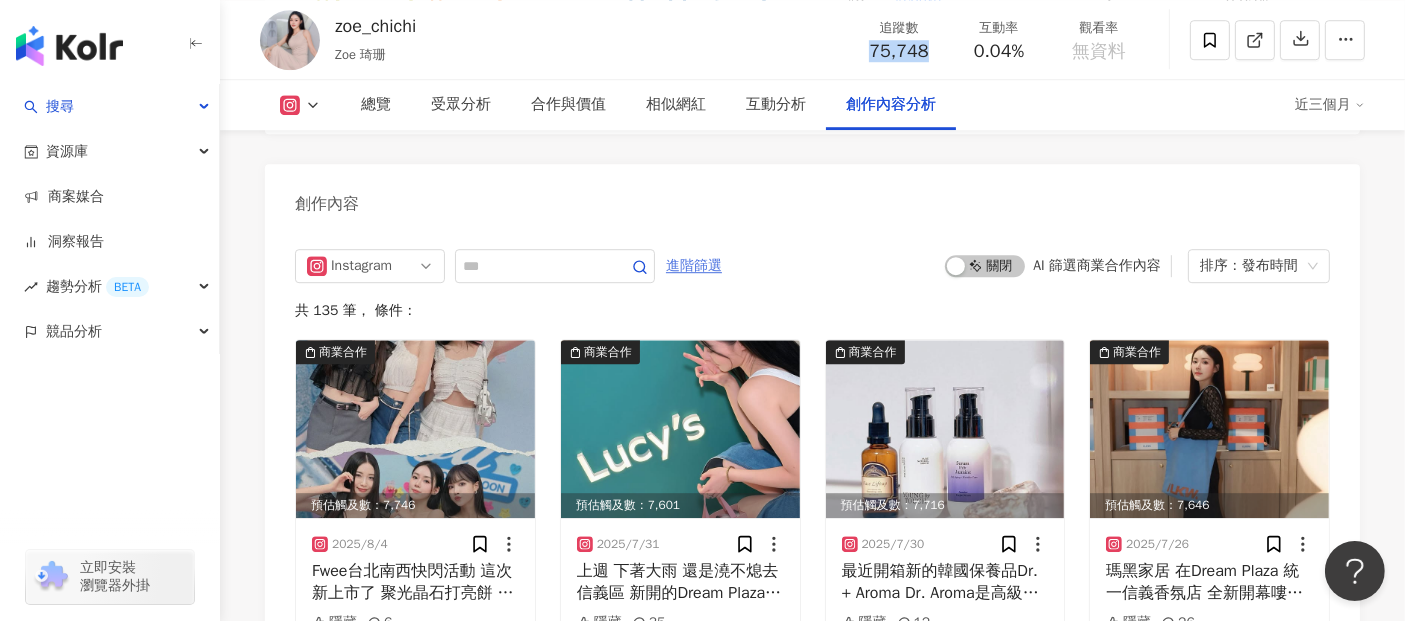 click on "進階篩選" at bounding box center (694, 266) 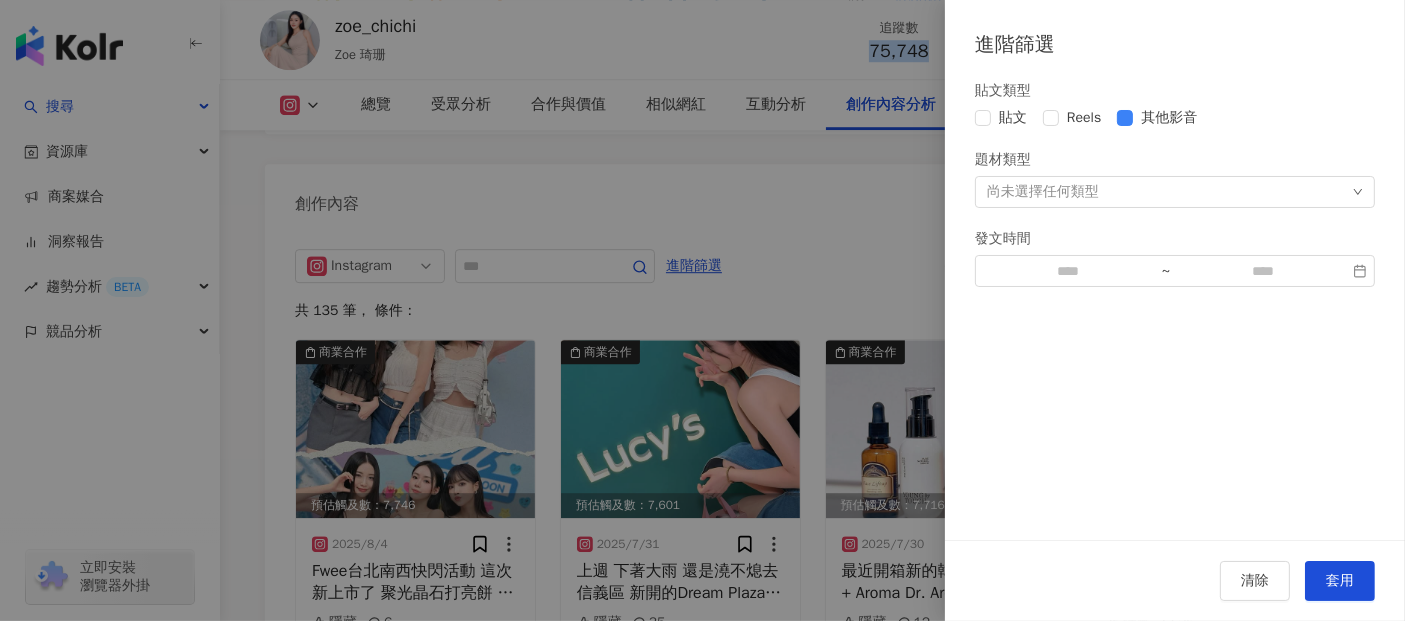 click on "貼文 Reels 其他影音" at bounding box center [1175, 118] 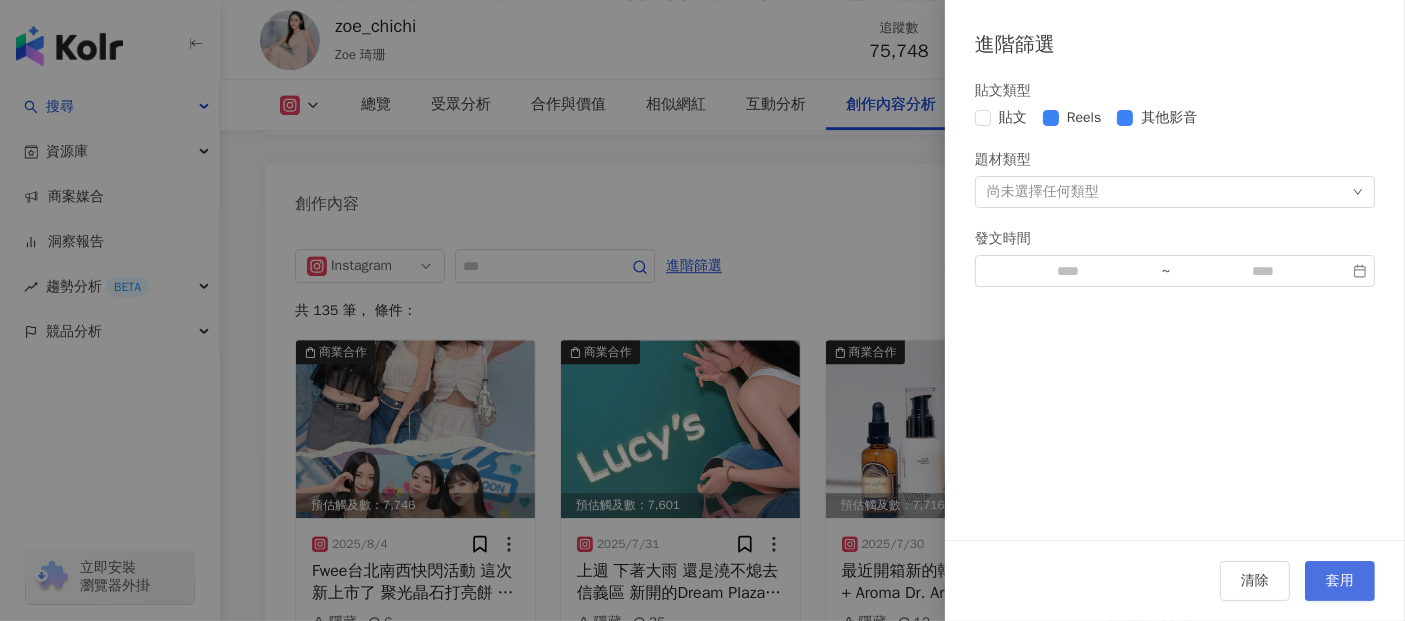 click on "套用" at bounding box center [1340, 581] 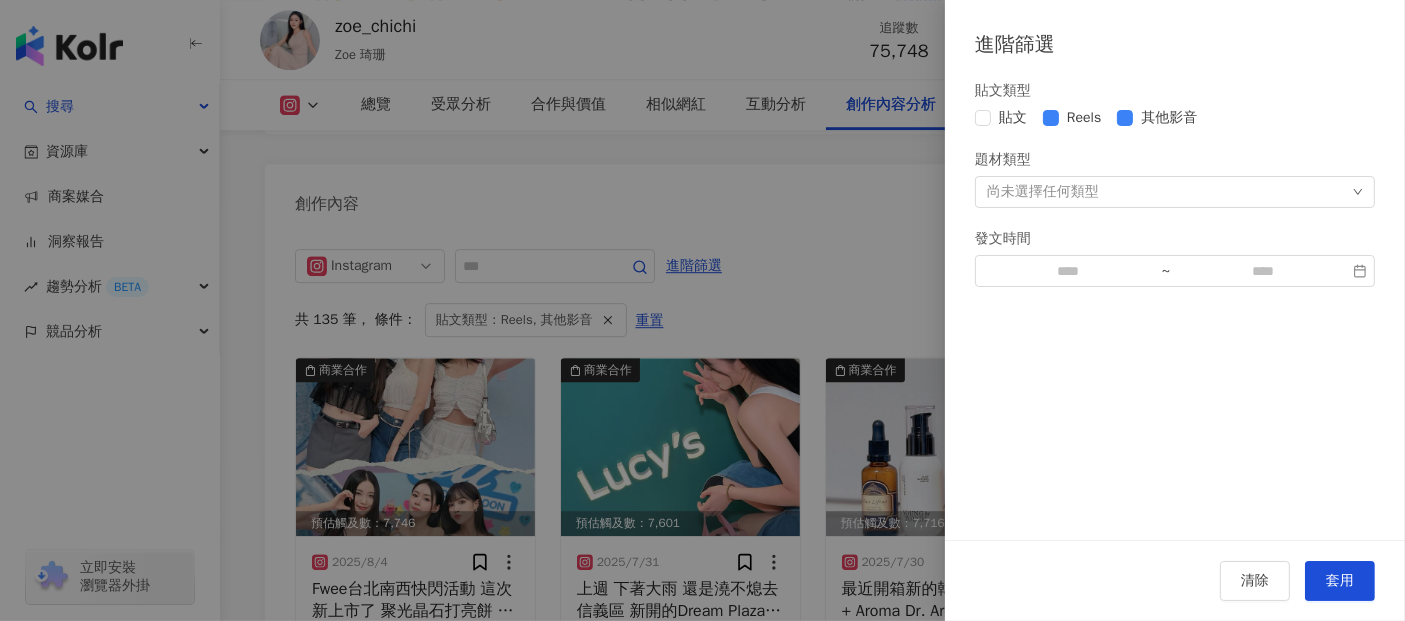 scroll, scrollTop: 5948, scrollLeft: 0, axis: vertical 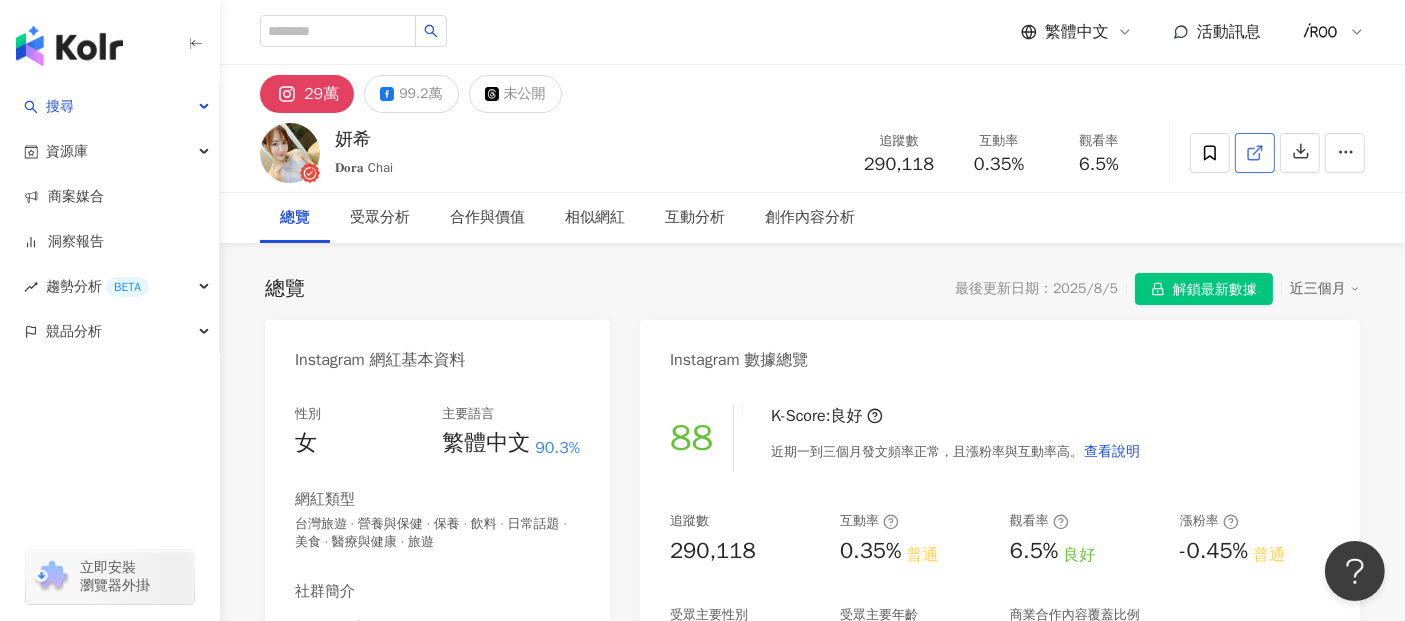 click at bounding box center (1255, 153) 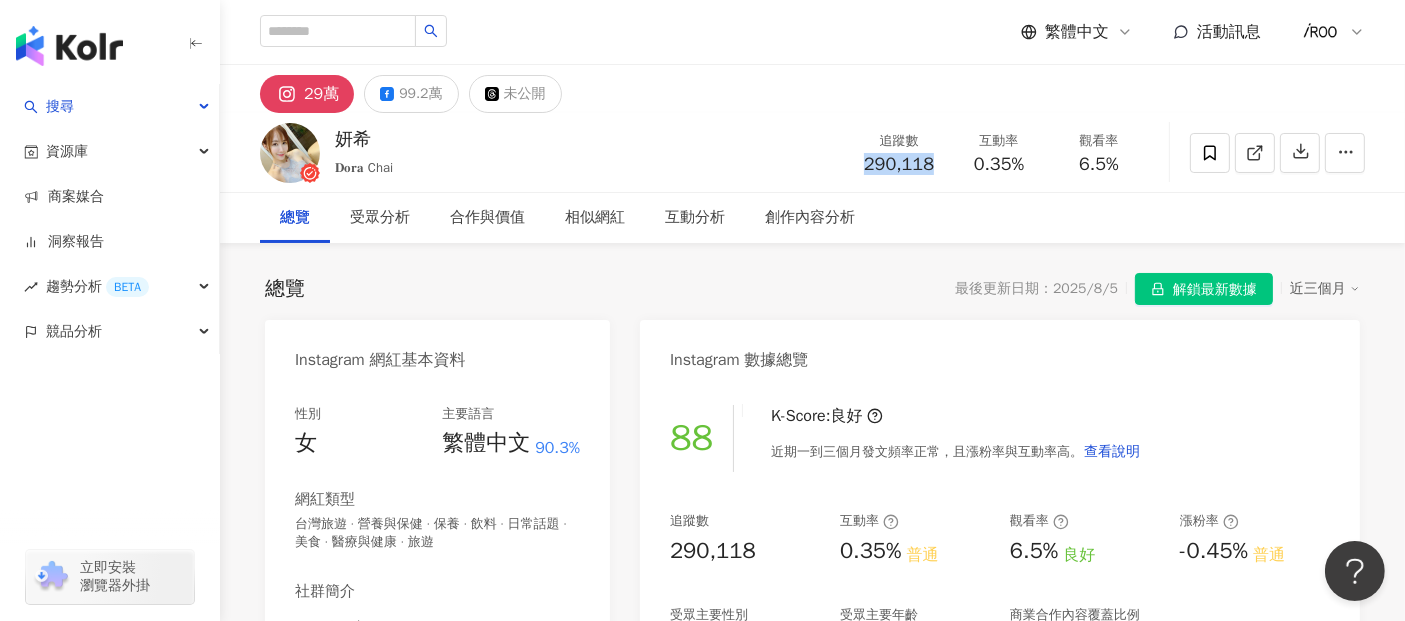 drag, startPoint x: 857, startPoint y: 161, endPoint x: 946, endPoint y: 161, distance: 89 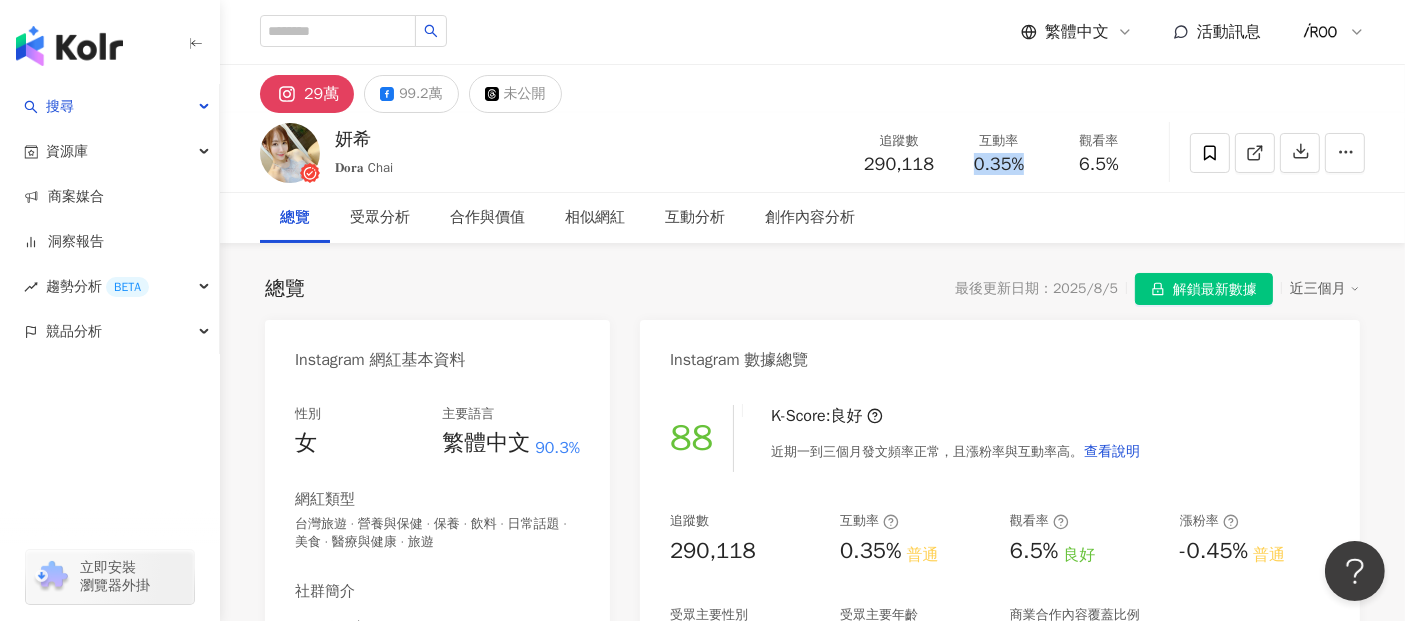 drag, startPoint x: 974, startPoint y: 169, endPoint x: 1041, endPoint y: 169, distance: 67 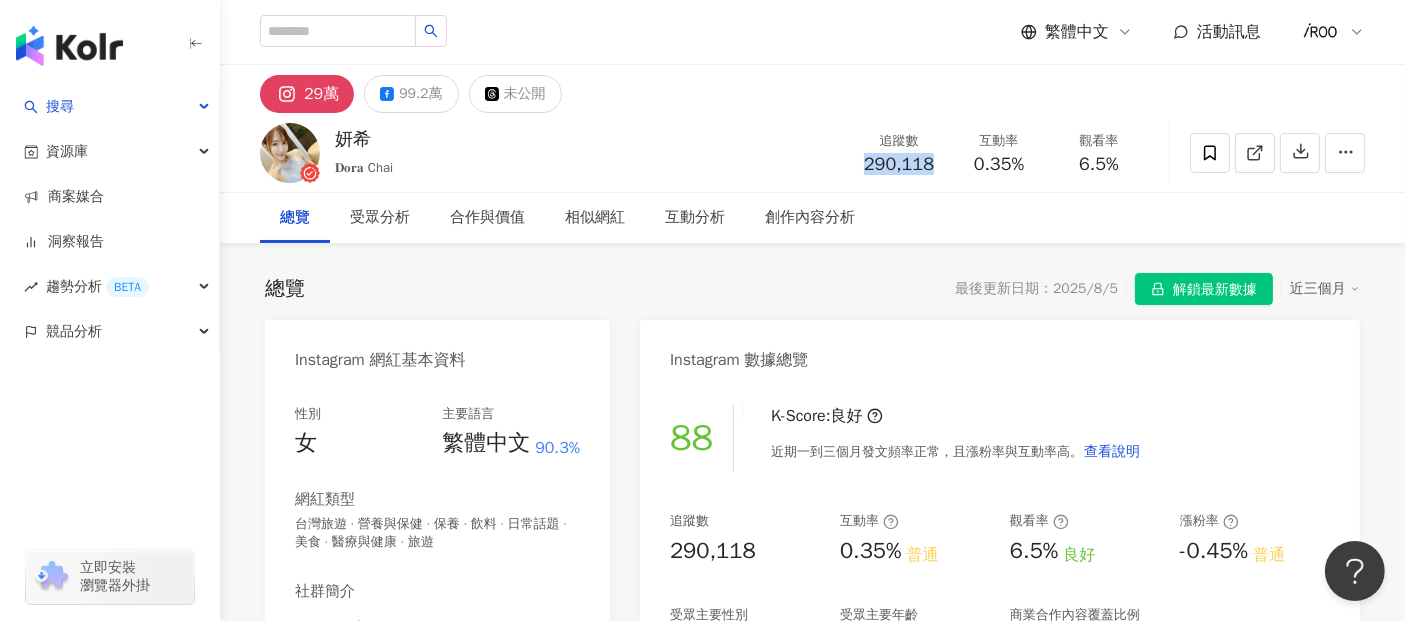 drag, startPoint x: 855, startPoint y: 165, endPoint x: 938, endPoint y: 165, distance: 83 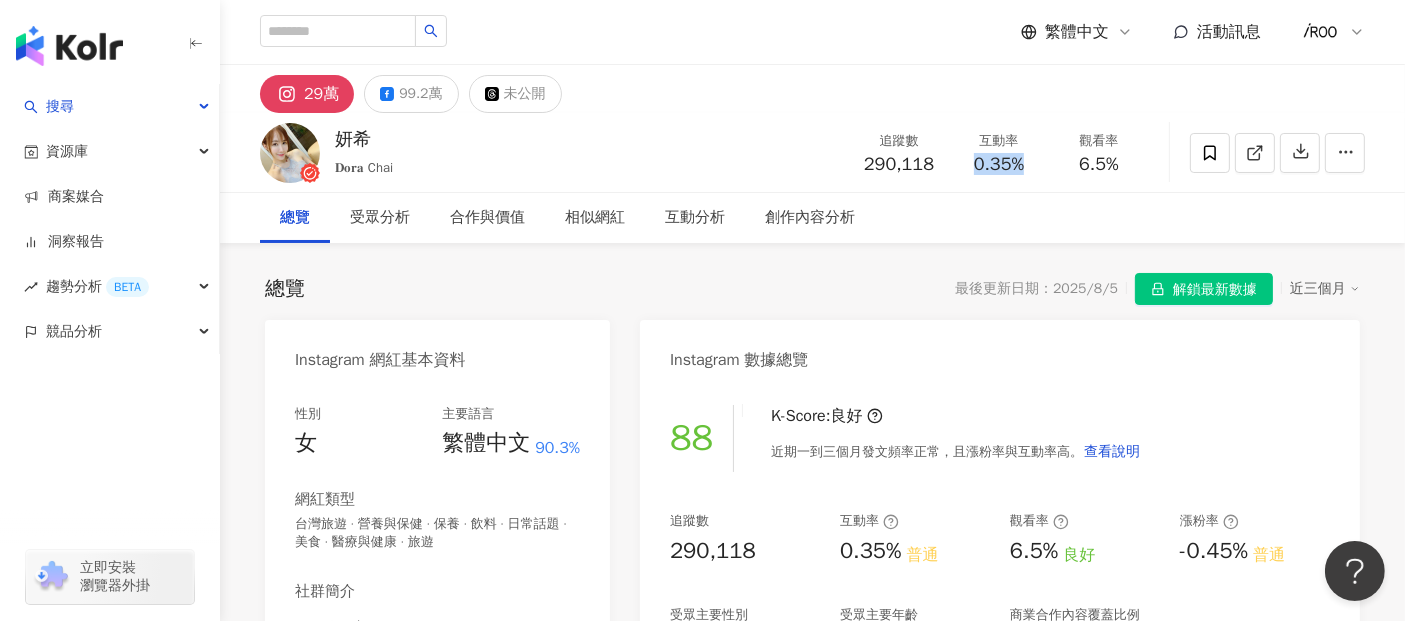 drag, startPoint x: 968, startPoint y: 164, endPoint x: 1030, endPoint y: 164, distance: 62 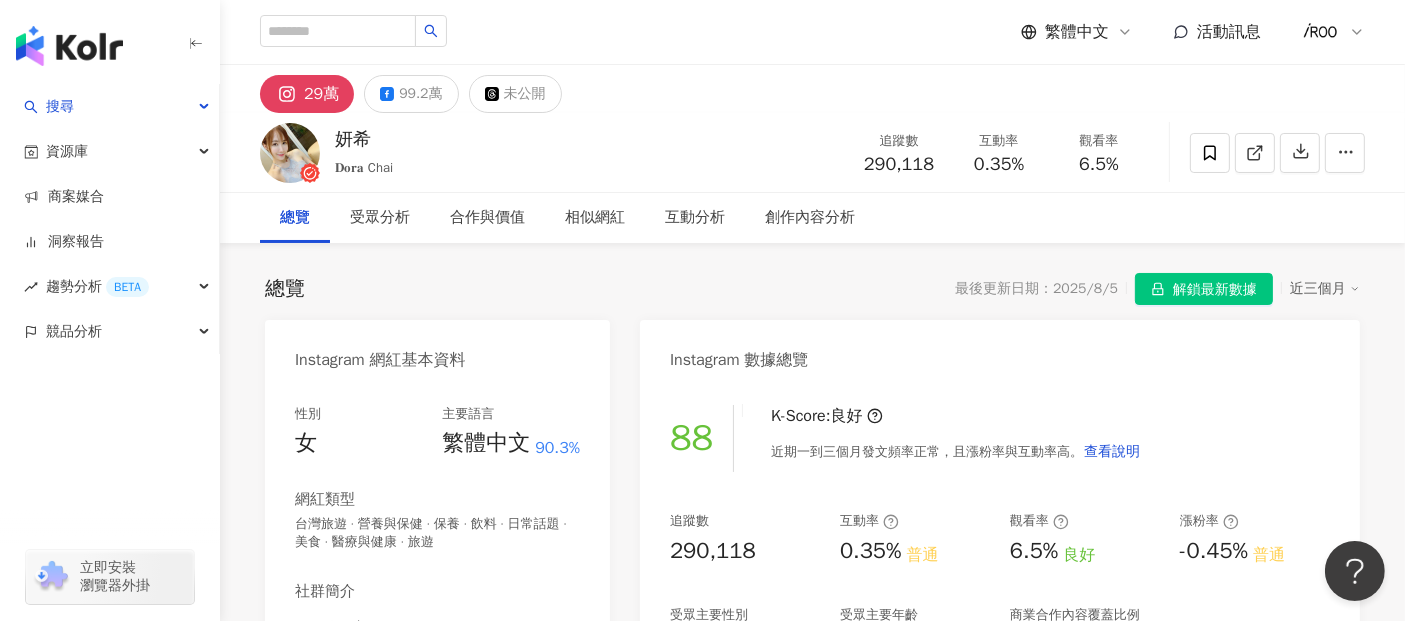 click on "6.5%" at bounding box center [1099, 165] 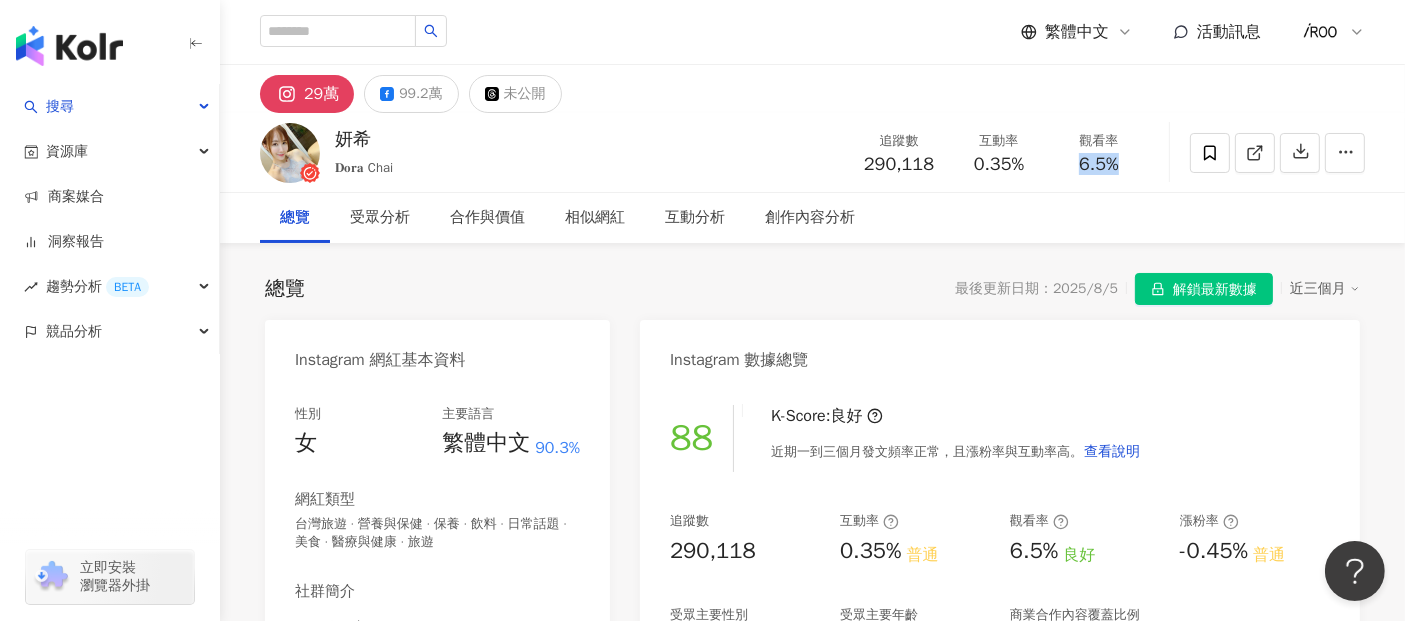 drag, startPoint x: 1080, startPoint y: 164, endPoint x: 1156, endPoint y: 164, distance: 76 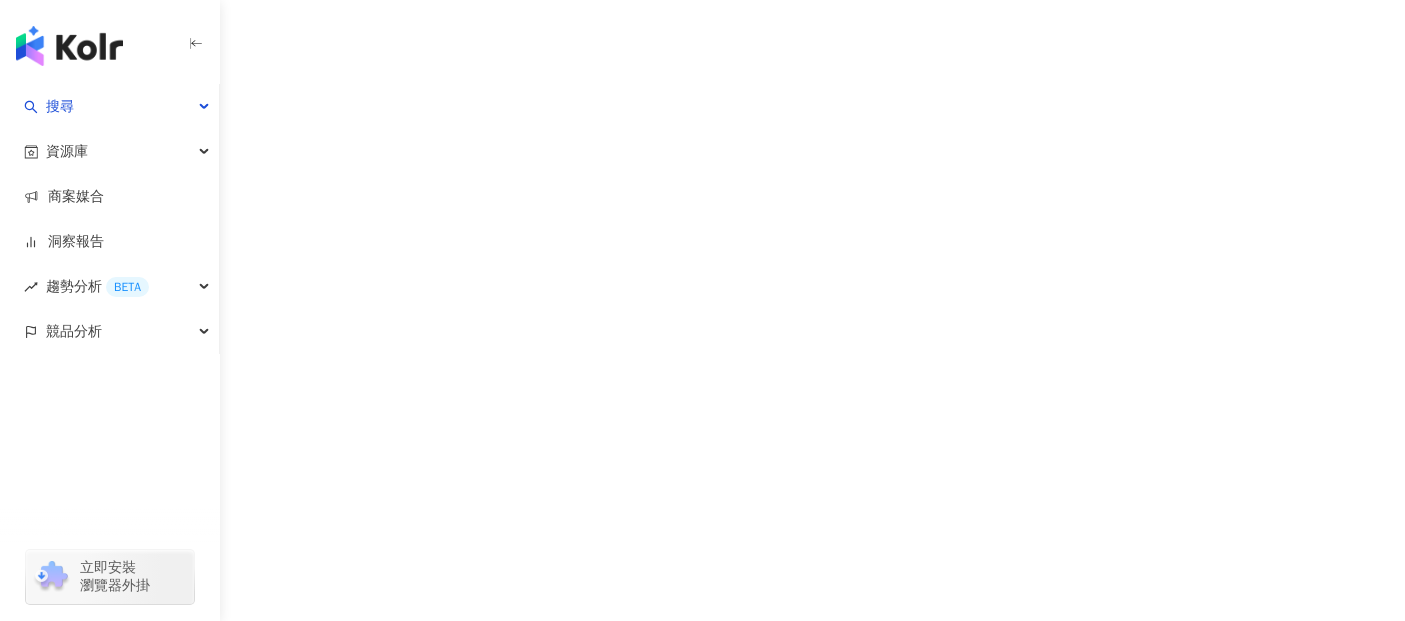 scroll, scrollTop: 0, scrollLeft: 0, axis: both 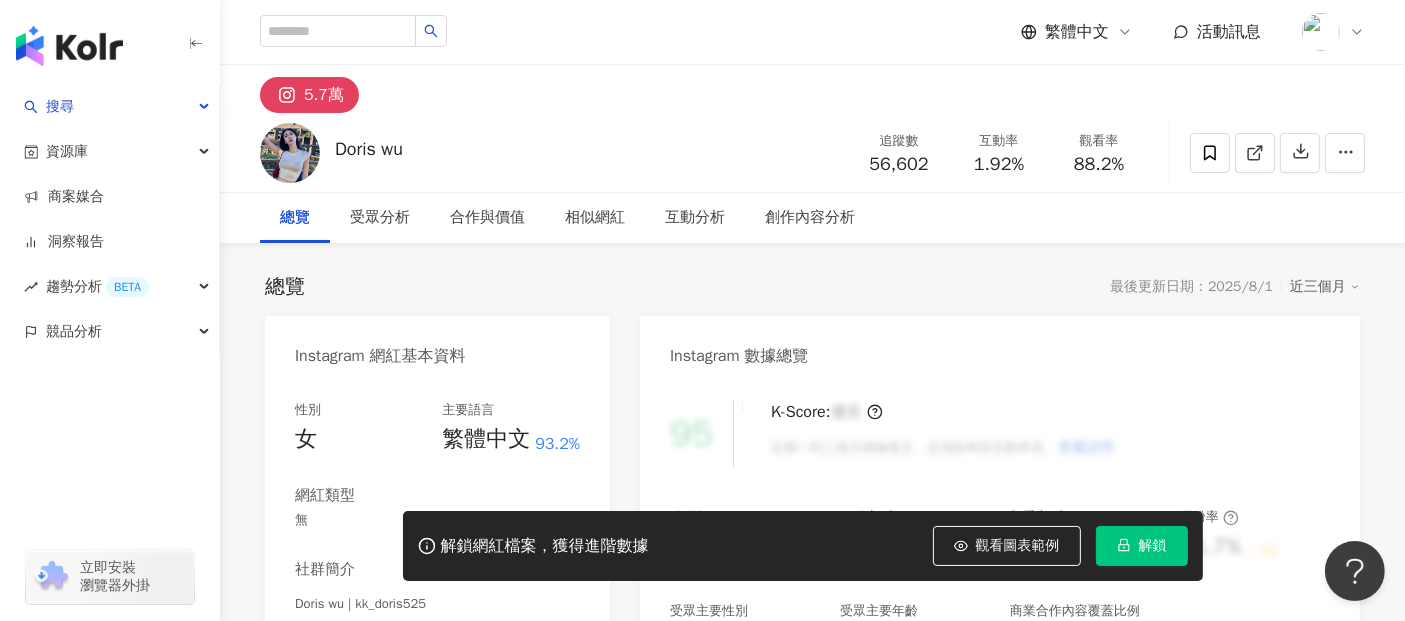 drag, startPoint x: 903, startPoint y: 167, endPoint x: 936, endPoint y: 167, distance: 33 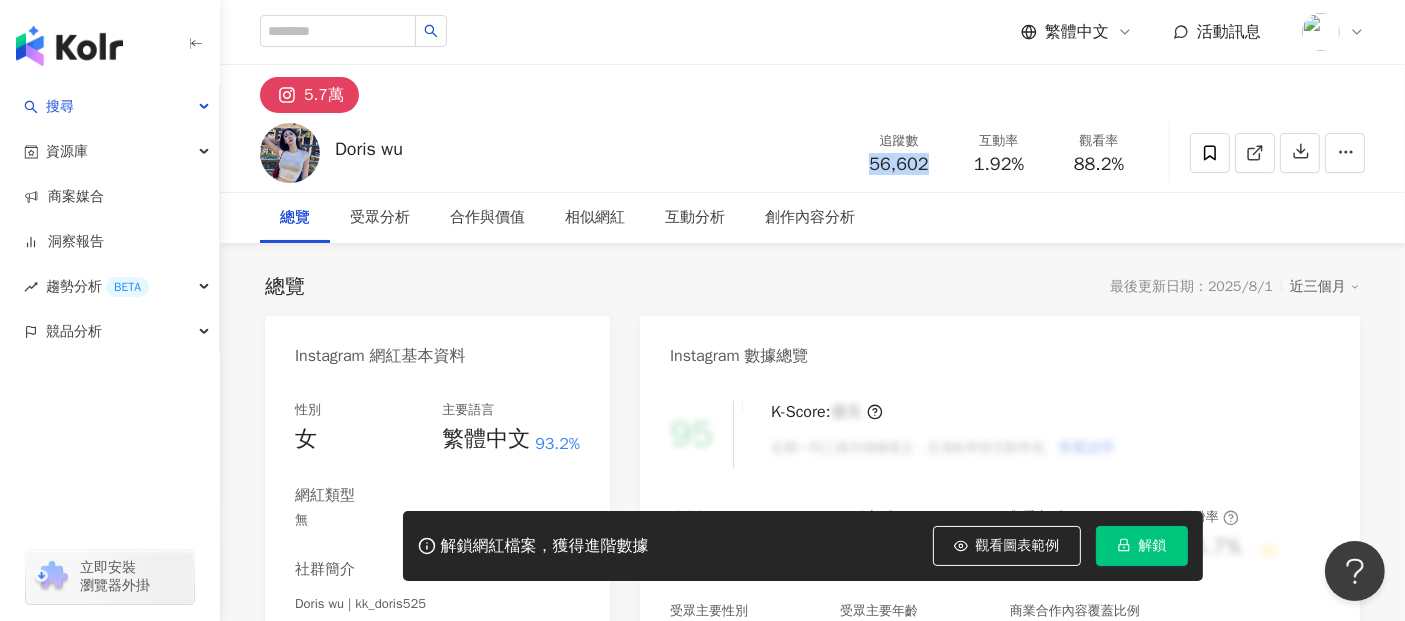click on "解鎖" at bounding box center (1142, 546) 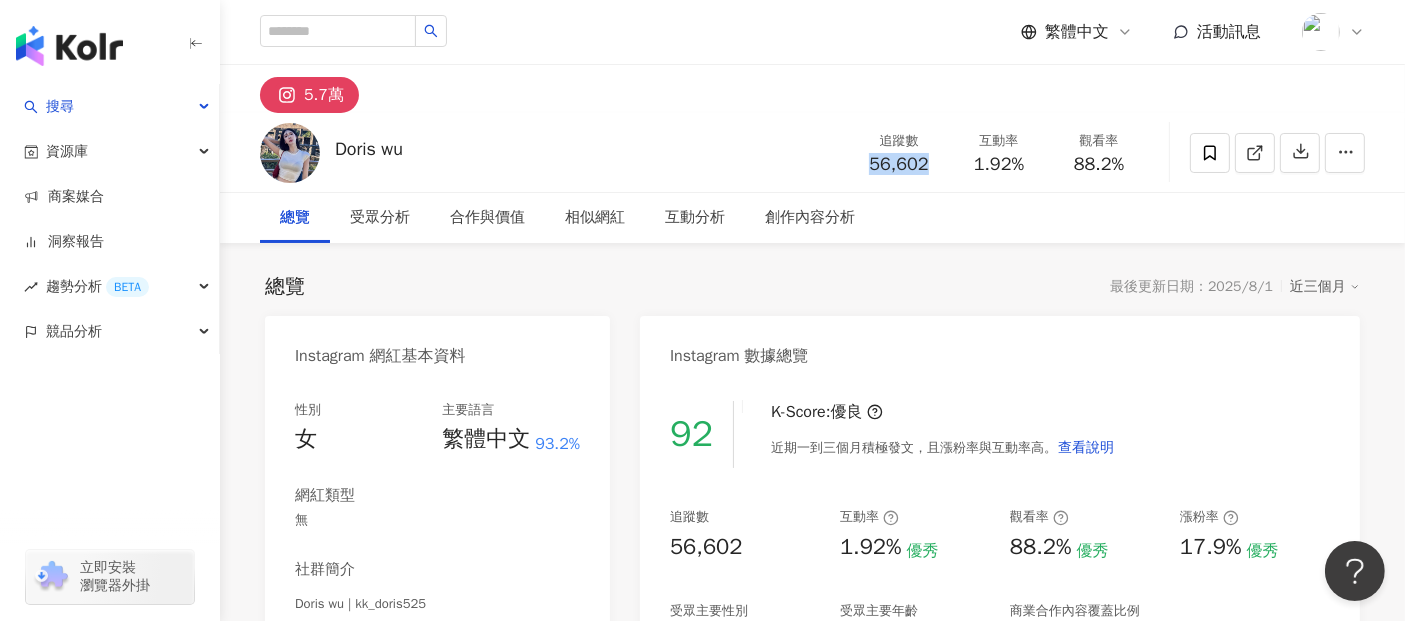 drag, startPoint x: 870, startPoint y: 172, endPoint x: 935, endPoint y: 170, distance: 65.03076 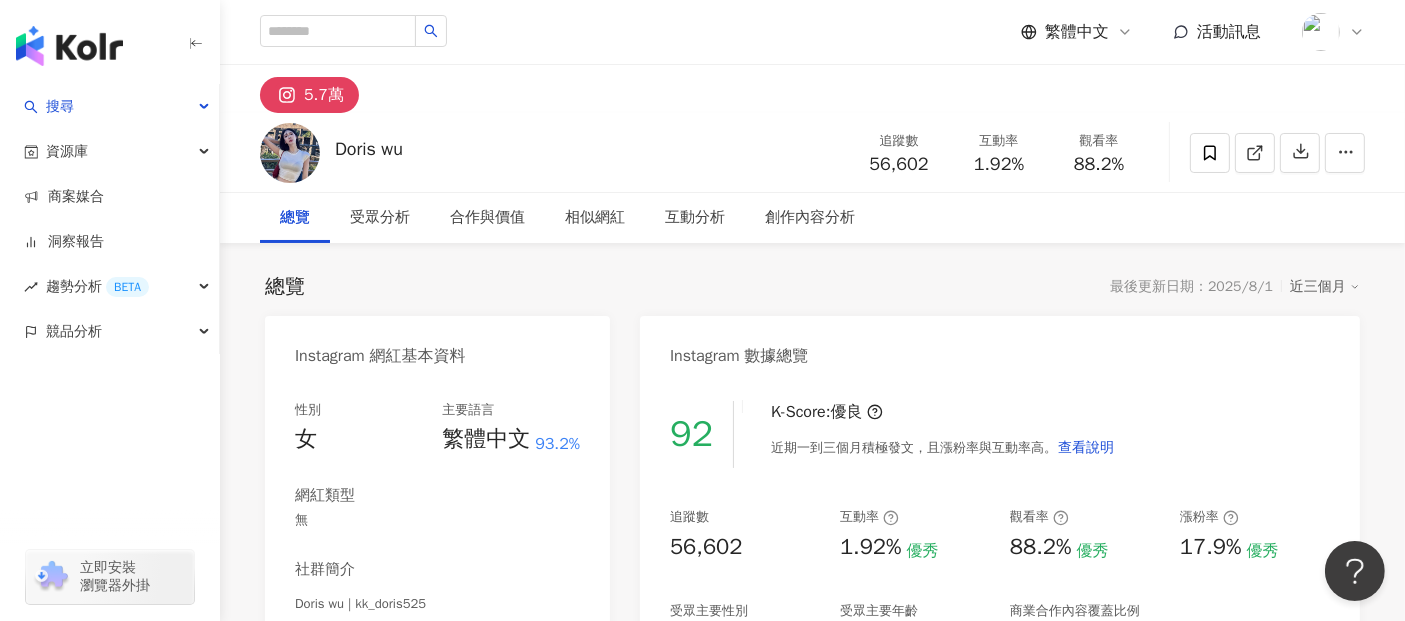 click on "1.92%" at bounding box center (999, 165) 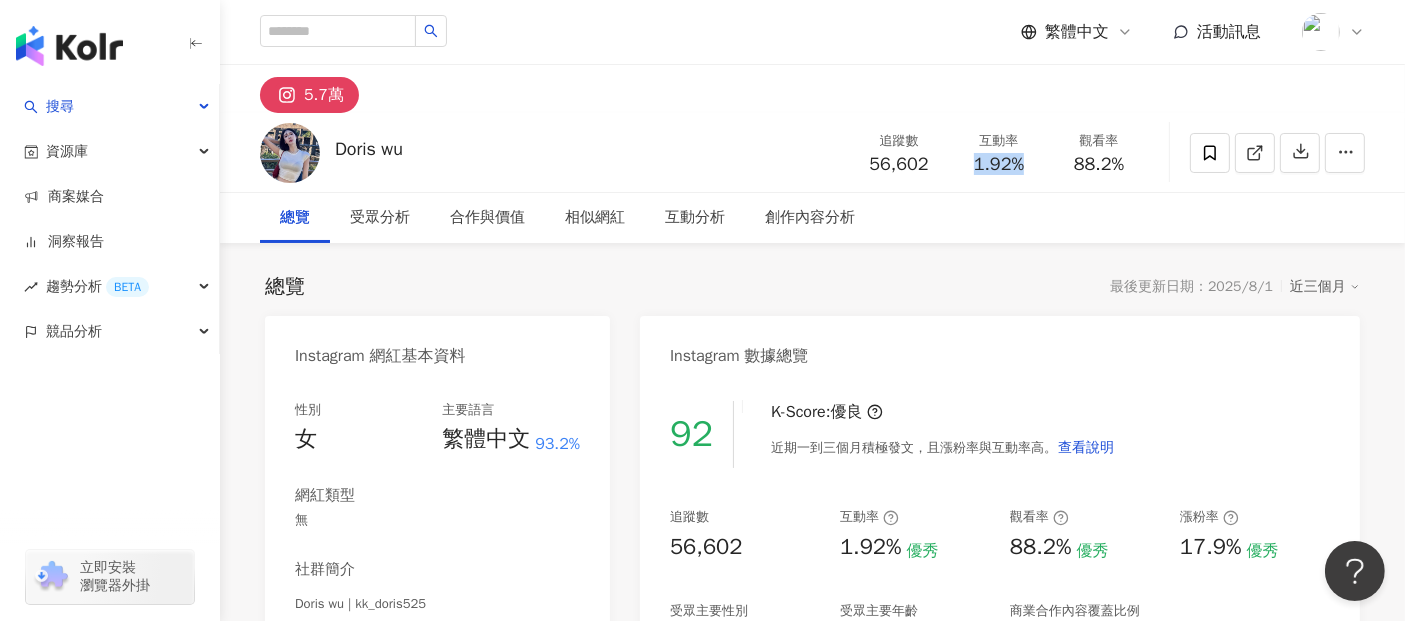 drag, startPoint x: 974, startPoint y: 165, endPoint x: 1048, endPoint y: 165, distance: 74 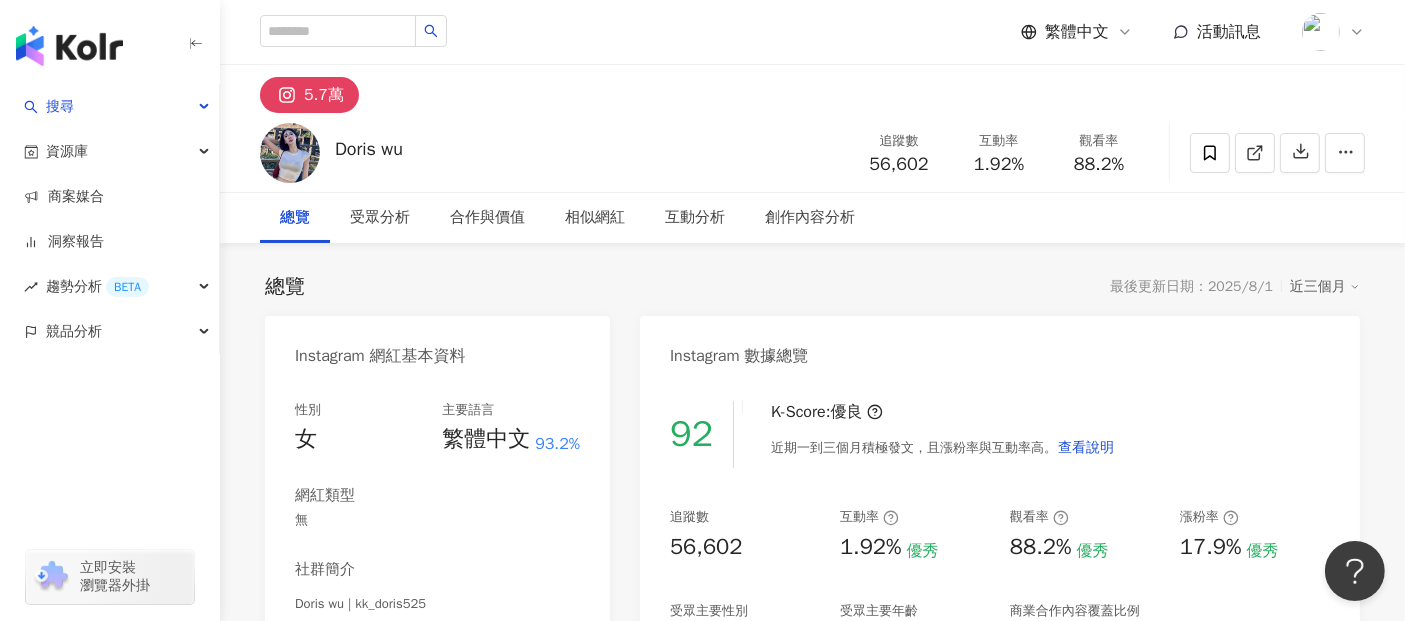 click on "88.2%" at bounding box center (1099, 165) 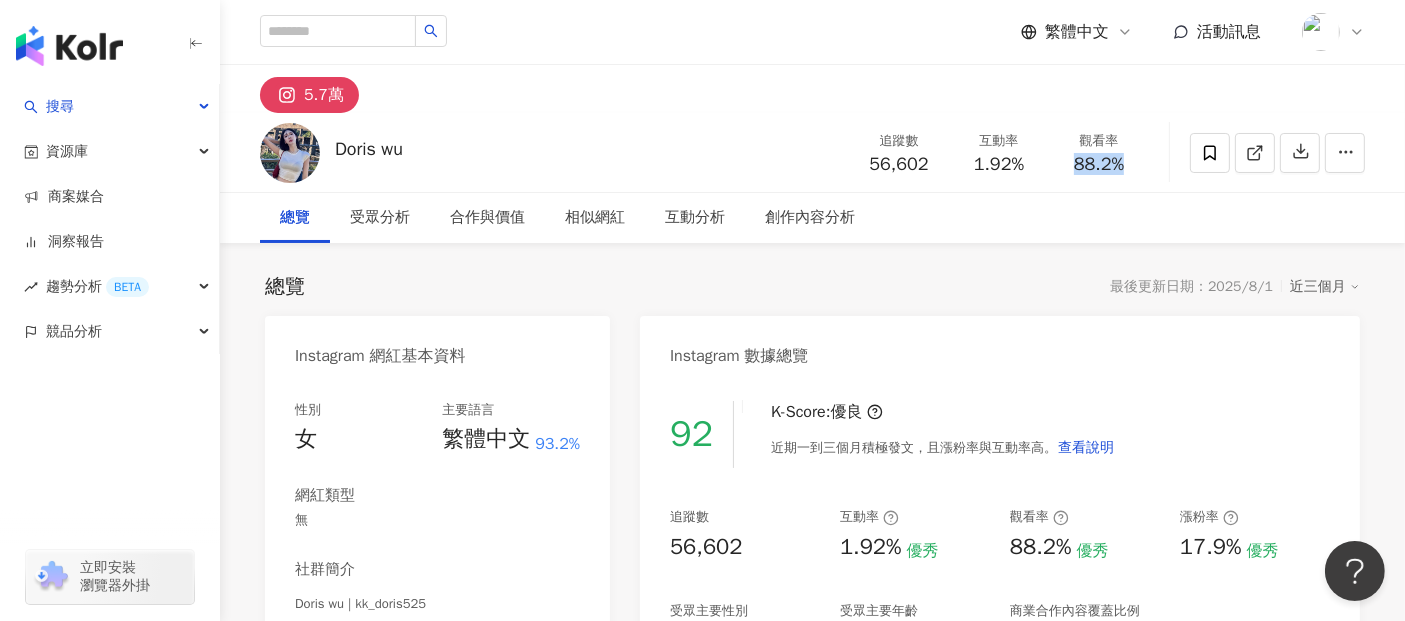 drag, startPoint x: 1076, startPoint y: 165, endPoint x: 1145, endPoint y: 164, distance: 69.00725 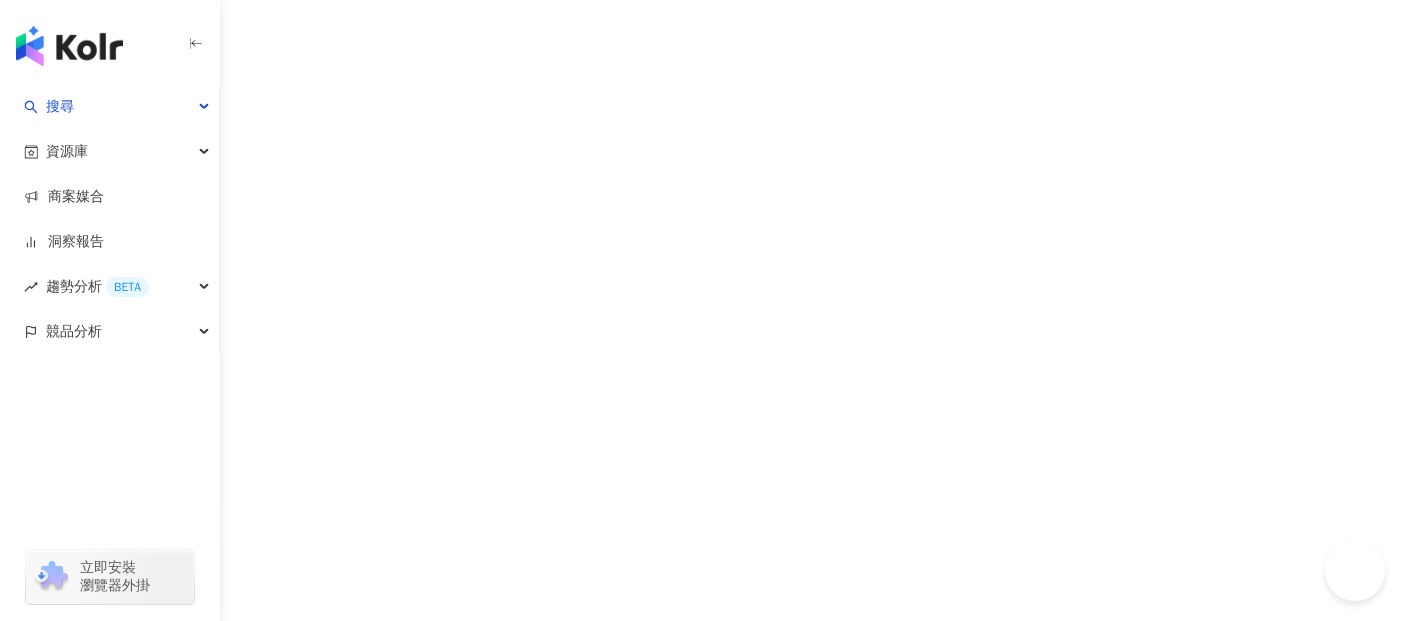 scroll, scrollTop: 0, scrollLeft: 0, axis: both 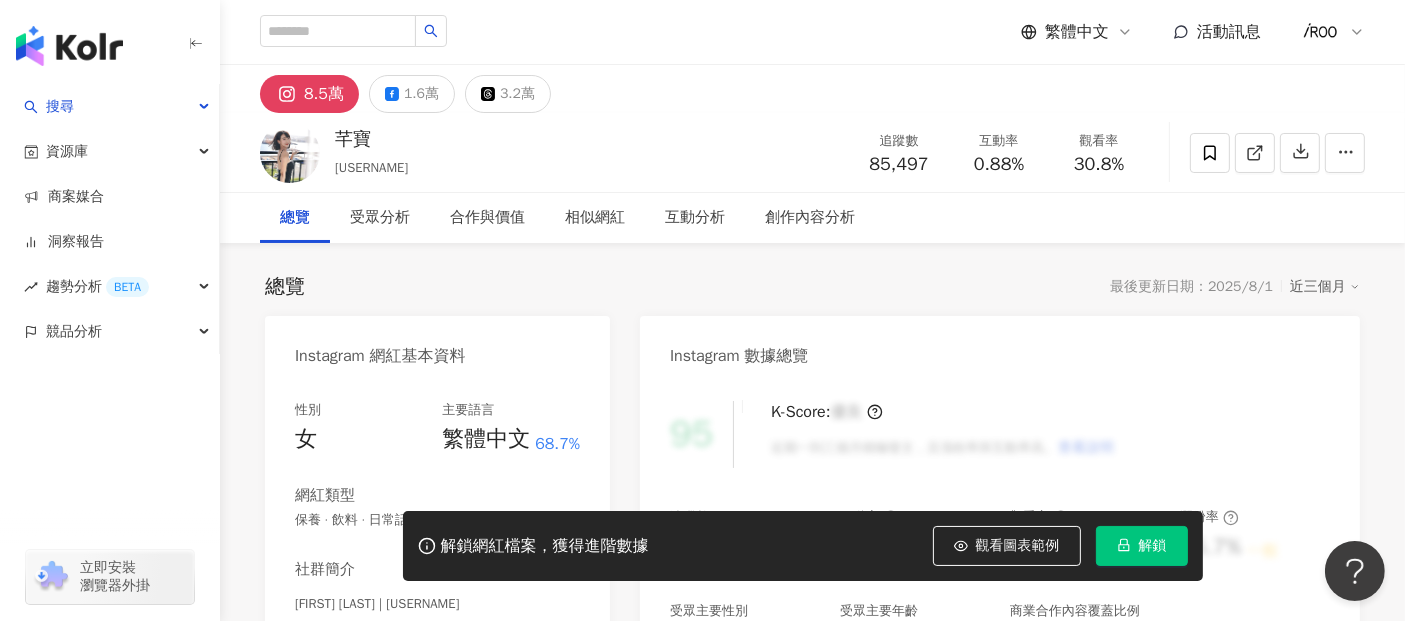 click 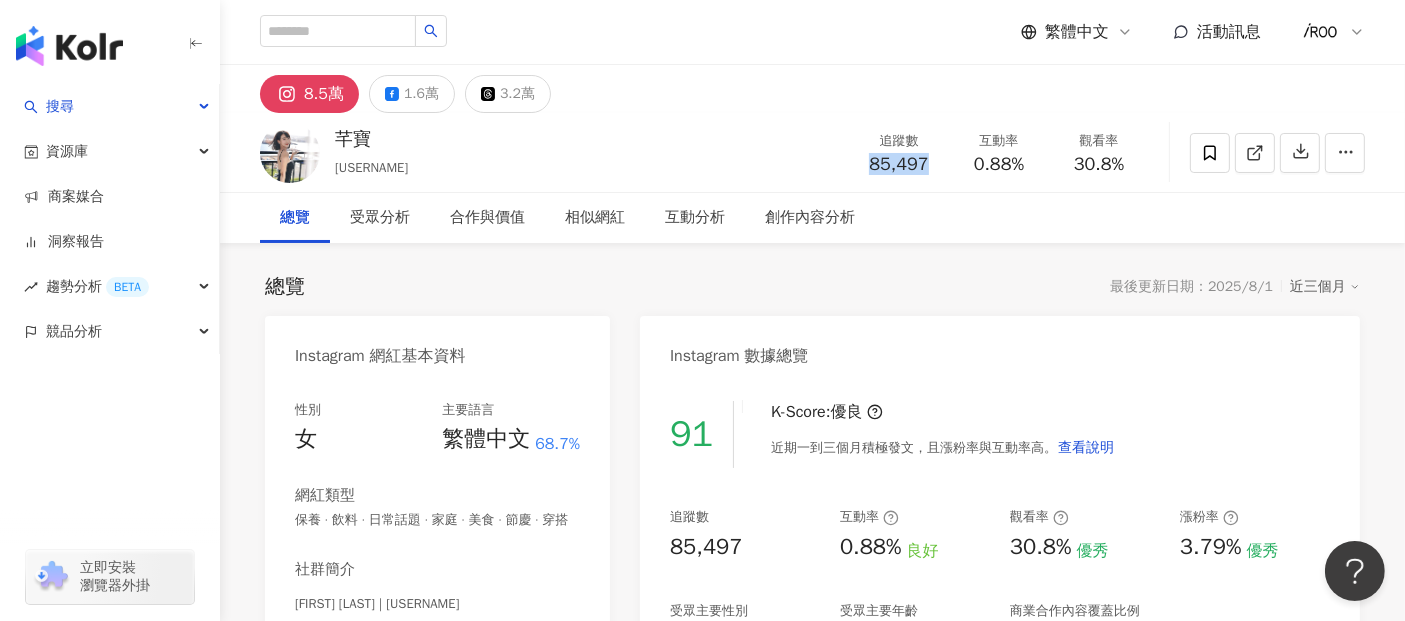 drag, startPoint x: 865, startPoint y: 167, endPoint x: 934, endPoint y: 167, distance: 69 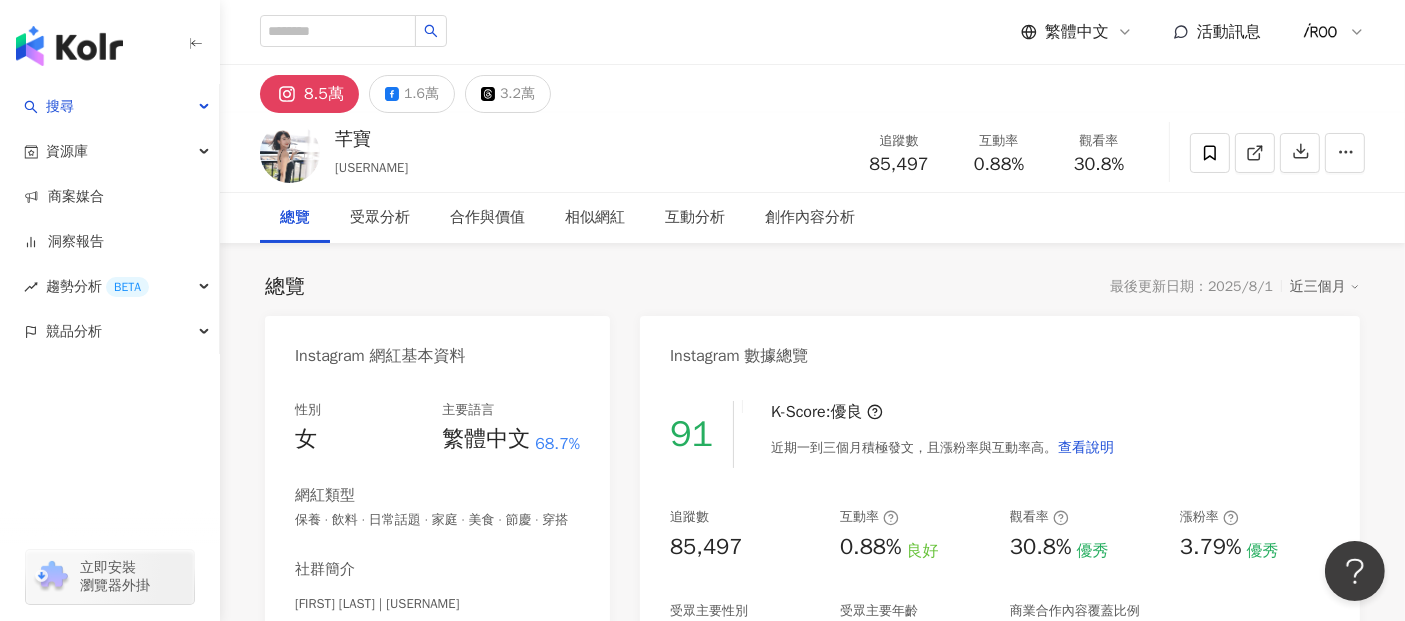 click on "0.88%" at bounding box center (999, 165) 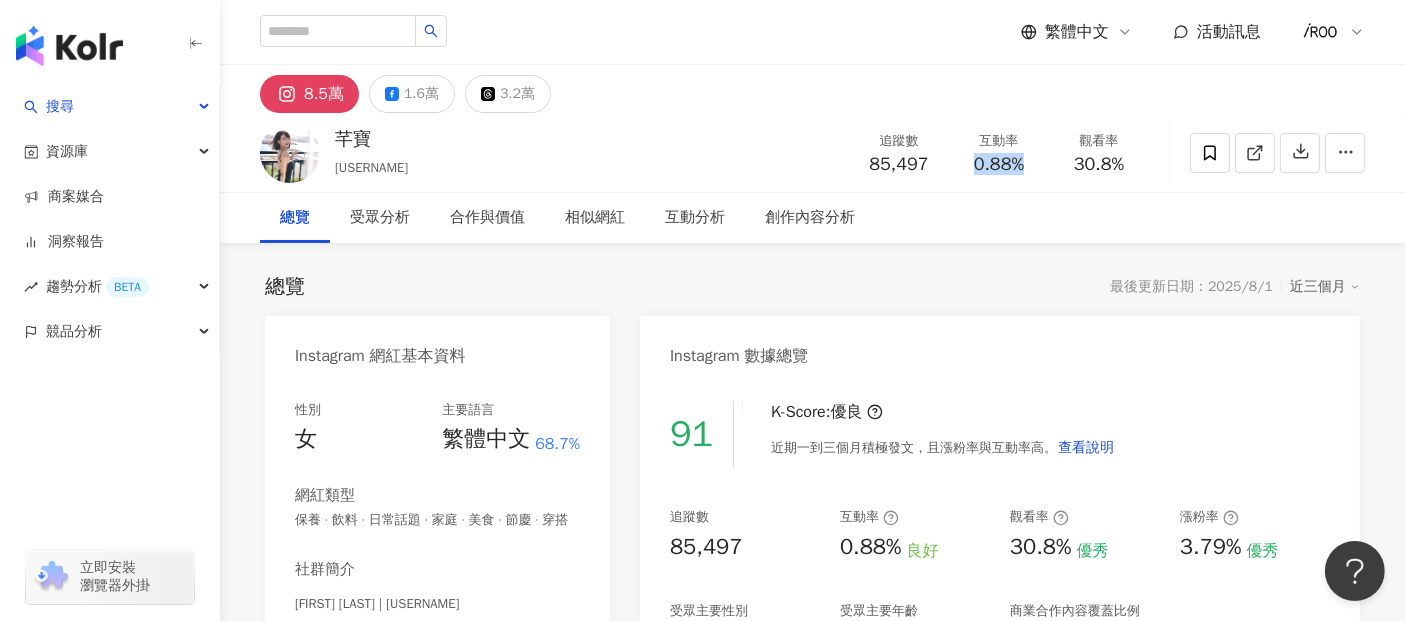 drag, startPoint x: 972, startPoint y: 164, endPoint x: 1038, endPoint y: 167, distance: 66.068146 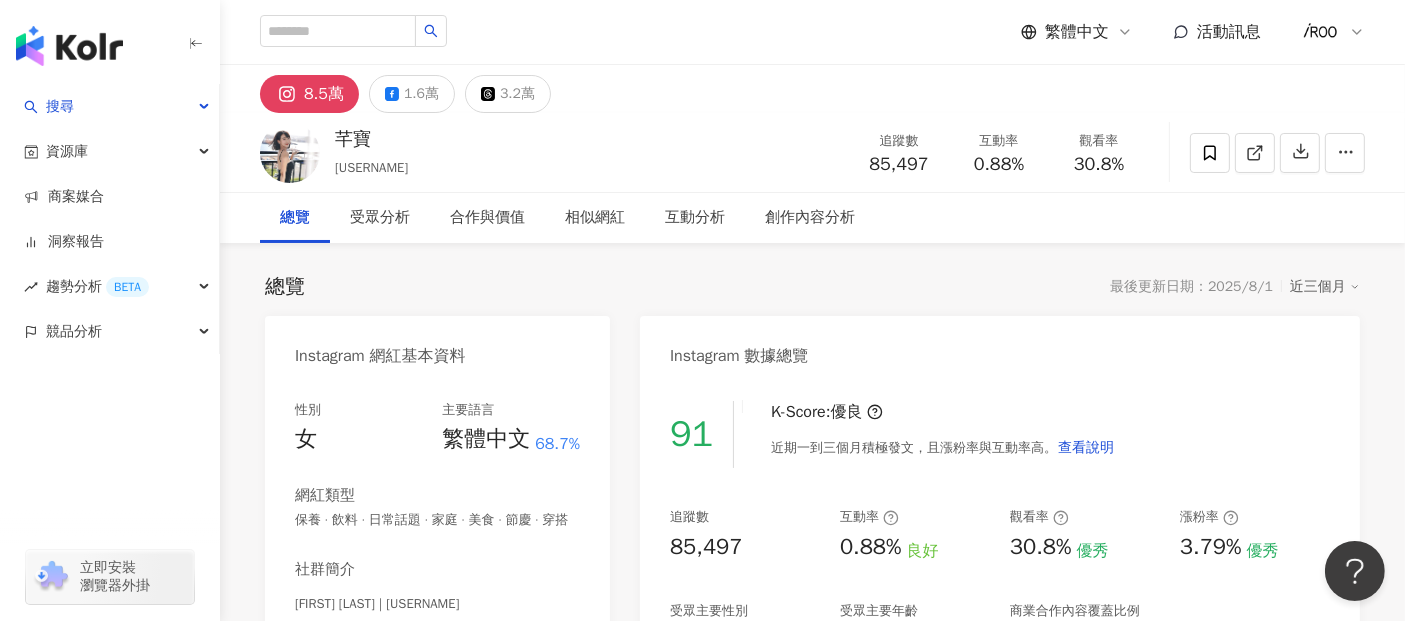 click on "芊寶 cain_meng_liu 追蹤數 85,497 互動率 0.88% 觀看率 30.8%" at bounding box center [812, 152] 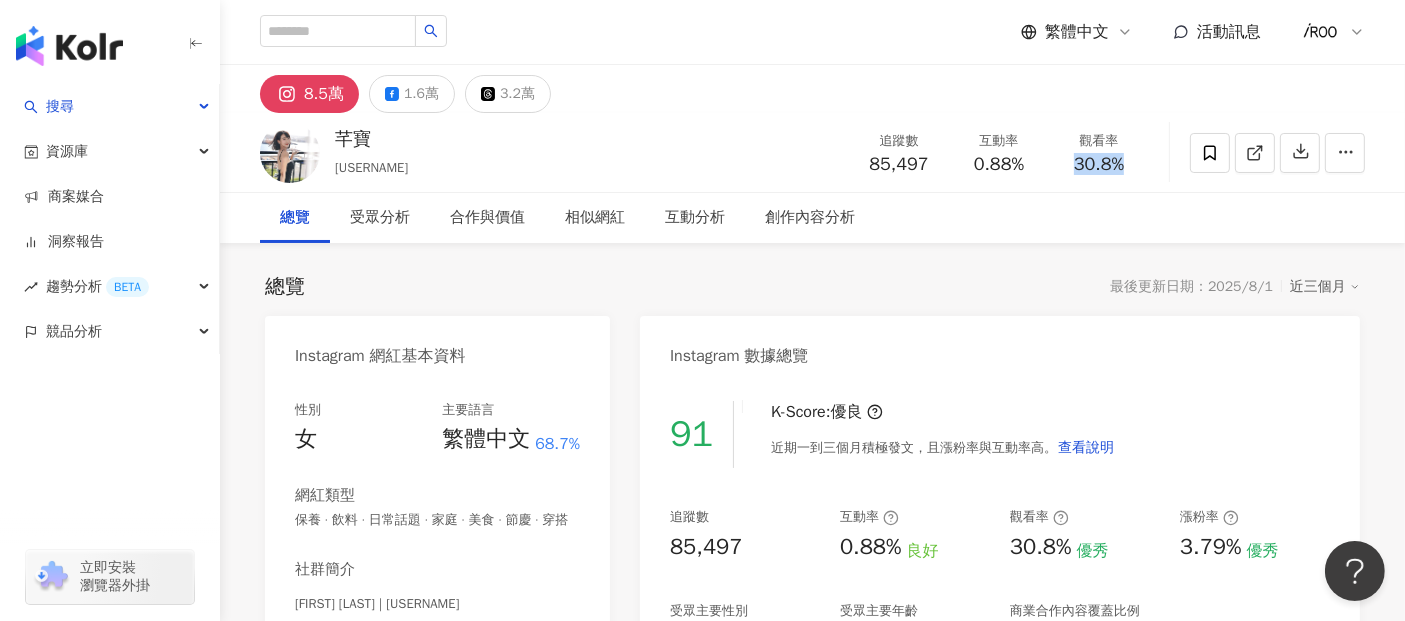drag, startPoint x: 1072, startPoint y: 162, endPoint x: 1168, endPoint y: 162, distance: 96 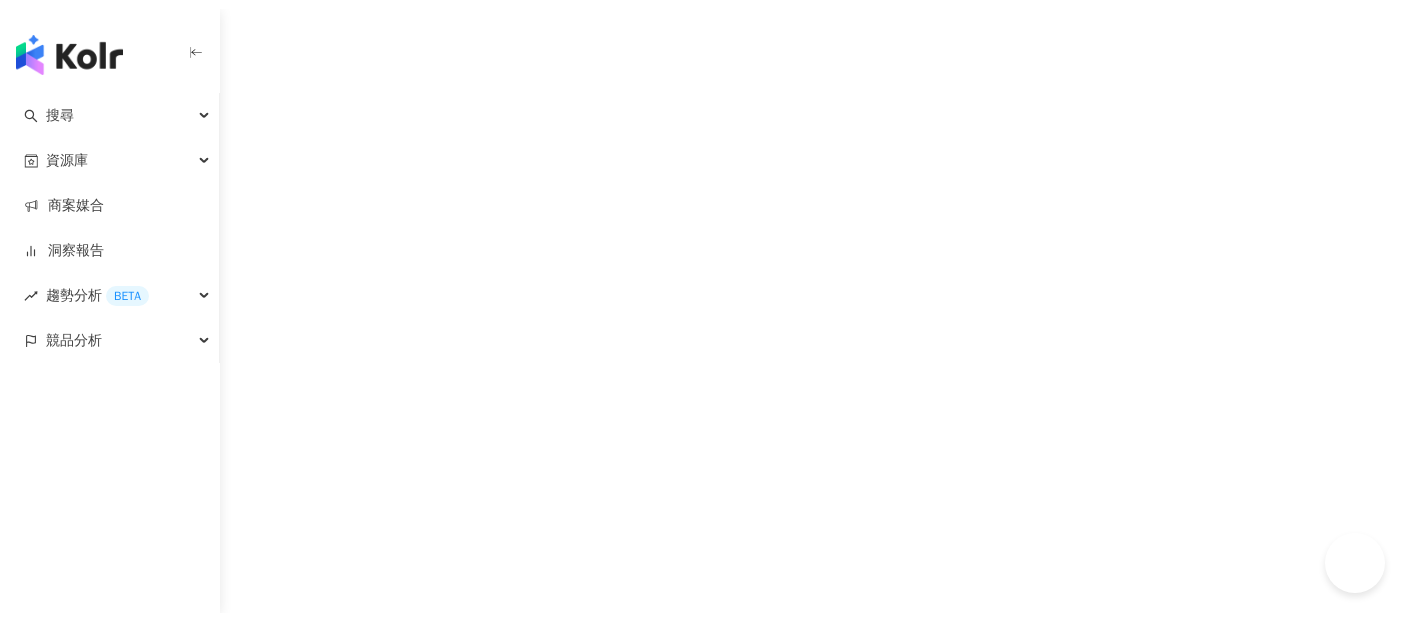 scroll, scrollTop: 0, scrollLeft: 0, axis: both 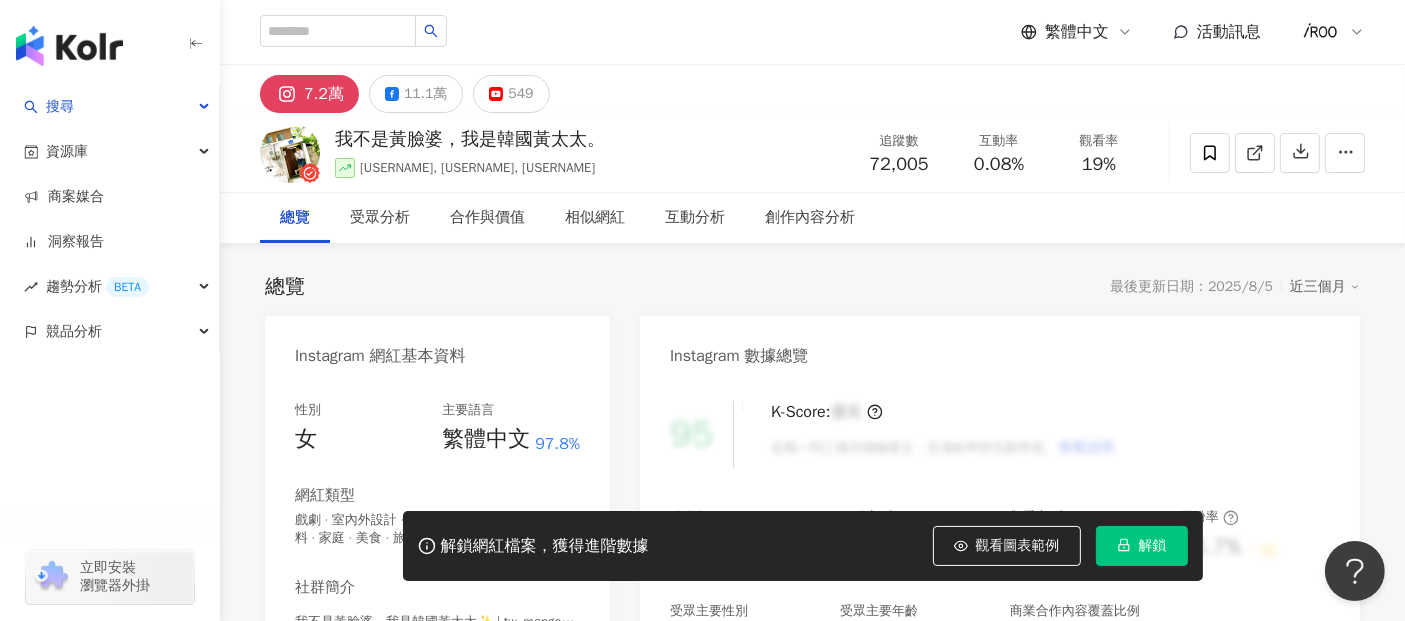 click on "解鎖" at bounding box center (1142, 546) 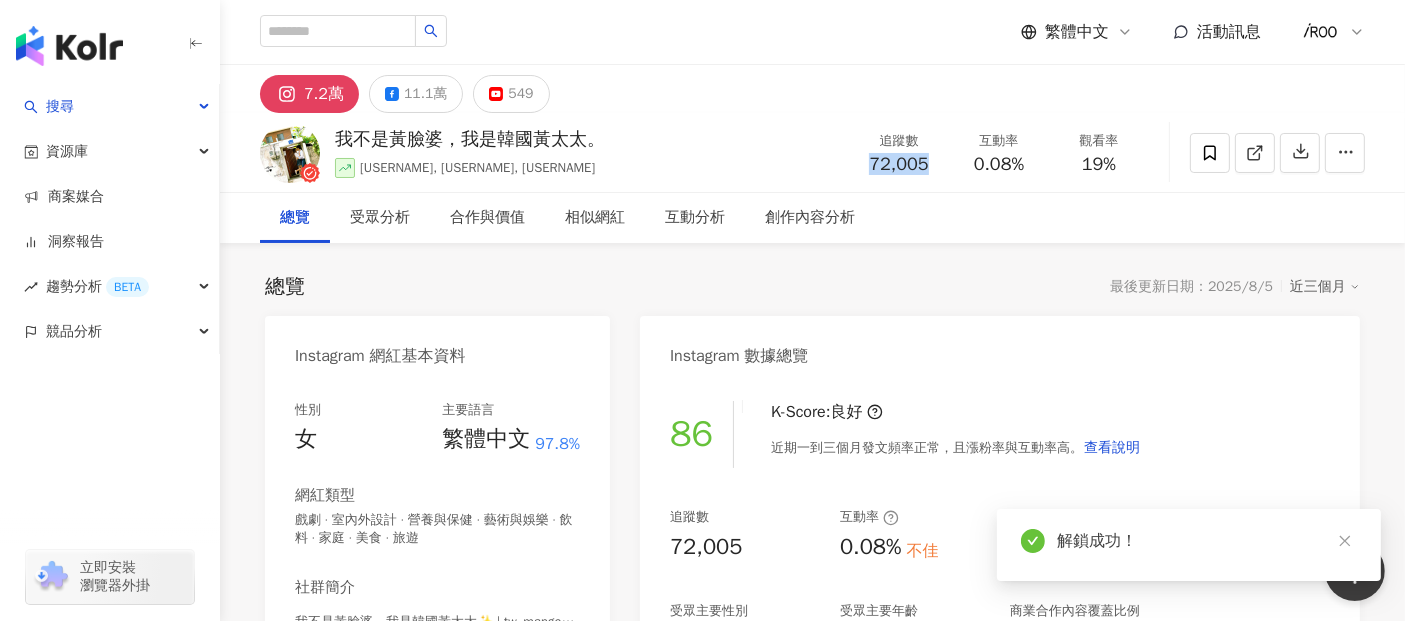 drag, startPoint x: 864, startPoint y: 166, endPoint x: 934, endPoint y: 164, distance: 70.028564 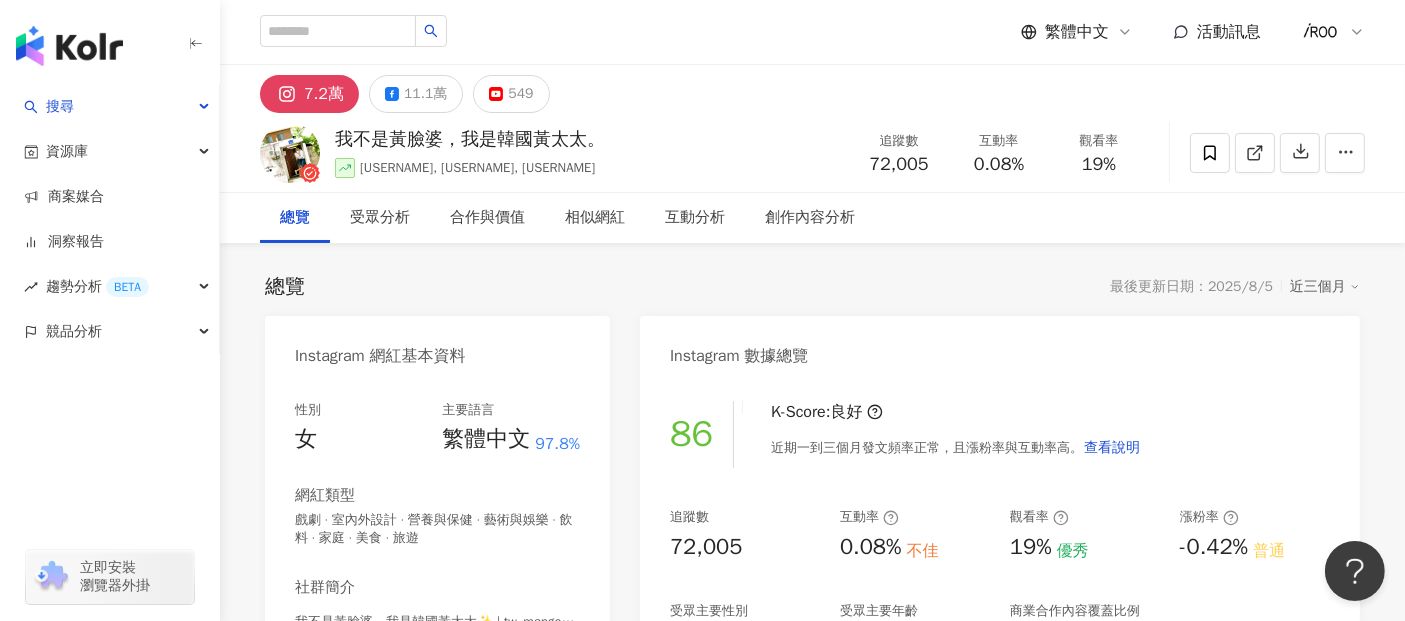 click on "0.08%" at bounding box center (999, 165) 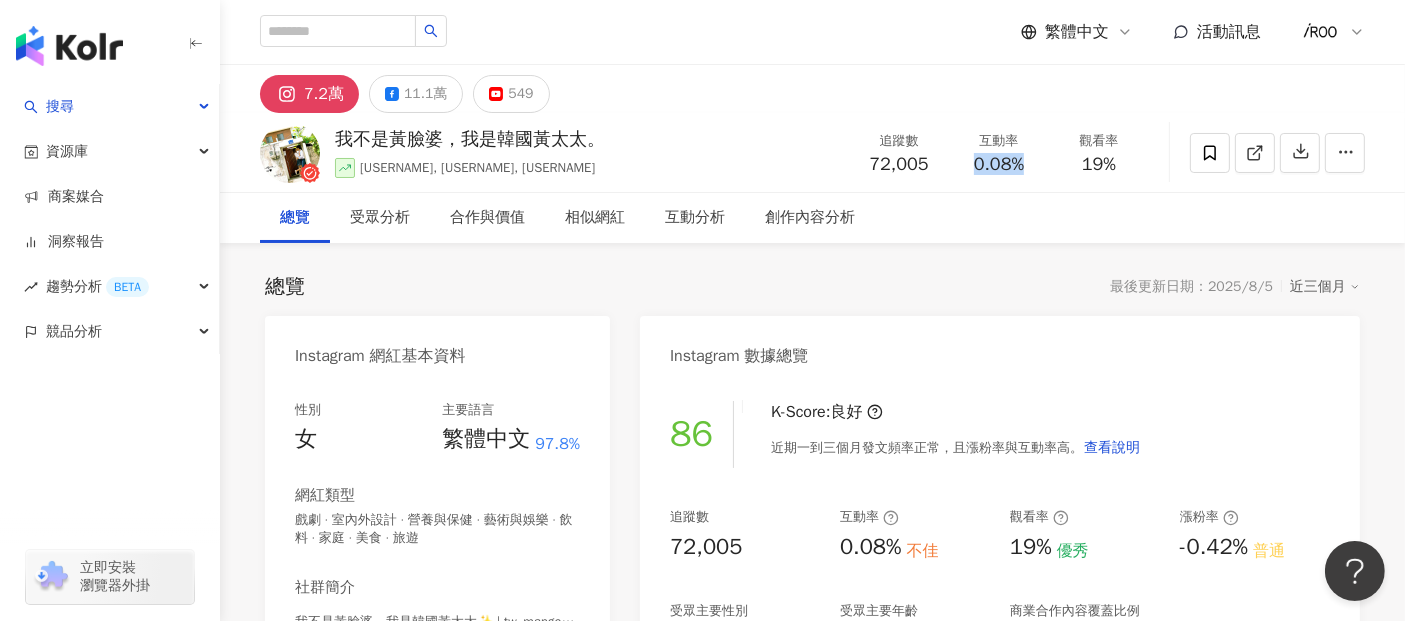 drag, startPoint x: 976, startPoint y: 165, endPoint x: 1031, endPoint y: 164, distance: 55.00909 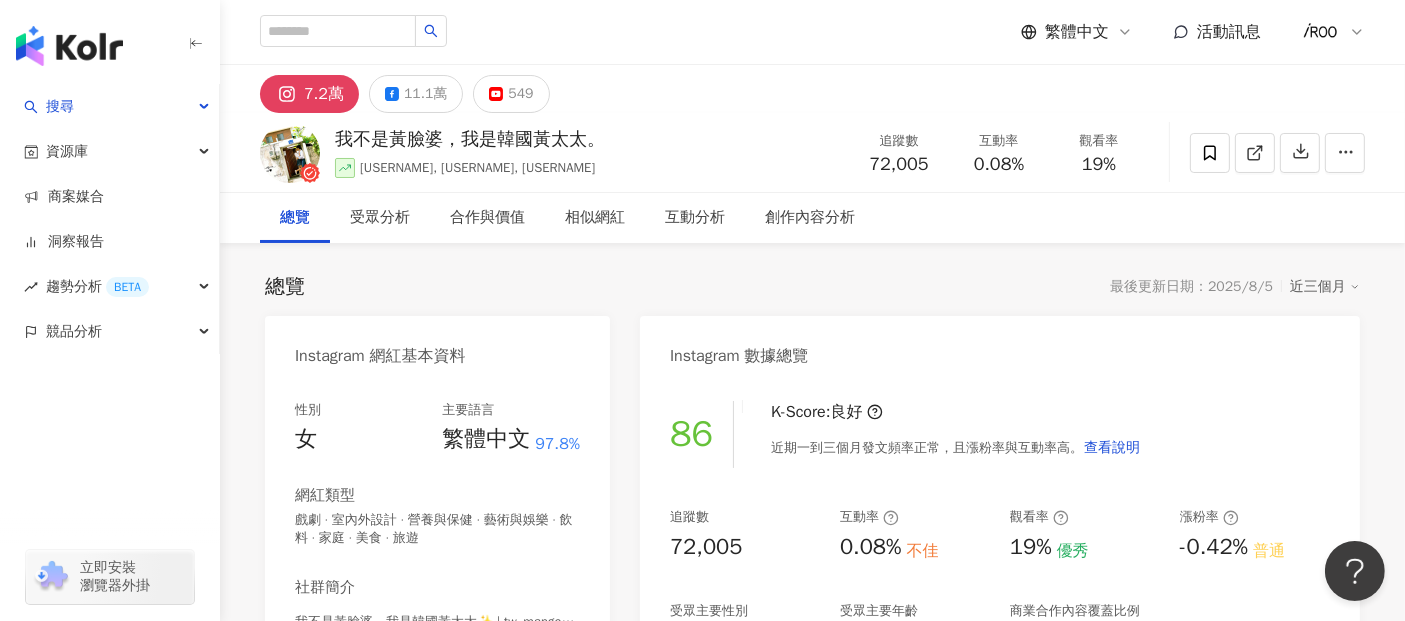 click on "我不是黃臉婆，我是韓國黃太太。 YuJininkorea, mango.korea.taiwan, mangoKRTW 追蹤數 72,005 互動率 0.08% 觀看率 19%" at bounding box center [812, 152] 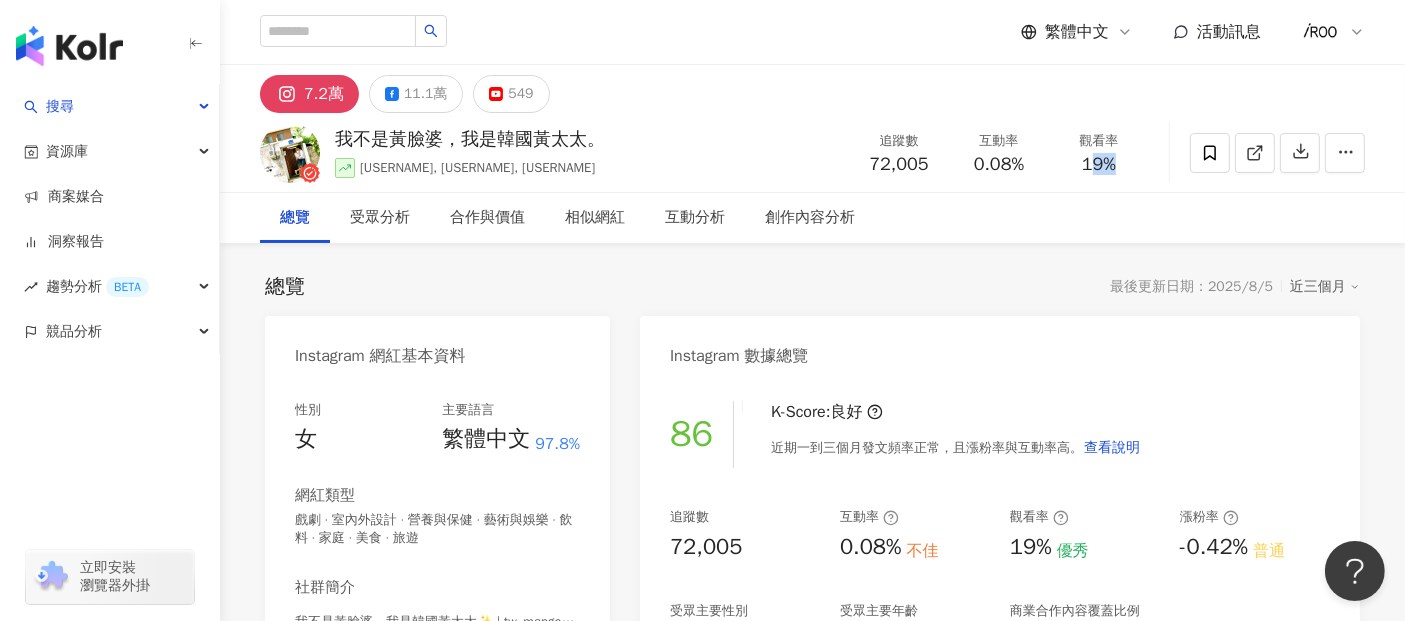 click on "觀看率 19%" at bounding box center [1099, 152] 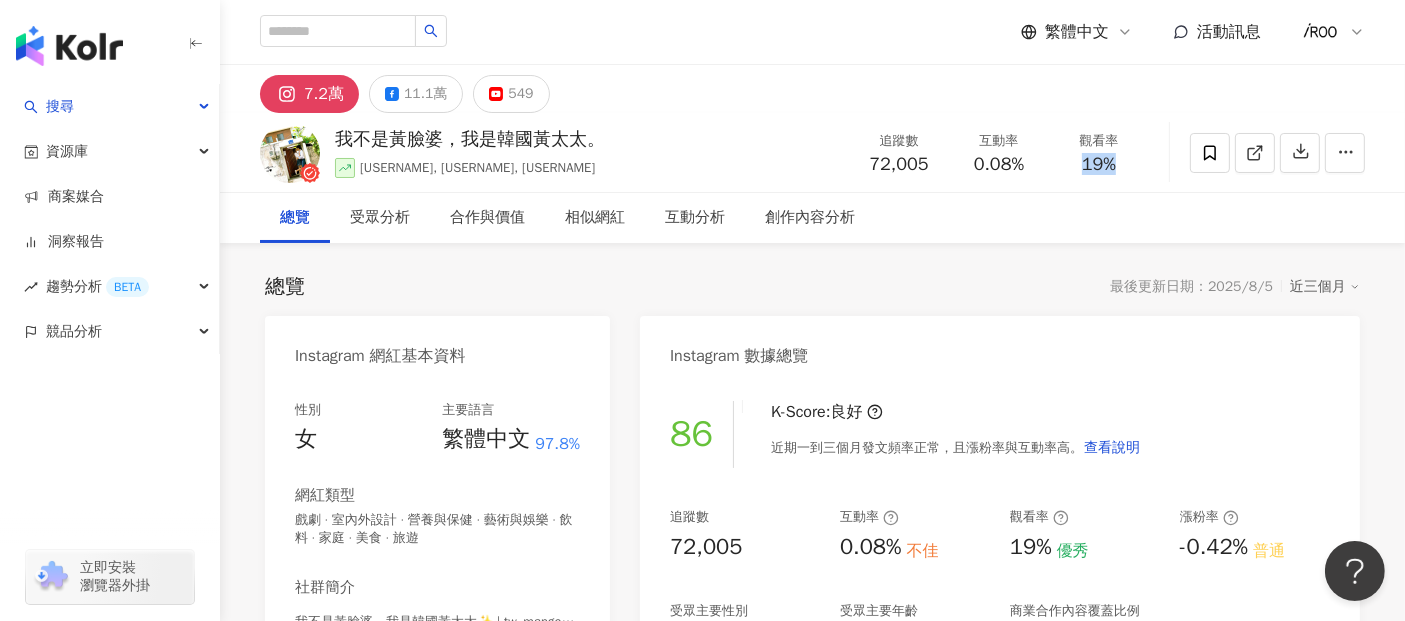 drag, startPoint x: 1077, startPoint y: 164, endPoint x: 1132, endPoint y: 174, distance: 55.9017 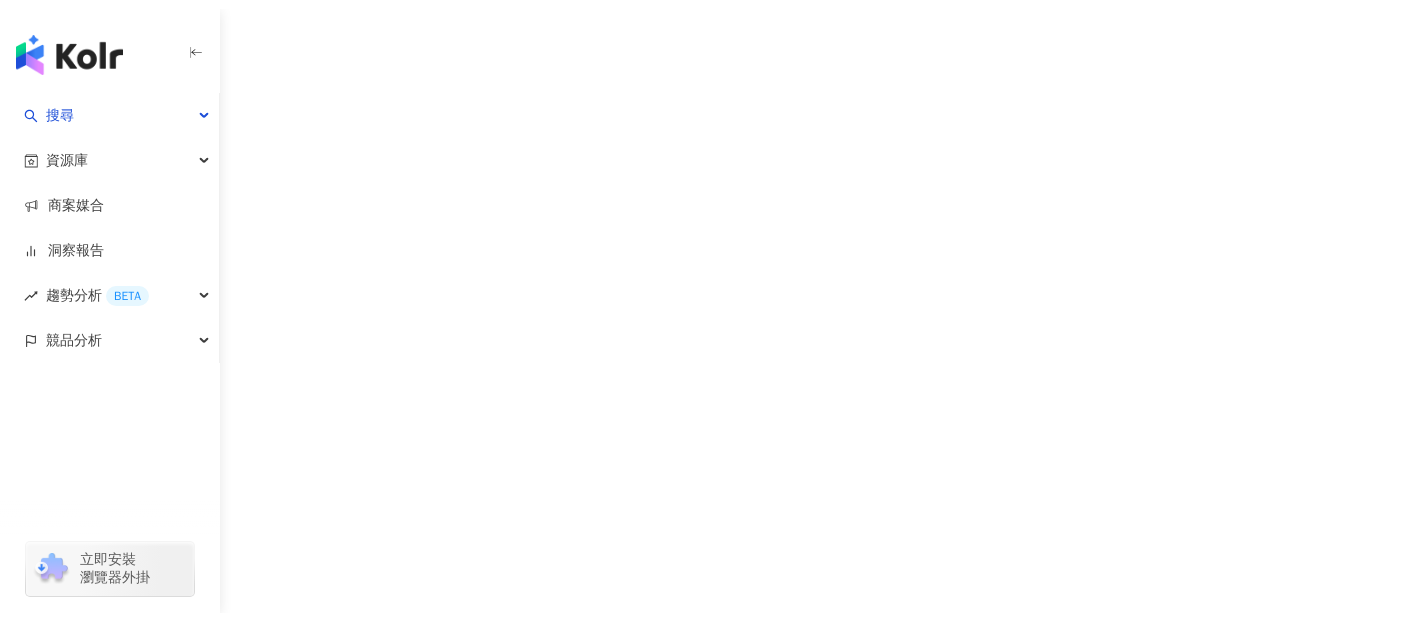 scroll, scrollTop: 0, scrollLeft: 0, axis: both 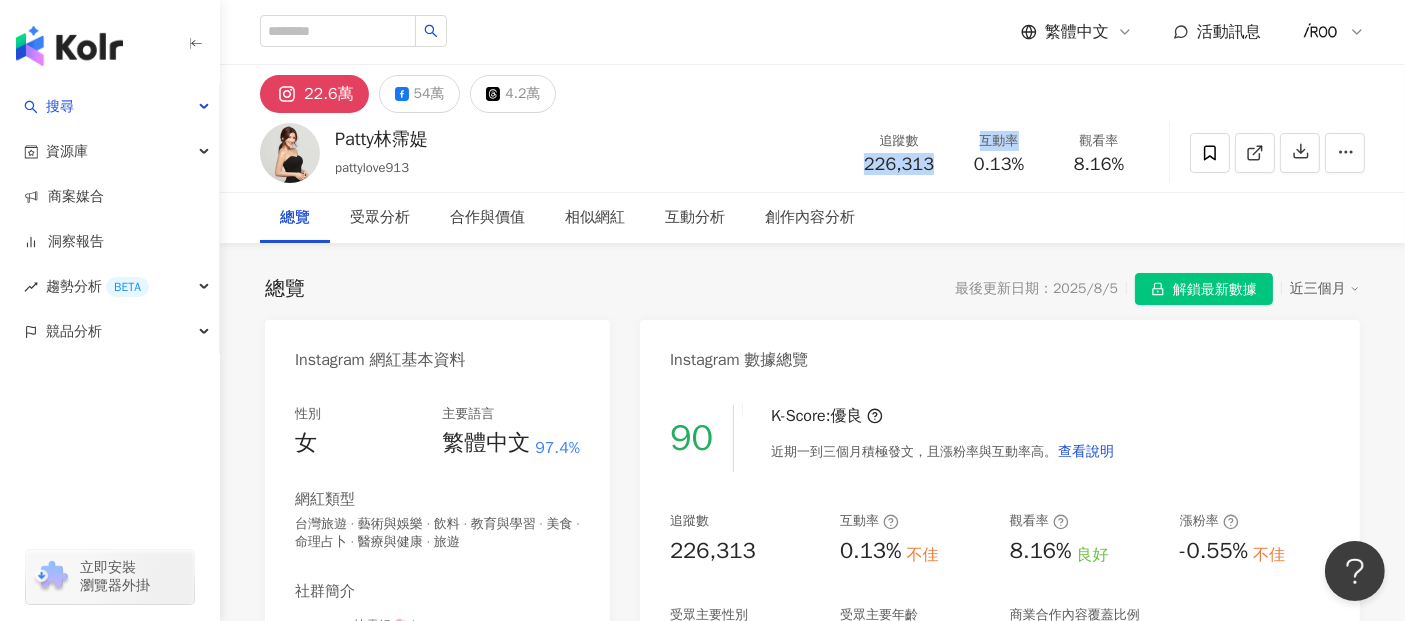 drag, startPoint x: 862, startPoint y: 164, endPoint x: 862, endPoint y: 181, distance: 17 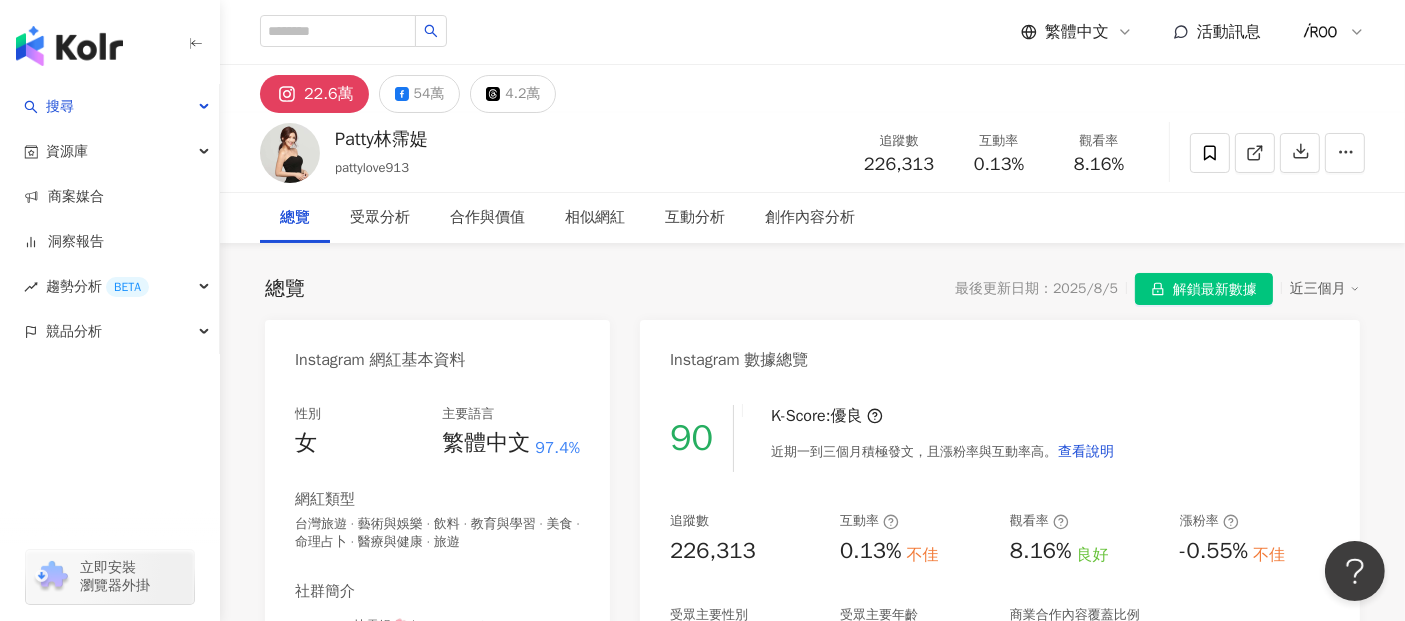 click on "追蹤數 226,313" at bounding box center (899, 152) 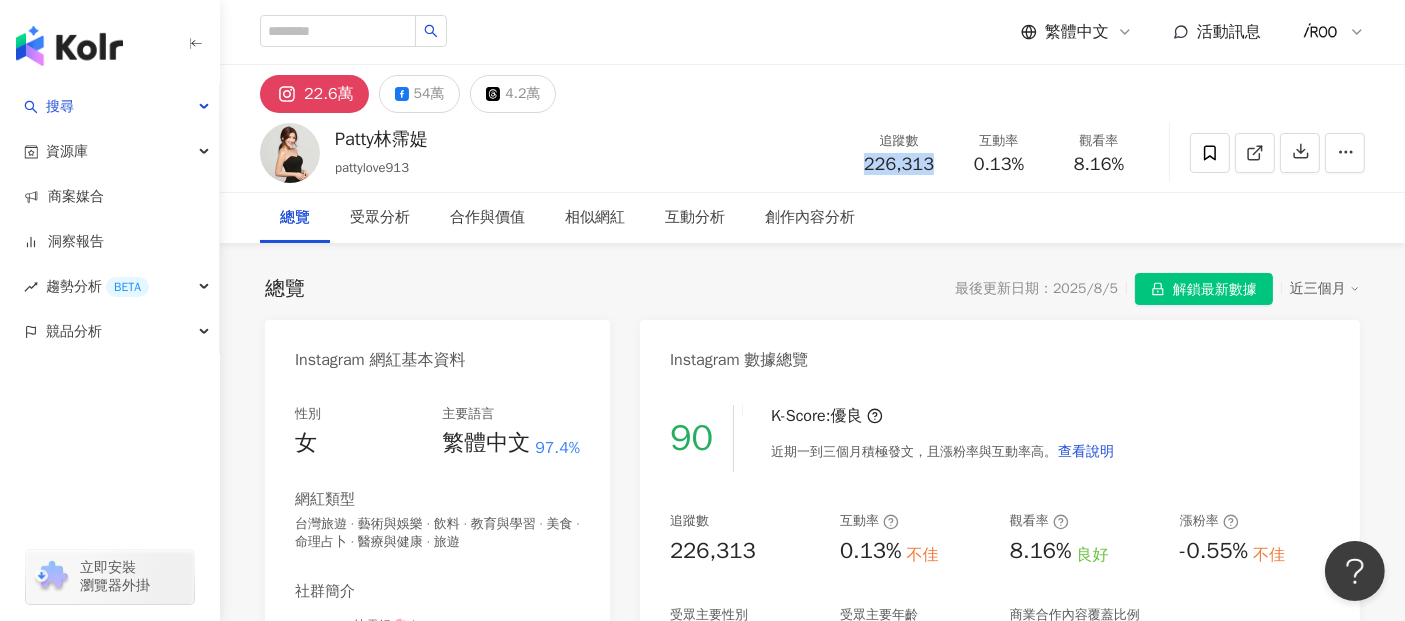 drag, startPoint x: 894, startPoint y: 167, endPoint x: 919, endPoint y: 167, distance: 25 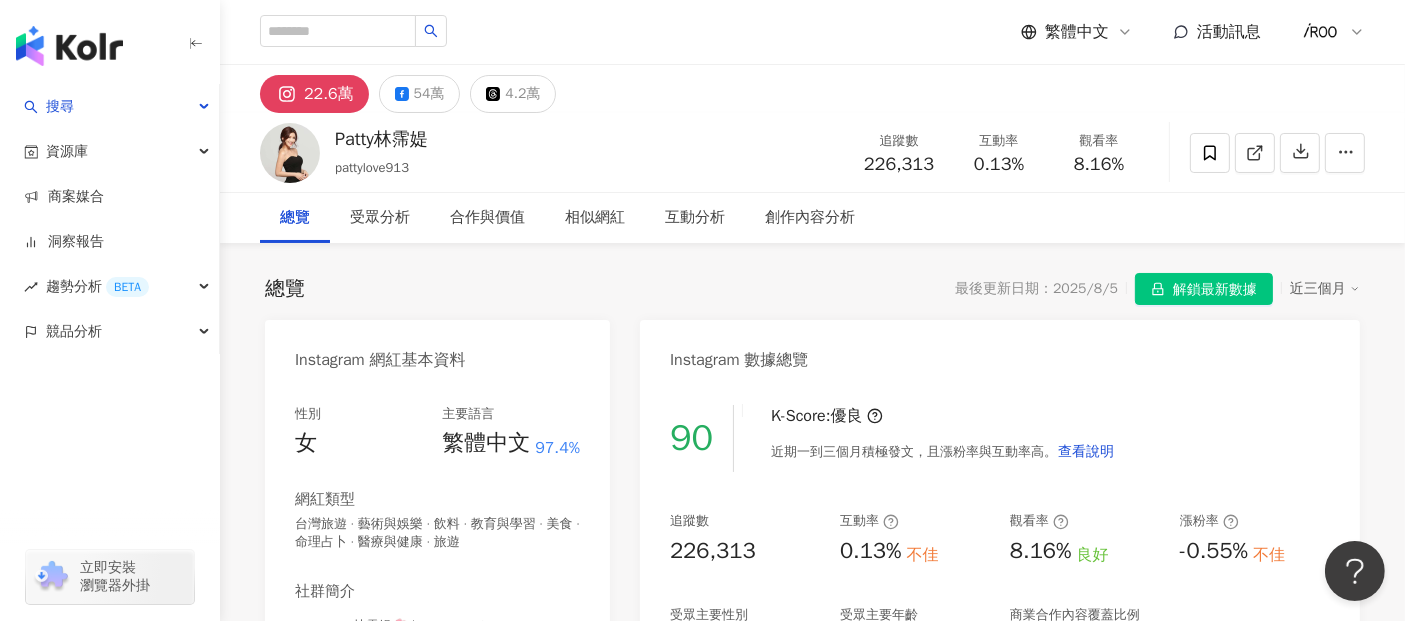 click on "0.13%" at bounding box center (999, 165) 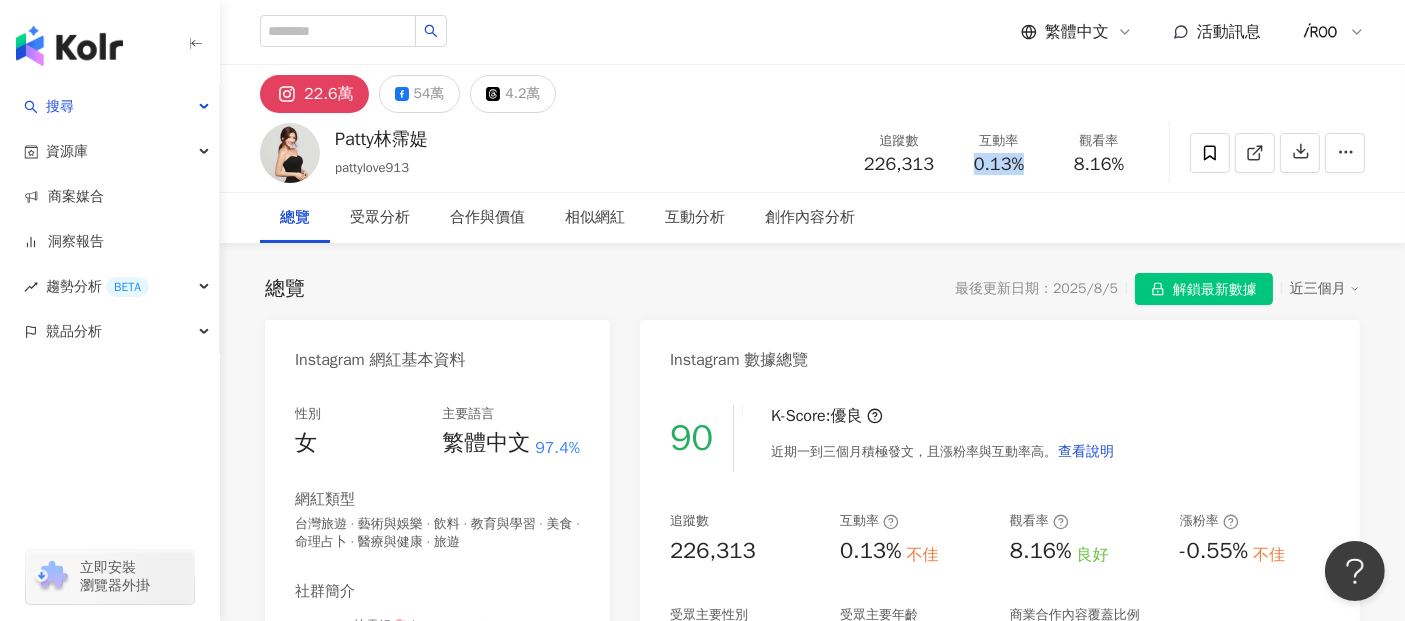 drag, startPoint x: 971, startPoint y: 167, endPoint x: 1030, endPoint y: 161, distance: 59.3043 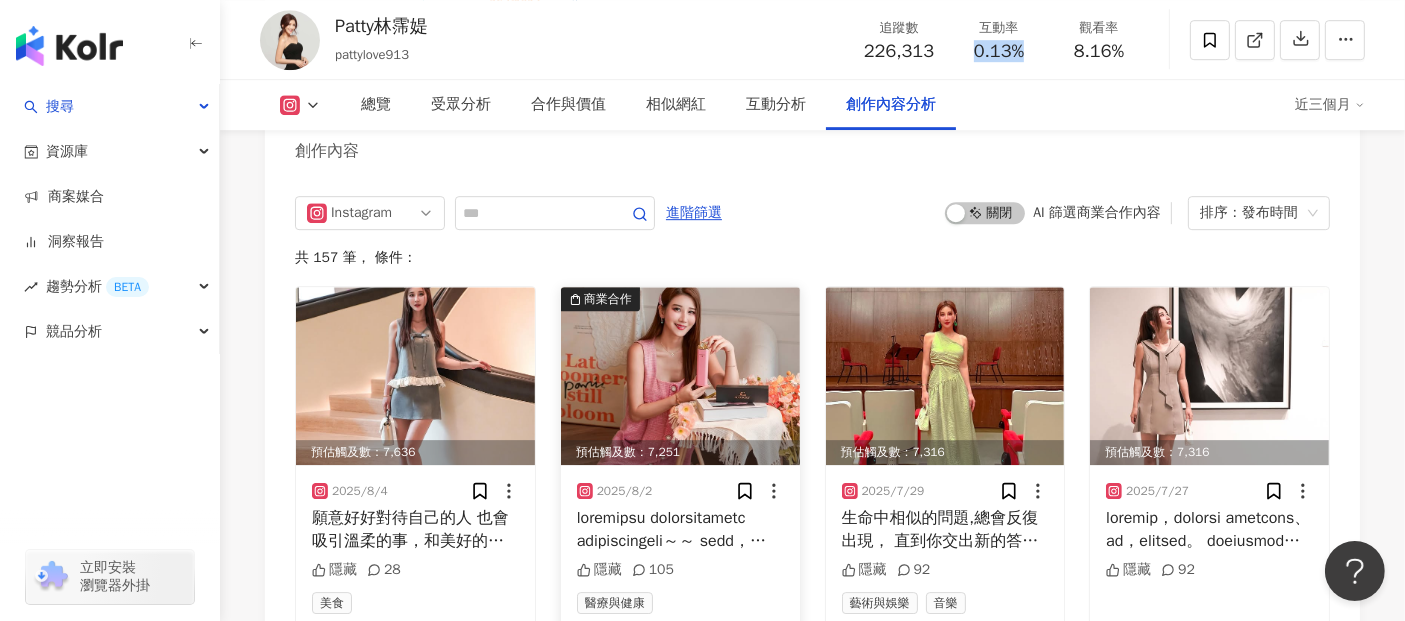 scroll, scrollTop: 6117, scrollLeft: 0, axis: vertical 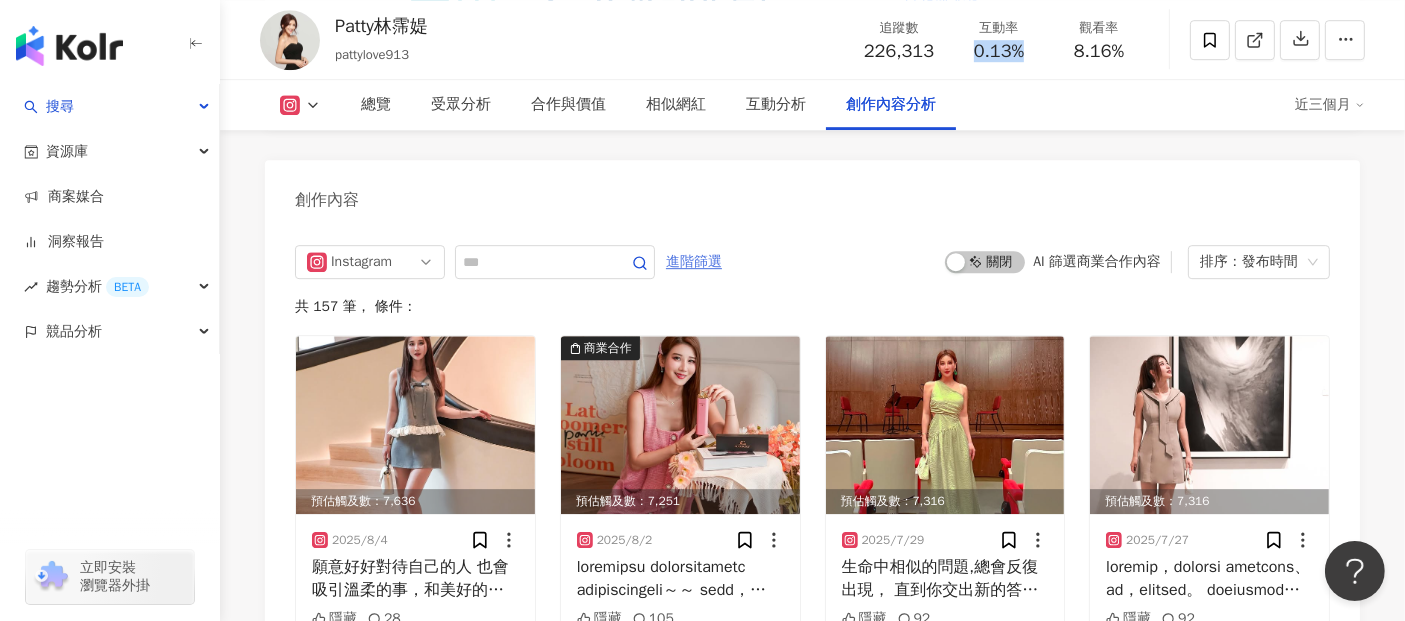 click on "進階篩選" at bounding box center (694, 262) 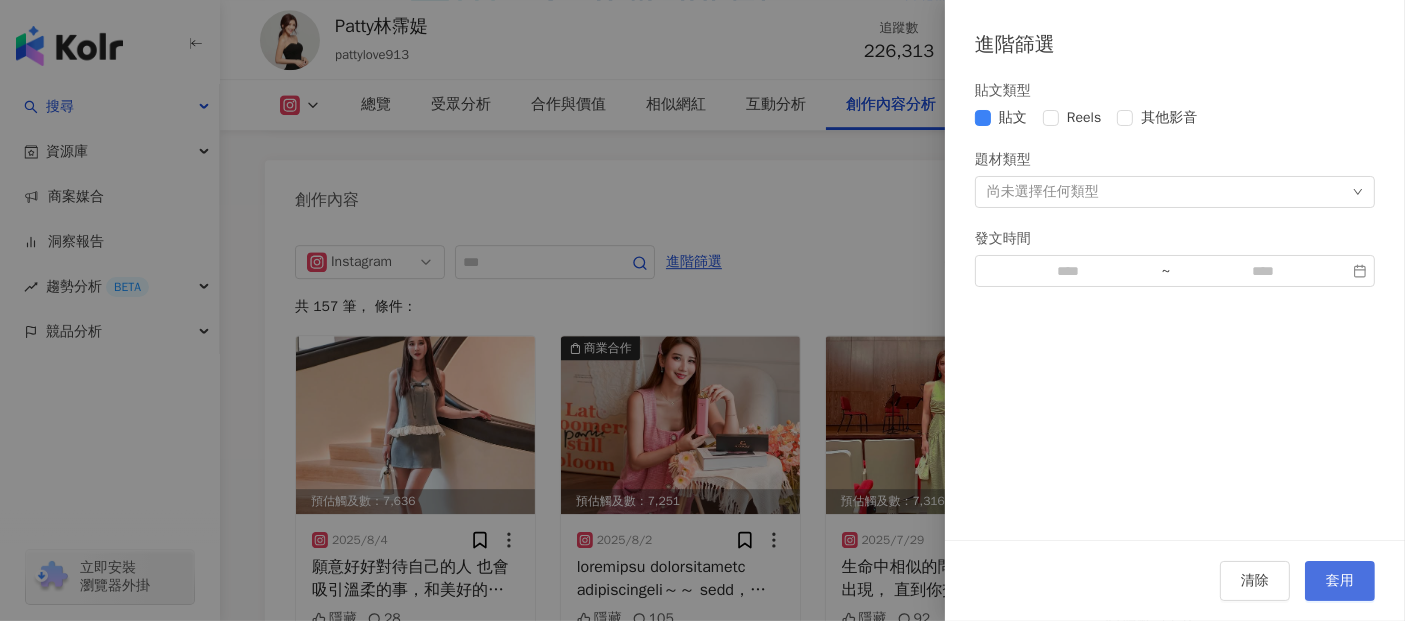 click on "套用" at bounding box center (1340, 581) 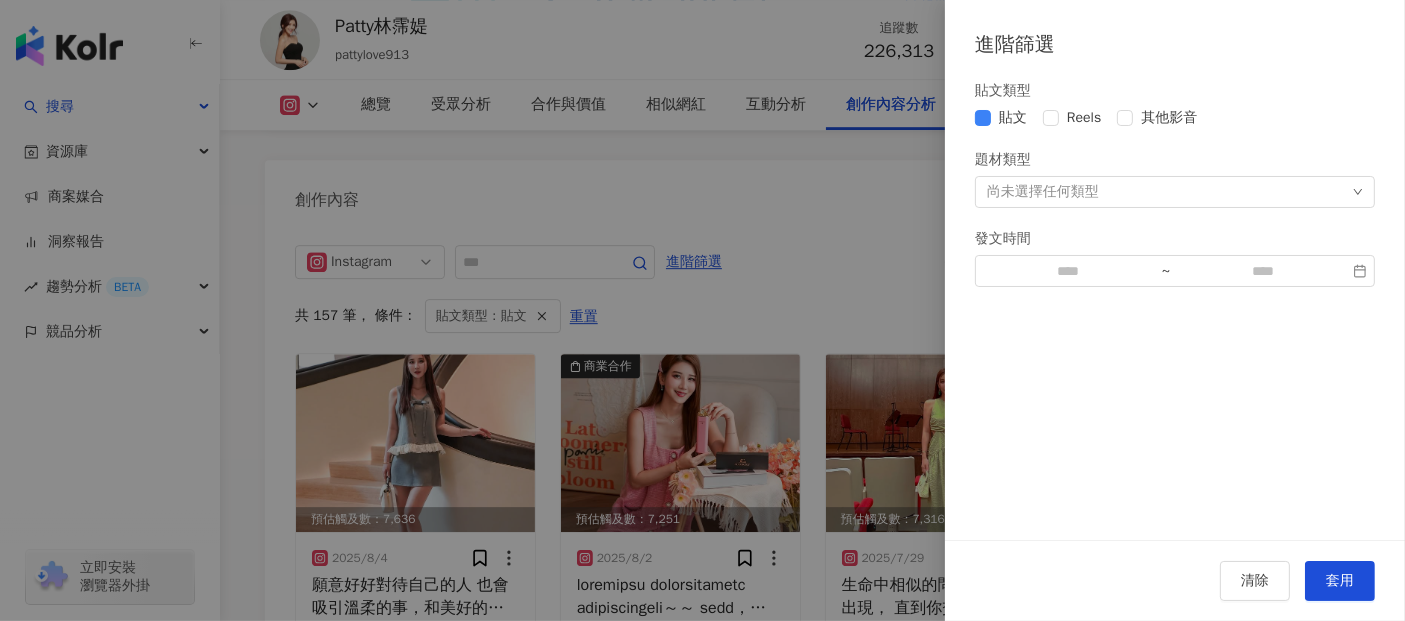 scroll, scrollTop: 6137, scrollLeft: 0, axis: vertical 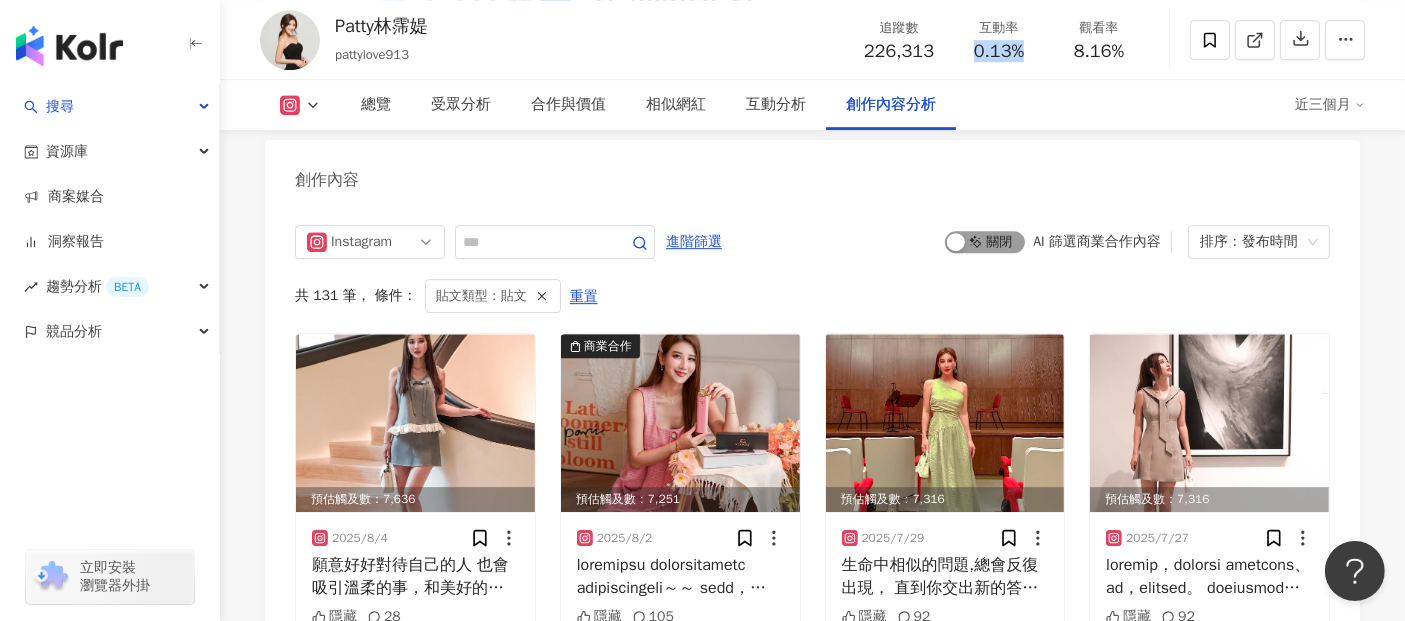 click on "啟動 關閉" at bounding box center (985, 242) 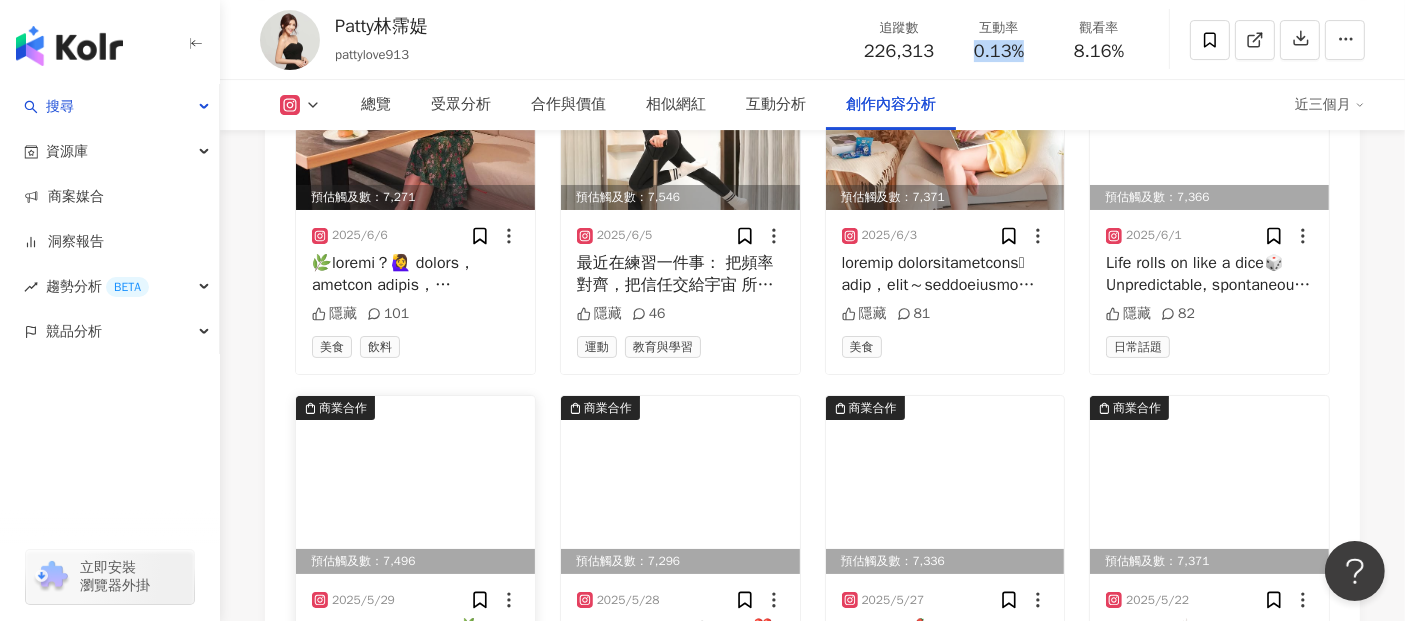 scroll, scrollTop: 7026, scrollLeft: 0, axis: vertical 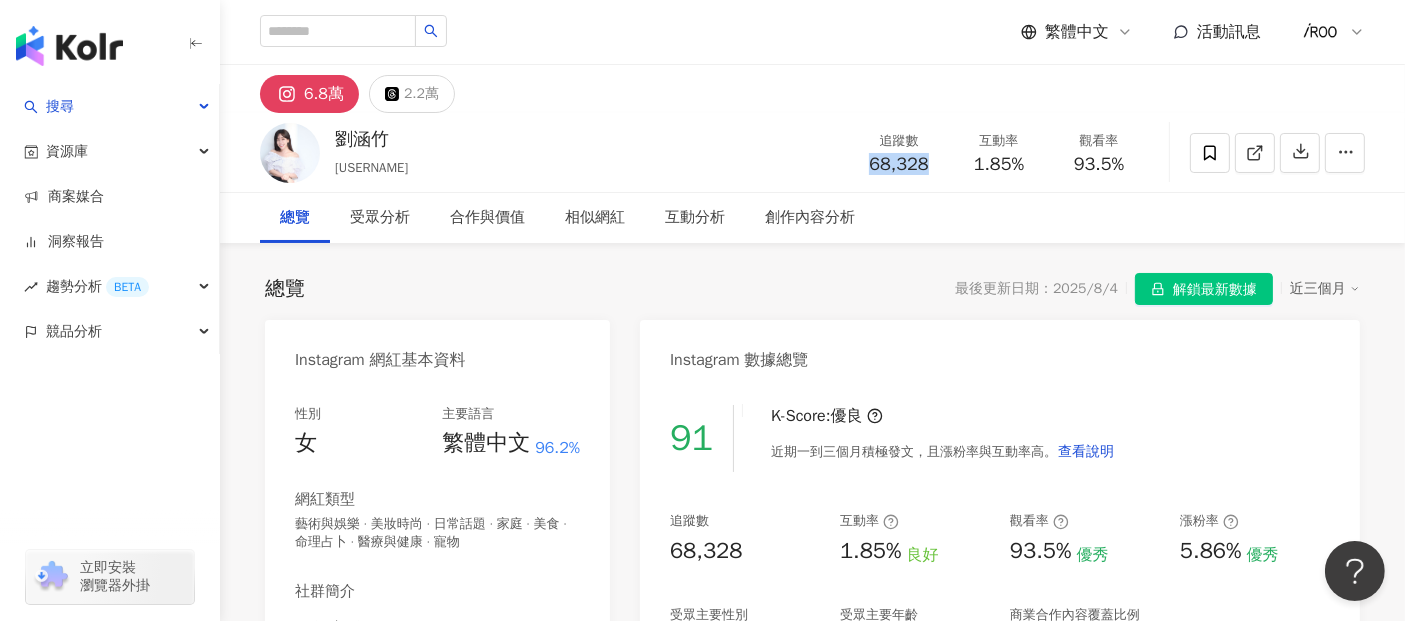 drag, startPoint x: 917, startPoint y: 166, endPoint x: 928, endPoint y: 166, distance: 11 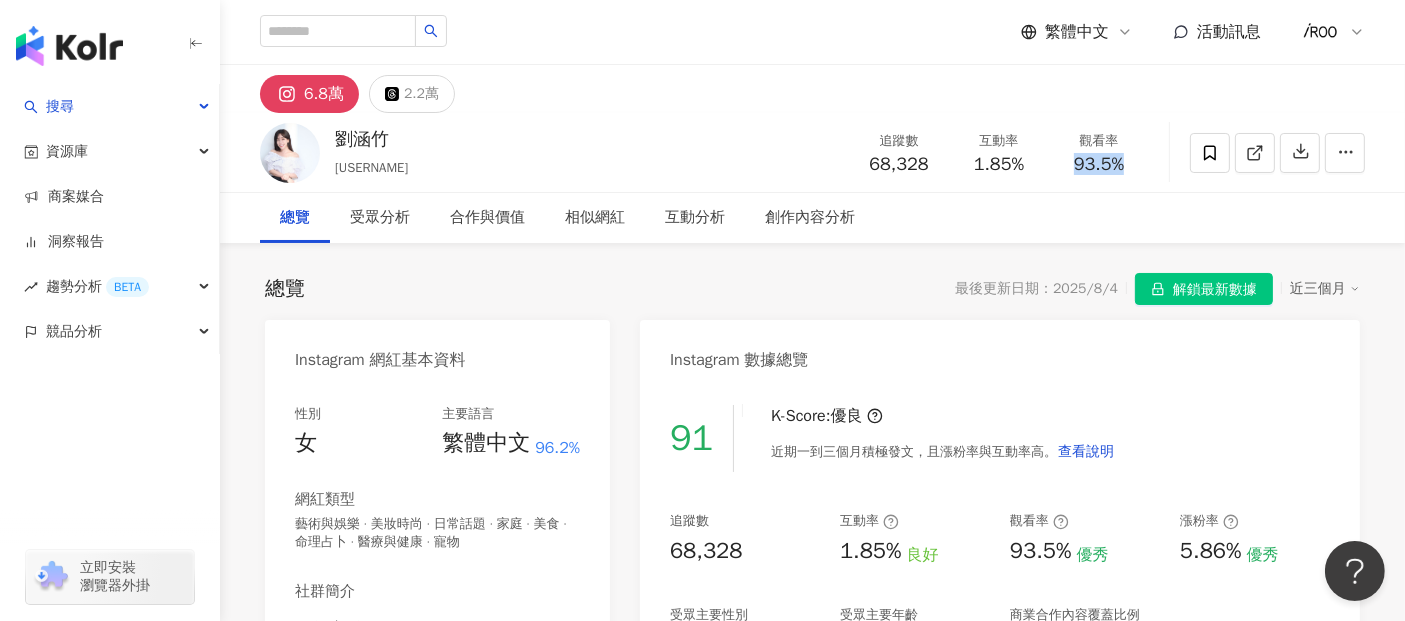 drag, startPoint x: 1120, startPoint y: 166, endPoint x: 1148, endPoint y: 166, distance: 28 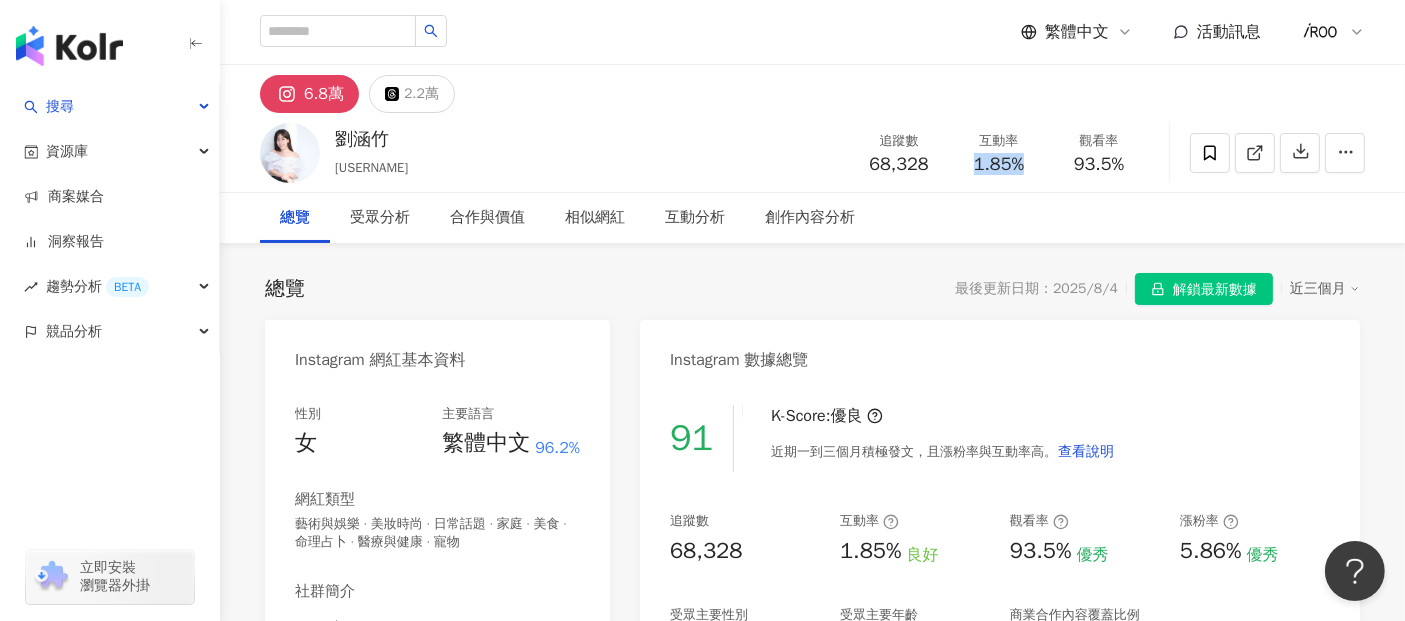 drag, startPoint x: 971, startPoint y: 168, endPoint x: 1025, endPoint y: 166, distance: 54.037025 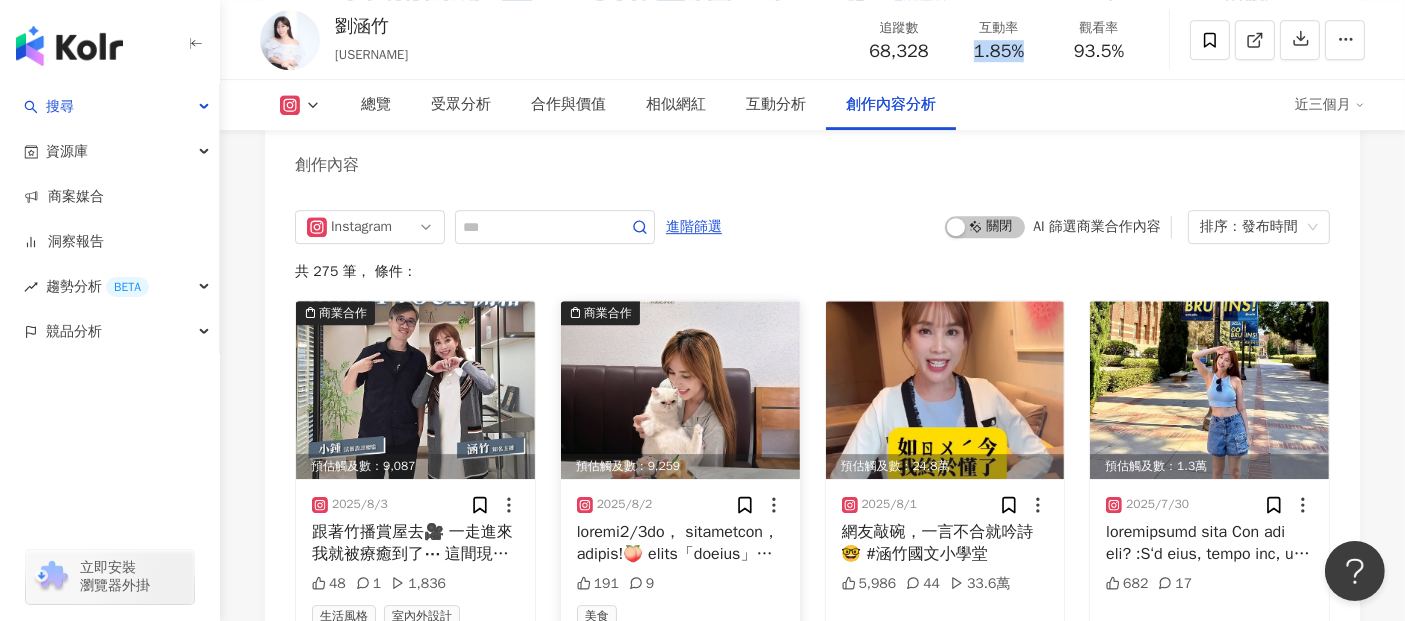 scroll, scrollTop: 6240, scrollLeft: 0, axis: vertical 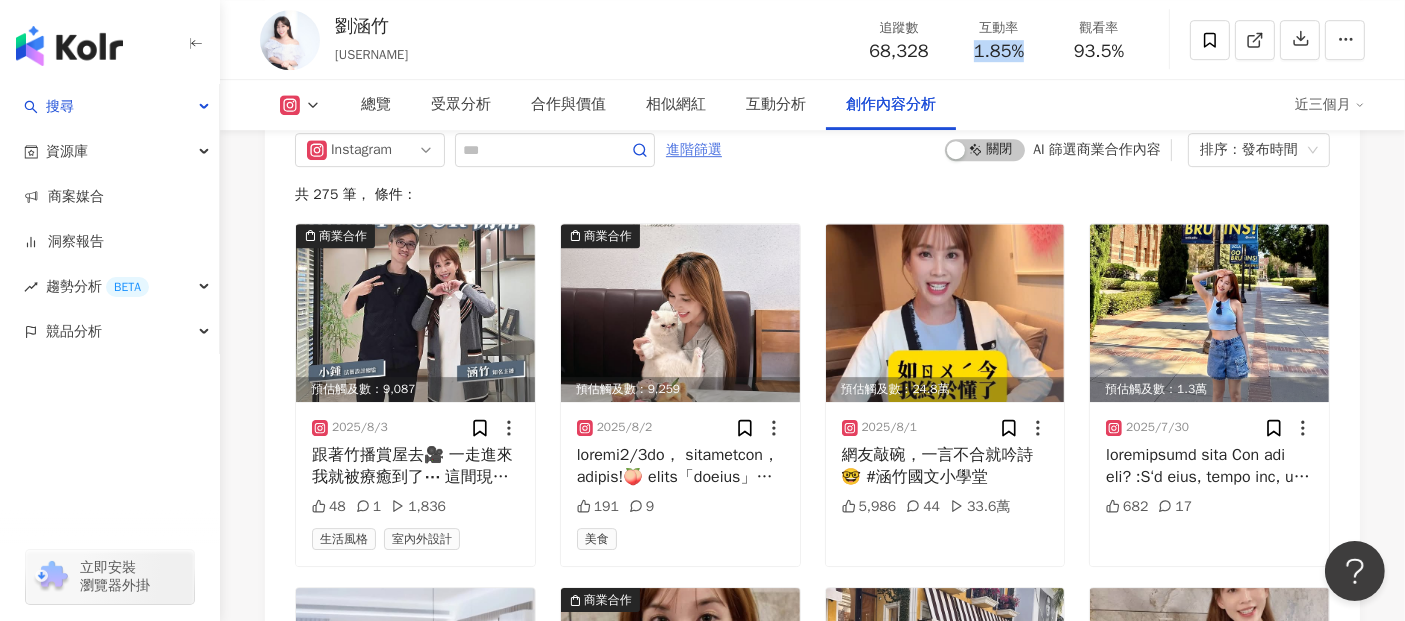 click on "進階篩選" at bounding box center (694, 150) 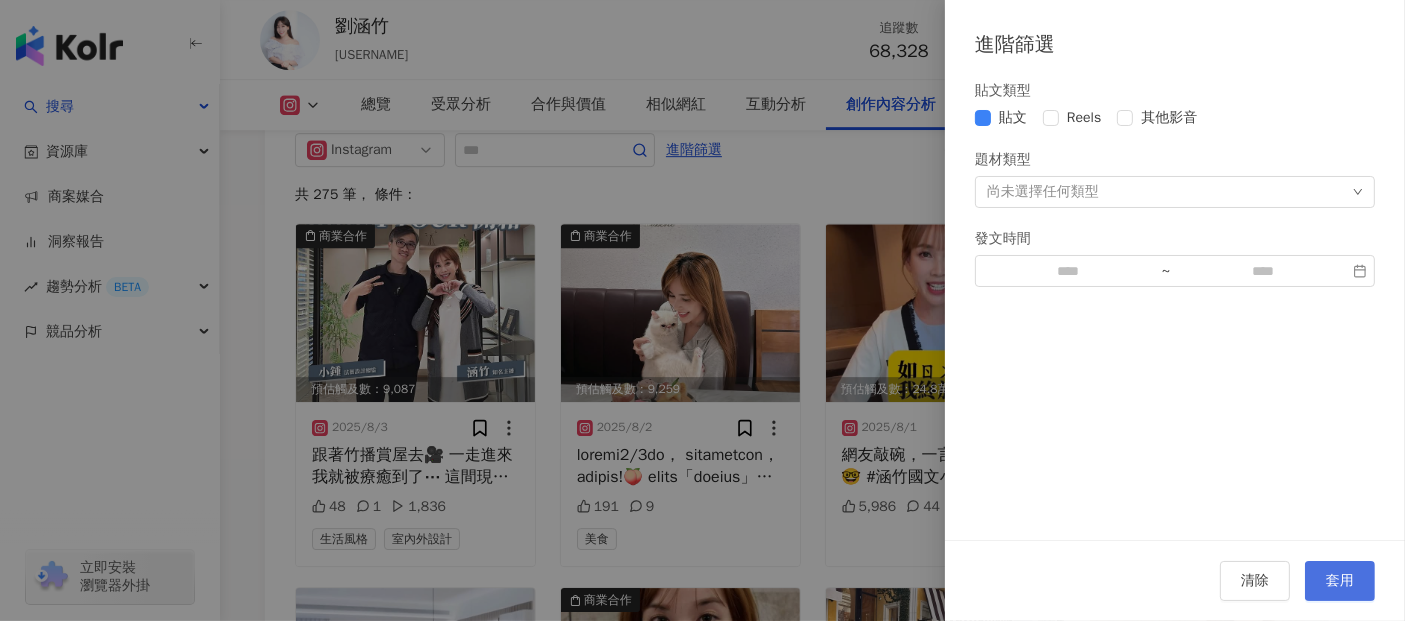 click on "套用" at bounding box center (1340, 581) 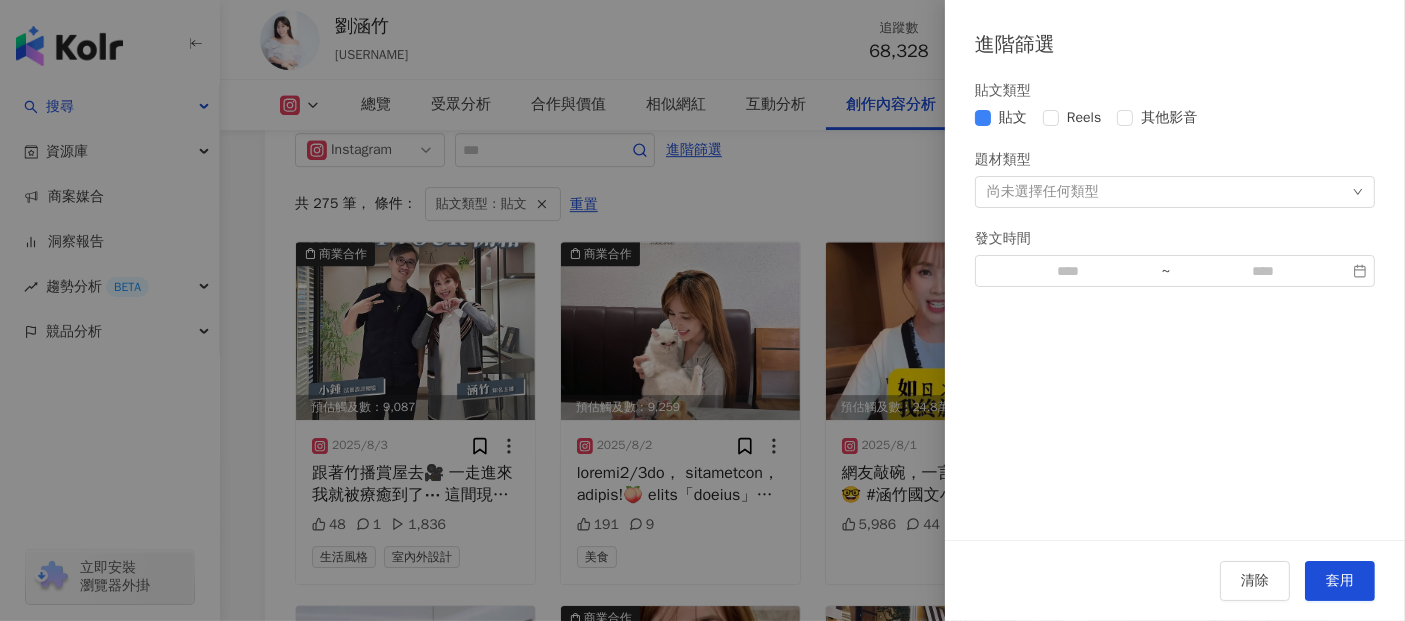 scroll, scrollTop: 6170, scrollLeft: 0, axis: vertical 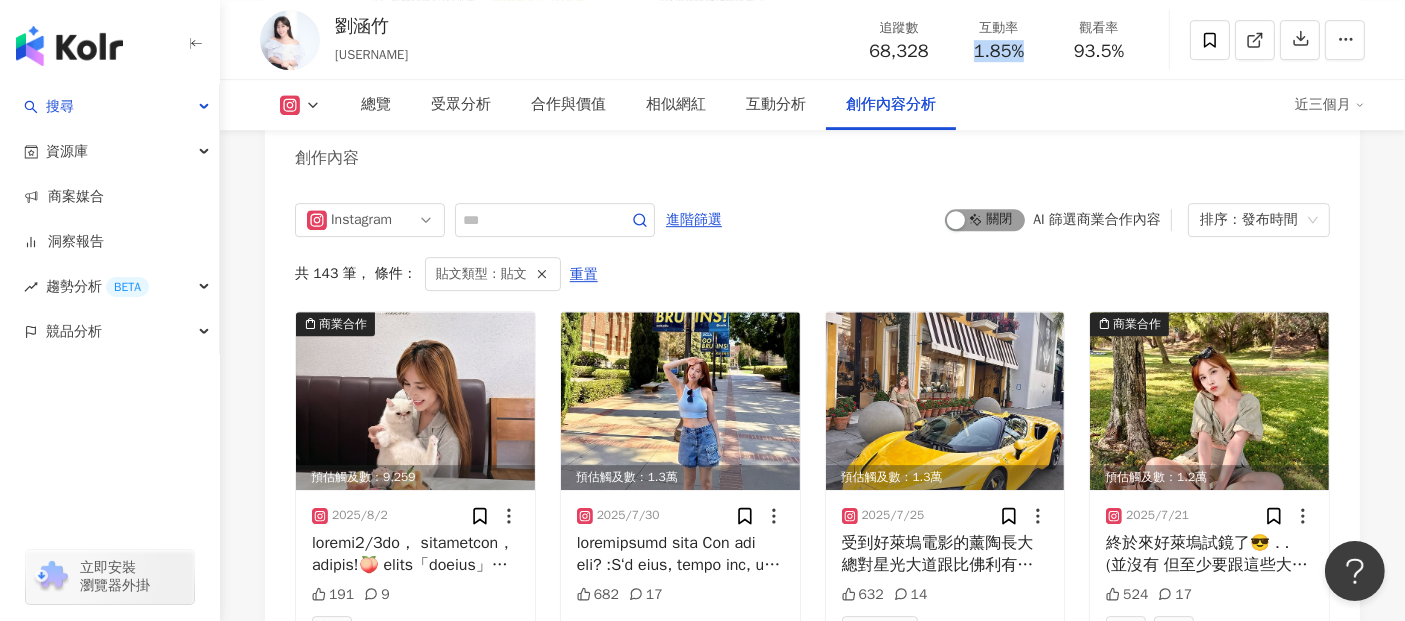 click on "啟動 關閉" at bounding box center [985, 220] 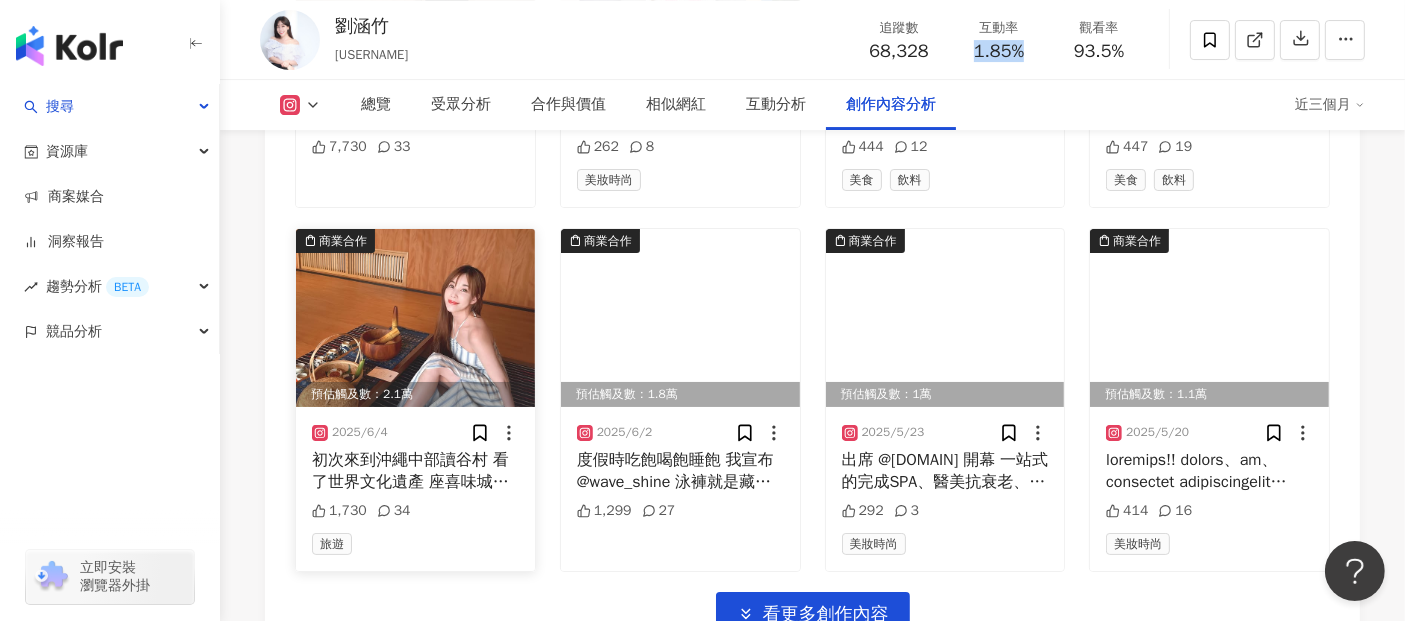 scroll, scrollTop: 7059, scrollLeft: 0, axis: vertical 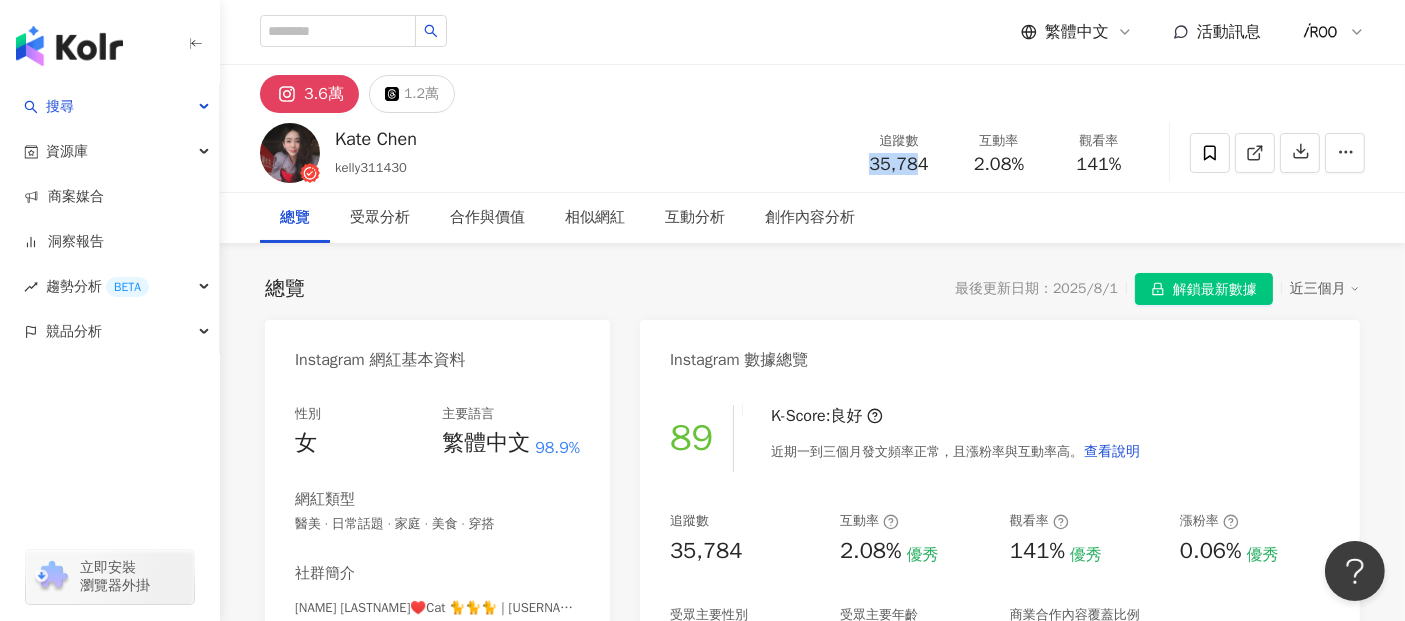 drag, startPoint x: 868, startPoint y: 167, endPoint x: 934, endPoint y: 167, distance: 66 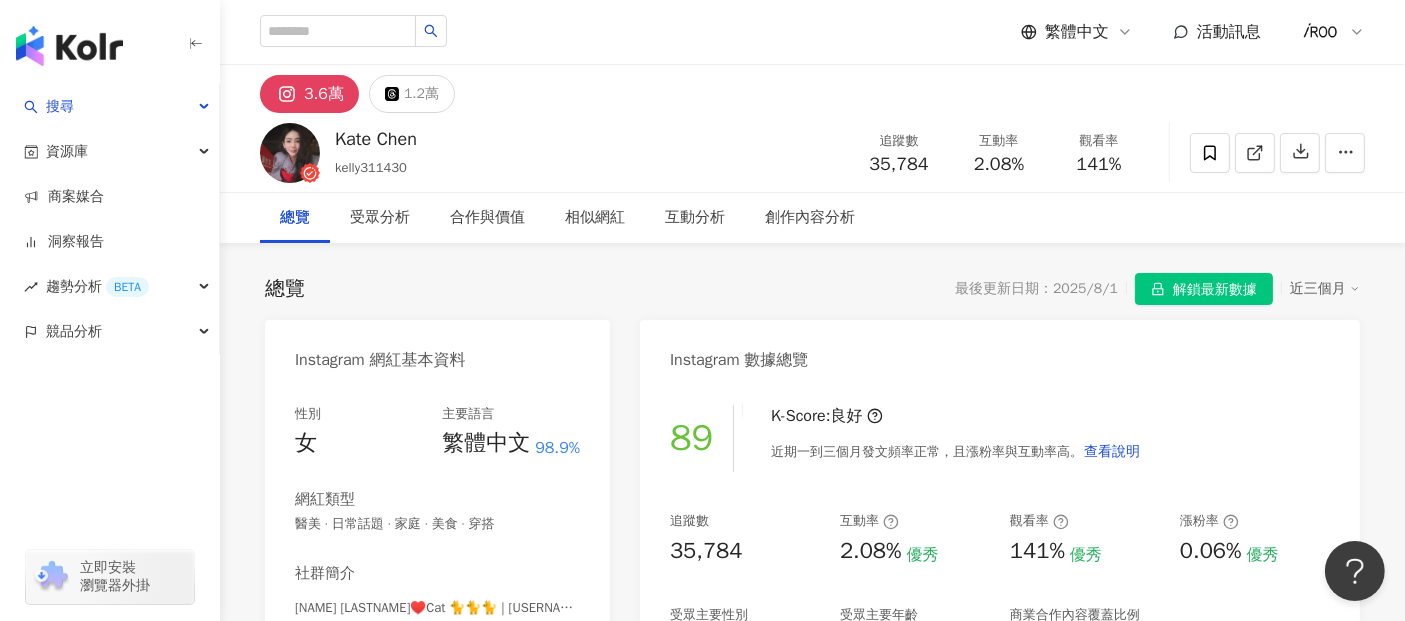 click on "追蹤數 35,784 互動率 2.08% 觀看率 141%" at bounding box center [999, 152] 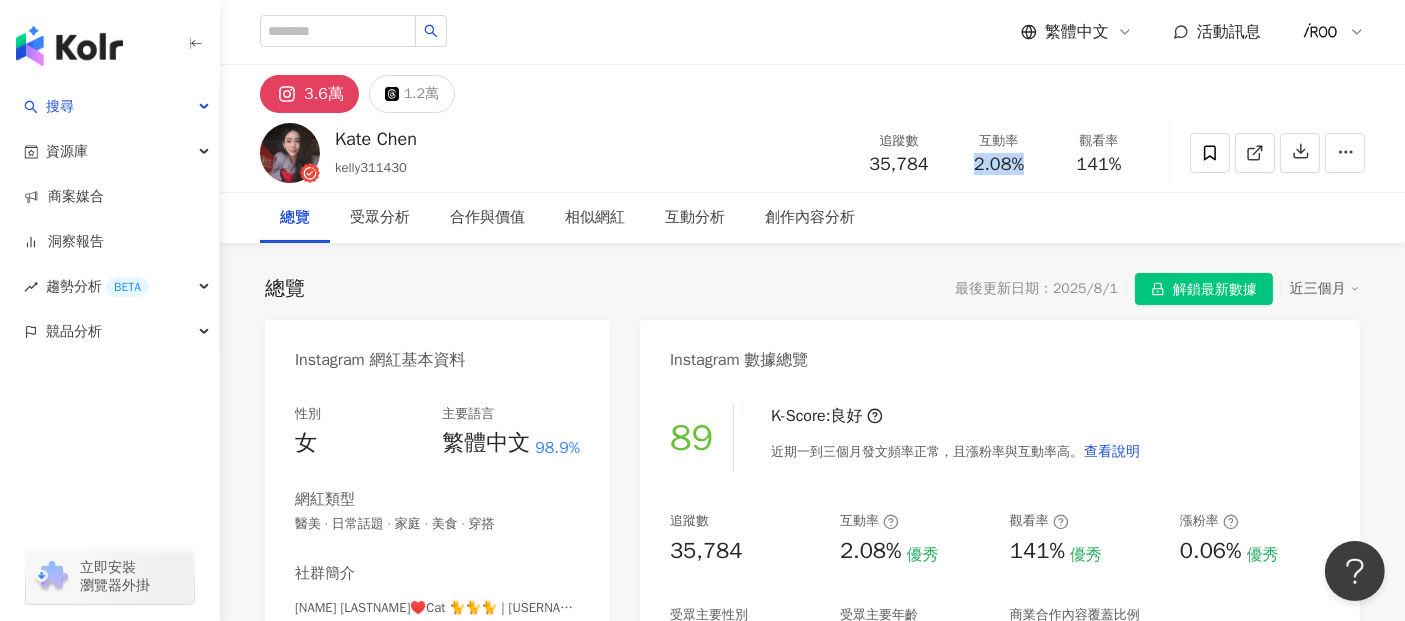 drag, startPoint x: 967, startPoint y: 172, endPoint x: 1032, endPoint y: 172, distance: 65 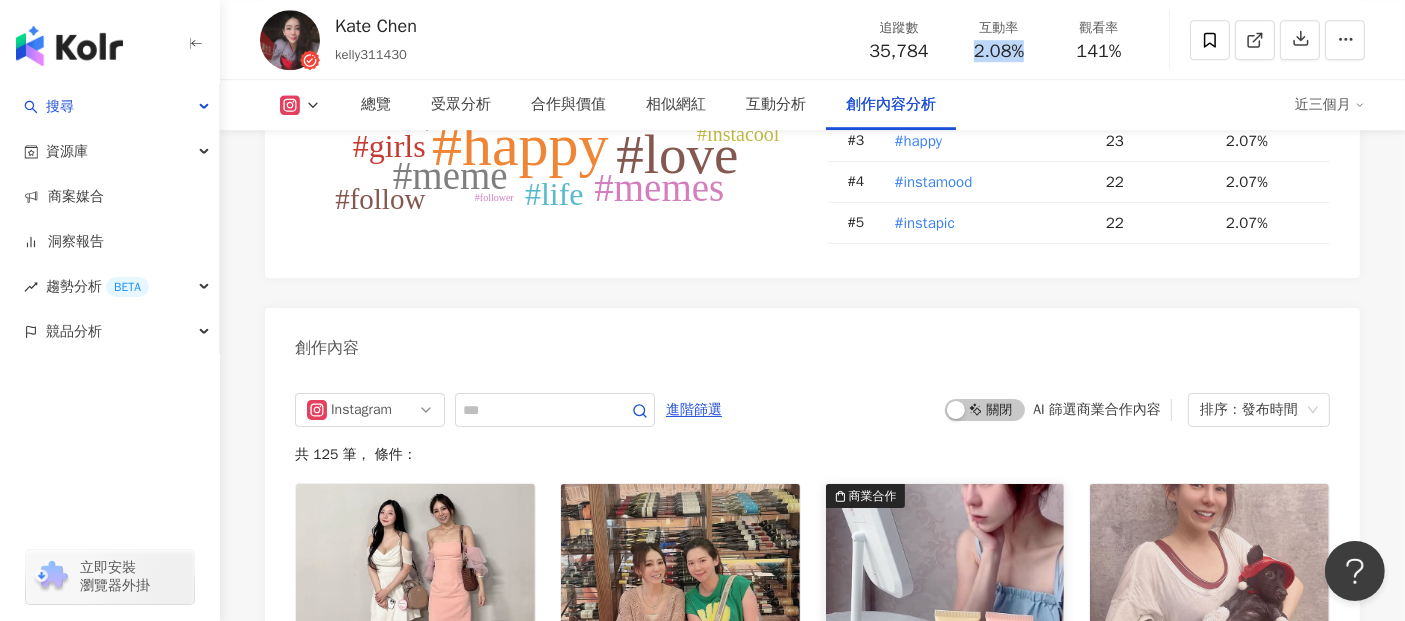 scroll, scrollTop: 6128, scrollLeft: 0, axis: vertical 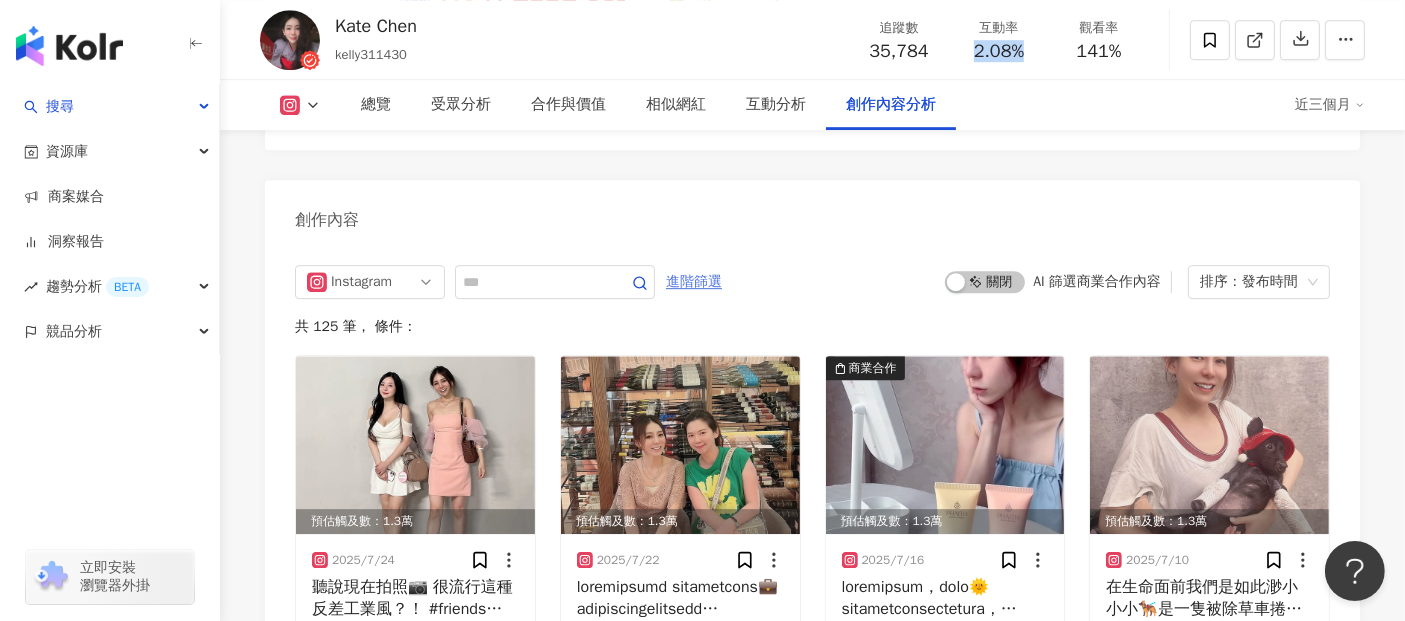 click on "進階篩選" at bounding box center (694, 282) 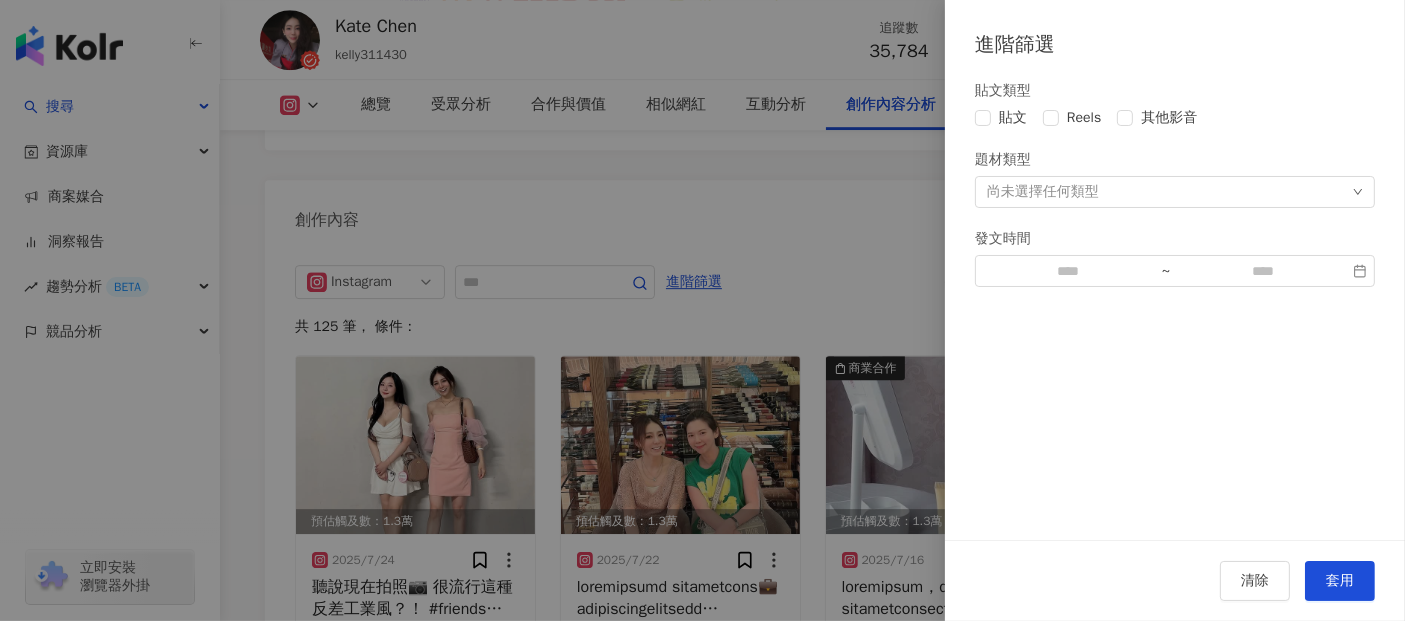 click on "貼文類型 貼文 Reels 其他影音 題材類型 尚未選擇任何類型 發文時間 ~" at bounding box center (1175, 183) 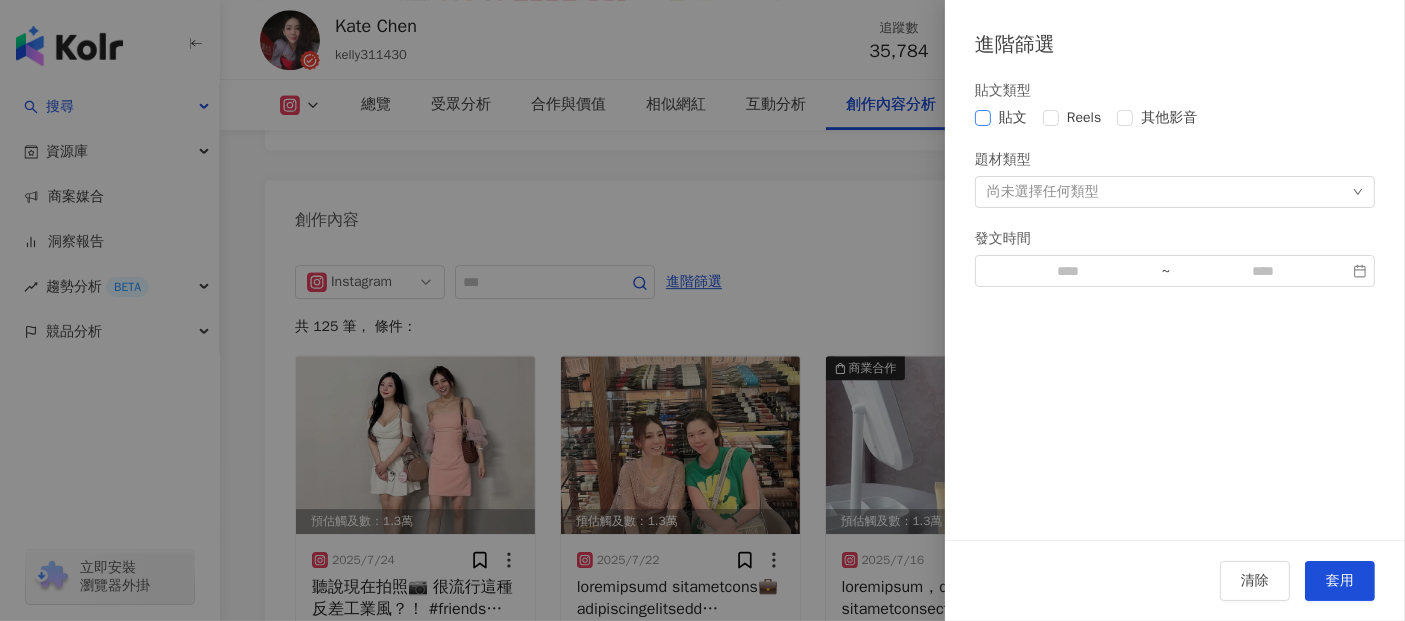 click on "貼文" at bounding box center (1005, 118) 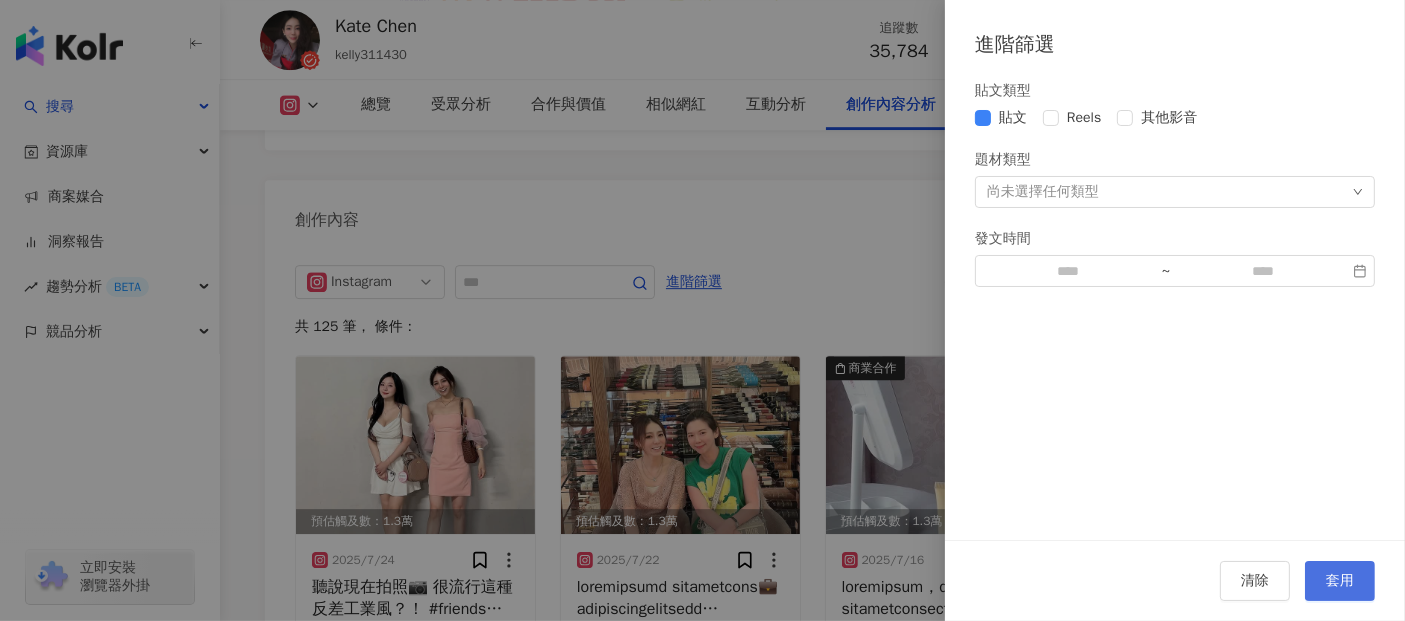 click on "套用" at bounding box center (1340, 581) 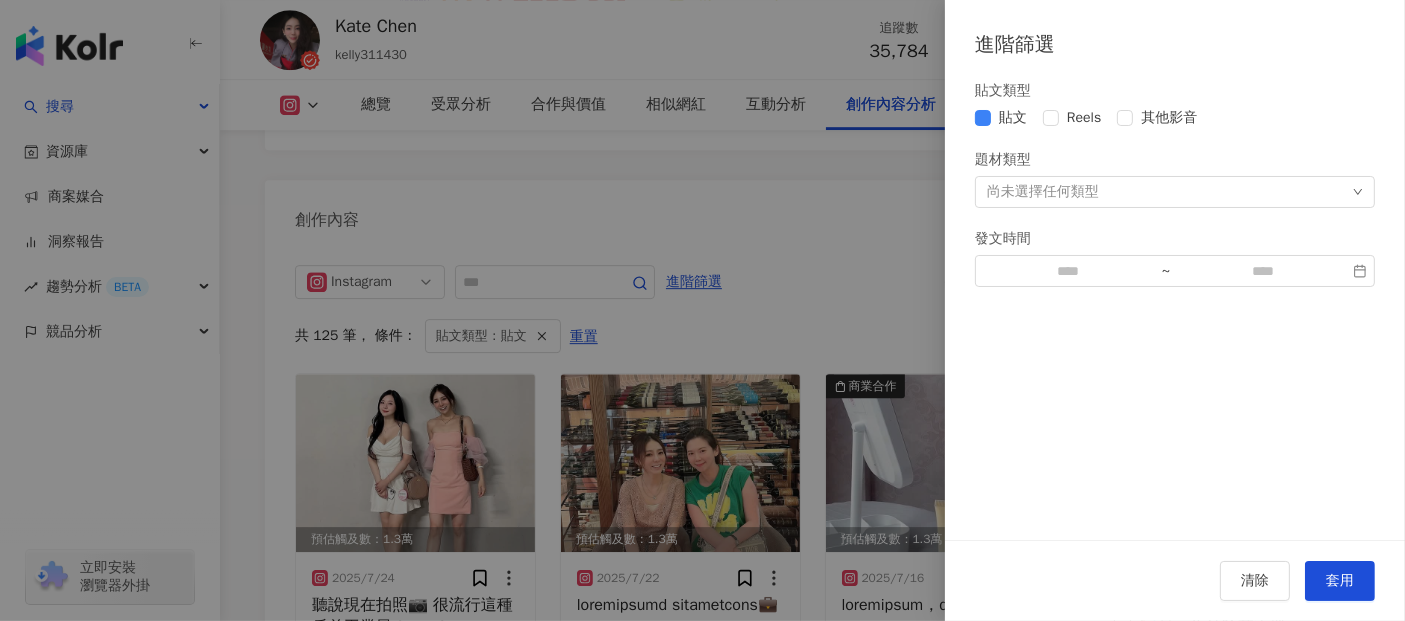 scroll, scrollTop: 6145, scrollLeft: 0, axis: vertical 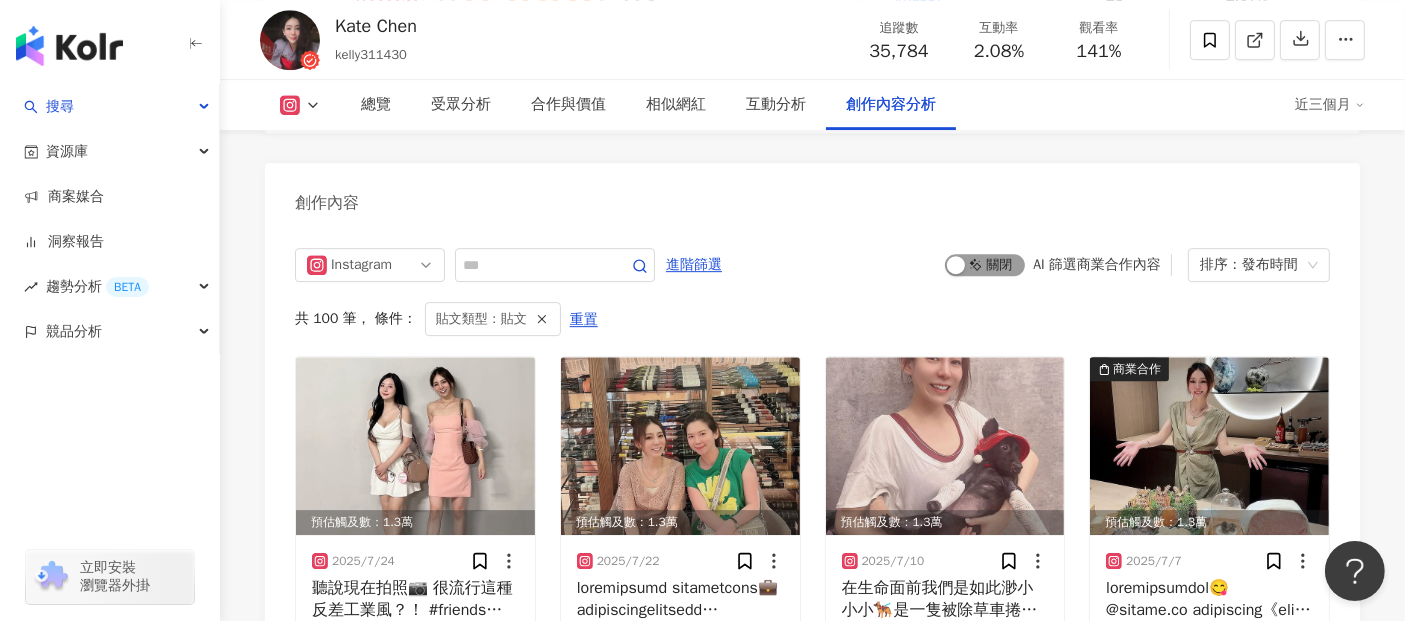 click at bounding box center (956, 265) 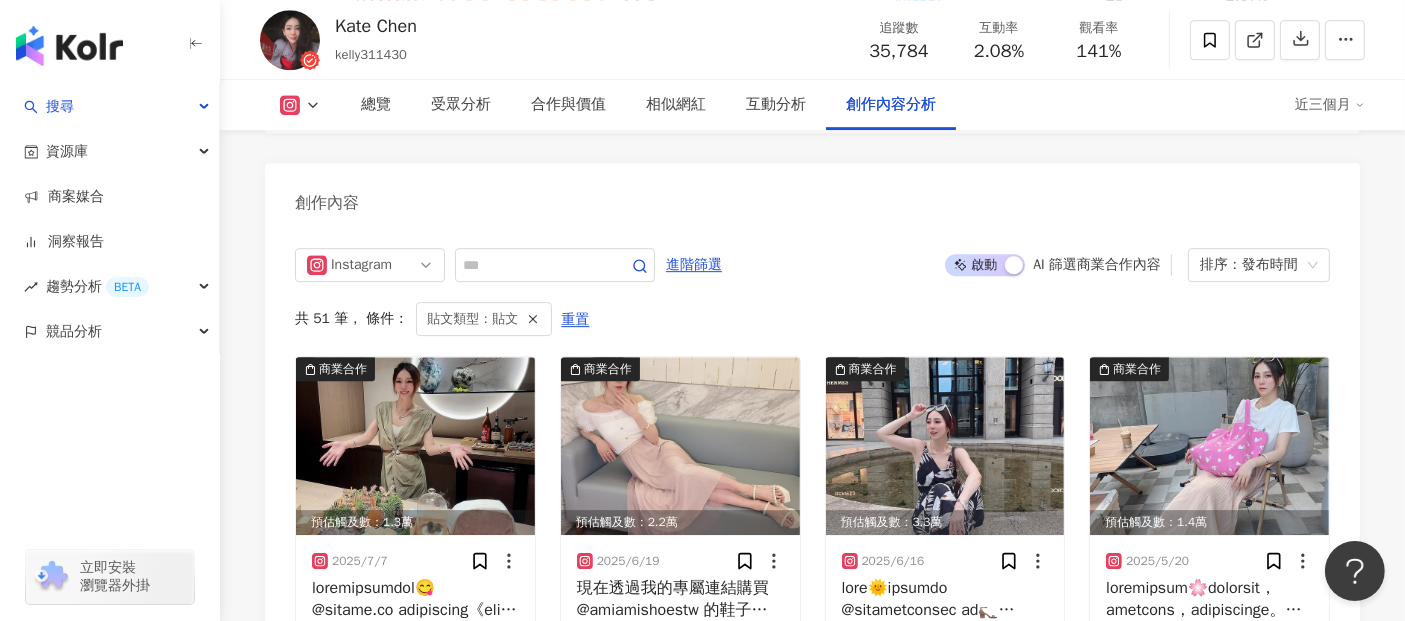 scroll, scrollTop: 6257, scrollLeft: 0, axis: vertical 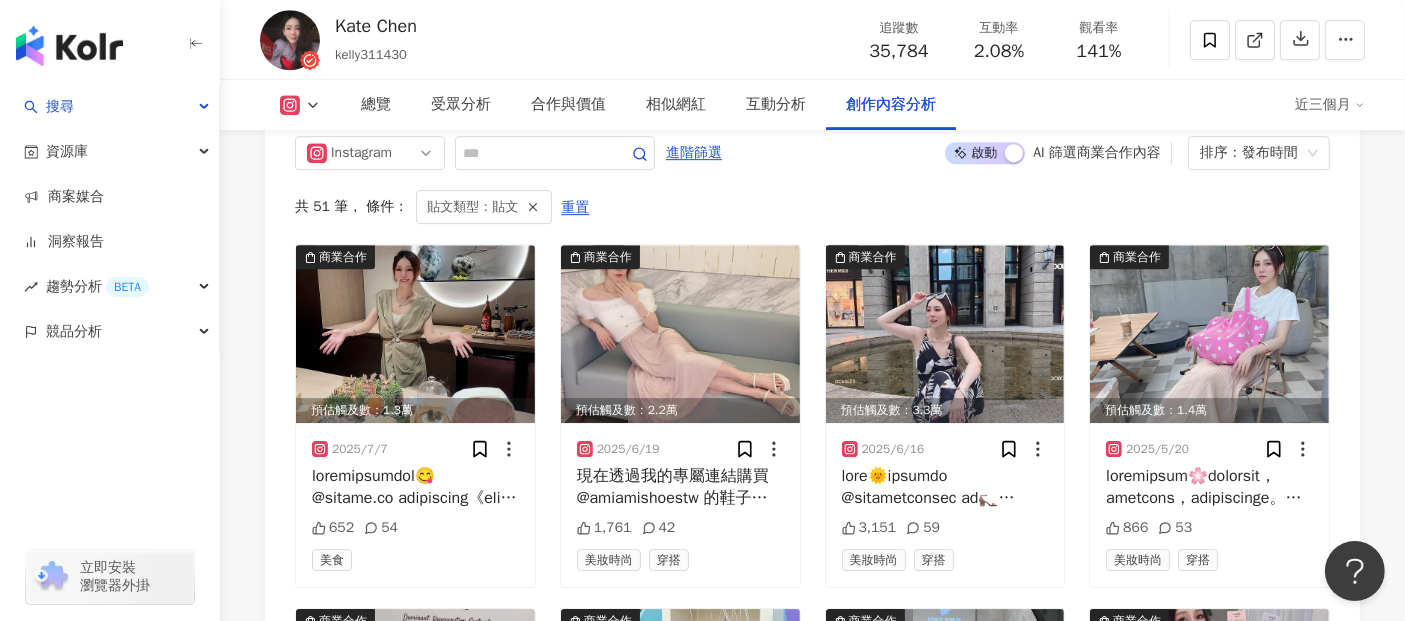 click on "總覽 最後更新日期：2025/8/1 解鎖最新數據 近三個月 Instagram 網紅基本資料 性別   女 主要語言   繁體中文 98.9% 網紅類型 醫美 · 日常話題 · 家庭 · 美食 · 穿搭 社群簡介 Kate Chen♥️Cat 🐈🐈🐈 | kelly311430 https://www.instagram.com/kelly311430/ ✈️EX Cabin Crew✈
️🎀生活分享🎀
#美食推薦#美妝保養#健身保健 Instagram 數據總覽 89 K-Score :   良好 近期一到三個月發文頻率正常，且漲粉率與互動率高。 查看說明 追蹤數   35,784 互動率   2.08% 優秀 觀看率   141% 優秀 漲粉率   0.06% 優秀 受眾主要性別   男性 84.5% 受眾主要年齡   25-34 歲 52.1% 商業合作內容覆蓋比例   50% AI Instagram 成效等級三大指標 互動率 2.08% 優秀 同等級網紅的互動率中位數為  0.56% 觀看率 141% 優秀 同等級網紅的觀看率中位數為  3.99% 漲粉率 0.06% 優秀 同等級網紅的漲粉率中位數為  0% 成效等級 ： 優秀 良好 普通 不佳     20" at bounding box center [812, -2301] 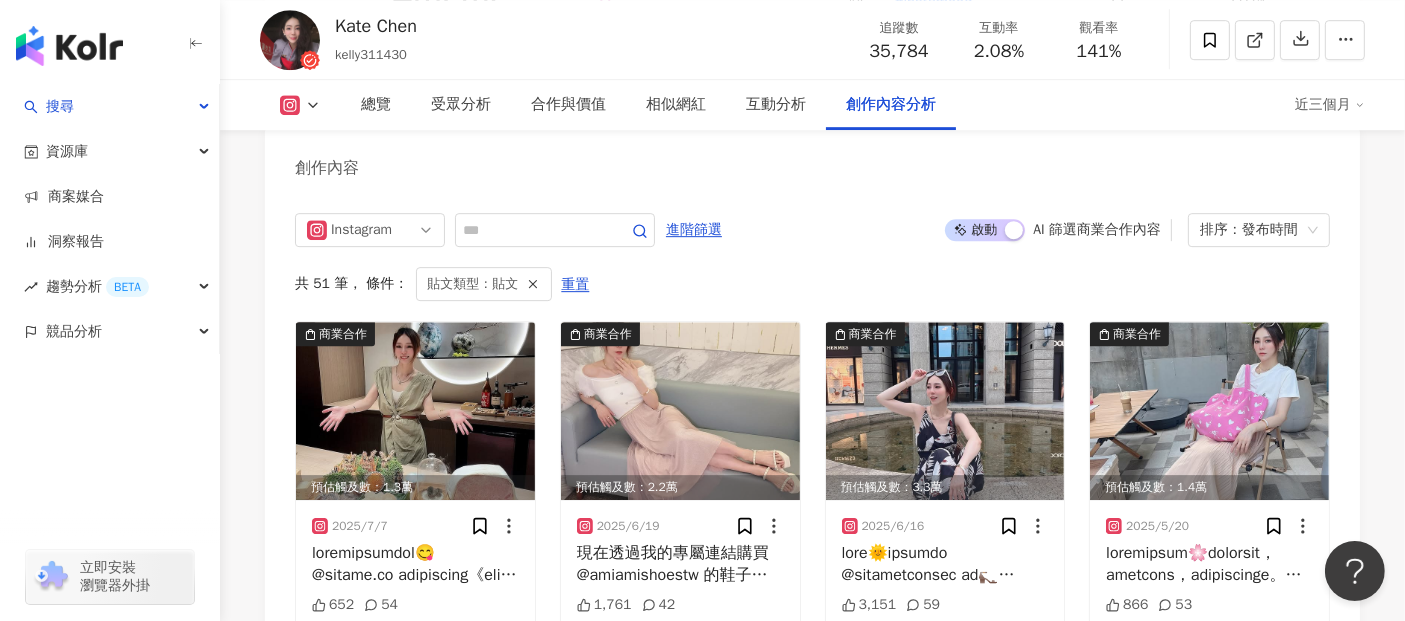 scroll, scrollTop: 6145, scrollLeft: 0, axis: vertical 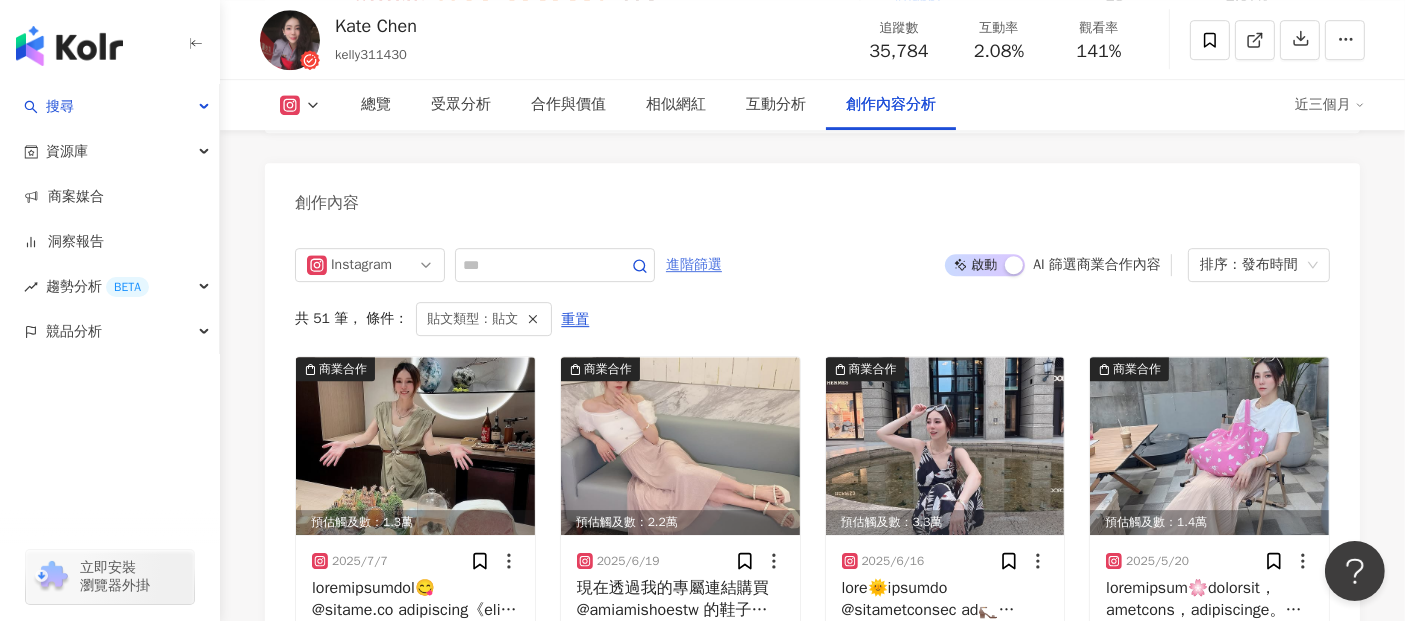 click on "進階篩選" at bounding box center (694, 265) 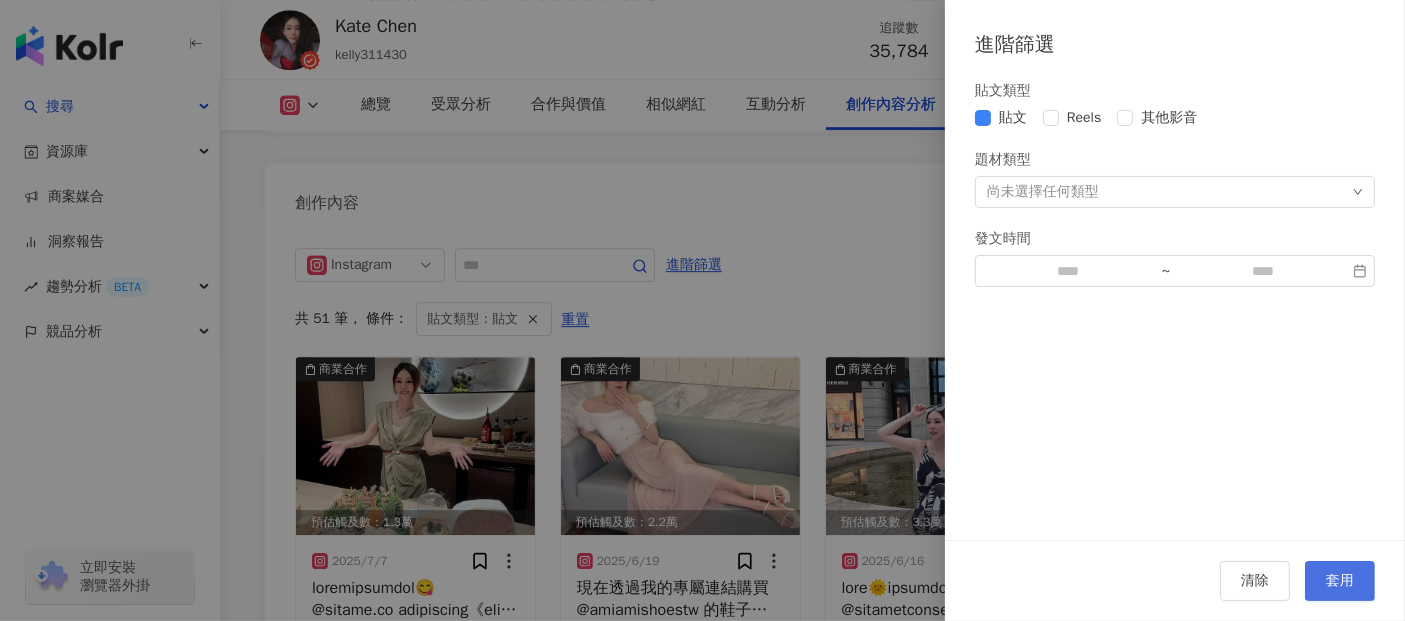 click on "套用" at bounding box center (1340, 581) 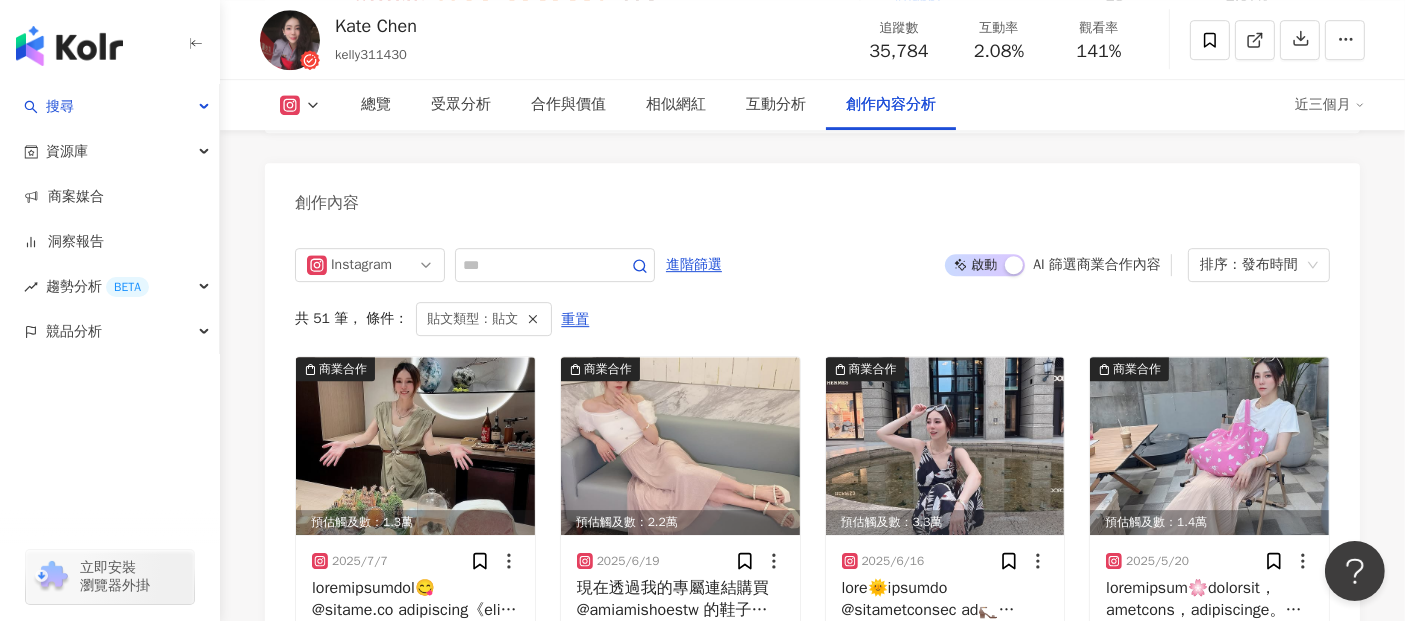 click on "共 51 筆 ，   條件： 貼文類型：貼文 重置" at bounding box center [812, 319] 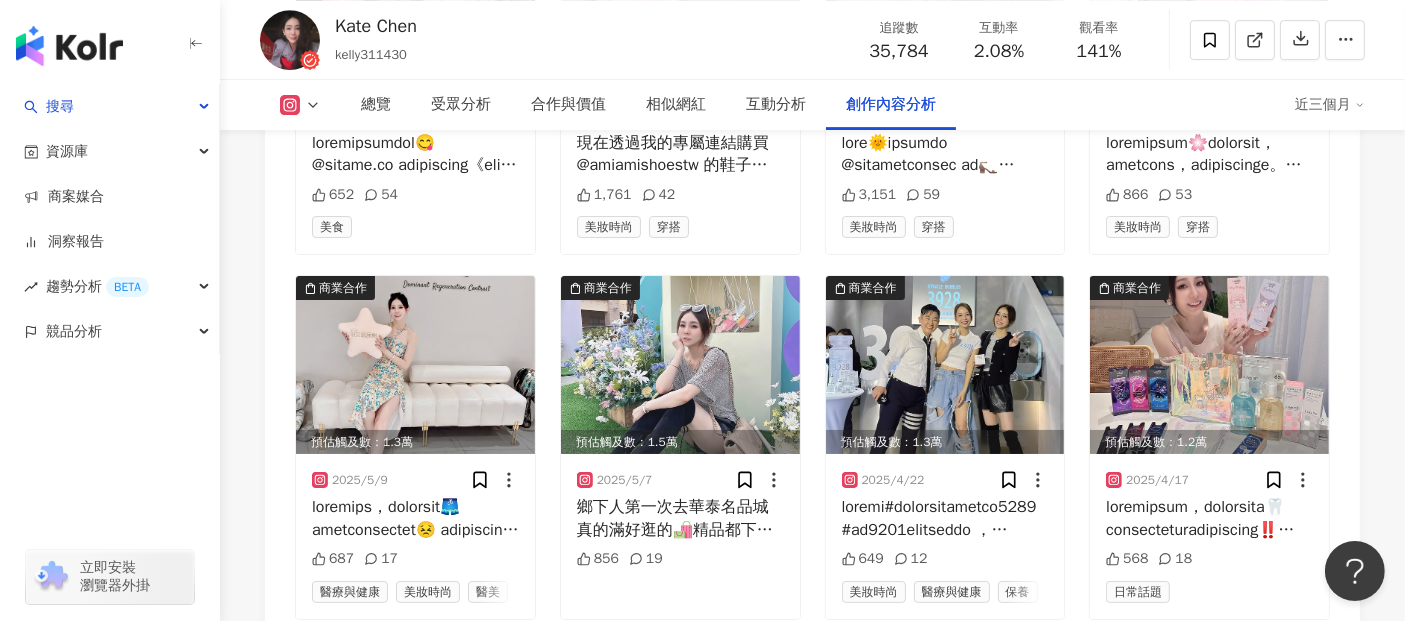 scroll, scrollTop: 6701, scrollLeft: 0, axis: vertical 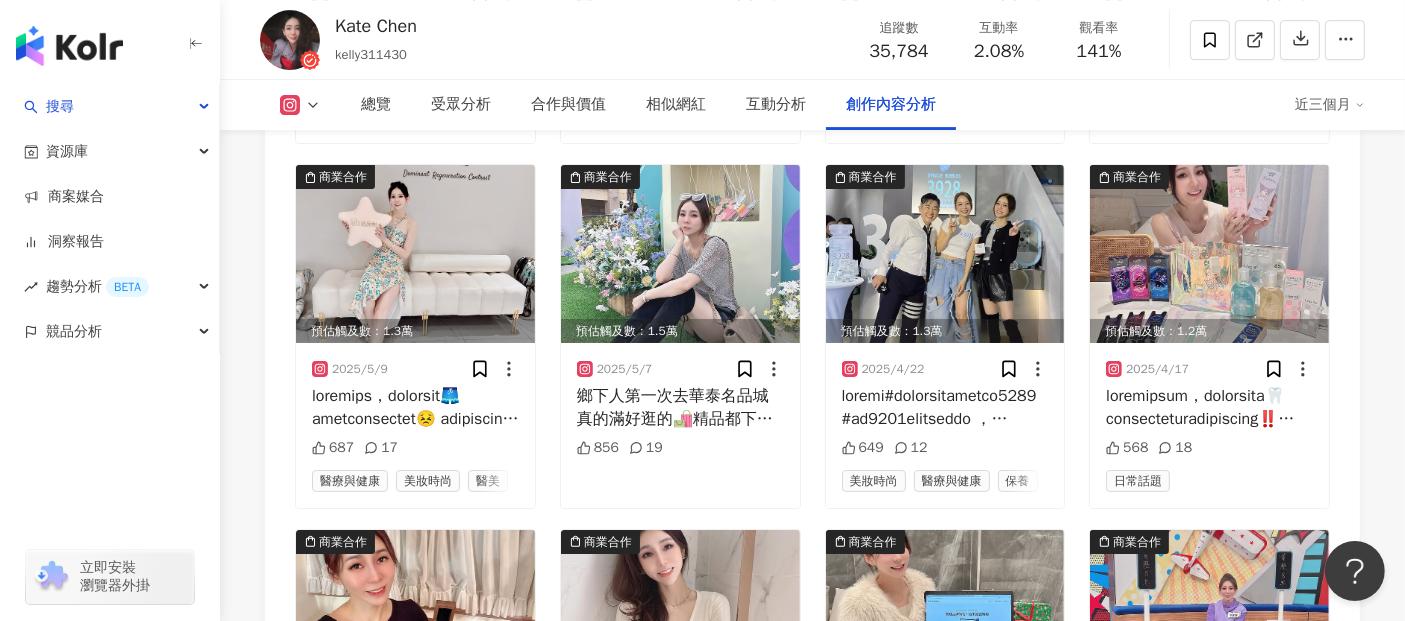 click on "總覽 最後更新日期：2025/8/1 解鎖最新數據 近三個月 Instagram 網紅基本資料 性別   女 主要語言   繁體中文 98.9% 網紅類型 醫美 · 日常話題 · 家庭 · 美食 · 穿搭 社群簡介 Kate Chen♥️Cat 🐈🐈🐈 | kelly311430 https://www.instagram.com/kelly311430/ ✈️EX Cabin Crew✈
️🎀生活分享🎀
#美食推薦#美妝保養#健身保健 Instagram 數據總覽 89 K-Score :   良好 近期一到三個月發文頻率正常，且漲粉率與互動率高。 查看說明 追蹤數   35,784 互動率   2.08% 優秀 觀看率   141% 優秀 漲粉率   0.06% 優秀 受眾主要性別   男性 84.5% 受眾主要年齡   25-34 歲 52.1% 商業合作內容覆蓋比例   50% AI Instagram 成效等級三大指標 互動率 2.08% 優秀 同等級網紅的互動率中位數為  0.56% 觀看率 141% 優秀 同等級網紅的觀看率中位數為  3.99% 漲粉率 0.06% 優秀 同等級網紅的漲粉率中位數為  0% 成效等級 ： 優秀 良好 普通 不佳     20" at bounding box center (812, -2745) 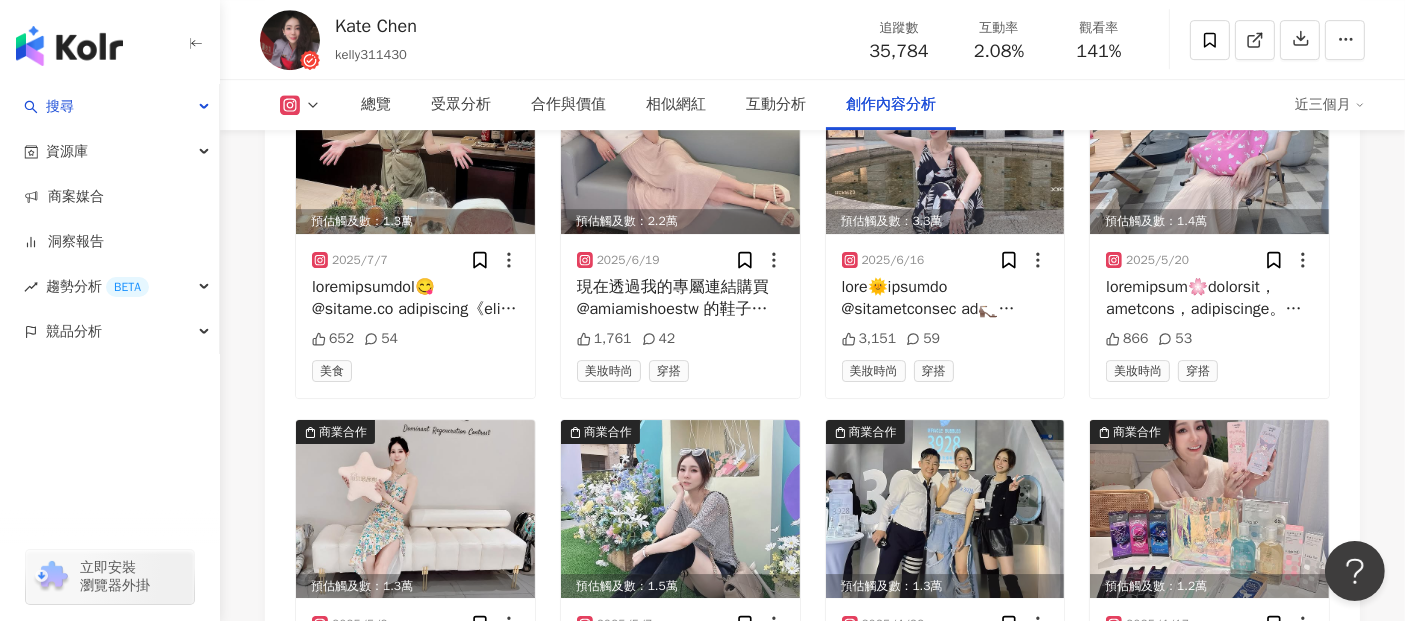 scroll, scrollTop: 6590, scrollLeft: 0, axis: vertical 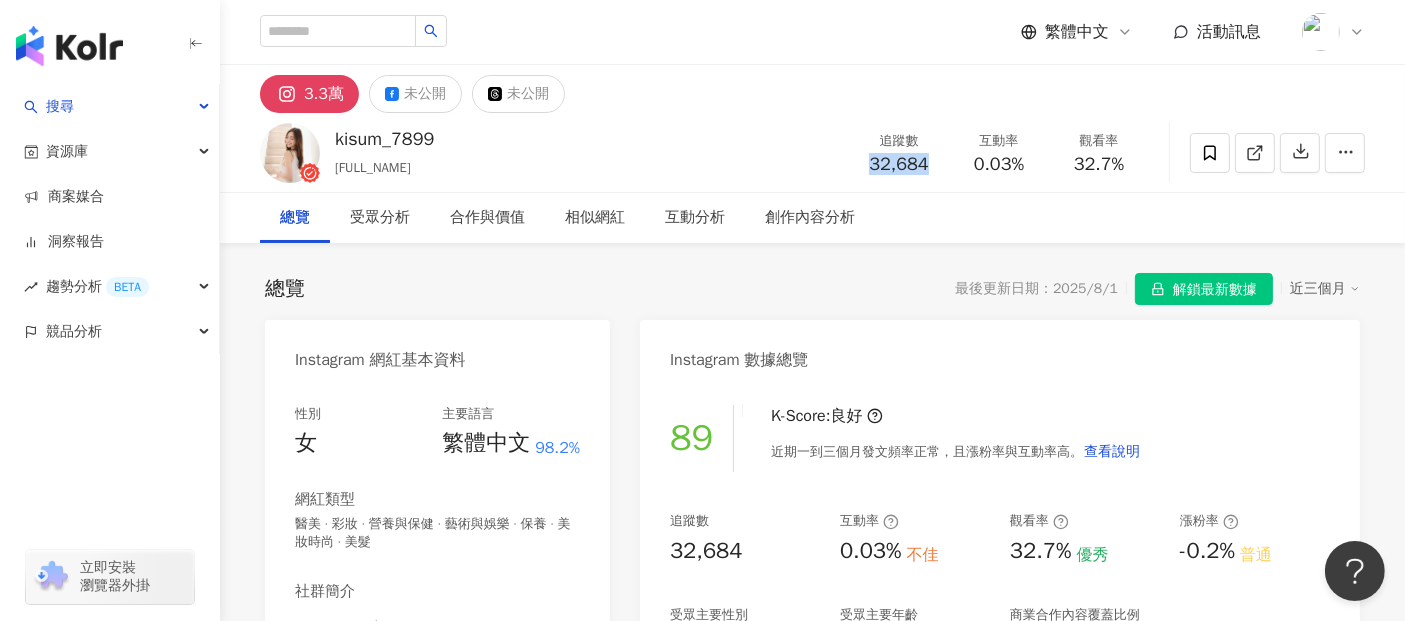 drag, startPoint x: 867, startPoint y: 165, endPoint x: 935, endPoint y: 165, distance: 68 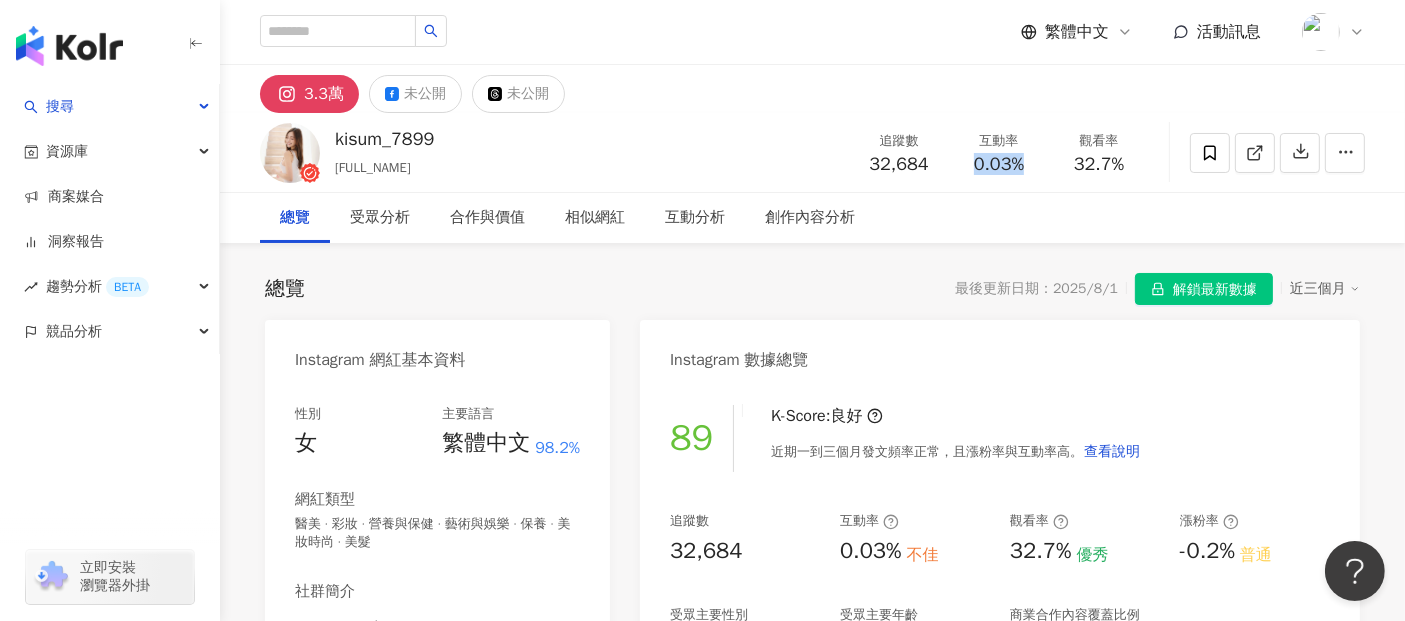 drag, startPoint x: 968, startPoint y: 163, endPoint x: 1033, endPoint y: 163, distance: 65 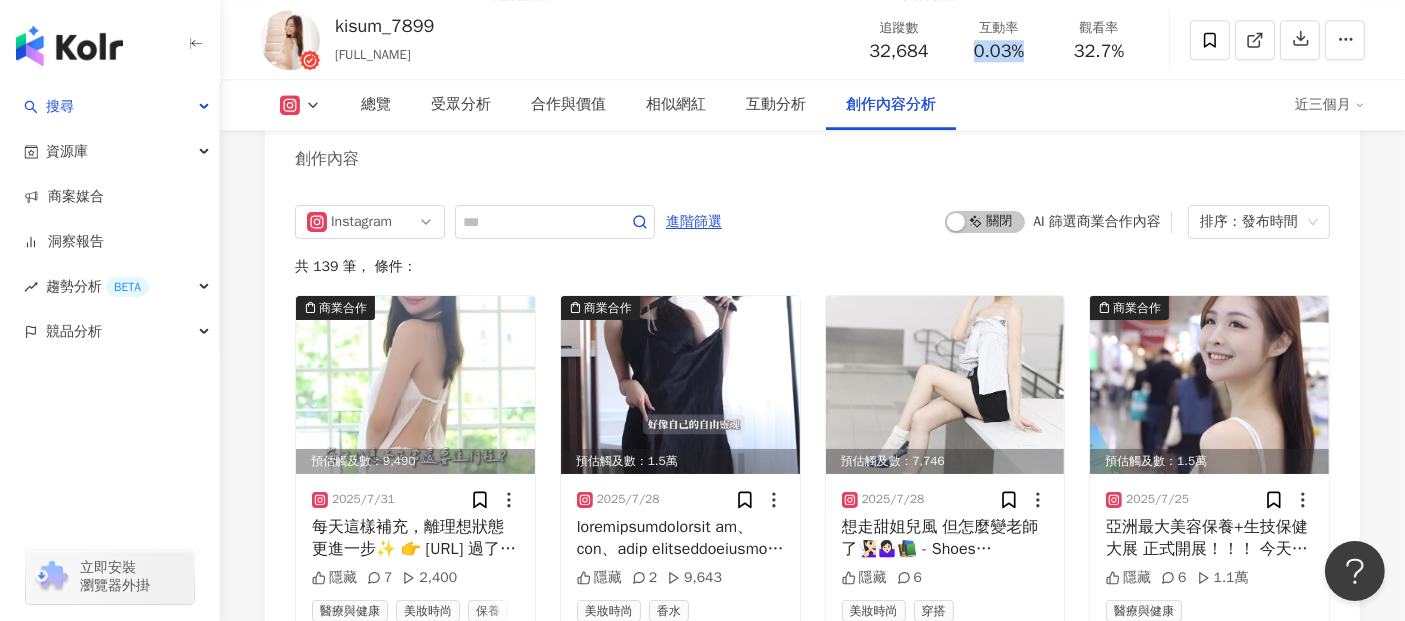 scroll, scrollTop: 5575, scrollLeft: 0, axis: vertical 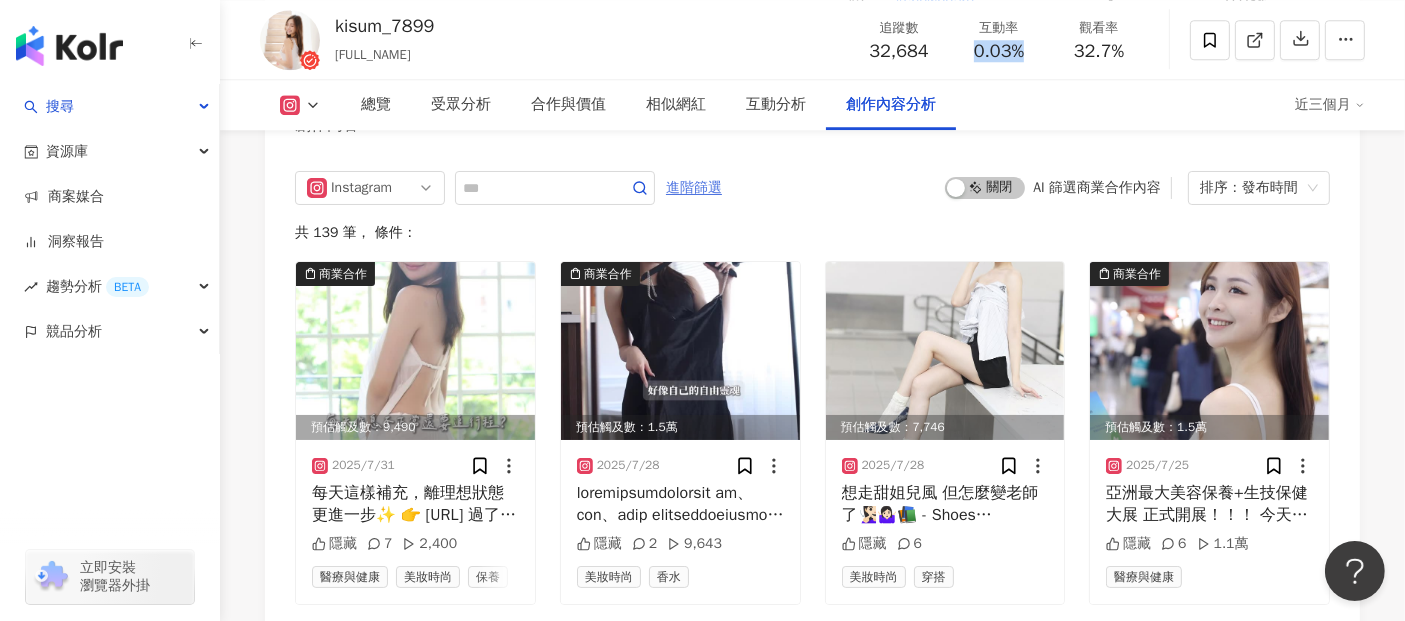 click on "進階篩選" at bounding box center (694, 188) 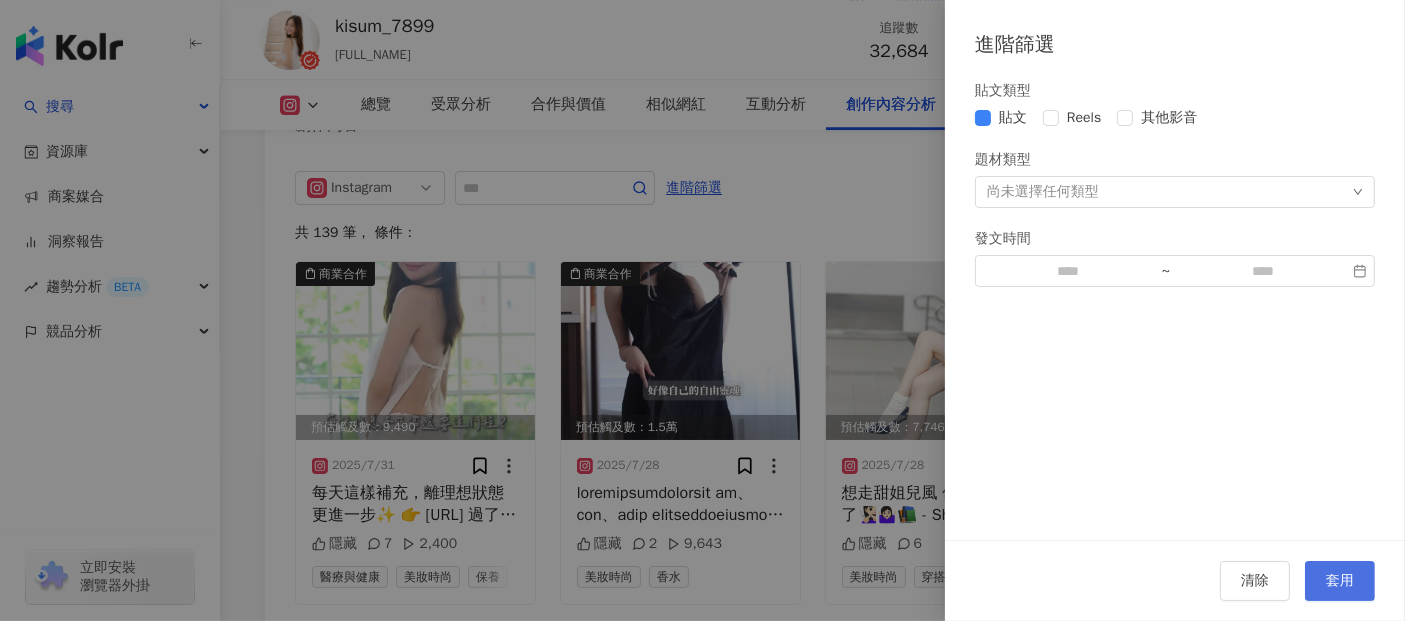 click on "套用" at bounding box center [1340, 581] 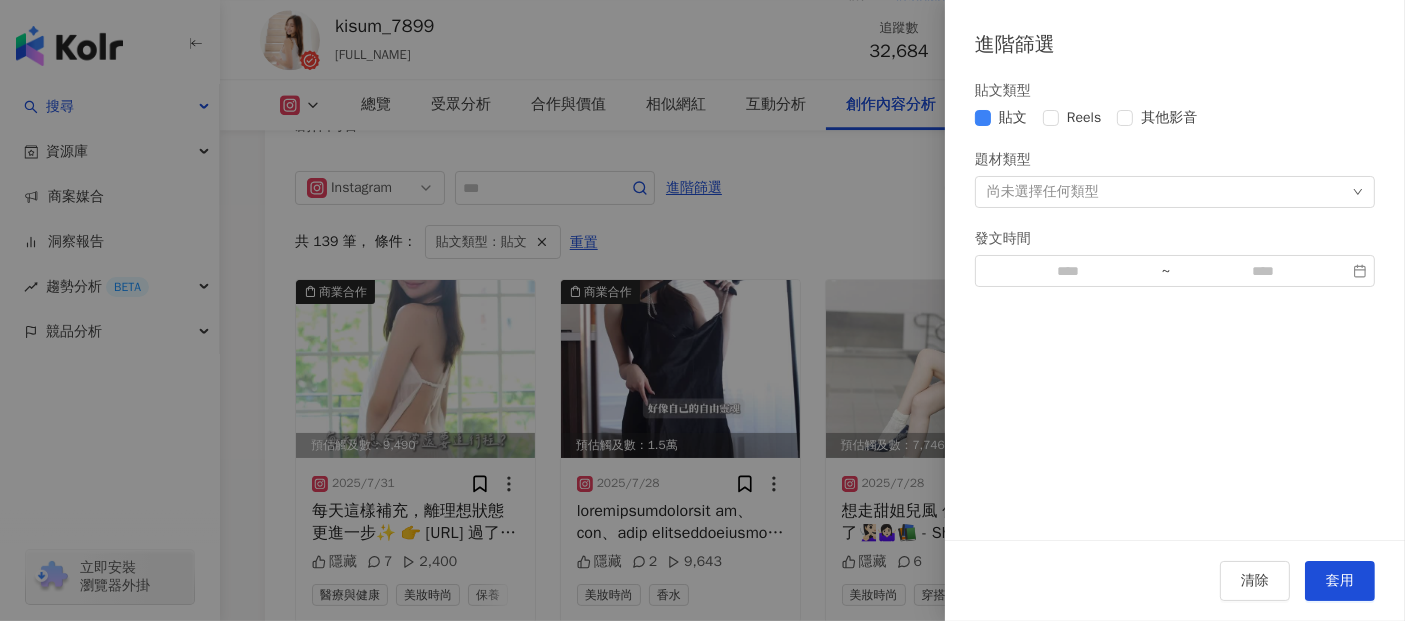 scroll, scrollTop: 5548, scrollLeft: 0, axis: vertical 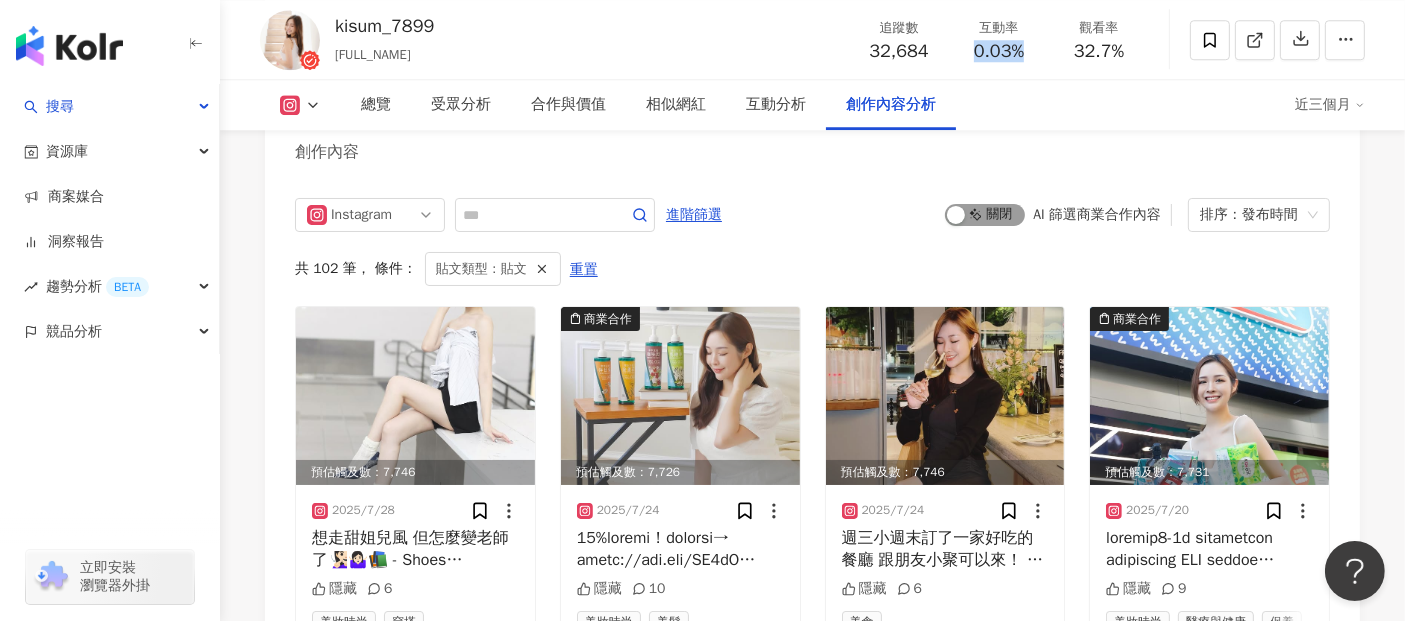 click at bounding box center [956, 215] 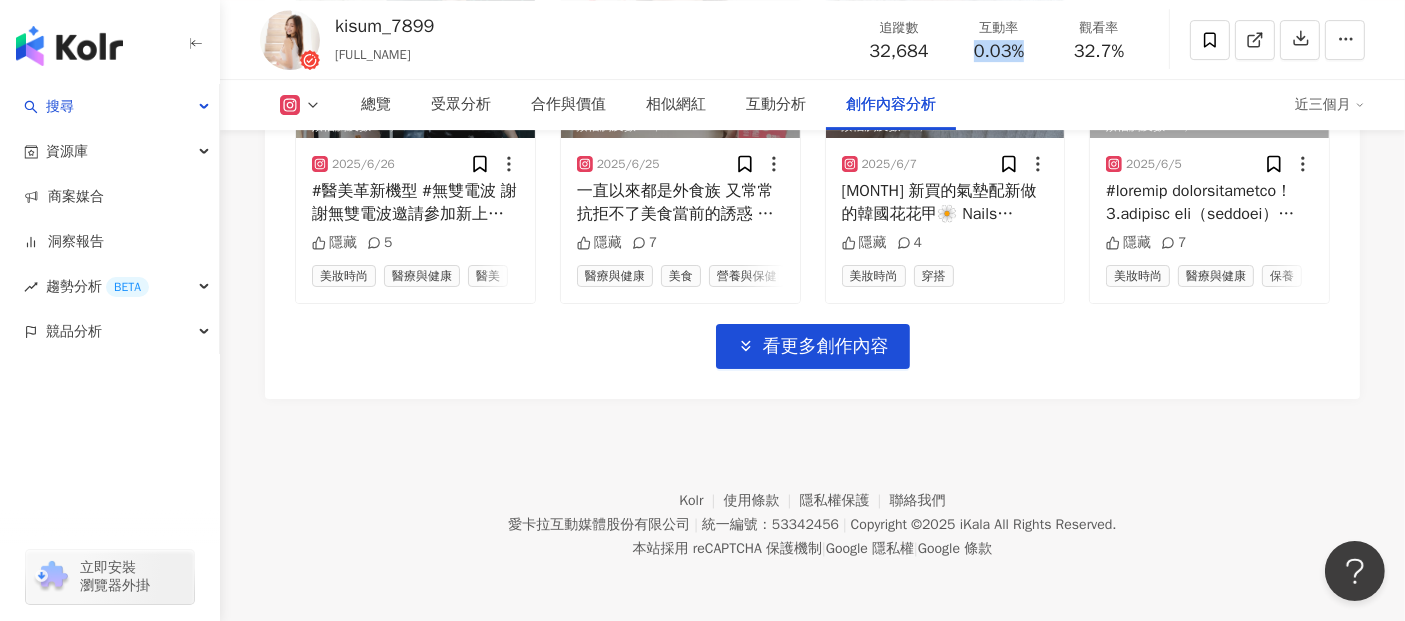 scroll, scrollTop: 6653, scrollLeft: 0, axis: vertical 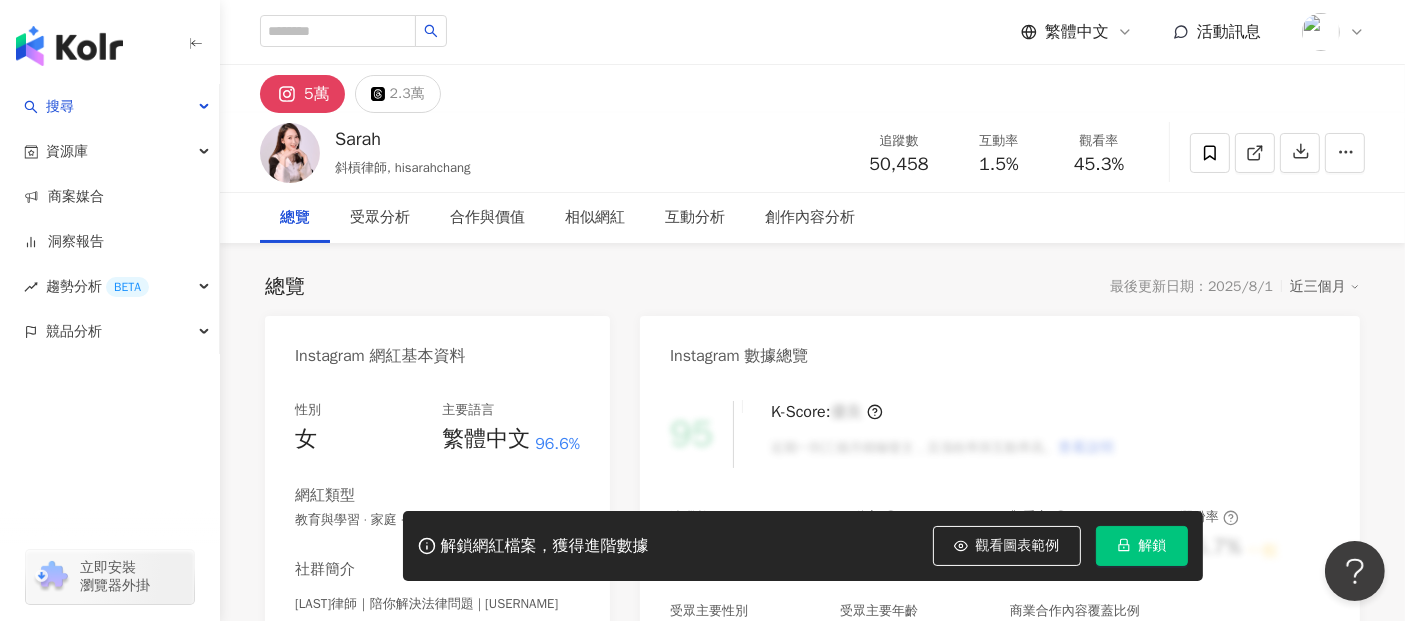 click on "解鎖" at bounding box center [1153, 546] 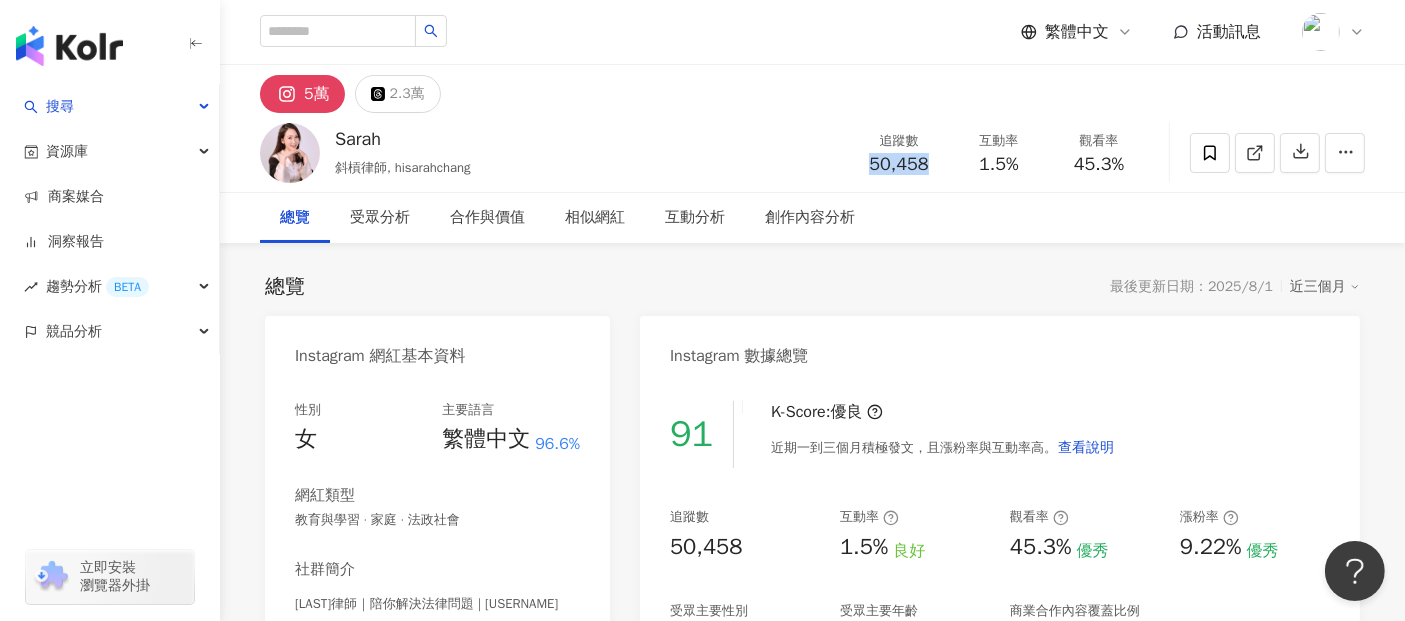 drag, startPoint x: 874, startPoint y: 170, endPoint x: 945, endPoint y: 165, distance: 71.17584 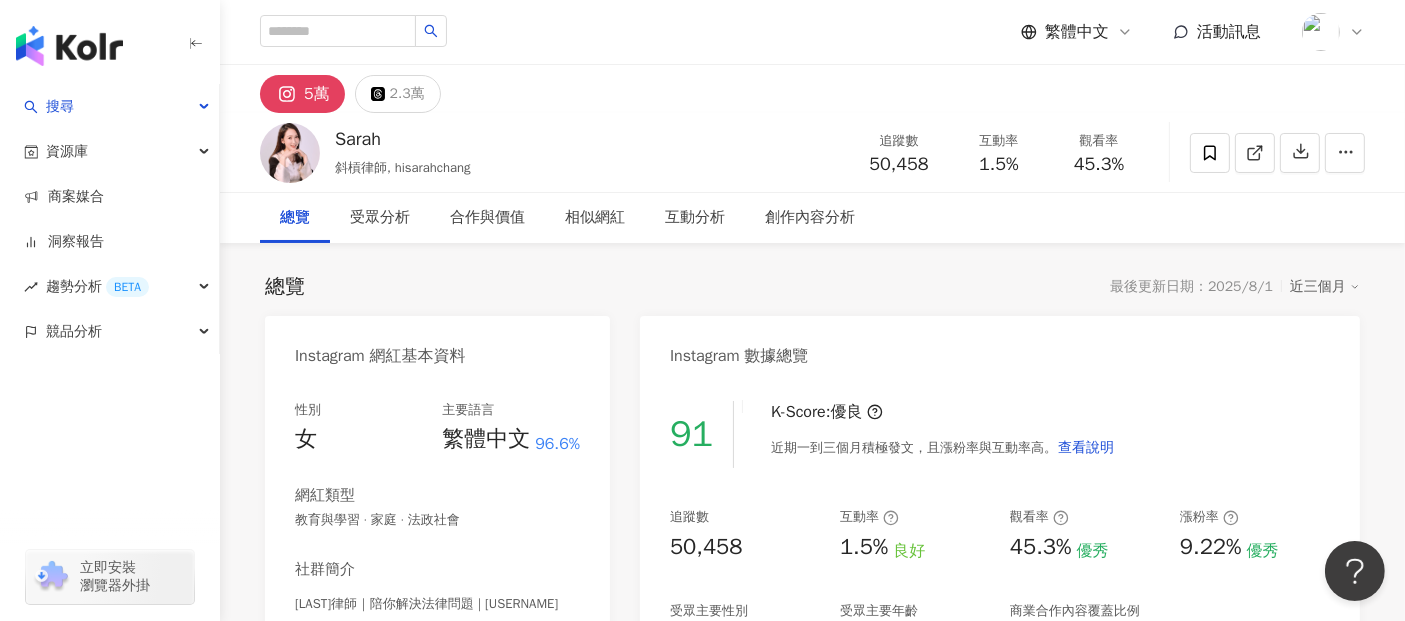 click on "1.5%" at bounding box center [999, 165] 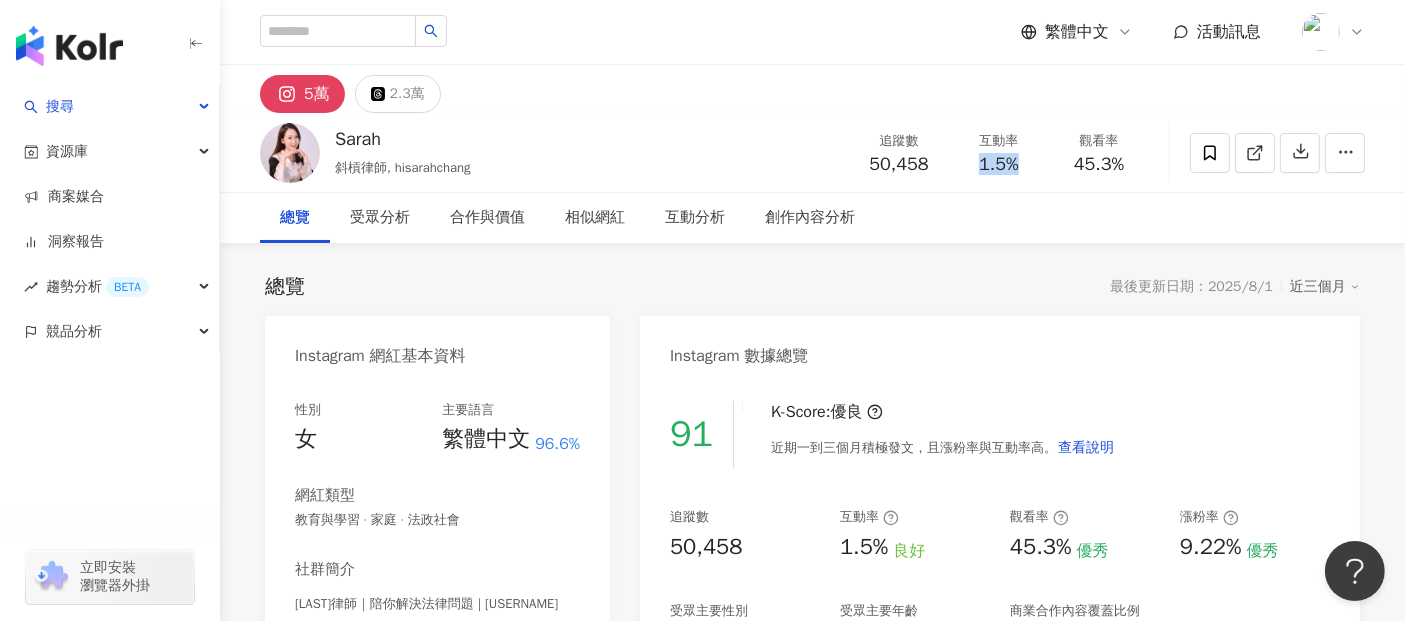 drag, startPoint x: 972, startPoint y: 161, endPoint x: 1036, endPoint y: 165, distance: 64.12488 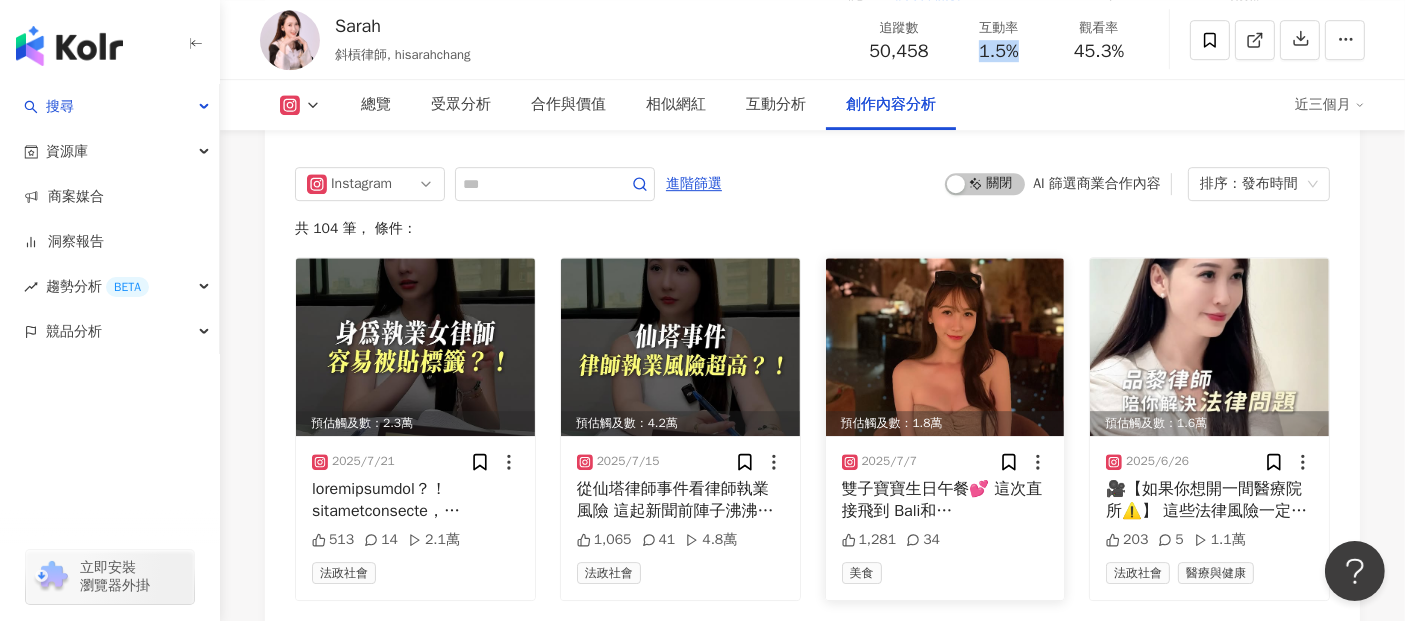 scroll, scrollTop: 6122, scrollLeft: 0, axis: vertical 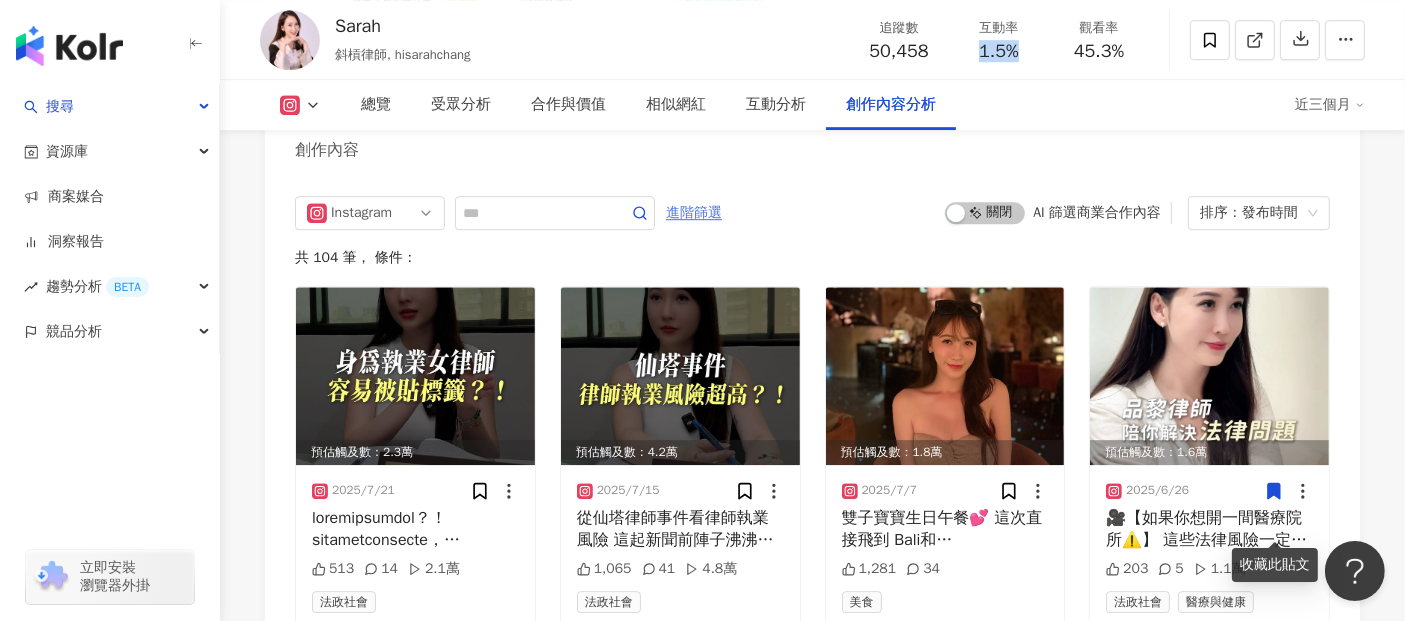click on "進階篩選" at bounding box center (694, 213) 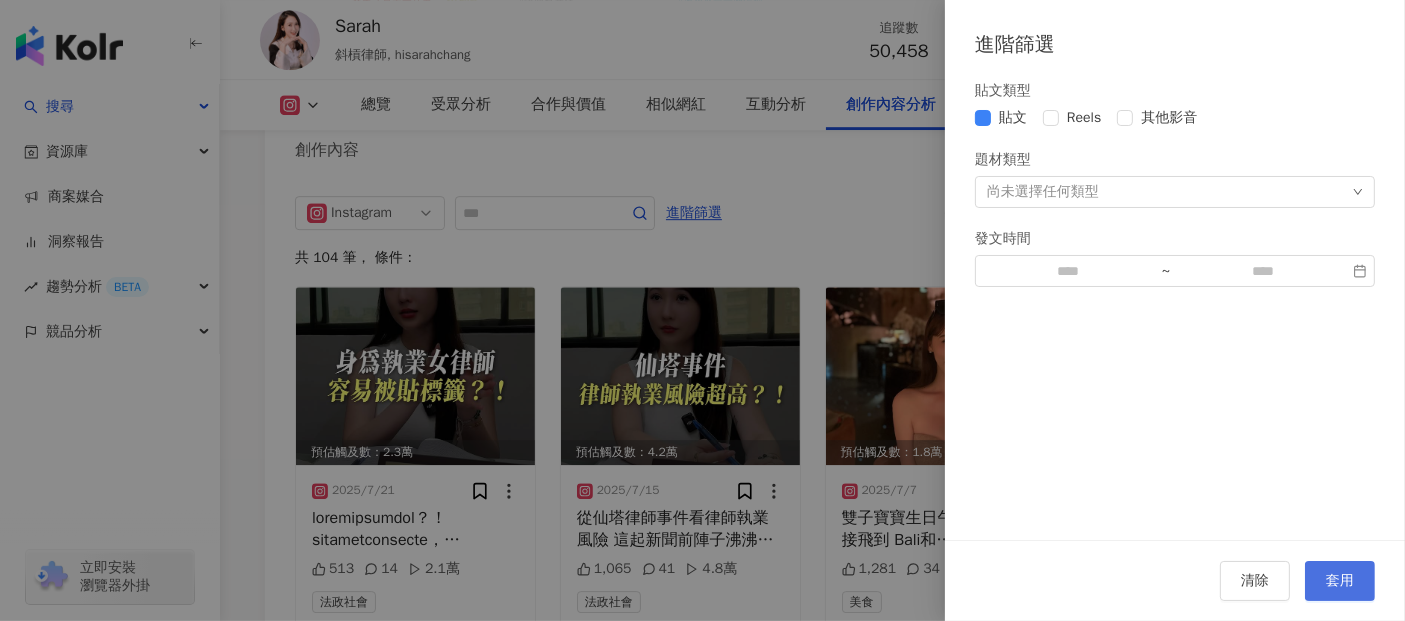 click on "套用" at bounding box center [1340, 581] 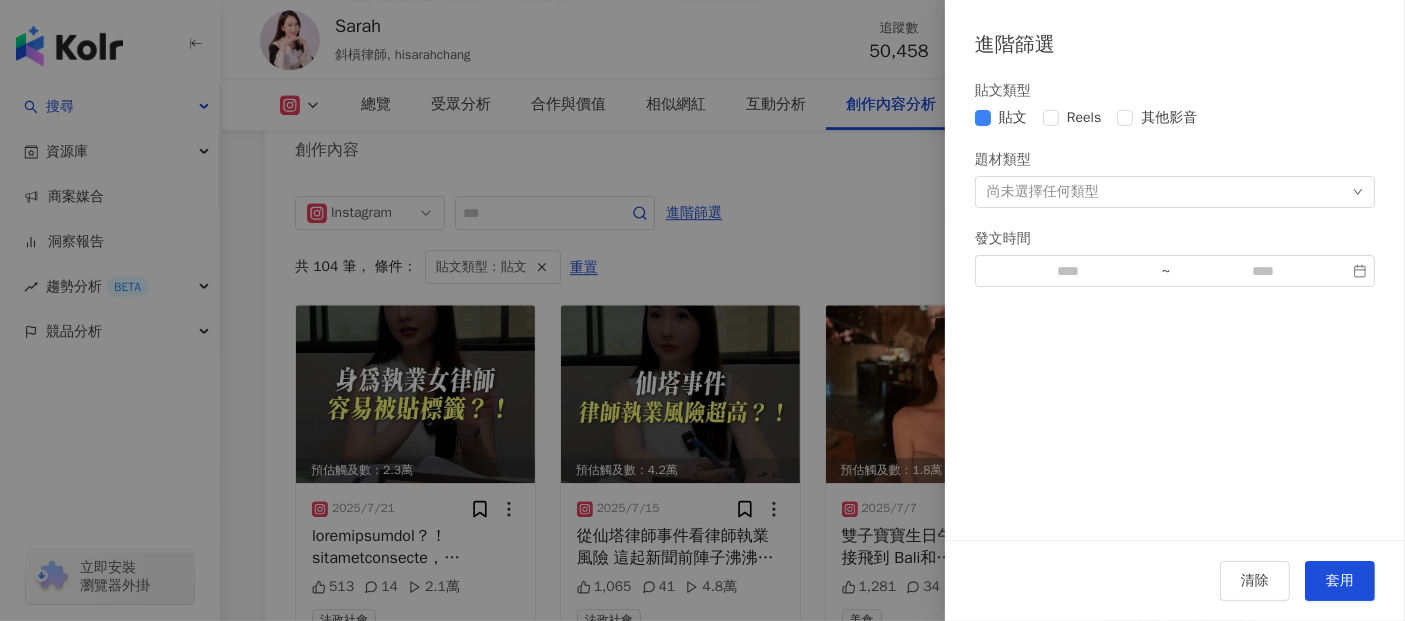 scroll, scrollTop: 6137, scrollLeft: 0, axis: vertical 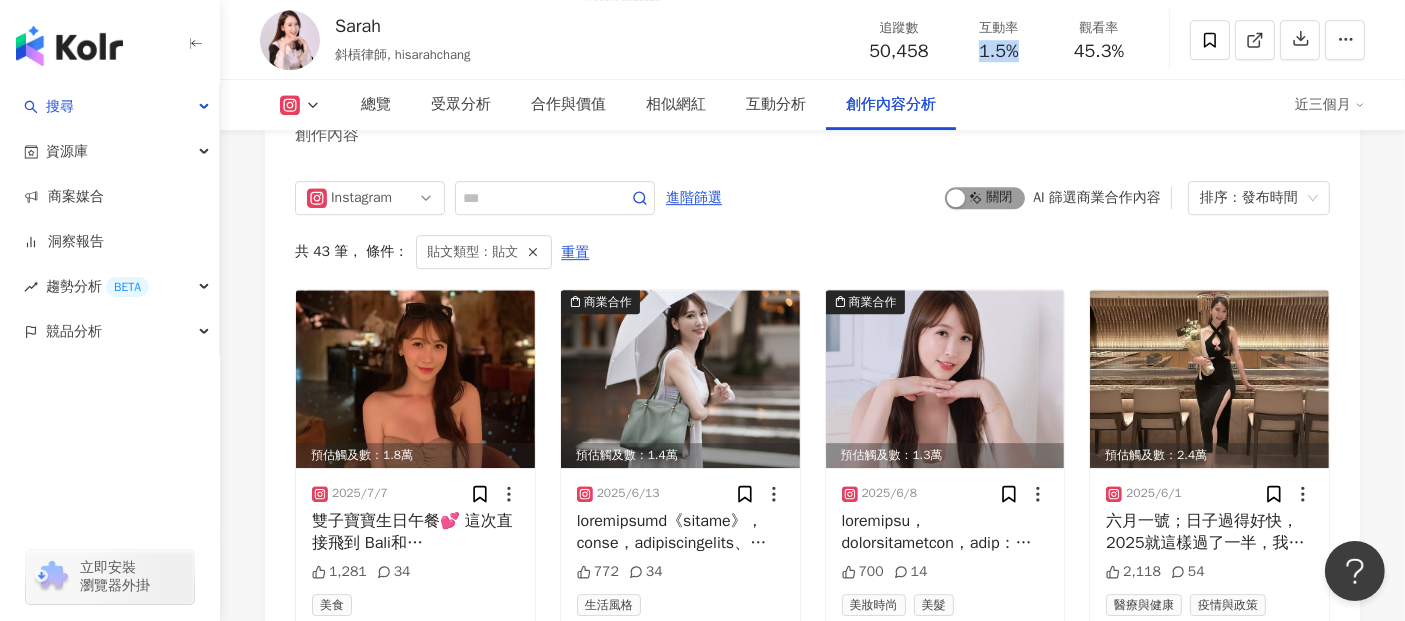 click on "啟動 關閉" at bounding box center (985, 198) 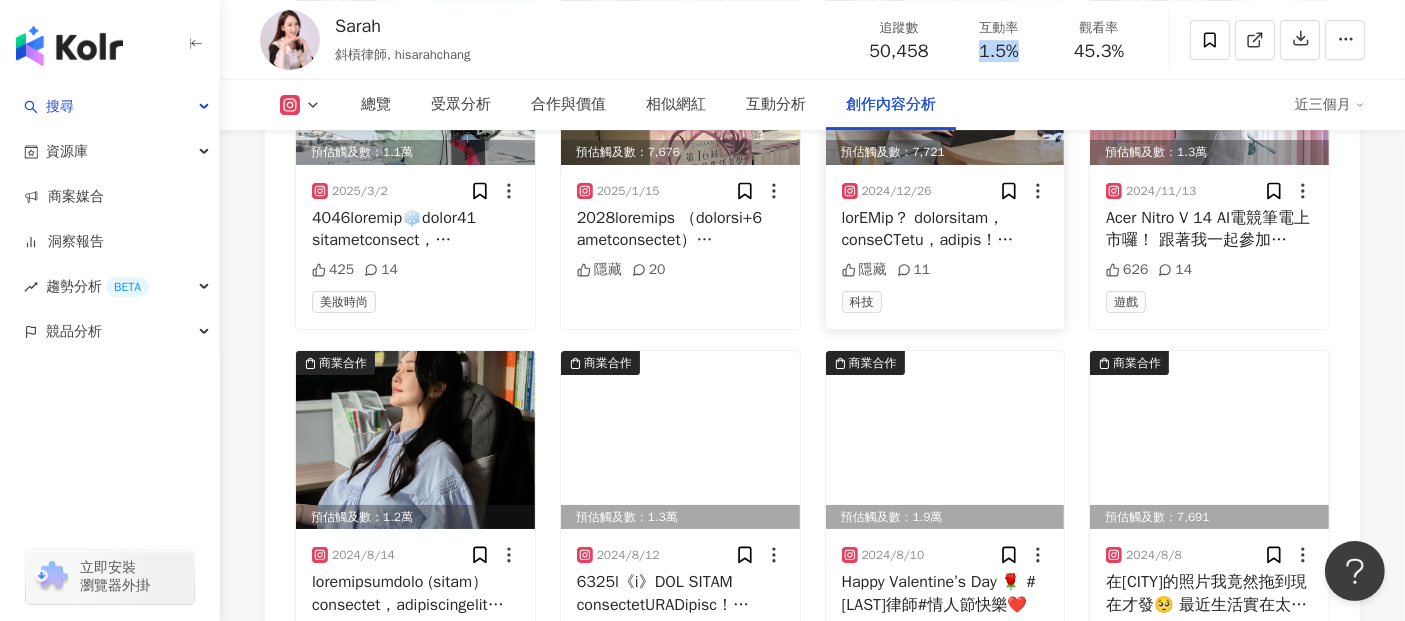 scroll, scrollTop: 7026, scrollLeft: 0, axis: vertical 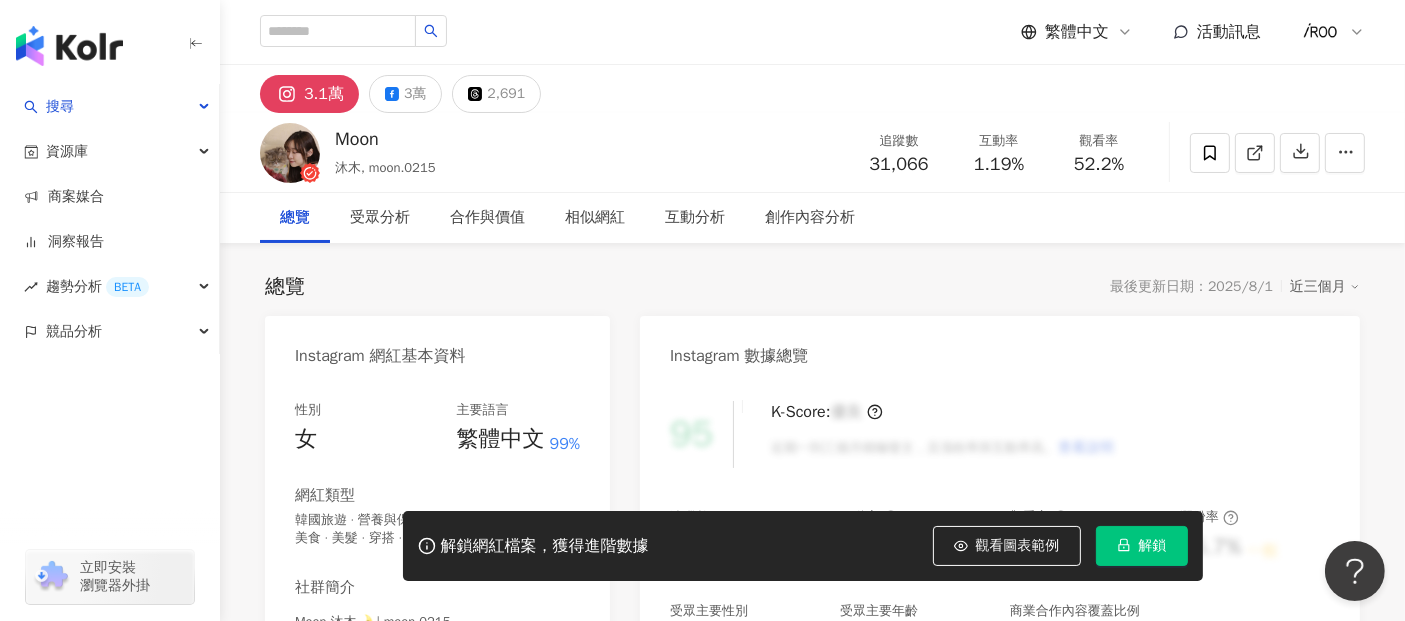 click on "解鎖" at bounding box center [1153, 546] 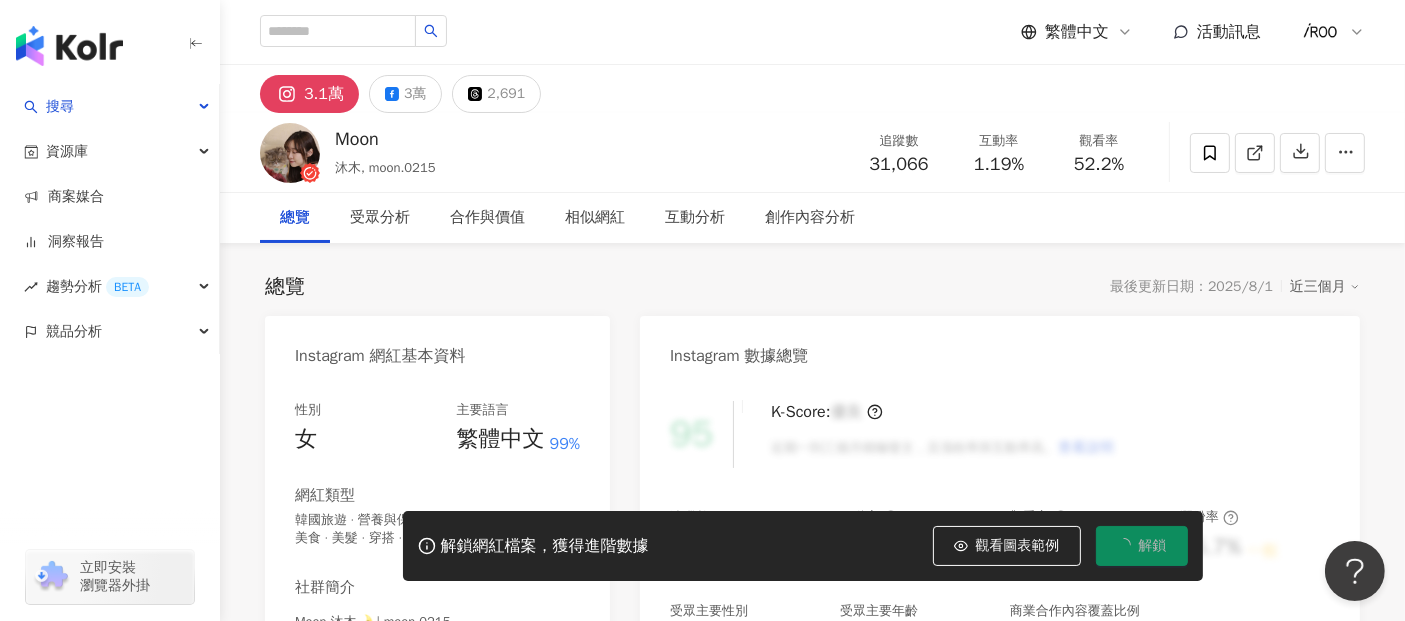 click on "總覽 受眾分析 合作與價值 相似網紅 互動分析 創作內容分析" at bounding box center (812, 218) 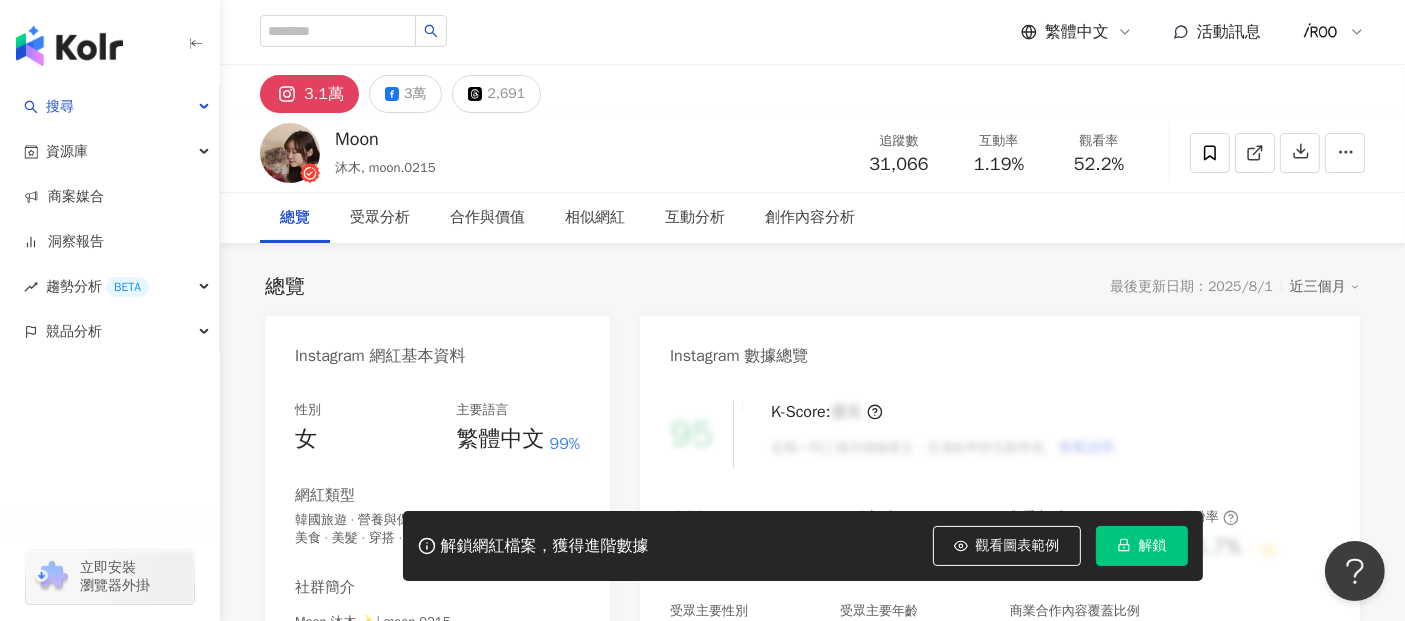click on "解鎖" at bounding box center [1153, 546] 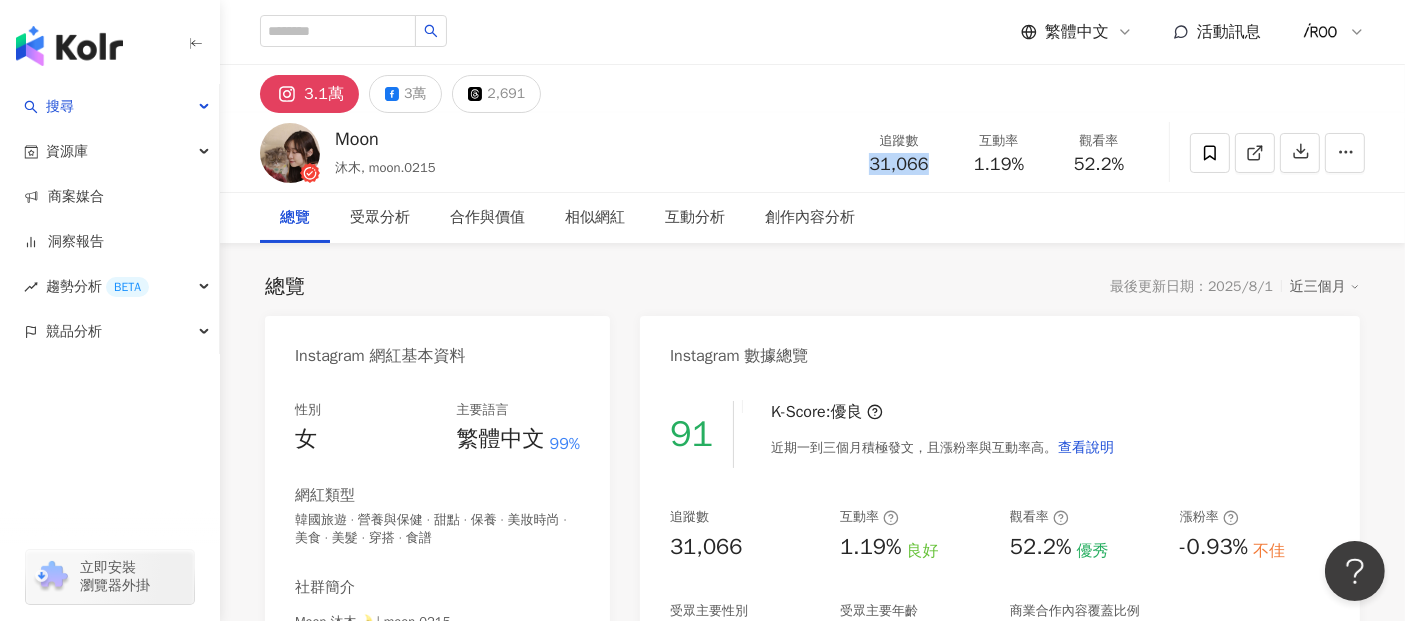 drag, startPoint x: 862, startPoint y: 166, endPoint x: 928, endPoint y: 164, distance: 66.0303 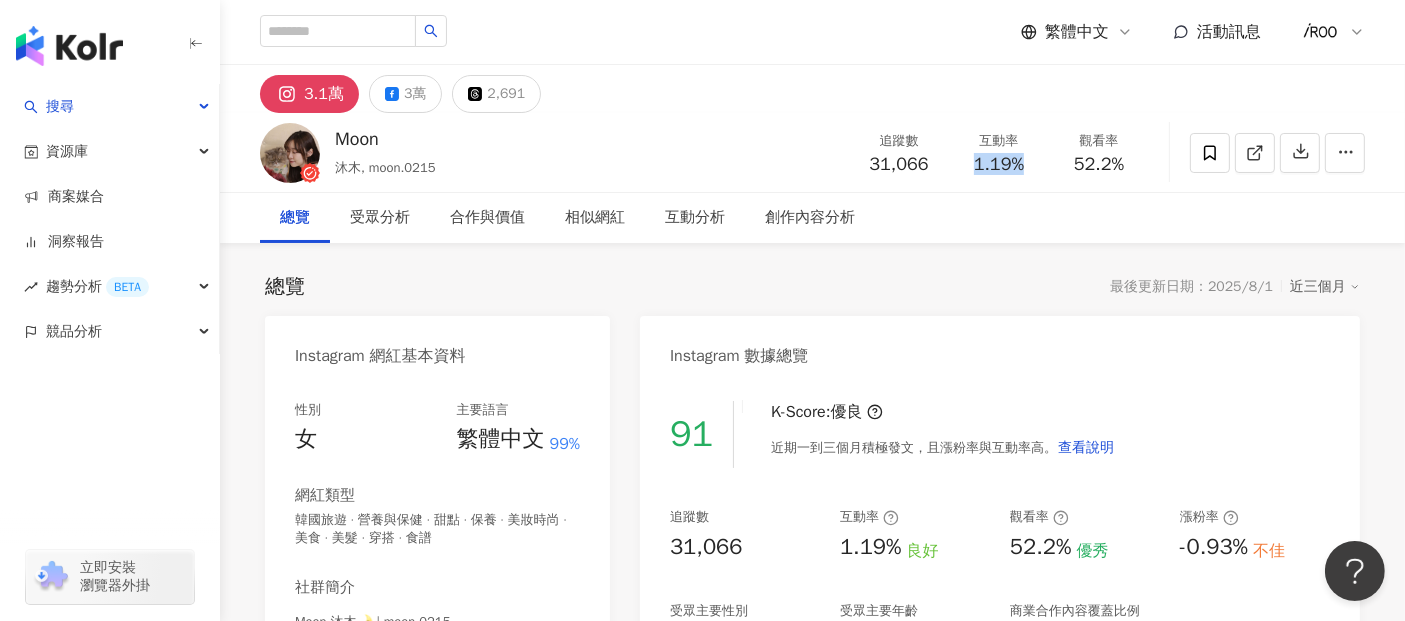 drag, startPoint x: 972, startPoint y: 165, endPoint x: 1034, endPoint y: 165, distance: 62 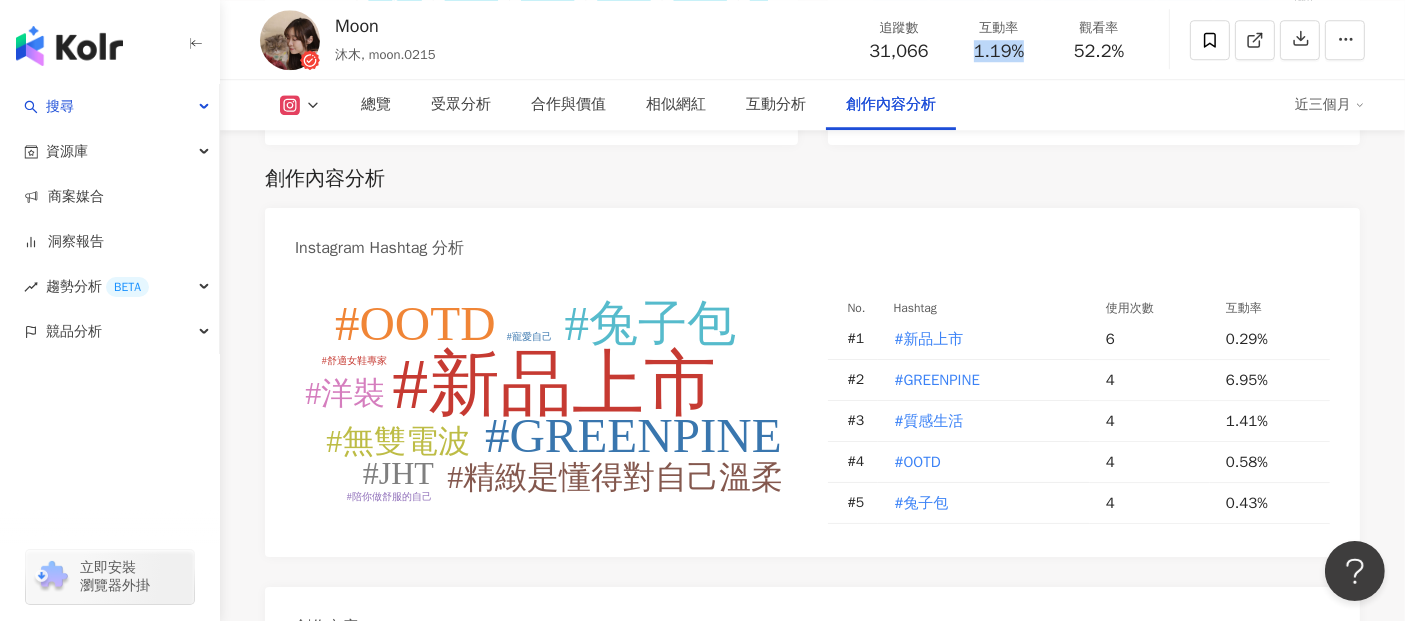 scroll, scrollTop: 6180, scrollLeft: 0, axis: vertical 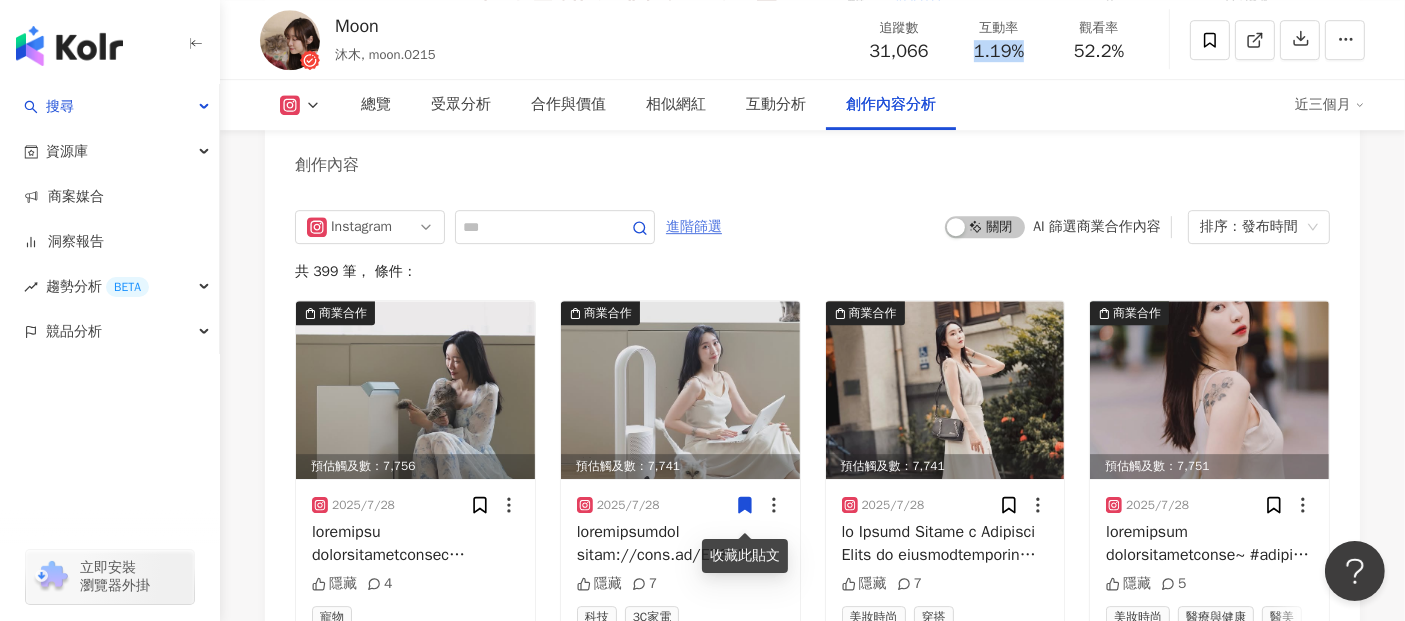 click on "進階篩選" at bounding box center (694, 227) 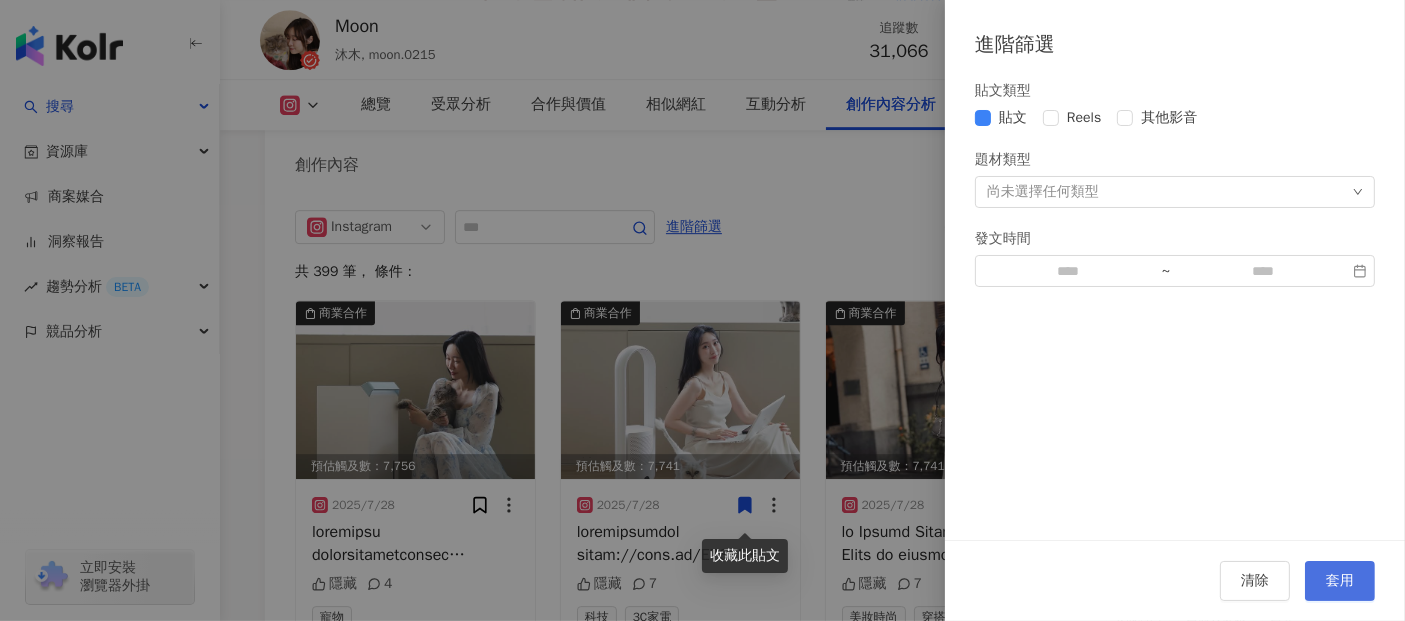 click on "套用" at bounding box center [1340, 581] 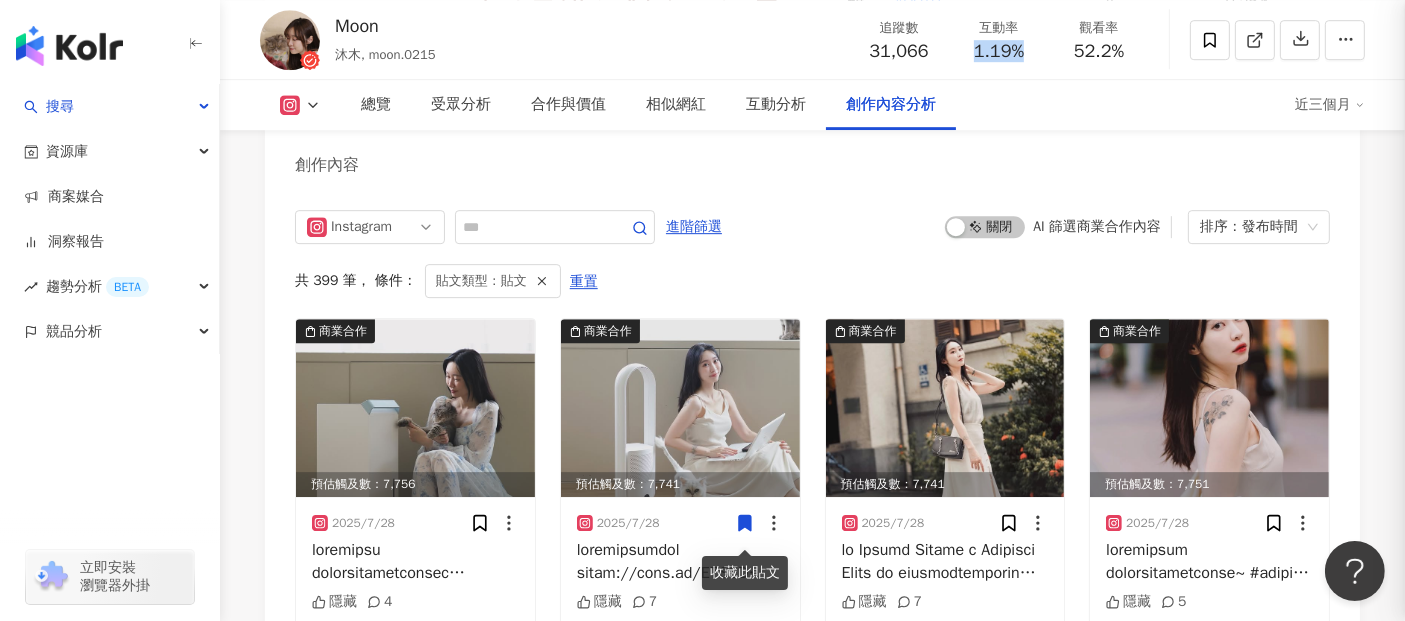 scroll, scrollTop: 6187, scrollLeft: 0, axis: vertical 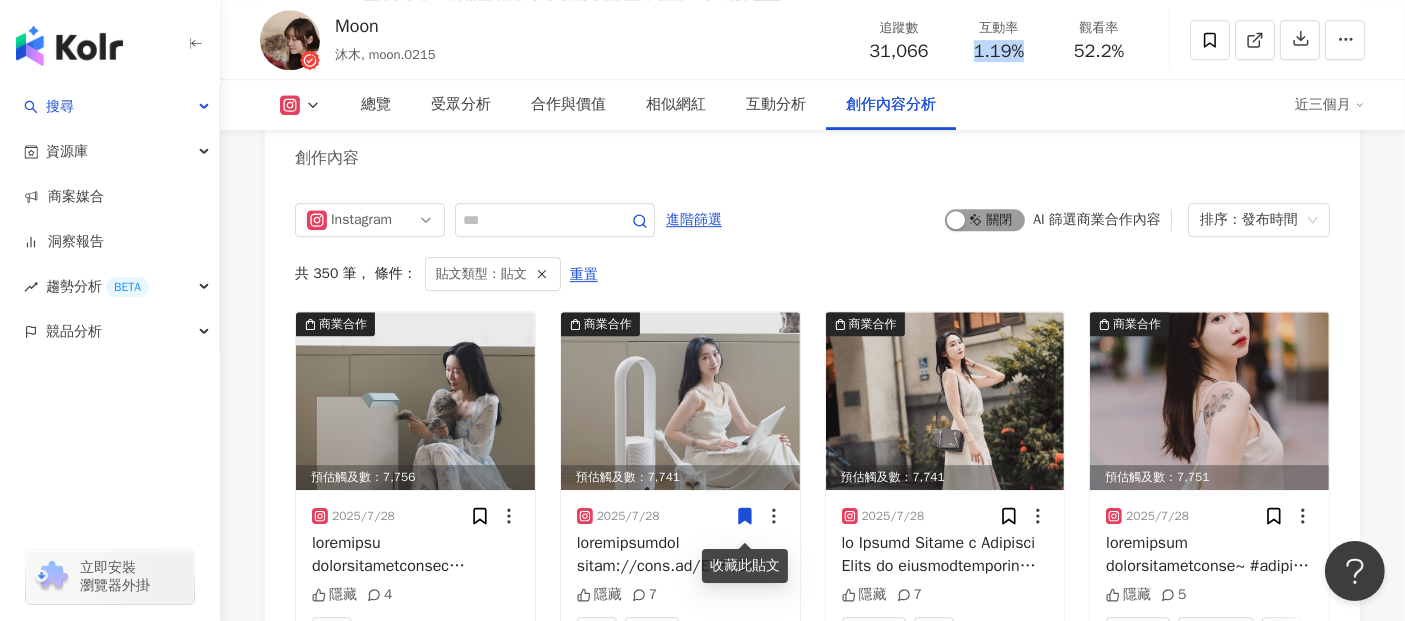 click at bounding box center [956, 220] 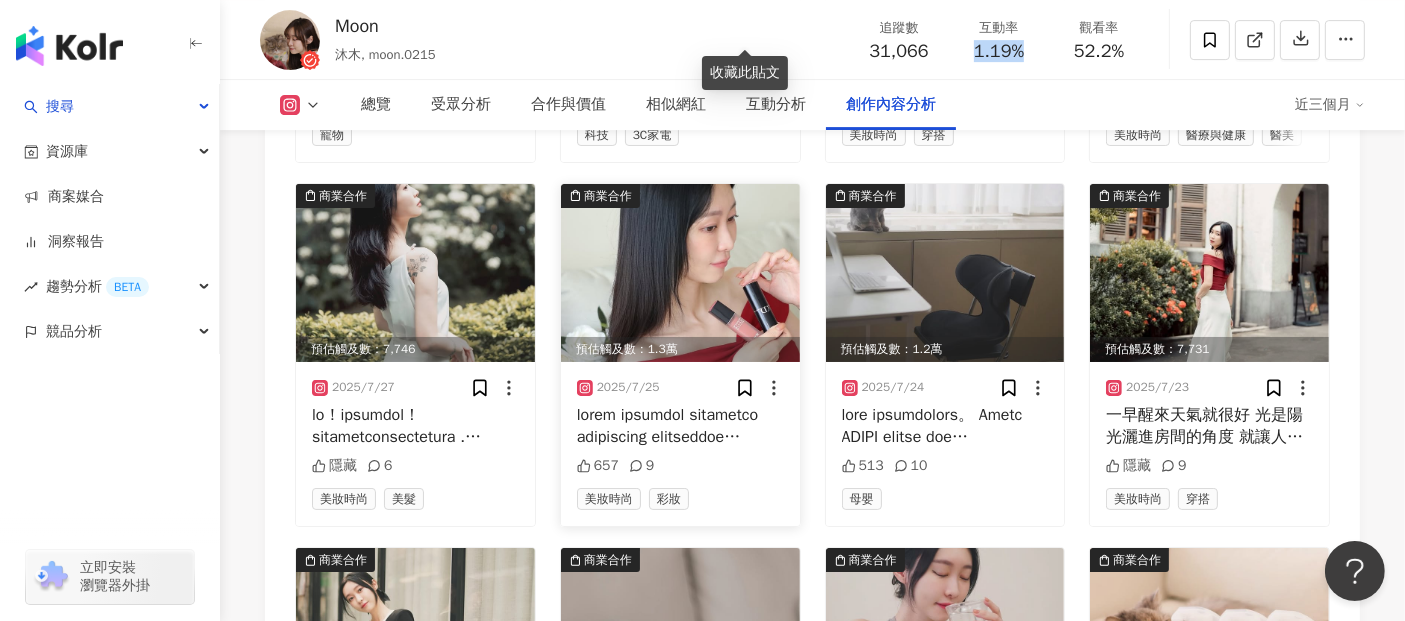 scroll, scrollTop: 6631, scrollLeft: 0, axis: vertical 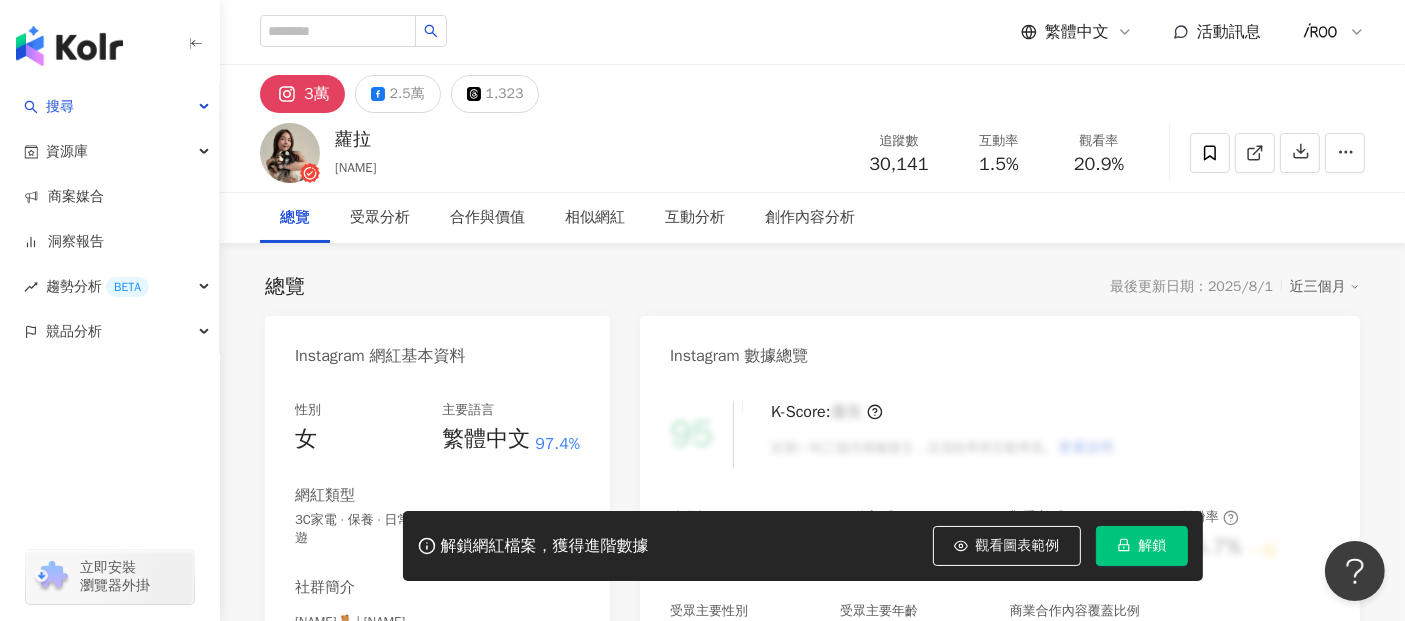click 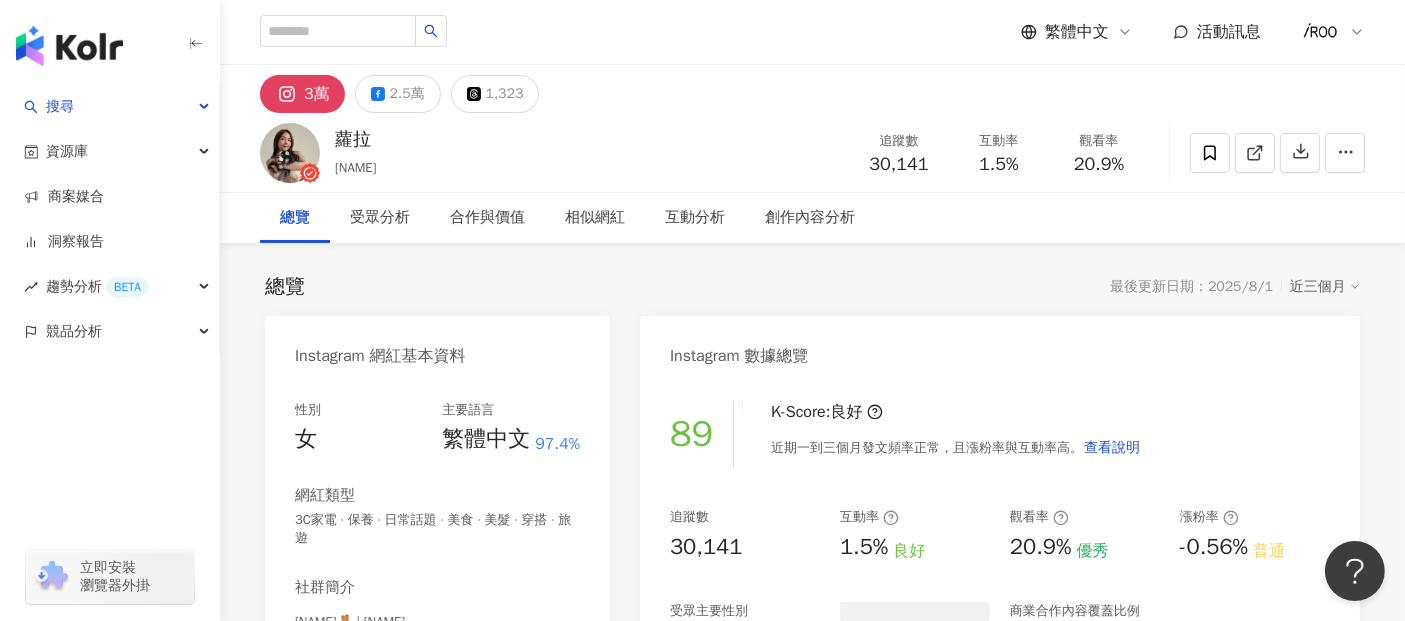 drag, startPoint x: 891, startPoint y: 171, endPoint x: 929, endPoint y: 175, distance: 38.209946 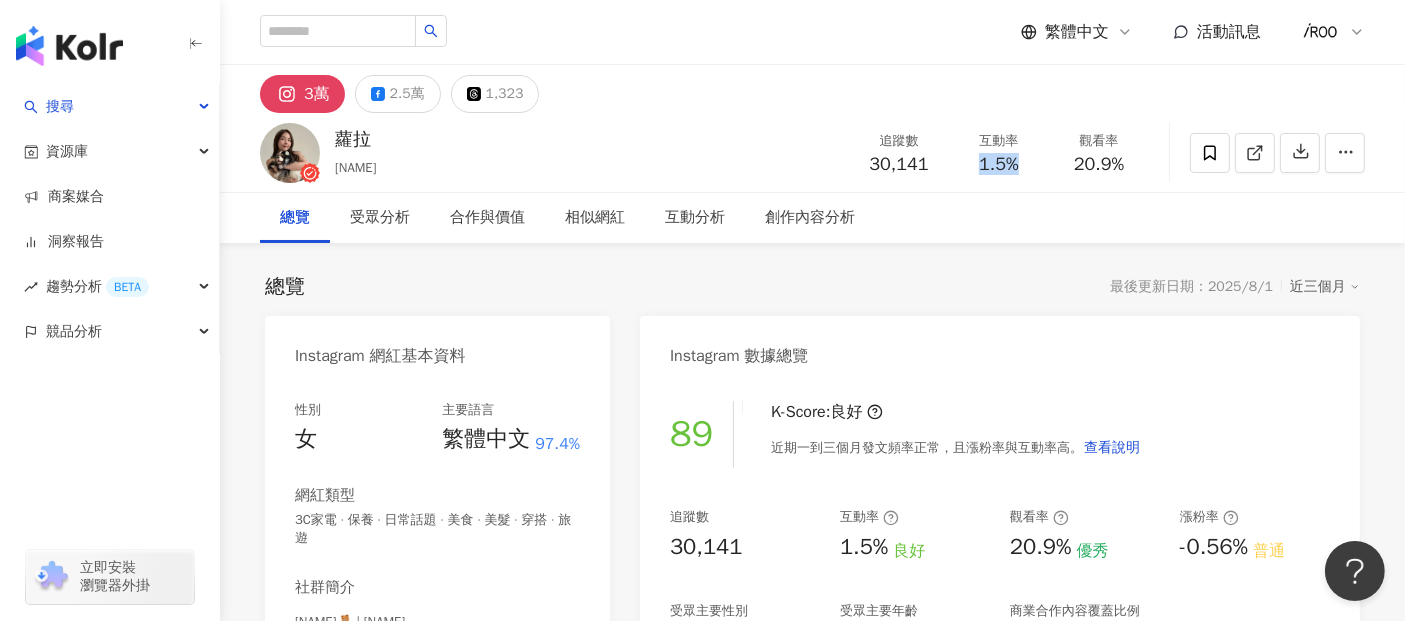 drag, startPoint x: 975, startPoint y: 168, endPoint x: 1040, endPoint y: 168, distance: 65 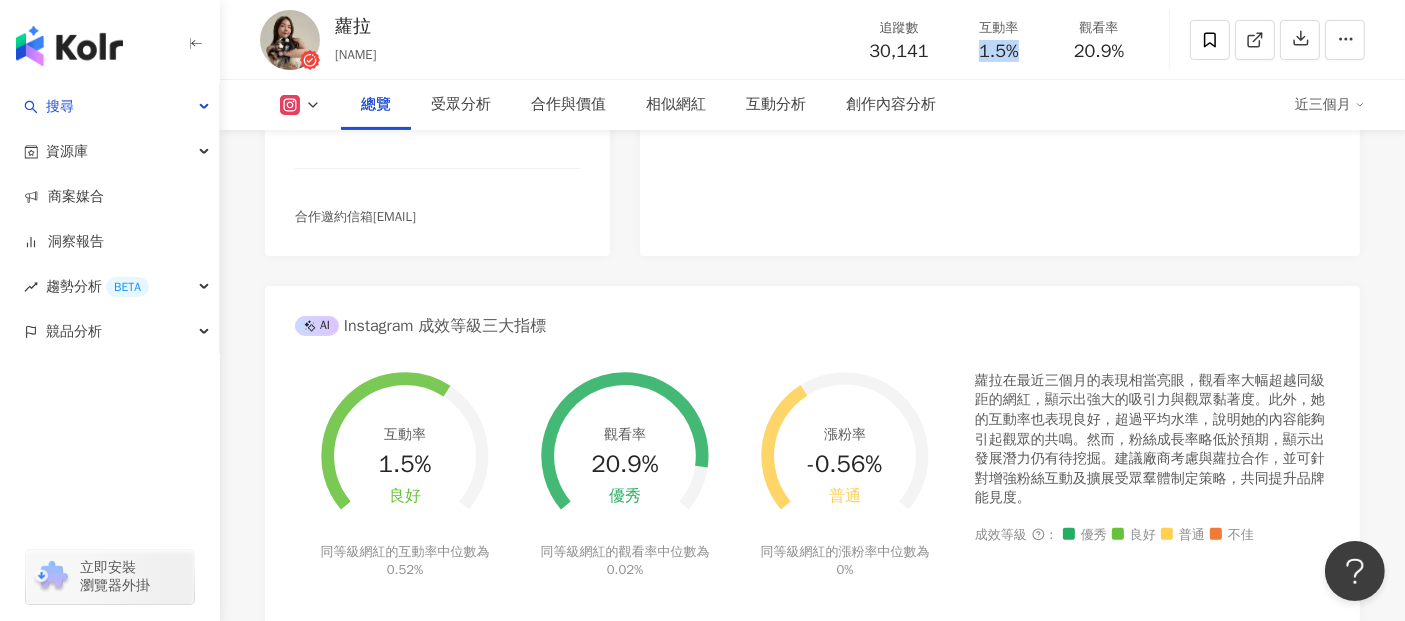 scroll, scrollTop: 888, scrollLeft: 0, axis: vertical 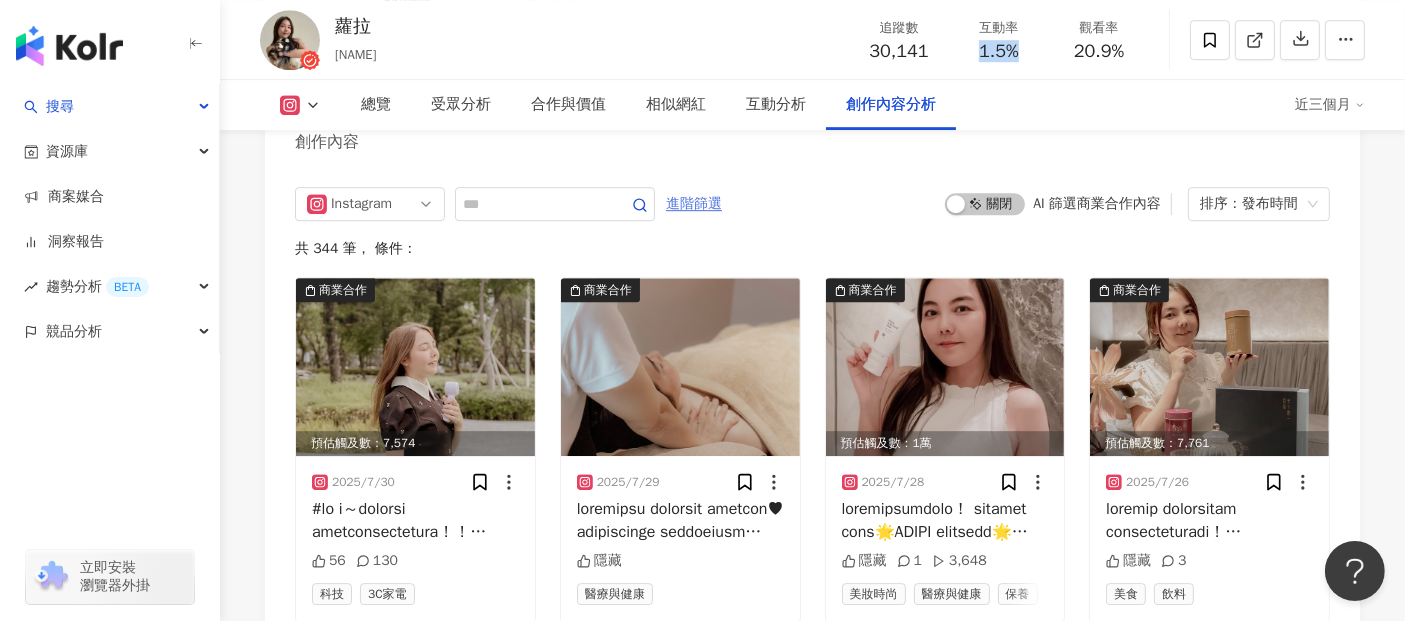 click on "進階篩選" at bounding box center [694, 204] 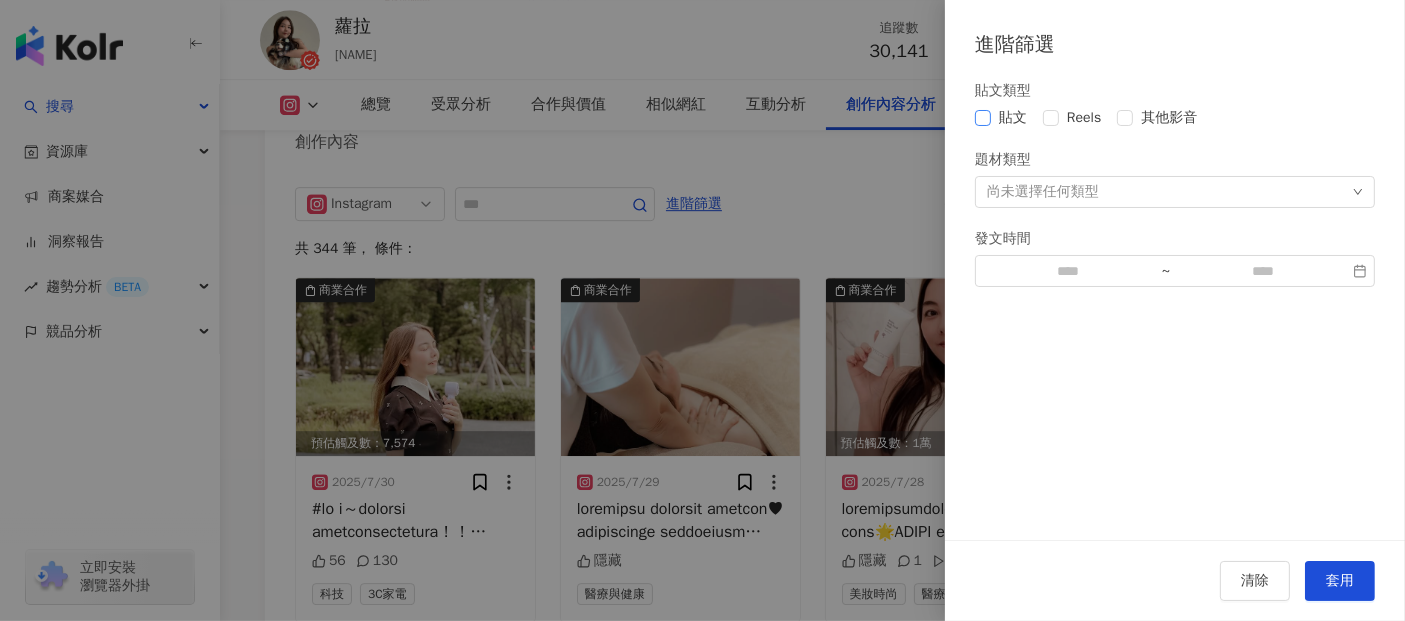 click on "貼文" at bounding box center [1005, 118] 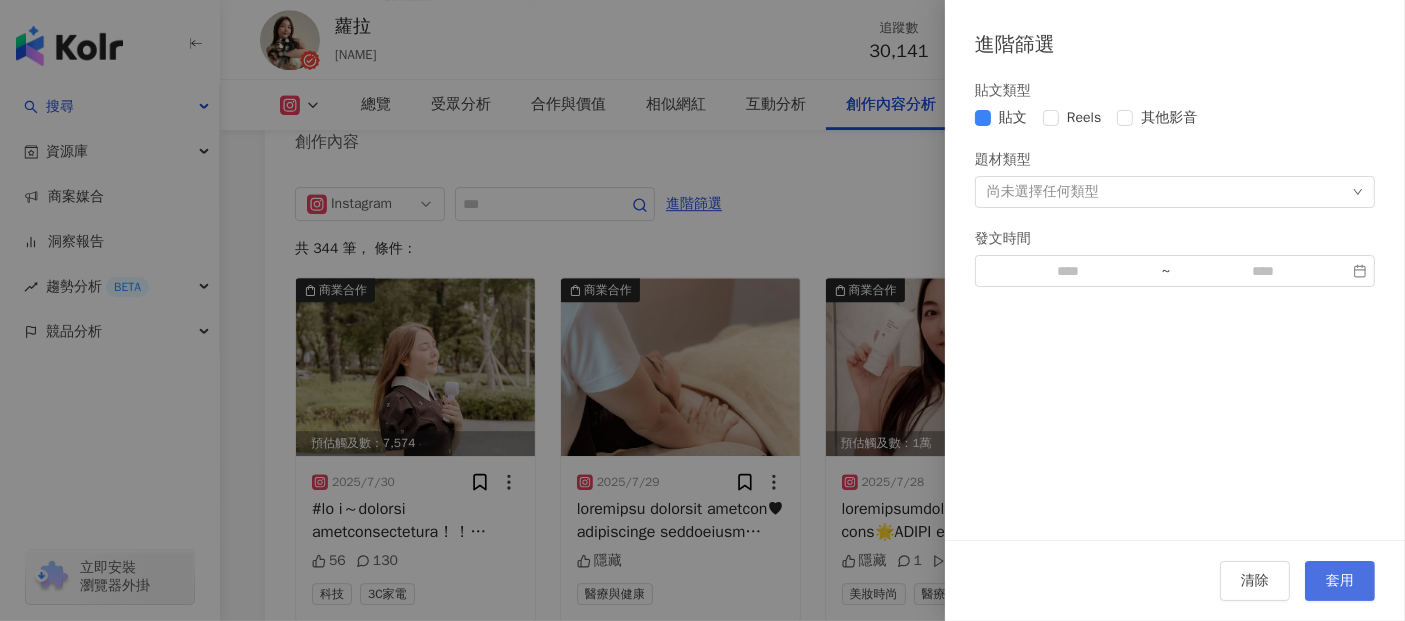 click on "套用" at bounding box center [1340, 581] 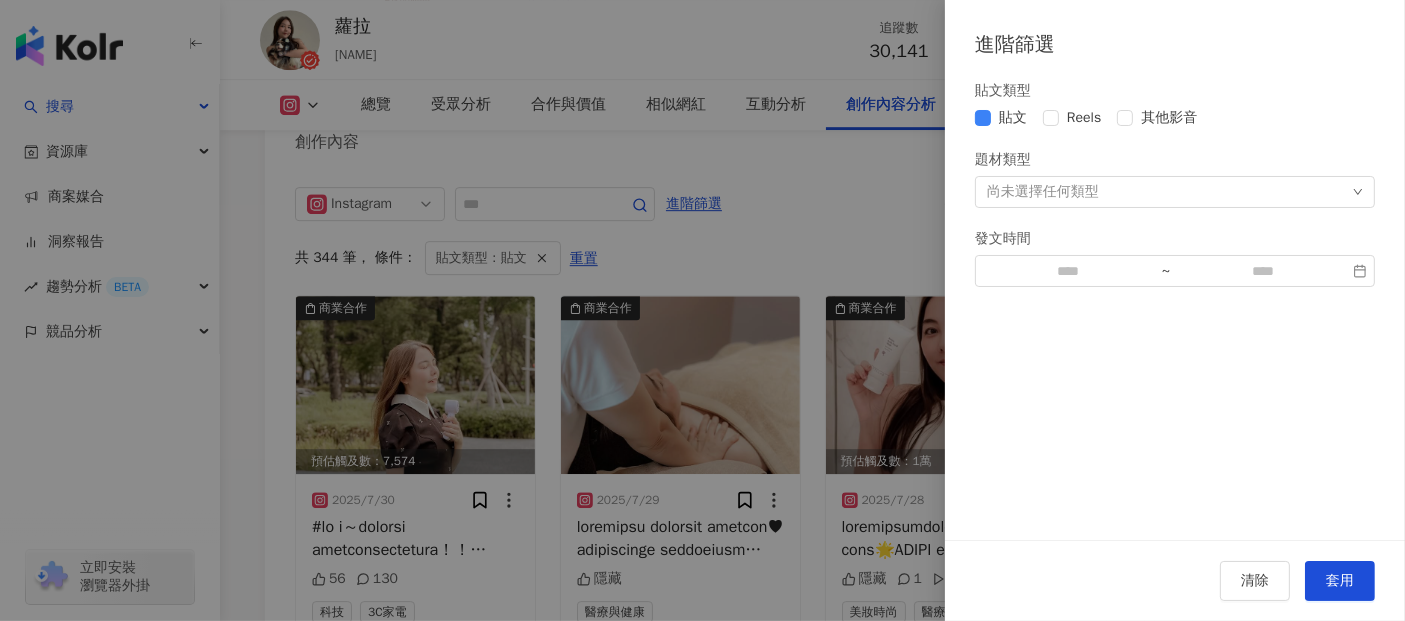 scroll, scrollTop: 6132, scrollLeft: 0, axis: vertical 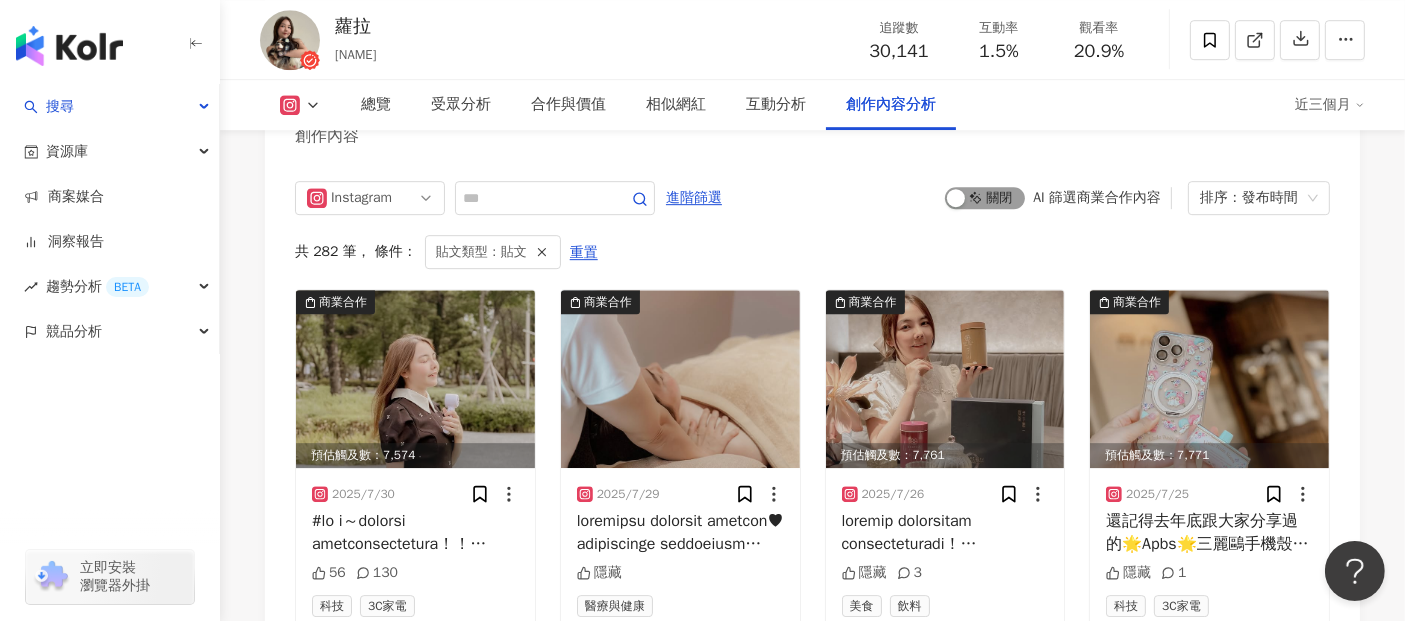 click on "啟動 關閉" at bounding box center [985, 198] 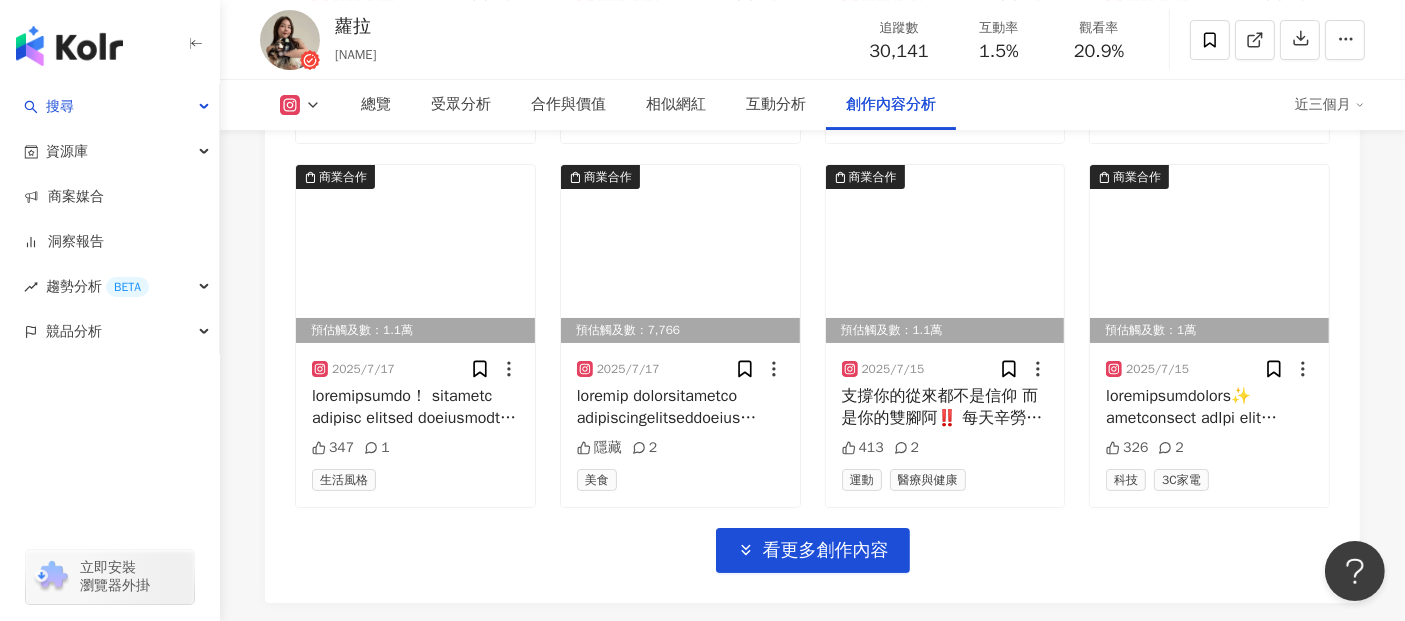 scroll, scrollTop: 7021, scrollLeft: 0, axis: vertical 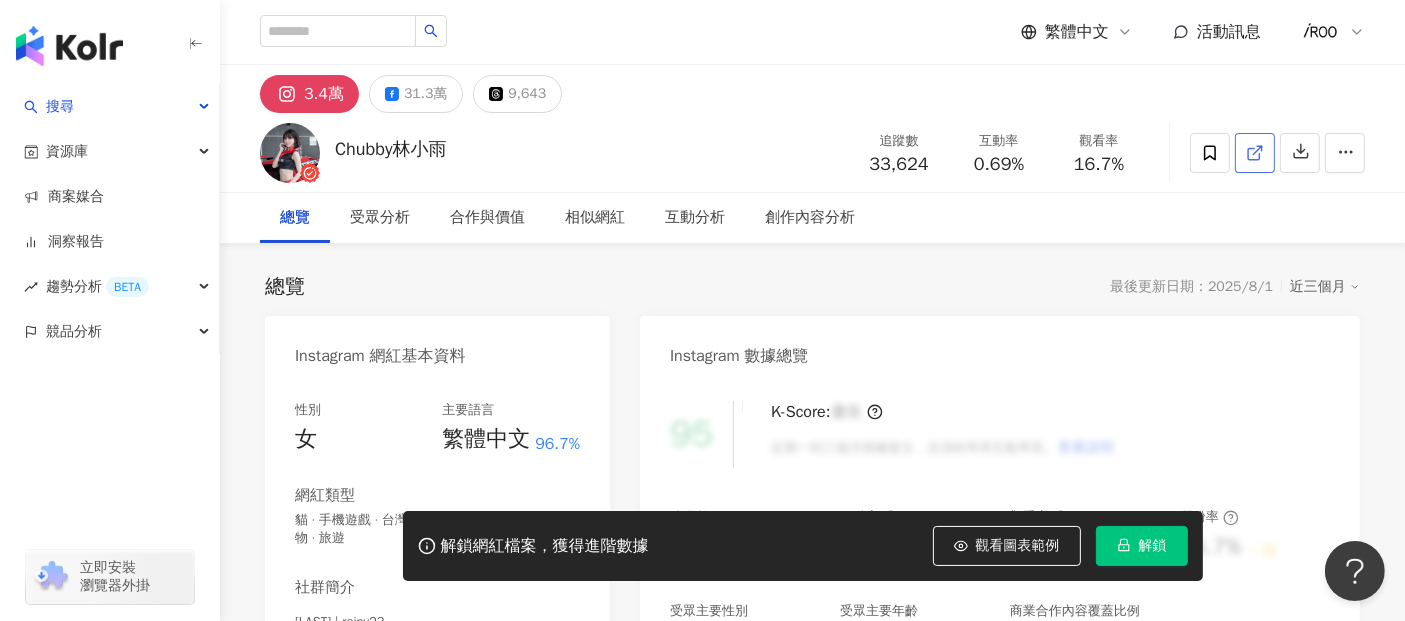 click 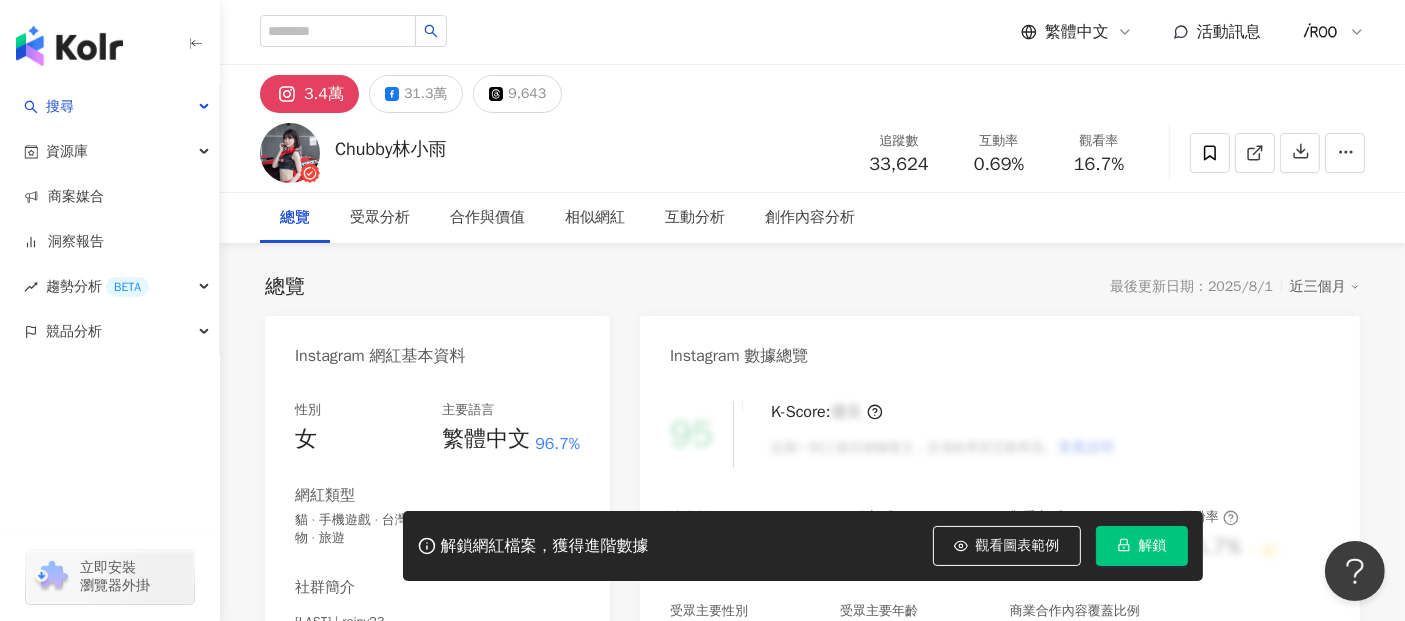 click 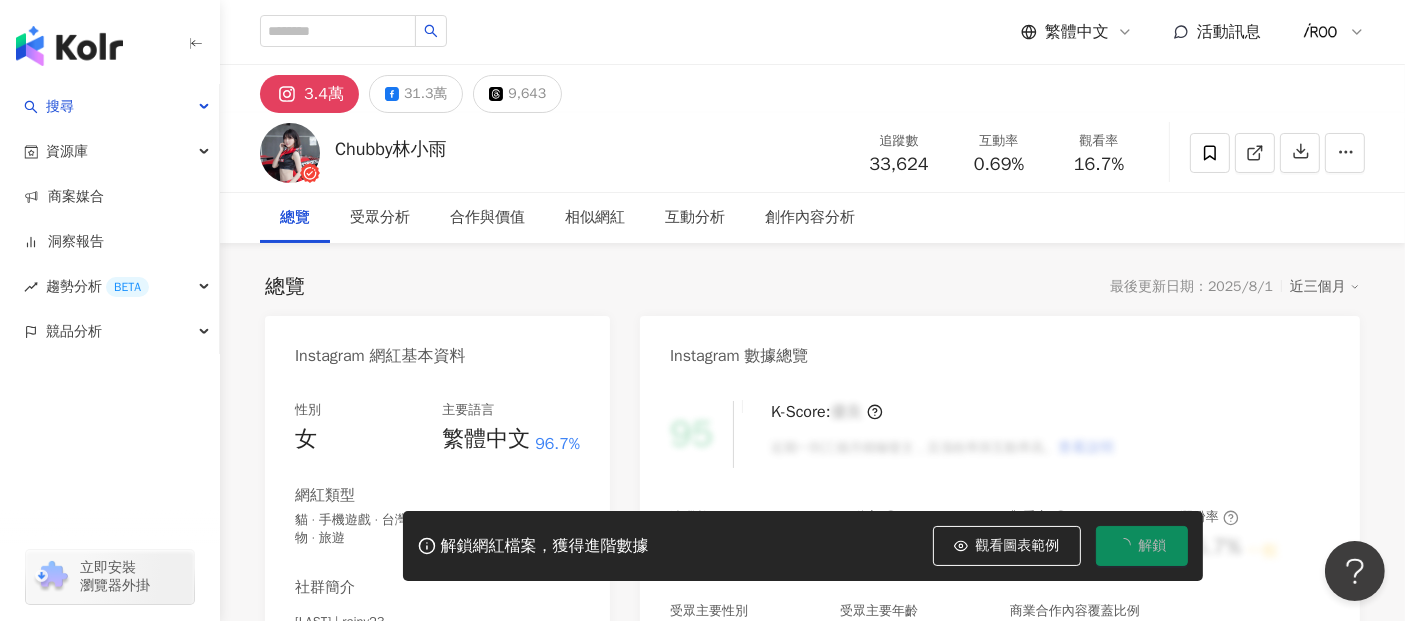 click on "3.4萬 31.3萬 9,643" at bounding box center [812, 89] 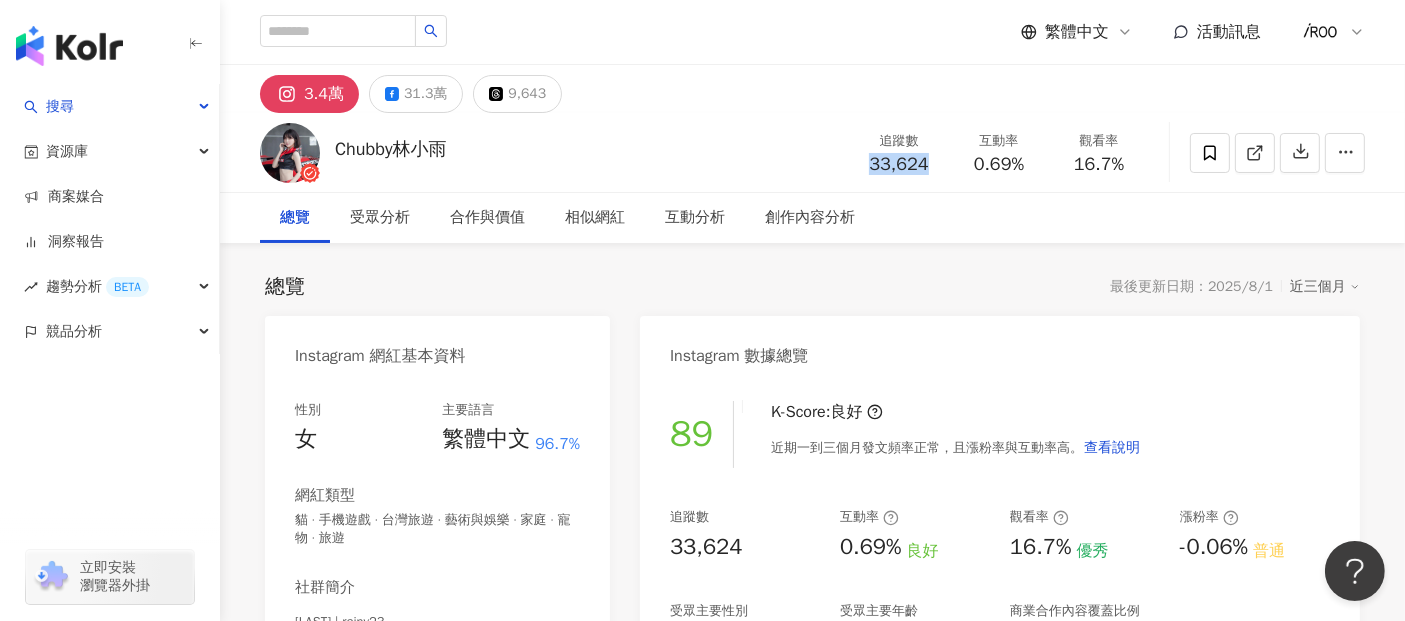 drag, startPoint x: 865, startPoint y: 166, endPoint x: 935, endPoint y: 166, distance: 70 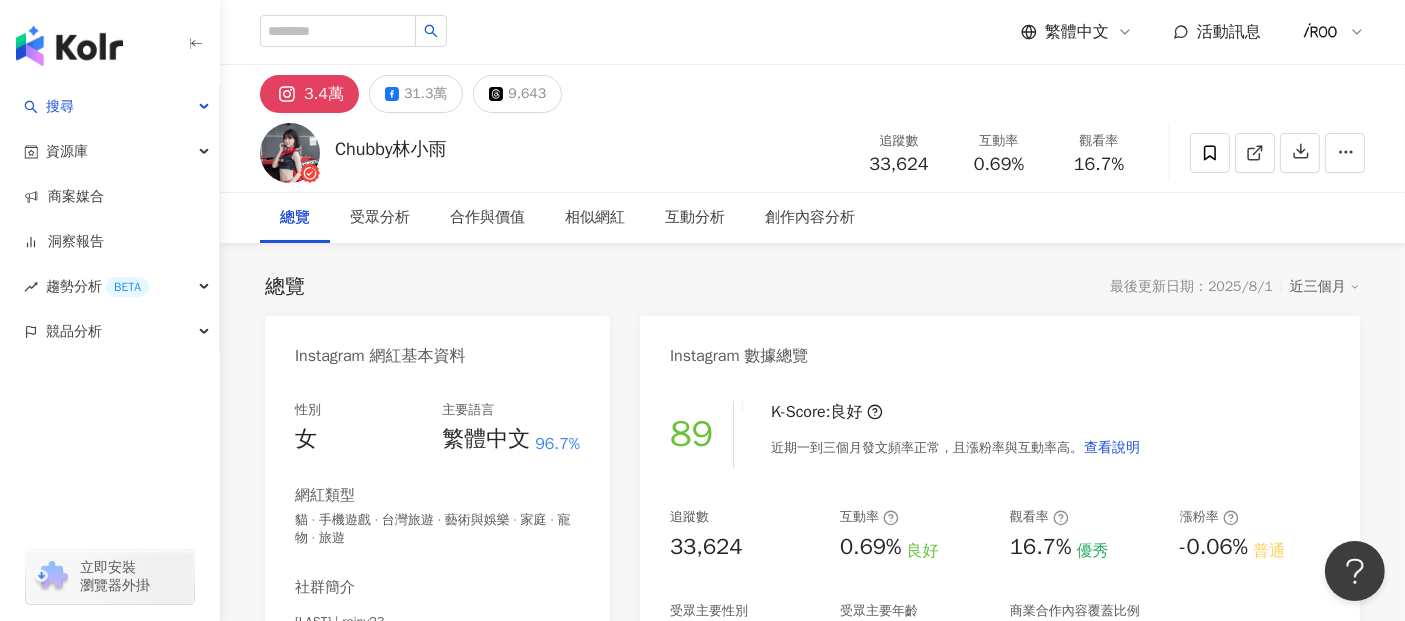 click on "Chubby林小雨 追蹤數 33,624 互動率 0.69% 觀看率 16.7%" at bounding box center [812, 152] 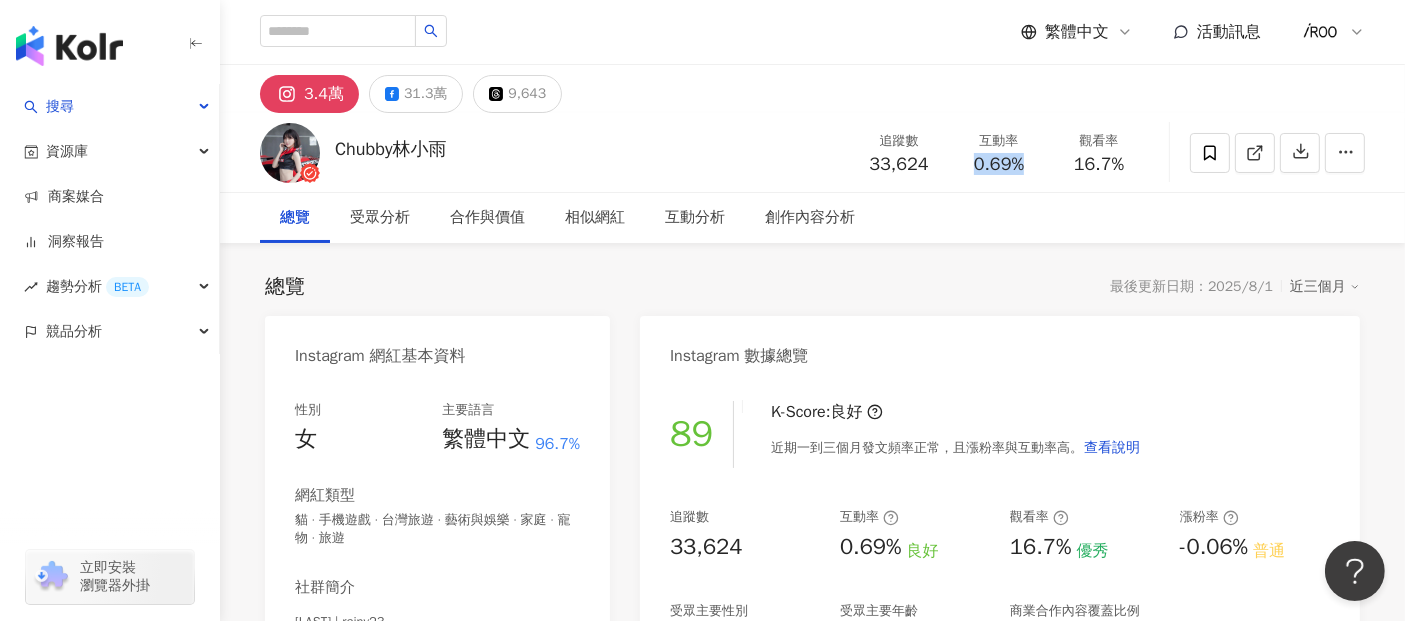 drag, startPoint x: 967, startPoint y: 170, endPoint x: 1034, endPoint y: 170, distance: 67 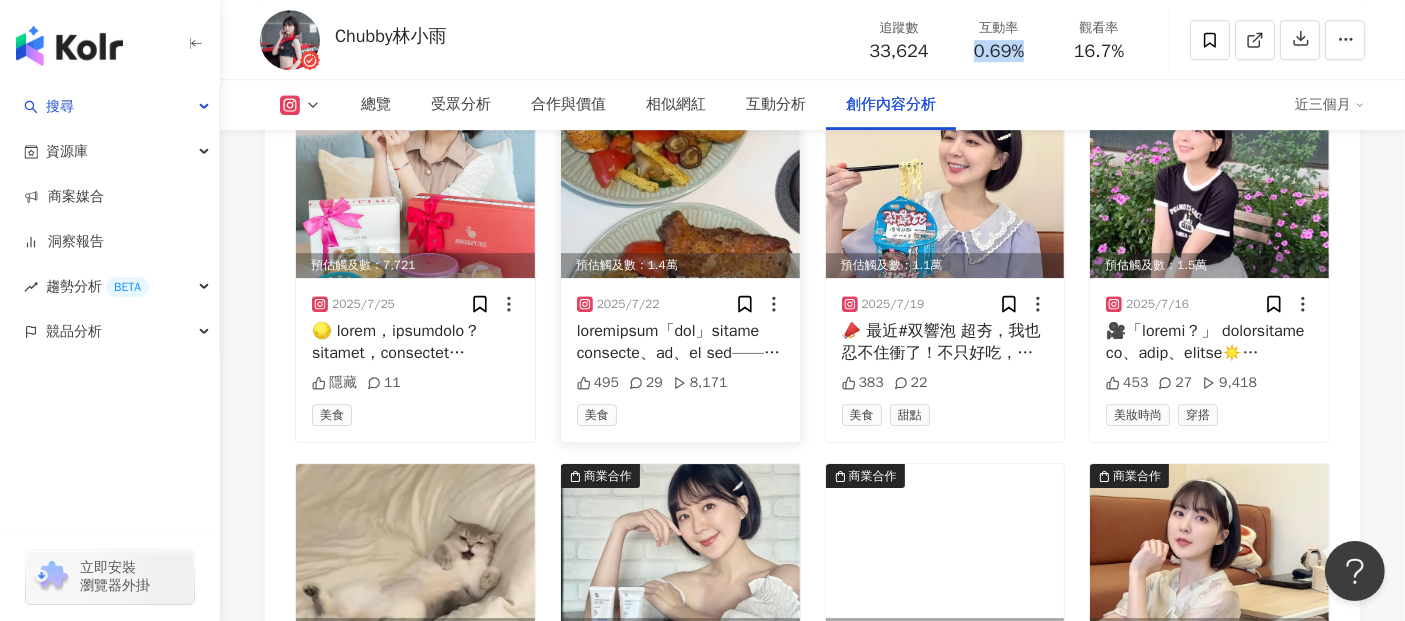 scroll, scrollTop: 6111, scrollLeft: 0, axis: vertical 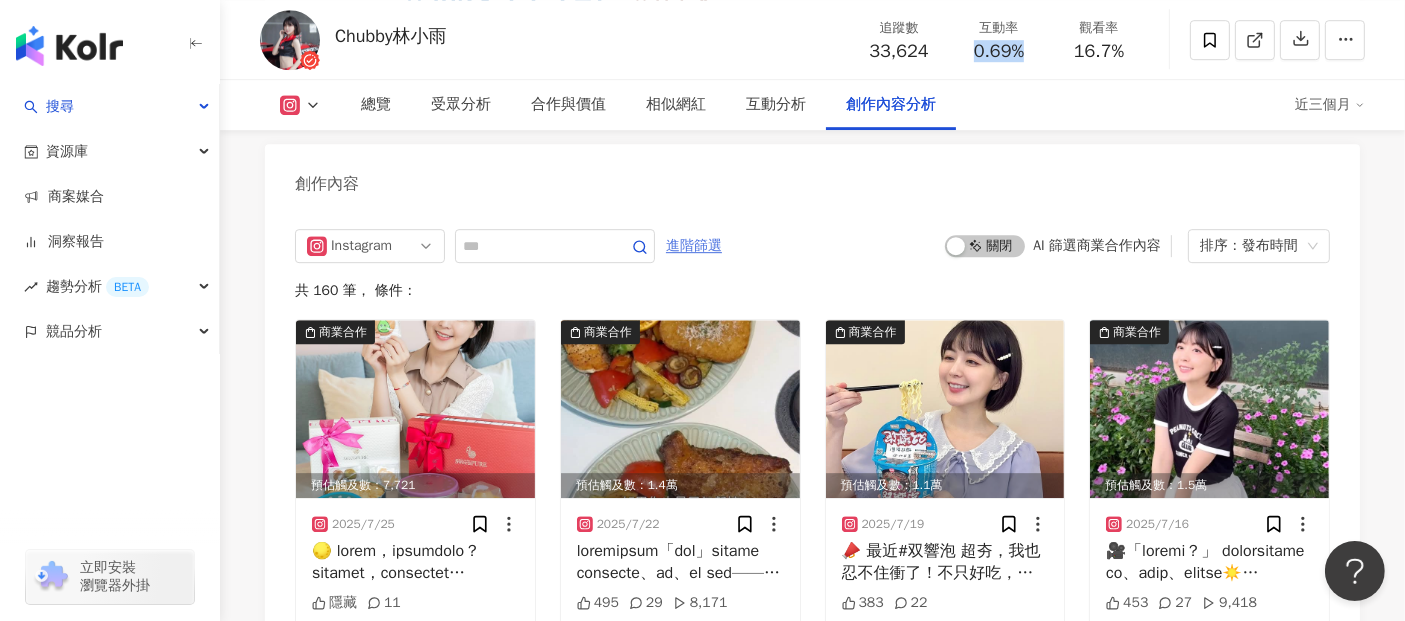 click on "進階篩選" at bounding box center (694, 246) 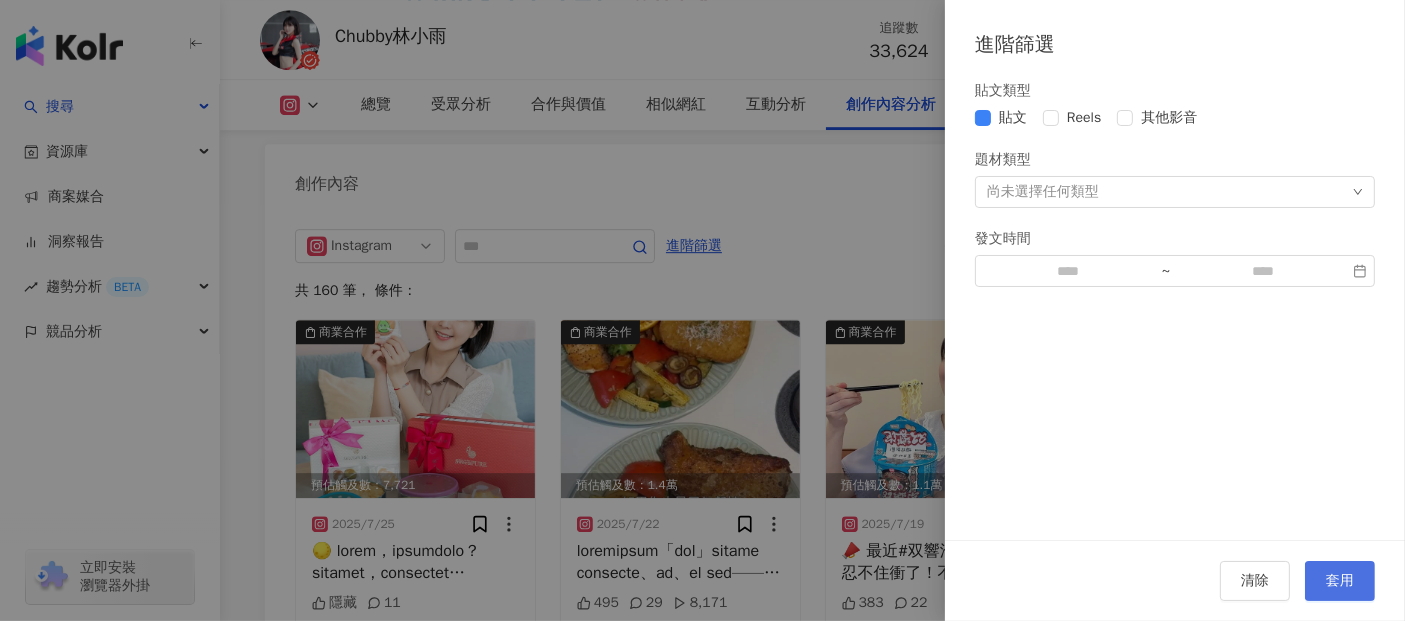 click on "套用" at bounding box center [1340, 581] 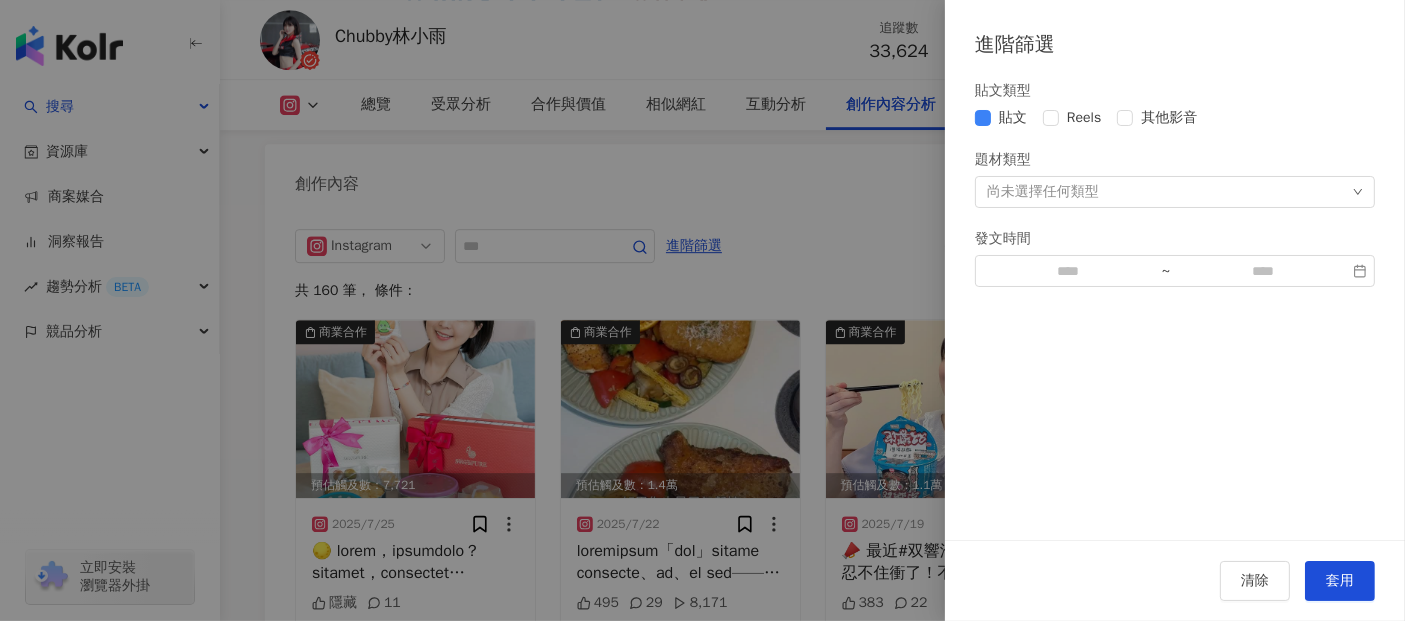 scroll, scrollTop: 6115, scrollLeft: 0, axis: vertical 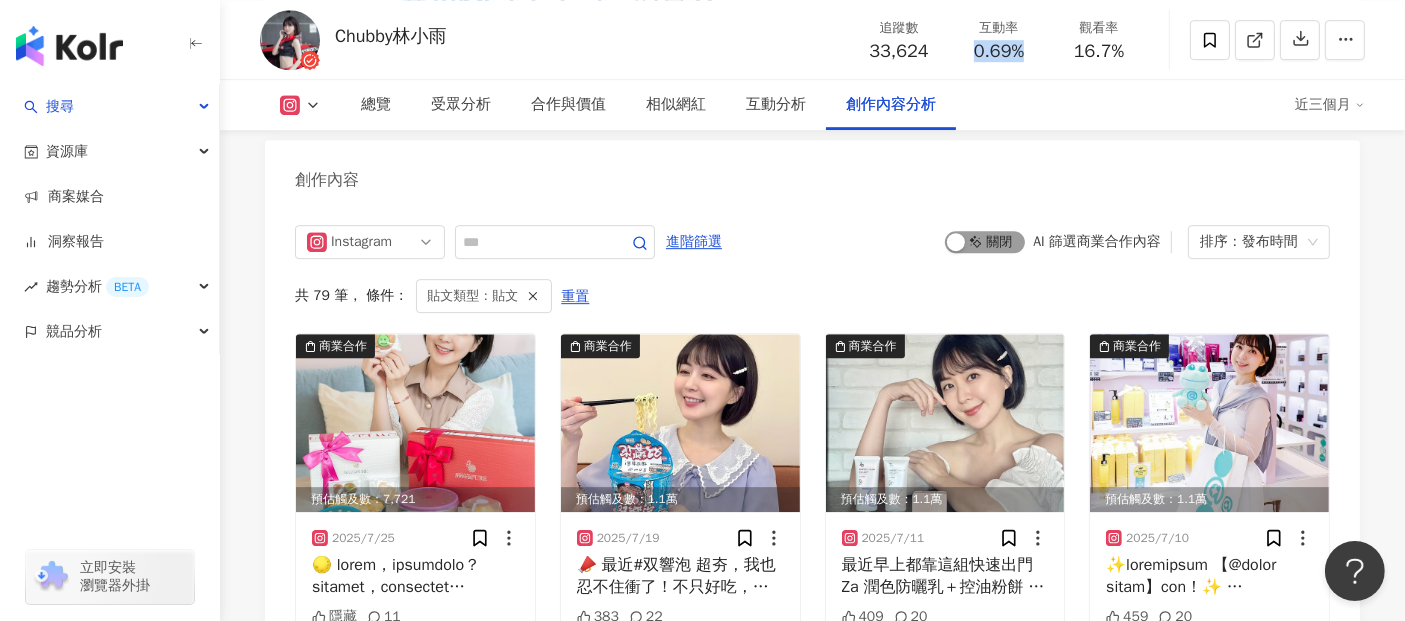 click at bounding box center [956, 242] 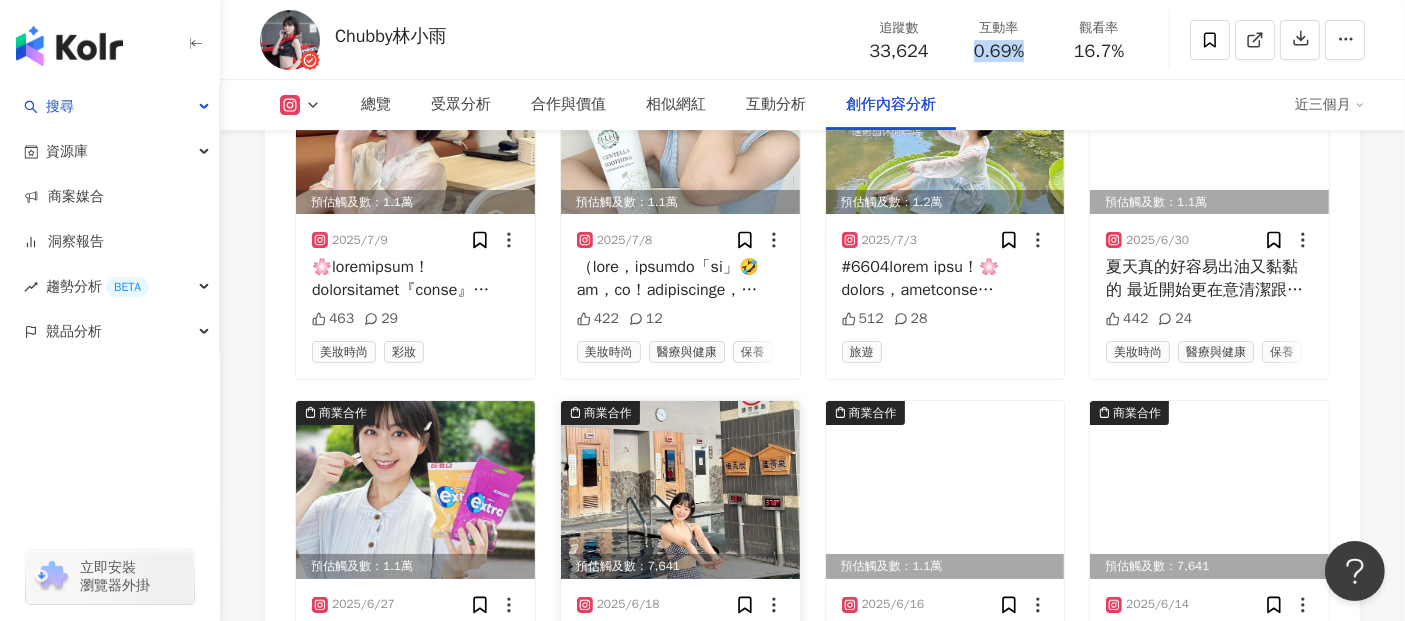 scroll, scrollTop: 6782, scrollLeft: 0, axis: vertical 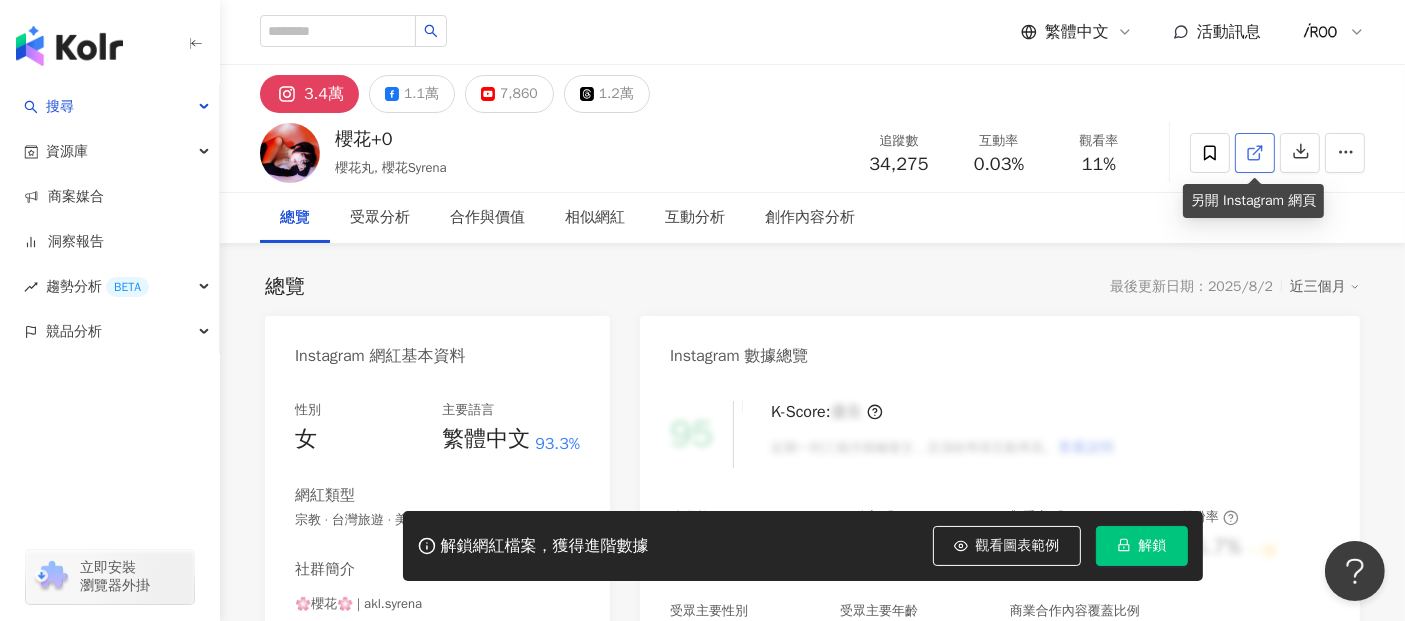 click 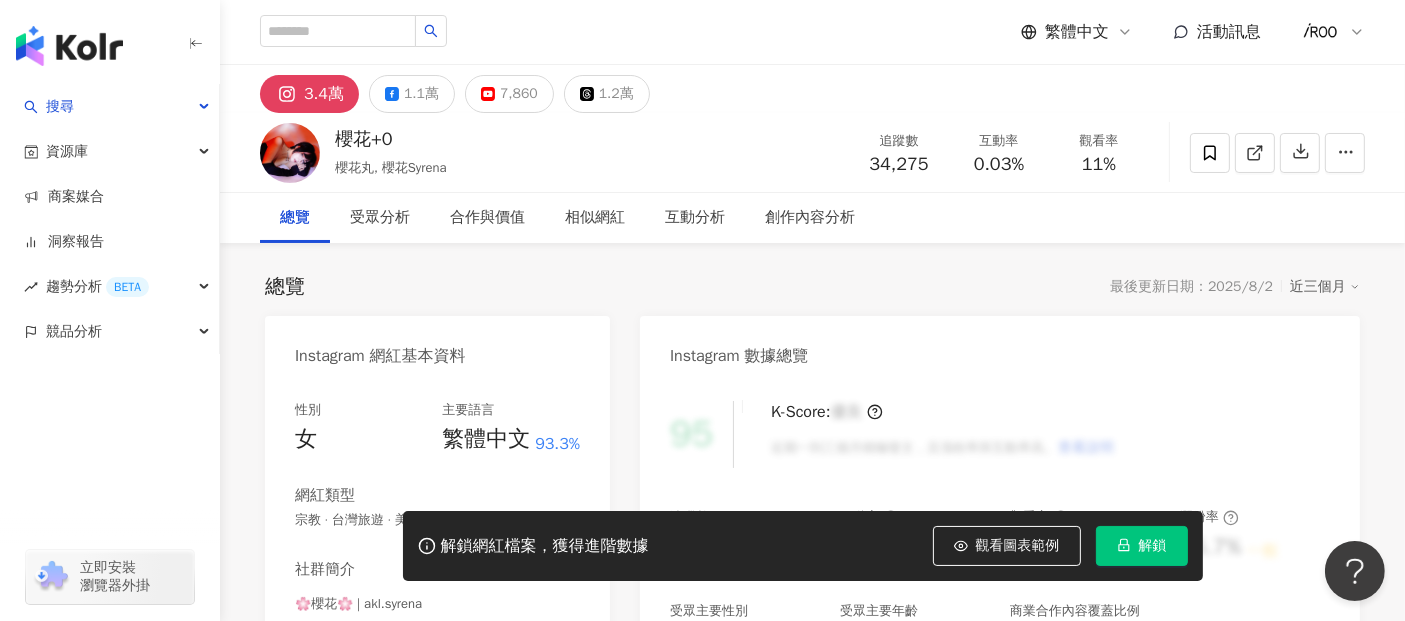 click on "解鎖" at bounding box center (1142, 546) 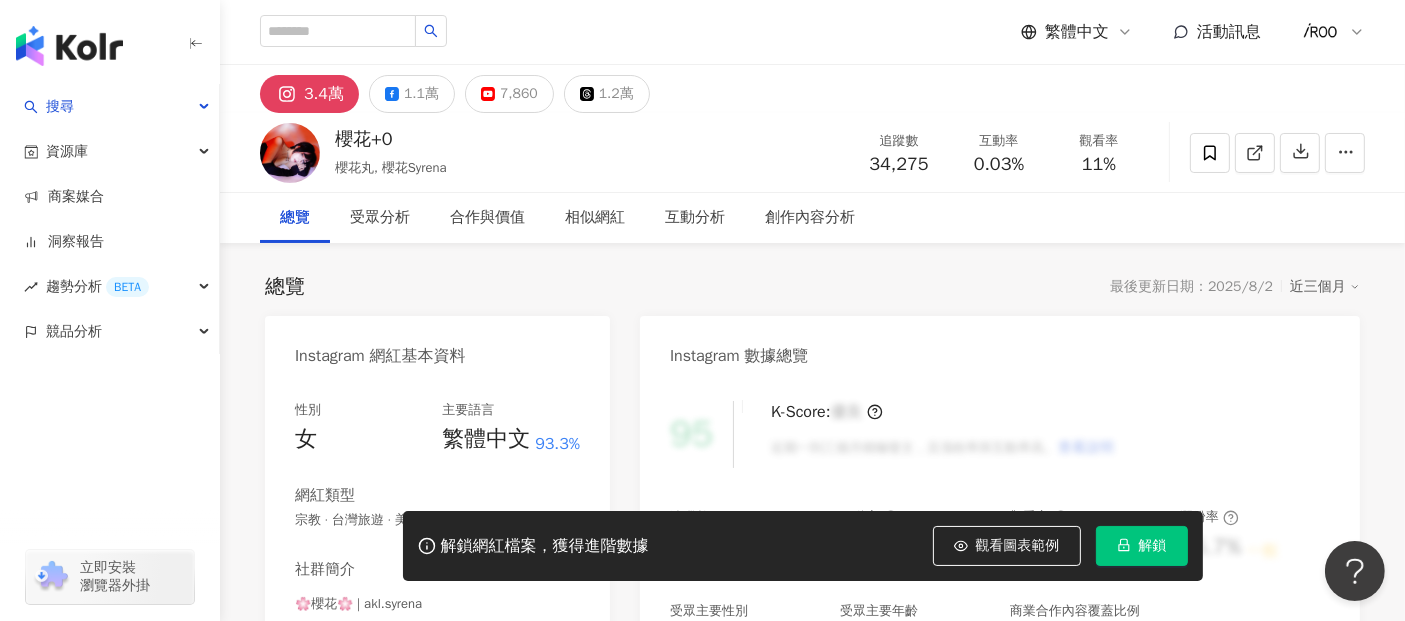 drag, startPoint x: 1126, startPoint y: 550, endPoint x: 1088, endPoint y: 539, distance: 39.56008 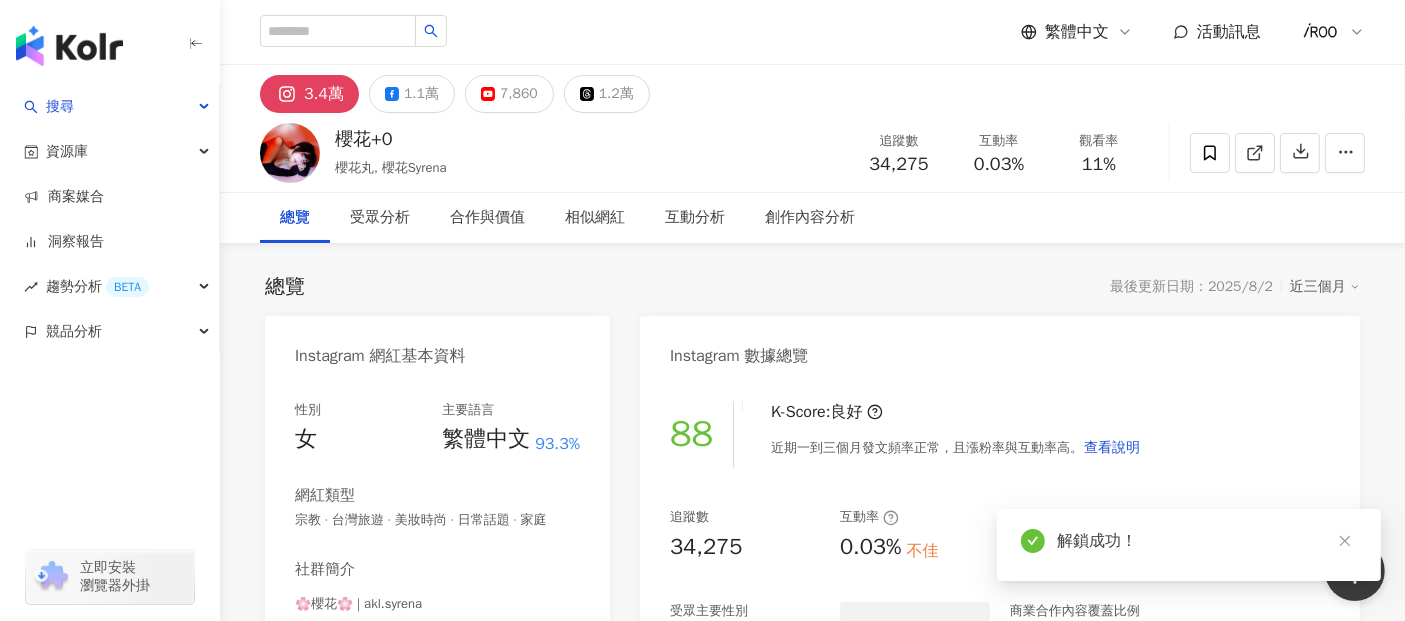 click on "34,275" at bounding box center (899, 165) 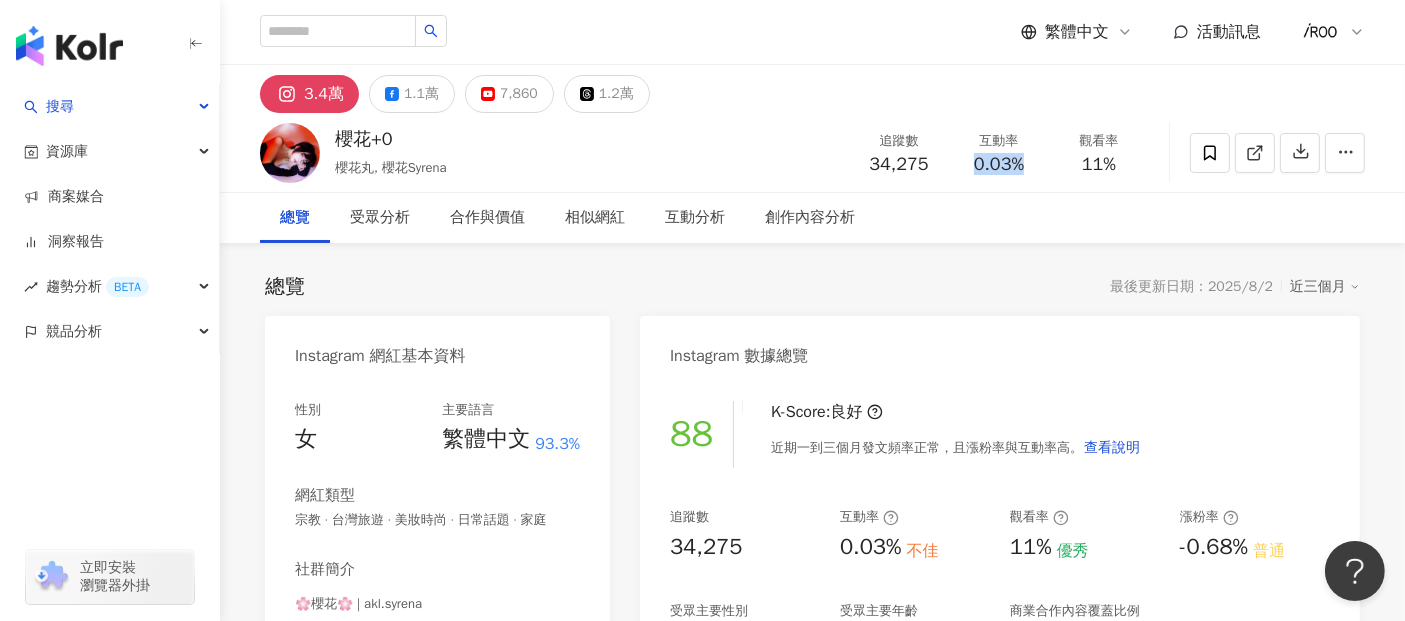 drag, startPoint x: 974, startPoint y: 167, endPoint x: 1037, endPoint y: 165, distance: 63.03174 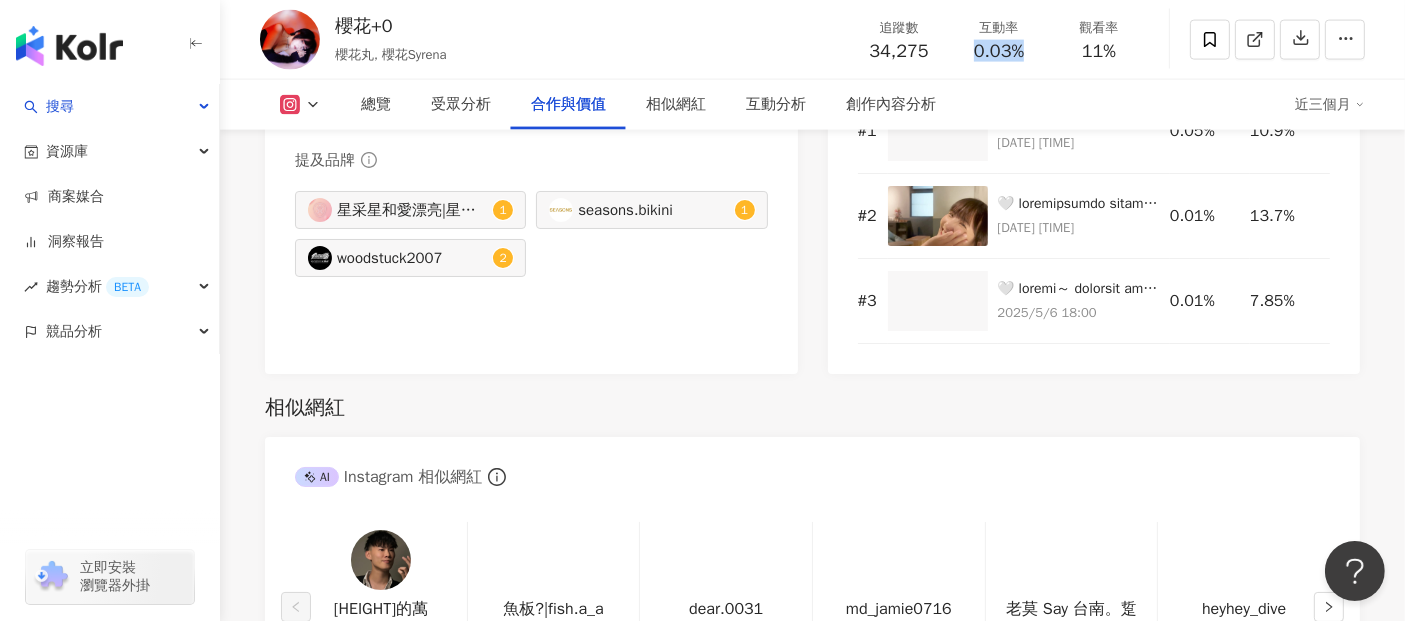 scroll, scrollTop: 2754, scrollLeft: 0, axis: vertical 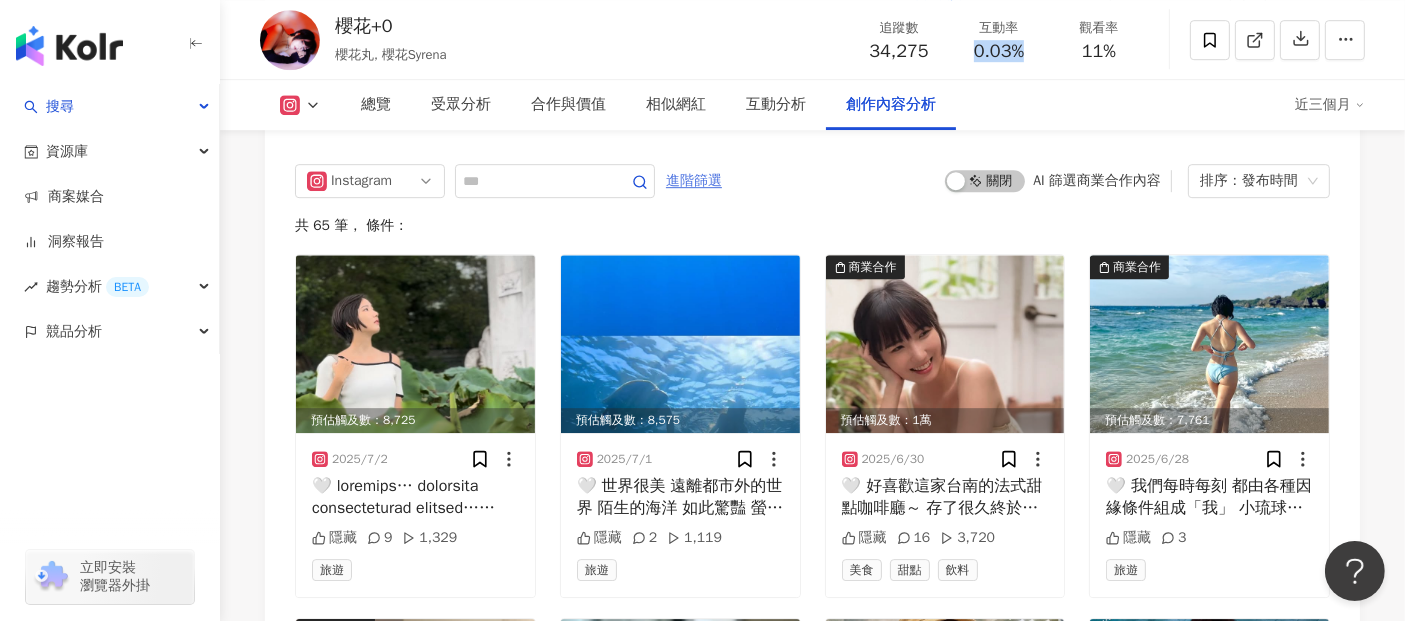 click on "進階篩選" at bounding box center (694, 181) 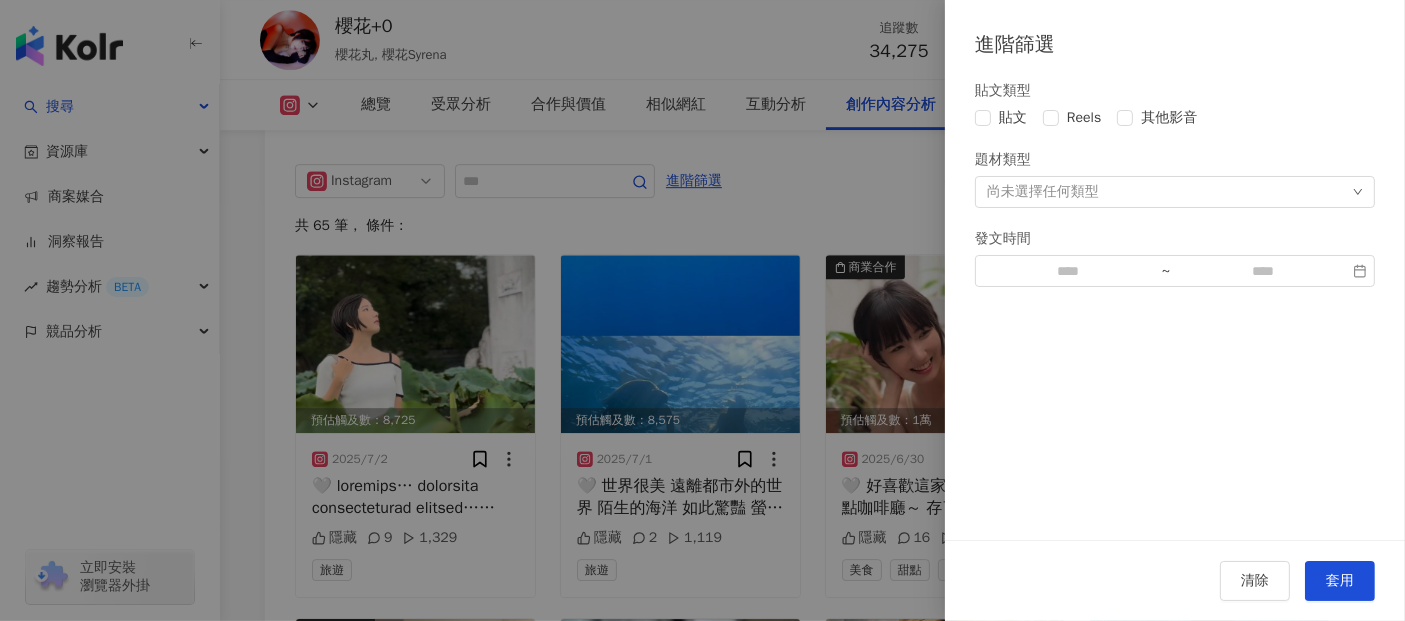 click on "貼文類型 貼文 Reels 其他影音 題材類型 尚未選擇任何類型 發文時間 ~" at bounding box center (1175, 183) 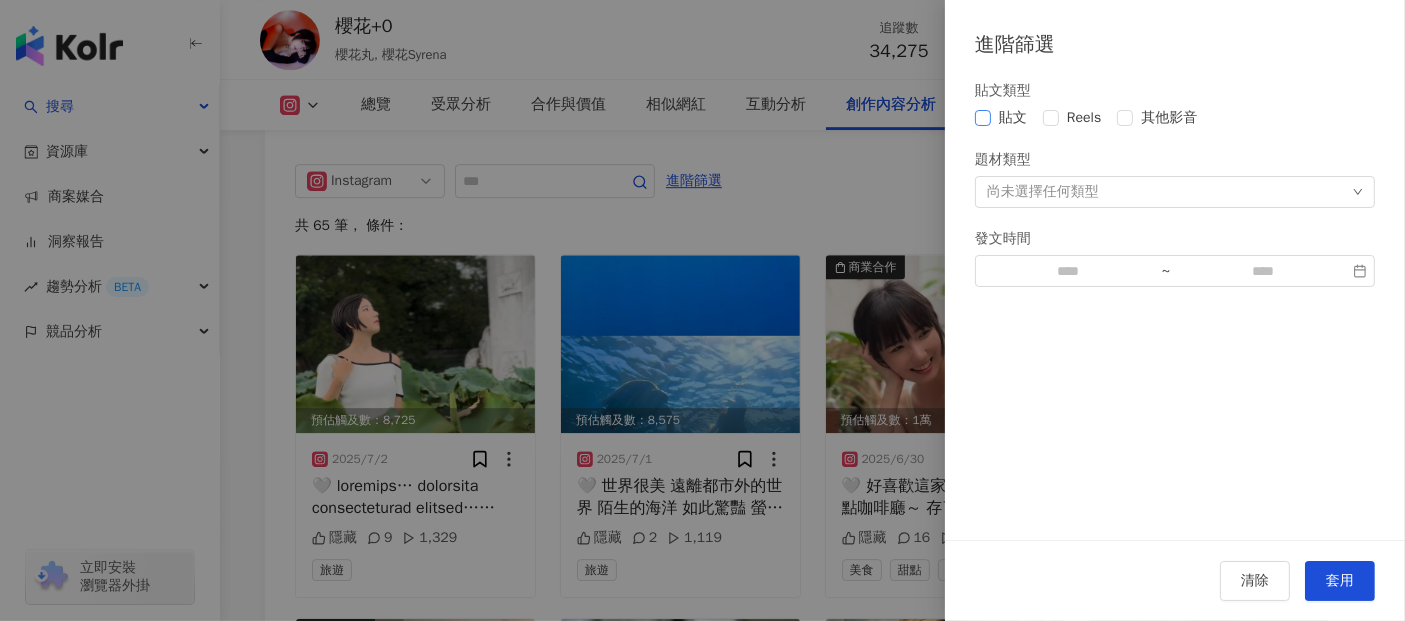click on "貼文" at bounding box center [1005, 118] 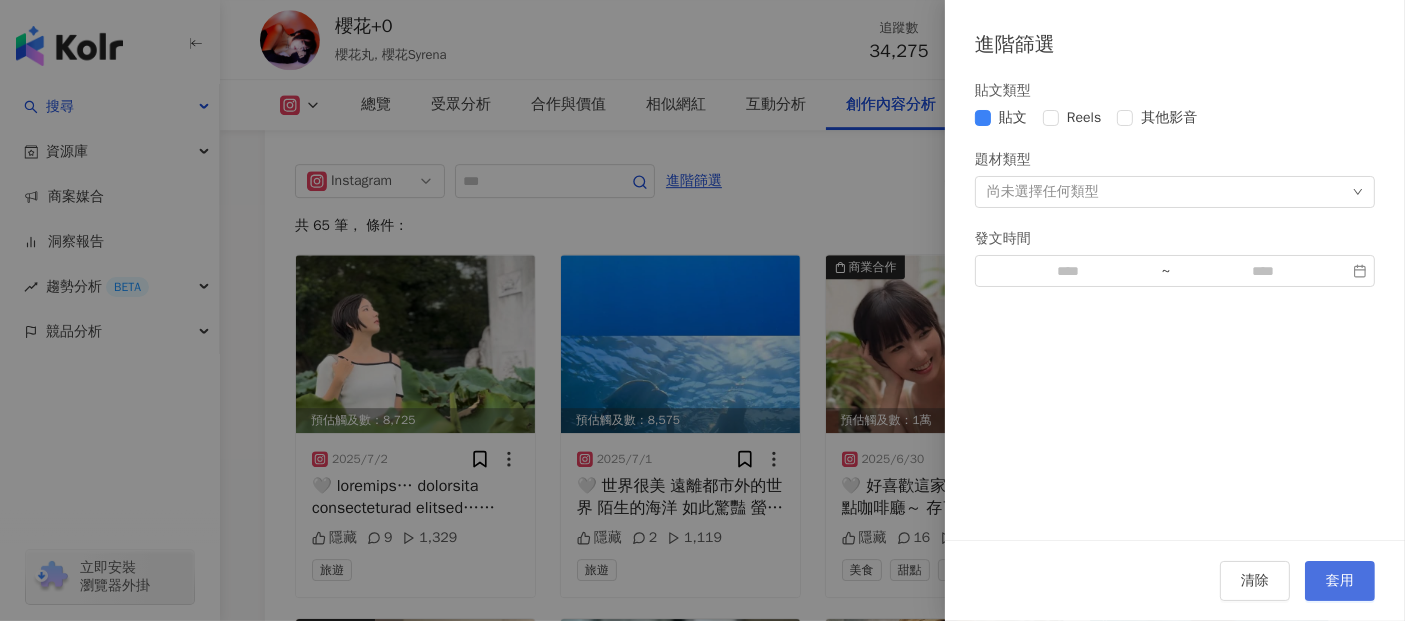 click on "套用" at bounding box center (1340, 581) 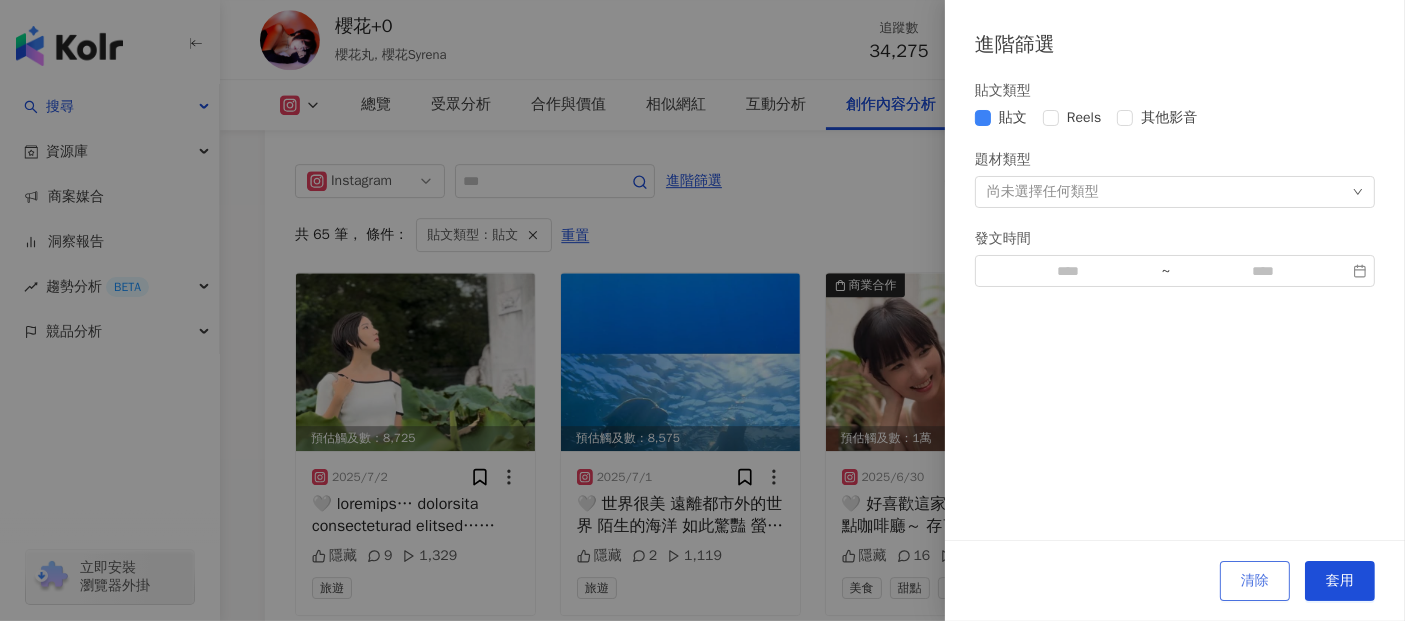 scroll, scrollTop: 6115, scrollLeft: 0, axis: vertical 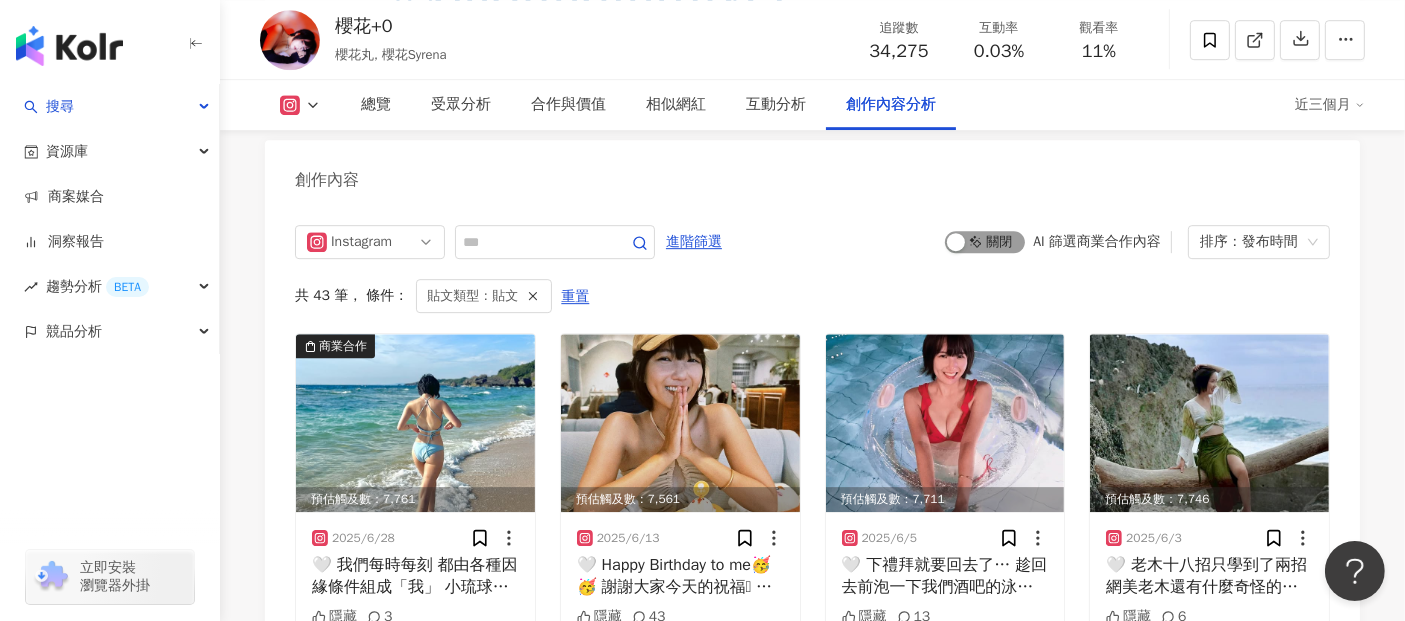 click on "啟動 關閉" at bounding box center [985, 242] 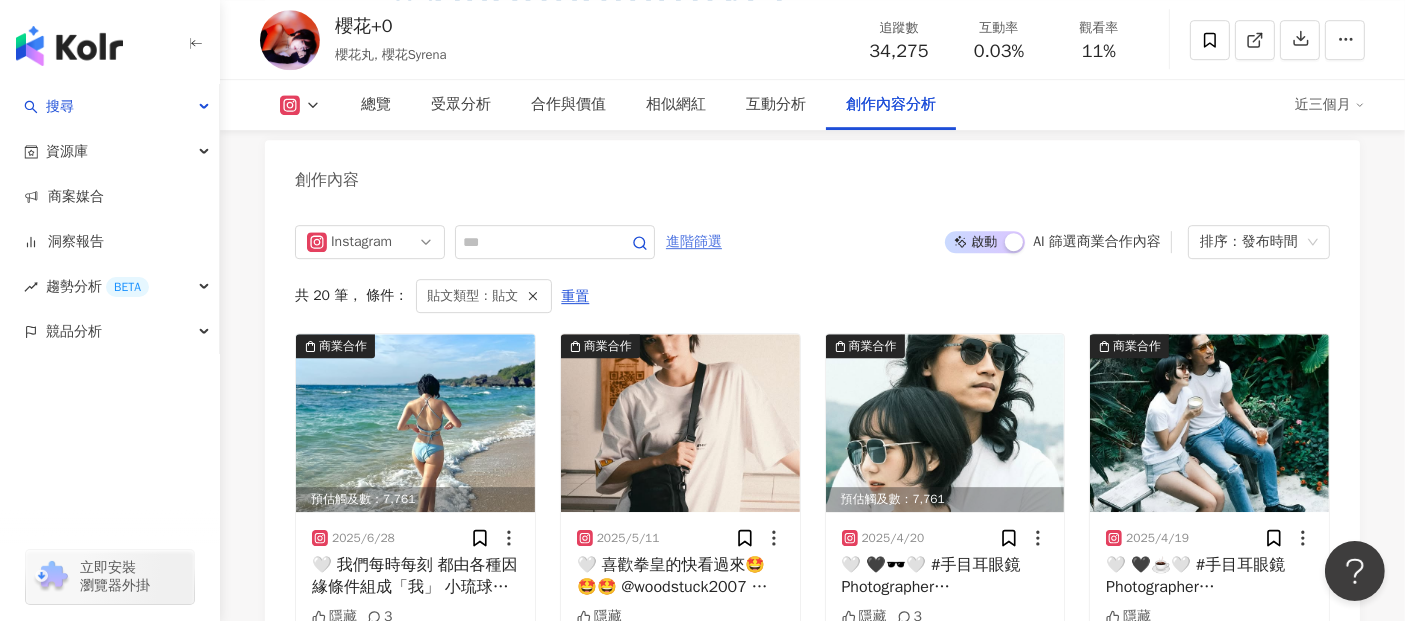 click on "進階篩選" at bounding box center (694, 242) 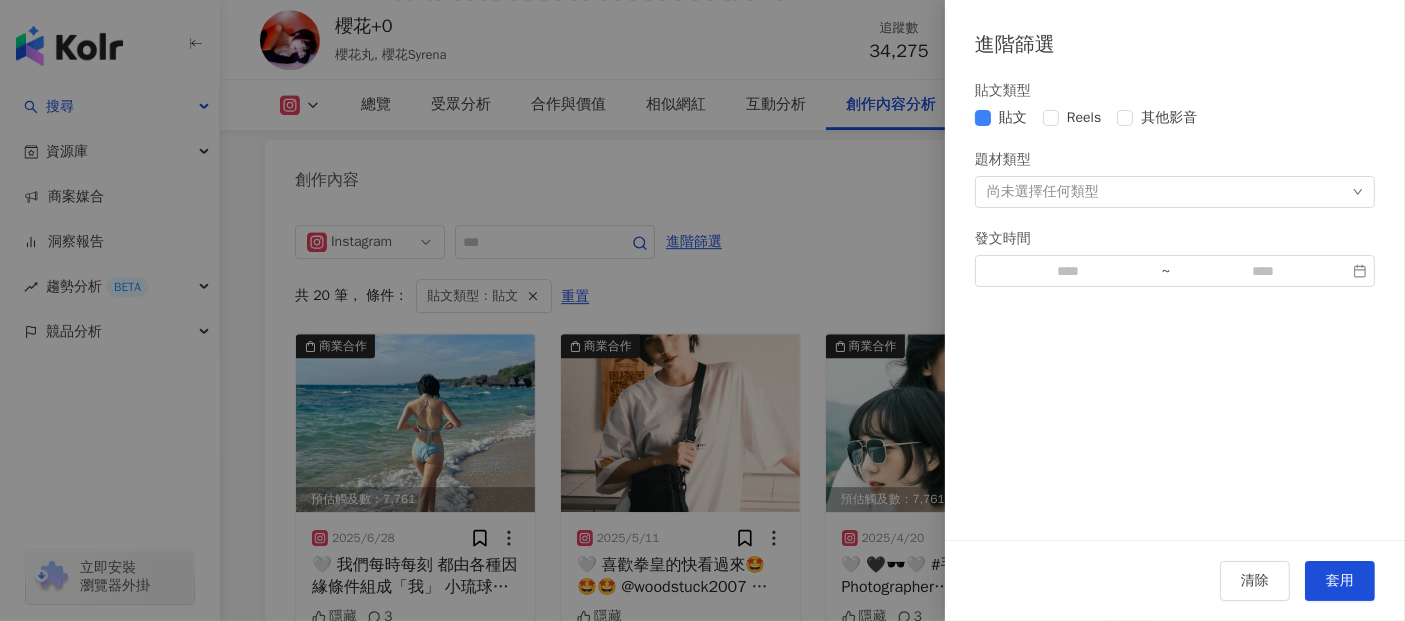 click at bounding box center (702, 310) 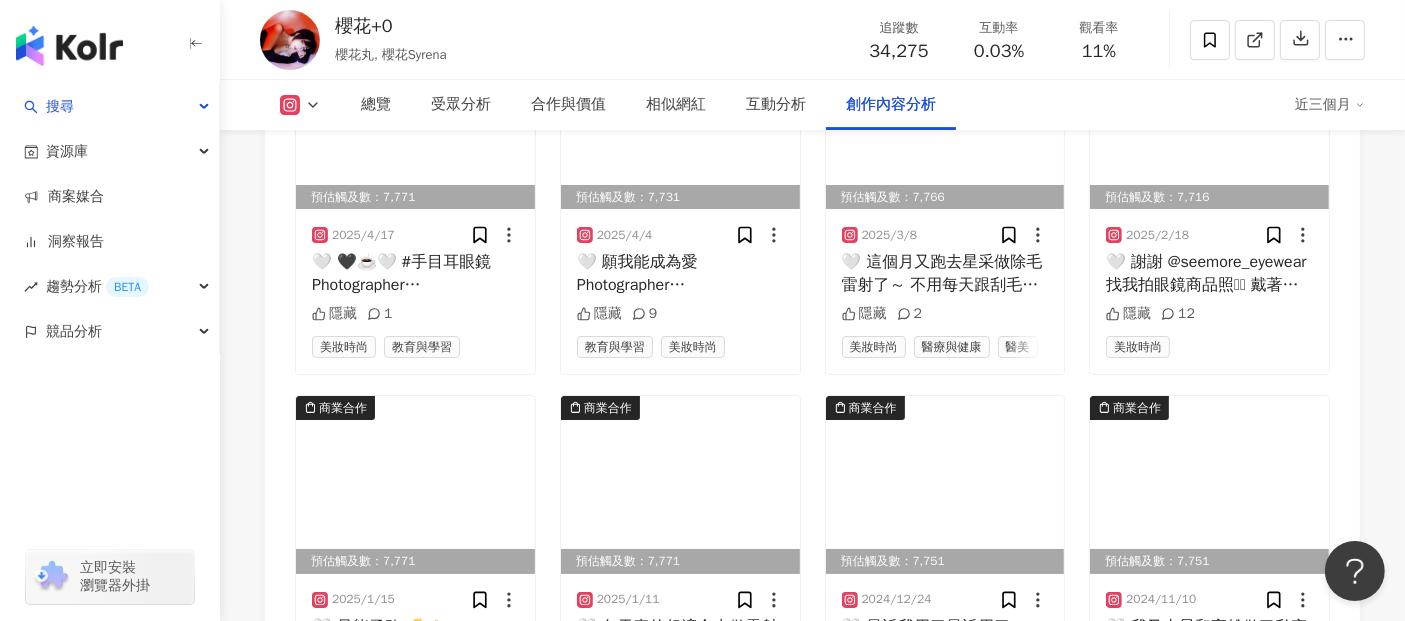 scroll, scrollTop: 7004, scrollLeft: 0, axis: vertical 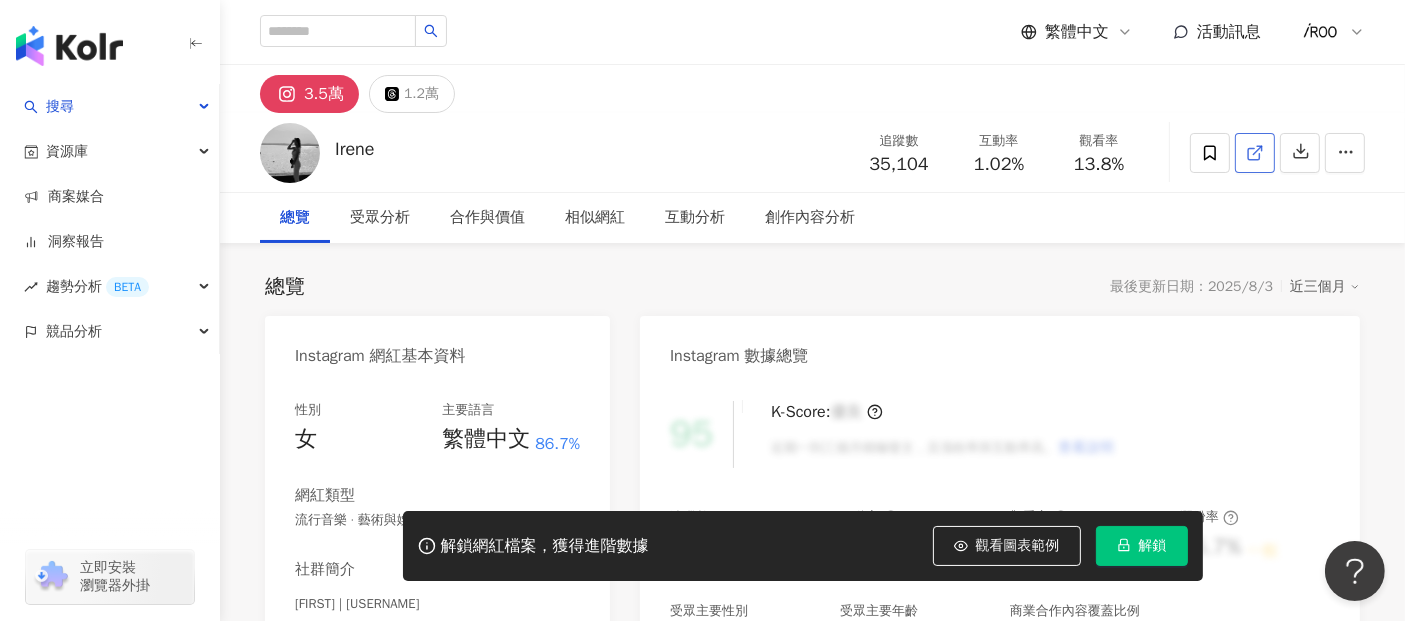 click at bounding box center (1255, 153) 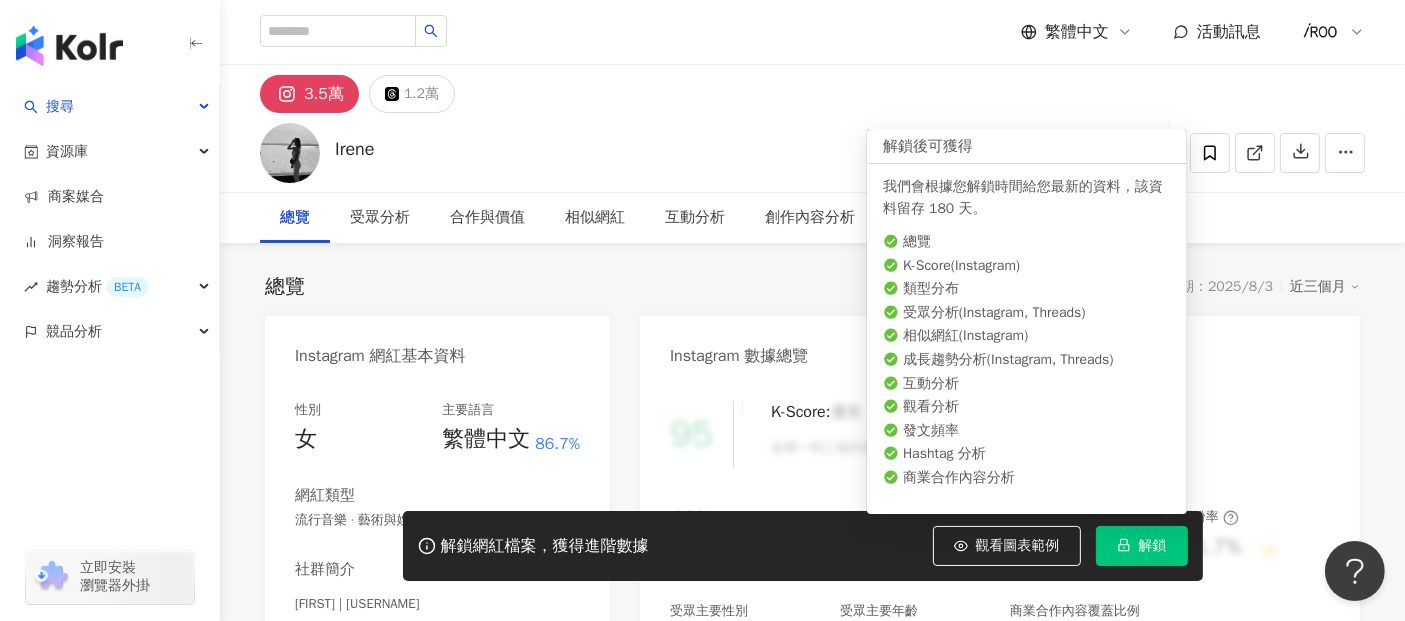 drag, startPoint x: 1137, startPoint y: 544, endPoint x: 1114, endPoint y: 537, distance: 24.04163 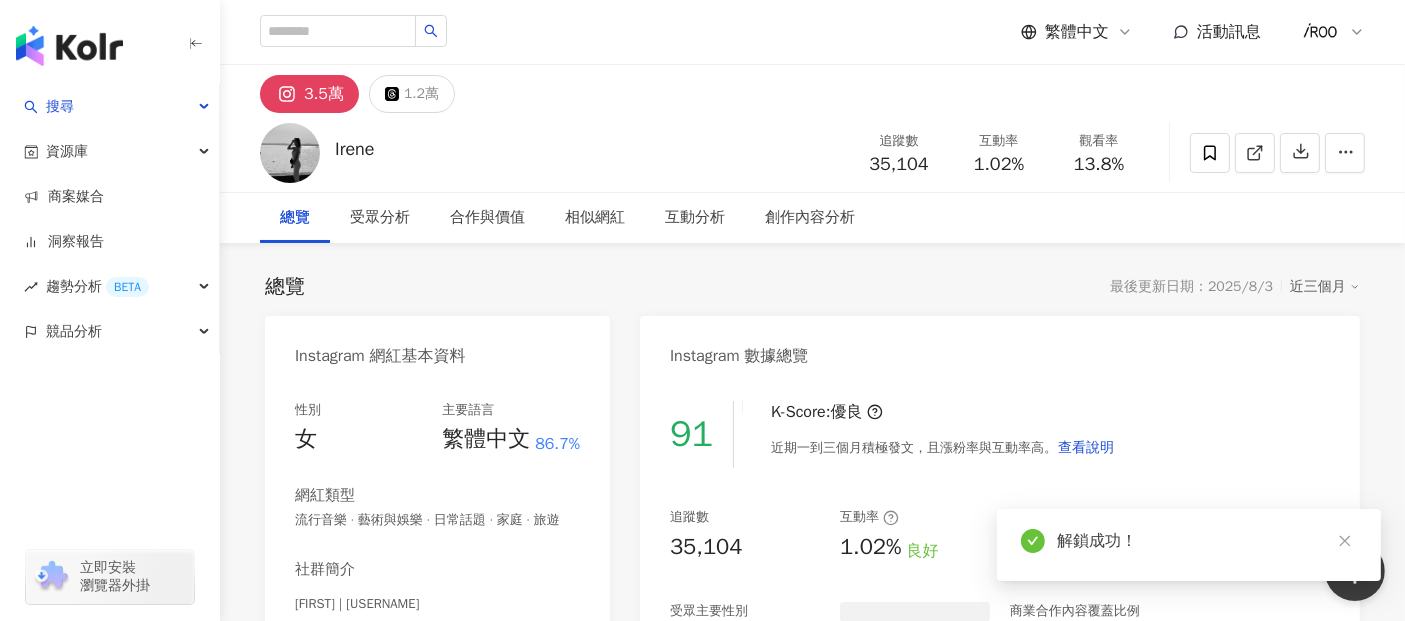 click on "追蹤數 35,104" at bounding box center (899, 152) 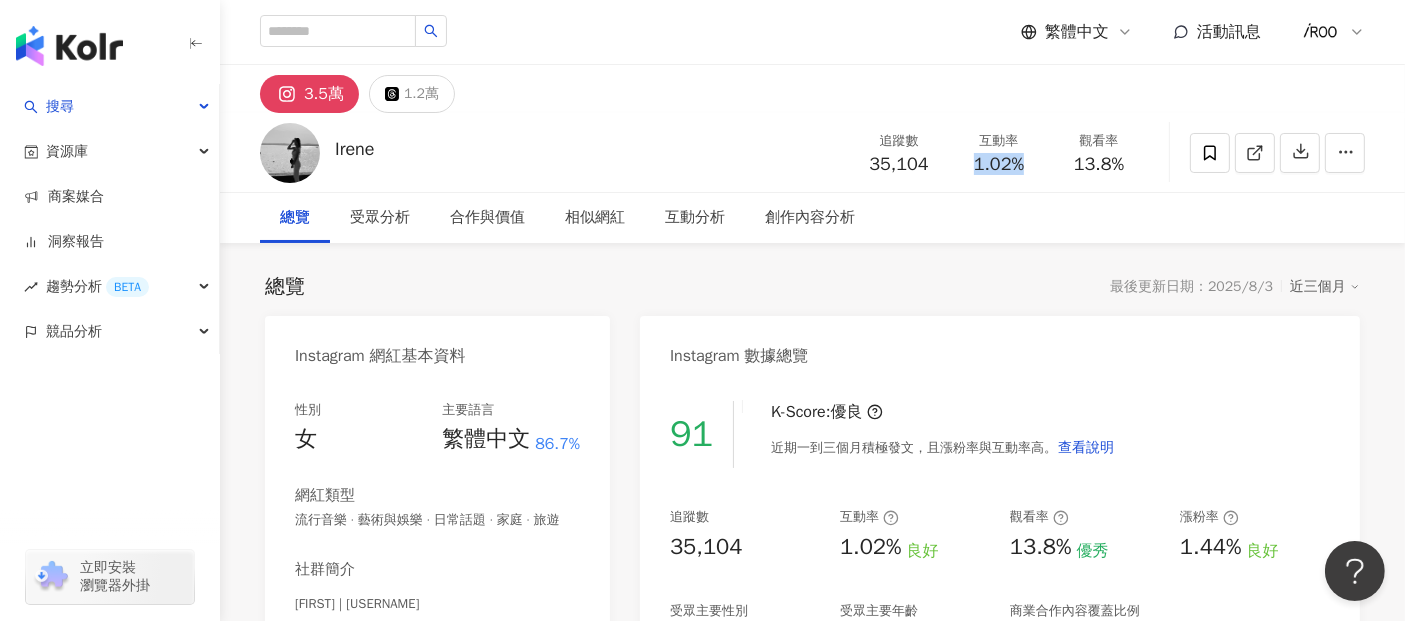 drag, startPoint x: 971, startPoint y: 164, endPoint x: 1033, endPoint y: 164, distance: 62 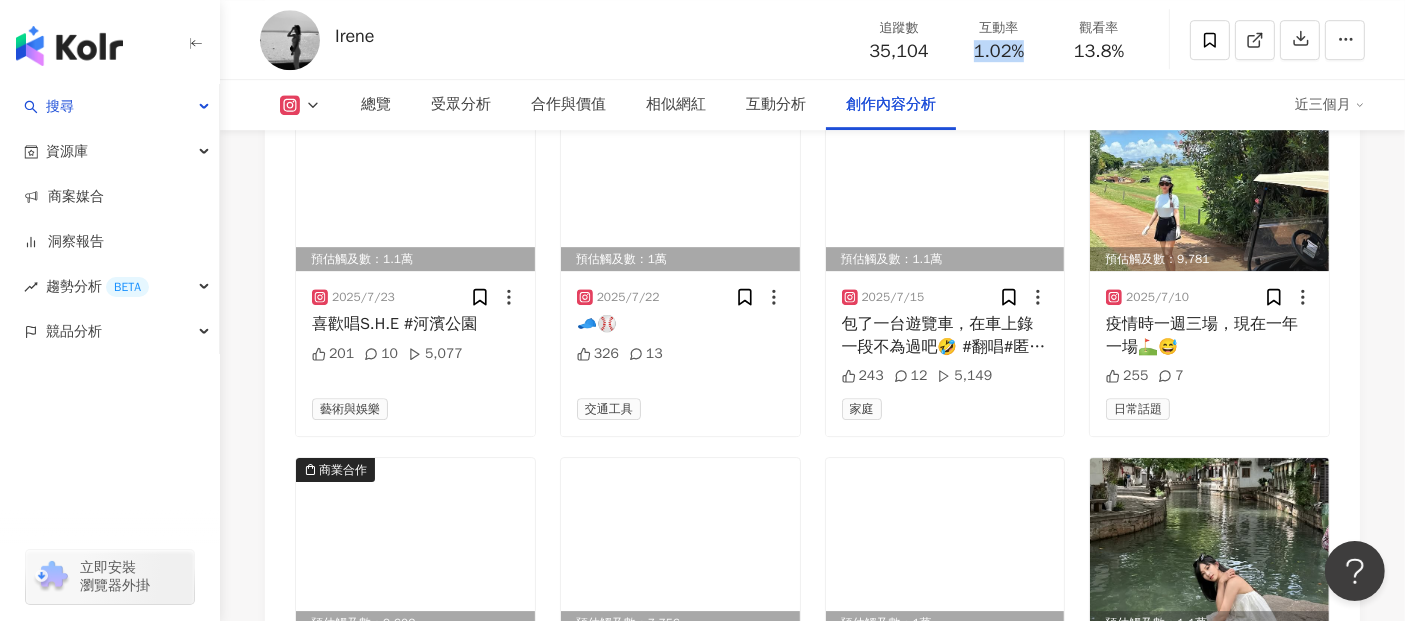 scroll, scrollTop: 5914, scrollLeft: 0, axis: vertical 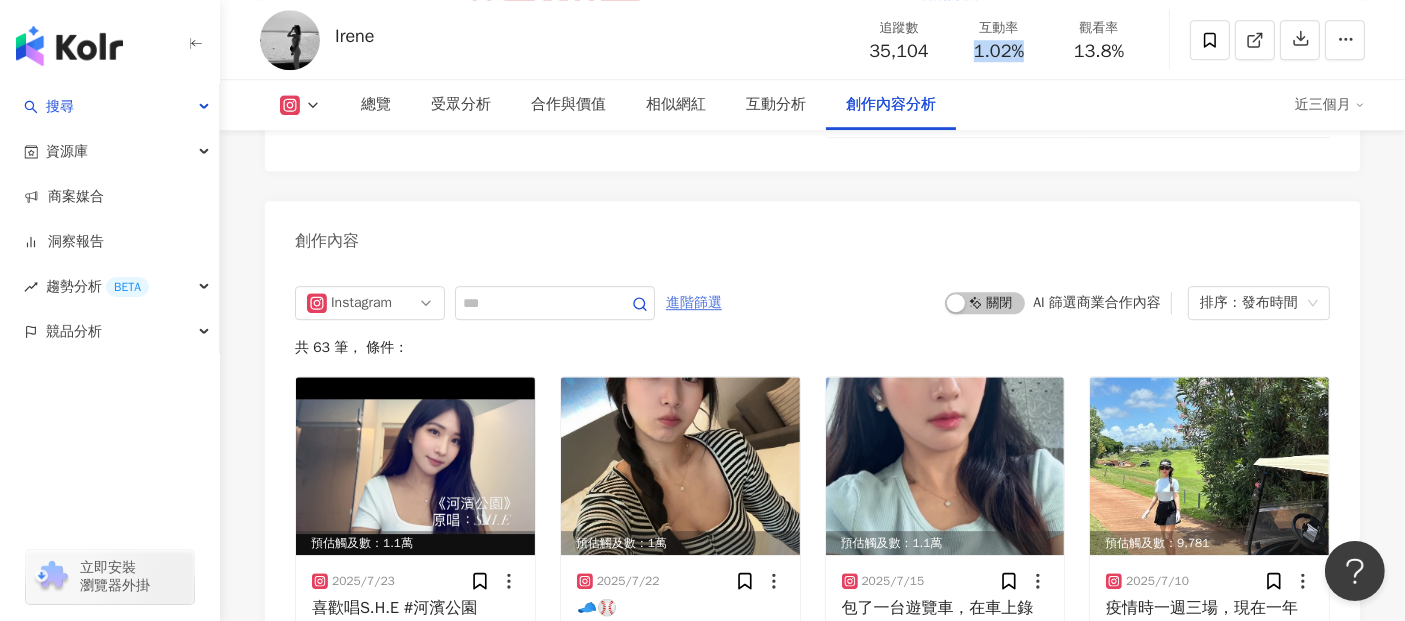 click on "進階篩選" at bounding box center (694, 303) 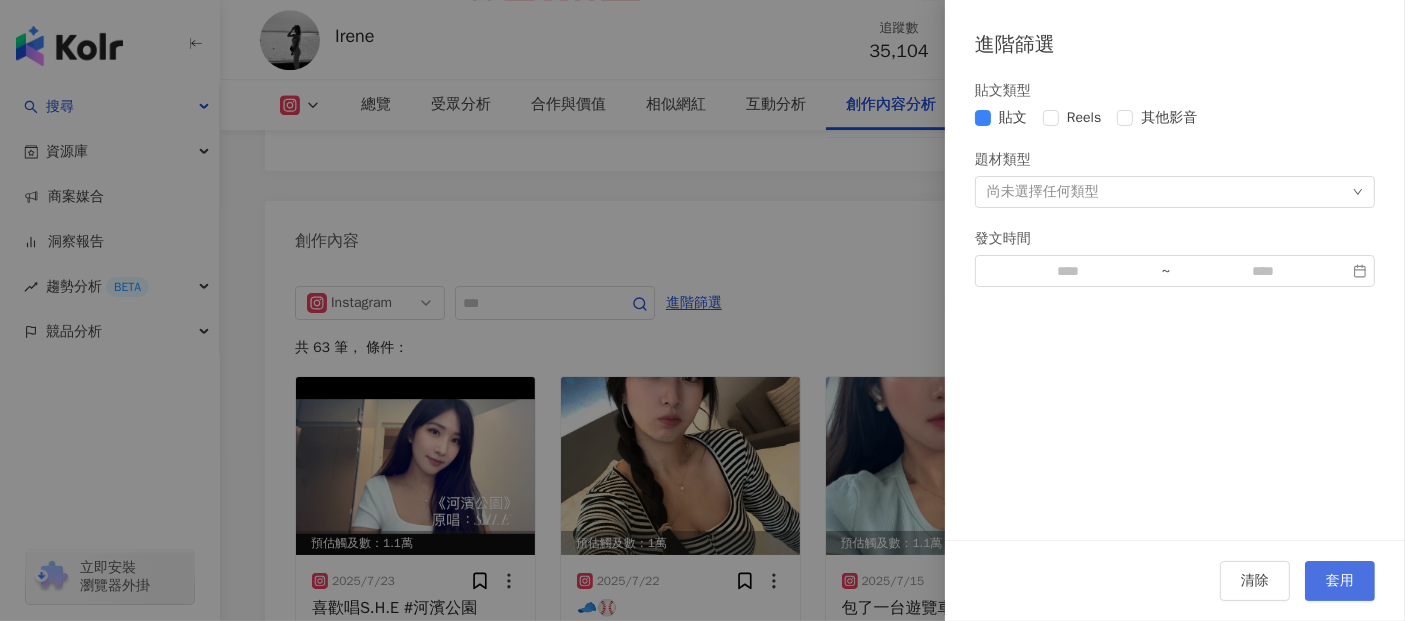 click on "套用" at bounding box center (1340, 581) 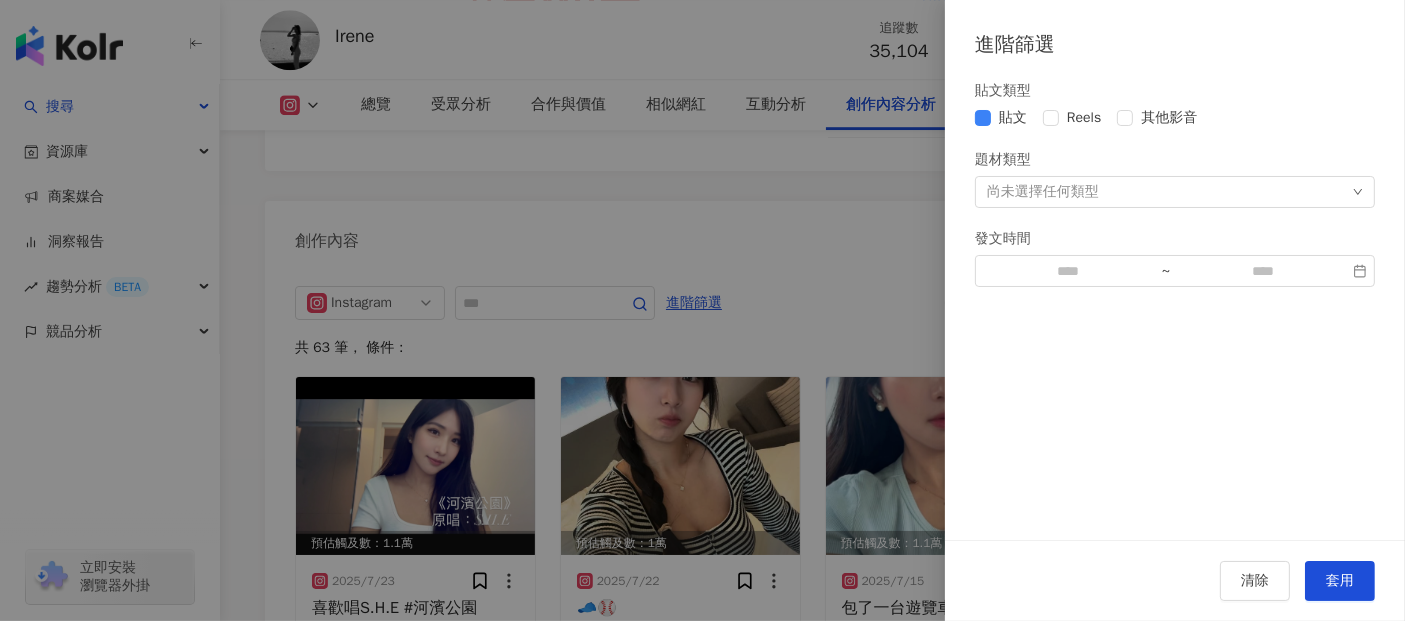 scroll, scrollTop: 6017, scrollLeft: 0, axis: vertical 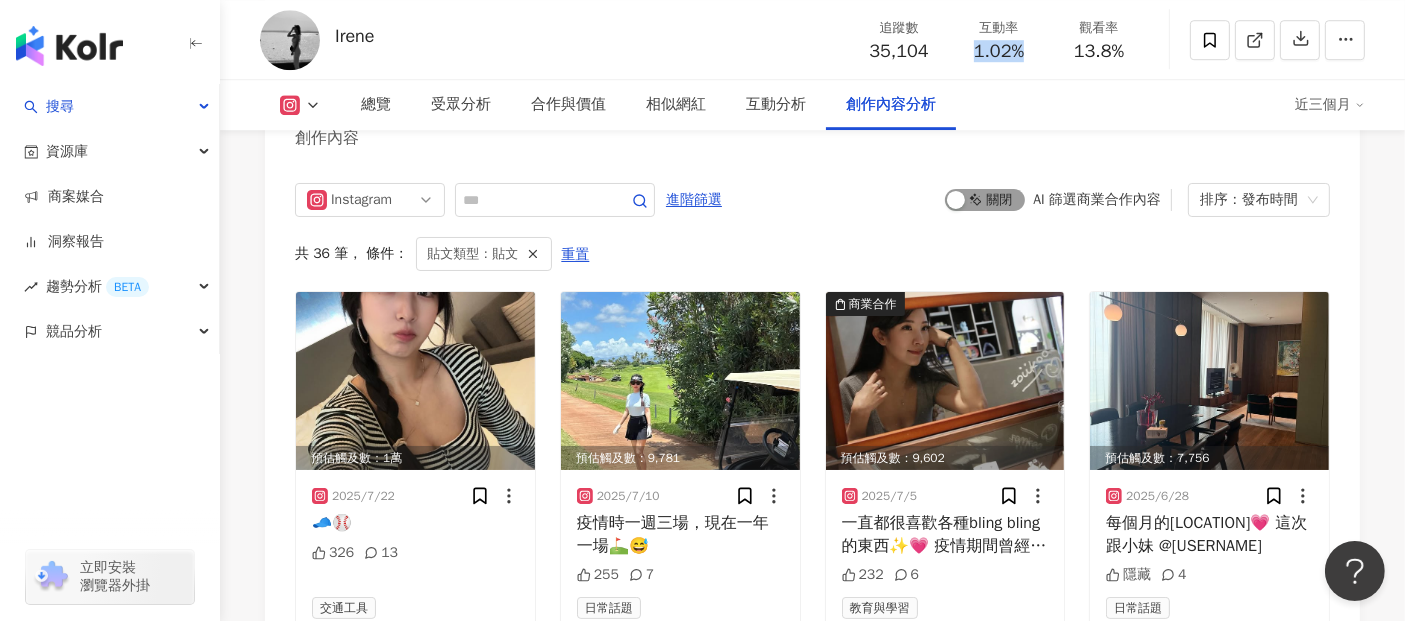 click on "啟動 關閉" at bounding box center [985, 200] 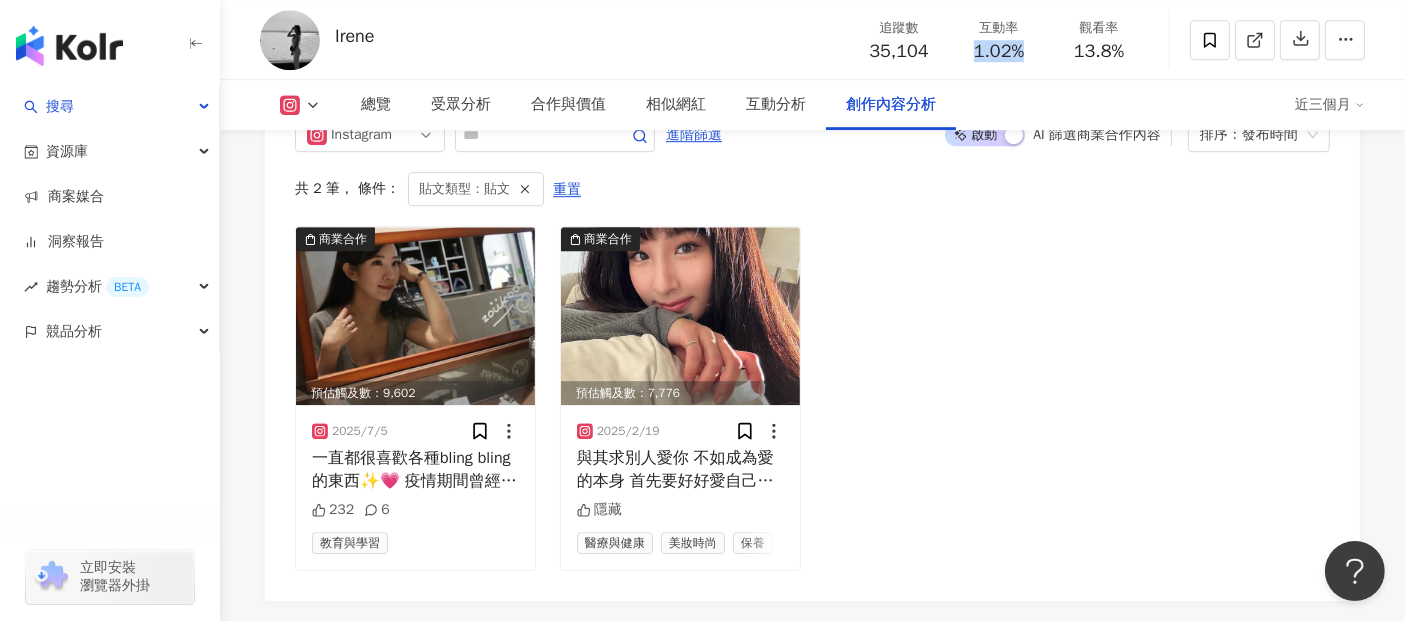 scroll, scrollTop: 6017, scrollLeft: 0, axis: vertical 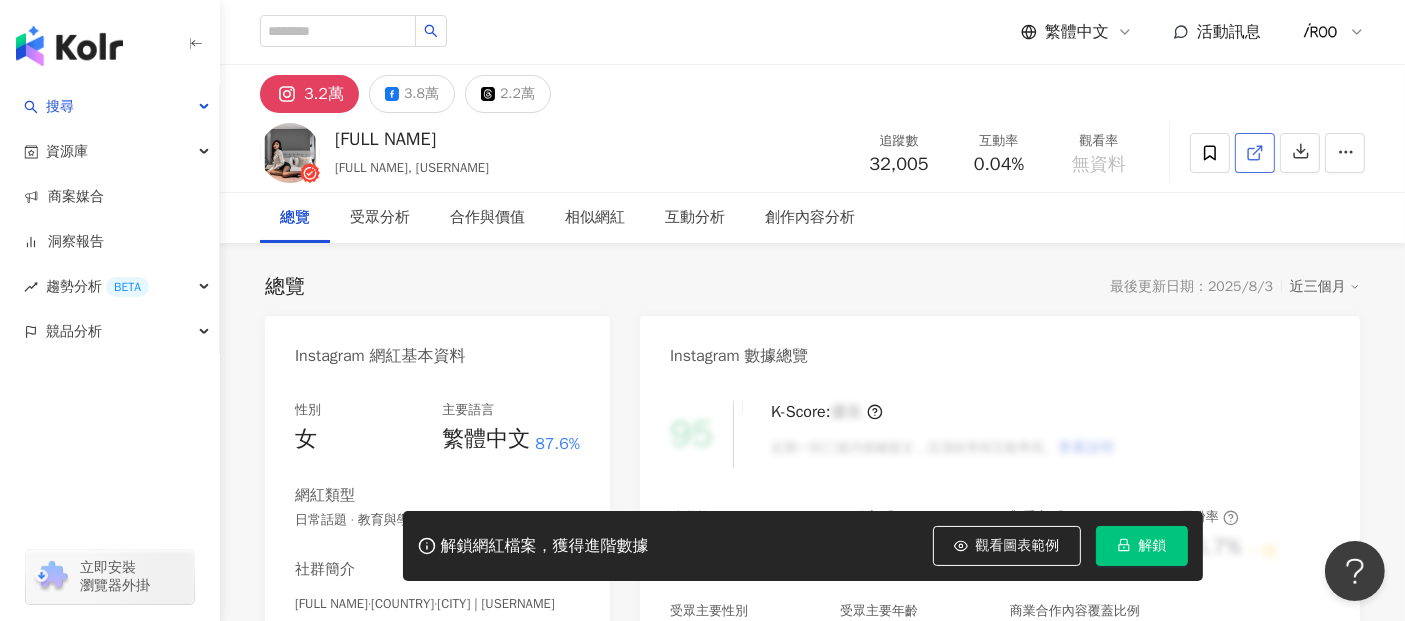 click at bounding box center [1255, 153] 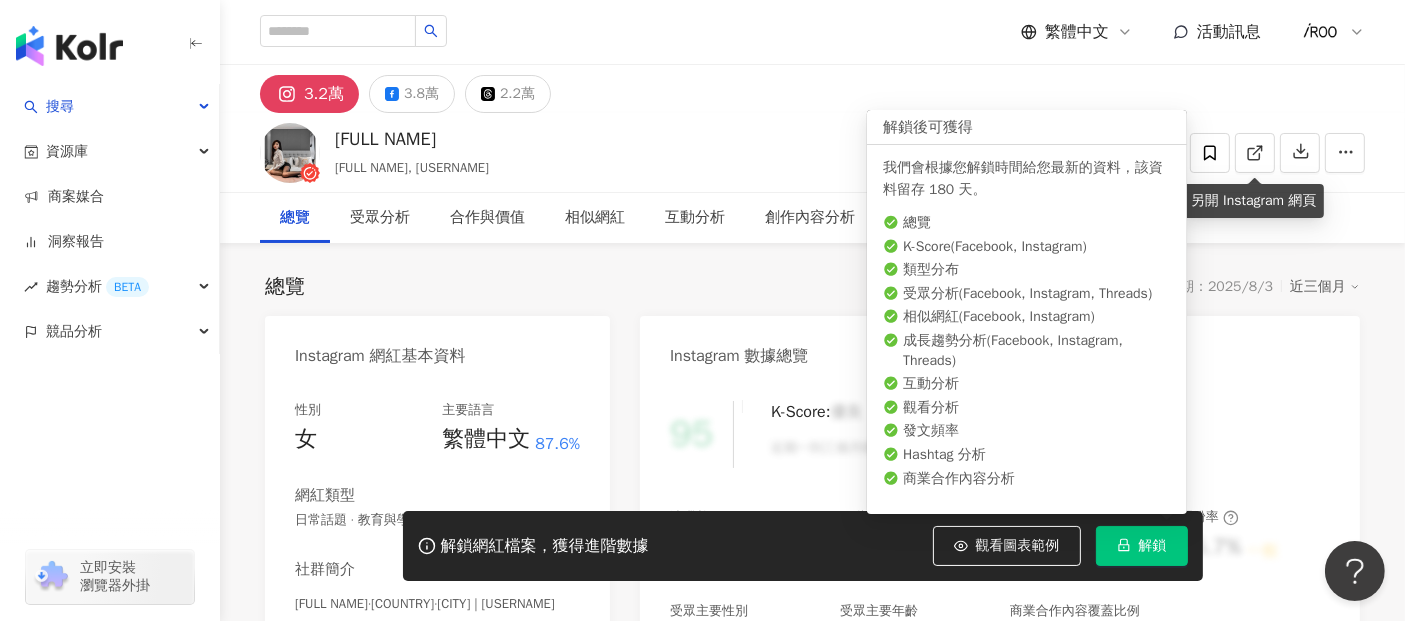 click on "解鎖" at bounding box center [1153, 546] 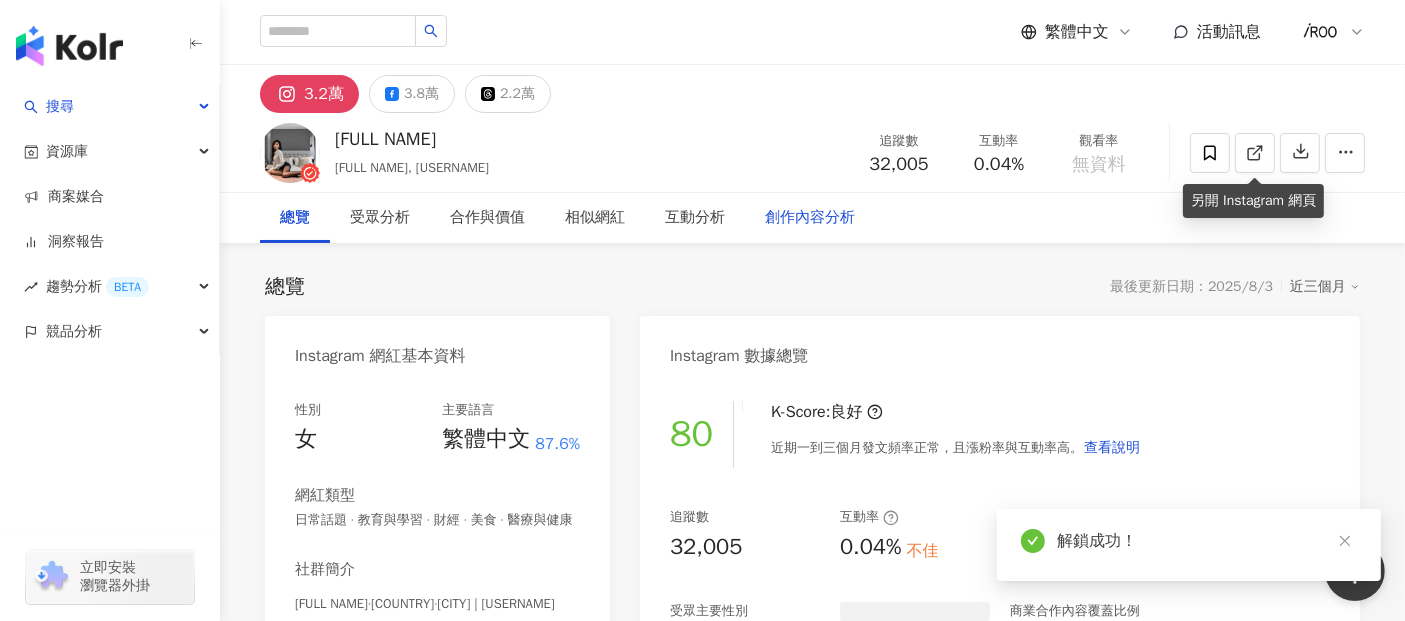 click on "[FULL NAME] [FULL NAME], [USERNAME] 追蹤數 32,005 互動率 0.04% 觀看率 無資料" at bounding box center (812, 152) 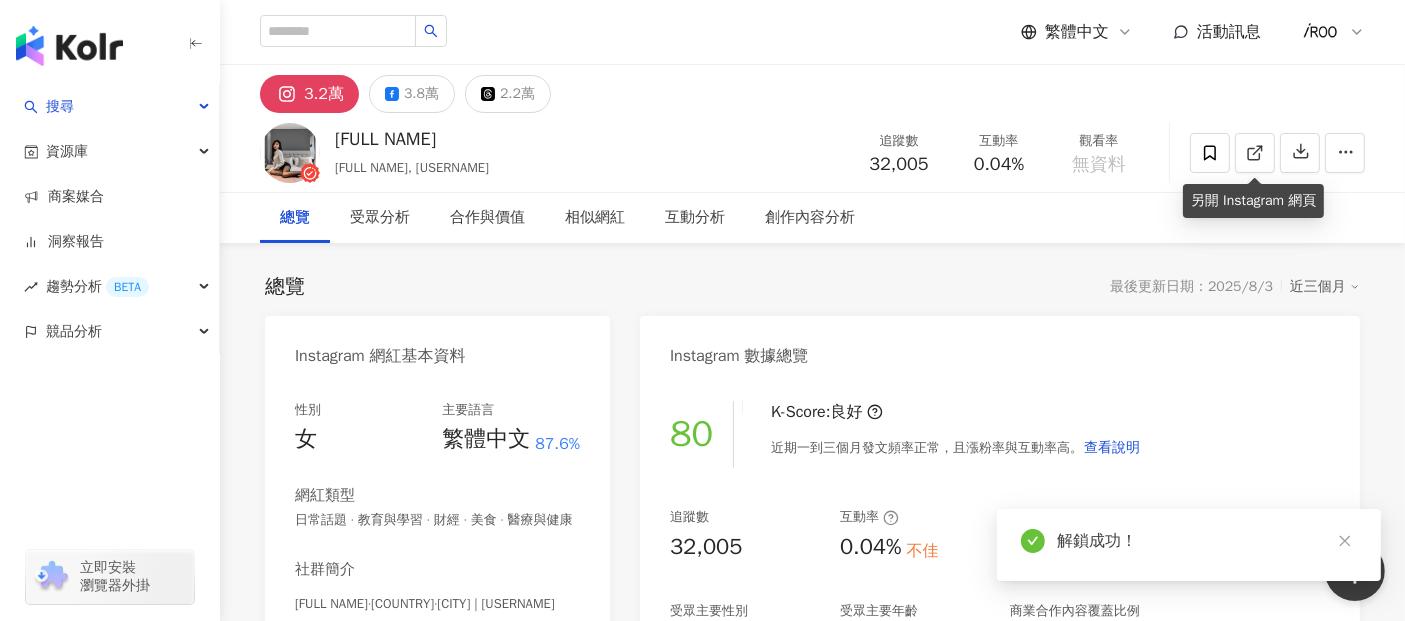 drag, startPoint x: 867, startPoint y: 167, endPoint x: 945, endPoint y: 167, distance: 78 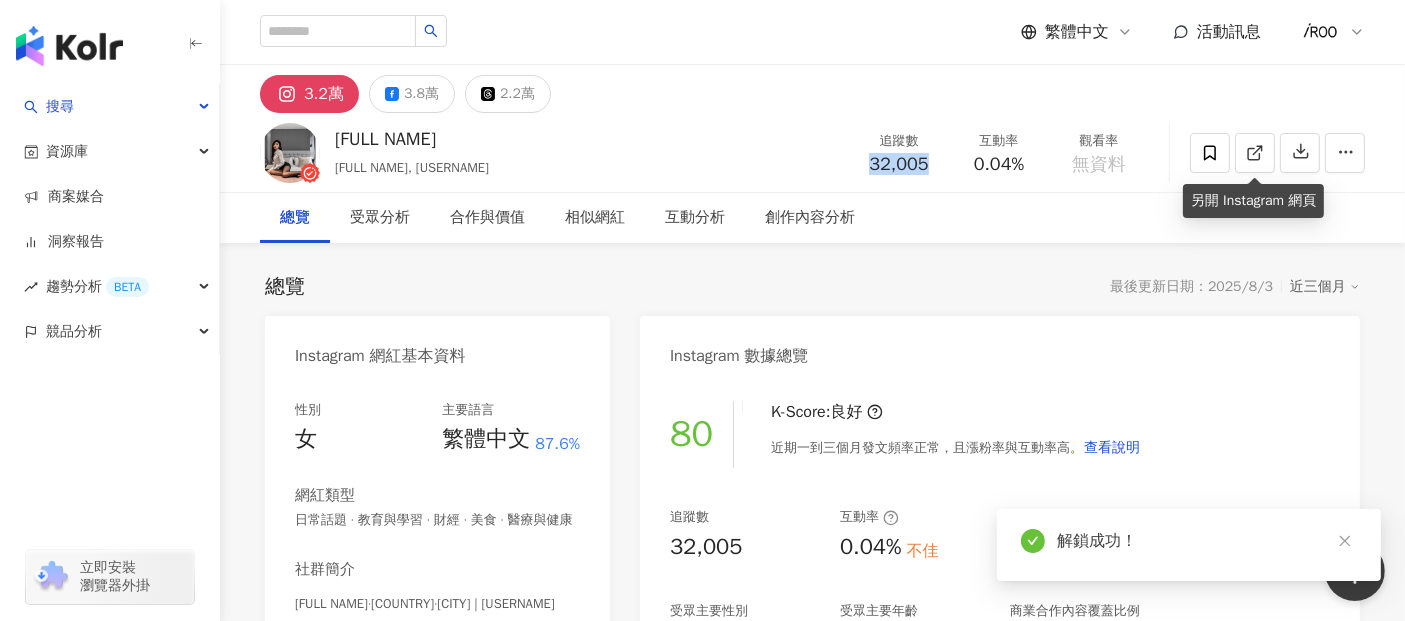 copy on "32,005" 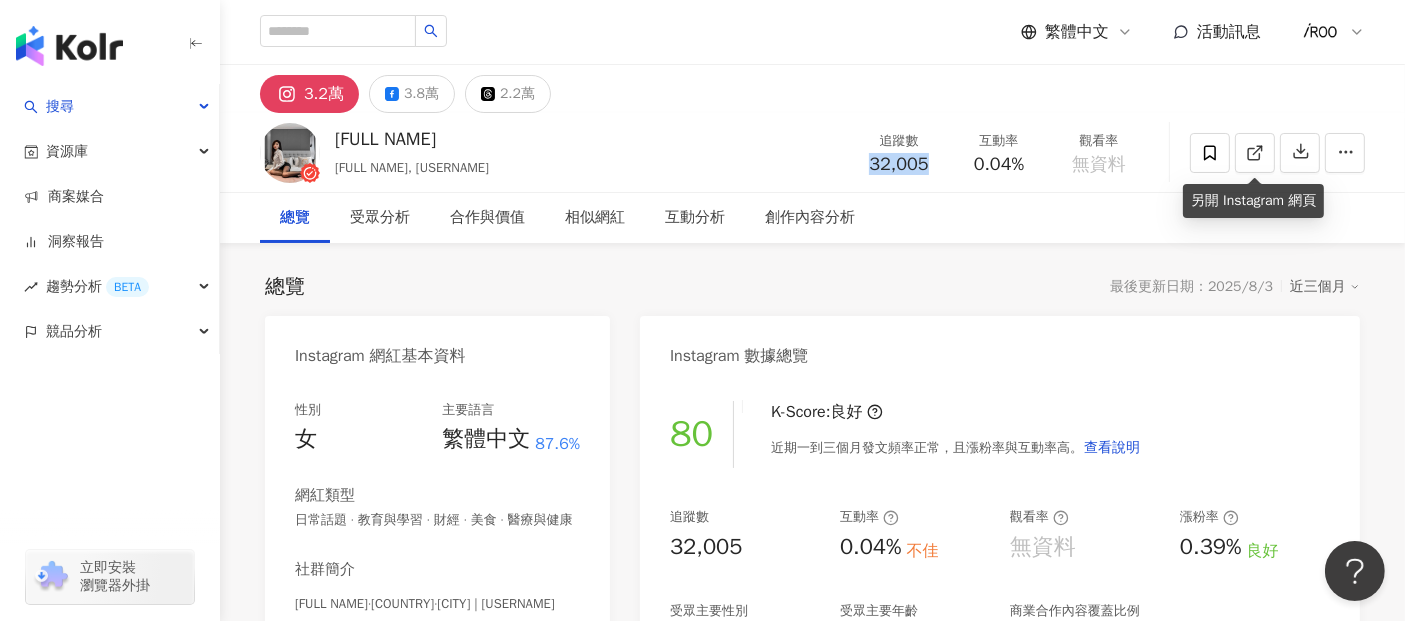 click on "FUFU 楊馥伃 Fu Fu Yang, fufu0615 追蹤數 32,005 互動率 0.04% 觀看率 無資料" at bounding box center (812, 152) 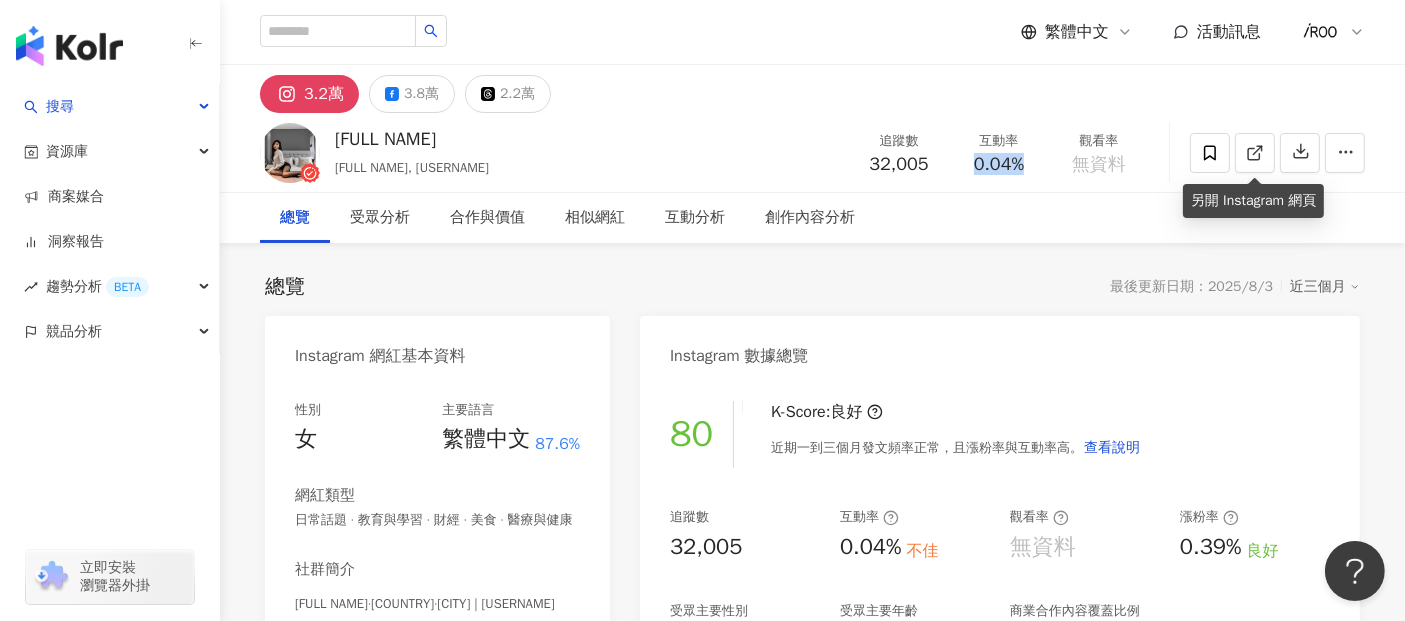 drag, startPoint x: 972, startPoint y: 161, endPoint x: 741, endPoint y: 301, distance: 270.11295 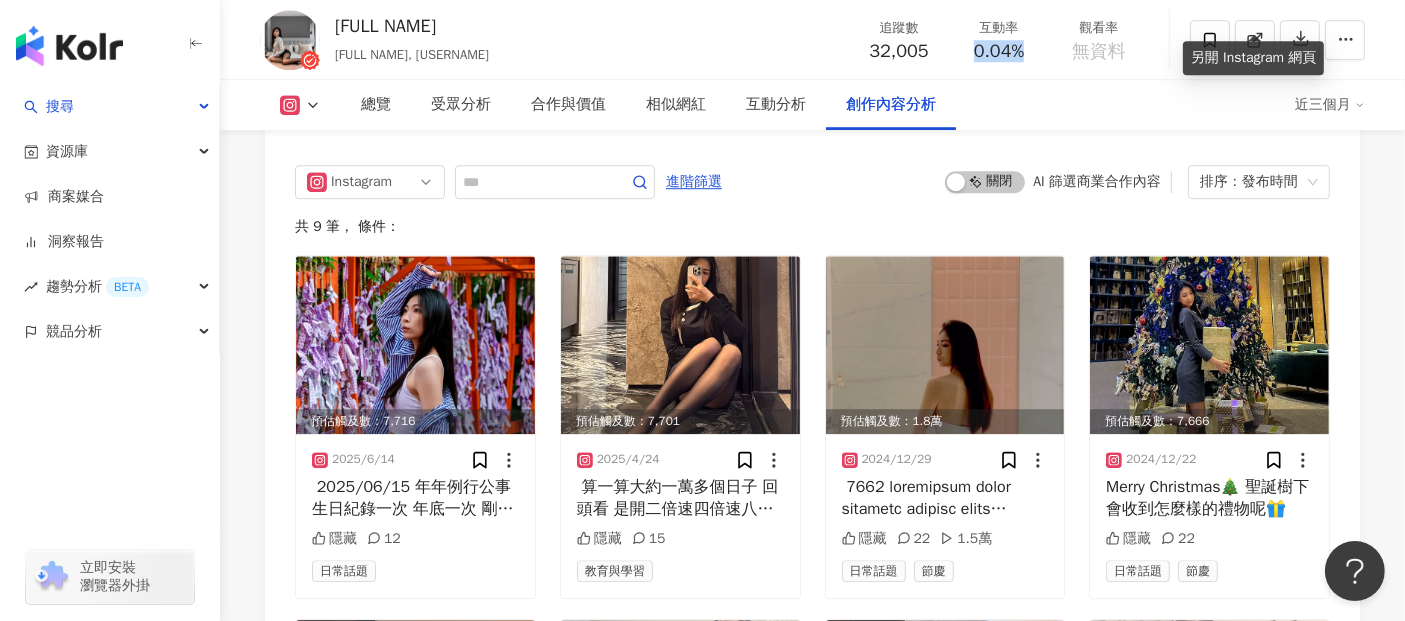 scroll, scrollTop: 5833, scrollLeft: 0, axis: vertical 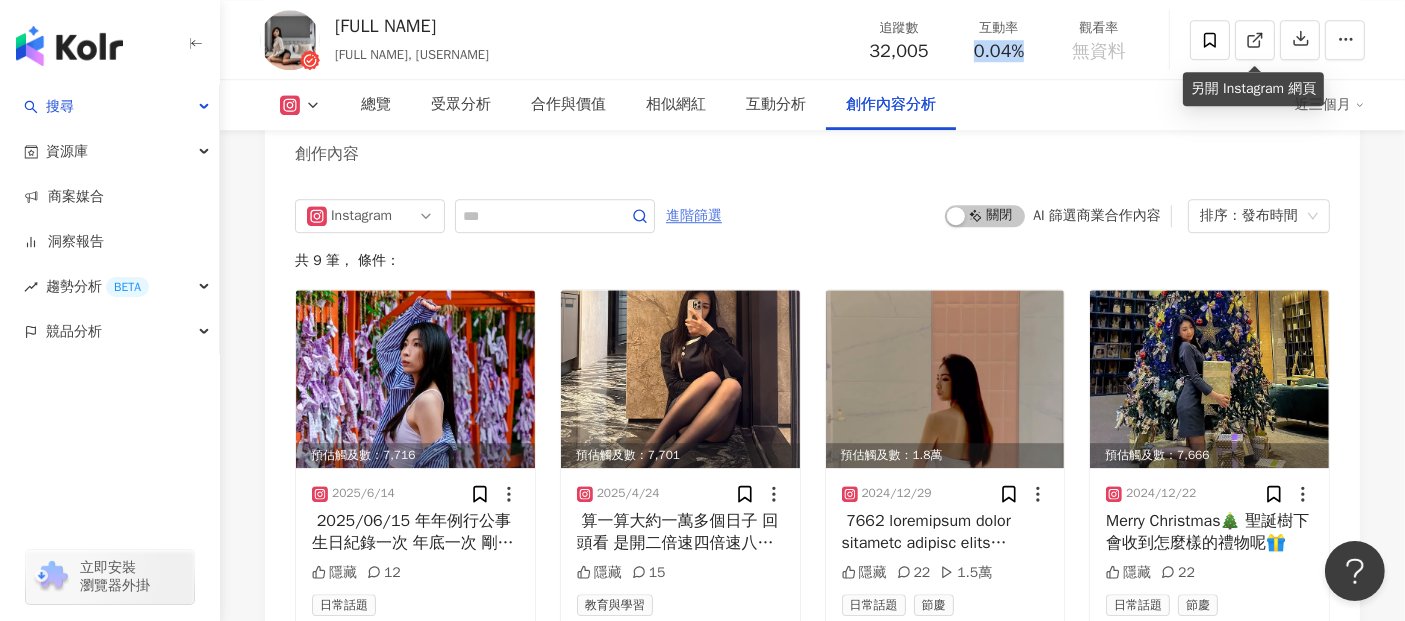 click on "進階篩選" at bounding box center (694, 216) 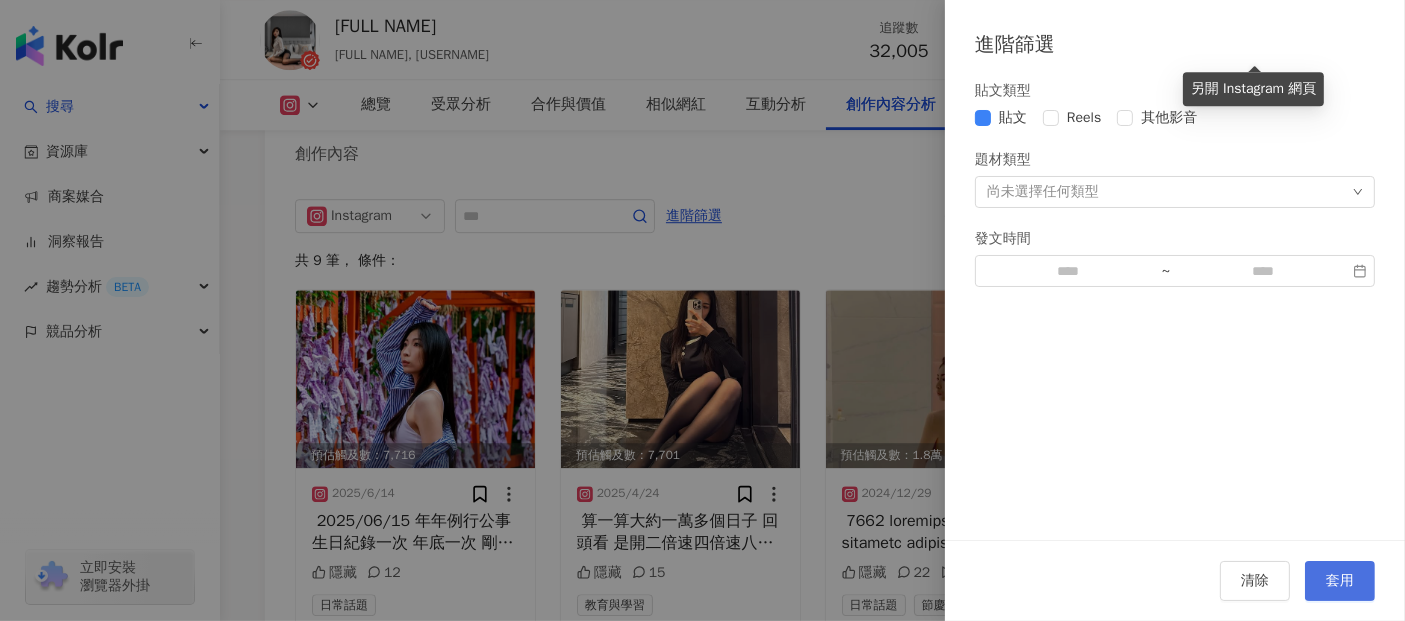 click on "套用" at bounding box center (1340, 581) 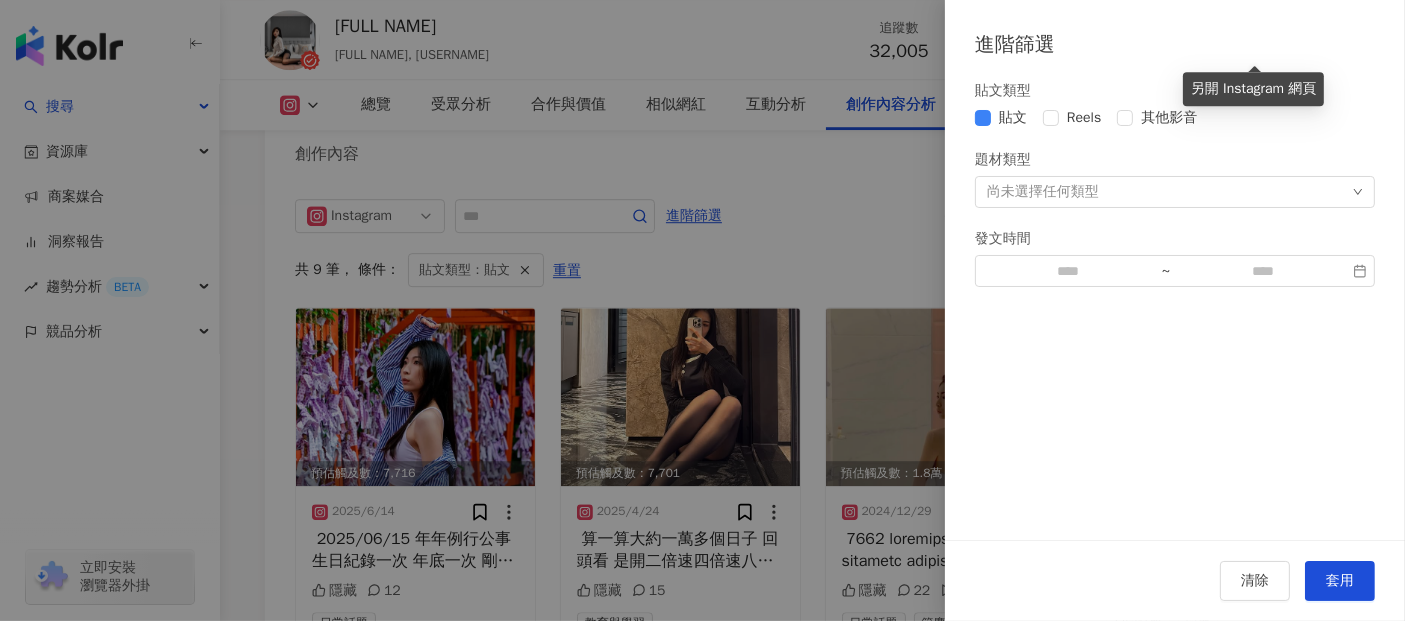 scroll, scrollTop: 5851, scrollLeft: 0, axis: vertical 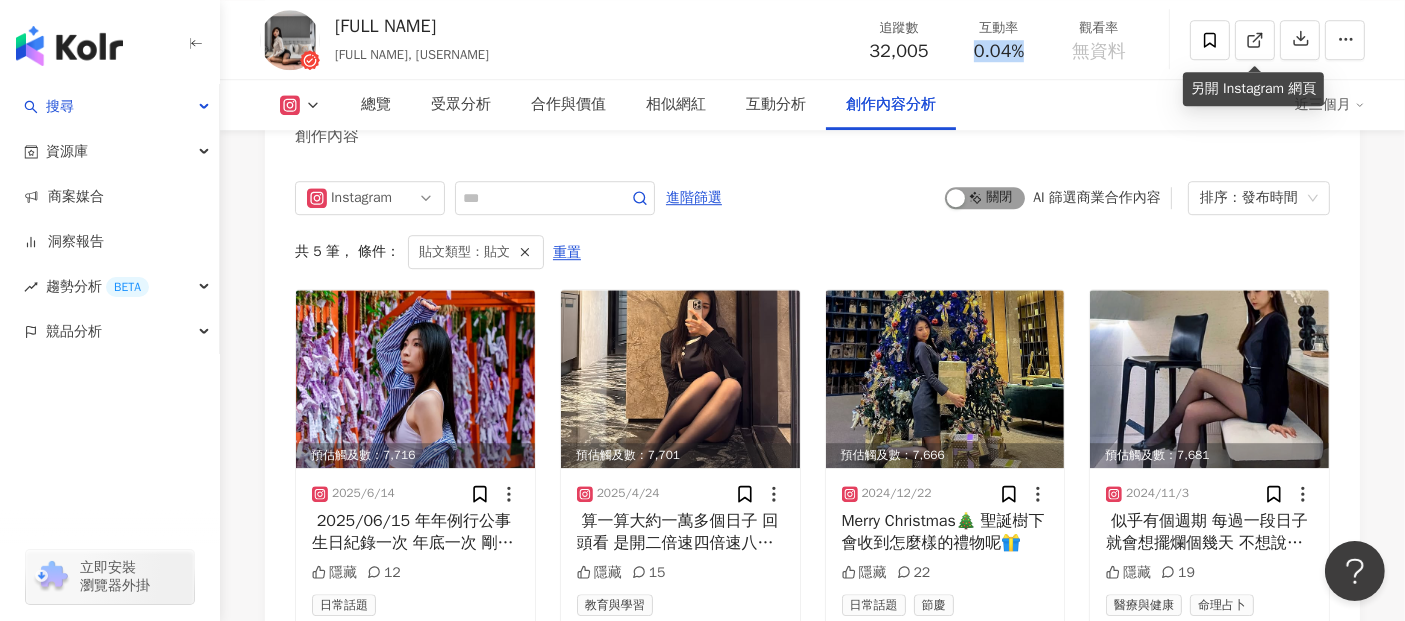click on "啟動 關閉" at bounding box center [985, 198] 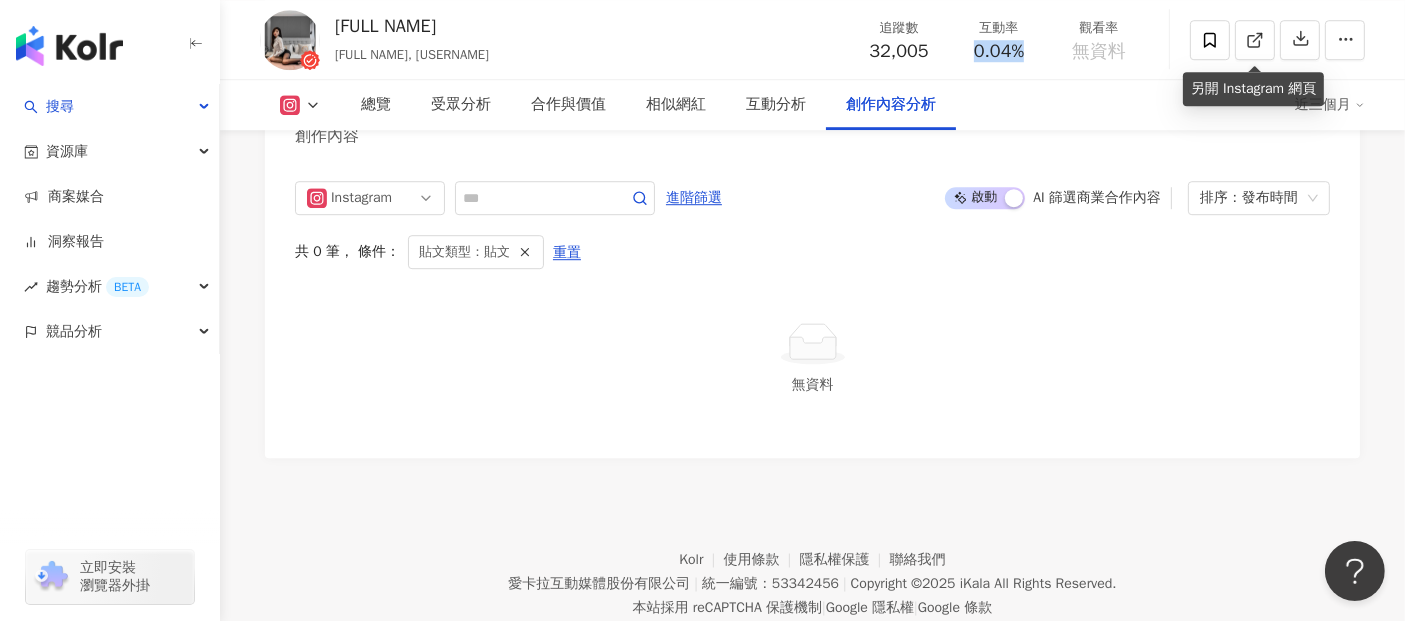 click on "啟動 關閉" at bounding box center [985, 198] 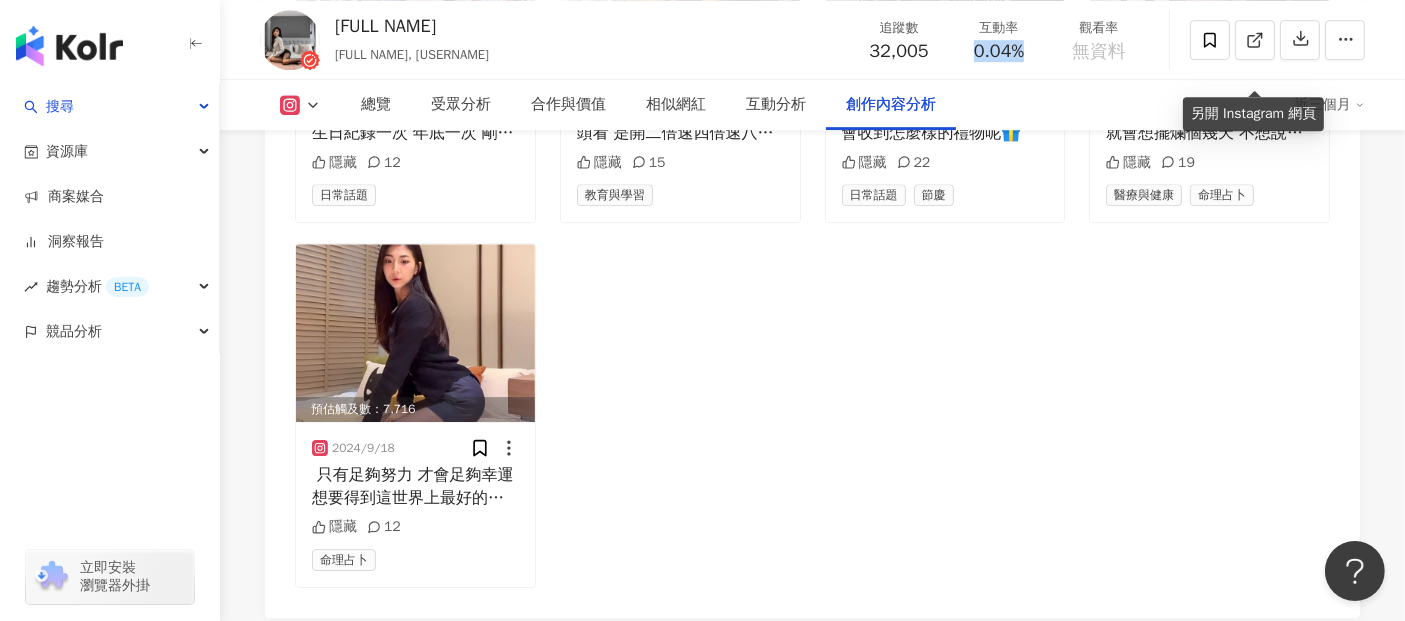 scroll, scrollTop: 6296, scrollLeft: 0, axis: vertical 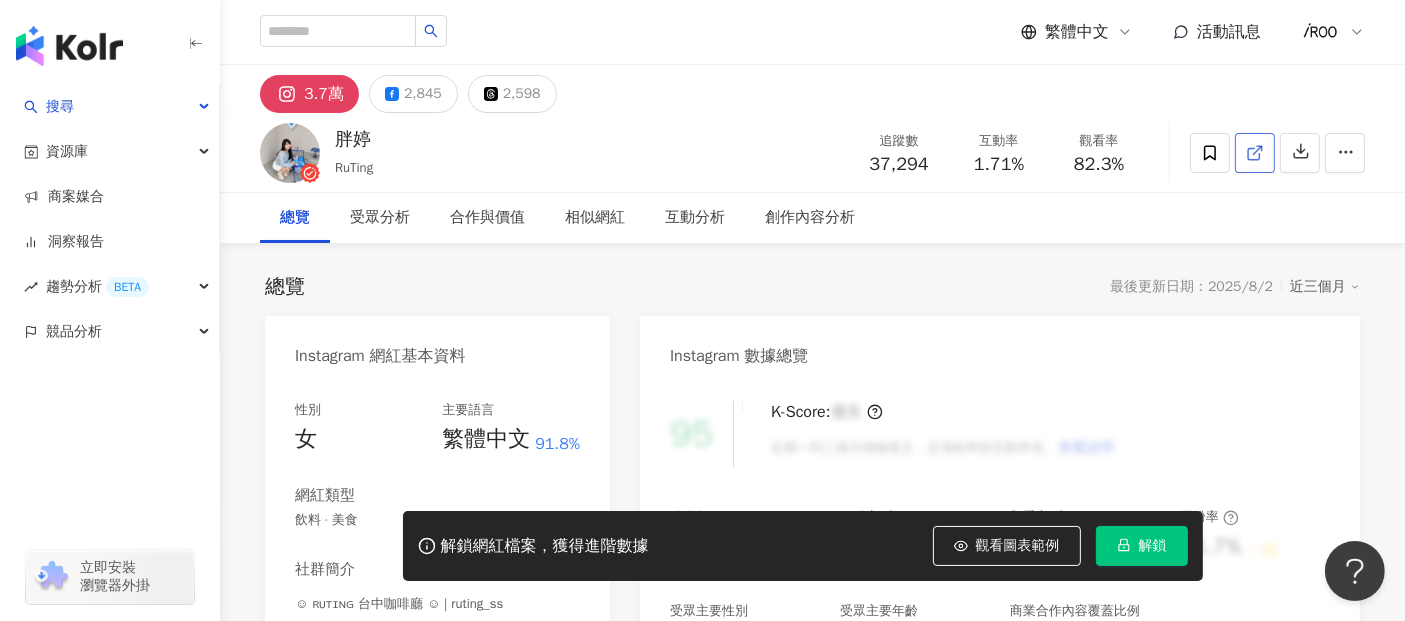 click 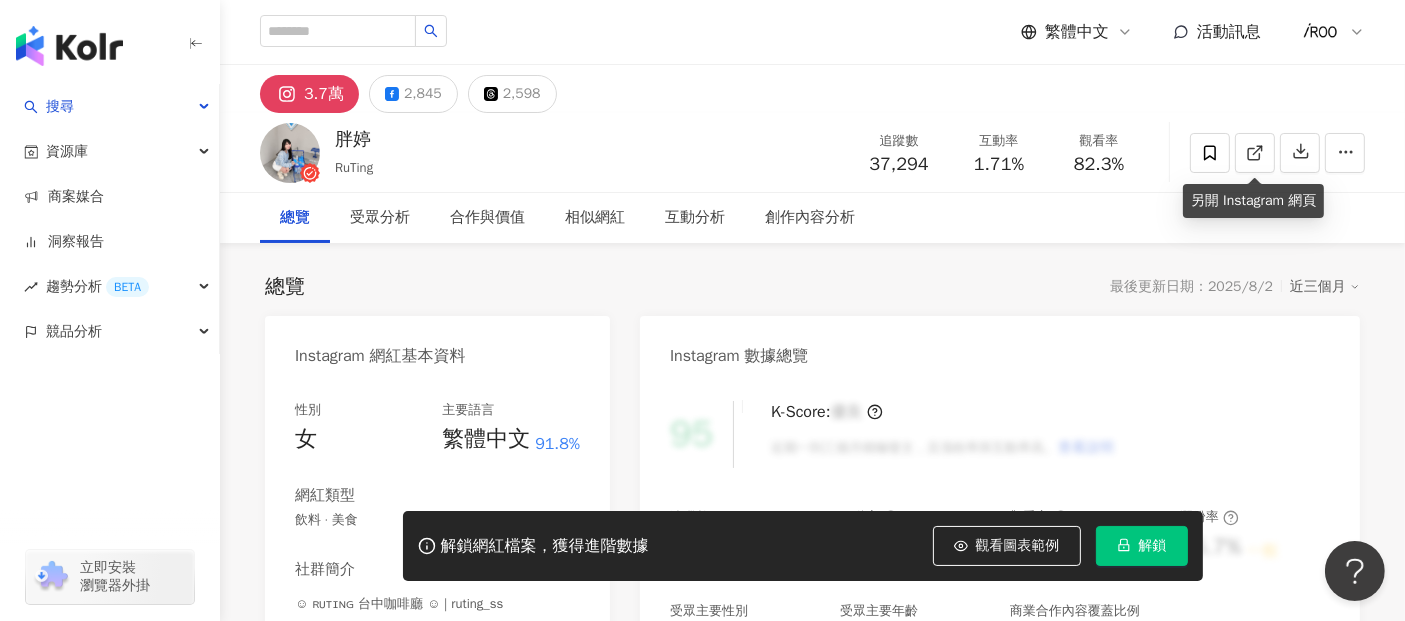 click on "解鎖" at bounding box center (1142, 546) 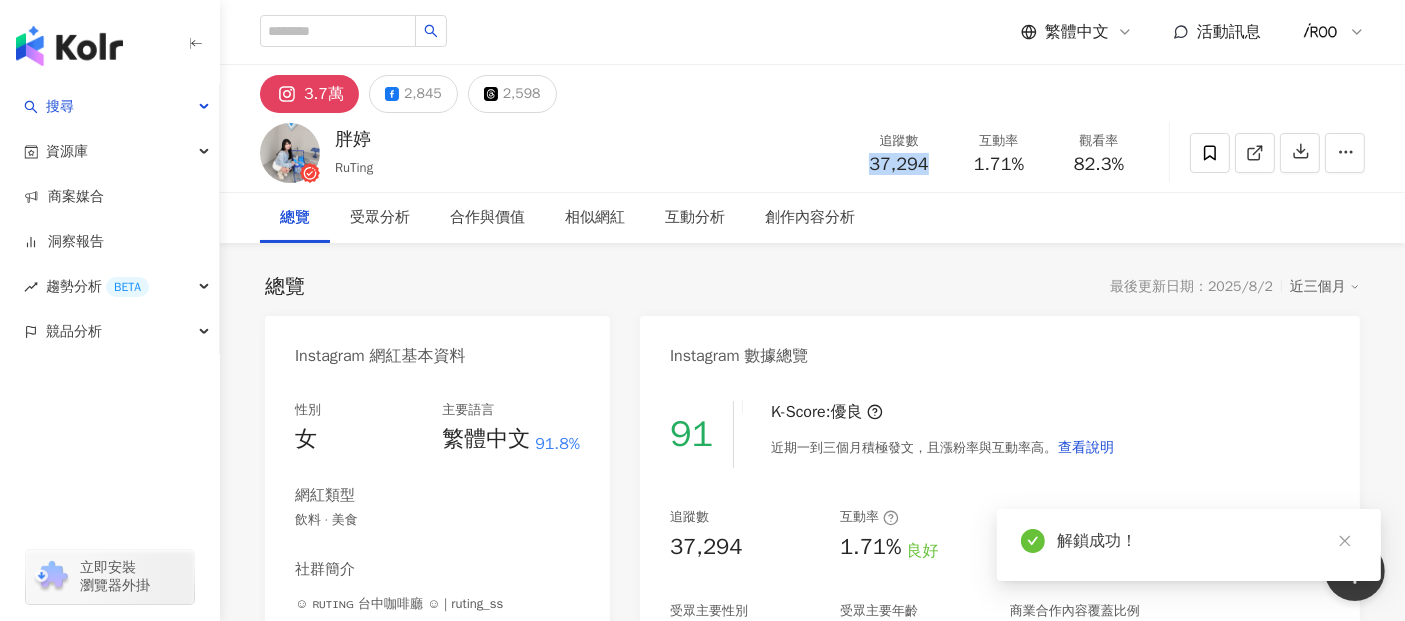 drag, startPoint x: 871, startPoint y: 167, endPoint x: 937, endPoint y: 167, distance: 66 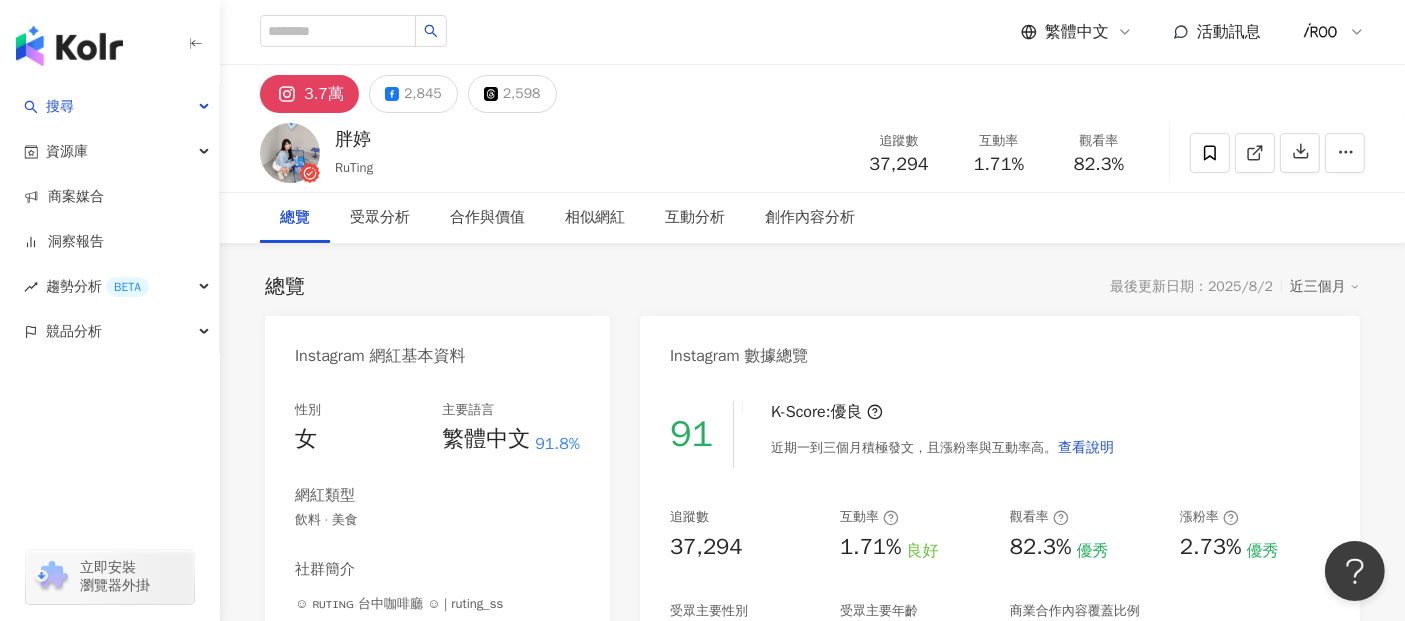 click on "總覽 受眾分析 合作與價值 相似網紅 互動分析 創作內容分析" at bounding box center (812, 218) 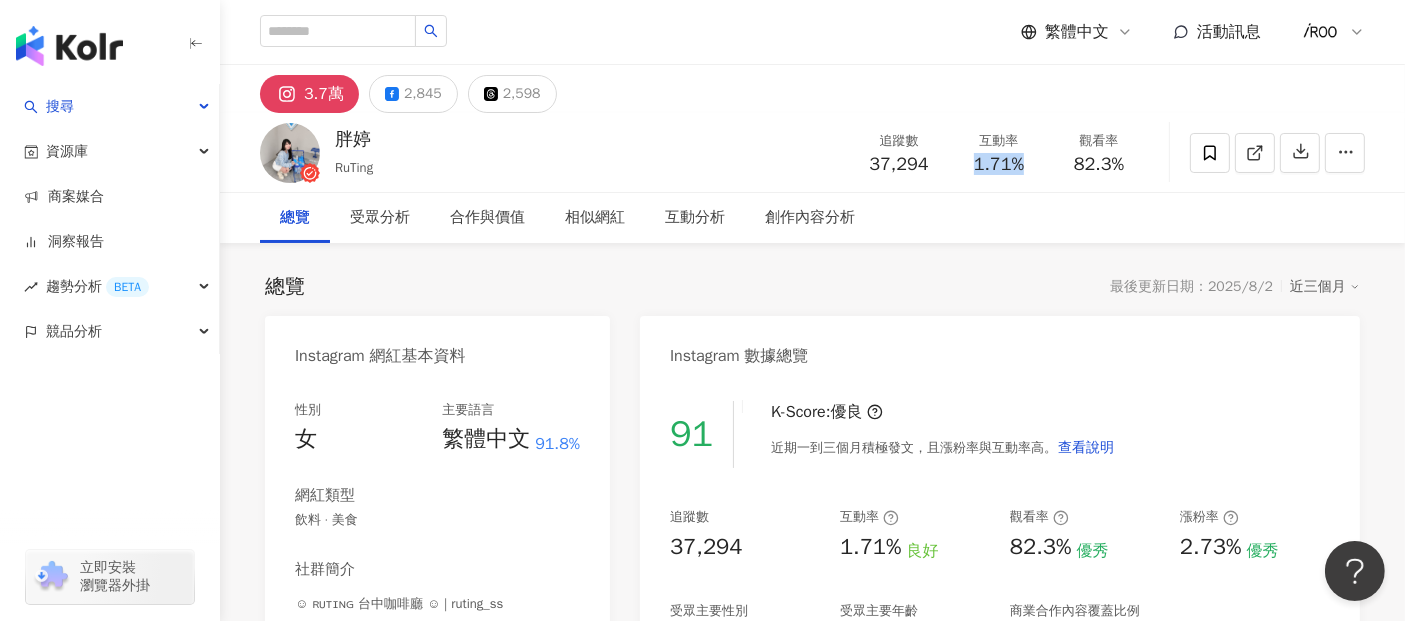 drag, startPoint x: 972, startPoint y: 168, endPoint x: 1045, endPoint y: 167, distance: 73.00685 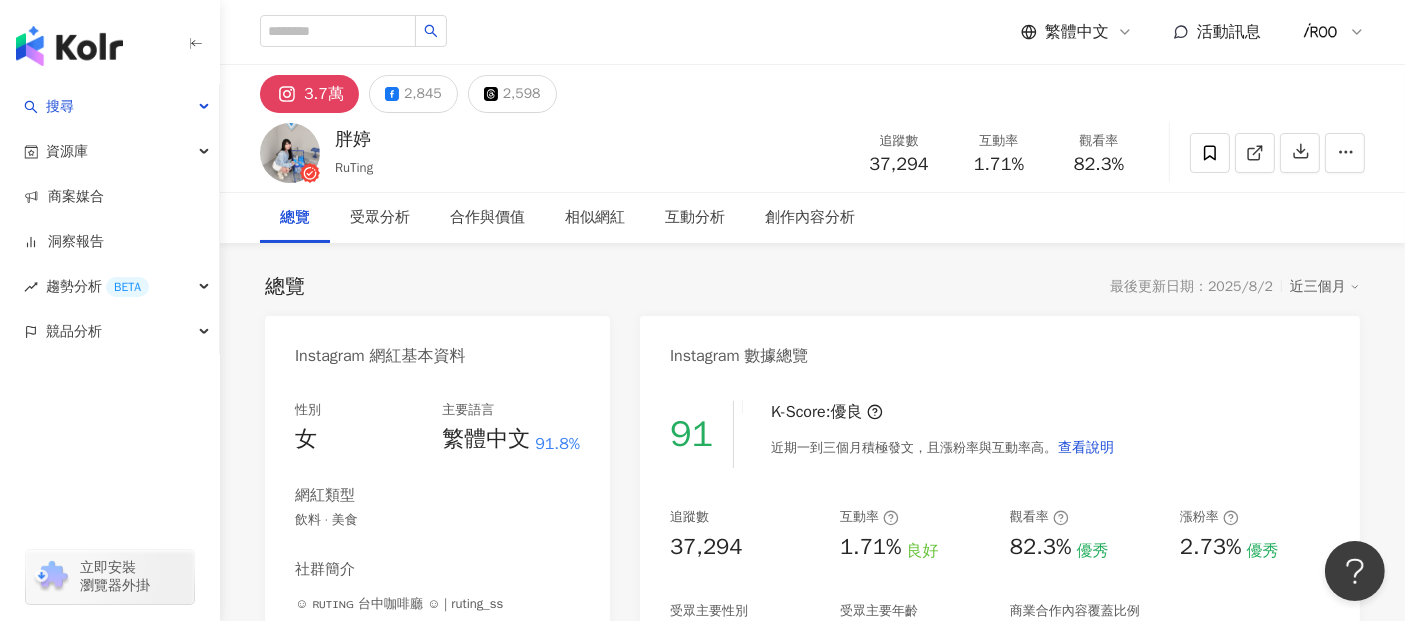 click on "追蹤數 37,294 互動率 1.71% 觀看率 82.3%" at bounding box center [999, 152] 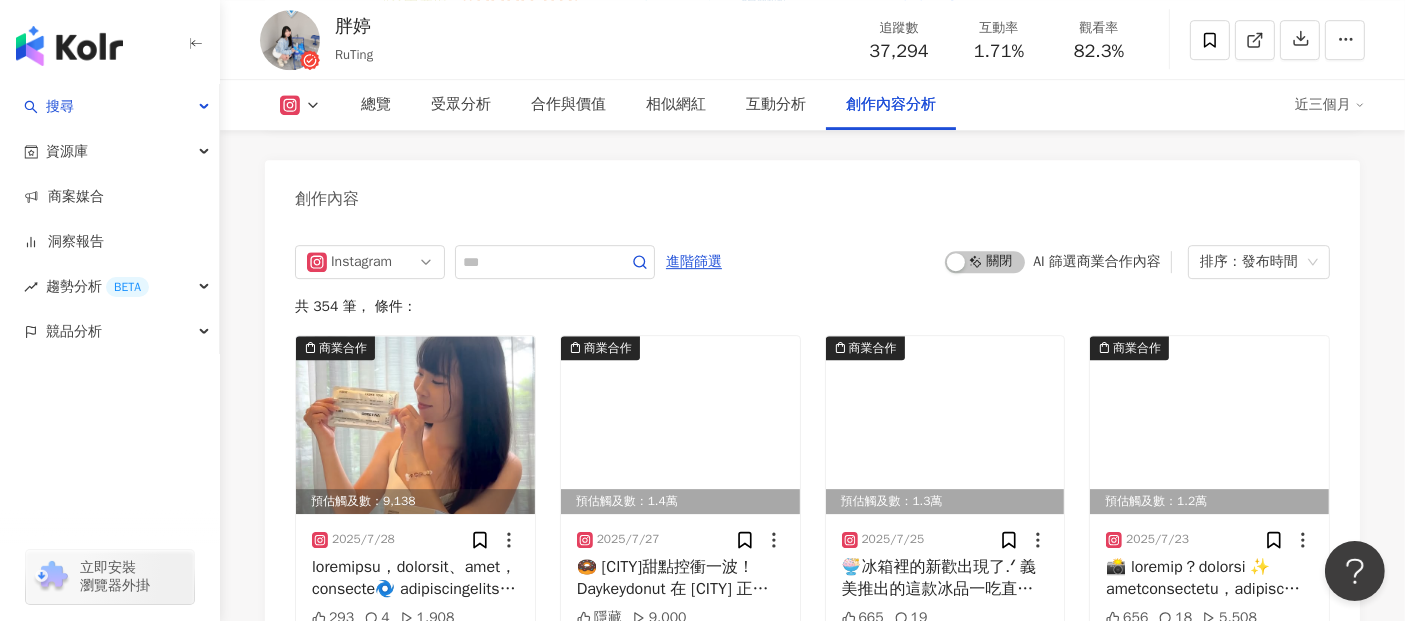 scroll, scrollTop: 6245, scrollLeft: 0, axis: vertical 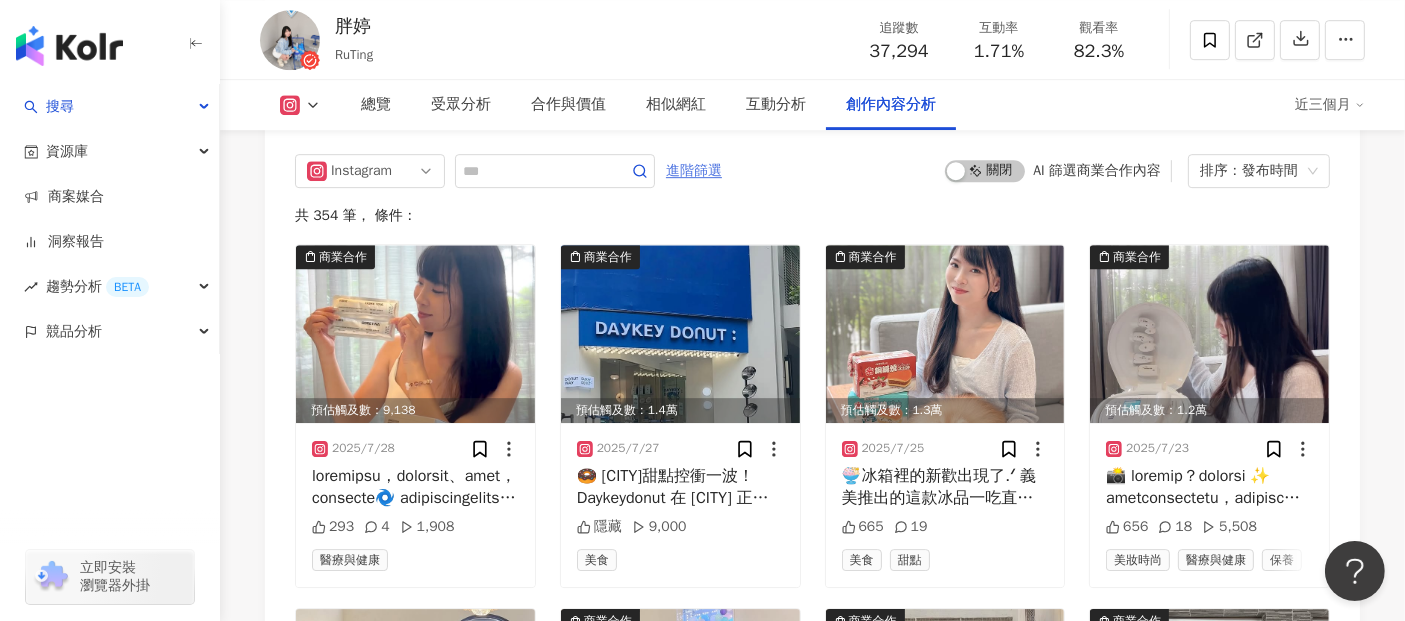 click on "進階篩選" at bounding box center (694, 171) 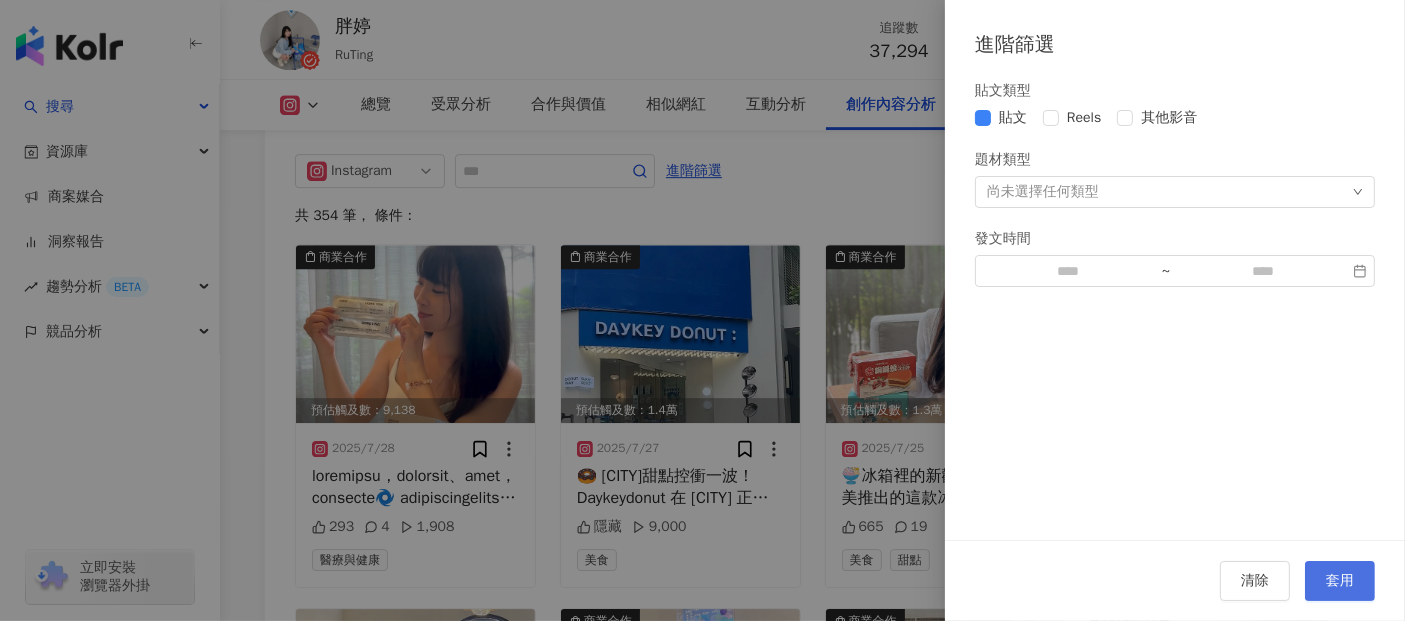 click on "套用" at bounding box center [1340, 581] 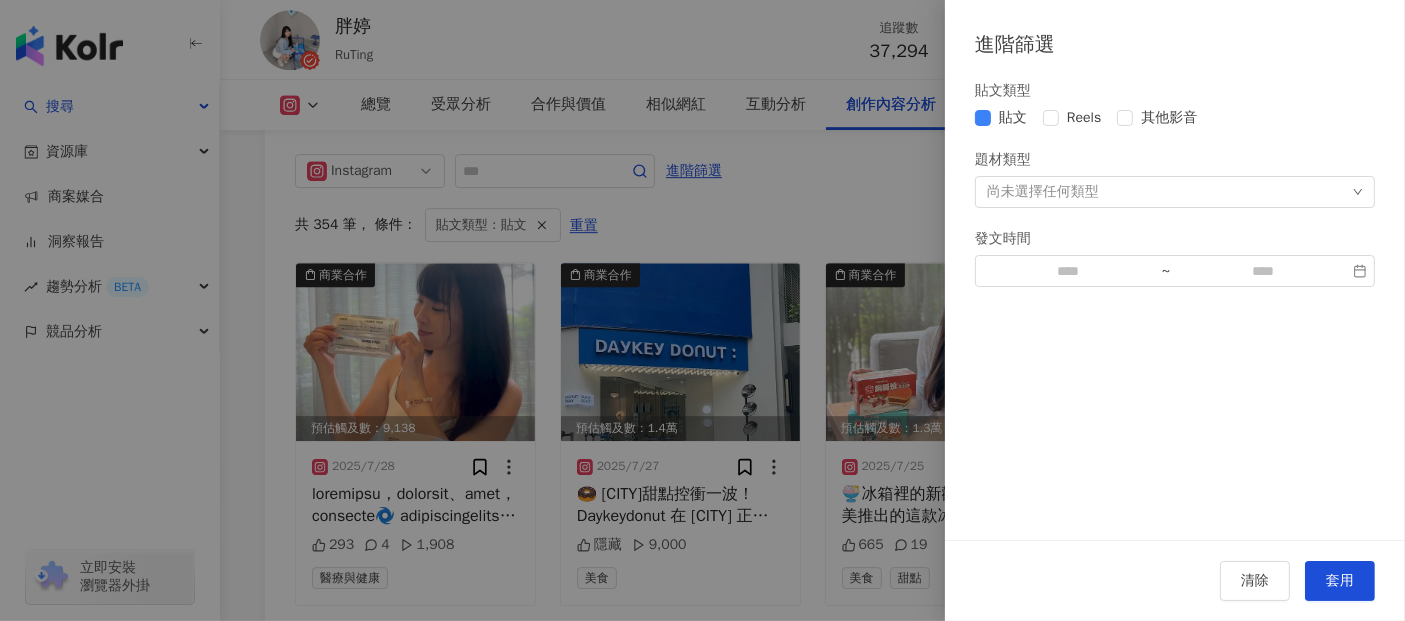 scroll, scrollTop: 6217, scrollLeft: 0, axis: vertical 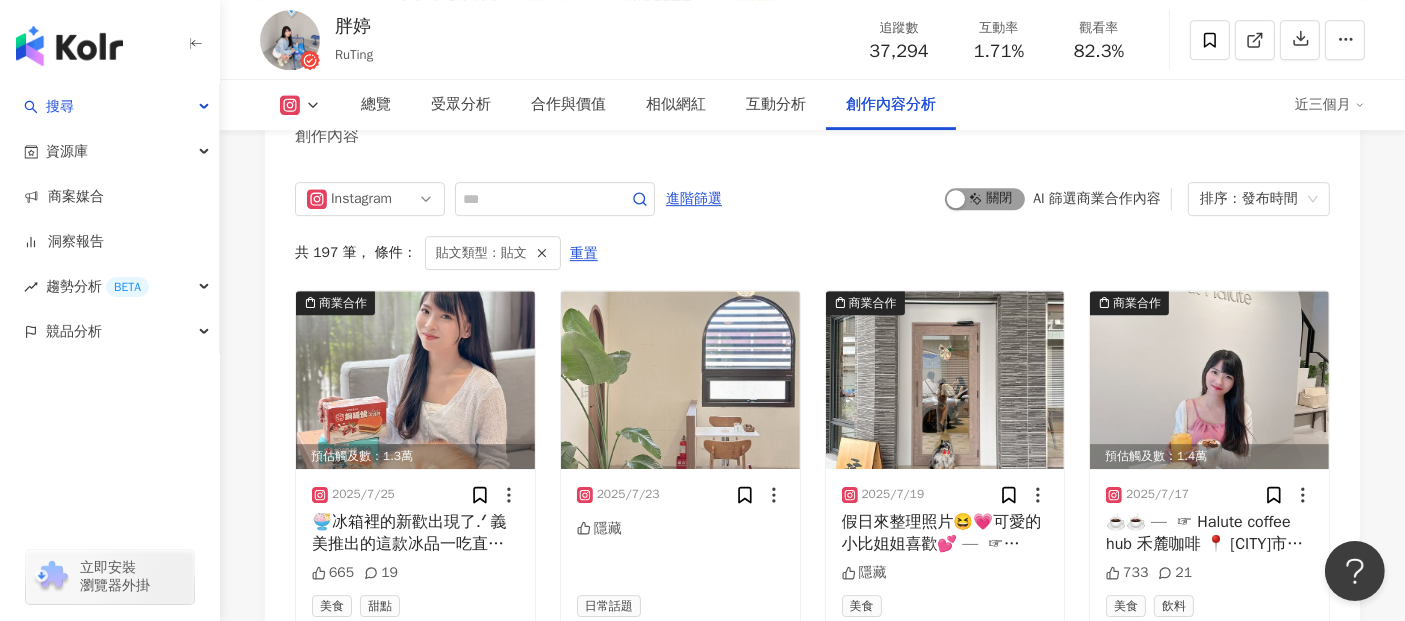 click on "啟動 關閉" at bounding box center [985, 199] 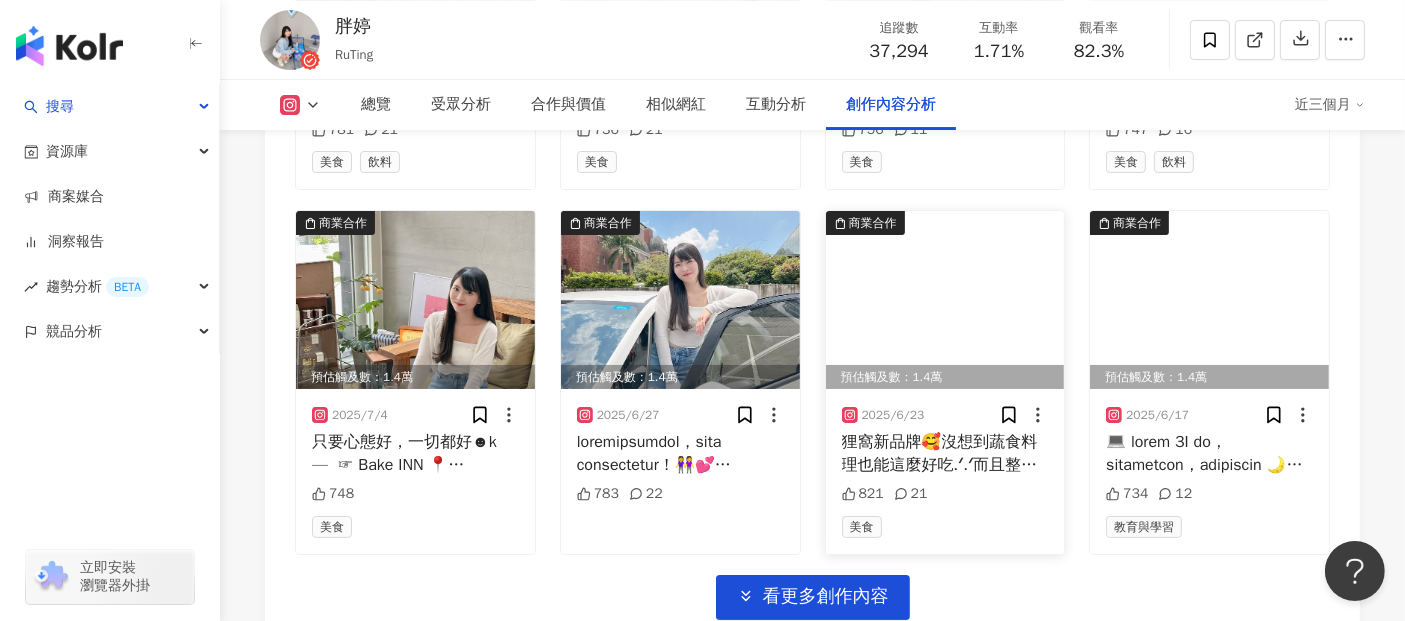 scroll, scrollTop: 7106, scrollLeft: 0, axis: vertical 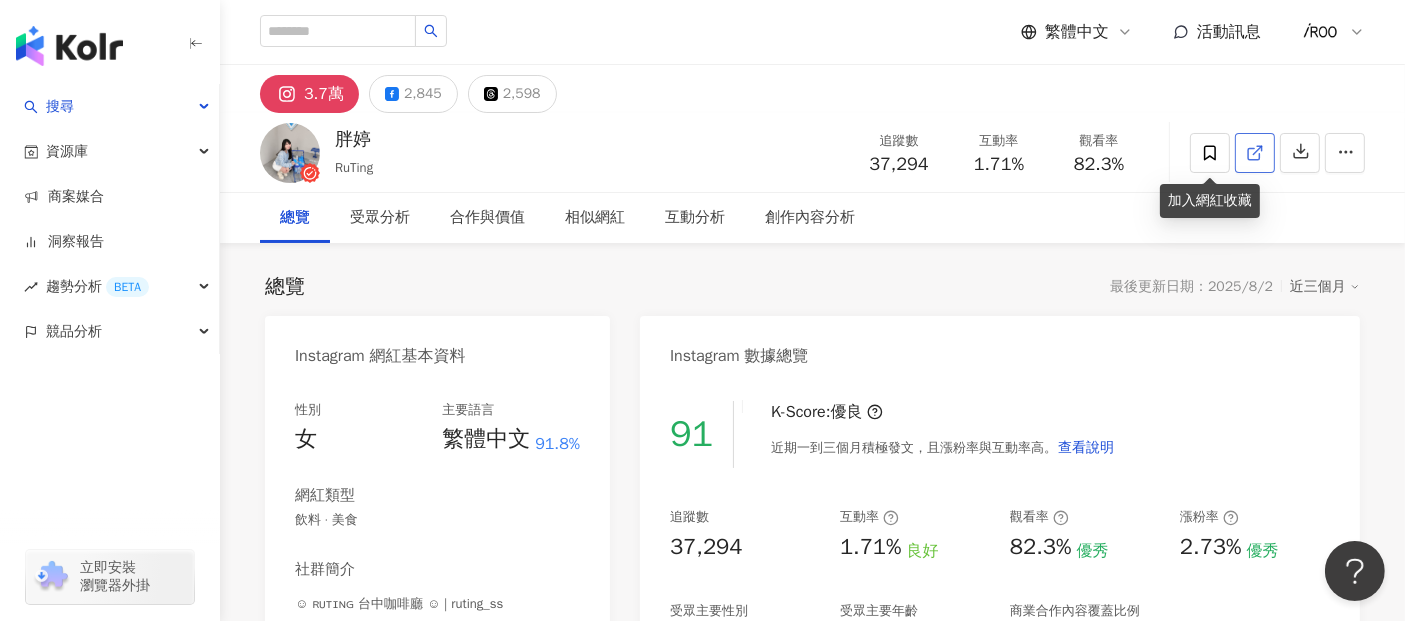 click 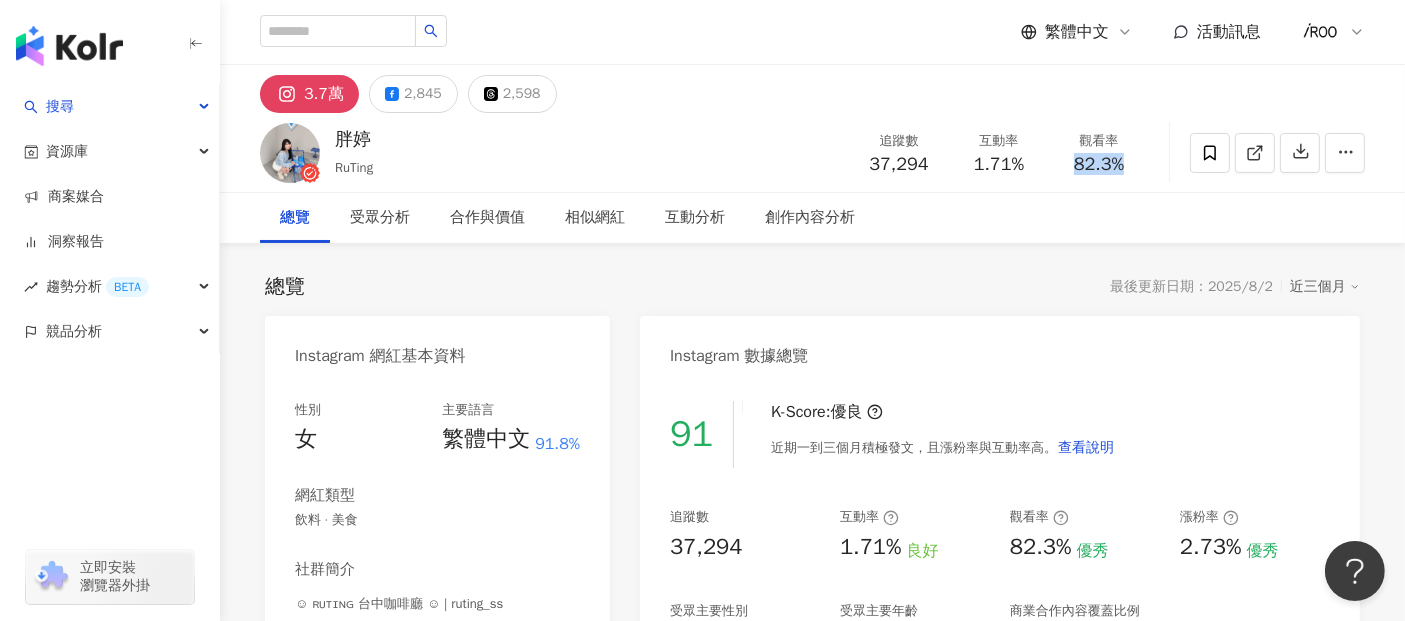 drag, startPoint x: 1070, startPoint y: 166, endPoint x: 1138, endPoint y: 166, distance: 68 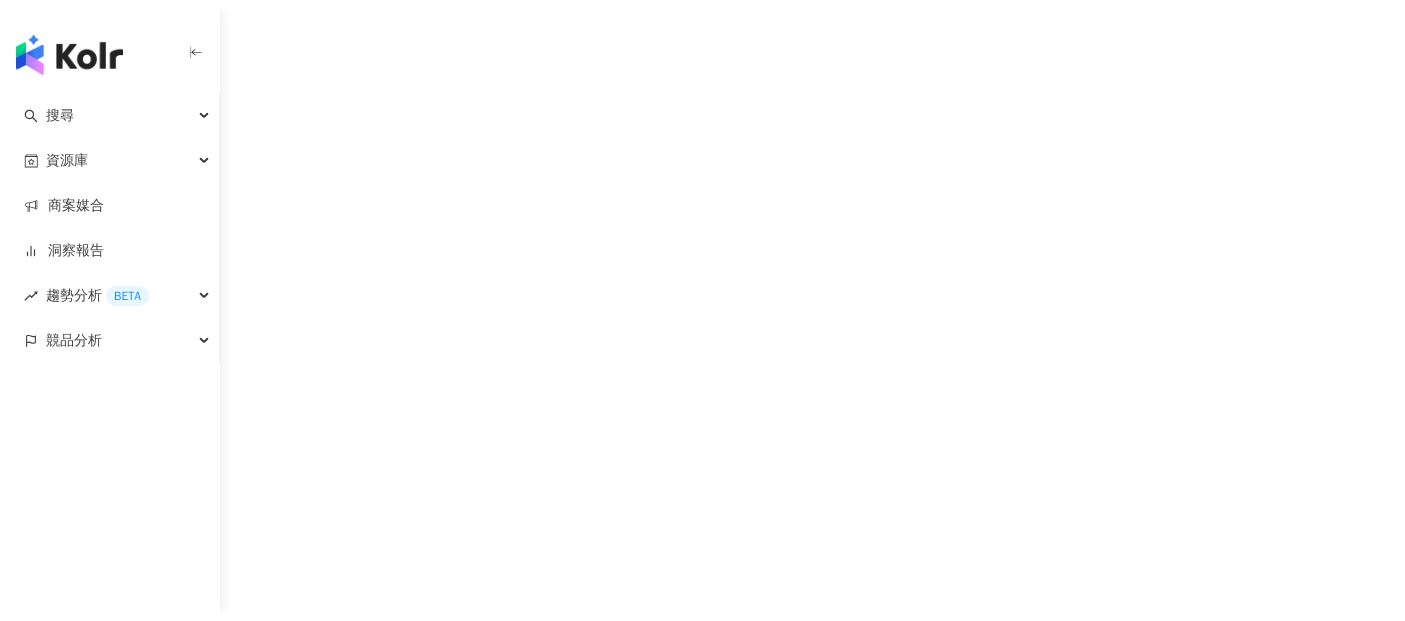 scroll, scrollTop: 0, scrollLeft: 0, axis: both 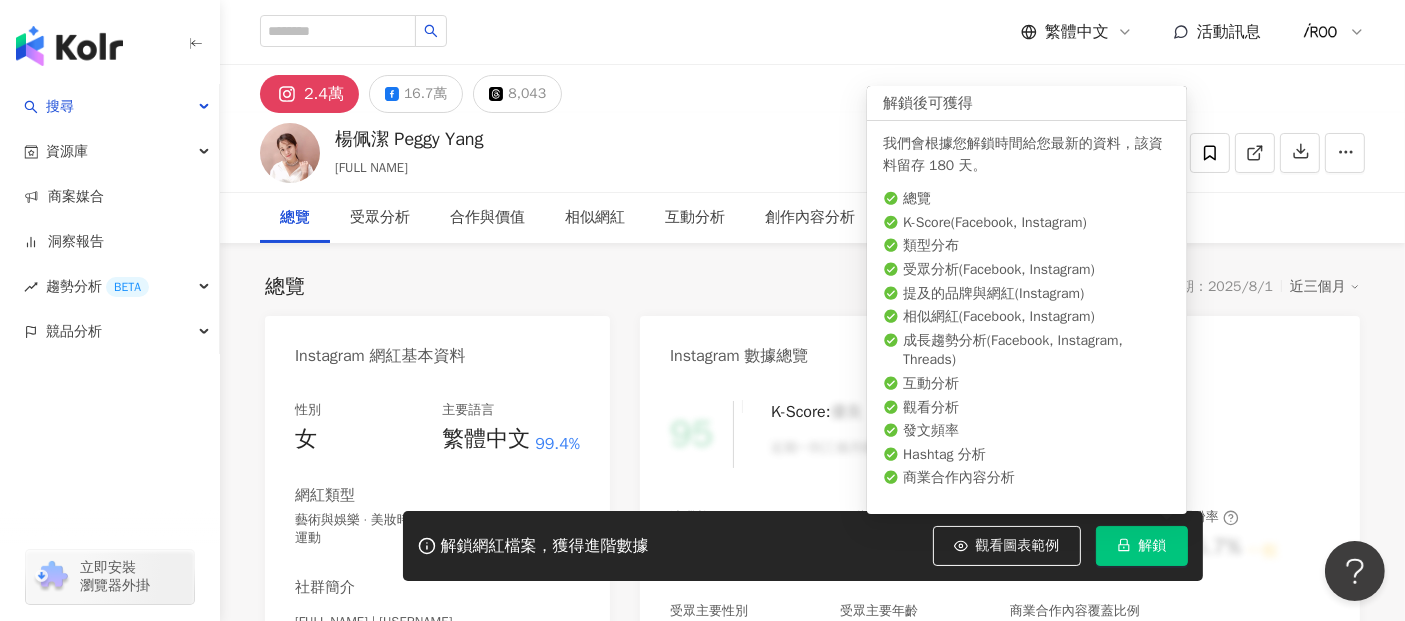 click on "解鎖" at bounding box center [1142, 546] 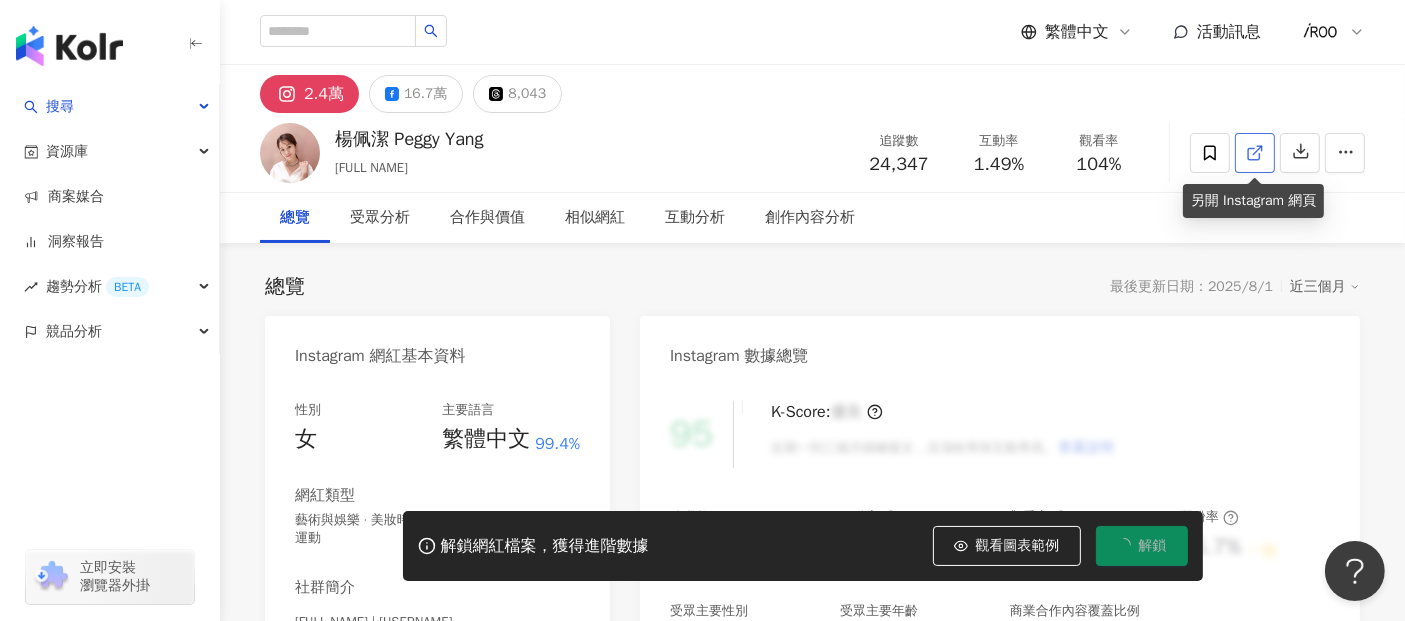 click 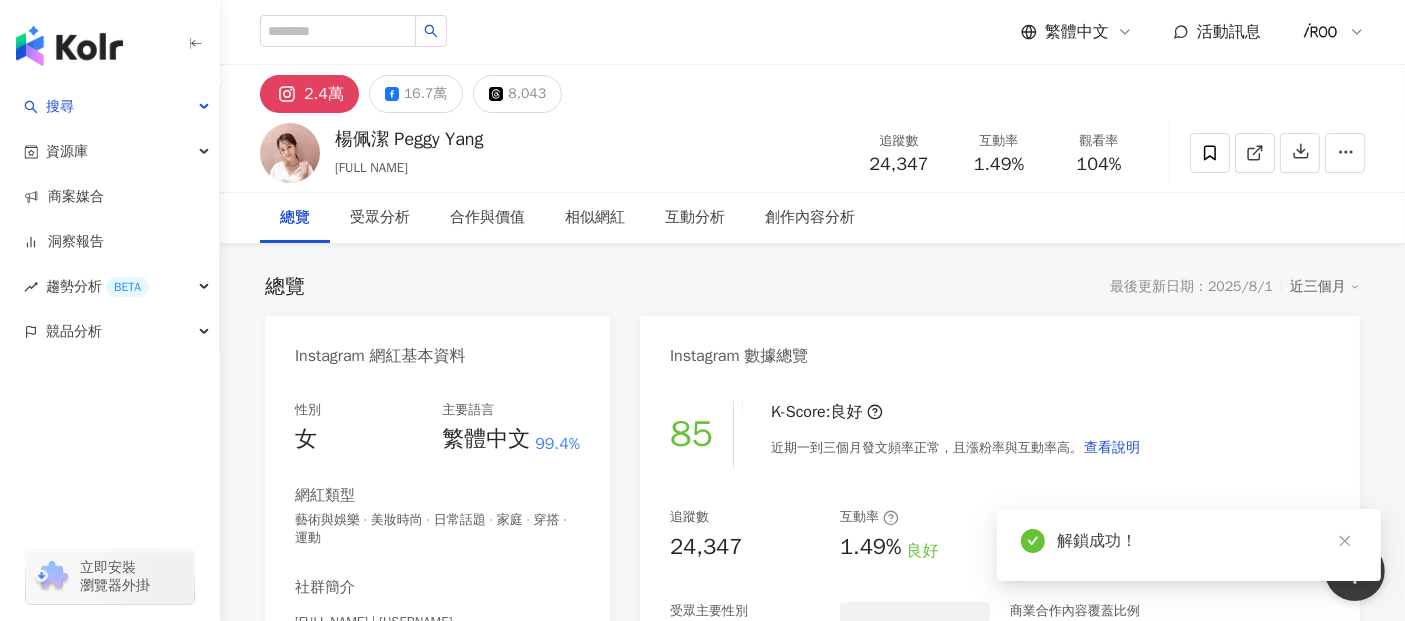click on "追蹤數 24,347" at bounding box center (899, 152) 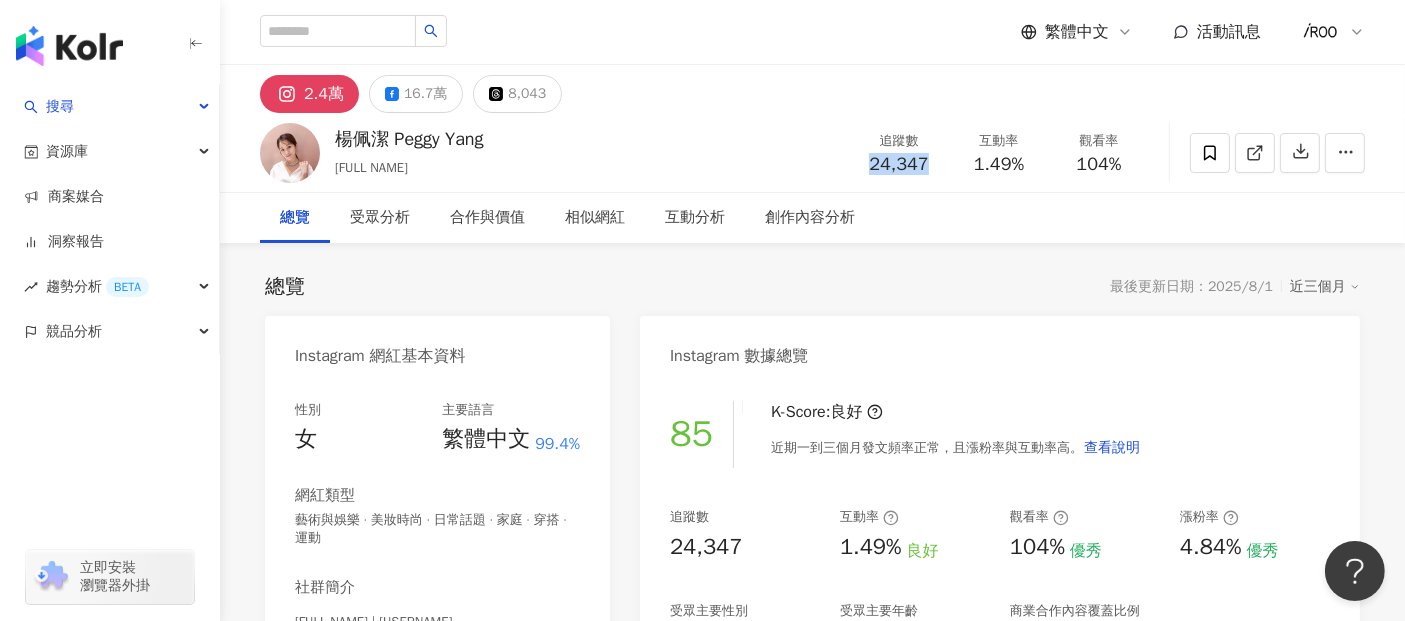 drag, startPoint x: 865, startPoint y: 166, endPoint x: 928, endPoint y: 164, distance: 63.03174 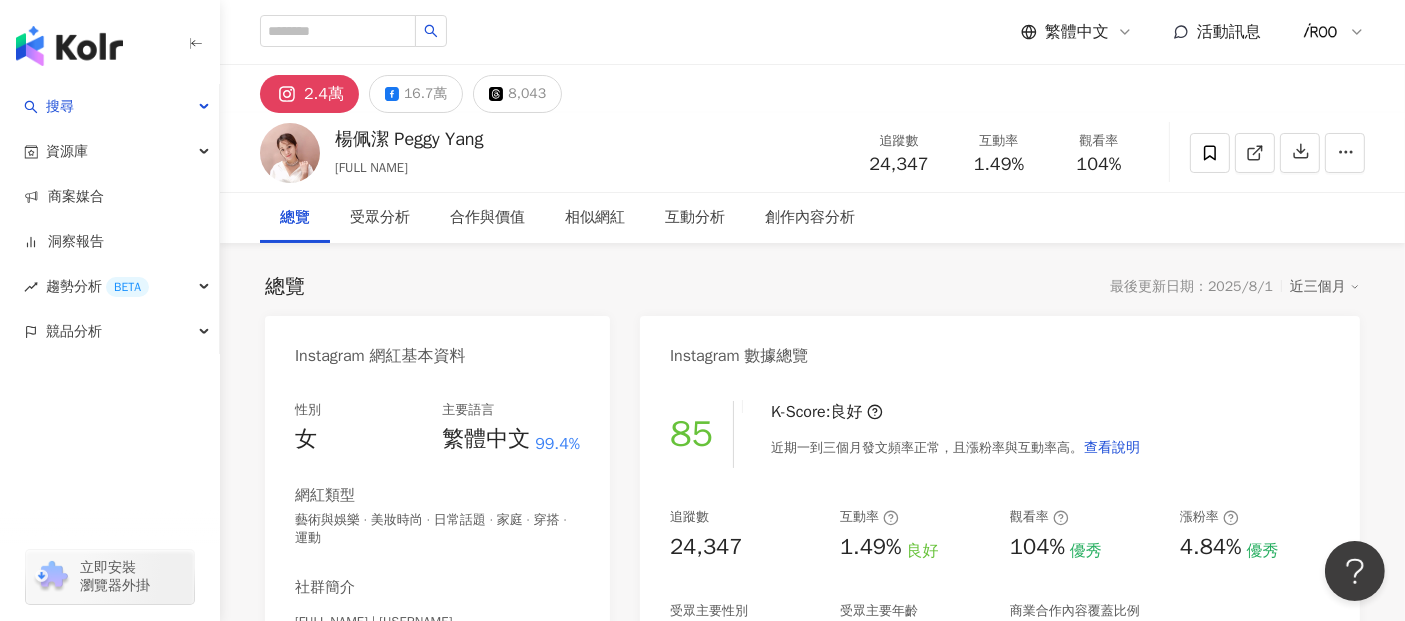 click on "1.49%" at bounding box center (999, 165) 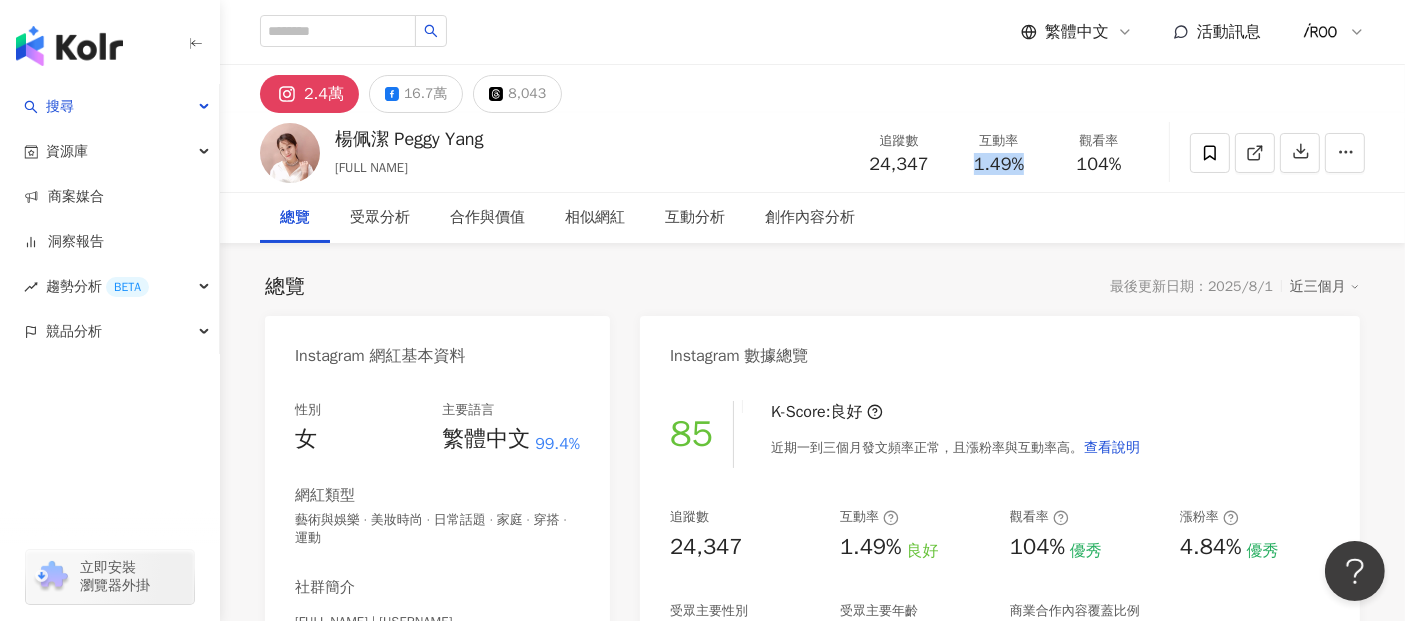 drag, startPoint x: 974, startPoint y: 161, endPoint x: 1042, endPoint y: 161, distance: 68 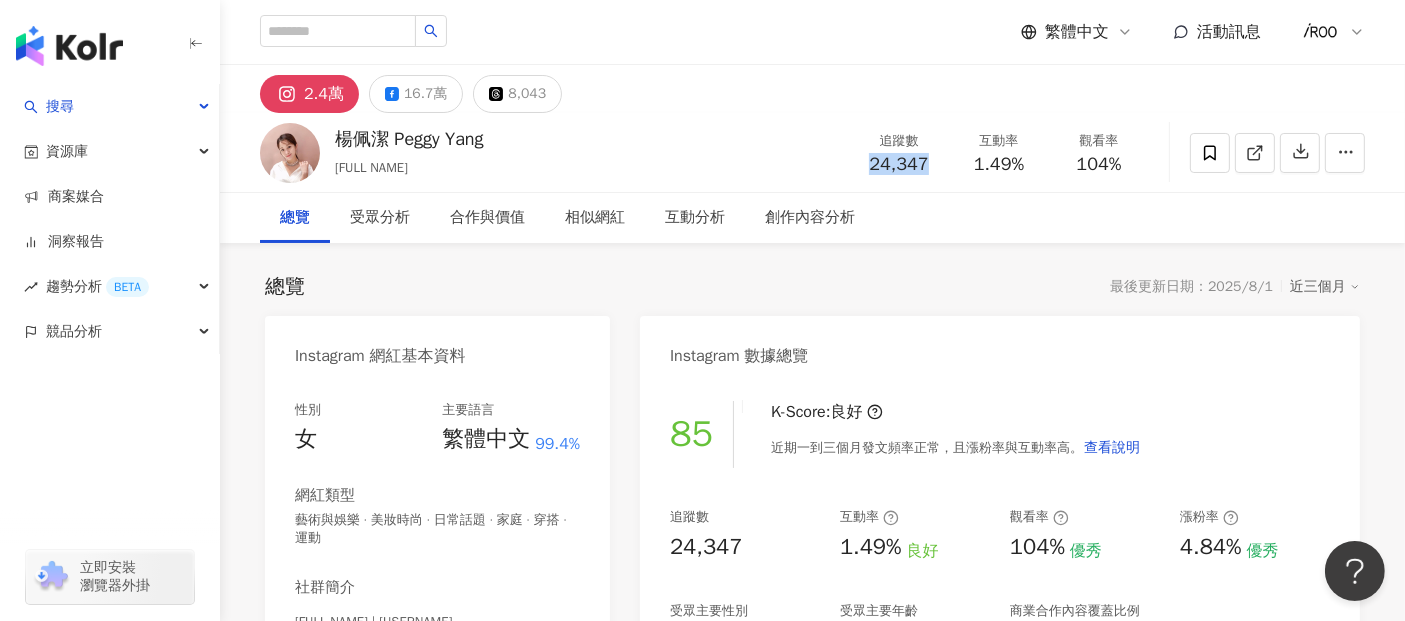 drag, startPoint x: 868, startPoint y: 165, endPoint x: 931, endPoint y: 165, distance: 63 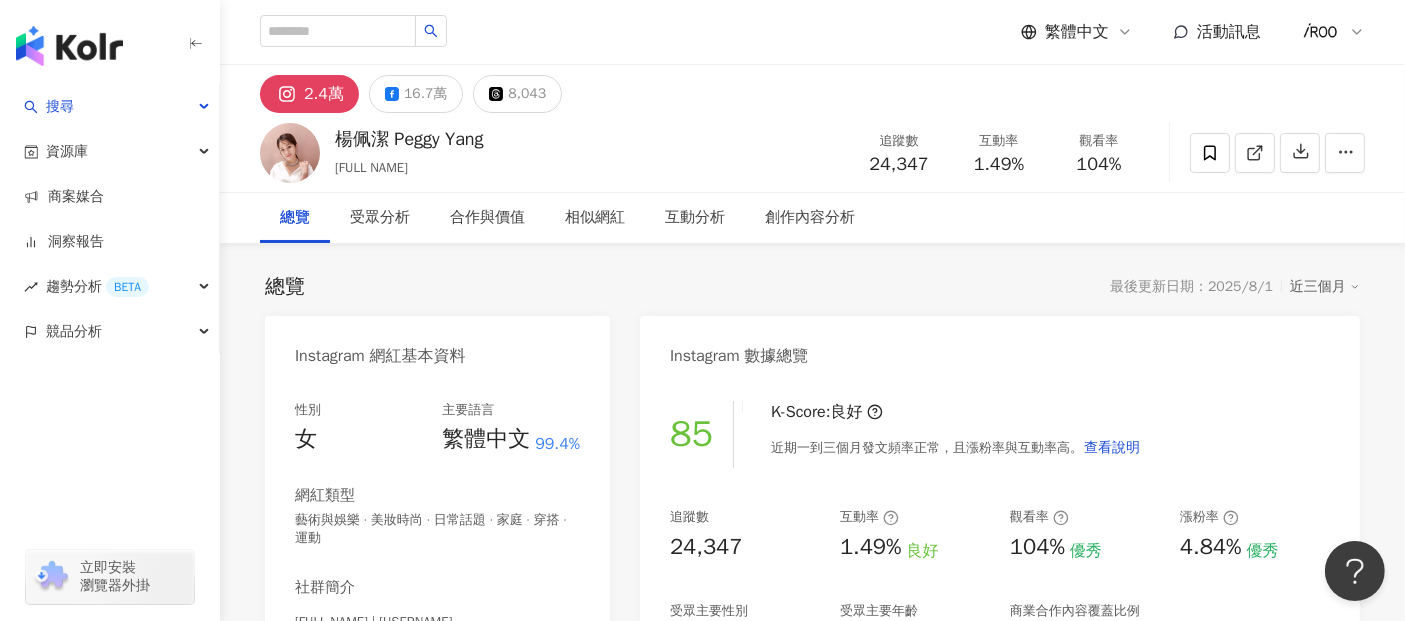 click on "104%" at bounding box center (1099, 165) 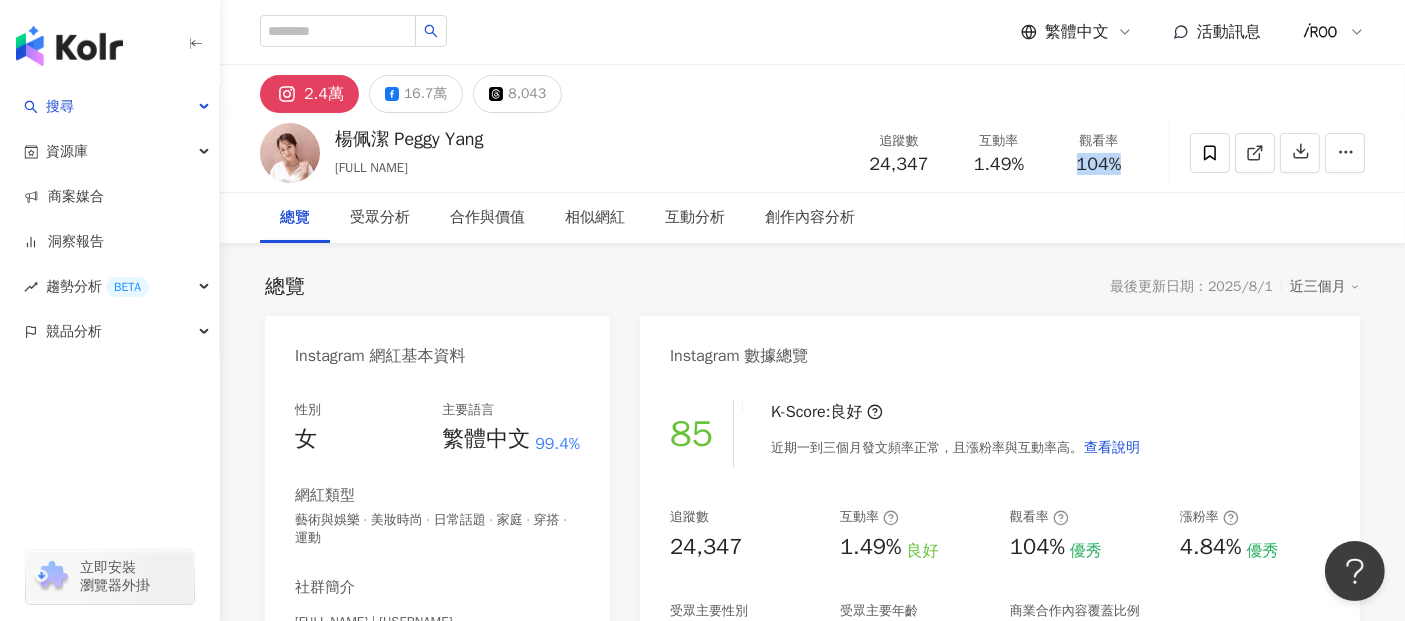 drag, startPoint x: 1076, startPoint y: 165, endPoint x: 1128, endPoint y: 161, distance: 52.153618 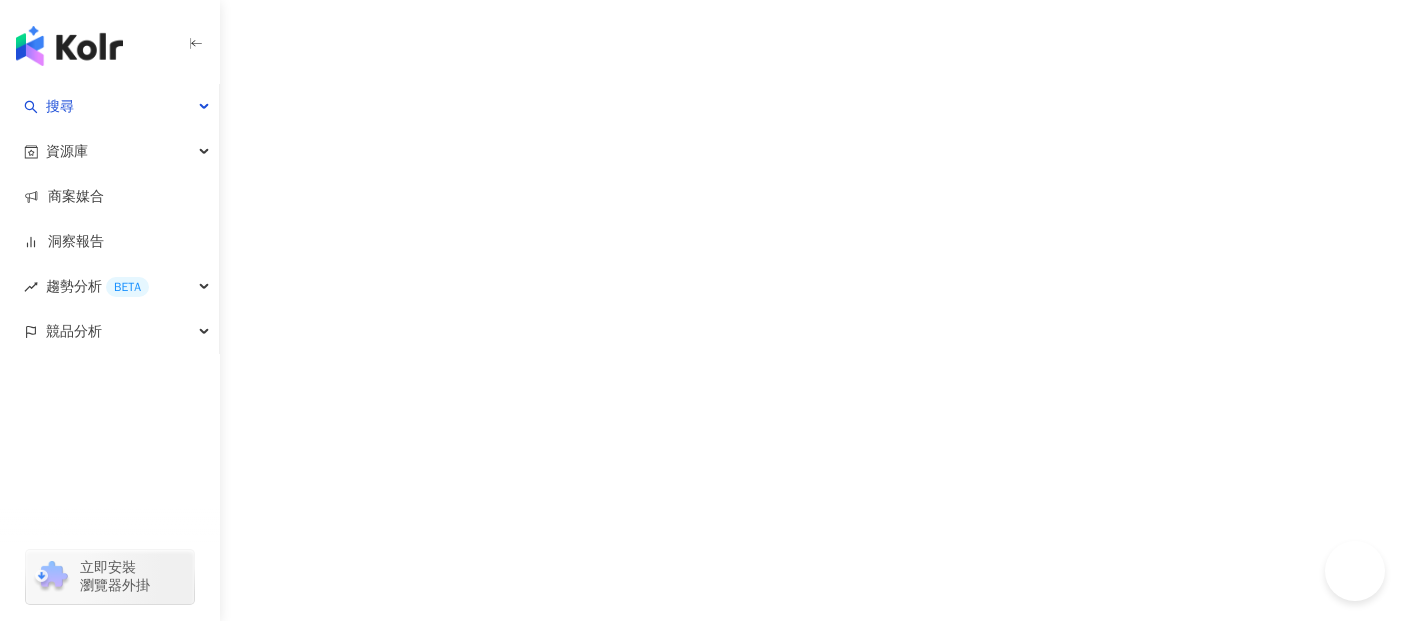 scroll, scrollTop: 0, scrollLeft: 0, axis: both 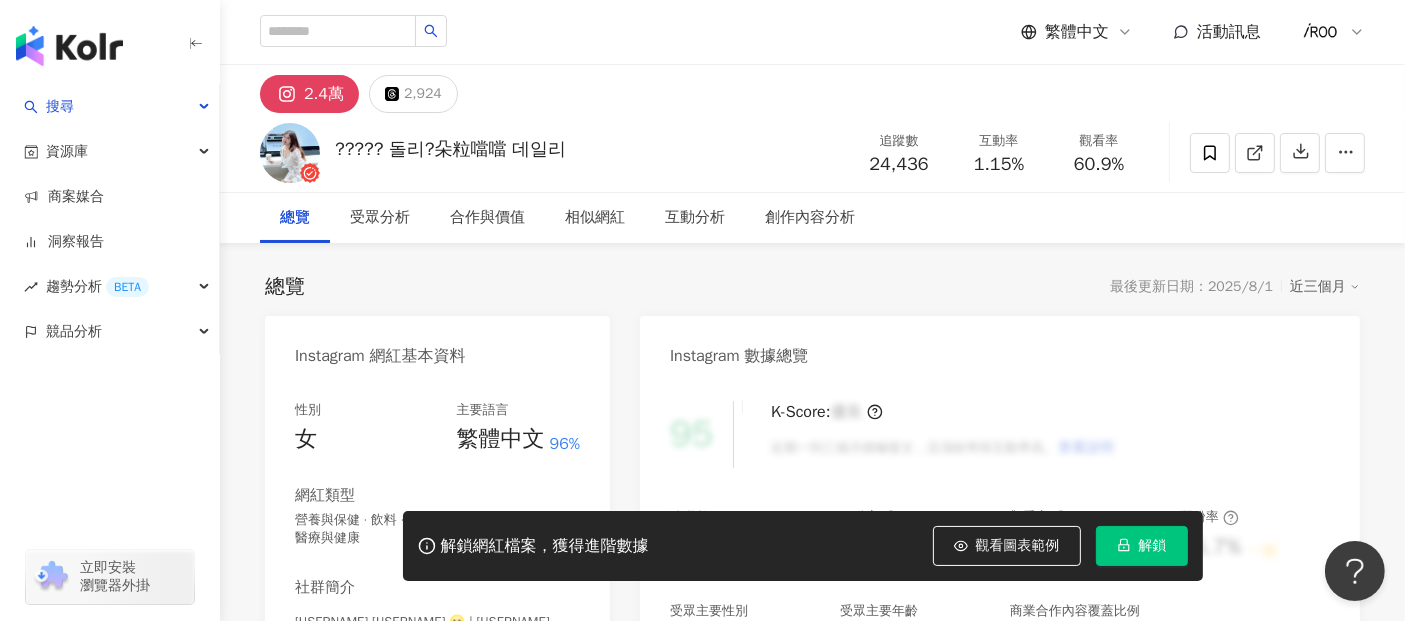 click on "解鎖" at bounding box center (1142, 546) 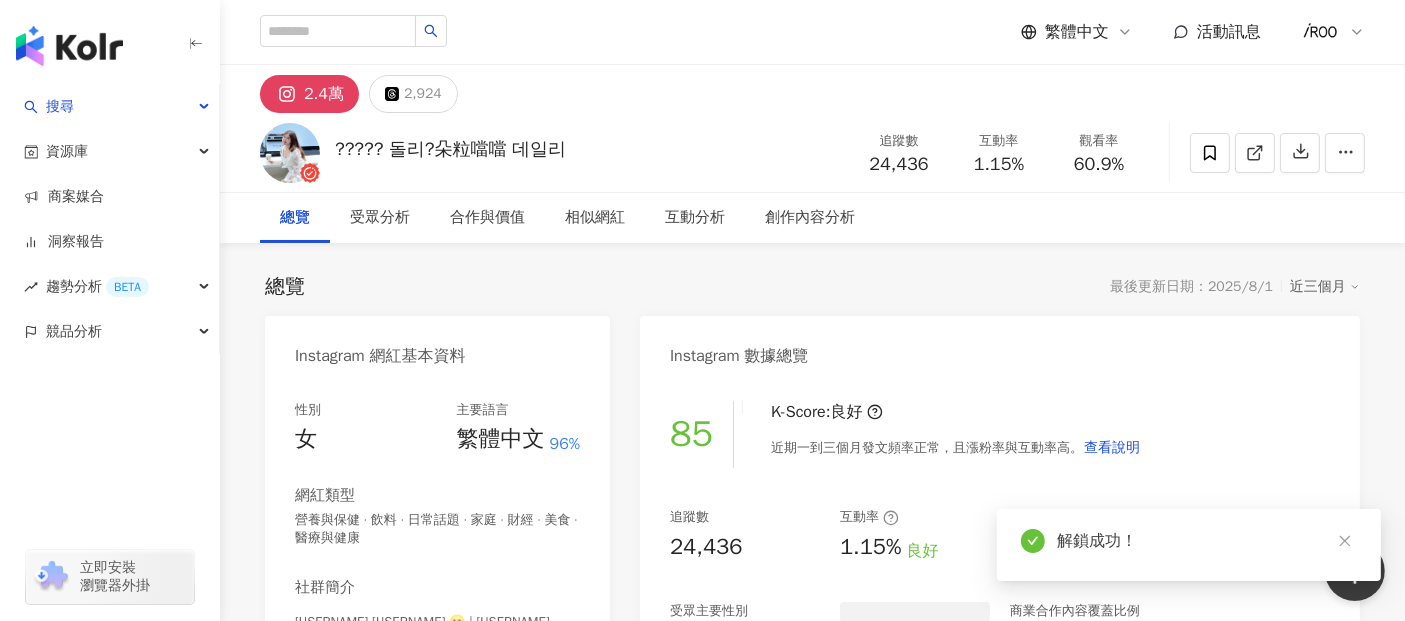 click on "總覽 最後更新日期：2025/8/1 近三個月" at bounding box center [812, 287] 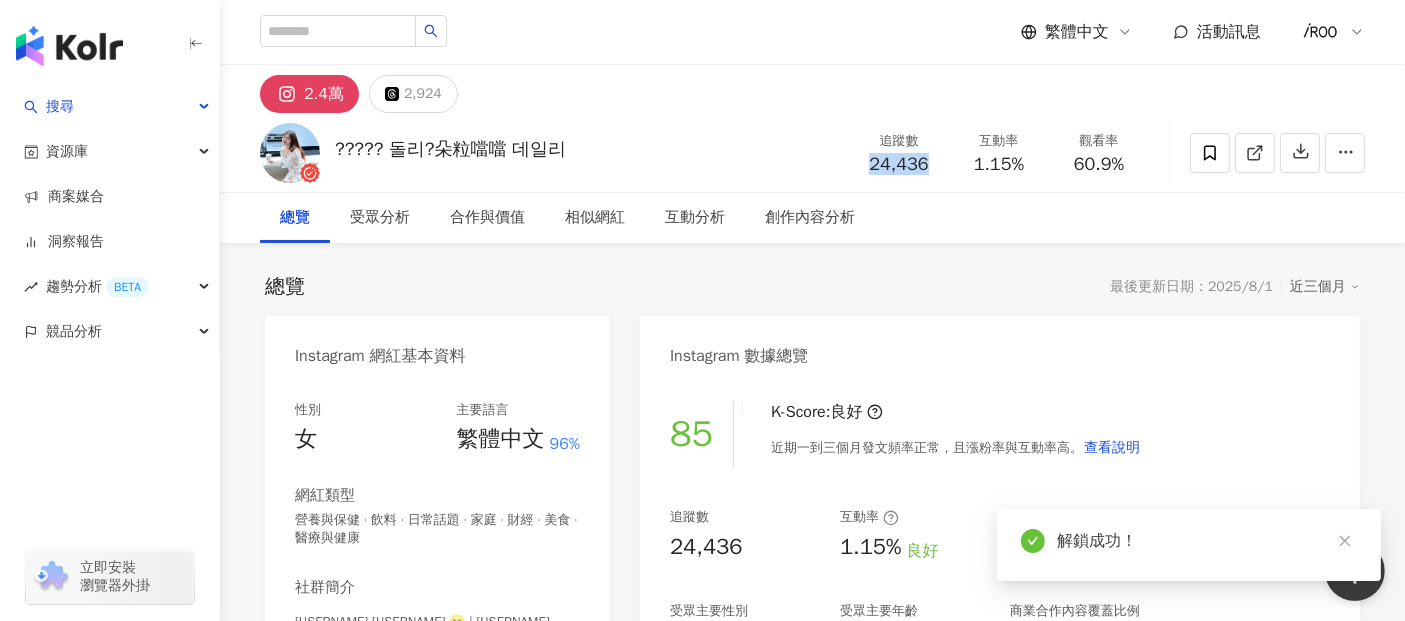drag, startPoint x: 871, startPoint y: 164, endPoint x: 947, endPoint y: 164, distance: 76 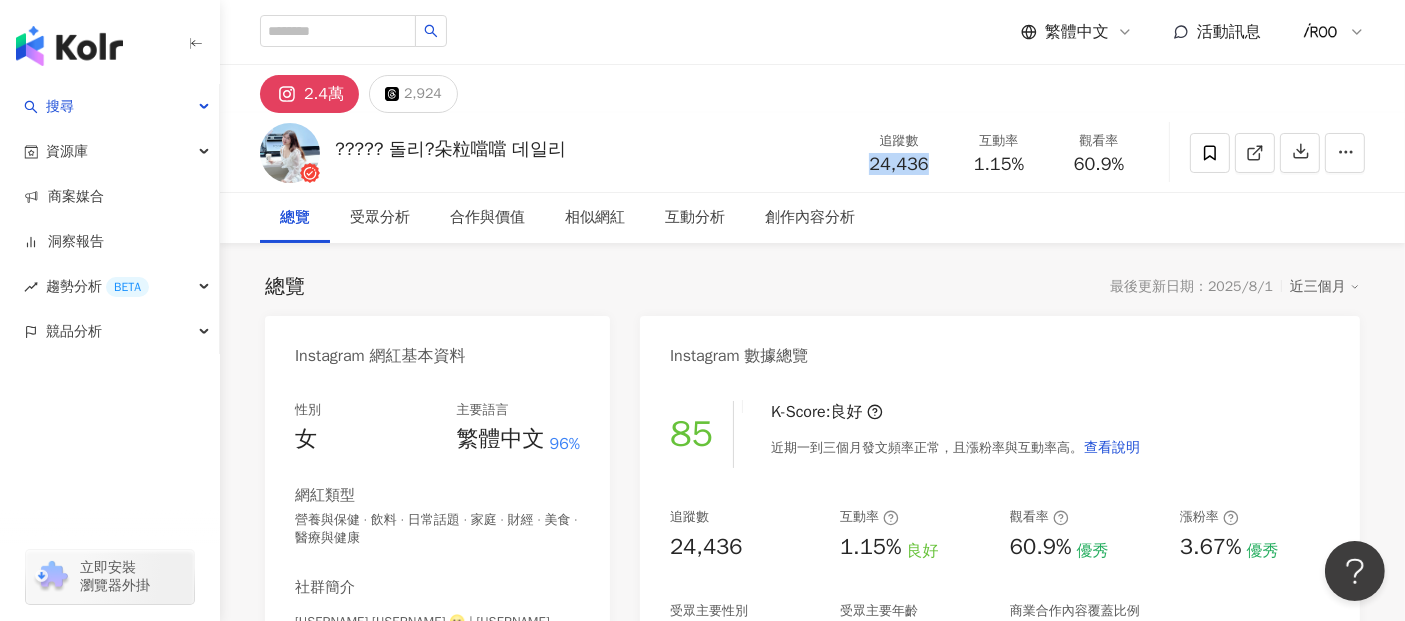 click on "追蹤數 24,436 互動率 1.15% 觀看率 60.9%" at bounding box center (999, 152) 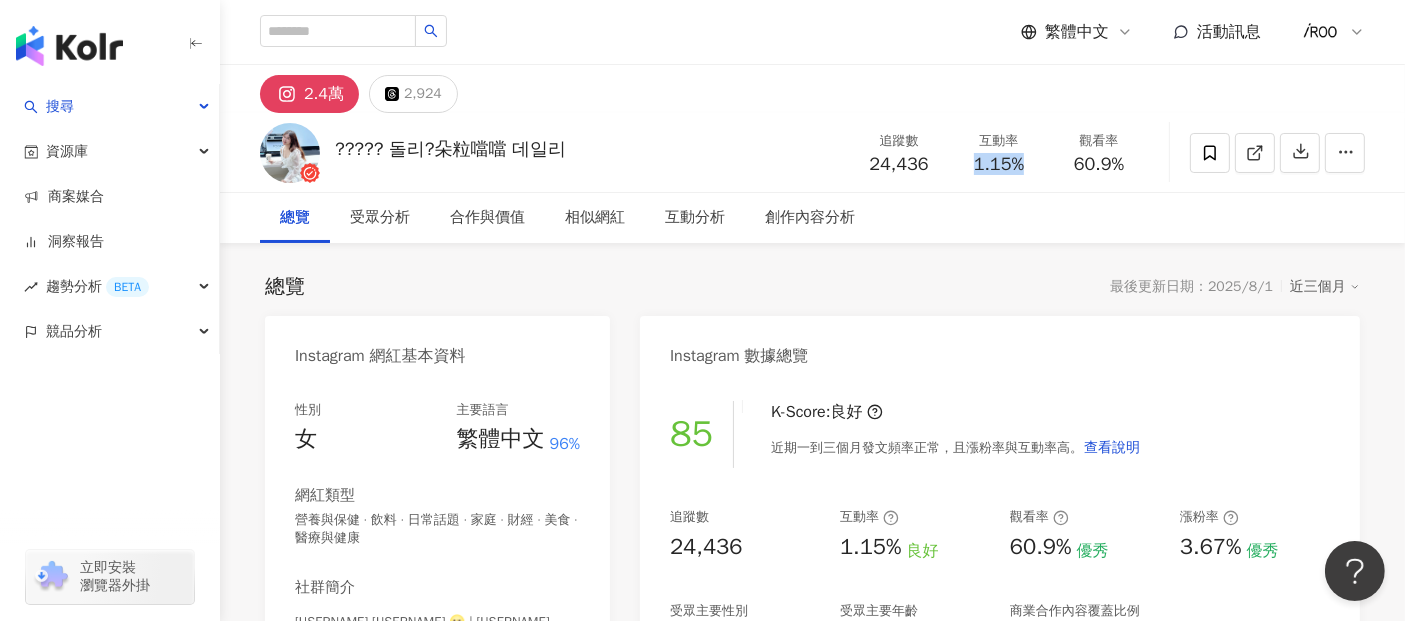 drag, startPoint x: 971, startPoint y: 168, endPoint x: 1034, endPoint y: 167, distance: 63.007935 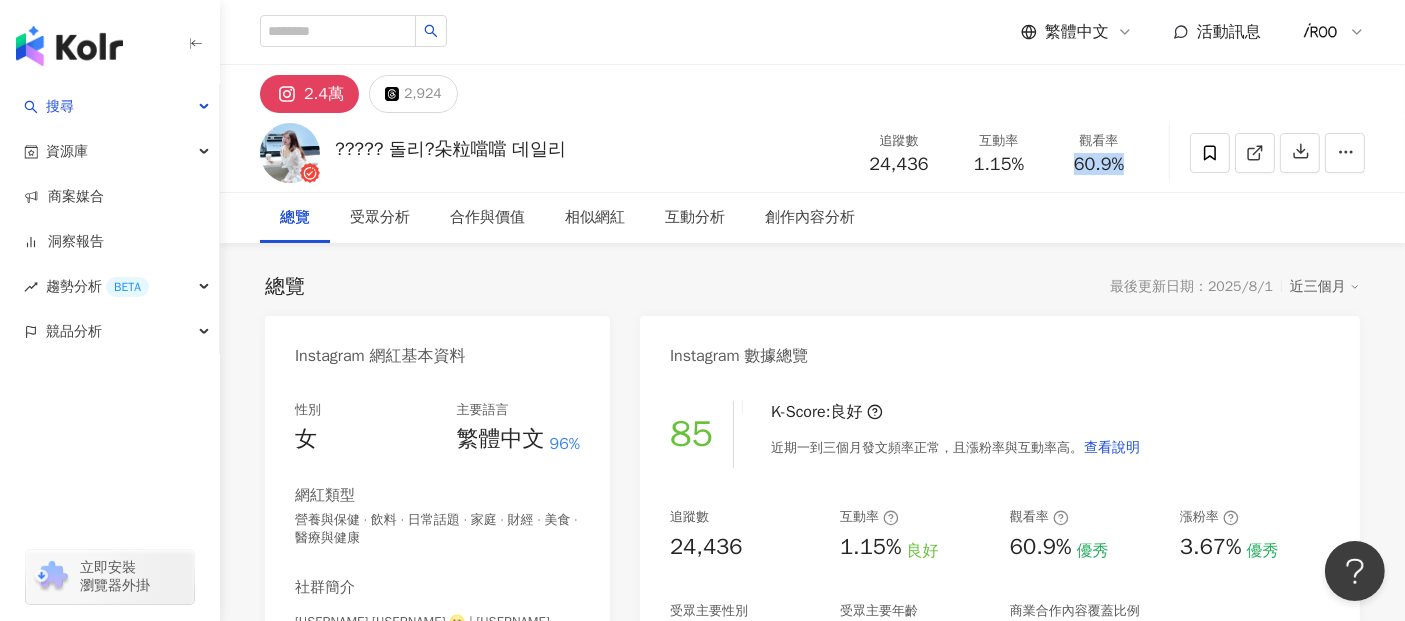 drag, startPoint x: 1068, startPoint y: 160, endPoint x: 1134, endPoint y: 163, distance: 66.068146 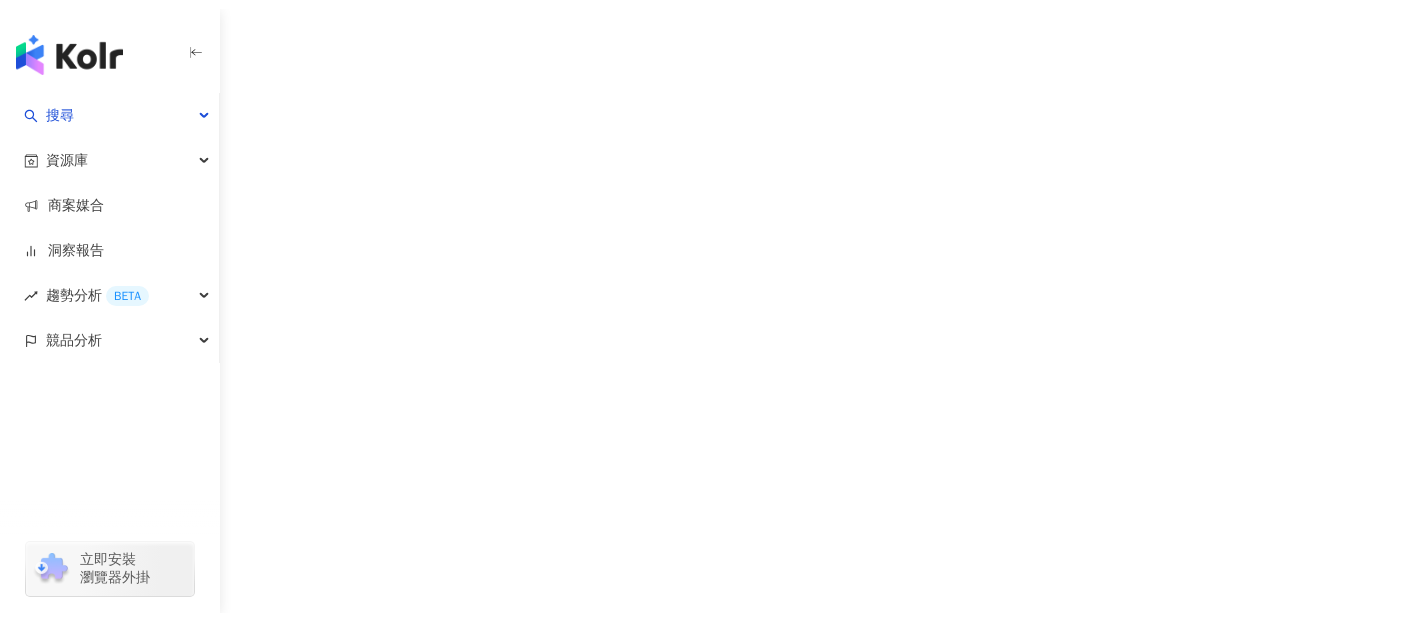 scroll, scrollTop: 0, scrollLeft: 0, axis: both 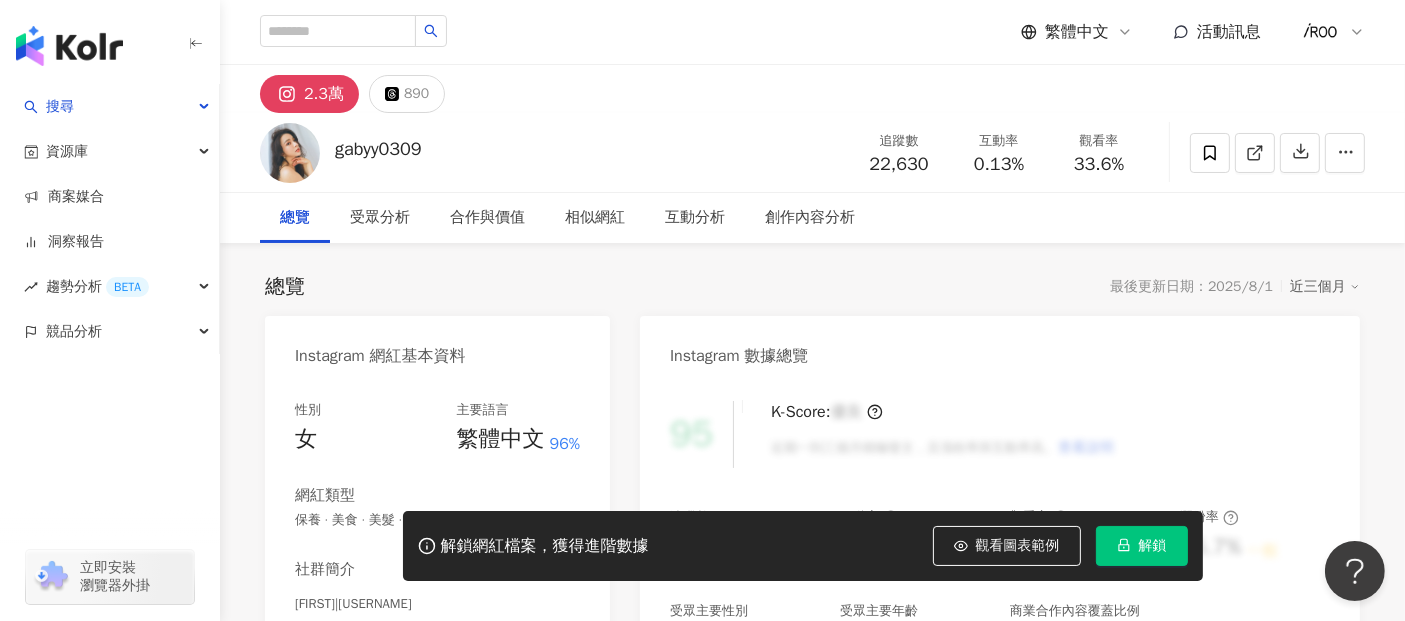 click on "解鎖" at bounding box center (1142, 546) 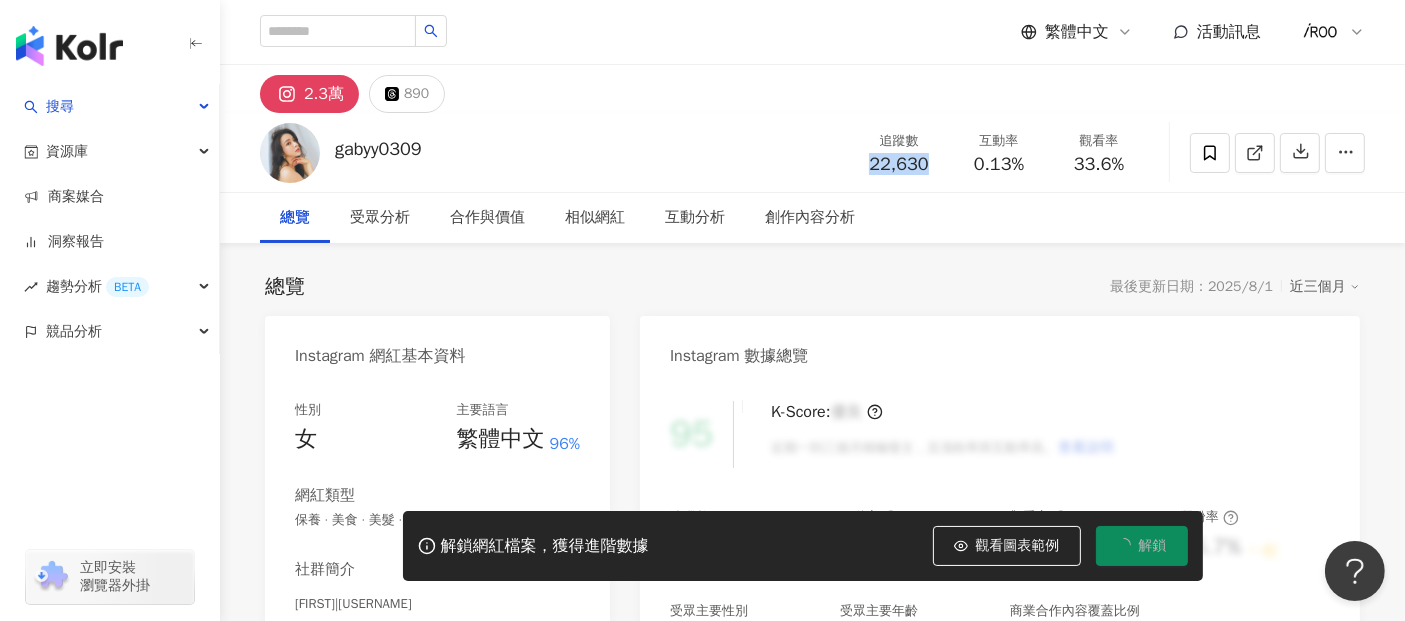 drag, startPoint x: 871, startPoint y: 167, endPoint x: 928, endPoint y: 167, distance: 57 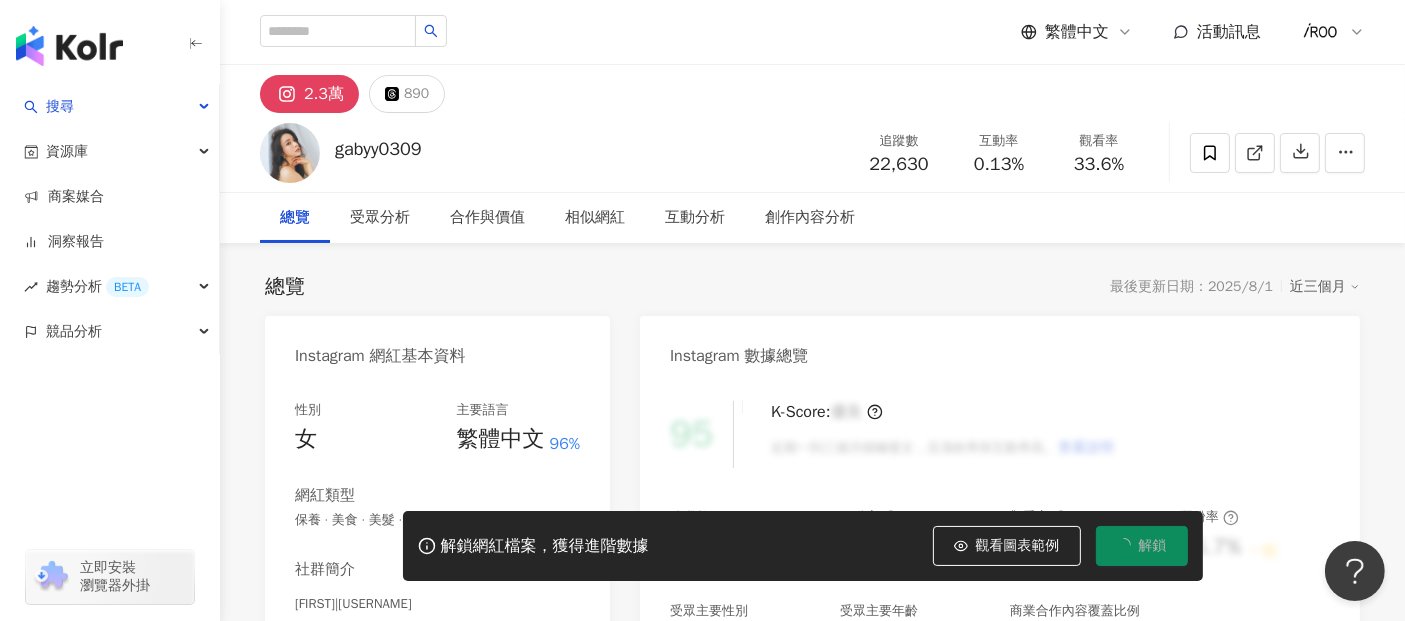 click on "互動率 0.13%" at bounding box center (999, 152) 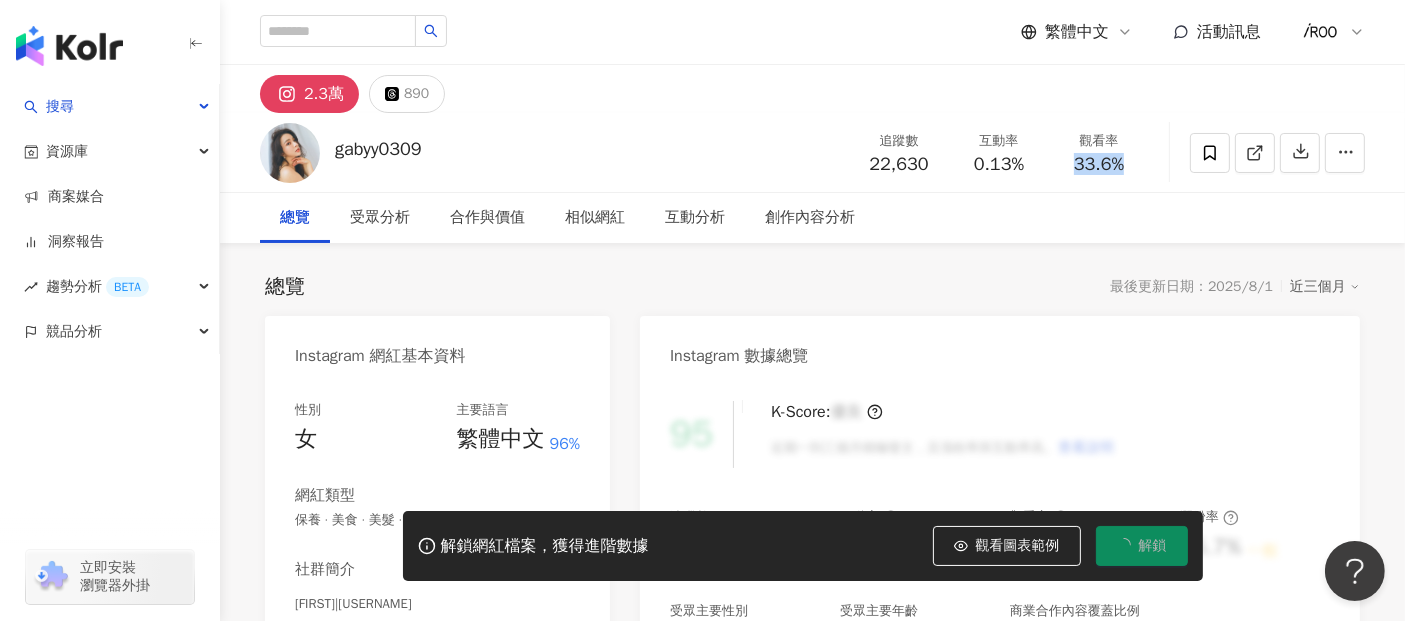drag, startPoint x: 1080, startPoint y: 164, endPoint x: 1164, endPoint y: 164, distance: 84 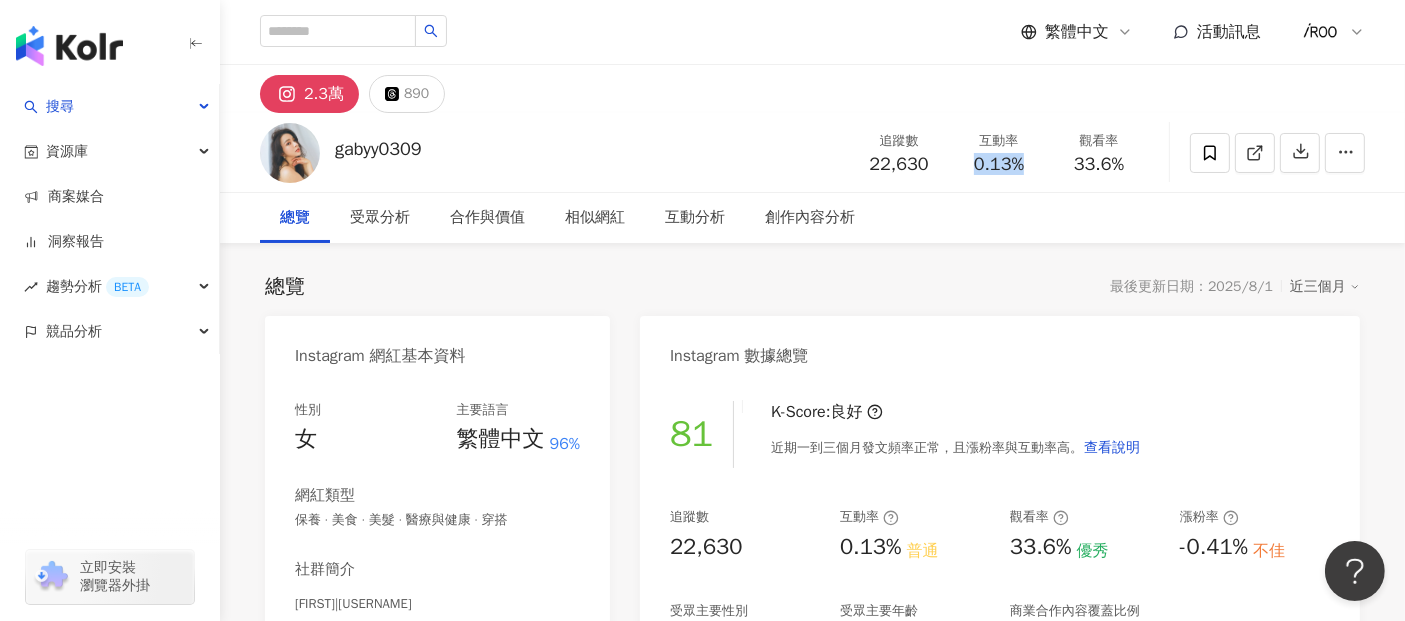 drag, startPoint x: 967, startPoint y: 159, endPoint x: 1039, endPoint y: 157, distance: 72.02777 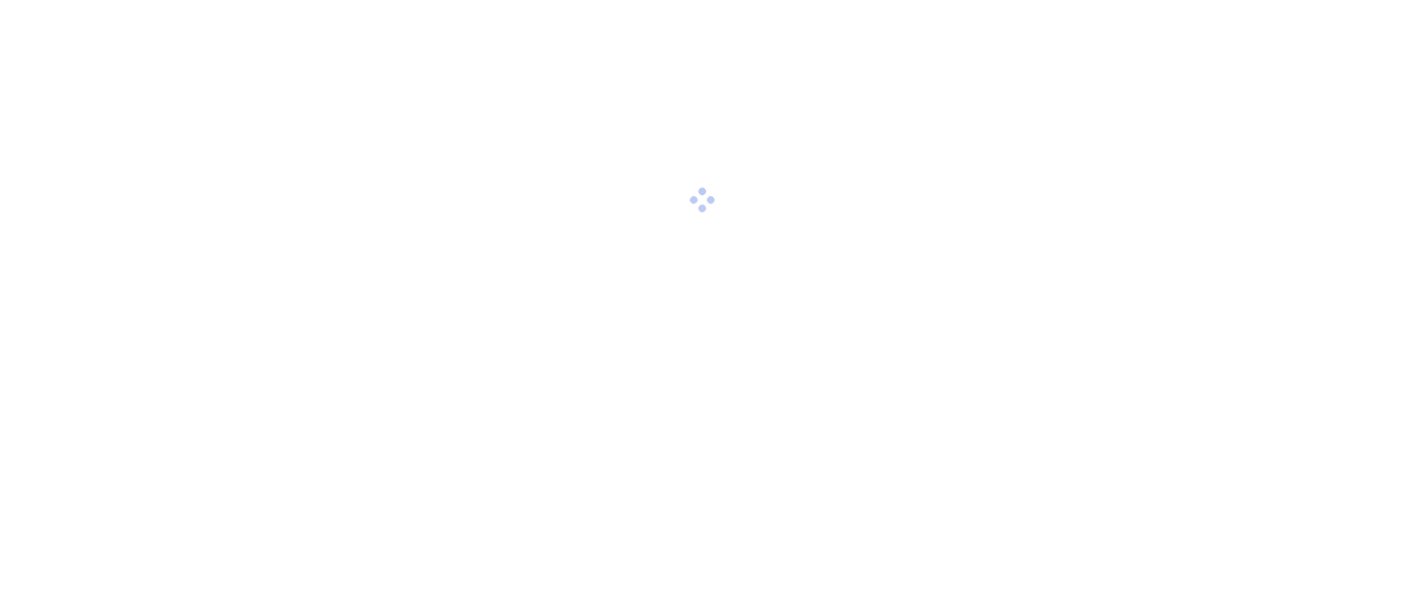 scroll, scrollTop: 0, scrollLeft: 0, axis: both 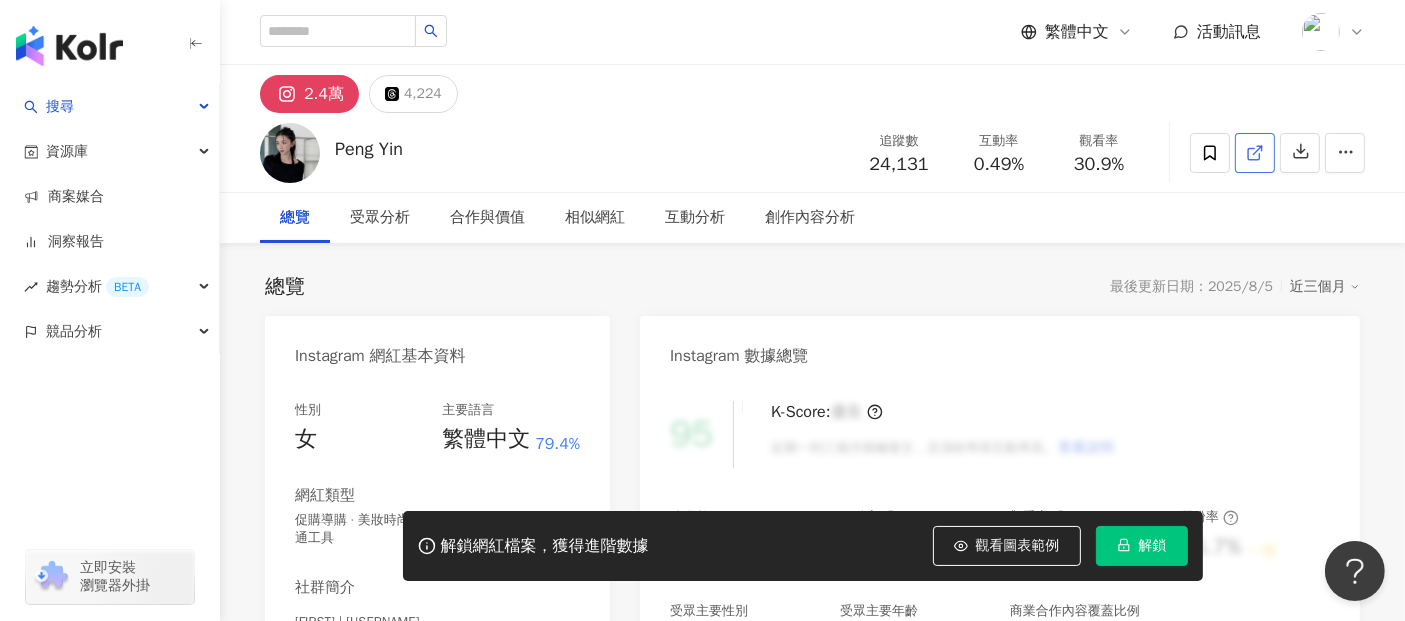 click 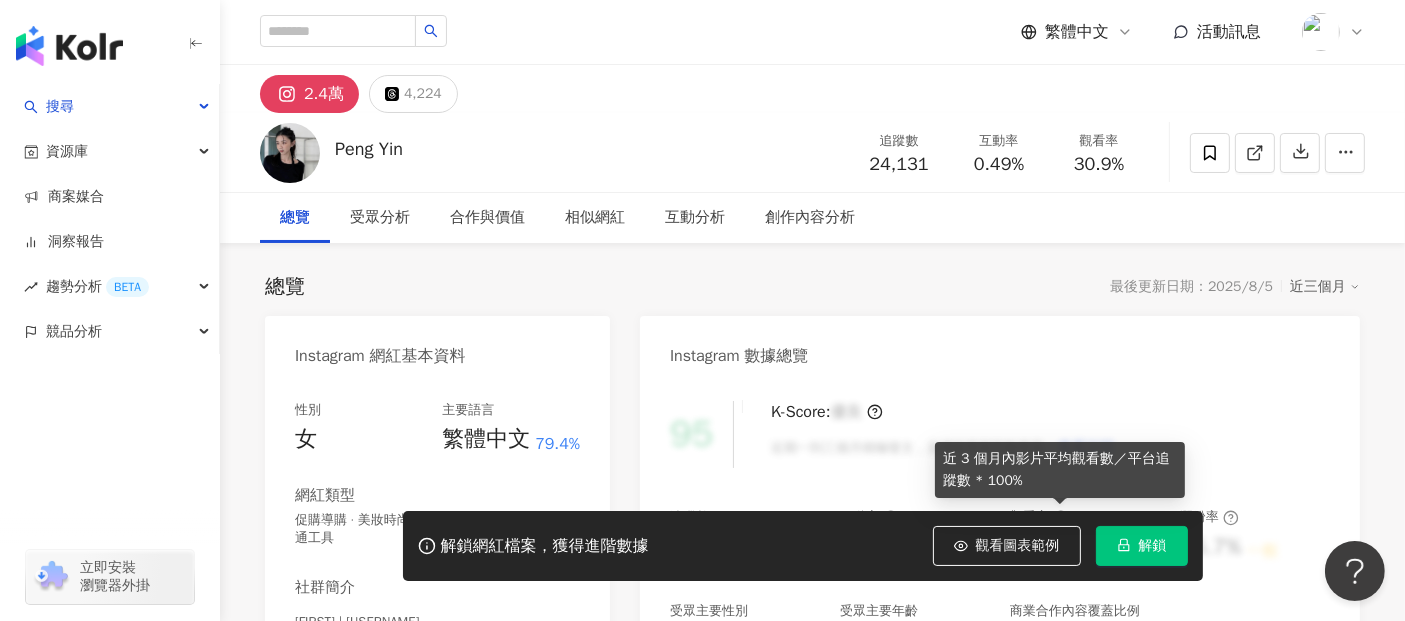 click 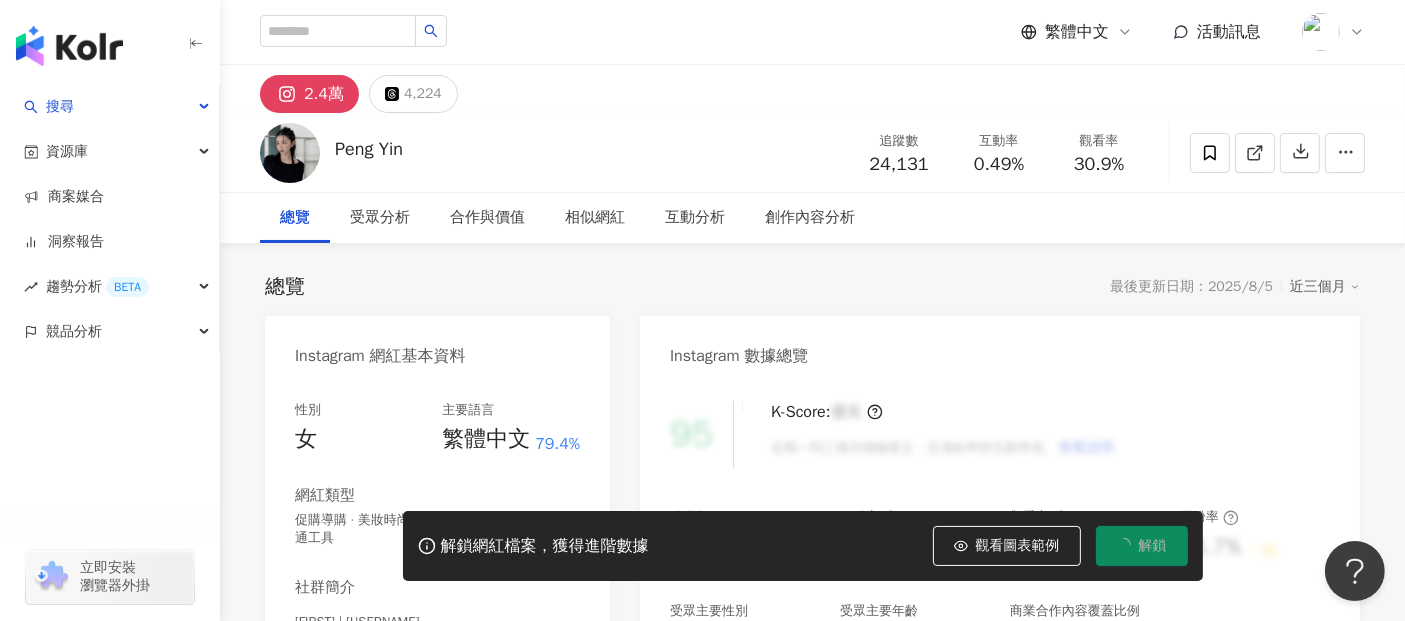 click on "[FIRST] 追蹤數 24,131 互動率 0.49% 觀看率 30.9%" at bounding box center (812, 152) 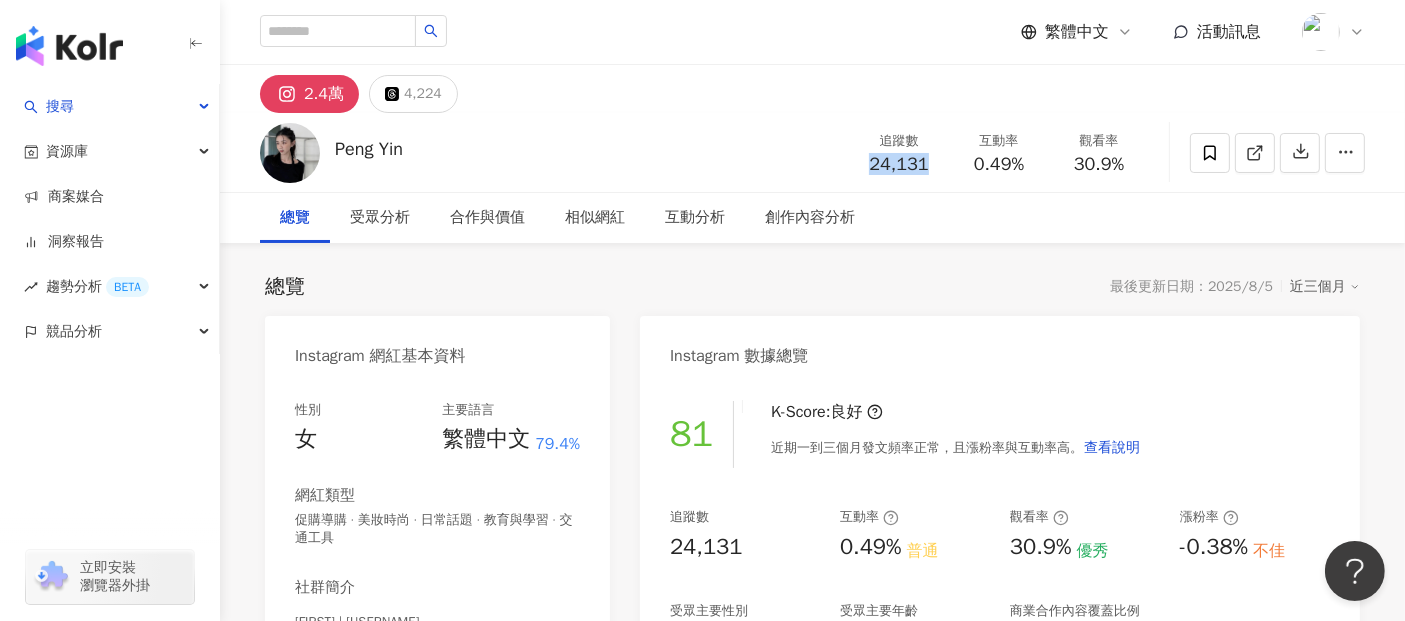 drag, startPoint x: 867, startPoint y: 167, endPoint x: 934, endPoint y: 167, distance: 67 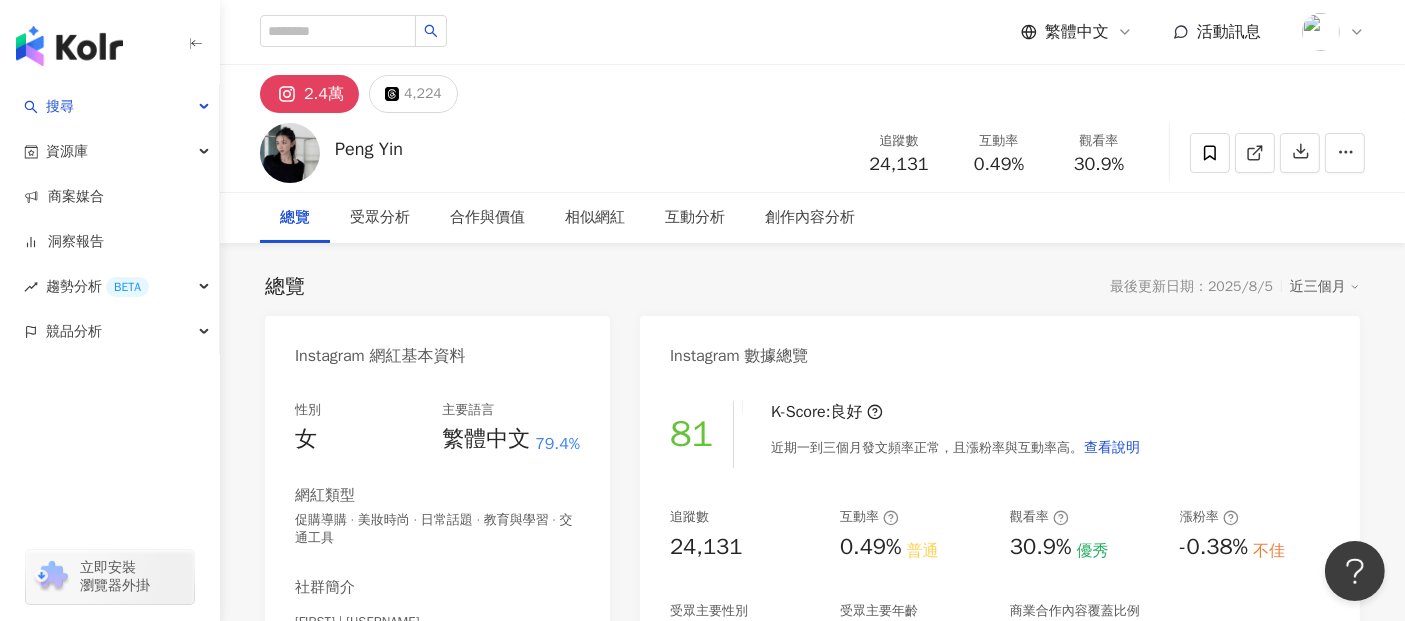 click on "總覽 受眾分析 合作與價值 相似網紅 互動分析 創作內容分析" at bounding box center [812, 218] 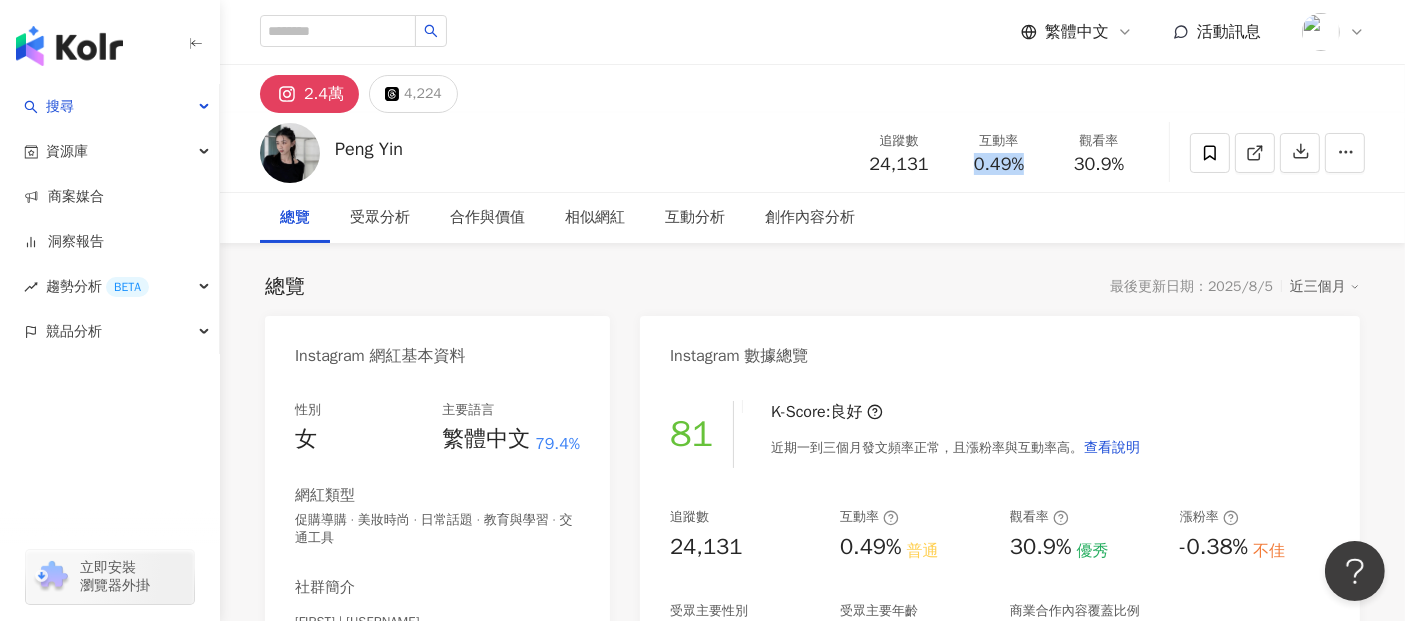 drag, startPoint x: 966, startPoint y: 164, endPoint x: 1035, endPoint y: 166, distance: 69.02898 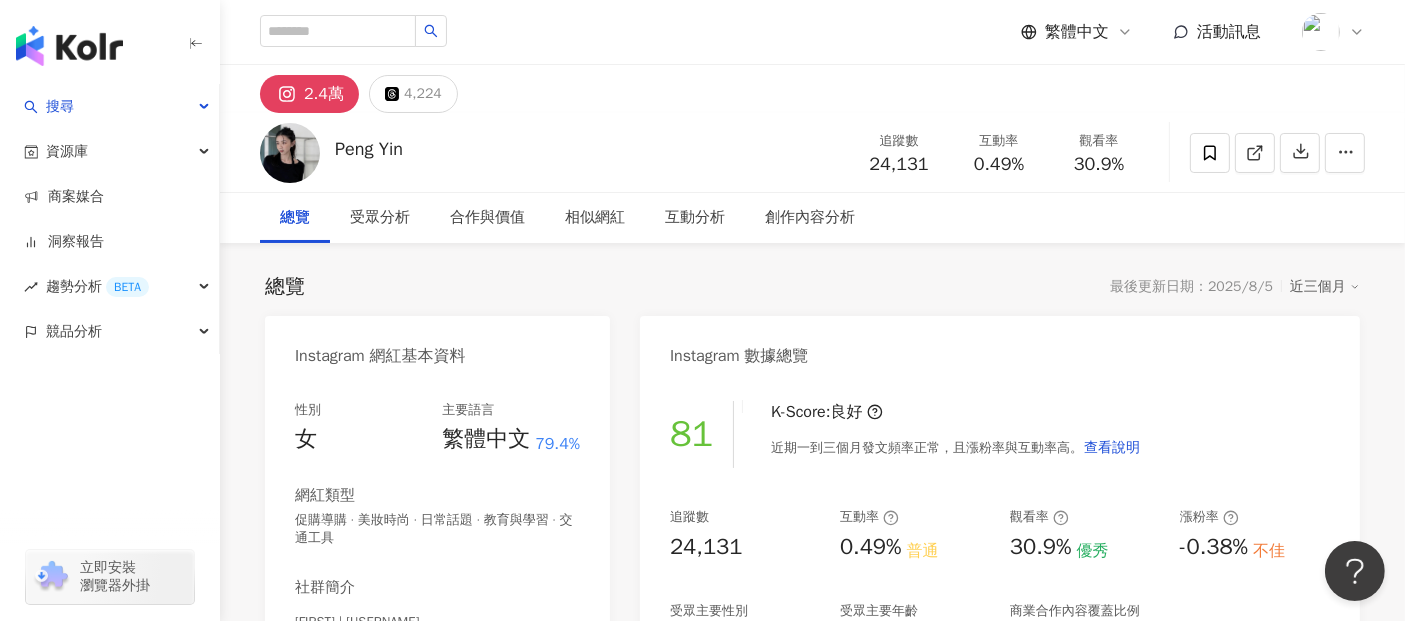 click on "30.9%" at bounding box center (1099, 165) 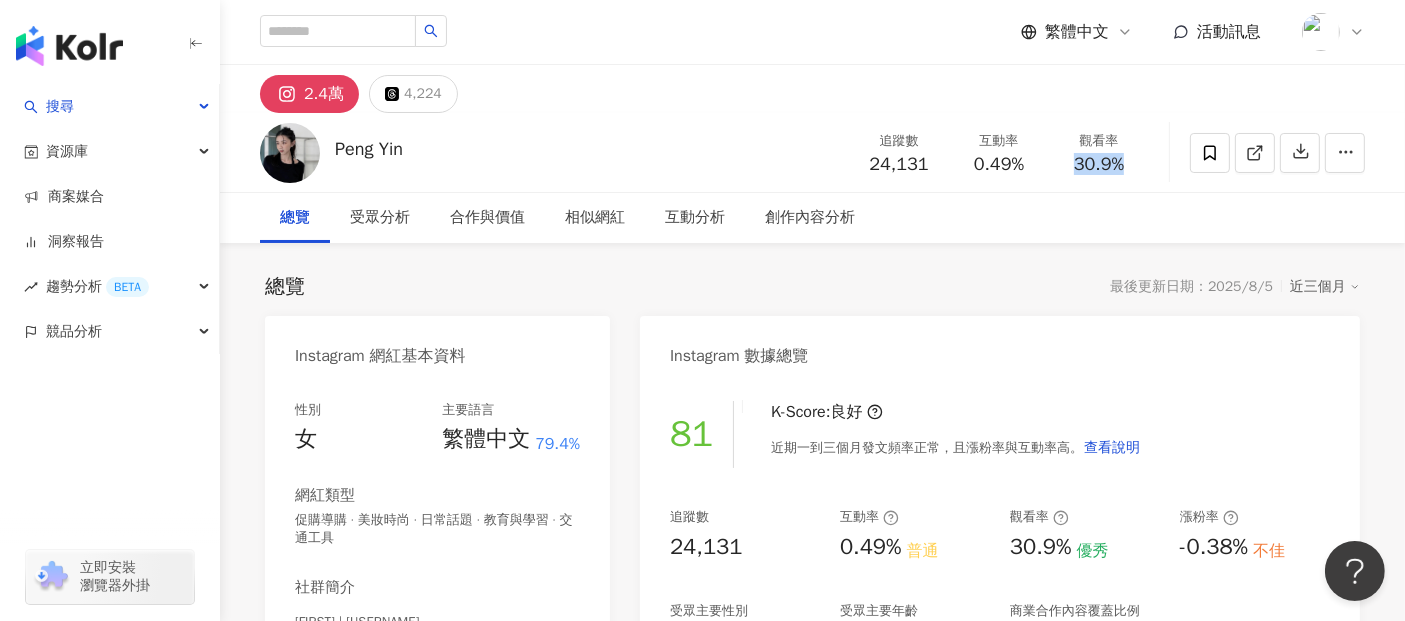 drag, startPoint x: 1073, startPoint y: 168, endPoint x: 1135, endPoint y: 165, distance: 62.072536 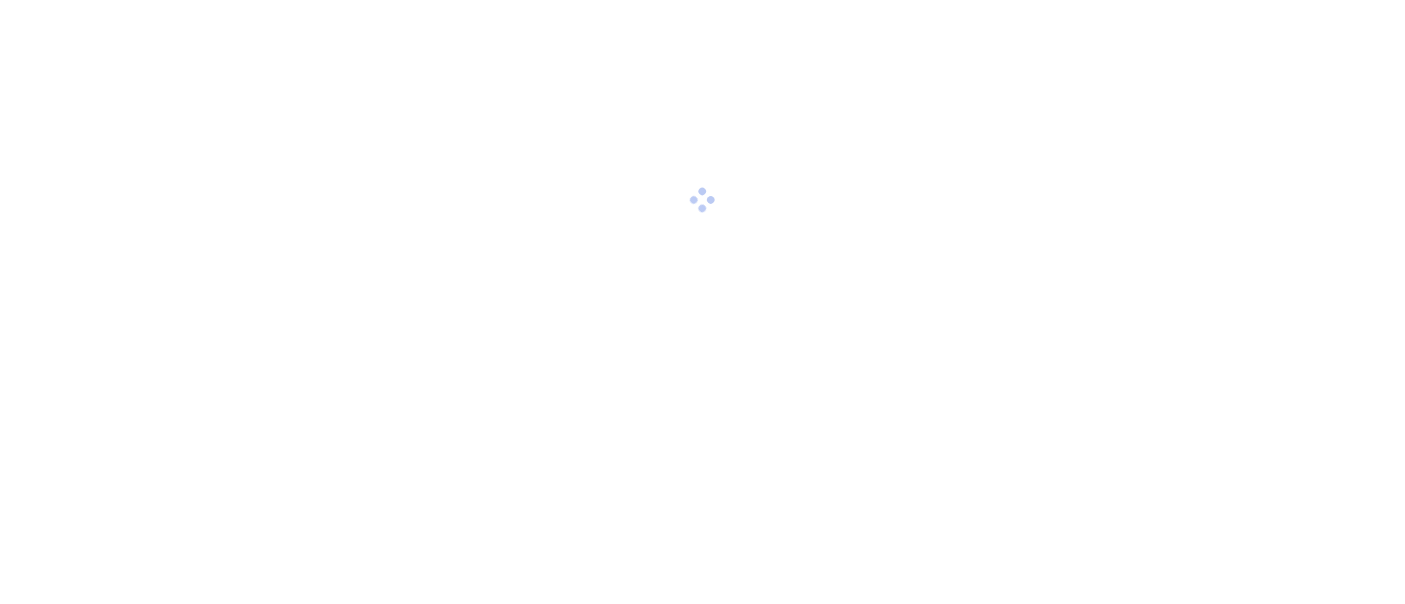 scroll, scrollTop: 0, scrollLeft: 0, axis: both 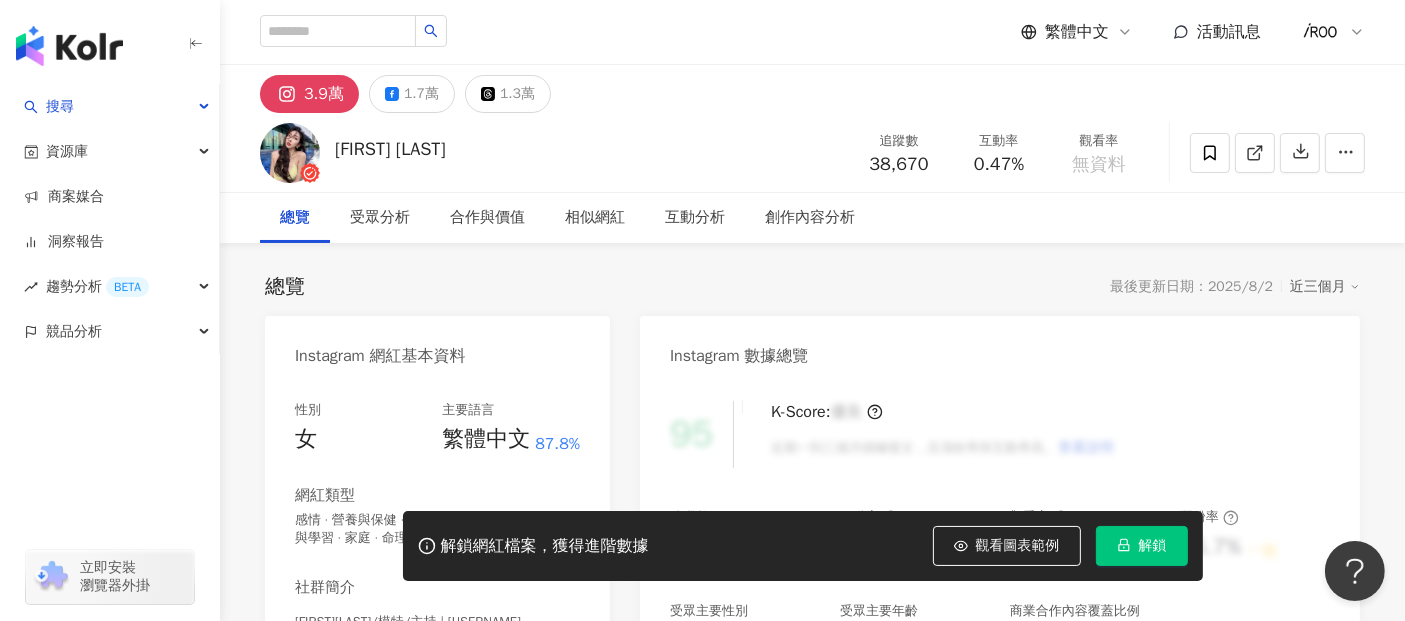 click on "解鎖" at bounding box center (1142, 546) 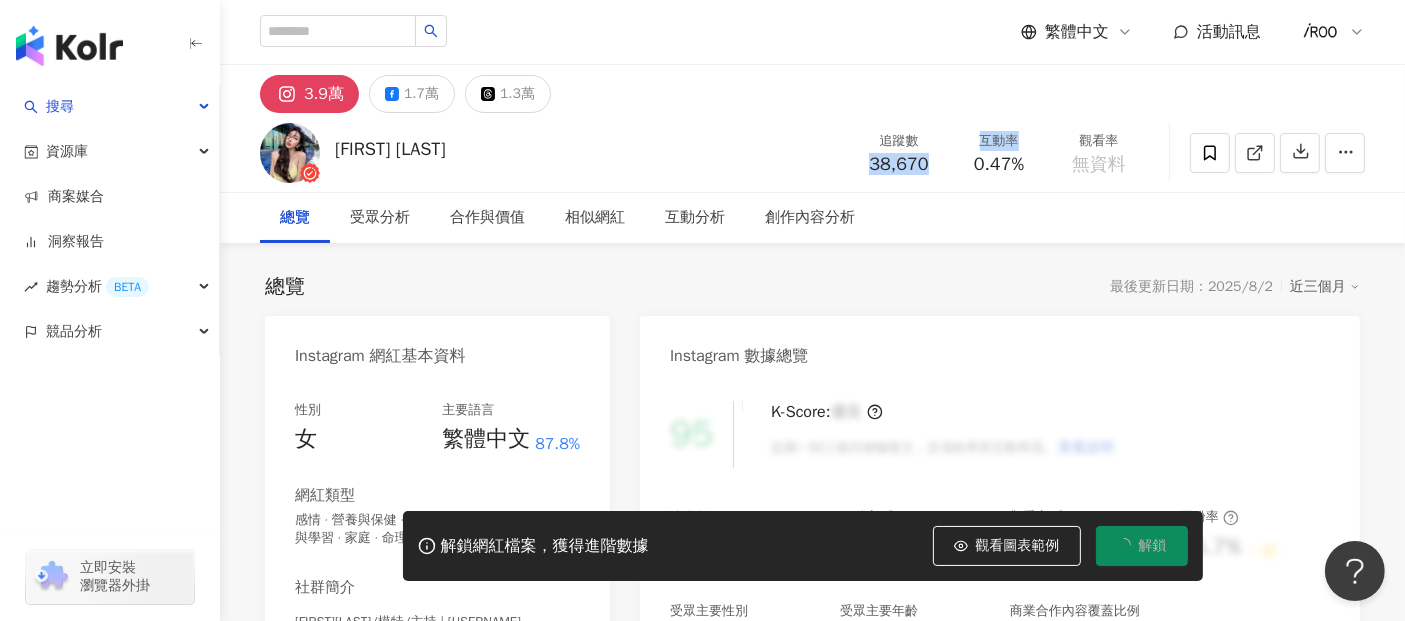 drag, startPoint x: 865, startPoint y: 166, endPoint x: 948, endPoint y: 172, distance: 83.21658 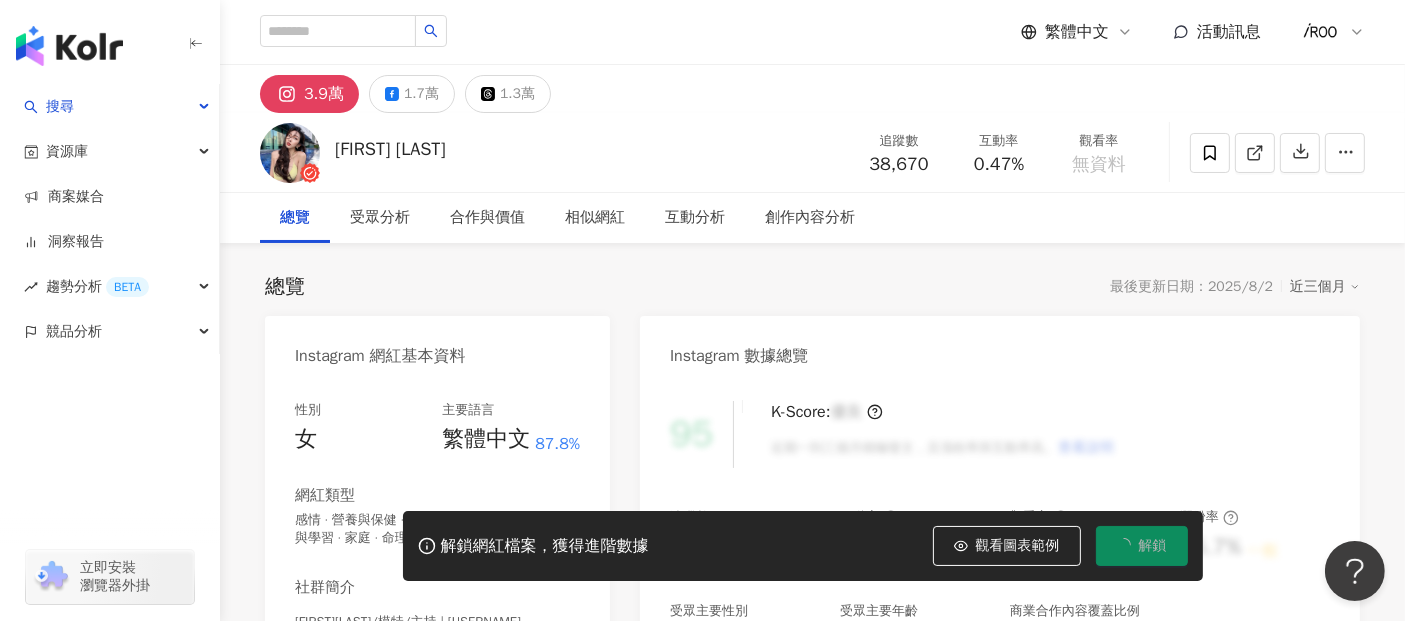 drag, startPoint x: 962, startPoint y: 220, endPoint x: 884, endPoint y: 191, distance: 83.21658 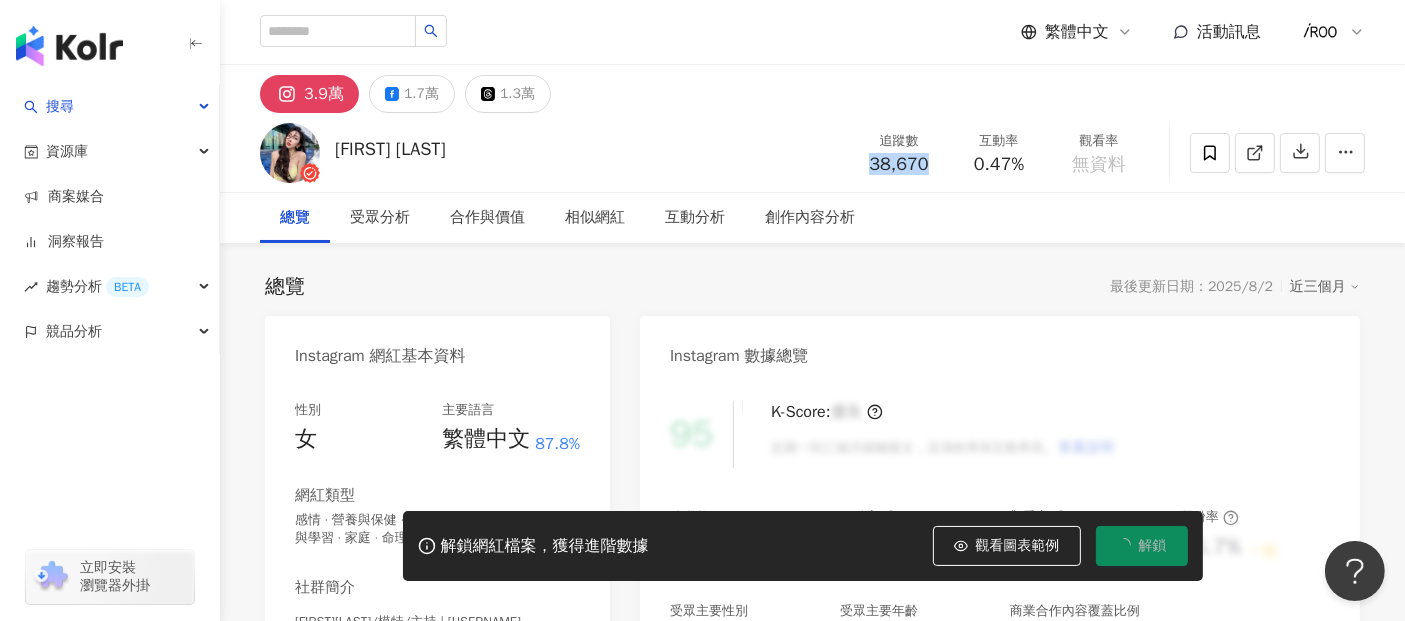 drag, startPoint x: 866, startPoint y: 169, endPoint x: 926, endPoint y: 169, distance: 60 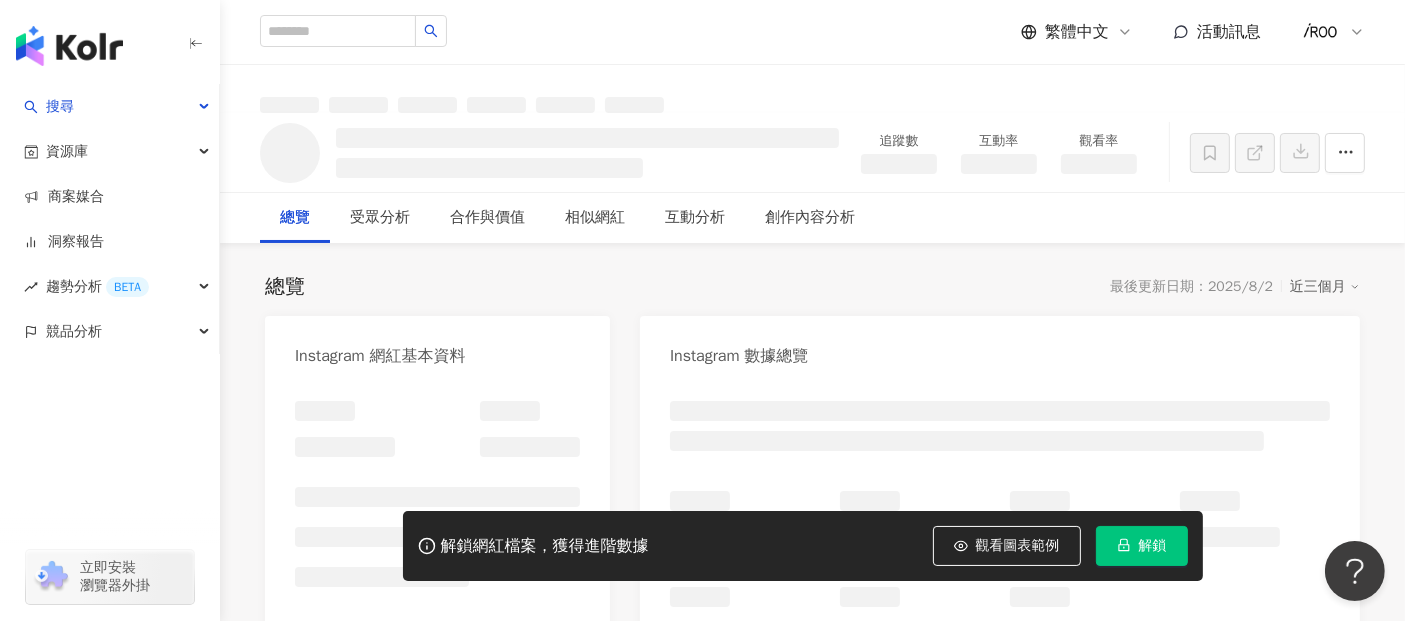 copy on "38,670" 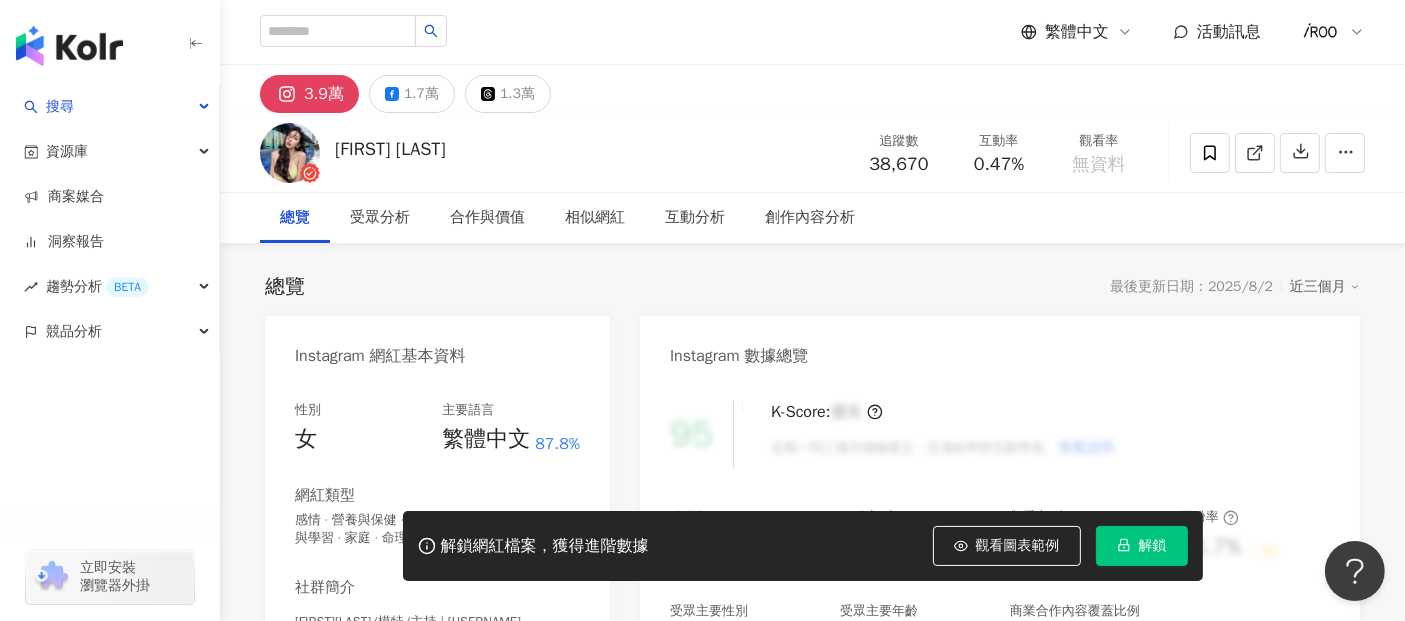 click on "38,670" at bounding box center (899, 165) 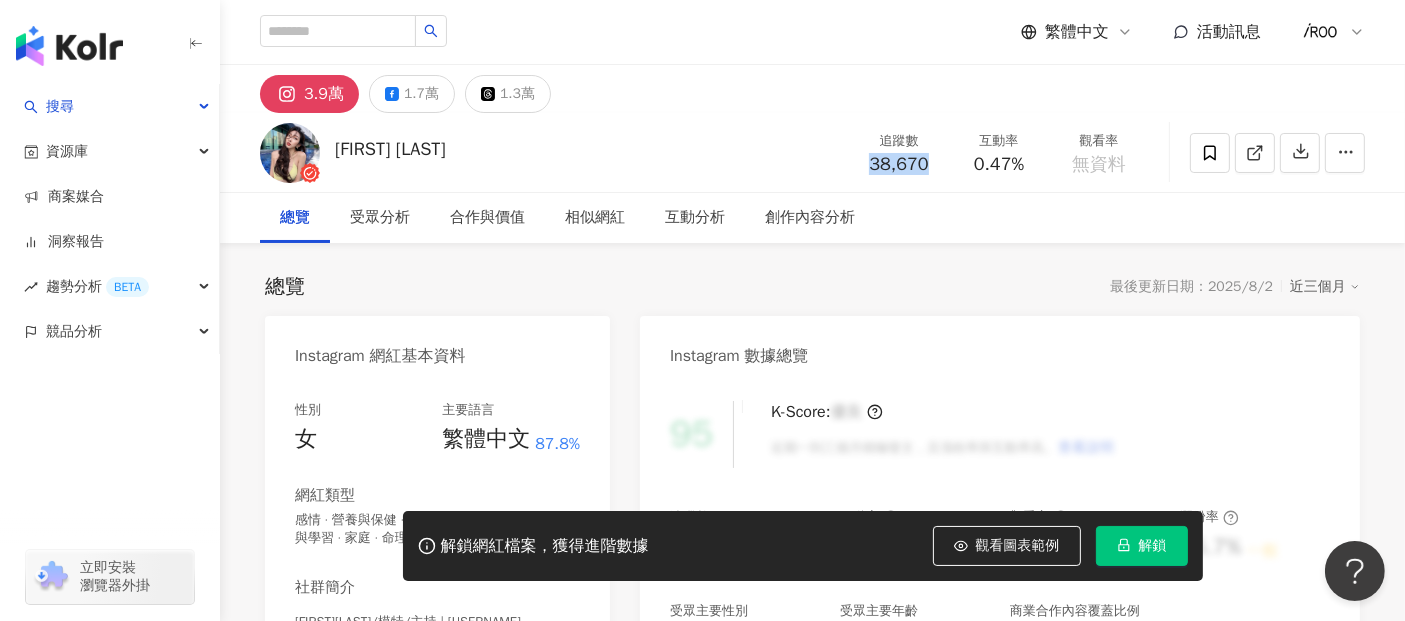 copy on "38,670" 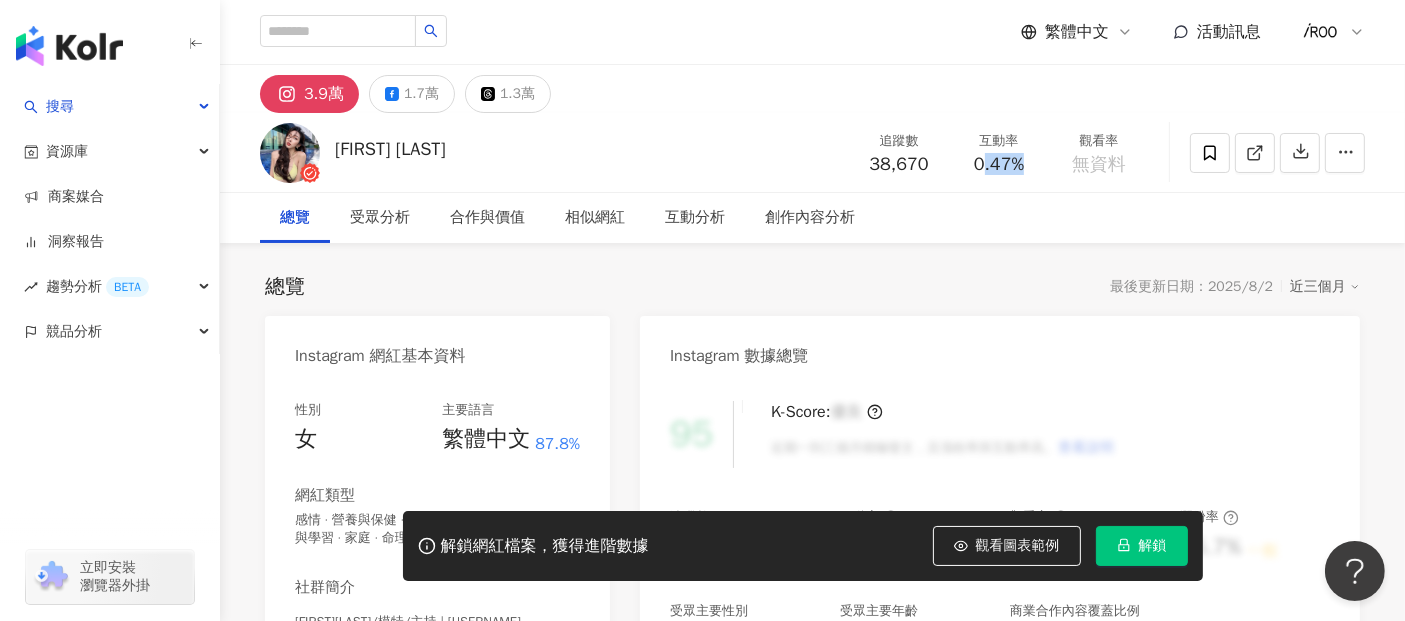 drag, startPoint x: 977, startPoint y: 171, endPoint x: 1039, endPoint y: 170, distance: 62.008064 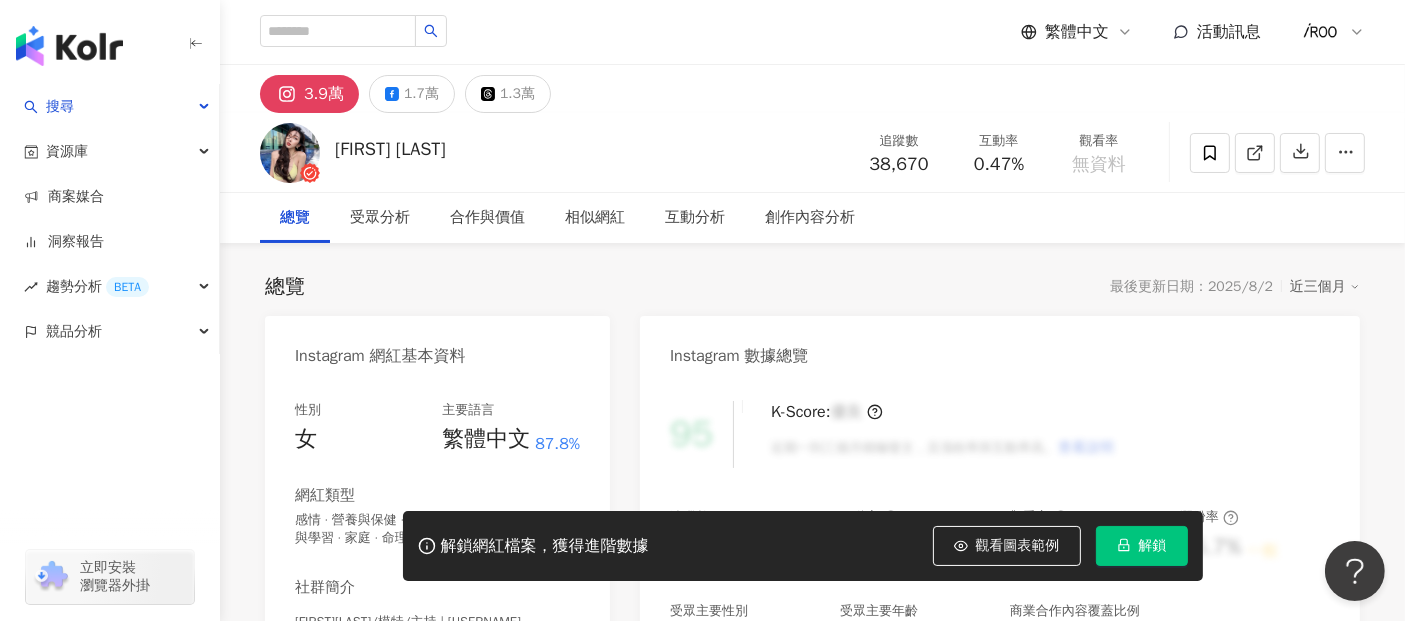 click on "0.47%" at bounding box center (999, 165) 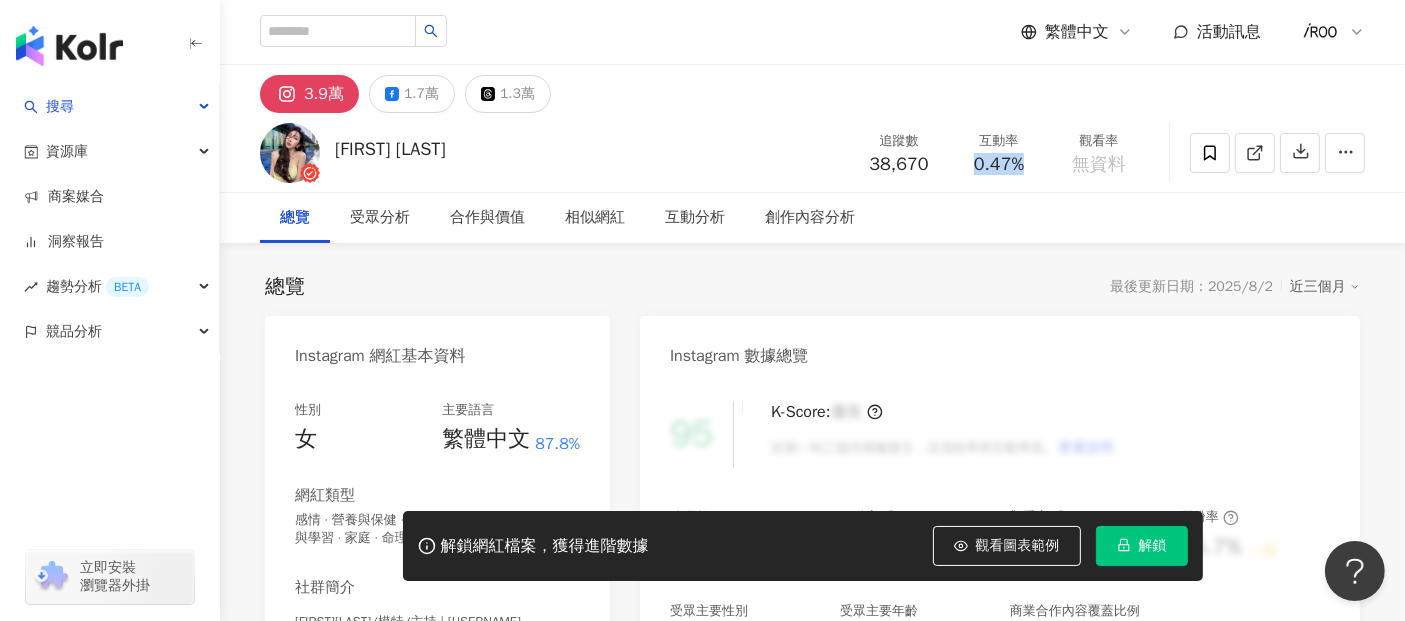 drag, startPoint x: 971, startPoint y: 164, endPoint x: 1026, endPoint y: 165, distance: 55.00909 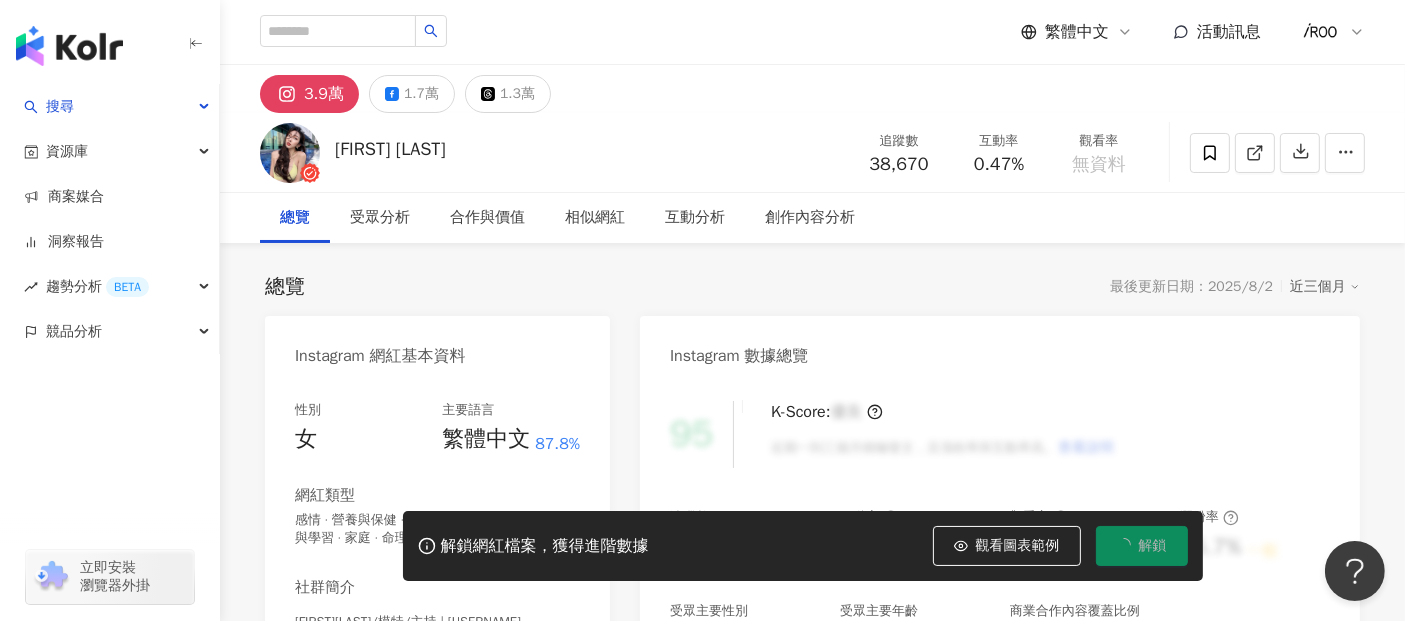 click on "薛薛 Monique 追蹤數 38,670 互動率 0.47% 觀看率 無資料" at bounding box center [812, 152] 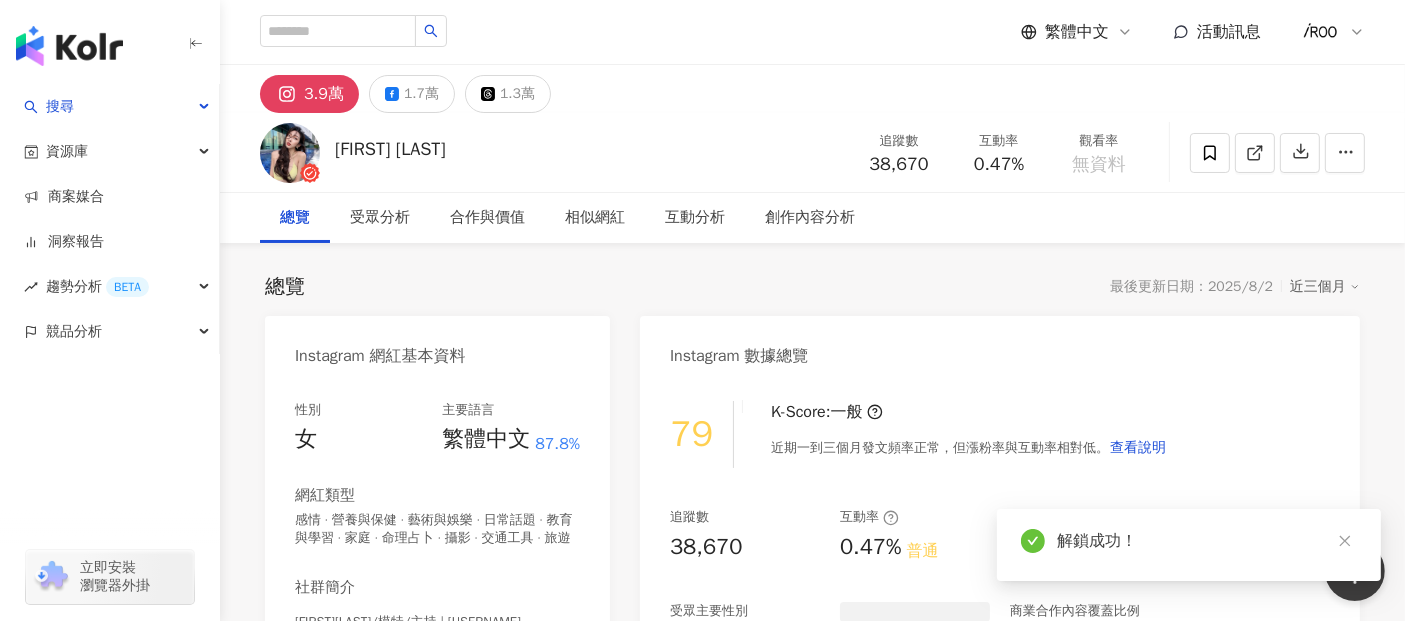 click on "總覽 最後更新日期：2025/8/2 近三個月" at bounding box center (812, 287) 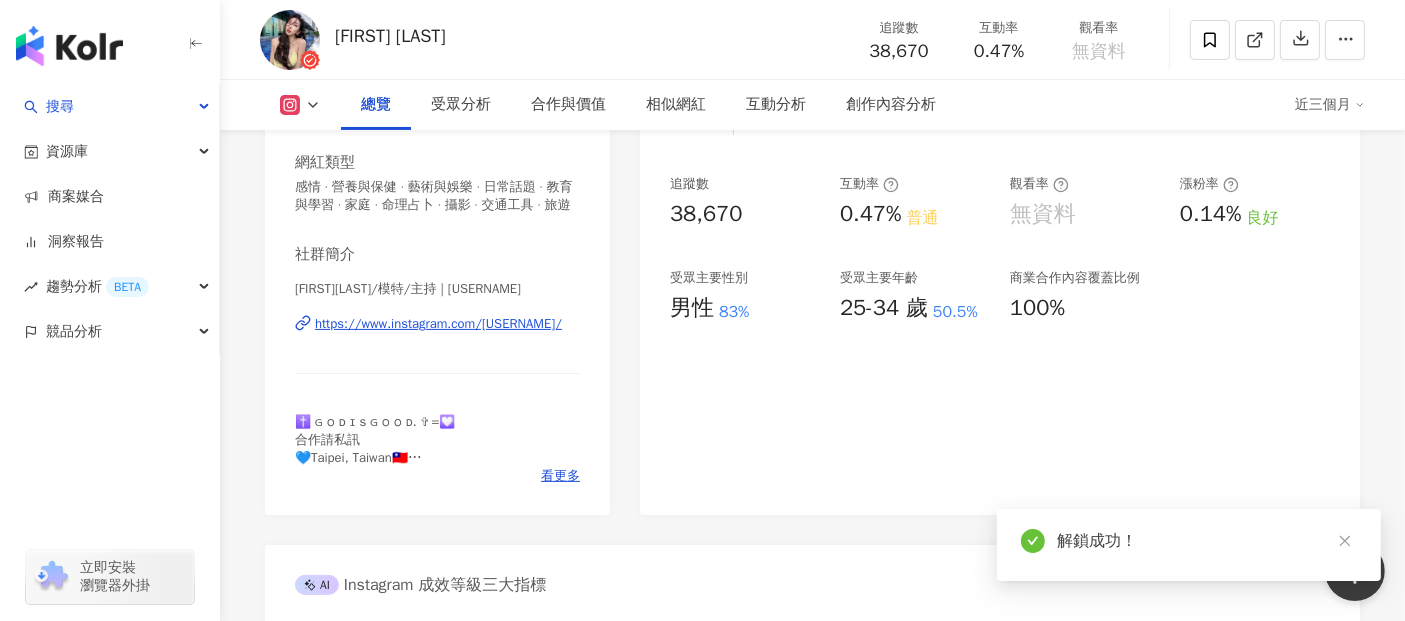 scroll, scrollTop: 555, scrollLeft: 0, axis: vertical 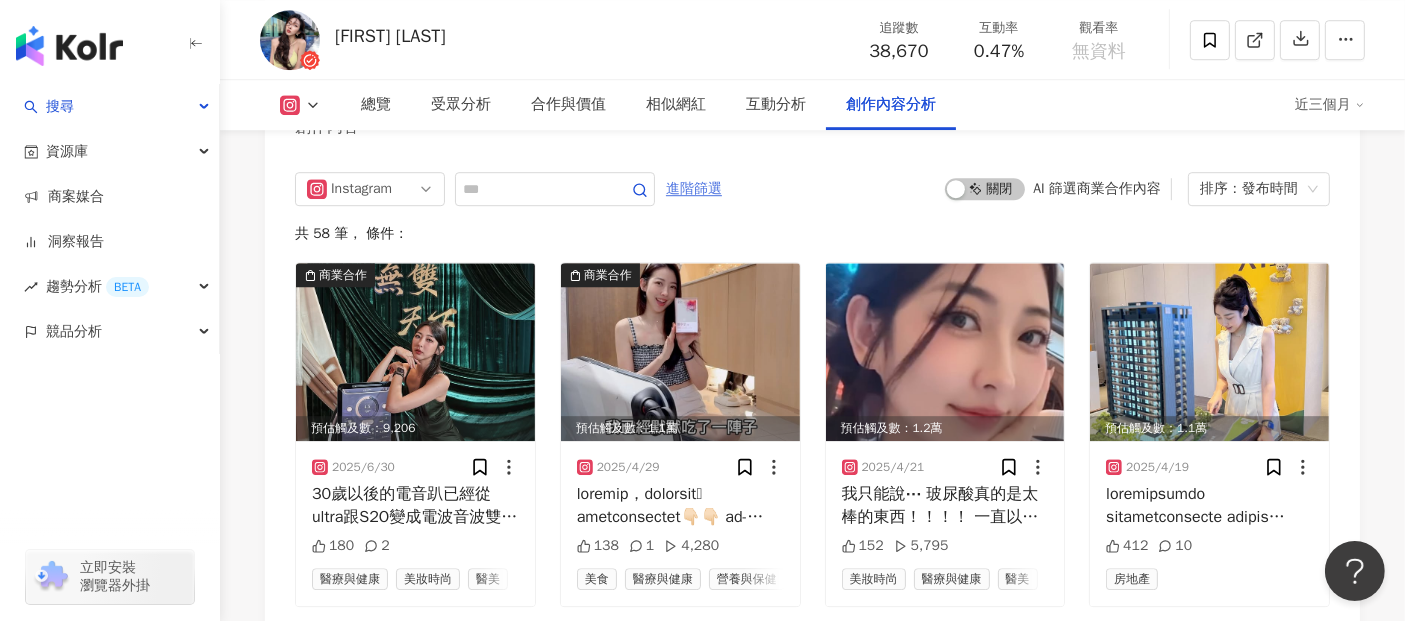 click on "進階篩選" at bounding box center (694, 189) 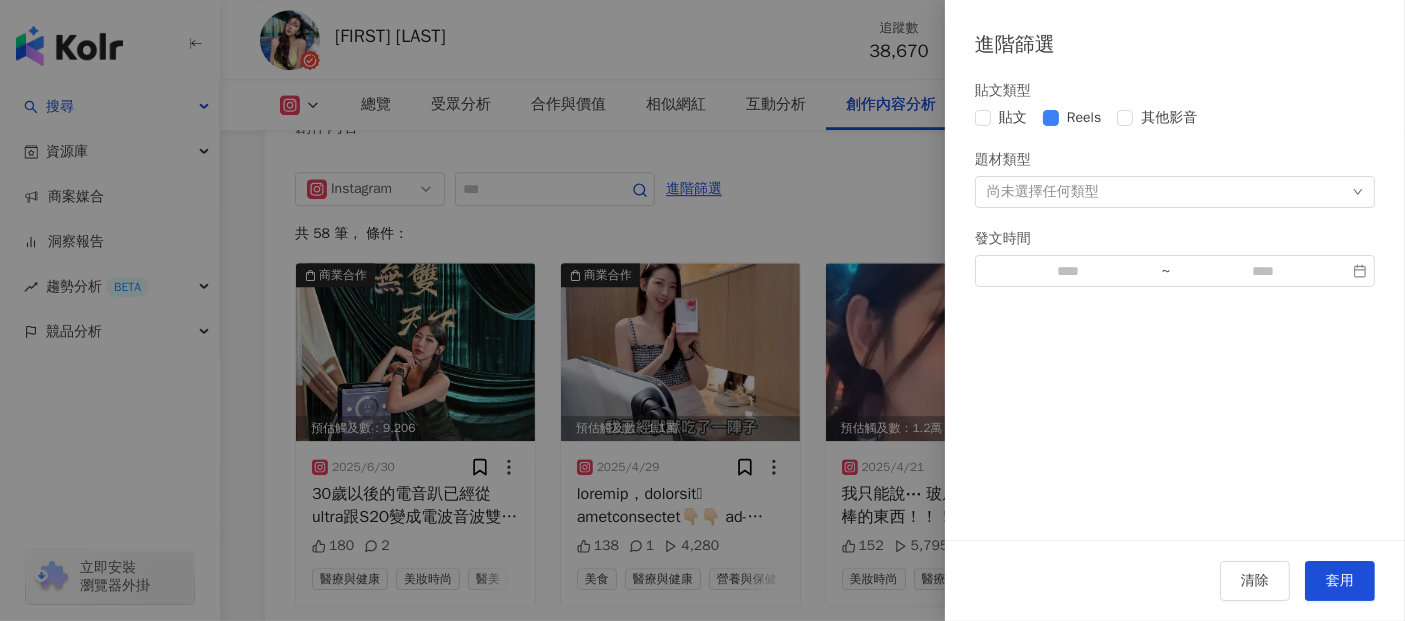 click on "貼文 Reels 其他影音" at bounding box center (1175, 118) 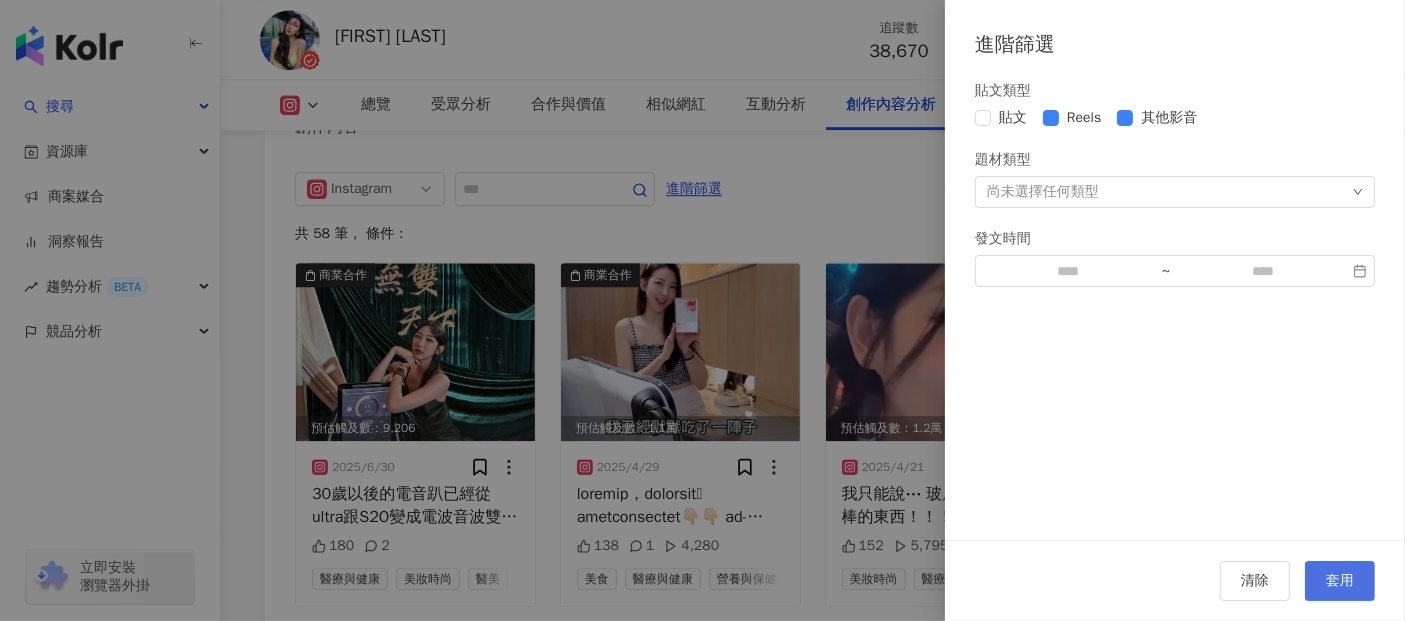 click on "套用" at bounding box center (1340, 581) 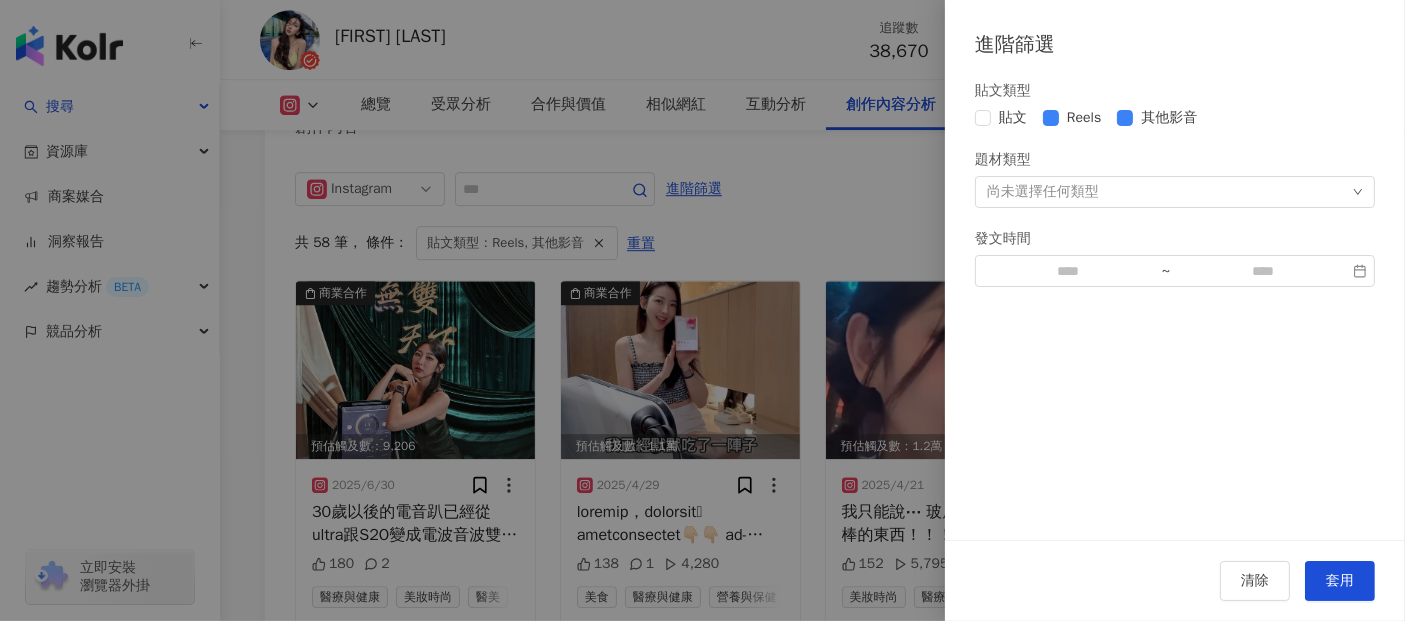 scroll, scrollTop: 5950, scrollLeft: 0, axis: vertical 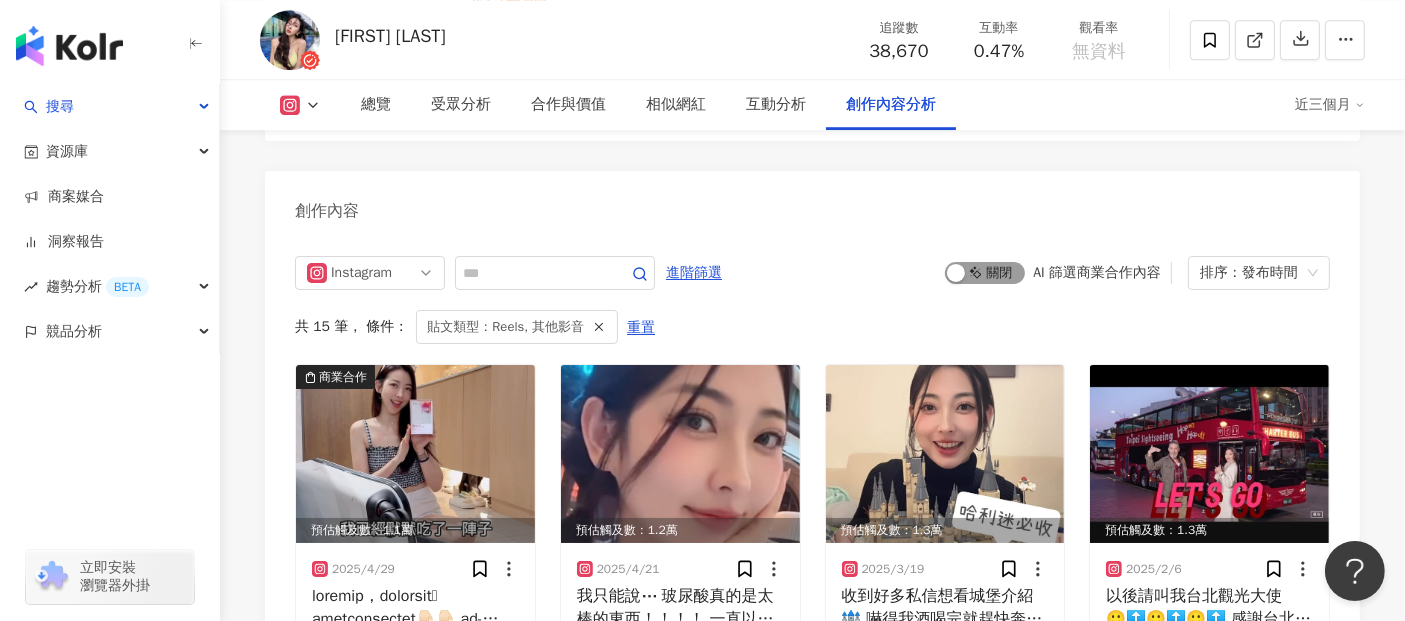 click on "啟動 關閉" at bounding box center [985, 273] 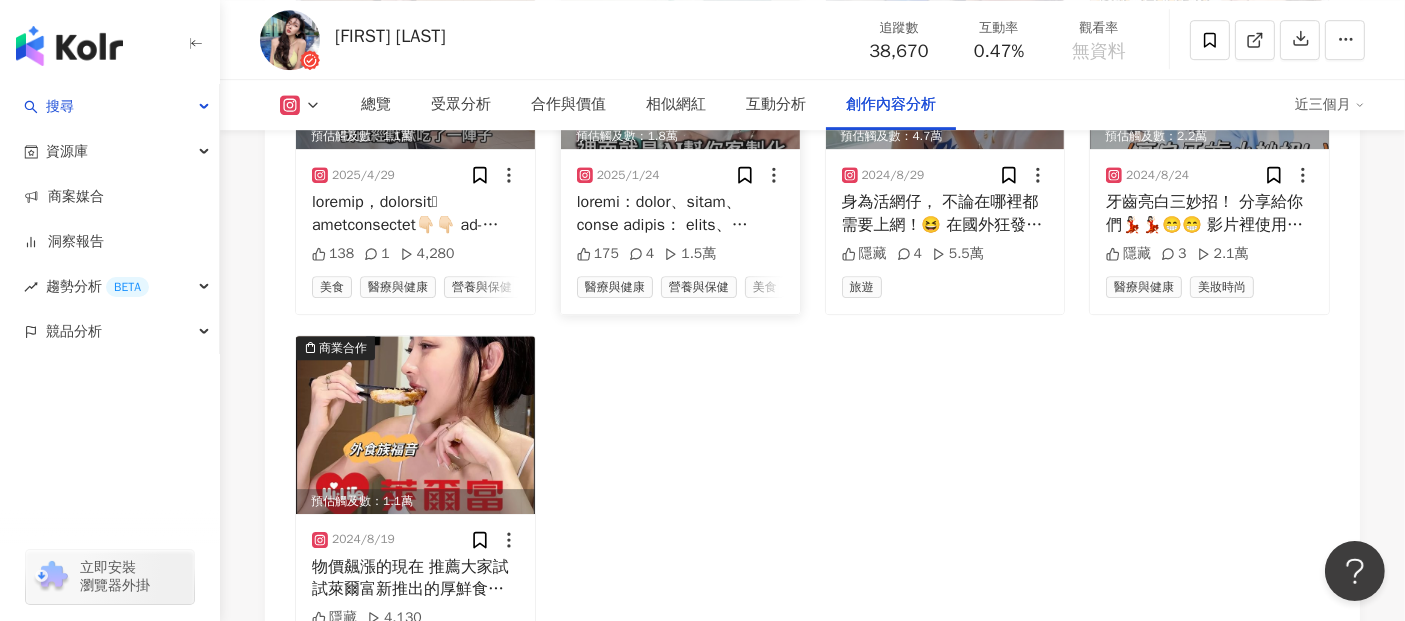 scroll, scrollTop: 6172, scrollLeft: 0, axis: vertical 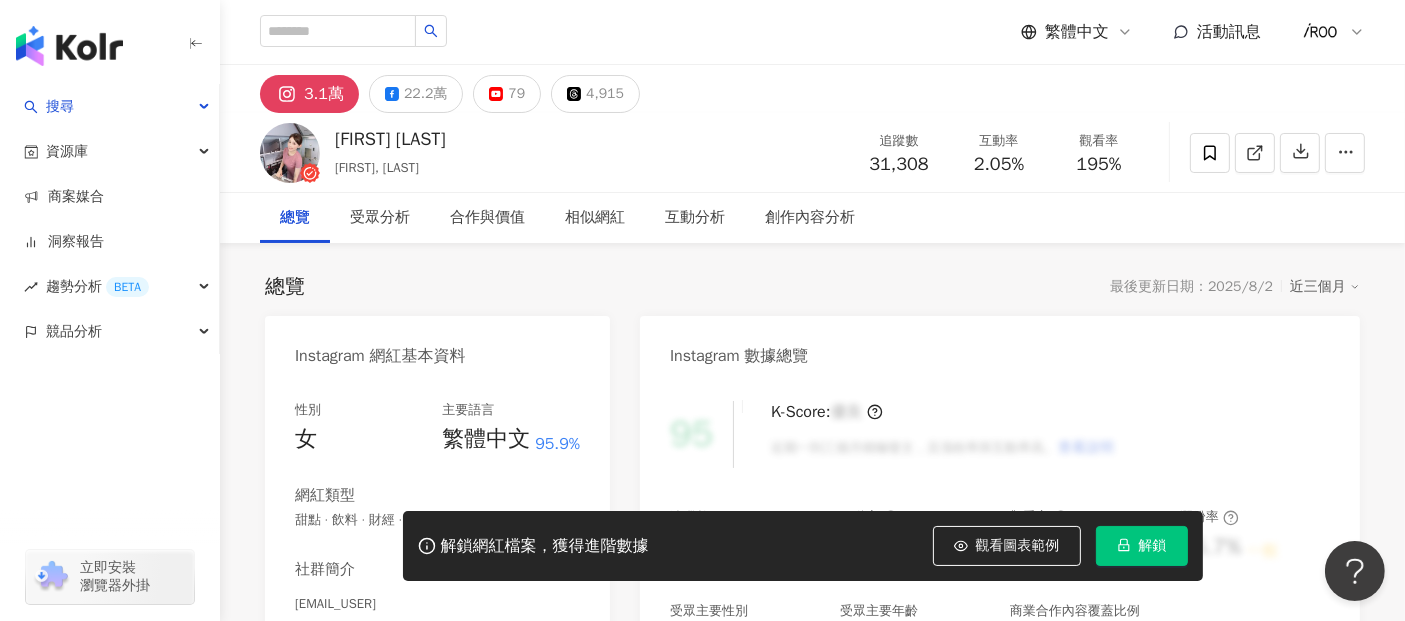 drag, startPoint x: 890, startPoint y: 164, endPoint x: 565, endPoint y: 384, distance: 392.46017 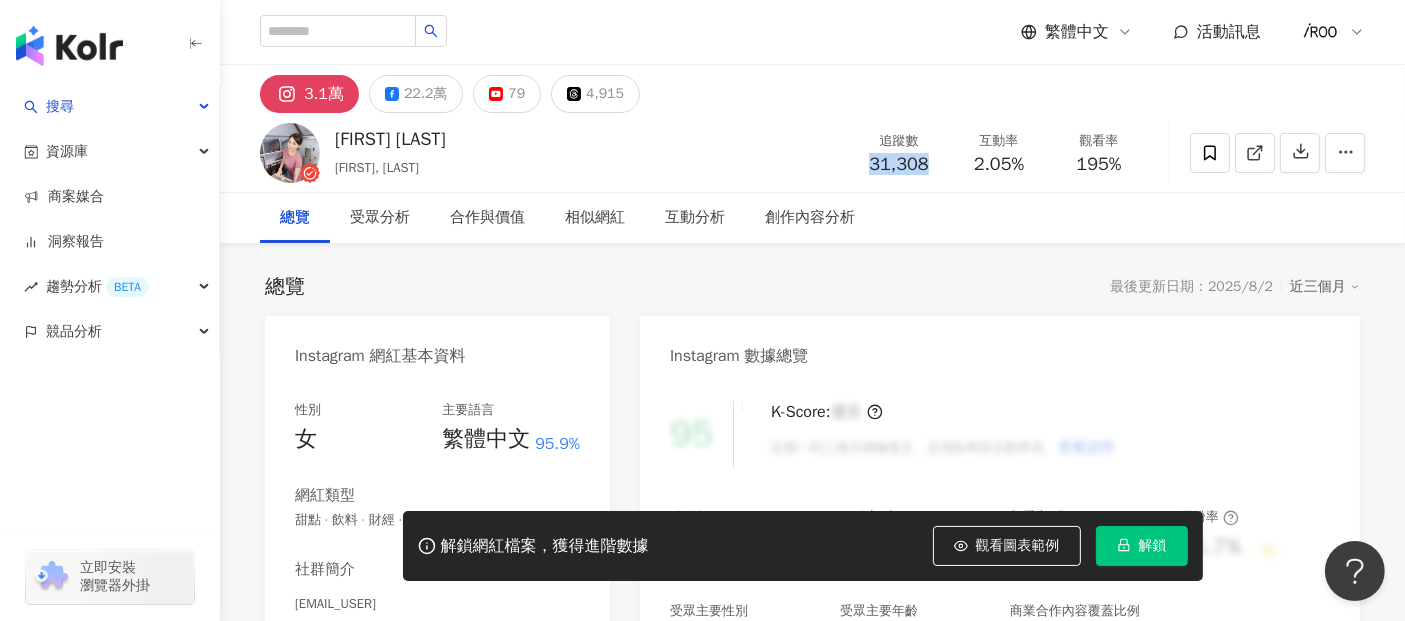 click on "2.05%" at bounding box center [999, 165] 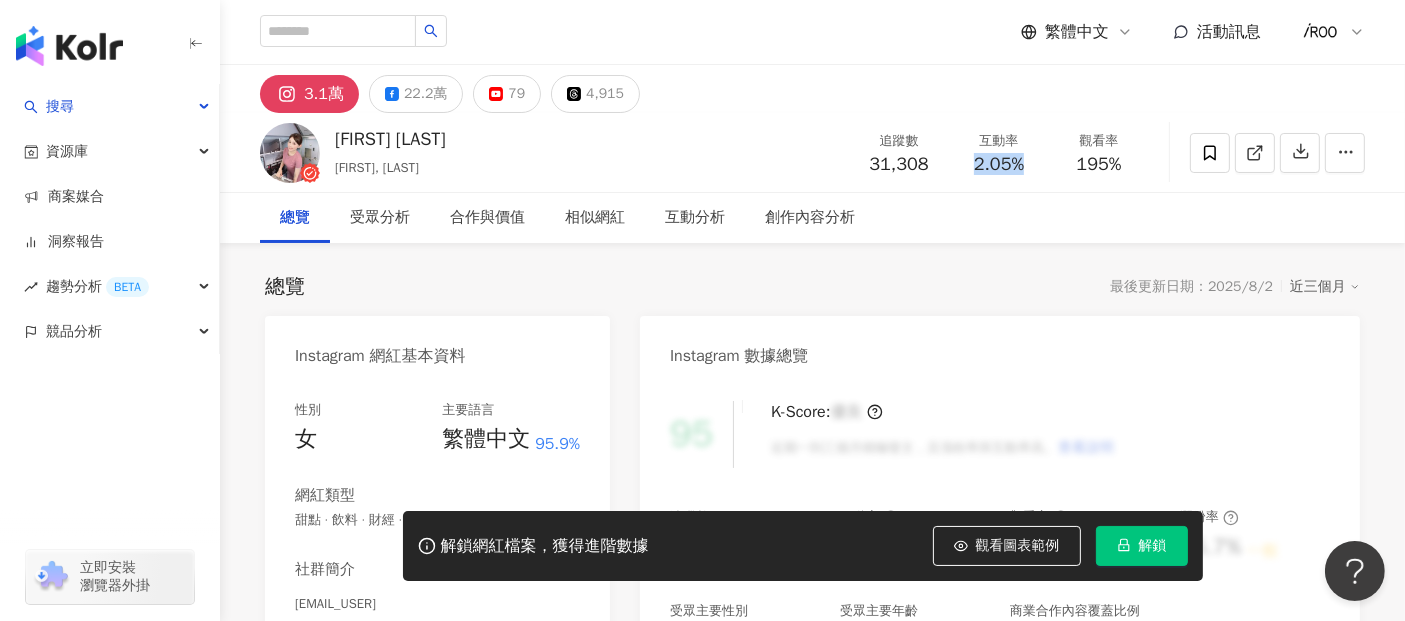 drag, startPoint x: 1005, startPoint y: 166, endPoint x: 1022, endPoint y: 165, distance: 17.029387 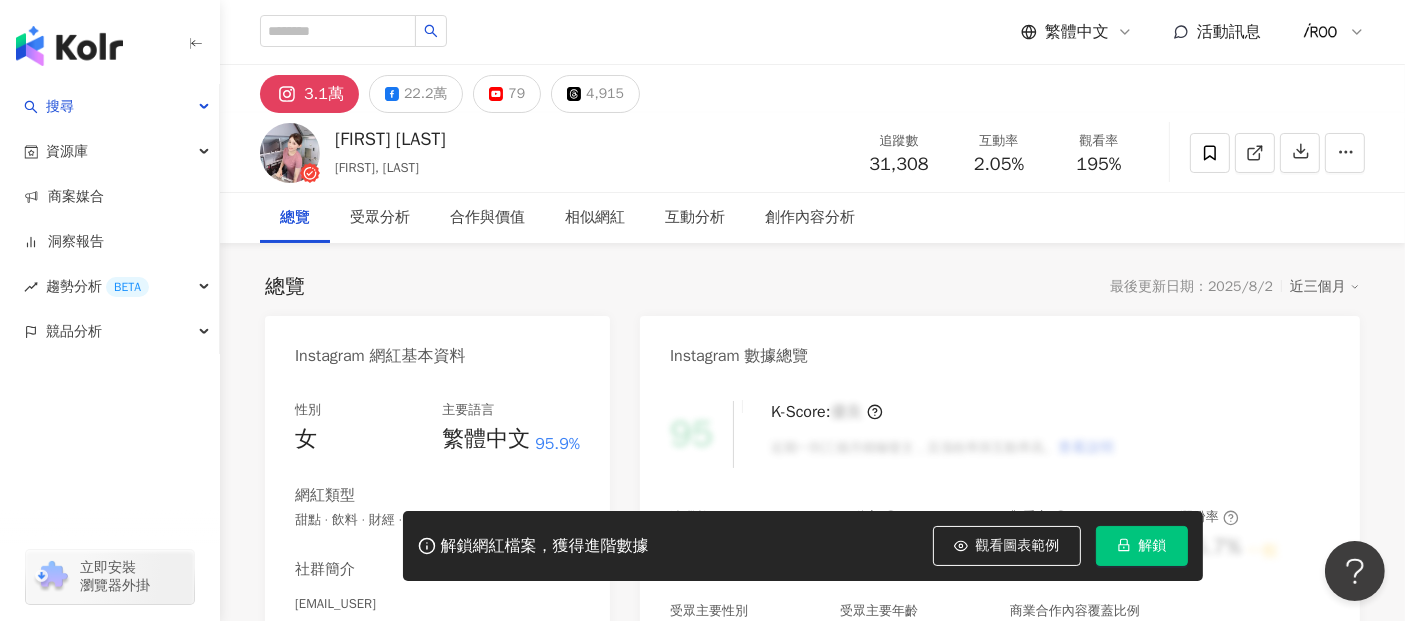 click on "195%" at bounding box center (1099, 165) 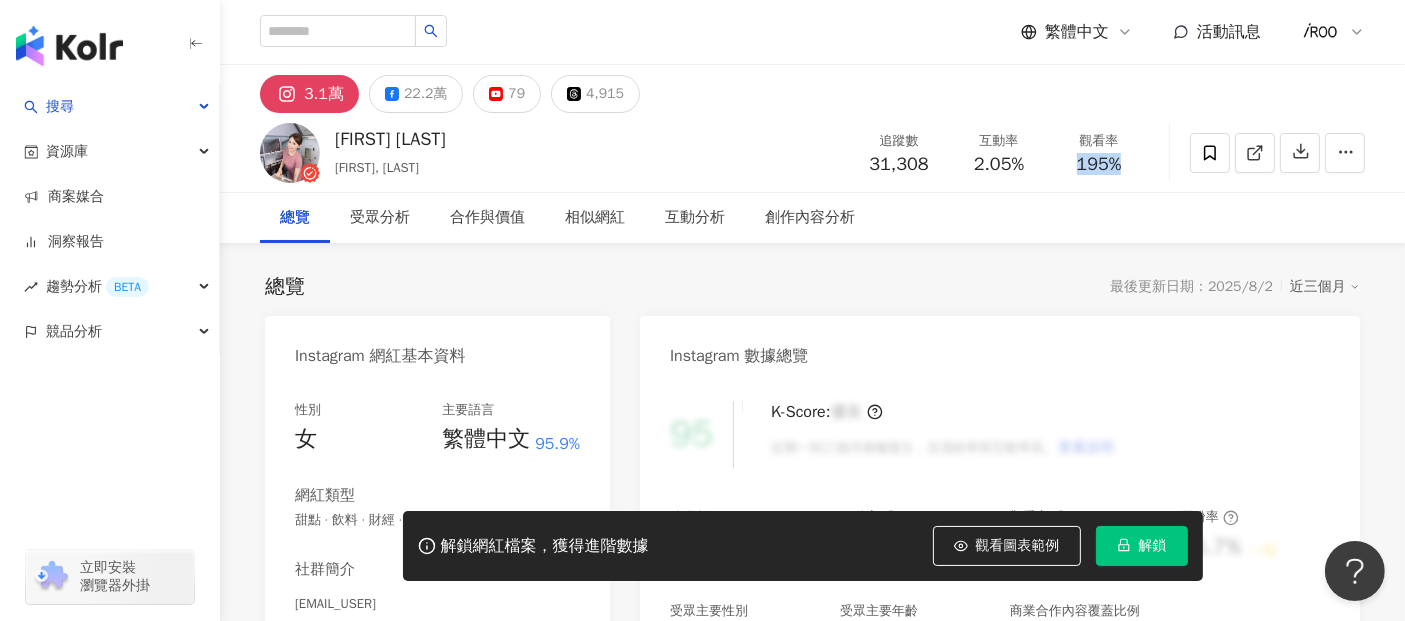 drag, startPoint x: 1076, startPoint y: 166, endPoint x: 1128, endPoint y: 166, distance: 52 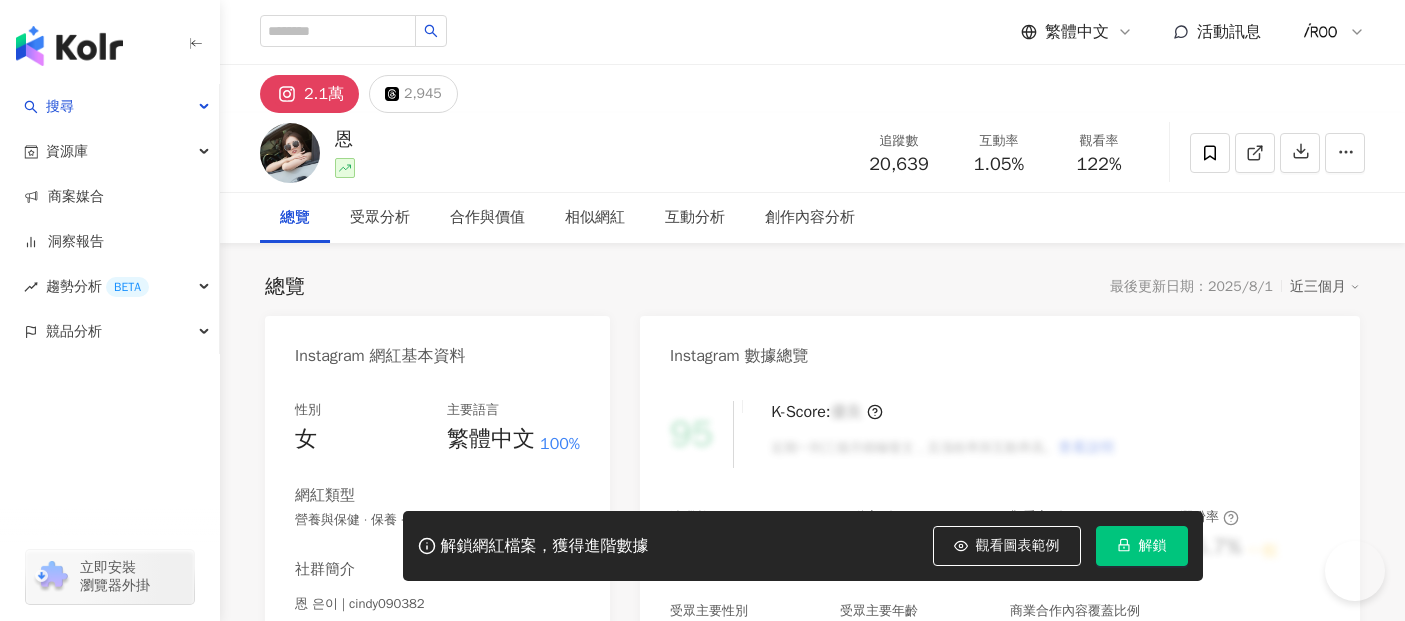 scroll, scrollTop: 0, scrollLeft: 0, axis: both 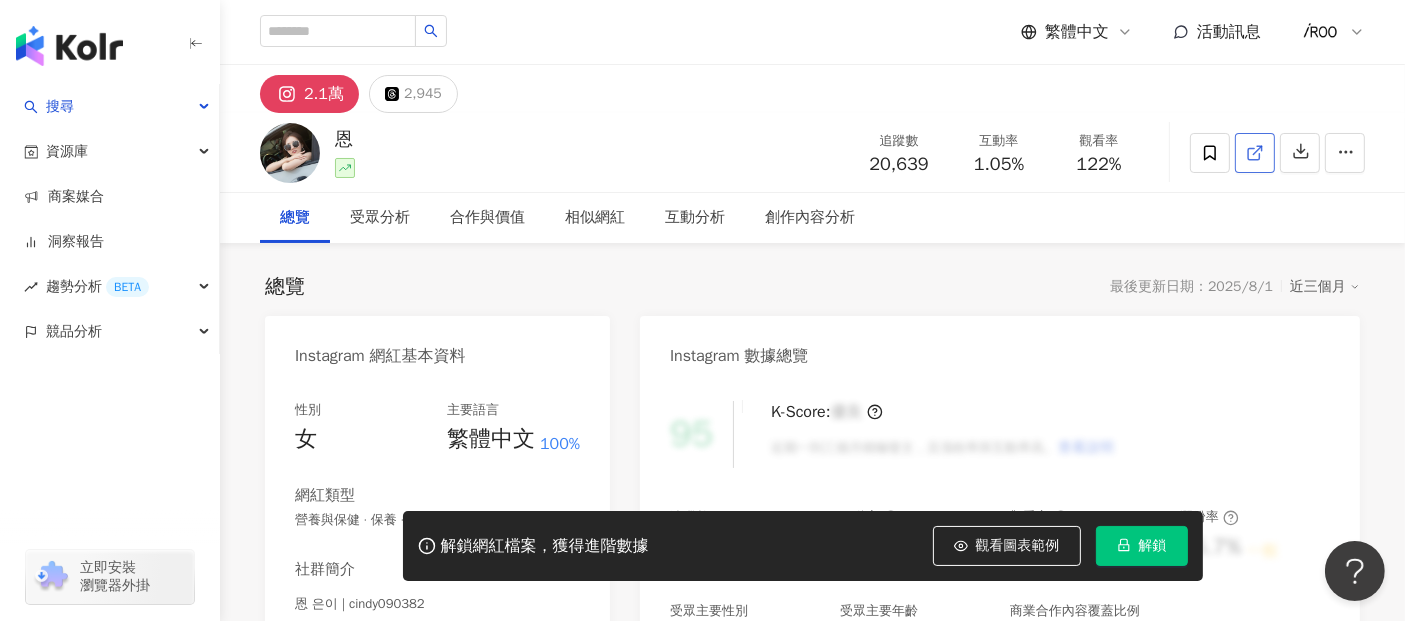 click 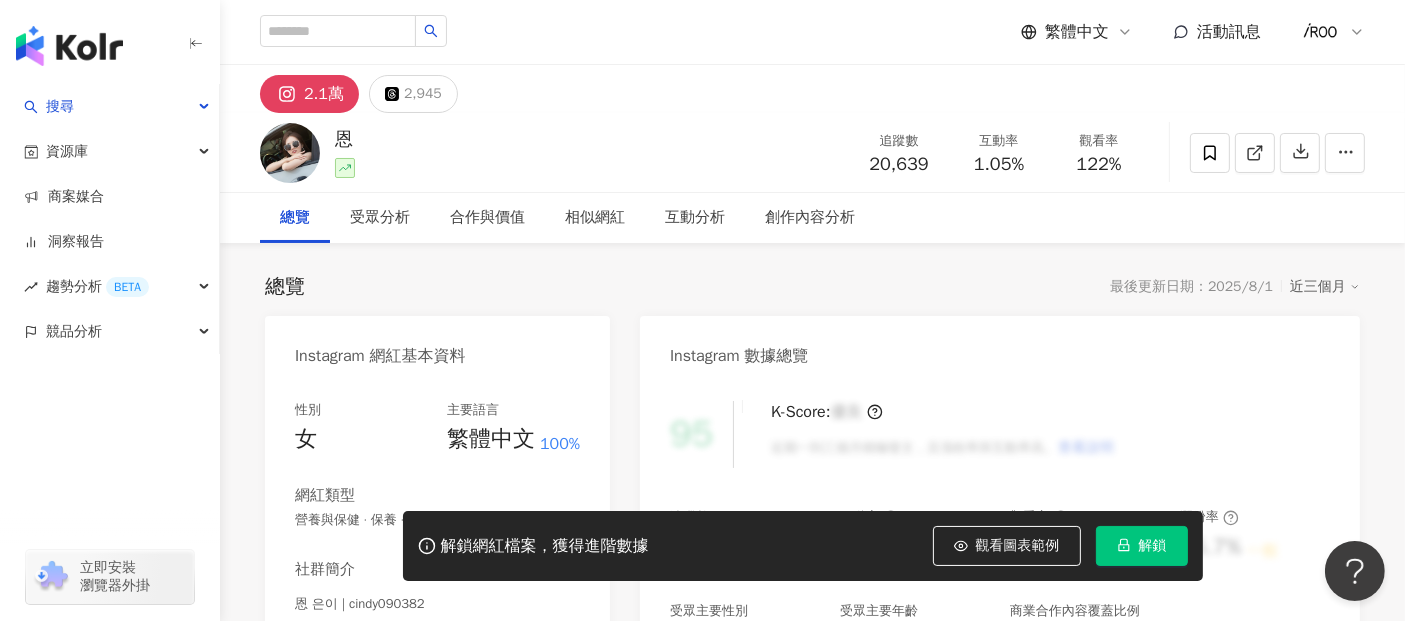 click on "恩 追蹤數 20,639 互動率 1.05% 觀看率 122%" at bounding box center (812, 152) 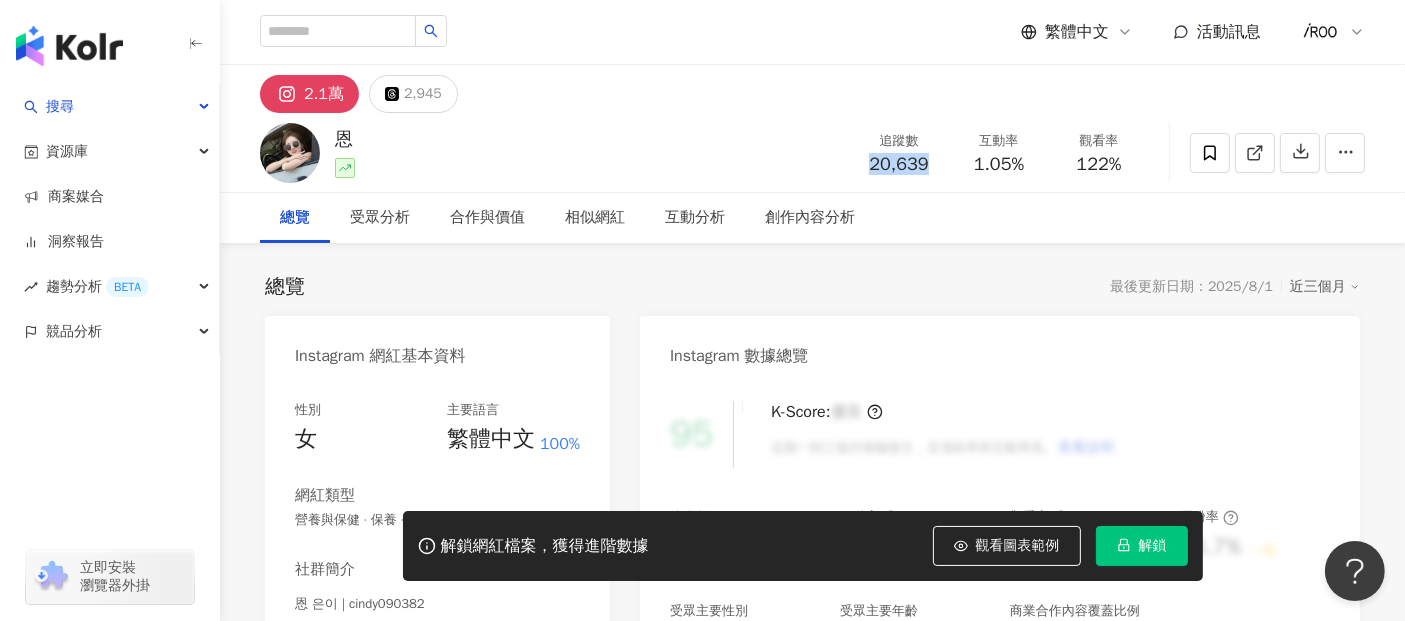 drag, startPoint x: 868, startPoint y: 167, endPoint x: 942, endPoint y: 167, distance: 74 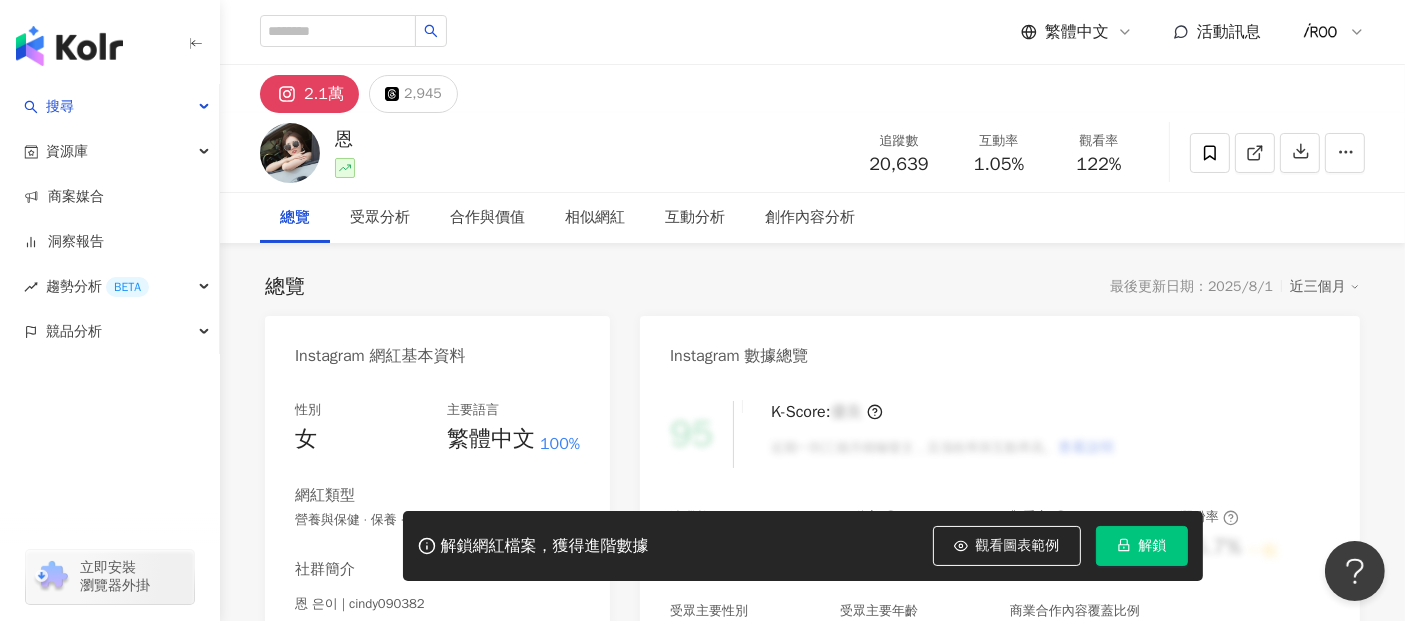 click on "1.05%" at bounding box center (999, 165) 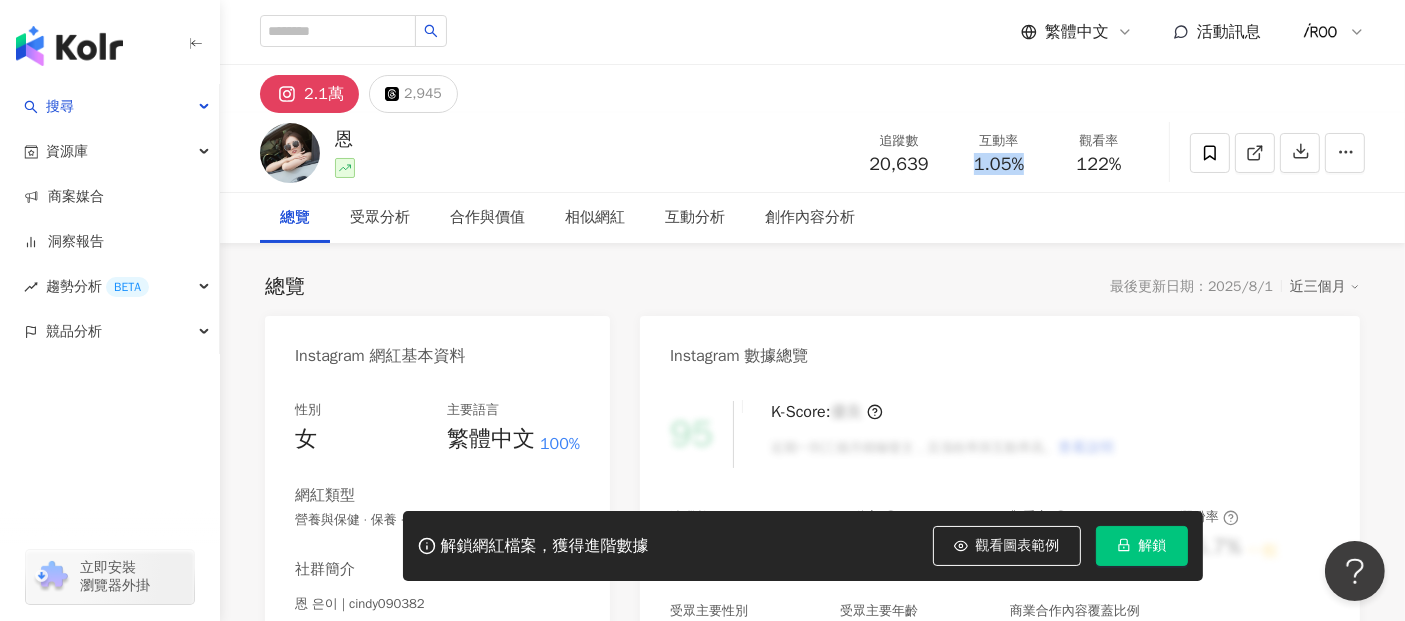 drag, startPoint x: 969, startPoint y: 163, endPoint x: 1023, endPoint y: 163, distance: 54 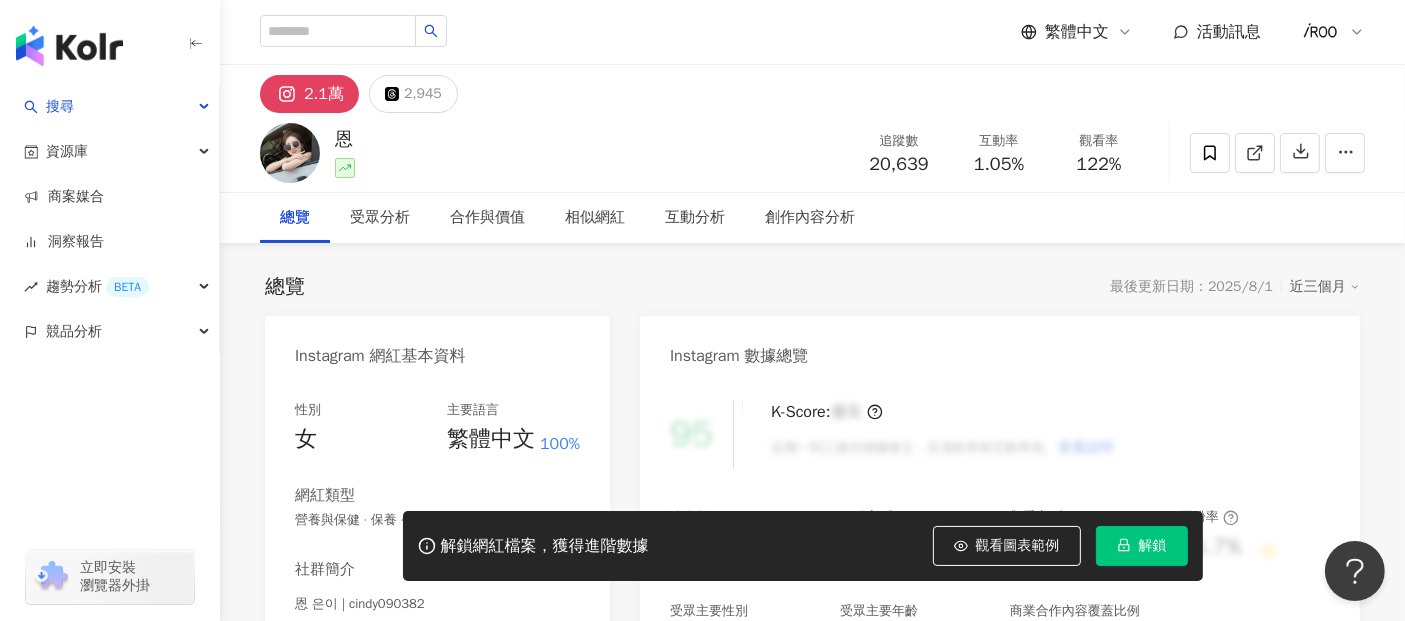 click on "122%" at bounding box center [1099, 165] 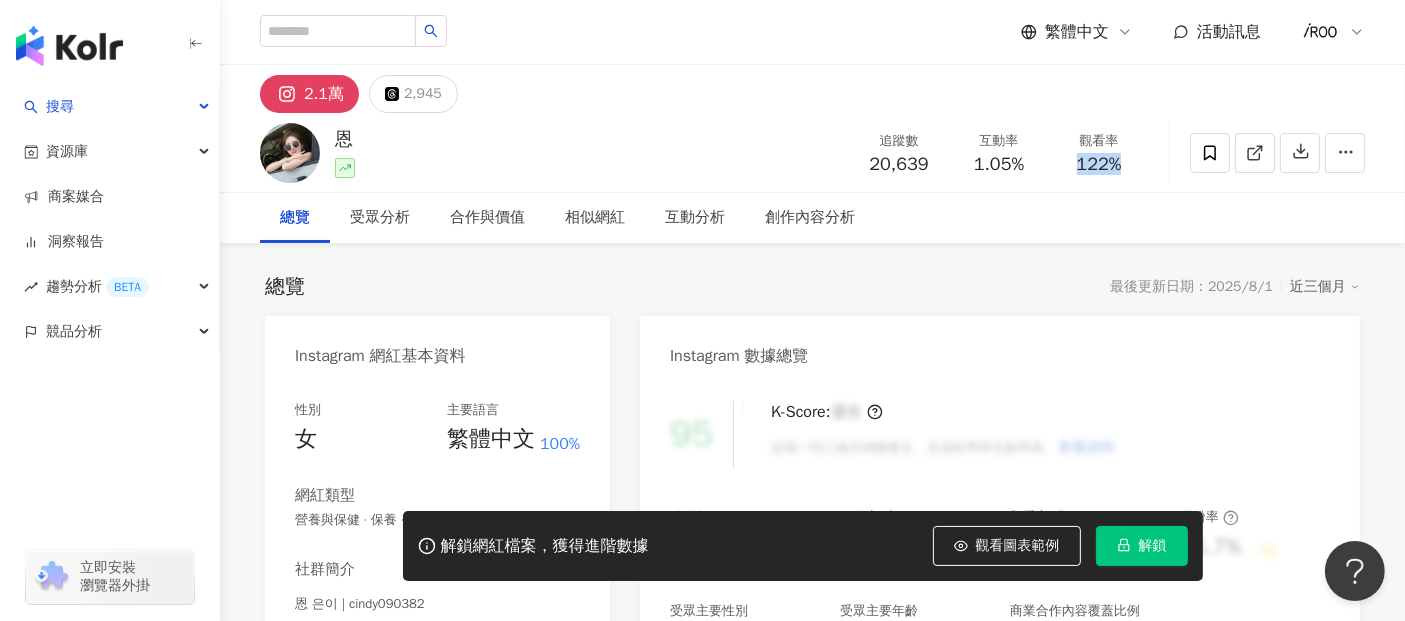 drag, startPoint x: 1078, startPoint y: 167, endPoint x: 1131, endPoint y: 162, distance: 53.235325 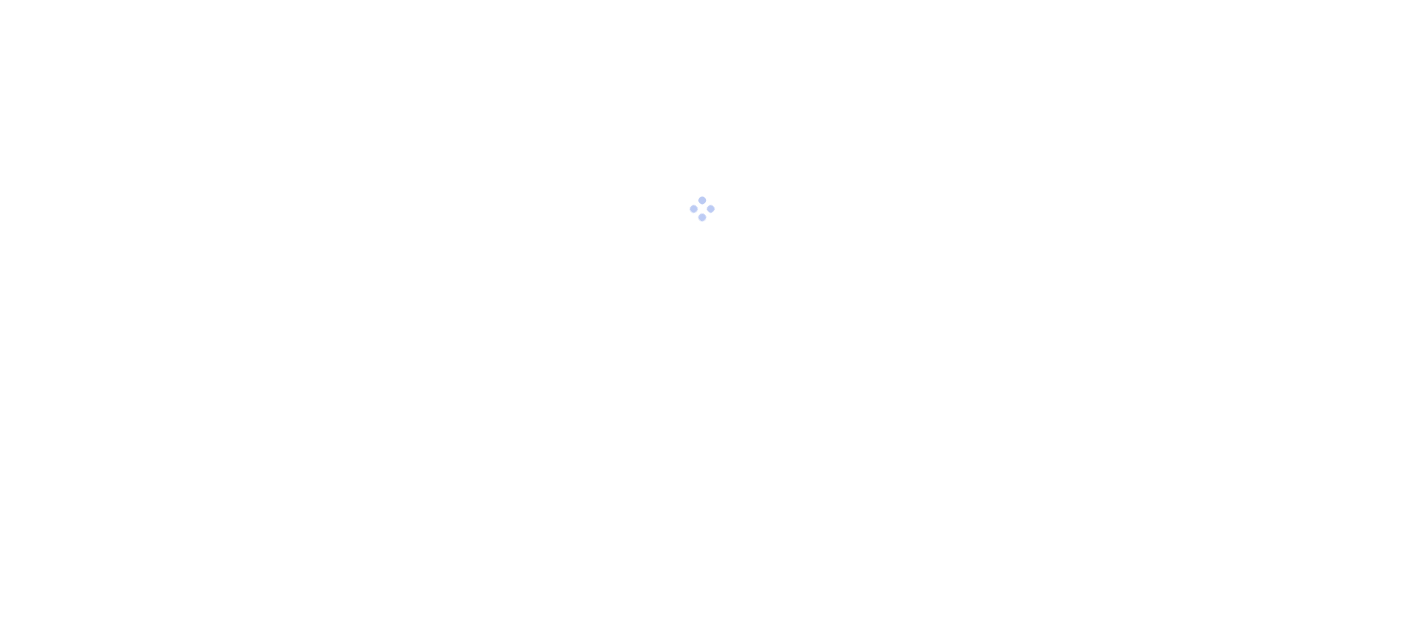 scroll, scrollTop: 0, scrollLeft: 0, axis: both 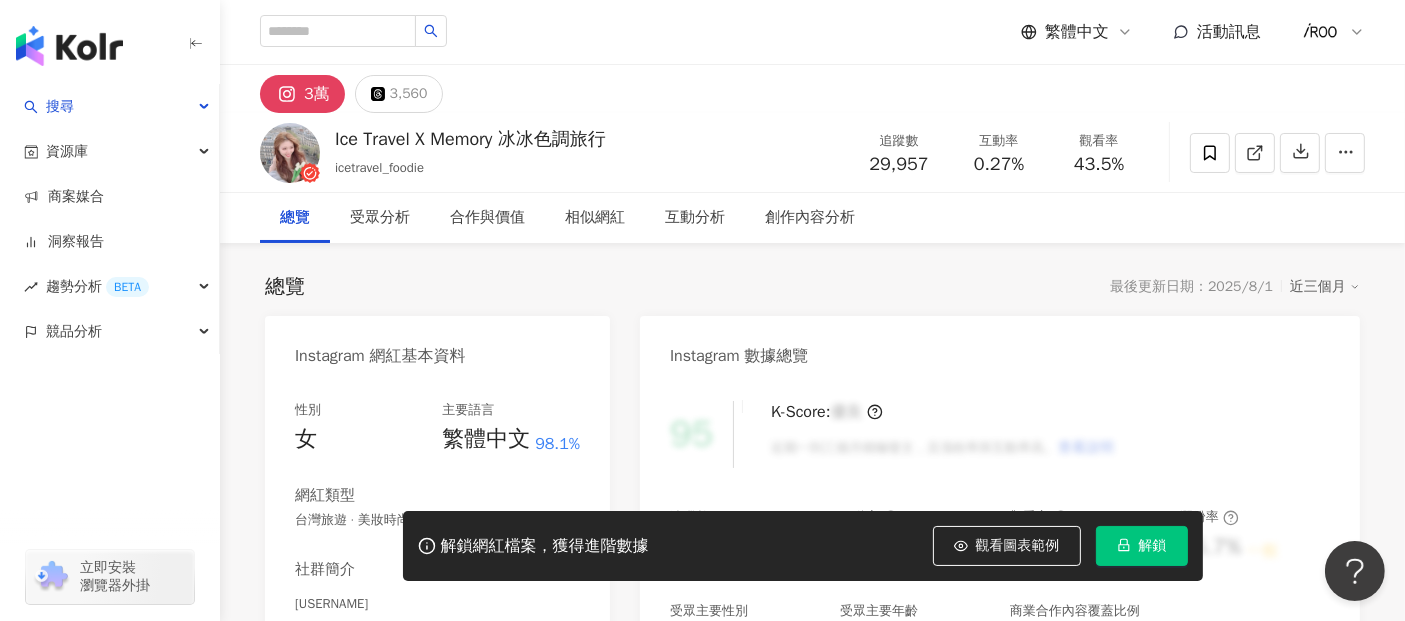 click 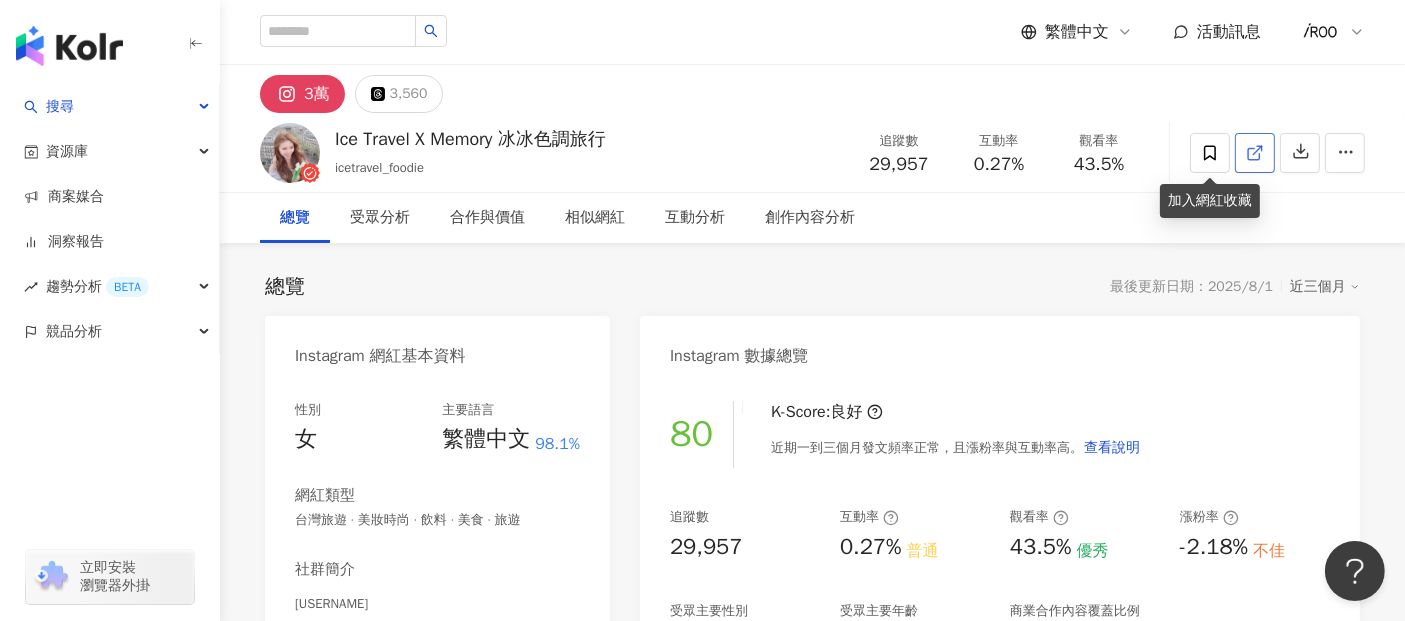 click 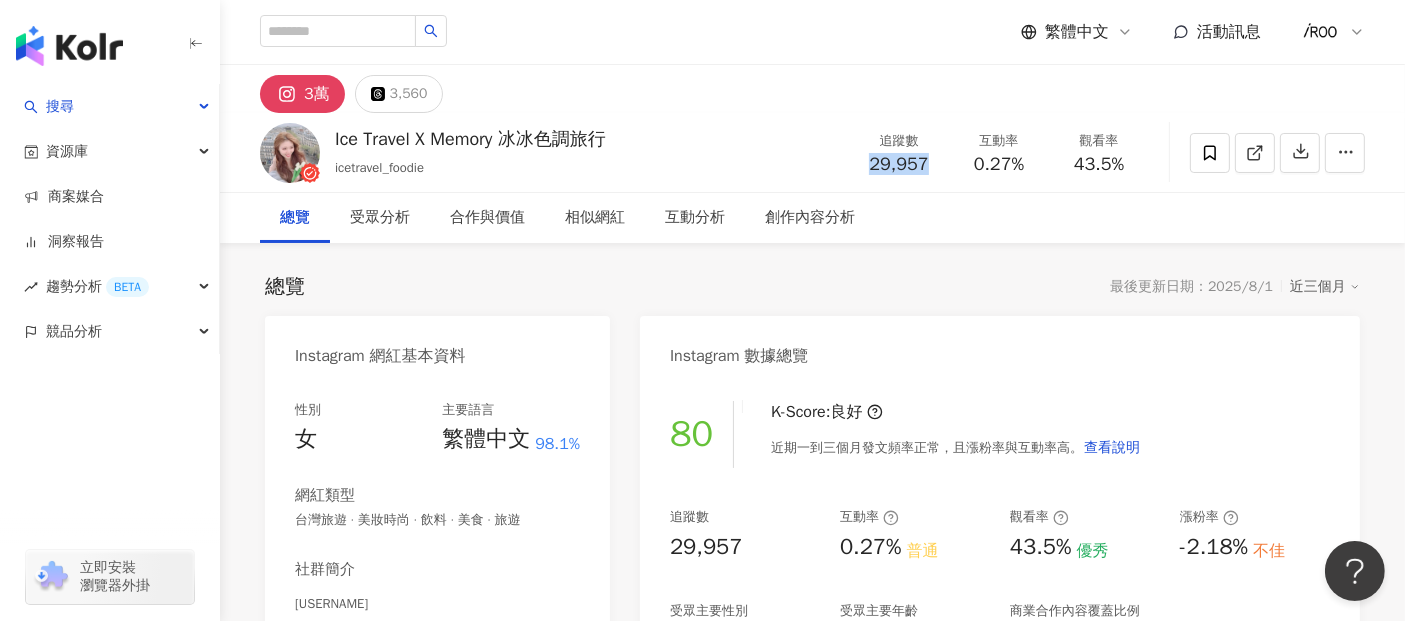drag, startPoint x: 865, startPoint y: 167, endPoint x: 940, endPoint y: 164, distance: 75.059975 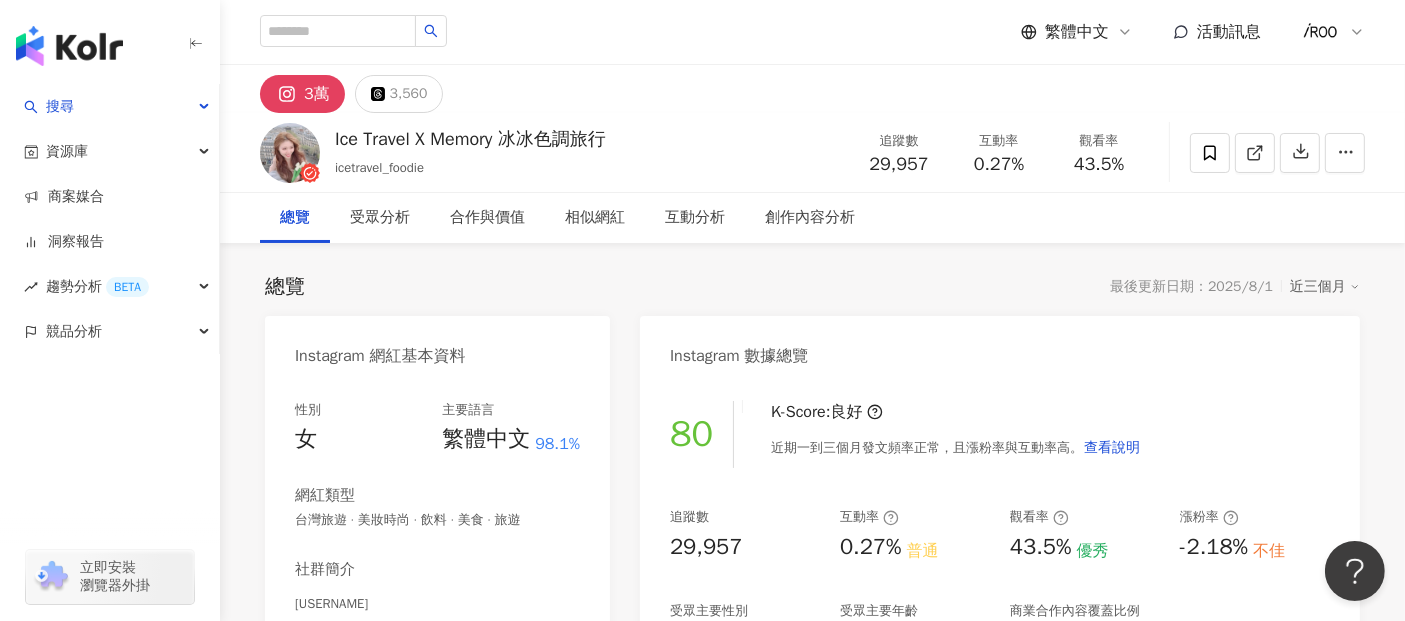 click on "0.27%" at bounding box center [999, 165] 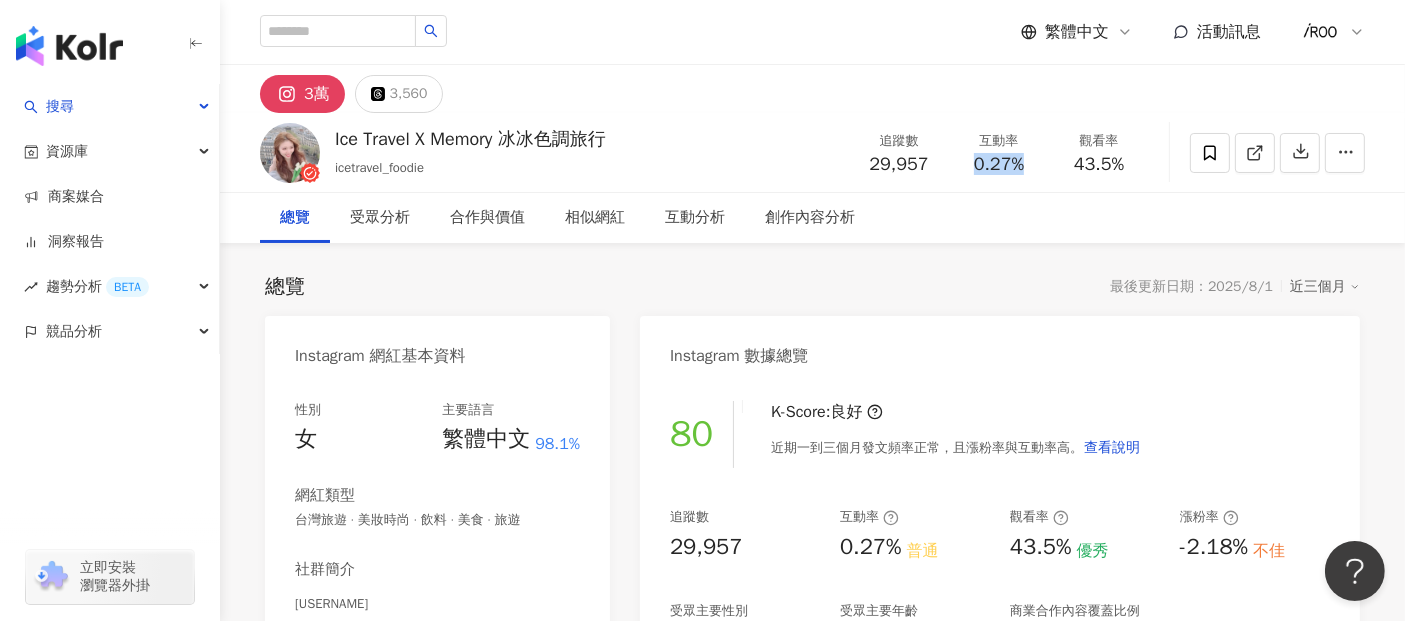 drag, startPoint x: 971, startPoint y: 170, endPoint x: 1045, endPoint y: 169, distance: 74.00676 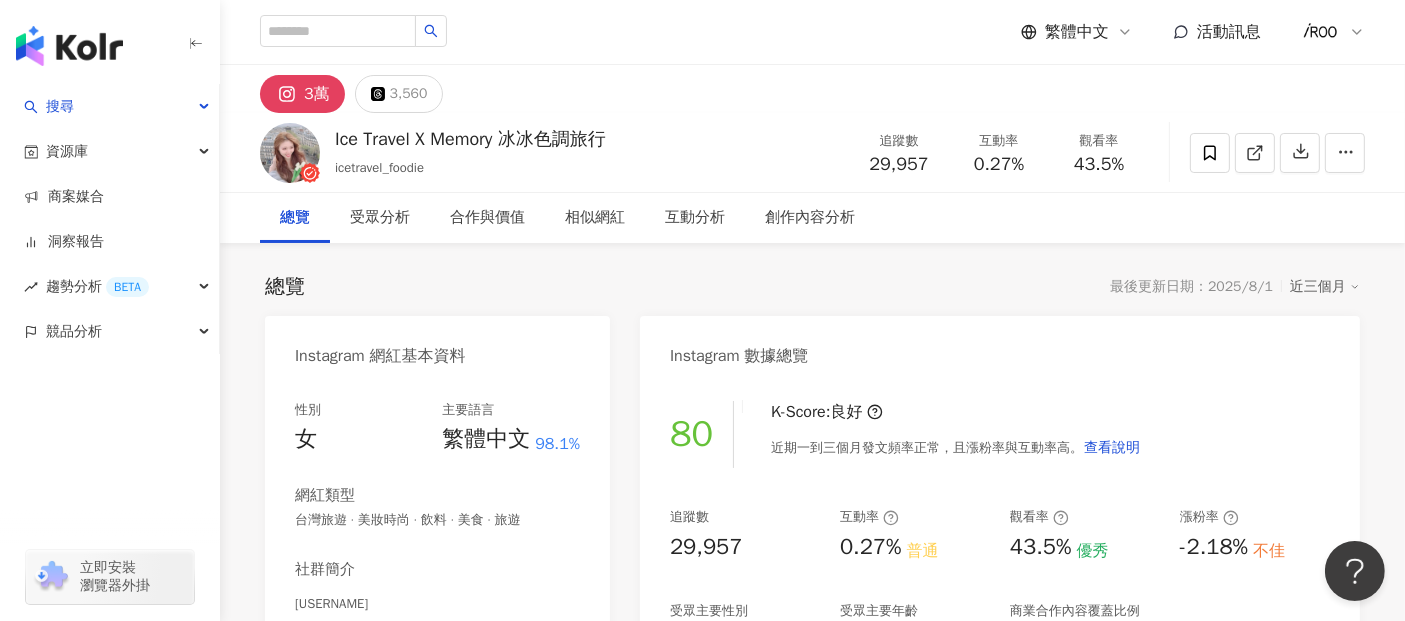 click on "43.5%" at bounding box center [1099, 165] 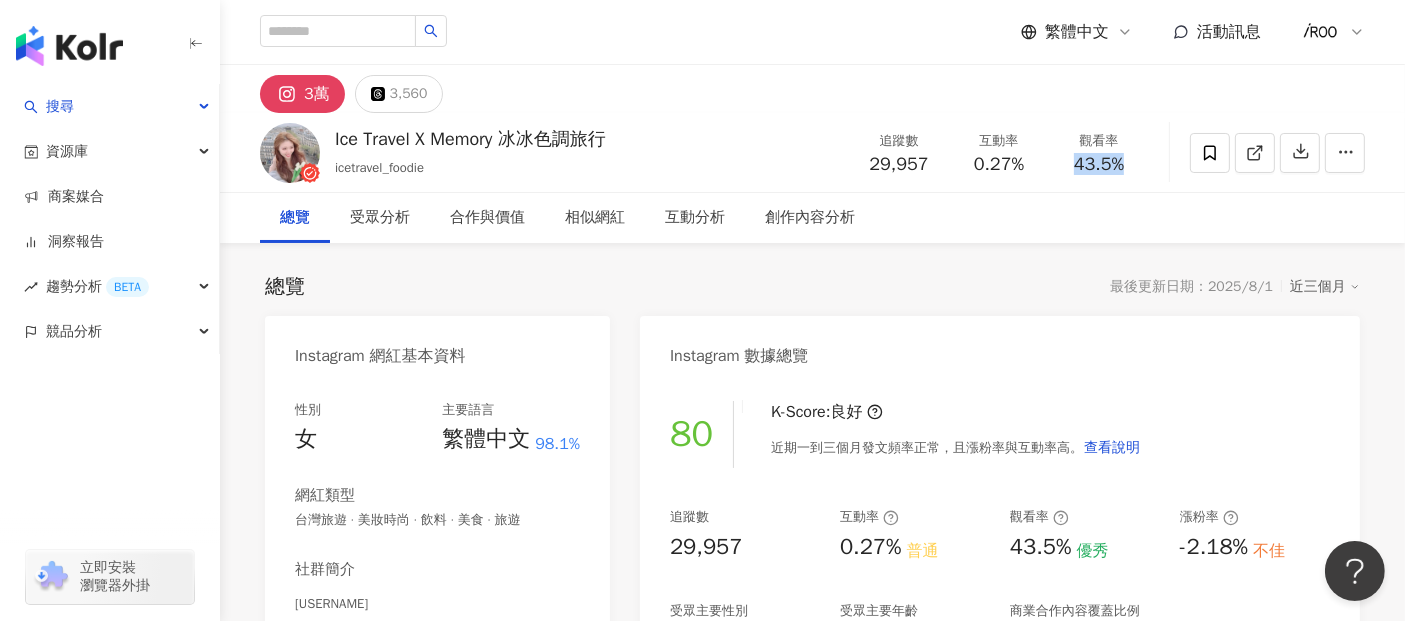 drag, startPoint x: 1070, startPoint y: 169, endPoint x: 1125, endPoint y: 163, distance: 55.326305 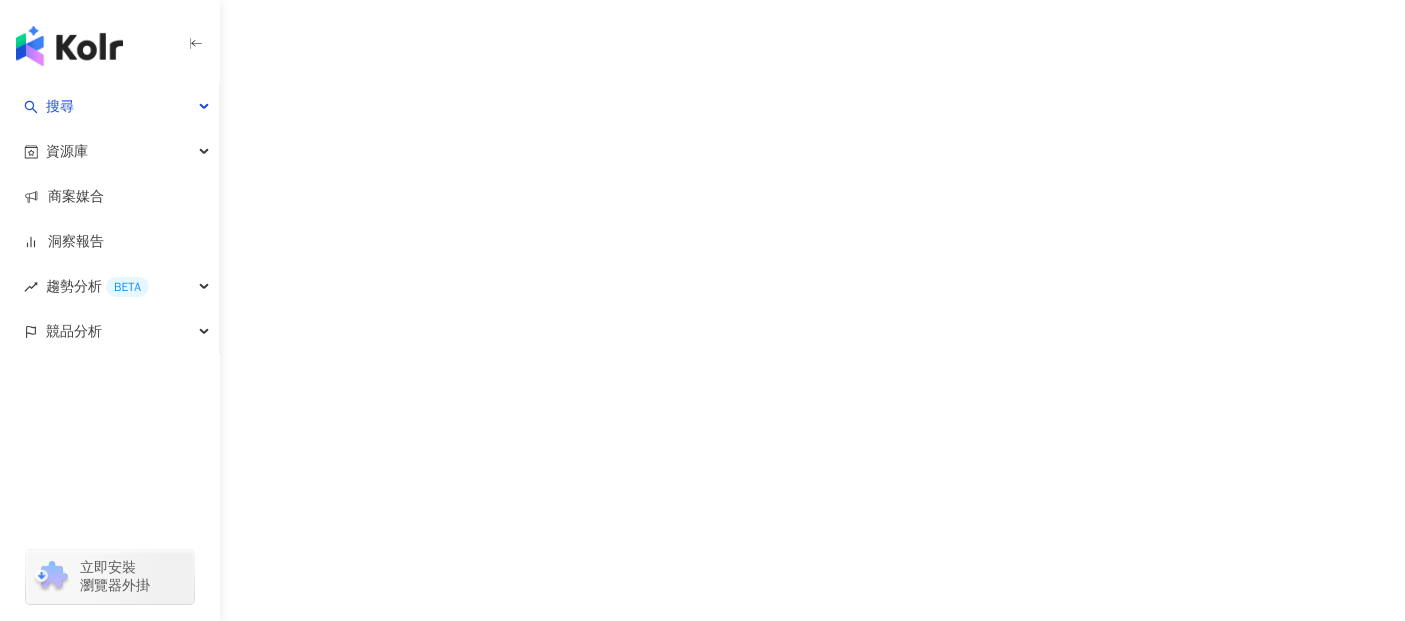 scroll, scrollTop: 0, scrollLeft: 0, axis: both 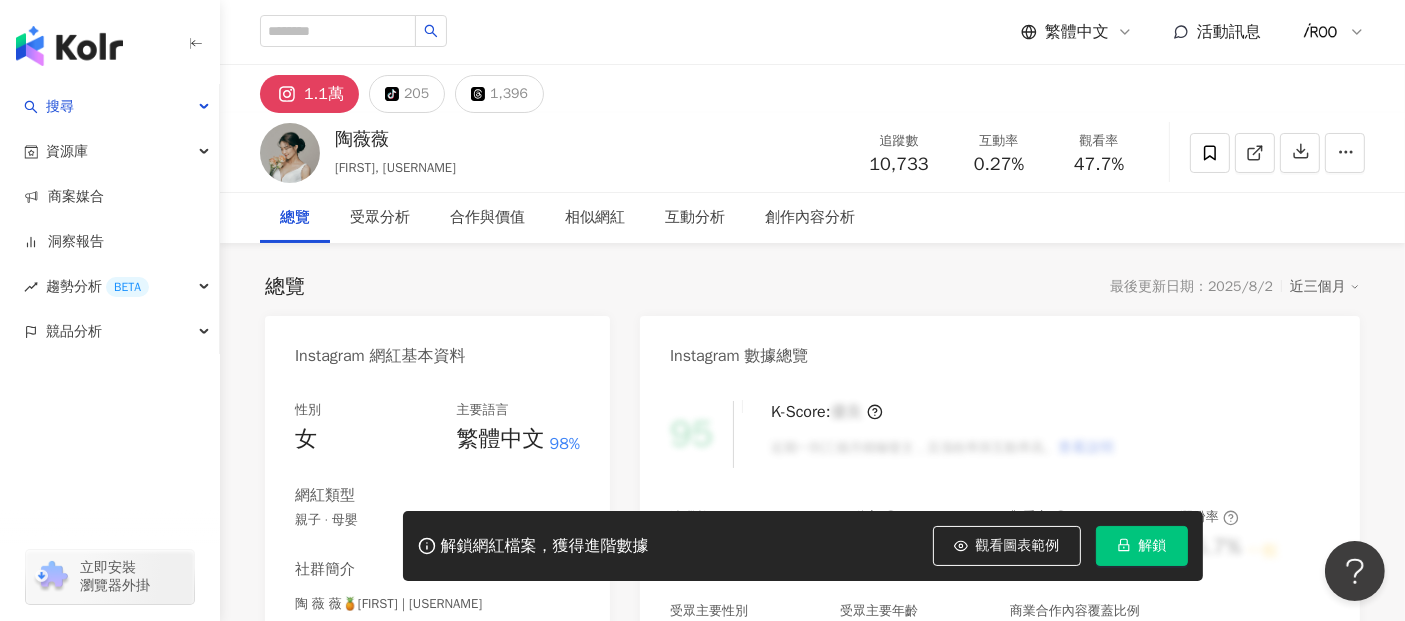 click 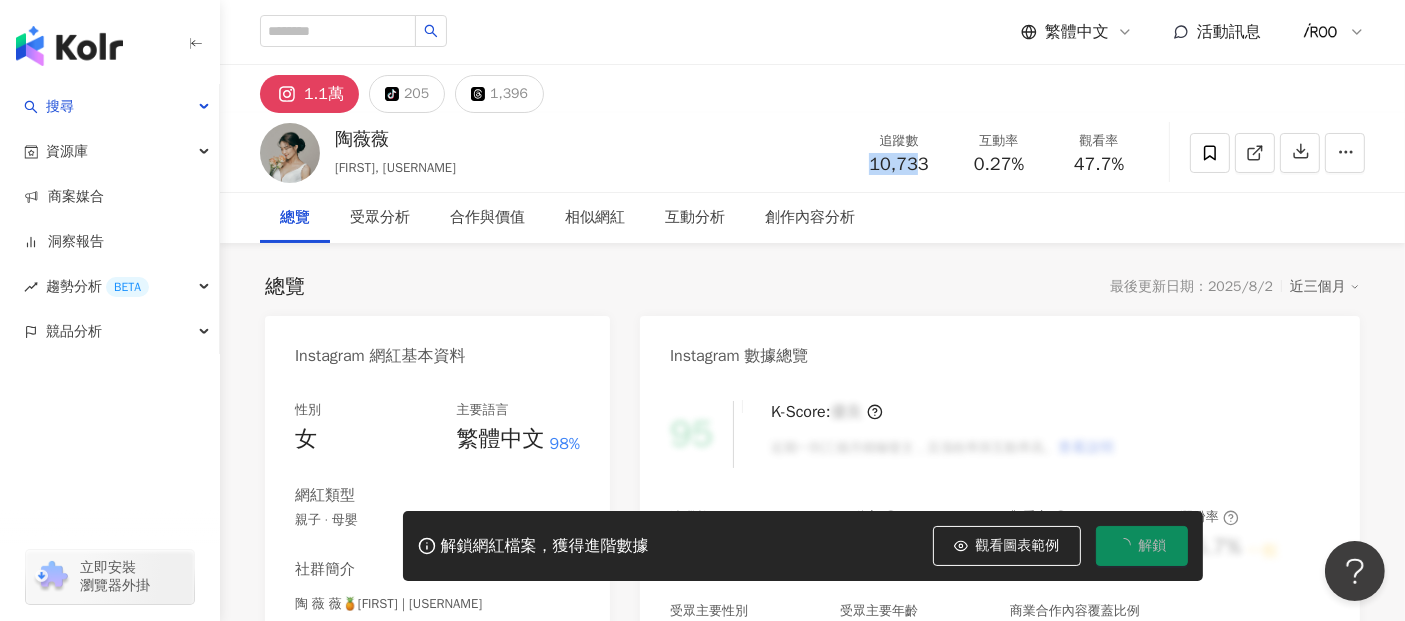 drag, startPoint x: 869, startPoint y: 167, endPoint x: 923, endPoint y: 172, distance: 54.230988 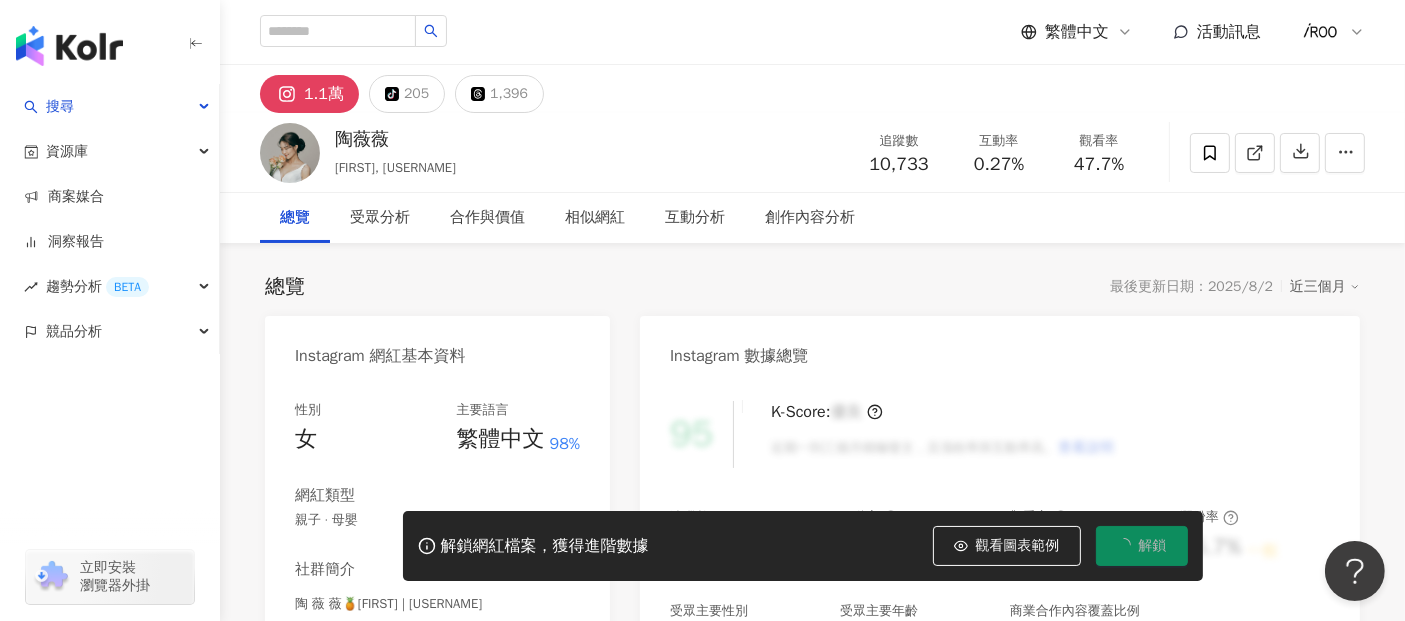 click on "10,733" at bounding box center [899, 165] 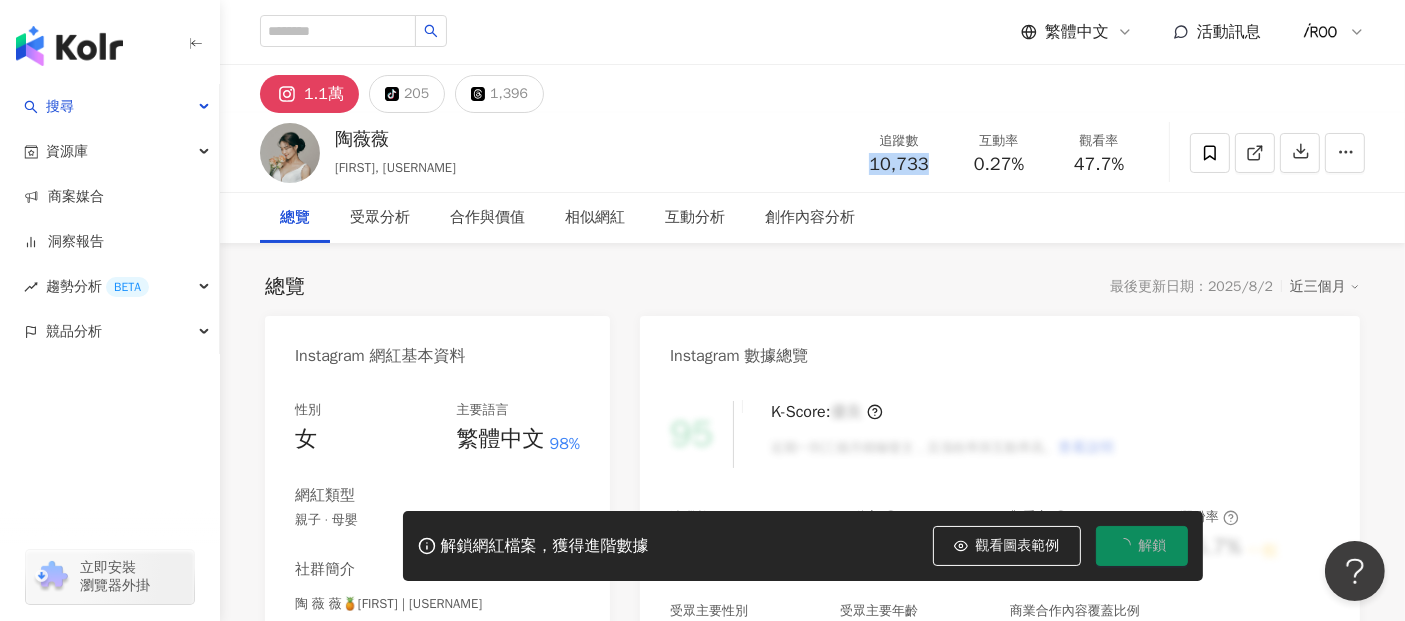 drag, startPoint x: 865, startPoint y: 166, endPoint x: 925, endPoint y: 166, distance: 60 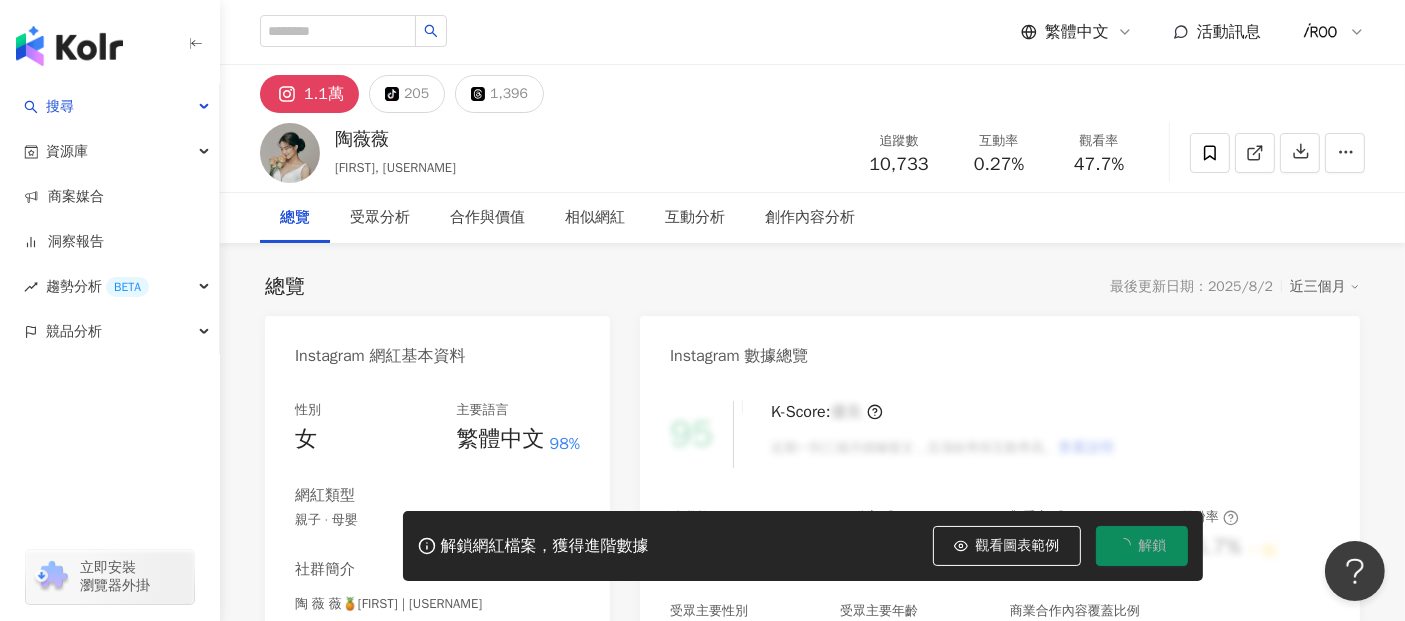 click on "總覽 受眾分析 合作與價值 相似網紅 互動分析 創作內容分析" at bounding box center (812, 218) 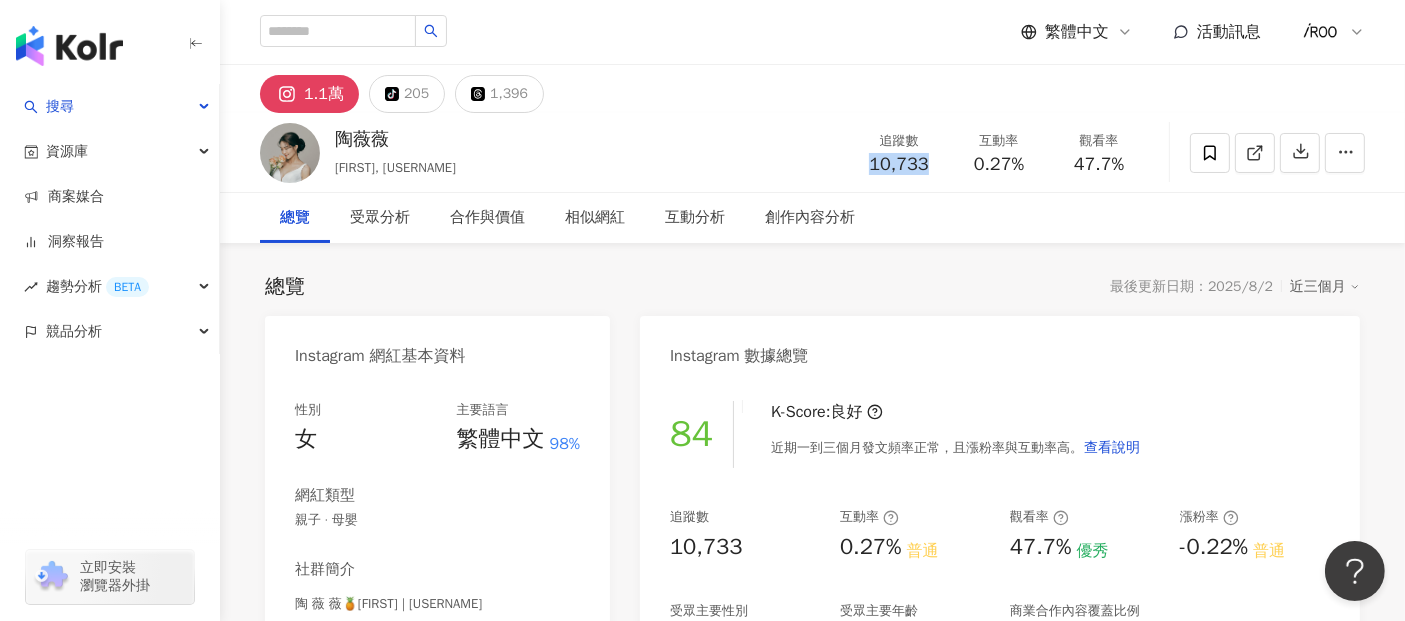 drag, startPoint x: 870, startPoint y: 170, endPoint x: 930, endPoint y: 170, distance: 60 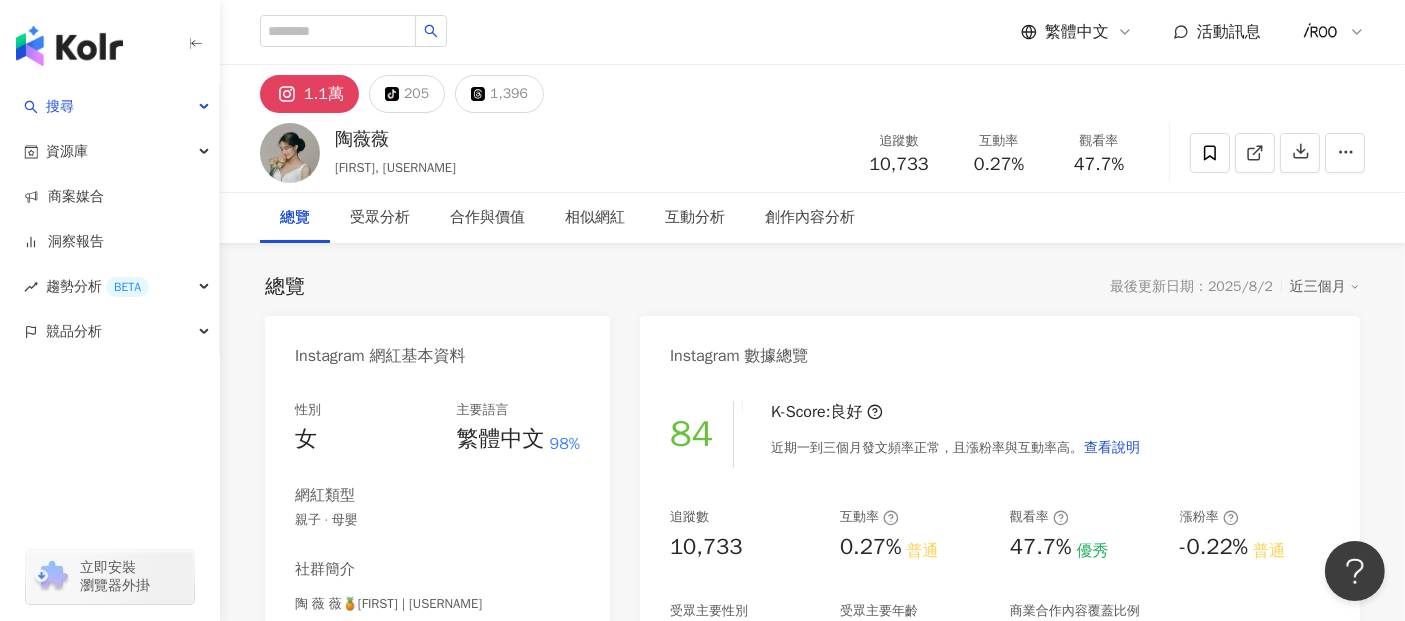 click on "總覽 受眾分析 合作與價值 相似網紅 互動分析 創作內容分析" at bounding box center [812, 218] 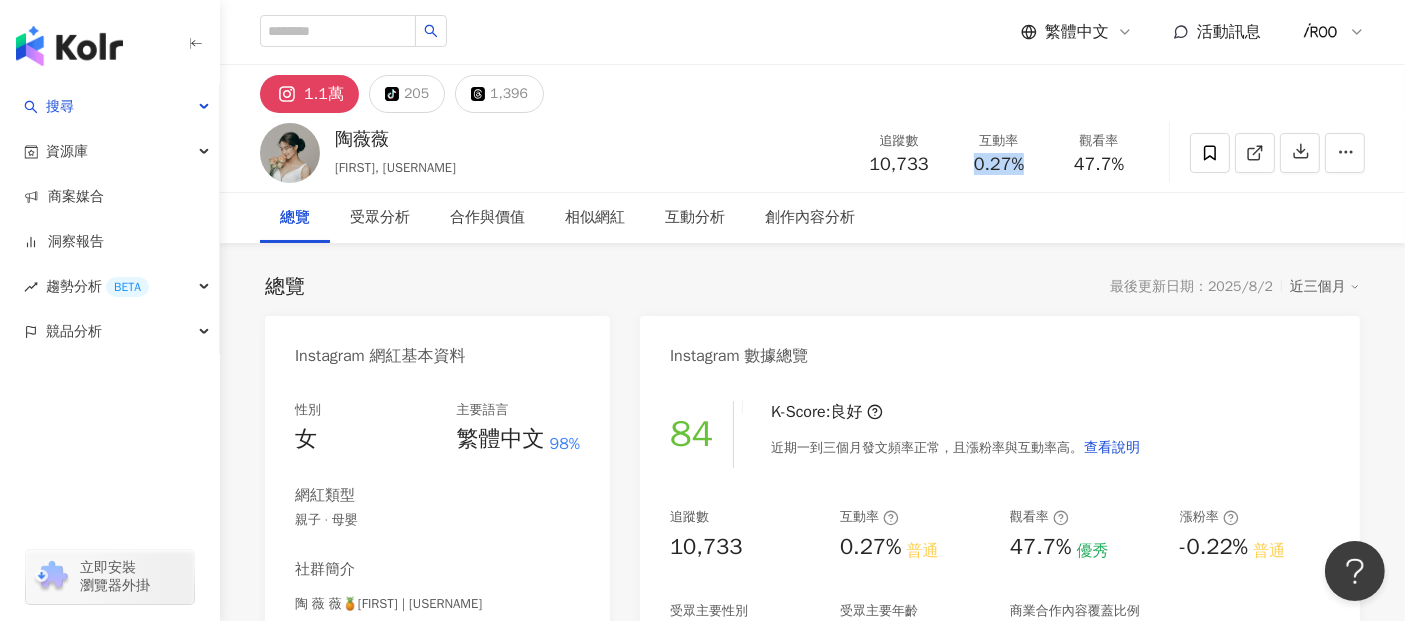 drag, startPoint x: 971, startPoint y: 164, endPoint x: 1040, endPoint y: 163, distance: 69.00725 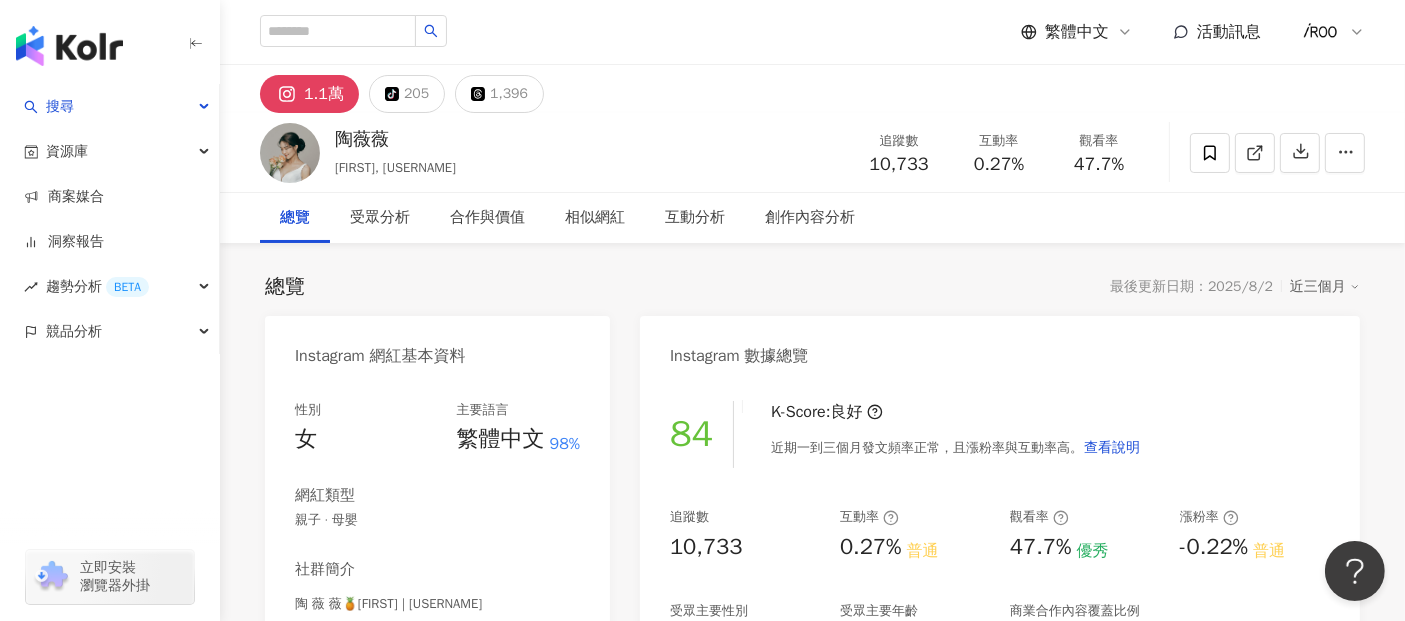 click on "總覽 受眾分析 合作與價值 相似網紅 互動分析 創作內容分析" at bounding box center (812, 218) 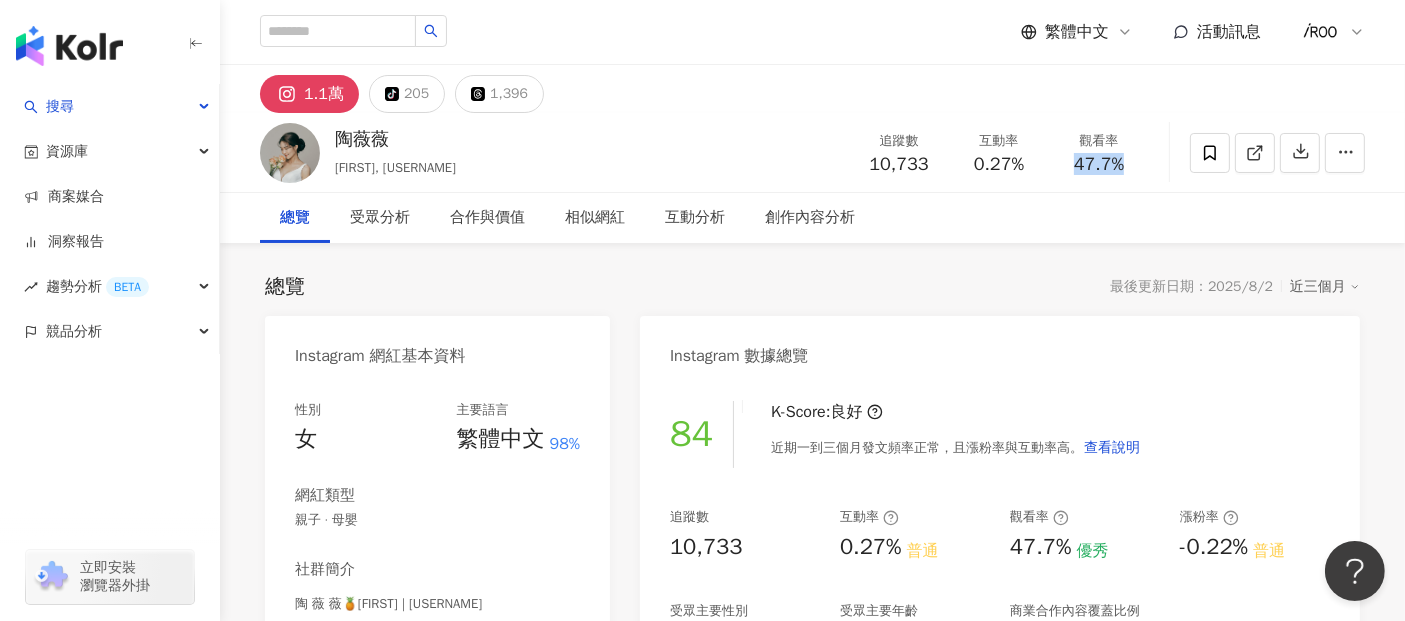 drag, startPoint x: 1071, startPoint y: 166, endPoint x: 1137, endPoint y: 164, distance: 66.0303 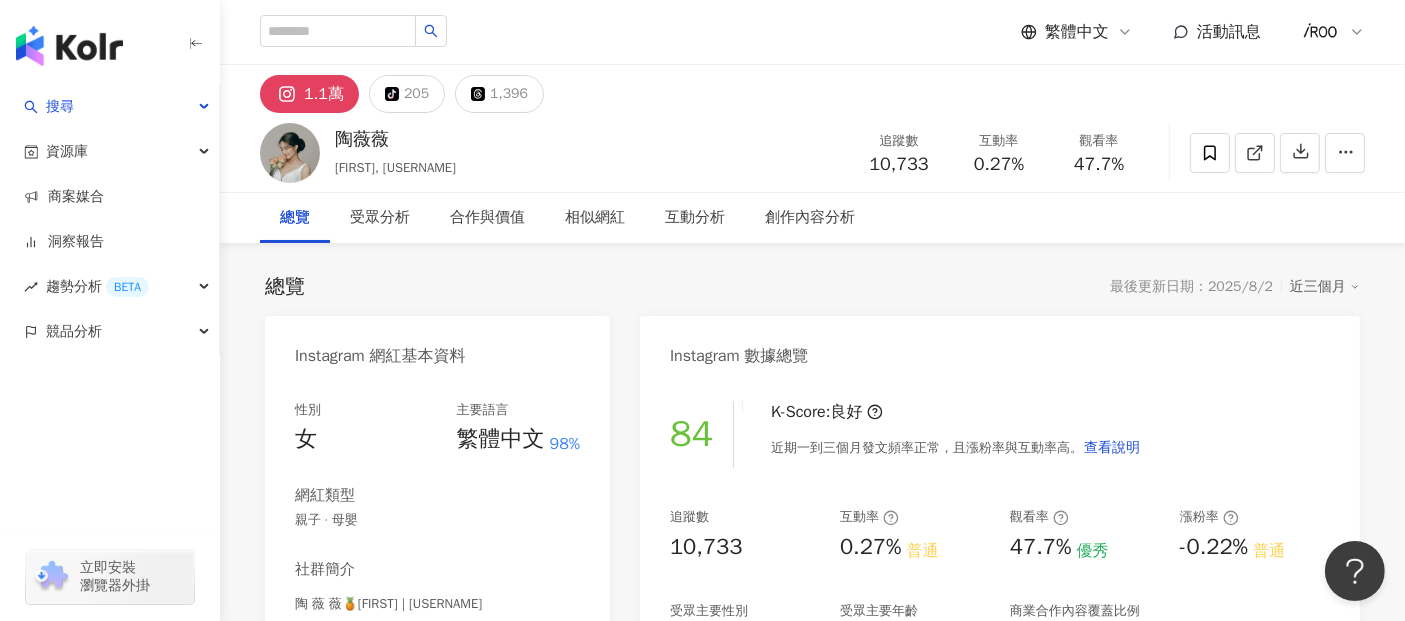 click on "總覽 最後更新日期：2025/8/2 近三個月" at bounding box center [812, 287] 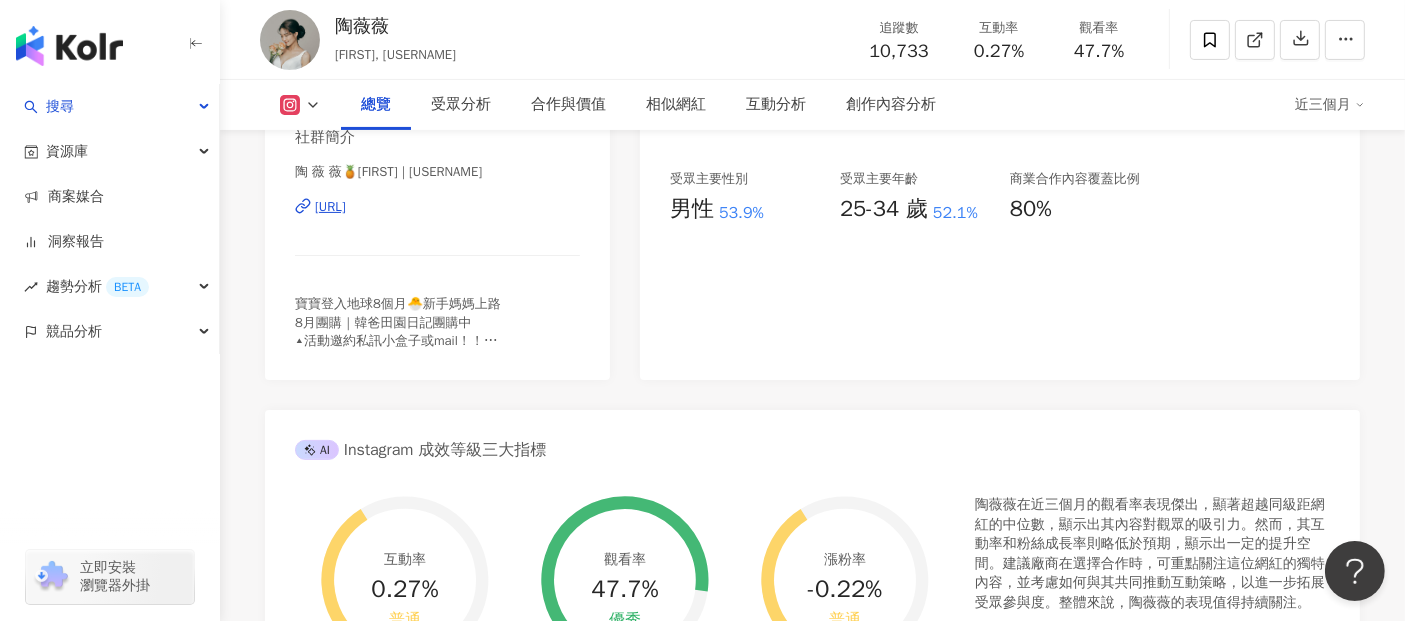 scroll, scrollTop: 444, scrollLeft: 0, axis: vertical 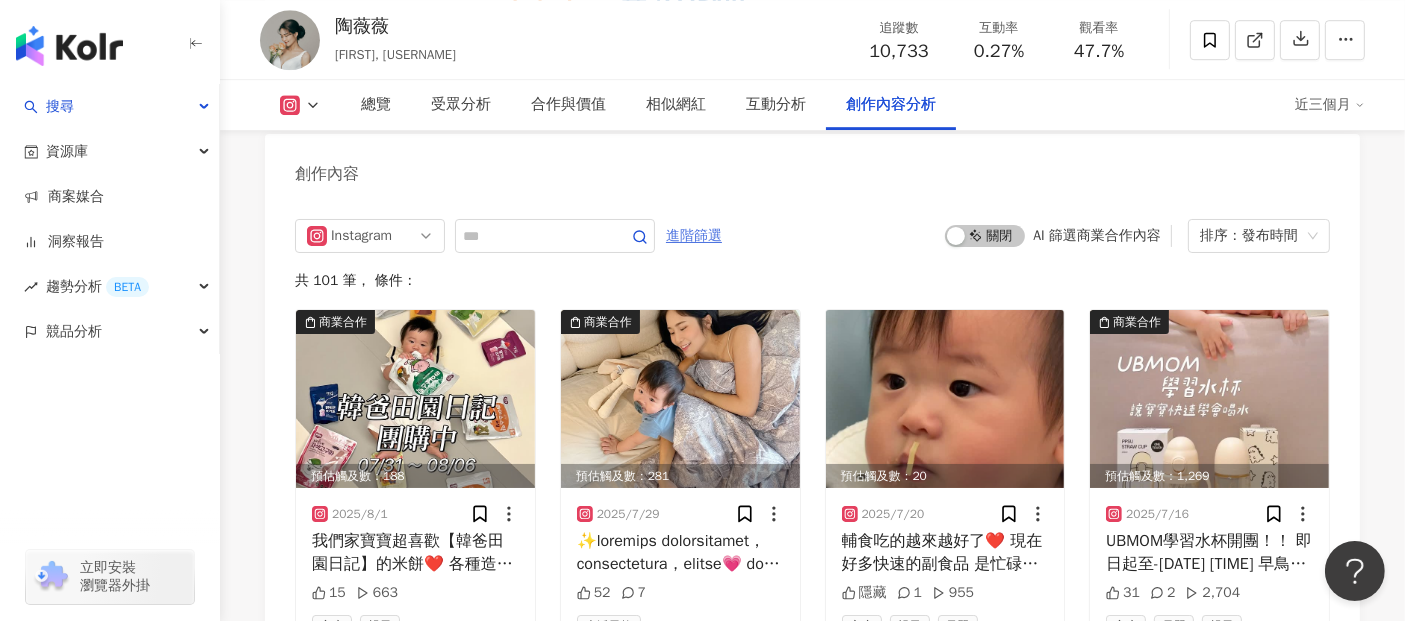 click on "進階篩選" at bounding box center [694, 236] 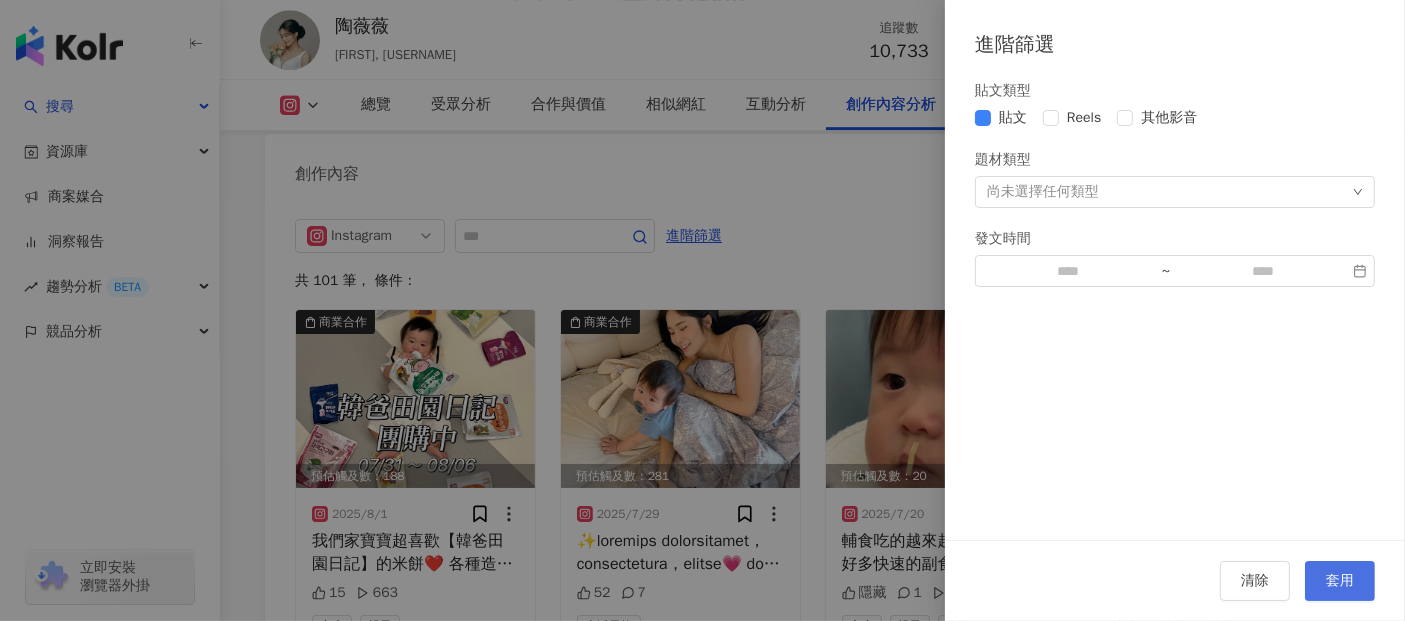 click on "套用" at bounding box center [1340, 581] 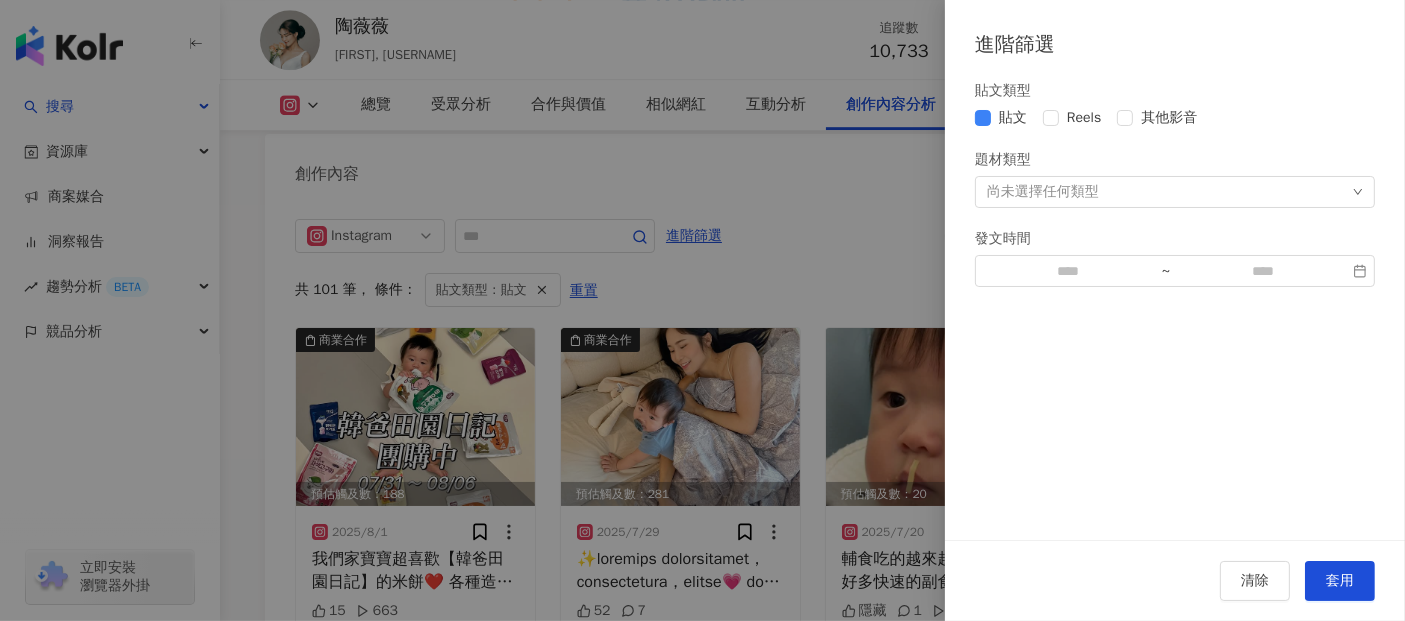 scroll, scrollTop: 6102, scrollLeft: 0, axis: vertical 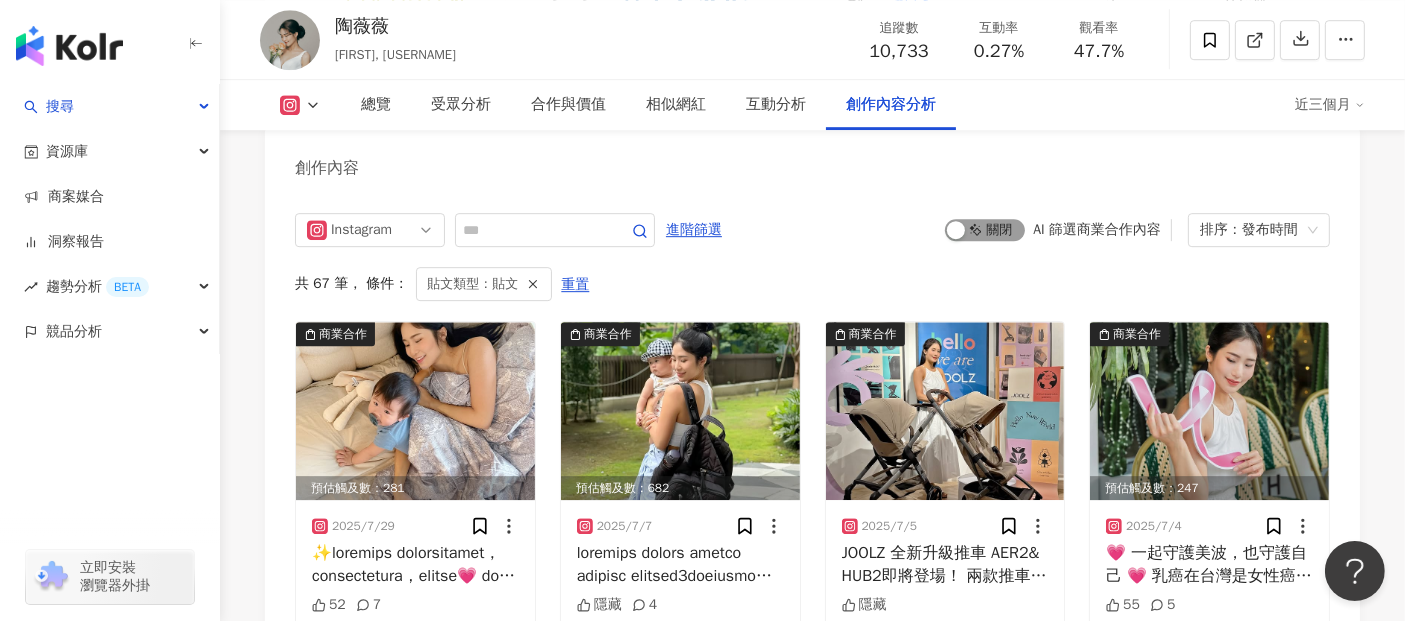 click at bounding box center [956, 230] 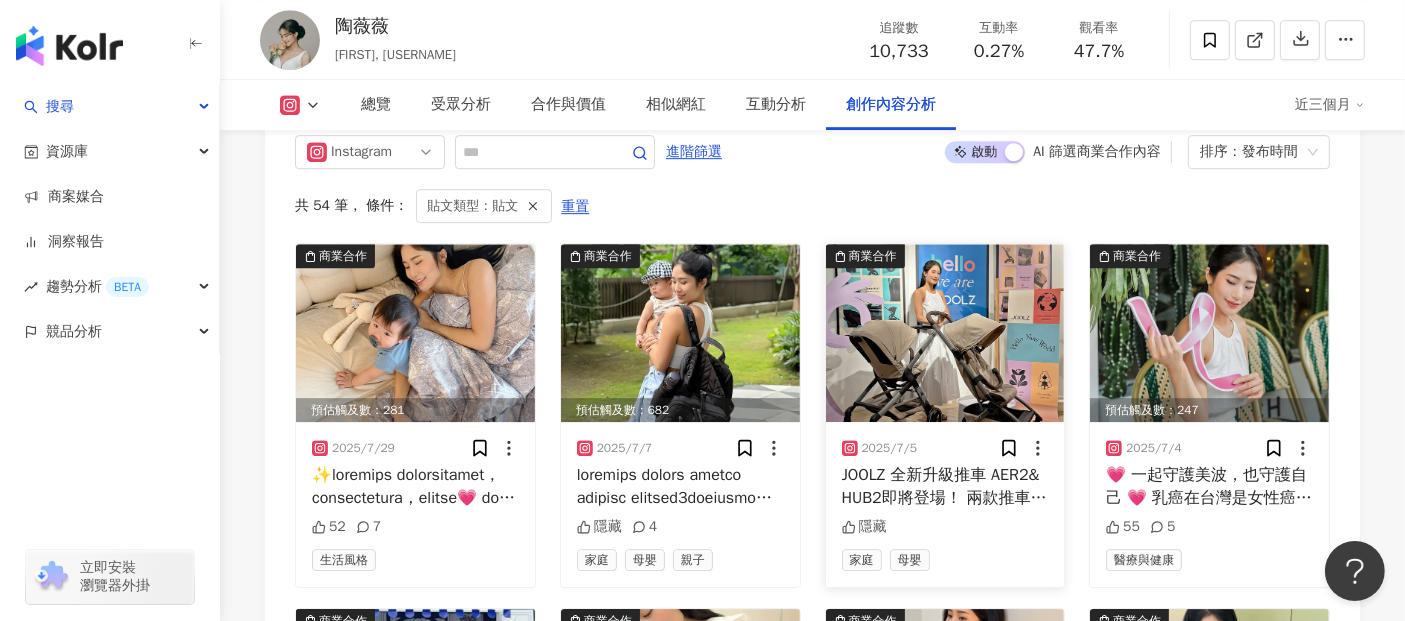scroll, scrollTop: 6102, scrollLeft: 0, axis: vertical 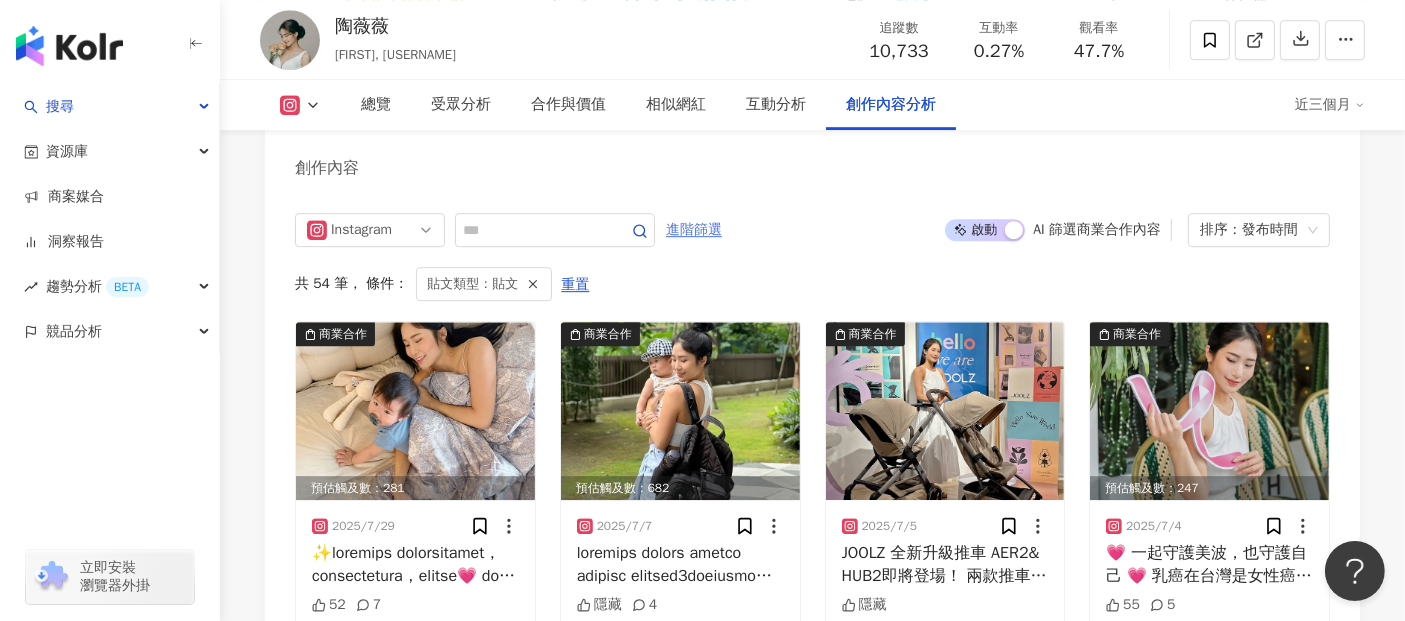 click on "進階篩選" at bounding box center [694, 230] 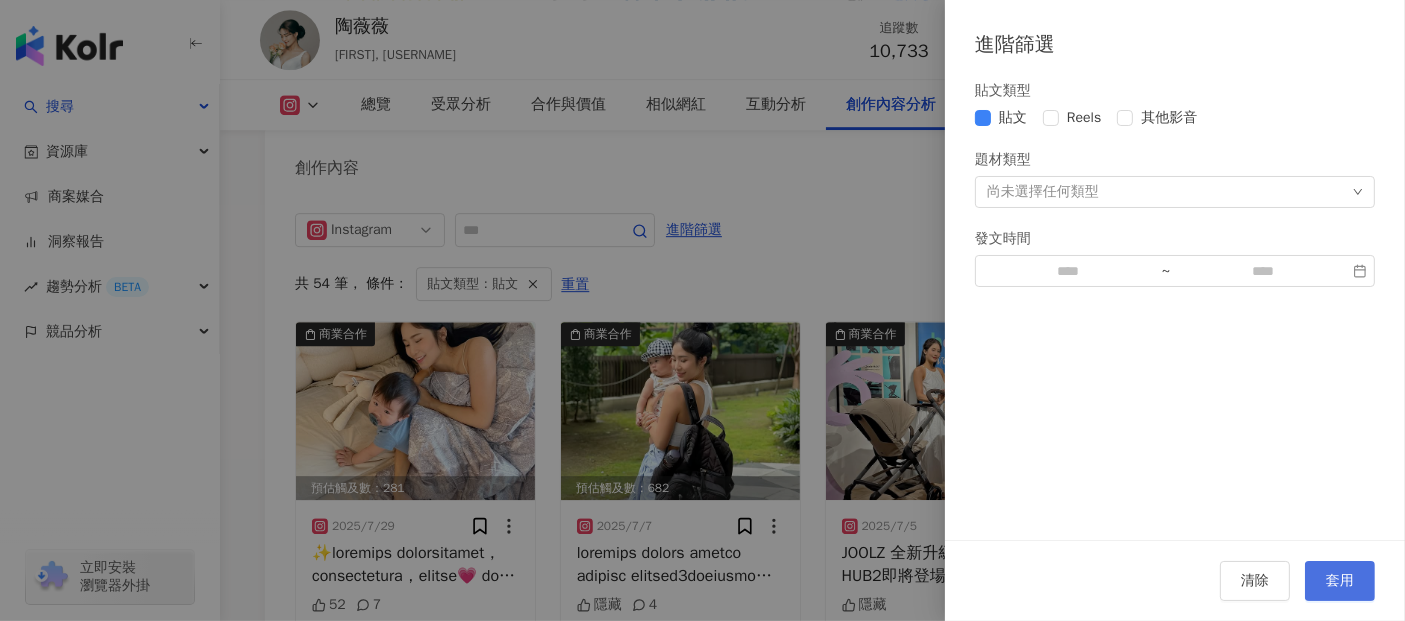 click on "套用" at bounding box center (1340, 581) 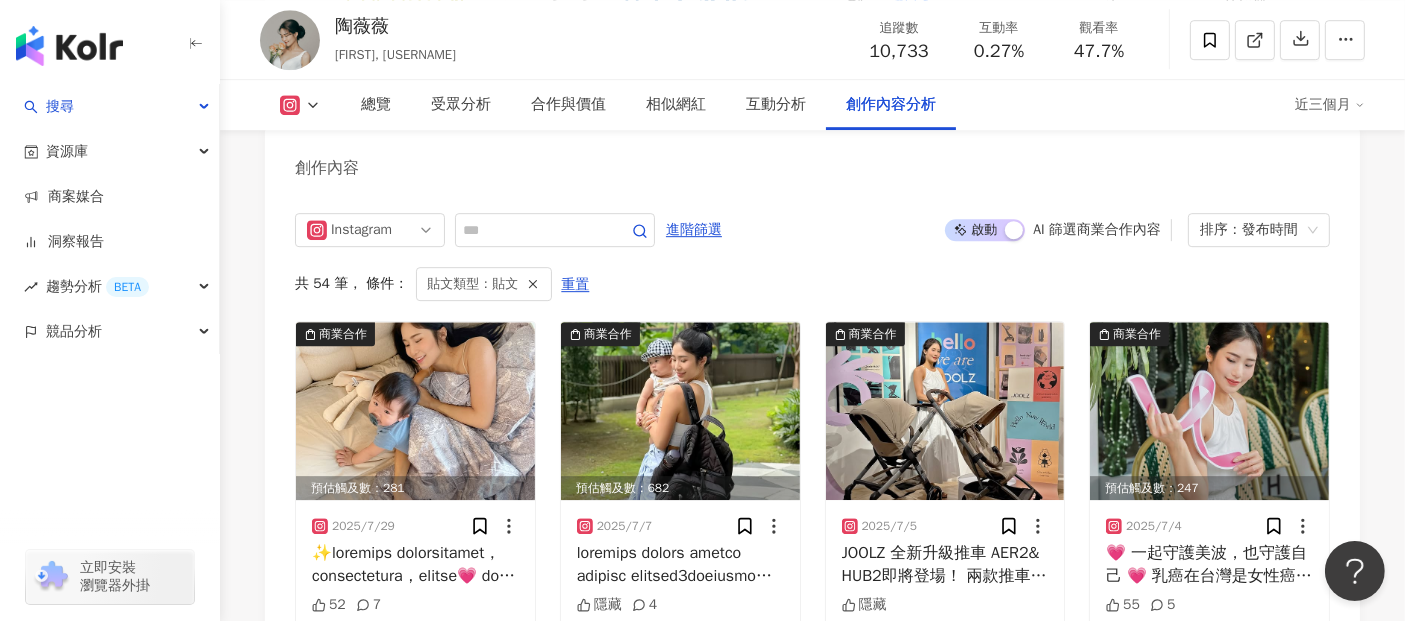 click on "Instagram 進階篩選 啟動 關閉 AI 篩選商業合作內容 排序：發布時間 共 54 筆 ，   條件： 貼文類型：貼文 重置 商業合作 預估觸及數：281 2025/7/29 52 7 生活風格 商業合作 預估觸及數：682 2025/7/7 隱藏 4 家庭 母嬰 親子 商業合作 2025/7/5 隱藏 家庭 母嬰 商業合作 預估觸及數：247 2025/7/4 55 5 醫療與健康 商業合作 預估觸及數：702 2025/6/29 @longchamp 把巴黎的感覺帶到台灣了
咖啡好喝 點心好吃
跟 @anan._0526 玩得好開心
現場還可以被畫家畫
畫家 @moooling 把我們畫的好可愛😍
還有滿滿的花🌼
買包找sogo Howard👍🏻謝謝sa邀請
快閃活動6/28-7/6
%Arabica 中山店及前方廣場
#LongchampxConstantin
#LongchampParisianArtisans #publi 隱藏 8 美食 飲料 商業合作 預估觸及數：682 2025/6/23 隱藏 4 家庭 親子 母嬰 商業合作 預估觸及數：682 2025/6/3 隱藏 4 醫療與健康 商業合作 預估觸及數：697 2025/6/2 隱藏 7 家庭 母嬰" at bounding box center (812, 836) 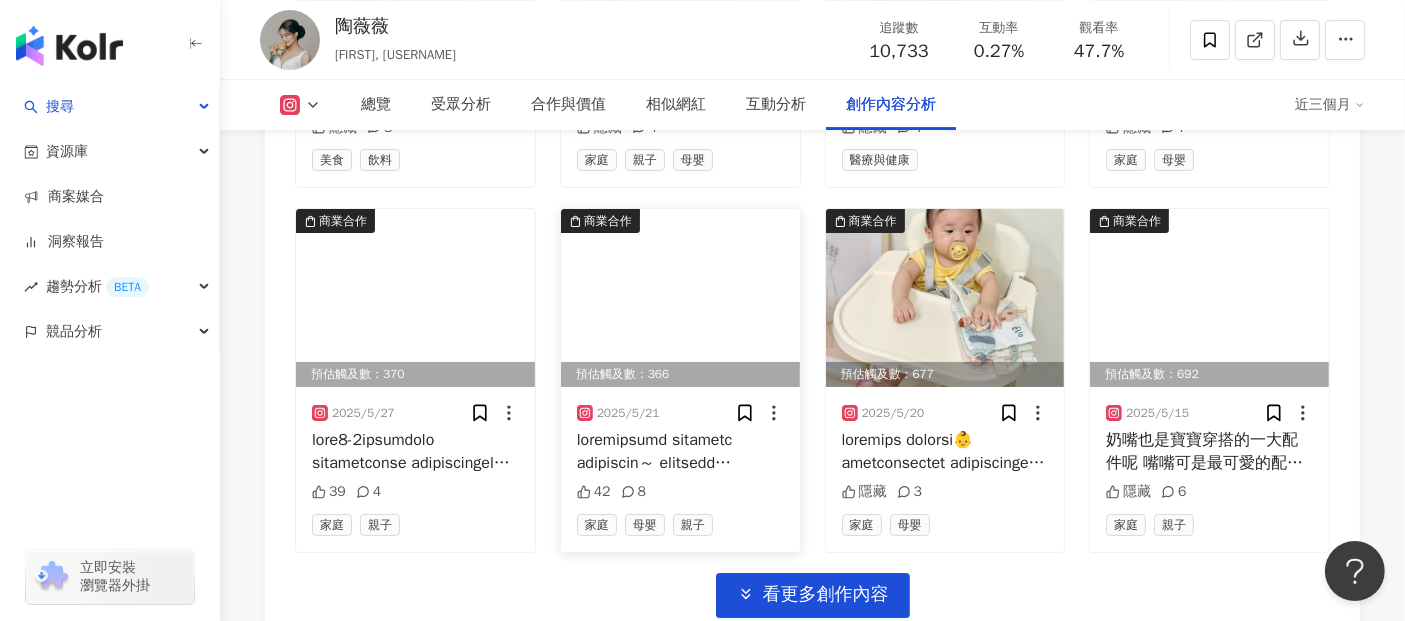 scroll, scrollTop: 6991, scrollLeft: 0, axis: vertical 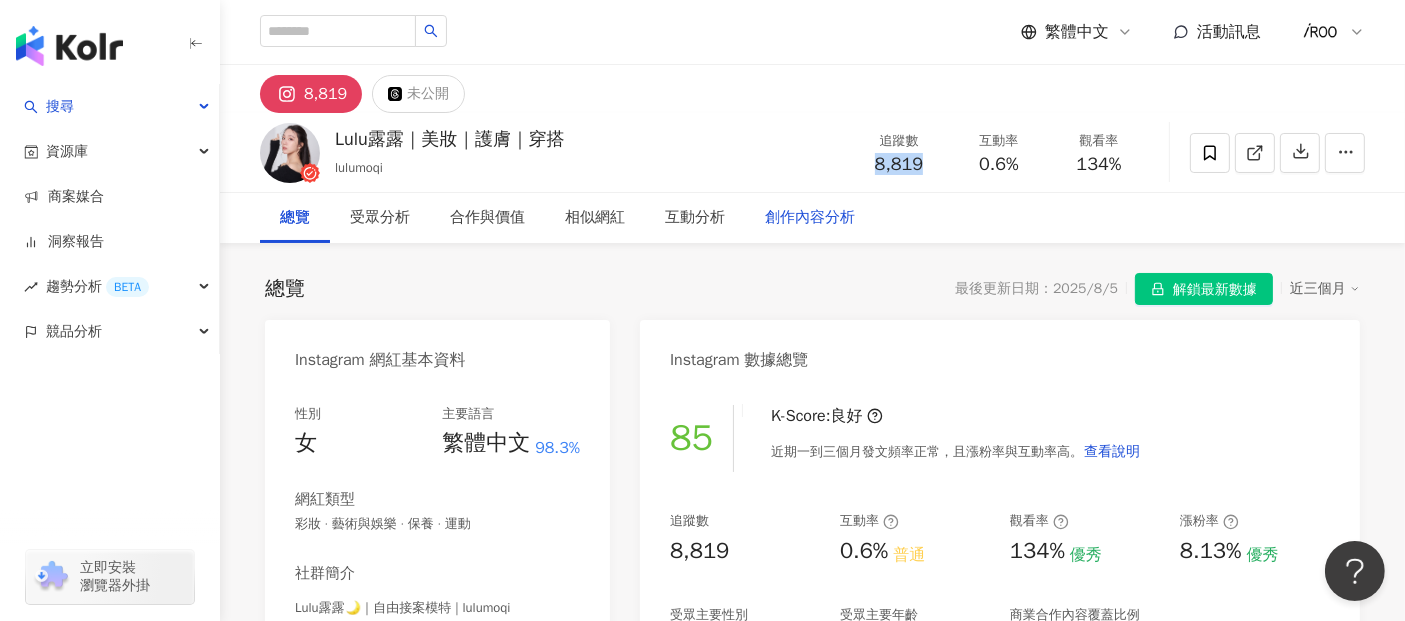 drag, startPoint x: 874, startPoint y: 164, endPoint x: 825, endPoint y: 224, distance: 77.46612 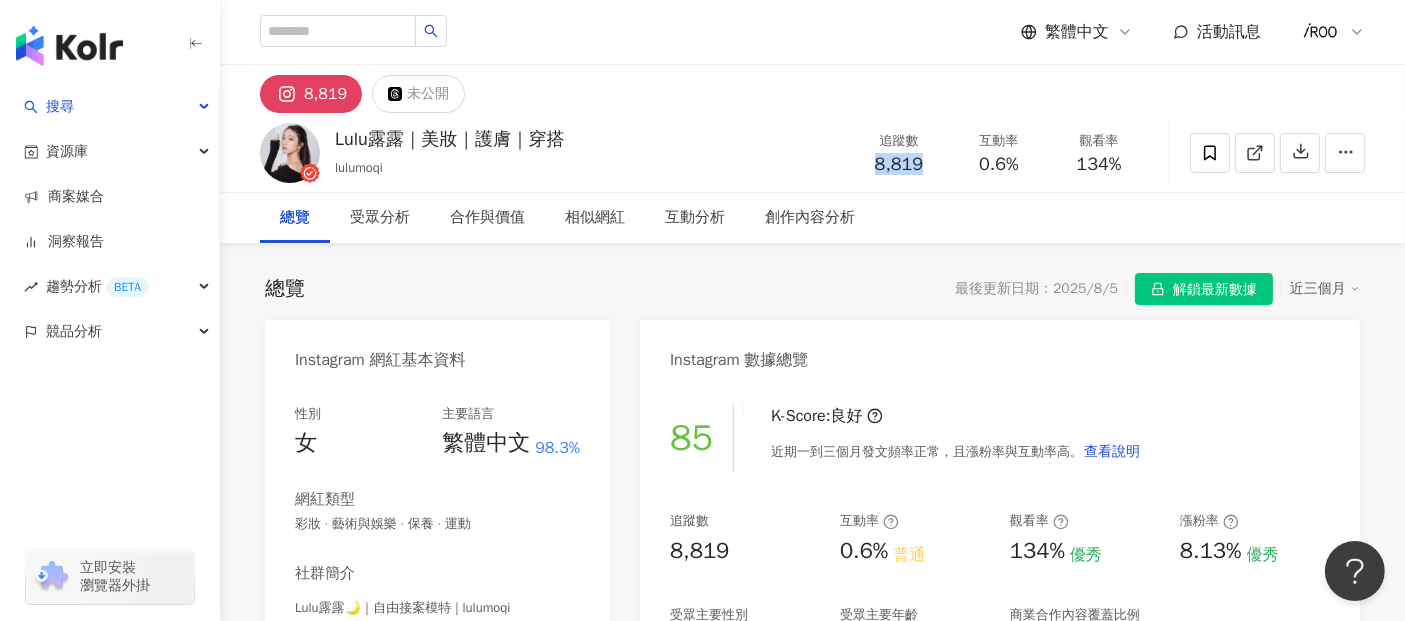 copy on "8,819" 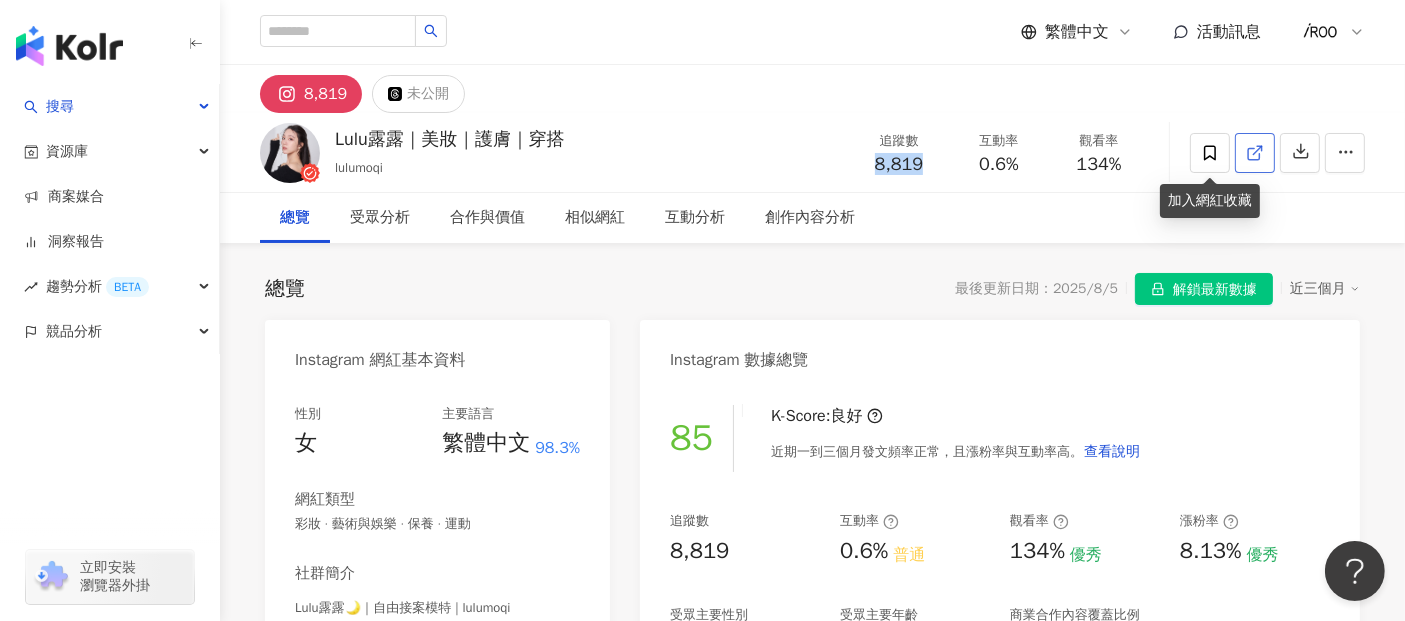 click 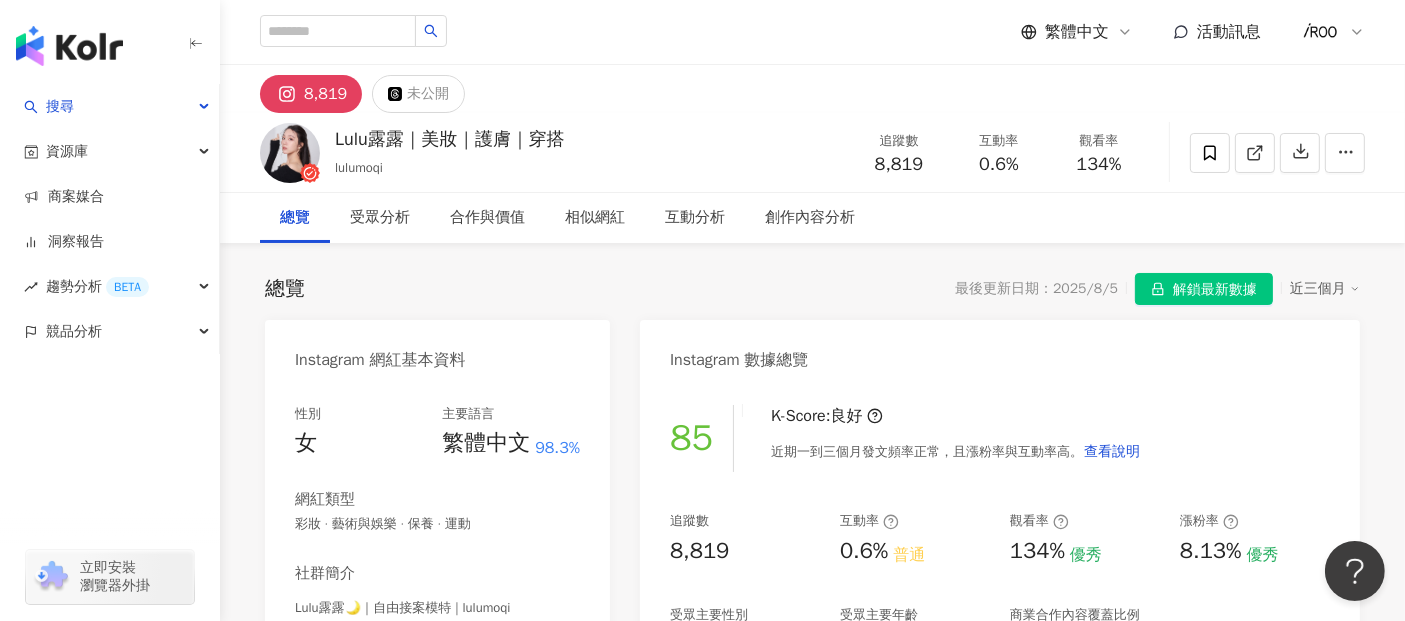 click on "Lulu露露｜美妝｜護膚｜穿搭 lulumoqi 追蹤數 8,819 互動率 0.6% 觀看率 134%" at bounding box center [812, 152] 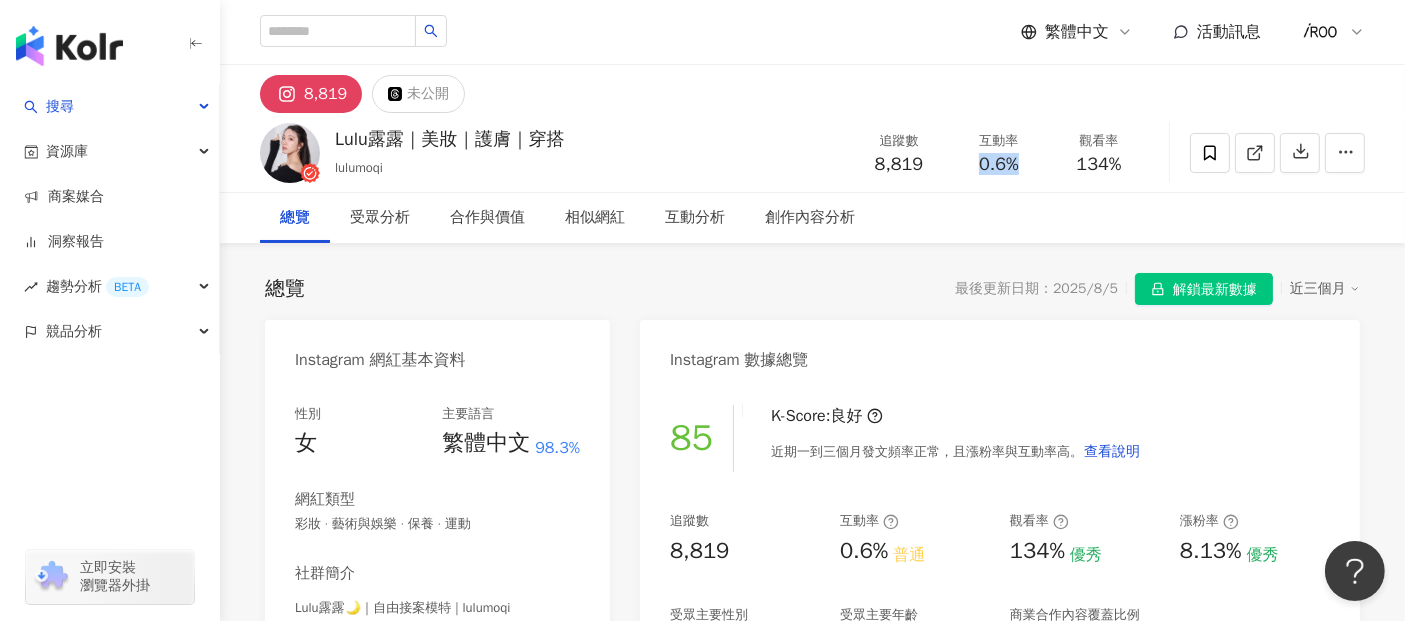 drag, startPoint x: 980, startPoint y: 167, endPoint x: 1035, endPoint y: 166, distance: 55.00909 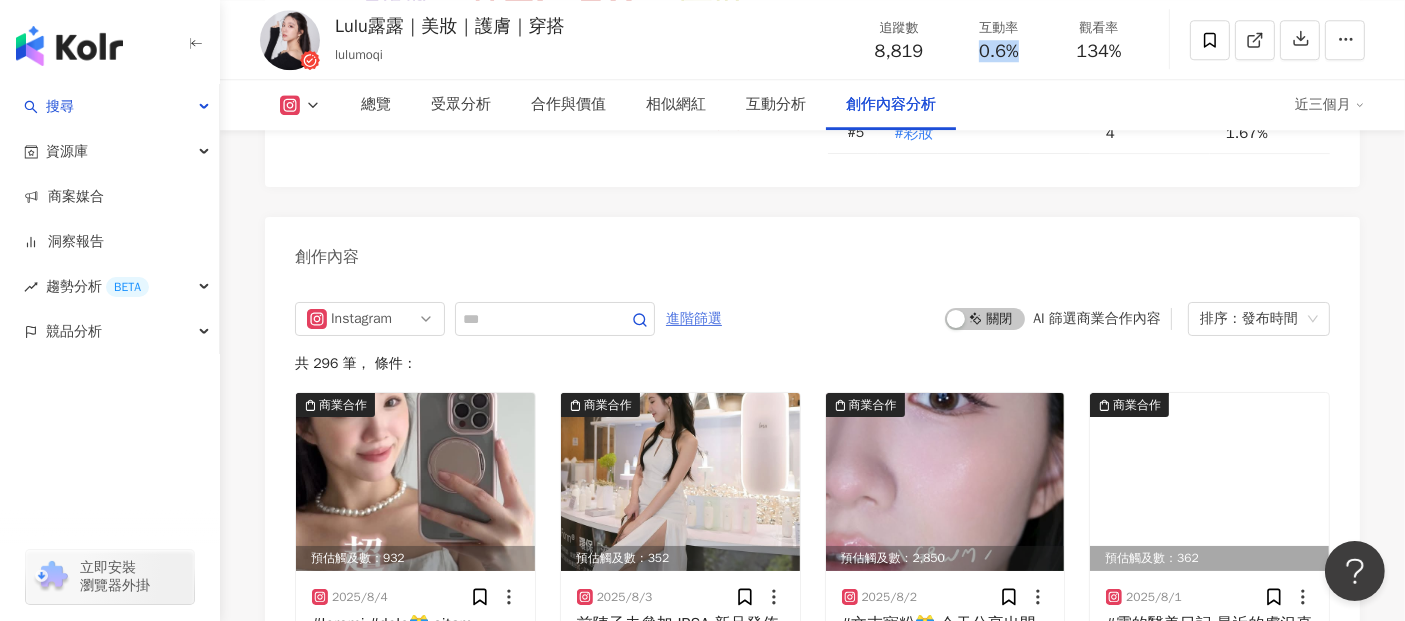 scroll, scrollTop: 5564, scrollLeft: 0, axis: vertical 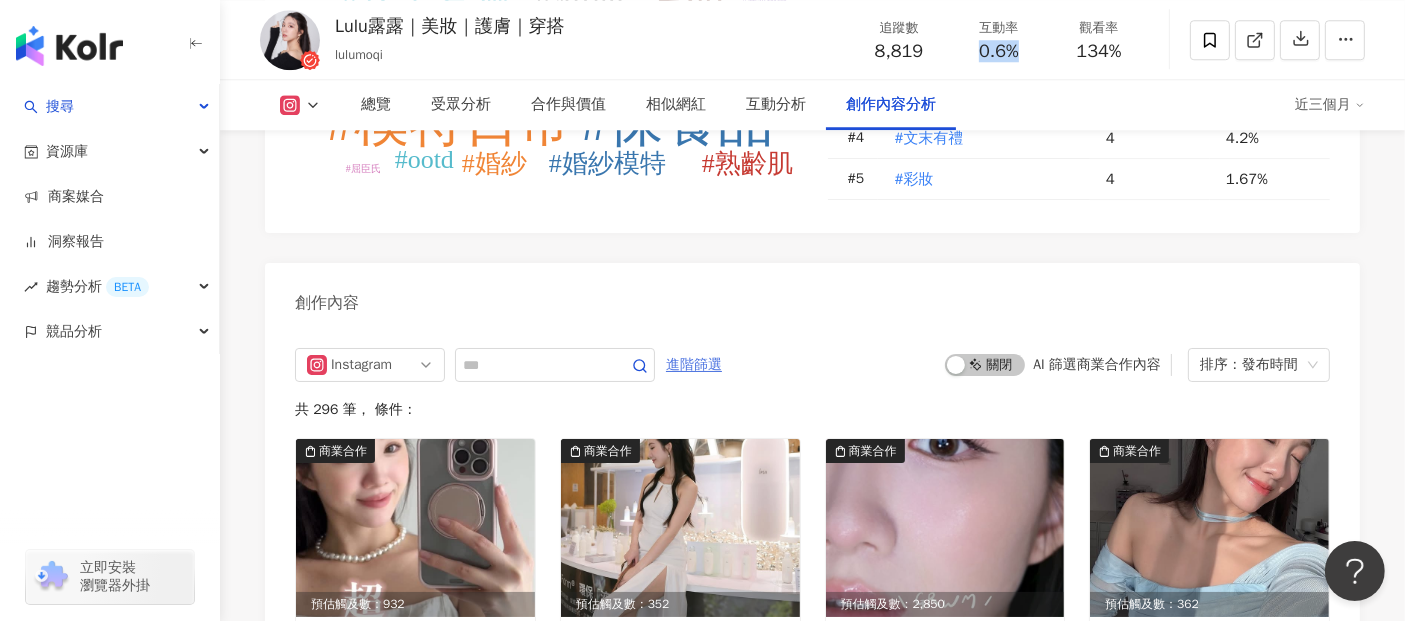 click on "進階篩選" at bounding box center [694, 365] 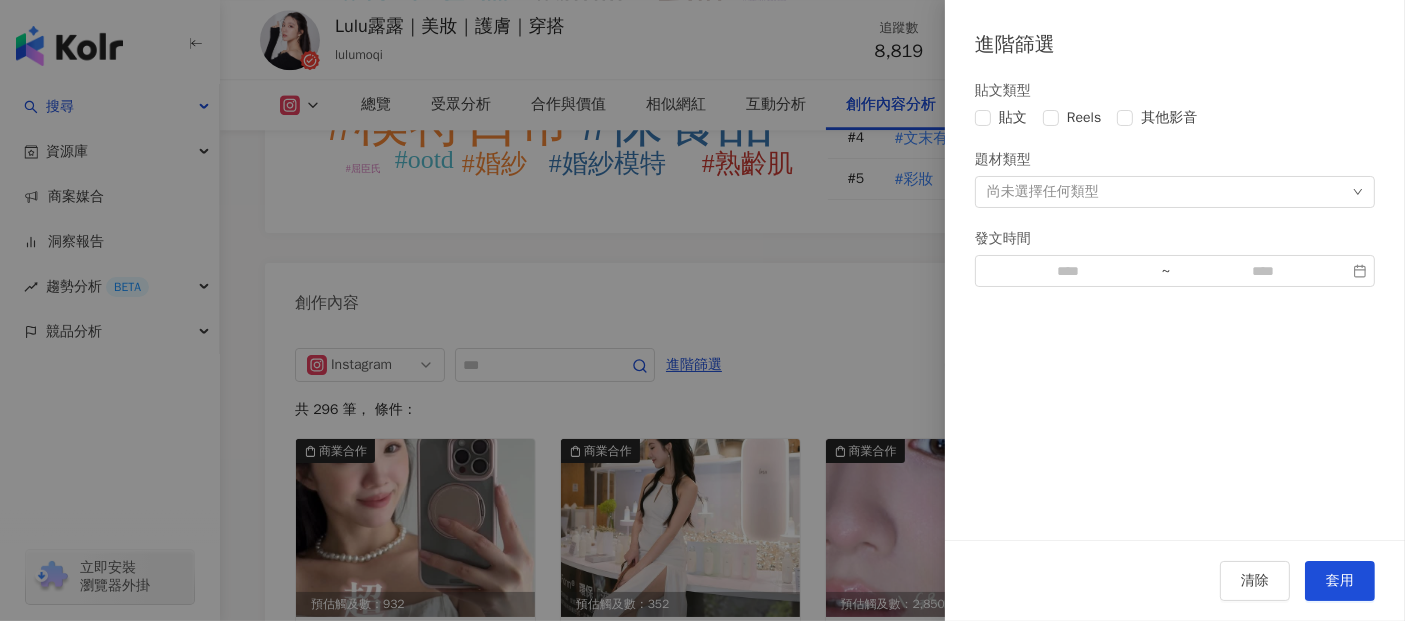click on "貼文類型 貼文 Reels 其他影音 題材類型 尚未選擇任何類型 發文時間 ~" at bounding box center (1175, 300) 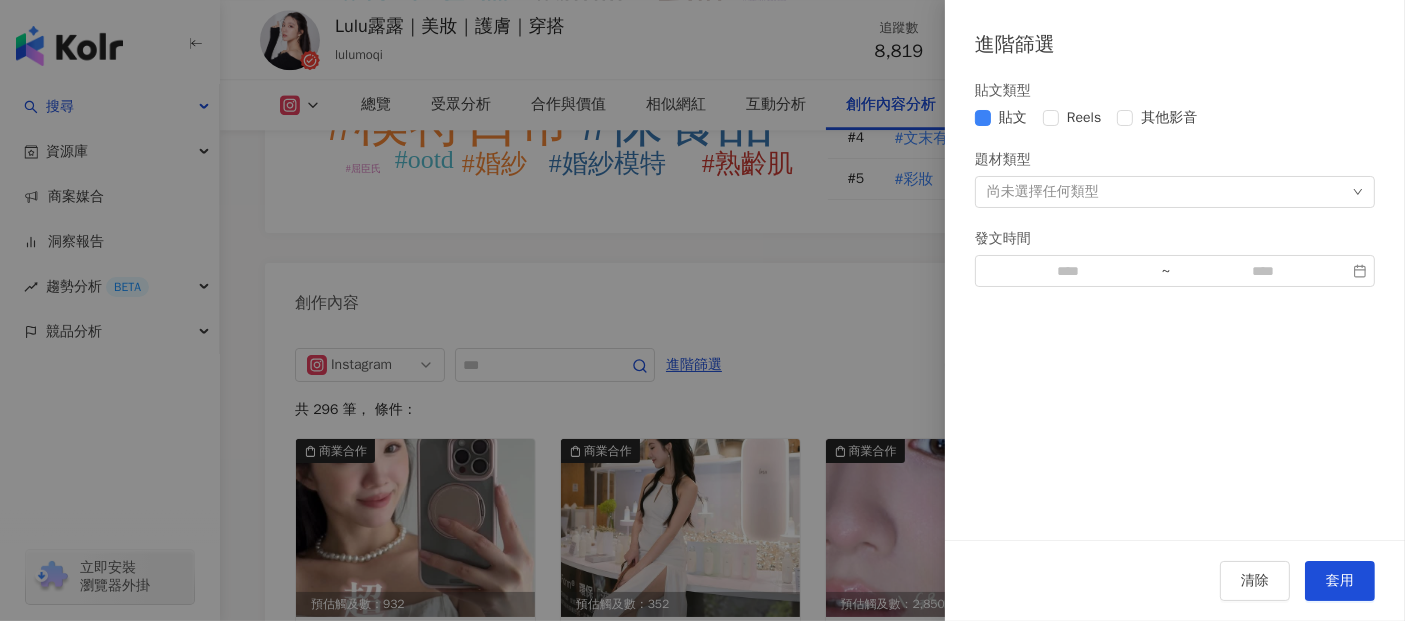 drag, startPoint x: 1346, startPoint y: 570, endPoint x: 1100, endPoint y: 415, distance: 290.75934 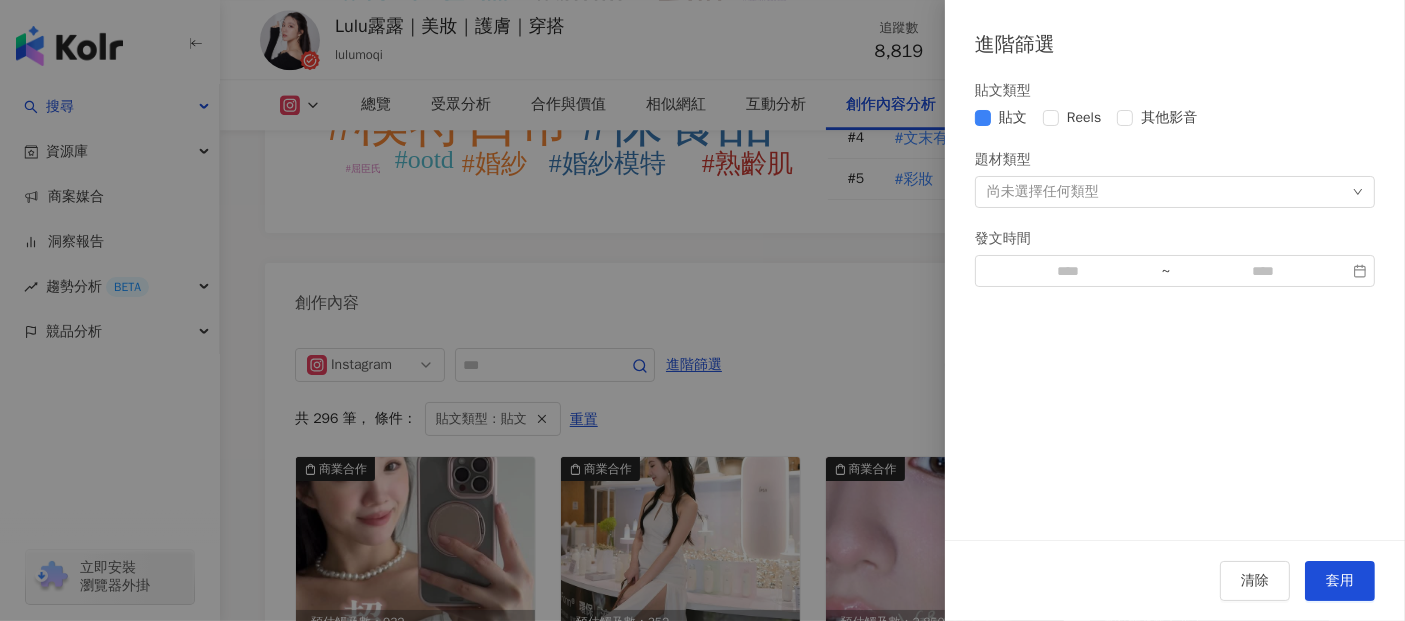 scroll, scrollTop: 5735, scrollLeft: 0, axis: vertical 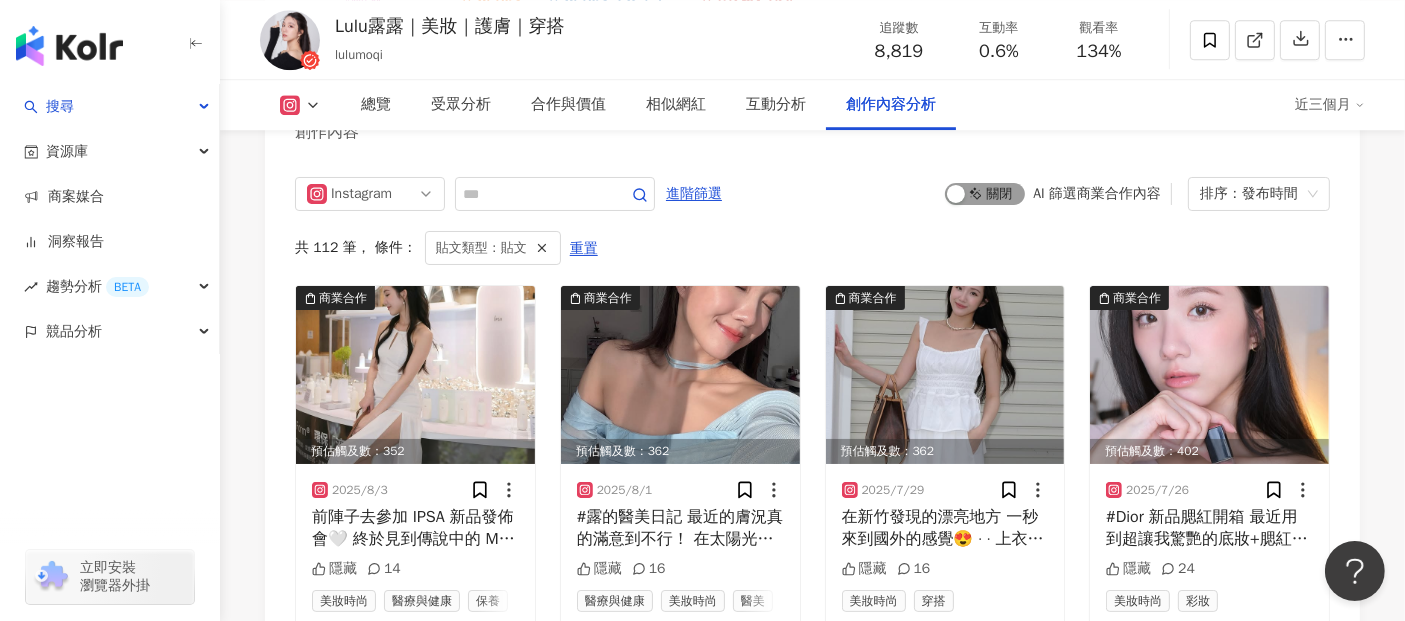 click on "啟動 關閉" at bounding box center [985, 194] 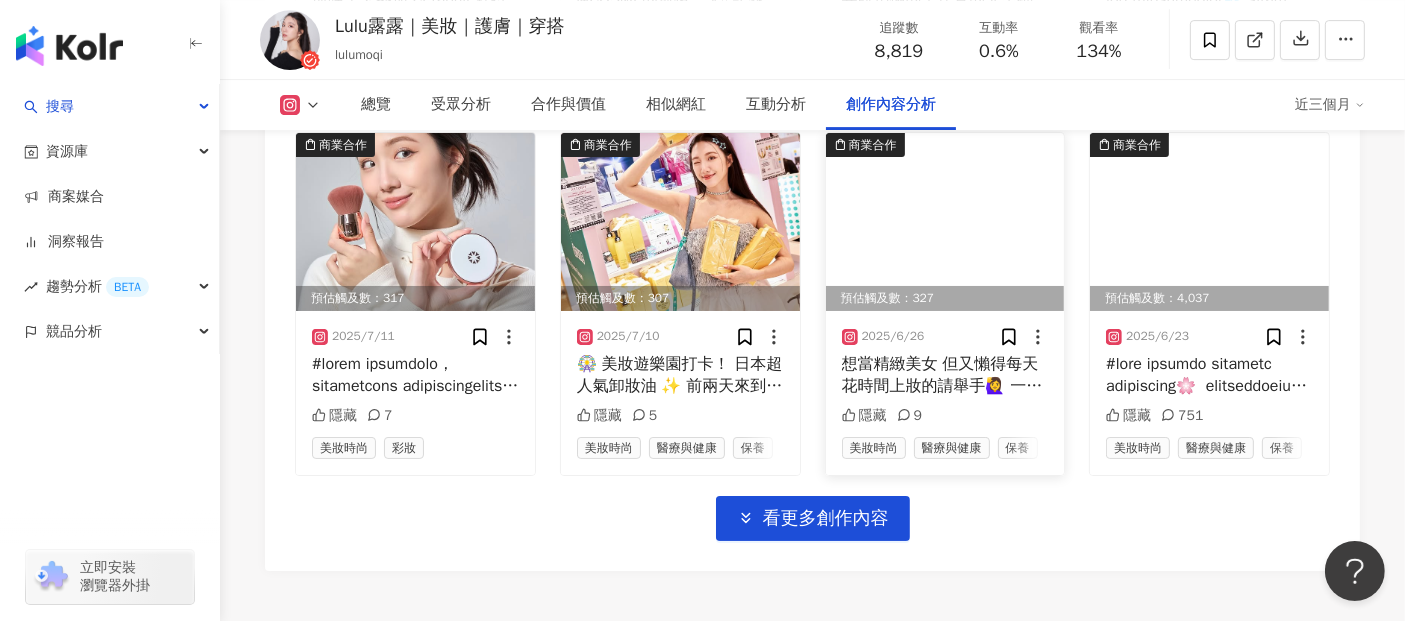 scroll, scrollTop: 6735, scrollLeft: 0, axis: vertical 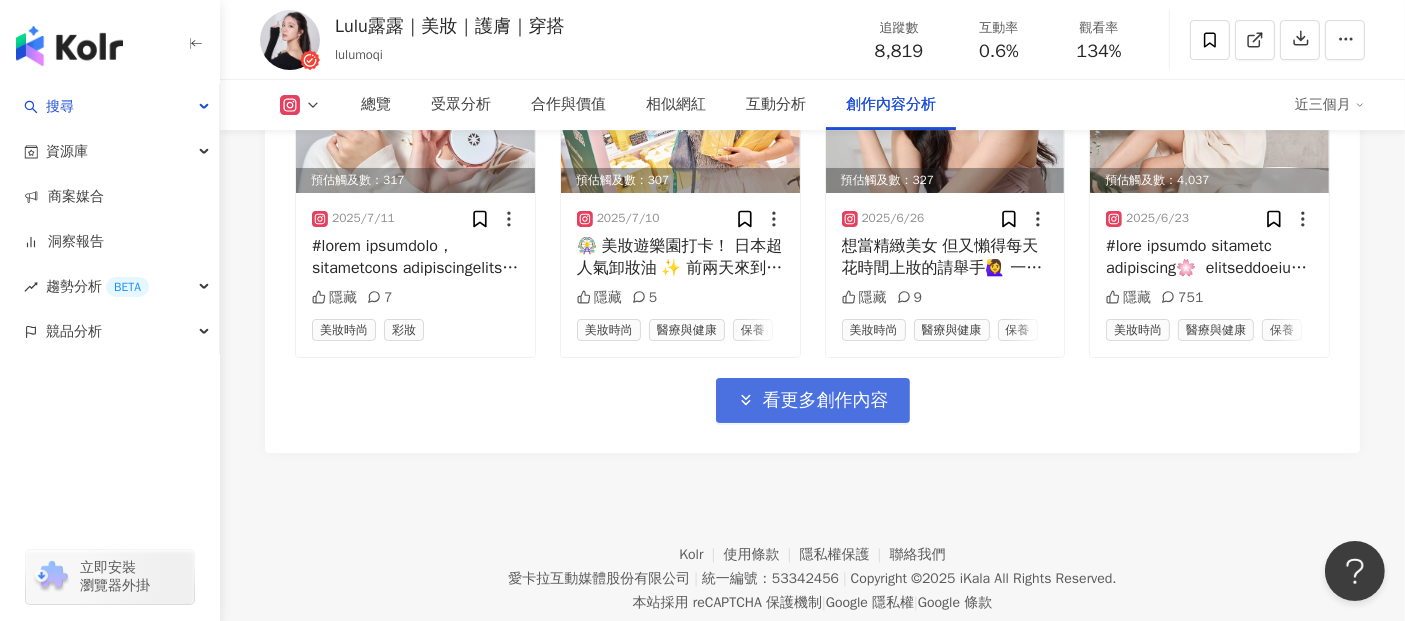 click on "看更多創作內容" at bounding box center [826, 401] 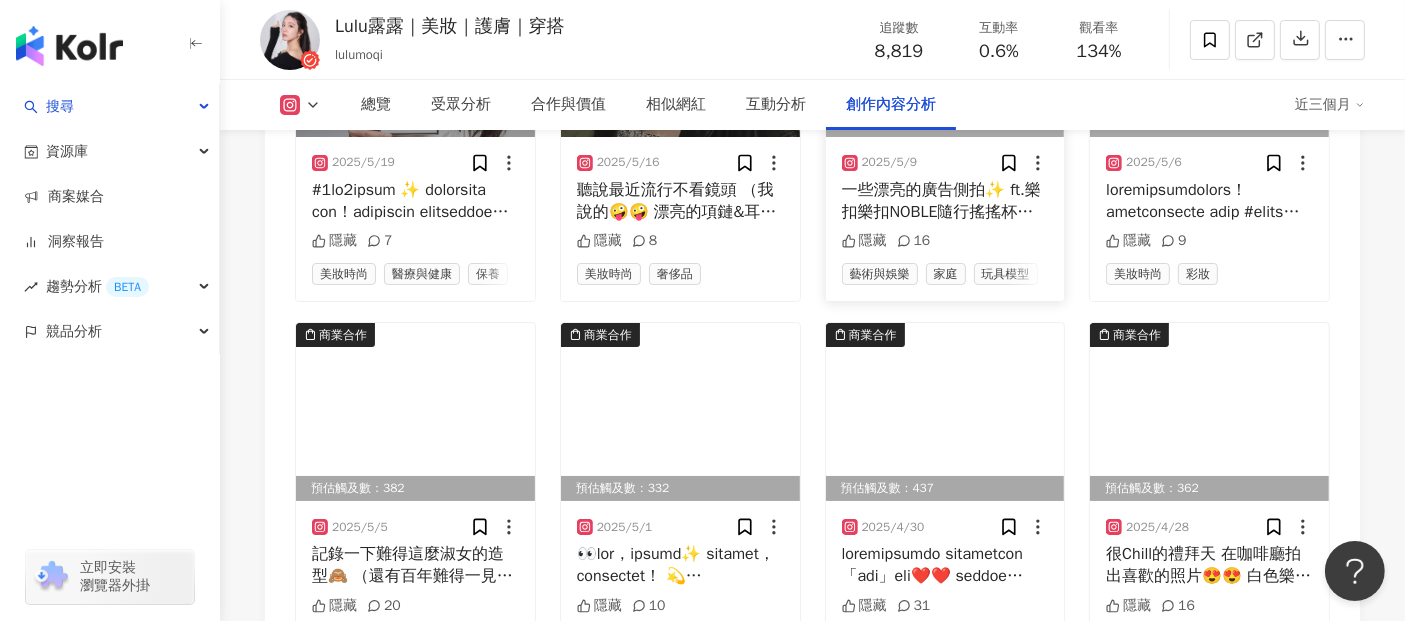 scroll, scrollTop: 7624, scrollLeft: 0, axis: vertical 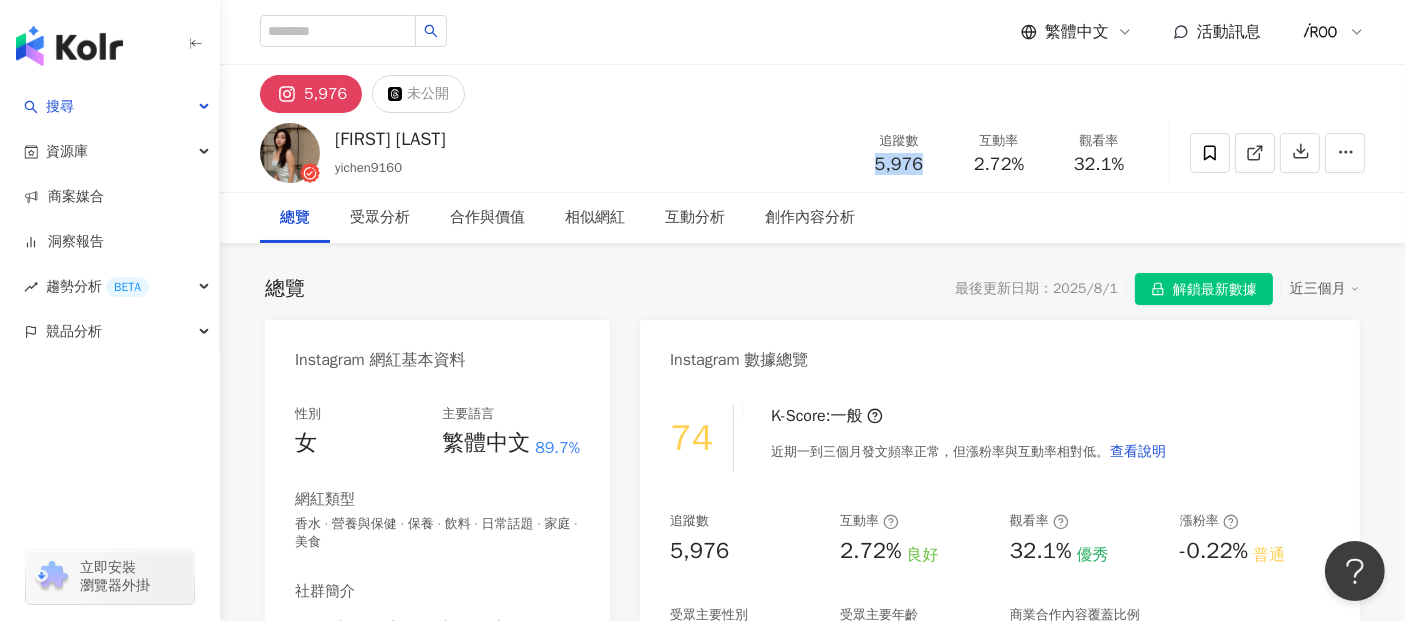 drag, startPoint x: 866, startPoint y: 169, endPoint x: 929, endPoint y: 172, distance: 63.07139 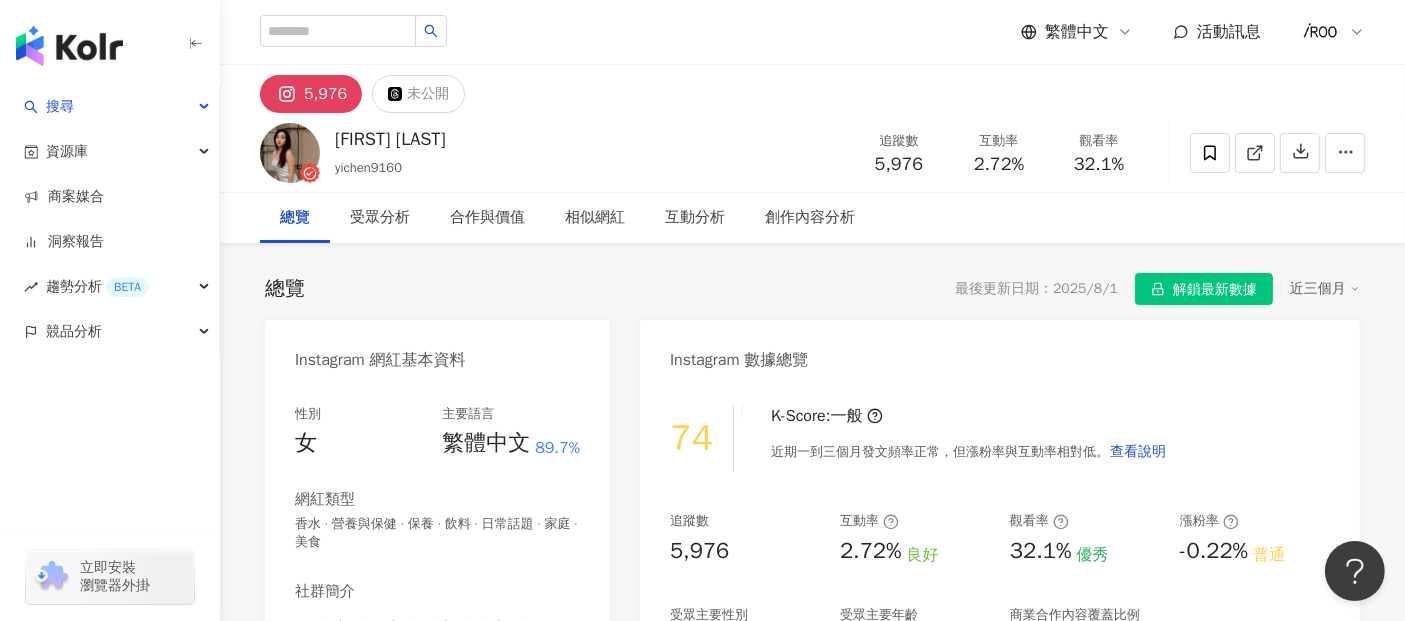 click on "追蹤數 5,976 互動率 2.72% 觀看率 32.1%" at bounding box center [999, 152] 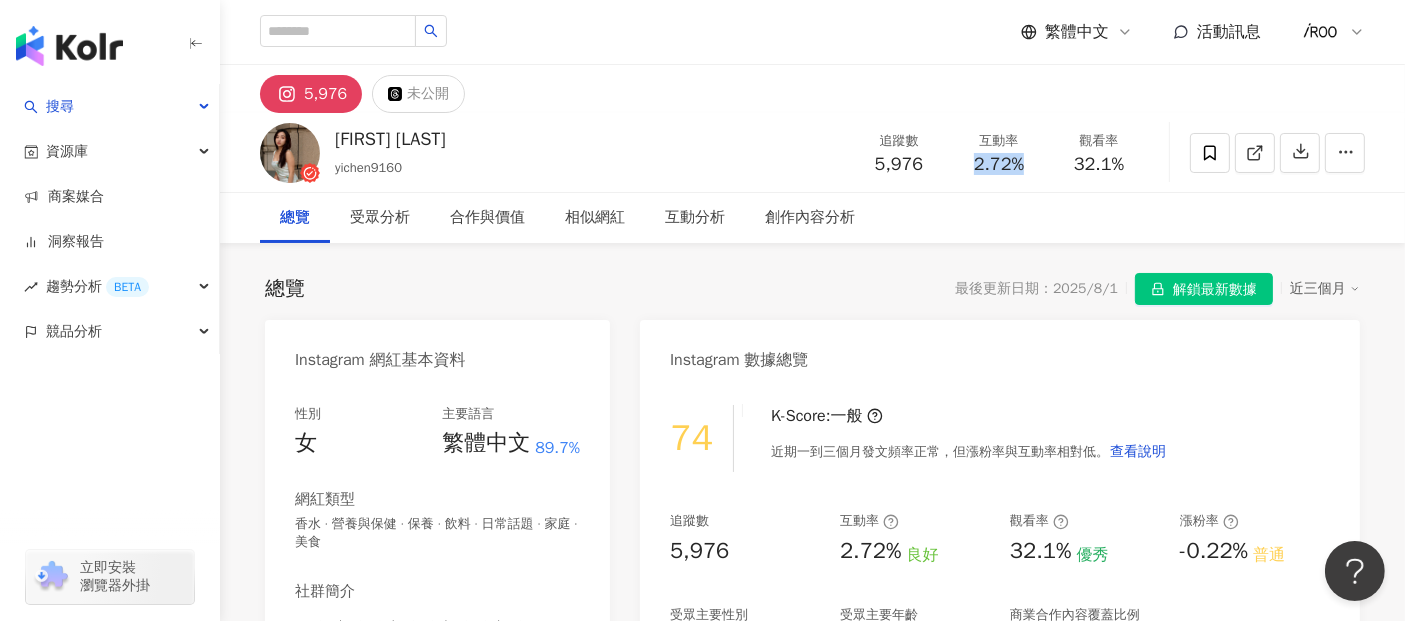 drag, startPoint x: 968, startPoint y: 170, endPoint x: 1045, endPoint y: 170, distance: 77 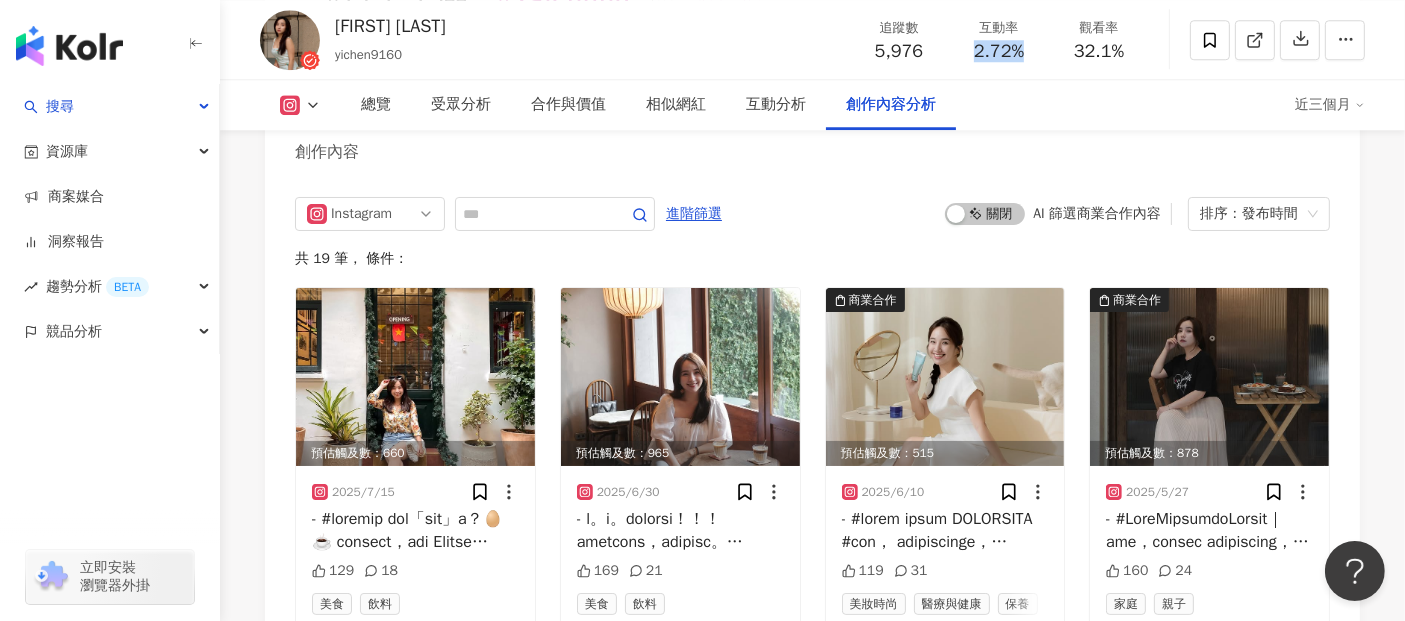 scroll, scrollTop: 5468, scrollLeft: 0, axis: vertical 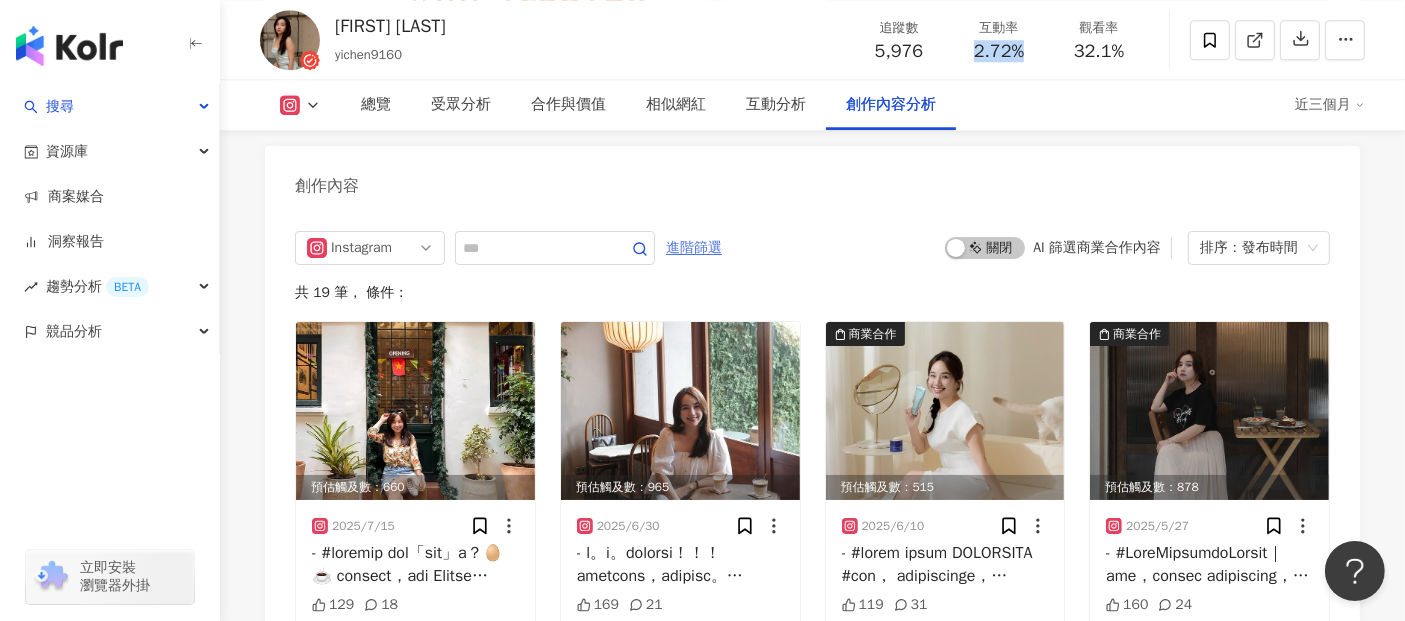 click on "進階篩選" at bounding box center [694, 248] 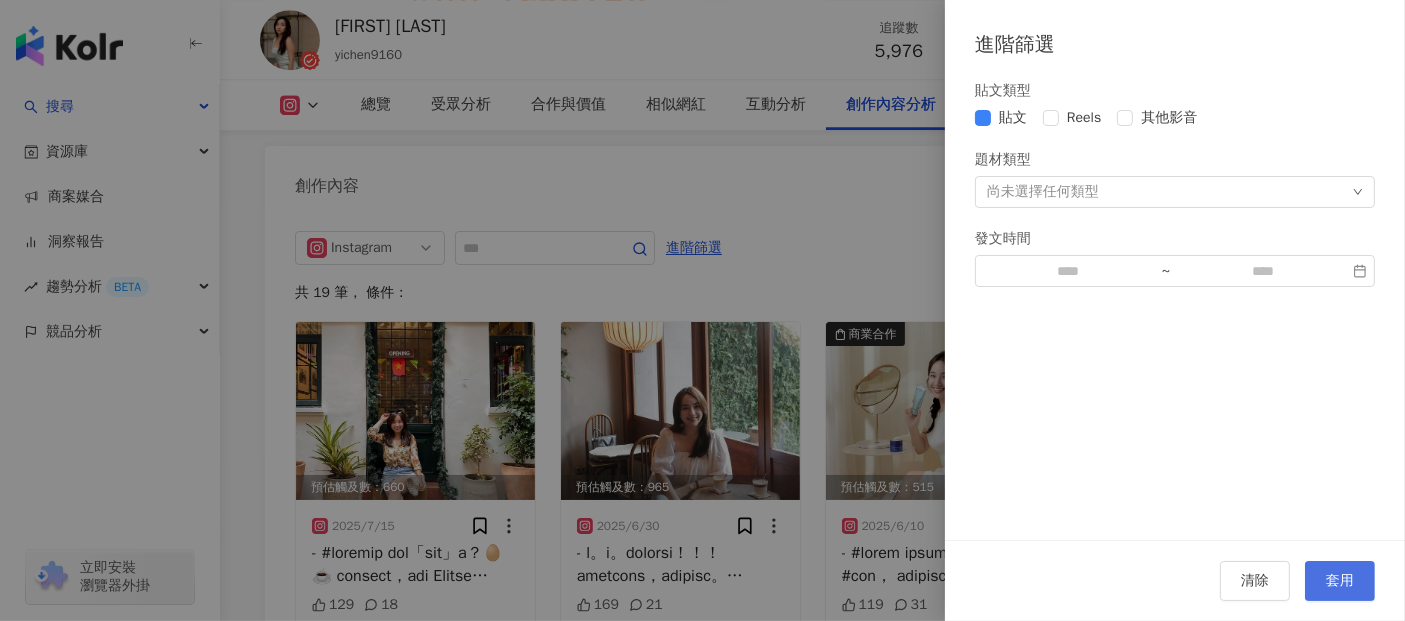 click on "套用" at bounding box center [1340, 581] 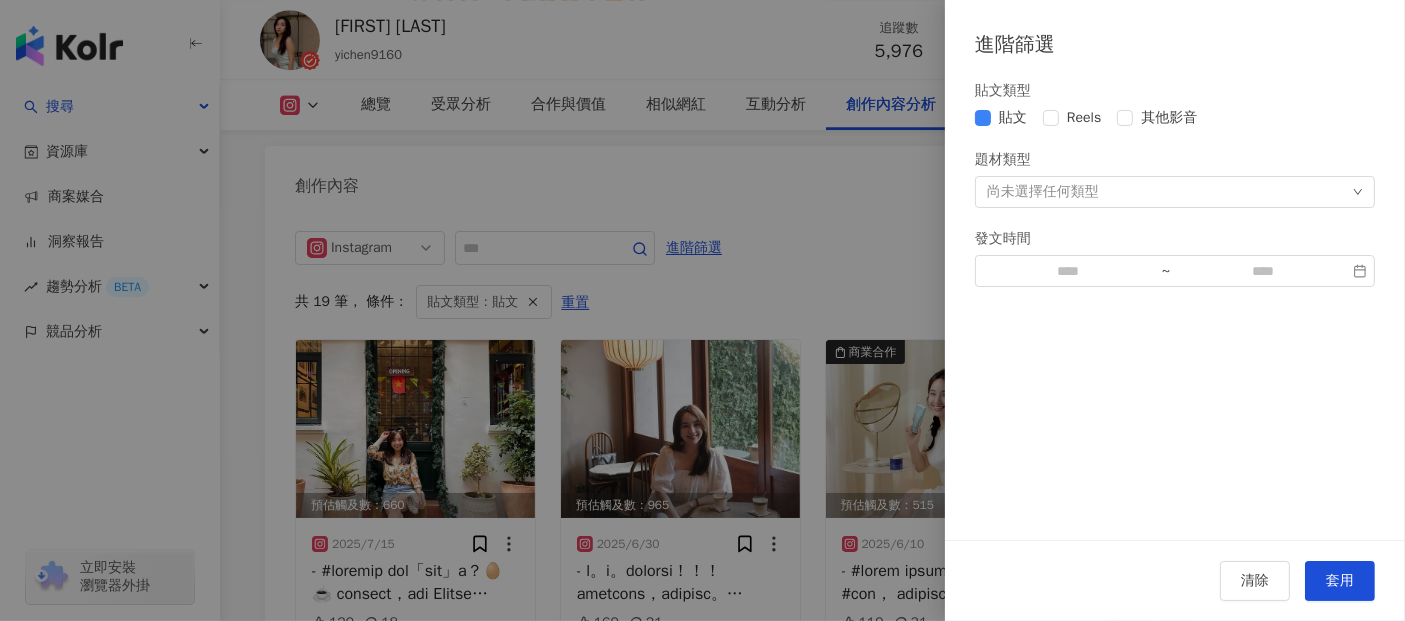 scroll, scrollTop: 5505, scrollLeft: 0, axis: vertical 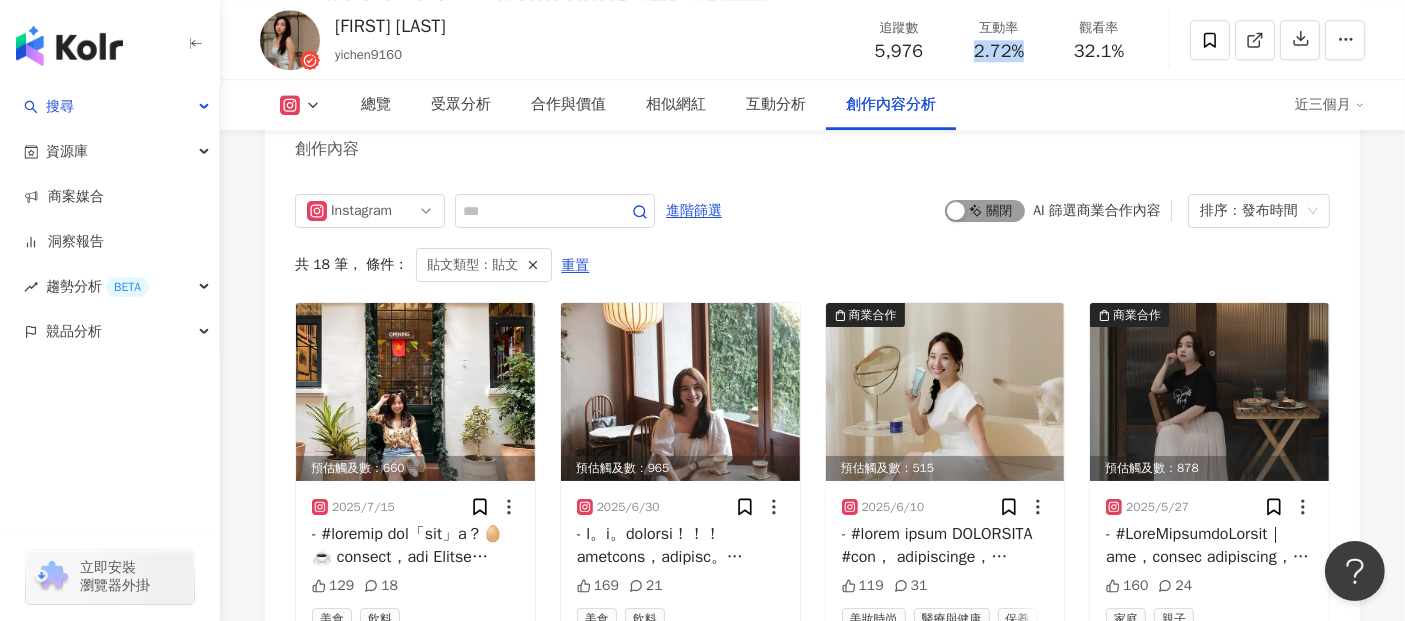 click on "啟動 關閉" at bounding box center [985, 211] 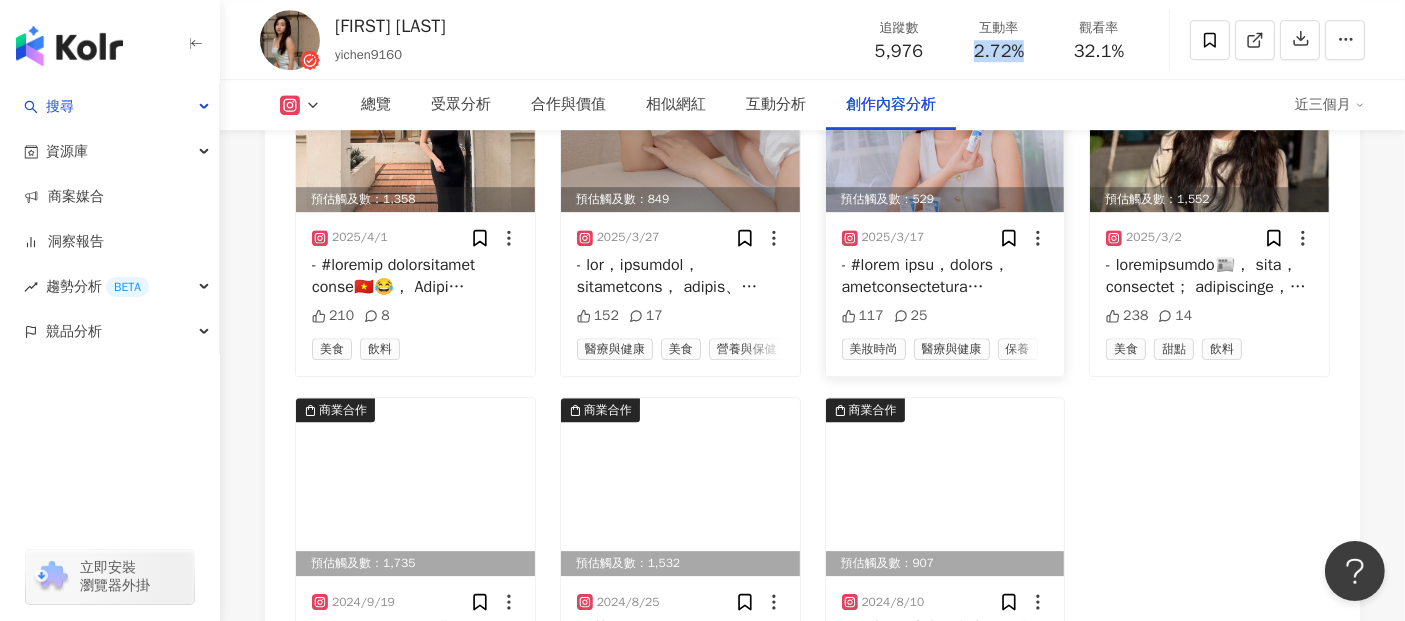 scroll, scrollTop: 6171, scrollLeft: 0, axis: vertical 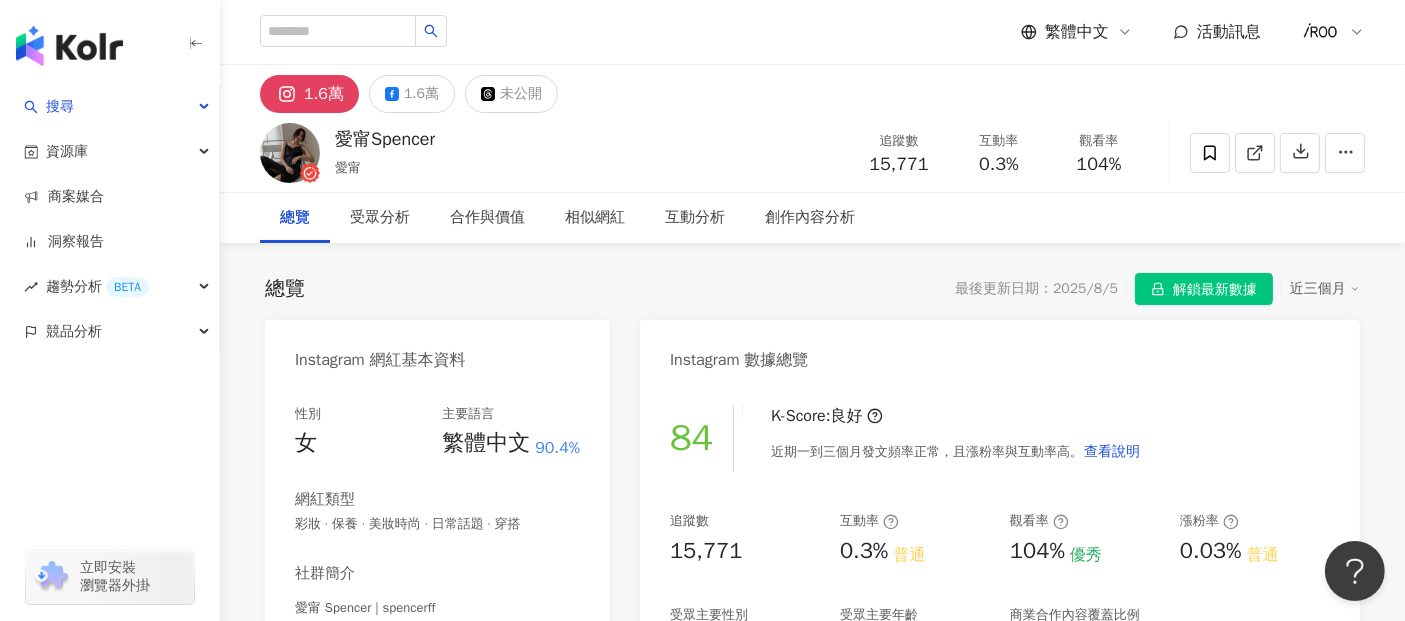 click on "15,771" at bounding box center [899, 165] 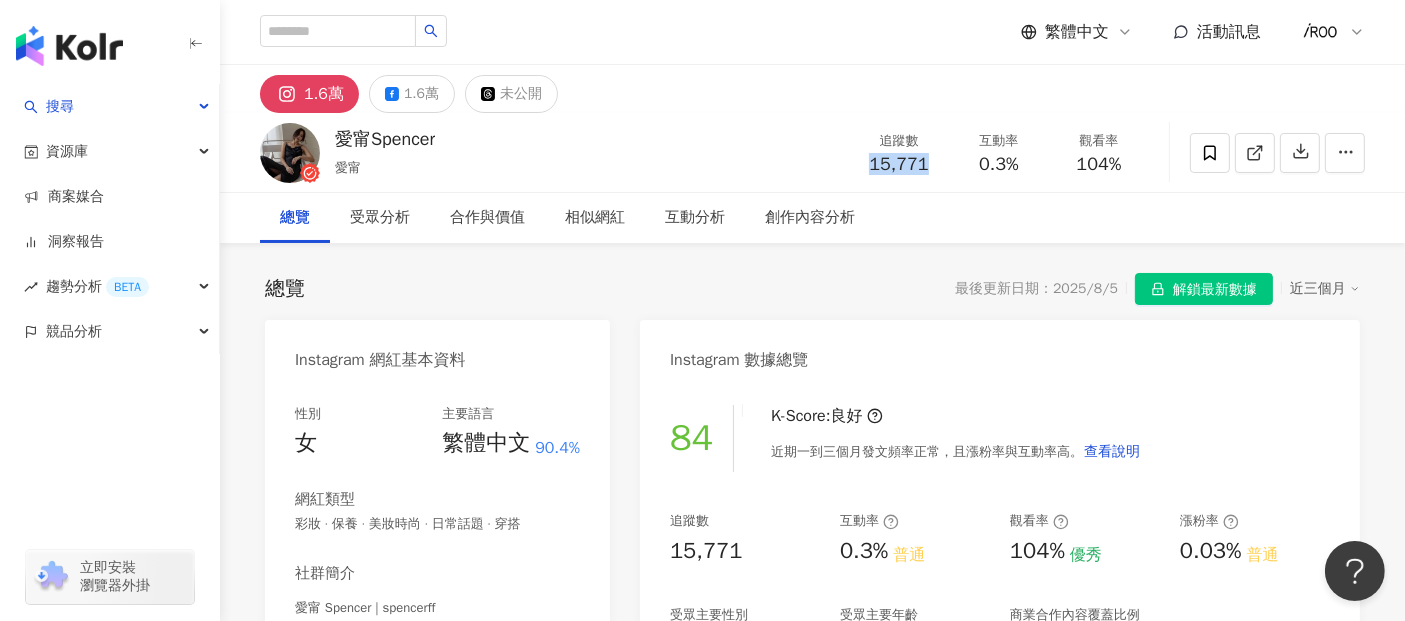 drag, startPoint x: 862, startPoint y: 169, endPoint x: 934, endPoint y: 165, distance: 72.11102 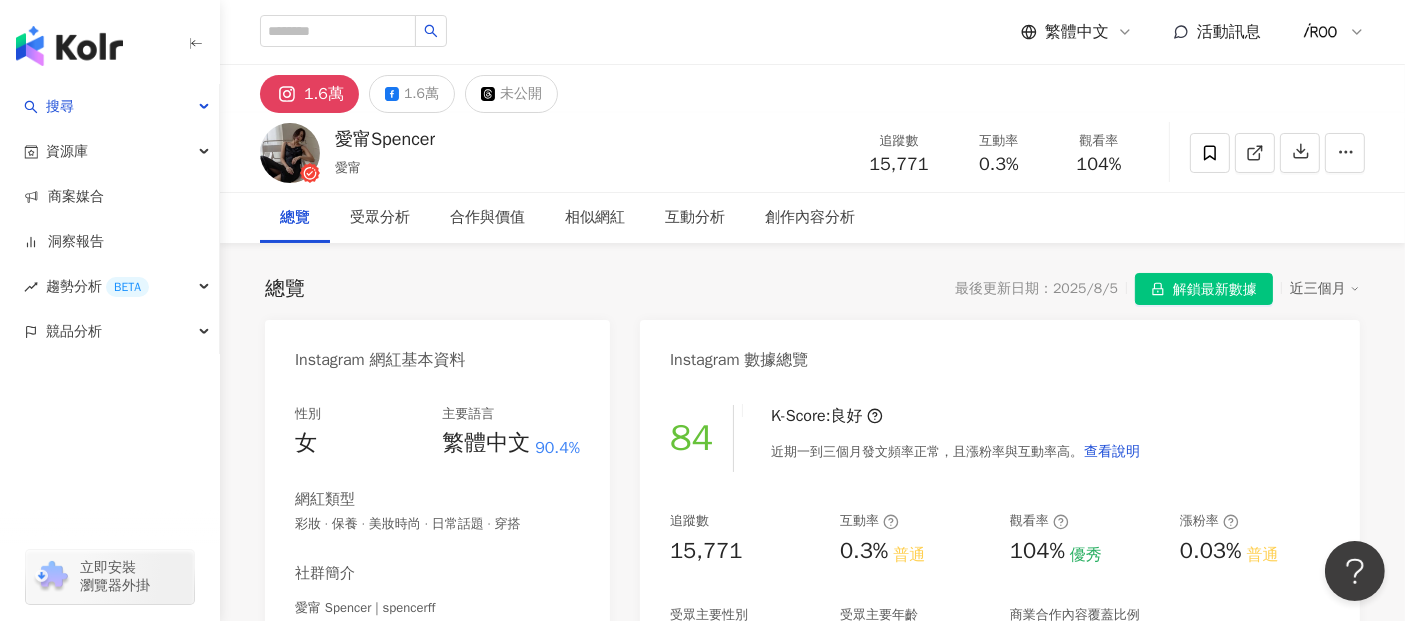 click on "追蹤數 15,771 互動率 0.3% 觀看率 104%" at bounding box center (999, 152) 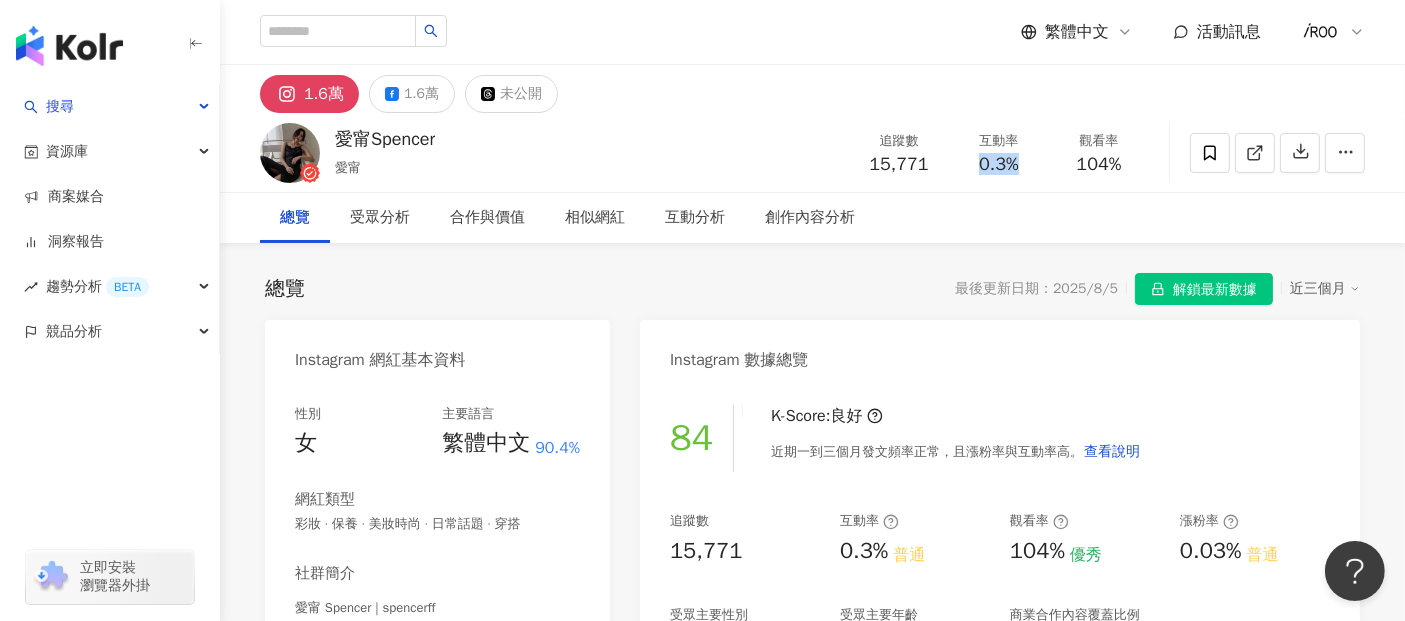 drag, startPoint x: 977, startPoint y: 166, endPoint x: 1015, endPoint y: 165, distance: 38.013157 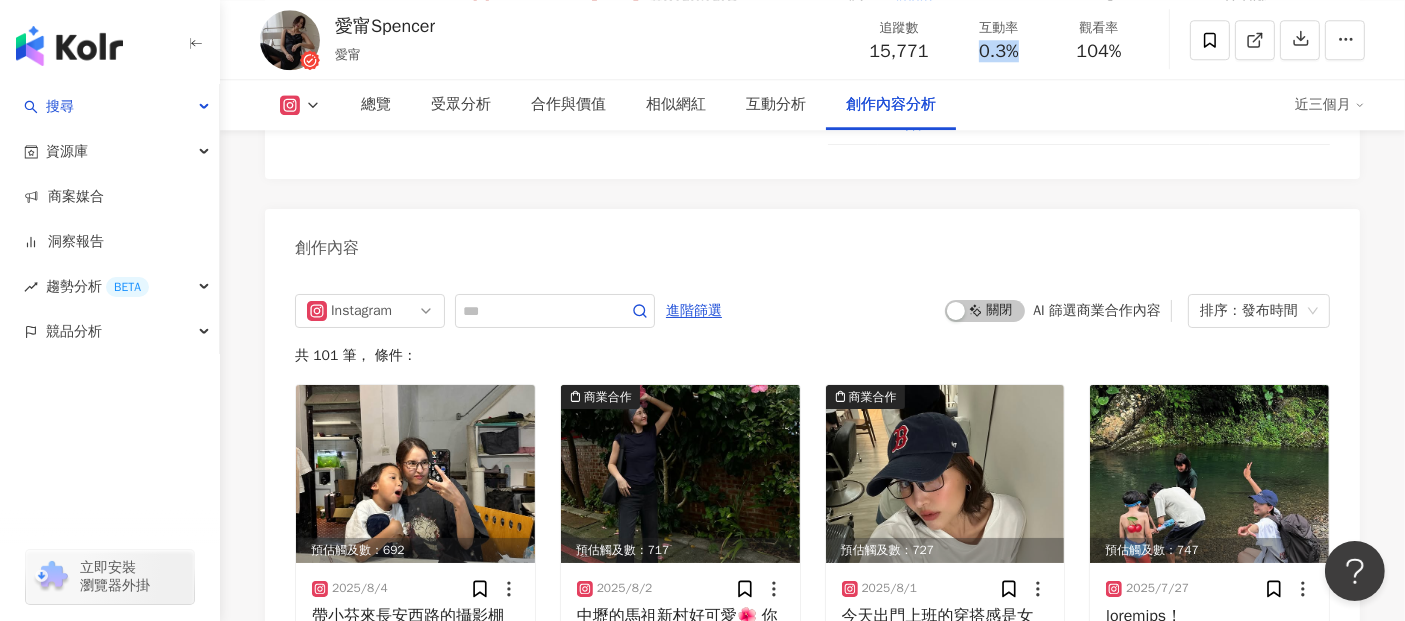 scroll, scrollTop: 5531, scrollLeft: 0, axis: vertical 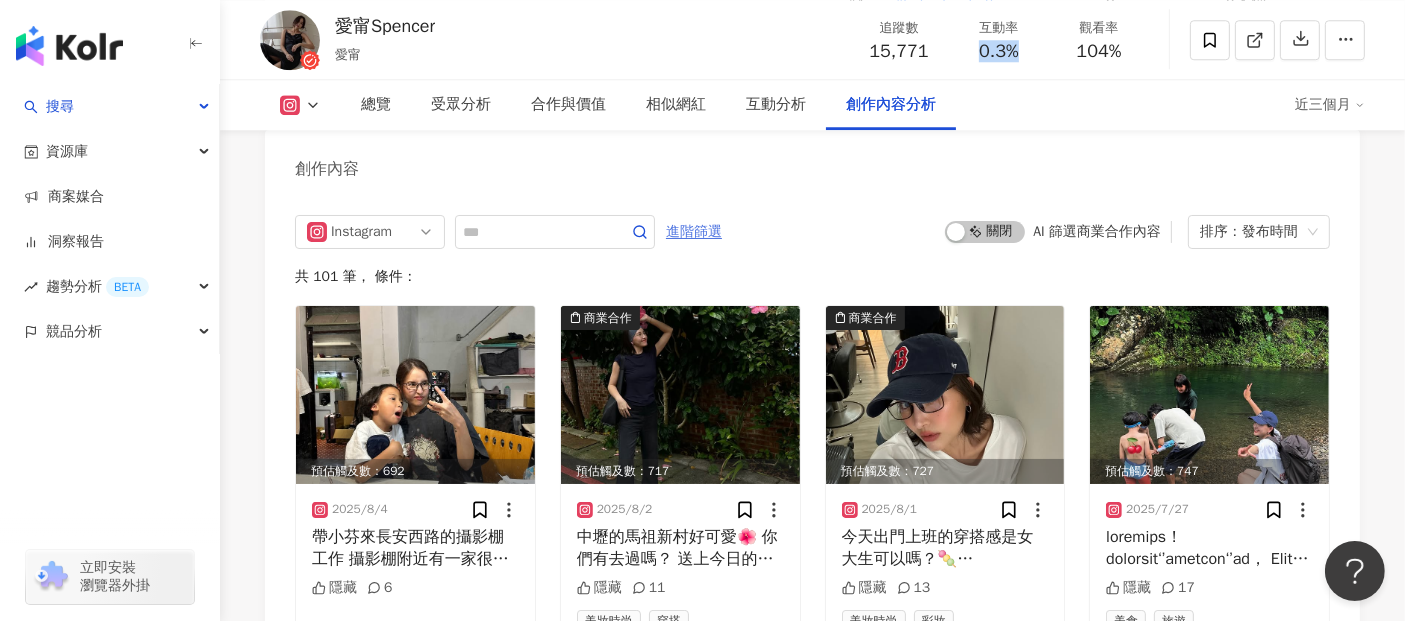 click on "進階篩選" at bounding box center [694, 232] 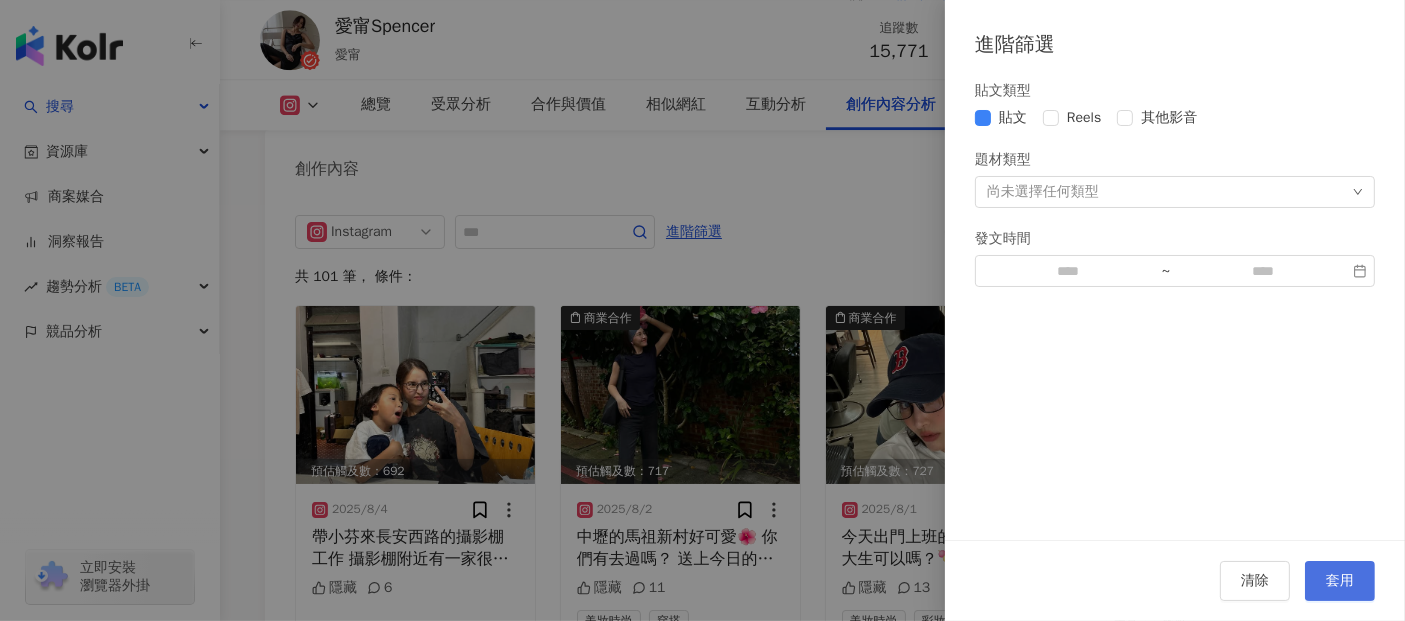 click on "套用" at bounding box center (1340, 581) 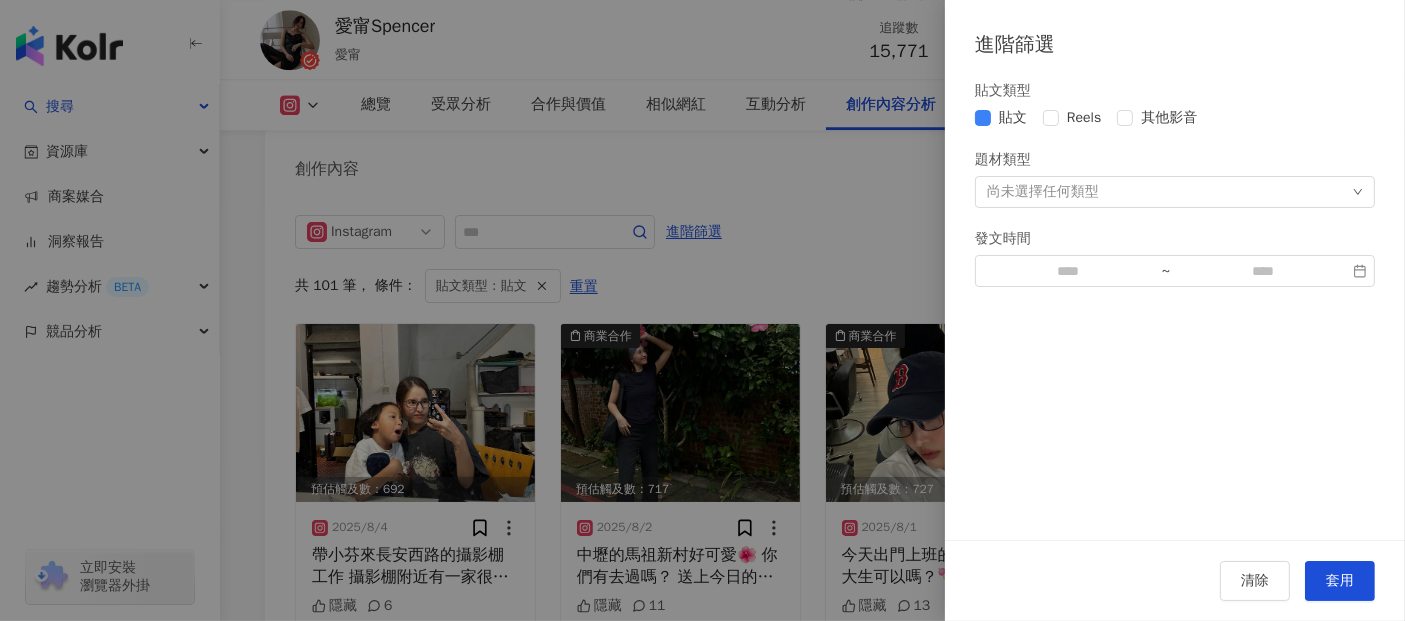 scroll, scrollTop: 5525, scrollLeft: 0, axis: vertical 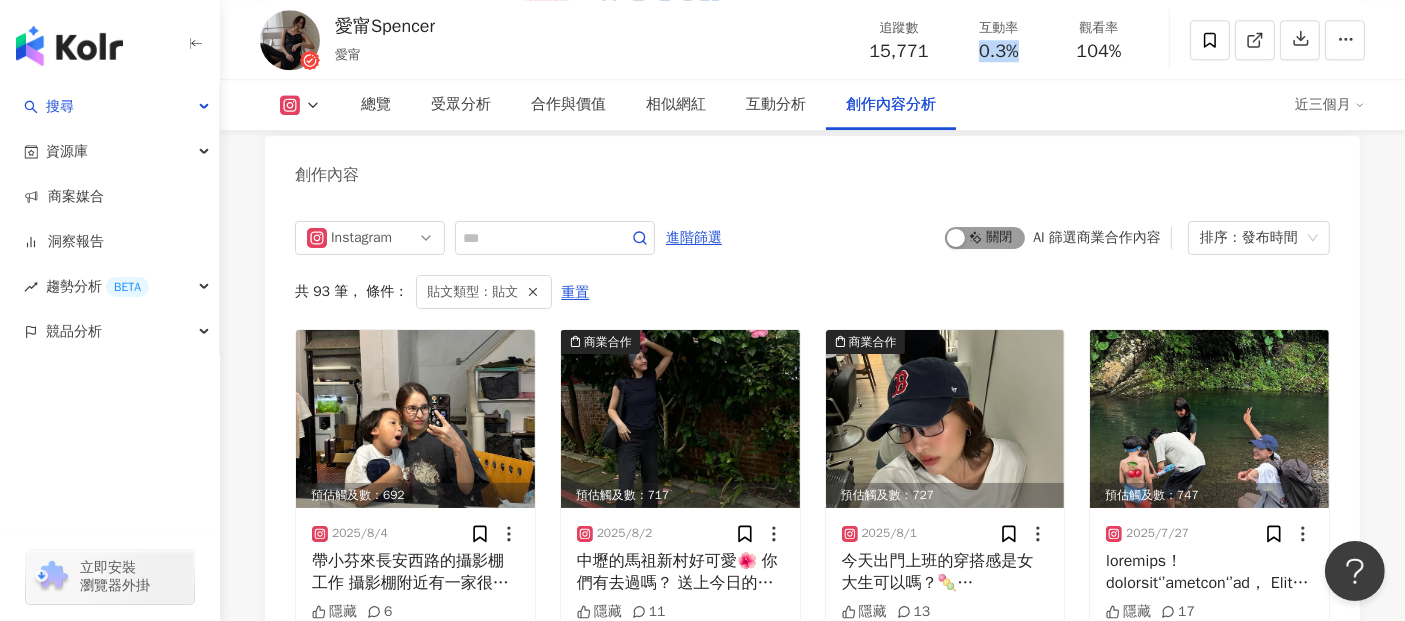 click on "啟動 關閉" at bounding box center (985, 238) 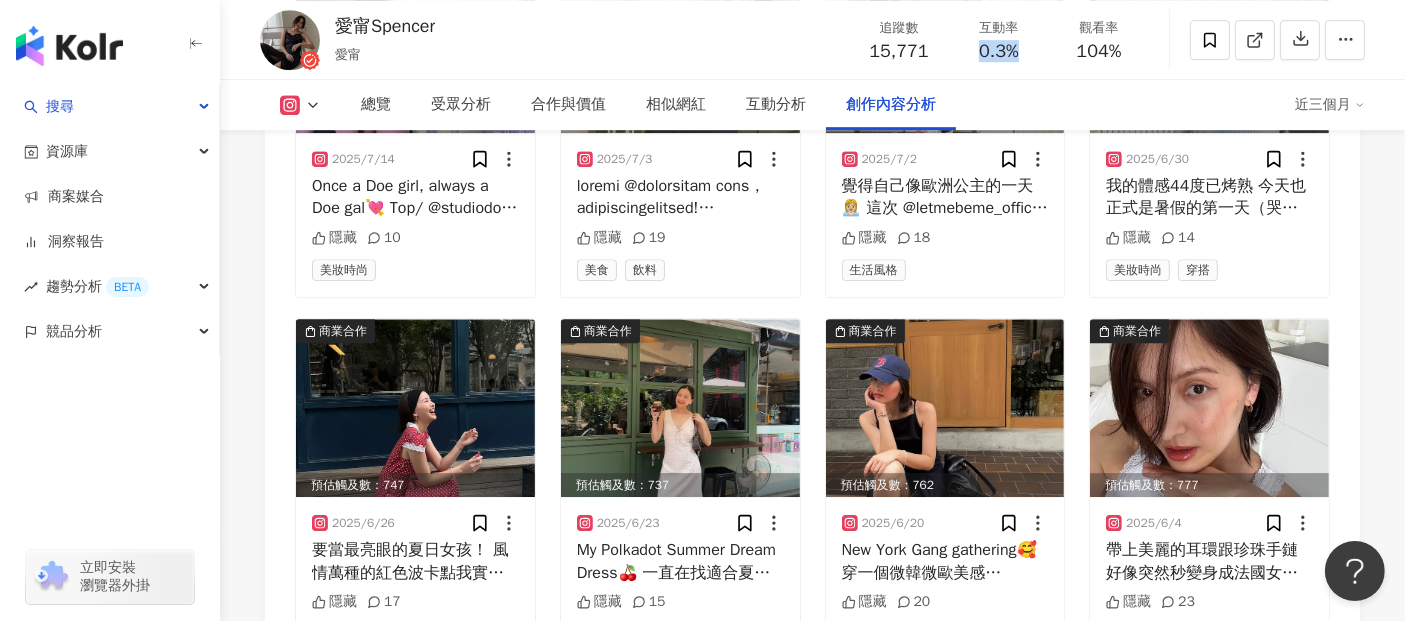 scroll, scrollTop: 6414, scrollLeft: 0, axis: vertical 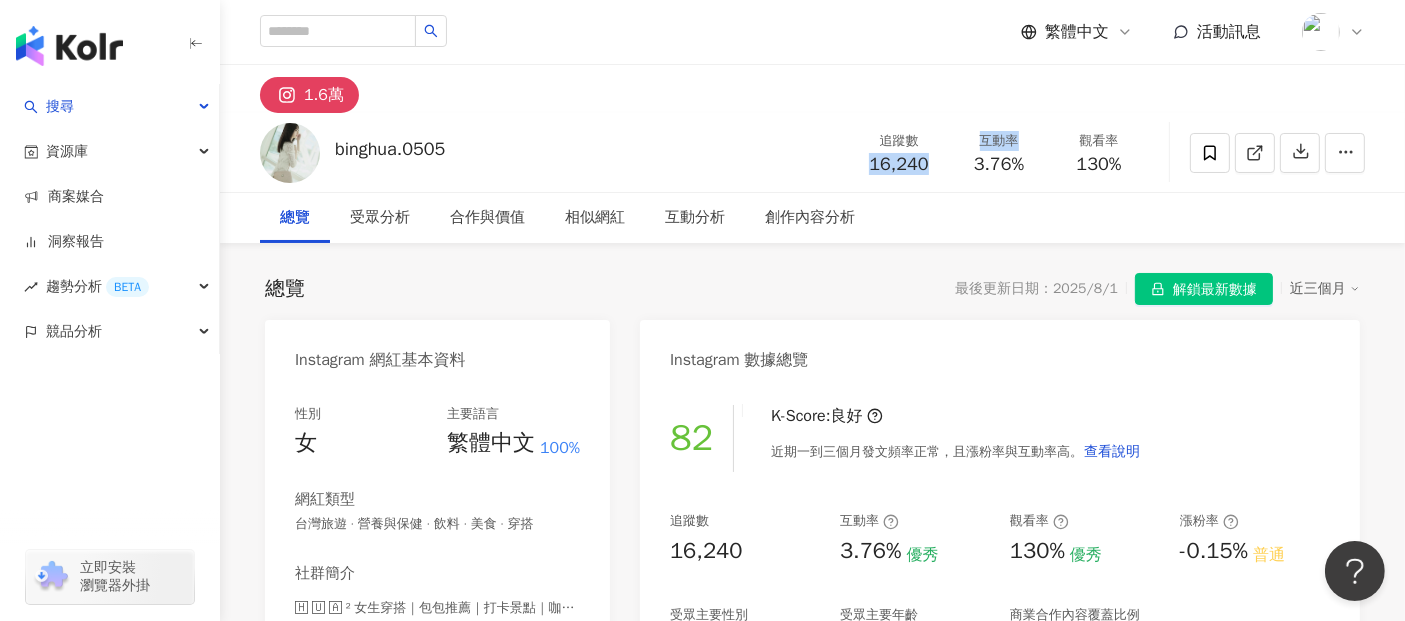 drag, startPoint x: 925, startPoint y: 163, endPoint x: 969, endPoint y: 164, distance: 44.011364 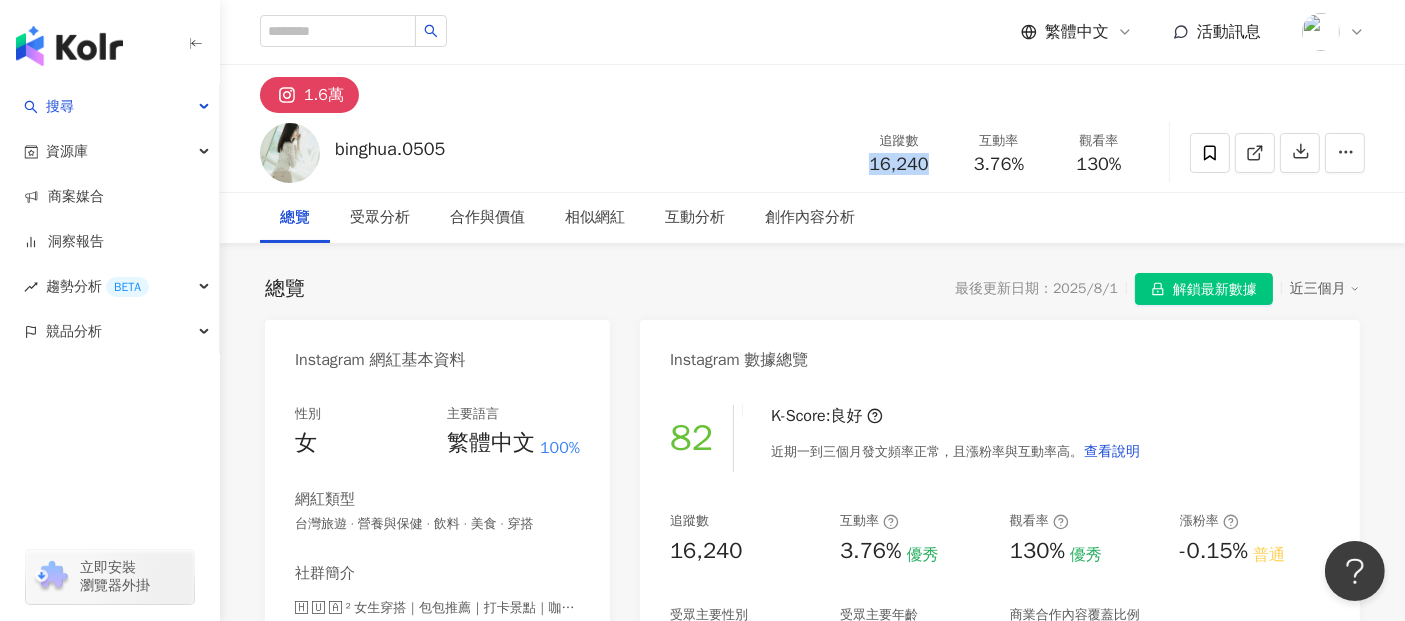 drag, startPoint x: 865, startPoint y: 160, endPoint x: 931, endPoint y: 163, distance: 66.068146 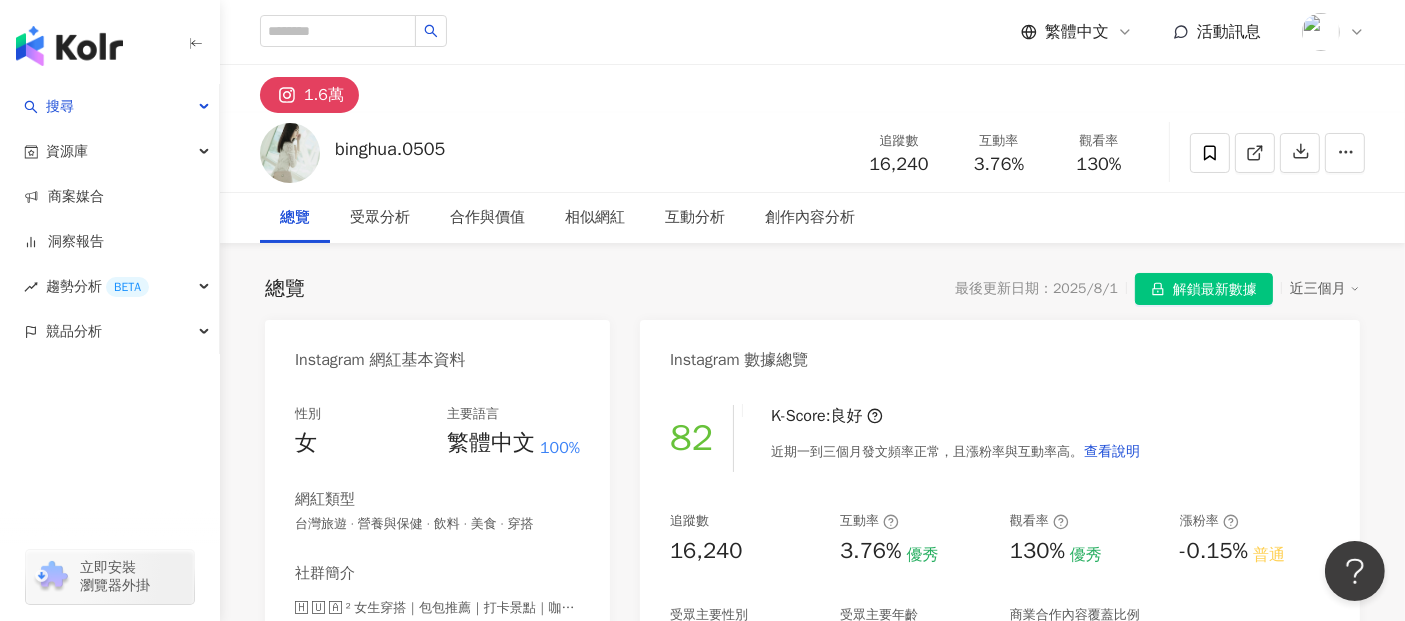 click on "總覽 受眾分析 合作與價值 相似網紅 互動分析 創作內容分析" at bounding box center [812, 218] 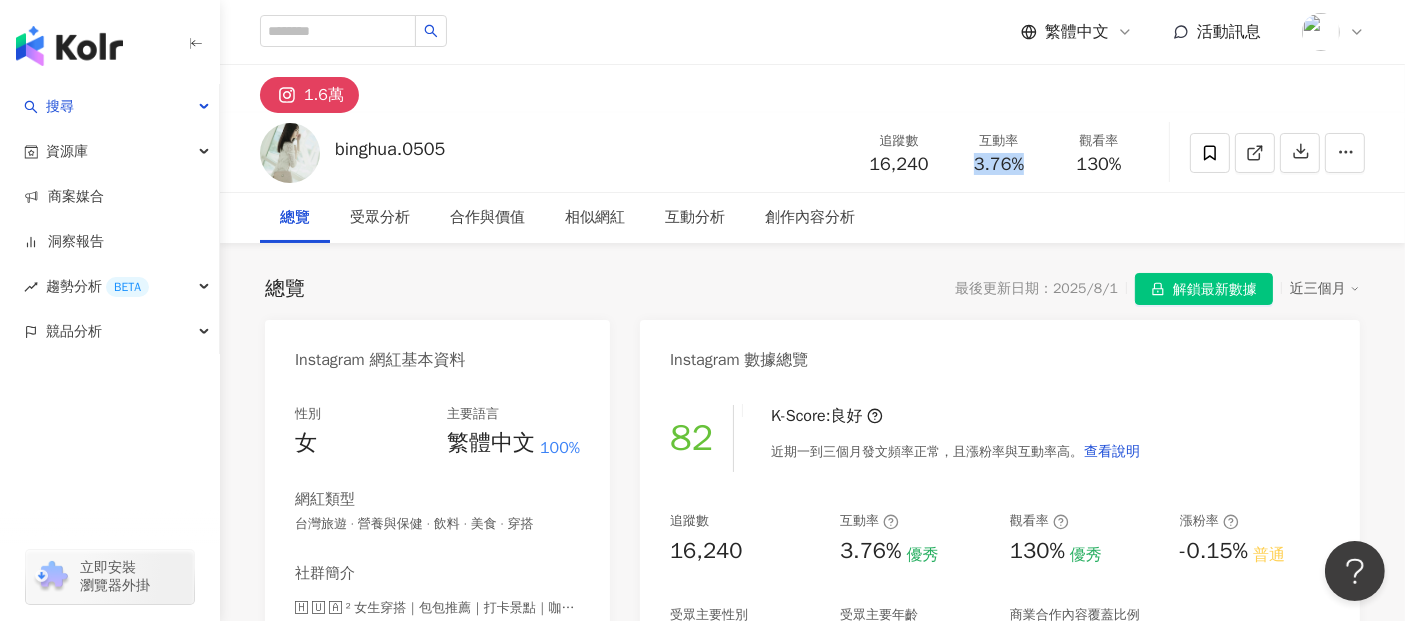 drag, startPoint x: 973, startPoint y: 170, endPoint x: 1028, endPoint y: 167, distance: 55.081757 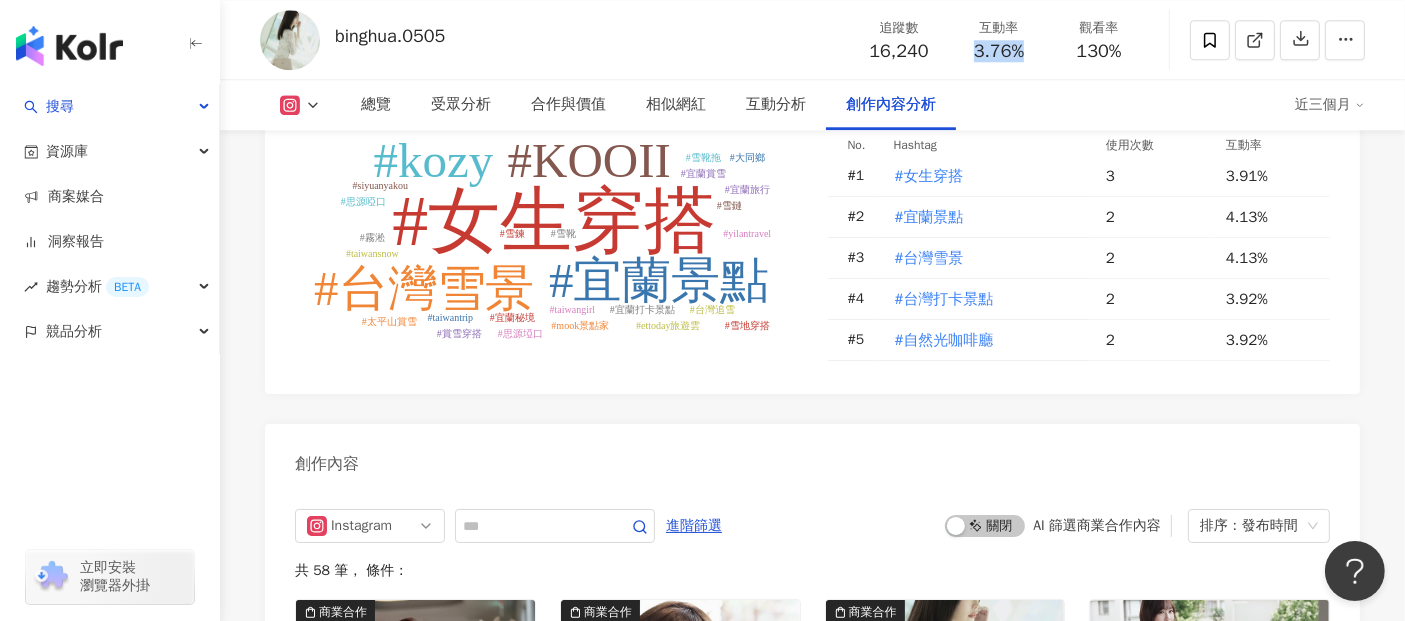 scroll, scrollTop: 5588, scrollLeft: 0, axis: vertical 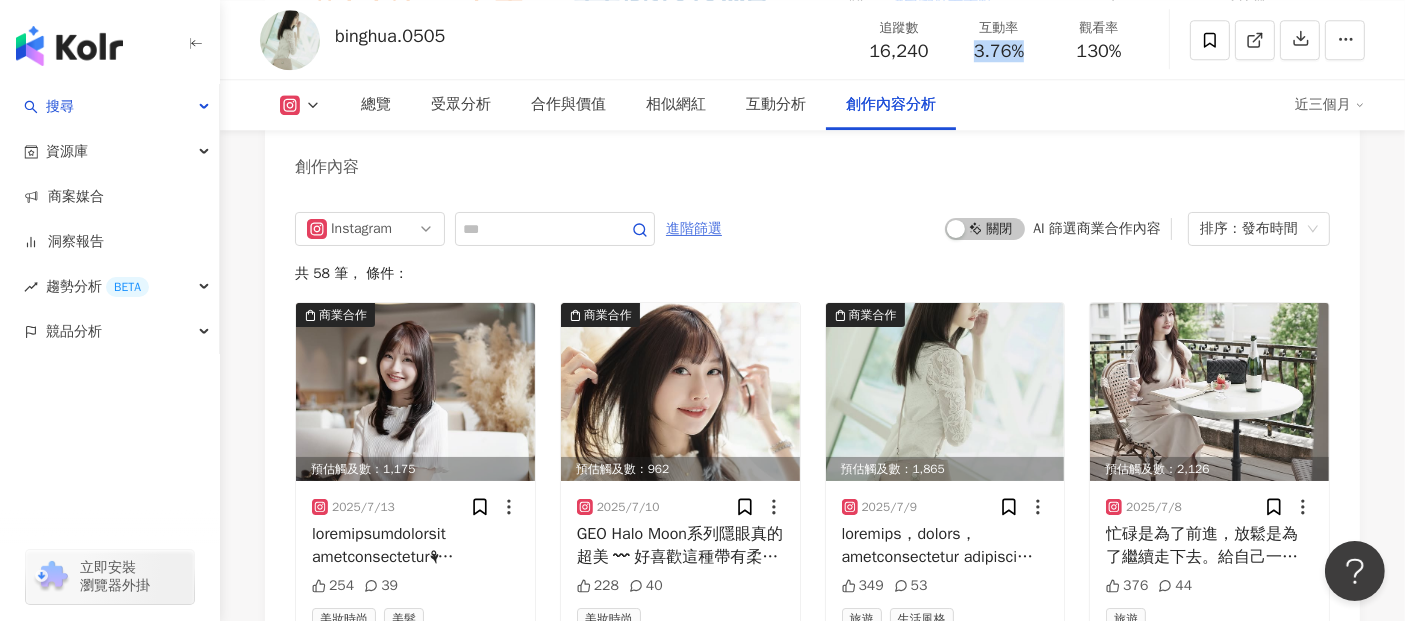 click on "進階篩選" at bounding box center [694, 229] 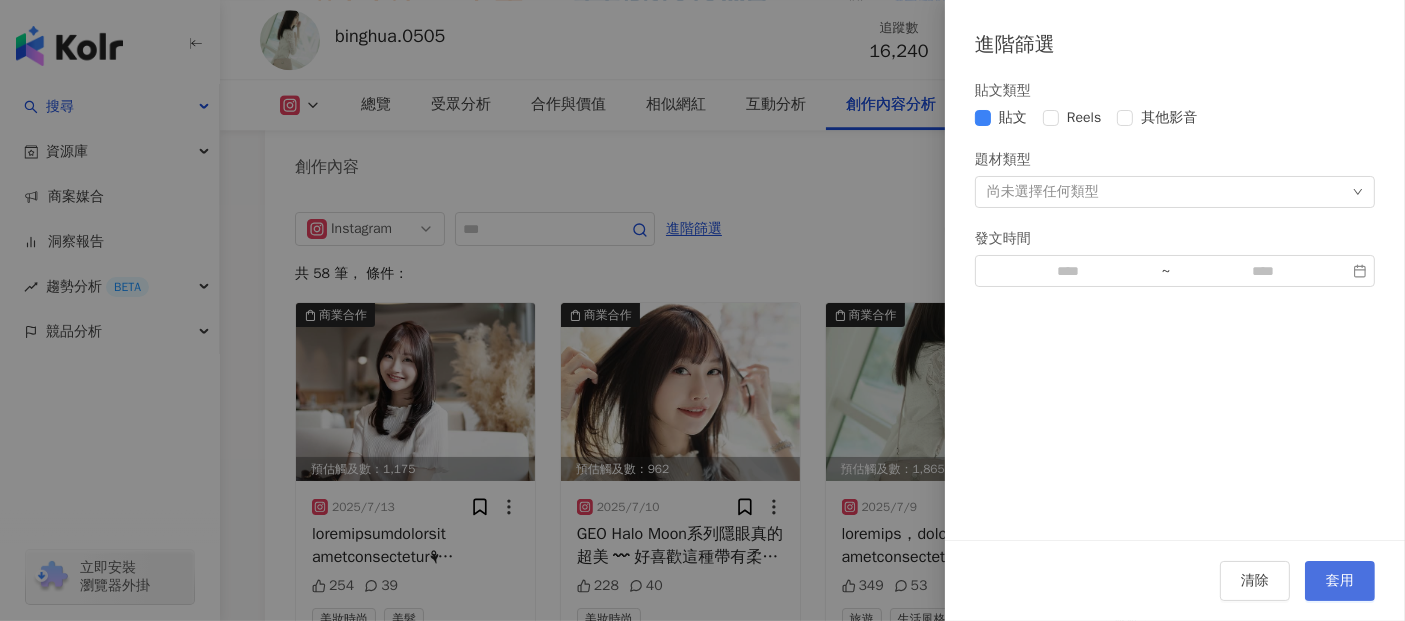 click on "套用" at bounding box center [1340, 581] 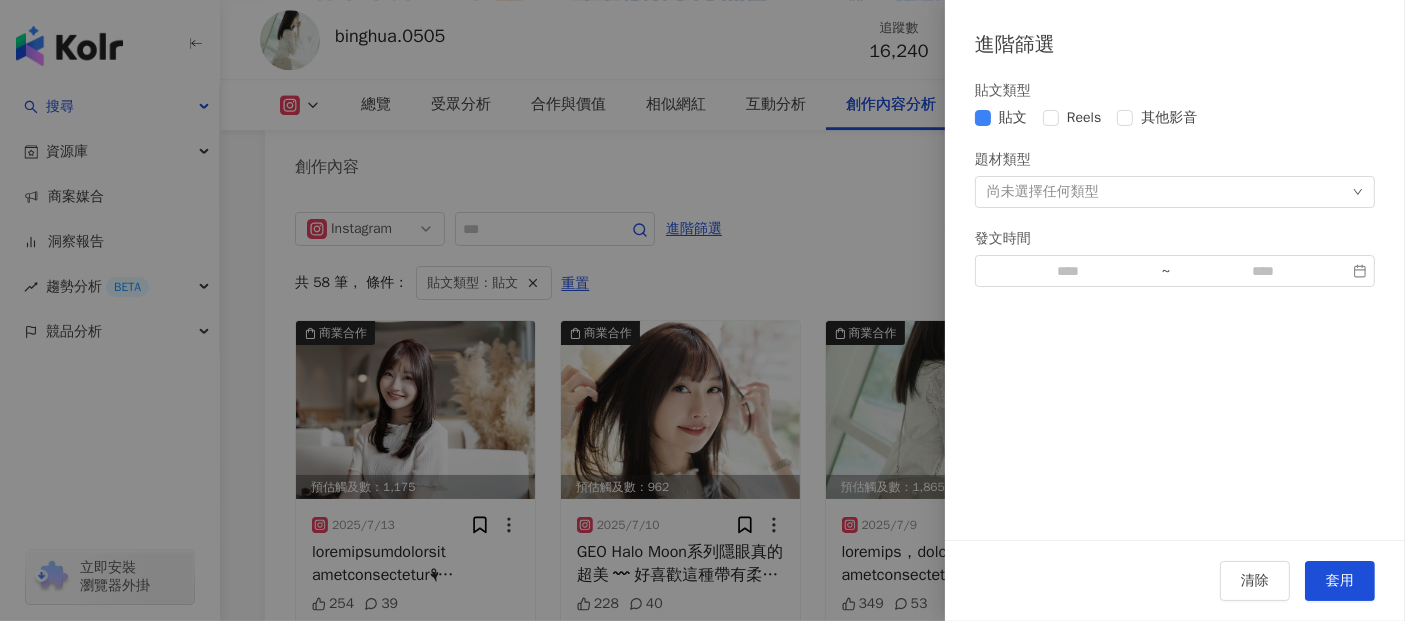 scroll, scrollTop: 5580, scrollLeft: 0, axis: vertical 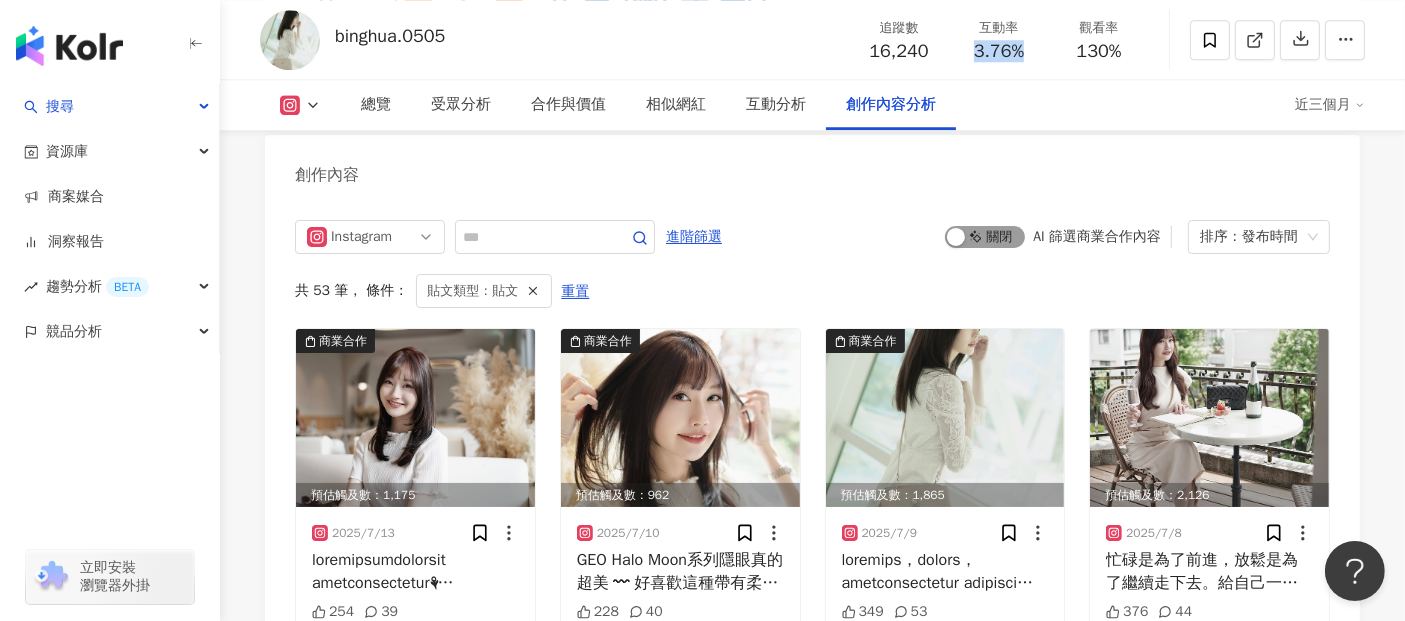 click on "啟動 關閉" at bounding box center [985, 237] 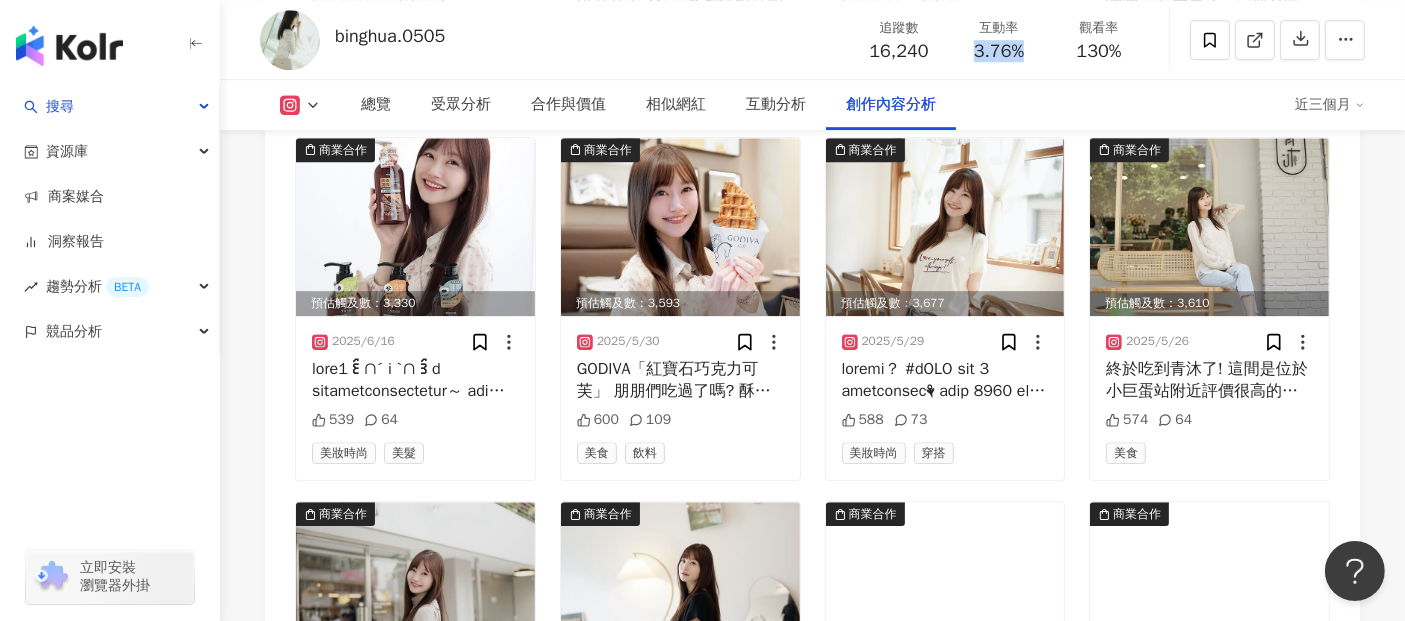 scroll, scrollTop: 6469, scrollLeft: 0, axis: vertical 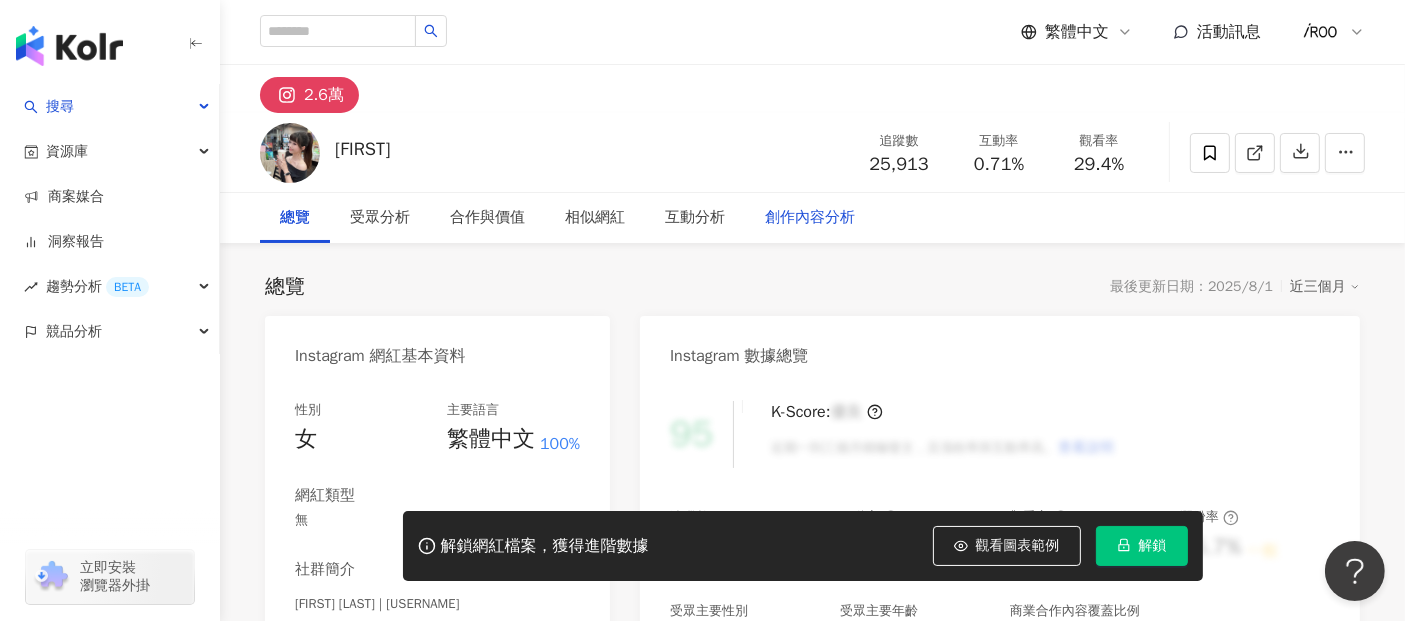 click on "解鎖" at bounding box center [1153, 546] 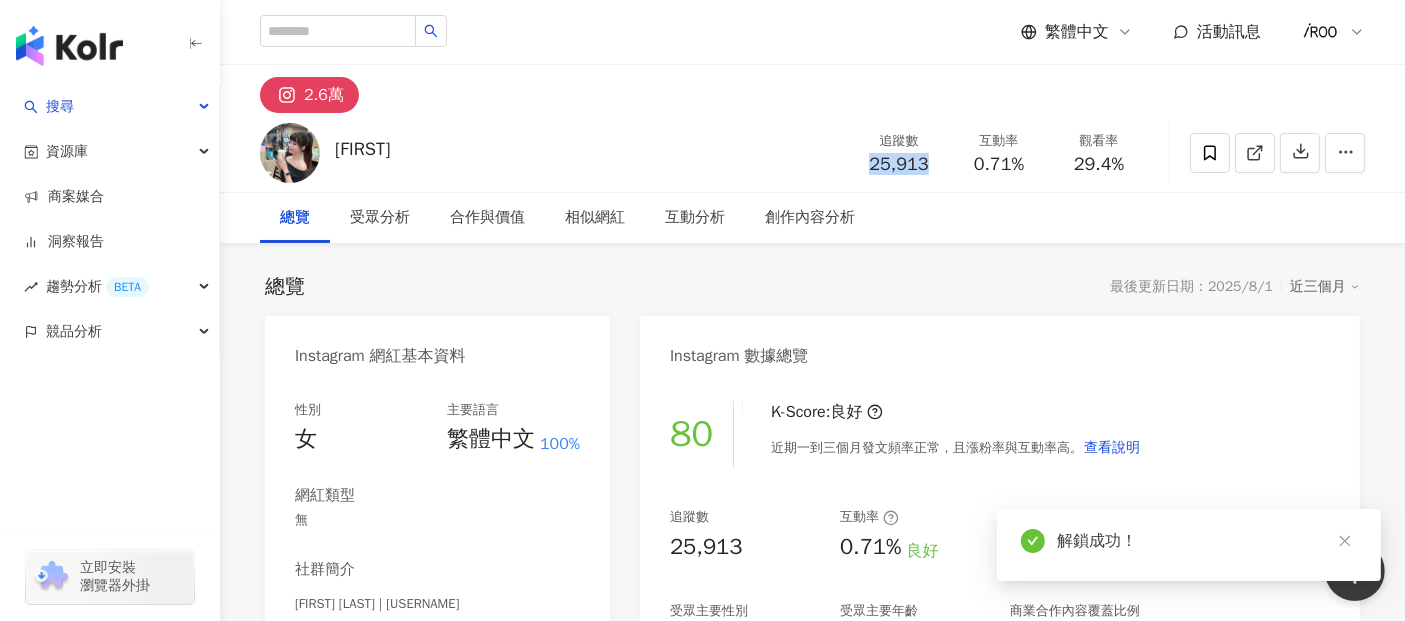 drag, startPoint x: 898, startPoint y: 167, endPoint x: 928, endPoint y: 167, distance: 30 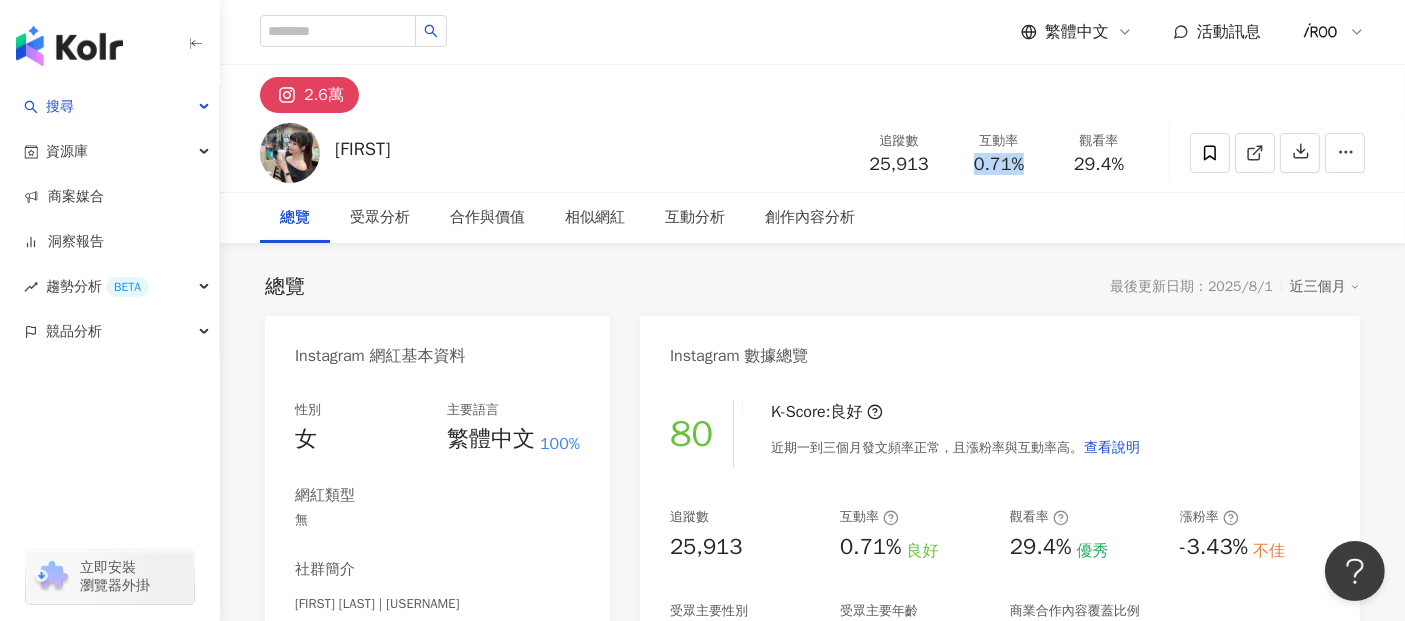 drag, startPoint x: 971, startPoint y: 162, endPoint x: 1002, endPoint y: 180, distance: 35.846897 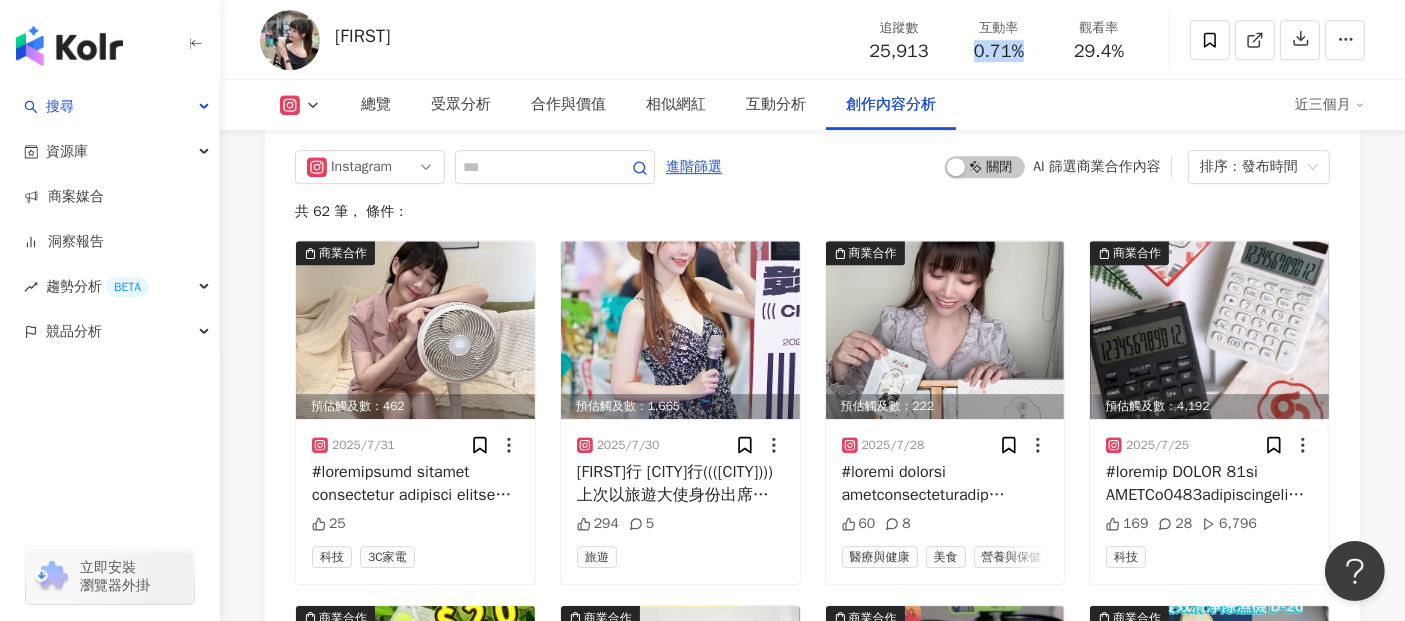 scroll, scrollTop: 6049, scrollLeft: 0, axis: vertical 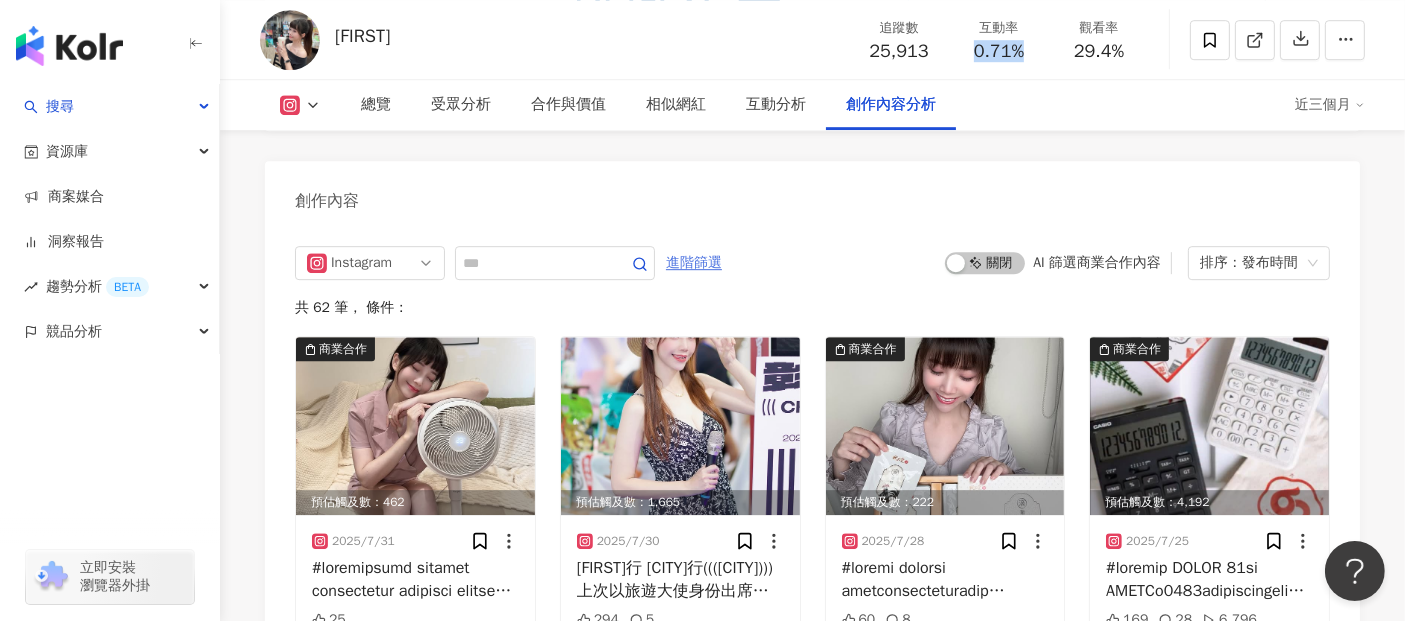 click on "進階篩選" at bounding box center [694, 263] 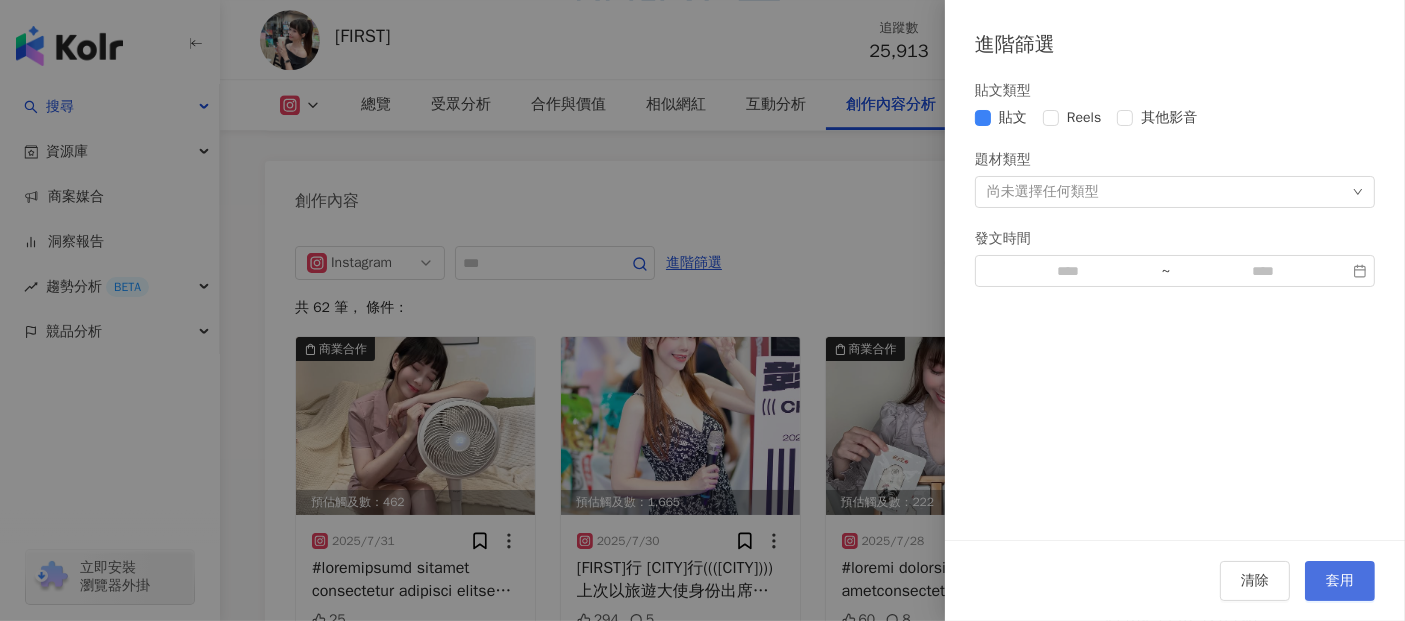 click on "套用" at bounding box center (1340, 581) 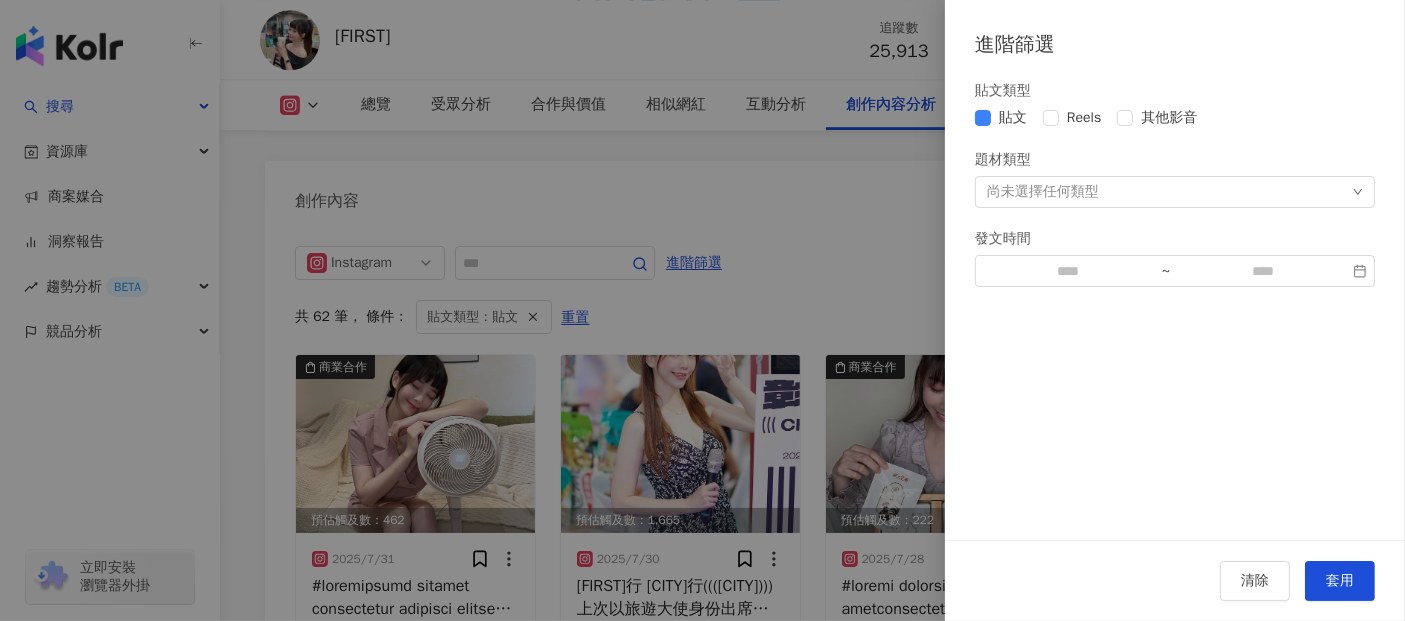 scroll, scrollTop: 6093, scrollLeft: 0, axis: vertical 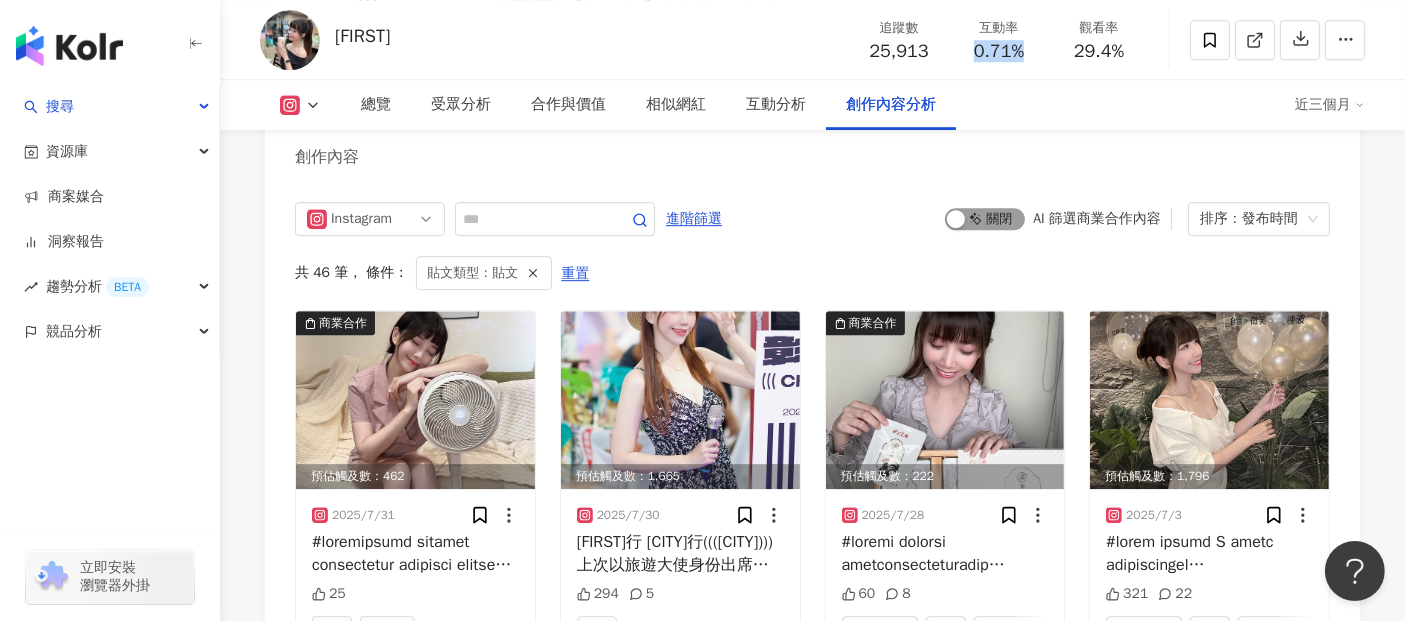 click on "啟動 關閉" at bounding box center (985, 219) 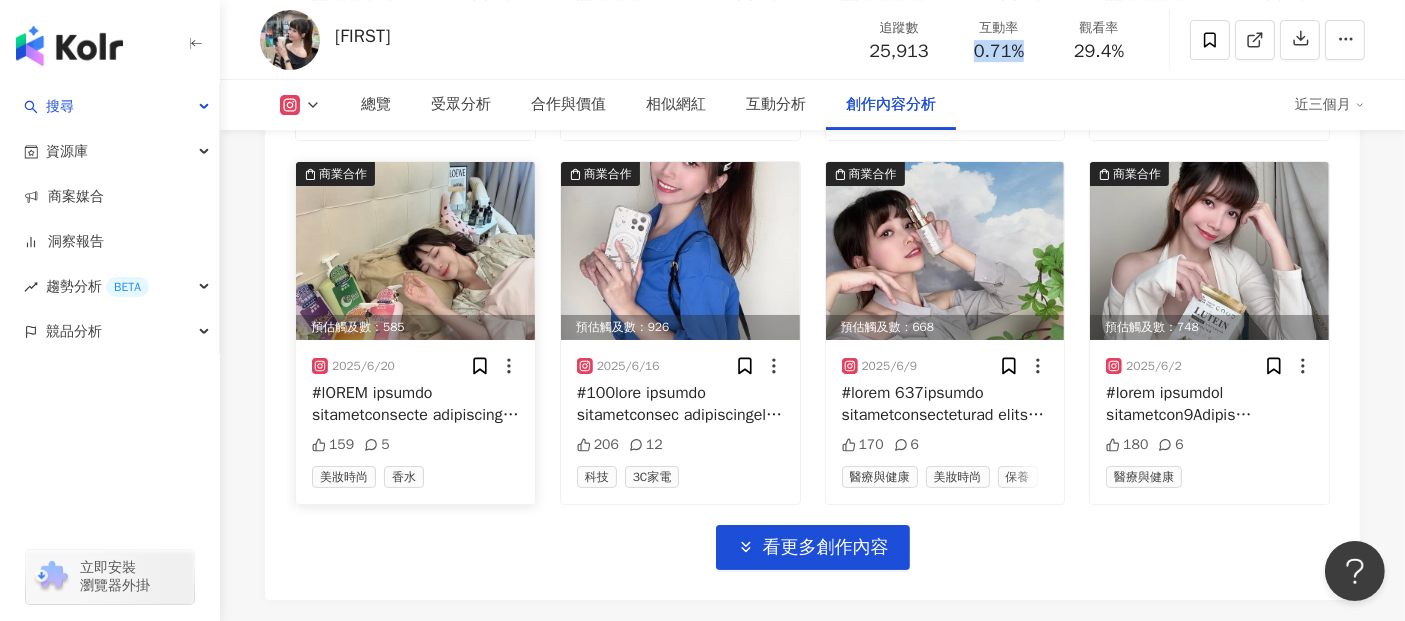 scroll, scrollTop: 7093, scrollLeft: 0, axis: vertical 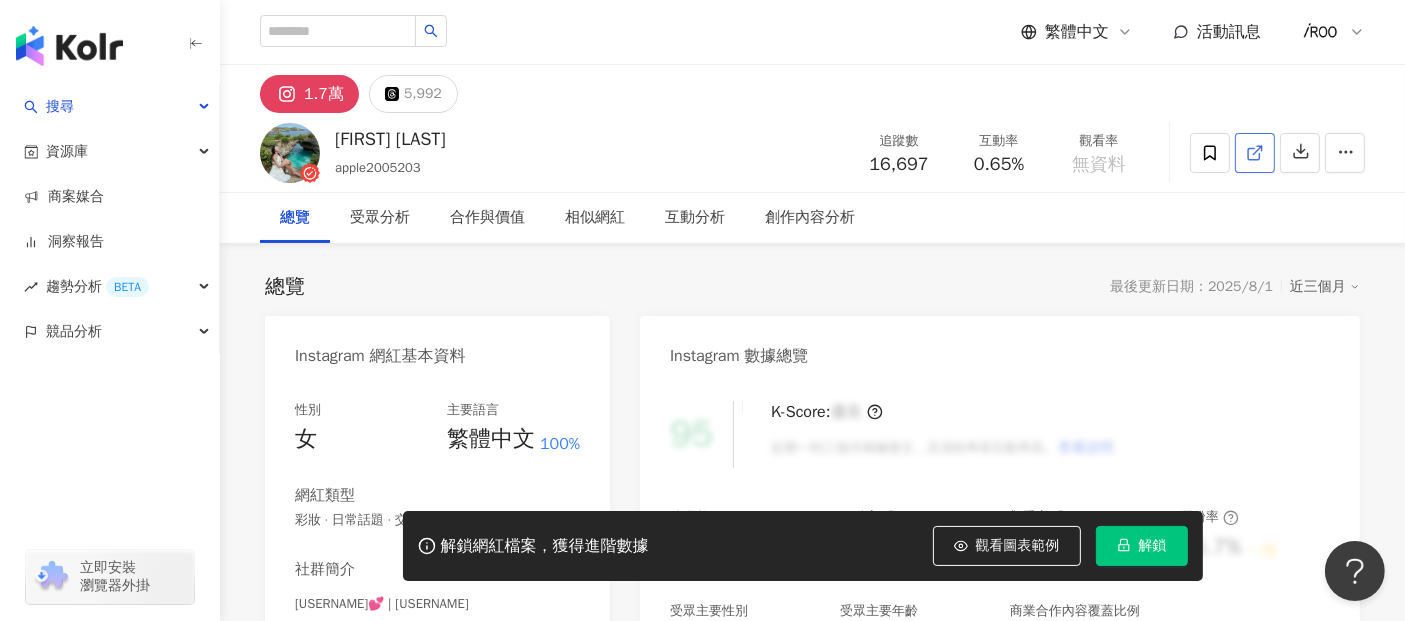 click at bounding box center (1255, 153) 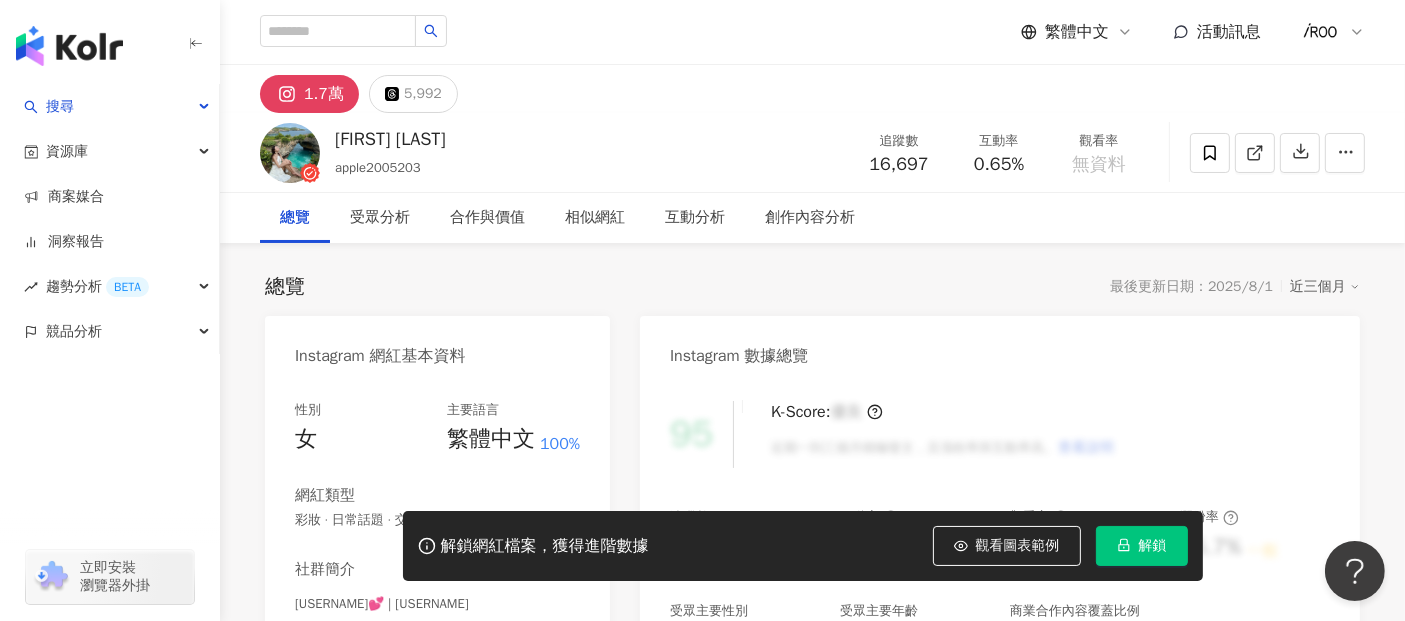 click on "解鎖" at bounding box center (1153, 546) 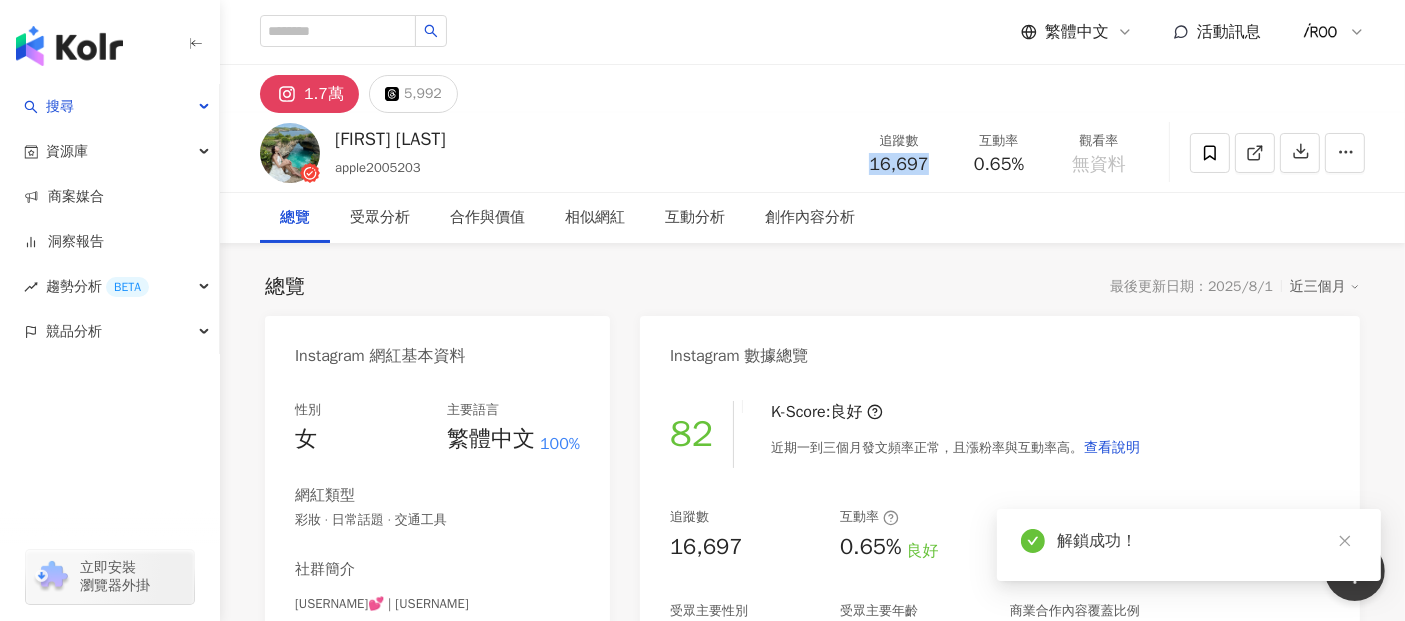 drag, startPoint x: 865, startPoint y: 168, endPoint x: 926, endPoint y: 166, distance: 61.03278 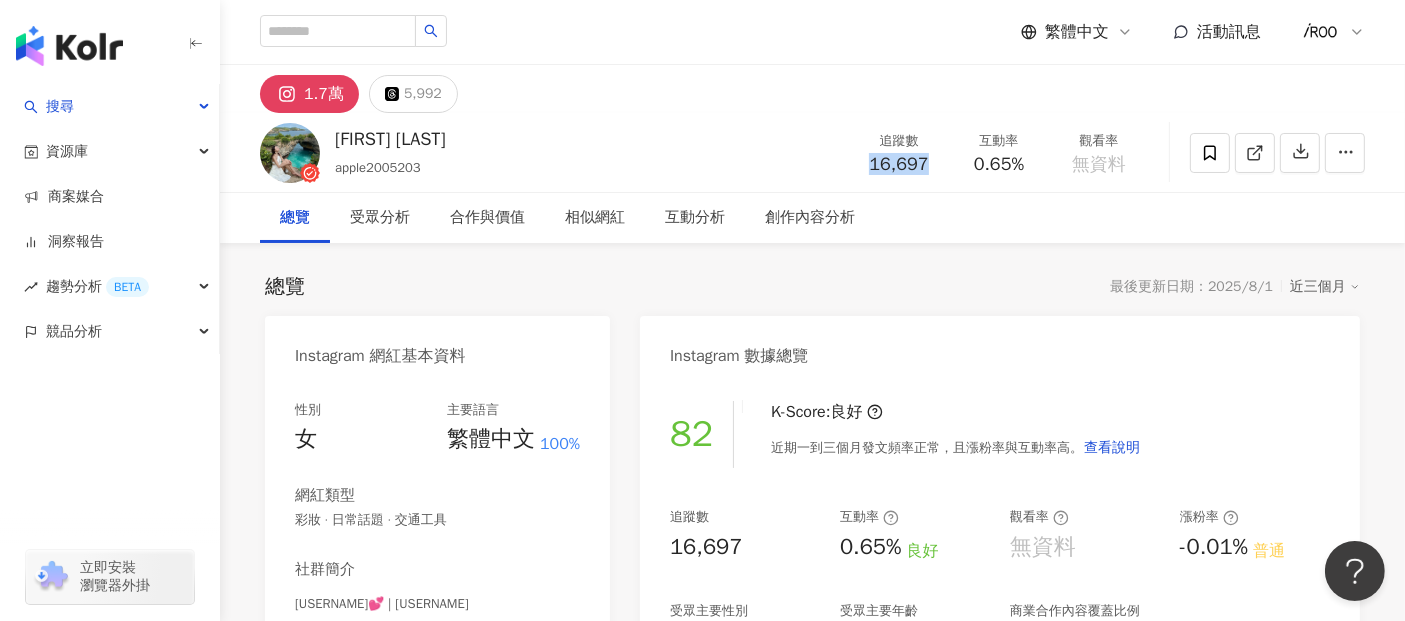 drag, startPoint x: 985, startPoint y: 204, endPoint x: 982, endPoint y: 186, distance: 18.248287 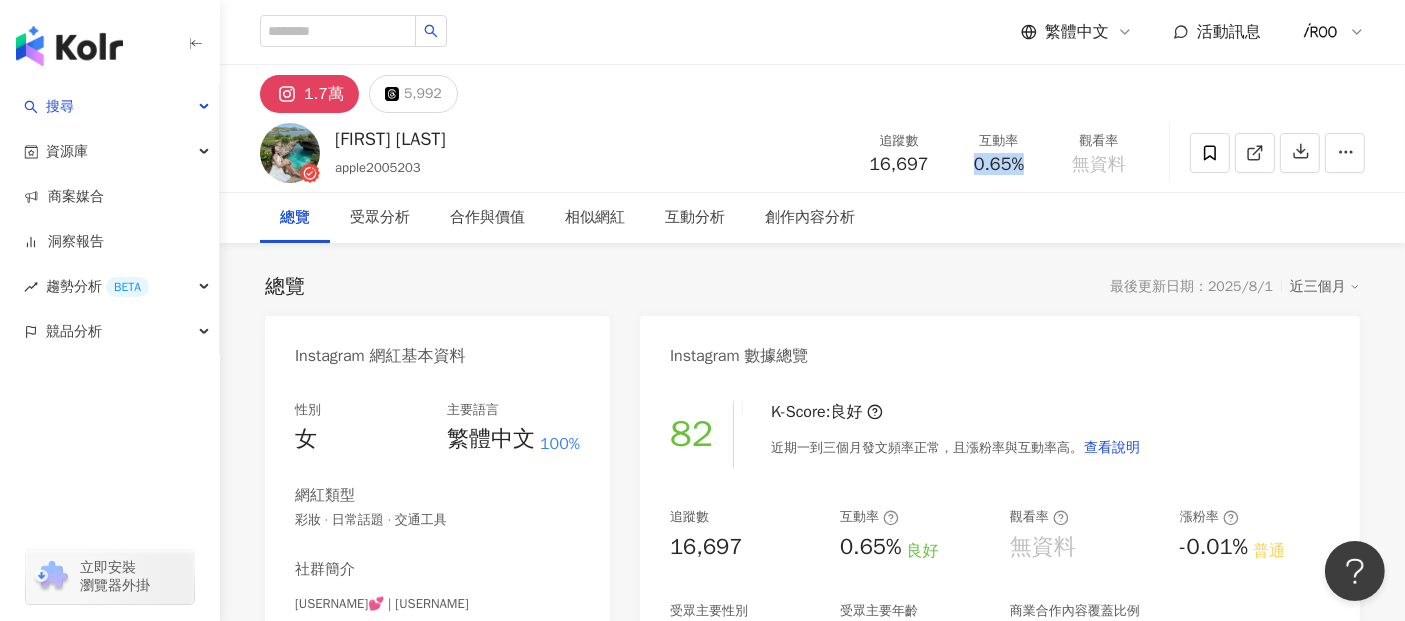 drag, startPoint x: 971, startPoint y: 168, endPoint x: 1037, endPoint y: 166, distance: 66.0303 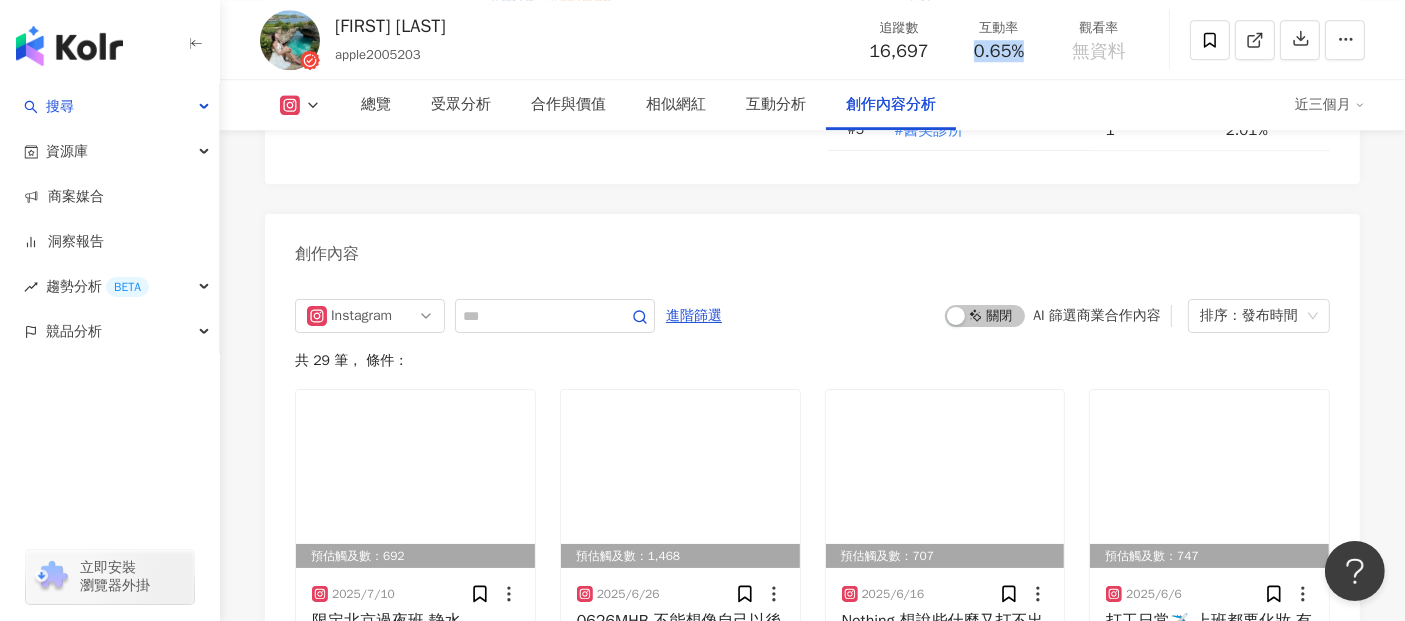 scroll, scrollTop: 5862, scrollLeft: 0, axis: vertical 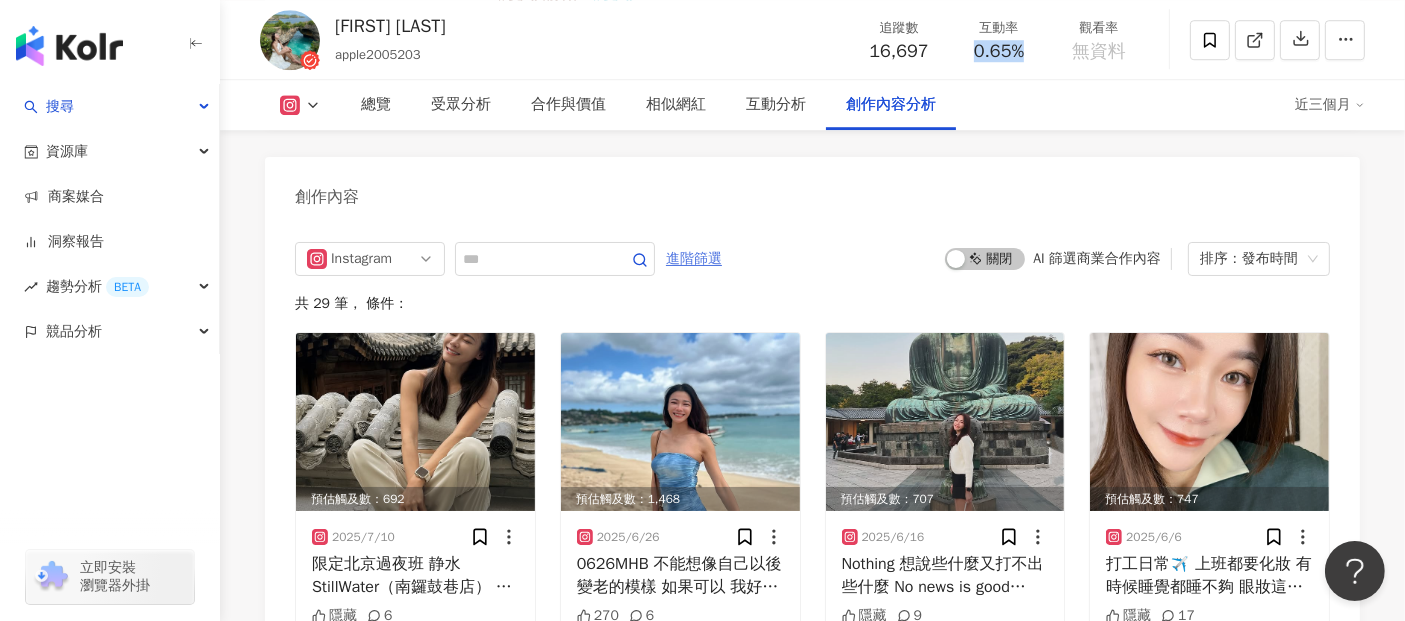 click on "進階篩選" at bounding box center [694, 259] 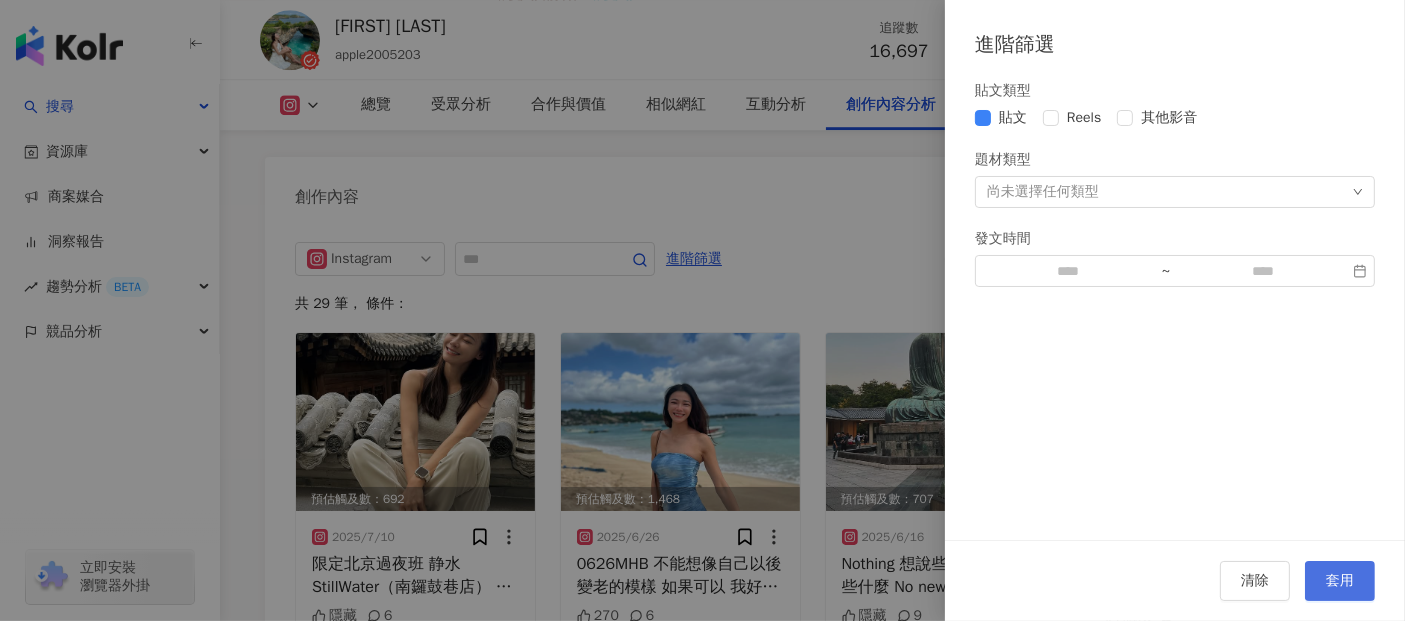 click on "套用" at bounding box center (1340, 581) 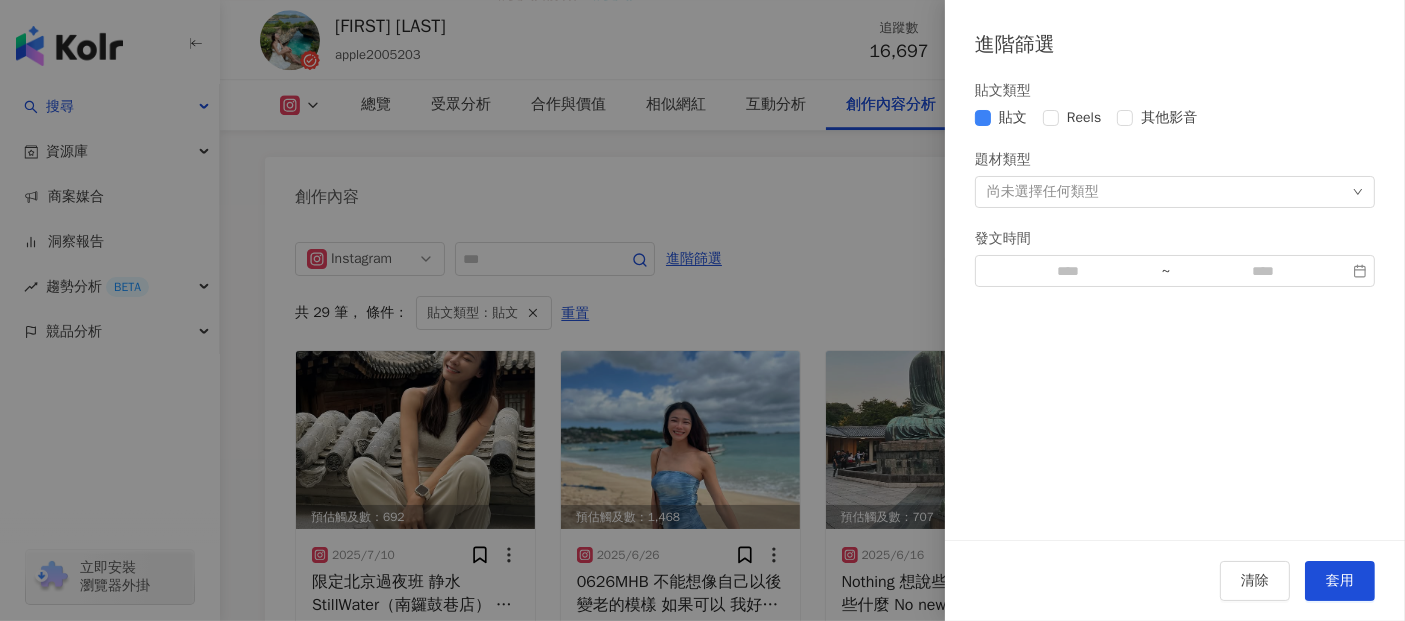 scroll, scrollTop: 5903, scrollLeft: 0, axis: vertical 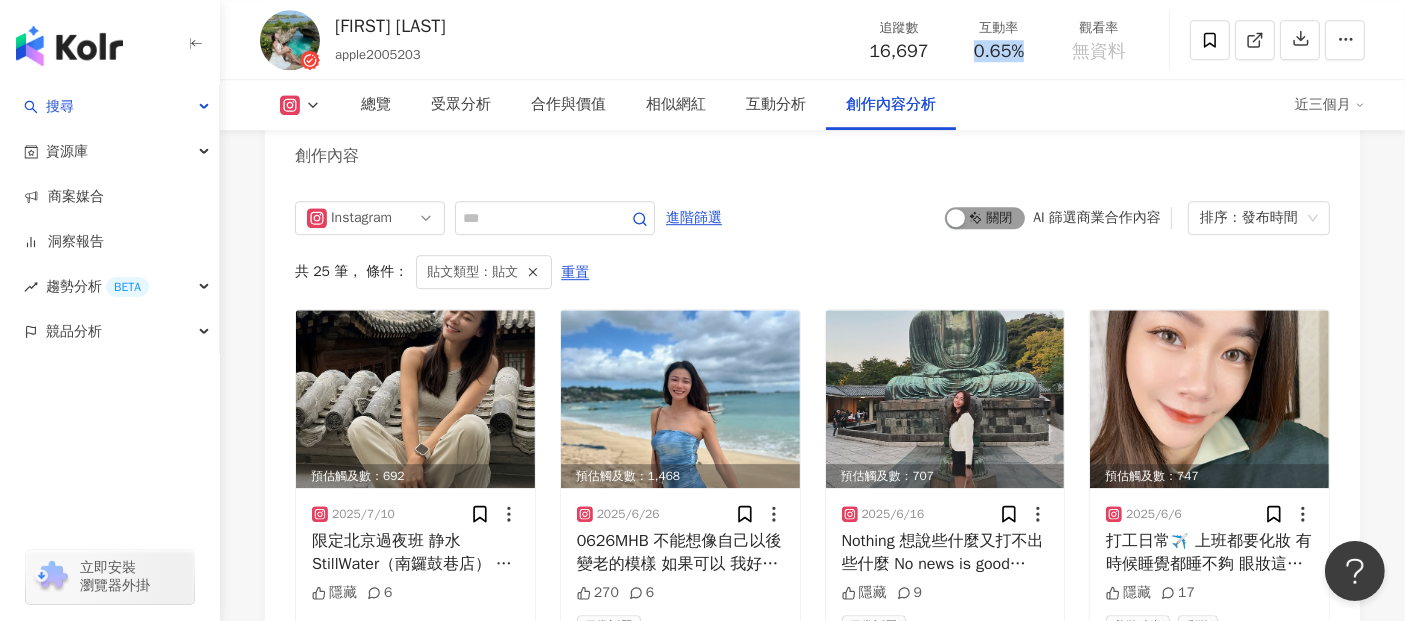 click on "啟動 關閉" at bounding box center [985, 218] 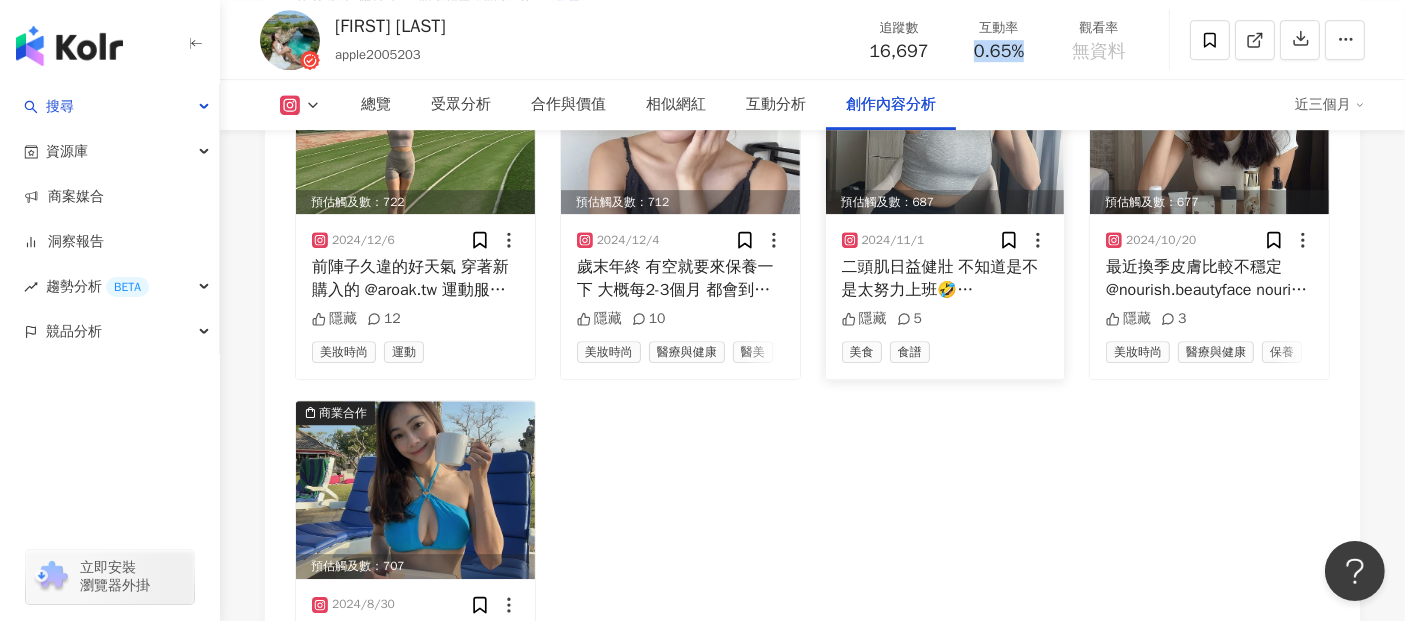 scroll, scrollTop: 6237, scrollLeft: 0, axis: vertical 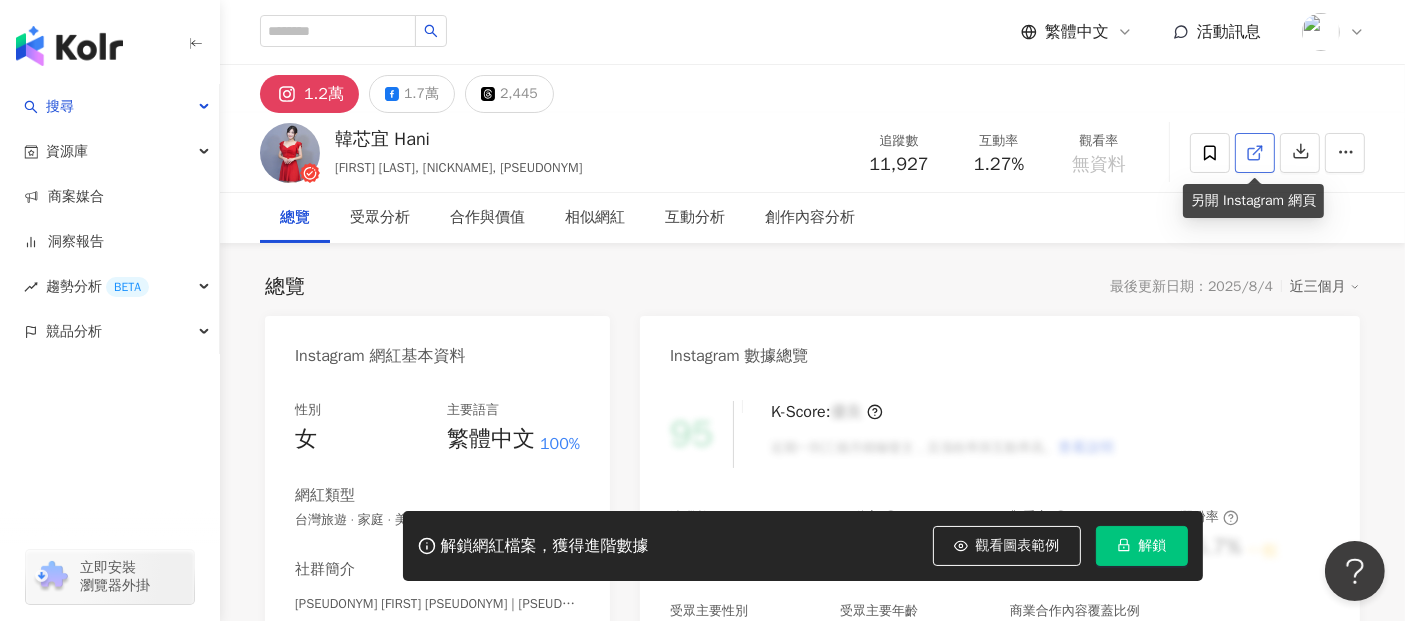 click at bounding box center (1255, 153) 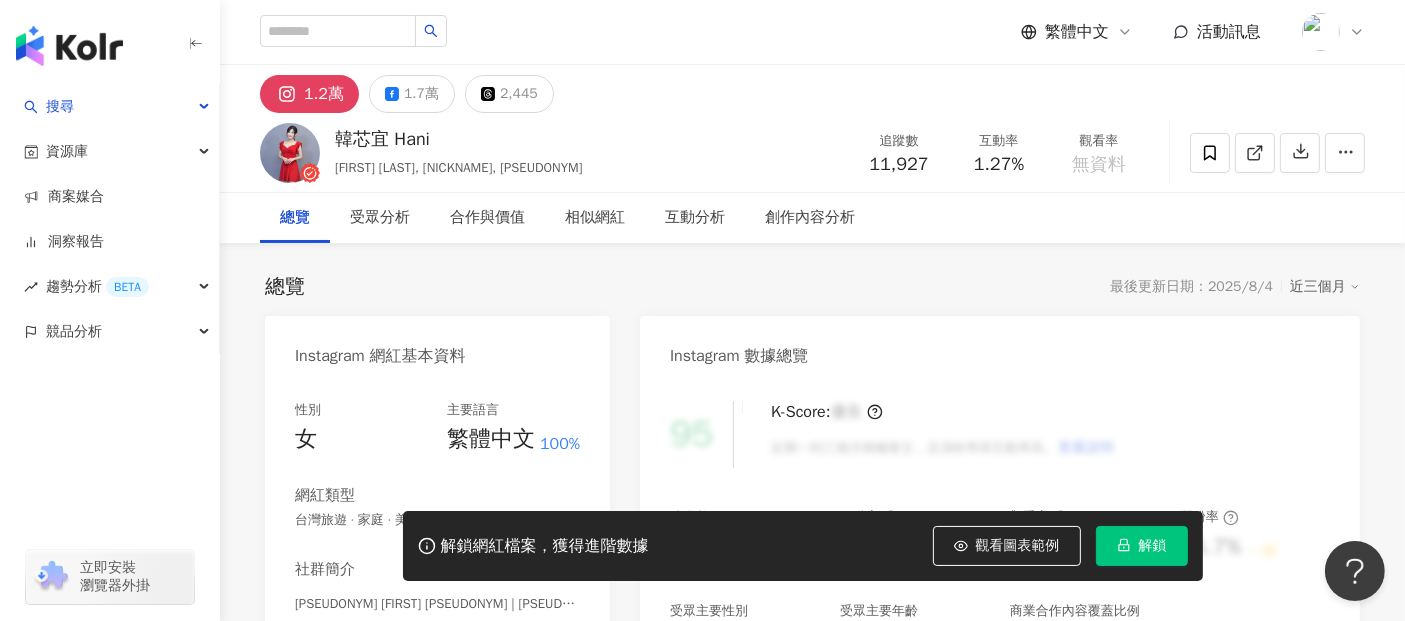 click 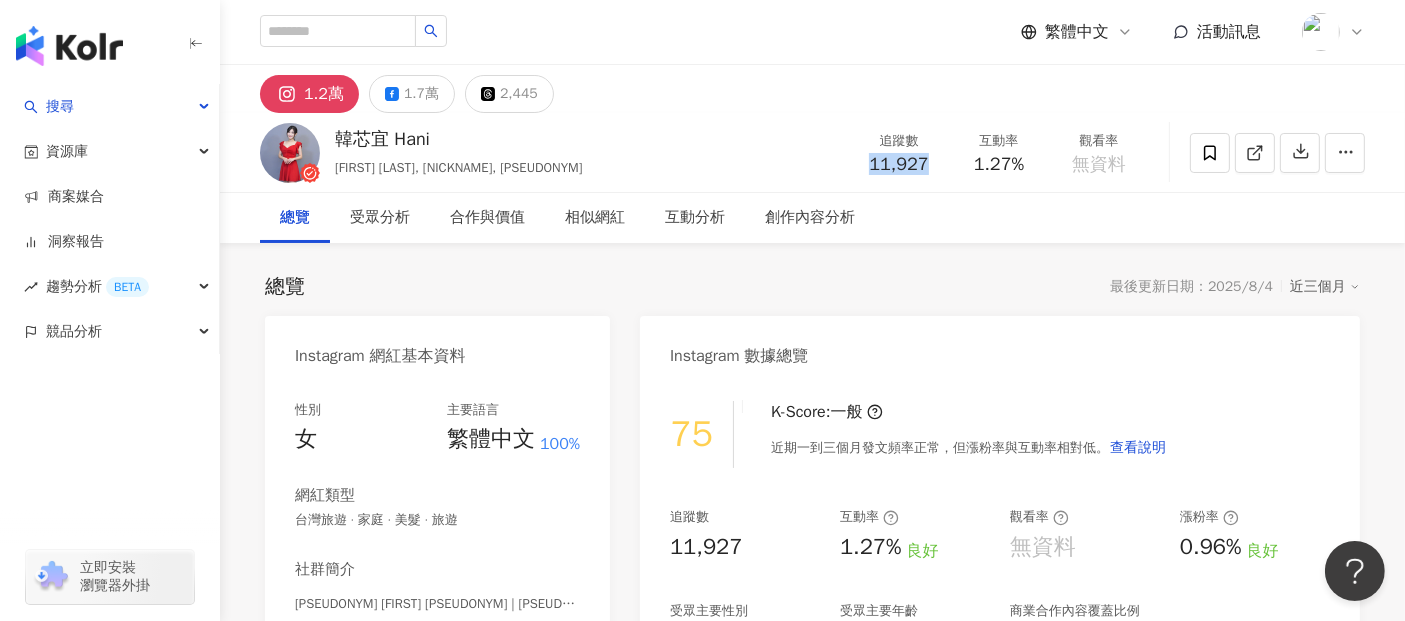 drag, startPoint x: 897, startPoint y: 170, endPoint x: 931, endPoint y: 170, distance: 34 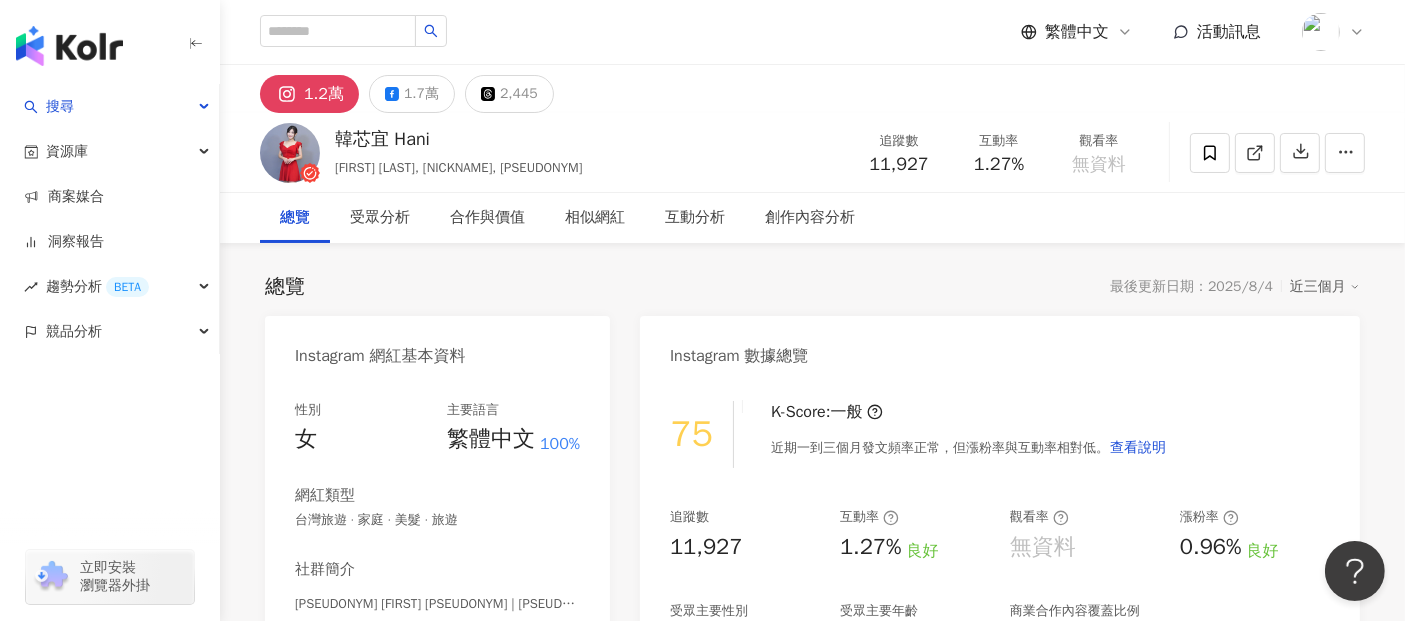 click on "1.27%" at bounding box center [999, 165] 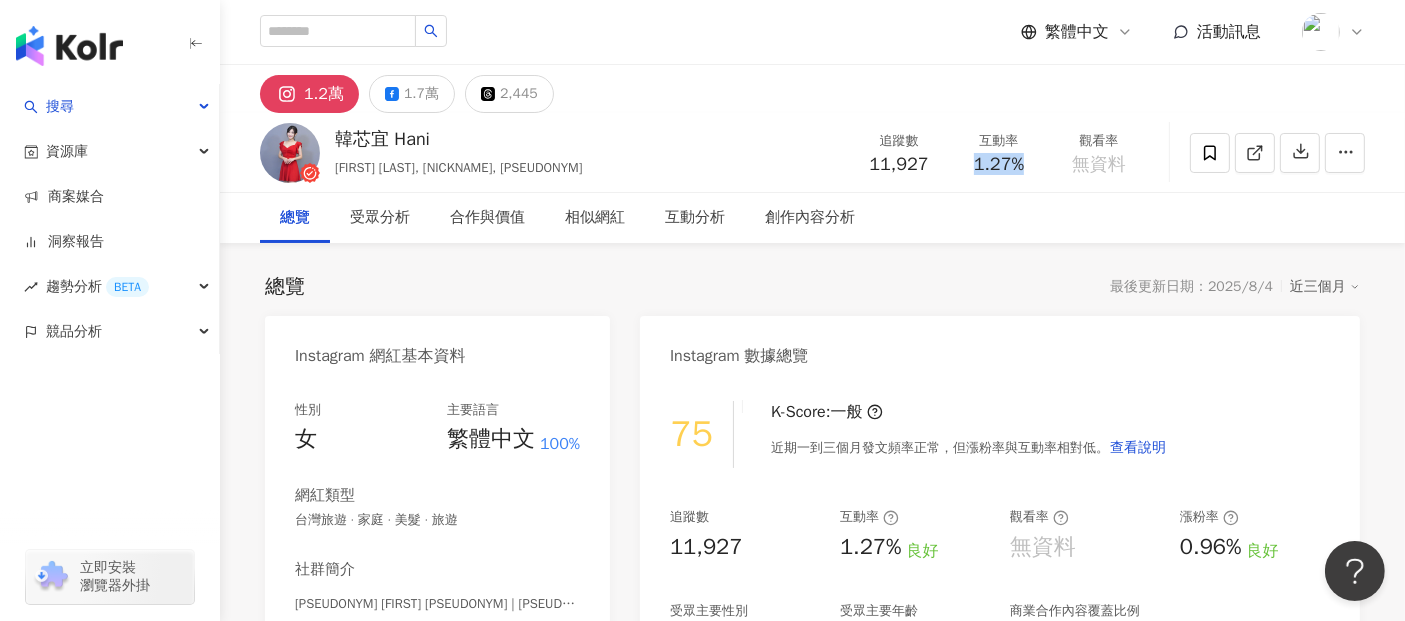 drag, startPoint x: 971, startPoint y: 163, endPoint x: 770, endPoint y: 364, distance: 284.25693 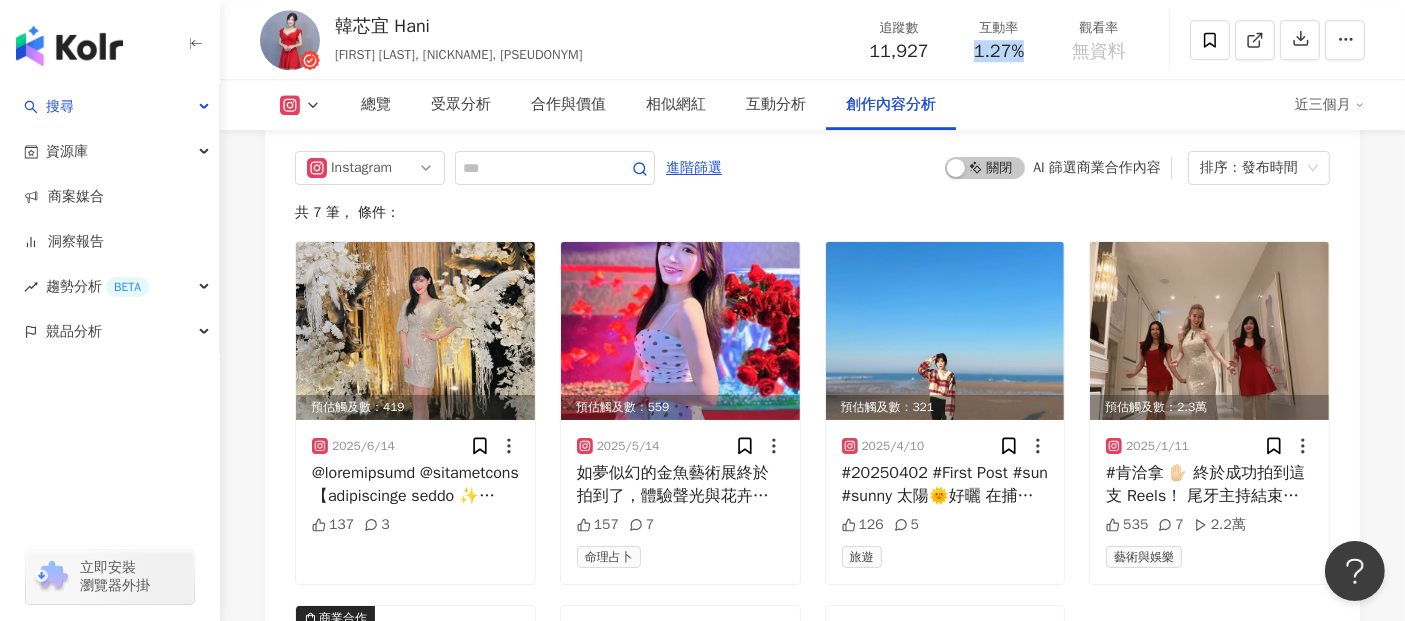 scroll, scrollTop: 5834, scrollLeft: 0, axis: vertical 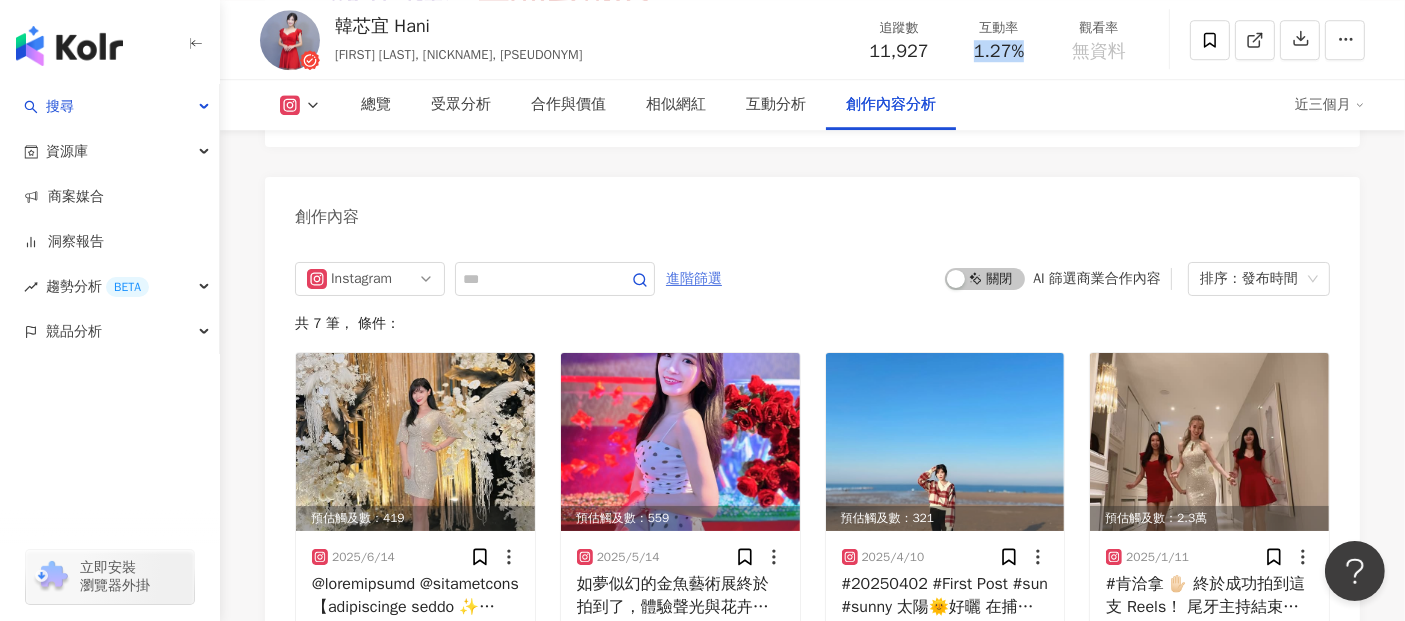 click on "進階篩選" at bounding box center [694, 279] 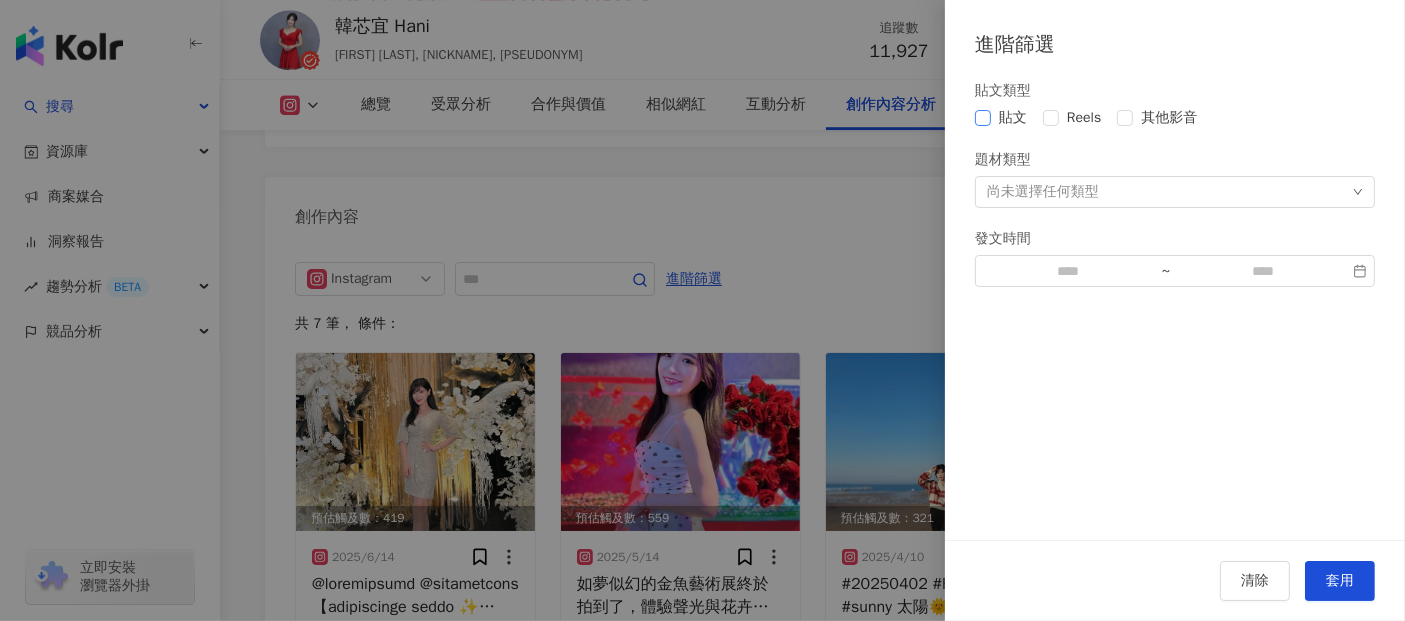 click on "貼文" at bounding box center [1005, 118] 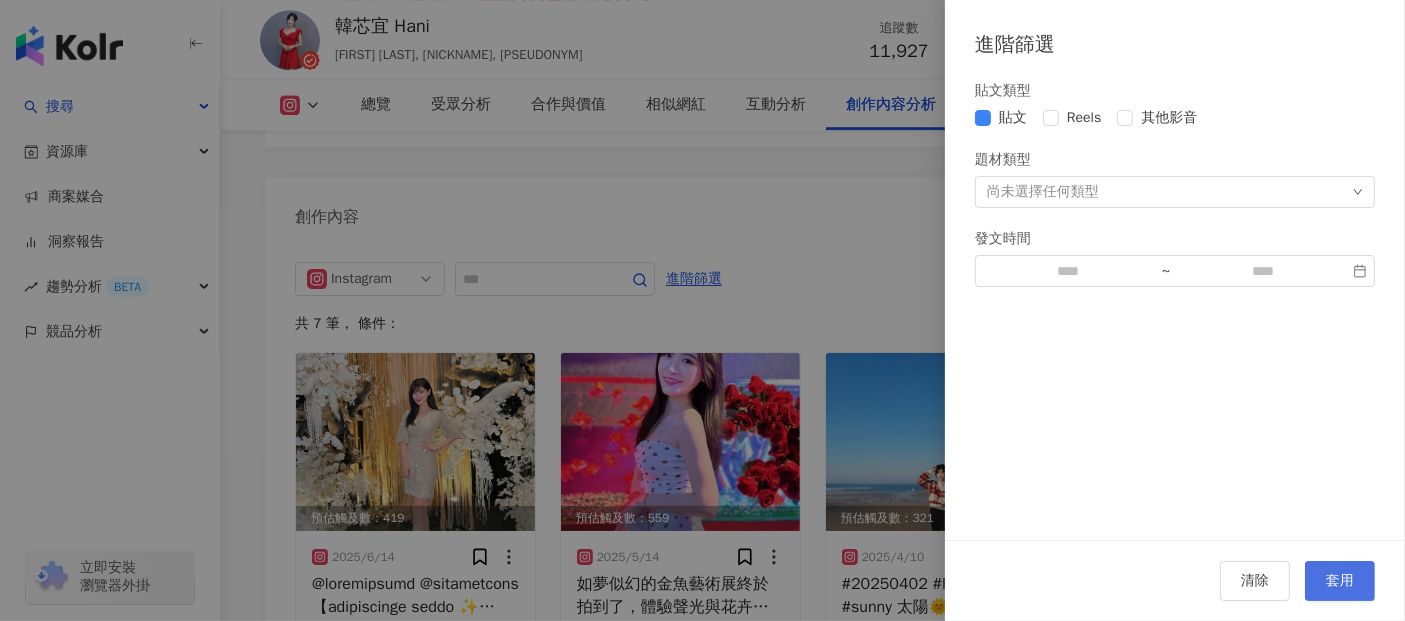 click on "套用" at bounding box center [1340, 581] 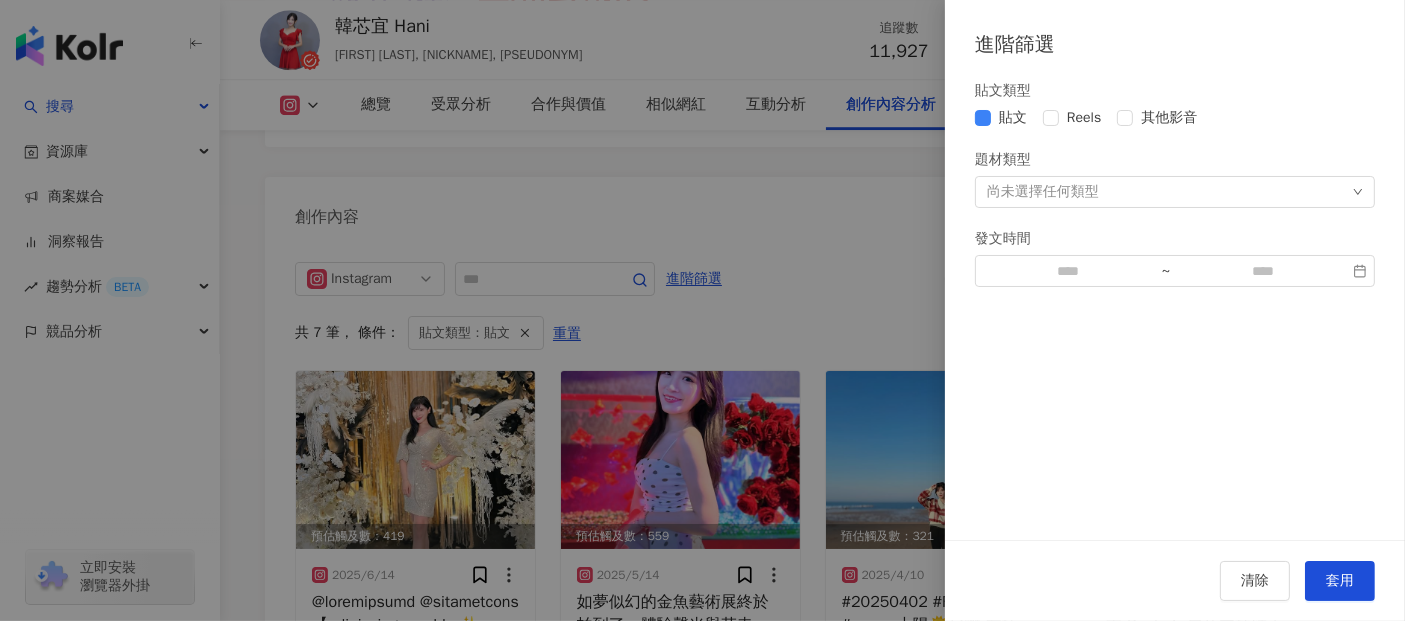 scroll, scrollTop: 5895, scrollLeft: 0, axis: vertical 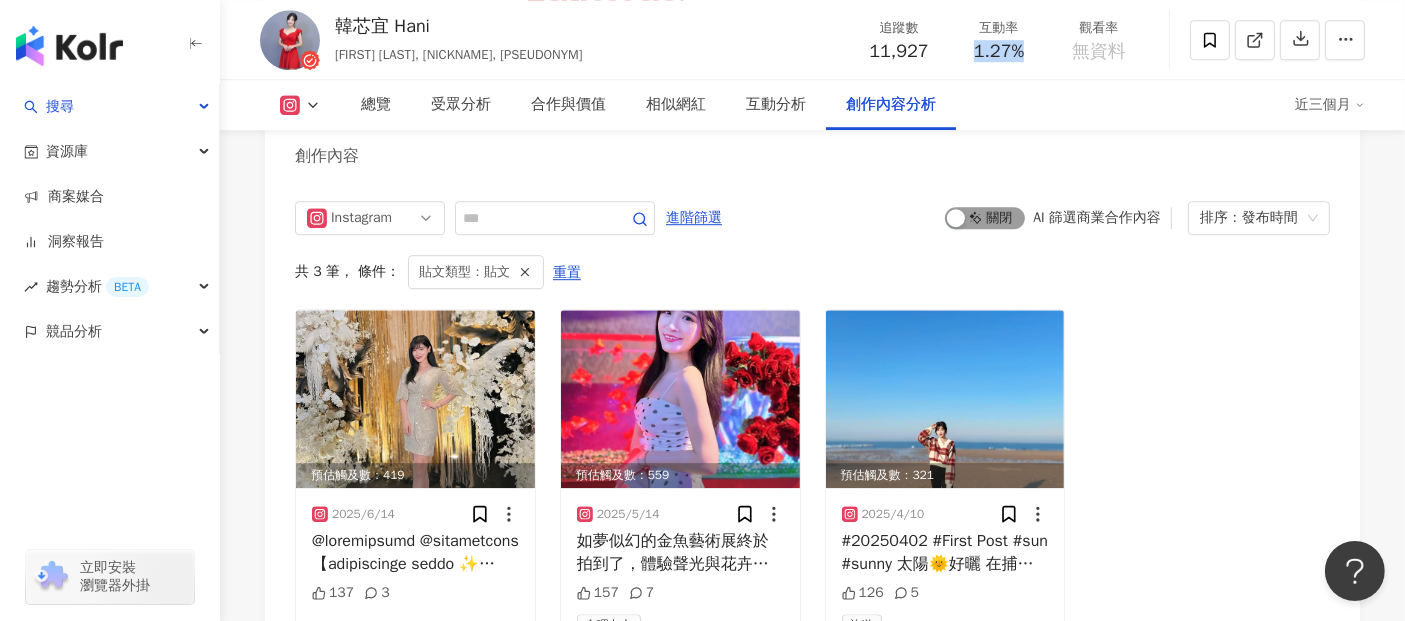 click on "啟動 關閉" at bounding box center (985, 218) 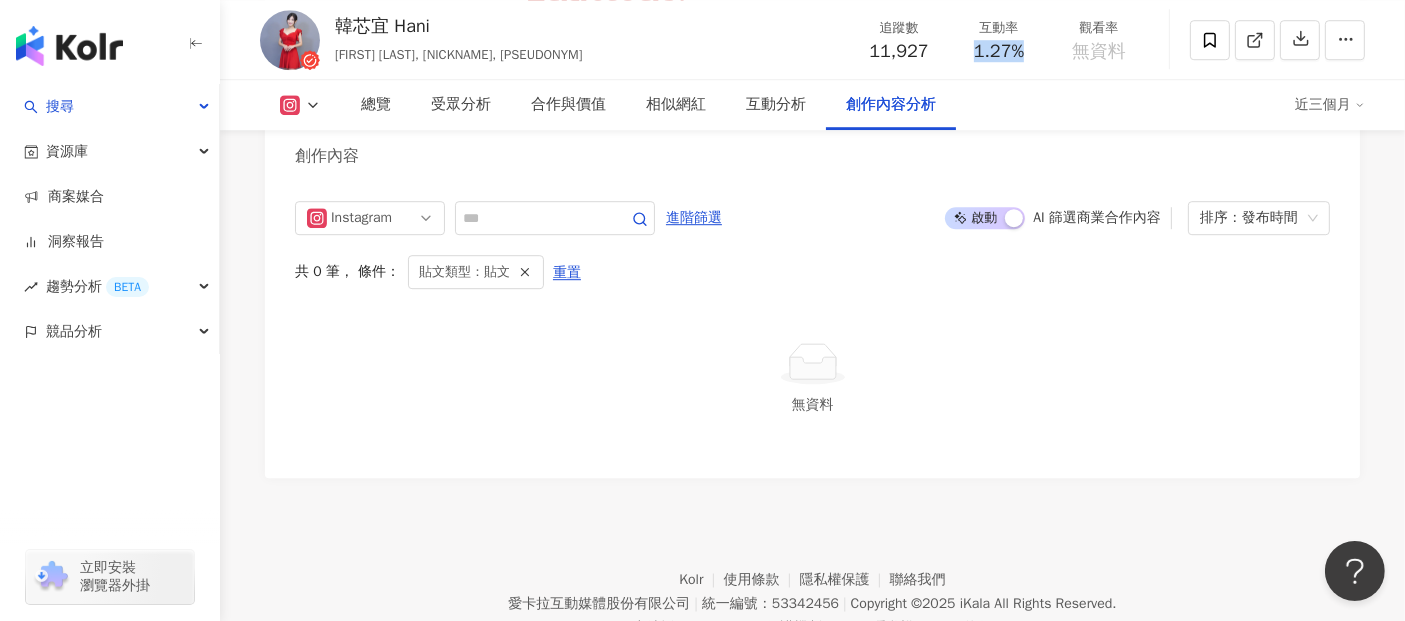 click on "啟動 關閉" at bounding box center [985, 218] 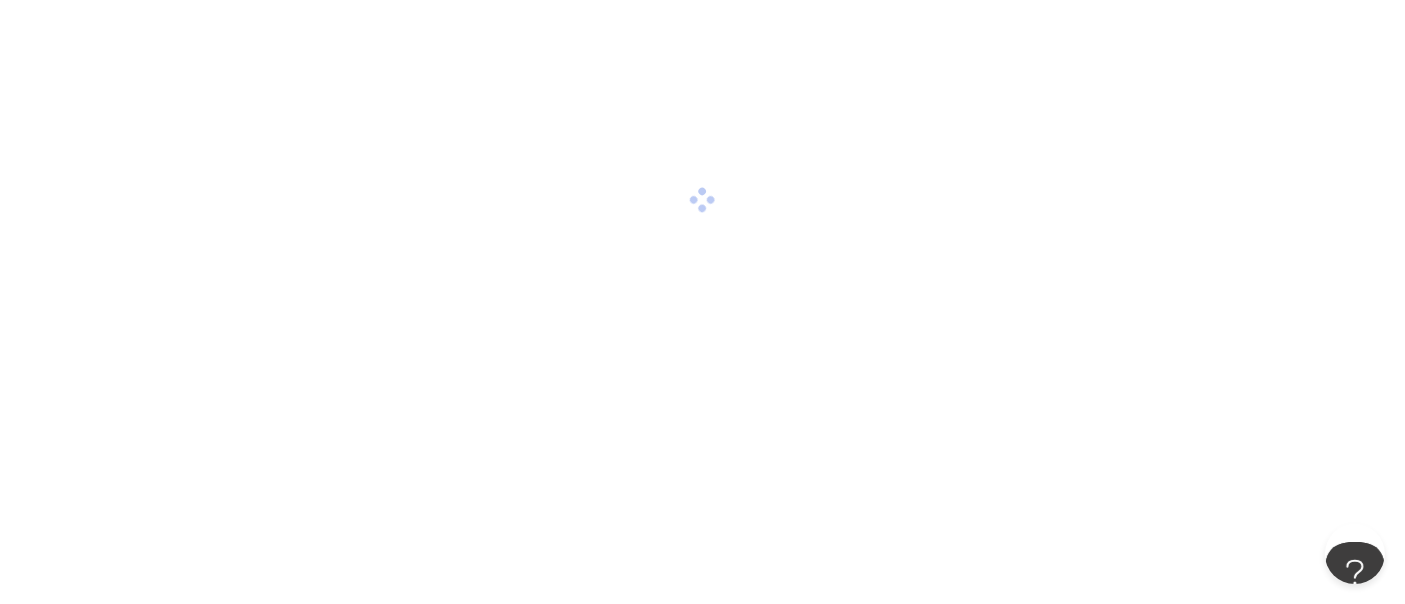 scroll, scrollTop: 0, scrollLeft: 0, axis: both 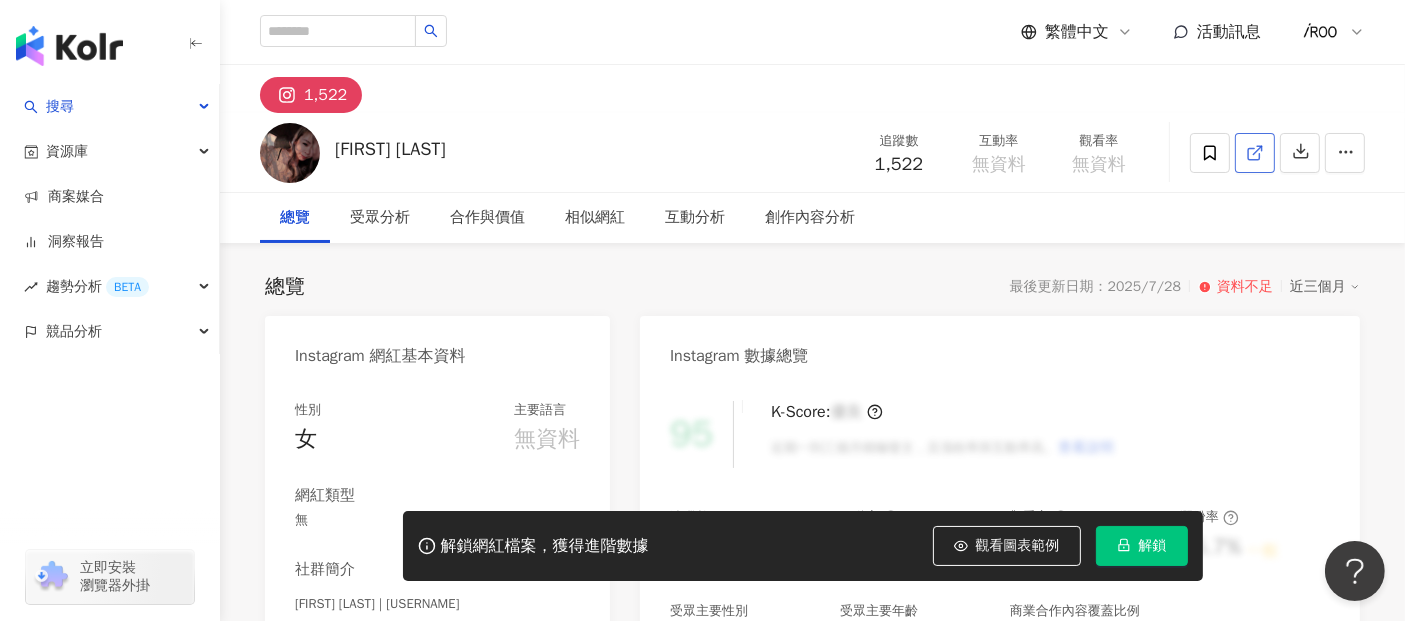 click 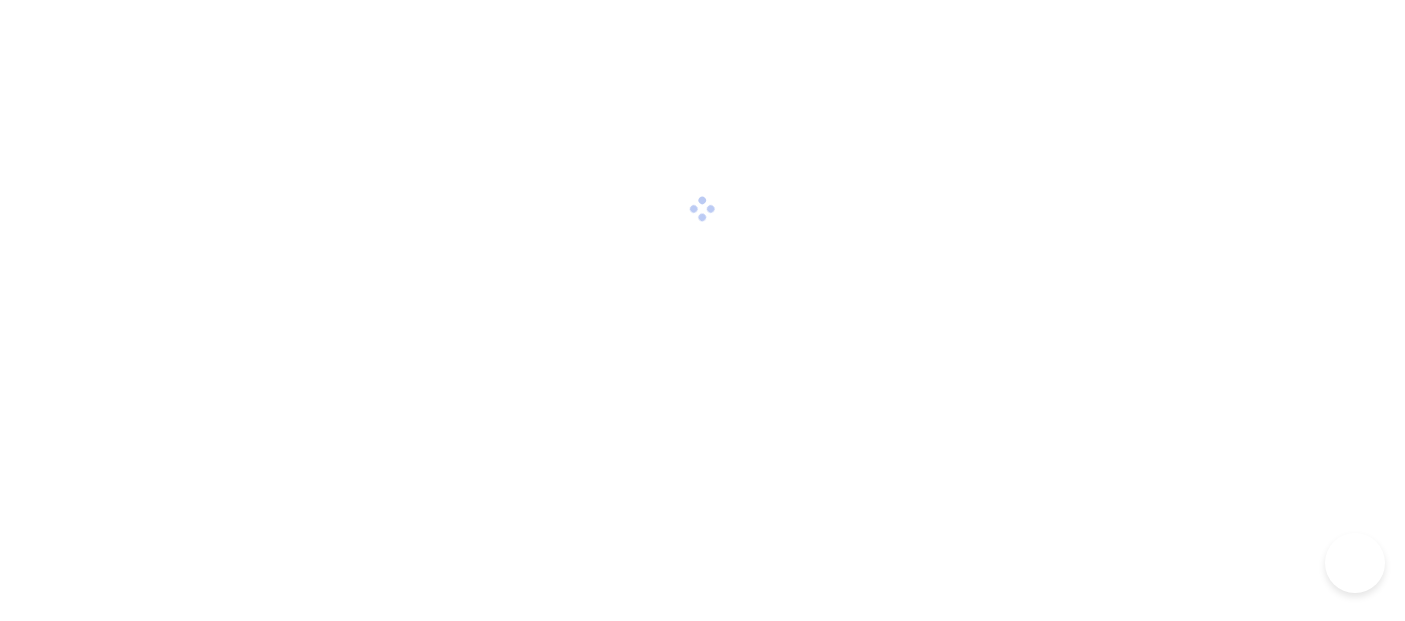 scroll, scrollTop: 0, scrollLeft: 0, axis: both 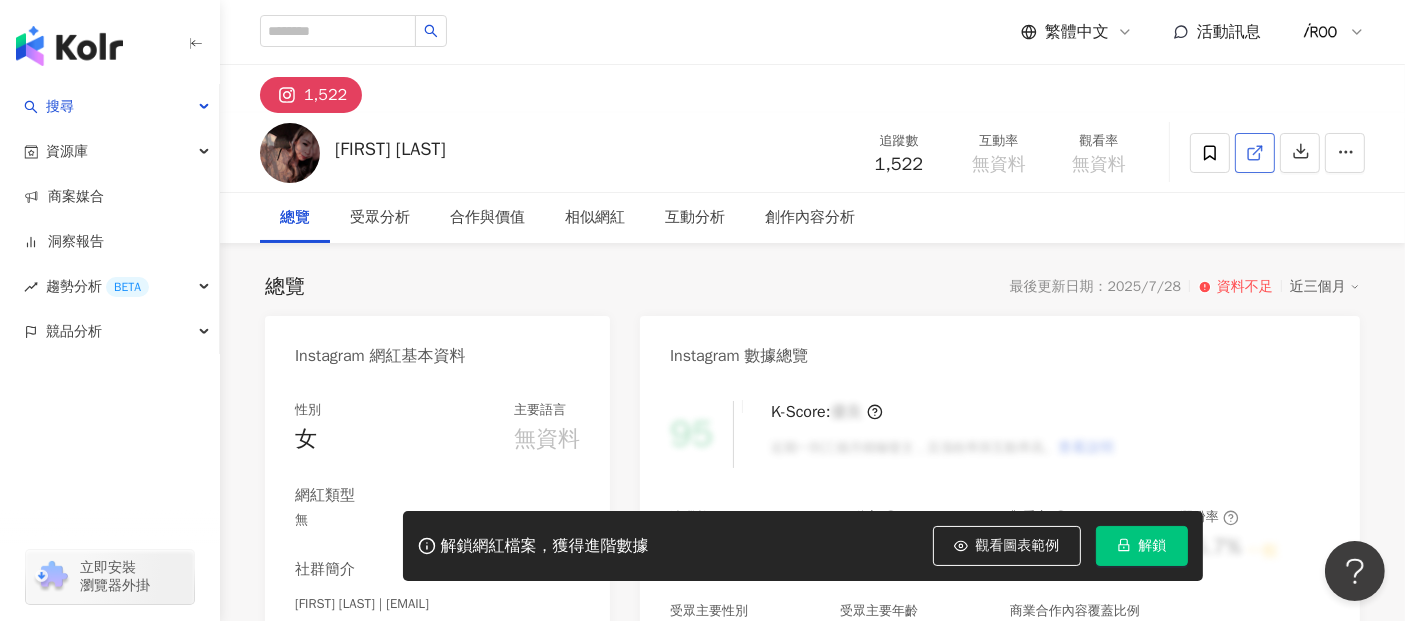 click 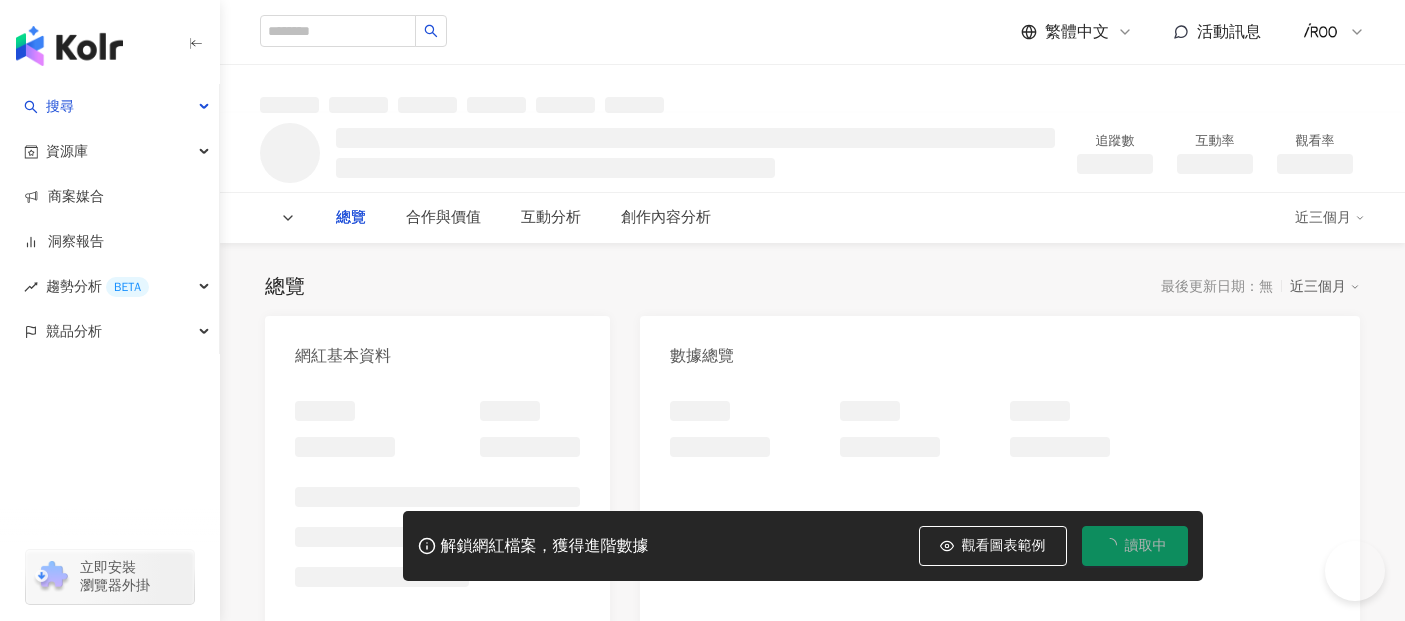 scroll, scrollTop: 0, scrollLeft: 0, axis: both 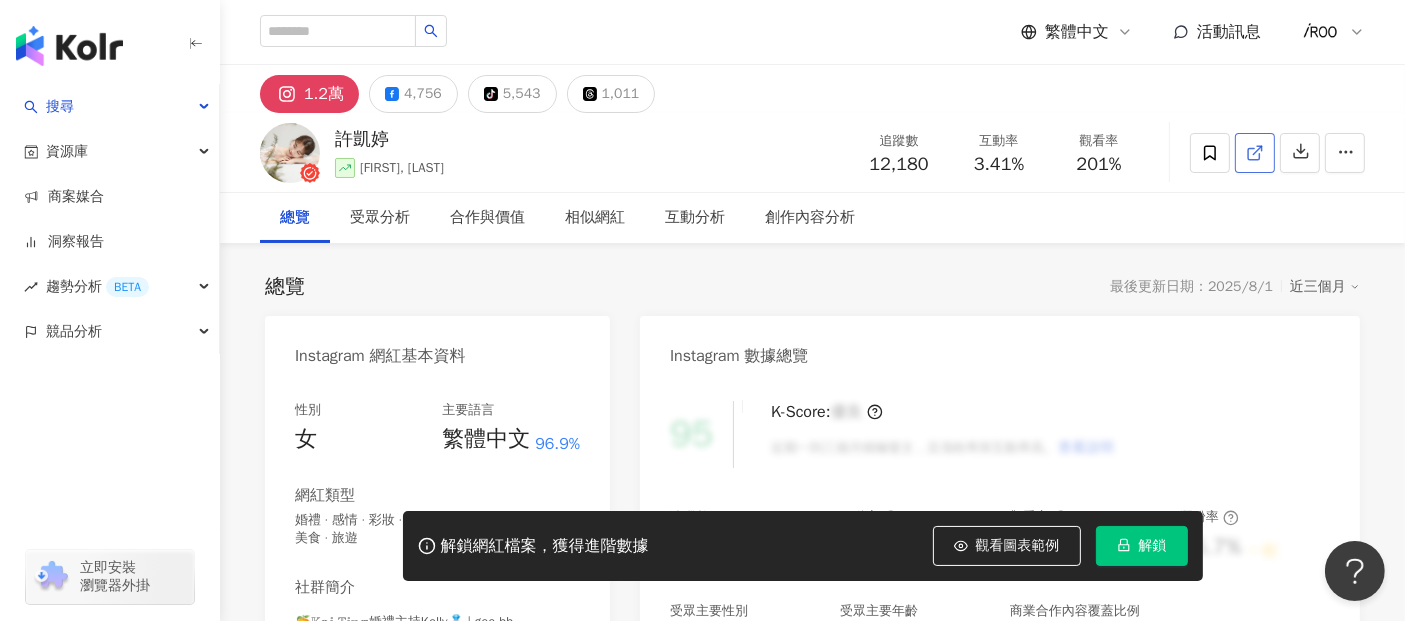 click 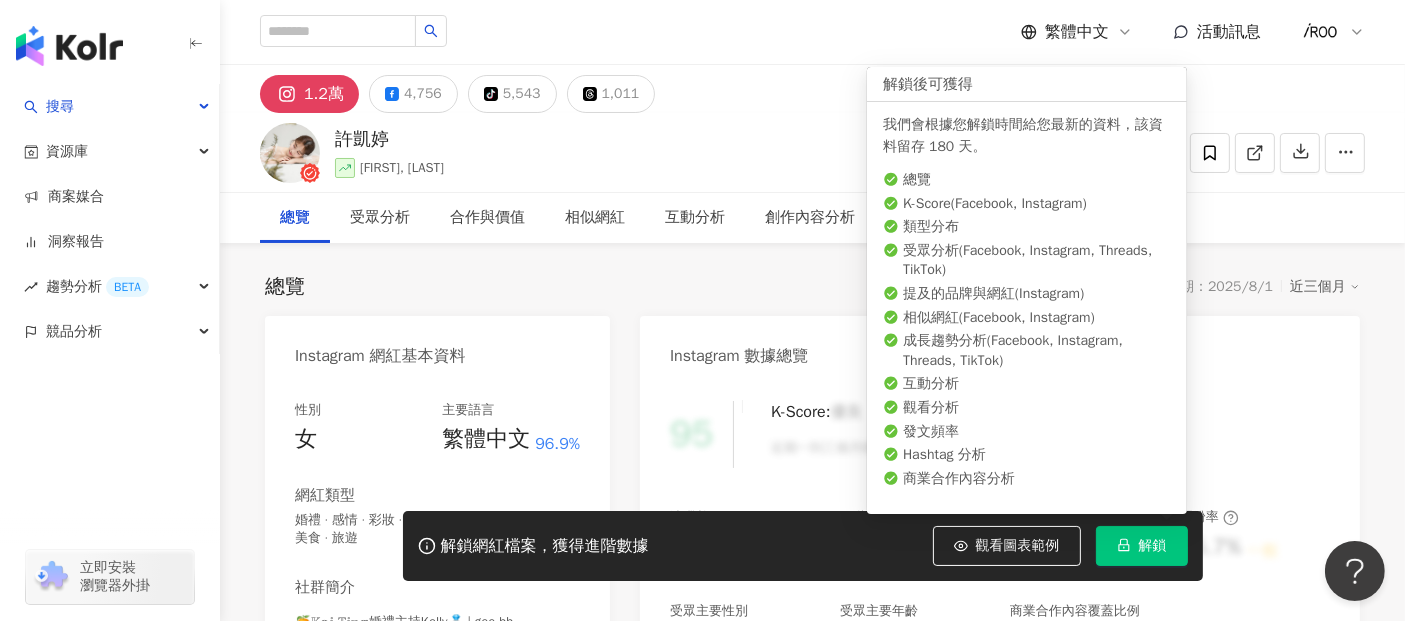click on "解鎖" at bounding box center (1142, 546) 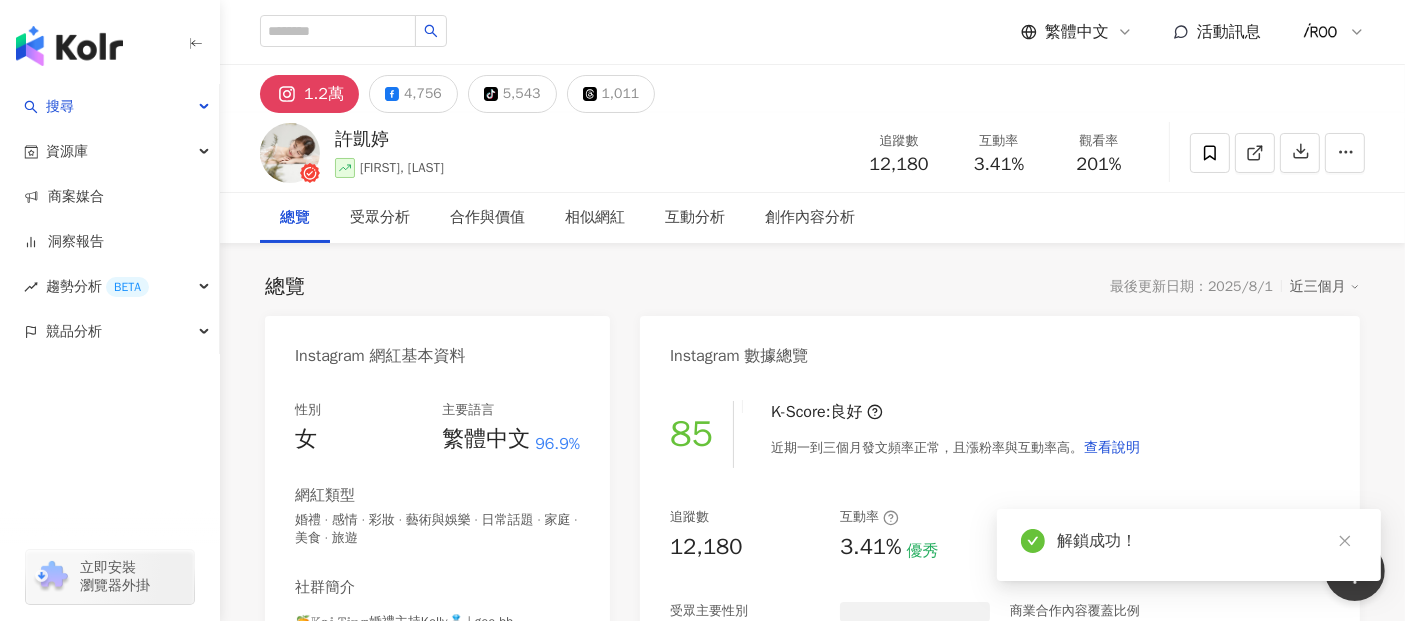 click on "追蹤數 12,180" at bounding box center [899, 152] 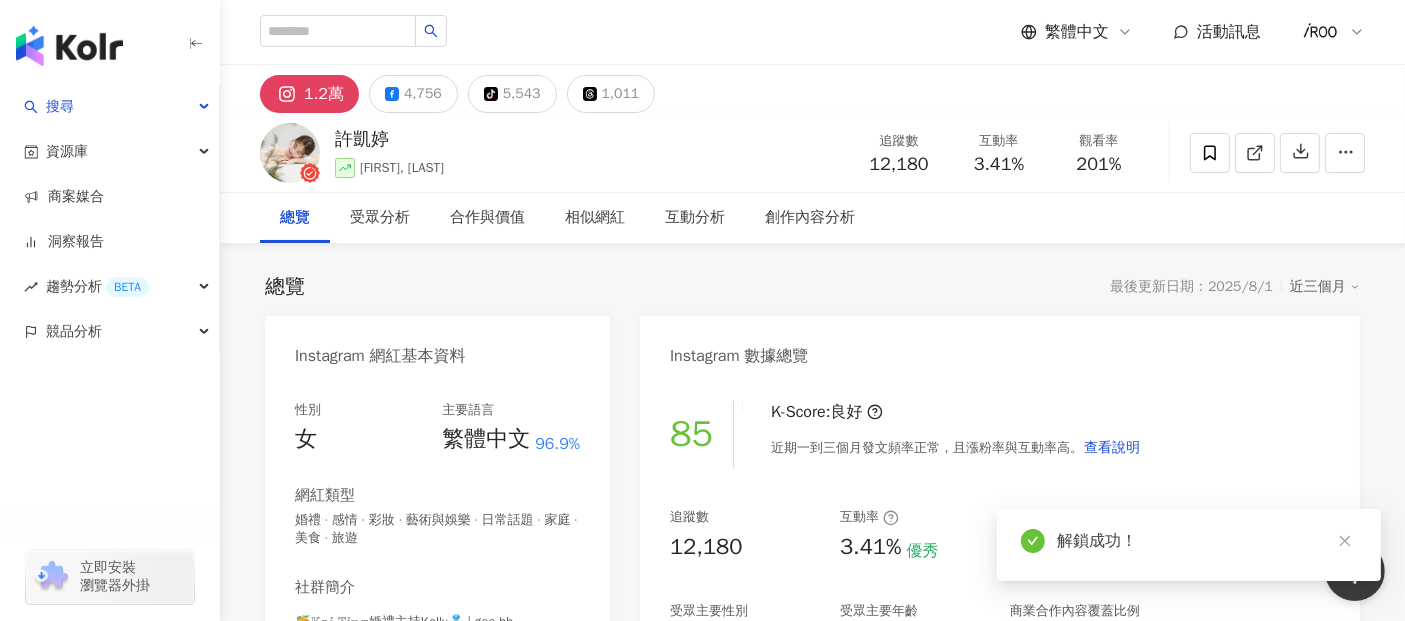 drag, startPoint x: 867, startPoint y: 164, endPoint x: 634, endPoint y: 488, distance: 399.0802 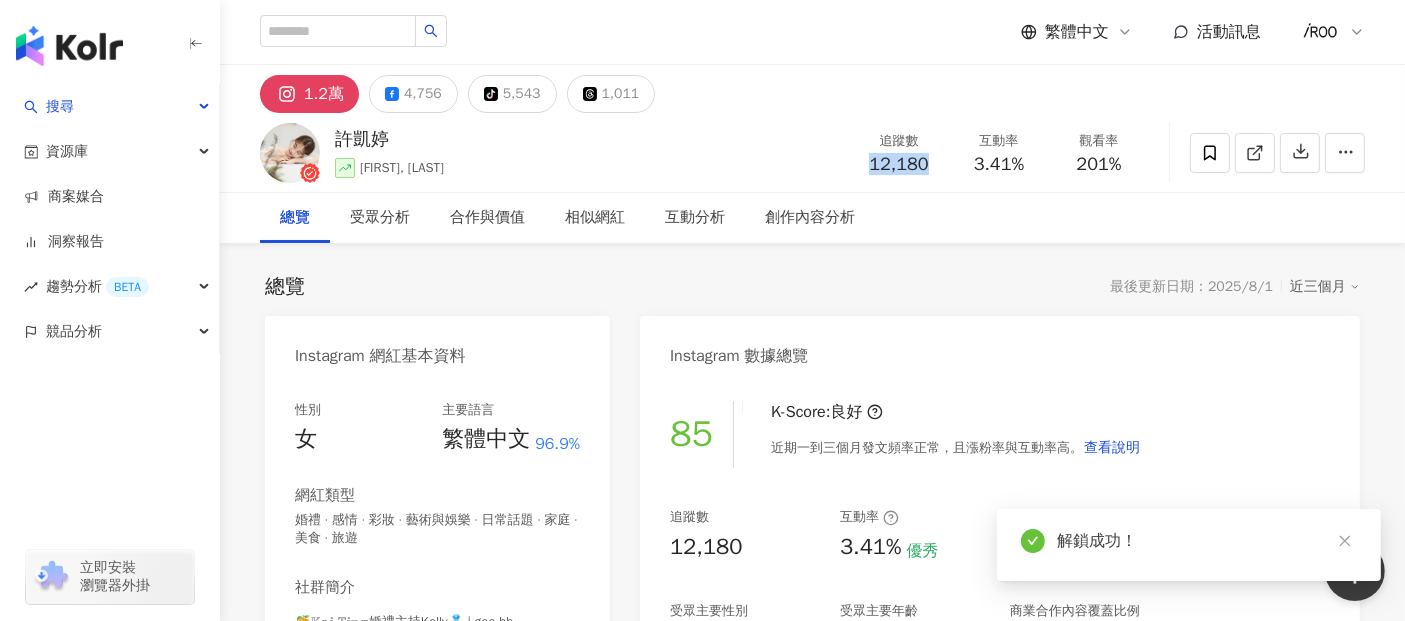 copy on "12,180" 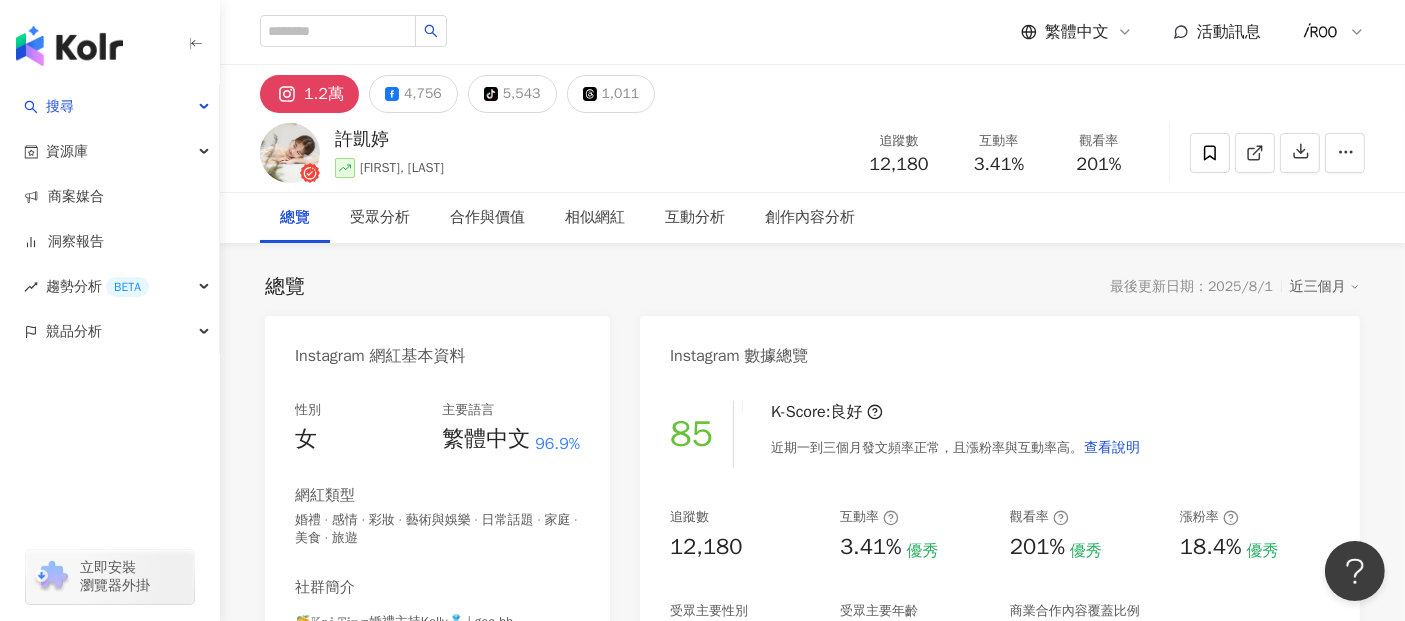 click on "許凱婷 Sally, Kai Ting 追蹤數 12,180 互動率 3.41% 觀看率 201%" at bounding box center (812, 152) 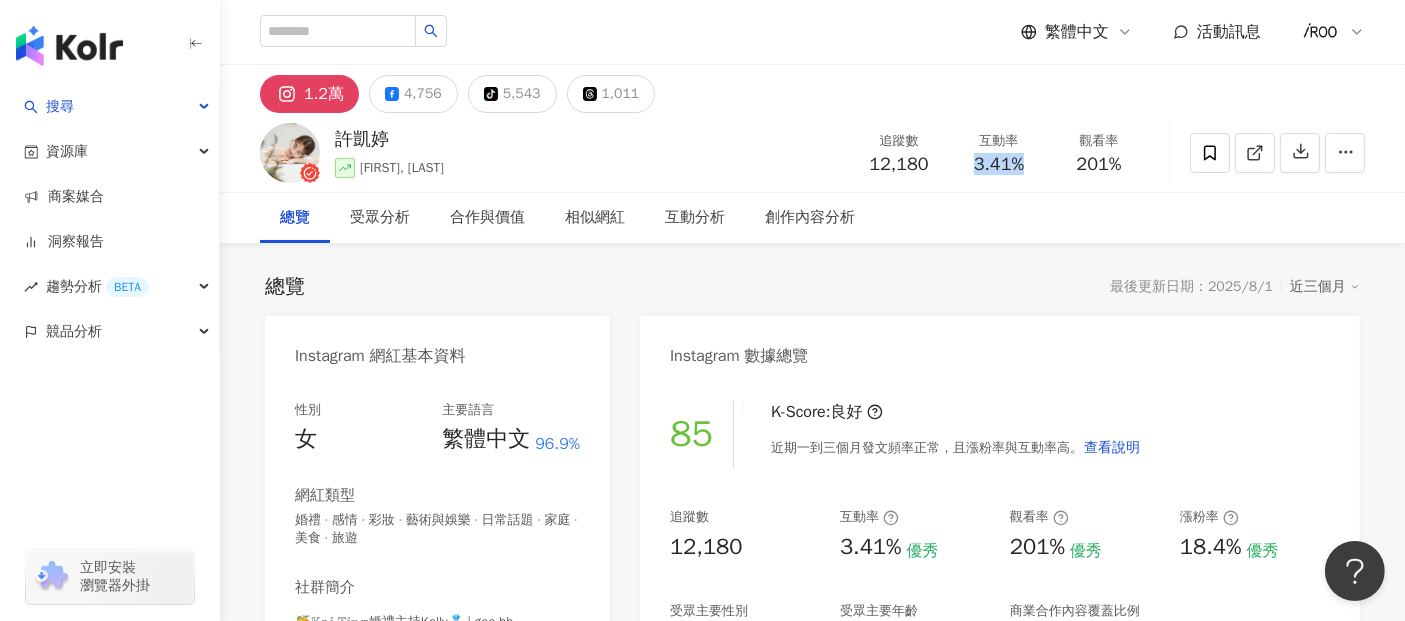 drag, startPoint x: 970, startPoint y: 164, endPoint x: 1031, endPoint y: 166, distance: 61.03278 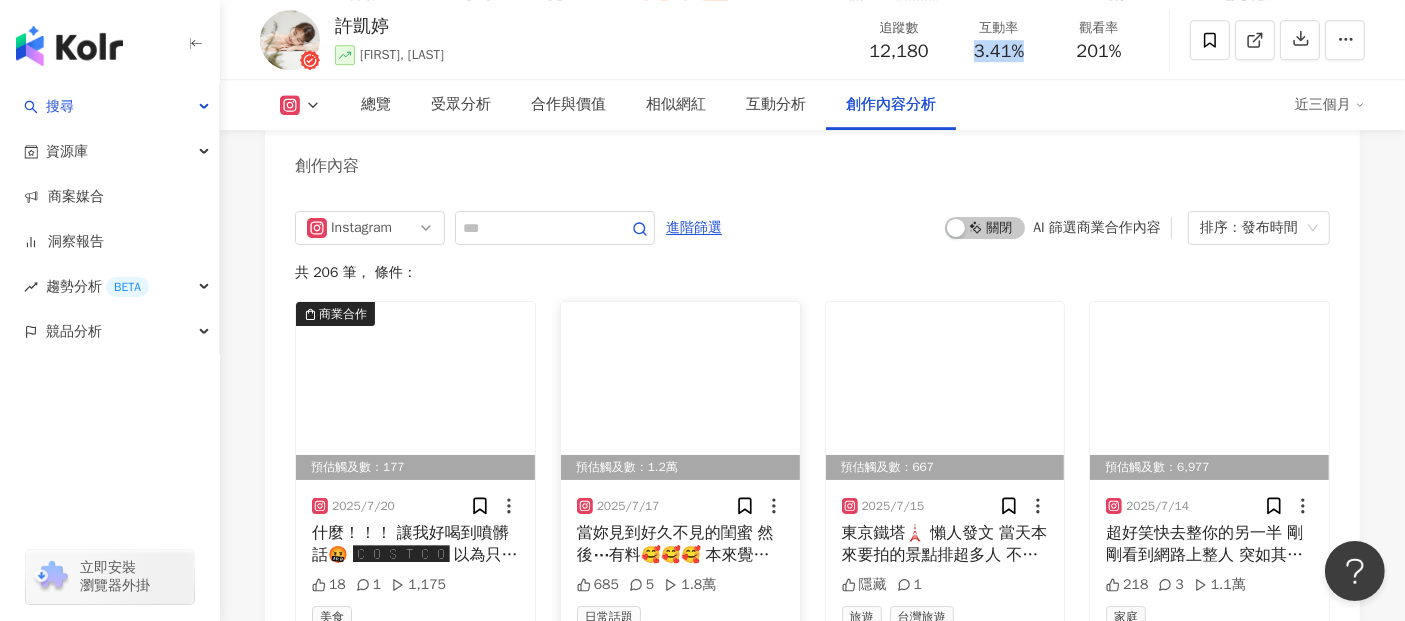 scroll, scrollTop: 6115, scrollLeft: 0, axis: vertical 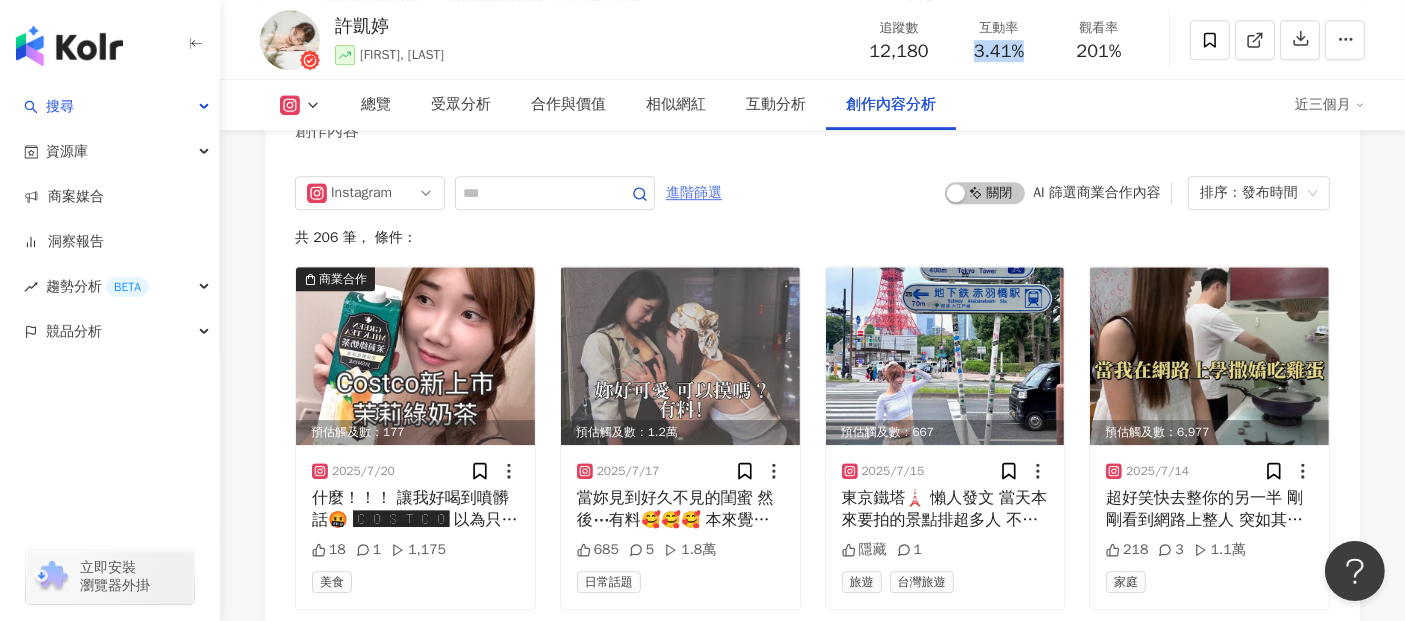 click on "進階篩選" at bounding box center (694, 193) 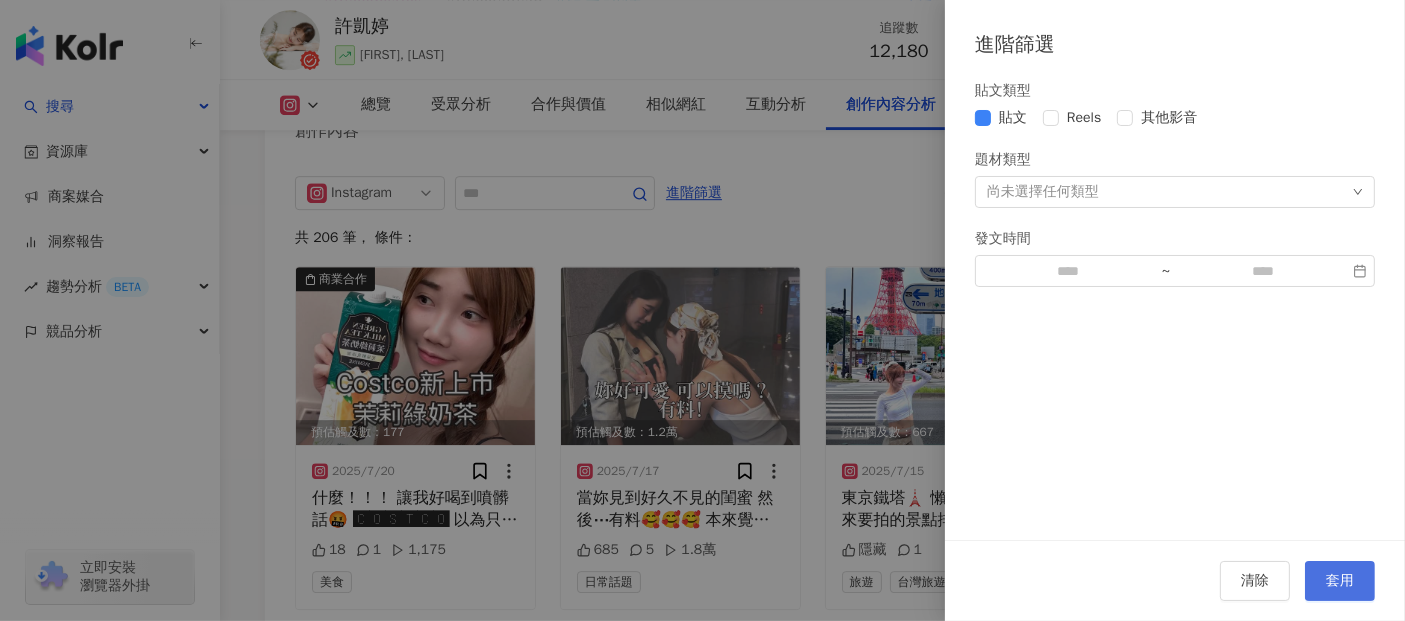 click on "套用" at bounding box center (1340, 581) 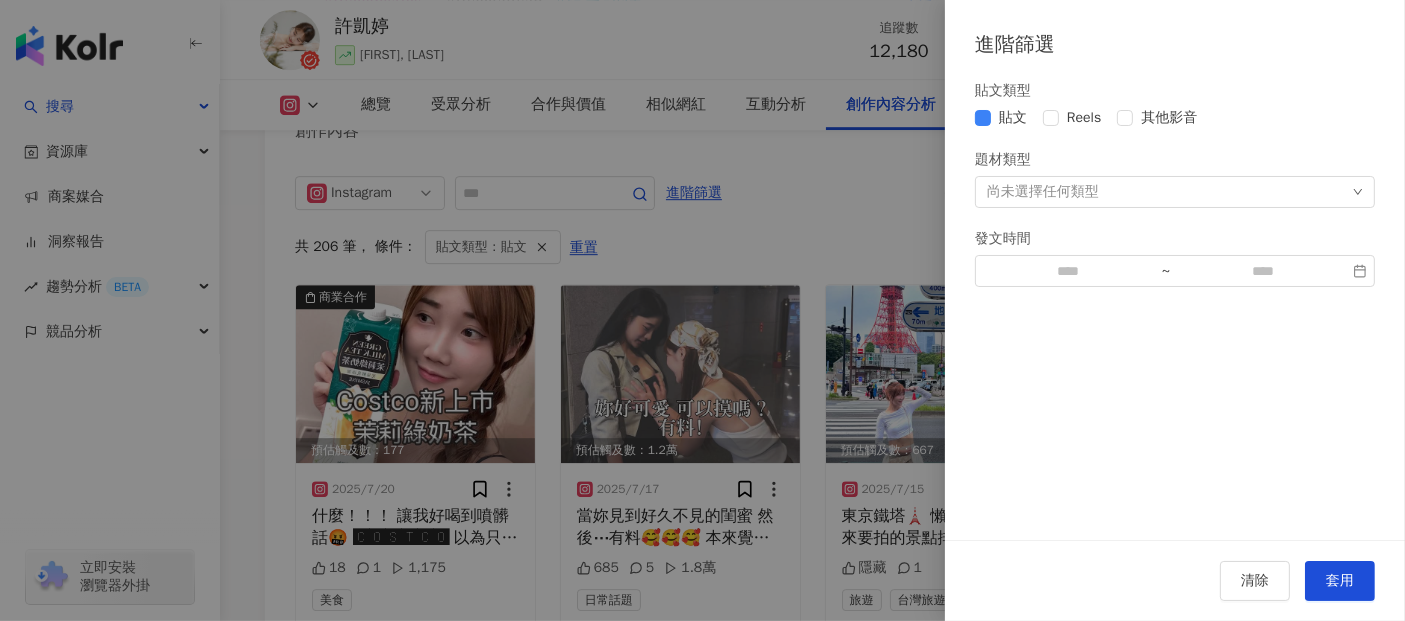scroll, scrollTop: 6111, scrollLeft: 0, axis: vertical 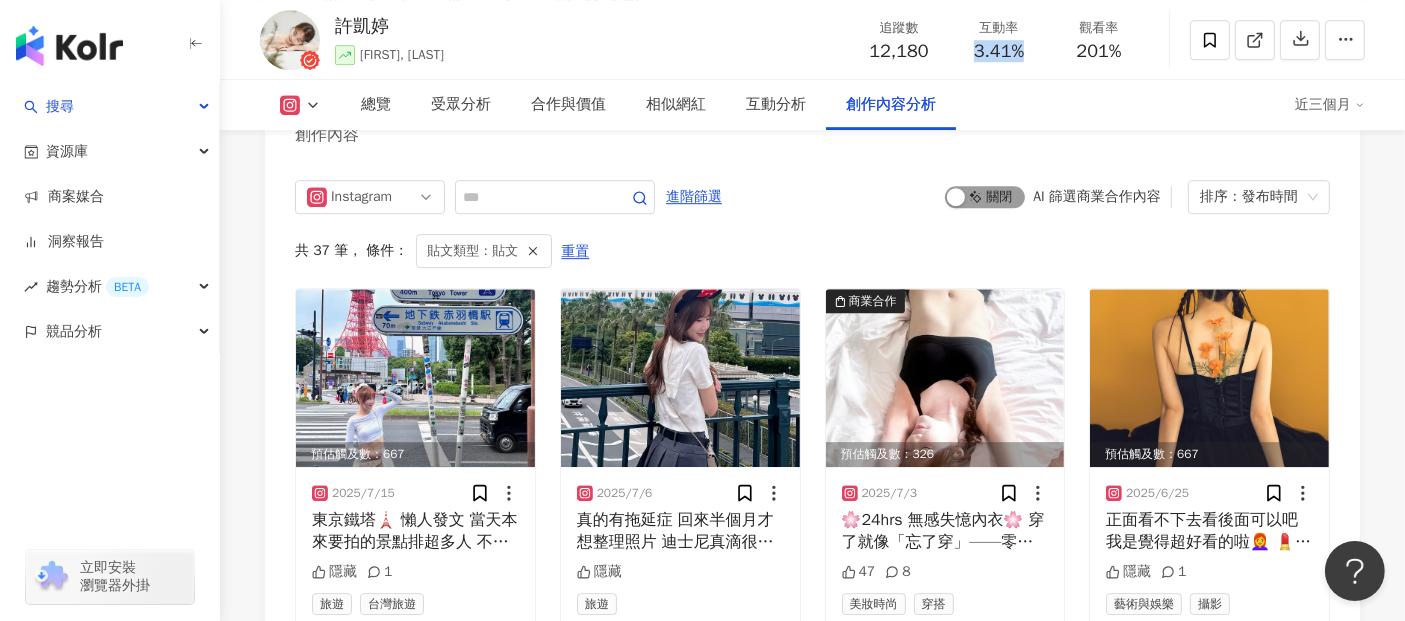 click on "啟動 關閉" at bounding box center (985, 197) 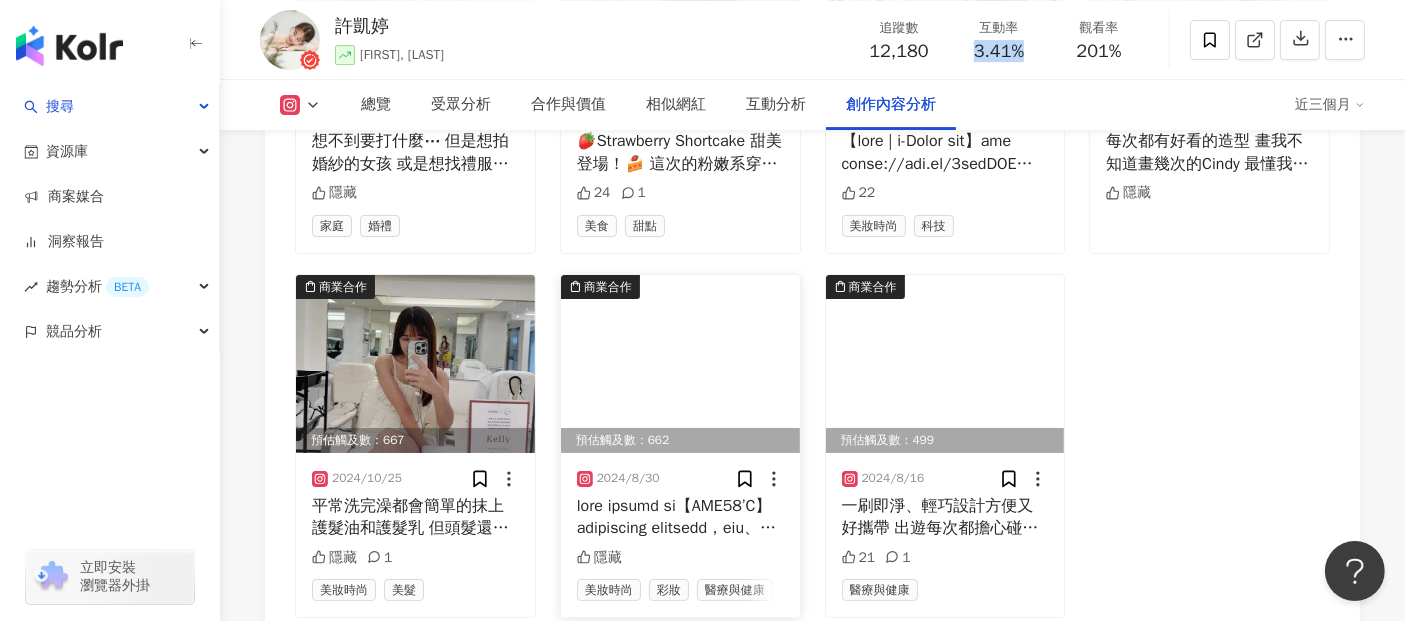 scroll, scrollTop: 6889, scrollLeft: 0, axis: vertical 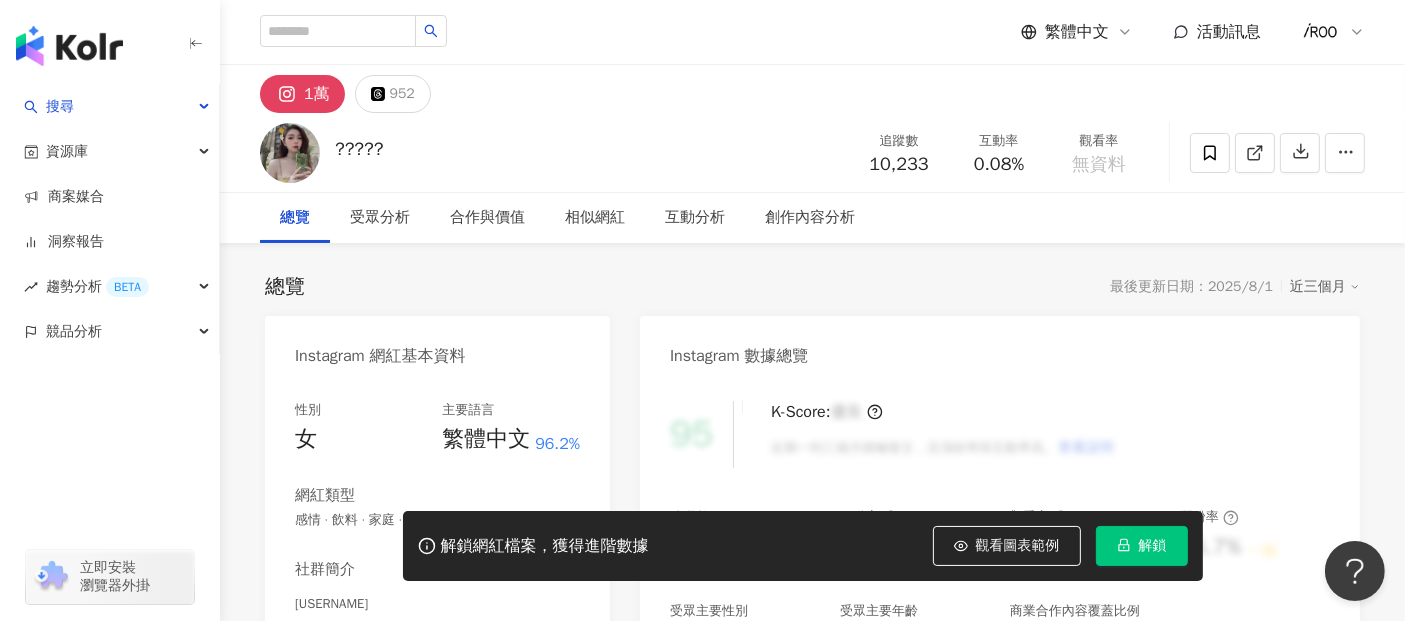 click on "解鎖" at bounding box center (1142, 546) 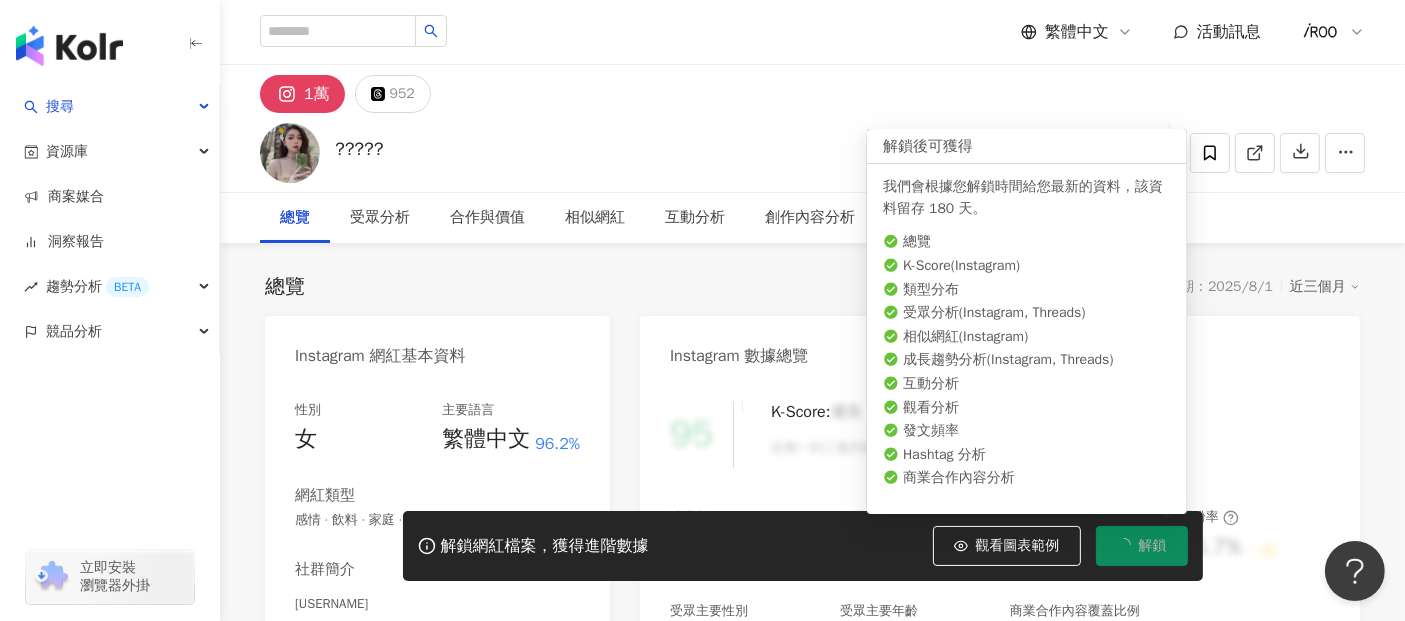 click on "????? 追蹤數 10,233 互動率 0.08% 觀看率 無資料" at bounding box center (812, 152) 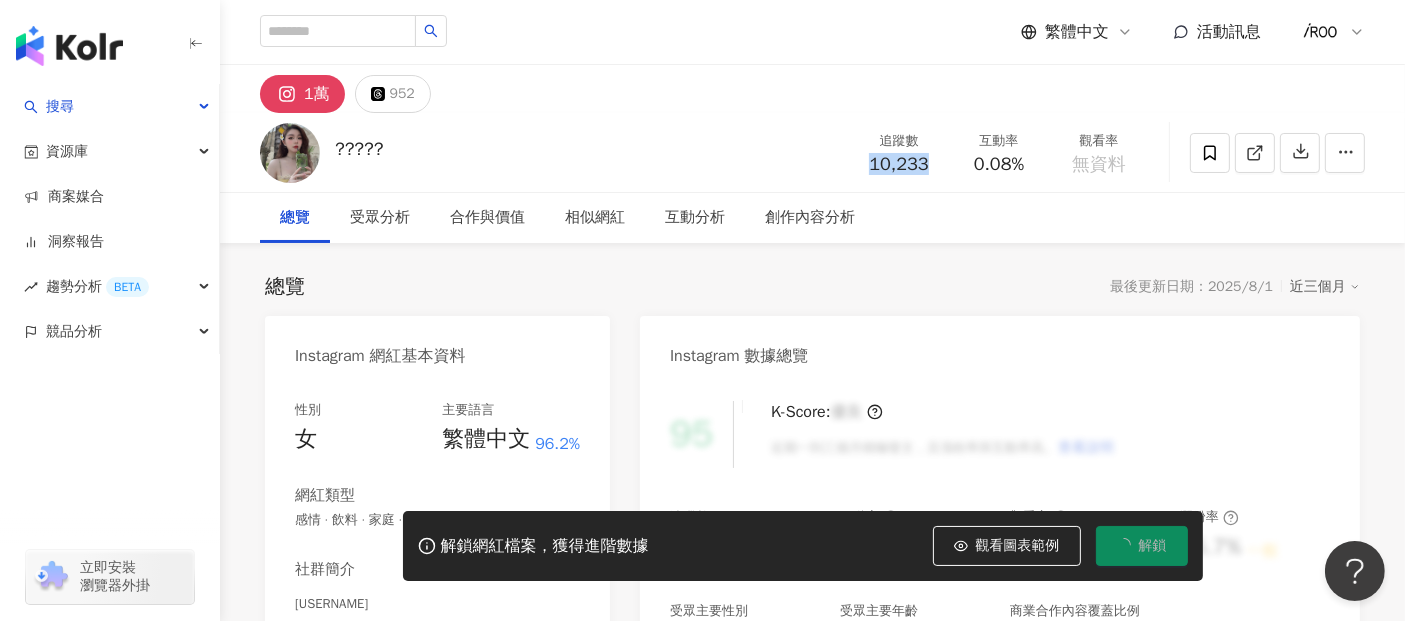 drag, startPoint x: 868, startPoint y: 168, endPoint x: 933, endPoint y: 164, distance: 65.12296 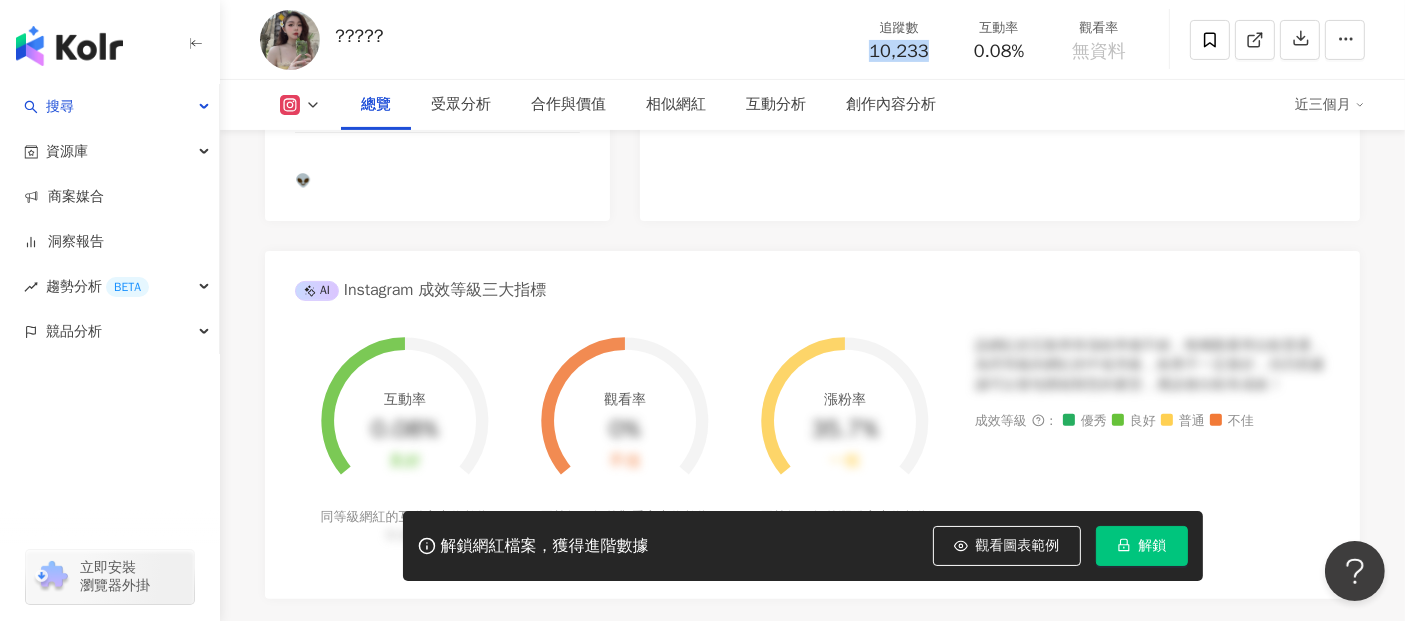 scroll, scrollTop: 333, scrollLeft: 0, axis: vertical 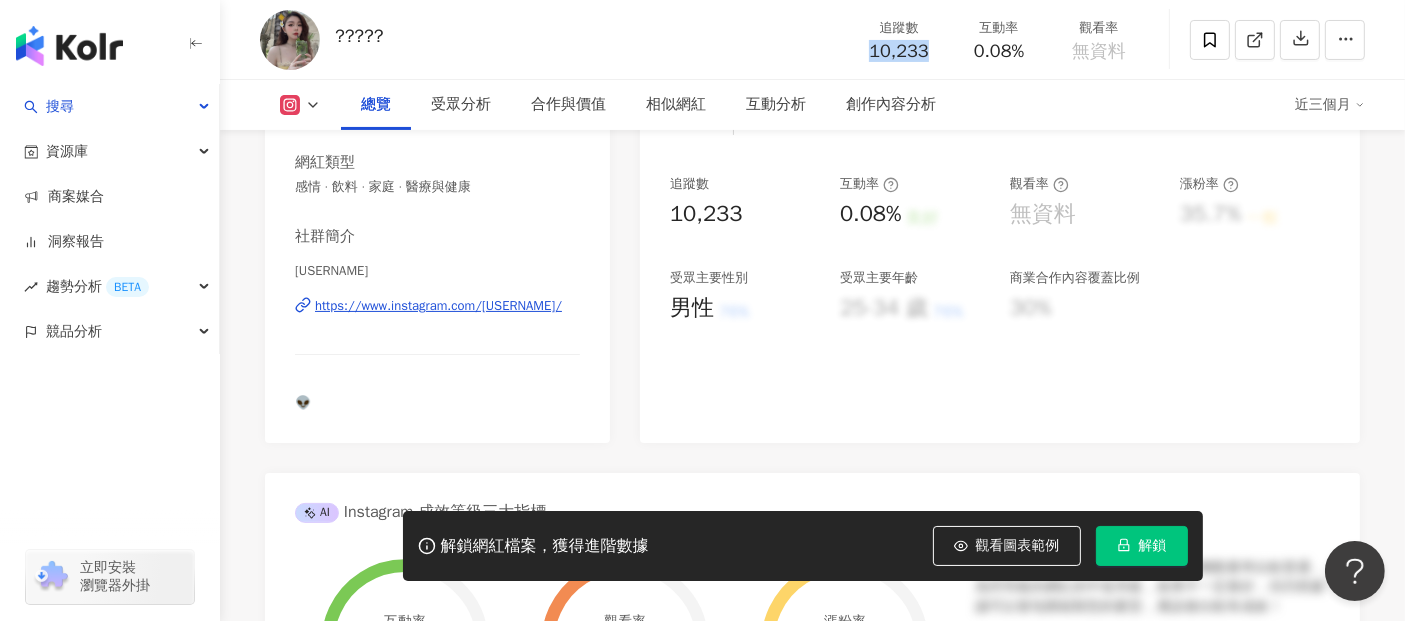 drag, startPoint x: 972, startPoint y: 52, endPoint x: 585, endPoint y: 477, distance: 574.7991 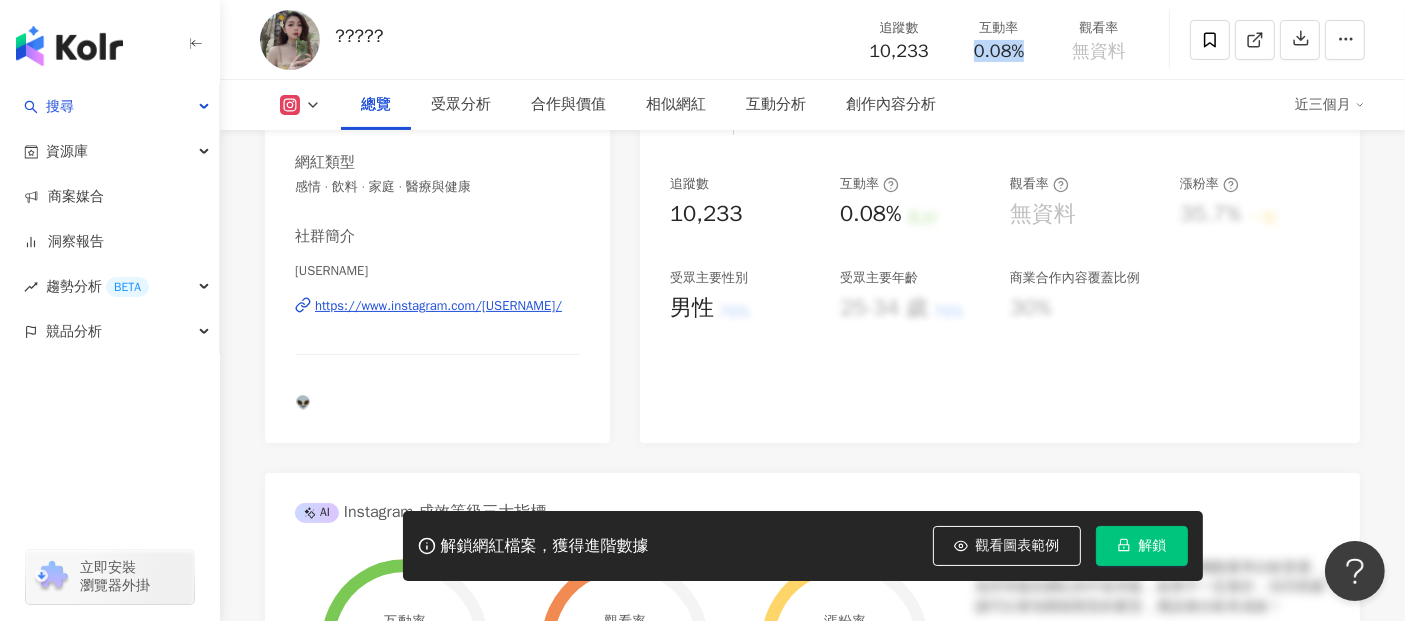 copy on "0.08%" 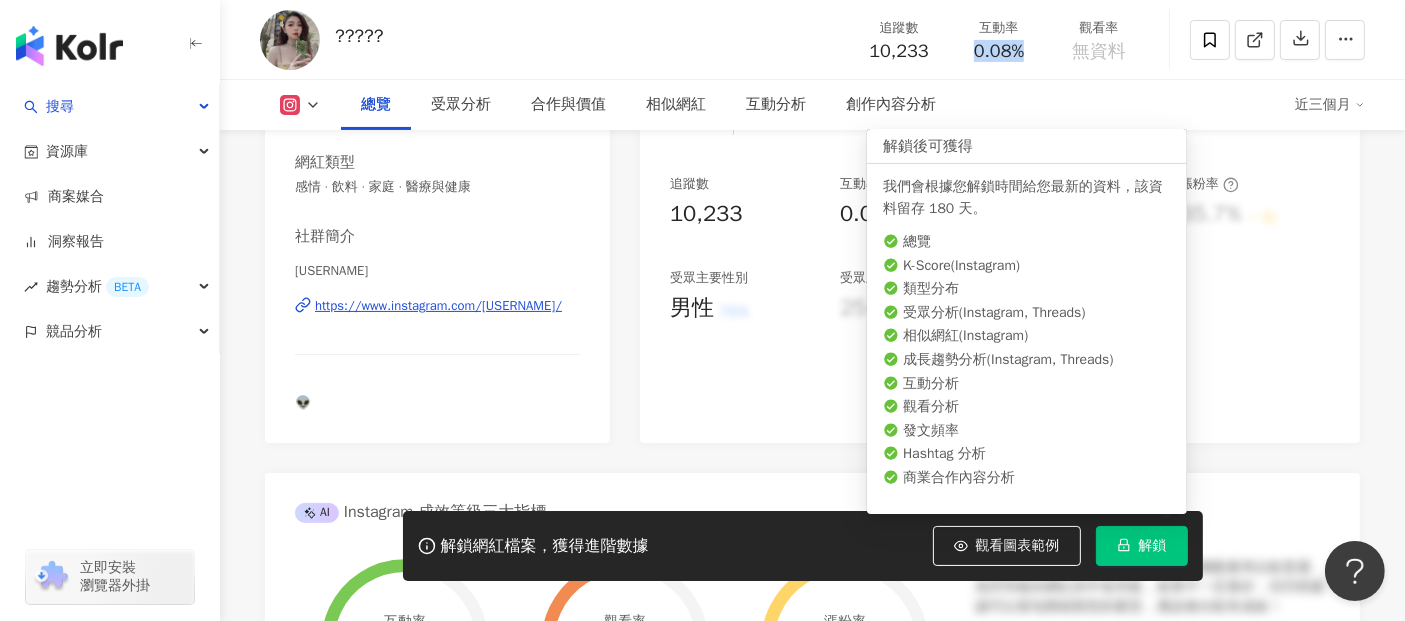 click on "解鎖" at bounding box center (1153, 546) 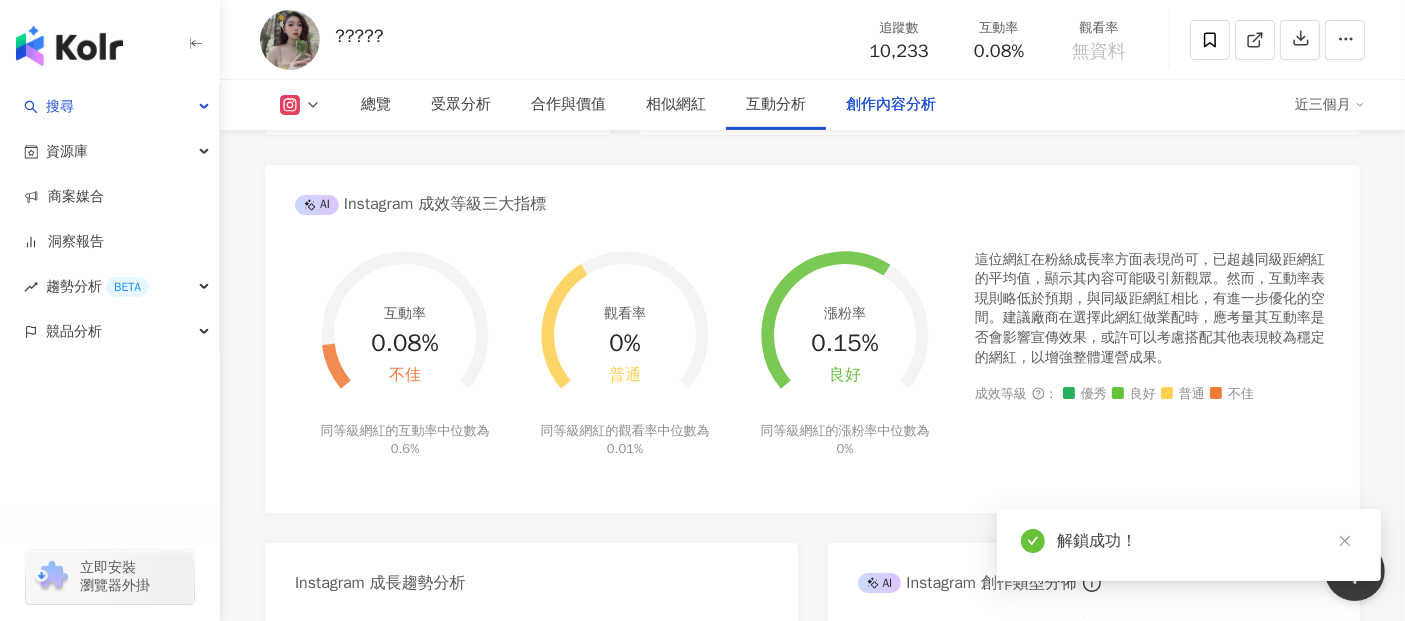 scroll, scrollTop: 6207, scrollLeft: 0, axis: vertical 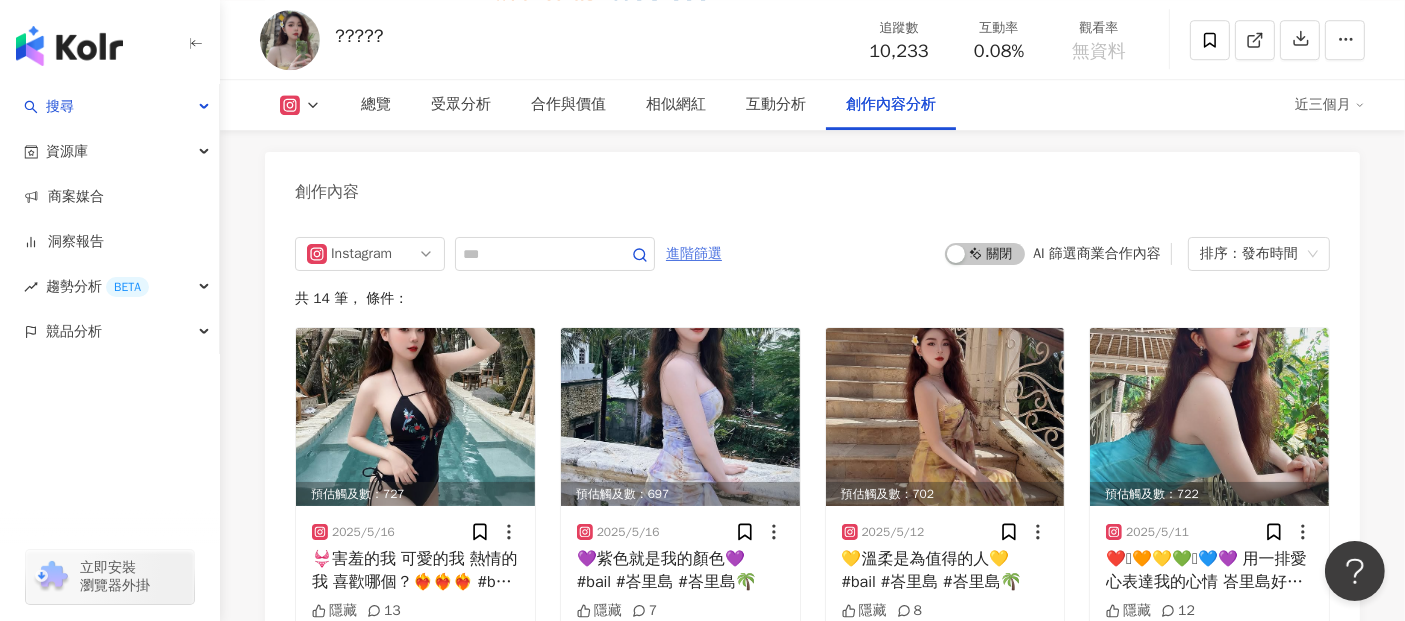 click on "進階篩選" at bounding box center (694, 254) 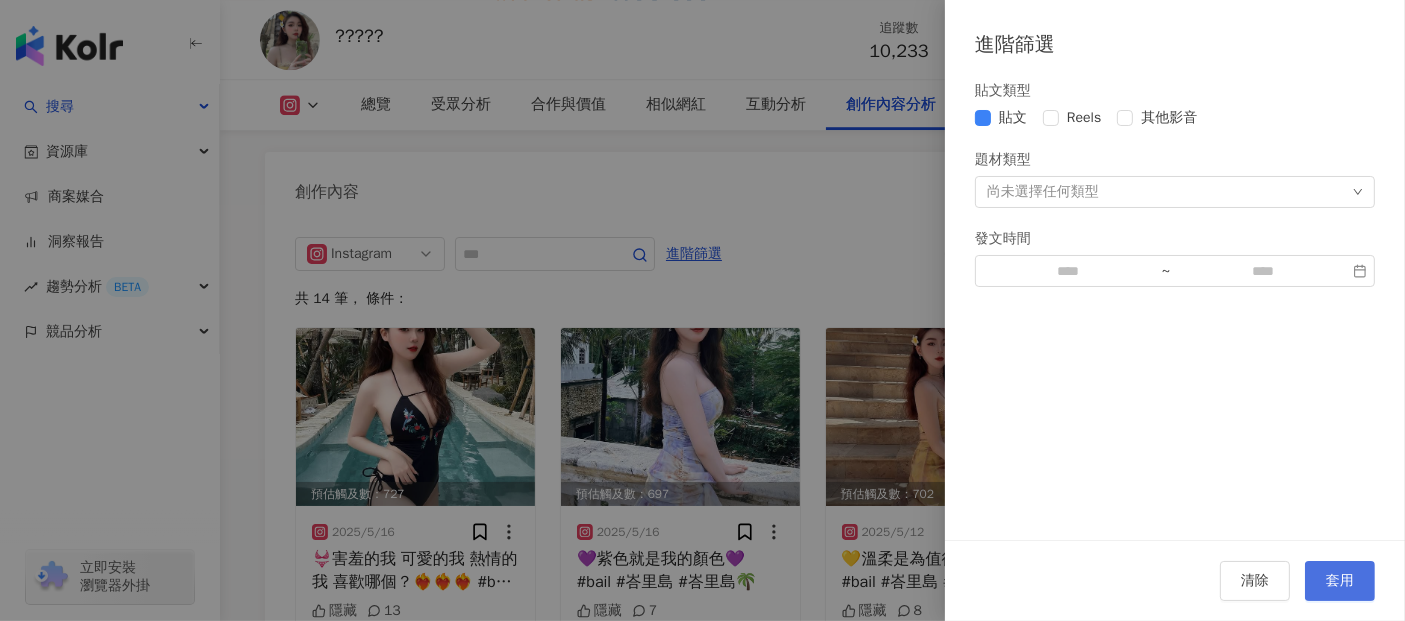 click on "套用" at bounding box center [1340, 581] 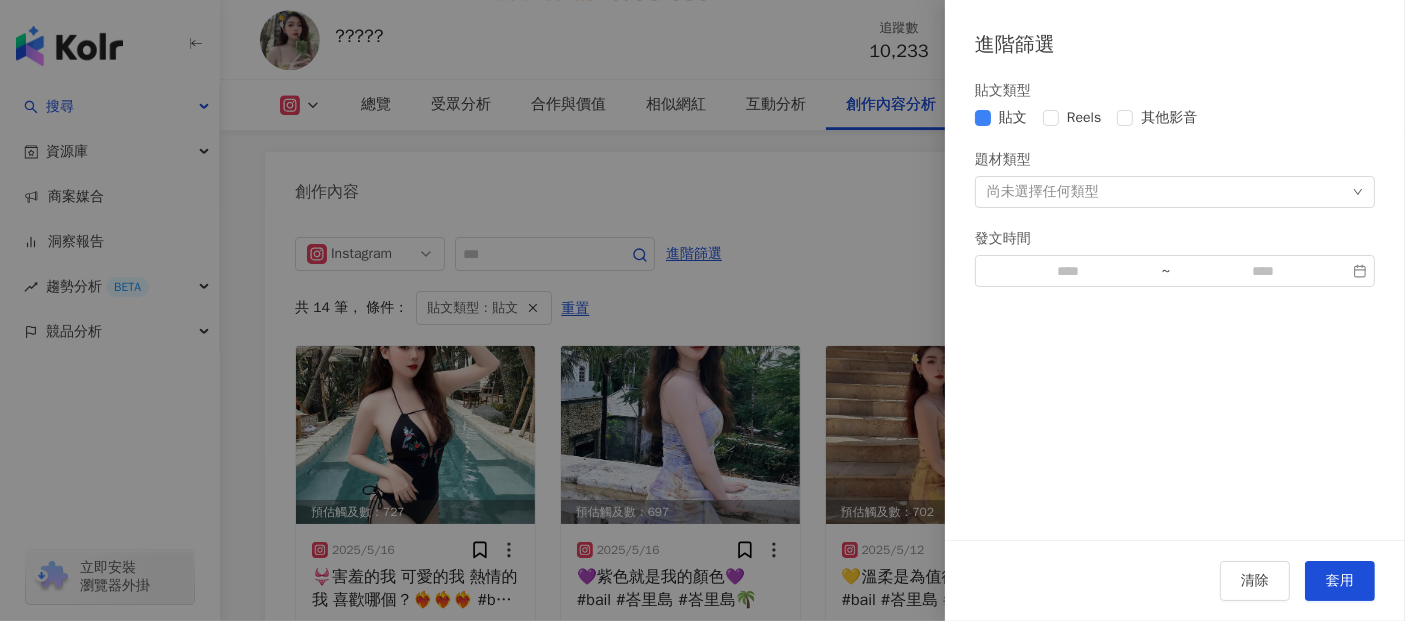 scroll, scrollTop: 5814, scrollLeft: 0, axis: vertical 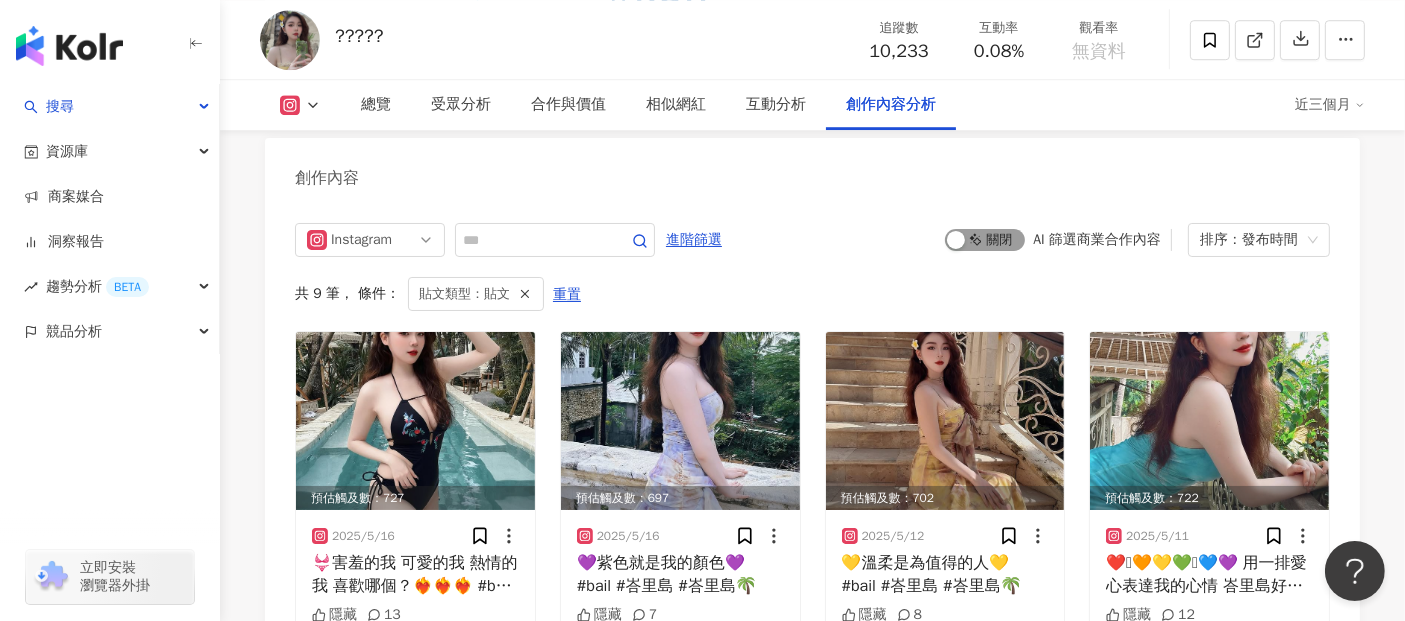 click on "啟動 關閉" at bounding box center (985, 240) 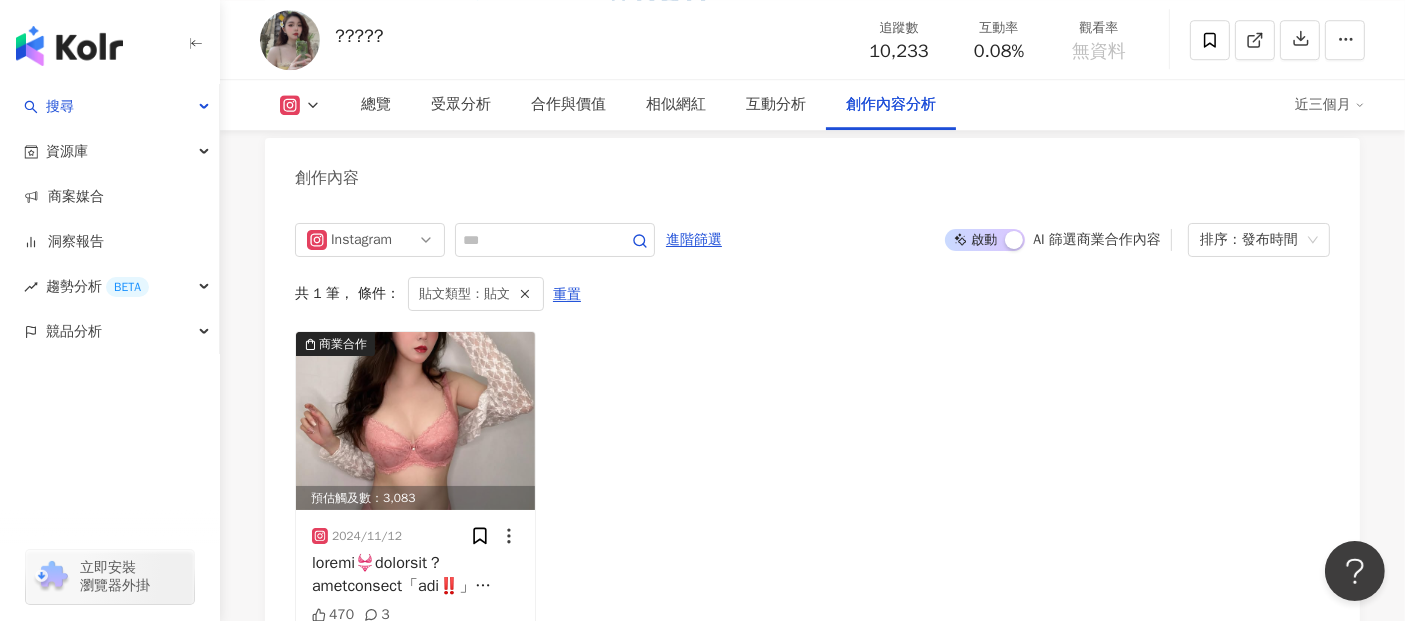 scroll, scrollTop: 5925, scrollLeft: 0, axis: vertical 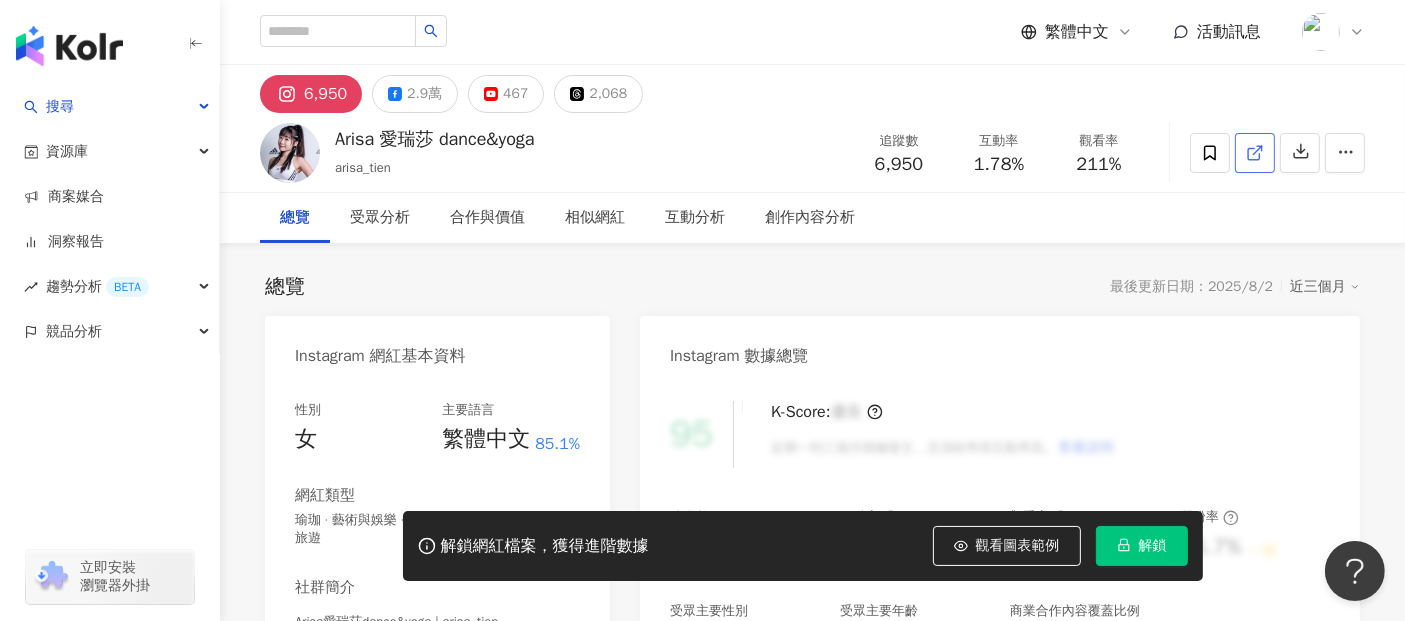 click at bounding box center (1255, 153) 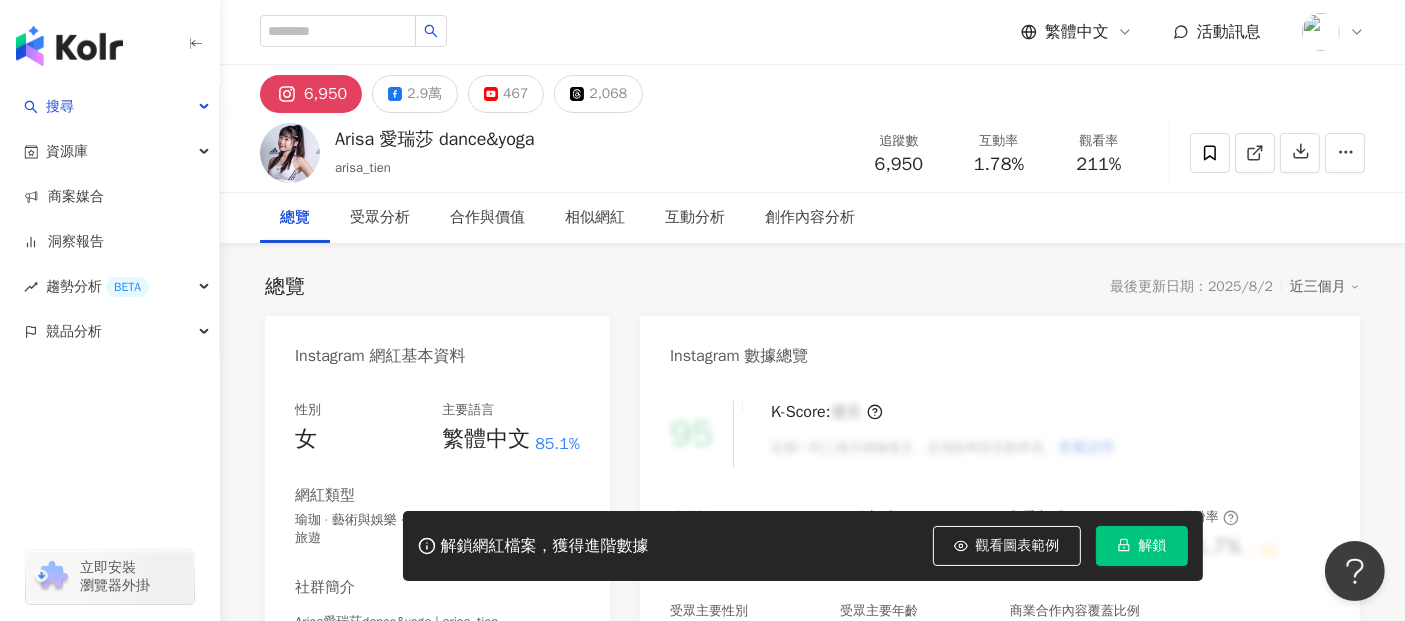 click on "總覽 最後更新日期：2025/8/2 近三個月 Instagram 網紅基本資料 性別   女 主要語言   繁體中文 85.1% 網紅類型 瑜珈 · 藝術與娛樂 · 日常話題 · 教育與學習 · 運動 · 旅遊 社群簡介 Arisa愛瑞莎dance&yoga | arisa_tien https://www.instagram.com/arisa_tien/ 📍 @adidas_tw 品牌大使
📍文化大學講師
📍2021 TY star網紅
📍海洋大使女子組第二名
品牌與活動帶動歡迎私訊💌 看更多 Instagram 數據總覽 95 K-Score :   優良 近期一到三個月積極發文，且漲粉率與互動率高。 查看說明 追蹤數   6,950 互動率   1.78% 良好 觀看率   211% 不佳 漲粉率   35.7% 一般 受眾主要性別   男性 76% 受眾主要年齡   25-34 歲 76% 商業合作內容覆蓋比例   30% AI Instagram 成效等級三大指標 互動率 1.78% 良好 同等級網紅的互動率中位數為  0.19% 觀看率 211% 不佳 同等級網紅的觀看率中位數為  35.5% 漲粉率 35.7% 一般 0.8% 成效等級 ： 優秀 良好" at bounding box center (812, 1054) 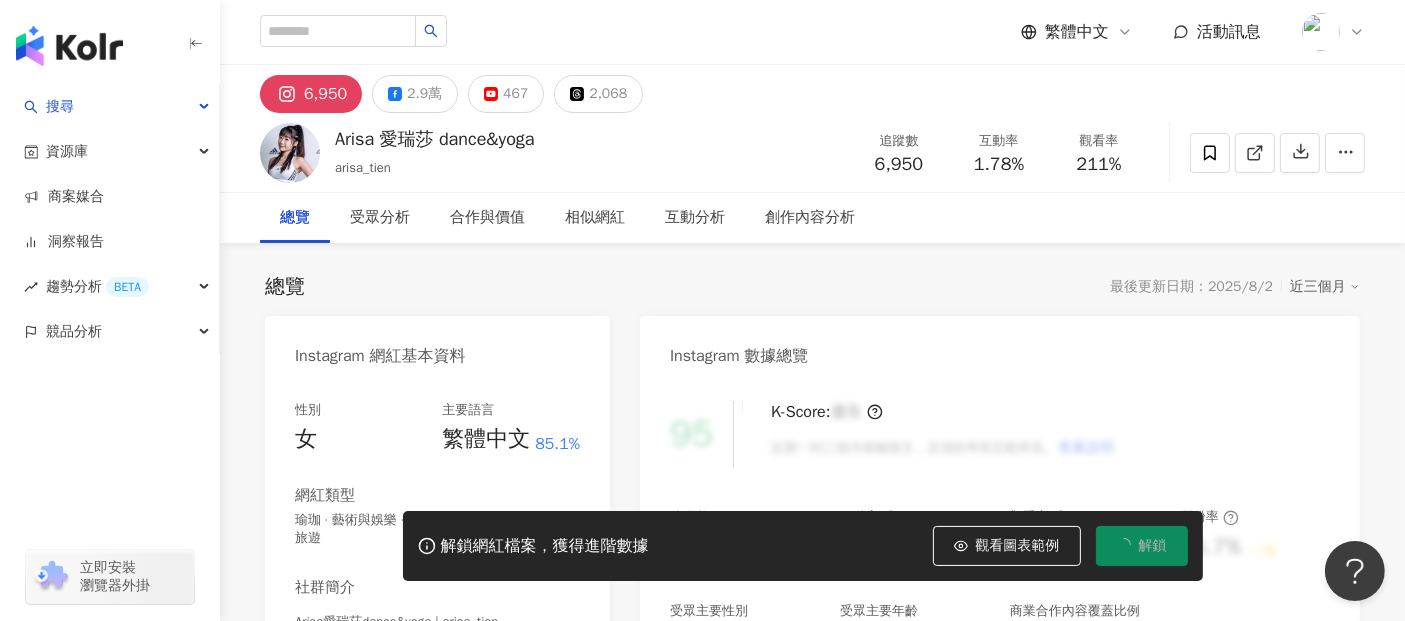 click on "Arisa 愛瑞莎 dance&yoga arisa_tien 追蹤數 6,950 互動率 1.78% 觀看率 211%" at bounding box center (812, 152) 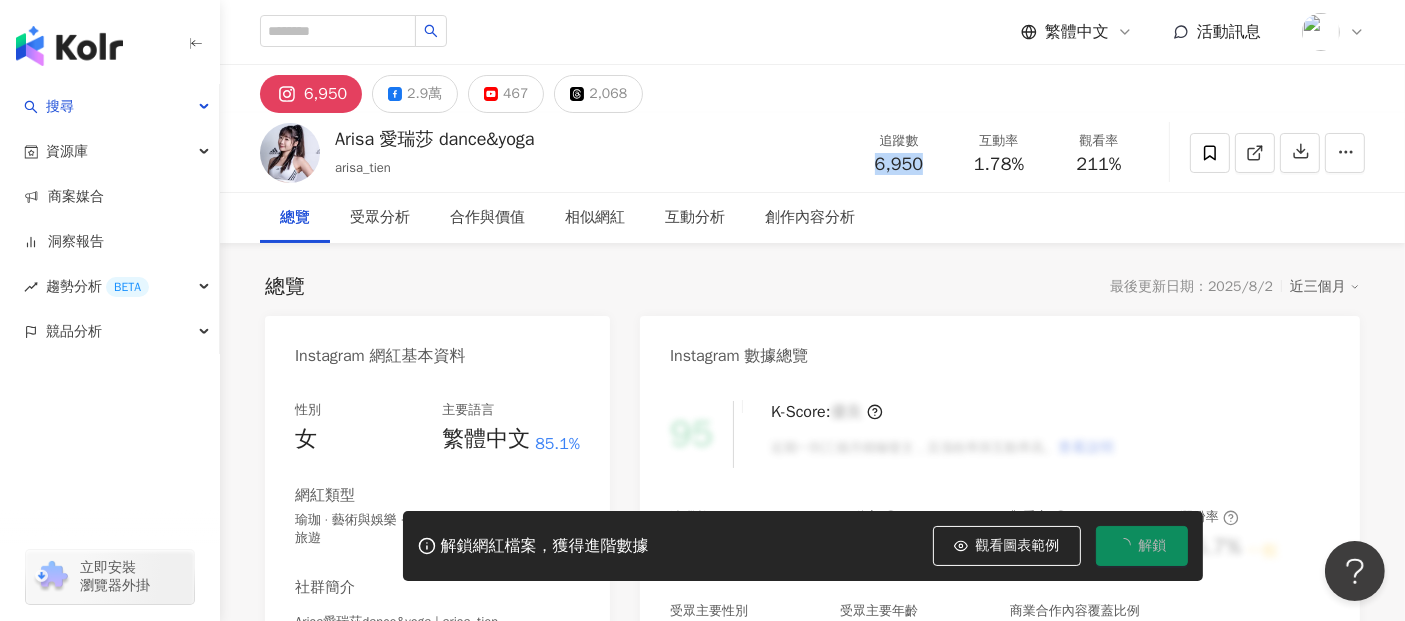 drag, startPoint x: 874, startPoint y: 167, endPoint x: 922, endPoint y: 167, distance: 48 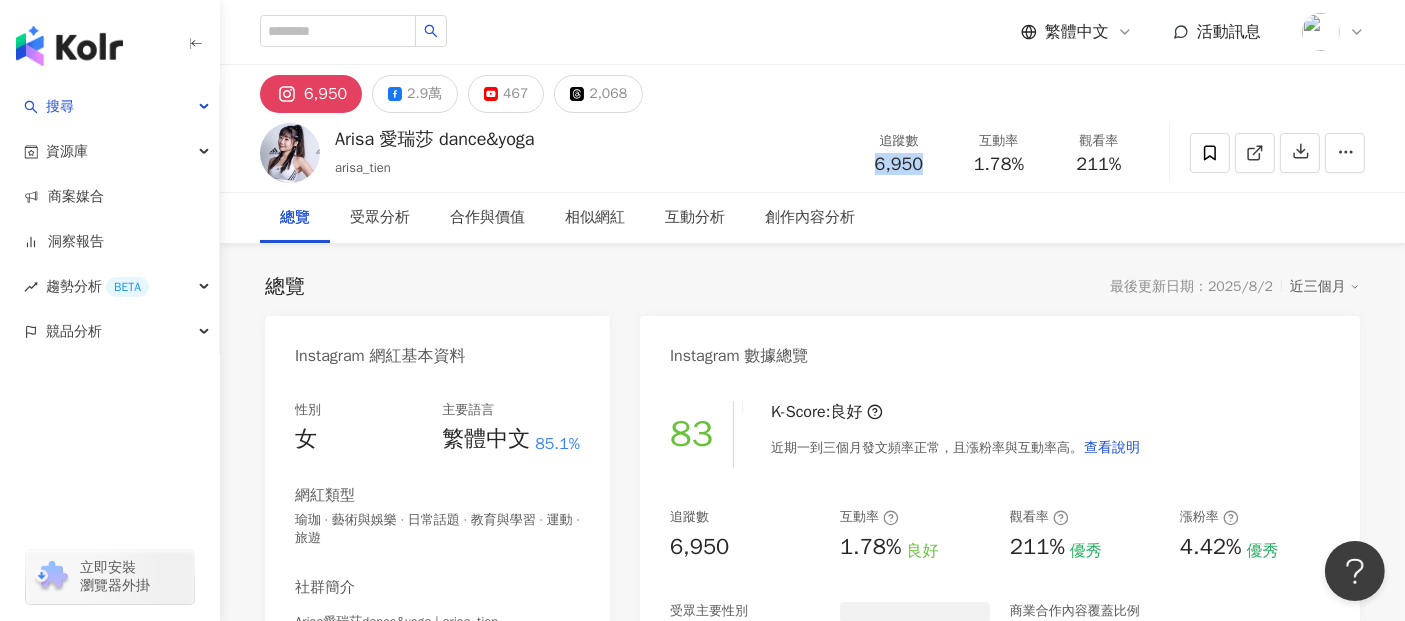click on "1.78%" at bounding box center (999, 165) 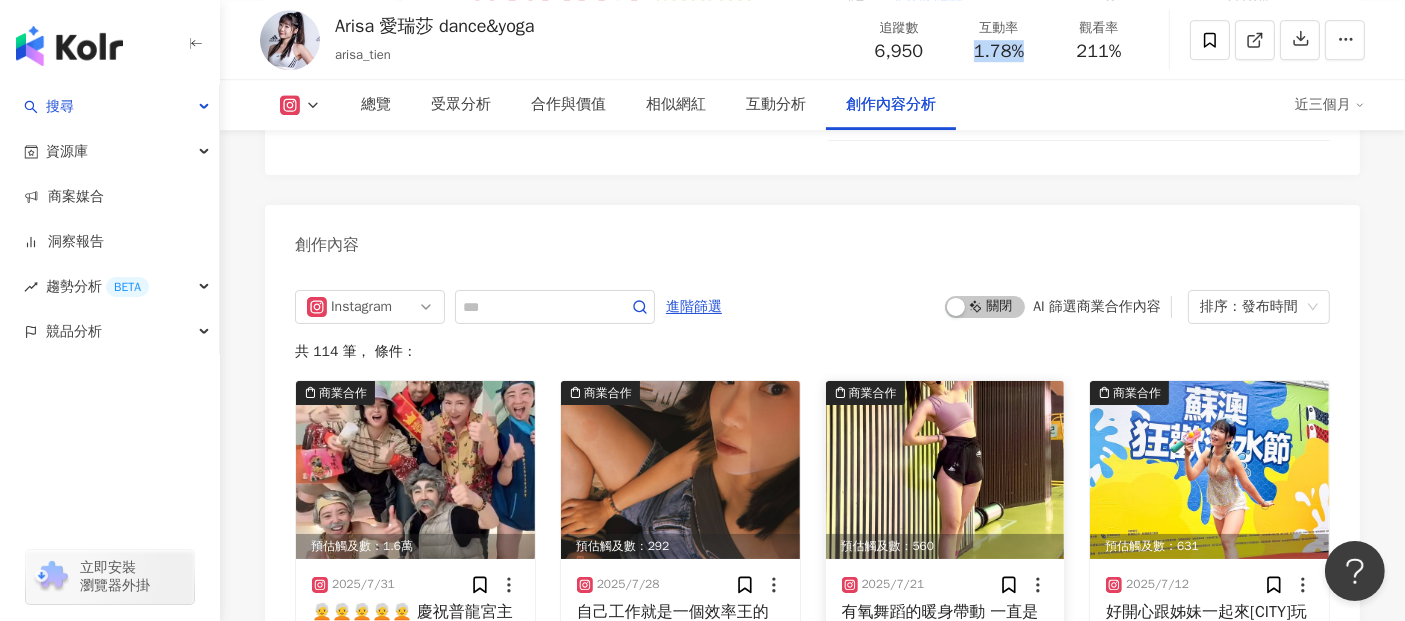scroll, scrollTop: 6076, scrollLeft: 0, axis: vertical 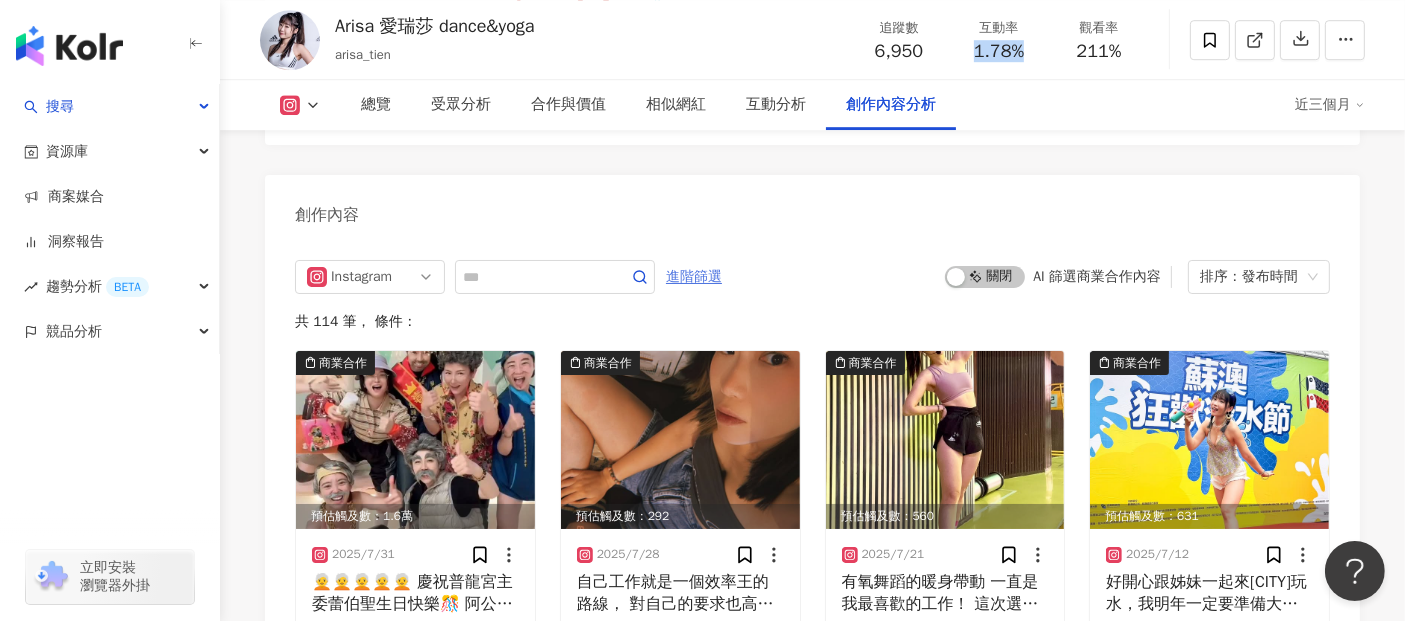 click on "進階篩選" at bounding box center (694, 277) 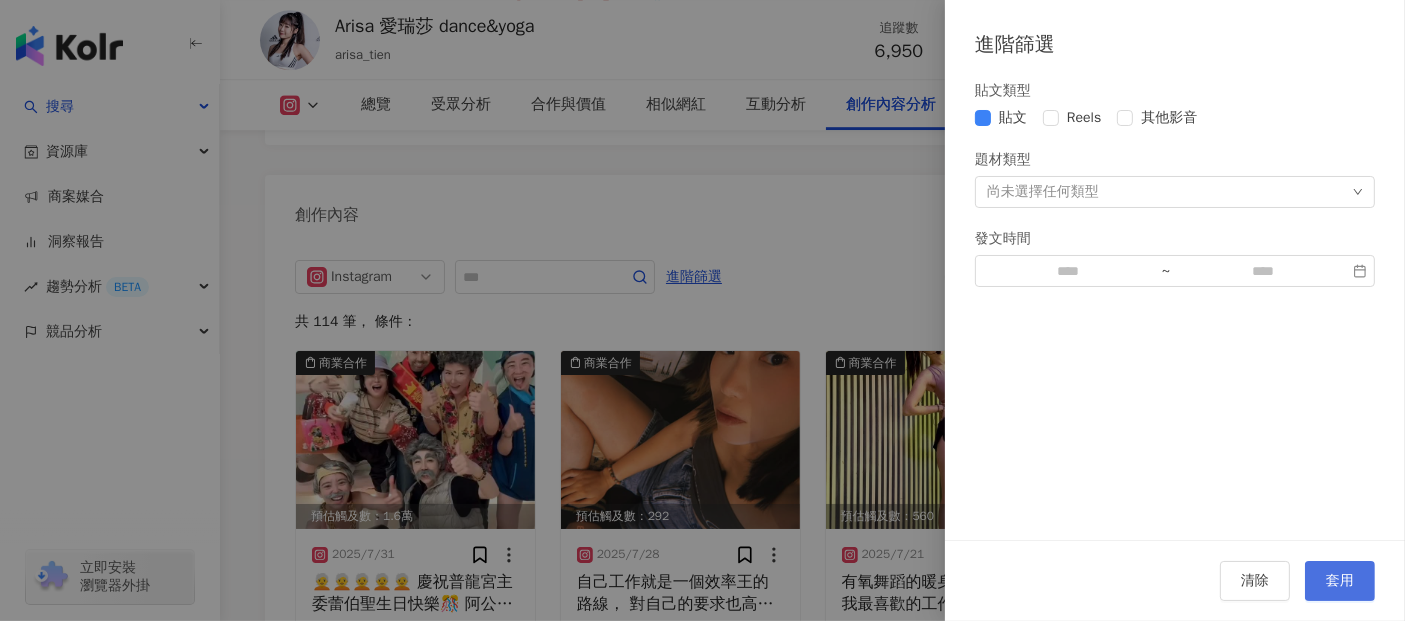click on "套用" at bounding box center (1340, 581) 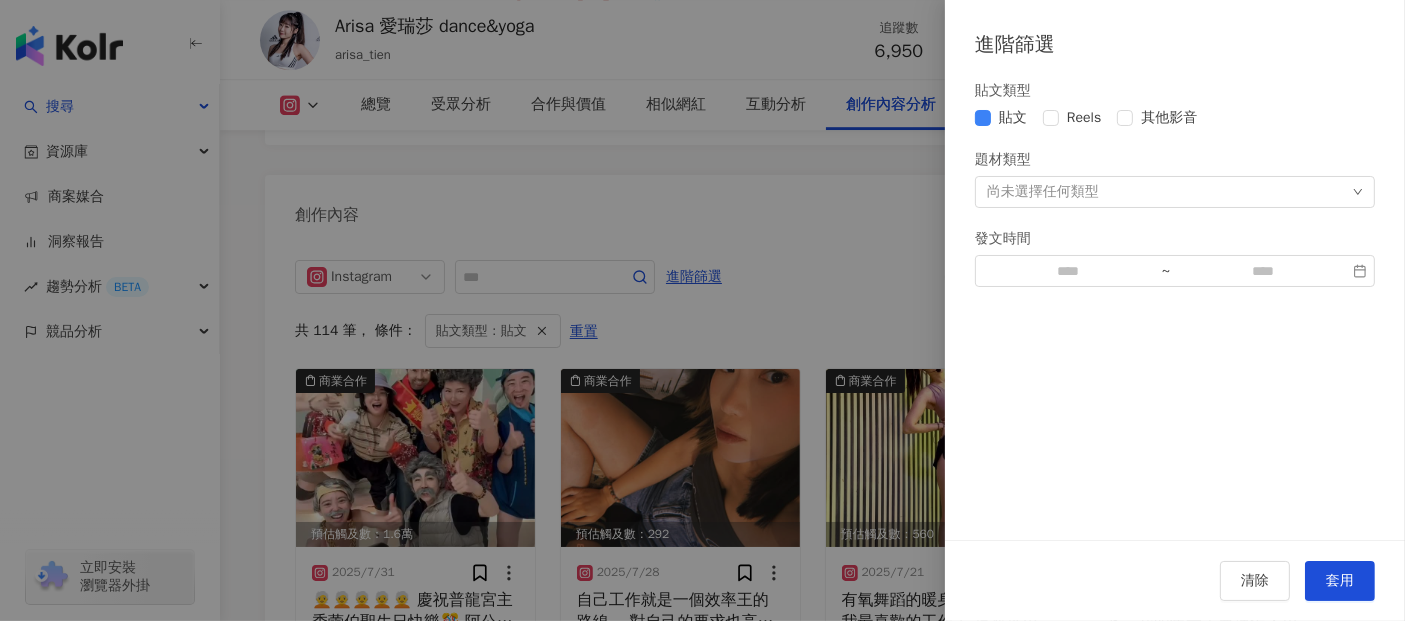 scroll, scrollTop: 6134, scrollLeft: 0, axis: vertical 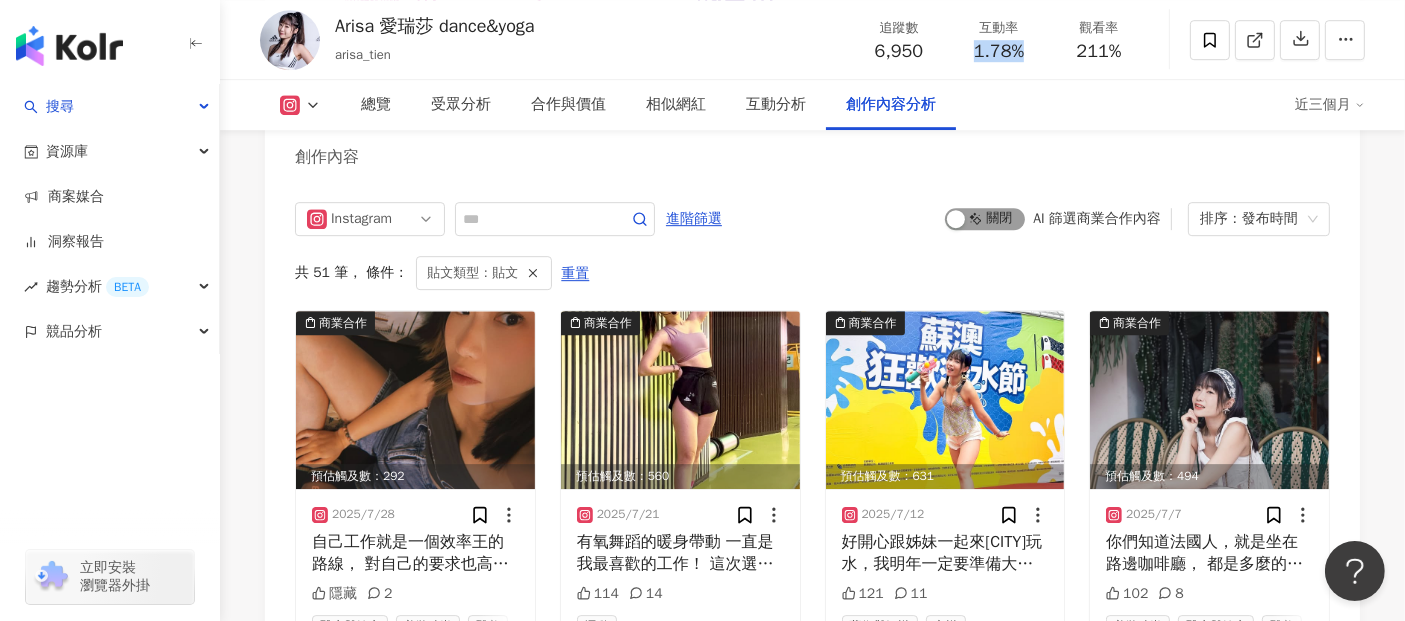 click on "啟動 關閉" at bounding box center (985, 219) 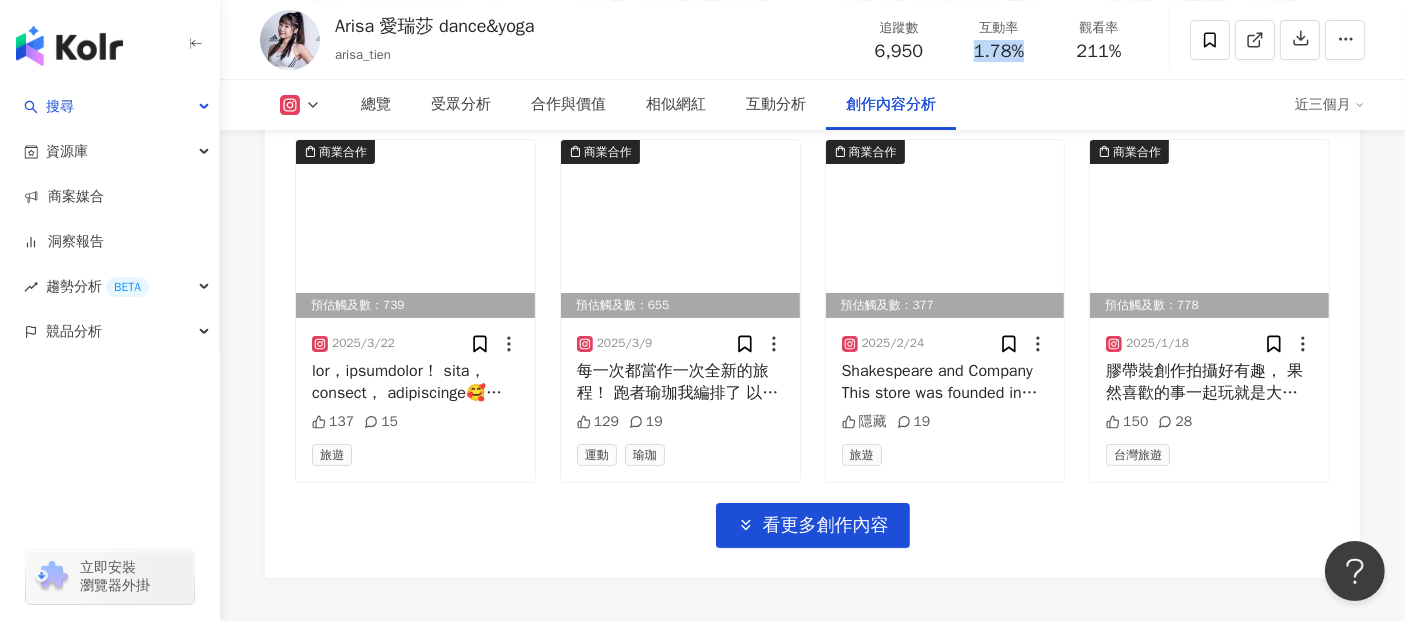 scroll, scrollTop: 7134, scrollLeft: 0, axis: vertical 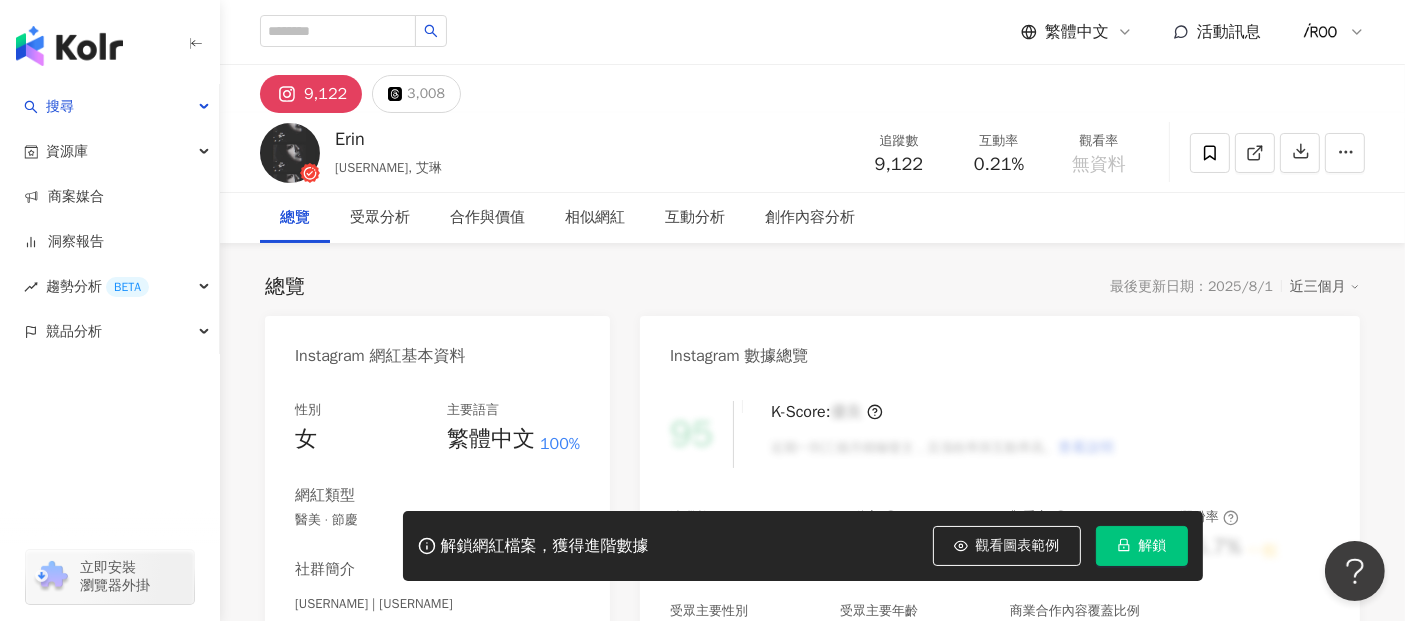 click on "解鎖" at bounding box center [1142, 546] 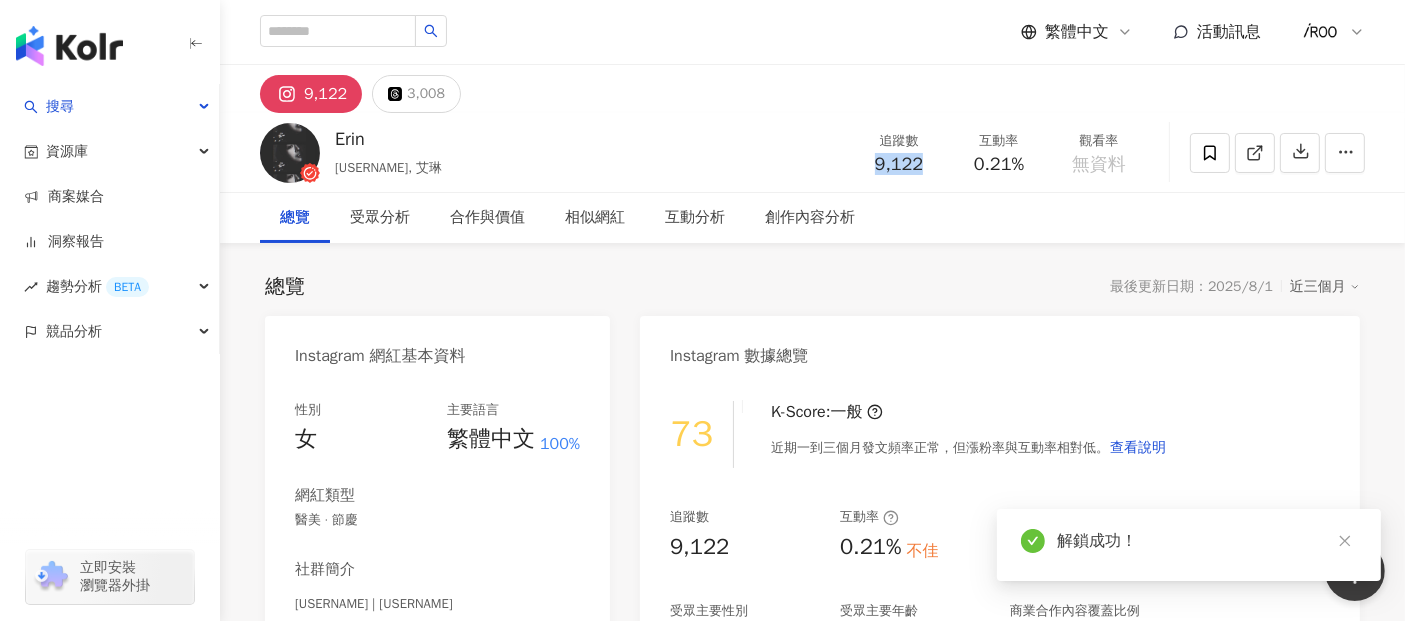 drag, startPoint x: 877, startPoint y: 167, endPoint x: 854, endPoint y: 187, distance: 30.479502 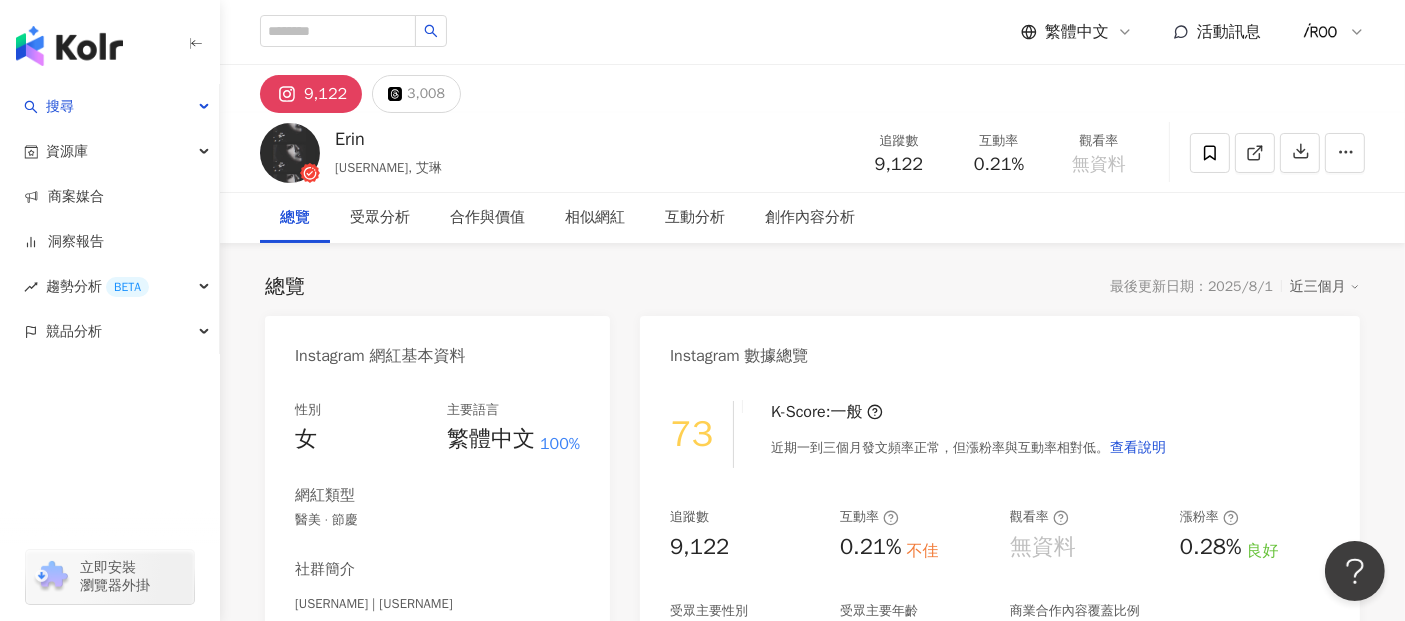 click on "0.21%" at bounding box center (999, 165) 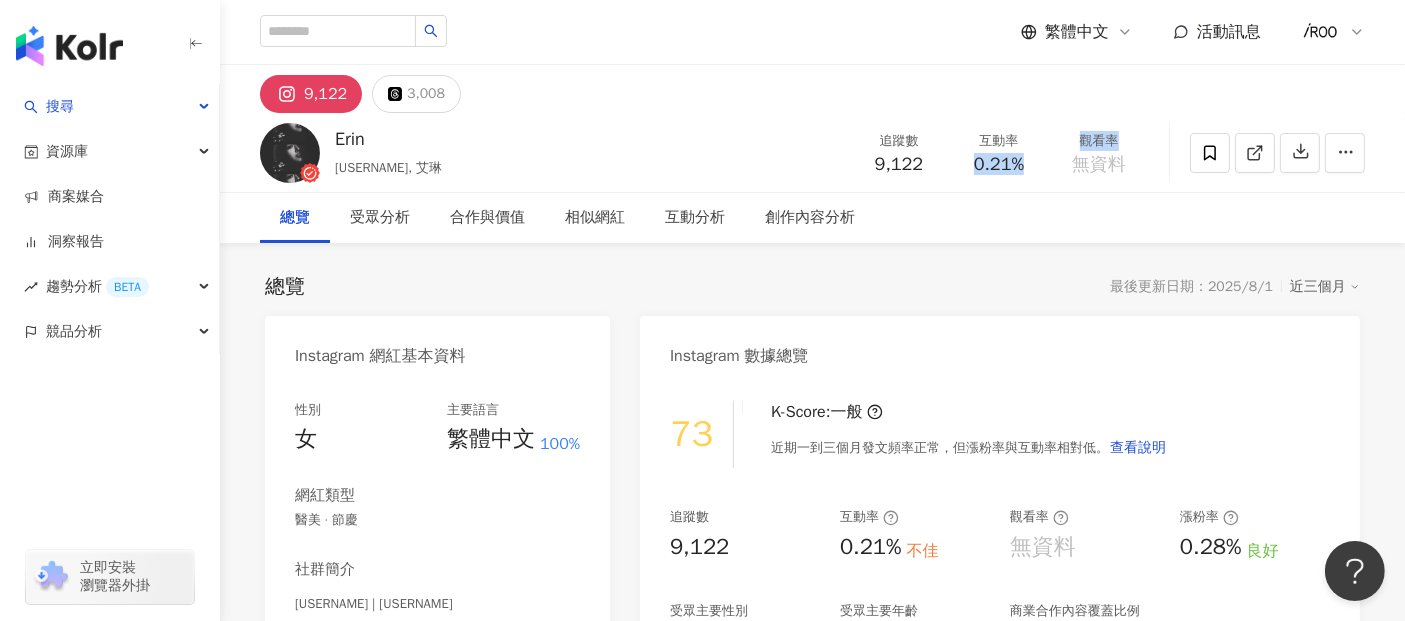 drag, startPoint x: 972, startPoint y: 167, endPoint x: 1056, endPoint y: 166, distance: 84.00595 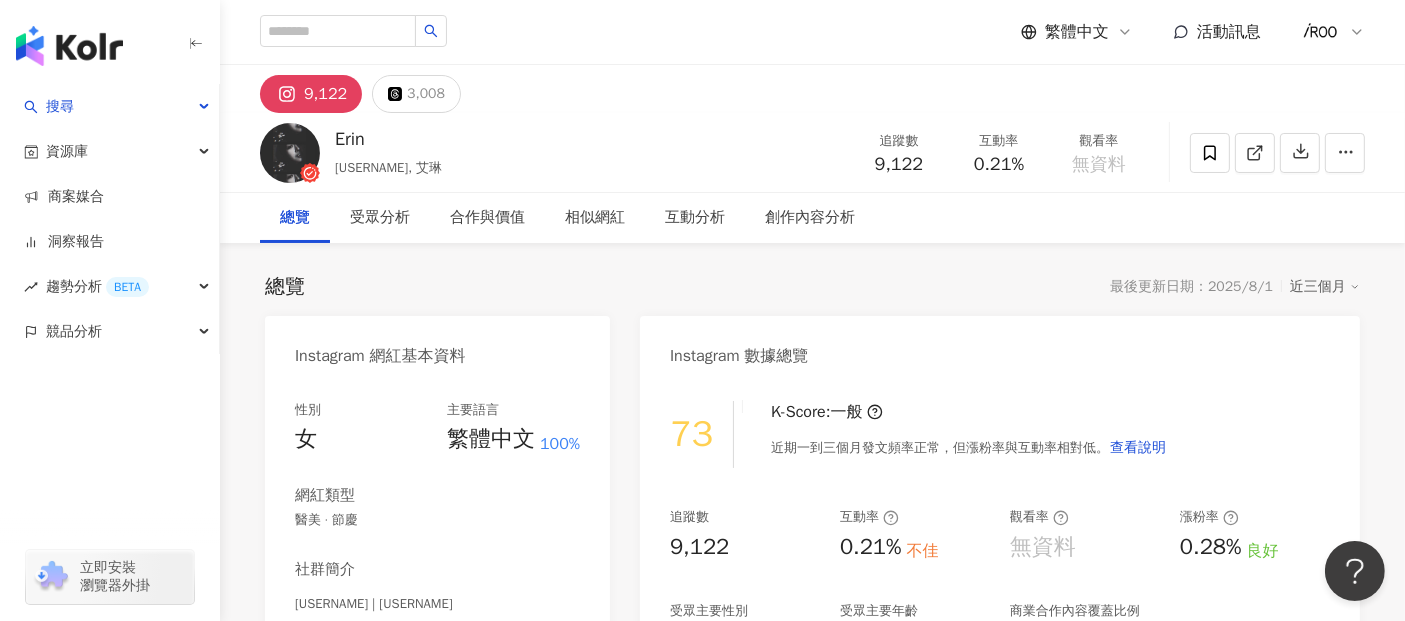 click on "總覽 受眾分析 合作與價值 相似網紅 互動分析 創作內容分析" at bounding box center (812, 218) 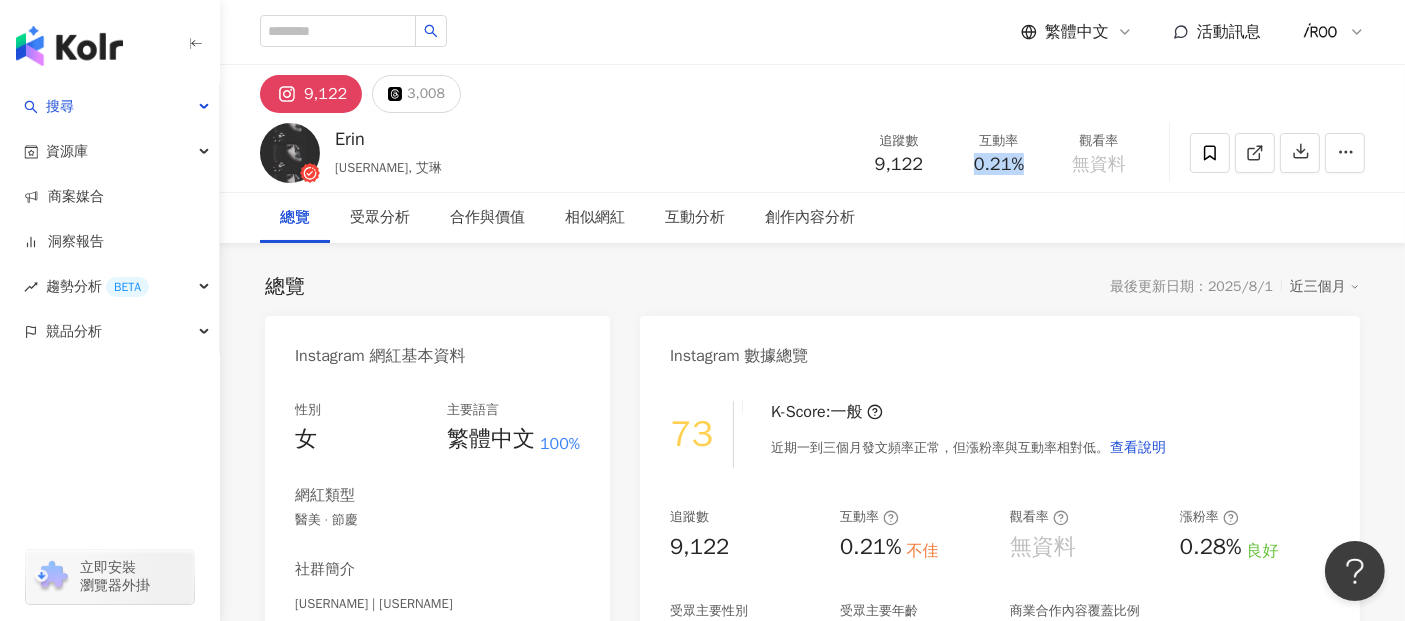 drag, startPoint x: 974, startPoint y: 164, endPoint x: 1027, endPoint y: 167, distance: 53.08484 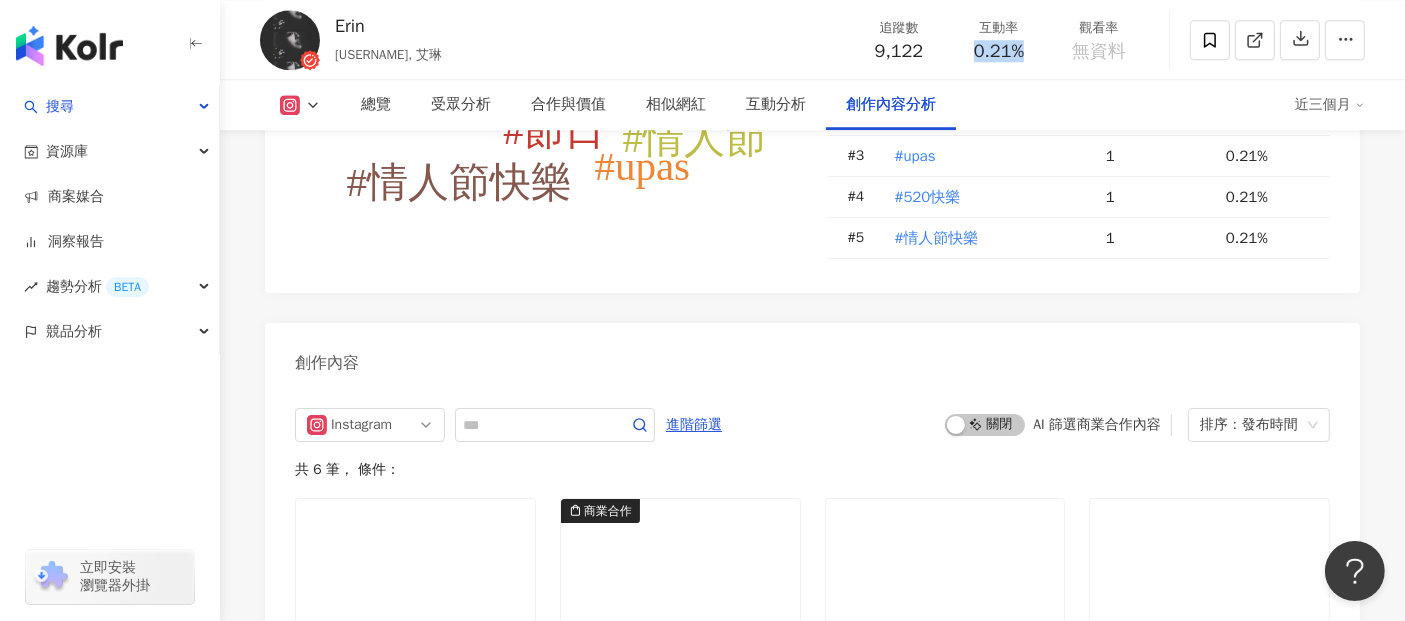scroll, scrollTop: 5905, scrollLeft: 0, axis: vertical 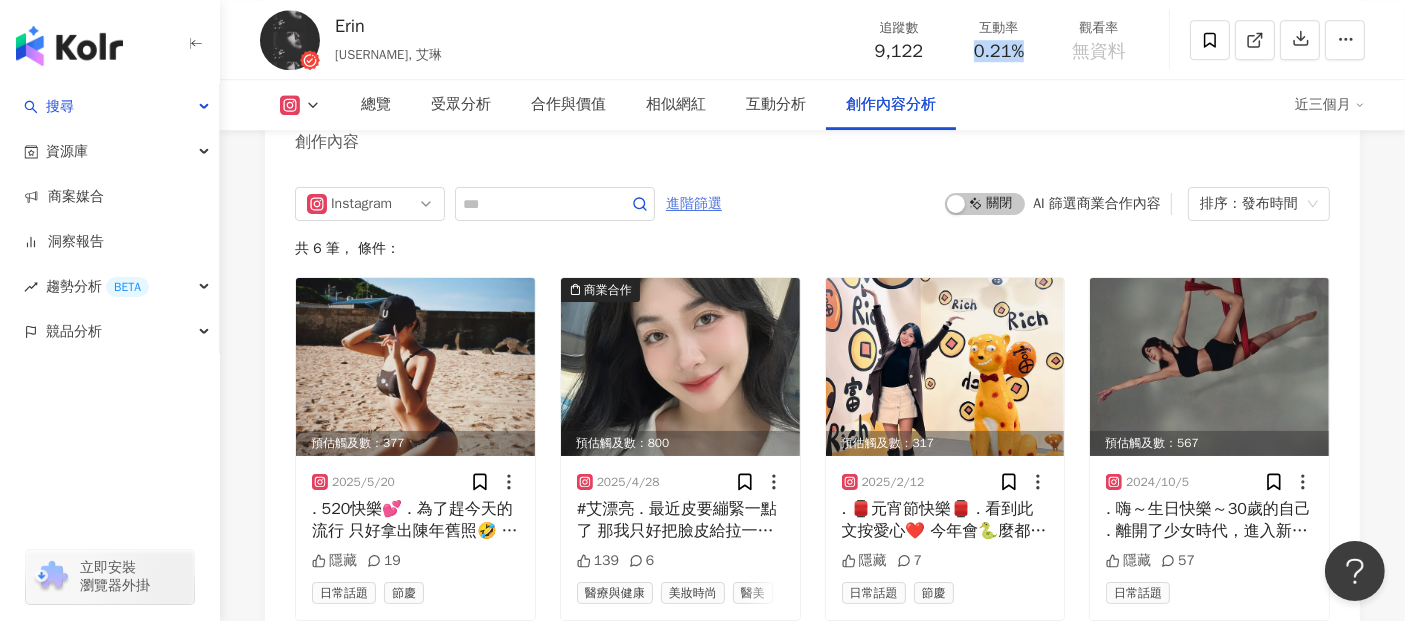 click on "進階篩選" at bounding box center [694, 204] 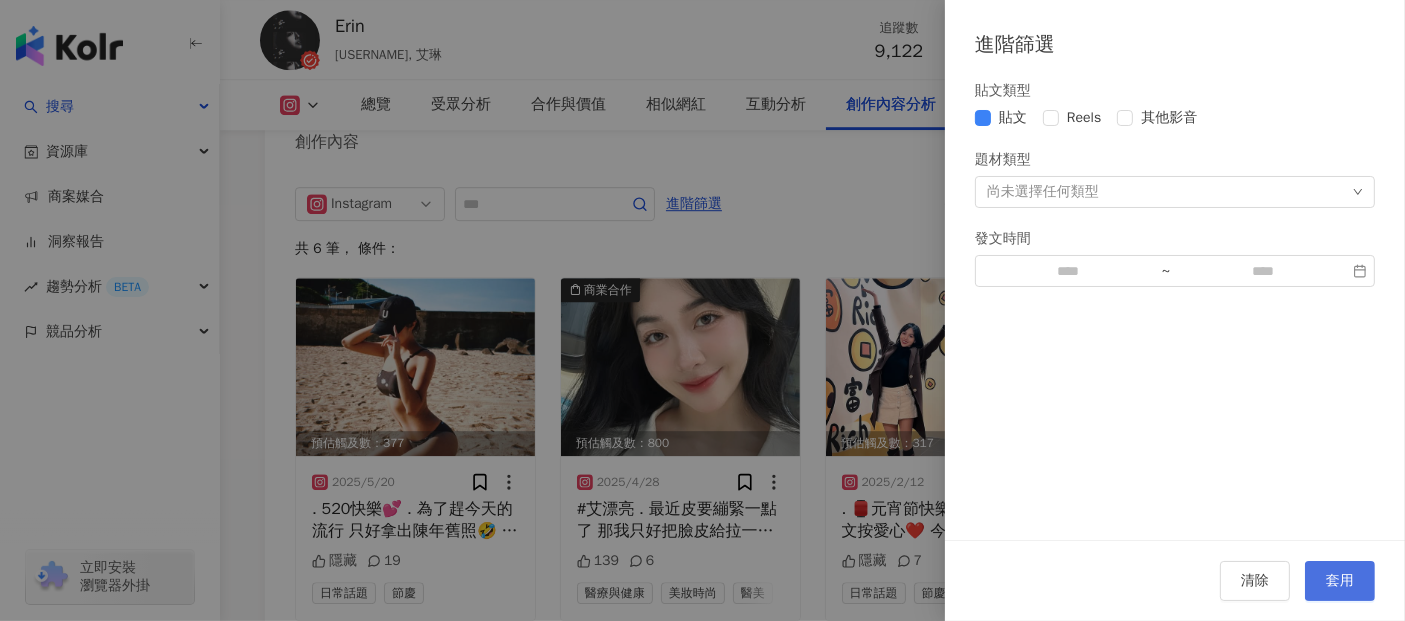 click on "套用" at bounding box center [1340, 581] 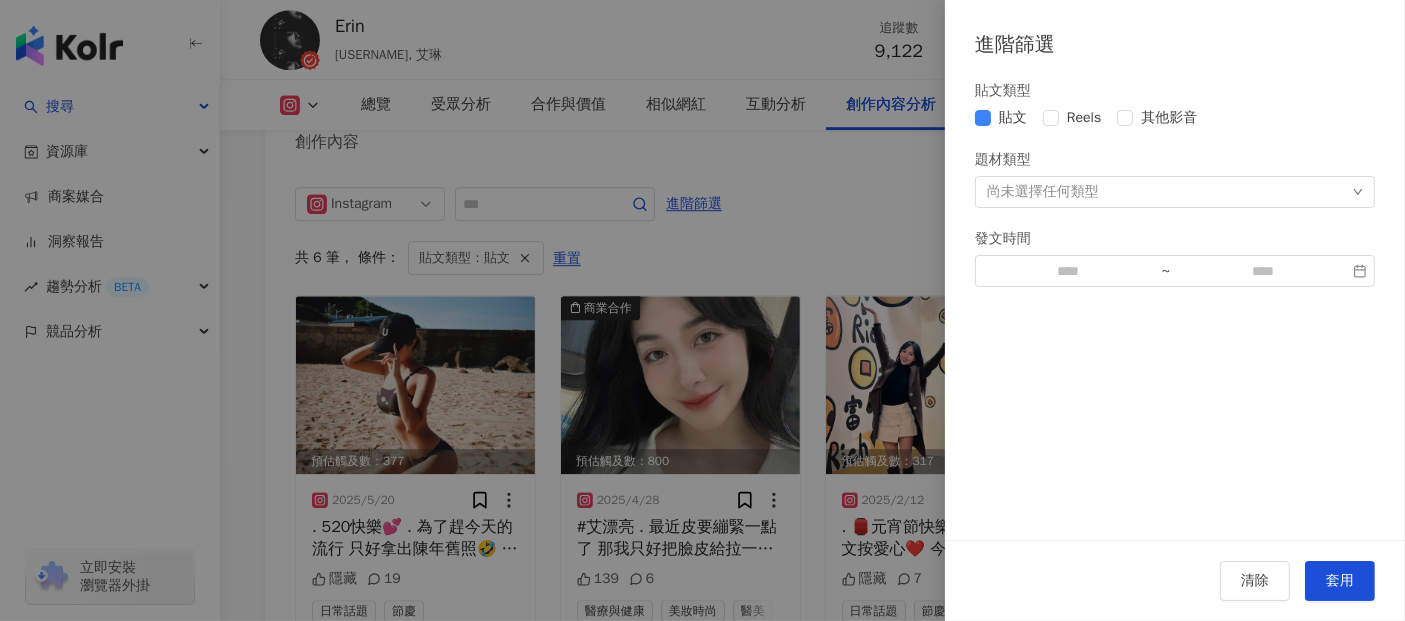 scroll, scrollTop: 5891, scrollLeft: 0, axis: vertical 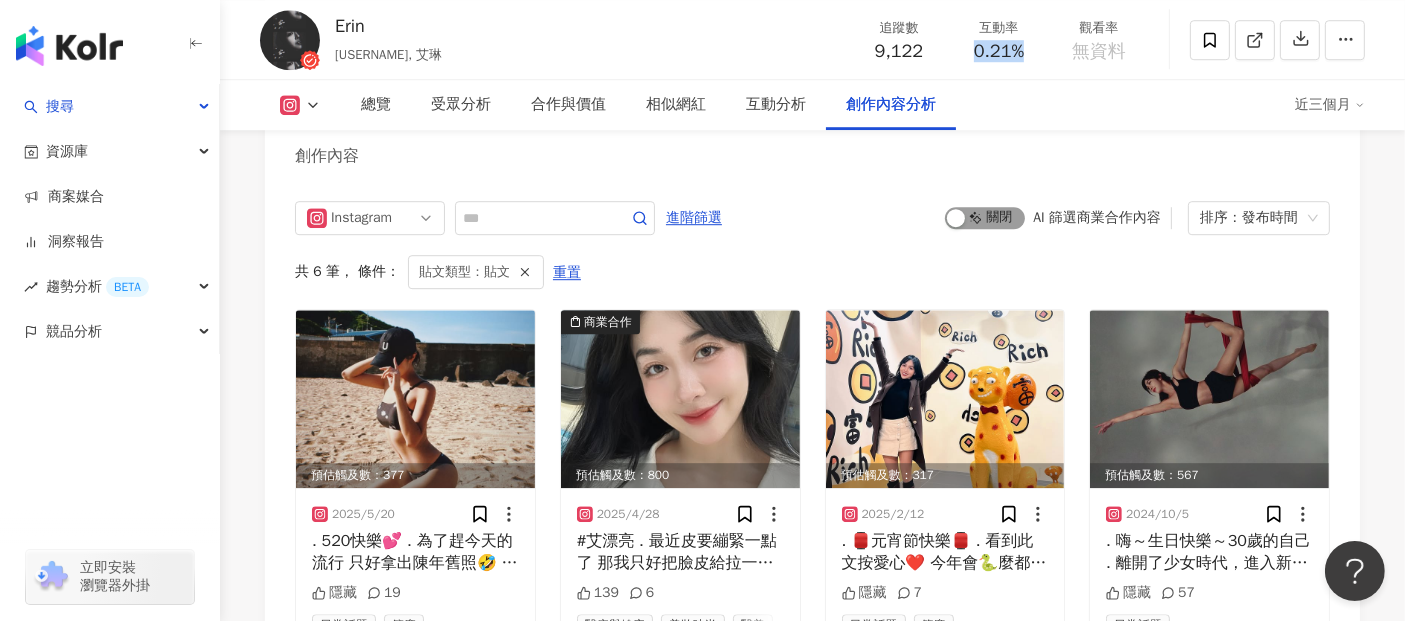 click on "啟動 關閉" at bounding box center [985, 218] 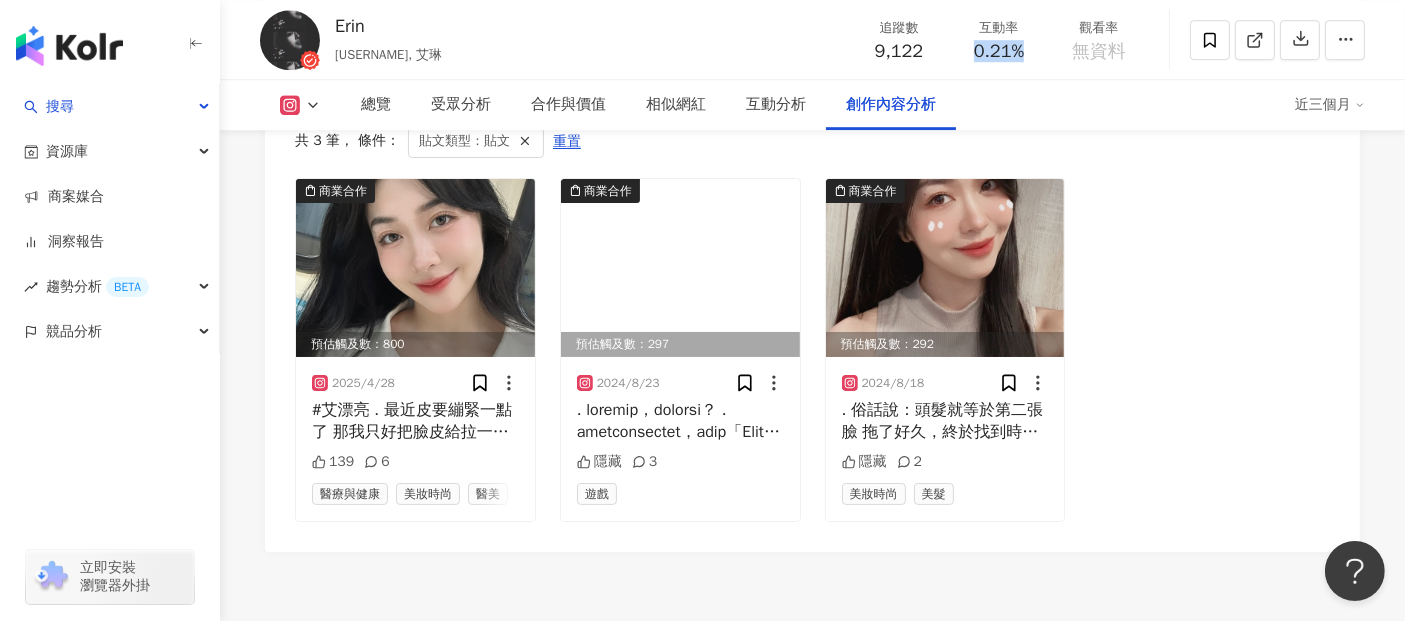 scroll, scrollTop: 6113, scrollLeft: 0, axis: vertical 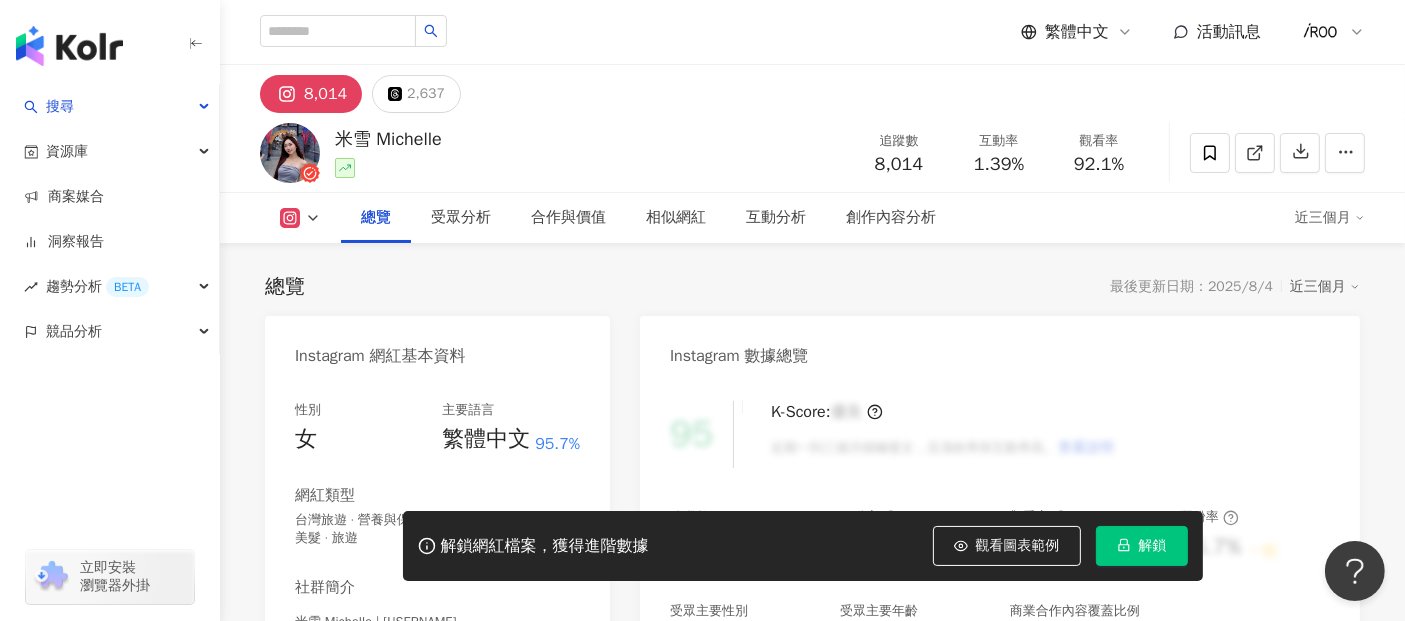 click on "解鎖" at bounding box center [1142, 546] 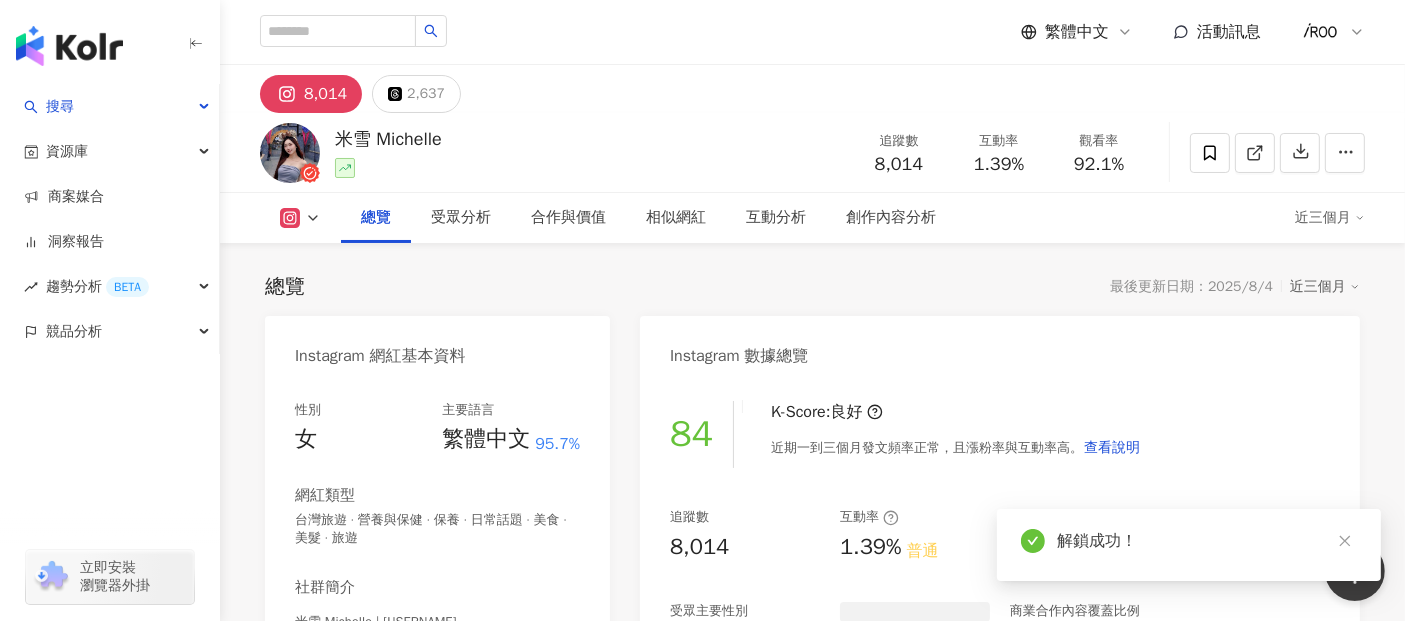 drag, startPoint x: 891, startPoint y: 163, endPoint x: 922, endPoint y: 163, distance: 31 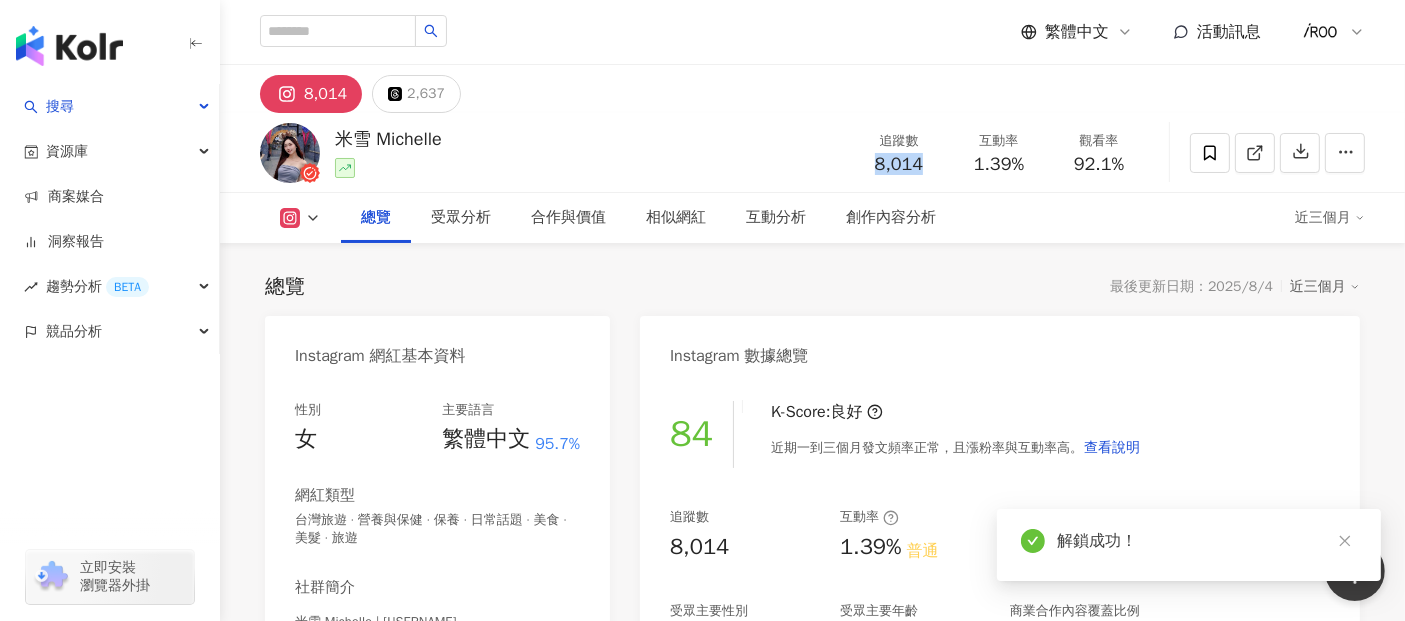 click on "總覽 受眾分析 合作與價值 相似網紅 互動分析 創作內容分析" at bounding box center (818, 218) 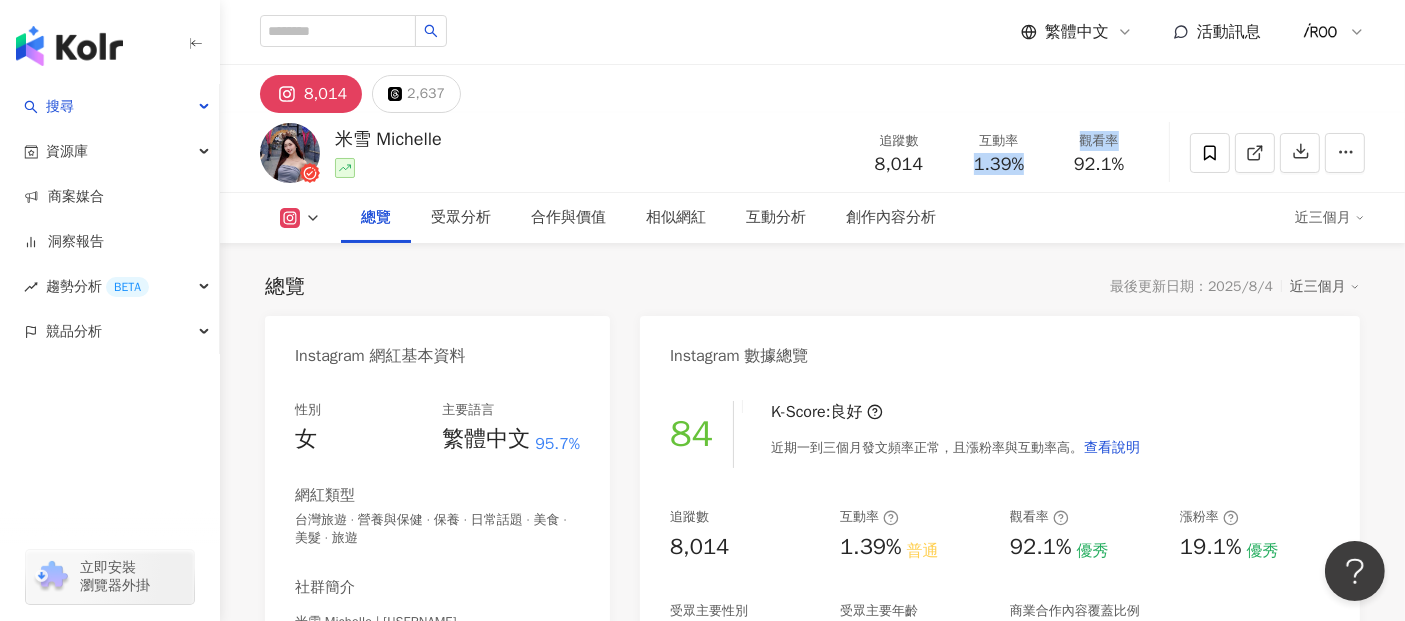 drag, startPoint x: 1014, startPoint y: 163, endPoint x: 1048, endPoint y: 158, distance: 34.36568 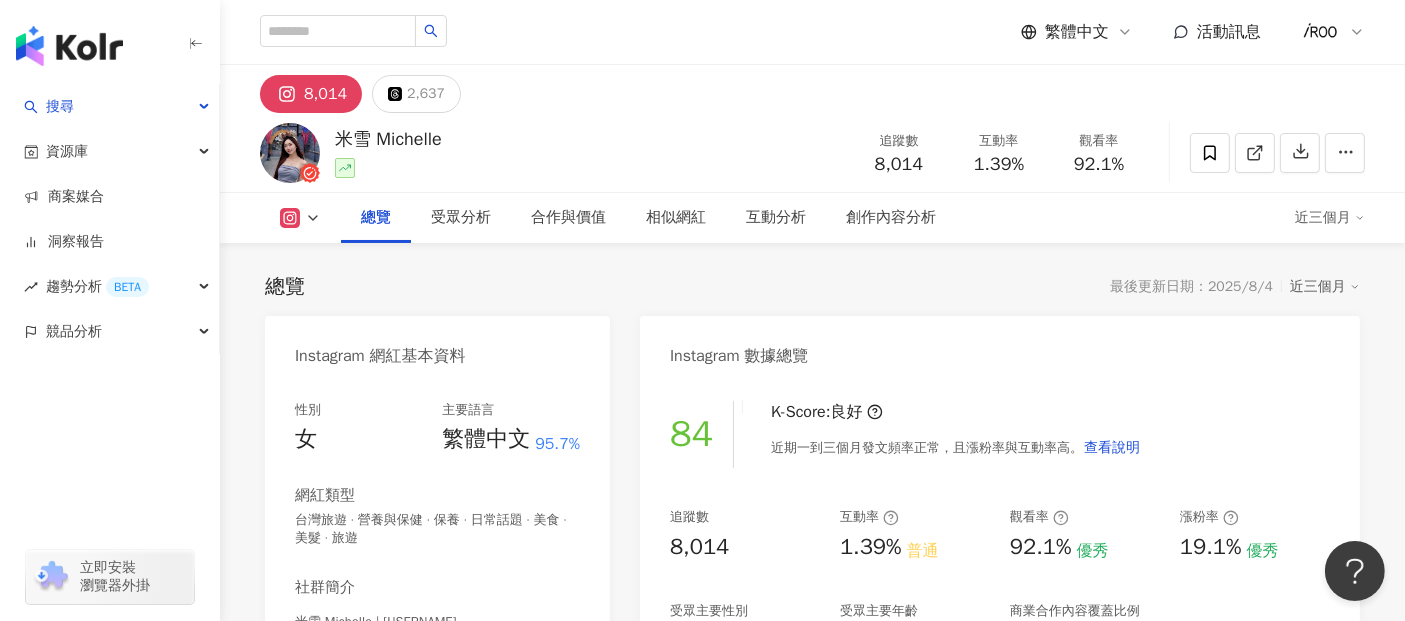 click on "總覽 最後更新日期：2025/8/4 近三個月 Instagram 網紅基本資料 性別   女 主要語言   繁體中文 95.7% 網紅類型 台灣旅遊 · 營養與保健 · 保養 · 日常話題 · 美食 · 美髮 · 旅遊 社群簡介 米雪 Michelle | michellecioutw https://www.instagram.com/michellecioutw/ 愛旅行的媽媽｜影片創作者
⸜♡⸝育有𝟦歲女兒菲
📣 ᴋʟᴏᴏᴋ專屬優惠碼【ᴍɪᴄʜᴇʟʟᴇ𝟧𝟤𝟢】
💌合作邀約：𝖼𝗂𝗈𝗎𝗆𝗂𝟨𝟤𝟦@𝗀𝗆𝖺𝗂𝗅.𝖼𝗈𝗆 Instagram 數據總覽 84 K-Score :   良好 近期一到三個月發文頻率正常，且漲粉率與互動率高。 查看說明 追蹤數   8,014 互動率   1.39% 普通 觀看率   92.1% 優秀 漲粉率   19.1% 優秀 受眾主要性別   女性 79.8% 受眾主要年齡   25-34 歲 59.7% 商業合作內容覆蓋比例   73.3% AI Instagram 成效等級三大指標 互動率 1.39% 普通 同等級網紅的互動率中位數為  1.67% 觀看率 92.1% 優秀 0% 漲粉率" at bounding box center (812, 3898) 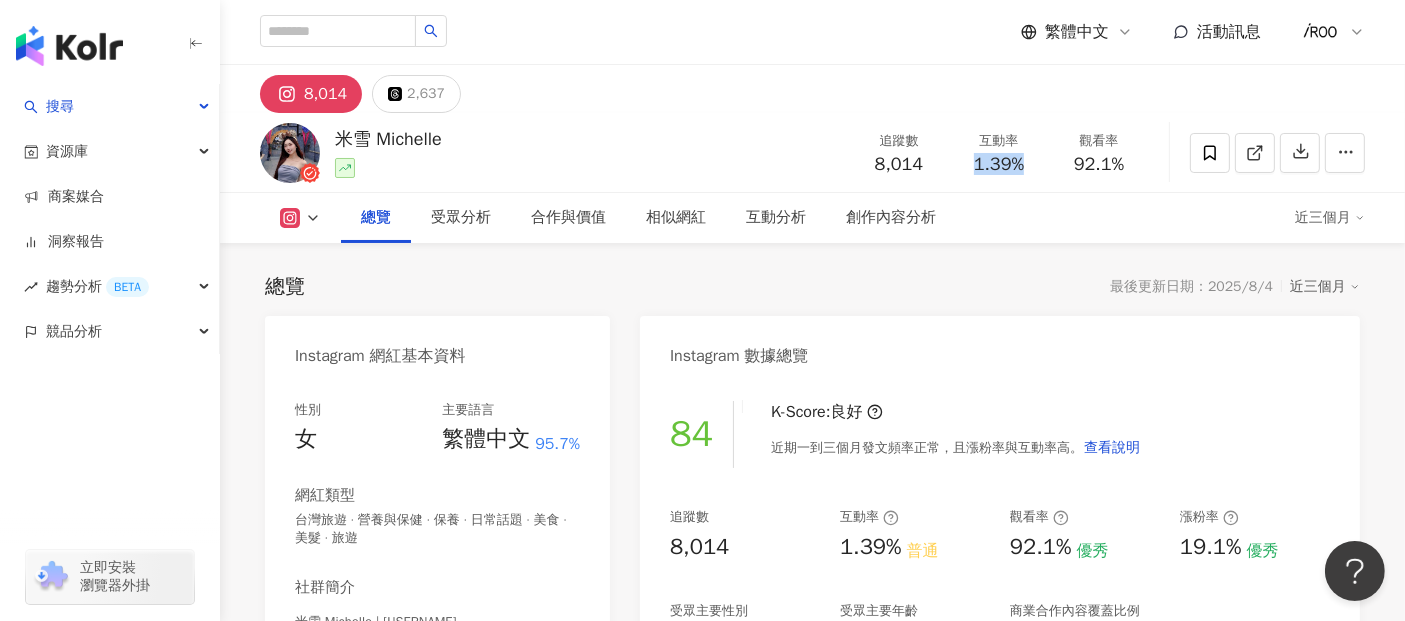 drag, startPoint x: 972, startPoint y: 162, endPoint x: 1031, endPoint y: 167, distance: 59.211487 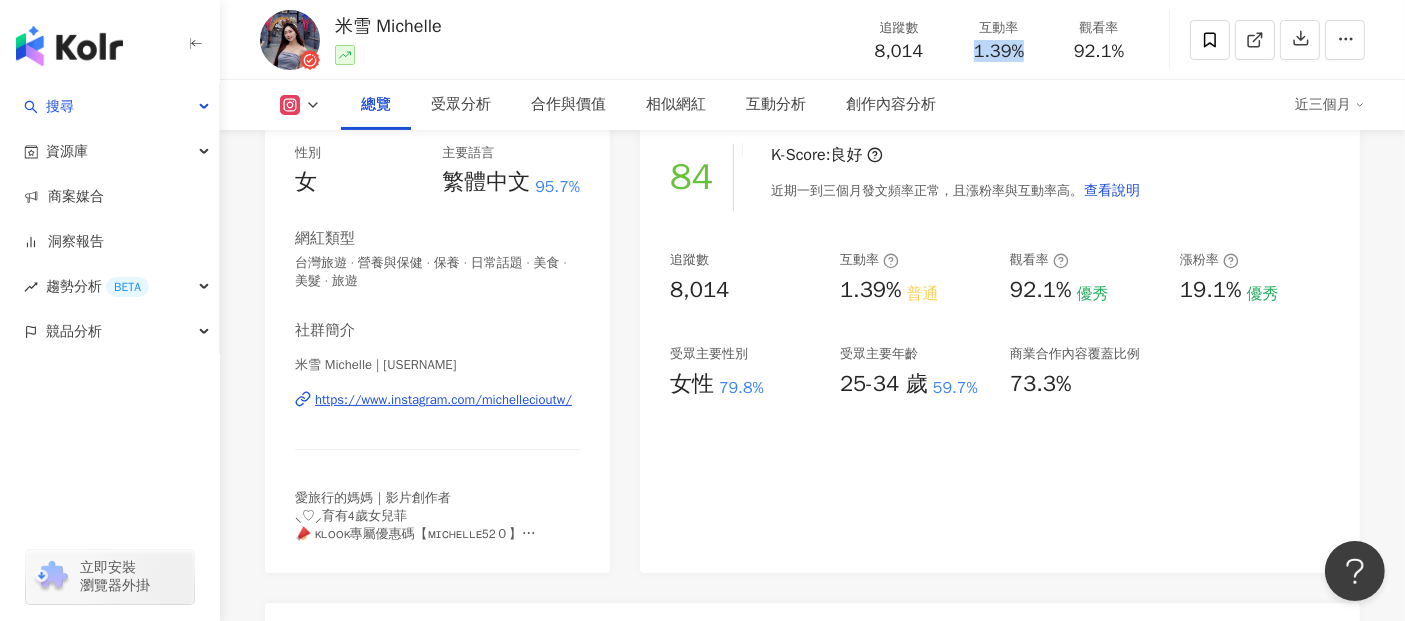 scroll, scrollTop: 333, scrollLeft: 0, axis: vertical 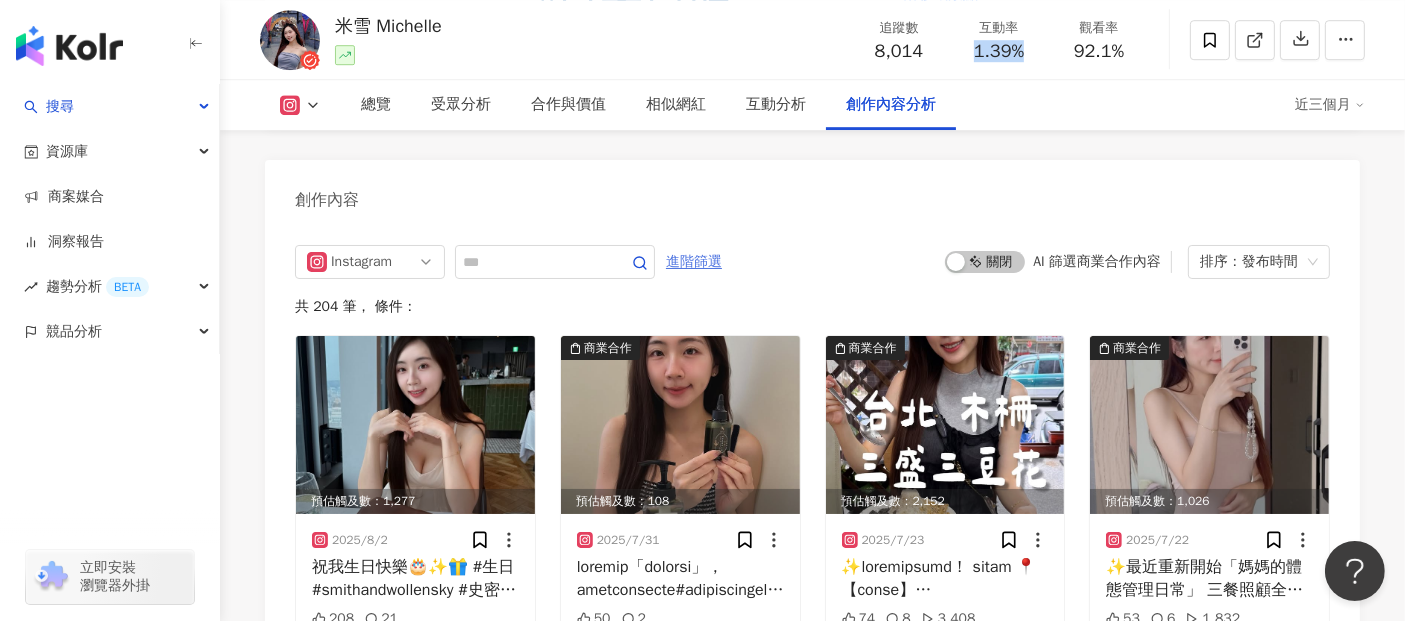 click on "進階篩選" at bounding box center [694, 262] 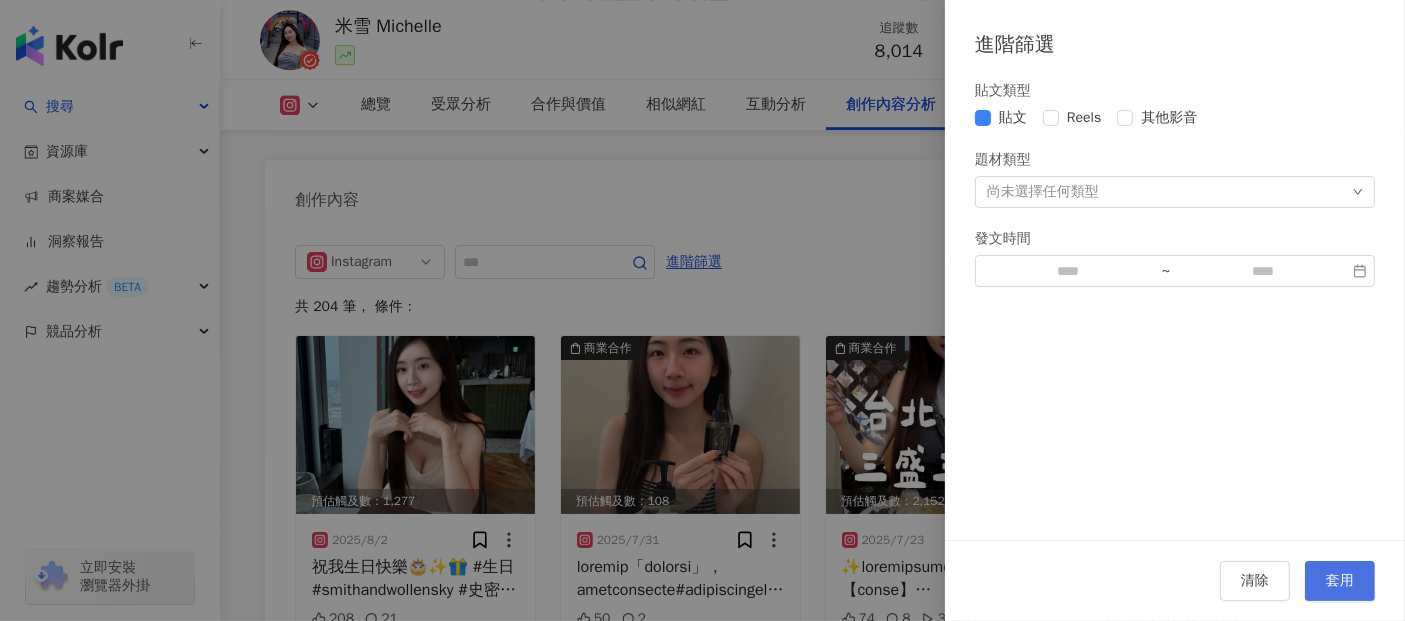 click on "套用" at bounding box center (1340, 581) 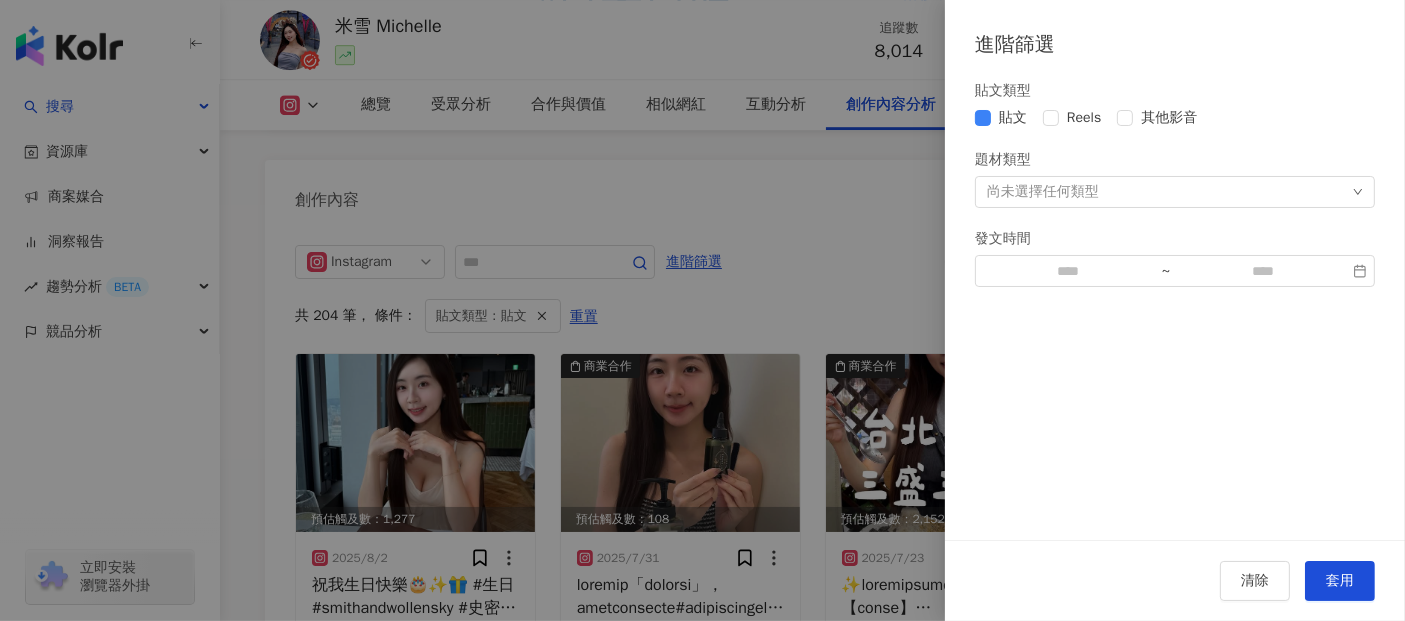 scroll, scrollTop: 6093, scrollLeft: 0, axis: vertical 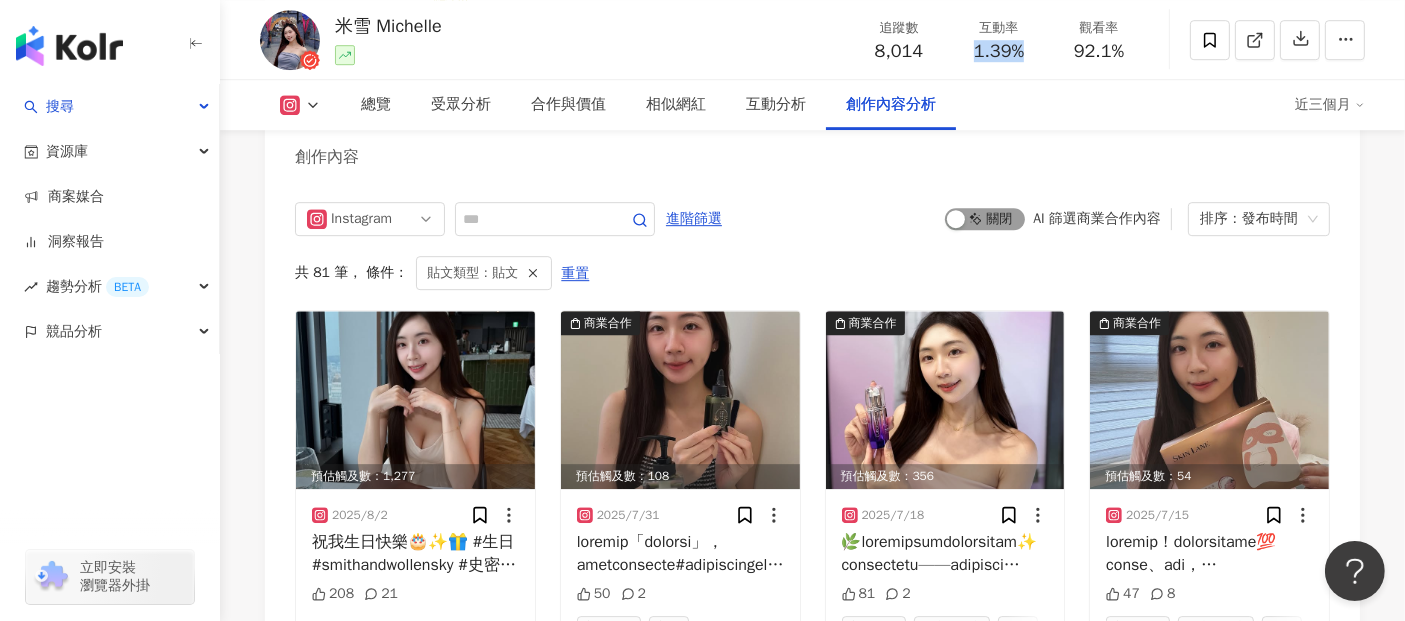 click on "啟動 關閉" at bounding box center (985, 219) 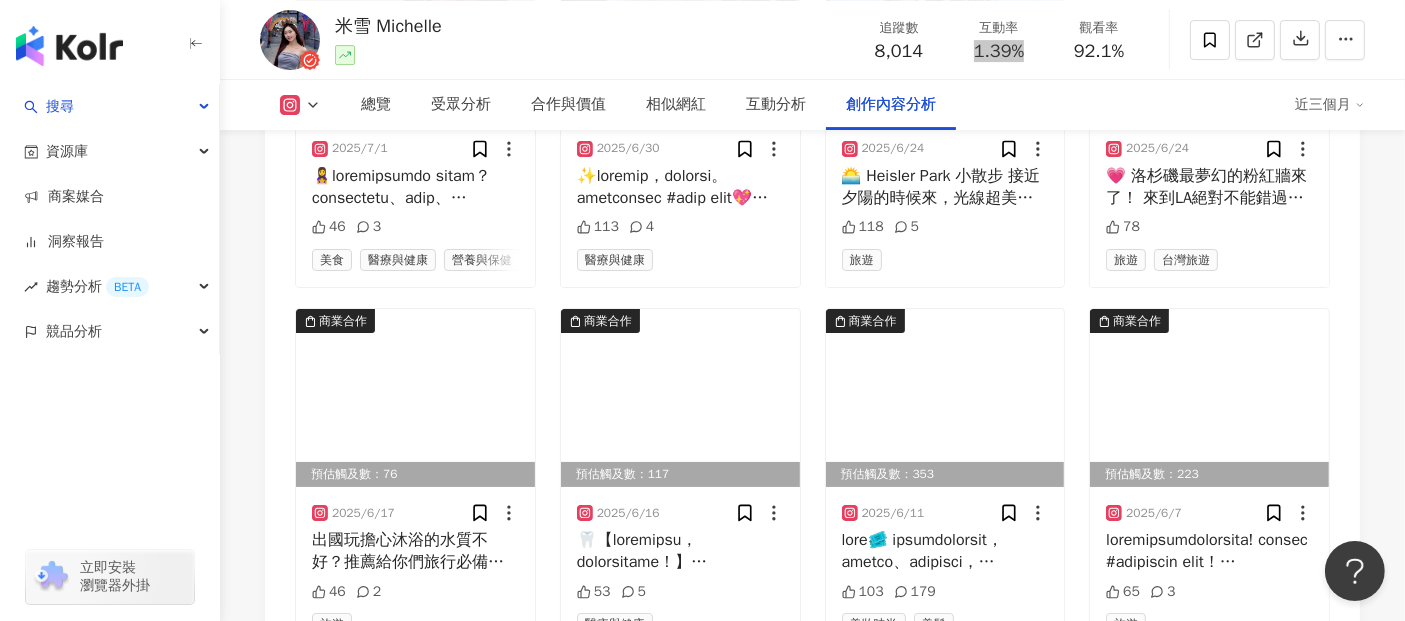 scroll, scrollTop: 6760, scrollLeft: 0, axis: vertical 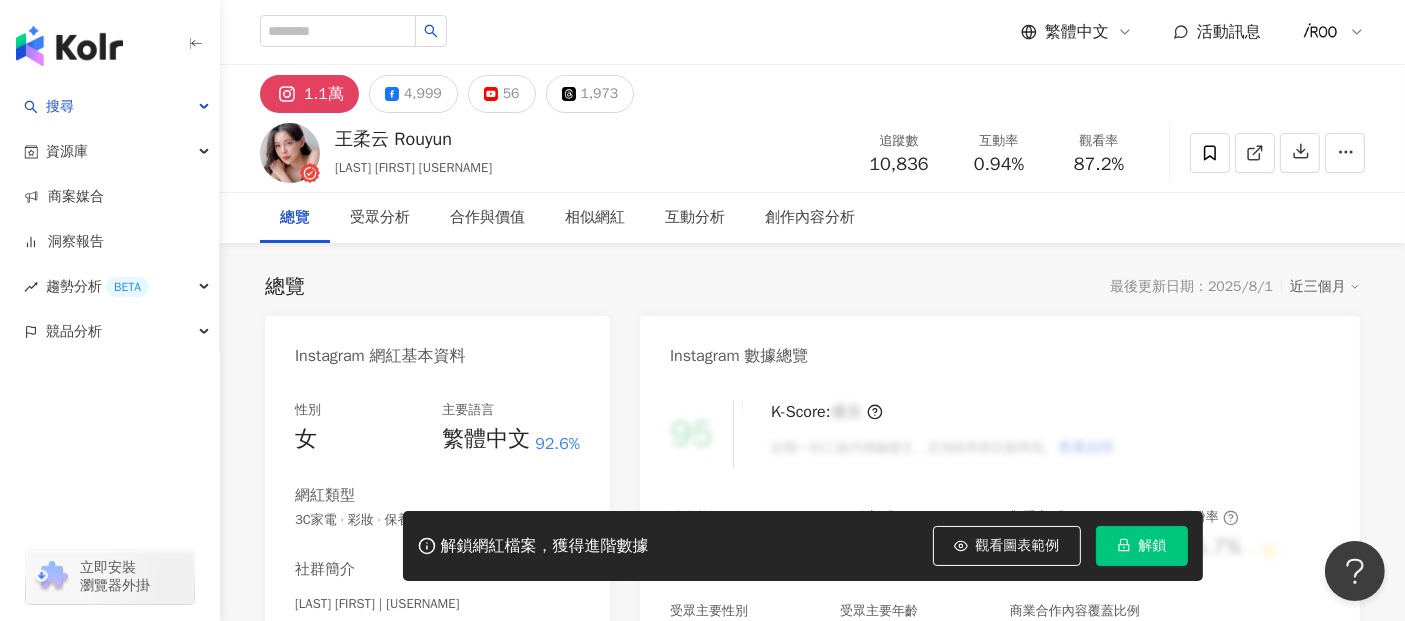 click on "解鎖" at bounding box center (1153, 546) 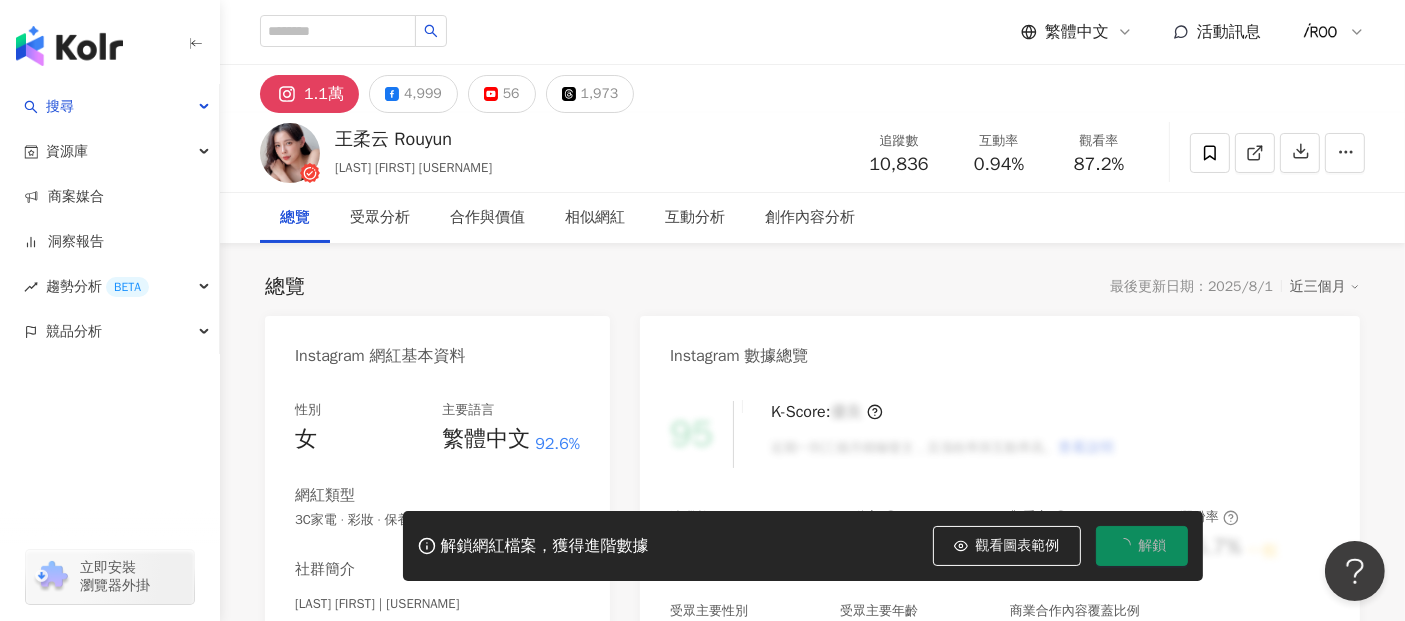 click on "追蹤數 10,836" at bounding box center [899, 152] 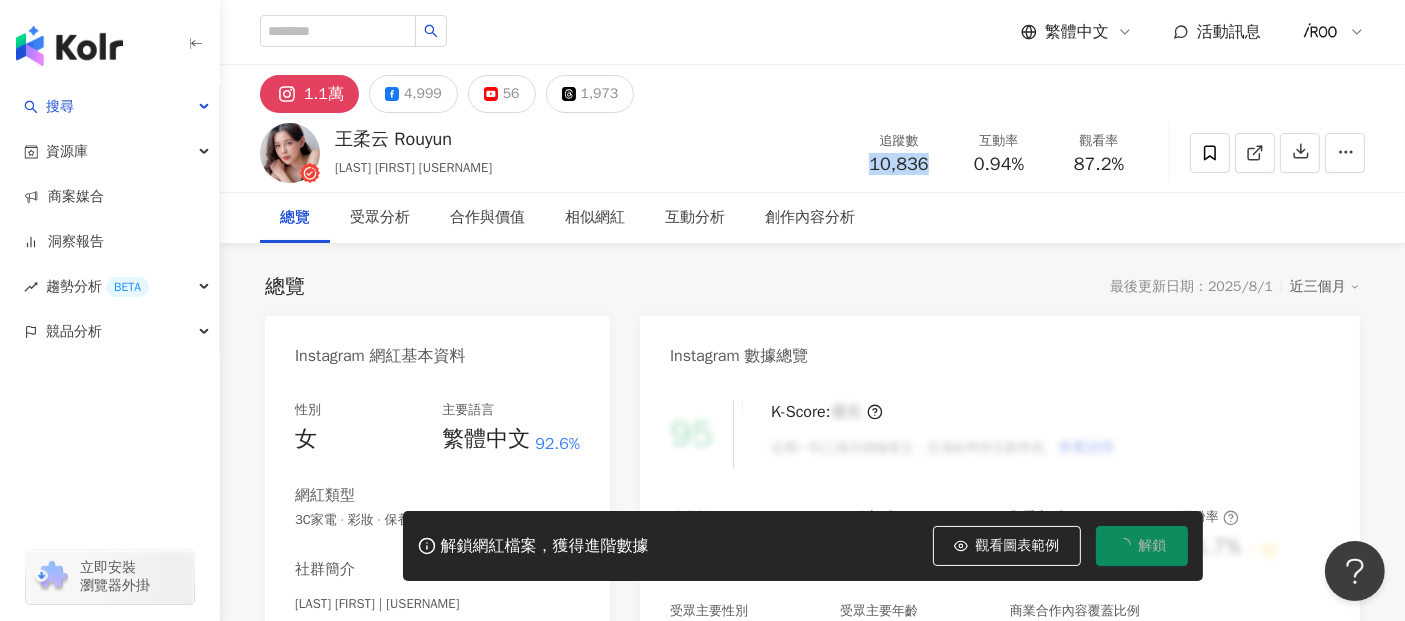 drag, startPoint x: 869, startPoint y: 158, endPoint x: 928, endPoint y: 162, distance: 59.135437 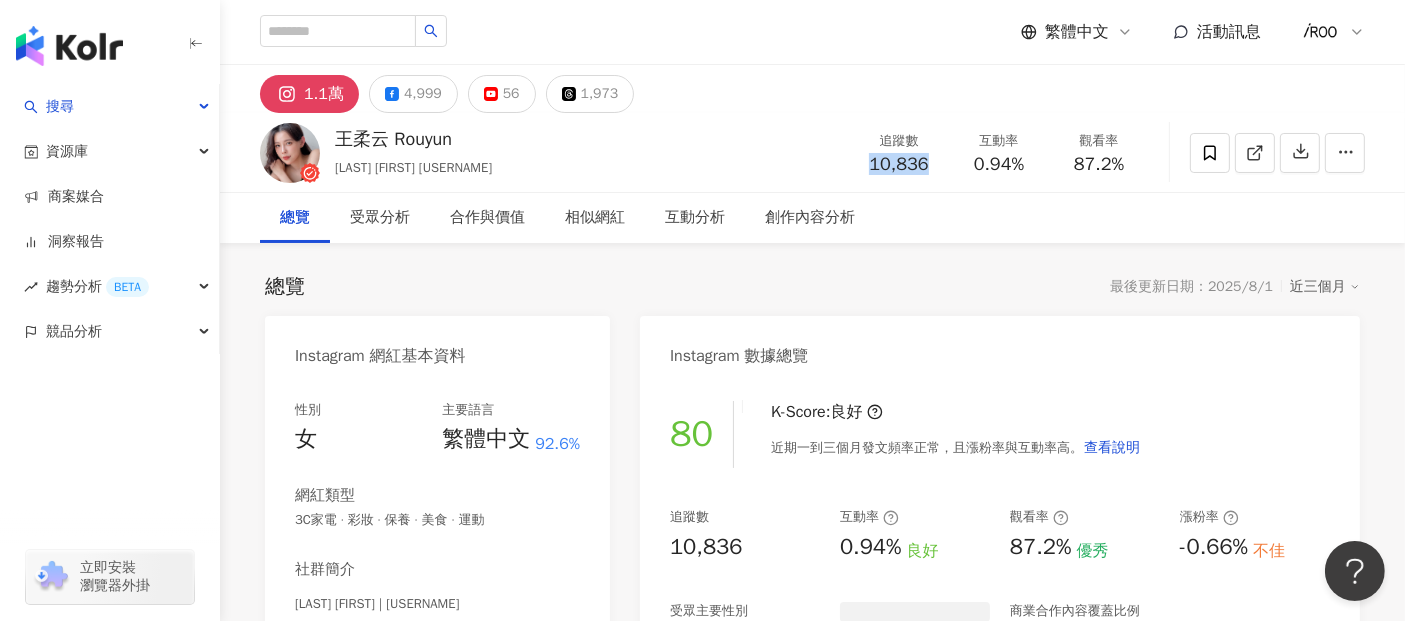 click on "0.94%" at bounding box center [999, 165] 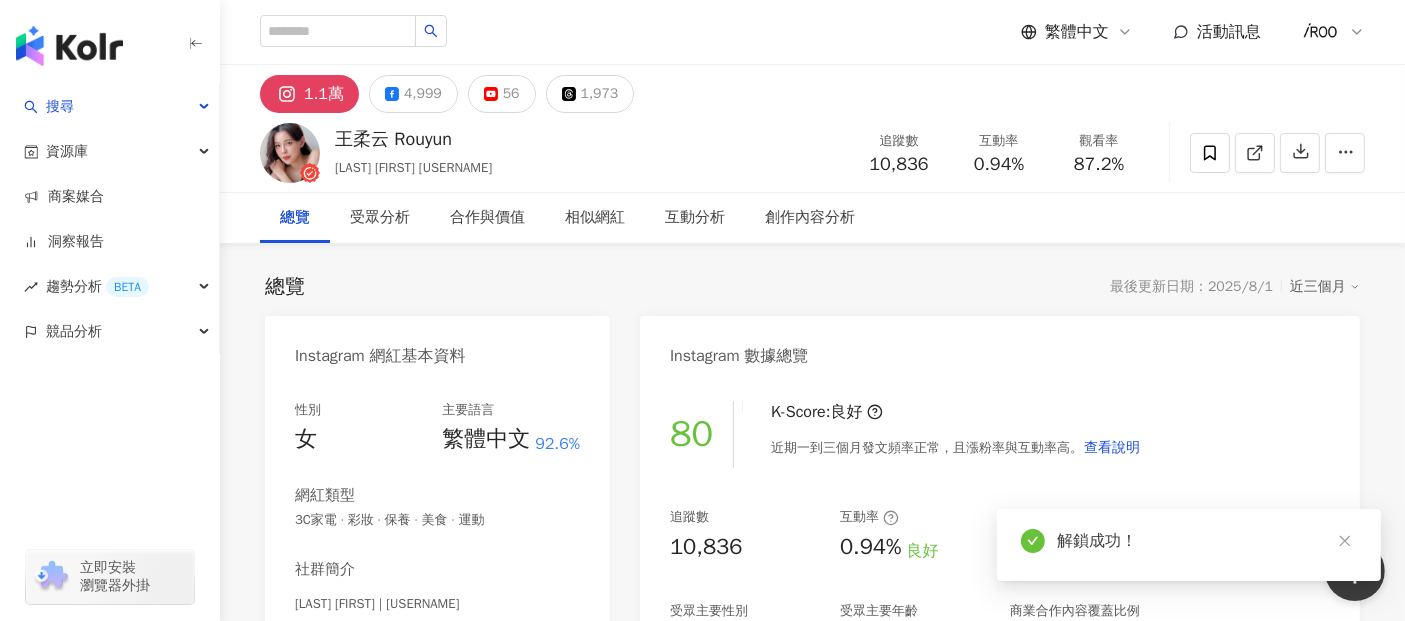 drag, startPoint x: 1004, startPoint y: 170, endPoint x: 866, endPoint y: 282, distance: 177.73013 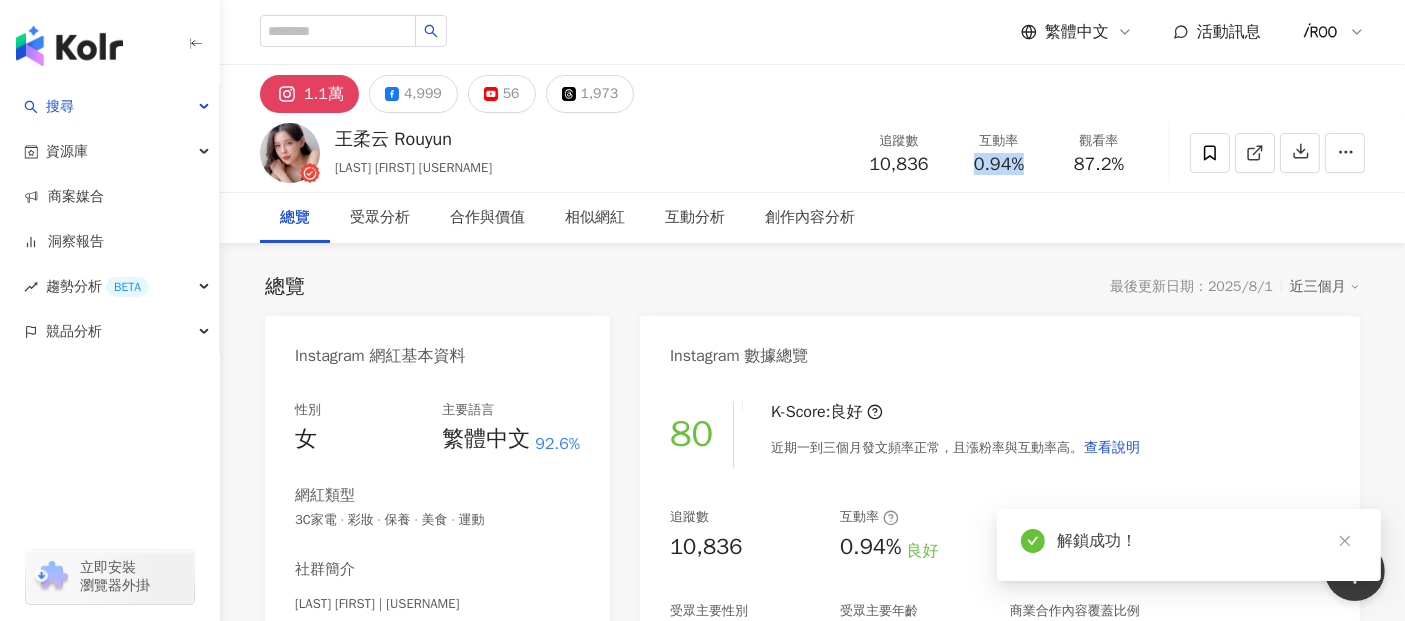 copy on "0.94%" 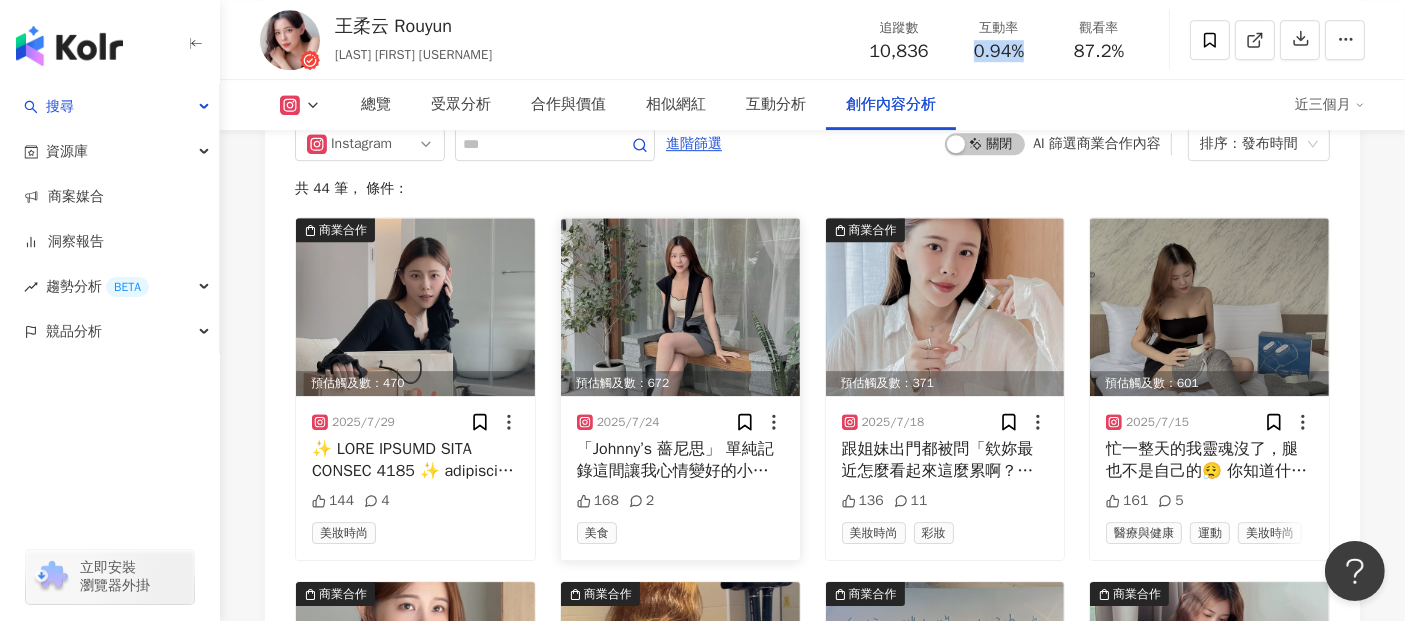 scroll, scrollTop: 6117, scrollLeft: 0, axis: vertical 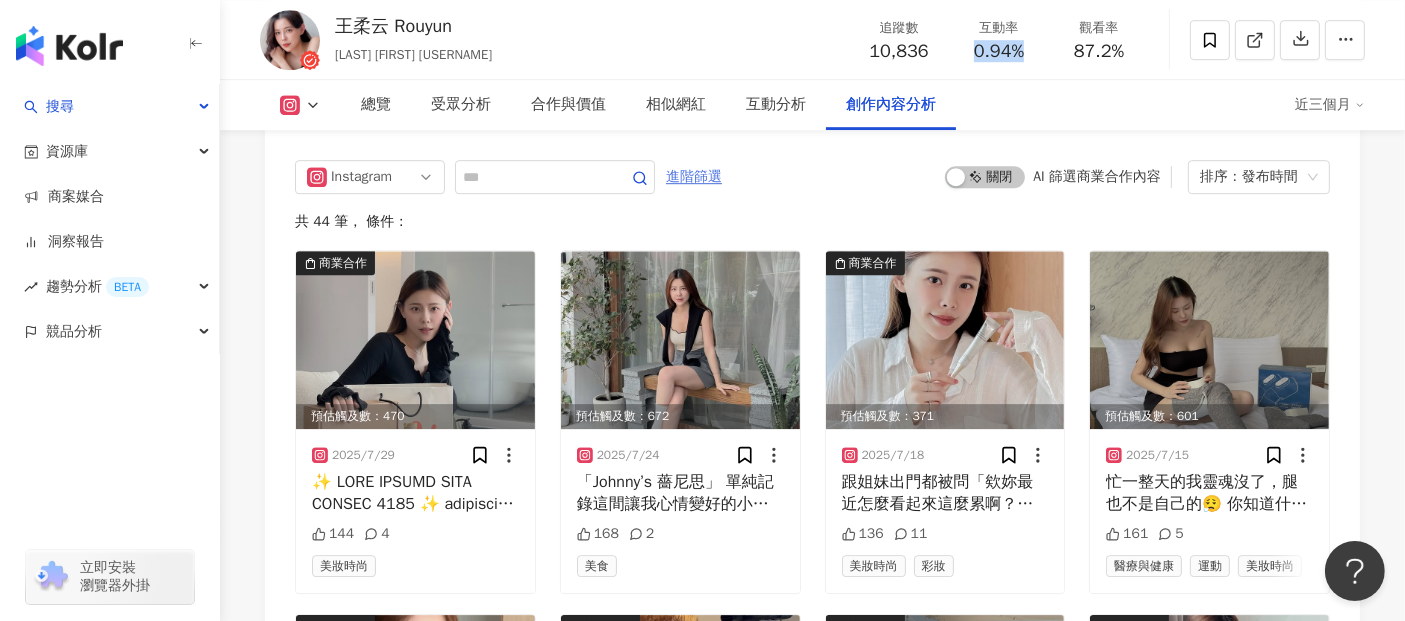 click on "進階篩選" at bounding box center (694, 177) 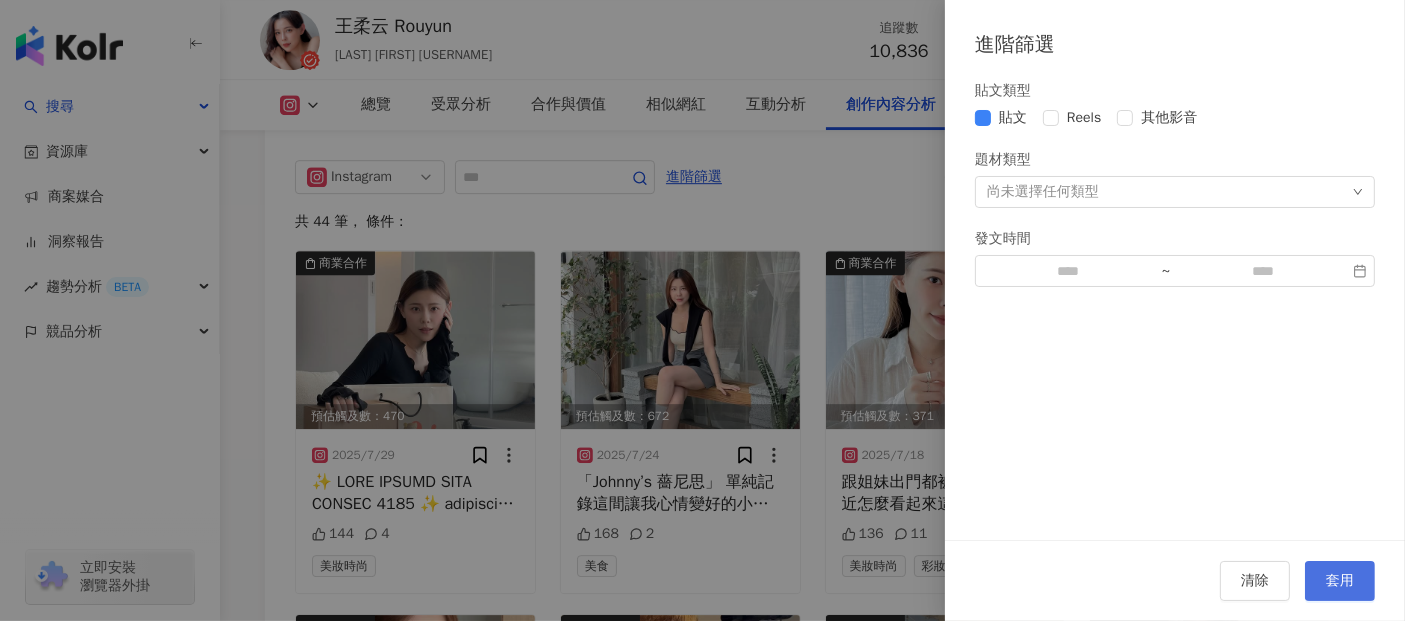 click on "套用" at bounding box center (1340, 581) 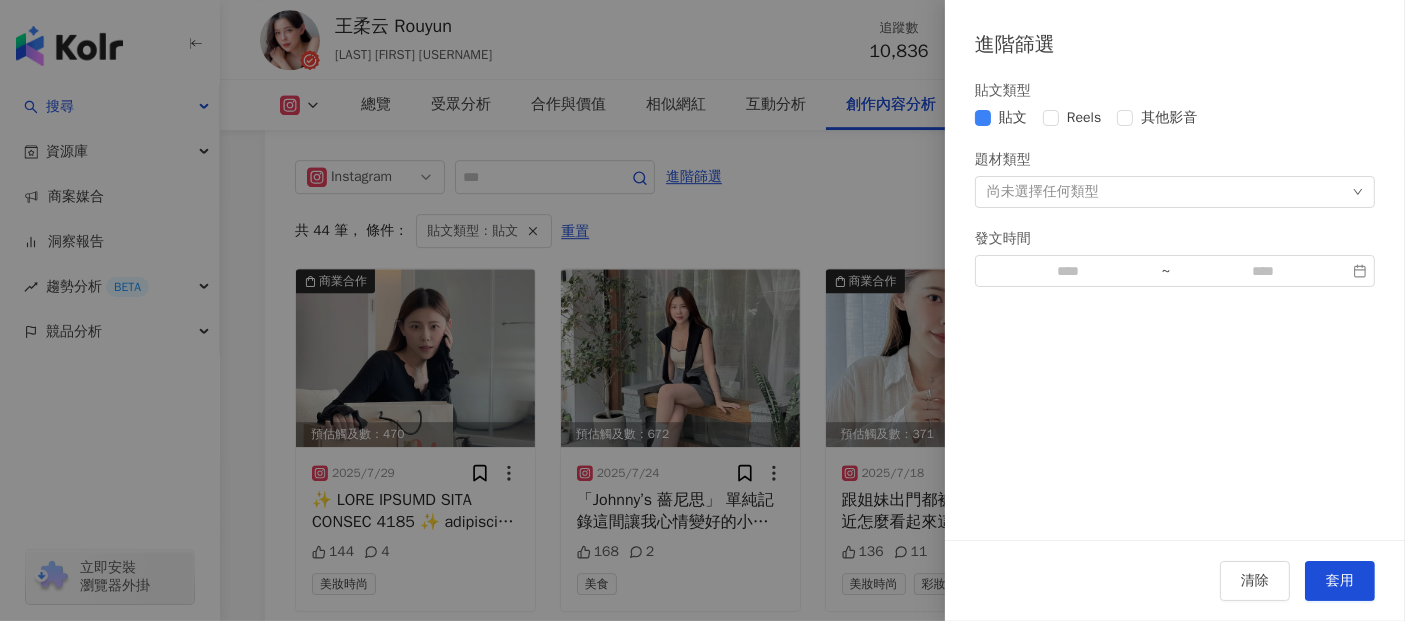 scroll, scrollTop: 6052, scrollLeft: 0, axis: vertical 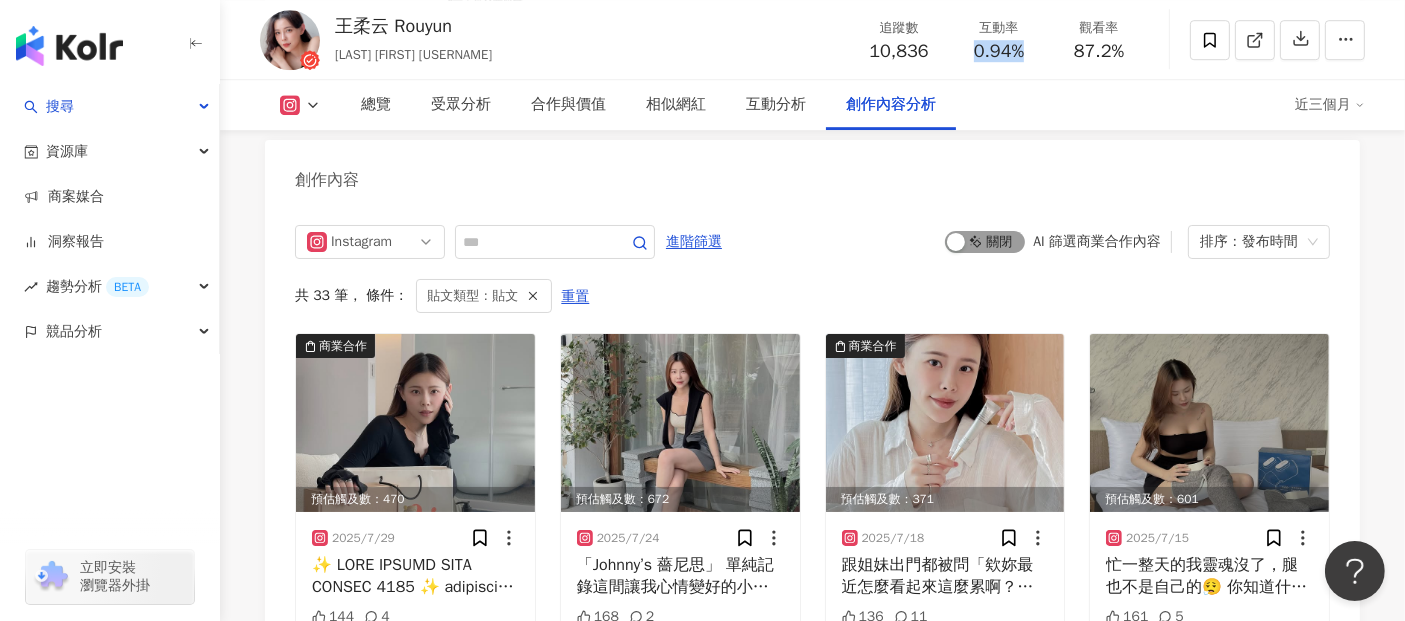 click on "啟動 關閉" at bounding box center [985, 242] 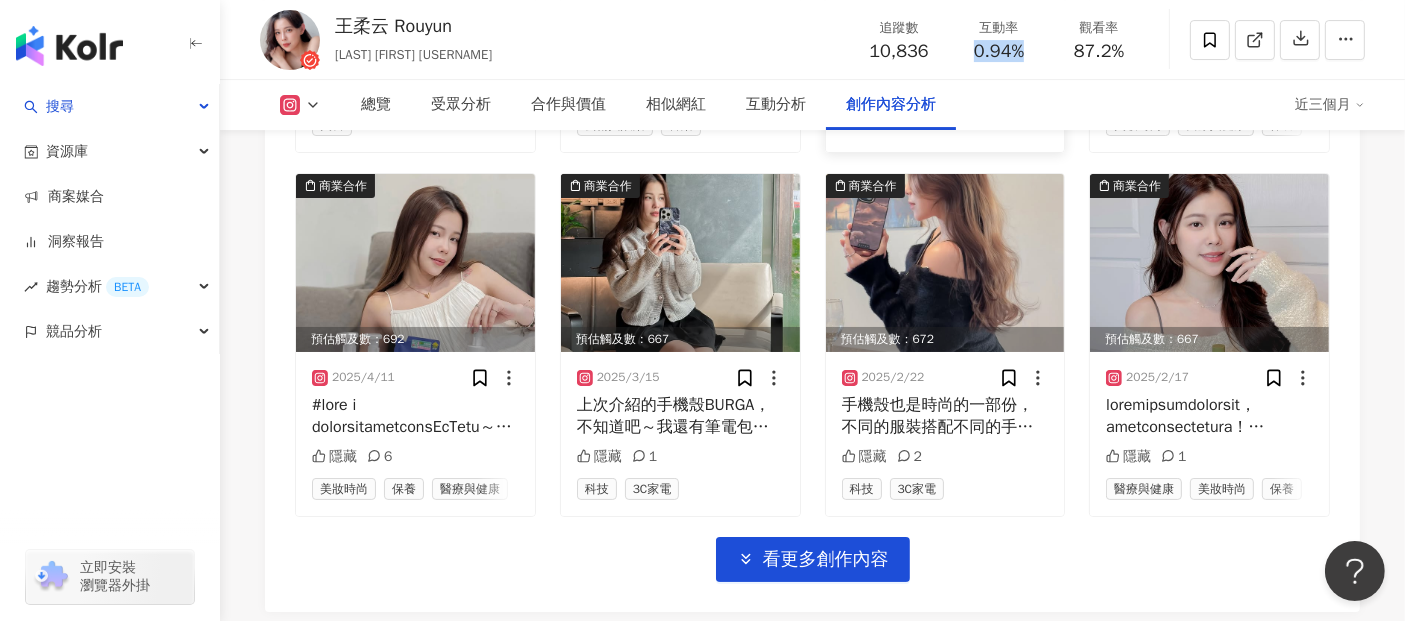 scroll, scrollTop: 6719, scrollLeft: 0, axis: vertical 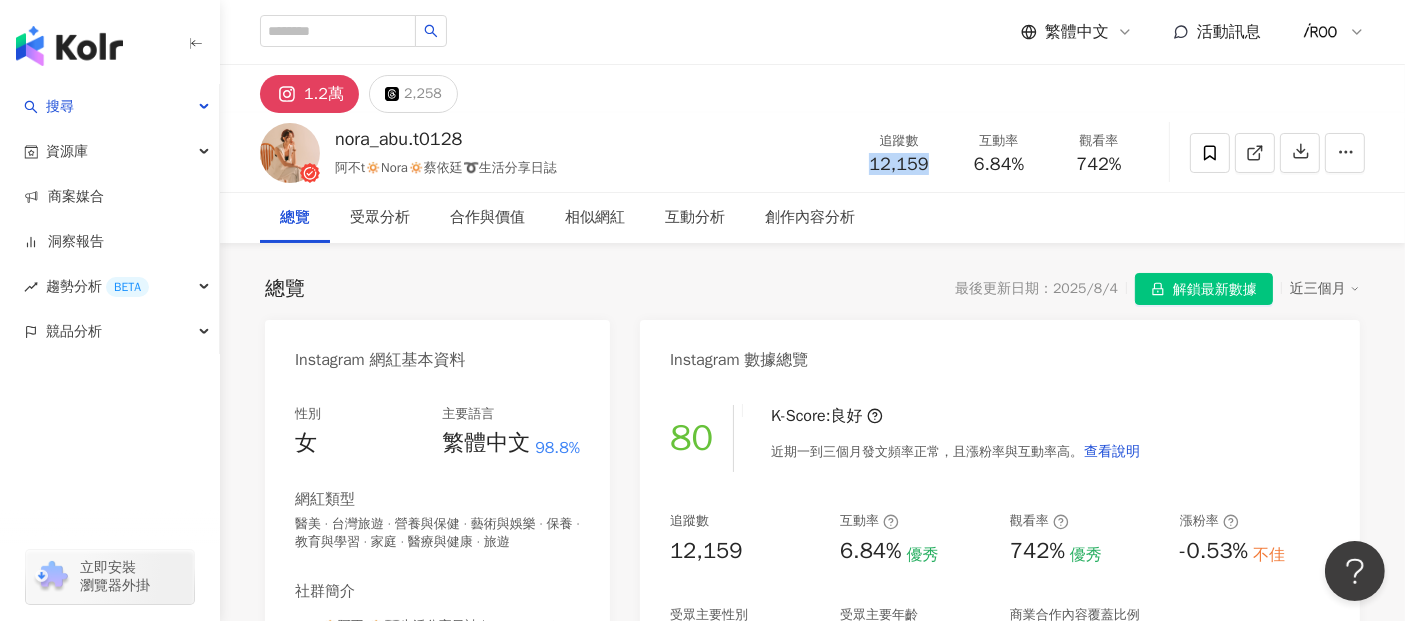 drag, startPoint x: 871, startPoint y: 165, endPoint x: 438, endPoint y: 620, distance: 628.1035 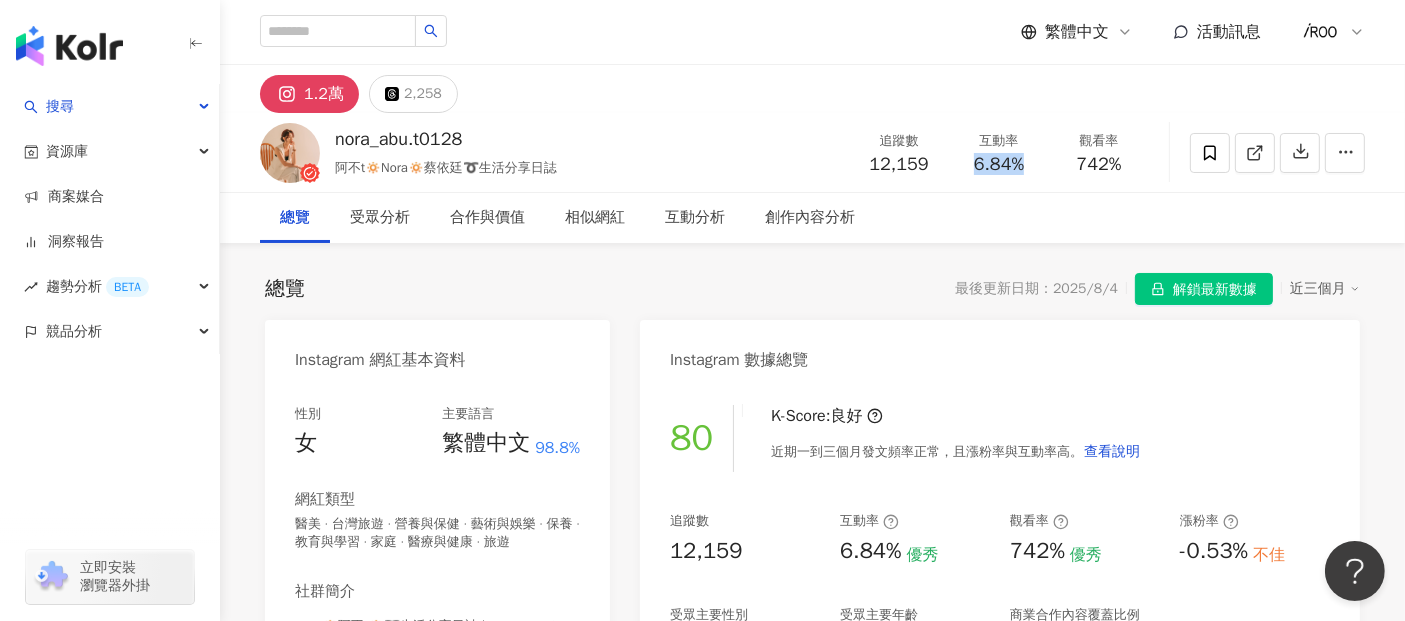 drag, startPoint x: 977, startPoint y: 169, endPoint x: 1034, endPoint y: 169, distance: 57 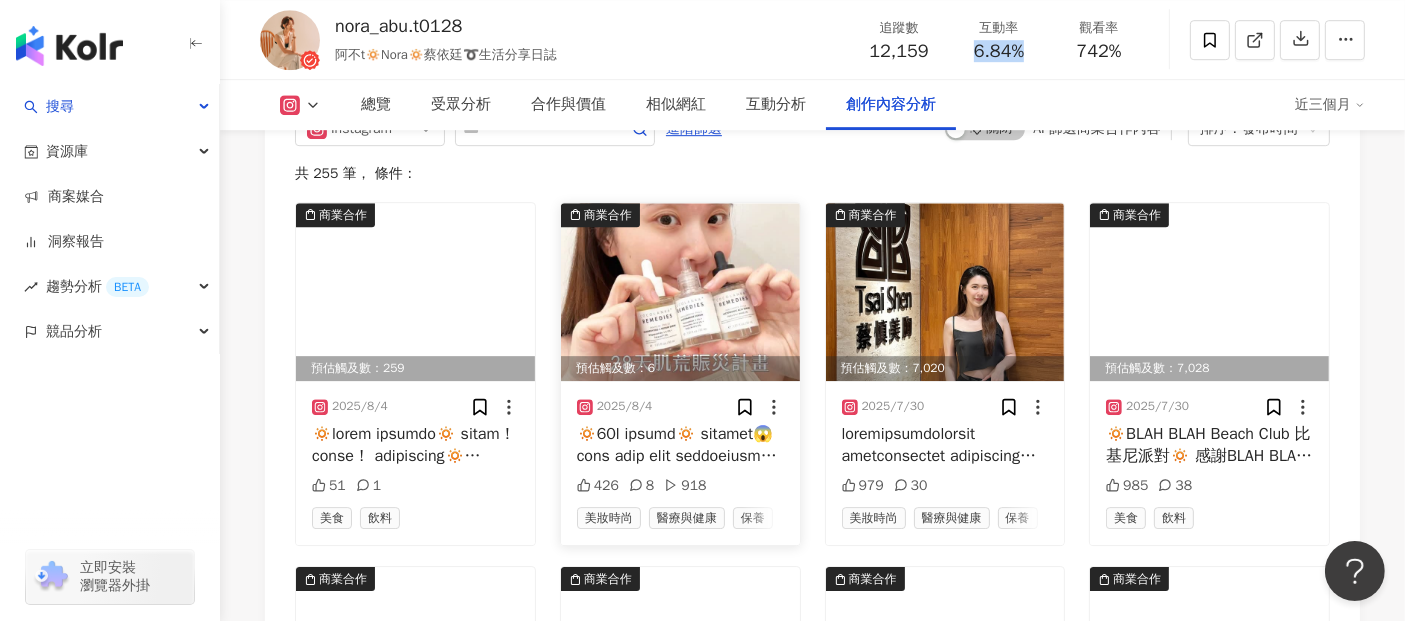 scroll, scrollTop: 6215, scrollLeft: 0, axis: vertical 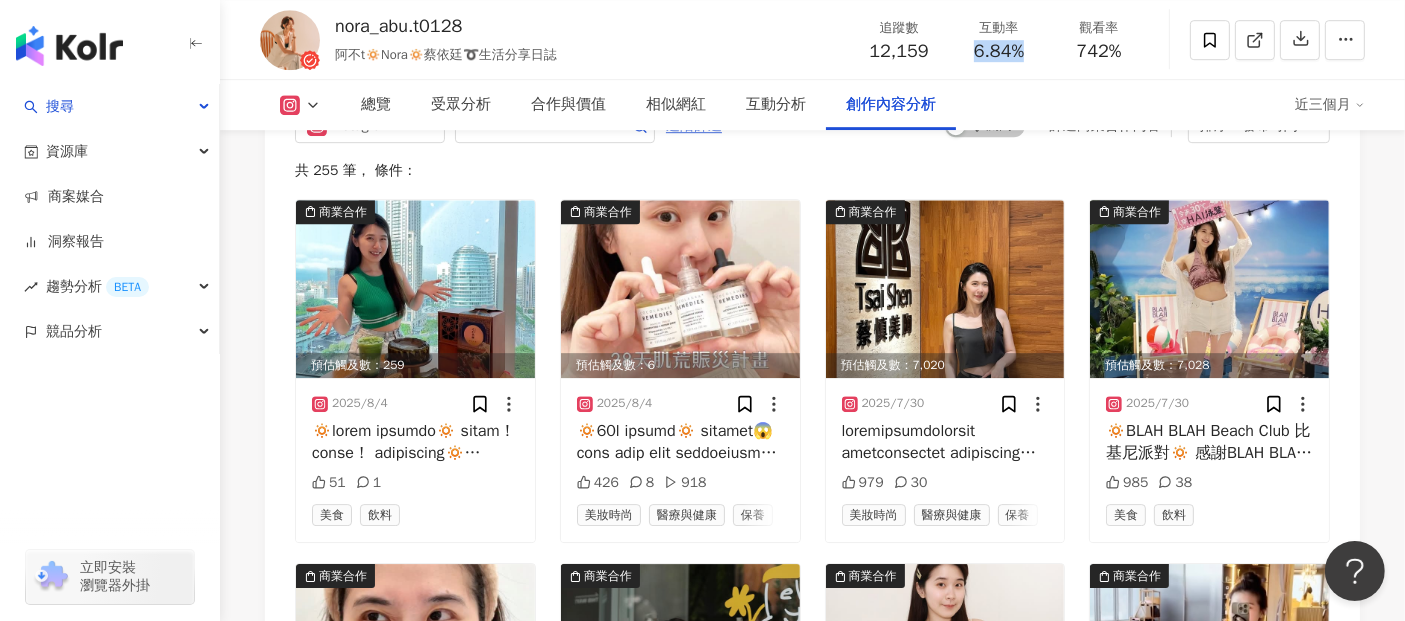 click on "進階篩選" at bounding box center [694, 126] 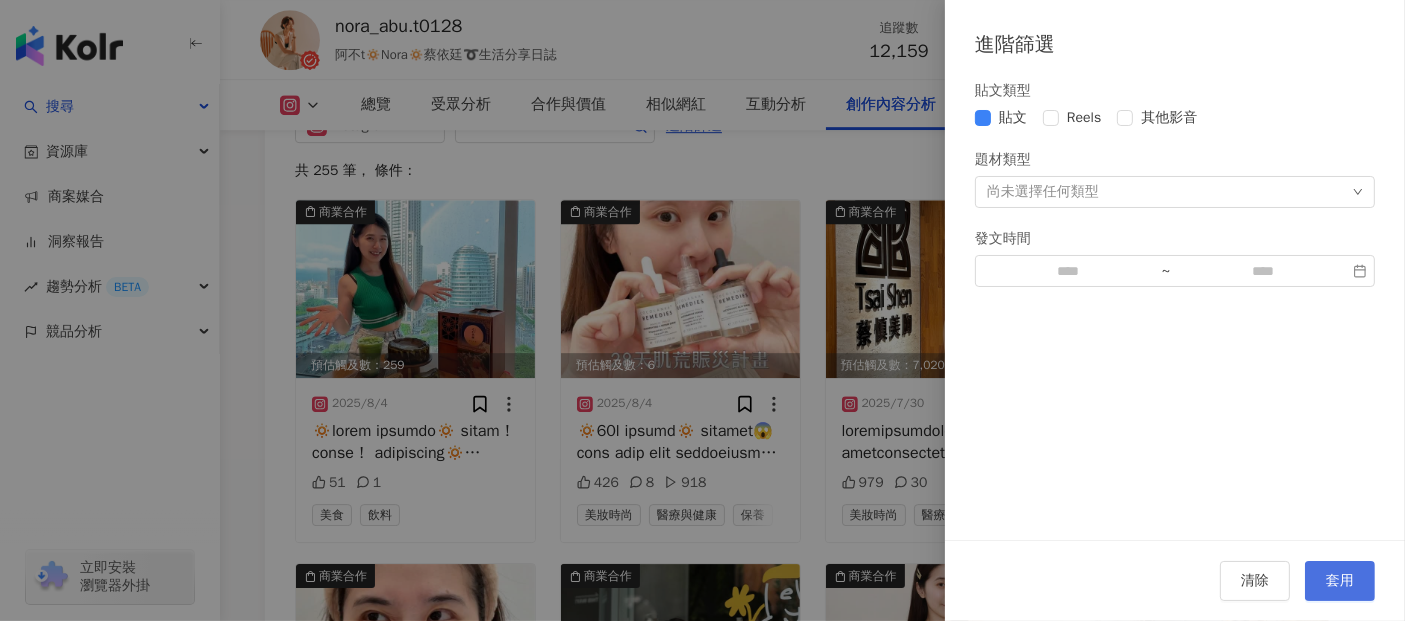 click on "套用" at bounding box center [1340, 581] 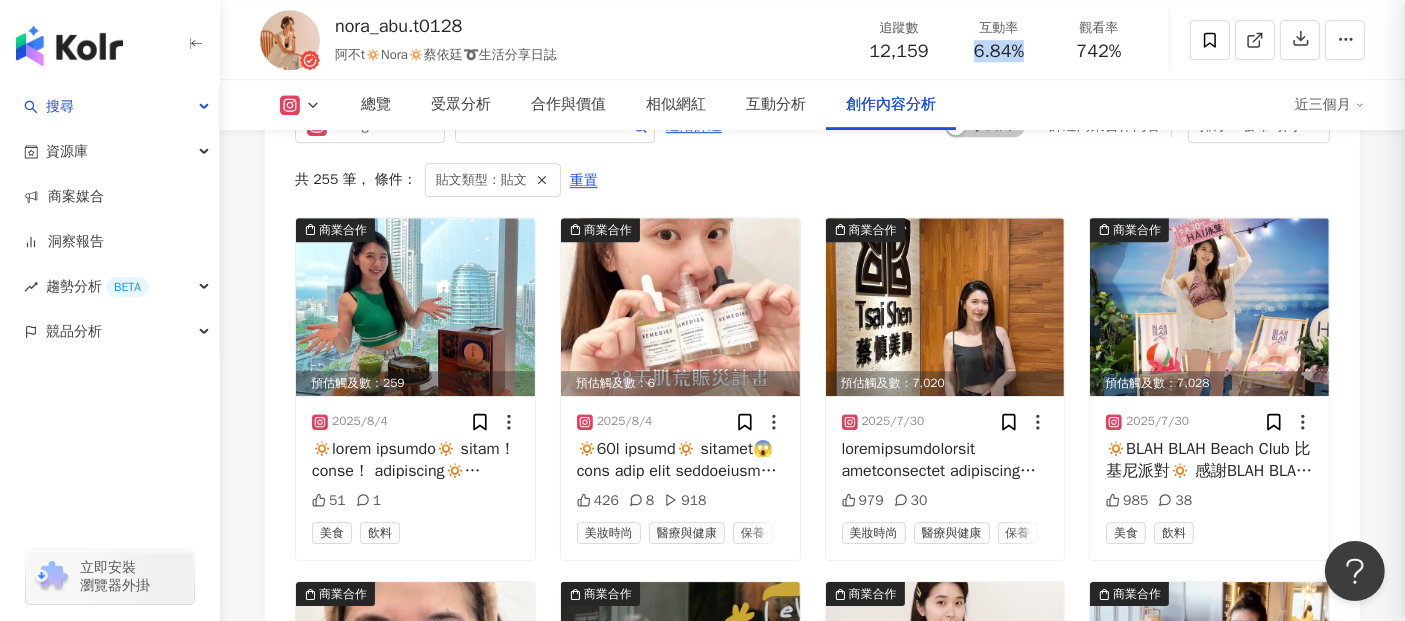 scroll, scrollTop: 6143, scrollLeft: 0, axis: vertical 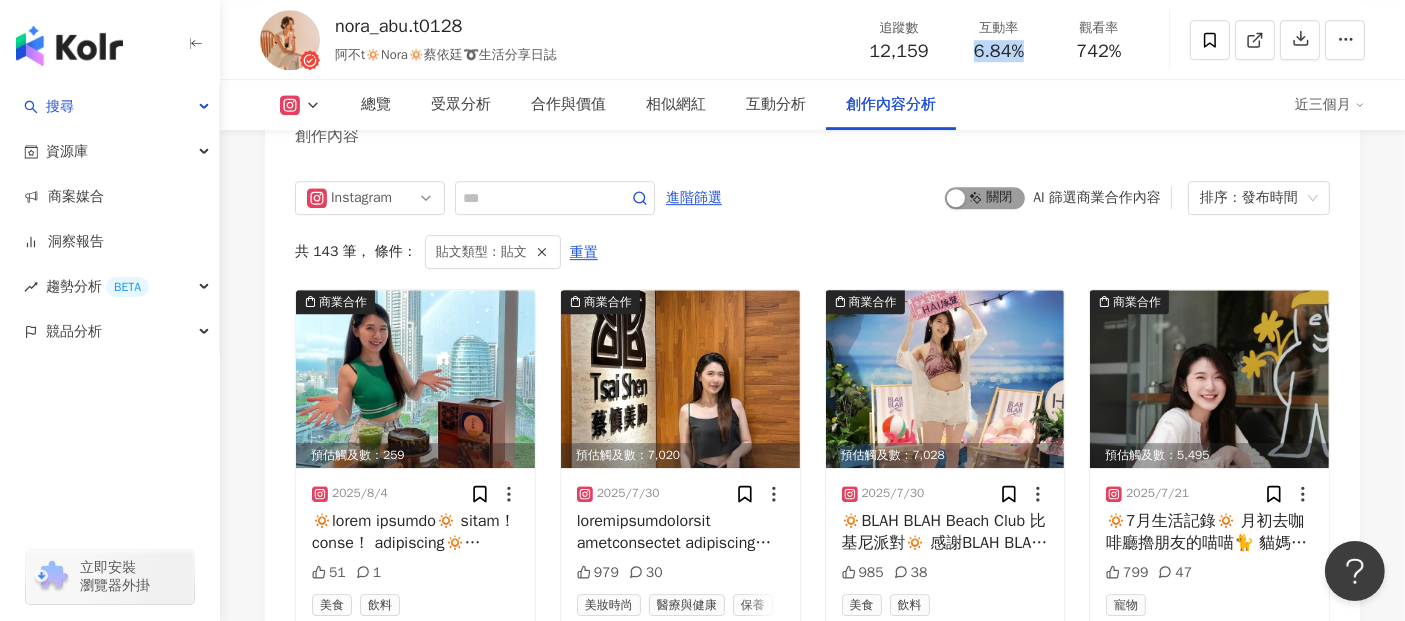 click on "啟動 關閉" at bounding box center [985, 198] 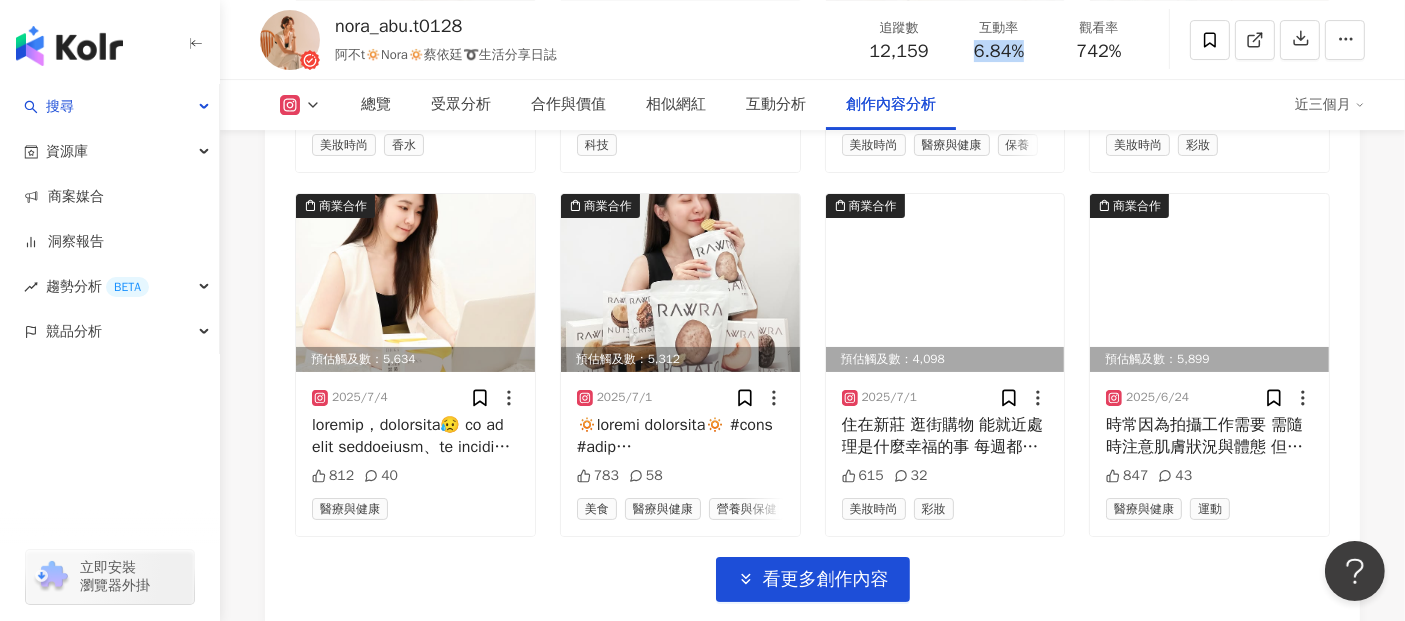 scroll, scrollTop: 7032, scrollLeft: 0, axis: vertical 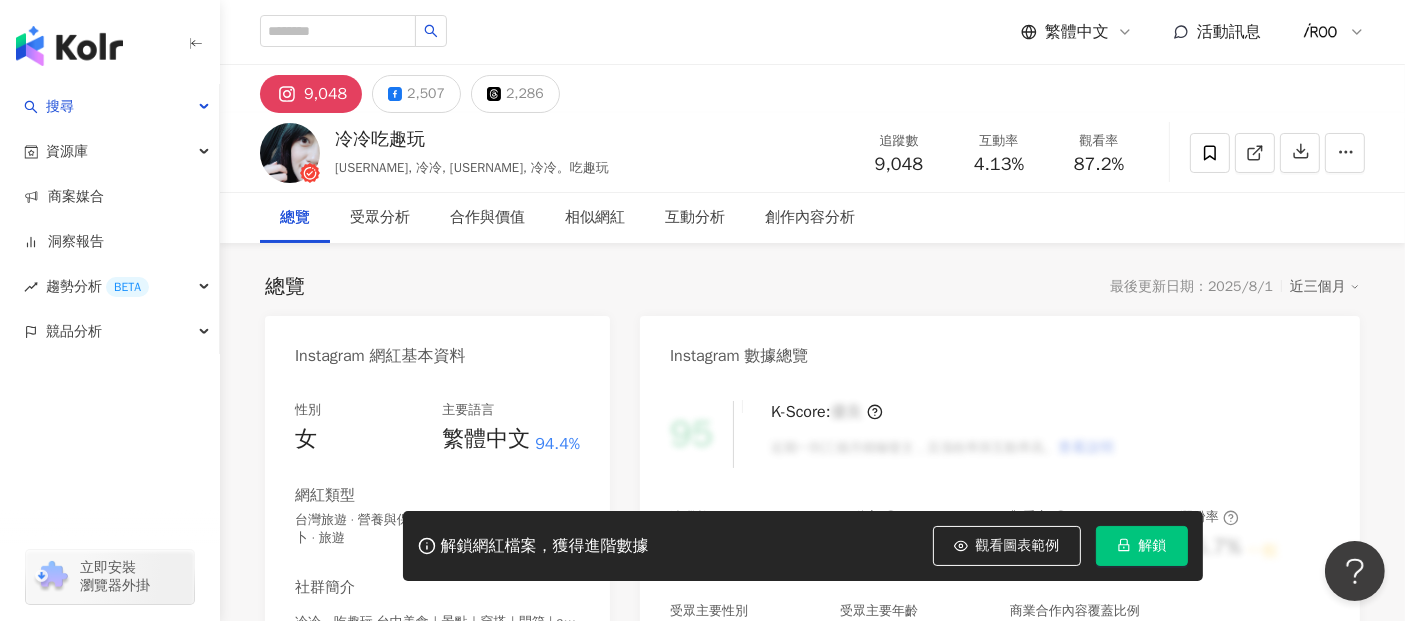 click 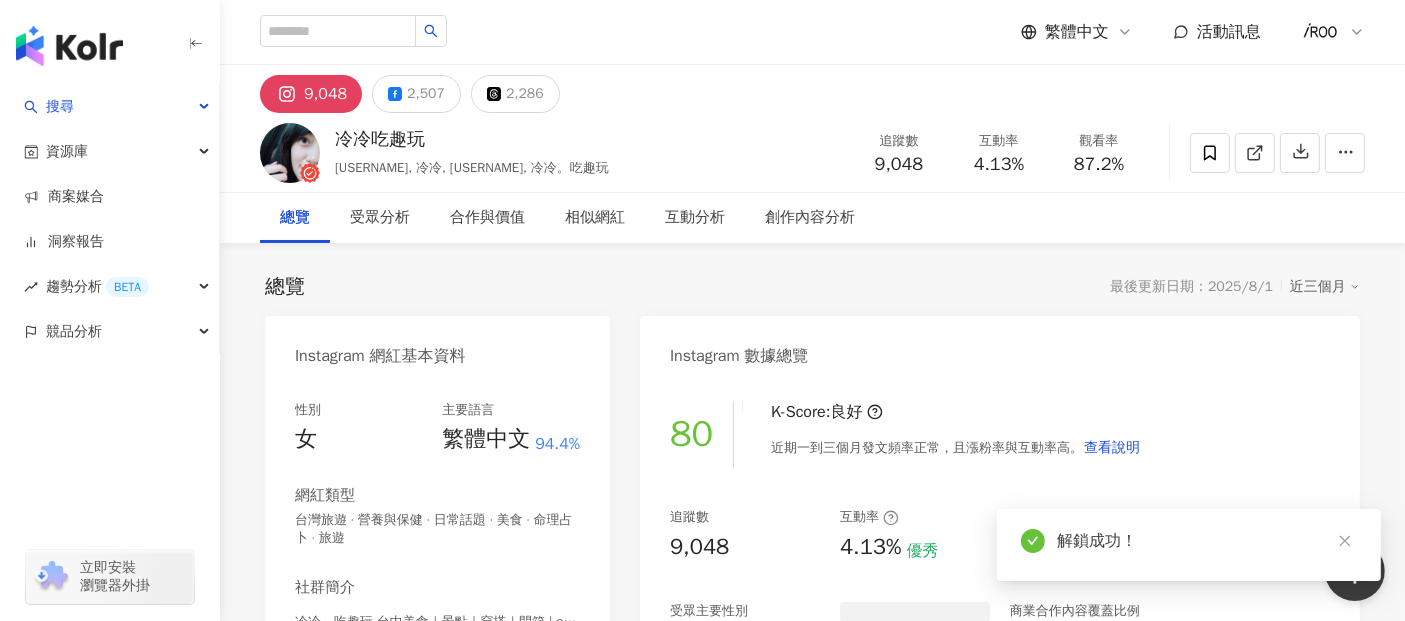 click on "總覽 最後更新日期：2025/8/1 近三個月 Instagram 網紅基本資料 性別   女 主要語言   繁體中文 94.4% 網紅類型 台灣旅遊 · 營養與保健 · 日常話題 · 美食 · 命理占卜 · 旅遊 社群簡介 冷冷。吃趣玩-台中美食｜景點｜穿搭｜開箱 | ascoldaswater https://www.instagram.com/ascoldaswater/ 🔮景點、美食+AI創意發想
其他平台請點以下網址 Instagram 數據總覽 80 K-Score :   良好 近期一到三個月發文頻率正常，且漲粉率與互動率高。 查看說明 追蹤數   9,048 互動率   4.13% 優秀 觀看率   87.2% 優秀 漲粉率   -0.77% 不佳 受眾主要性別   女性 58.5% 商業合作內容覆蓋比例   62.5% AI Instagram 成效等級三大指標 互動率 4.13% 優秀 同等級網紅的互動率中位數為  1.67% 觀看率 87.2% 優秀 同等級網紅的觀看率中位數為  0% 漲粉率 -0.77% 不佳 同等級網紅的漲粉率中位數為  0% 成效等級 ： 優秀 良好 普通 不佳 追蹤數   9,048" at bounding box center (812, 3217) 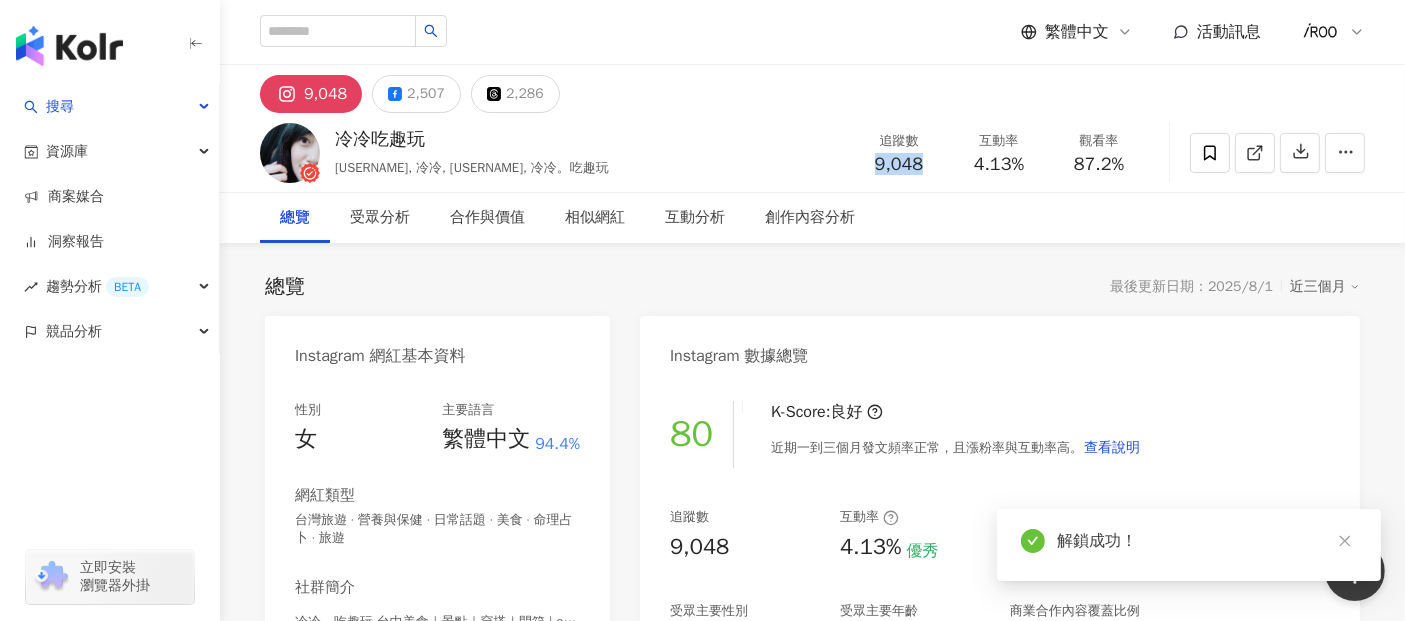 drag, startPoint x: 873, startPoint y: 167, endPoint x: 927, endPoint y: 163, distance: 54.147945 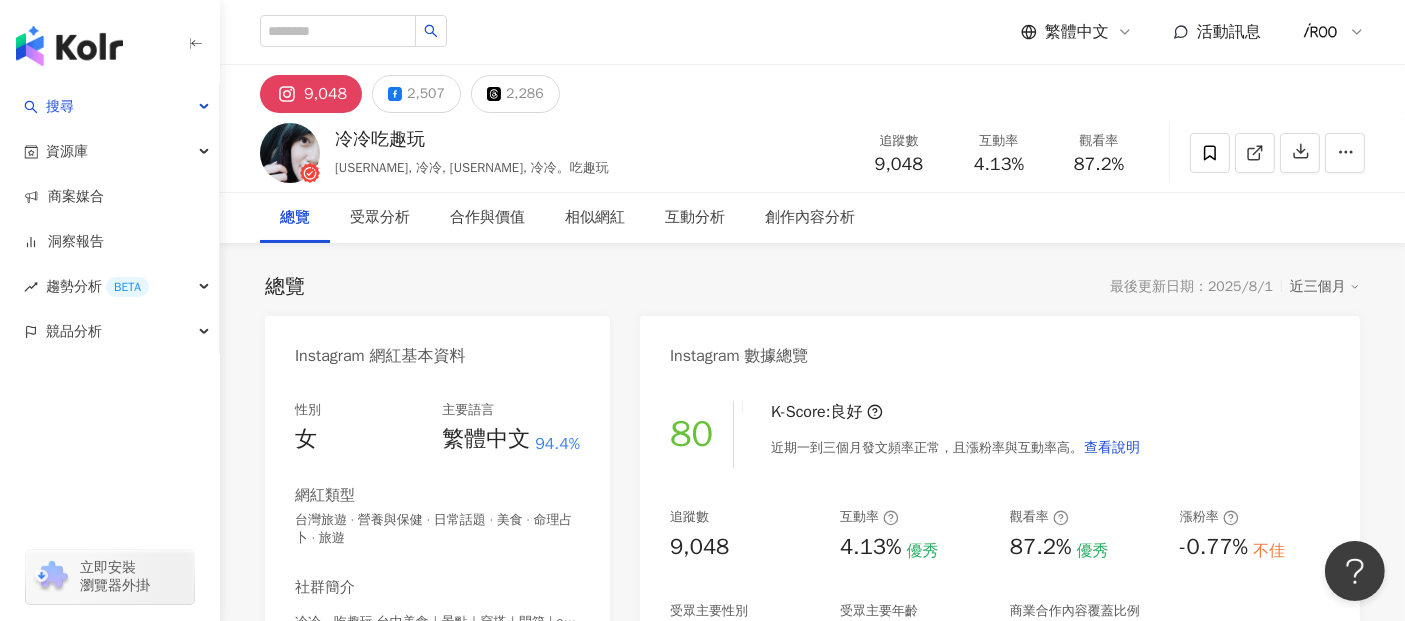 click on "總覽 受眾分析 合作與價值 相似網紅 互動分析 創作內容分析" at bounding box center [812, 218] 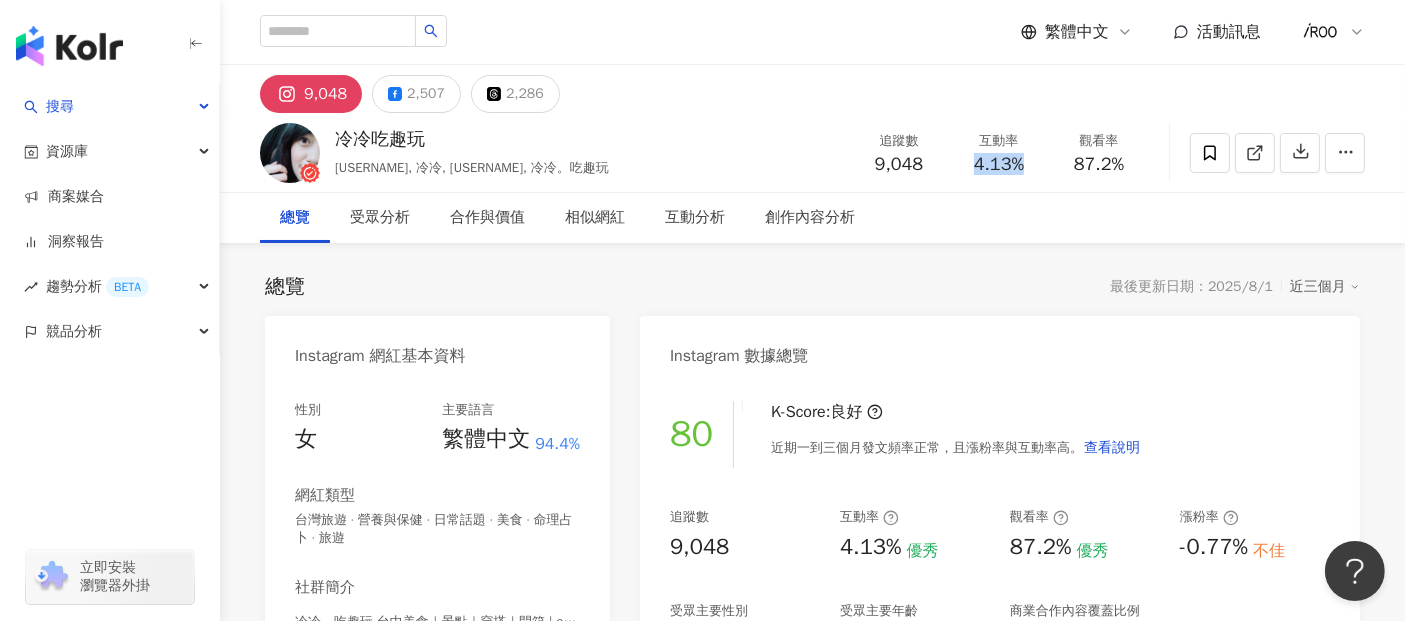 drag, startPoint x: 974, startPoint y: 169, endPoint x: 1040, endPoint y: 166, distance: 66.068146 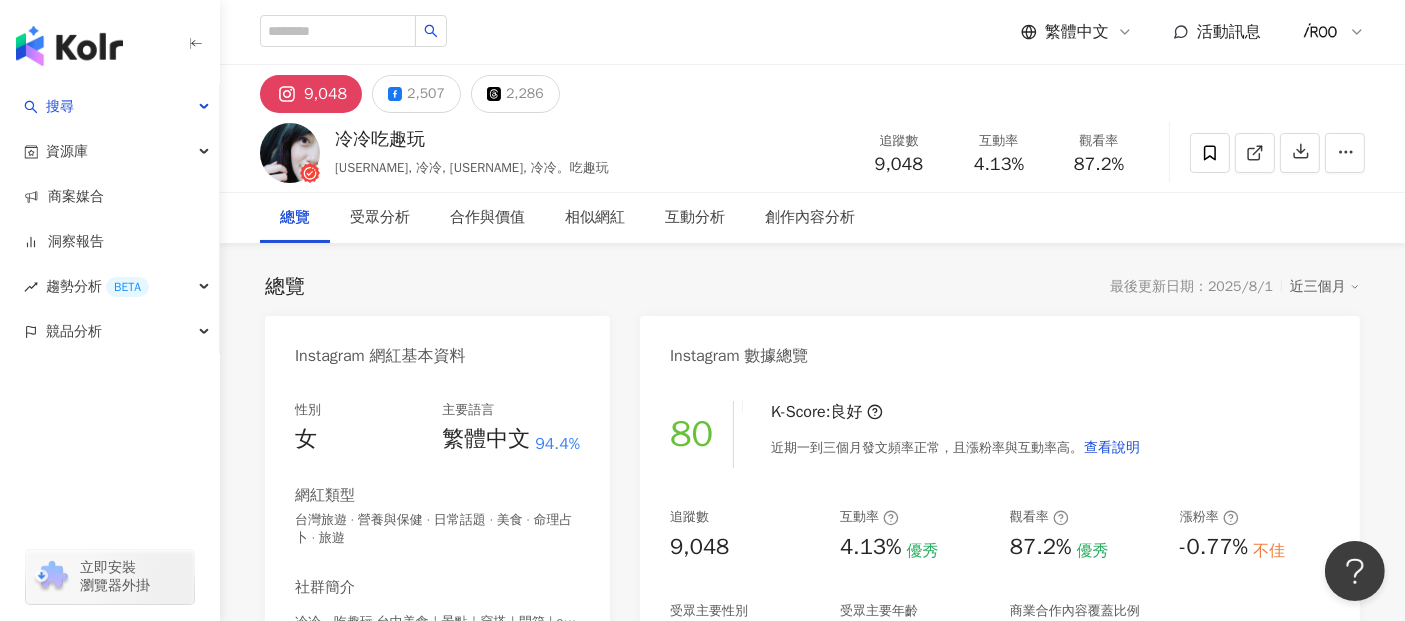 click on "總覽 受眾分析 合作與價值 相似網紅 互動分析 創作內容分析" at bounding box center (812, 218) 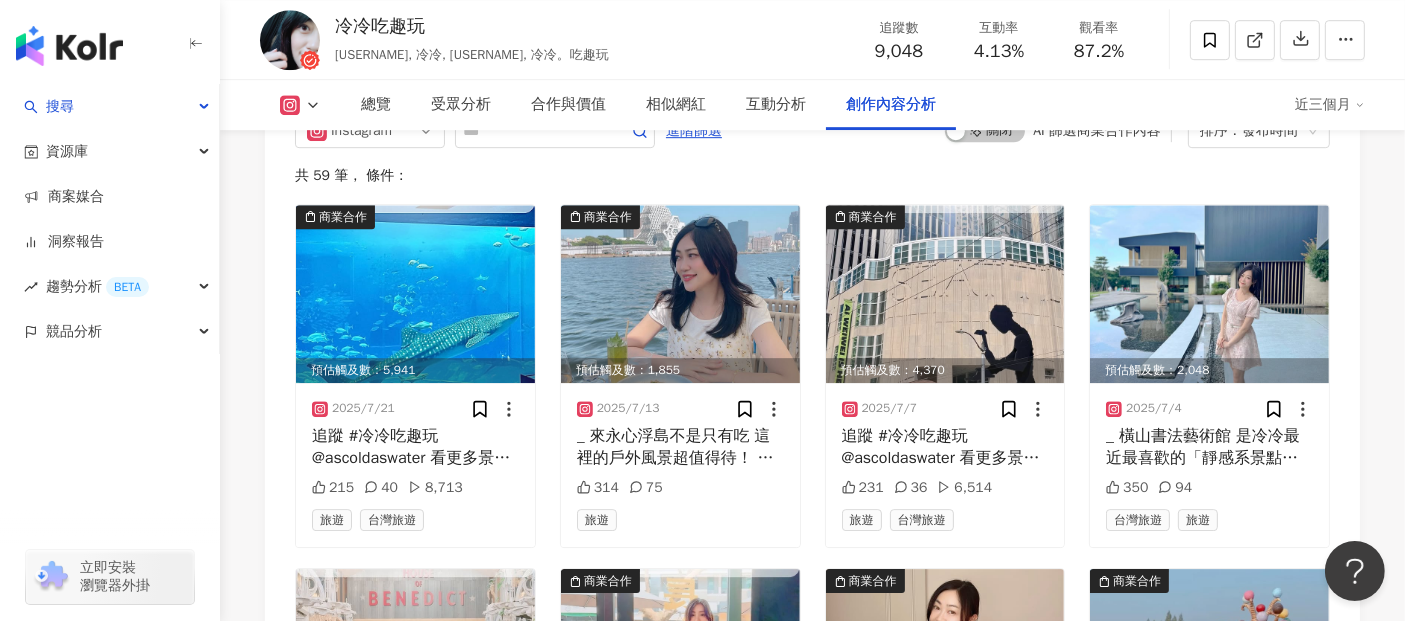 scroll, scrollTop: 6160, scrollLeft: 0, axis: vertical 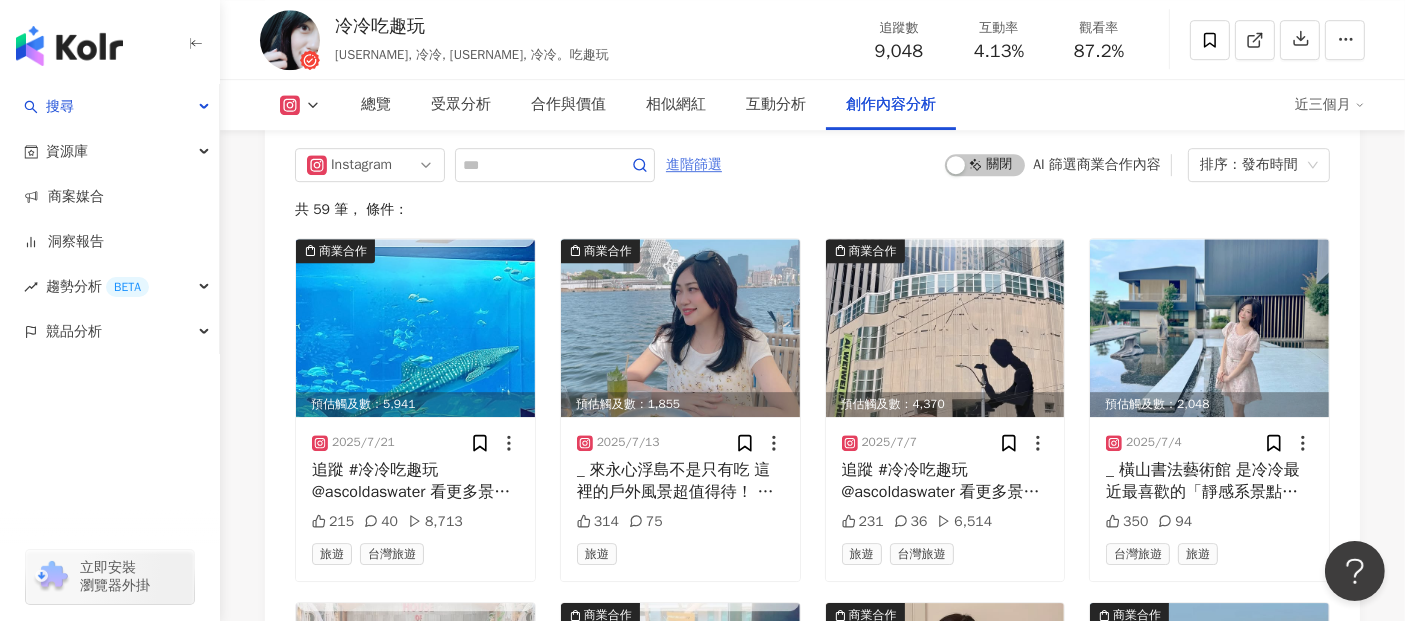 click on "進階篩選" at bounding box center (694, 165) 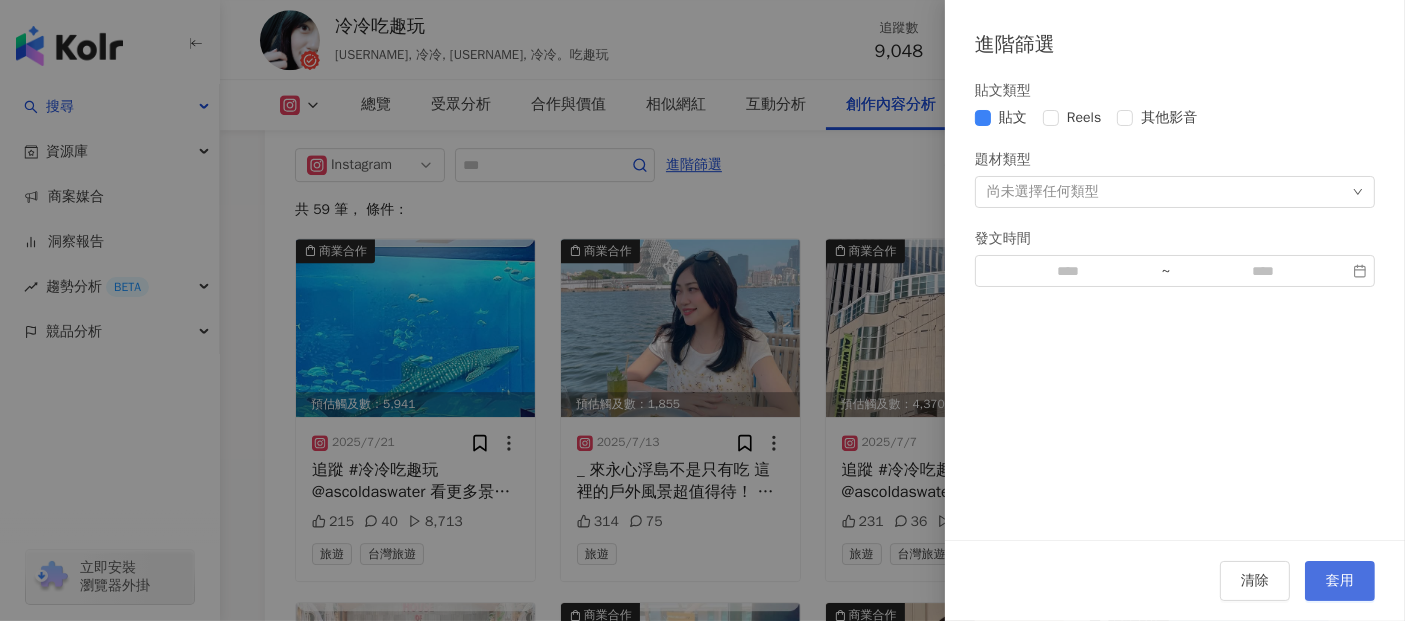 click on "套用" at bounding box center (1340, 581) 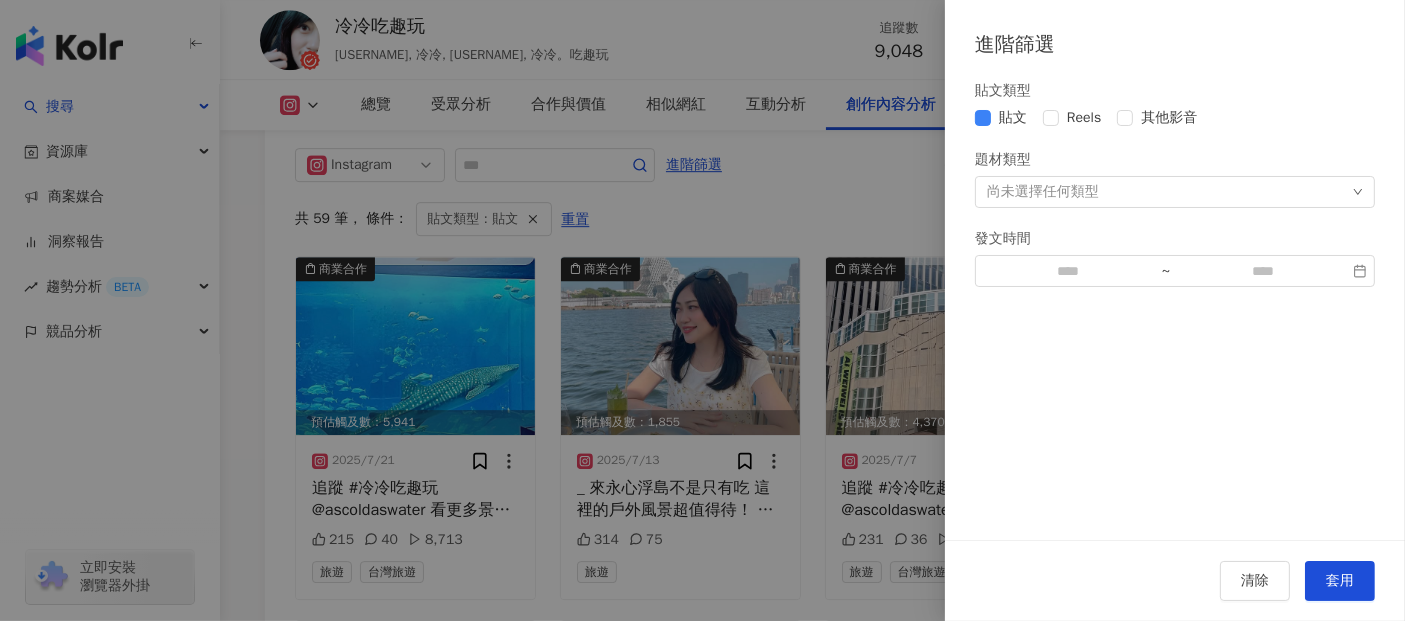 scroll, scrollTop: 6120, scrollLeft: 0, axis: vertical 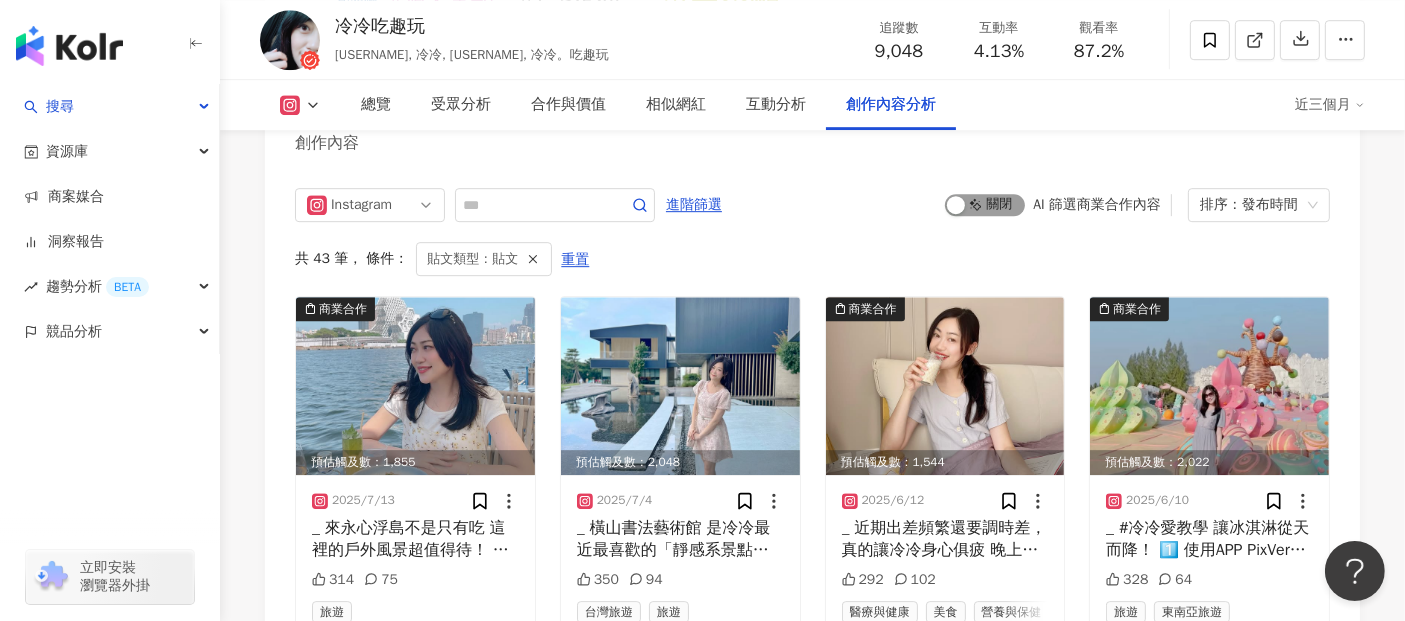 click on "啟動 關閉" at bounding box center [985, 205] 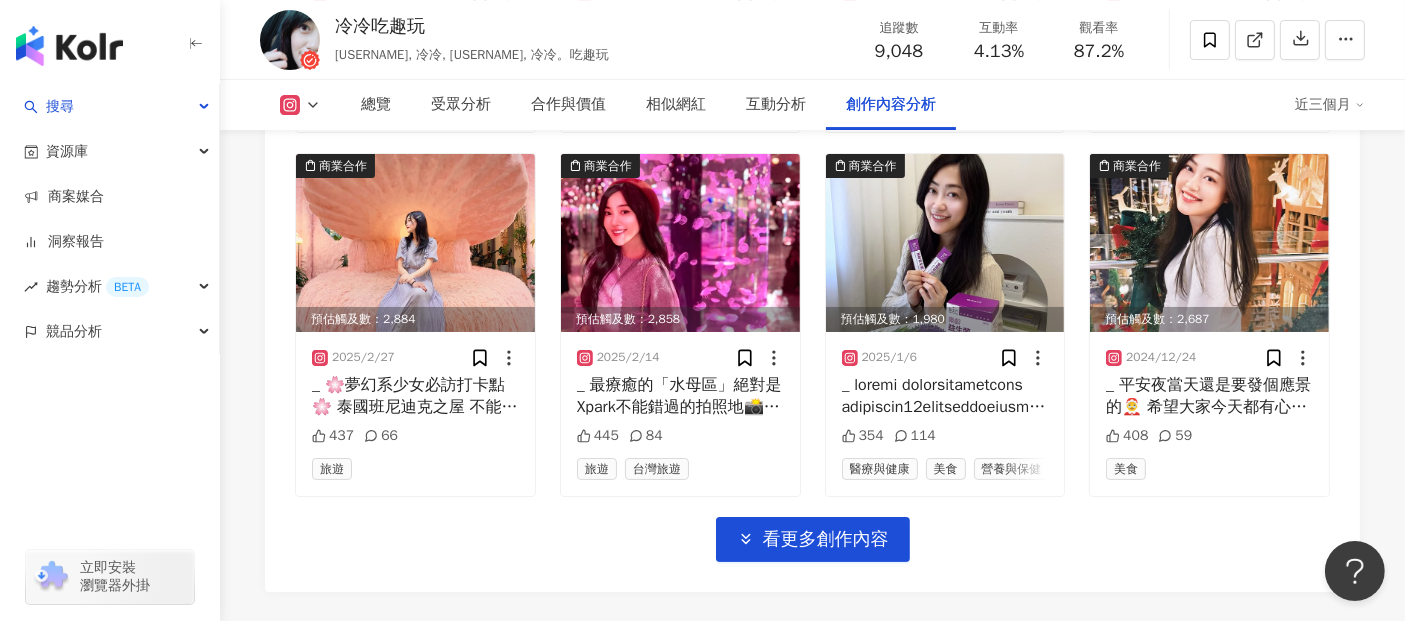 scroll, scrollTop: 7008, scrollLeft: 0, axis: vertical 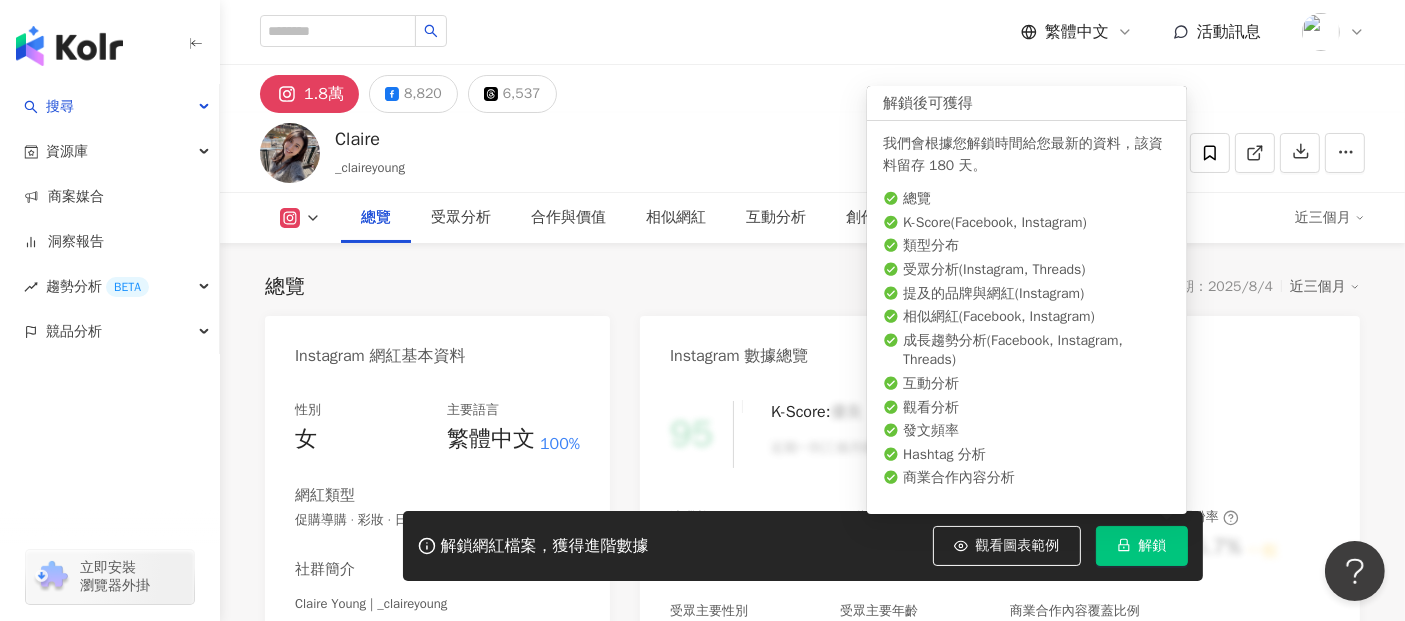 click on "解鎖" at bounding box center (1153, 546) 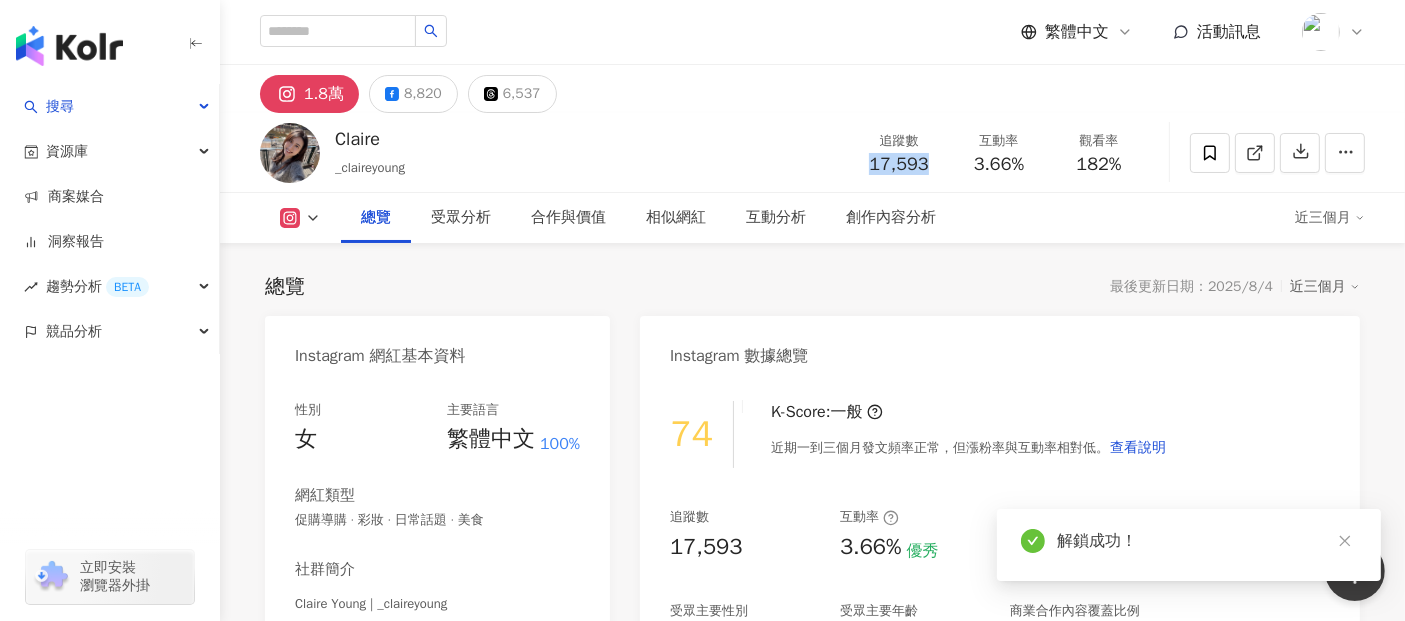 drag, startPoint x: 865, startPoint y: 167, endPoint x: 936, endPoint y: 175, distance: 71.44928 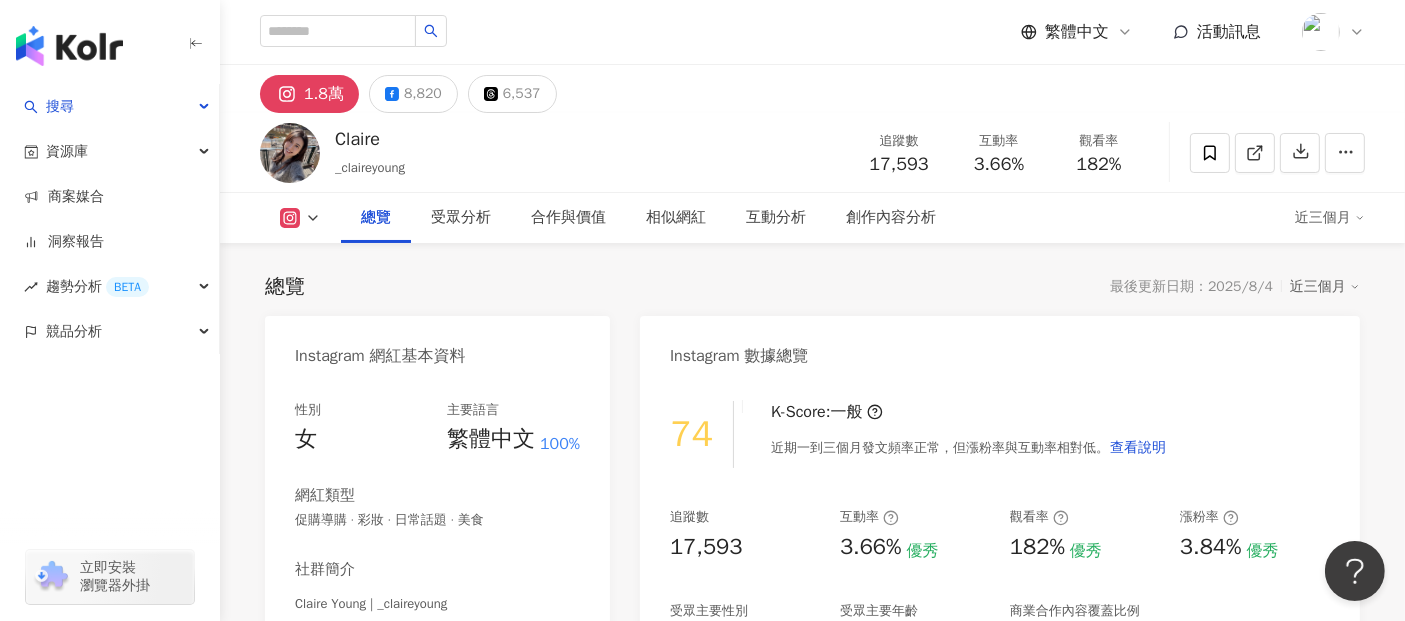 click on "總覽 受眾分析 合作與價值 相似網紅 互動分析 創作內容分析" at bounding box center (818, 218) 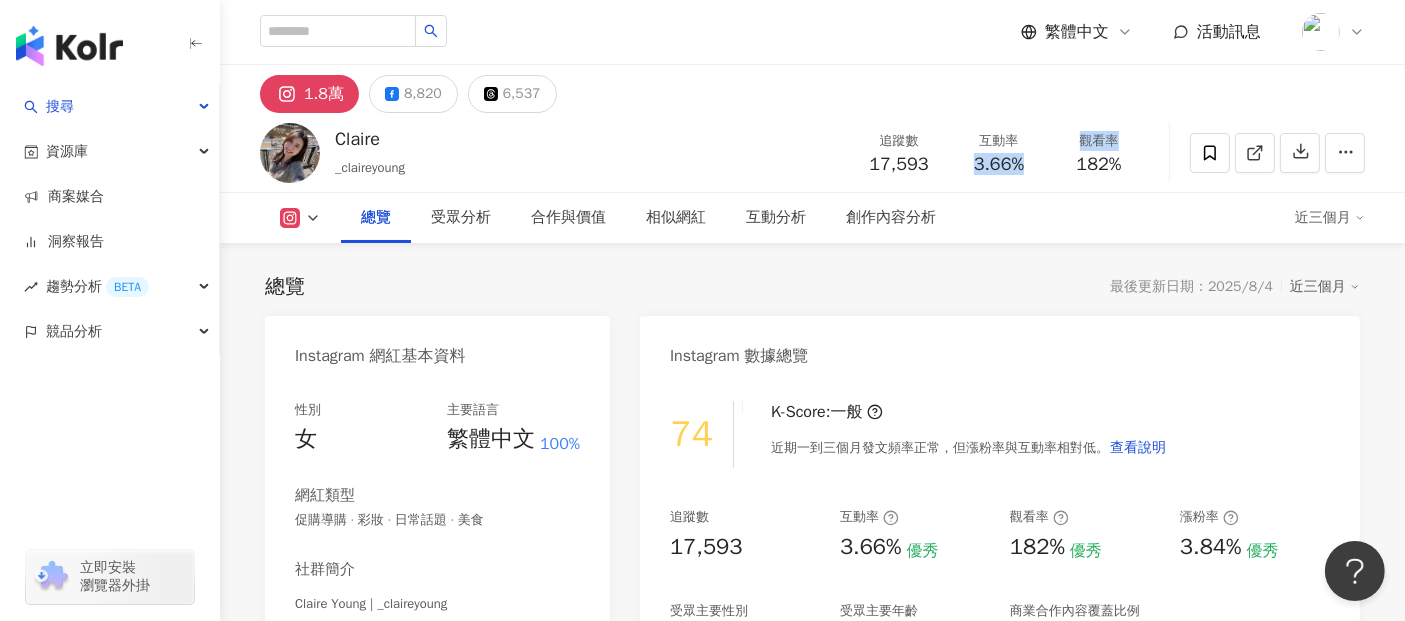 drag, startPoint x: 970, startPoint y: 161, endPoint x: 1062, endPoint y: 161, distance: 92 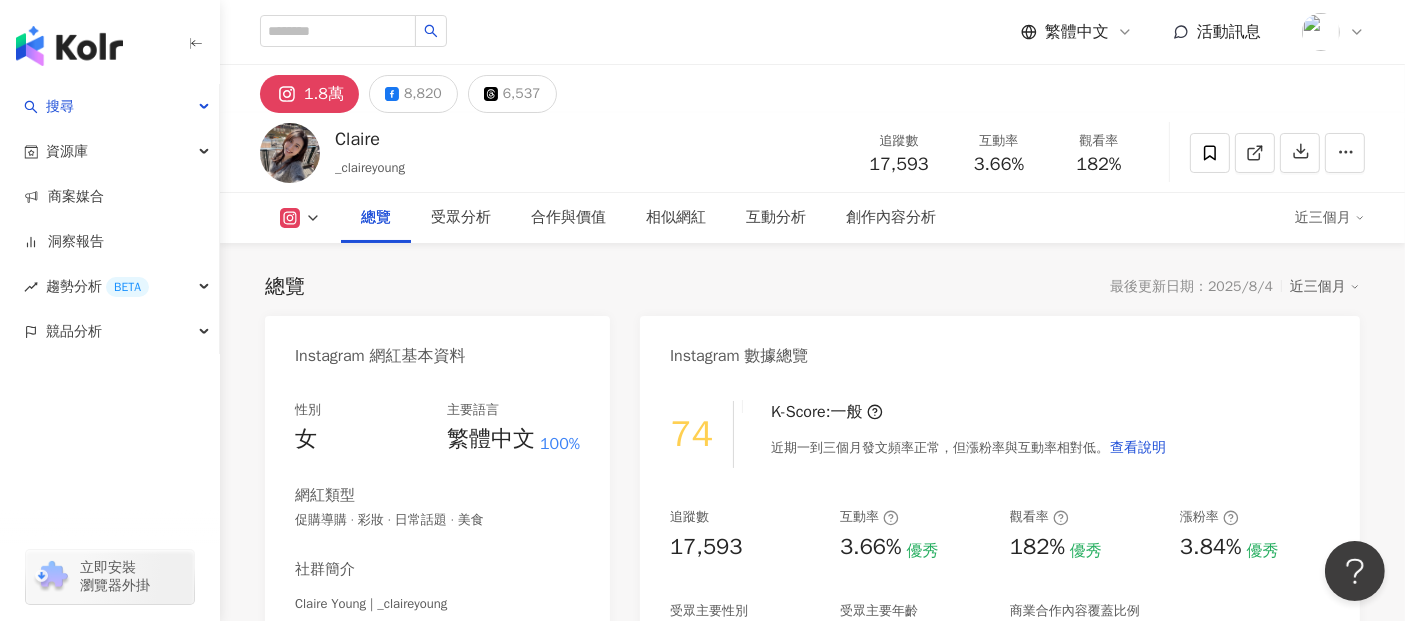 click on "總覽 受眾分析 合作與價值 相似網紅 互動分析 創作內容分析" at bounding box center [818, 218] 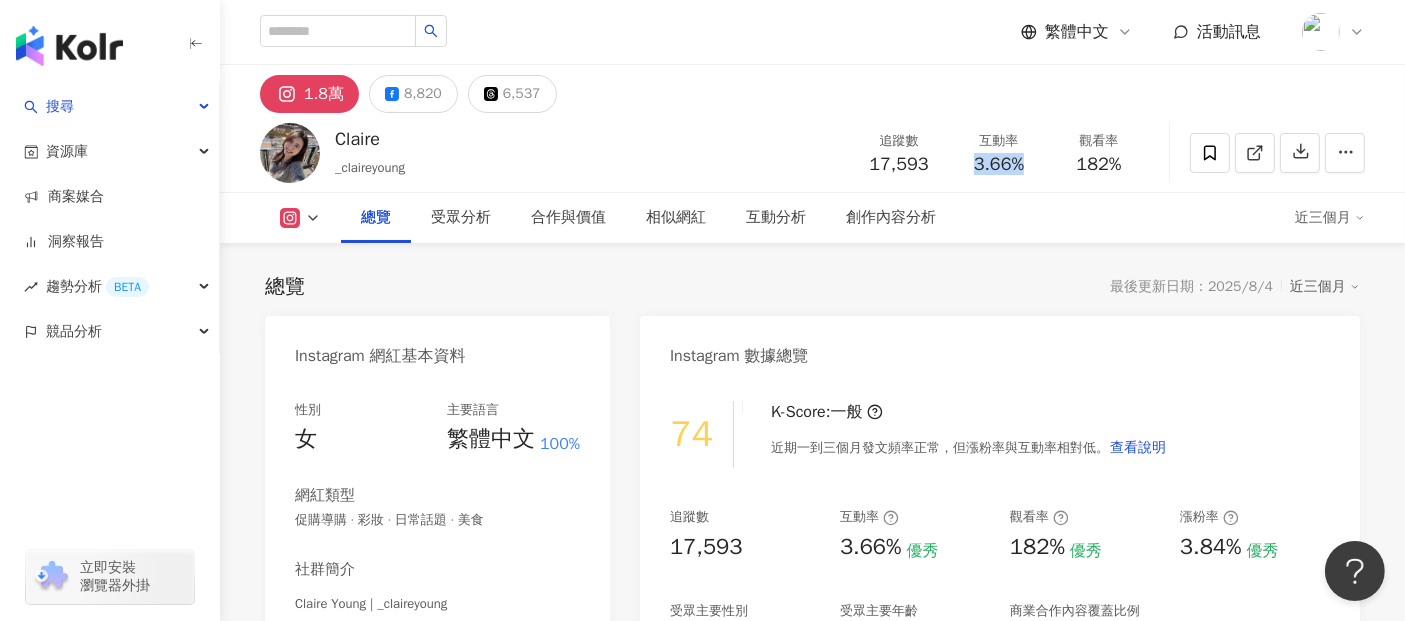 drag, startPoint x: 972, startPoint y: 173, endPoint x: 1022, endPoint y: 173, distance: 50 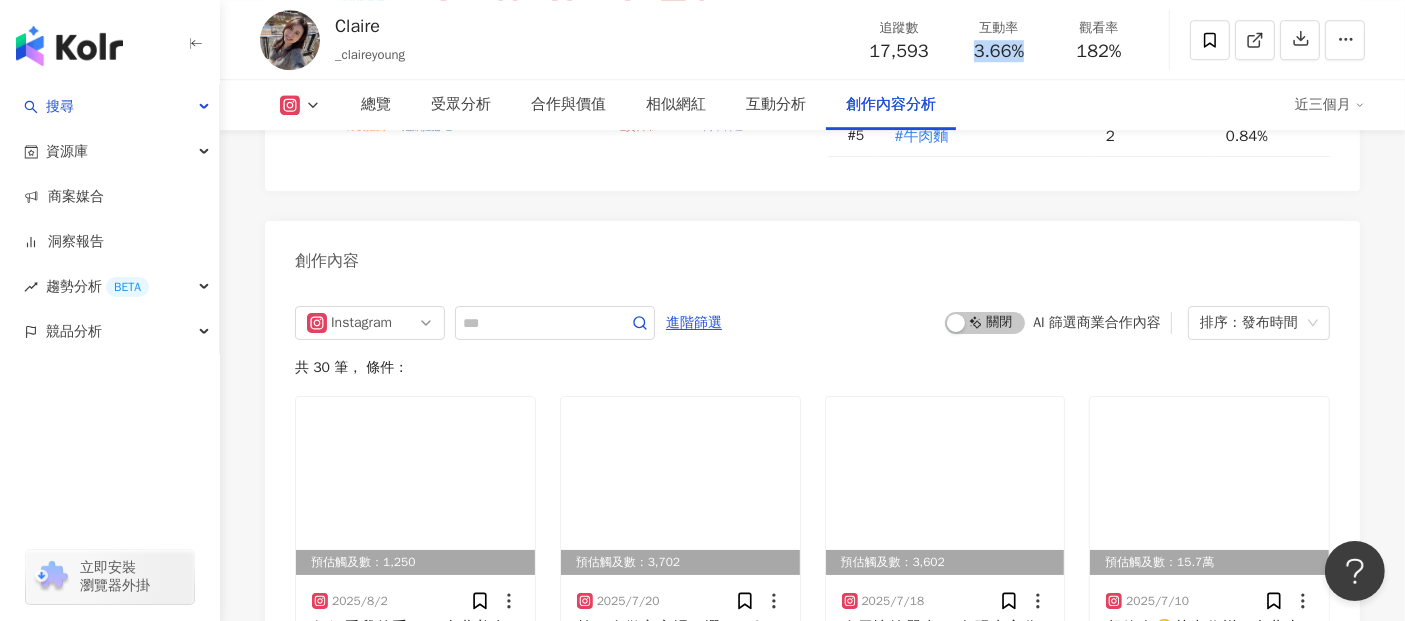 scroll, scrollTop: 6006, scrollLeft: 0, axis: vertical 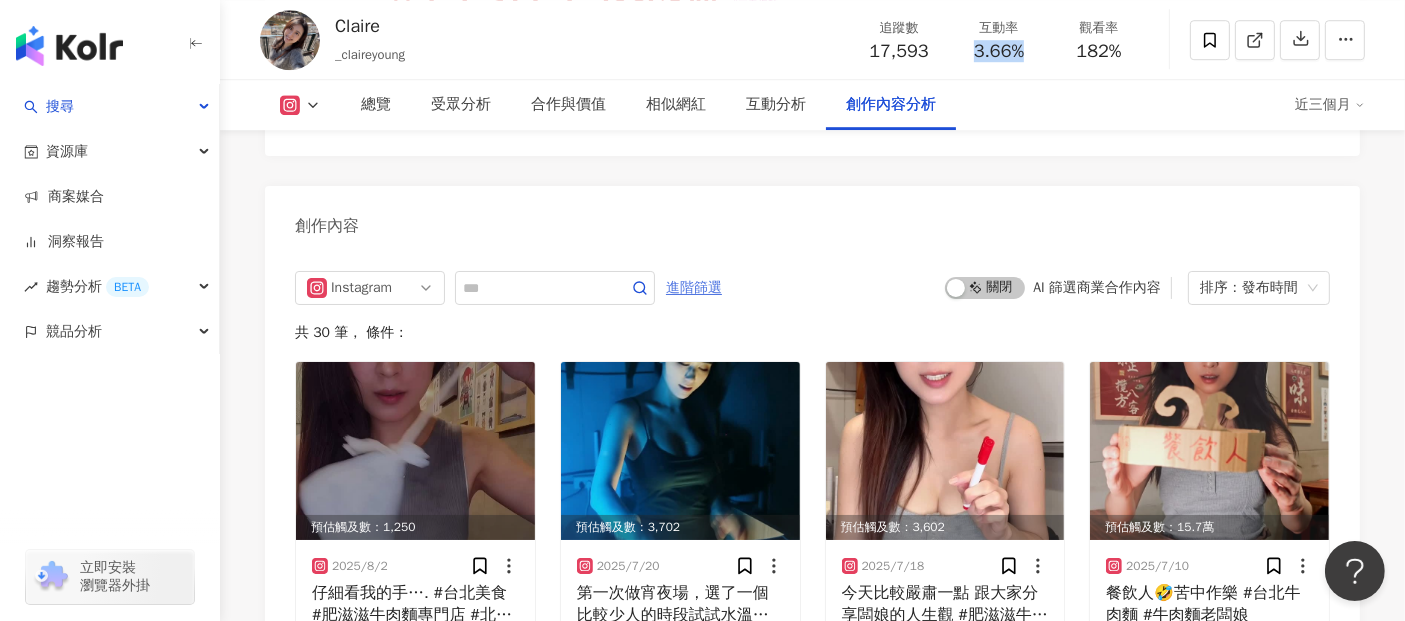 click on "進階篩選" at bounding box center (694, 288) 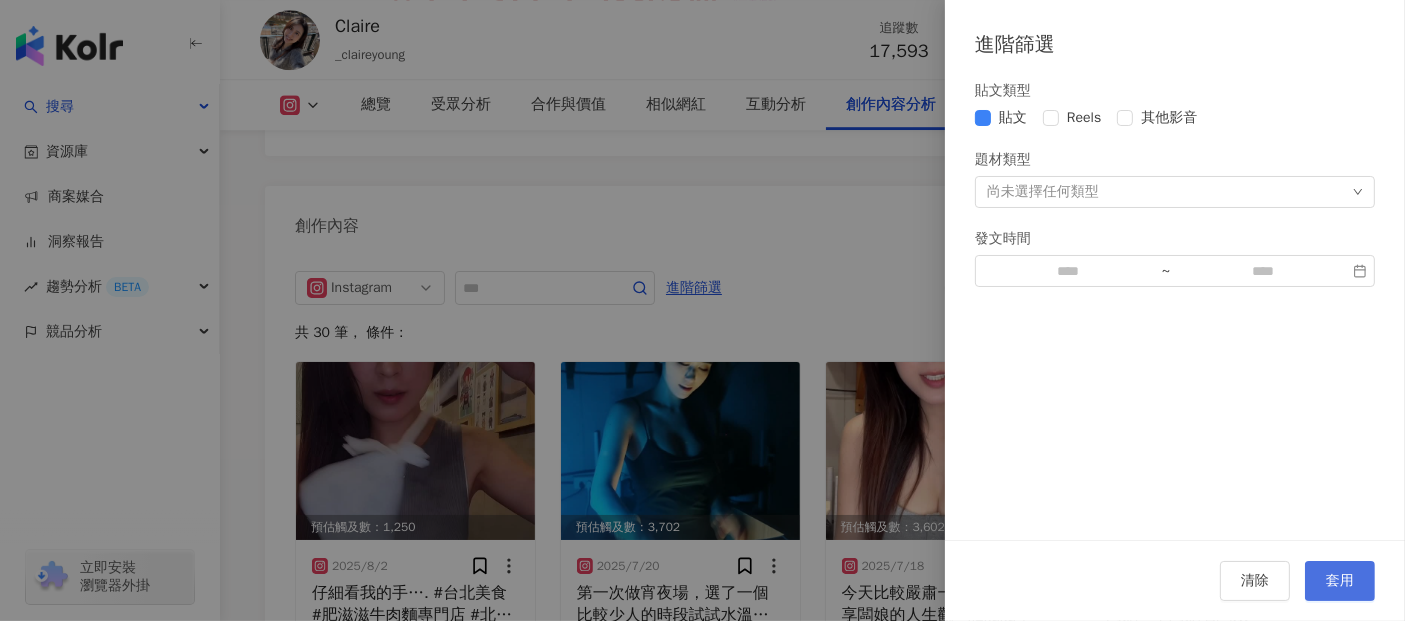 click on "套用" at bounding box center (1340, 581) 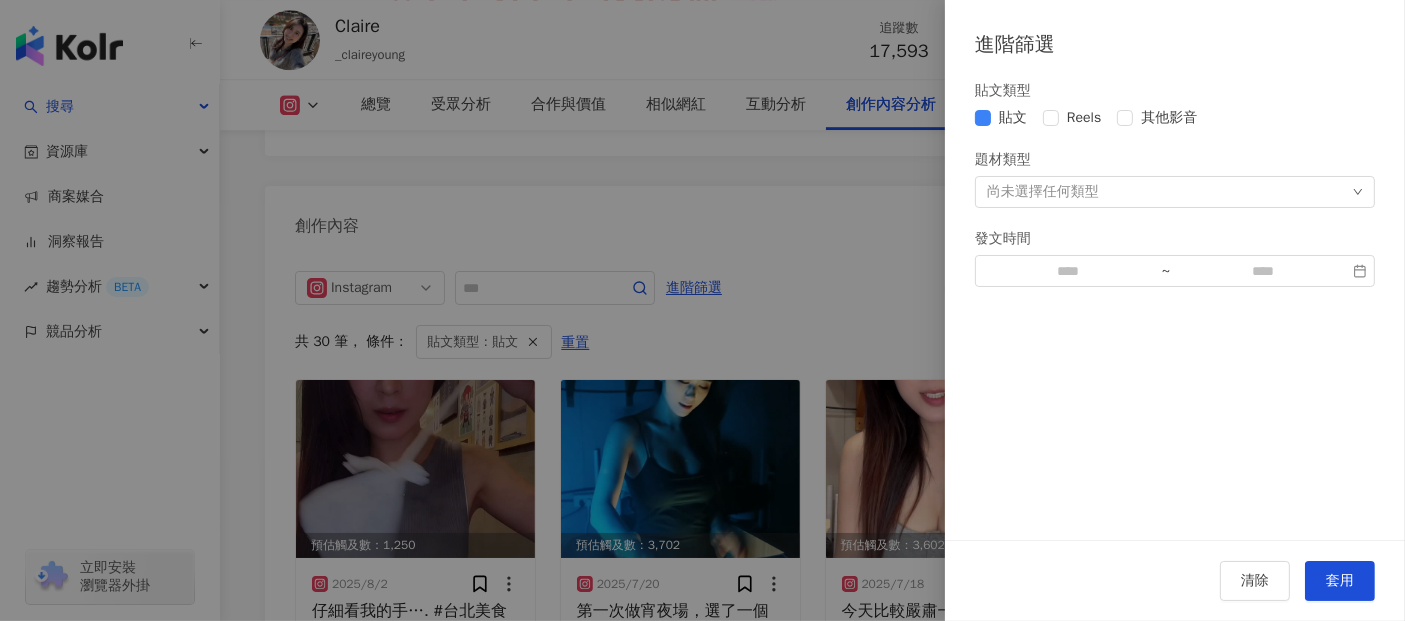 scroll, scrollTop: 6076, scrollLeft: 0, axis: vertical 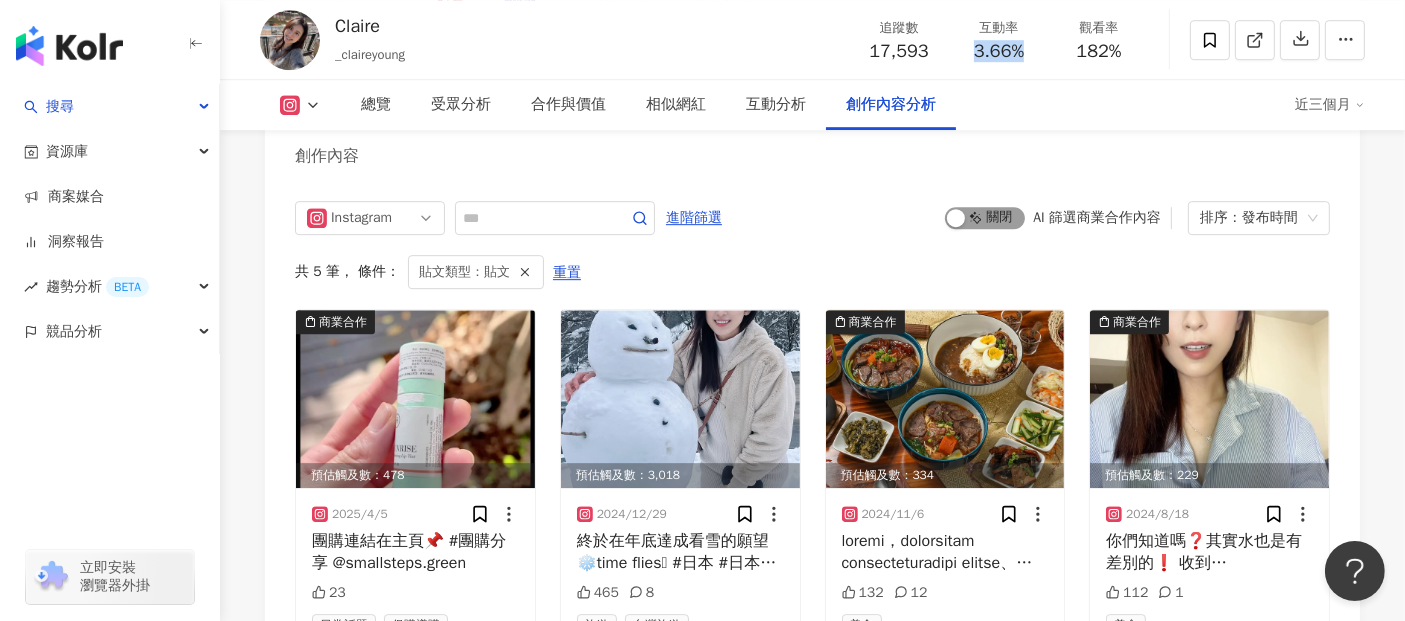 click on "啟動 關閉" at bounding box center (985, 218) 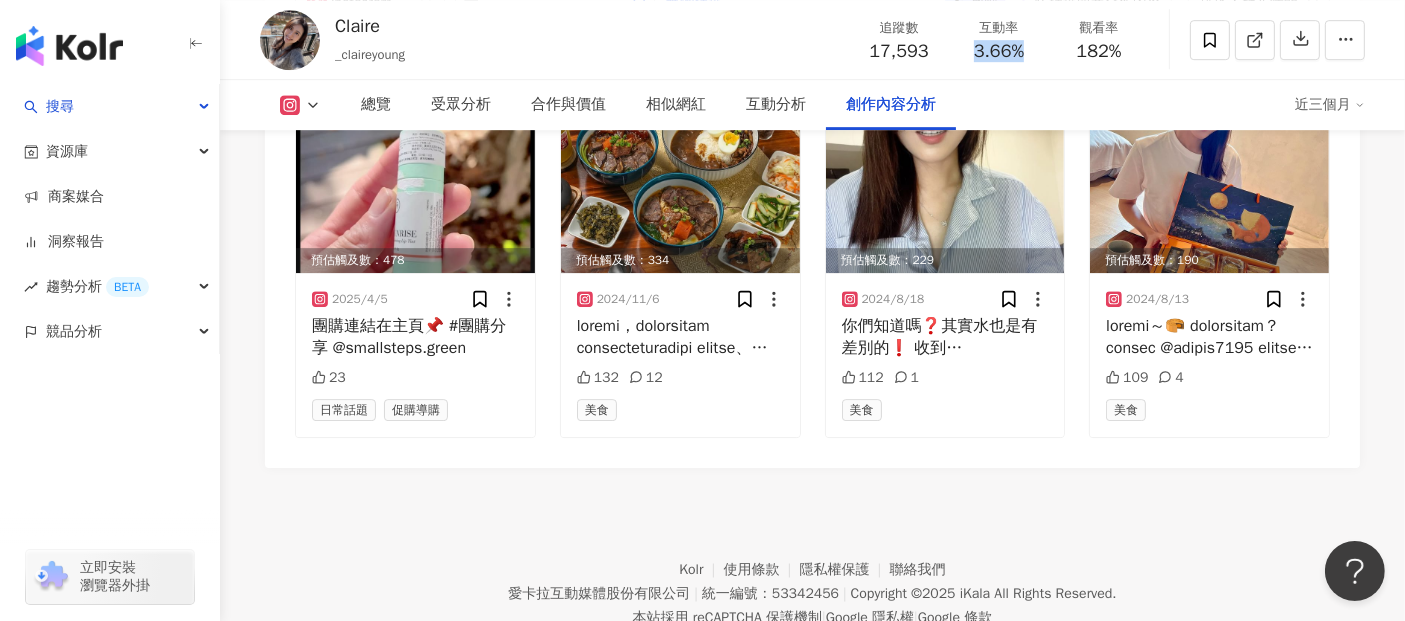 scroll, scrollTop: 6261, scrollLeft: 0, axis: vertical 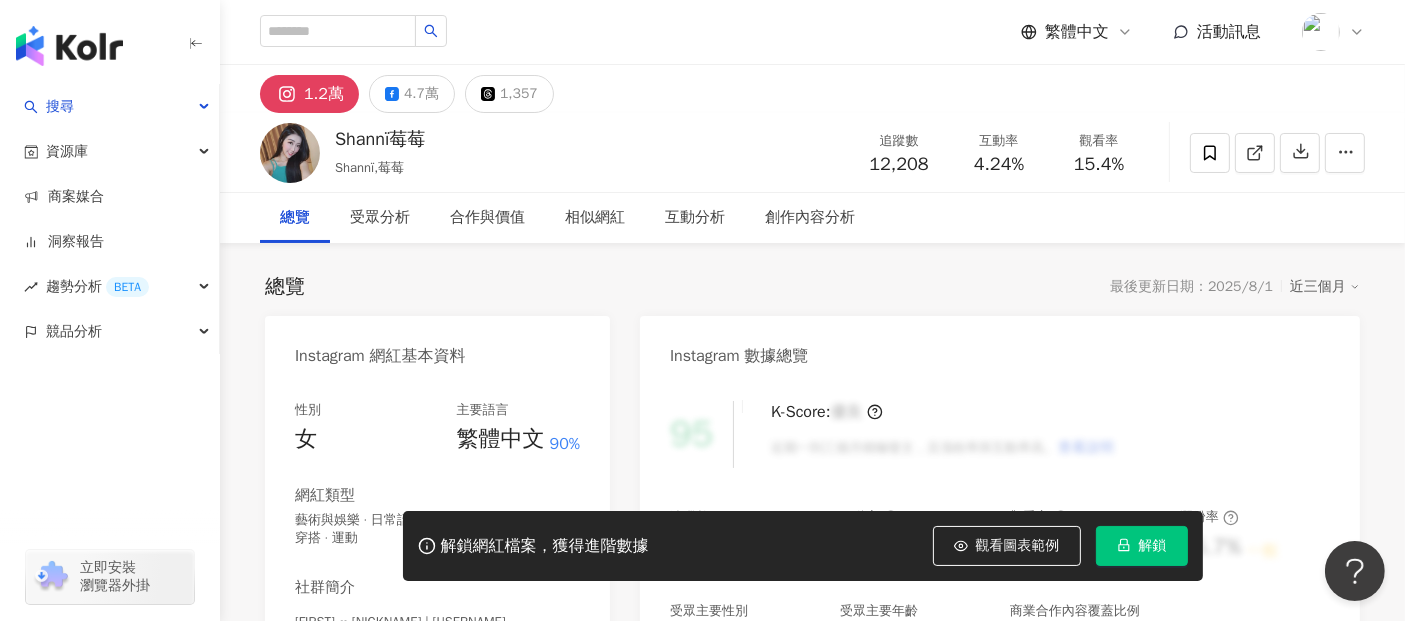 click on "解鎖" at bounding box center (1142, 546) 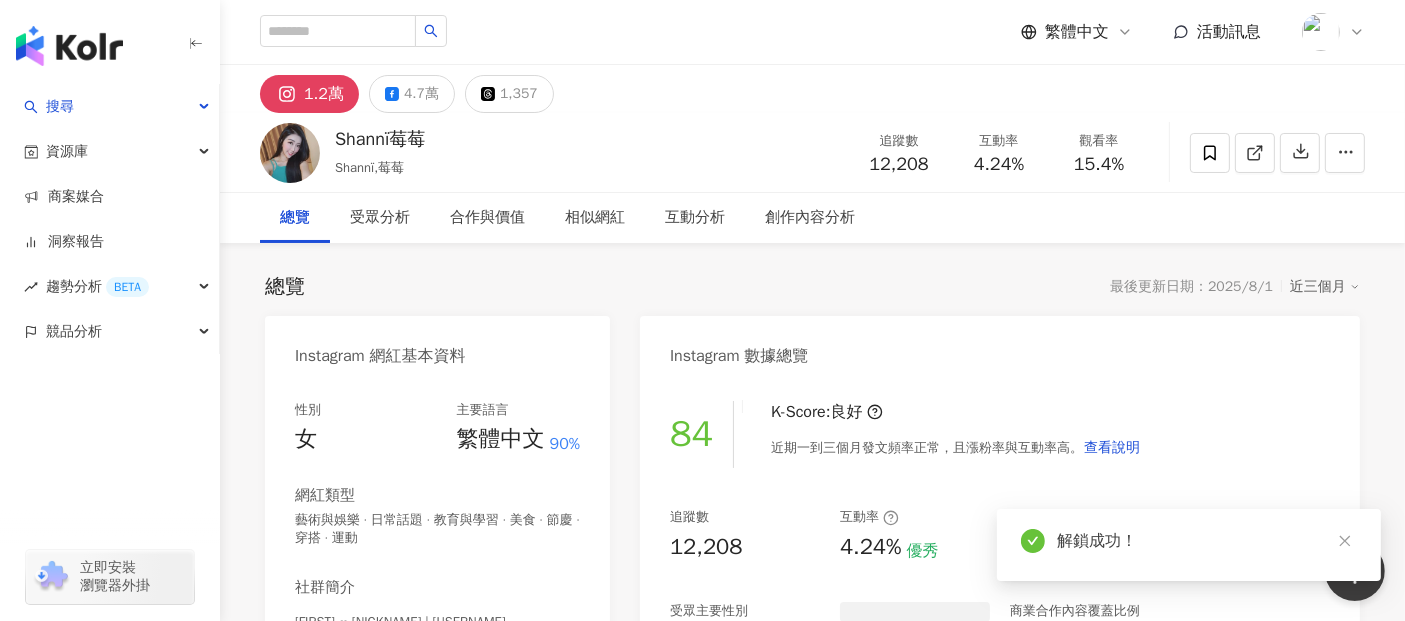 click on "總覽 受眾分析 合作與價值 相似網紅 互動分析 創作內容分析" at bounding box center (812, 218) 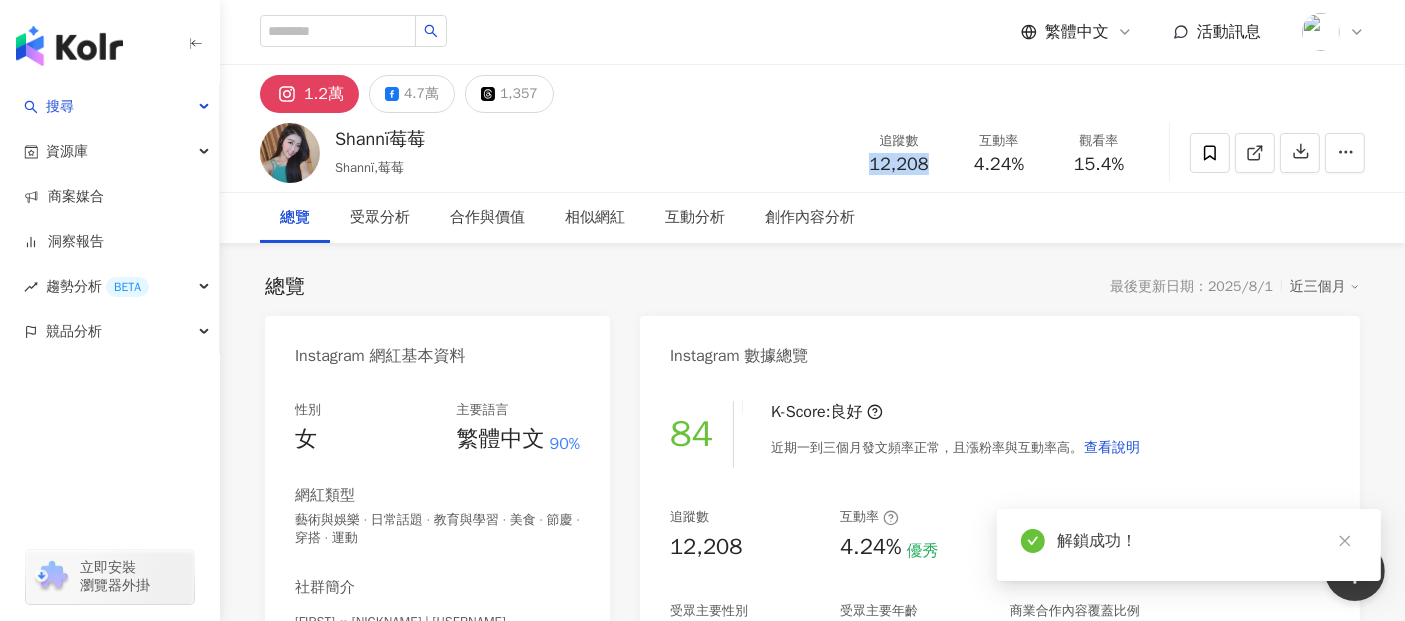 drag, startPoint x: 905, startPoint y: 167, endPoint x: 940, endPoint y: 164, distance: 35.128338 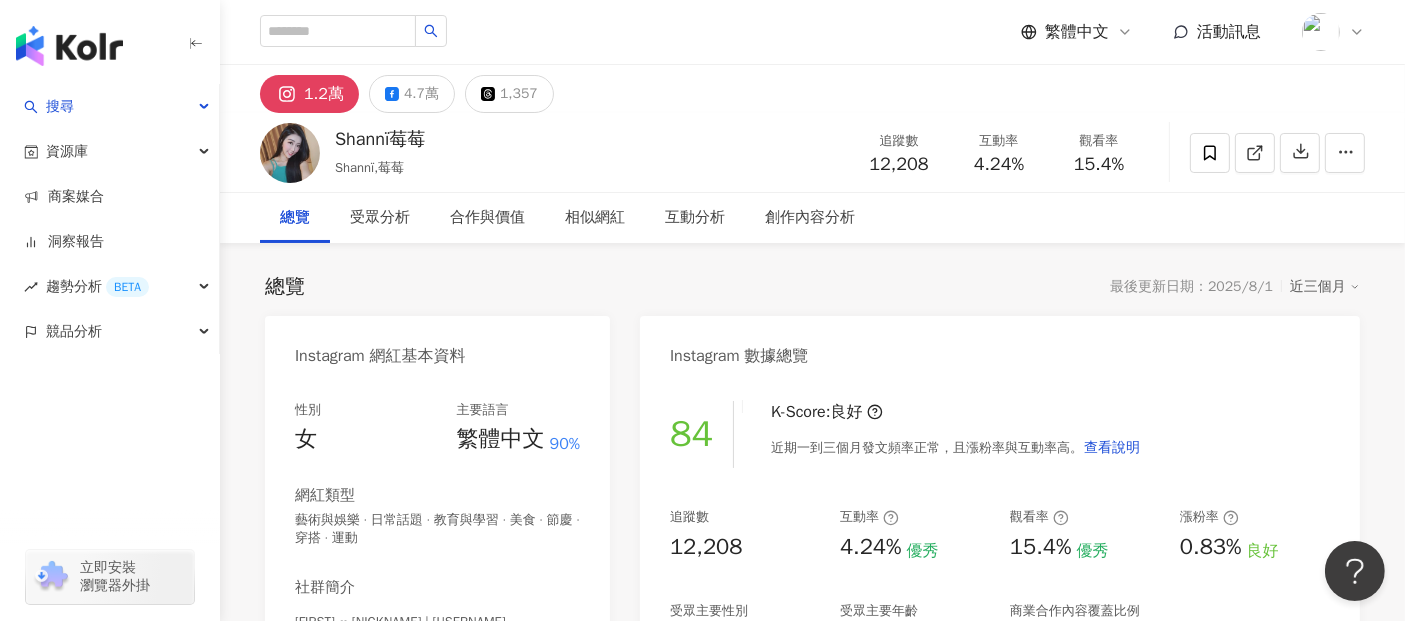 click on "追蹤數 12,208 互動率 4.24% 觀看率 15.4%" at bounding box center (999, 152) 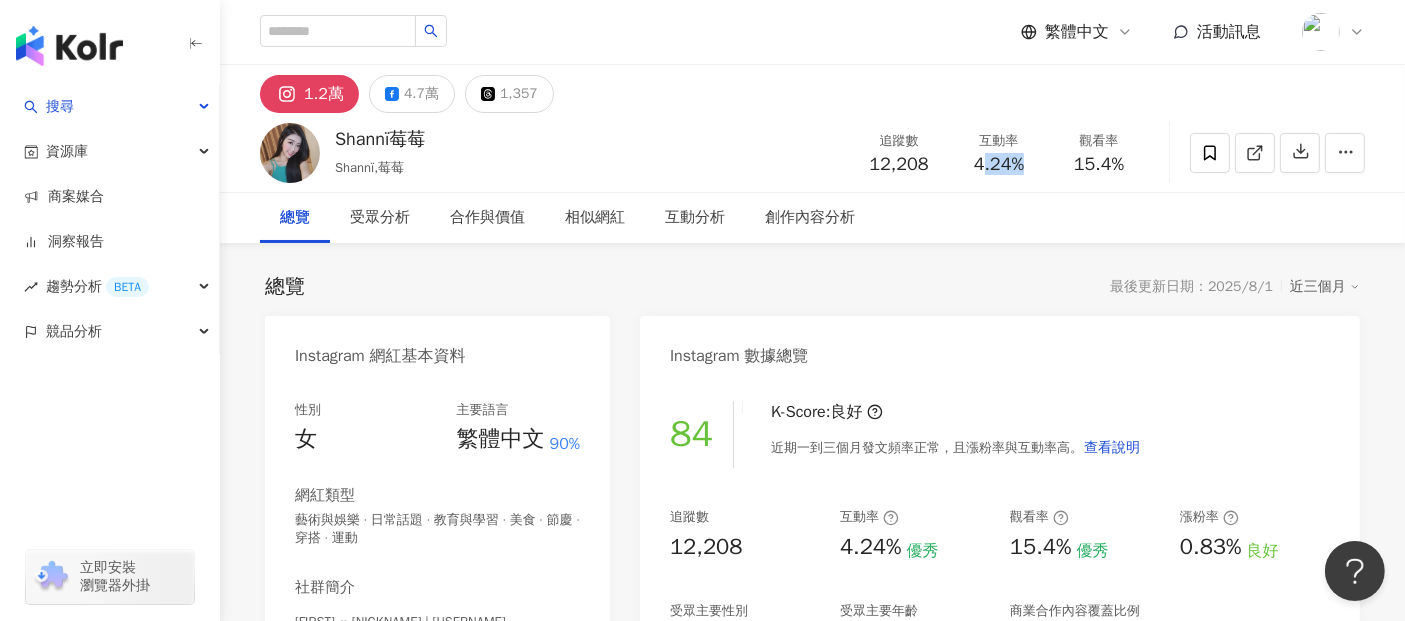 drag, startPoint x: 977, startPoint y: 166, endPoint x: 1028, endPoint y: 166, distance: 51 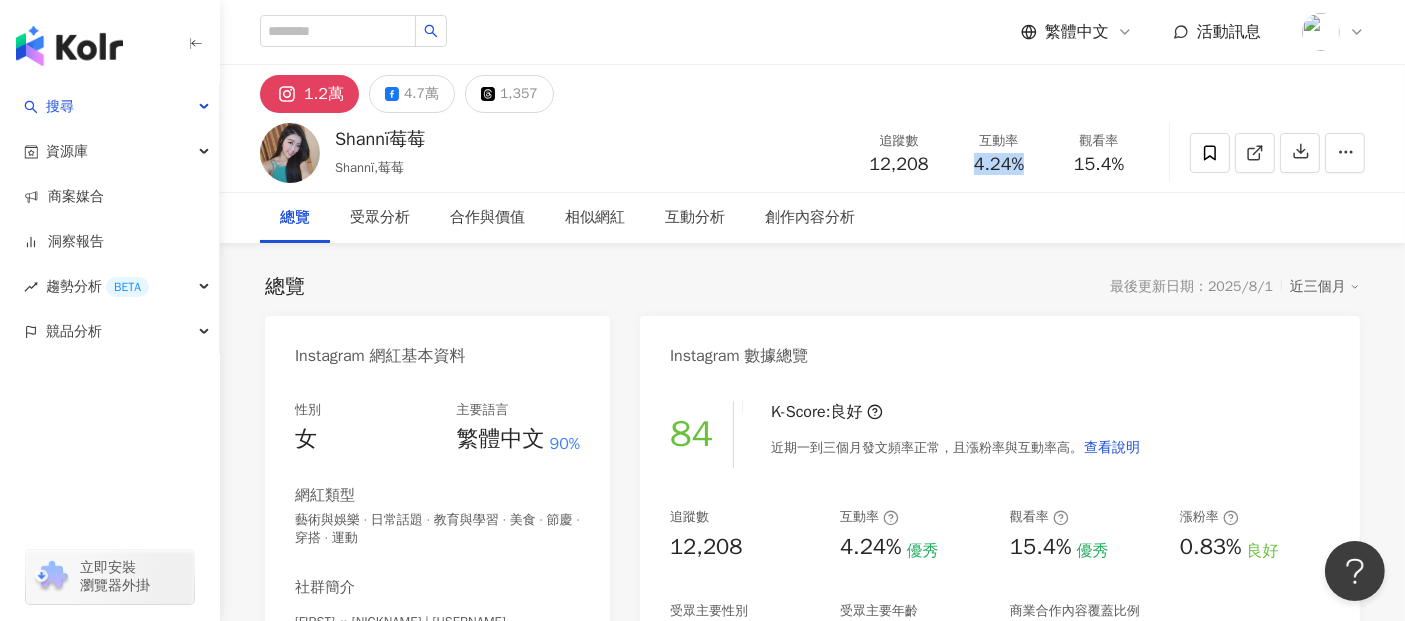drag, startPoint x: 971, startPoint y: 167, endPoint x: 1040, endPoint y: 167, distance: 69 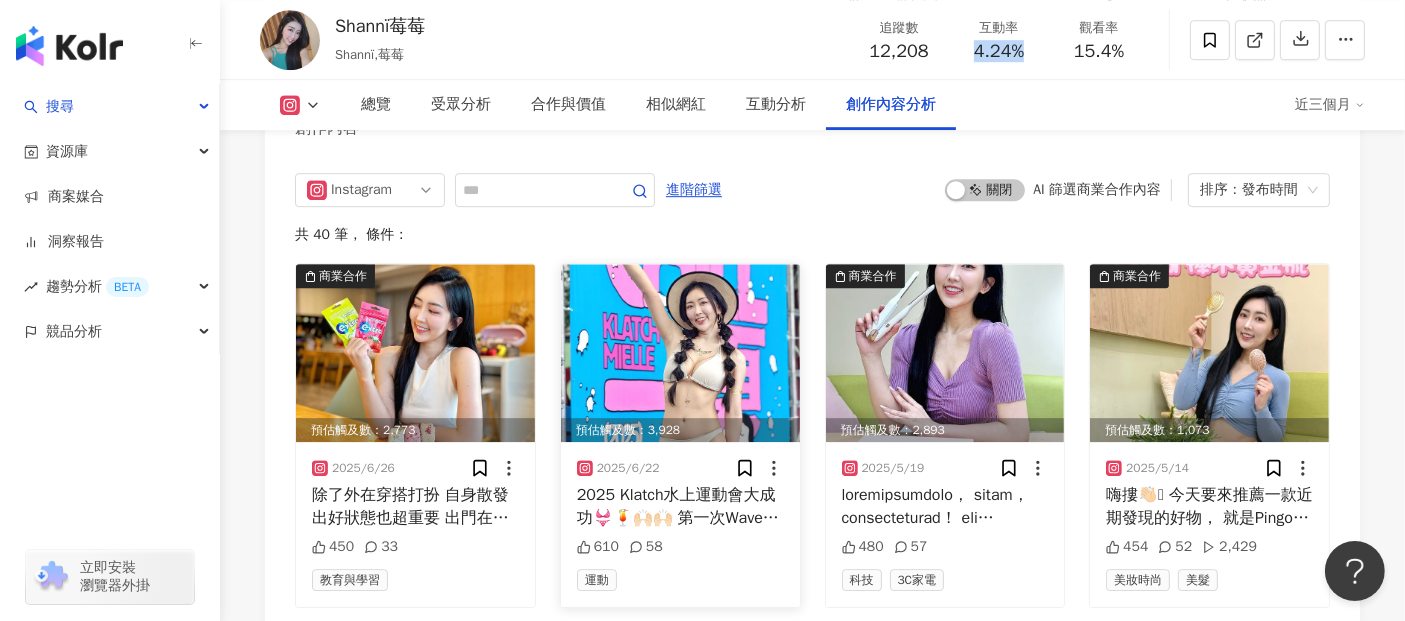 scroll, scrollTop: 6059, scrollLeft: 0, axis: vertical 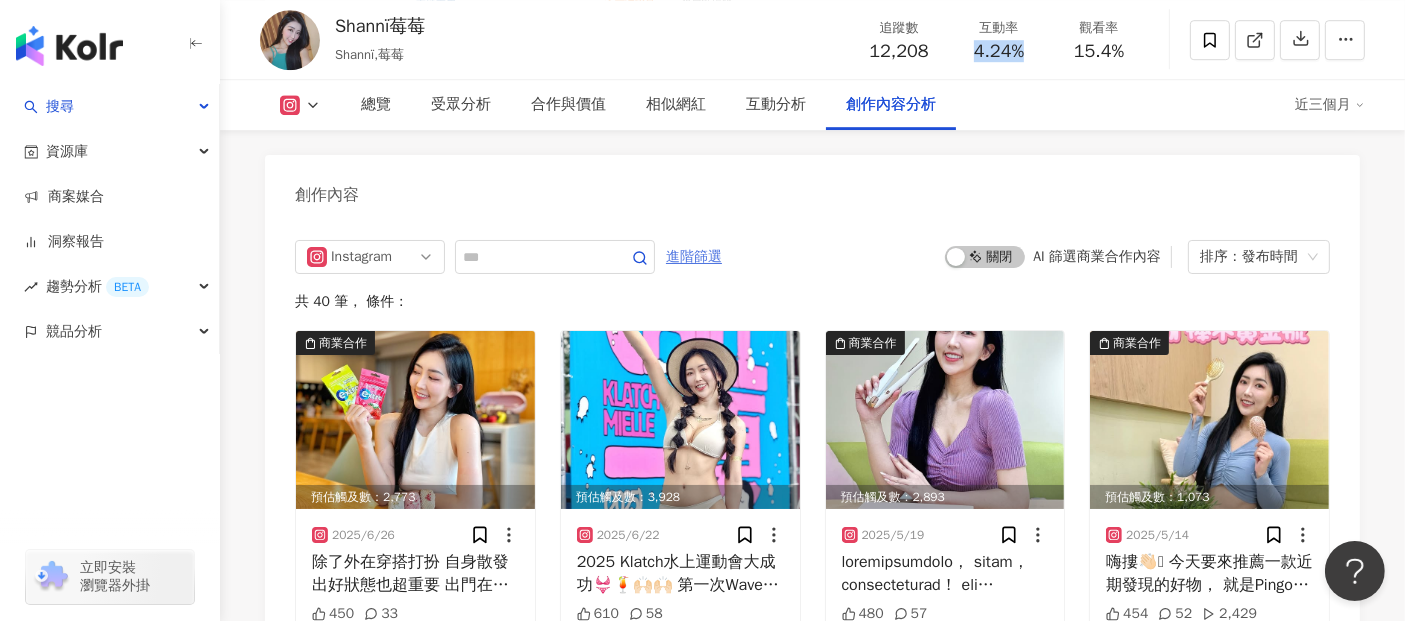 click on "進階篩選" at bounding box center (694, 257) 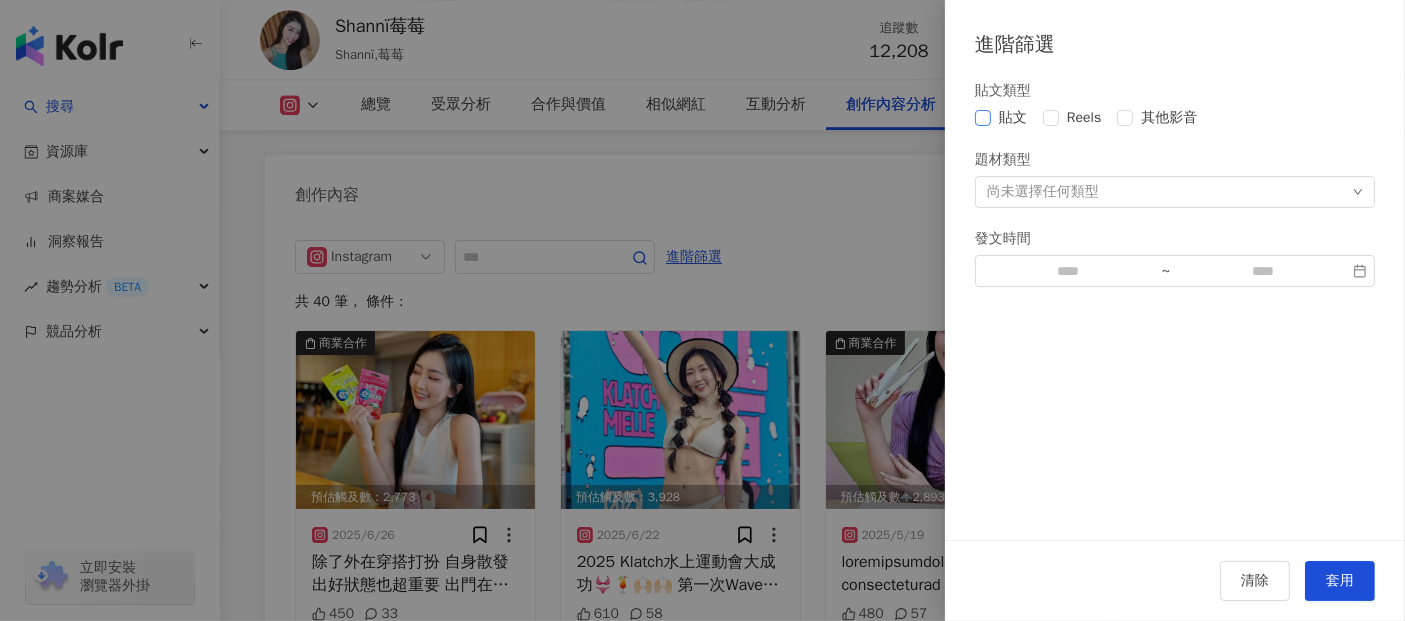 click on "貼文" at bounding box center [1013, 118] 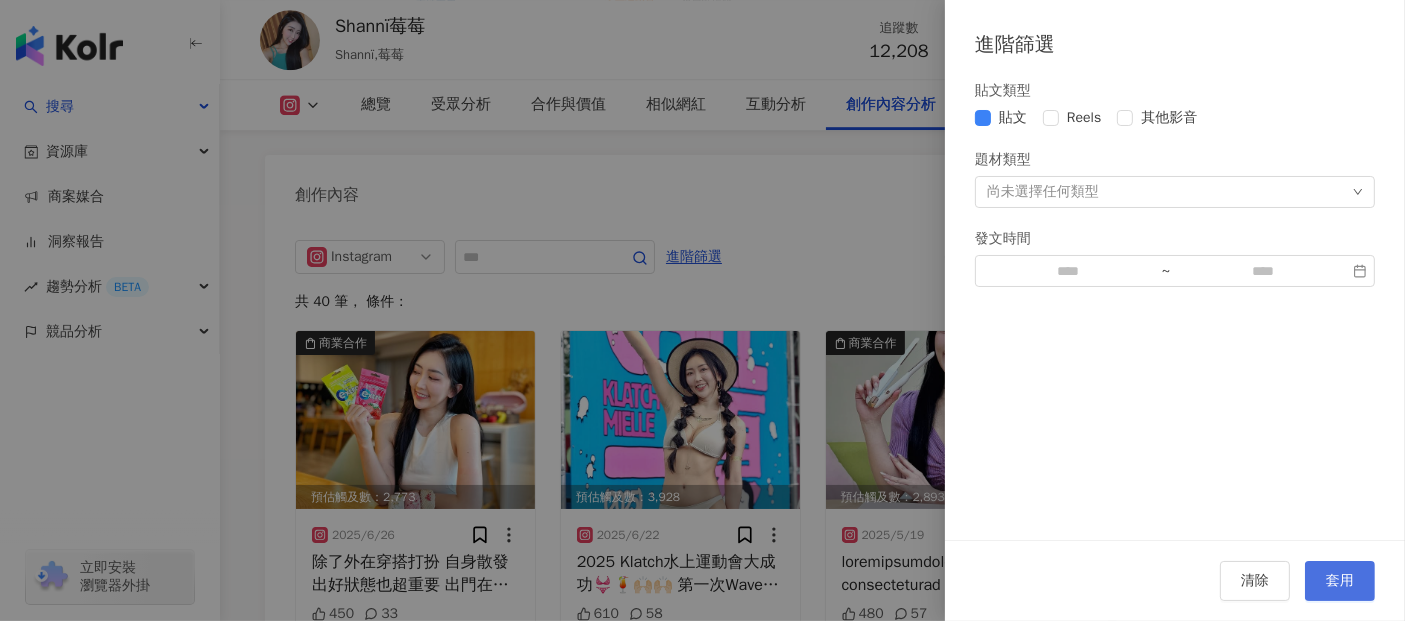 click on "套用" at bounding box center [1340, 581] 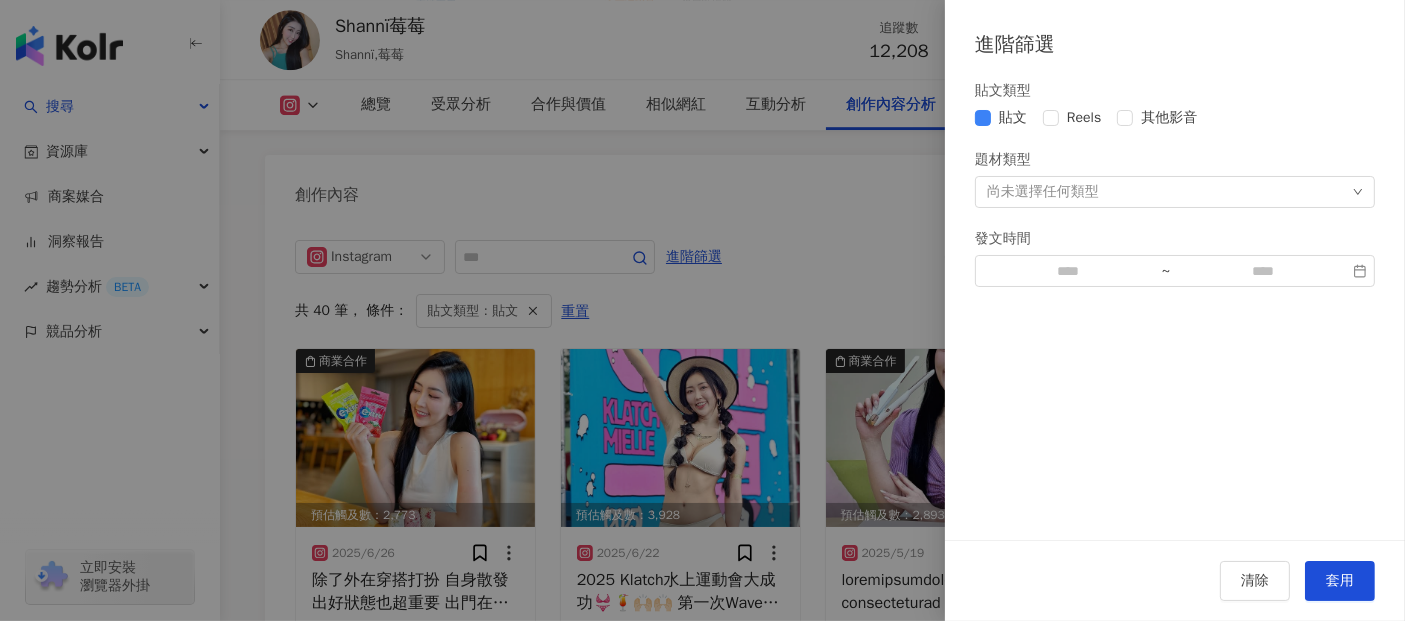 scroll, scrollTop: 6074, scrollLeft: 0, axis: vertical 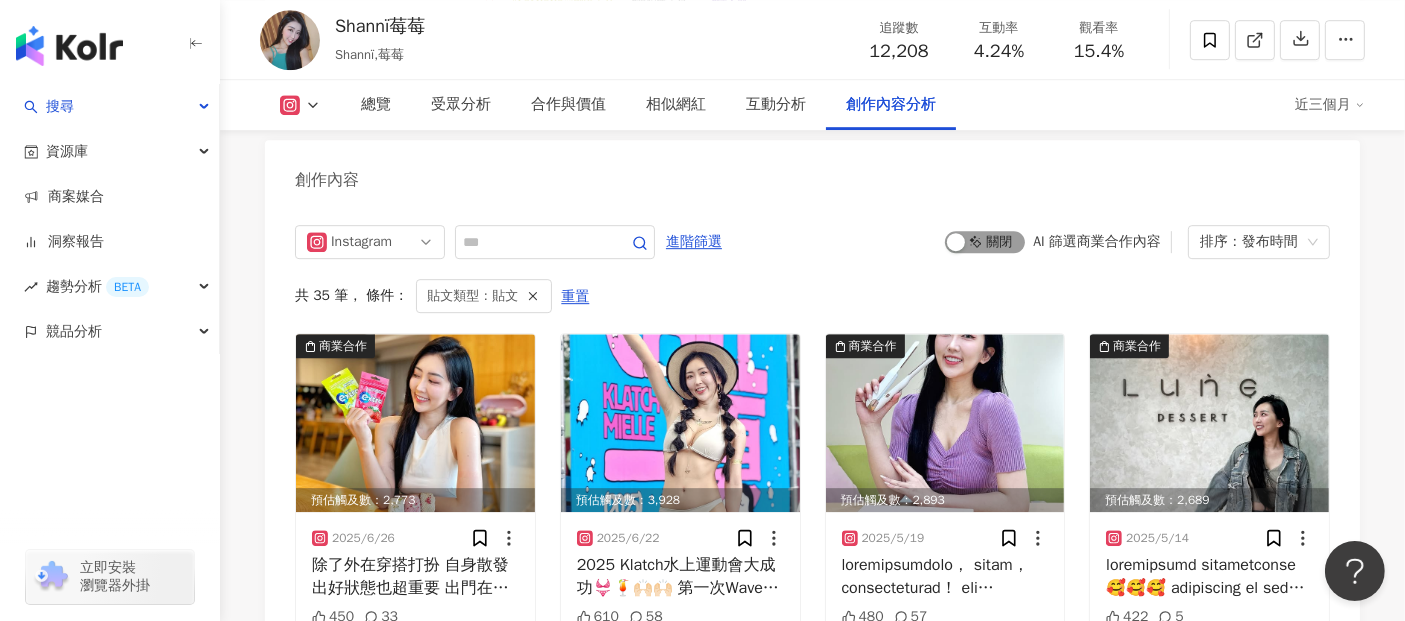 click on "啟動 關閉" at bounding box center (985, 242) 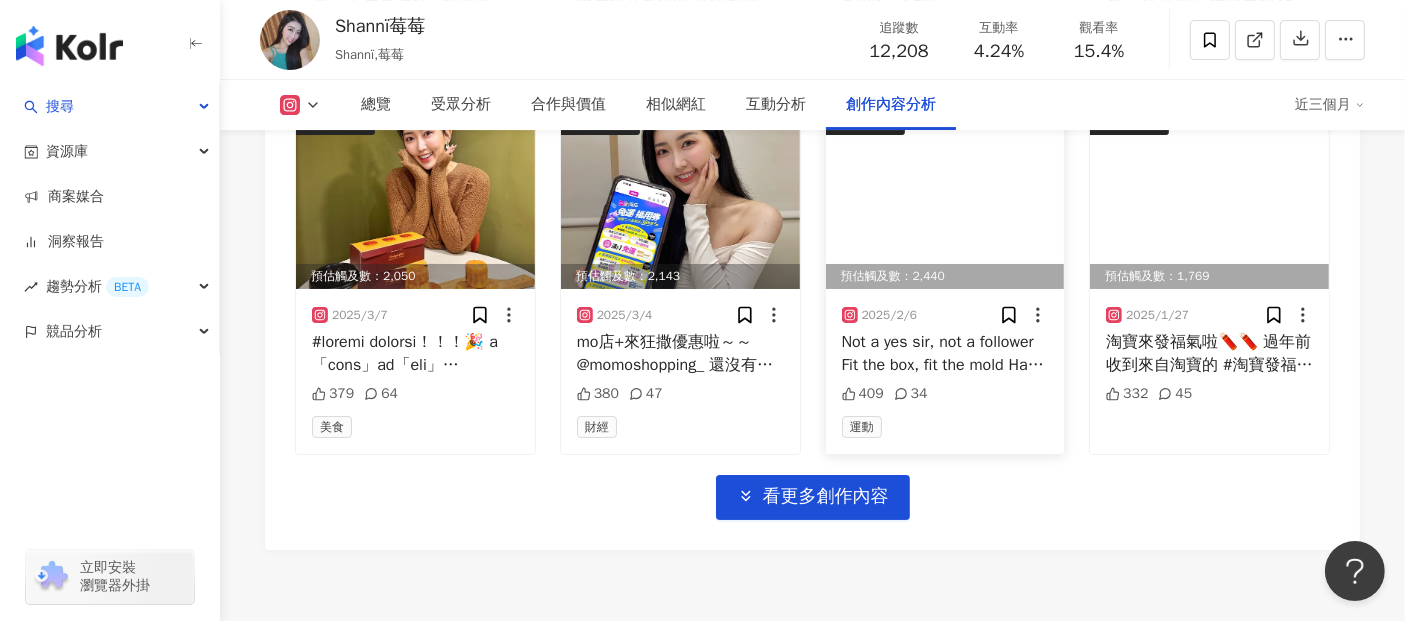 scroll, scrollTop: 7074, scrollLeft: 0, axis: vertical 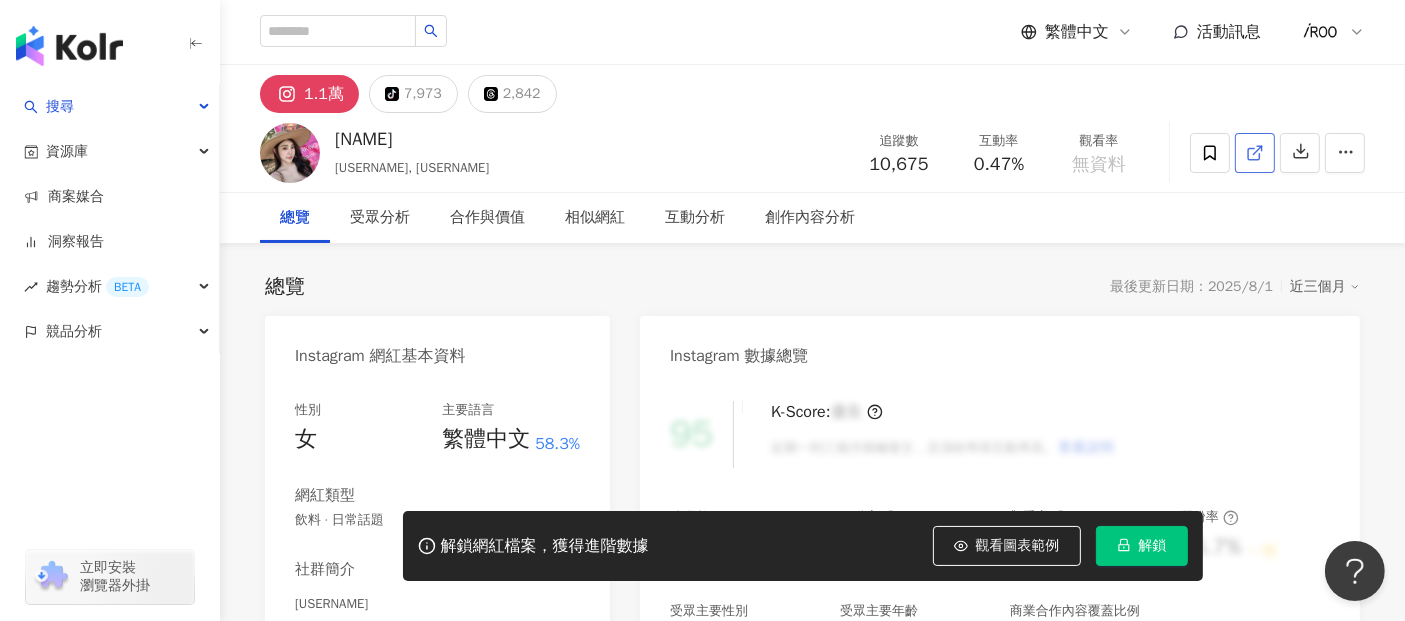click at bounding box center [1255, 153] 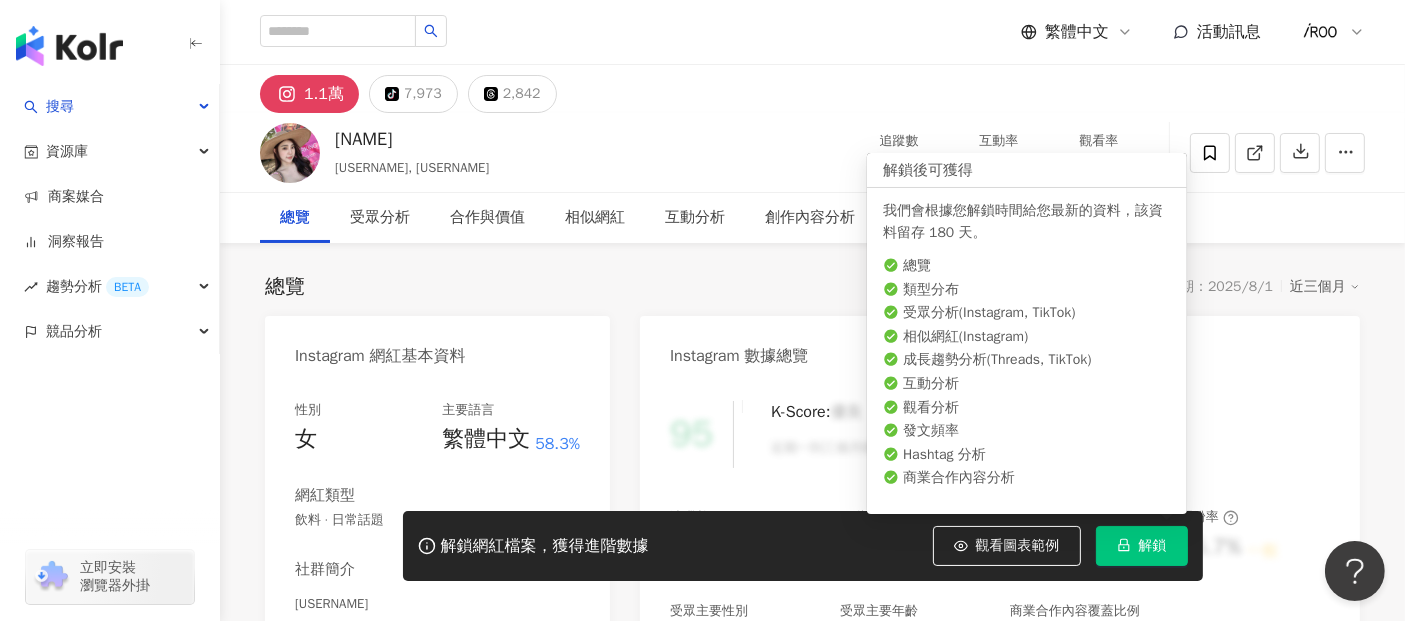 click on "解鎖" at bounding box center (1142, 546) 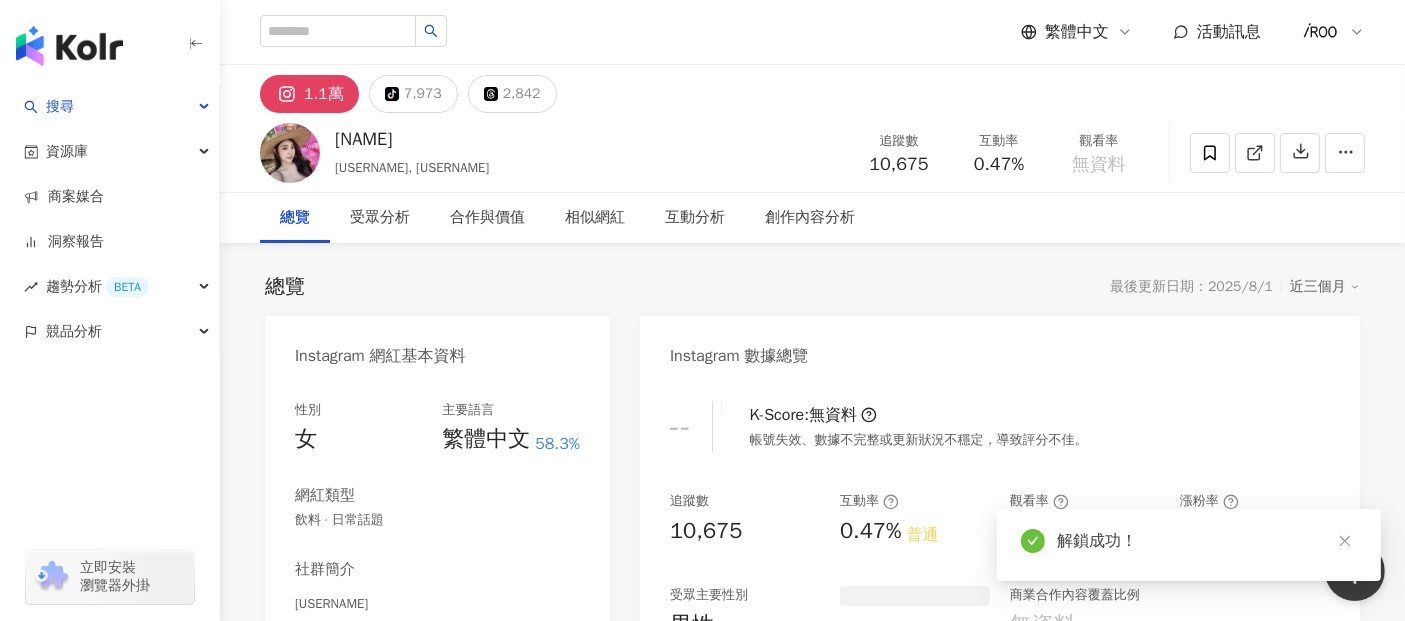 click on "總覽 最後更新日期：2025/8/1 近三個月" at bounding box center (812, 287) 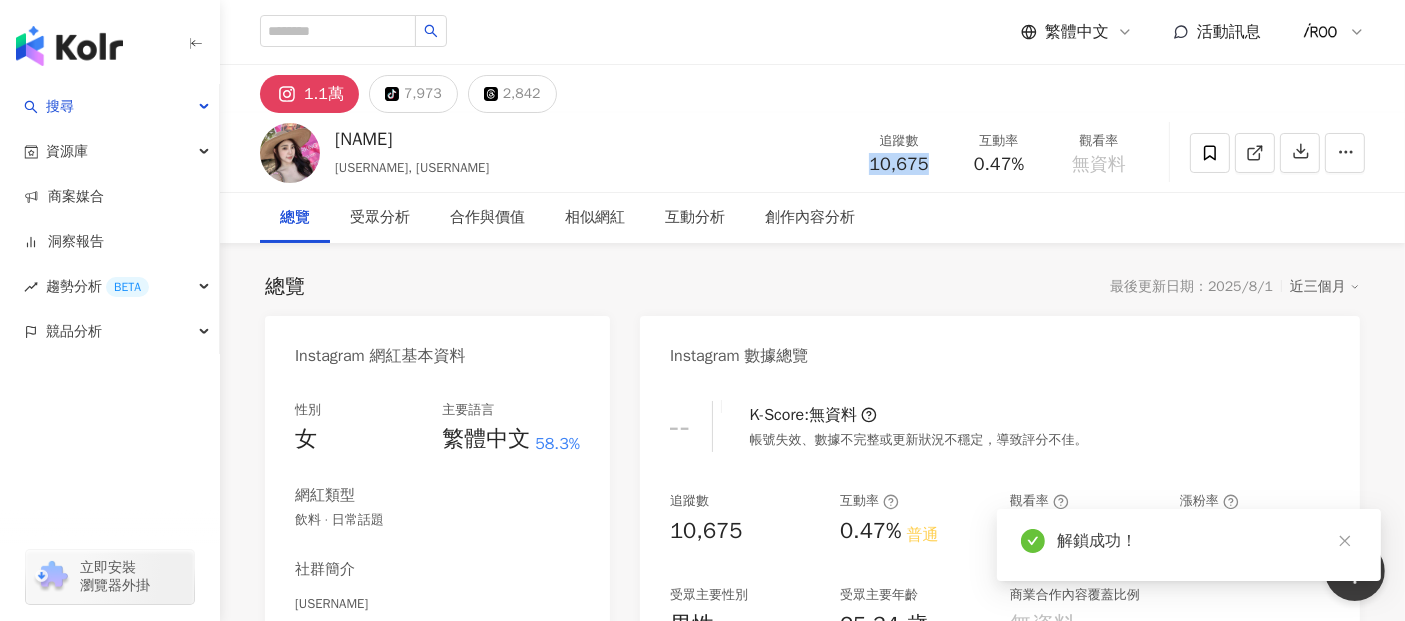 drag, startPoint x: 871, startPoint y: 167, endPoint x: 935, endPoint y: 172, distance: 64.195015 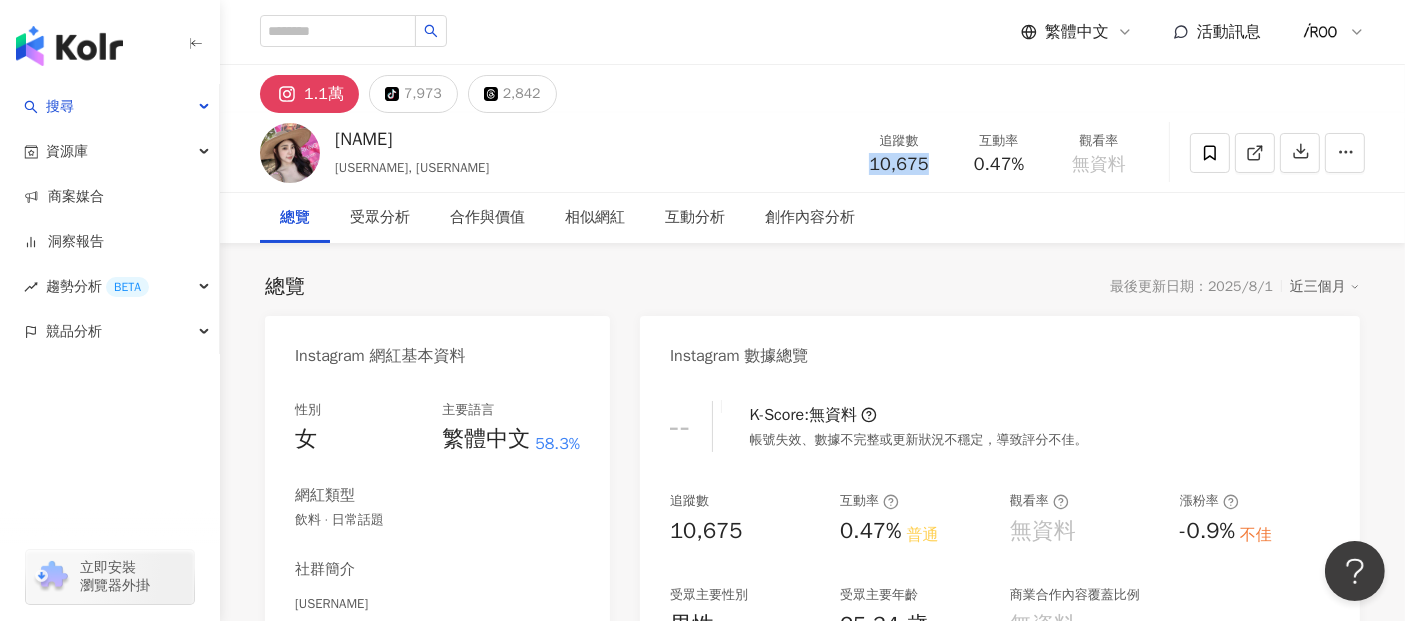 copy on "10,675" 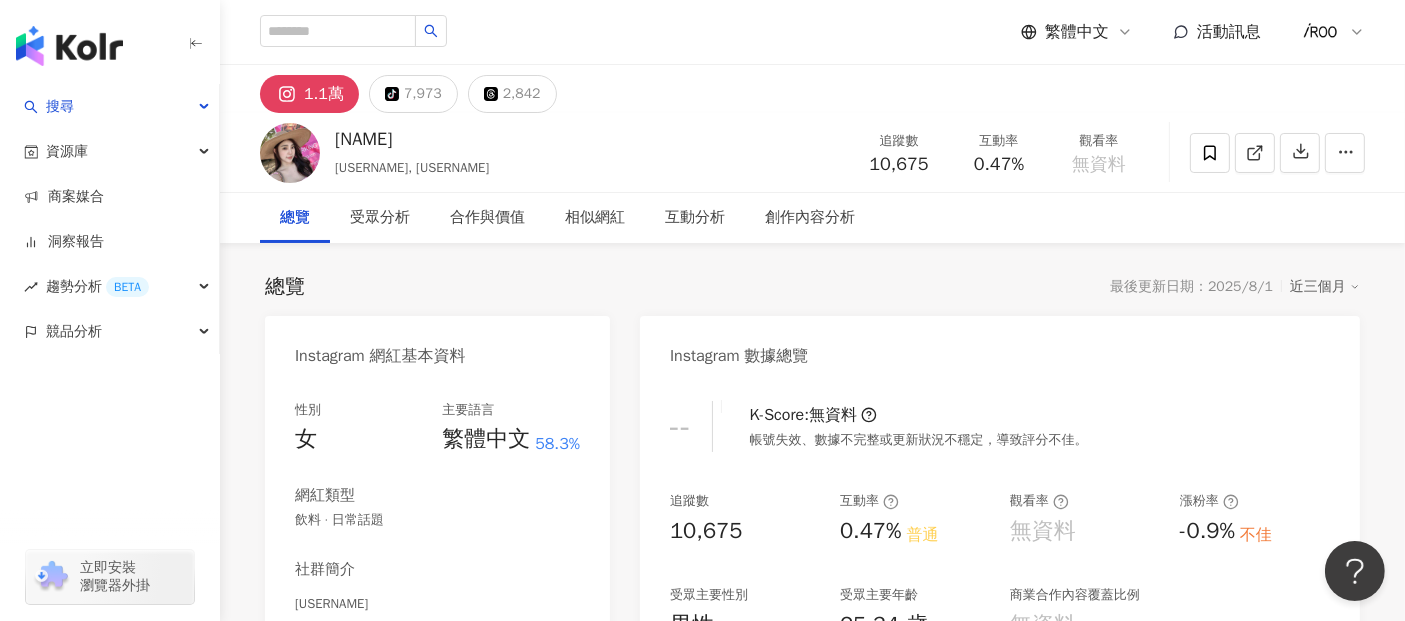 click on "0.47%" at bounding box center [999, 165] 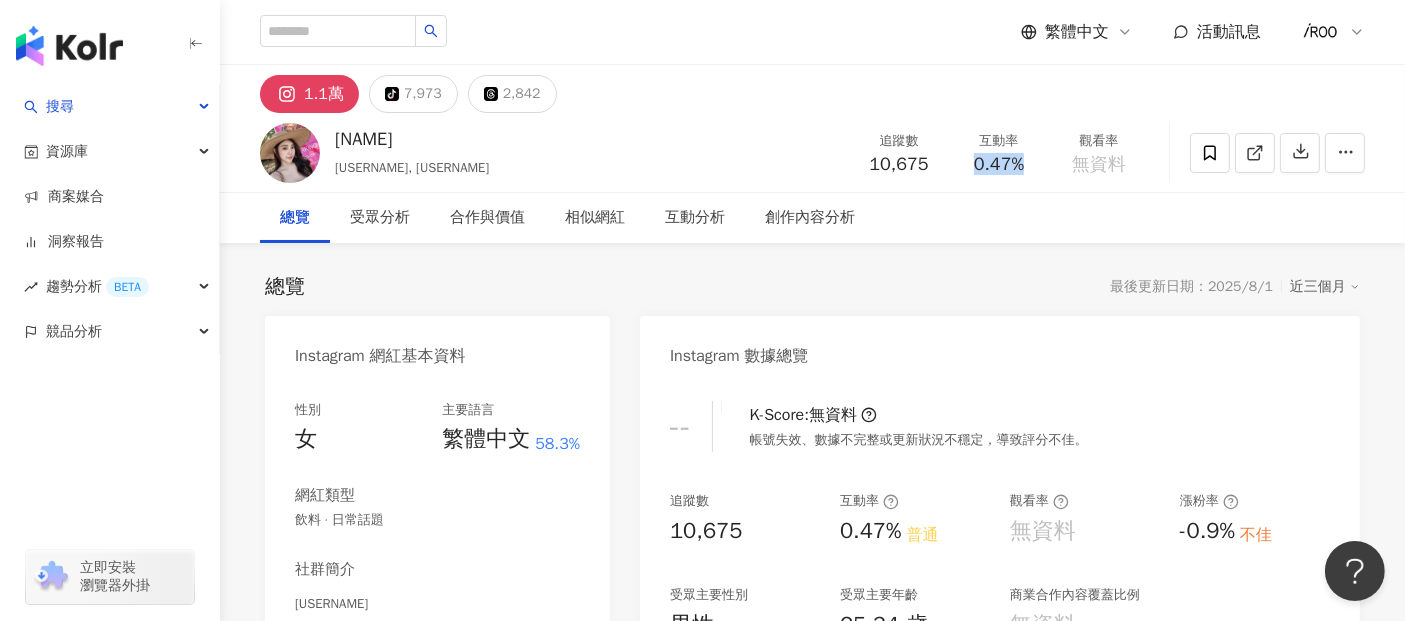 drag, startPoint x: 972, startPoint y: 167, endPoint x: 1021, endPoint y: 167, distance: 49 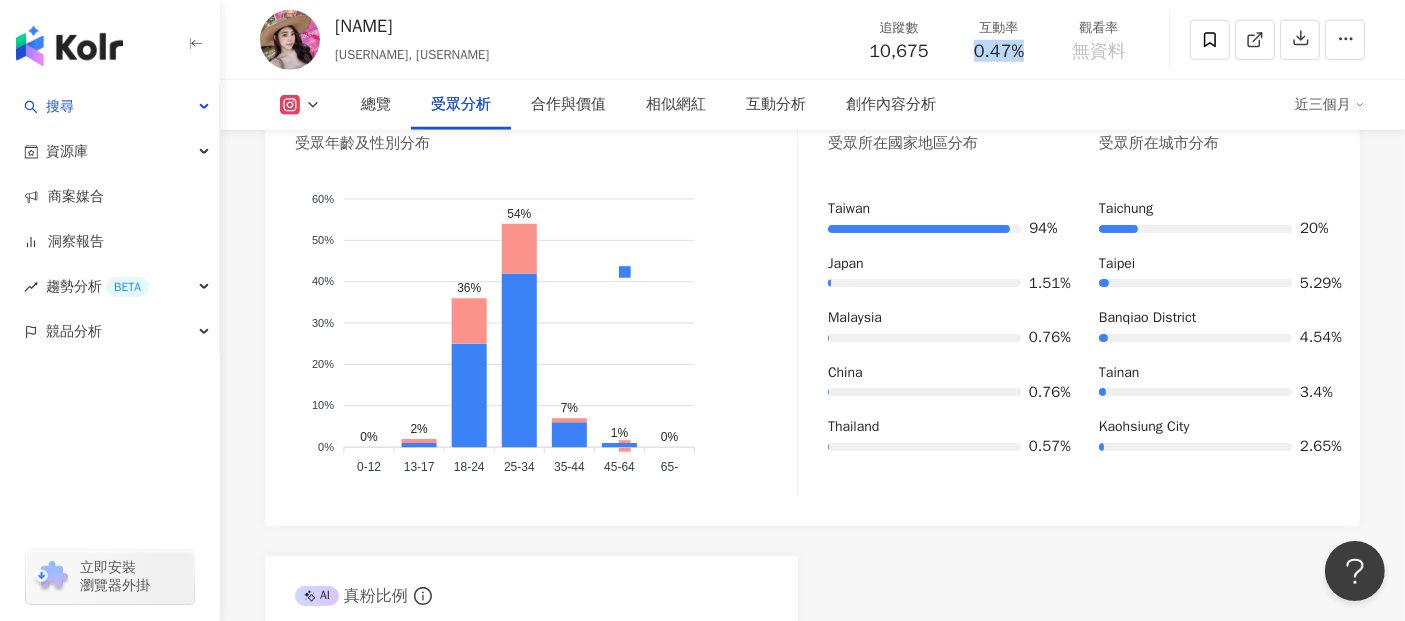scroll, scrollTop: 1662, scrollLeft: 0, axis: vertical 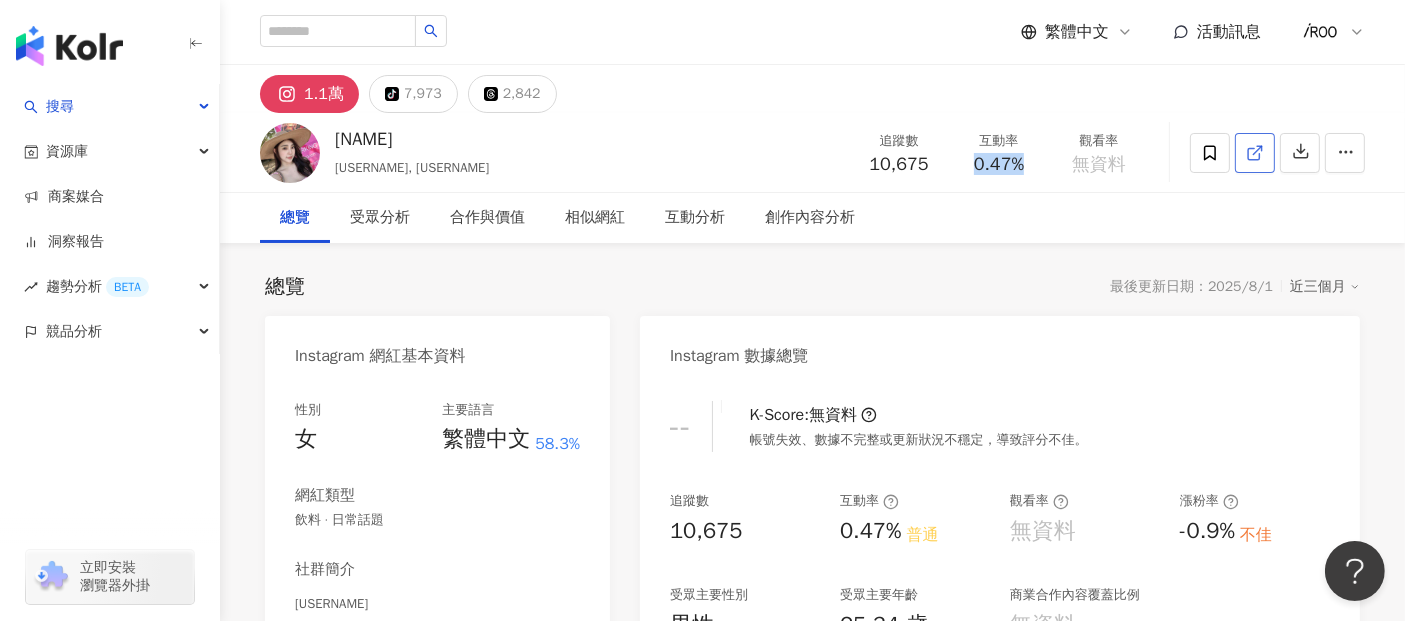 click at bounding box center [1255, 153] 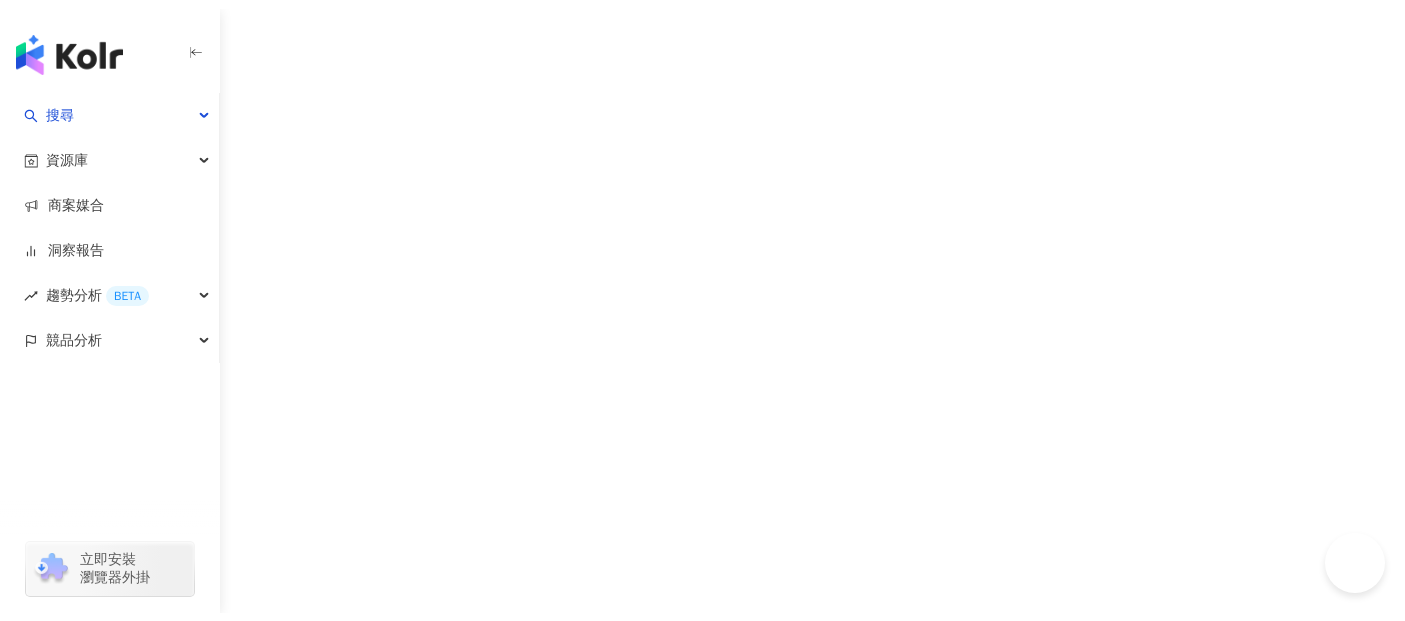 scroll, scrollTop: 0, scrollLeft: 0, axis: both 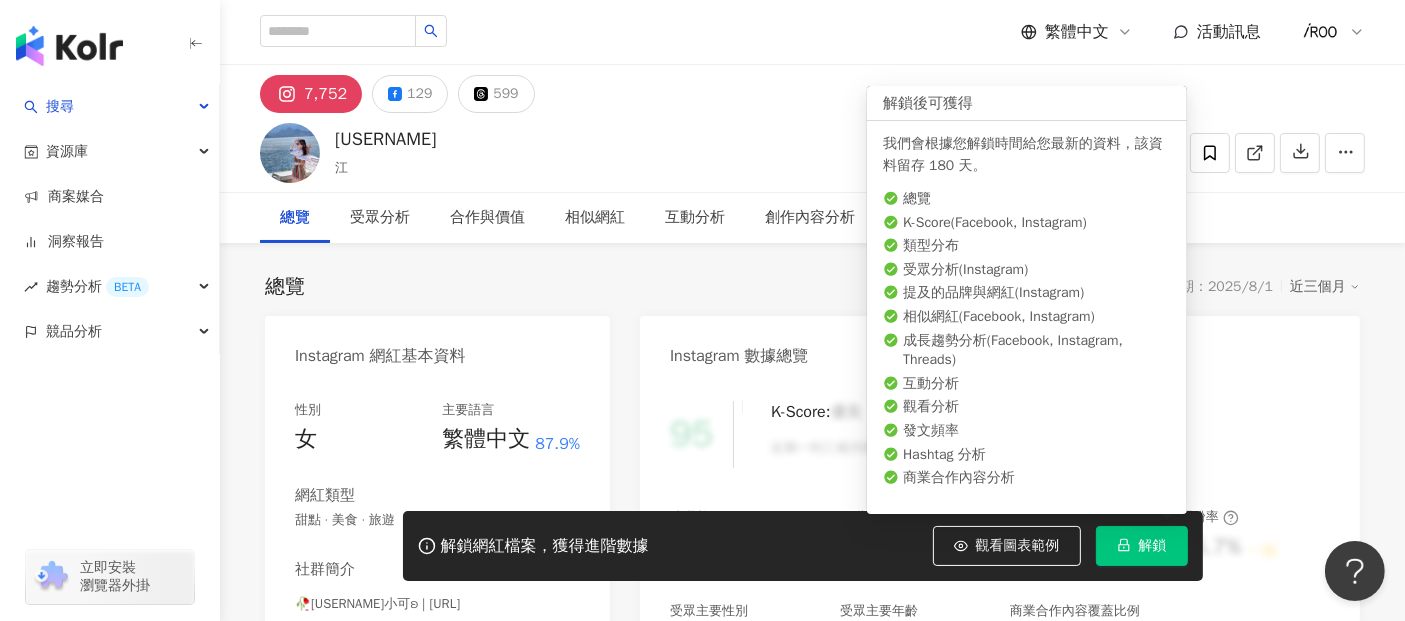 click 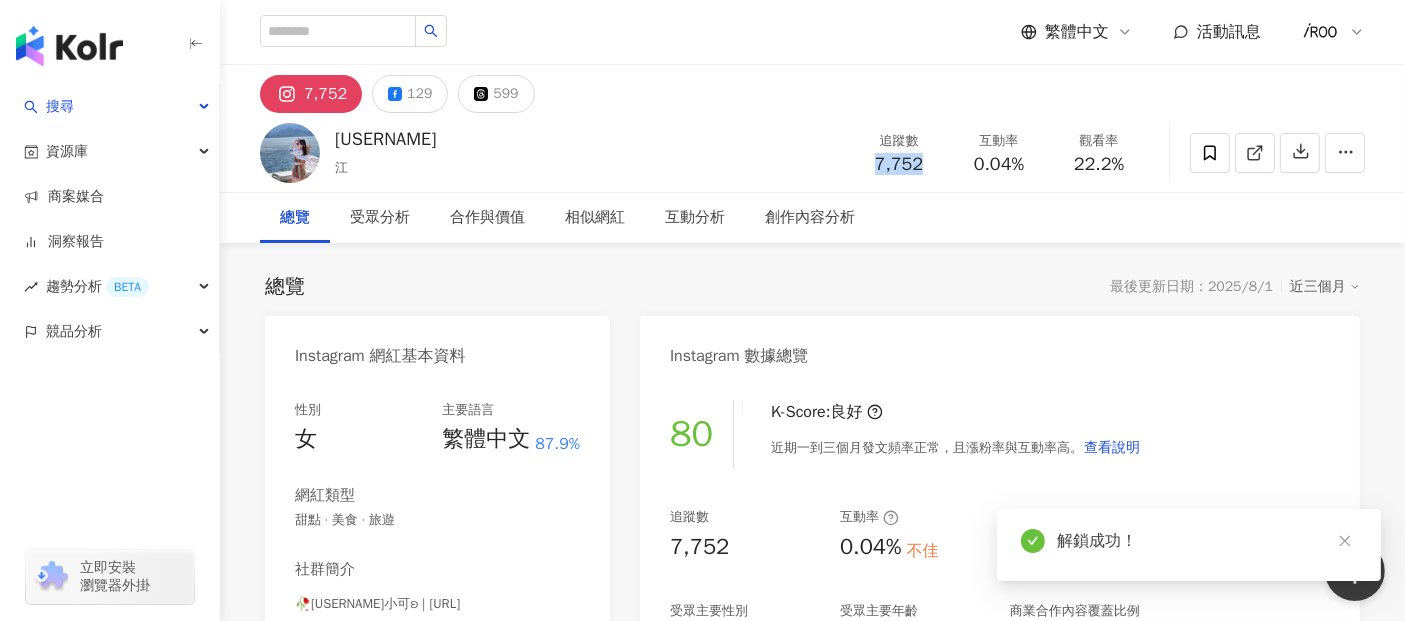 drag, startPoint x: 869, startPoint y: 169, endPoint x: 926, endPoint y: 168, distance: 57.00877 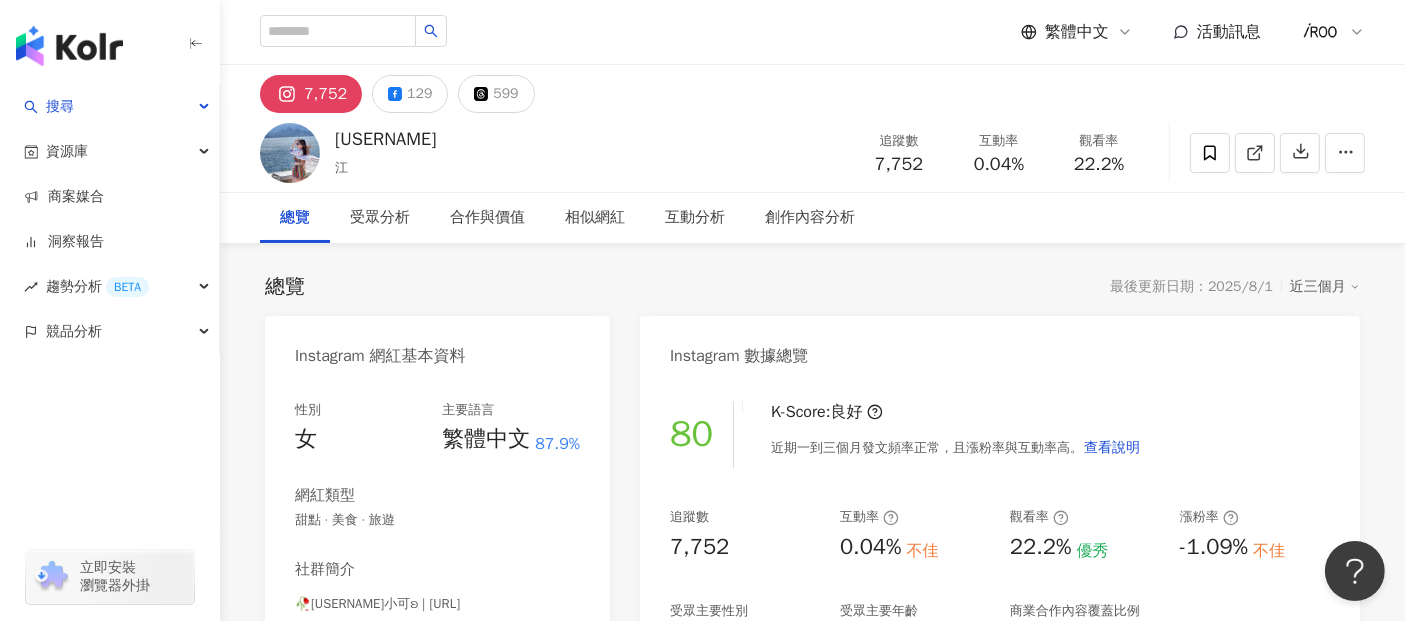 drag, startPoint x: 995, startPoint y: 194, endPoint x: 981, endPoint y: 179, distance: 20.518284 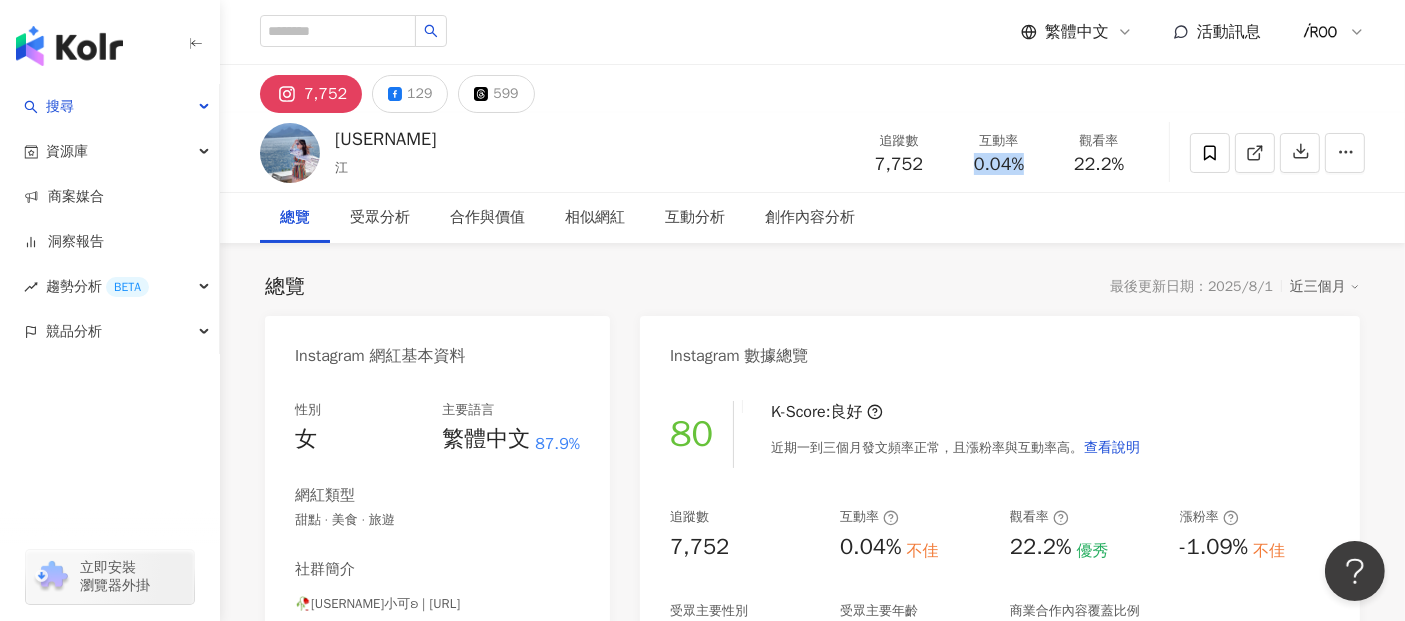 drag, startPoint x: 973, startPoint y: 166, endPoint x: 1041, endPoint y: 172, distance: 68.26419 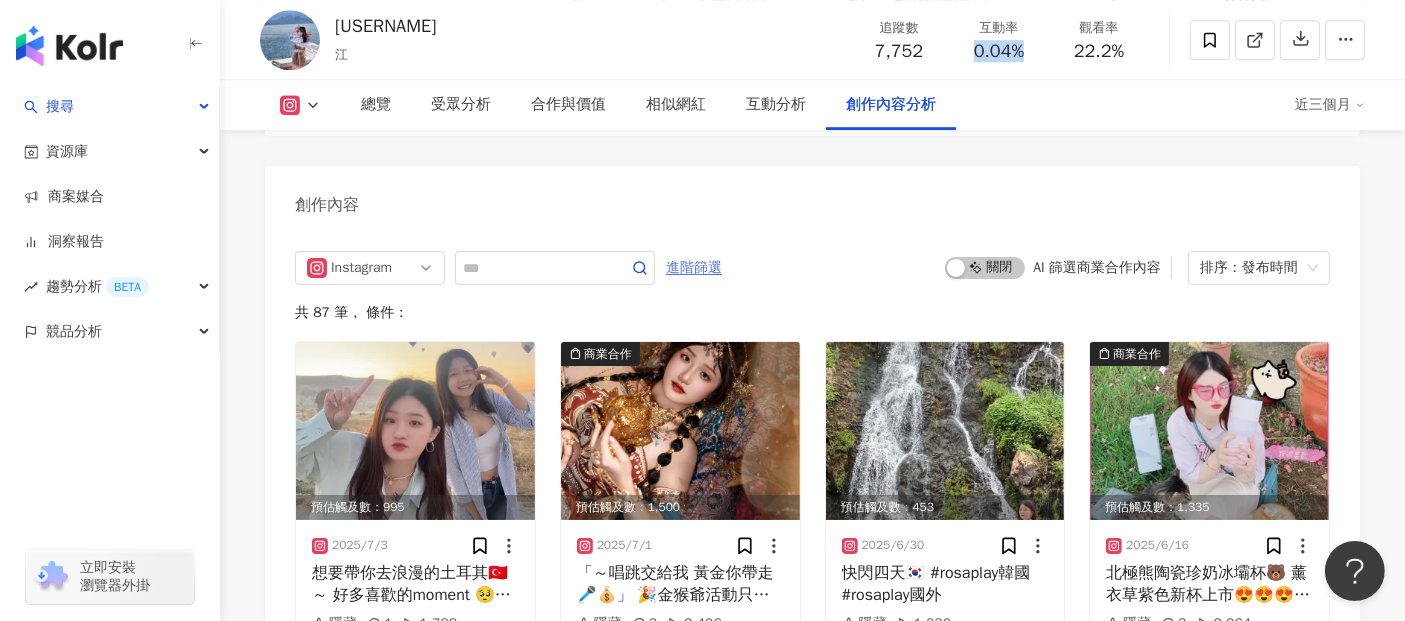 scroll, scrollTop: 5964, scrollLeft: 0, axis: vertical 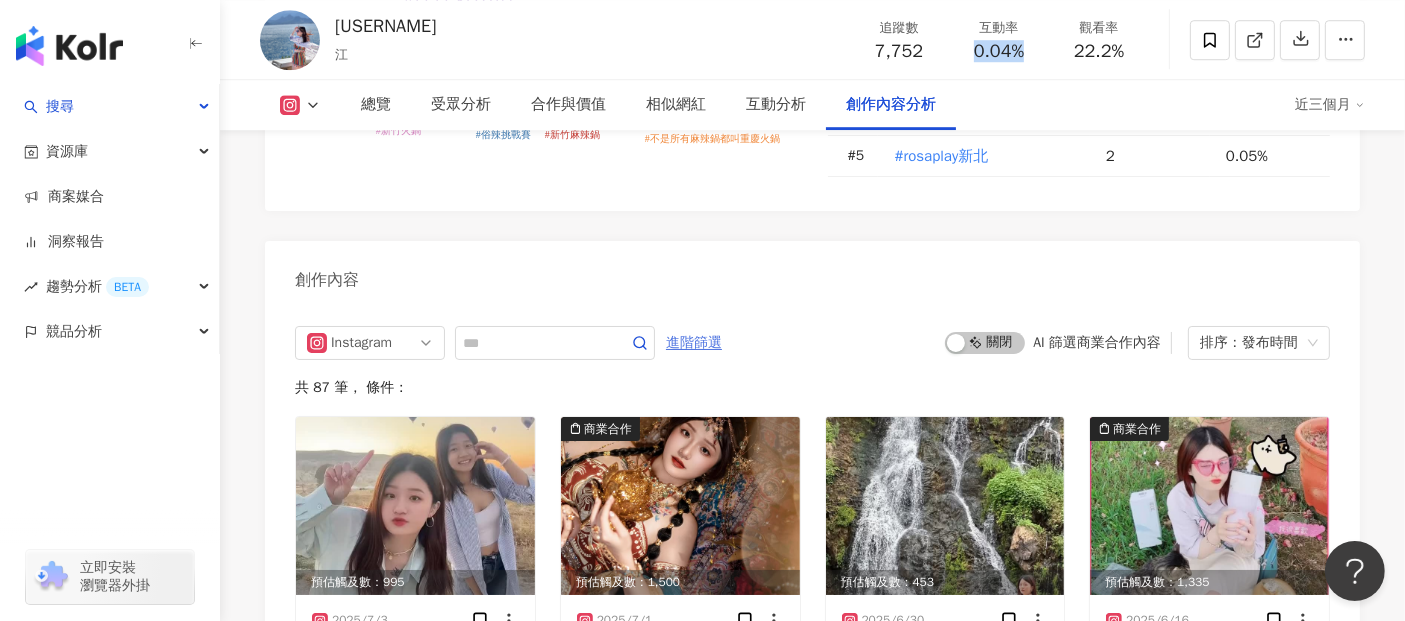click on "進階篩選" at bounding box center [694, 343] 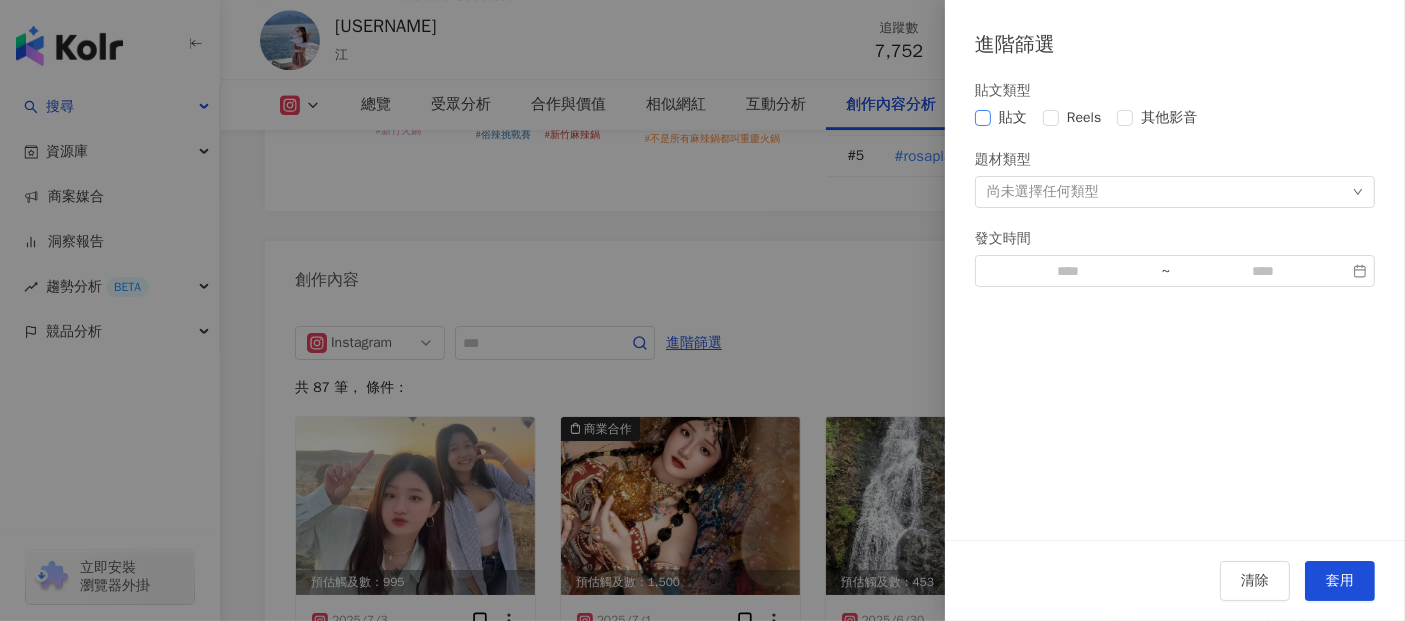 click on "貼文" at bounding box center [1013, 118] 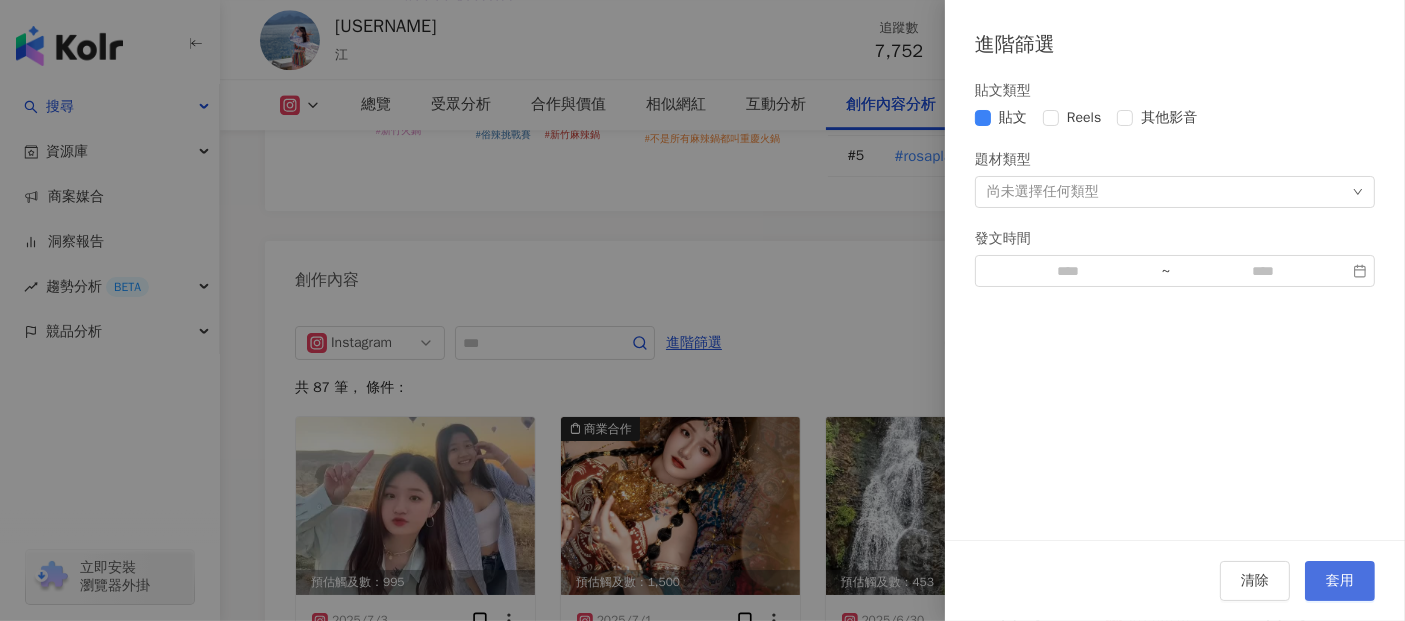 click on "套用" at bounding box center [1340, 581] 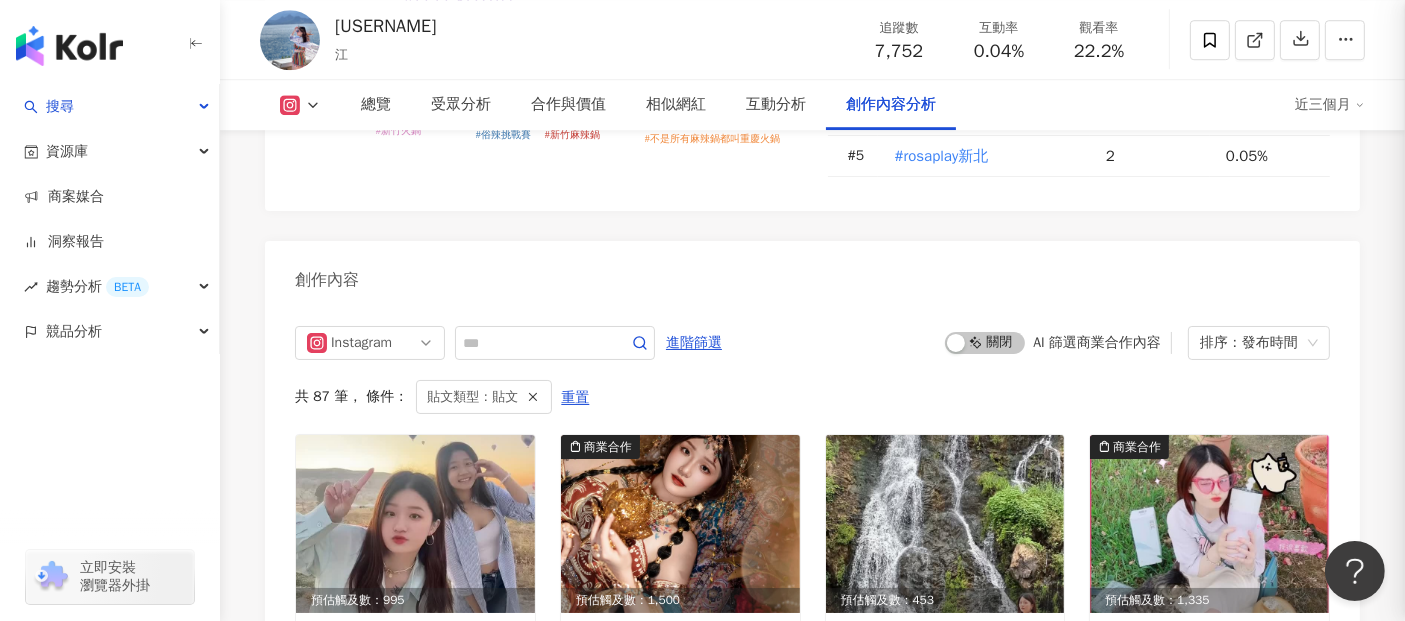 scroll, scrollTop: 6057, scrollLeft: 0, axis: vertical 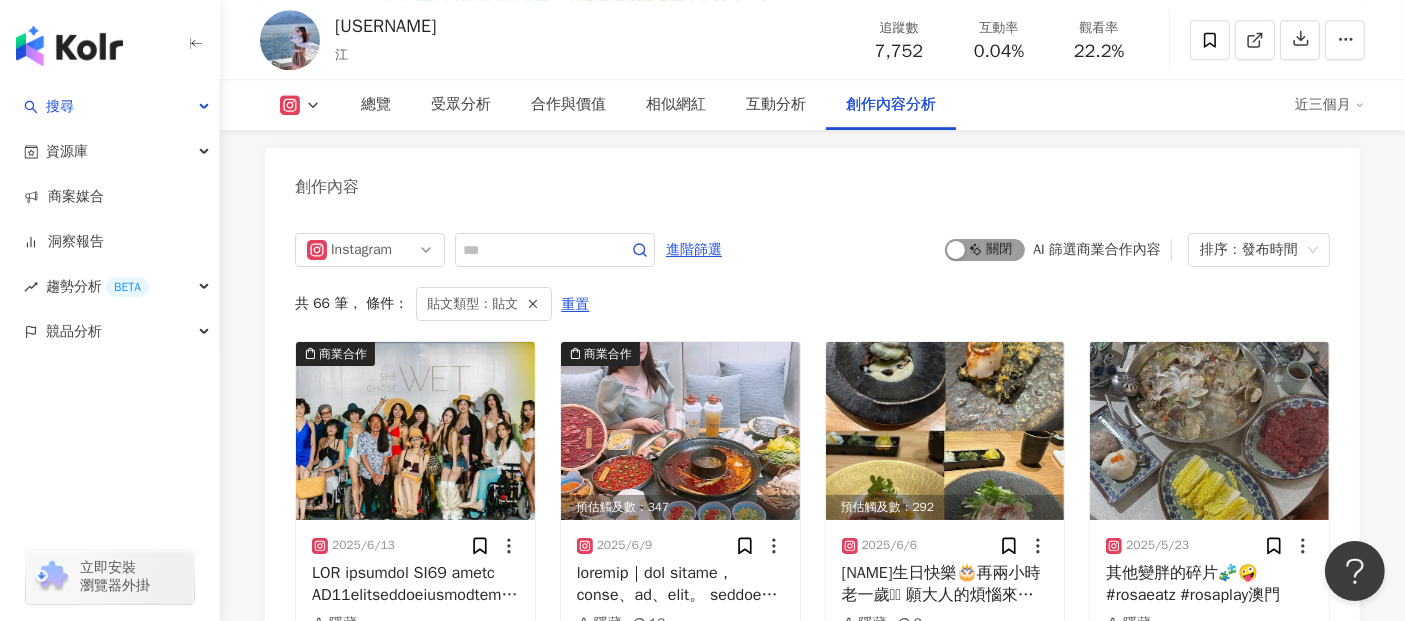 click on "啟動 關閉" at bounding box center (985, 250) 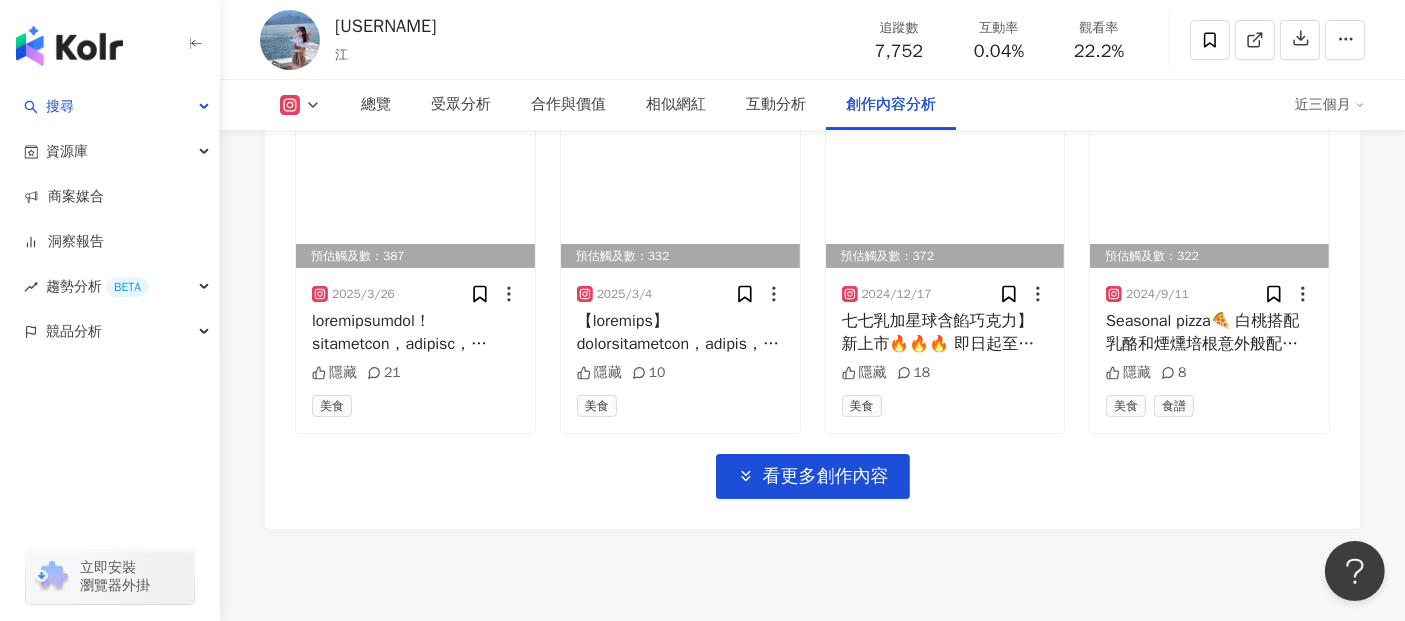 scroll, scrollTop: 7144, scrollLeft: 0, axis: vertical 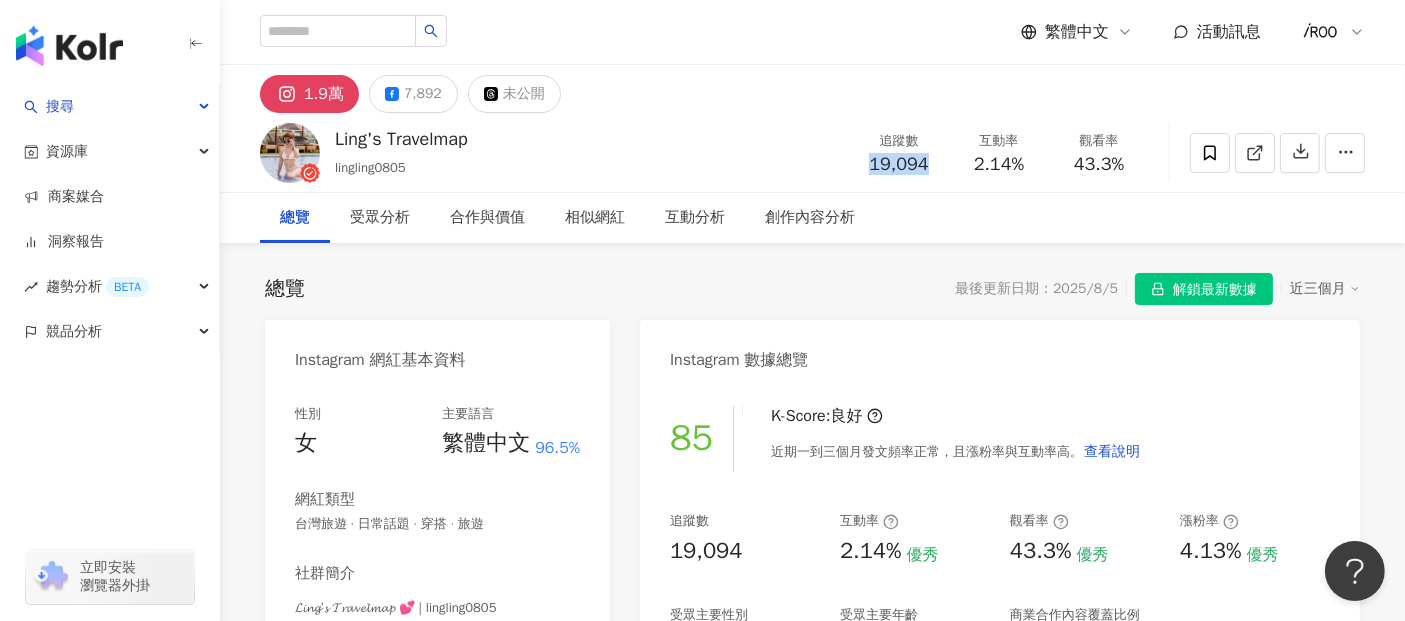 click on "19,094" at bounding box center [899, 165] 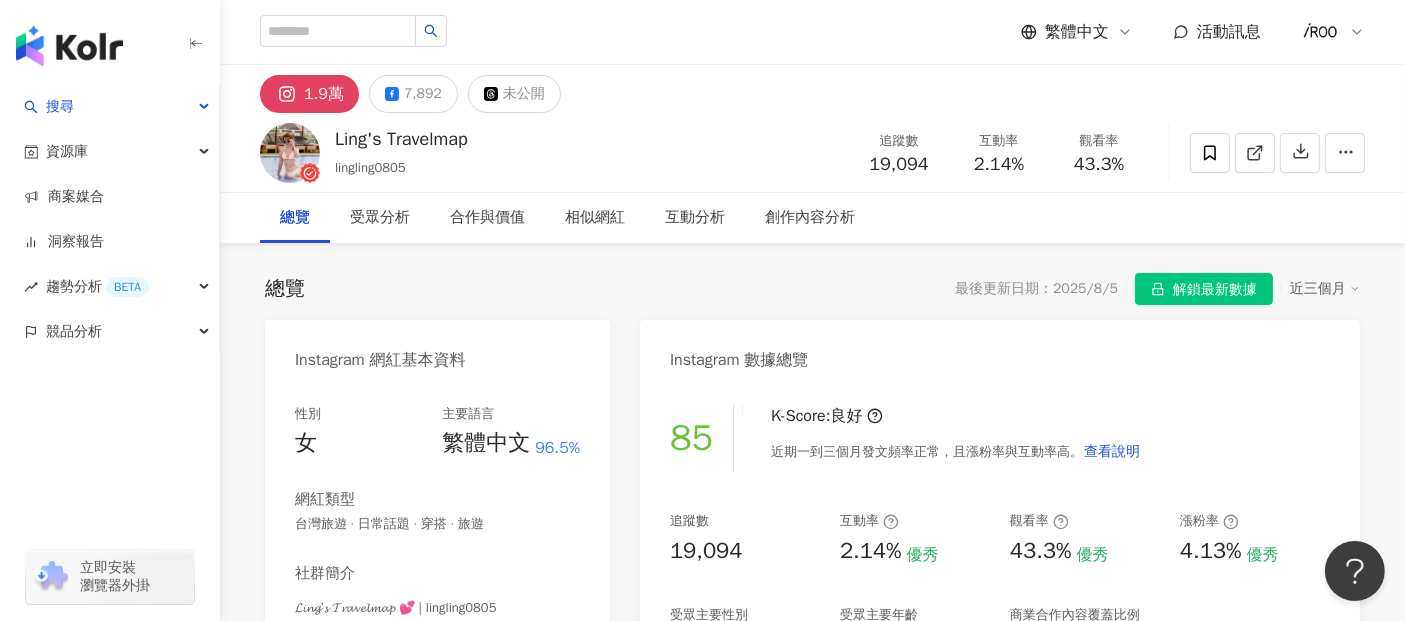 click on "2.14%" at bounding box center [999, 165] 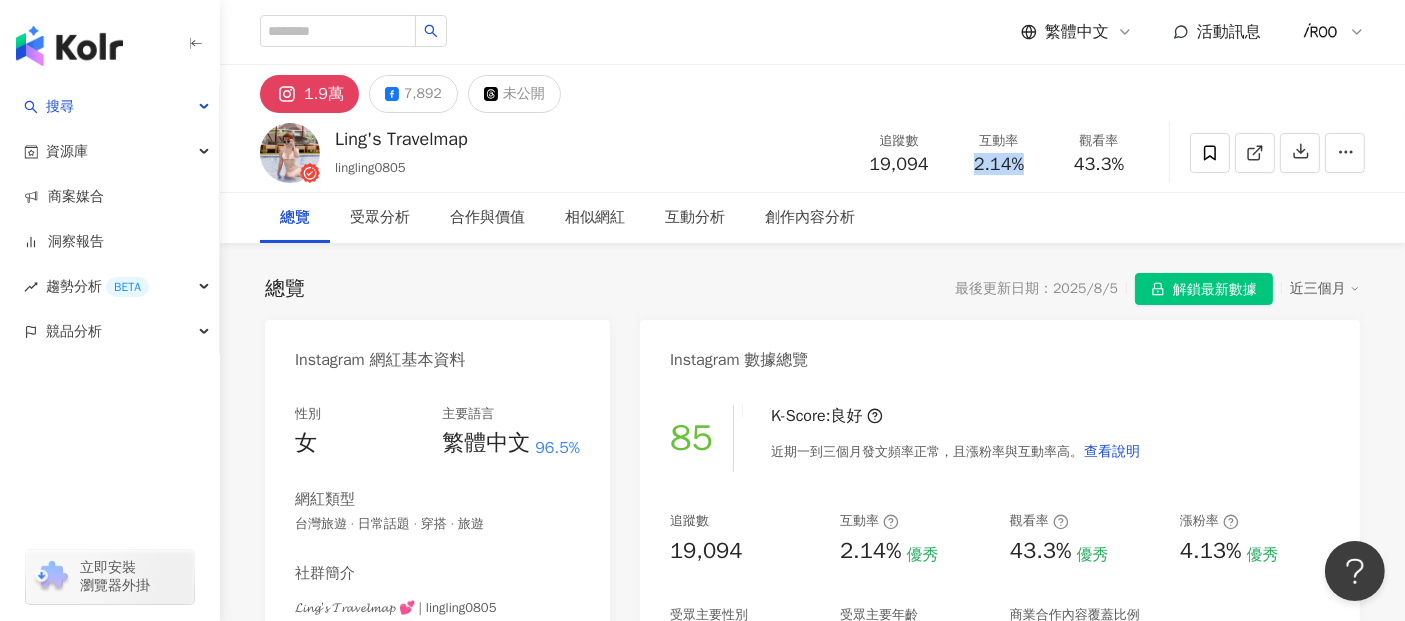 drag, startPoint x: 974, startPoint y: 167, endPoint x: 1034, endPoint y: 167, distance: 60 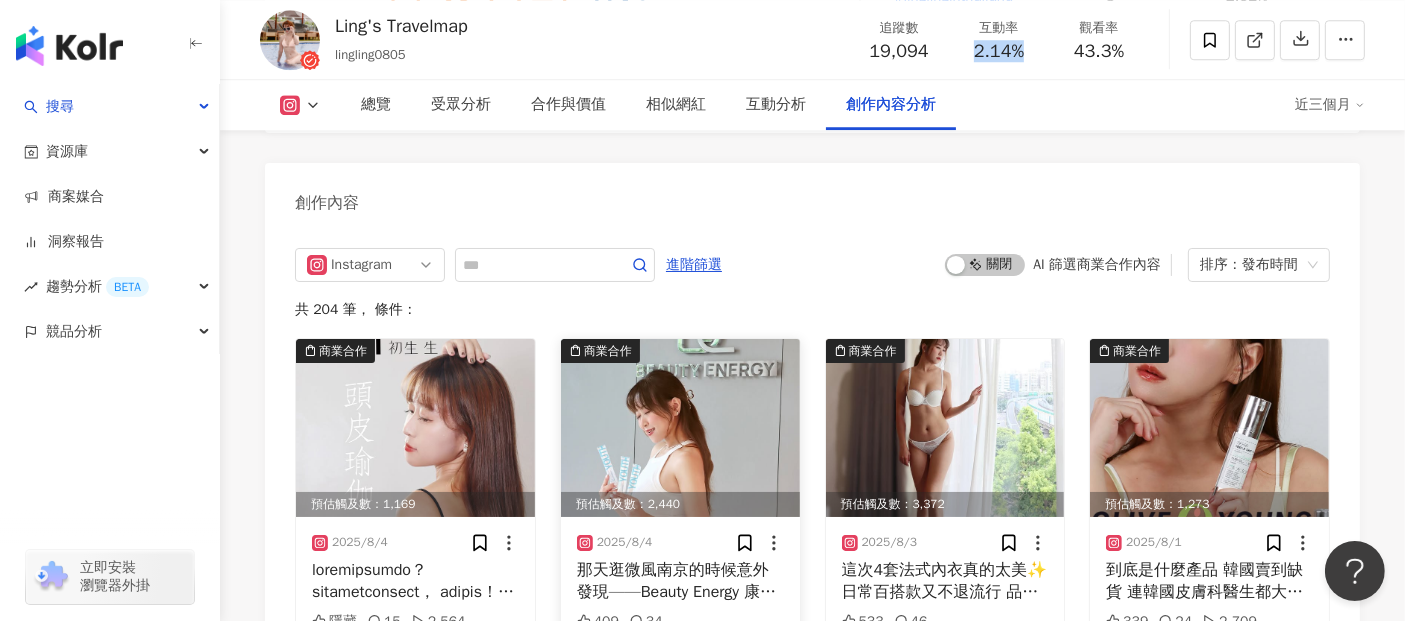 scroll, scrollTop: 5761, scrollLeft: 0, axis: vertical 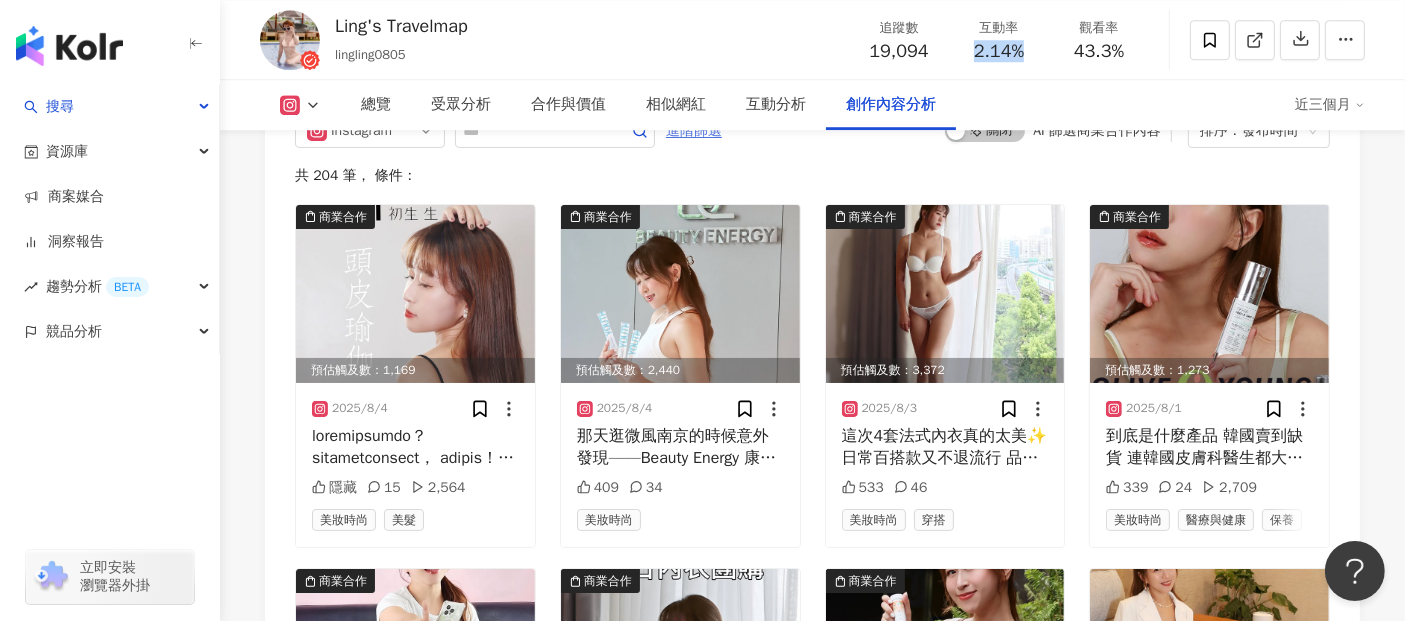 click on "進階篩選" at bounding box center (694, 131) 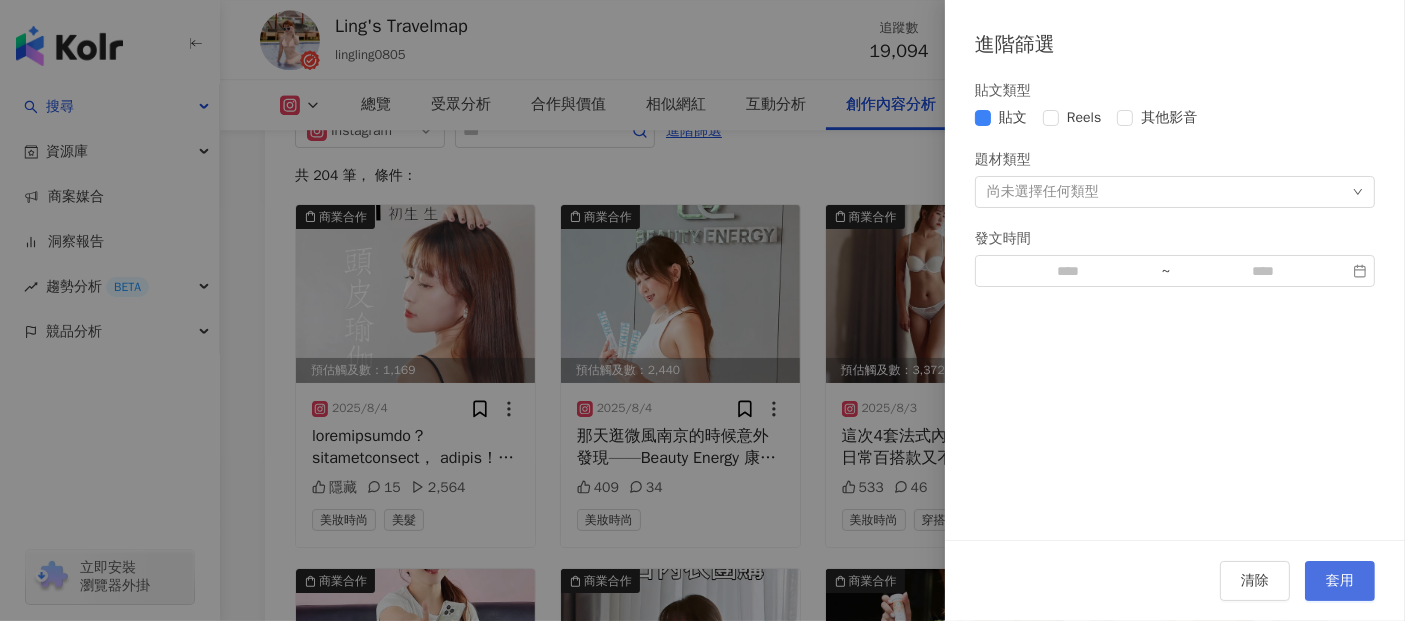 click on "套用" at bounding box center (1340, 581) 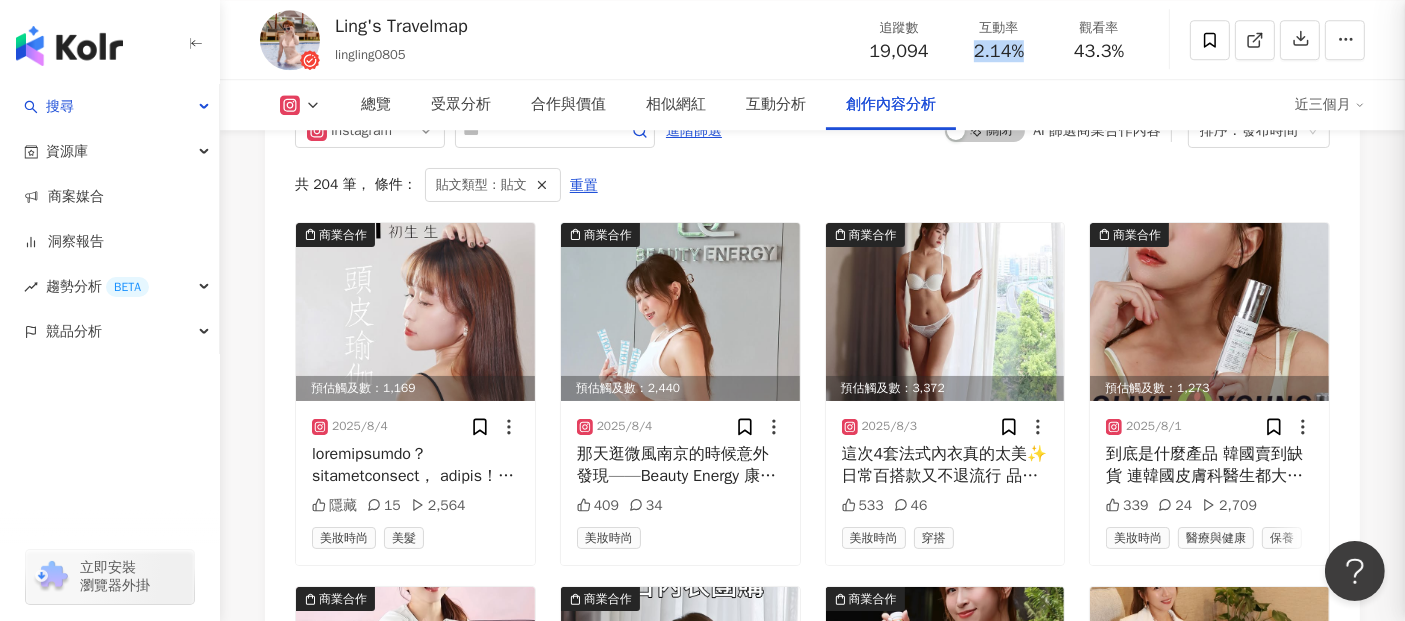 scroll, scrollTop: 5676, scrollLeft: 0, axis: vertical 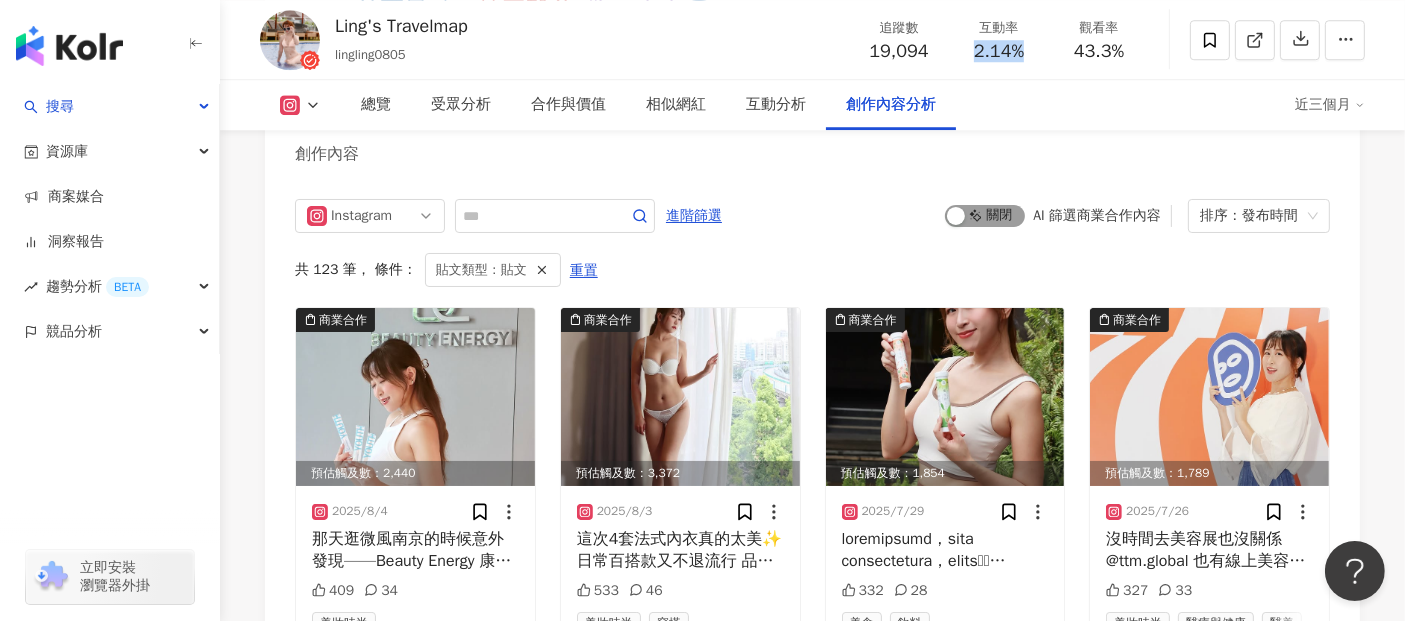click on "啟動 關閉" at bounding box center (985, 216) 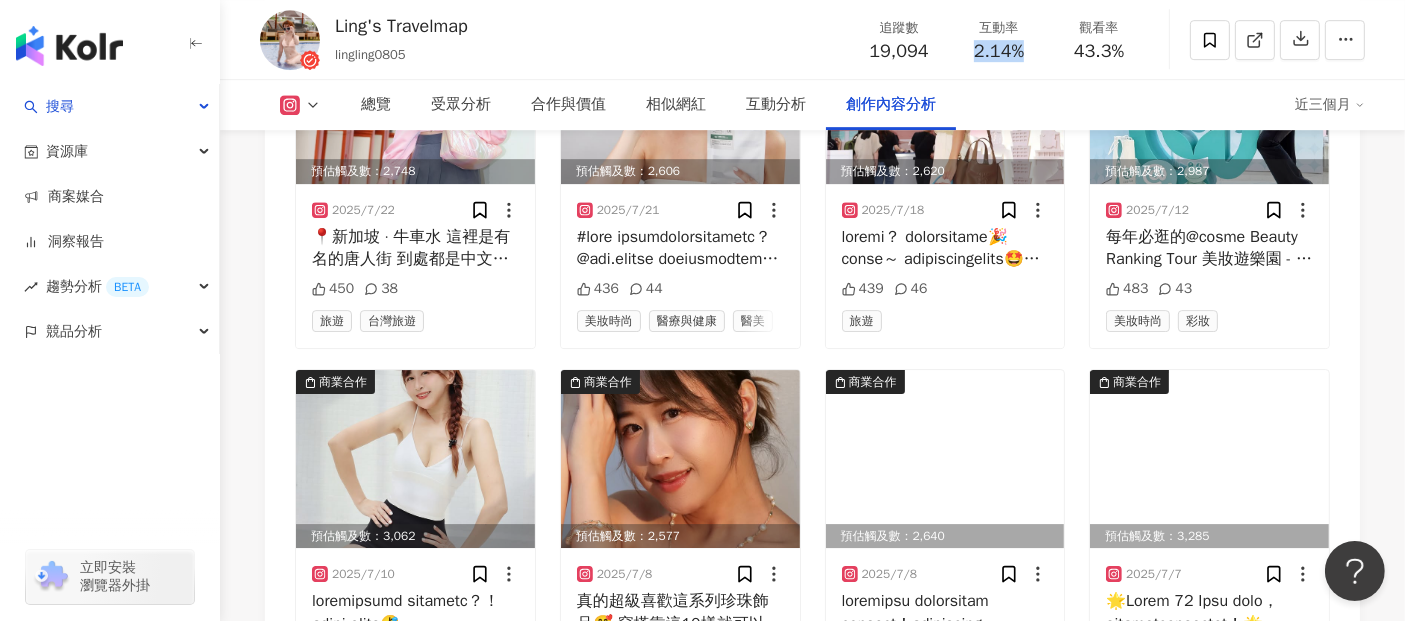 scroll, scrollTop: 6565, scrollLeft: 0, axis: vertical 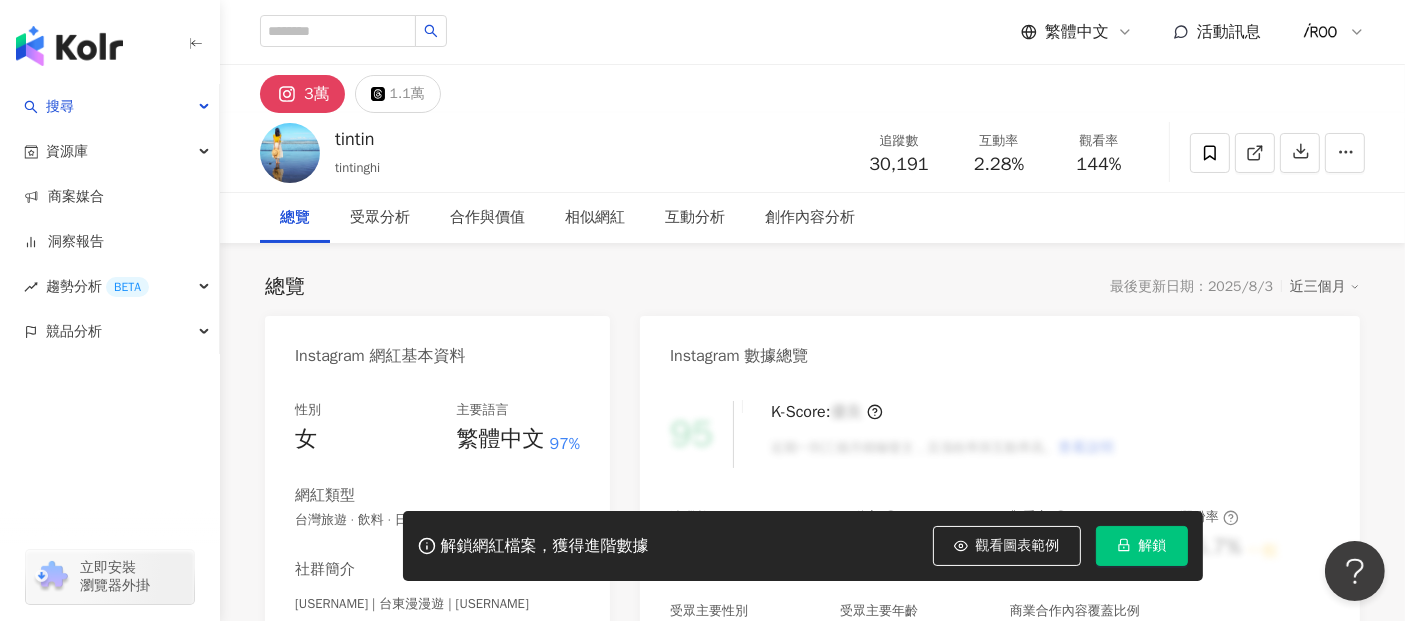 click on "解鎖" at bounding box center (1142, 546) 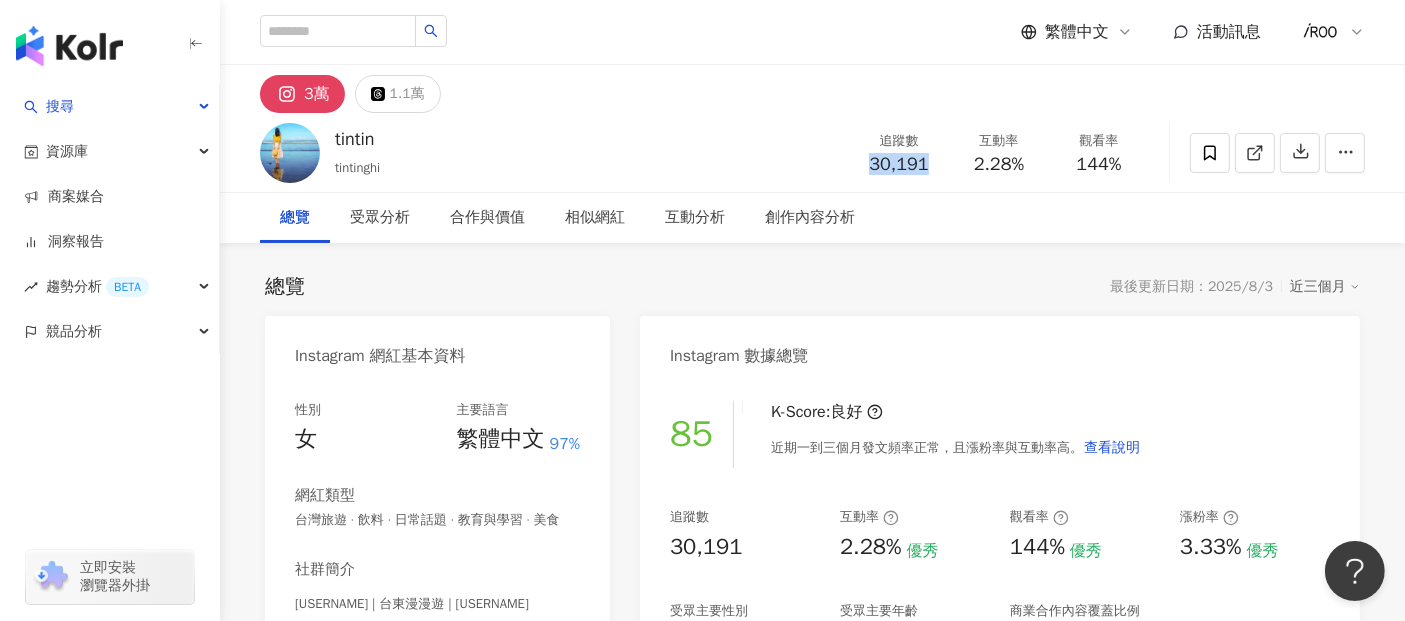 drag, startPoint x: 868, startPoint y: 163, endPoint x: 927, endPoint y: 165, distance: 59.03389 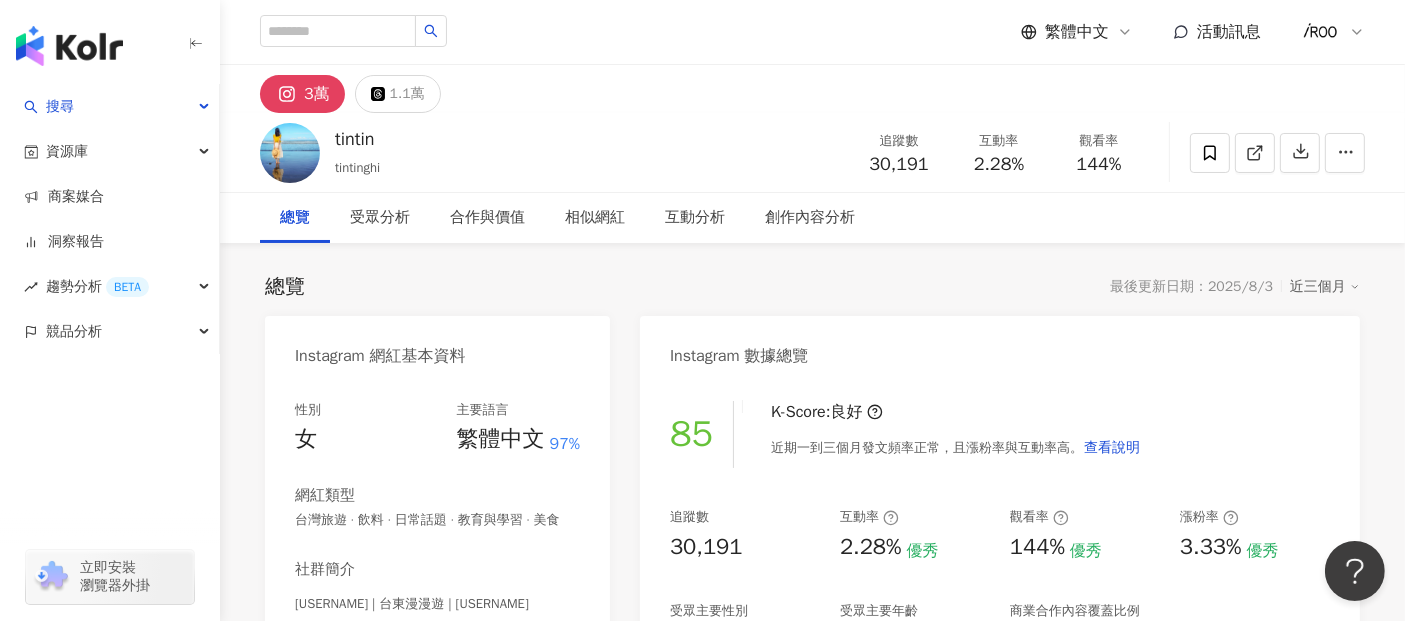 click on "2.28%" at bounding box center [999, 165] 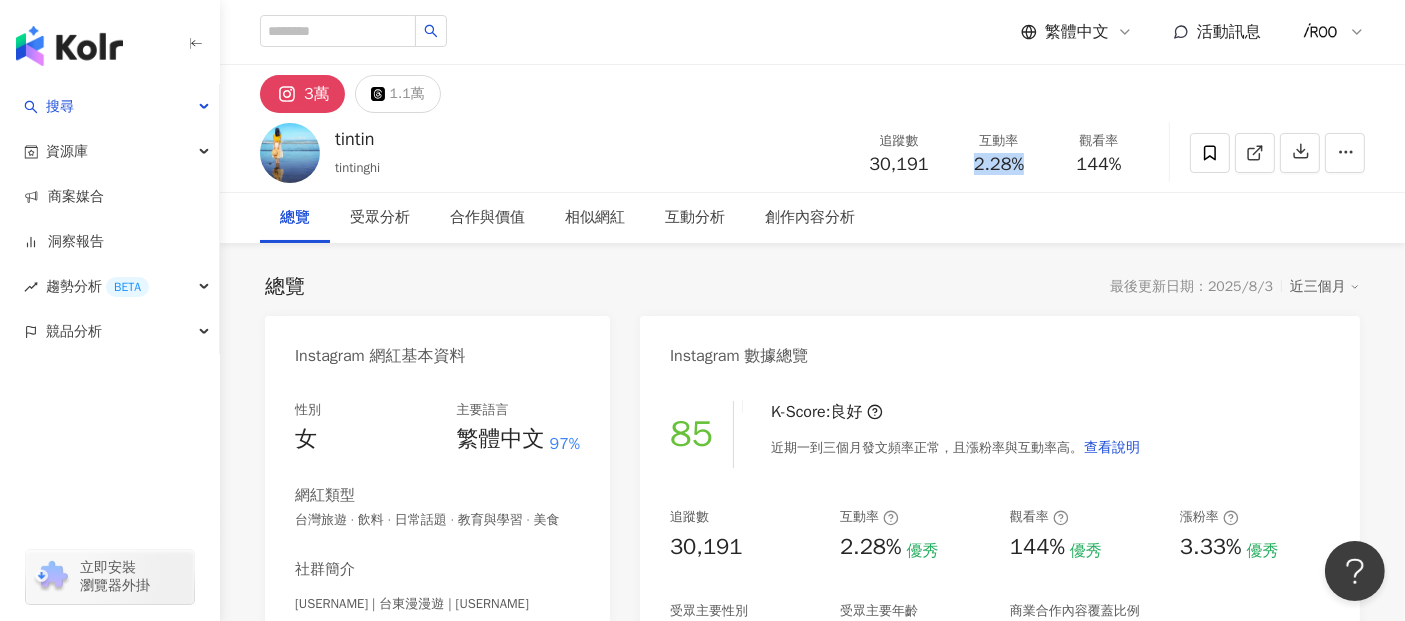 drag, startPoint x: 971, startPoint y: 171, endPoint x: 1042, endPoint y: 171, distance: 71 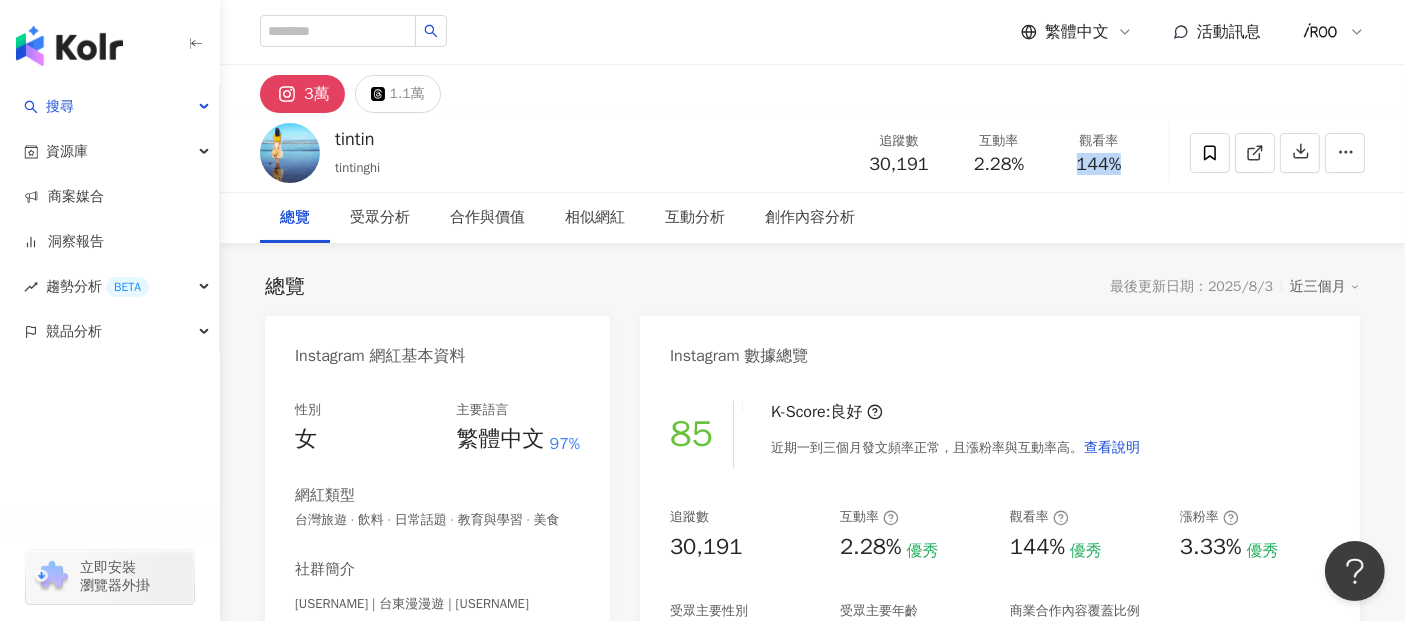 drag, startPoint x: 1077, startPoint y: 167, endPoint x: 1134, endPoint y: 167, distance: 57 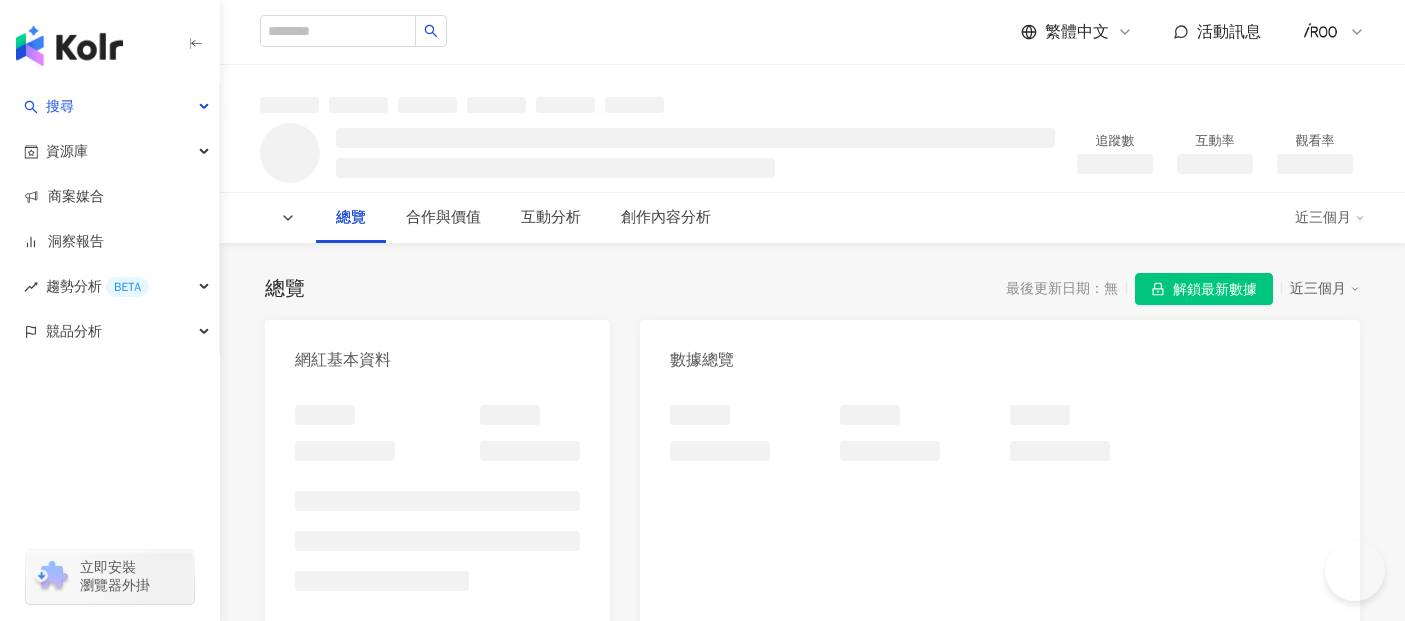 scroll, scrollTop: 0, scrollLeft: 0, axis: both 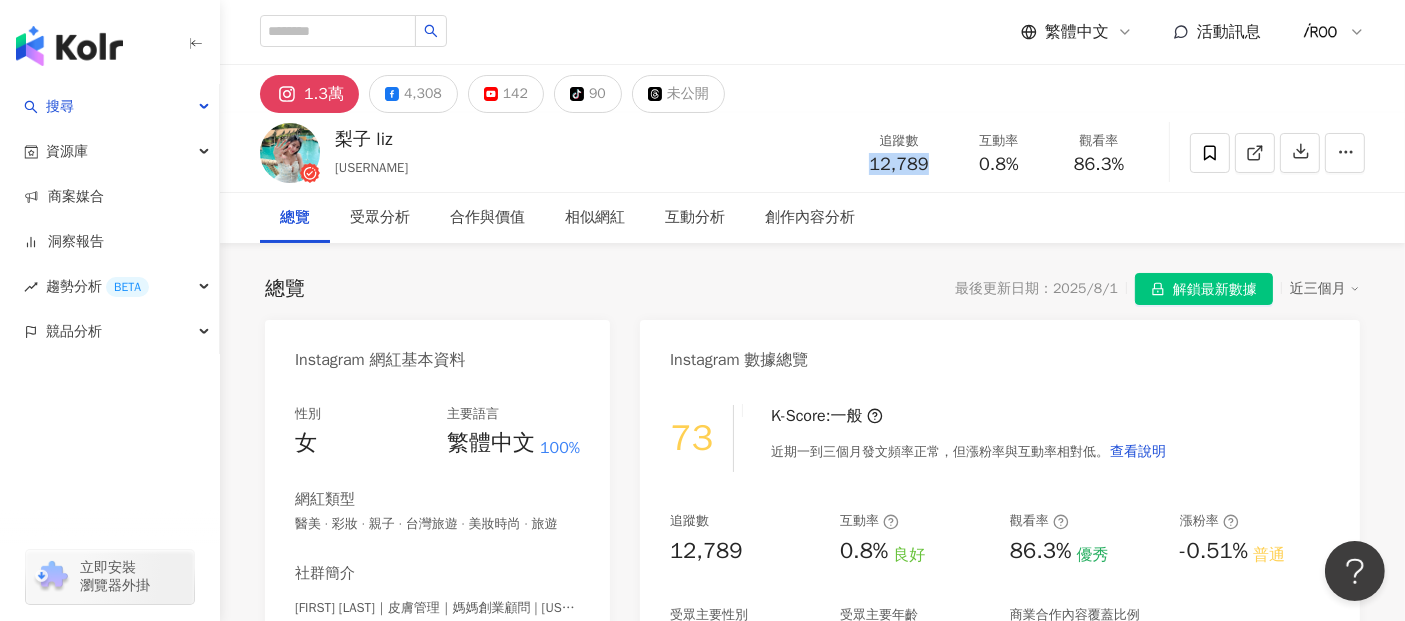 drag, startPoint x: 874, startPoint y: 168, endPoint x: 937, endPoint y: 164, distance: 63.126858 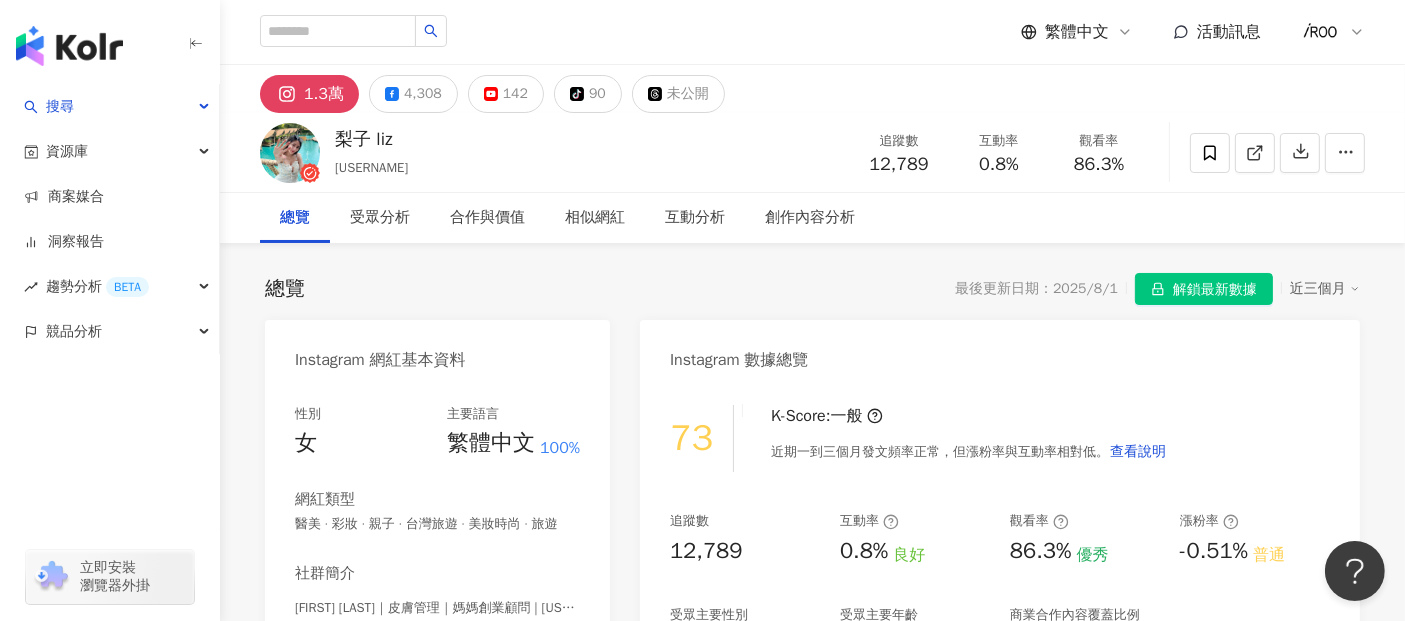 click on "總覽 受眾分析 合作與價值 相似網紅 互動分析 創作內容分析" at bounding box center [812, 218] 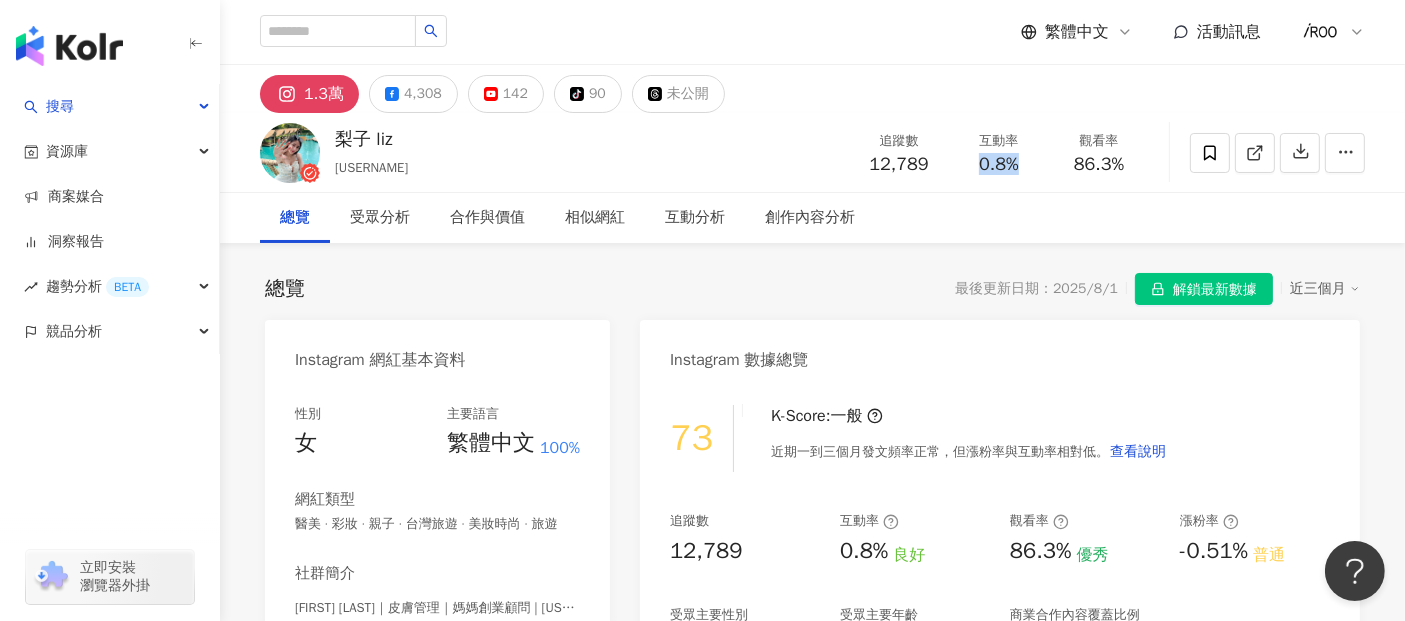 drag, startPoint x: 980, startPoint y: 165, endPoint x: 1034, endPoint y: 160, distance: 54.230988 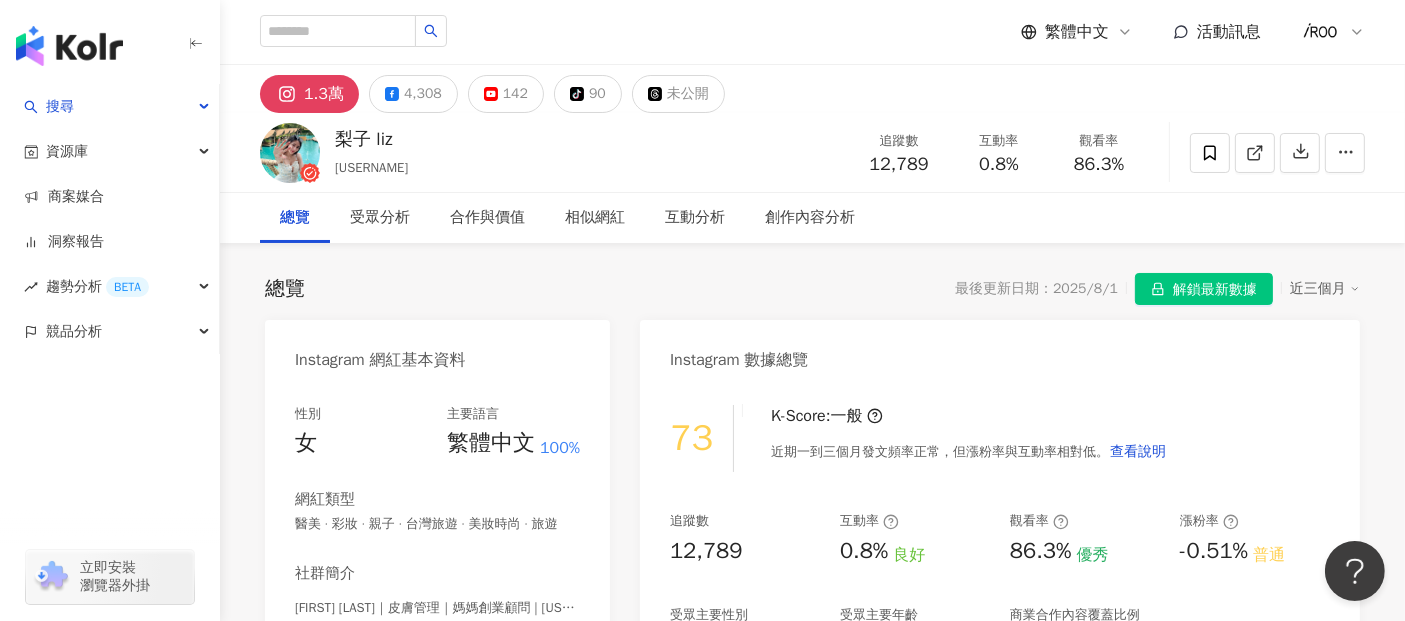 drag, startPoint x: 1106, startPoint y: 189, endPoint x: 1088, endPoint y: 171, distance: 25.455845 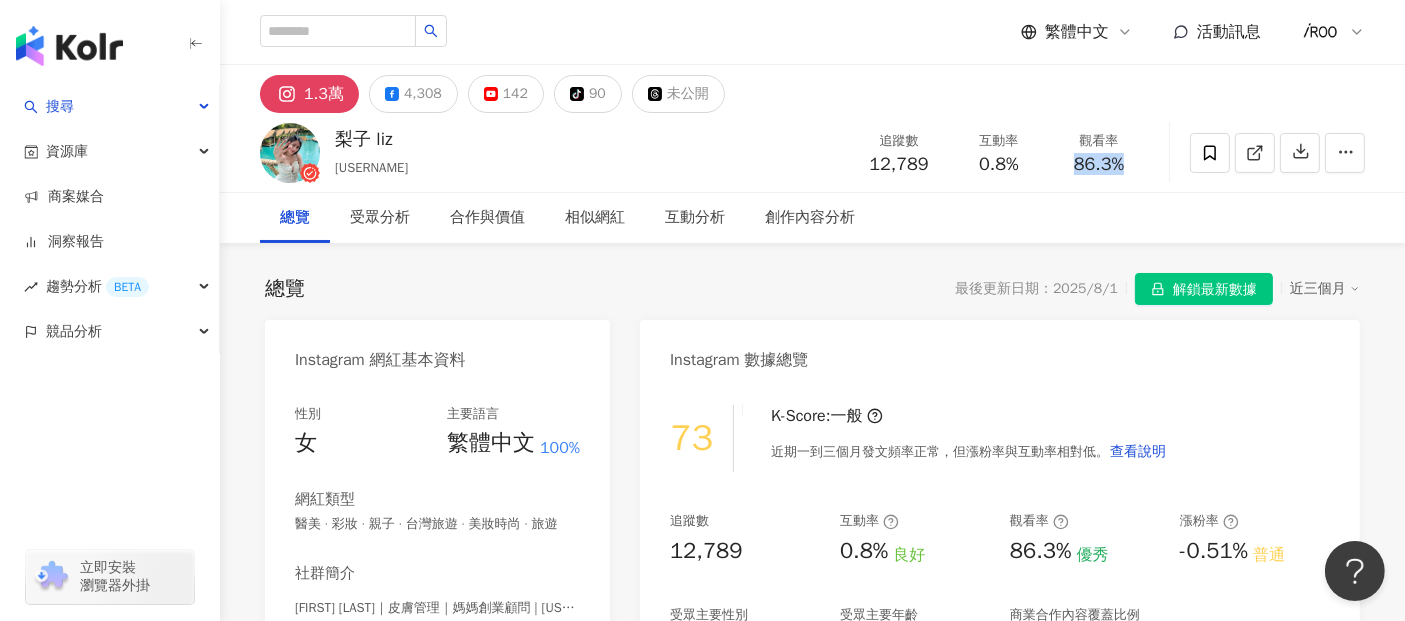 drag, startPoint x: 1072, startPoint y: 166, endPoint x: 1152, endPoint y: 166, distance: 80 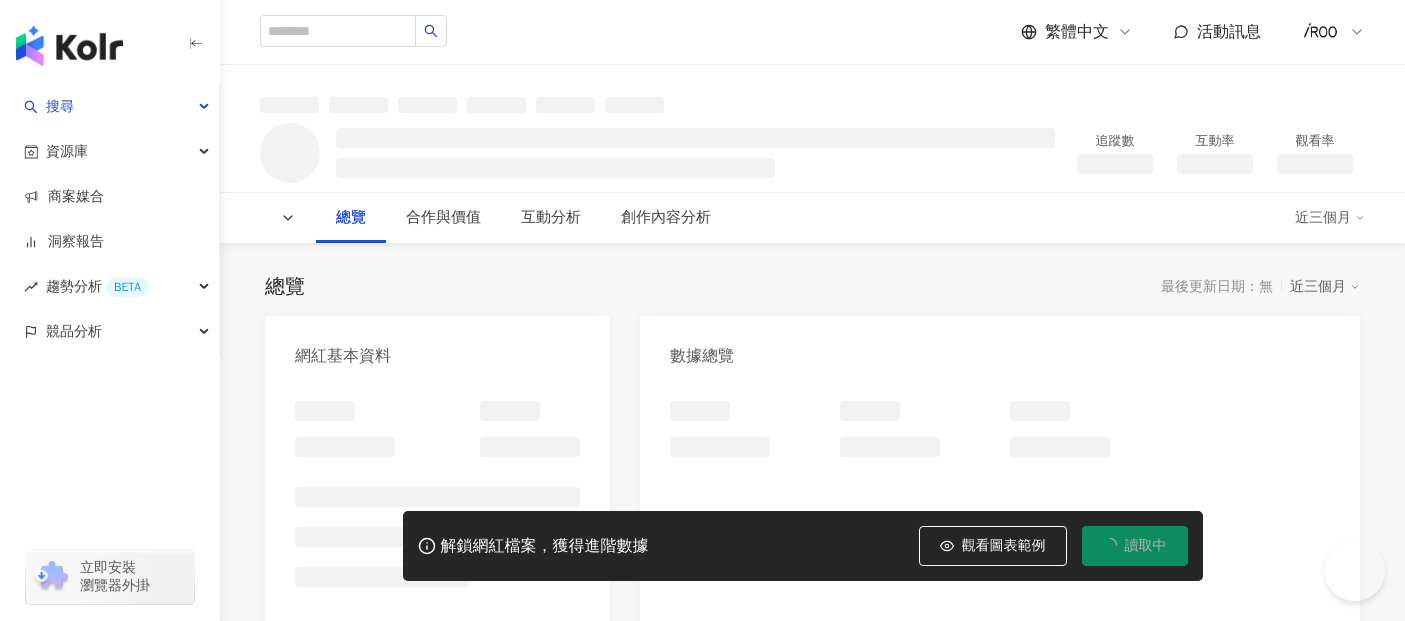 scroll, scrollTop: 0, scrollLeft: 0, axis: both 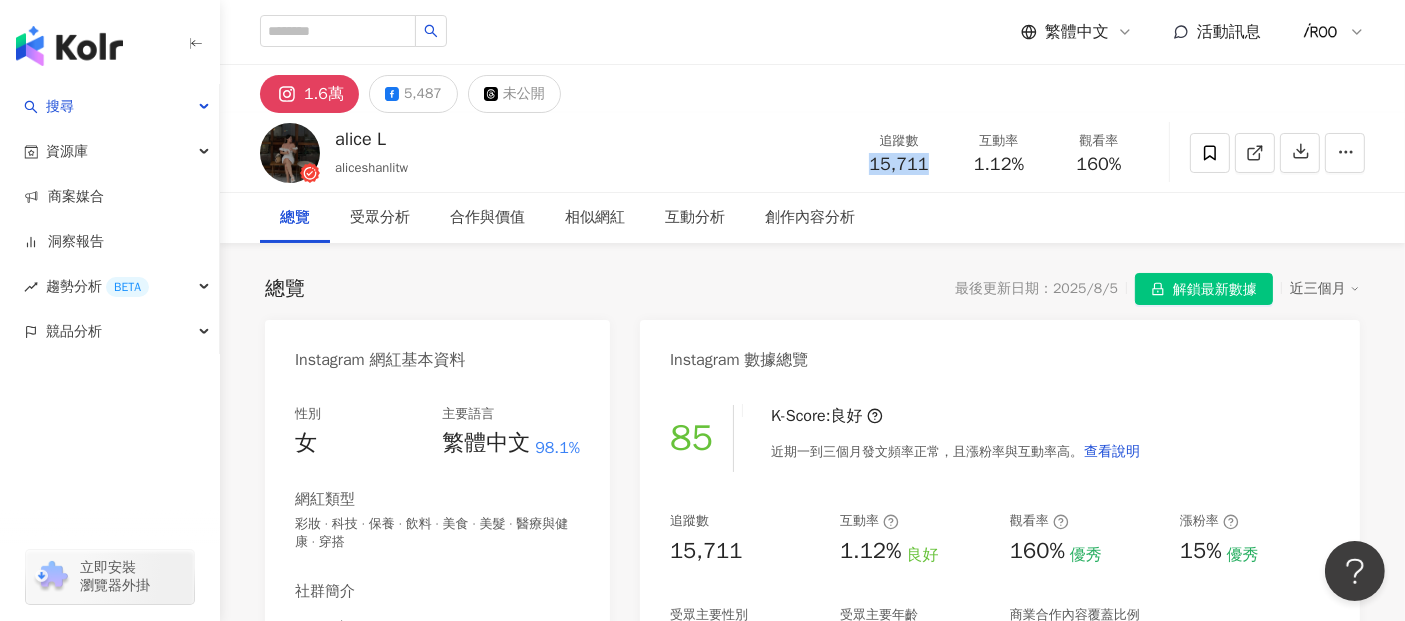 drag, startPoint x: 861, startPoint y: 169, endPoint x: 929, endPoint y: 165, distance: 68.117546 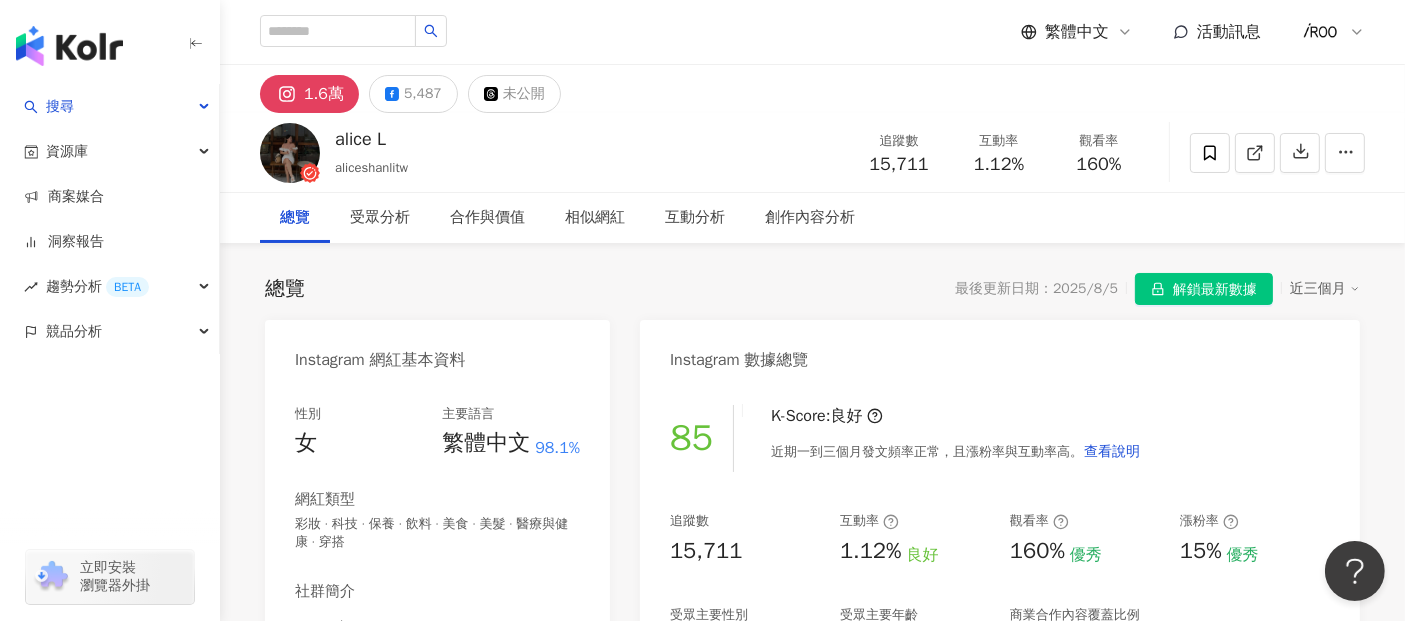 click on "總覽 受眾分析 合作與價值 相似網紅 互動分析 創作內容分析" at bounding box center [812, 218] 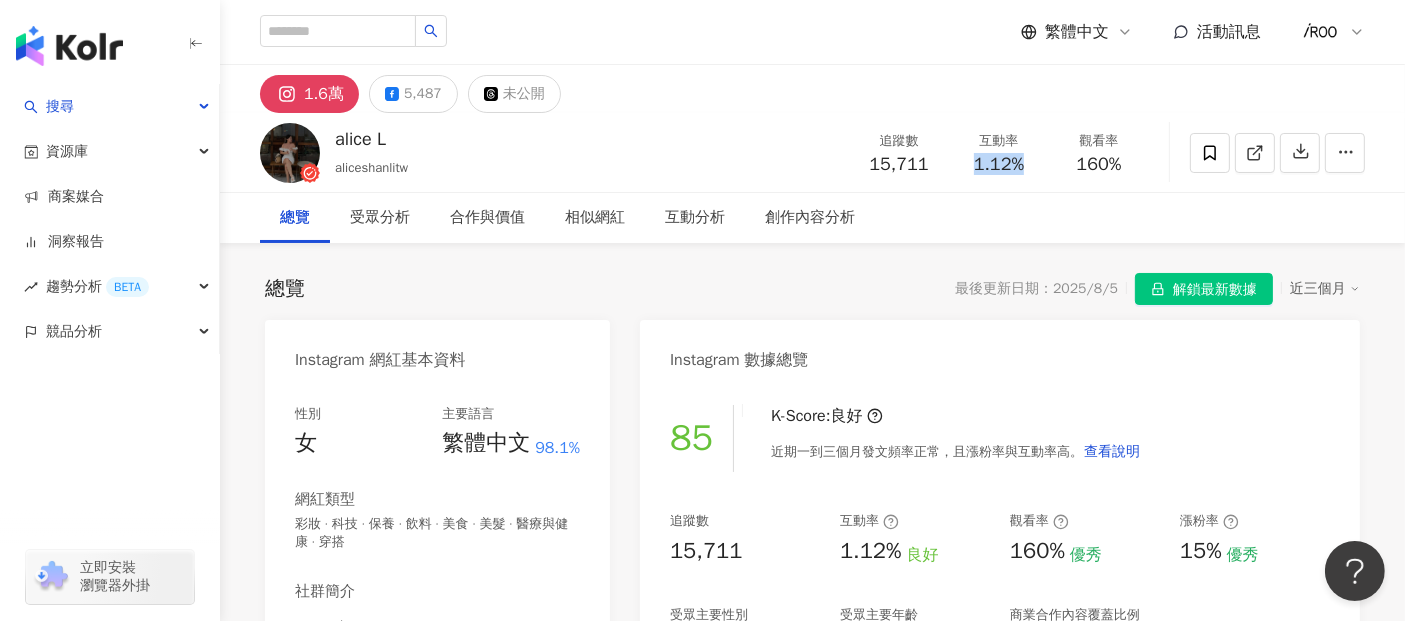 drag, startPoint x: 971, startPoint y: 166, endPoint x: 1048, endPoint y: 167, distance: 77.00649 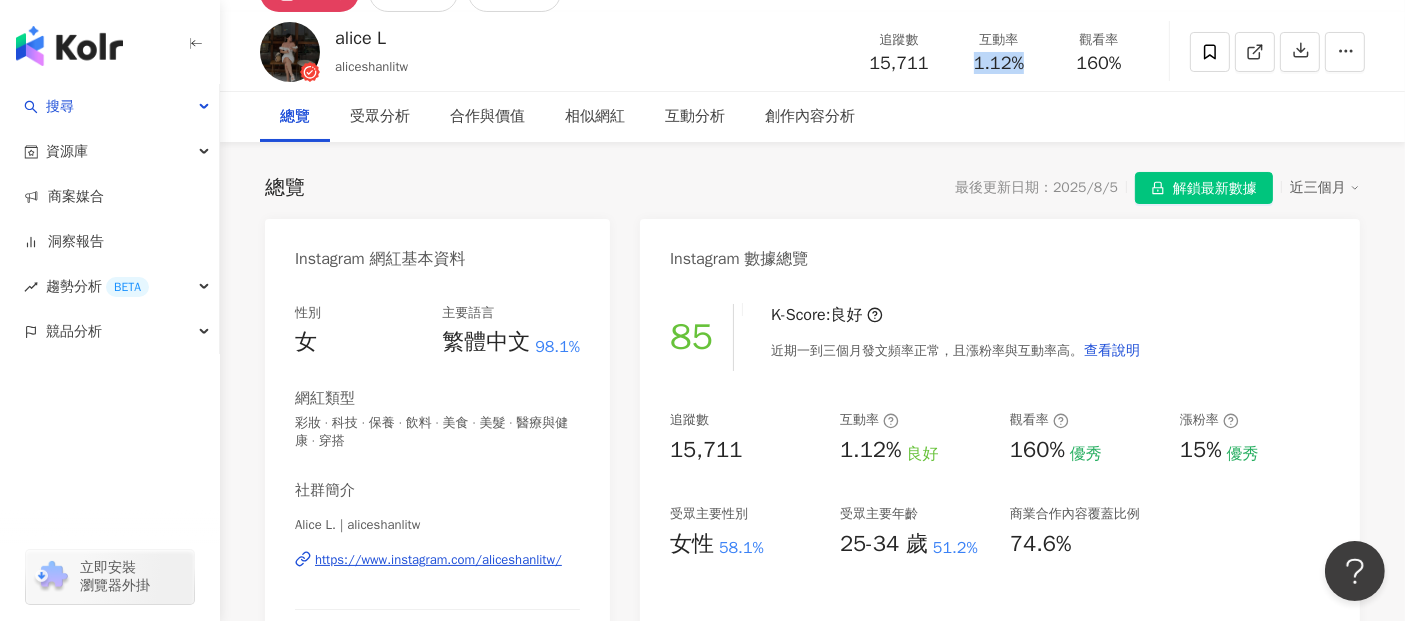 scroll, scrollTop: 0, scrollLeft: 0, axis: both 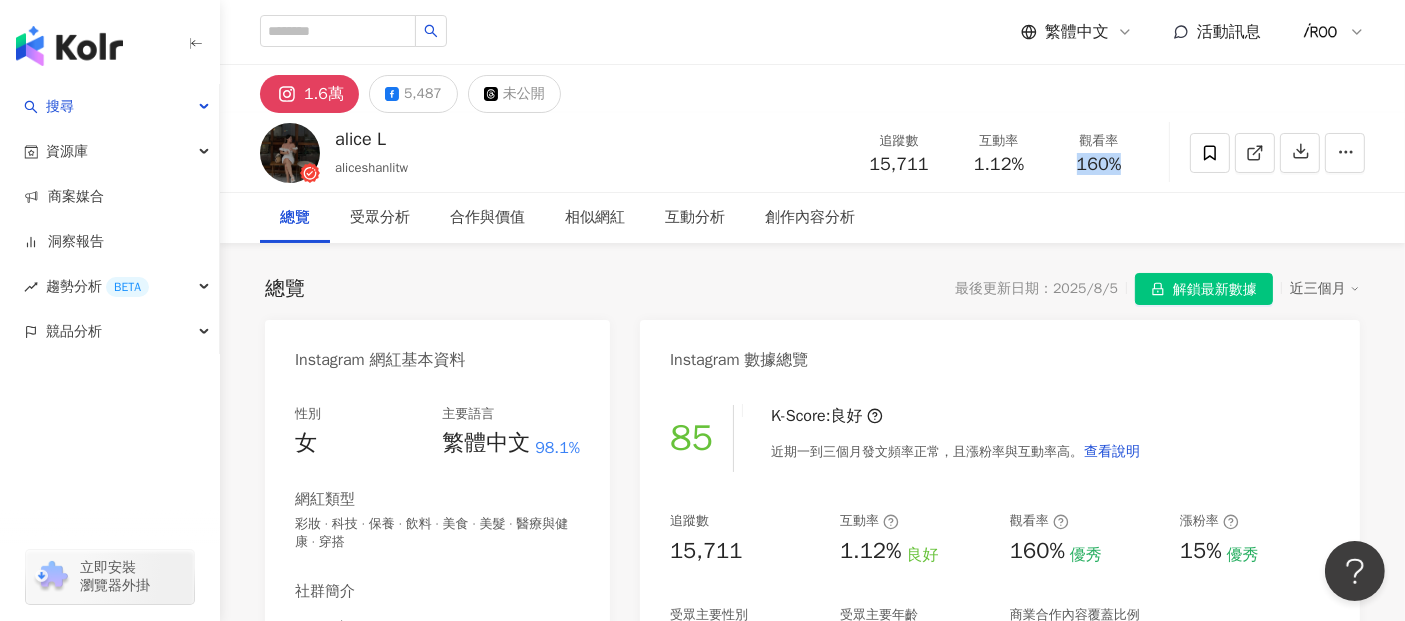 drag, startPoint x: 1075, startPoint y: 171, endPoint x: 1139, endPoint y: 170, distance: 64.00781 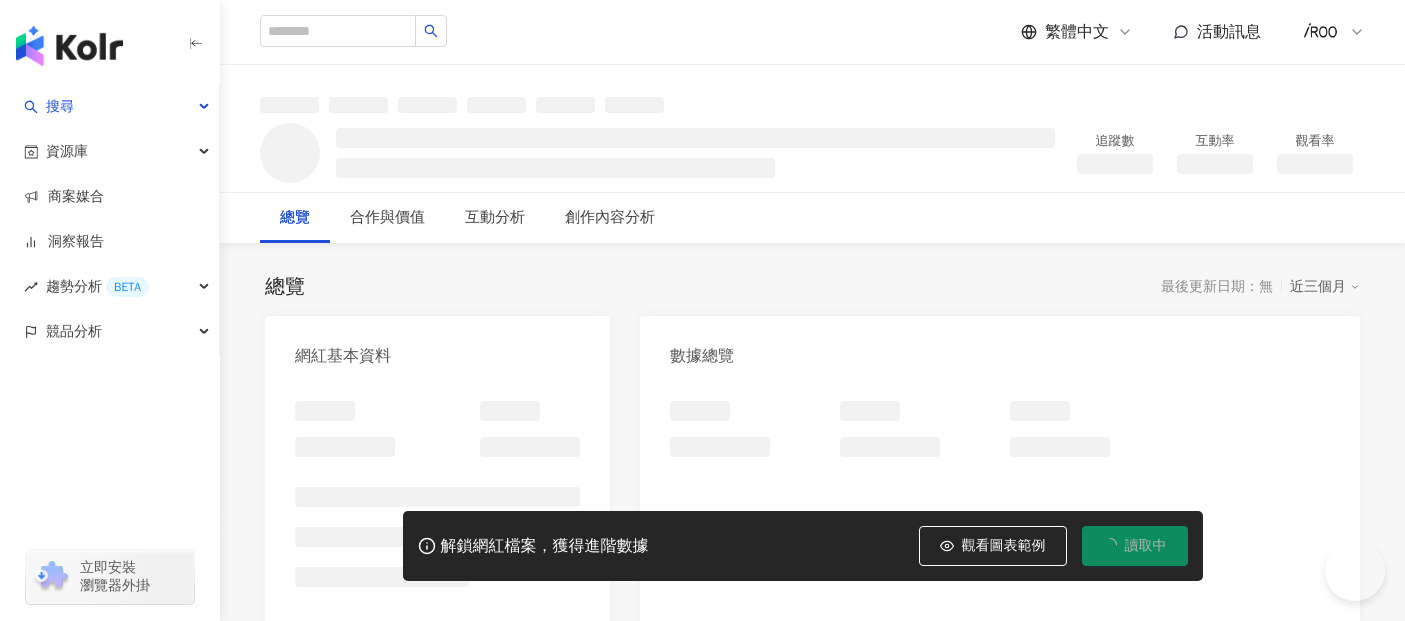 scroll, scrollTop: 0, scrollLeft: 0, axis: both 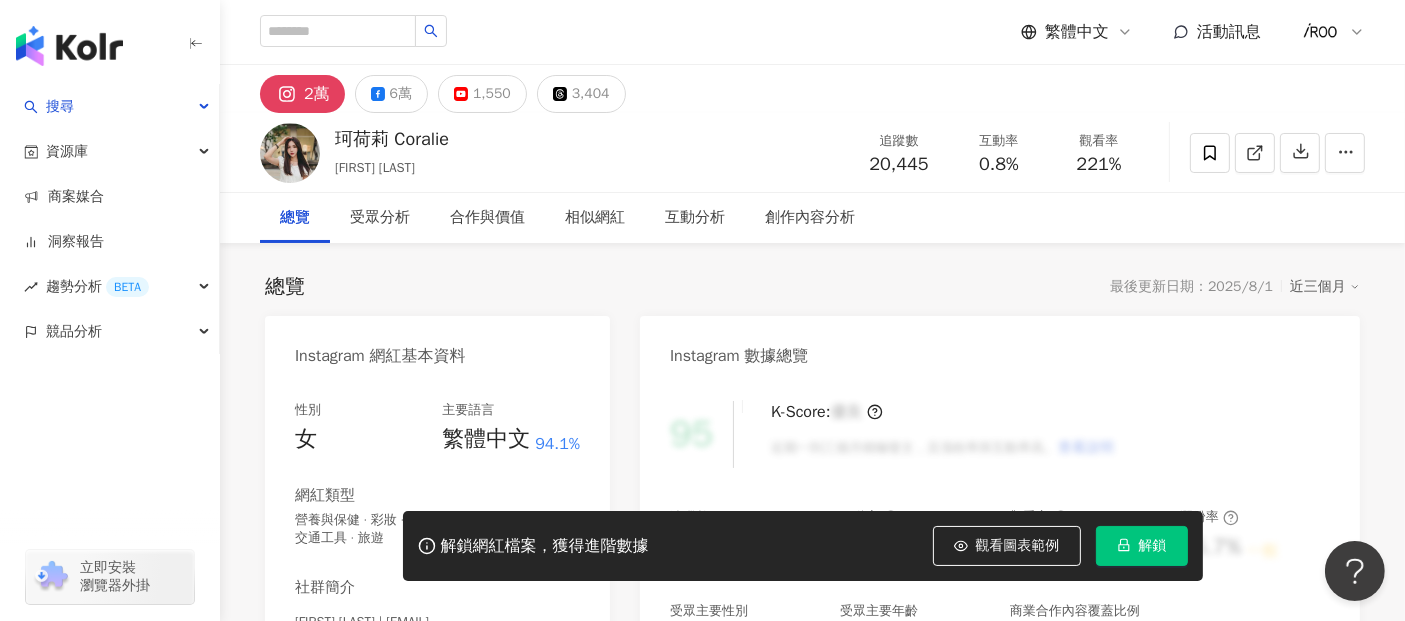 click on "解鎖" at bounding box center [1142, 546] 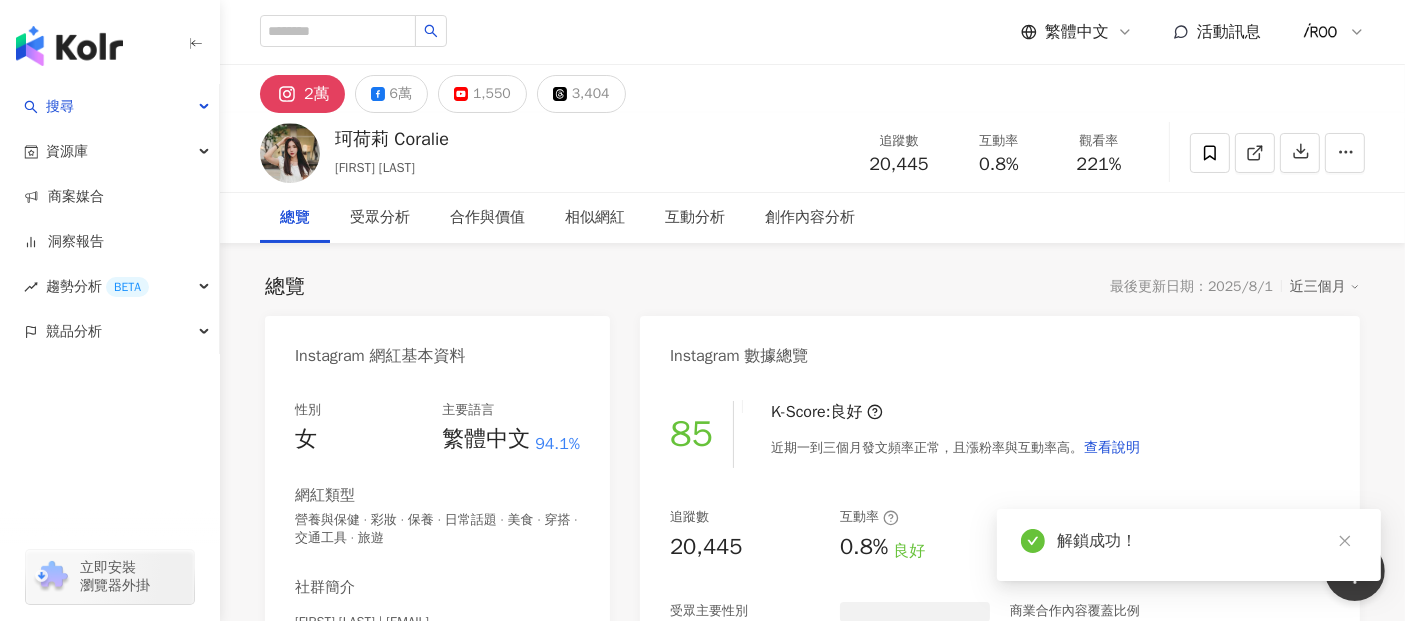 click on "珂荷莉 Coralie 珂荷莉, Coralie 追蹤數 20,445 互動率 0.8% 觀看率 221%" at bounding box center (812, 152) 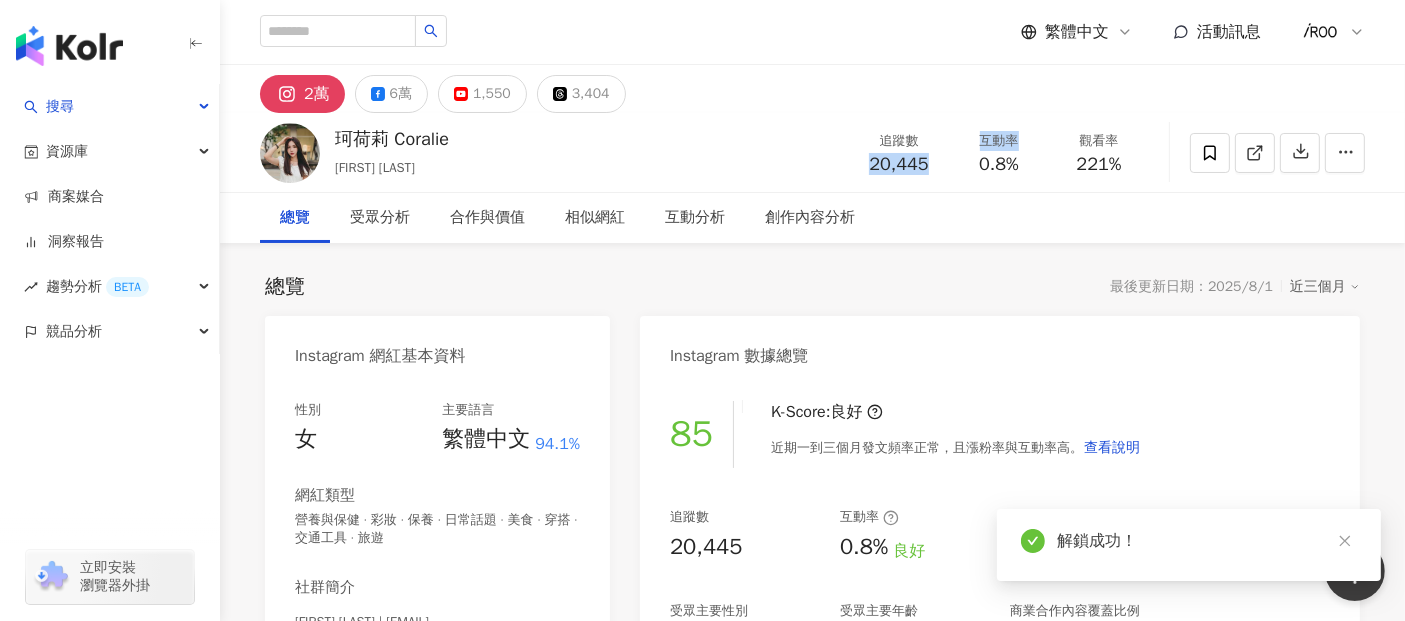 drag, startPoint x: 867, startPoint y: 168, endPoint x: 961, endPoint y: 174, distance: 94.19129 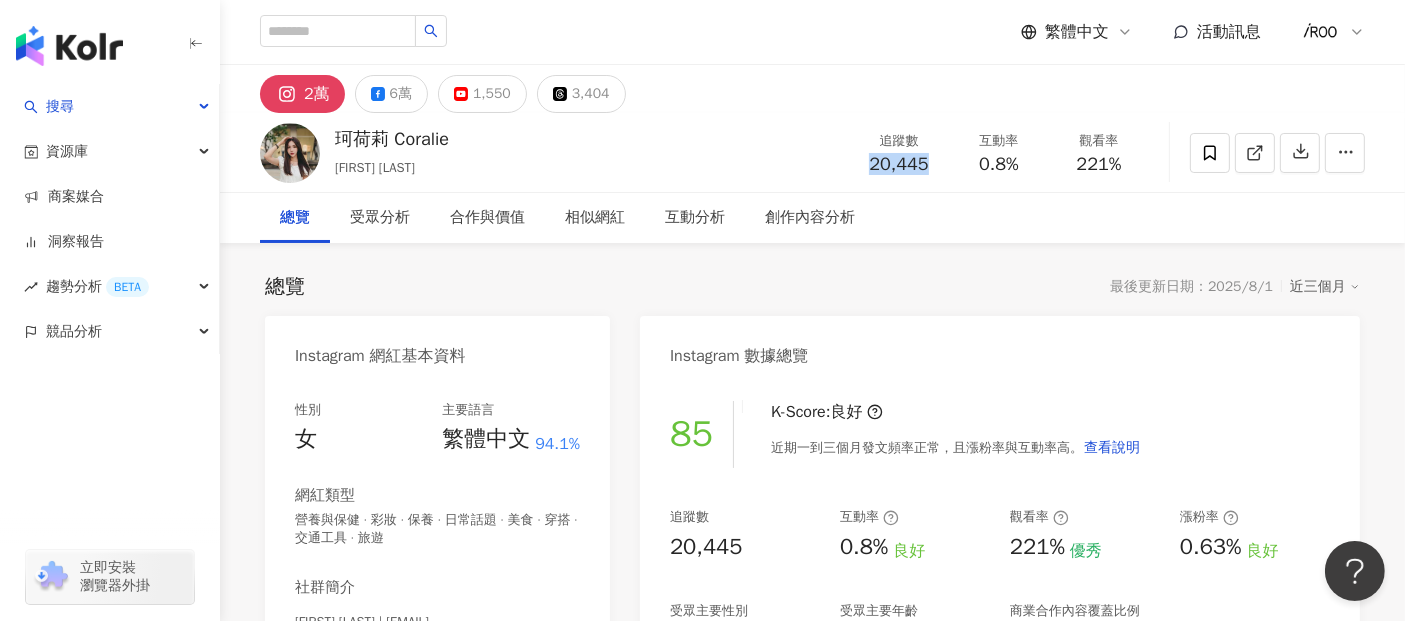 drag, startPoint x: 873, startPoint y: 165, endPoint x: 940, endPoint y: 164, distance: 67.00746 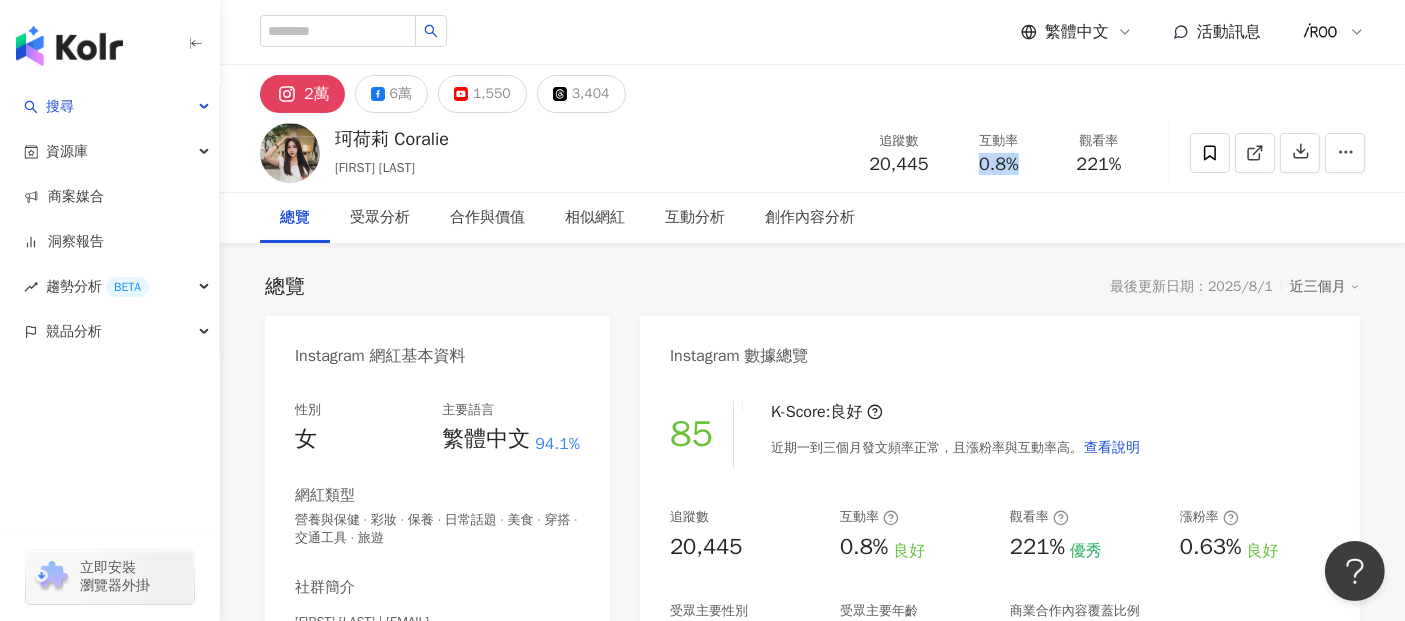 drag, startPoint x: 974, startPoint y: 162, endPoint x: 1031, endPoint y: 166, distance: 57.14018 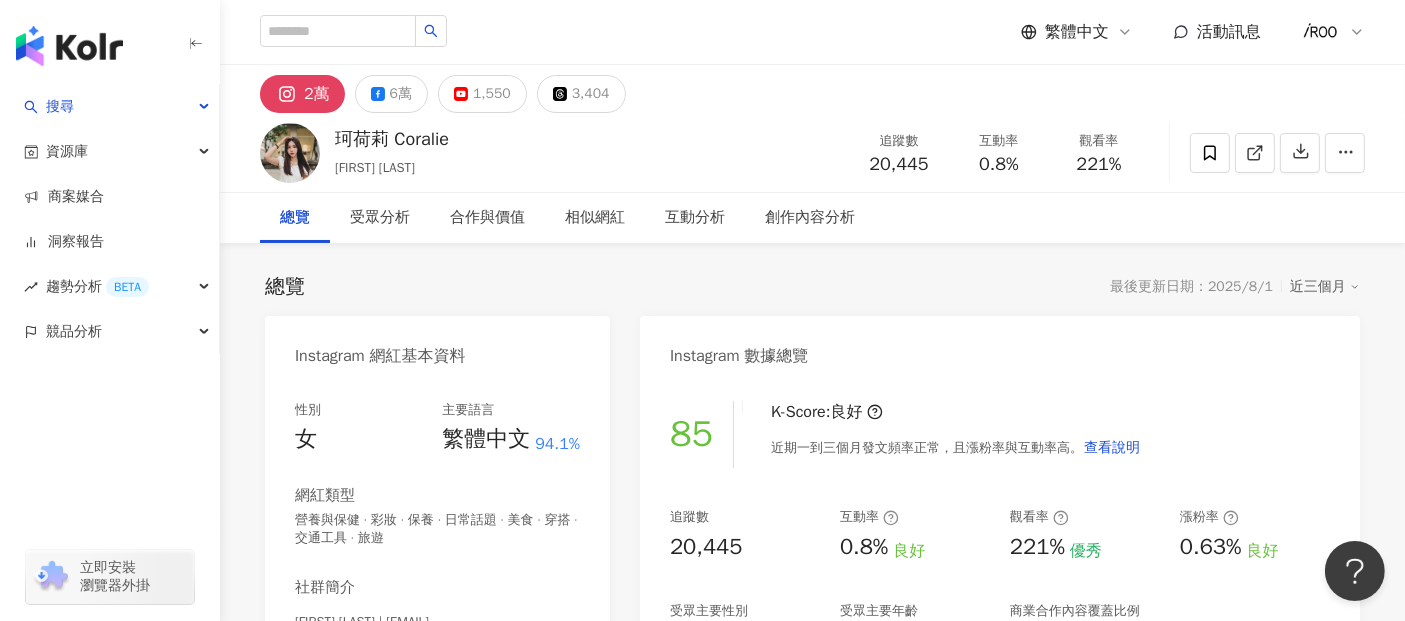 click on "總覽 受眾分析 合作與價值 相似網紅 互動分析 創作內容分析" at bounding box center [812, 218] 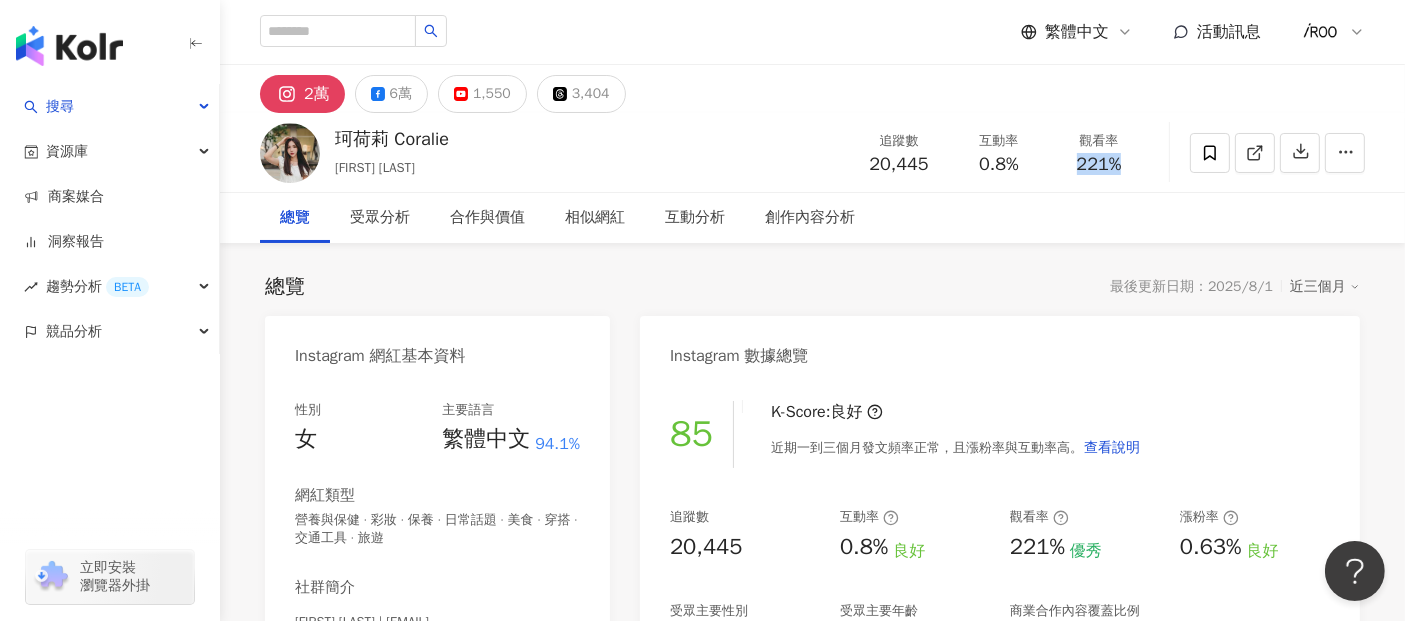drag, startPoint x: 1073, startPoint y: 167, endPoint x: 1122, endPoint y: 164, distance: 49.09175 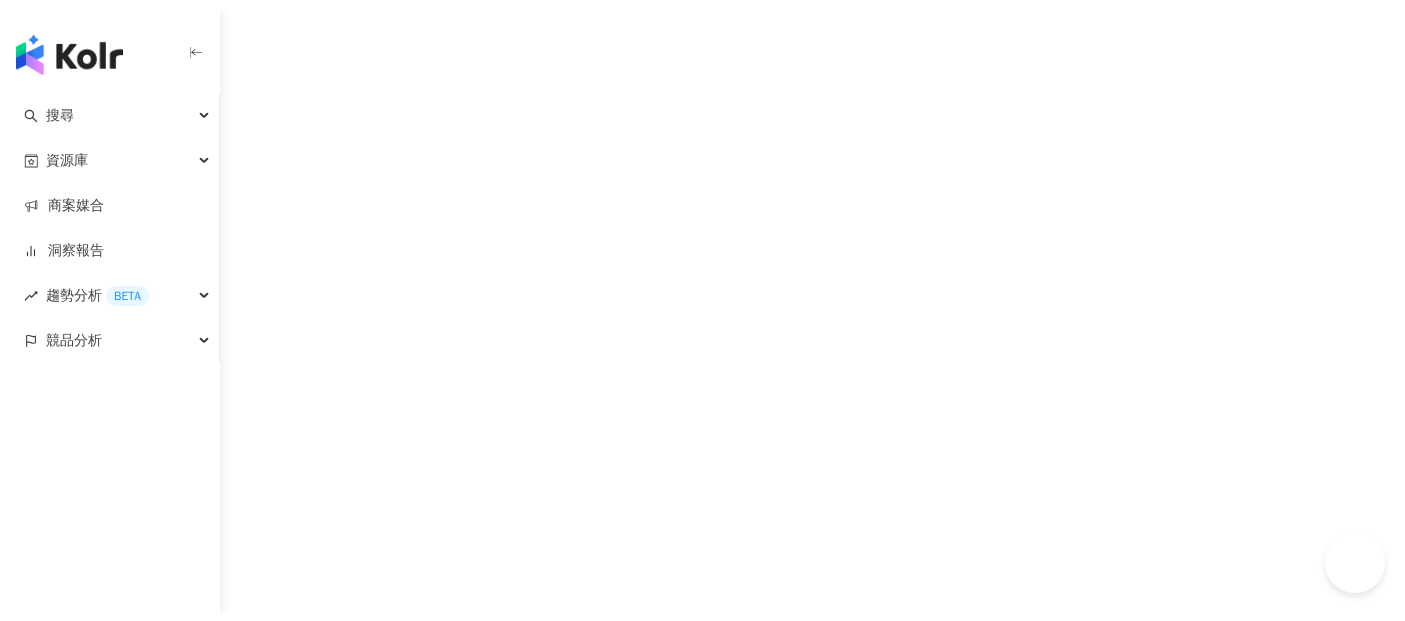 scroll, scrollTop: 0, scrollLeft: 0, axis: both 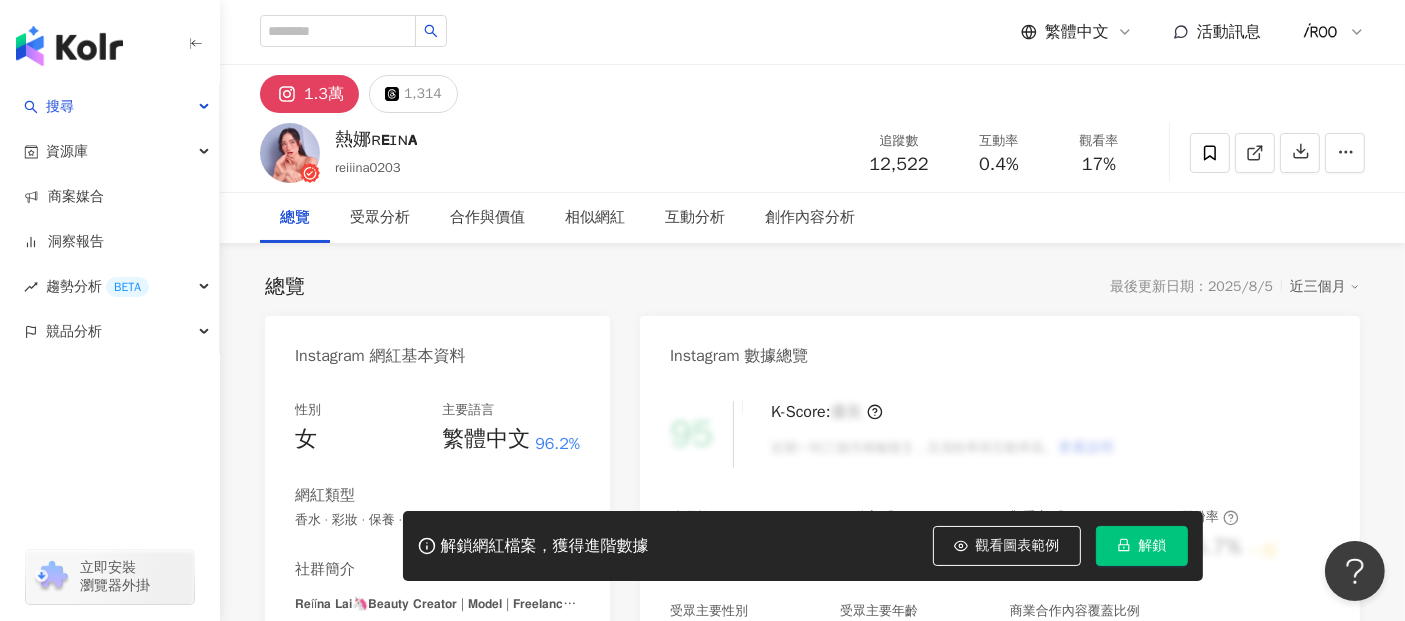 click on "解鎖" at bounding box center [1142, 546] 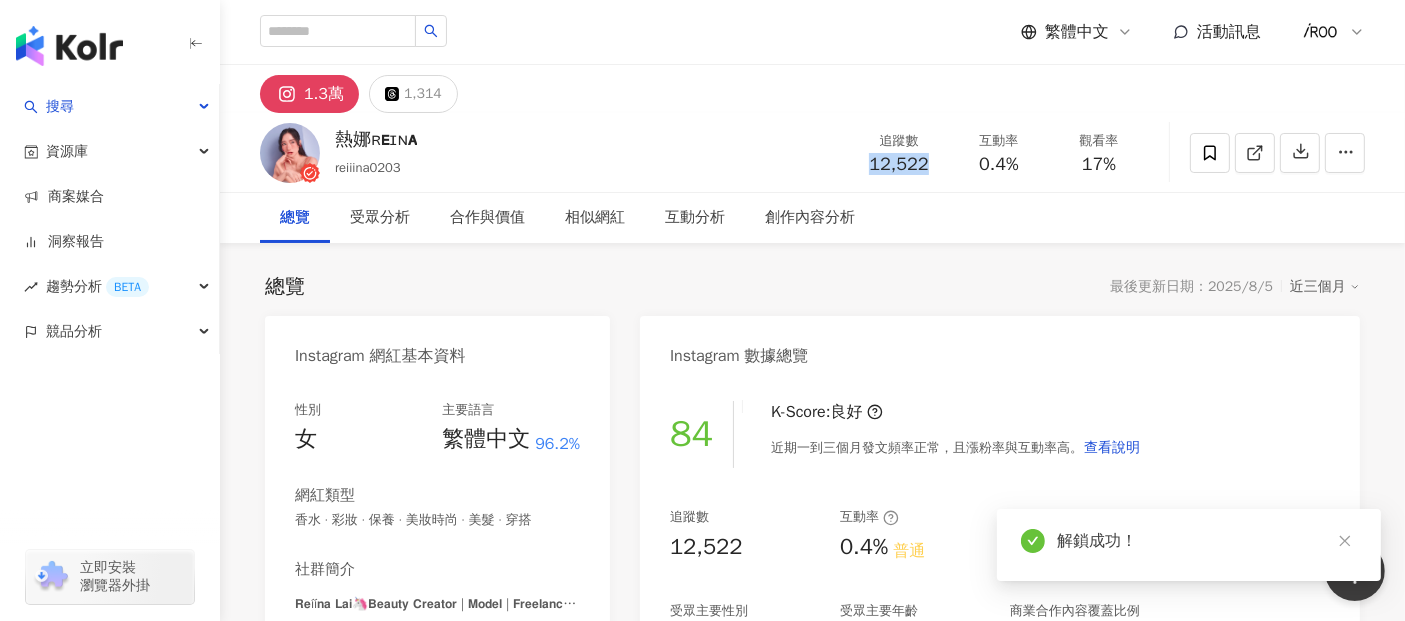 drag, startPoint x: 875, startPoint y: 171, endPoint x: 937, endPoint y: 169, distance: 62.03225 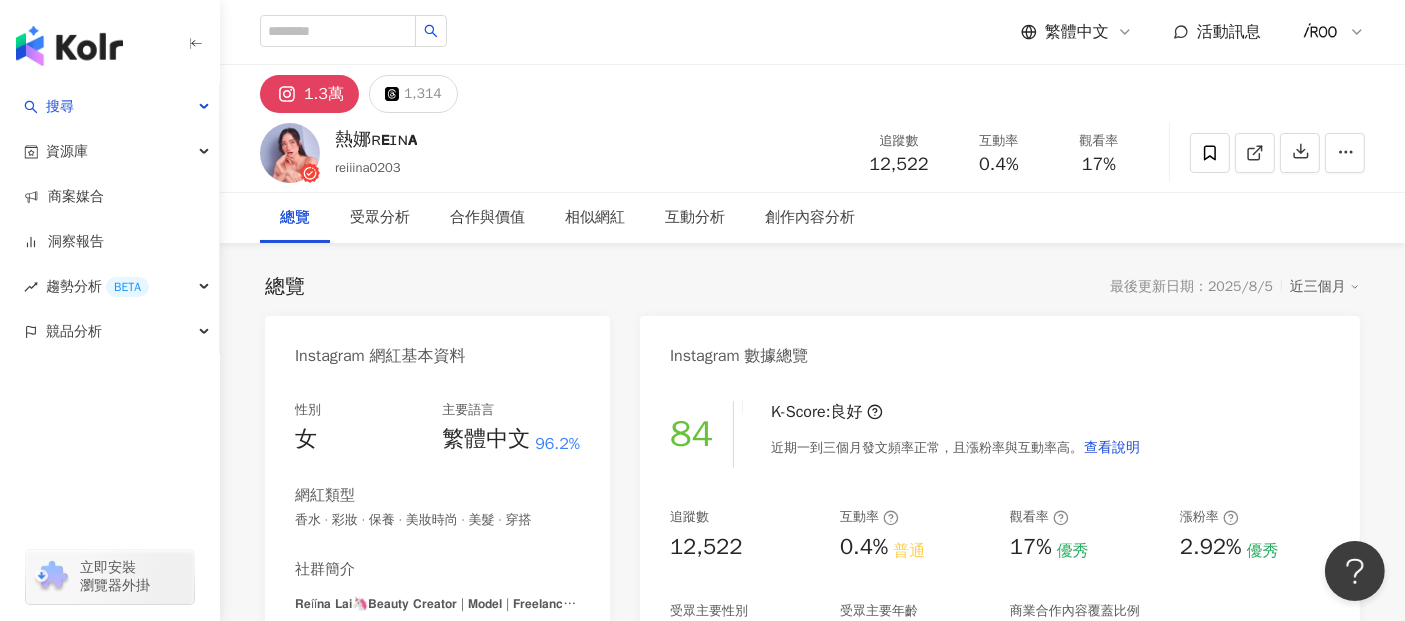 click on "總覽 受眾分析 合作與價值 相似網紅 互動分析 創作內容分析" at bounding box center (812, 218) 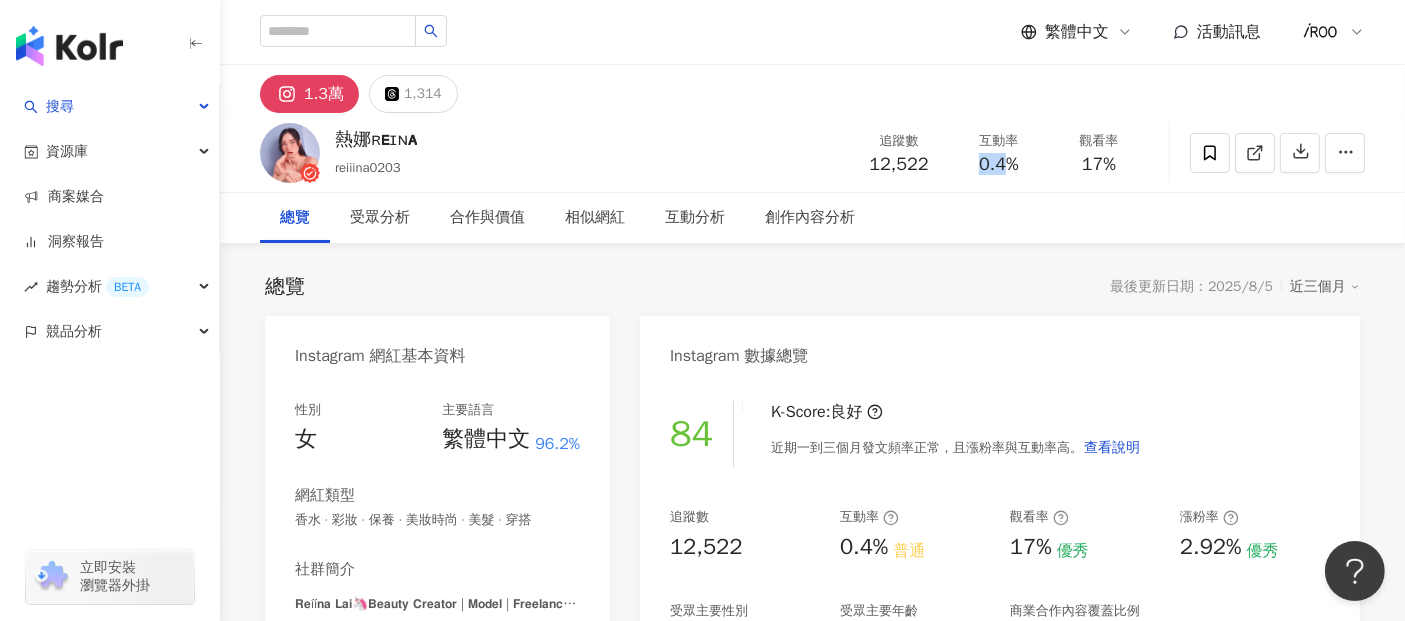 drag, startPoint x: 977, startPoint y: 164, endPoint x: 1011, endPoint y: 164, distance: 34 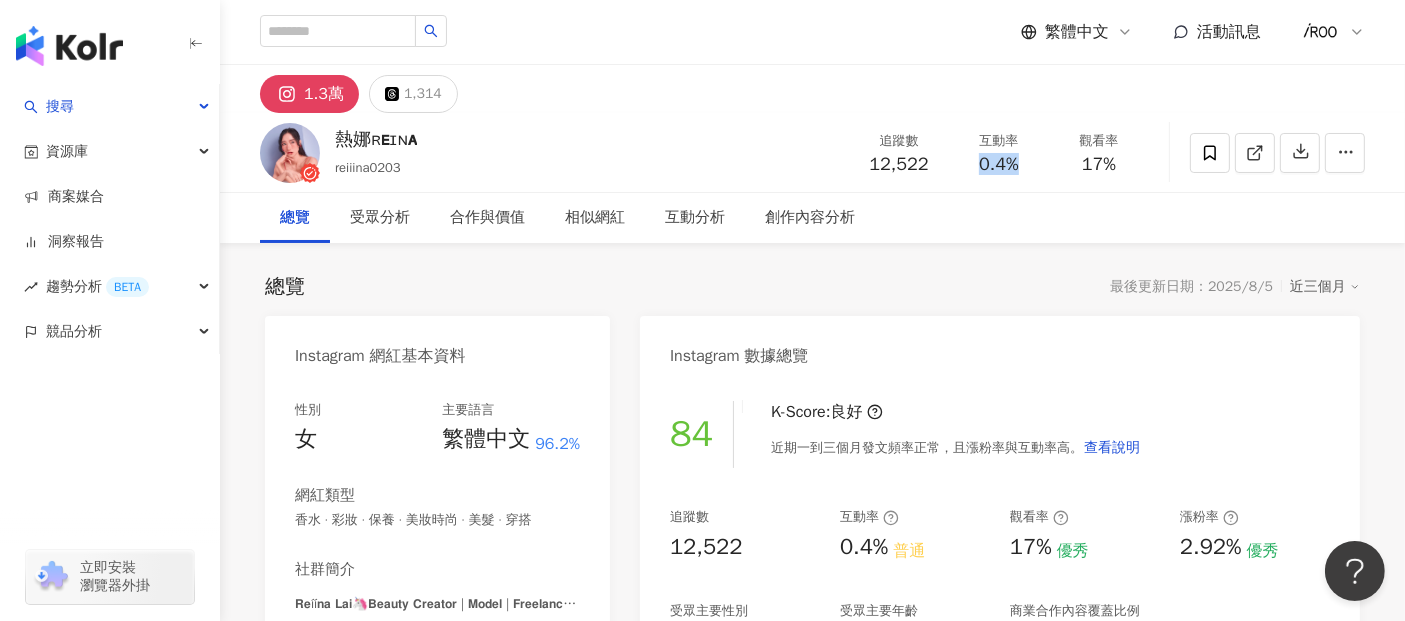 drag, startPoint x: 1028, startPoint y: 164, endPoint x: 977, endPoint y: 176, distance: 52.392746 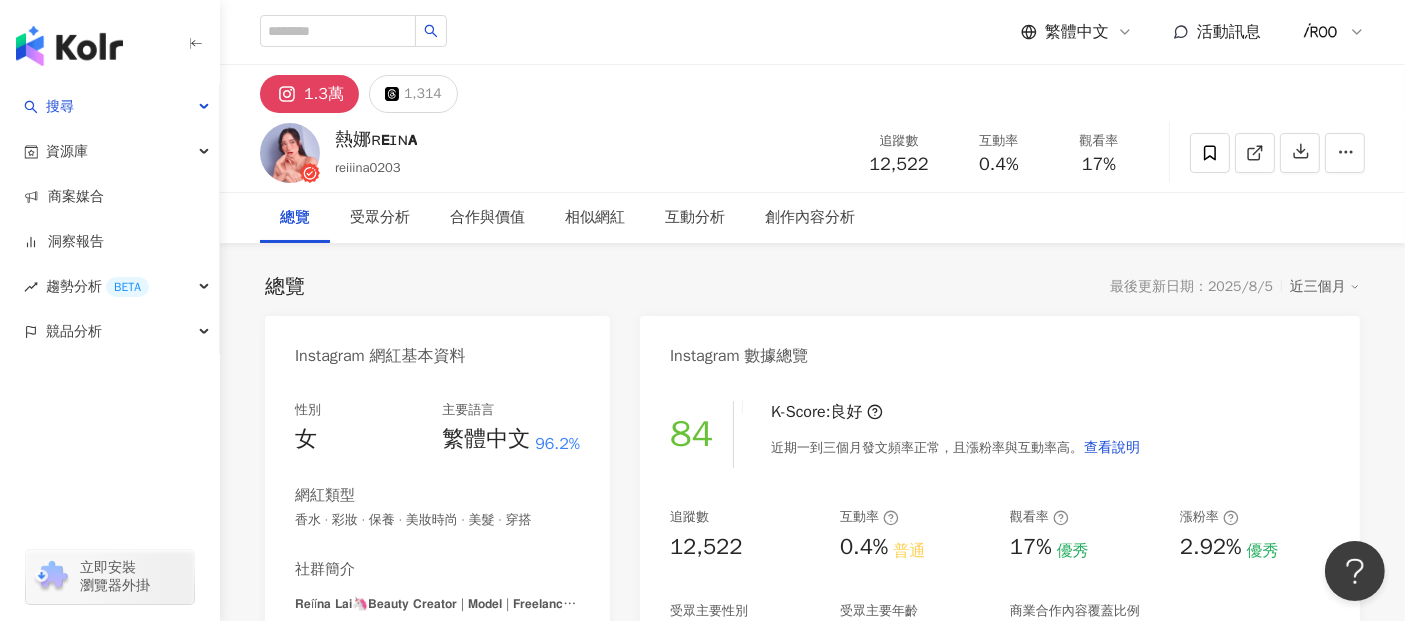 click on "追蹤數 12,522 互動率 0.4% 觀看率 17%" at bounding box center [999, 152] 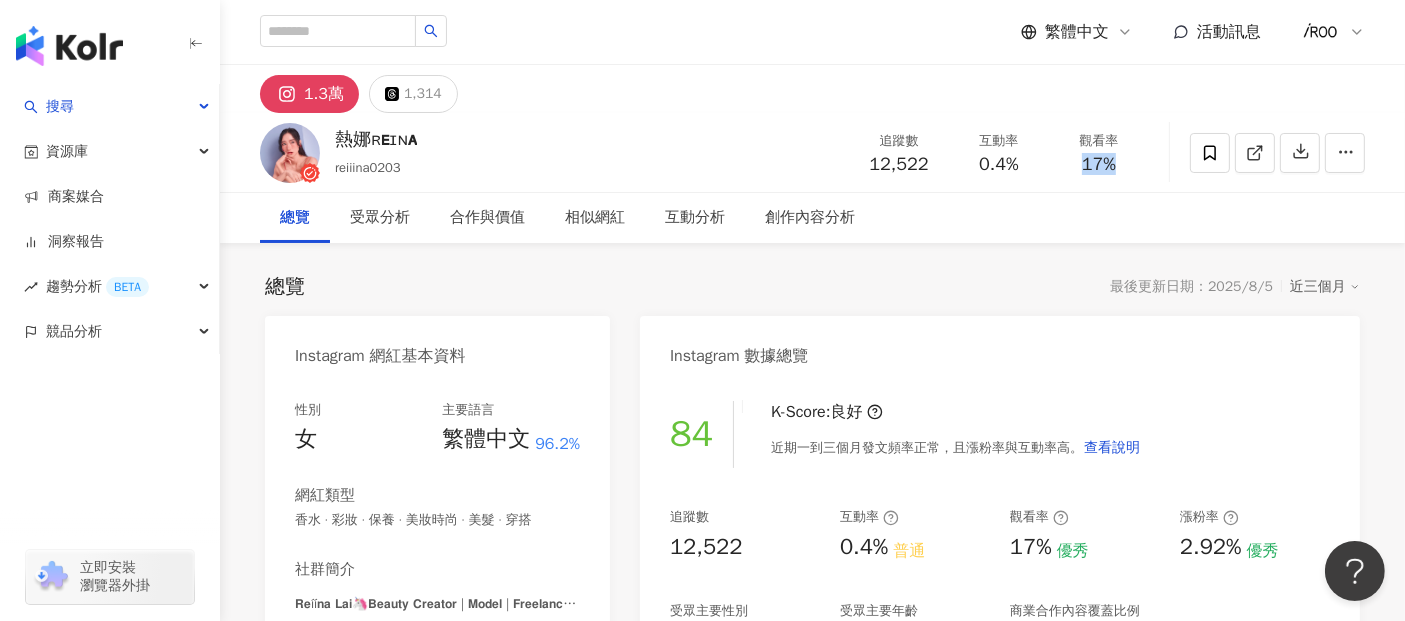 drag, startPoint x: 1078, startPoint y: 164, endPoint x: 1140, endPoint y: 164, distance: 62 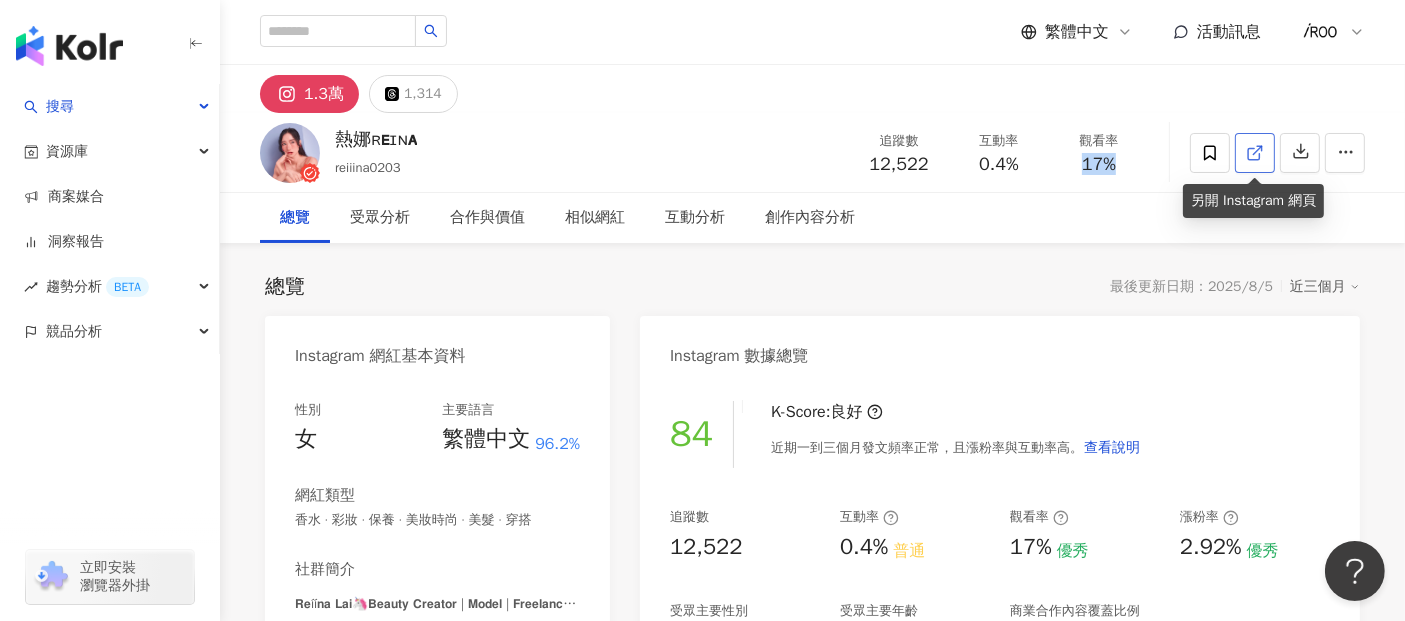 click at bounding box center (1255, 153) 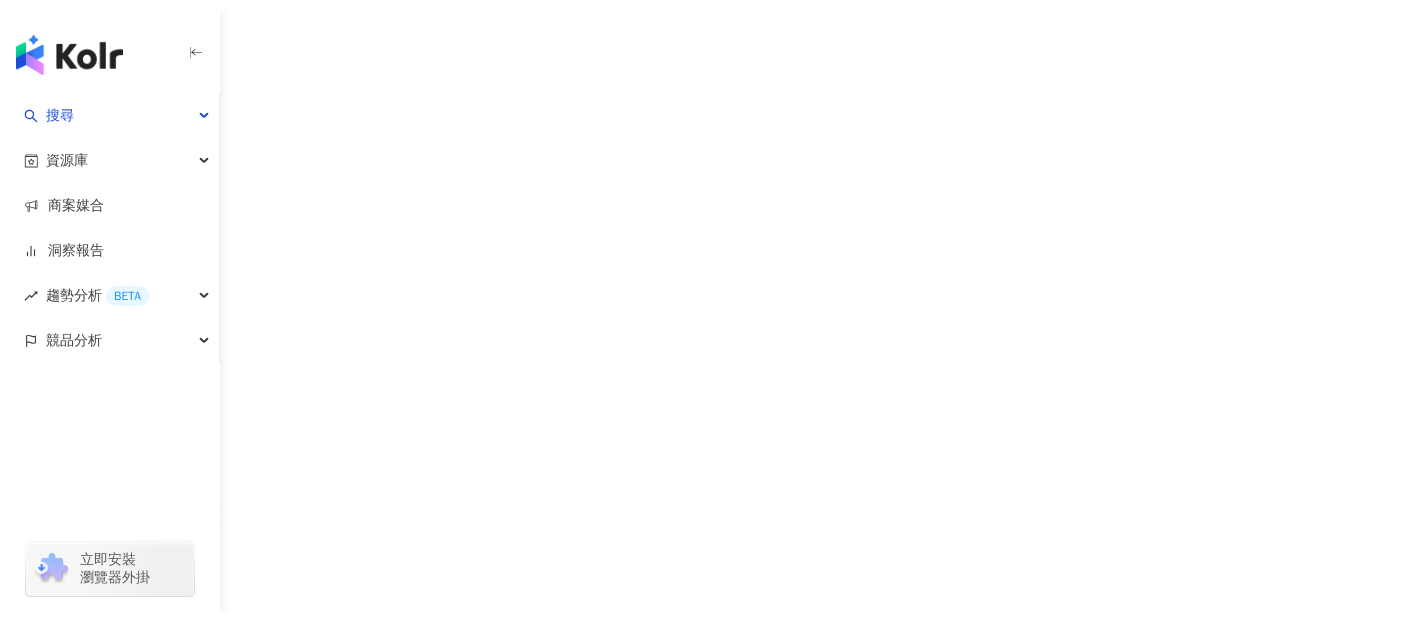 scroll, scrollTop: 0, scrollLeft: 0, axis: both 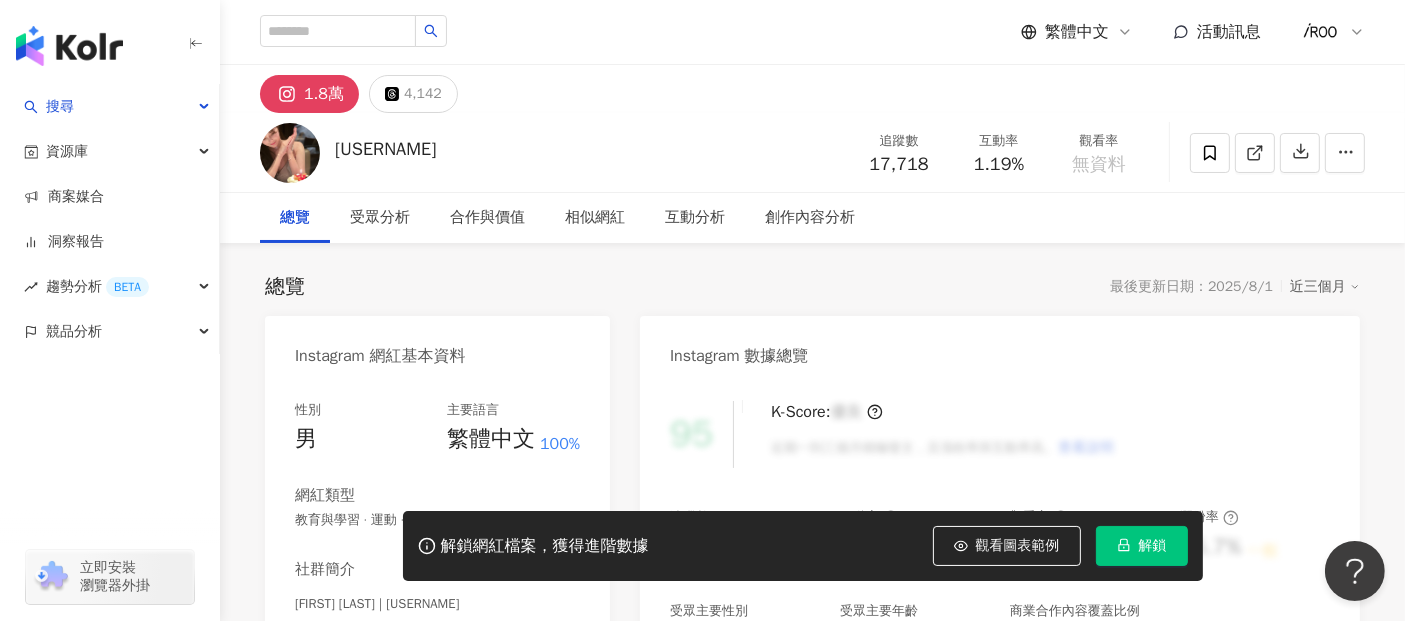 click on "解鎖" at bounding box center (1142, 546) 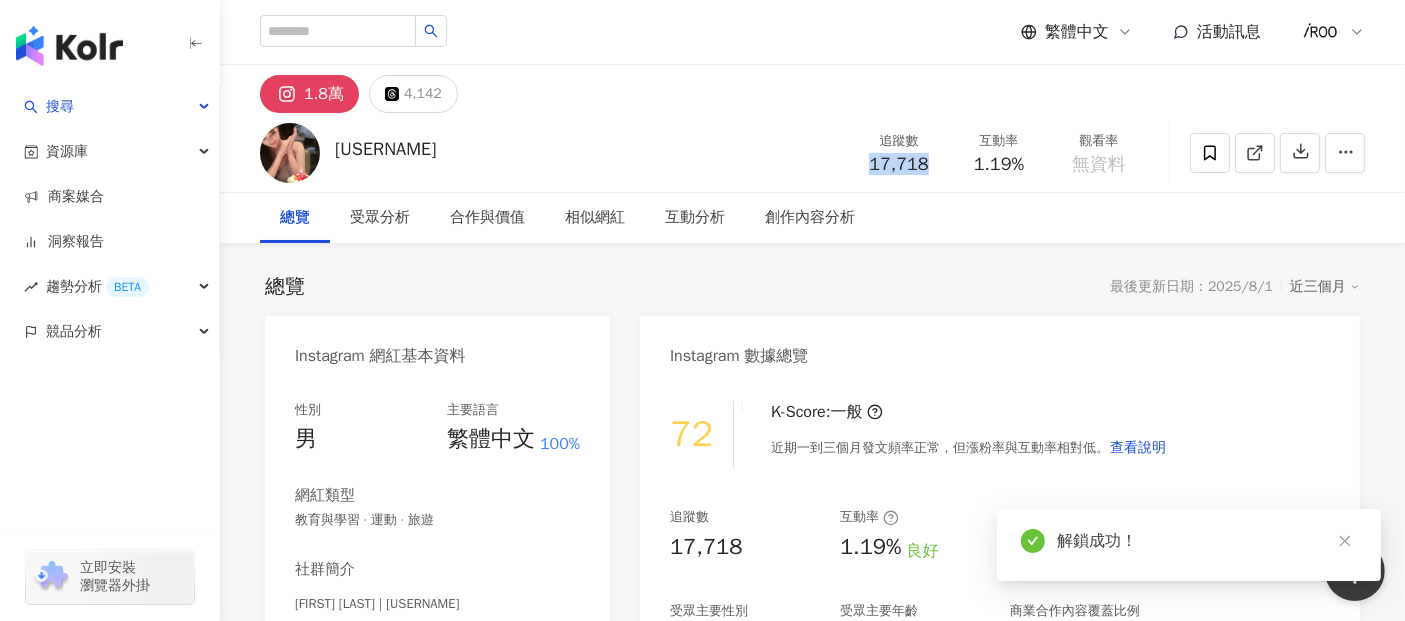 drag, startPoint x: 868, startPoint y: 170, endPoint x: 493, endPoint y: 618, distance: 584.2337 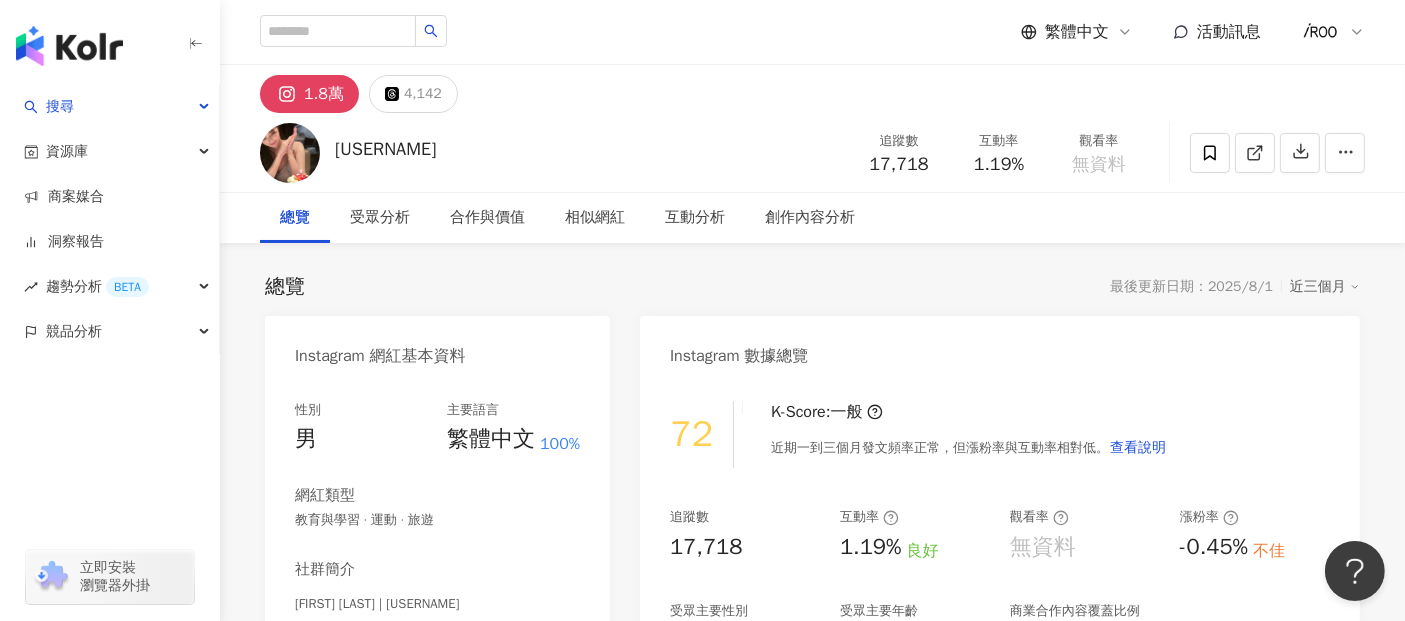 click on "總覽 受眾分析 合作與價值 相似網紅 互動分析 創作內容分析" at bounding box center [812, 218] 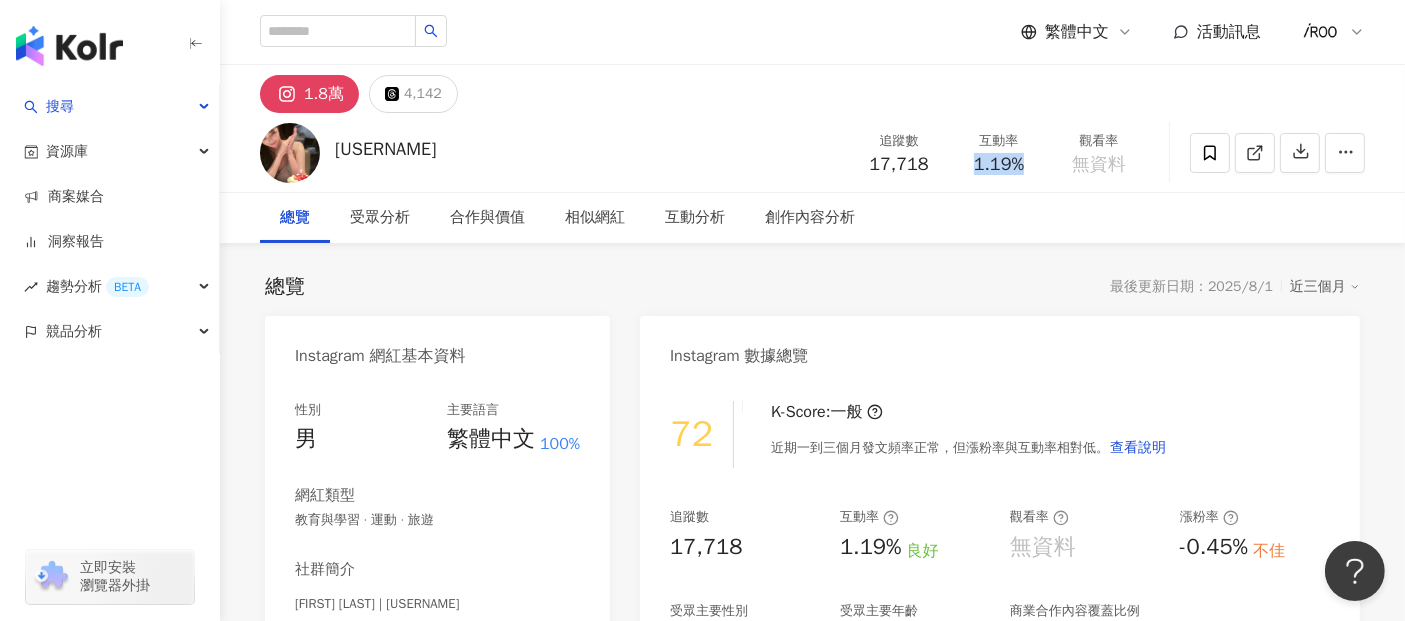 drag, startPoint x: 971, startPoint y: 167, endPoint x: 1037, endPoint y: 164, distance: 66.068146 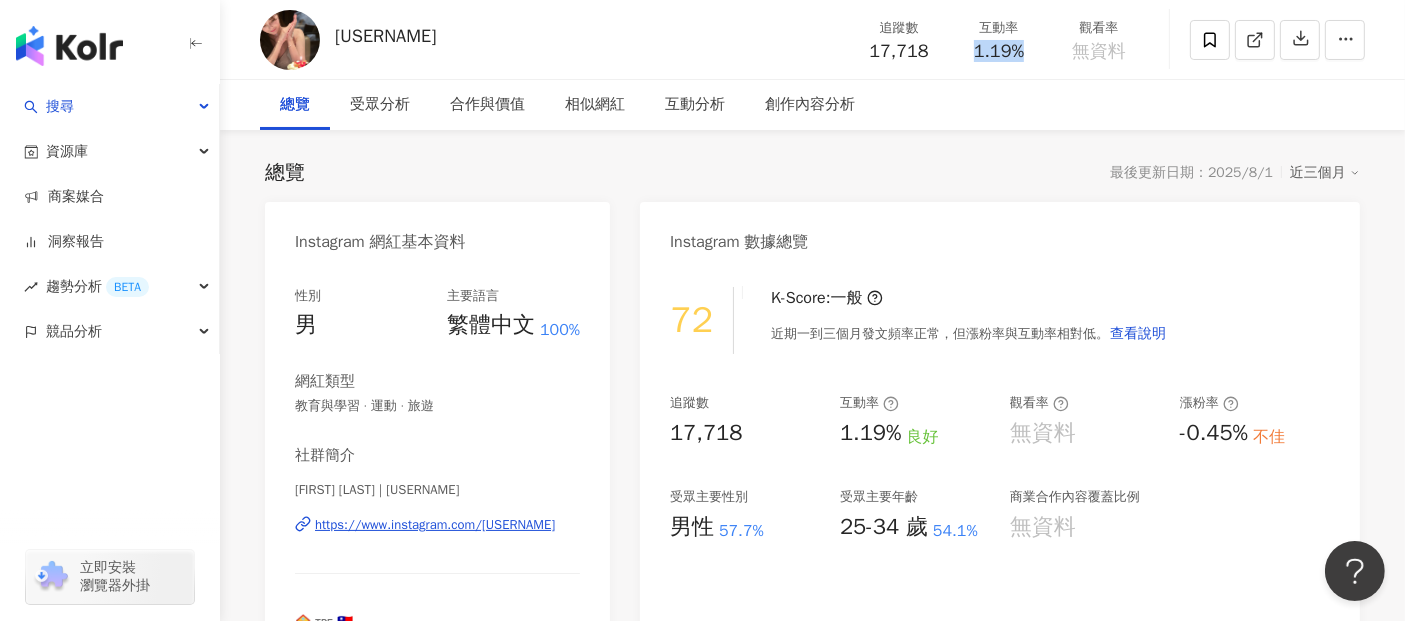 scroll, scrollTop: 333, scrollLeft: 0, axis: vertical 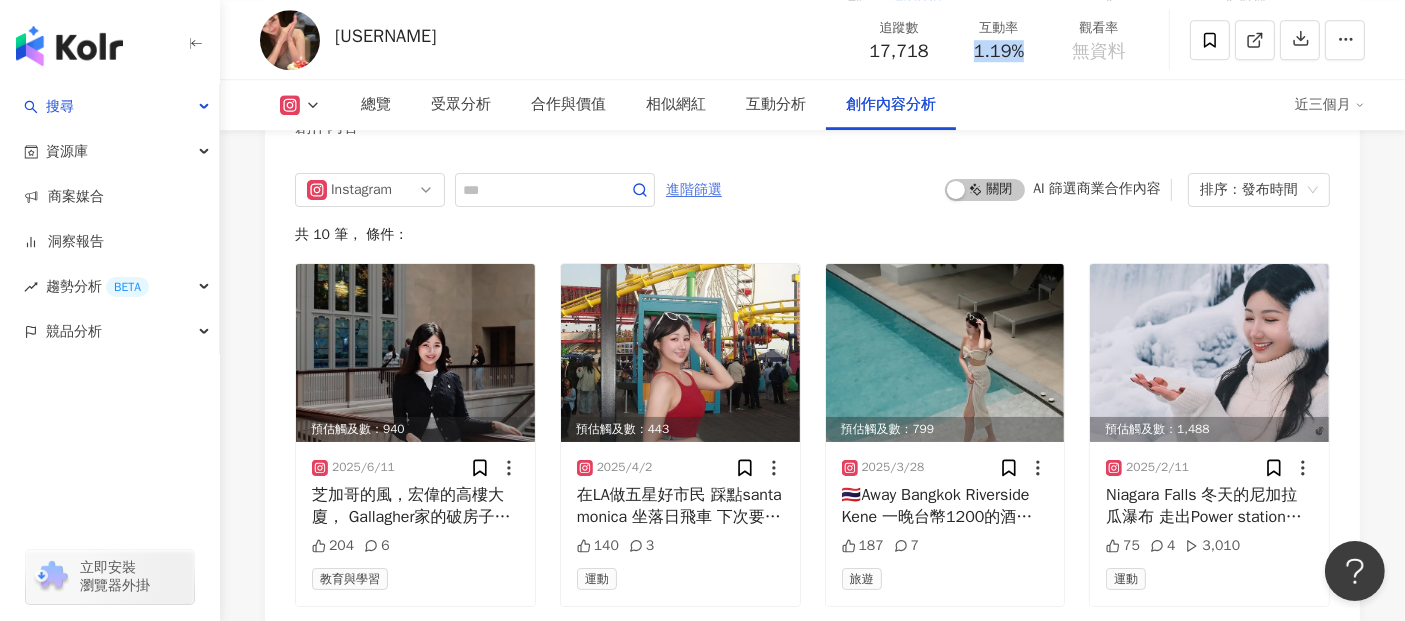 click on "進階篩選" at bounding box center (694, 190) 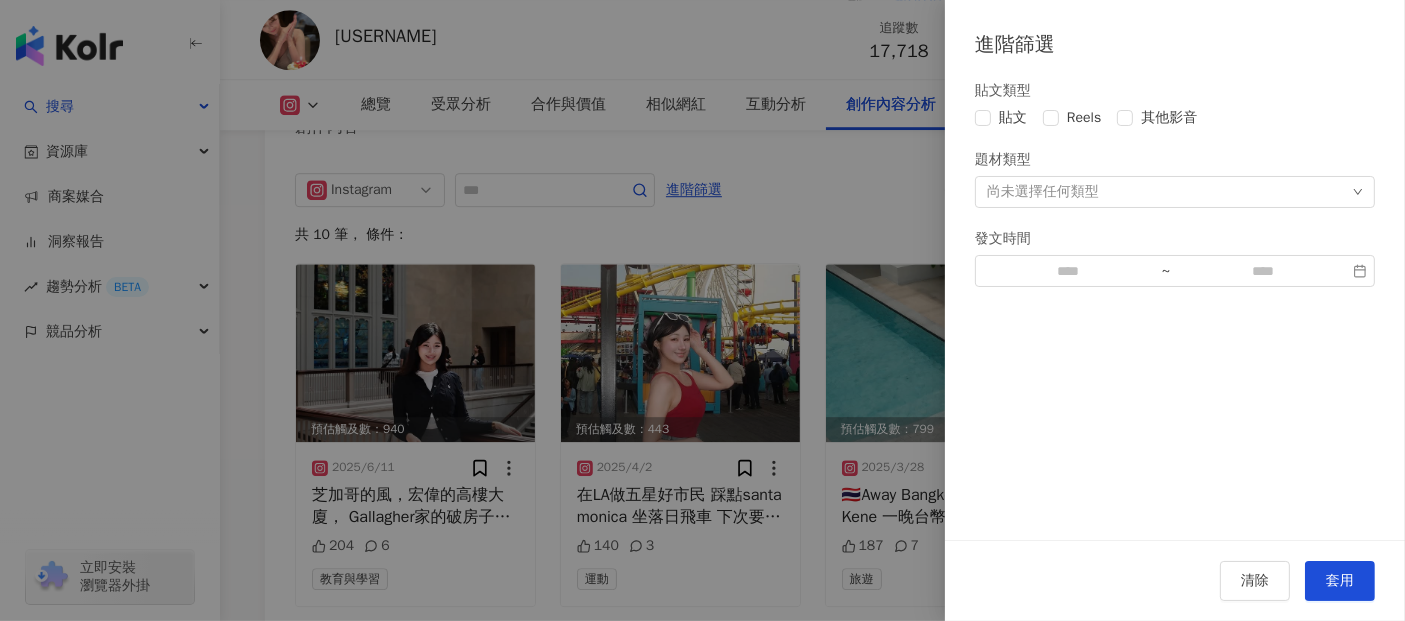 click at bounding box center [702, 310] 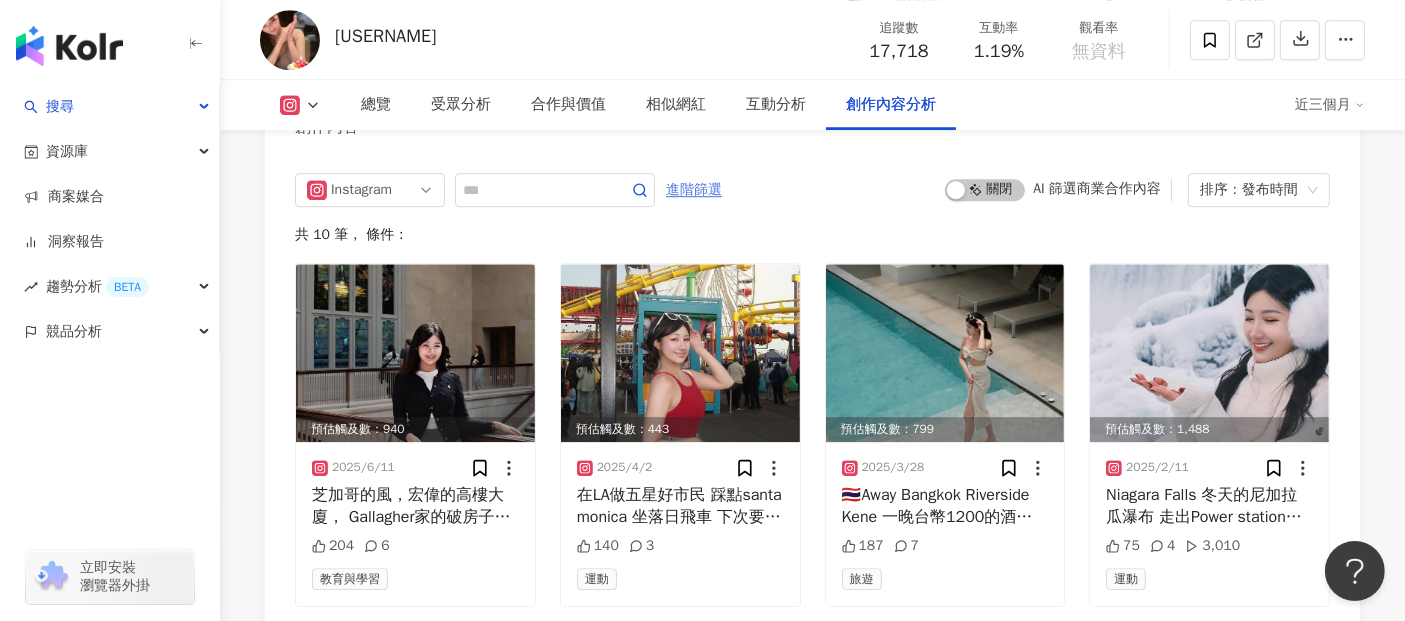 click on "進階篩選" at bounding box center [694, 190] 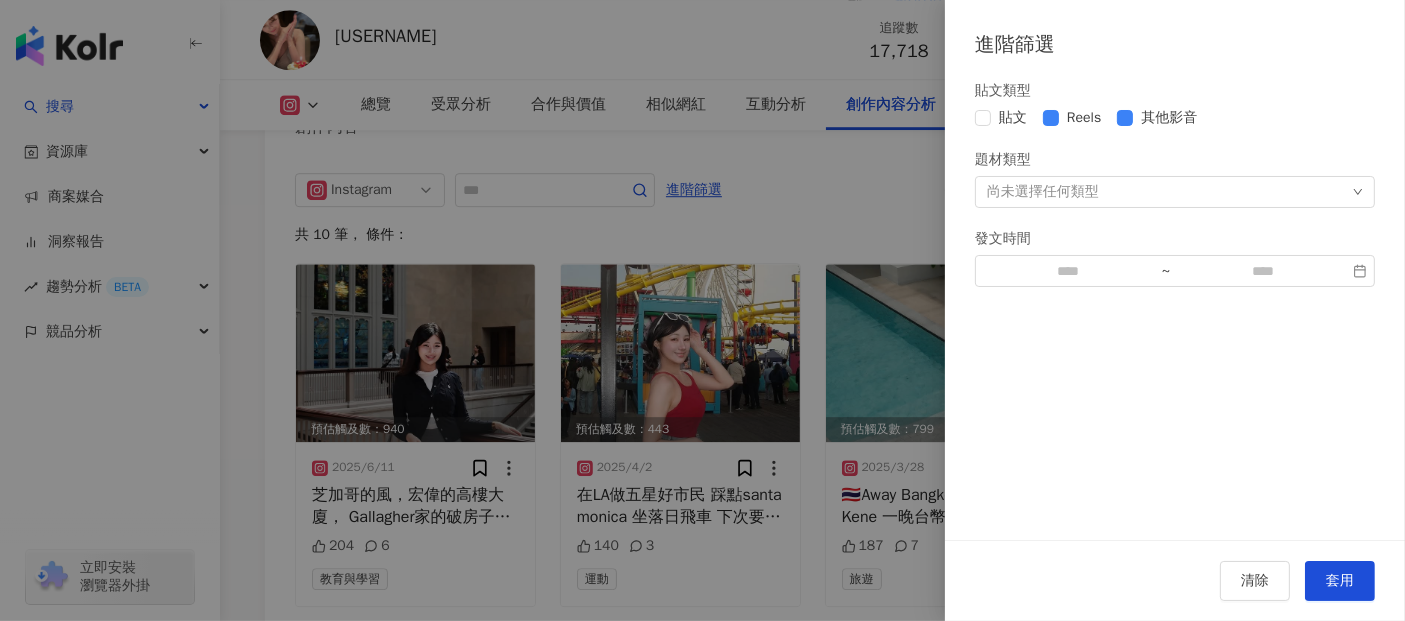 click on "清除 套用" at bounding box center [1175, 580] 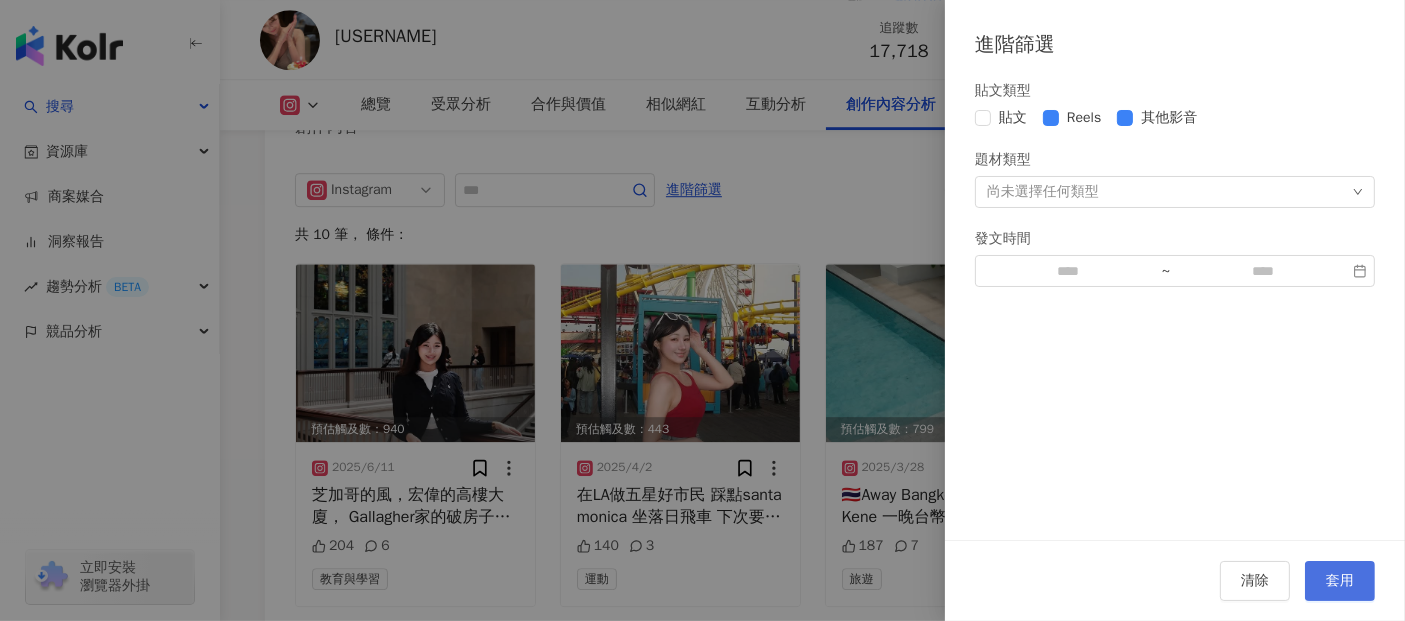 click on "套用" at bounding box center [1340, 581] 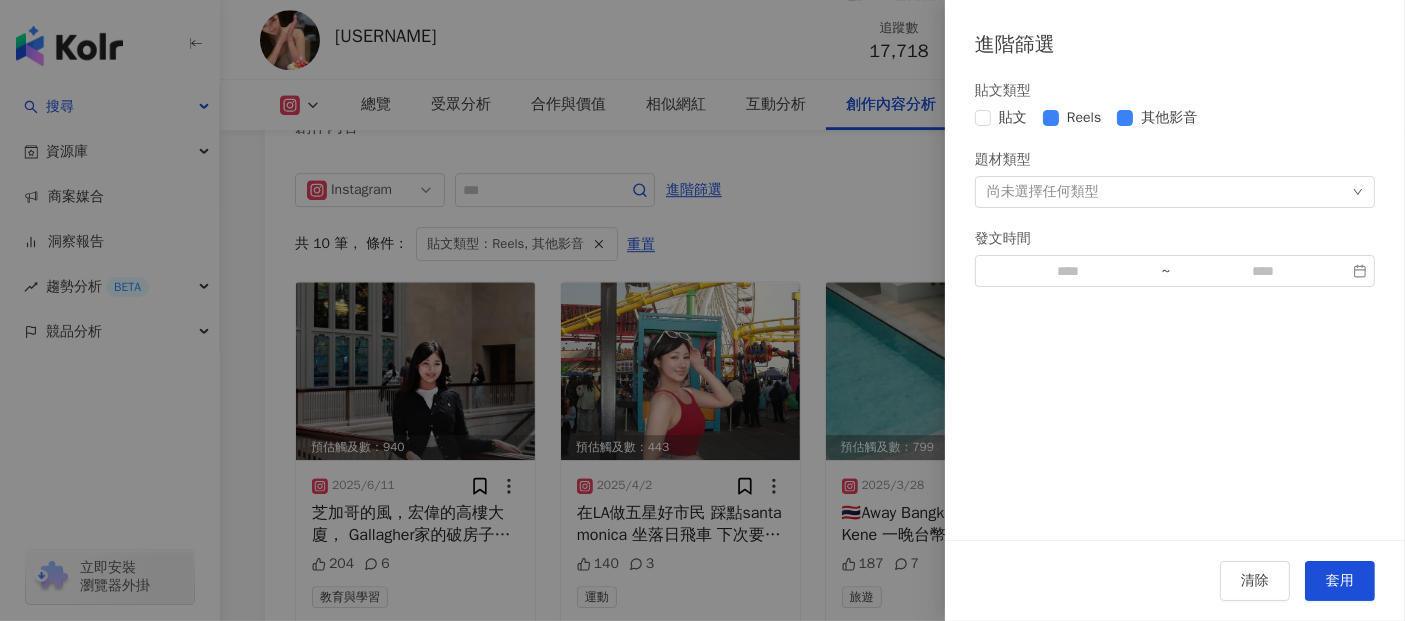 scroll, scrollTop: 5854, scrollLeft: 0, axis: vertical 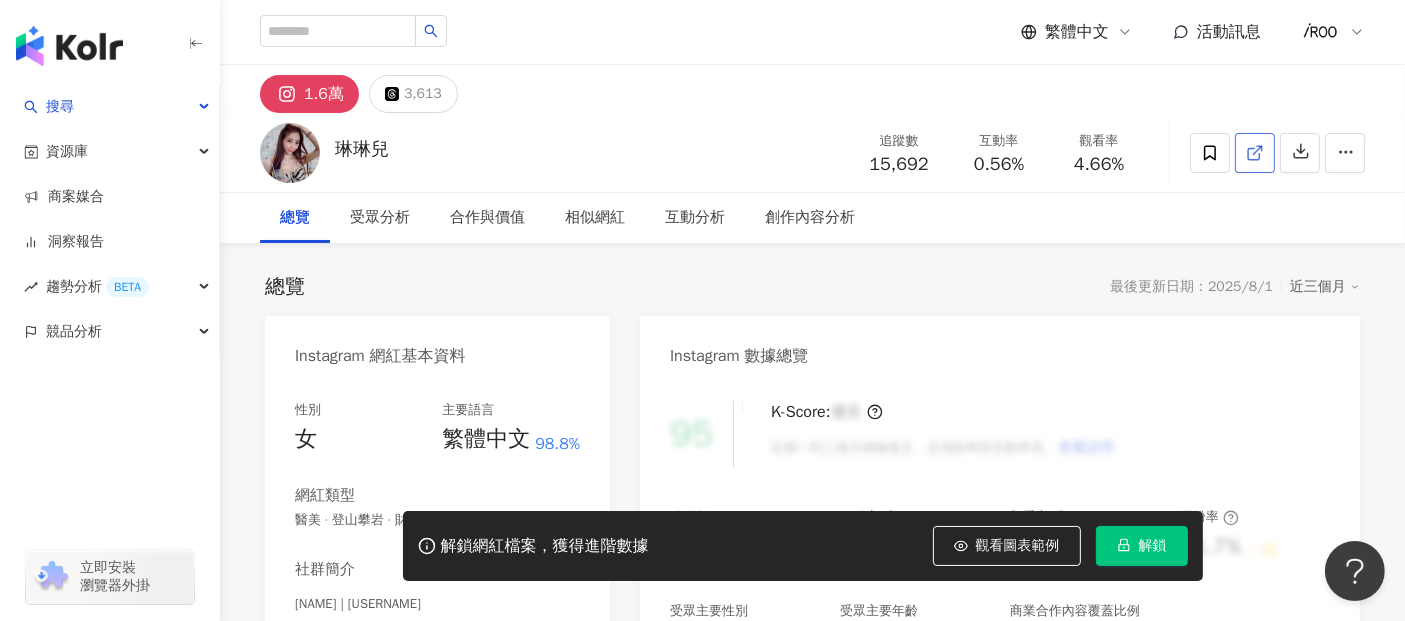 click 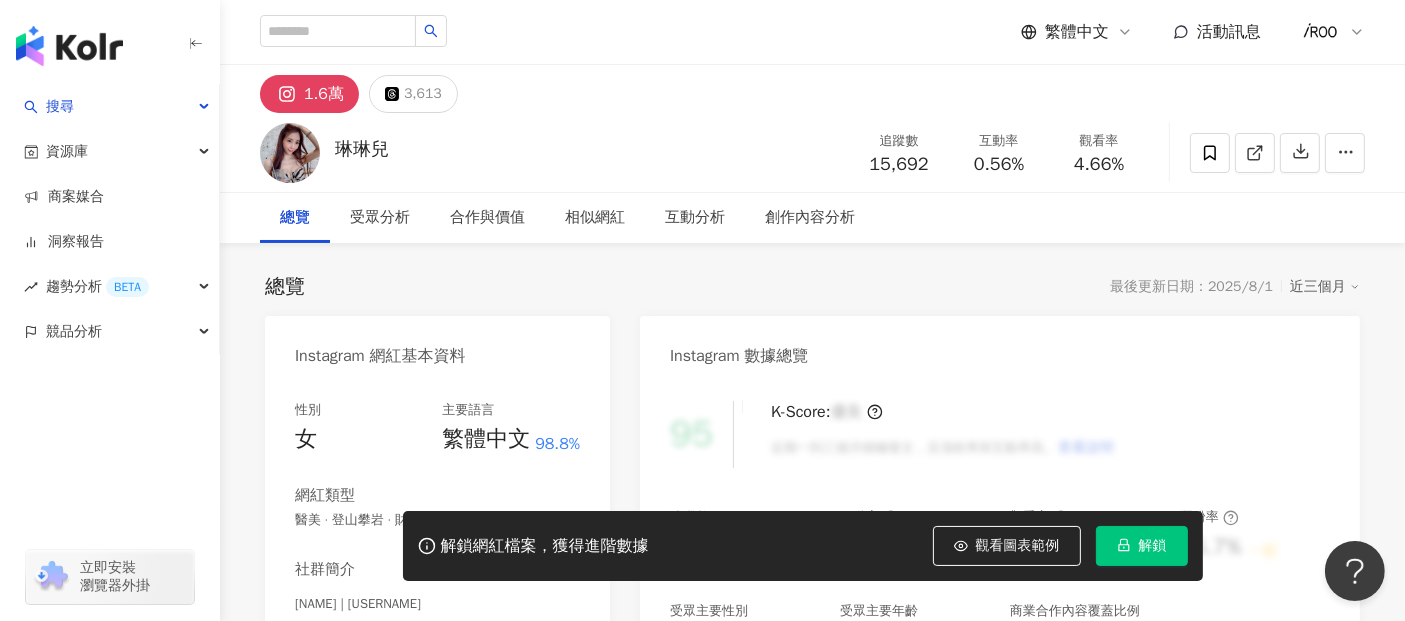 click on "解鎖" at bounding box center [1142, 546] 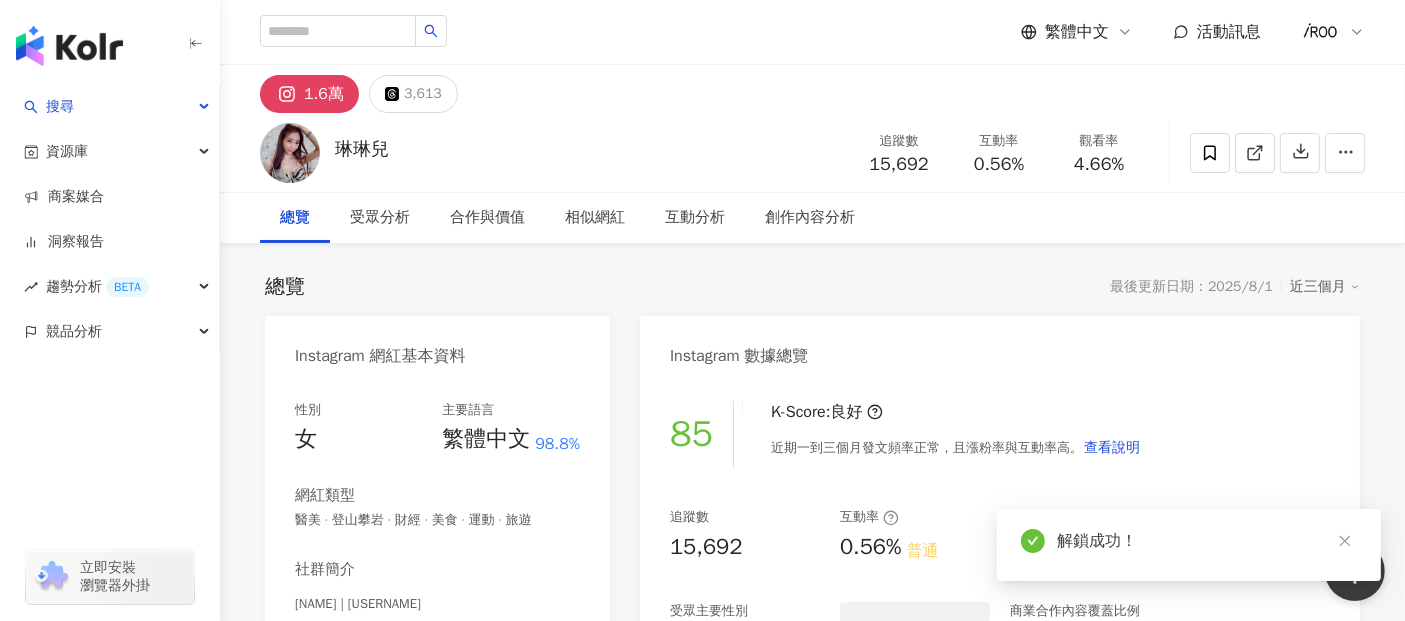 drag, startPoint x: 863, startPoint y: 167, endPoint x: 927, endPoint y: 171, distance: 64.12488 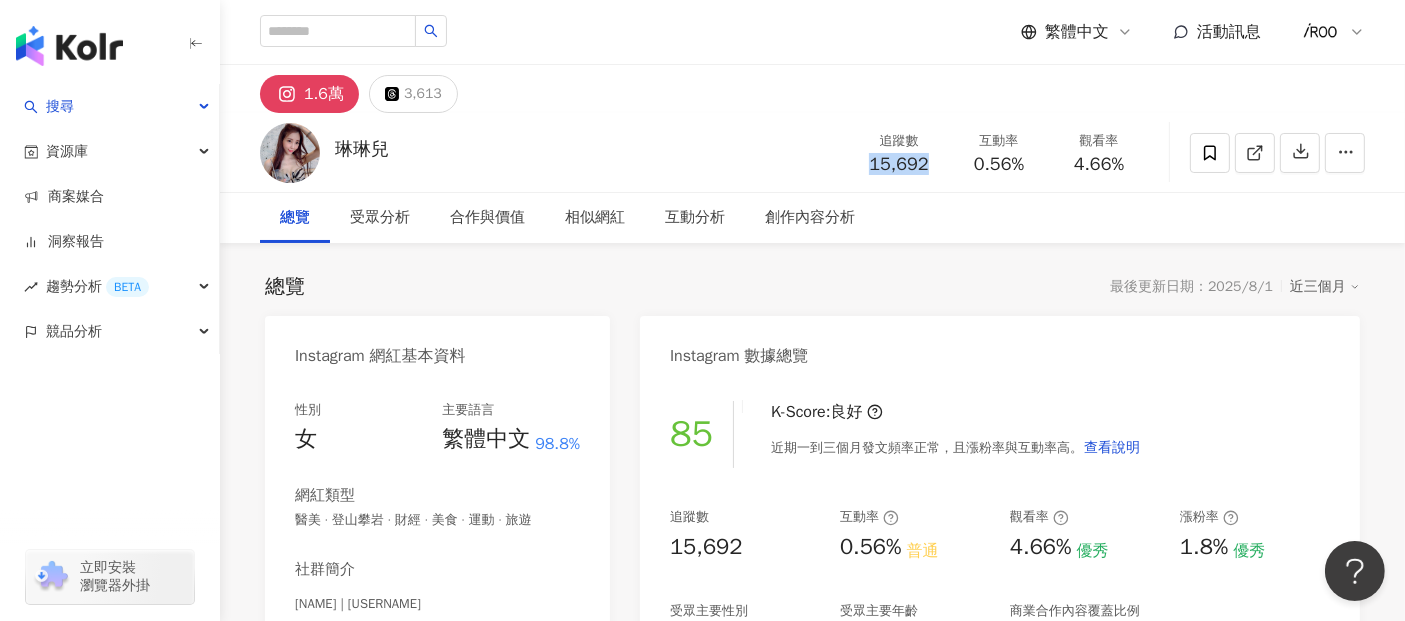 click on "總覽 受眾分析 合作與價值 相似網紅 互動分析 創作內容分析" at bounding box center (812, 218) 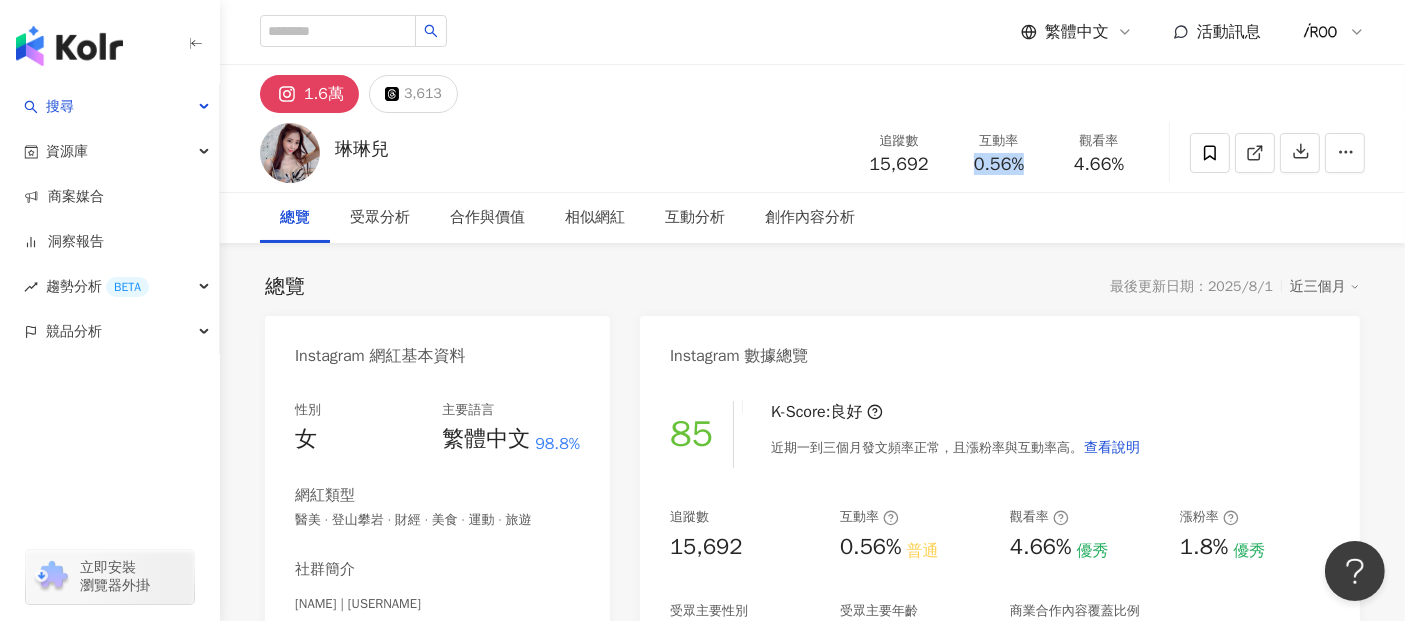 drag, startPoint x: 969, startPoint y: 162, endPoint x: 1027, endPoint y: 160, distance: 58.034473 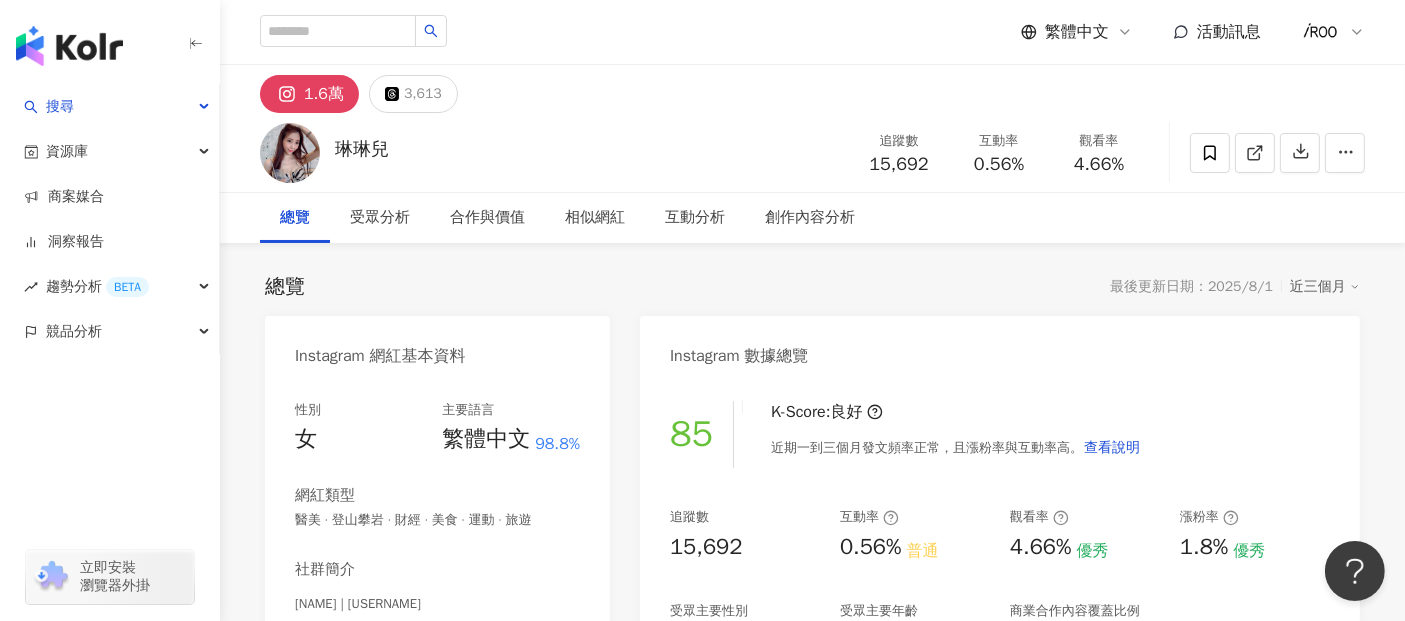 click on "總覽 受眾分析 合作與價值 相似網紅 互動分析 創作內容分析" at bounding box center [812, 218] 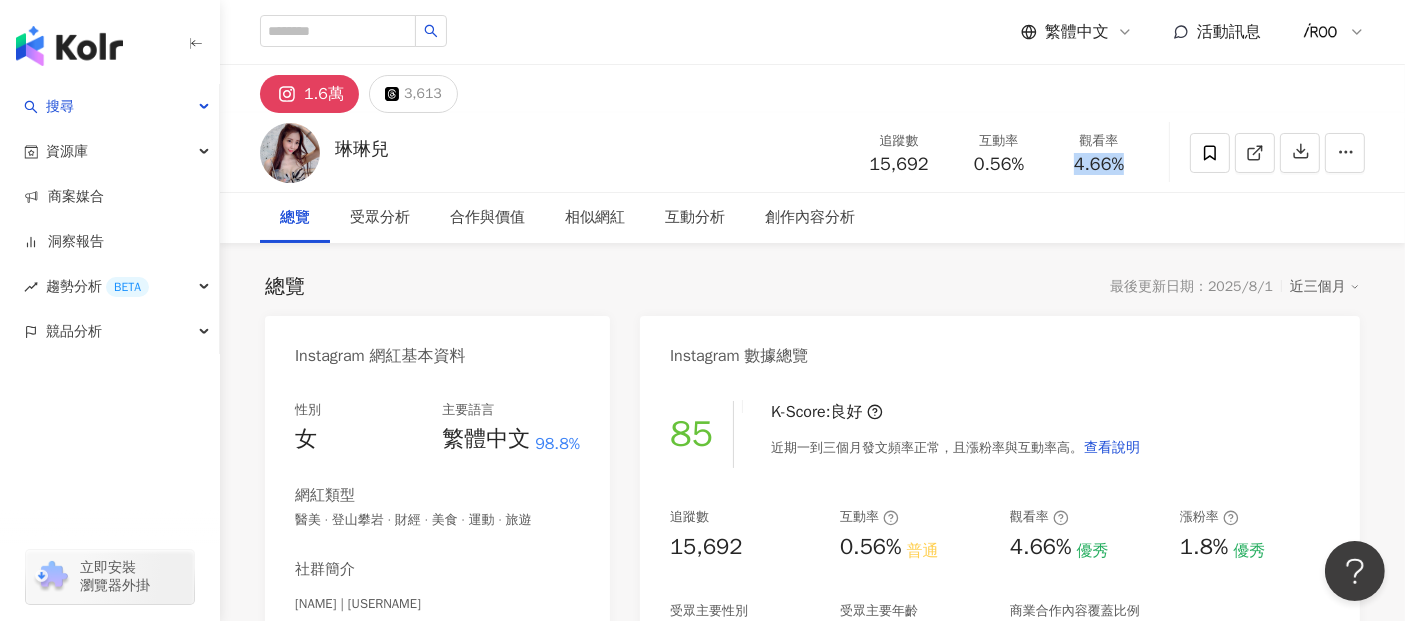 drag, startPoint x: 1065, startPoint y: 164, endPoint x: 1152, endPoint y: 172, distance: 87.36704 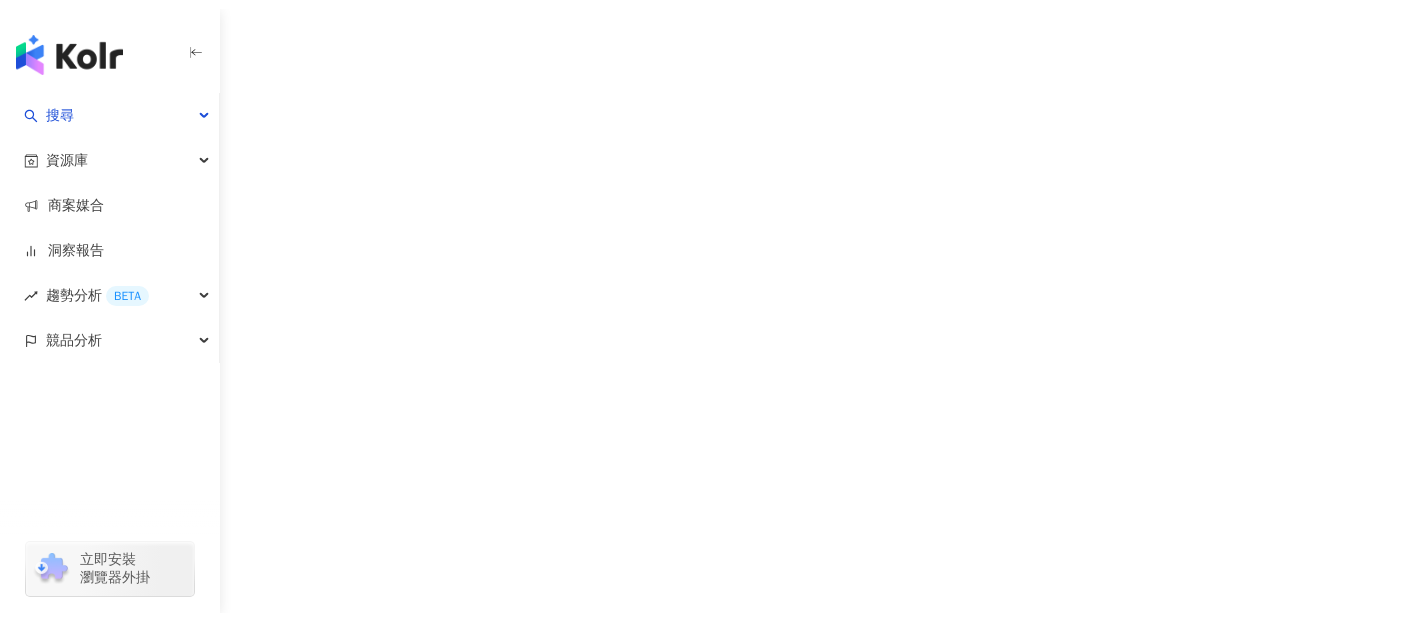 scroll, scrollTop: 0, scrollLeft: 0, axis: both 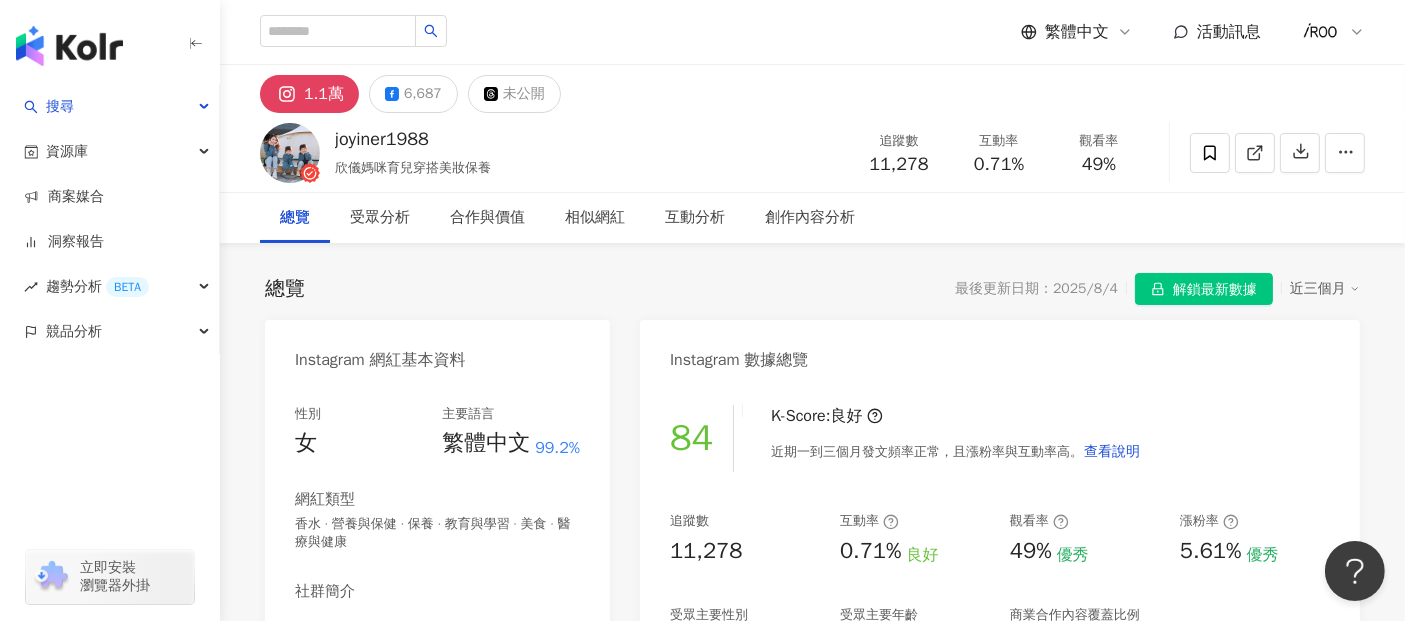 drag, startPoint x: 869, startPoint y: 167, endPoint x: 928, endPoint y: 166, distance: 59.008472 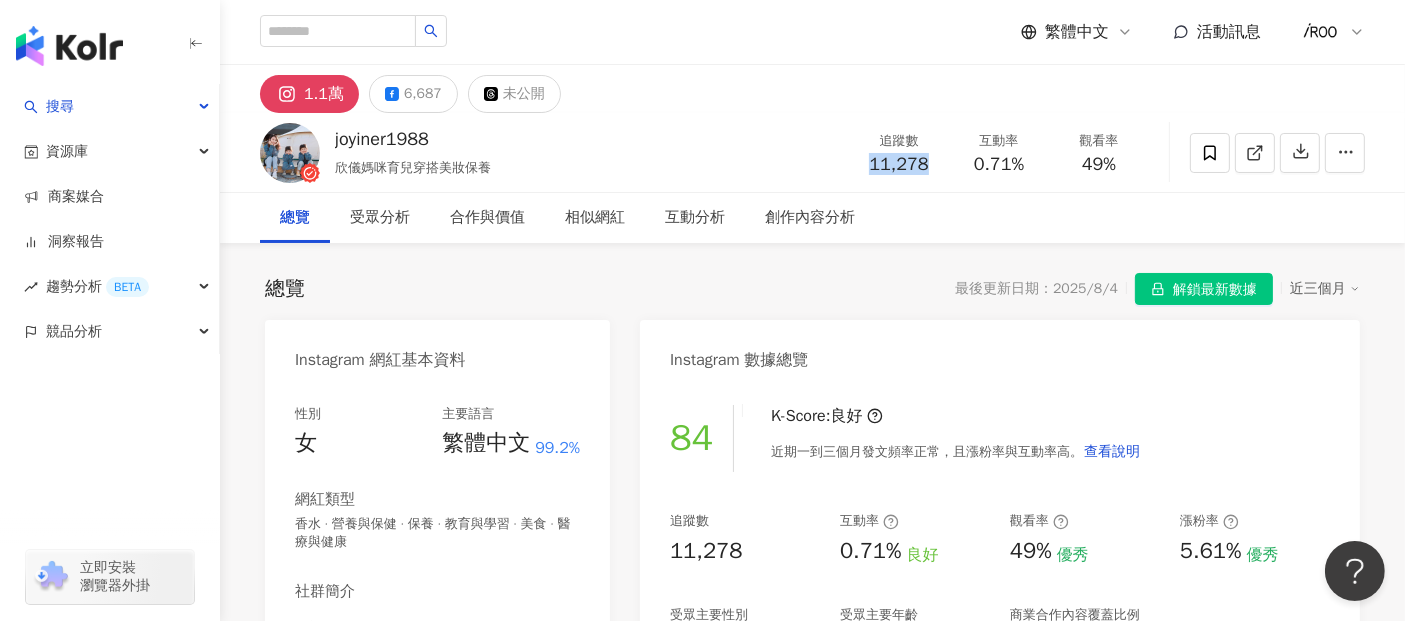 copy on "11,278" 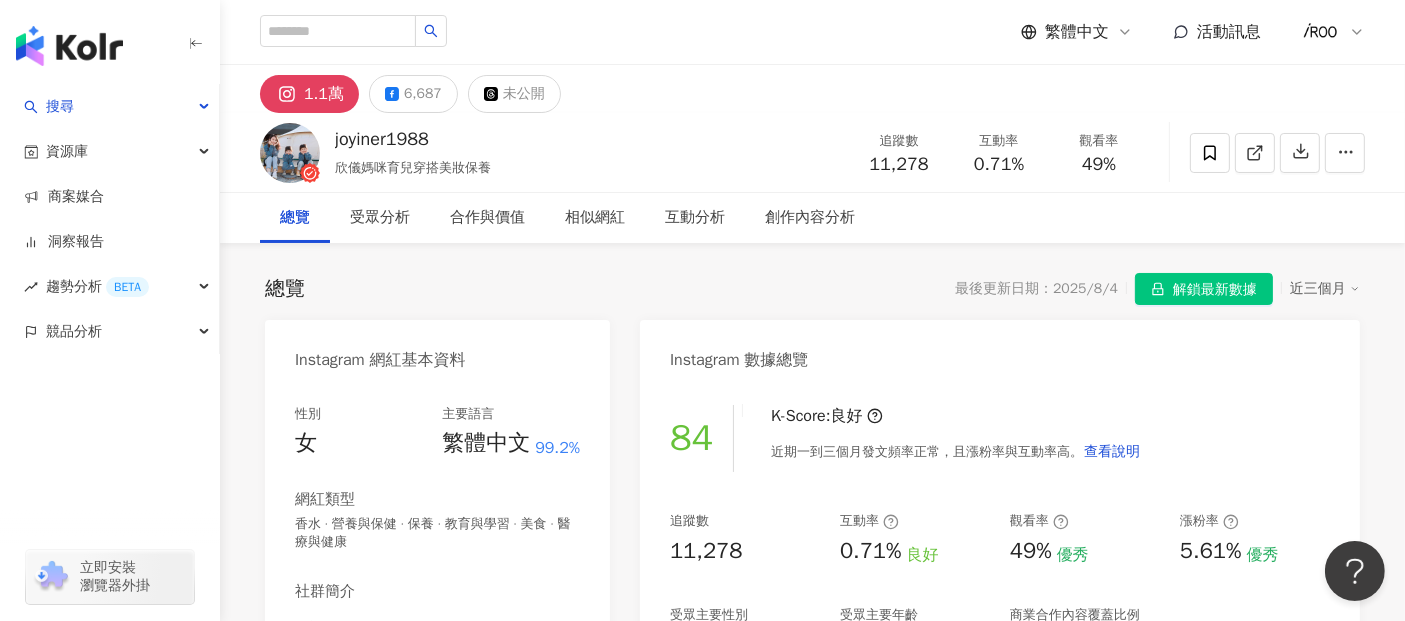 click on "總覽 受眾分析 合作與價值 相似網紅 互動分析 創作內容分析" at bounding box center [812, 218] 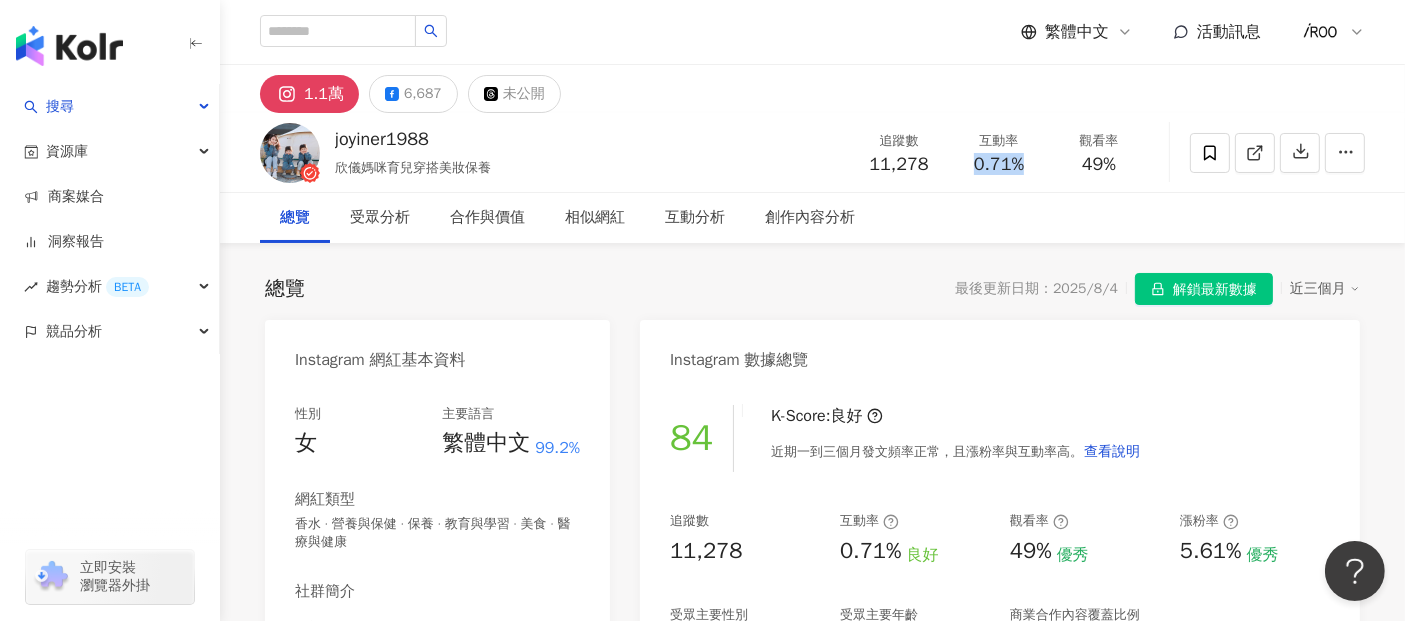 drag, startPoint x: 973, startPoint y: 166, endPoint x: 990, endPoint y: 175, distance: 19.235384 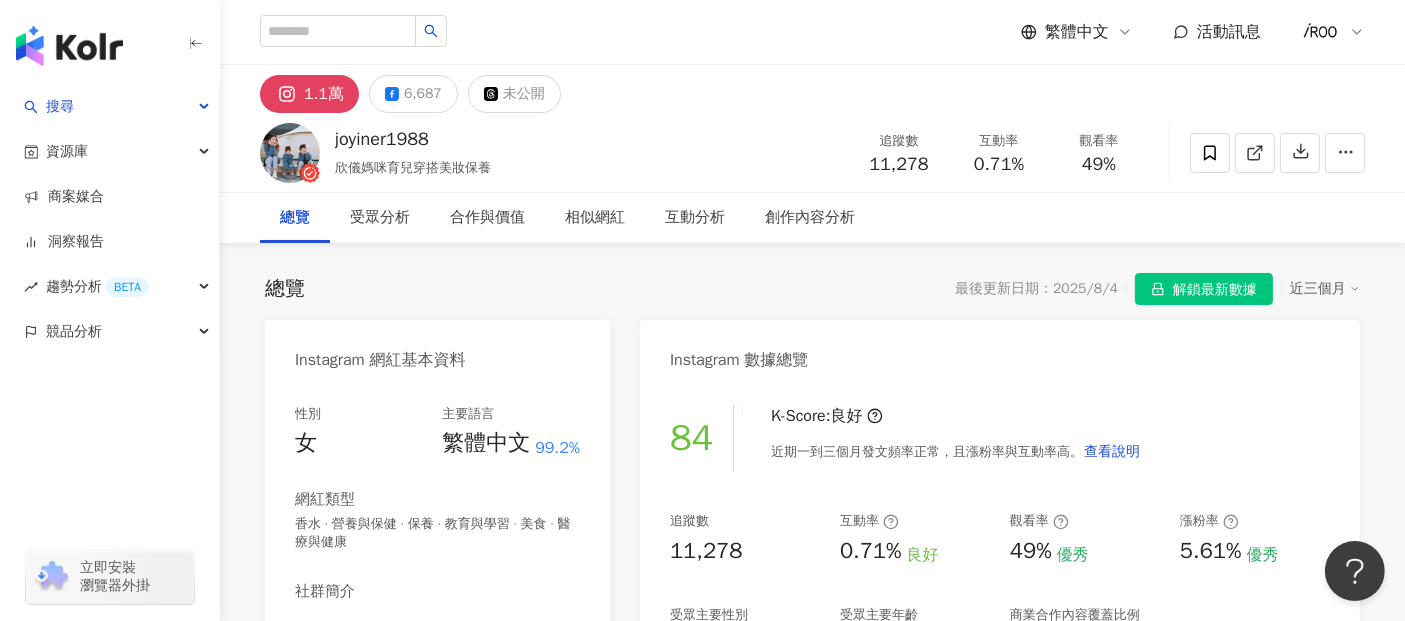 drag, startPoint x: 1098, startPoint y: 241, endPoint x: 1133, endPoint y: 178, distance: 72.06941 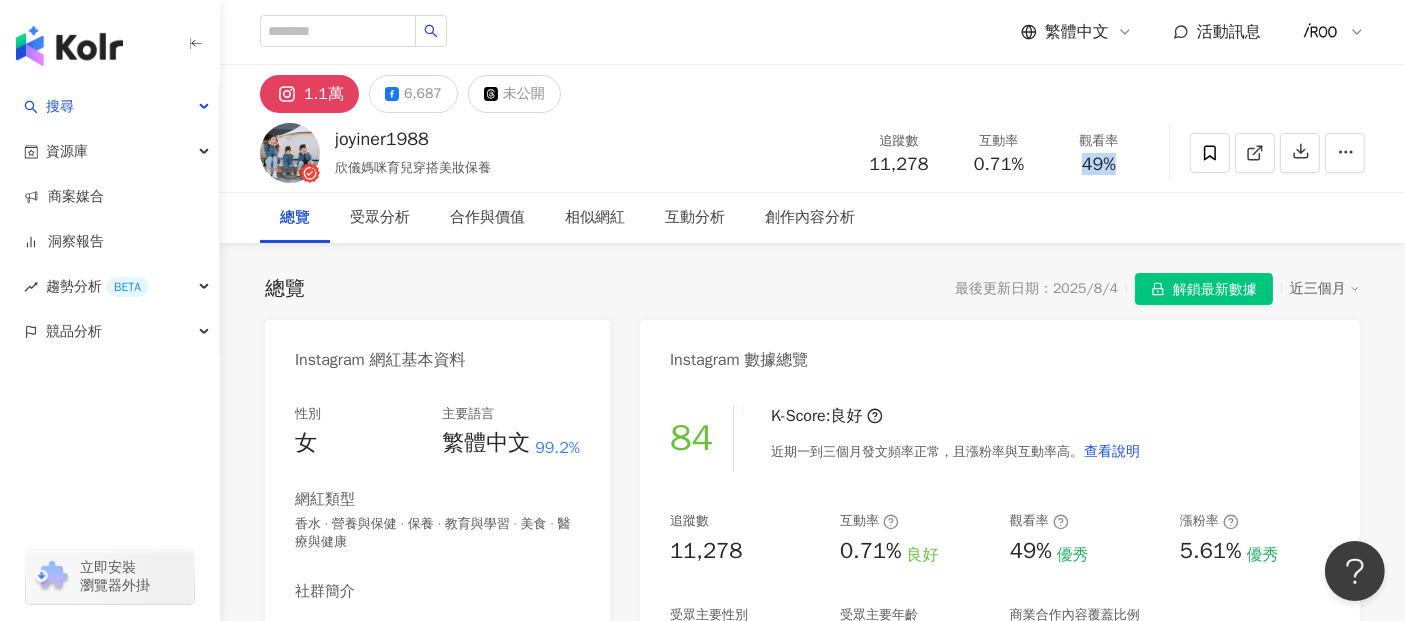 drag, startPoint x: 1082, startPoint y: 167, endPoint x: 1137, endPoint y: 167, distance: 55 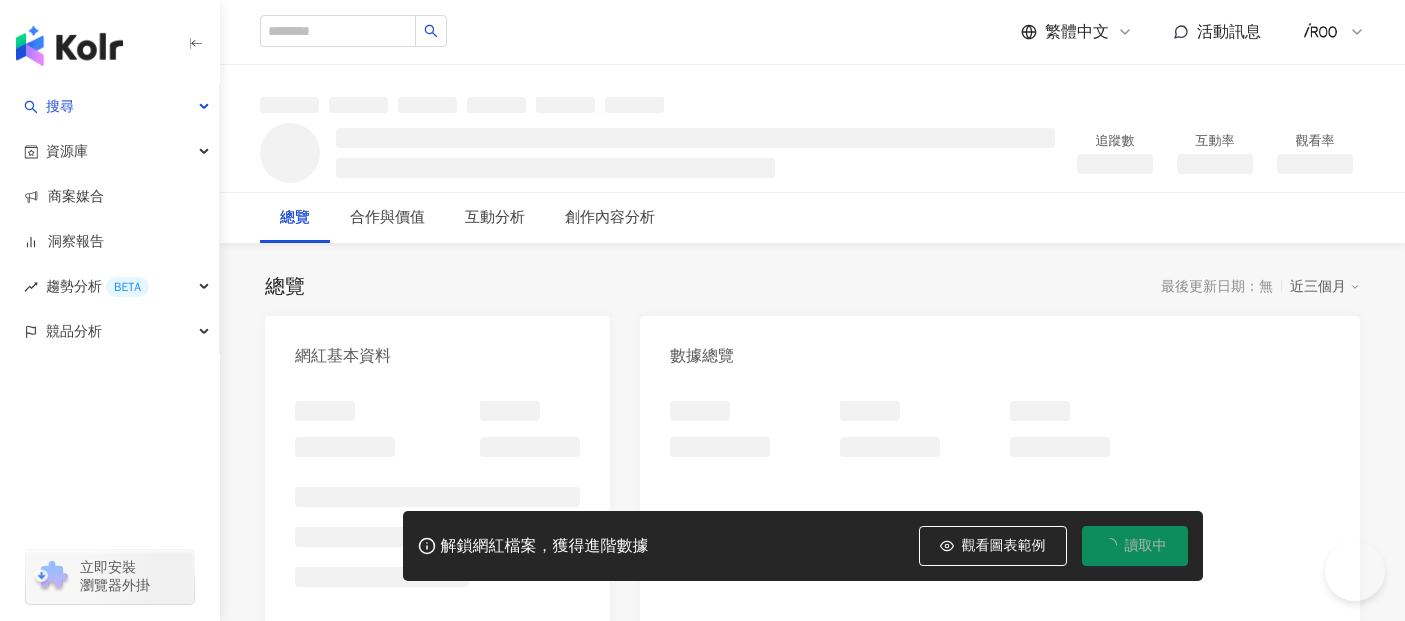 scroll, scrollTop: 0, scrollLeft: 0, axis: both 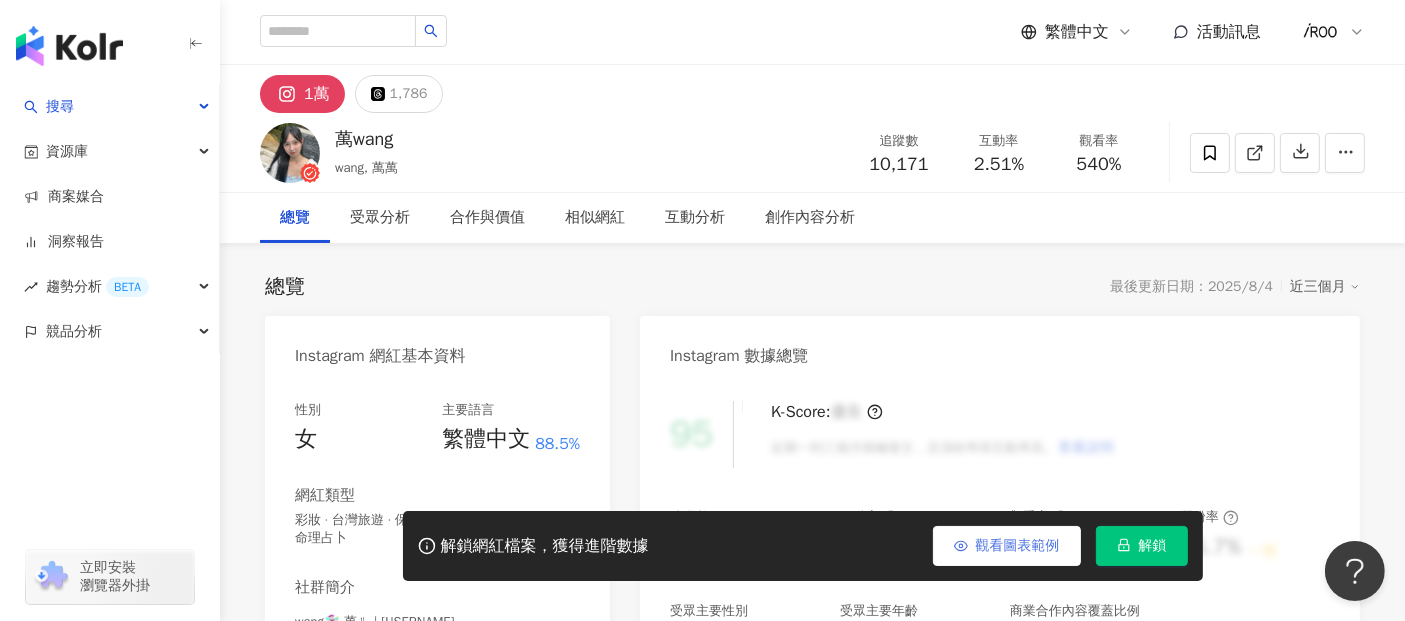 click on "解鎖" at bounding box center (1142, 546) 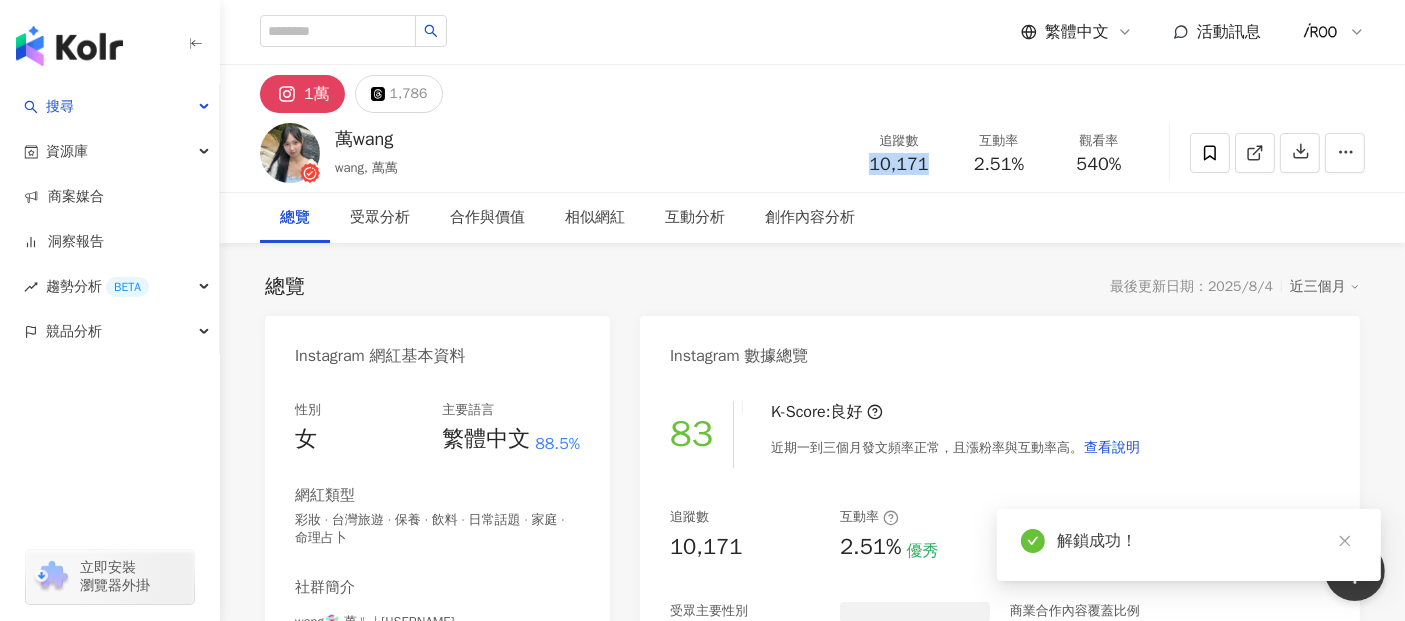 drag, startPoint x: 863, startPoint y: 166, endPoint x: 934, endPoint y: 173, distance: 71.34424 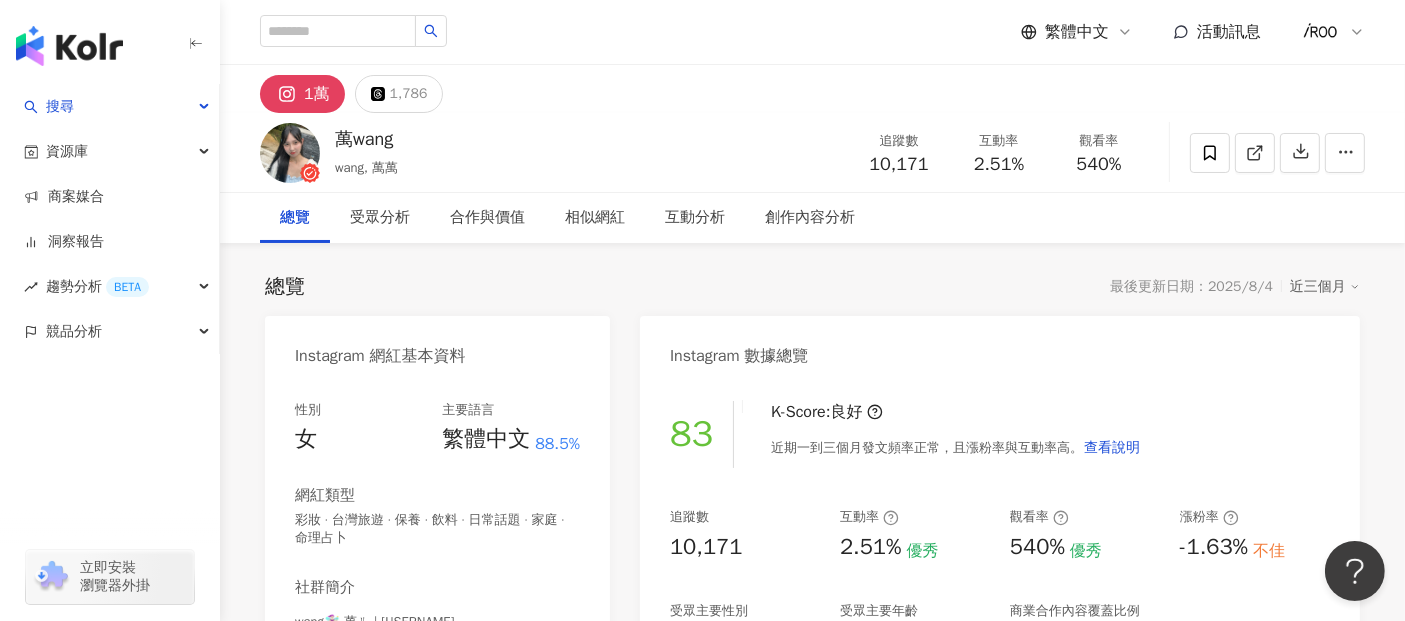 click on "萬wang  wang, 萬萬 追蹤數 10,171 互動率 2.51% 觀看率 540%" at bounding box center (812, 152) 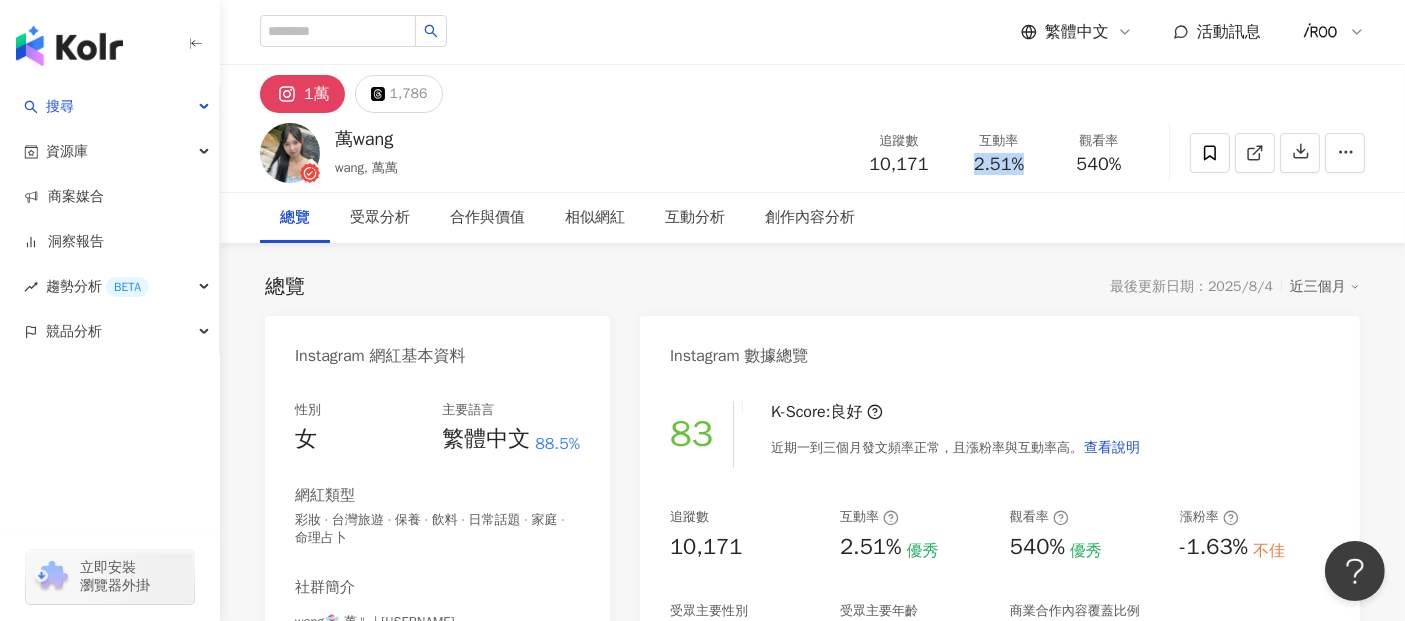 drag, startPoint x: 974, startPoint y: 166, endPoint x: 1036, endPoint y: 170, distance: 62.1289 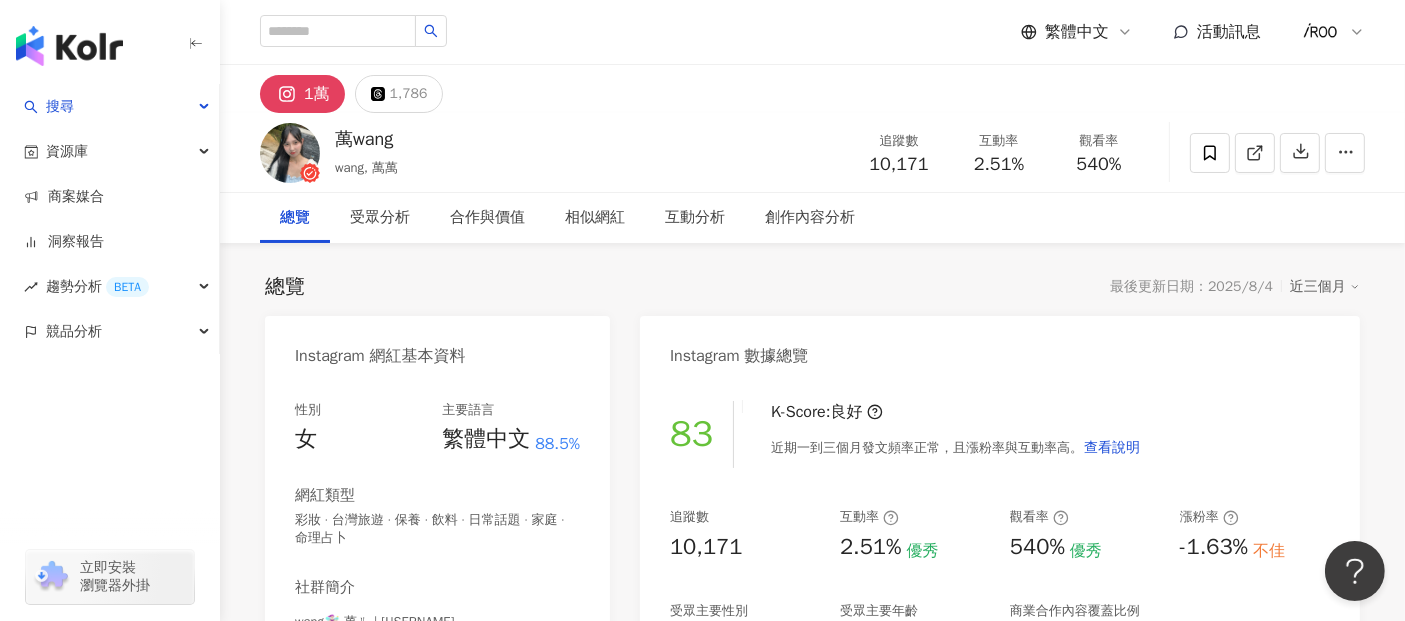 click on "萬wang  wang, 萬萬 追蹤數 10,171 互動率 2.51% 觀看率 540%" at bounding box center [812, 152] 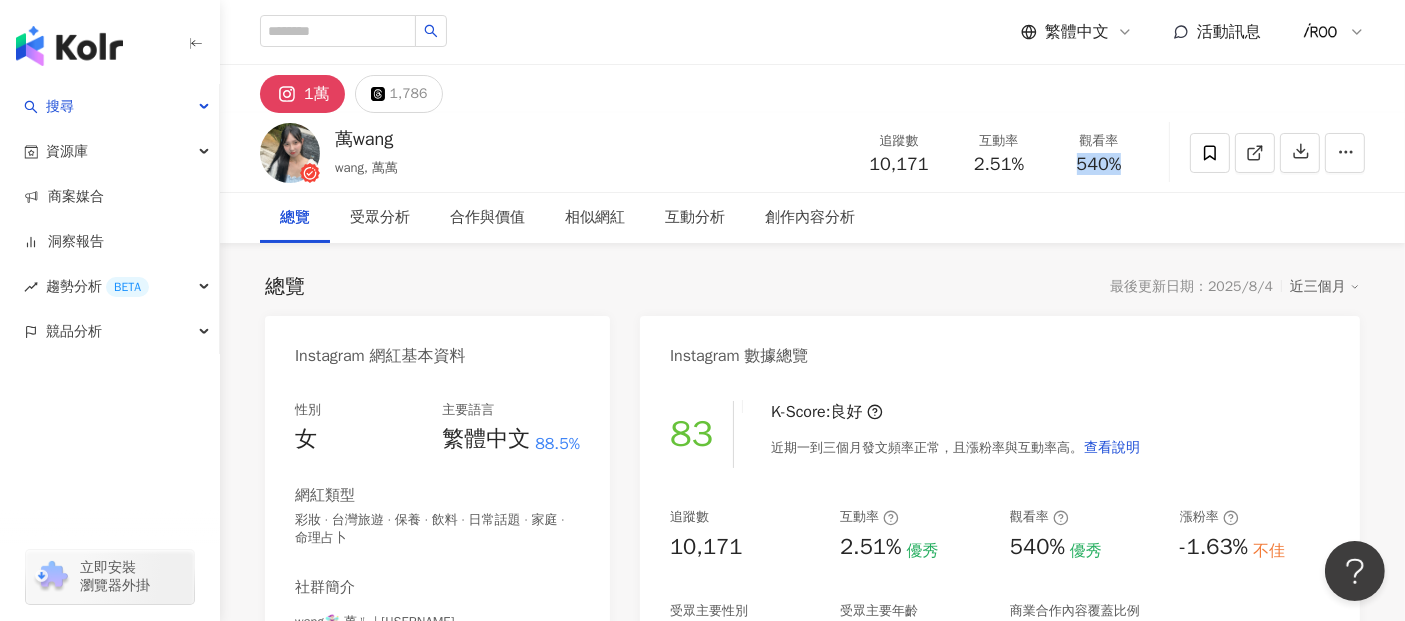 drag, startPoint x: 1074, startPoint y: 157, endPoint x: 1135, endPoint y: 165, distance: 61.522354 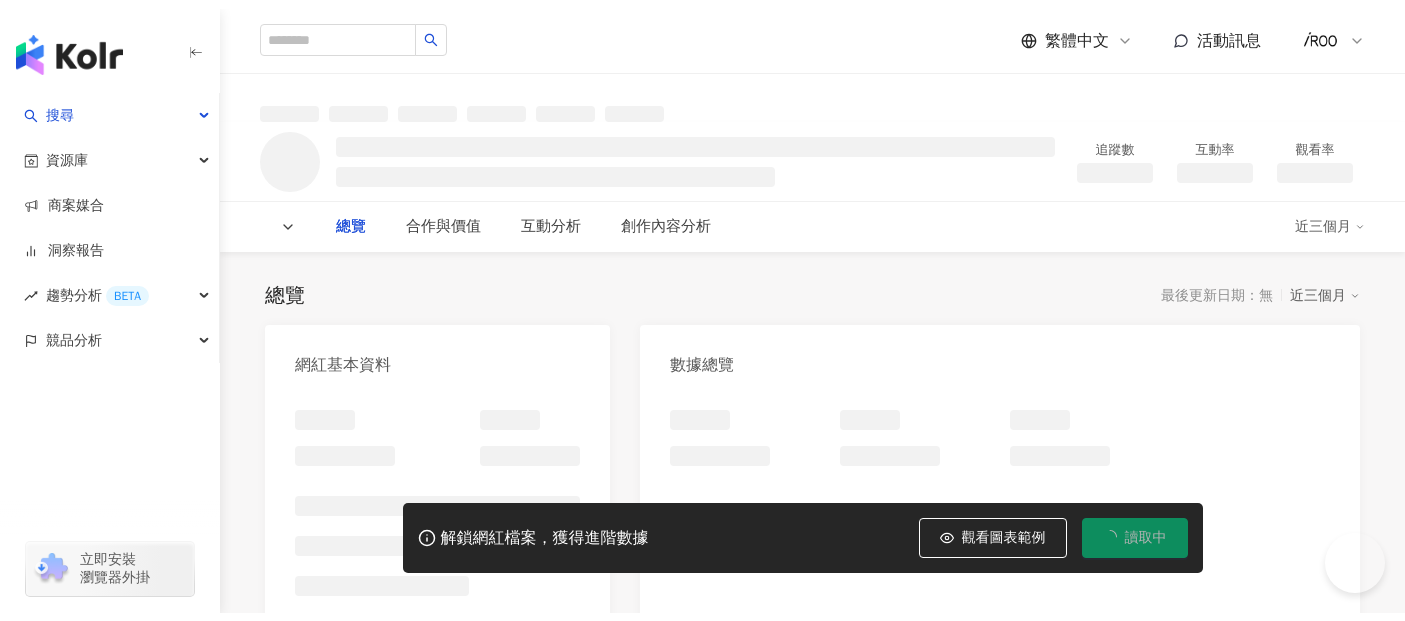 scroll, scrollTop: 0, scrollLeft: 0, axis: both 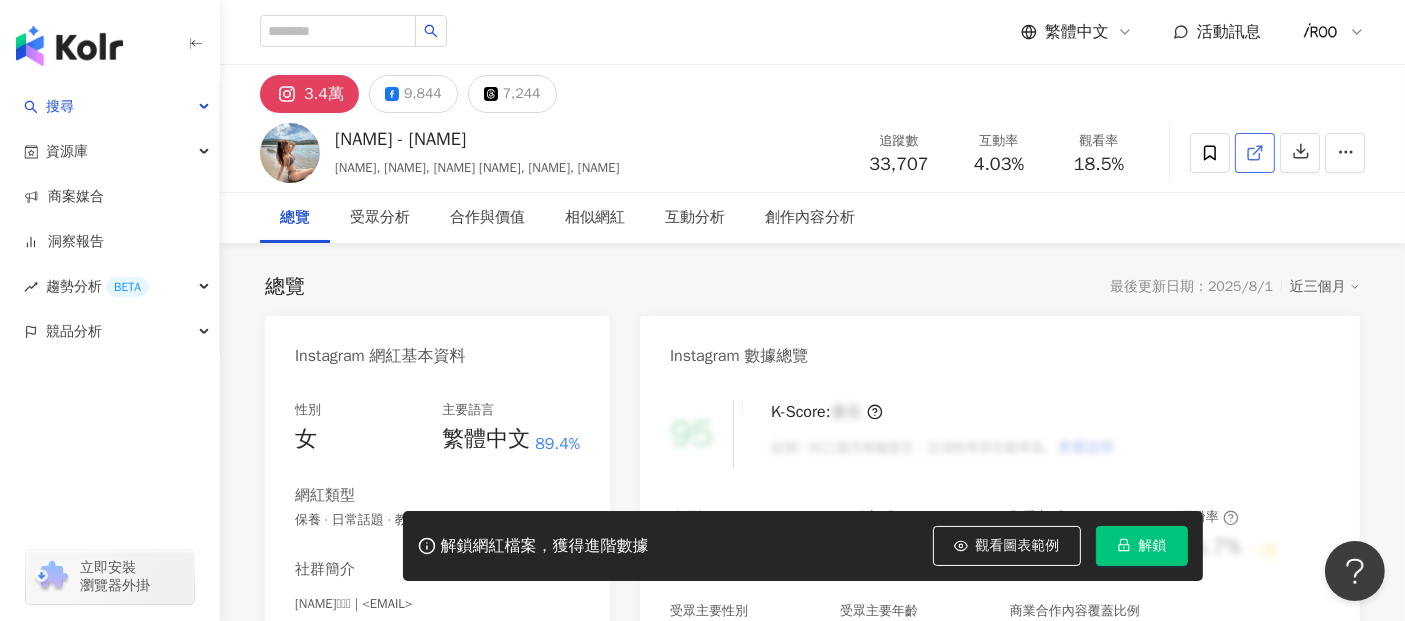 click 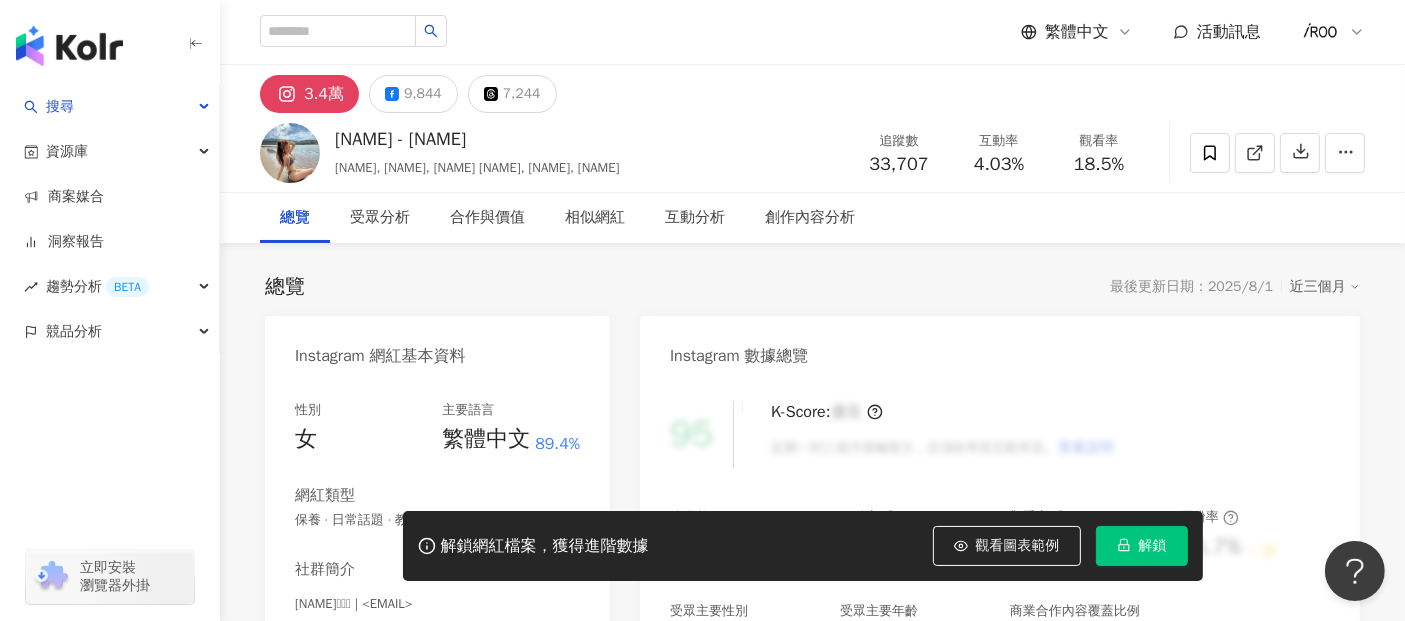 click 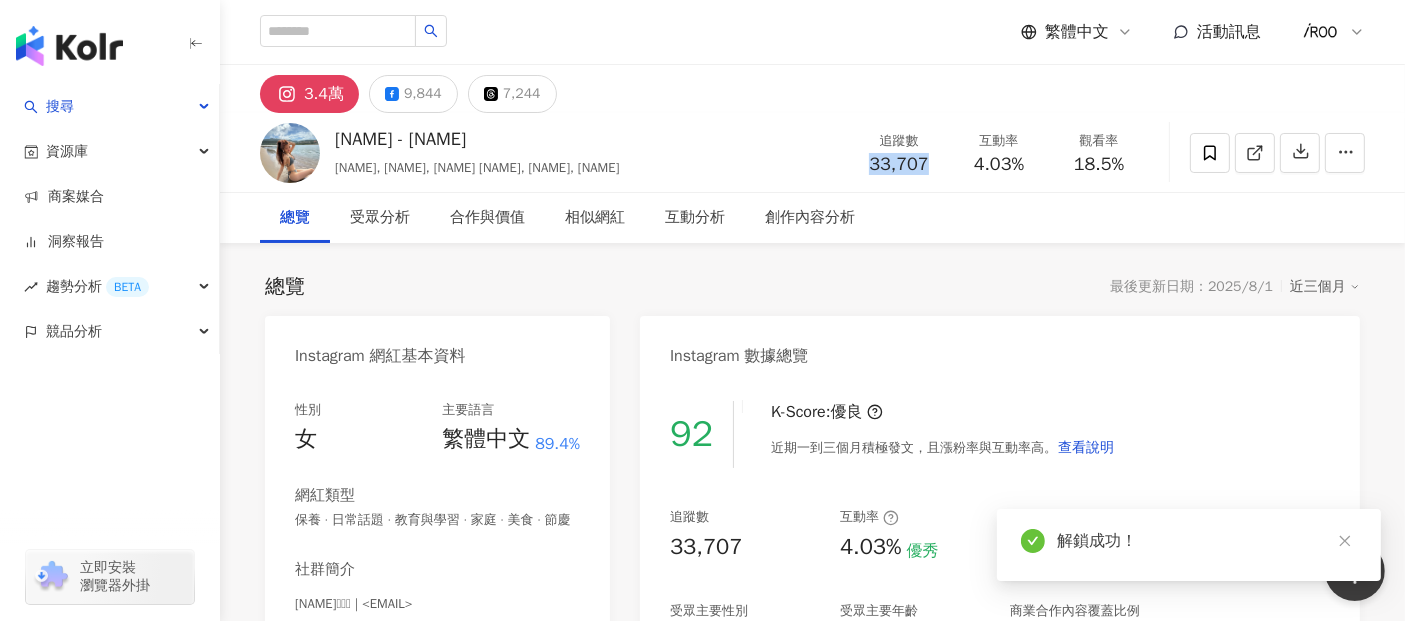 drag, startPoint x: 866, startPoint y: 164, endPoint x: 924, endPoint y: 163, distance: 58.00862 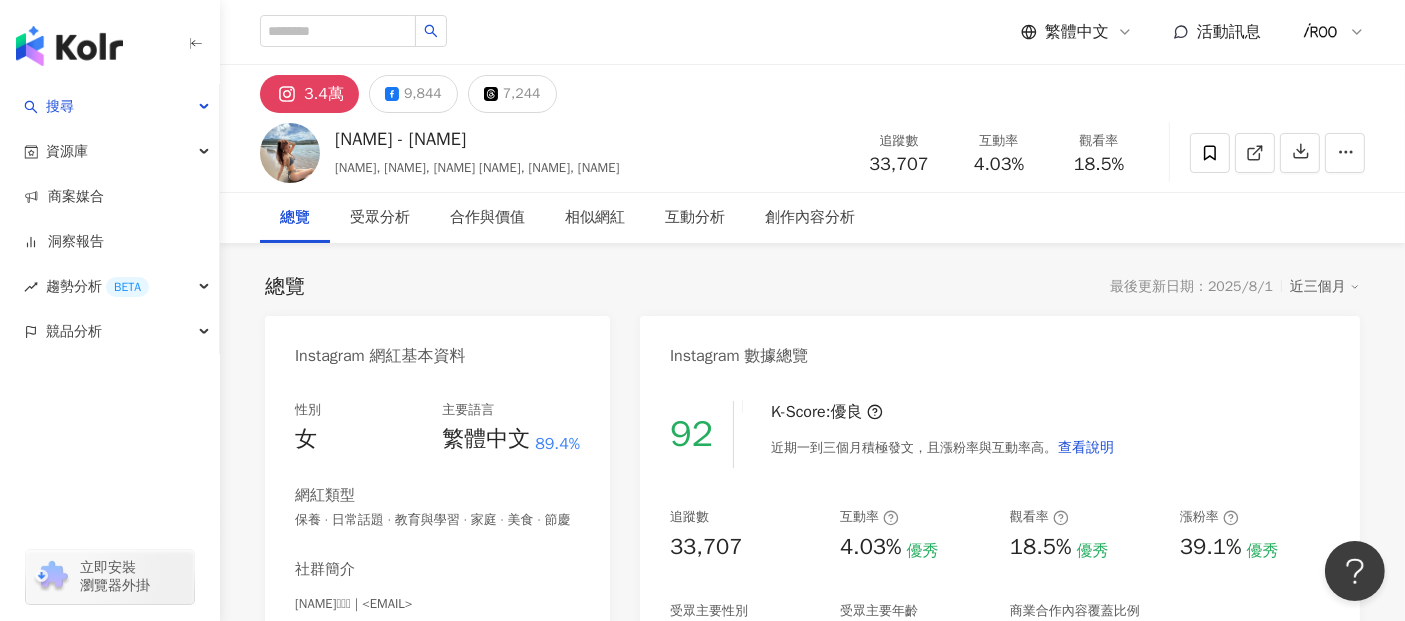 click on "總覽 受眾分析 合作與價值 相似網紅 互動分析 創作內容分析" at bounding box center [812, 218] 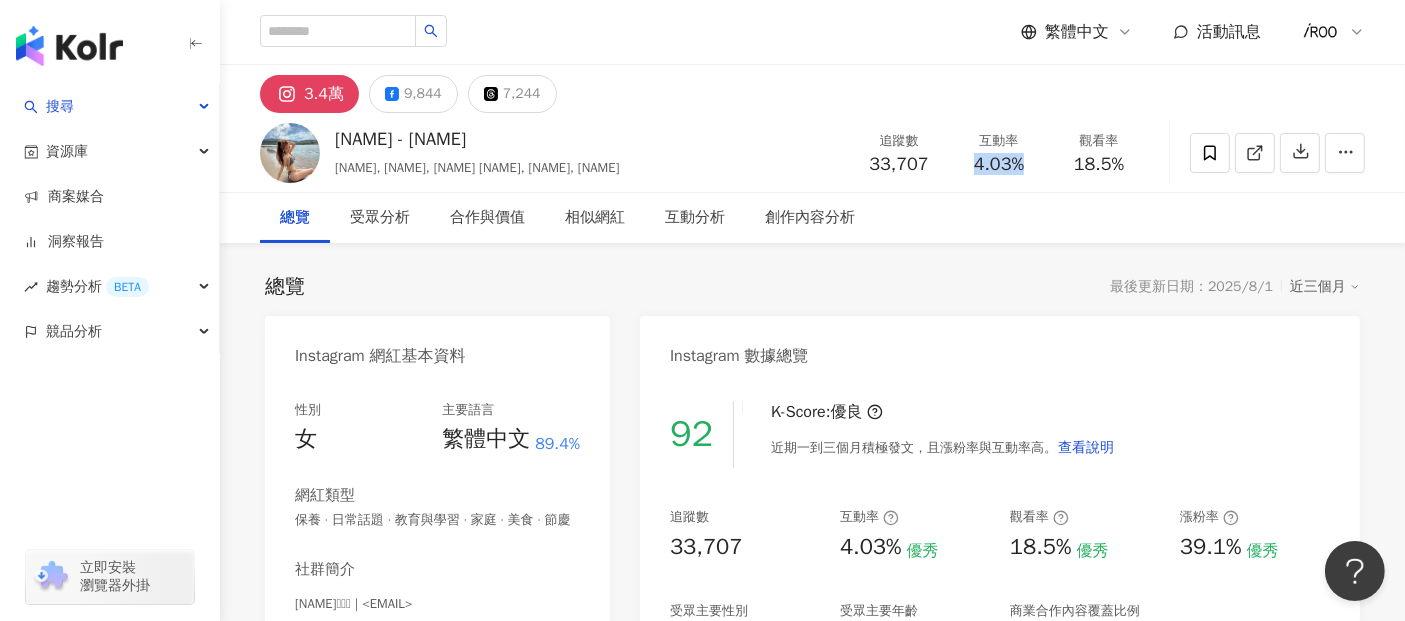 drag, startPoint x: 971, startPoint y: 164, endPoint x: 1022, endPoint y: 164, distance: 51 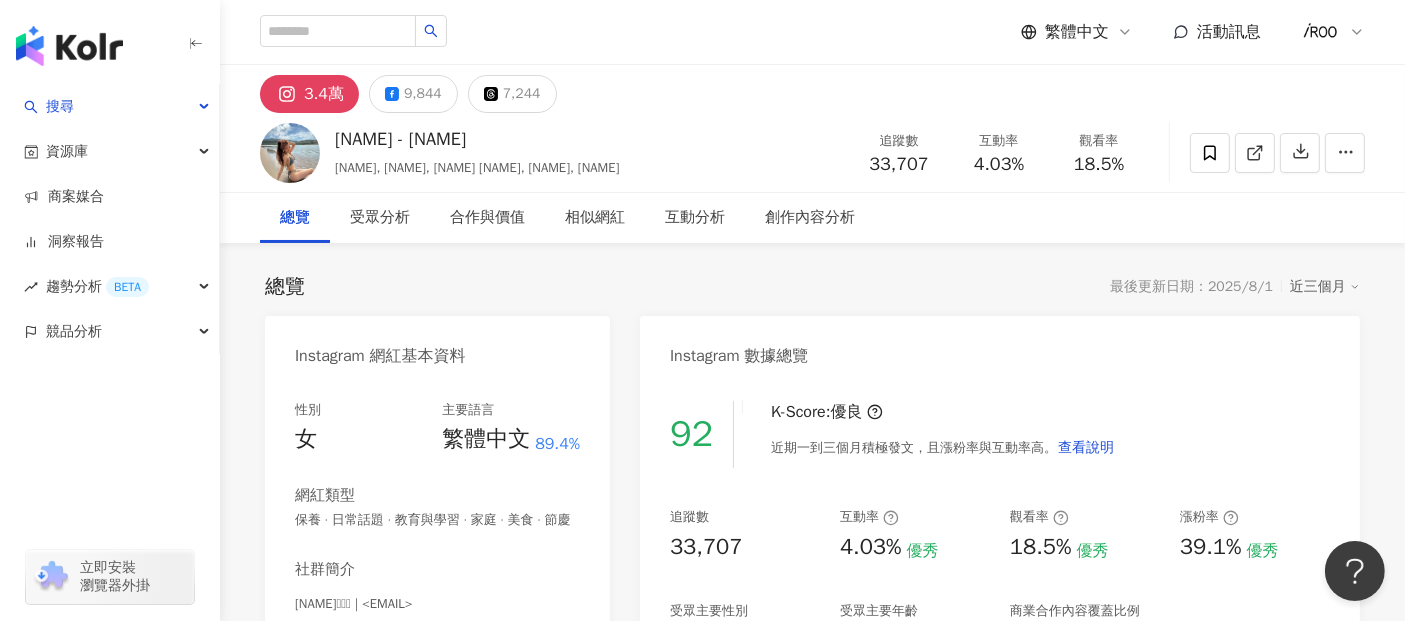 click on "總覽 受眾分析 合作與價值 相似網紅 互動分析 創作內容分析" at bounding box center (812, 218) 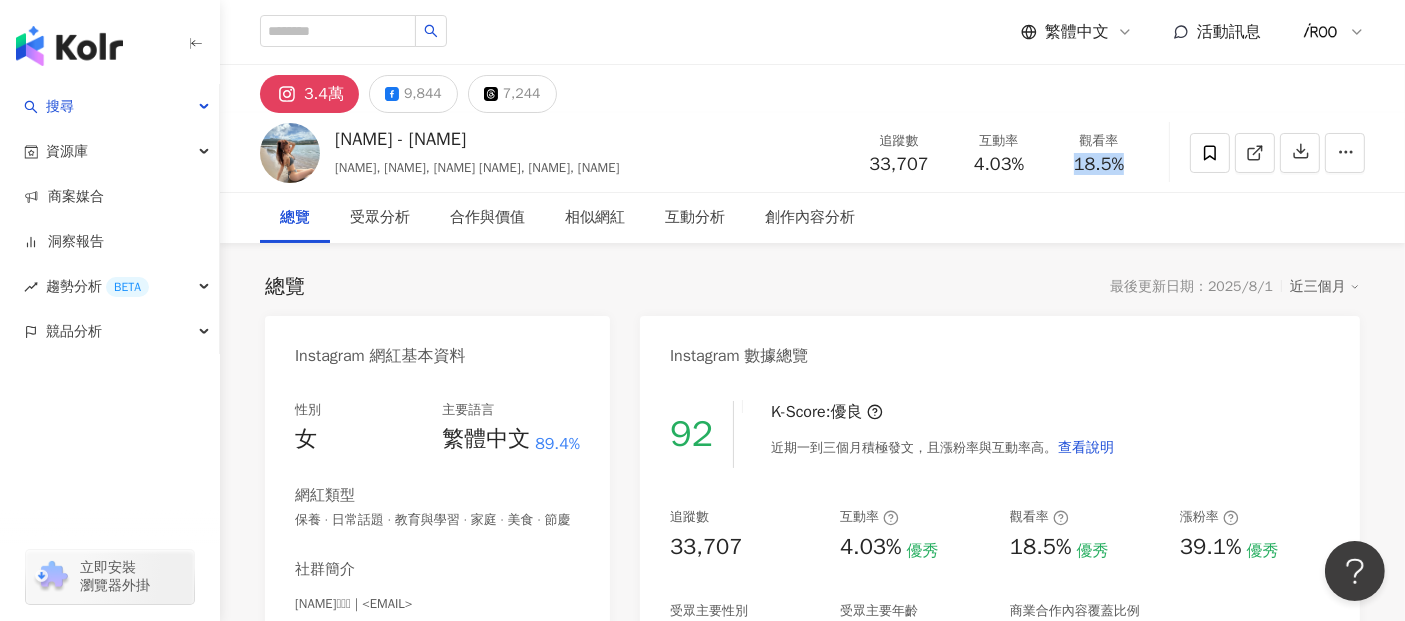 drag, startPoint x: 1069, startPoint y: 165, endPoint x: 1133, endPoint y: 164, distance: 64.00781 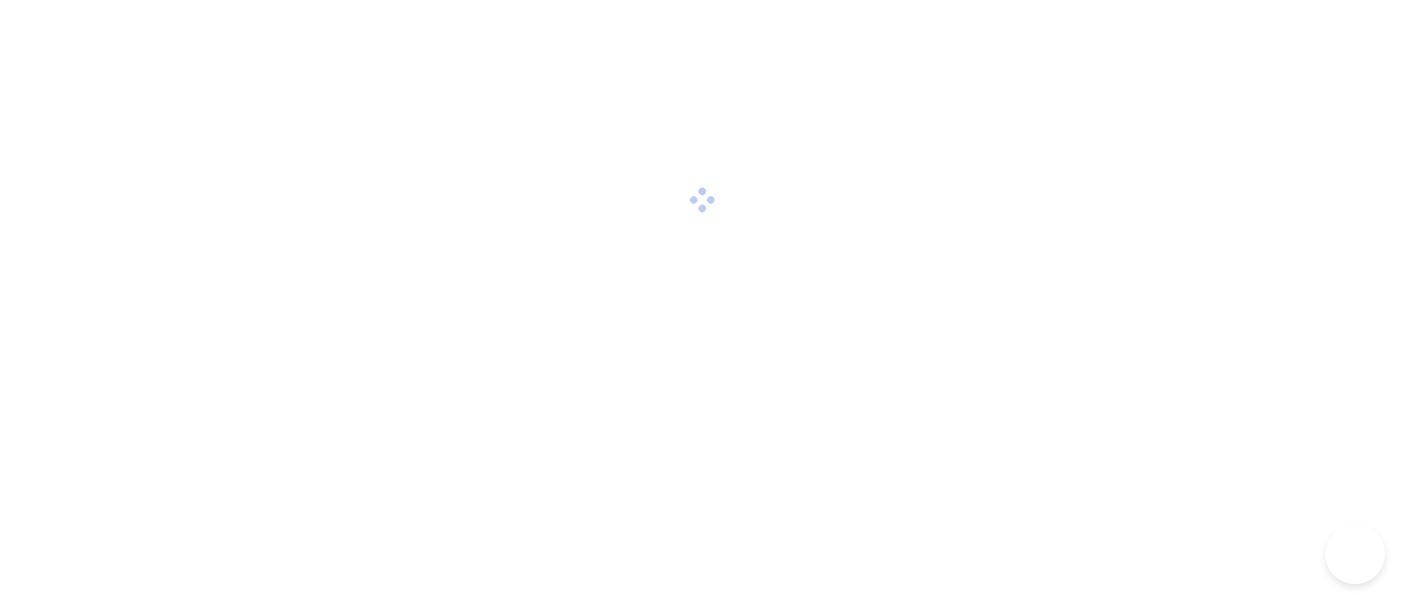 scroll, scrollTop: 0, scrollLeft: 0, axis: both 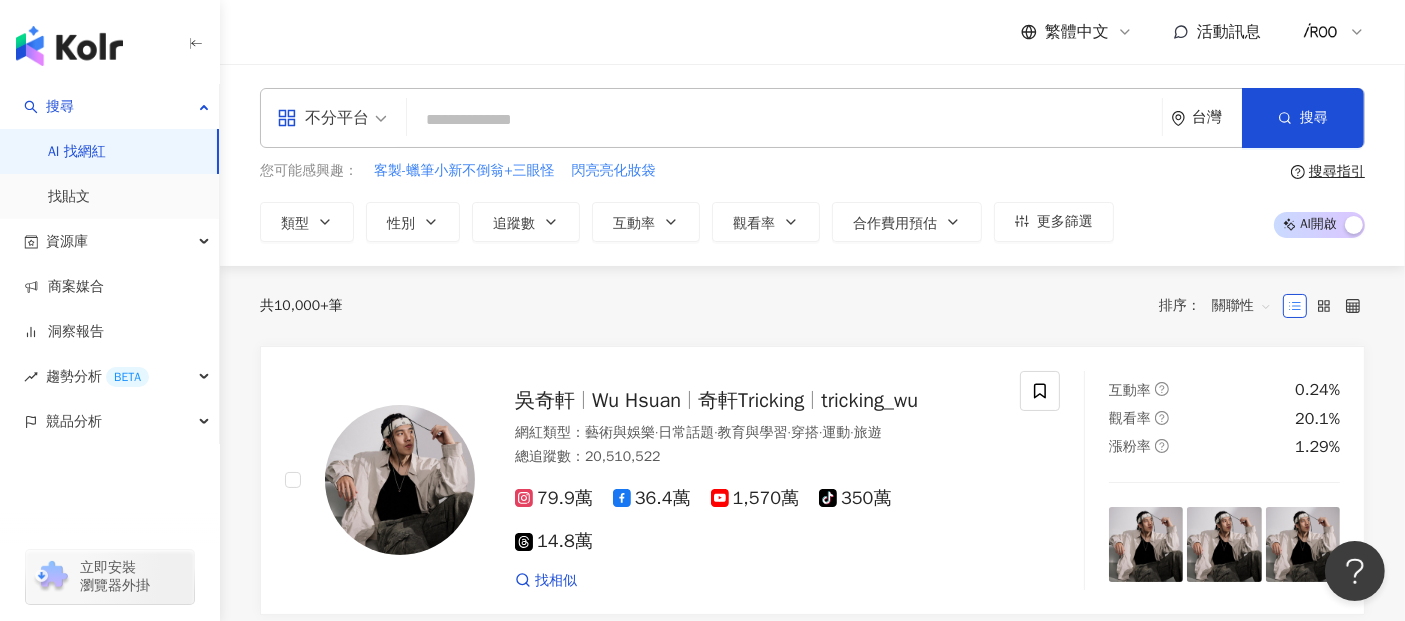 click at bounding box center [784, 120] 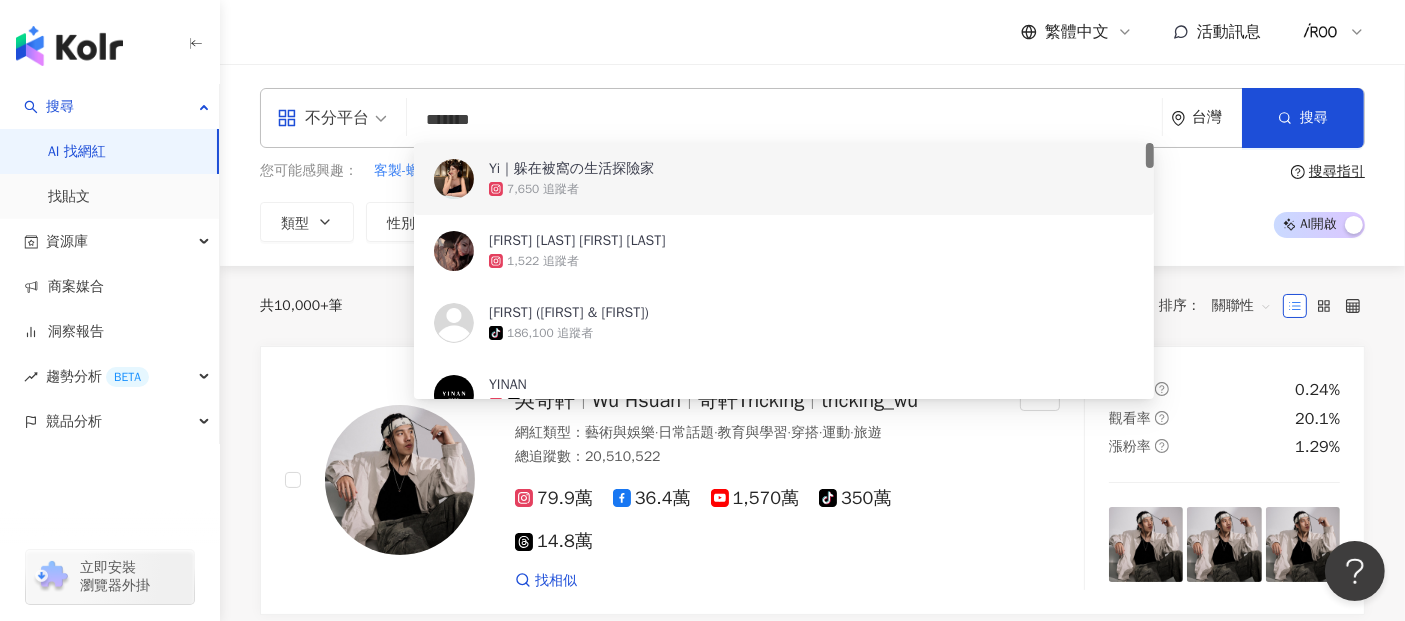 click on "Yi｜躲在被窩の生活探險家" at bounding box center [571, 169] 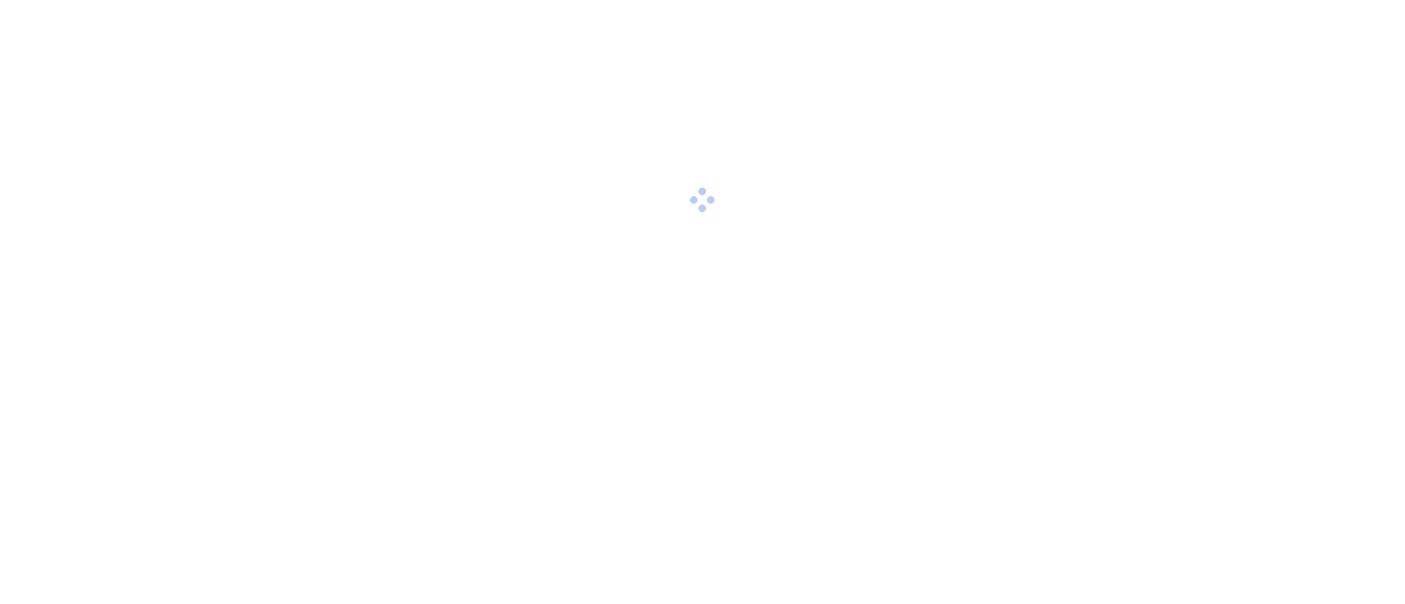 scroll, scrollTop: 0, scrollLeft: 0, axis: both 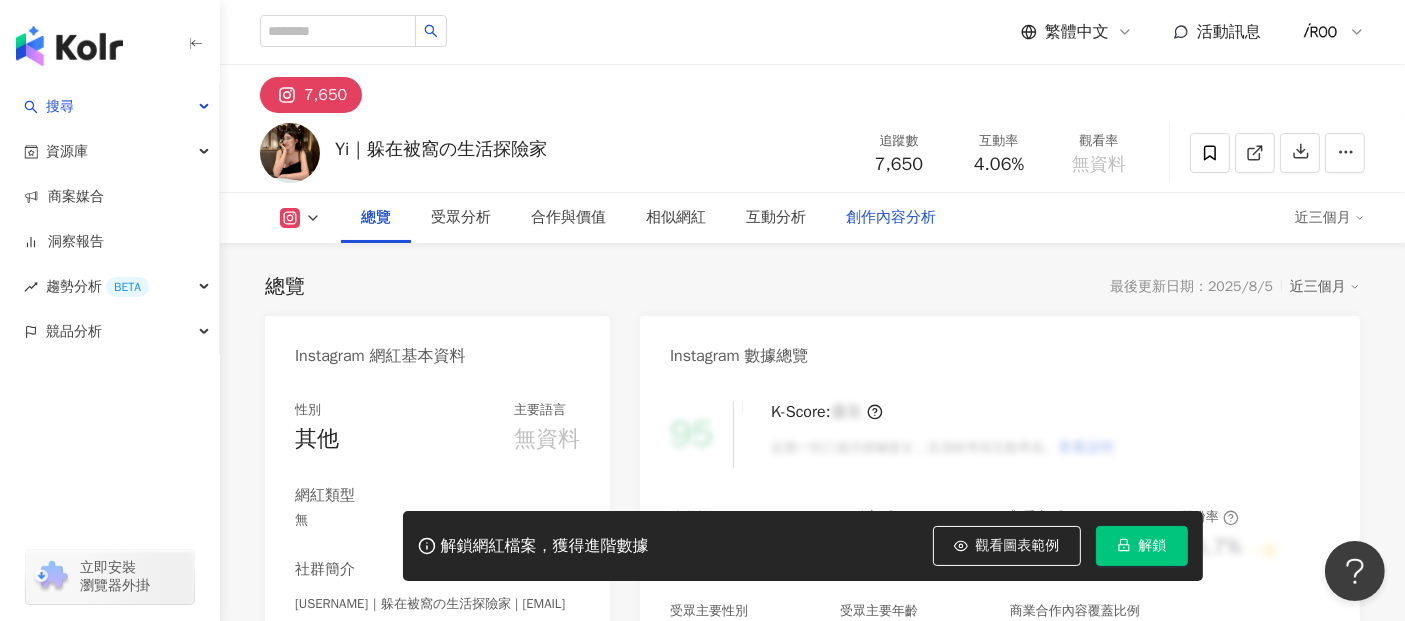 click on "解鎖" at bounding box center [1153, 546] 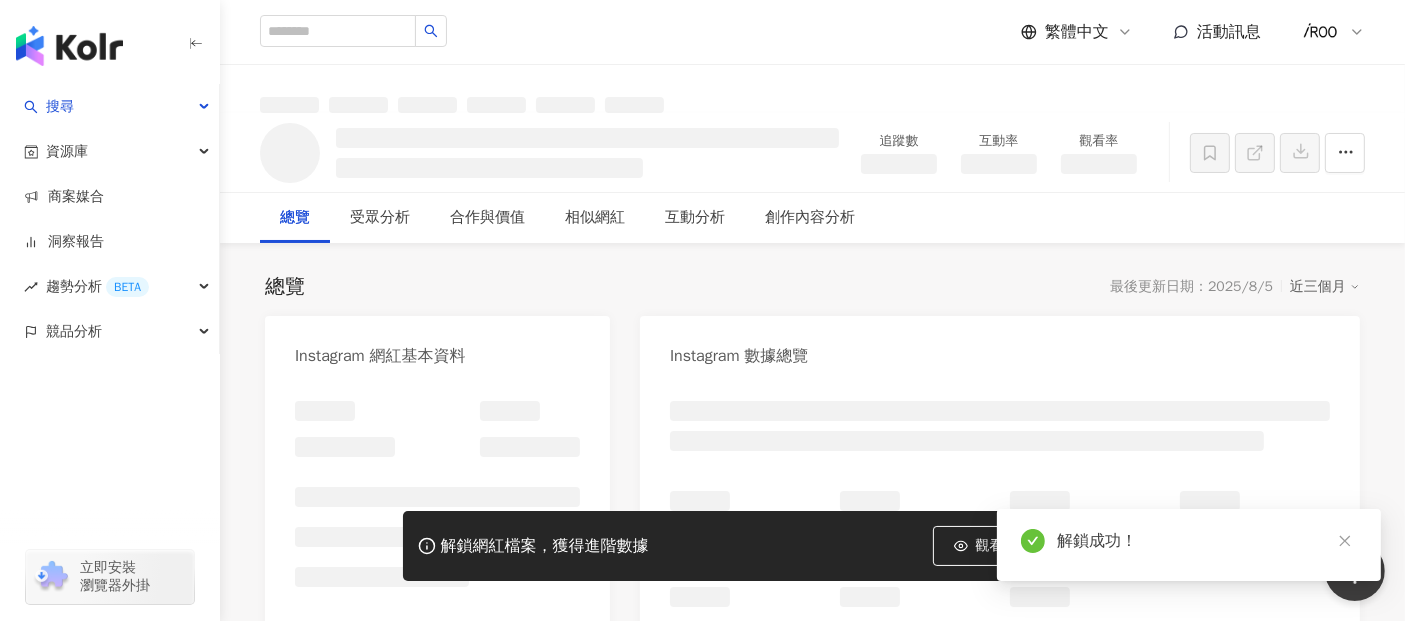 drag, startPoint x: 964, startPoint y: 172, endPoint x: 987, endPoint y: 171, distance: 23.021729 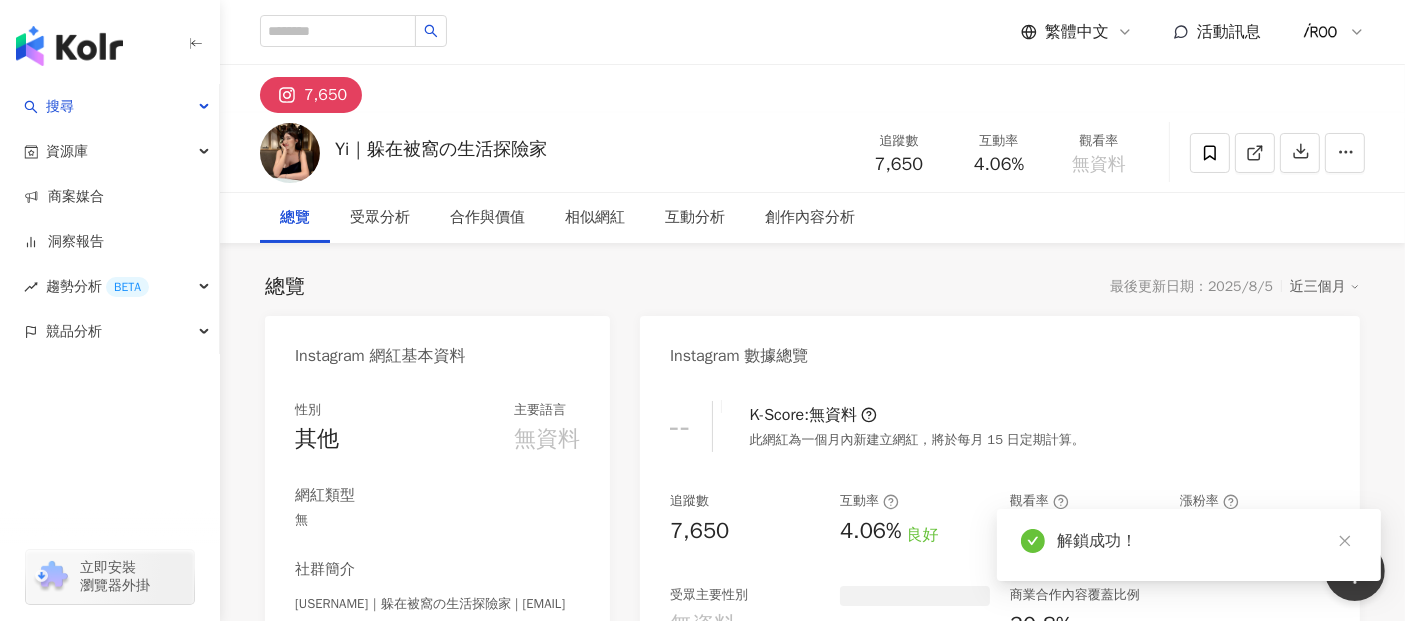 click on "總覽 受眾分析 合作與價值 相似網紅 互動分析 創作內容分析" at bounding box center [812, 218] 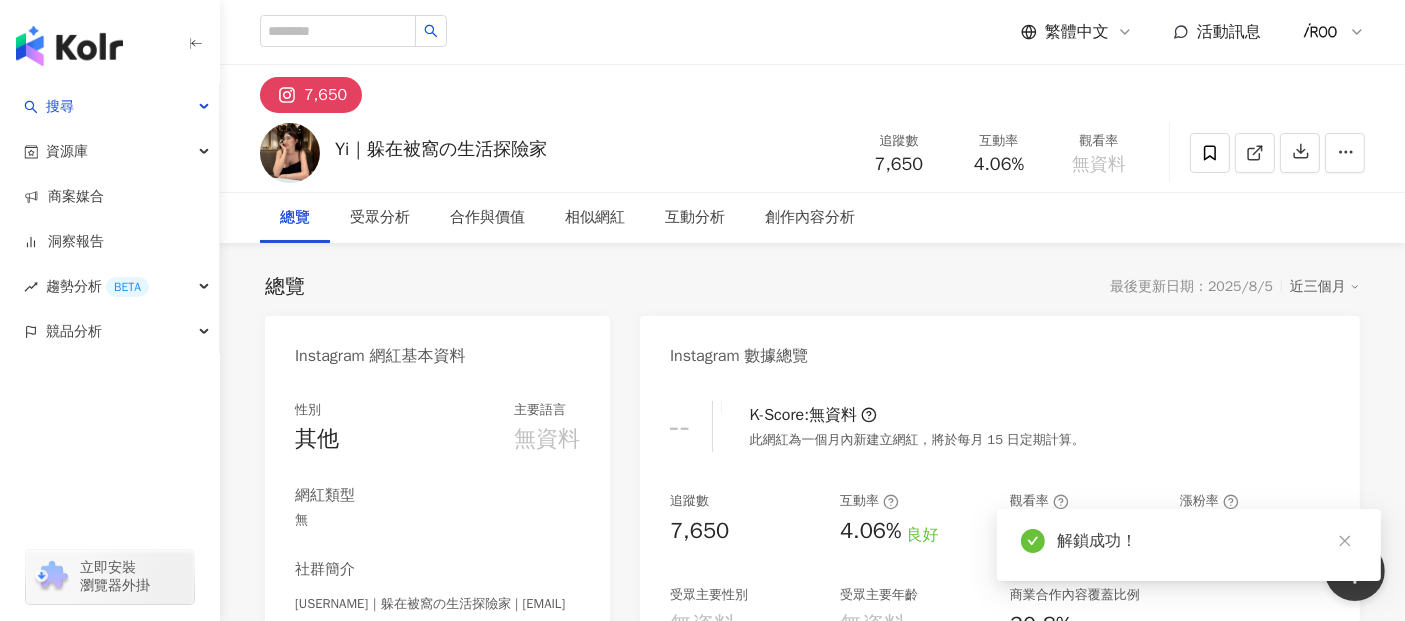 click on "4.06%" at bounding box center (999, 165) 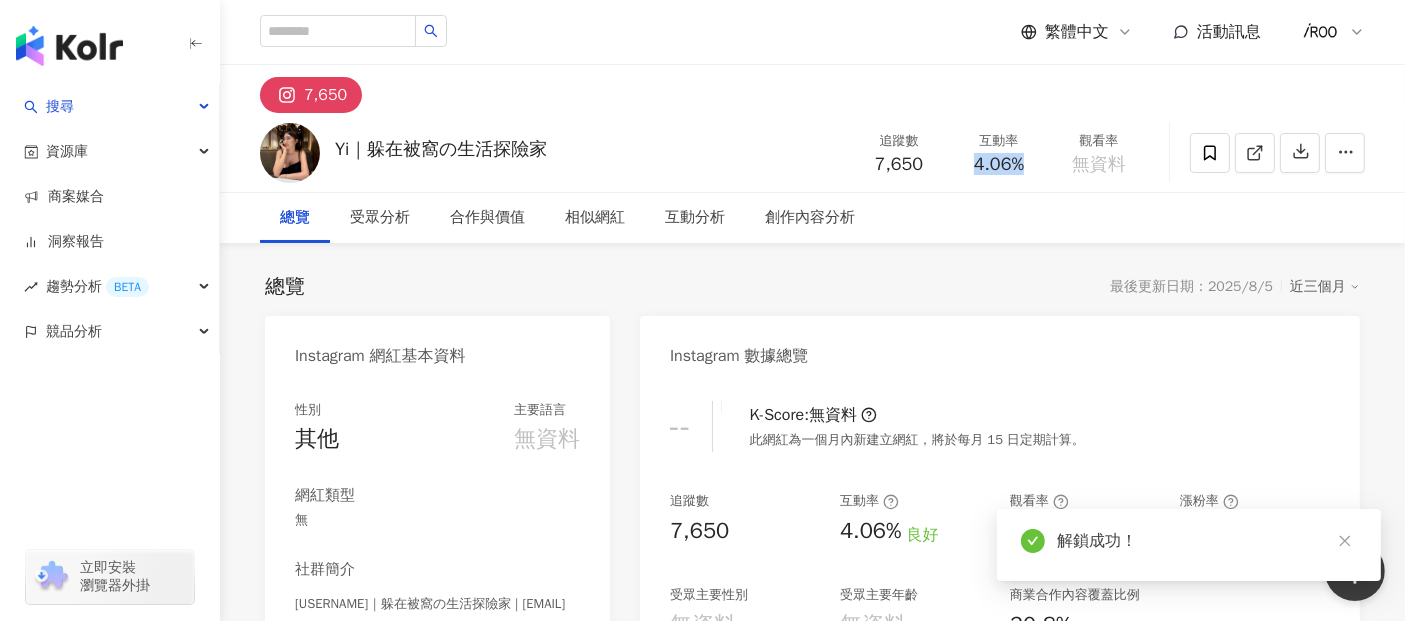 copy on "4.06%" 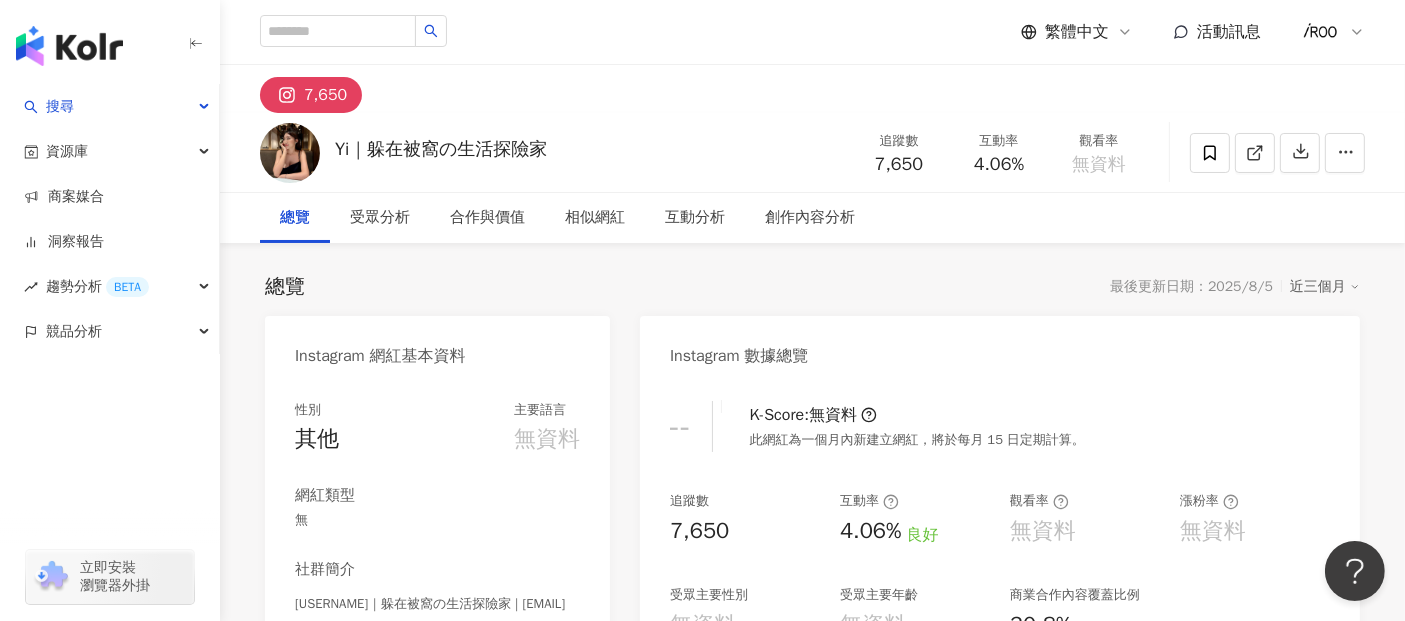 click on "總覽 受眾分析 合作與價值 相似網紅 互動分析 創作內容分析" at bounding box center [812, 218] 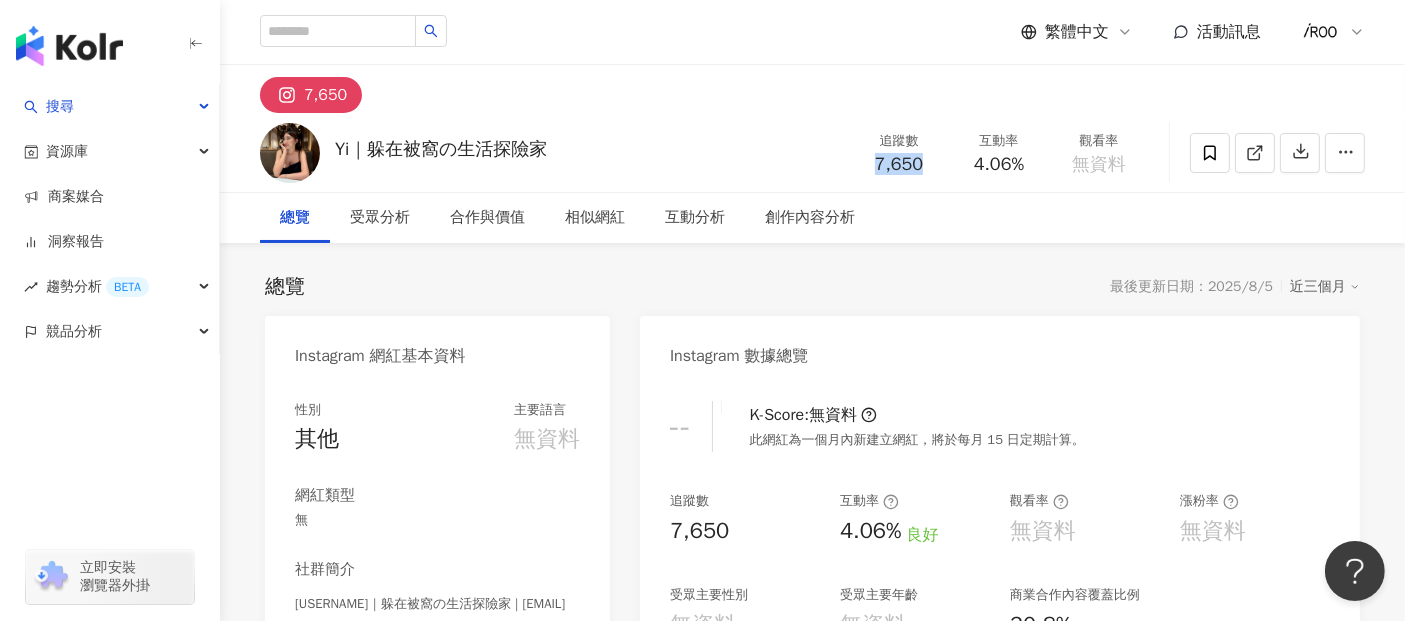 drag, startPoint x: 872, startPoint y: 169, endPoint x: 935, endPoint y: 168, distance: 63.007935 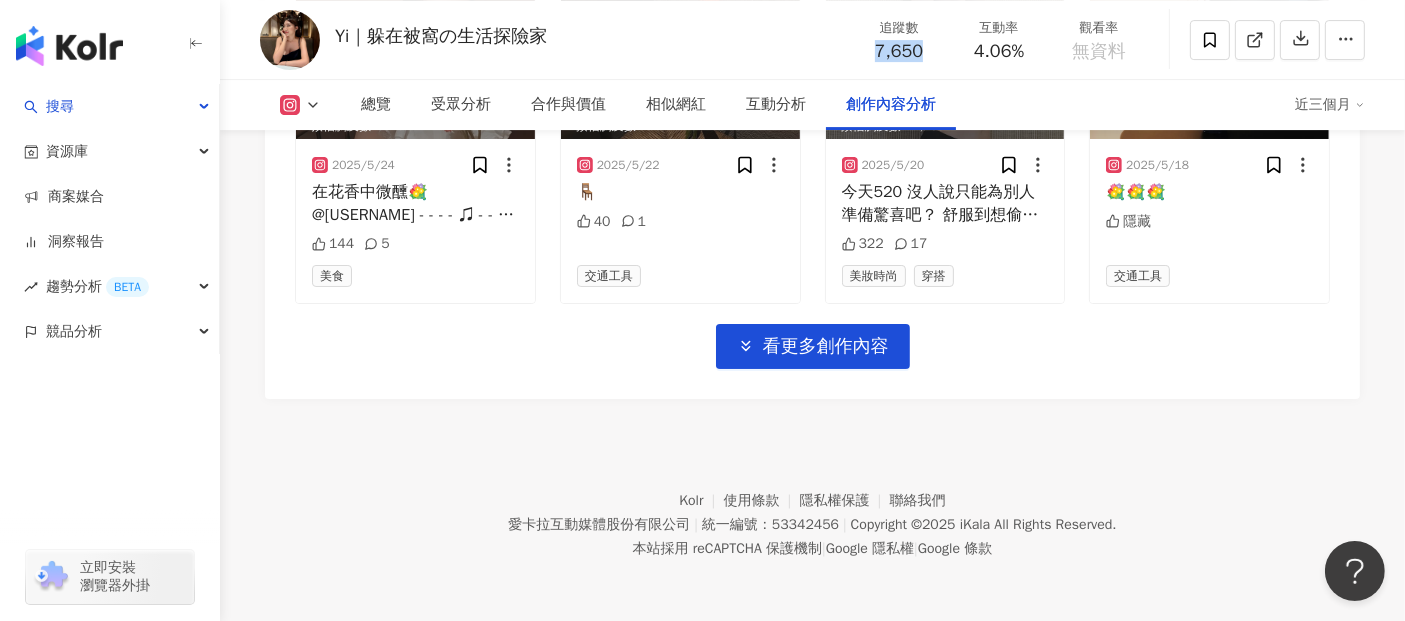 drag, startPoint x: 1411, startPoint y: 61, endPoint x: 54, endPoint y: 33, distance: 1357.2888 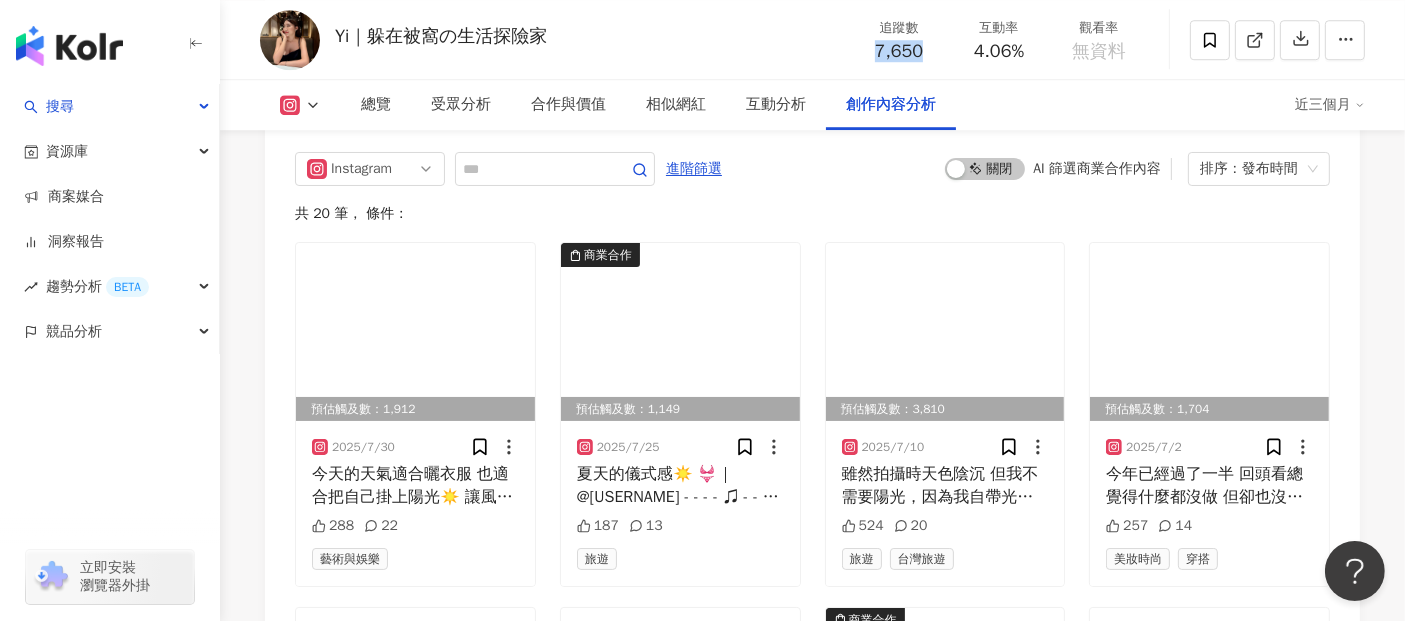 scroll, scrollTop: 5676, scrollLeft: 0, axis: vertical 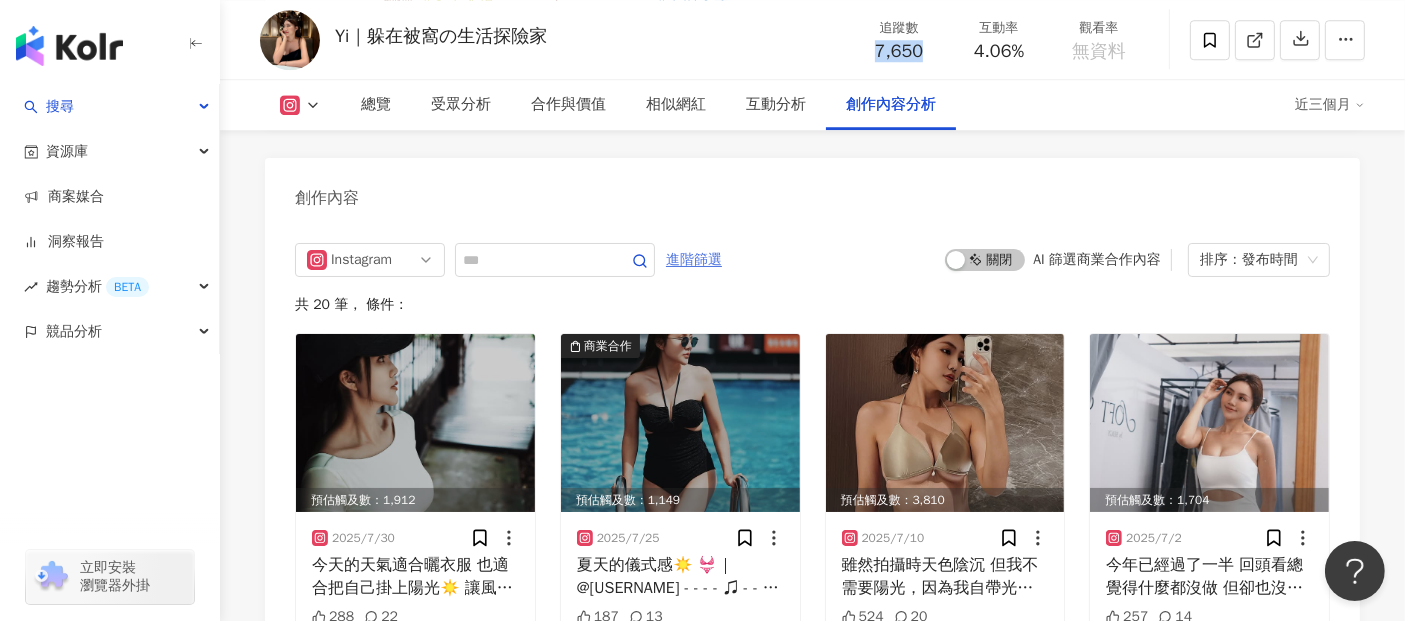 click on "進階篩選" at bounding box center [694, 260] 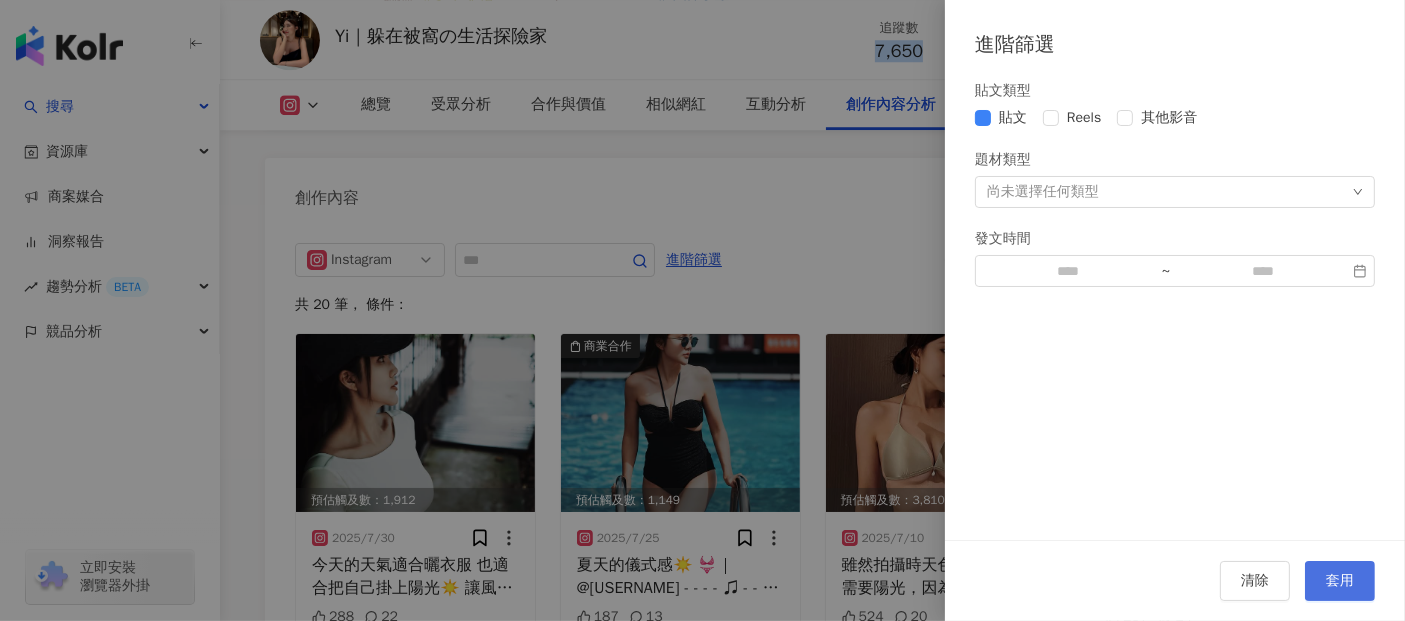 click on "套用" at bounding box center (1340, 581) 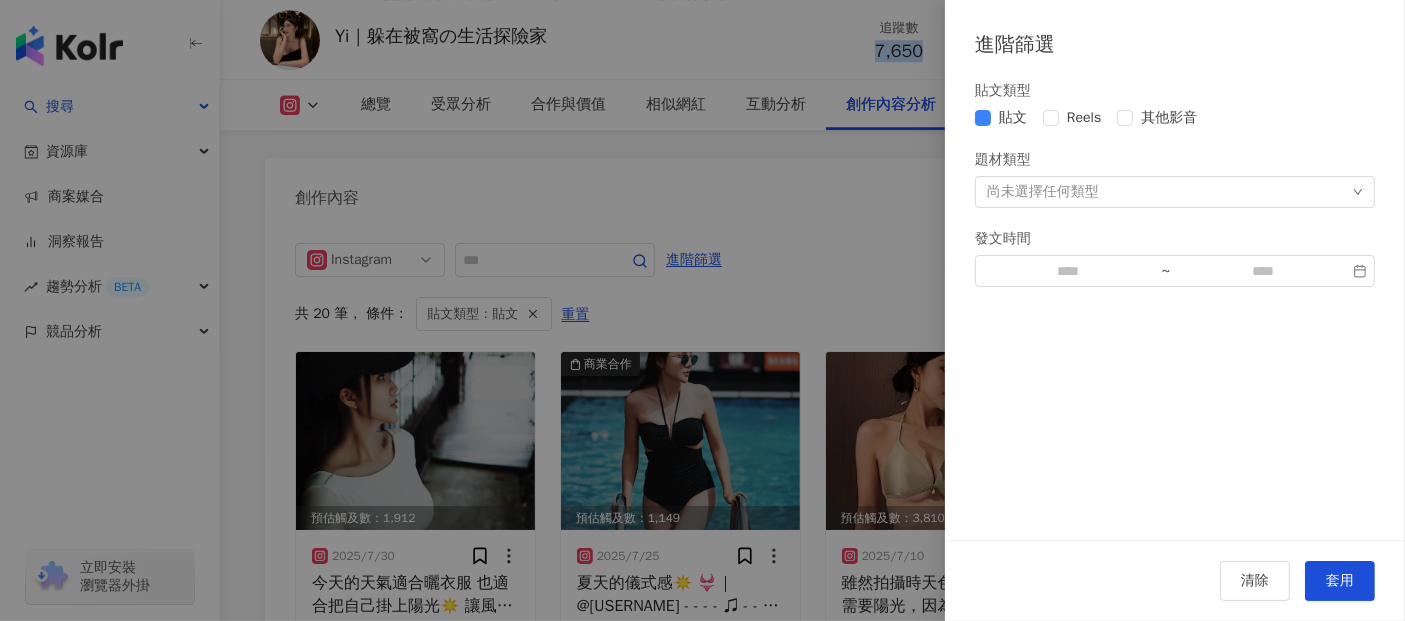 scroll, scrollTop: 5717, scrollLeft: 0, axis: vertical 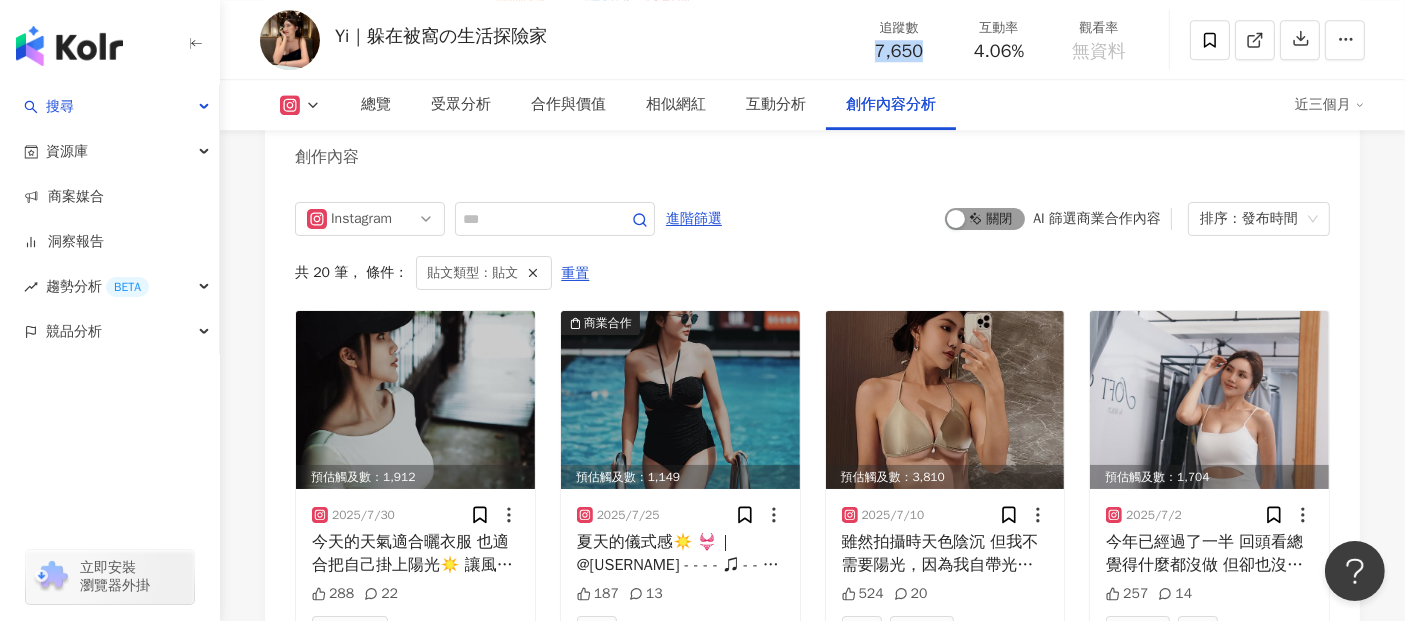 click on "啟動 關閉" at bounding box center (985, 219) 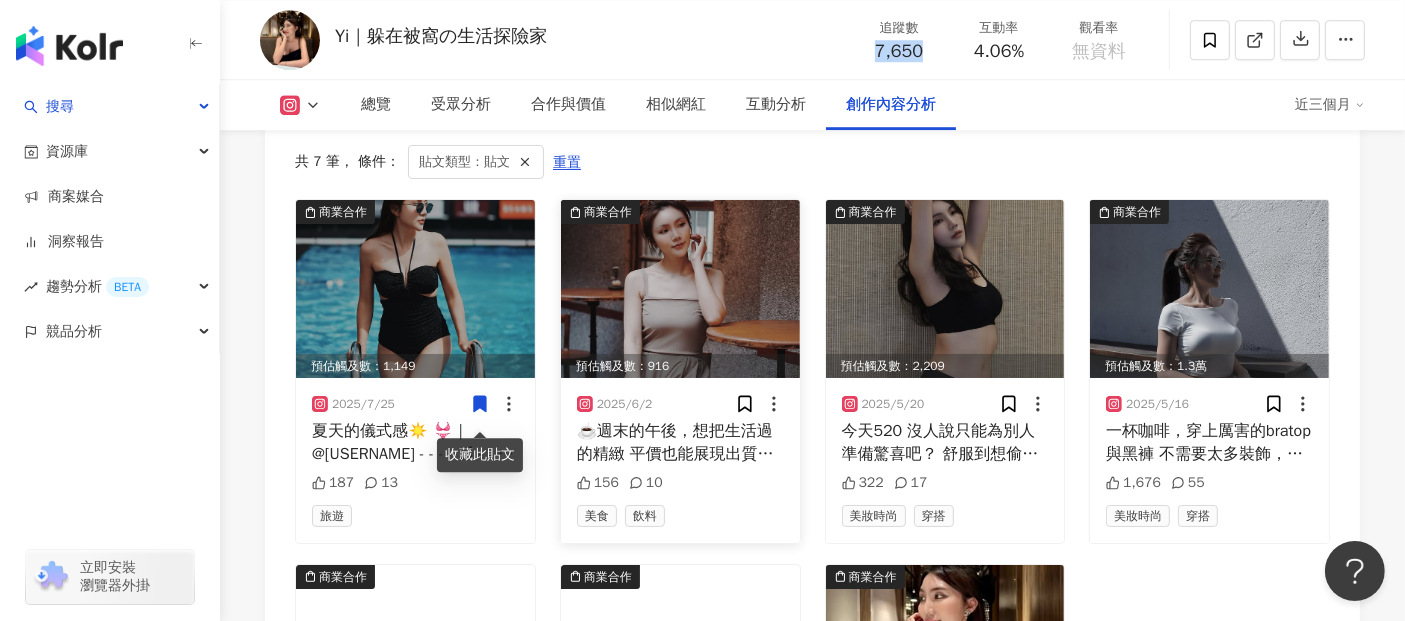 scroll, scrollTop: 6050, scrollLeft: 0, axis: vertical 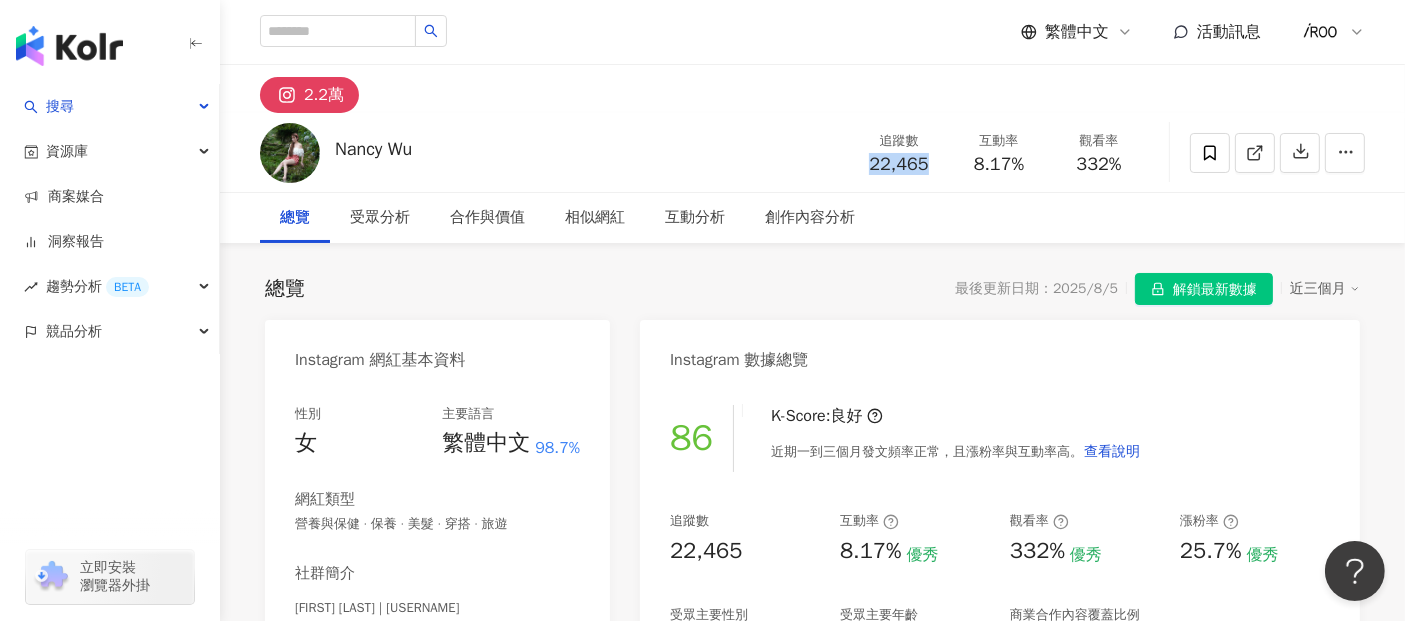 drag, startPoint x: 856, startPoint y: 163, endPoint x: 927, endPoint y: 163, distance: 71 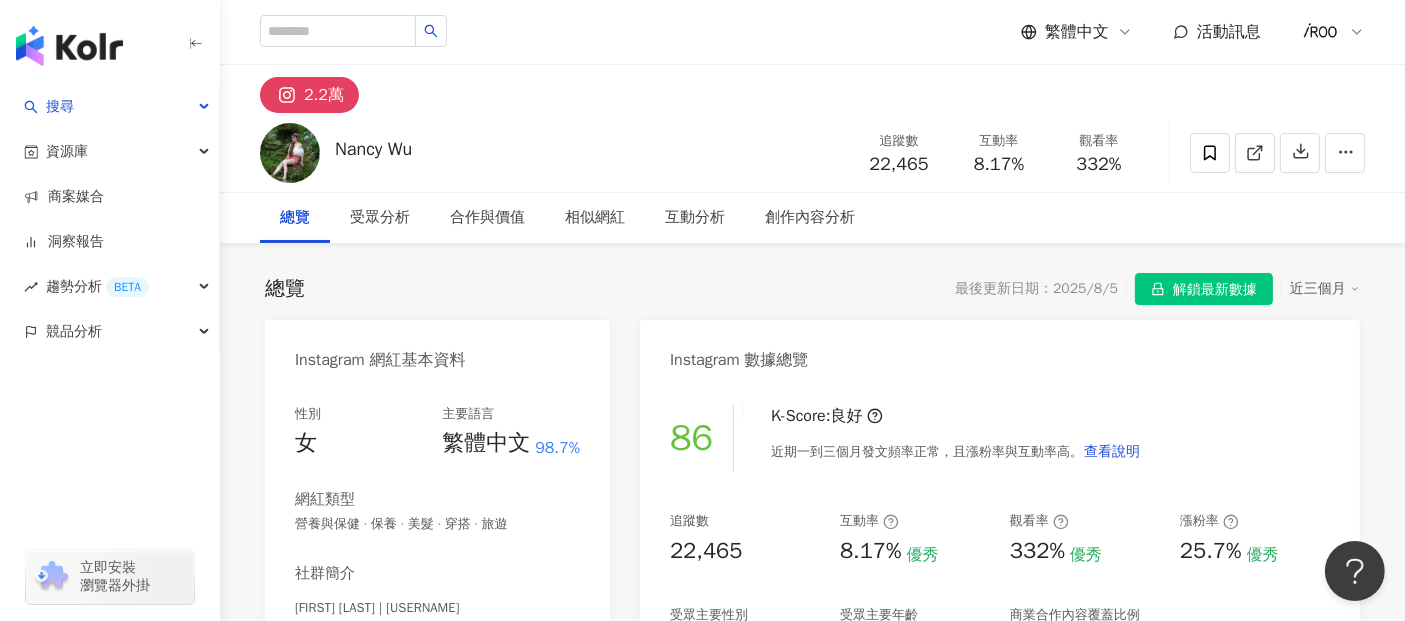 click on "總覽 受眾分析 合作與價值 相似網紅 互動分析 創作內容分析" at bounding box center [812, 218] 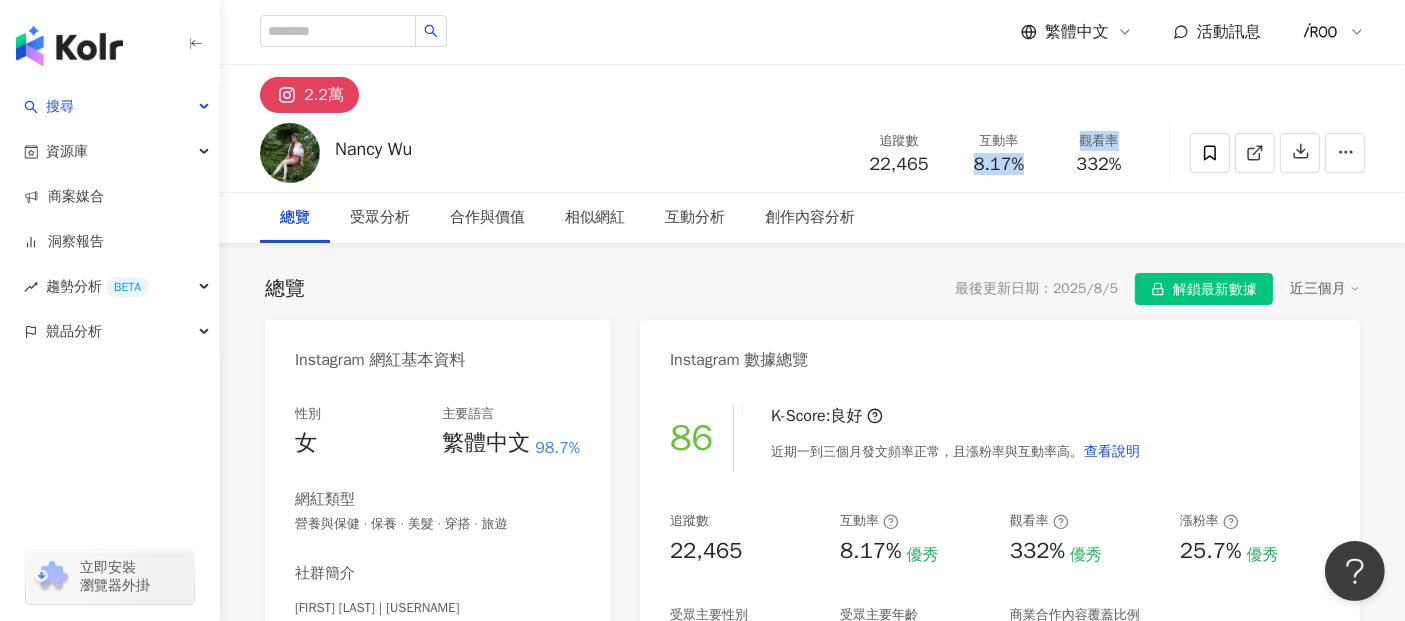 drag, startPoint x: 973, startPoint y: 170, endPoint x: 1054, endPoint y: 169, distance: 81.00617 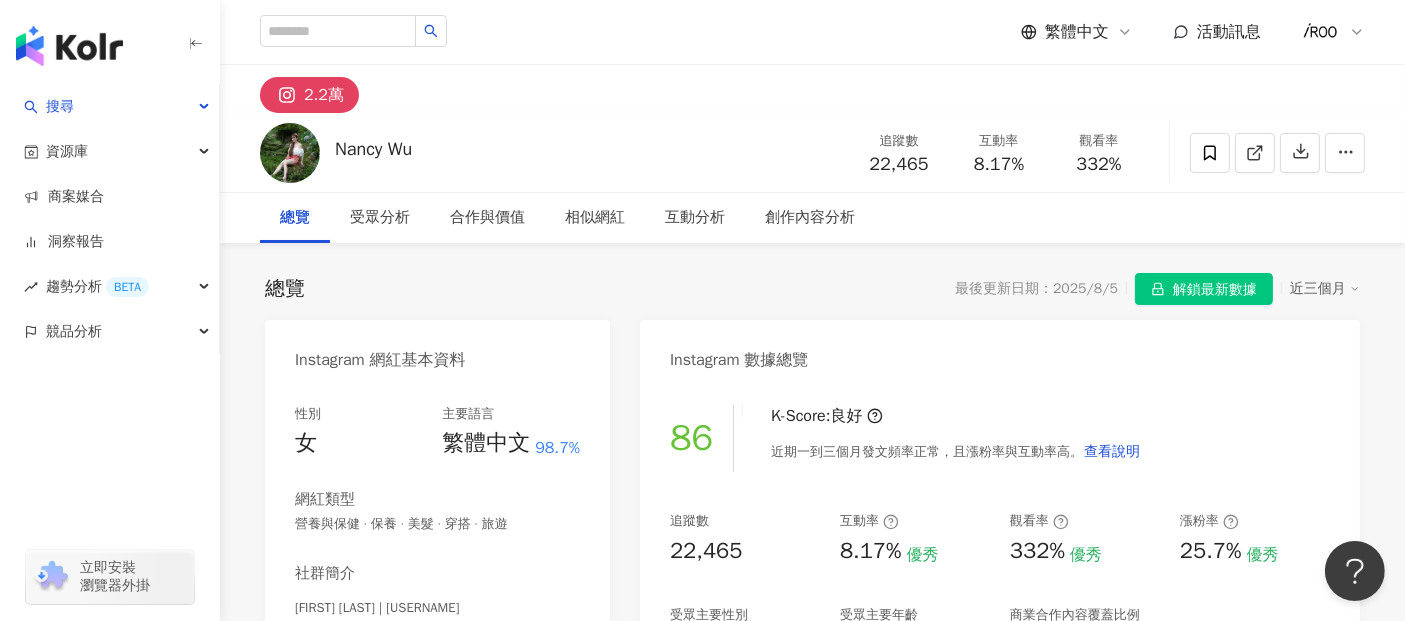 drag, startPoint x: 1015, startPoint y: 212, endPoint x: 991, endPoint y: 181, distance: 39.20459 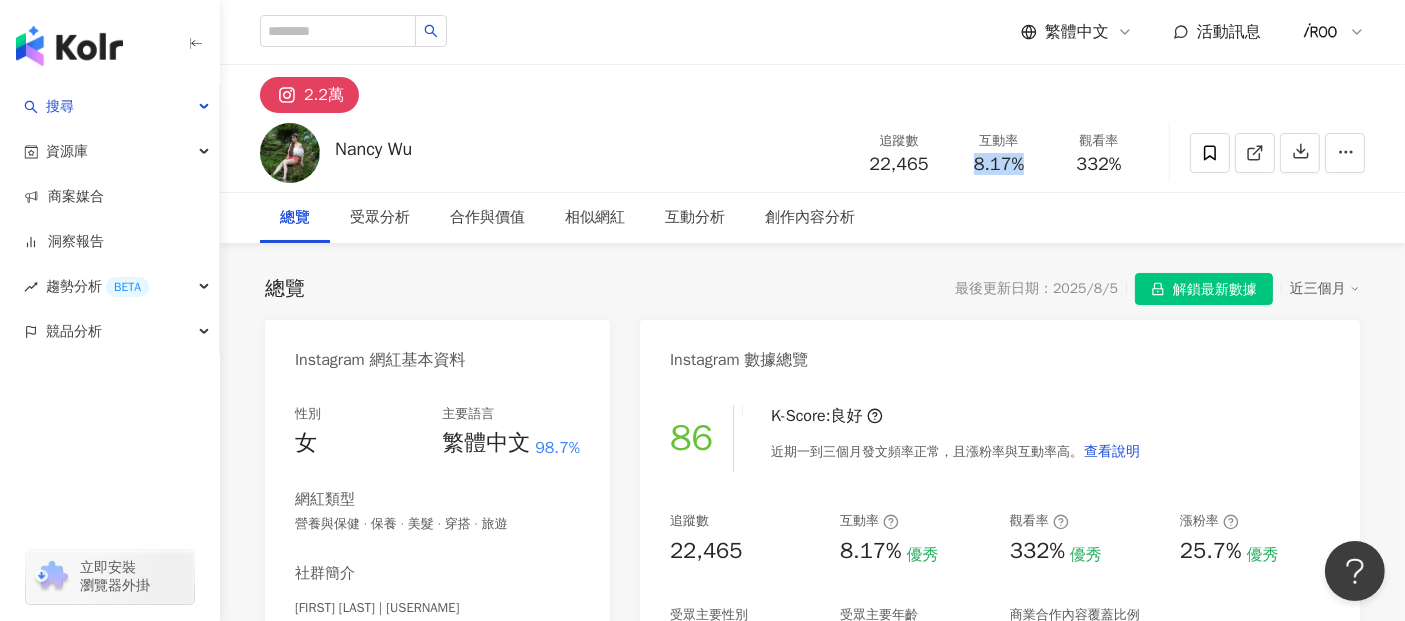 drag, startPoint x: 971, startPoint y: 170, endPoint x: 1028, endPoint y: 170, distance: 57 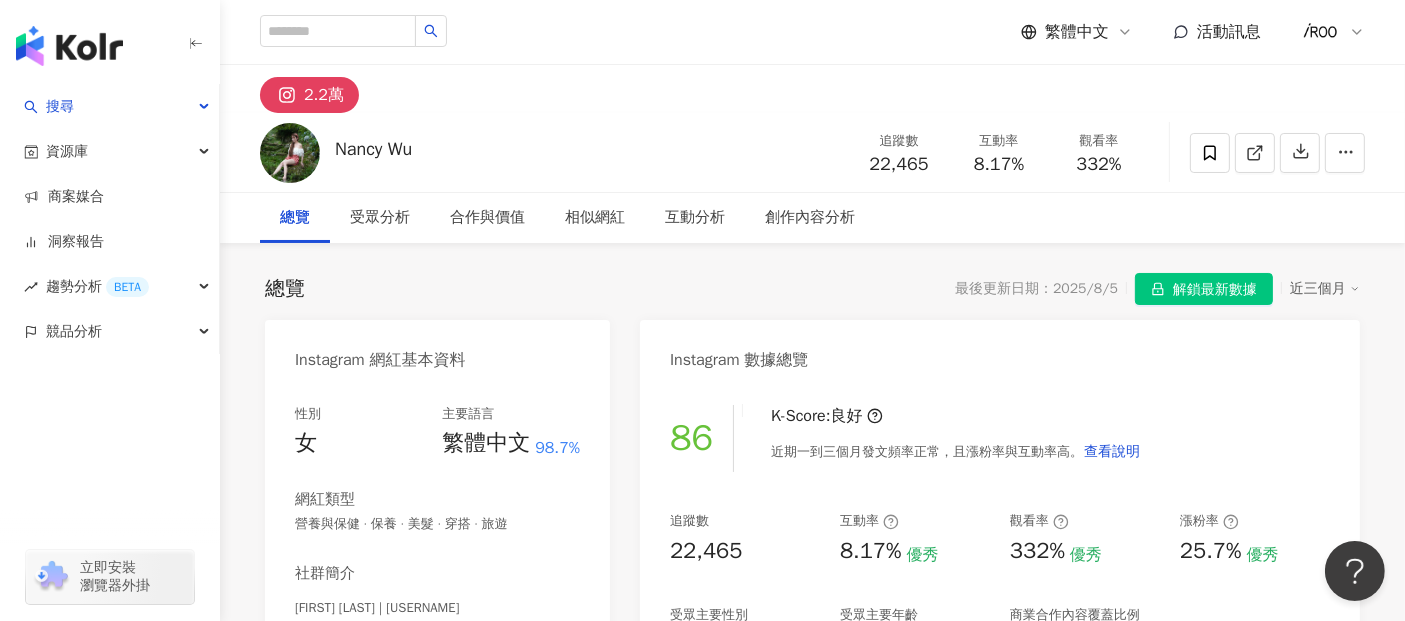 click on "追蹤數 22,465 互動率 8.17% 觀看率 332%" at bounding box center (999, 152) 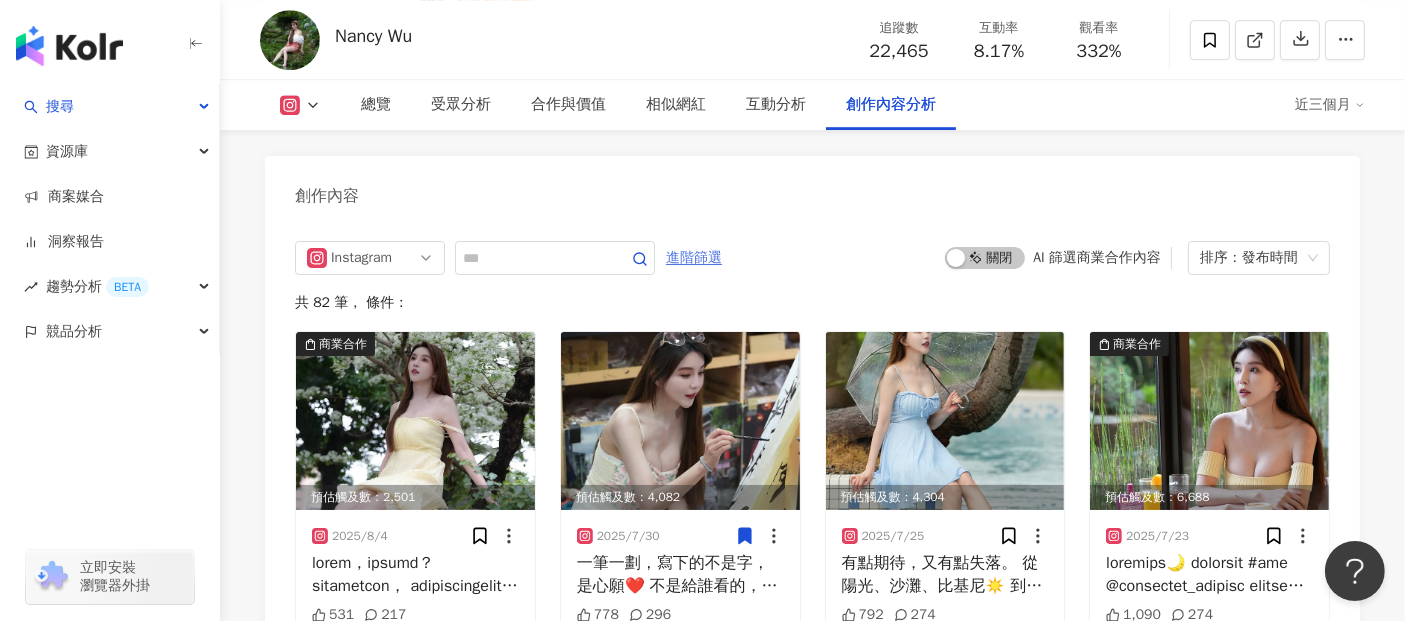 scroll, scrollTop: 5993, scrollLeft: 0, axis: vertical 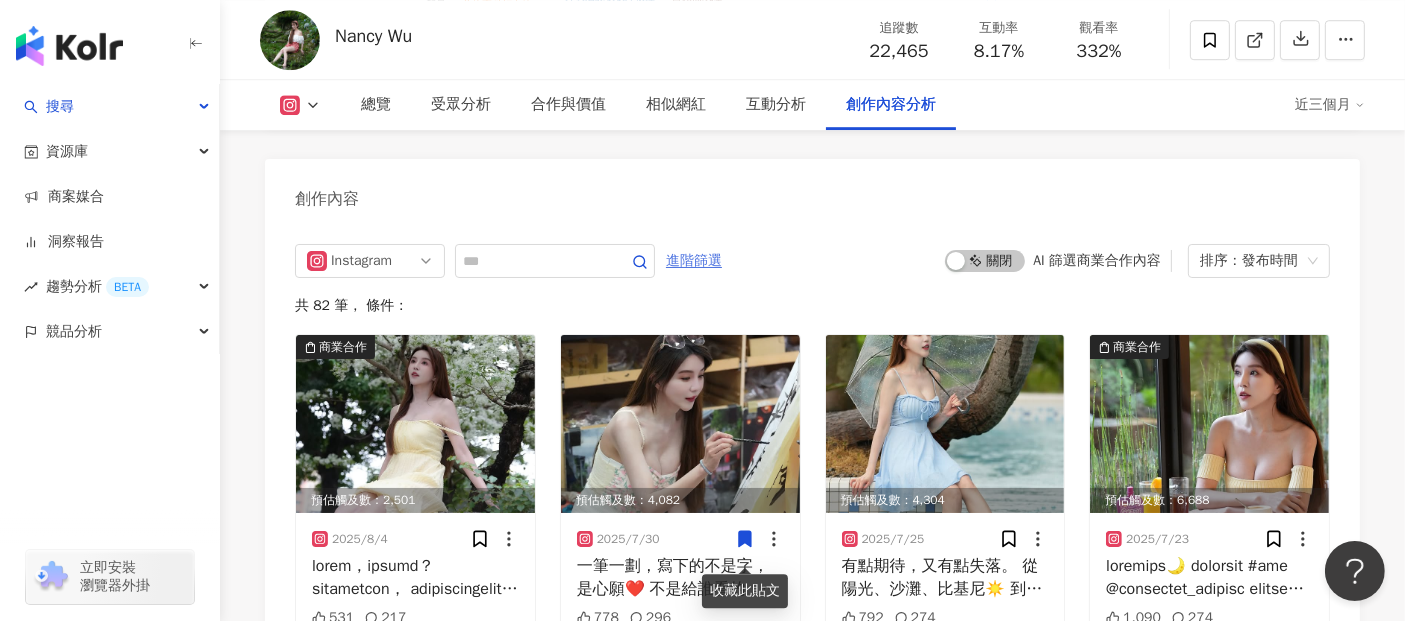 click on "進階篩選" at bounding box center (694, 261) 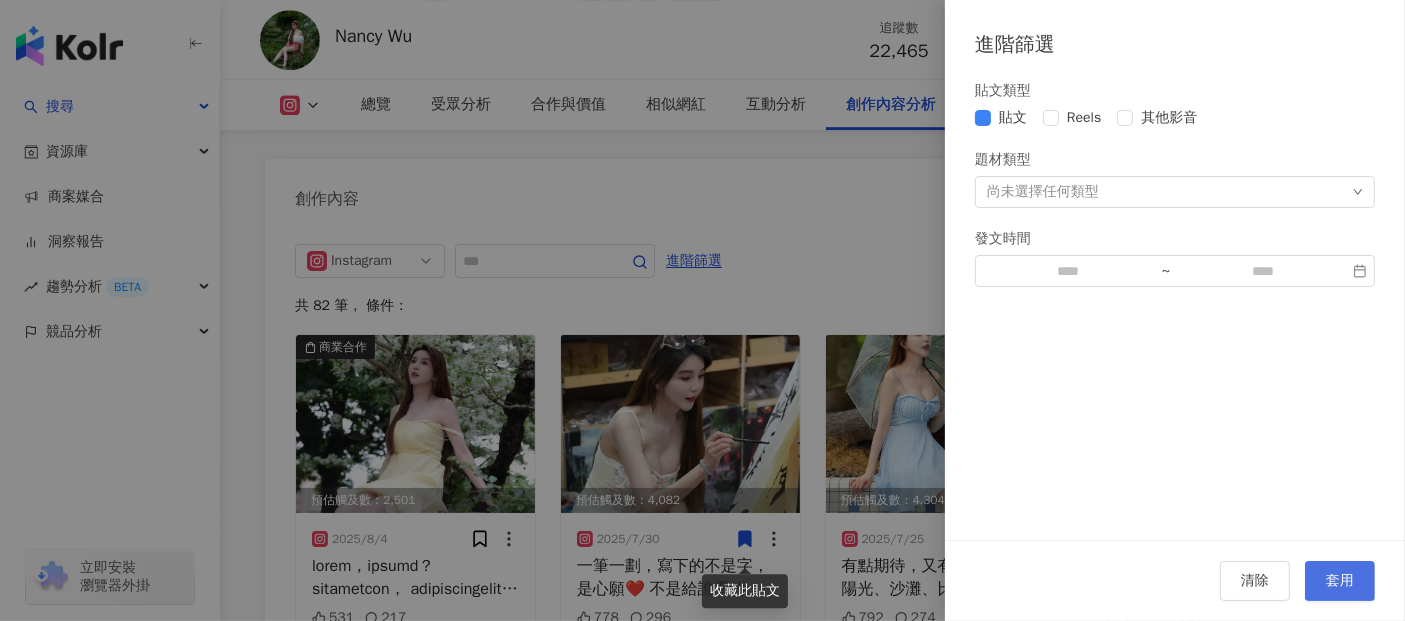 click on "套用" at bounding box center (1340, 581) 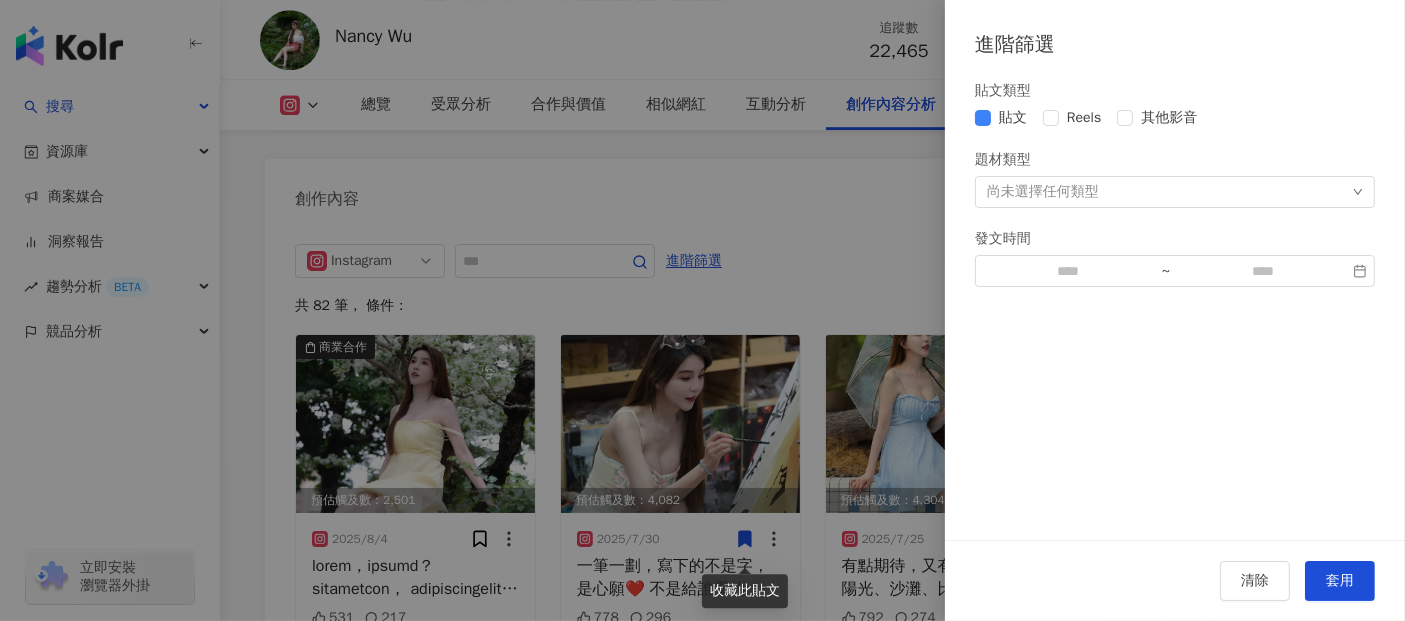 scroll, scrollTop: 6035, scrollLeft: 0, axis: vertical 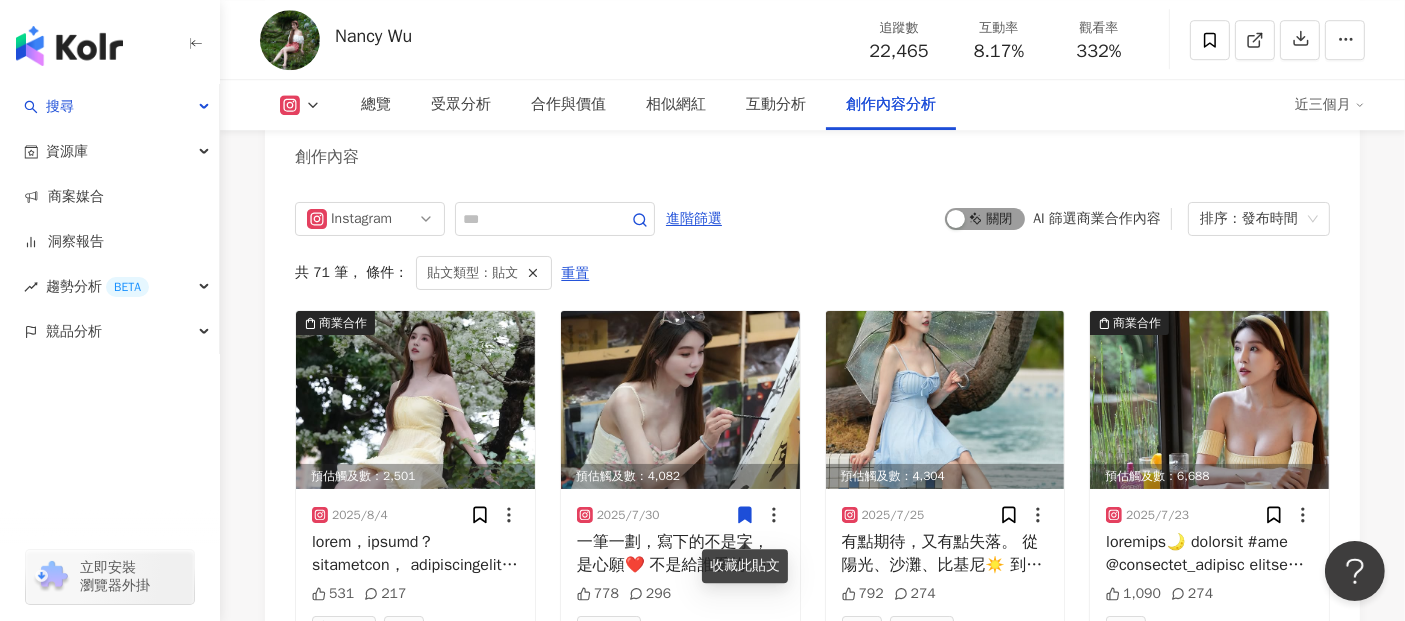 click at bounding box center (956, 219) 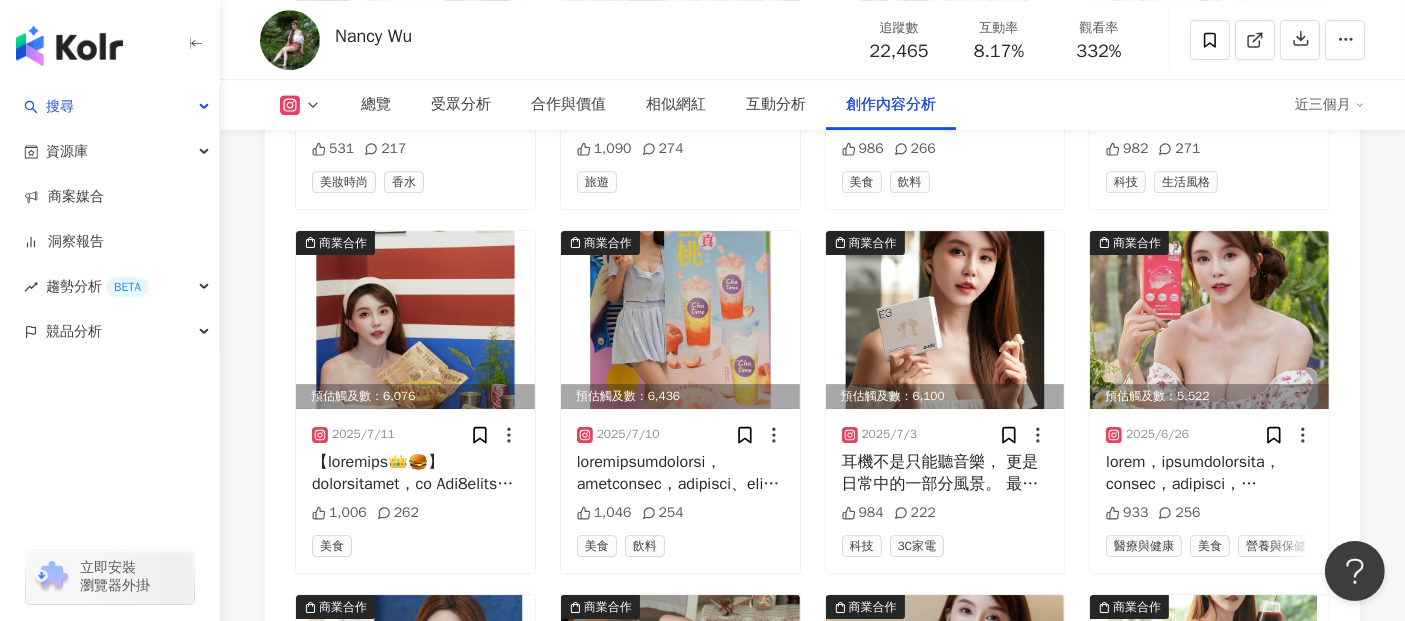 scroll, scrollTop: 6702, scrollLeft: 0, axis: vertical 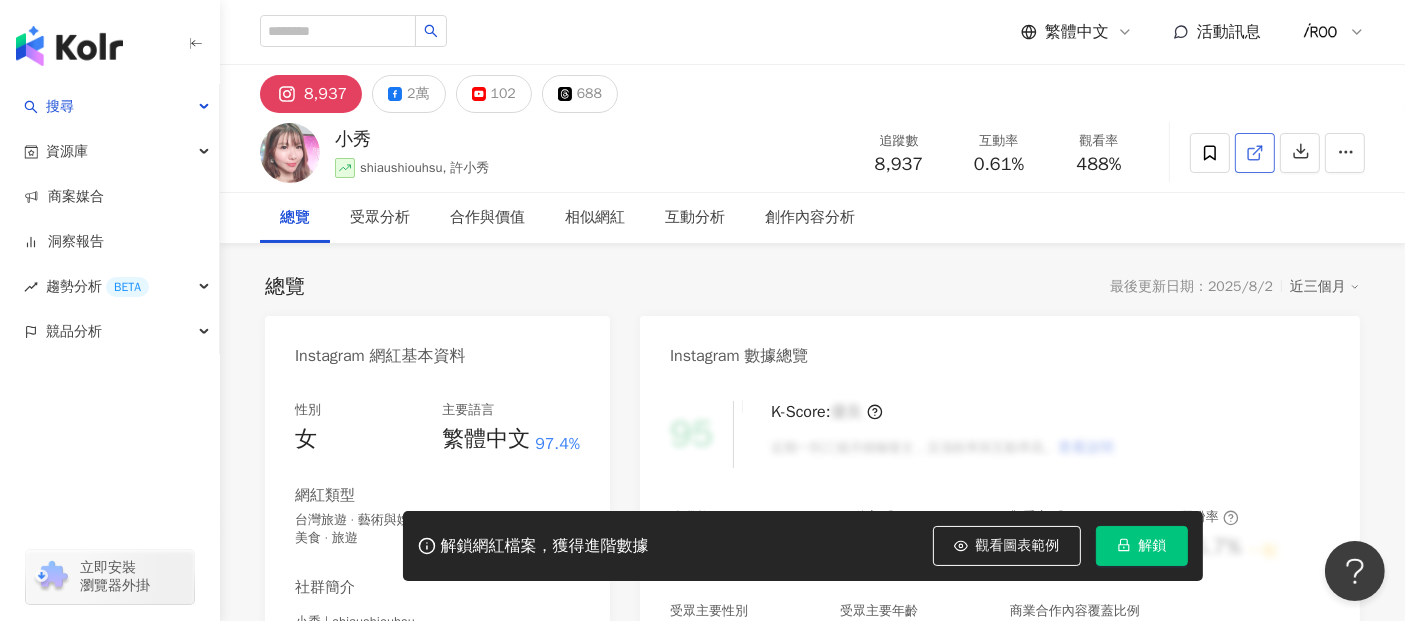 click at bounding box center (1255, 153) 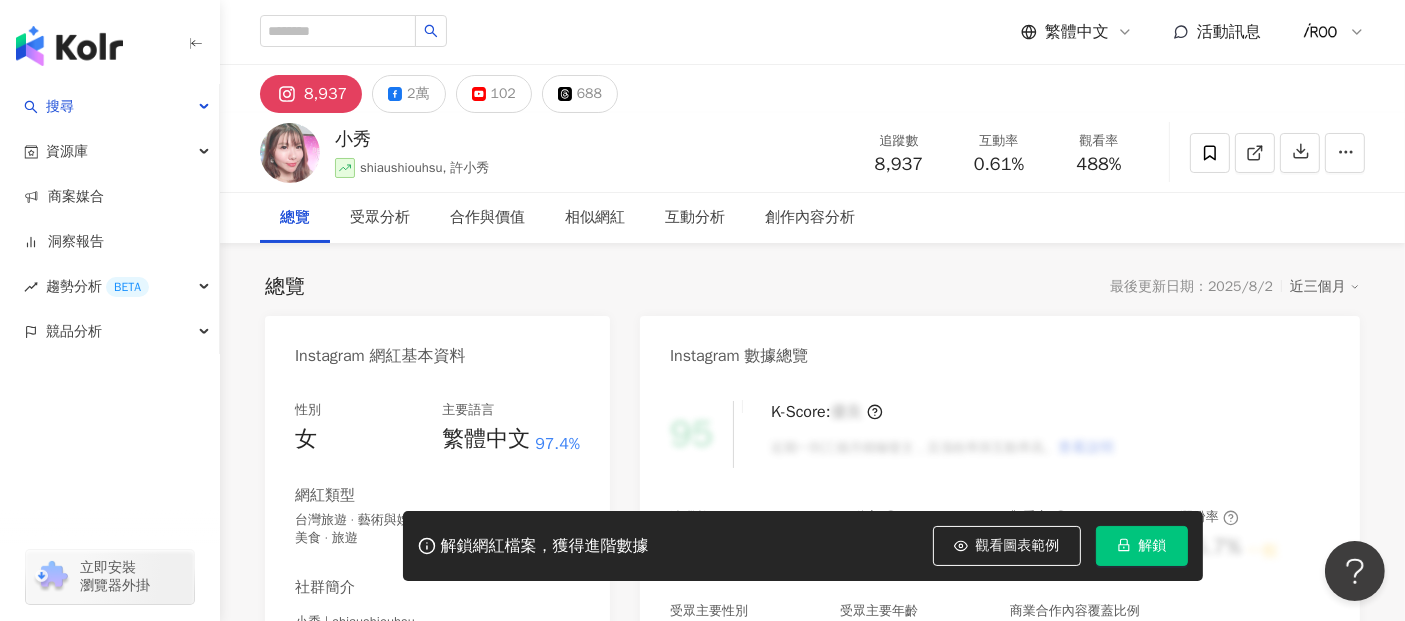 click on "解鎖" at bounding box center [1142, 546] 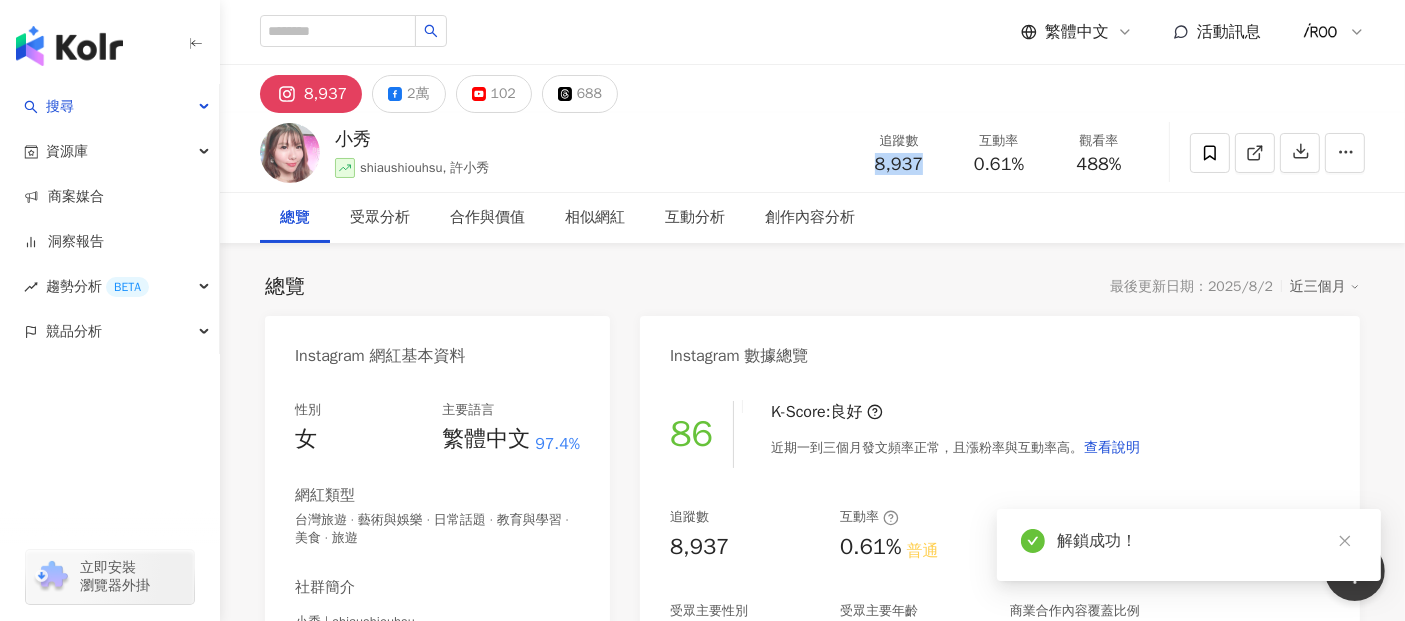 drag, startPoint x: 877, startPoint y: 168, endPoint x: 928, endPoint y: 169, distance: 51.009804 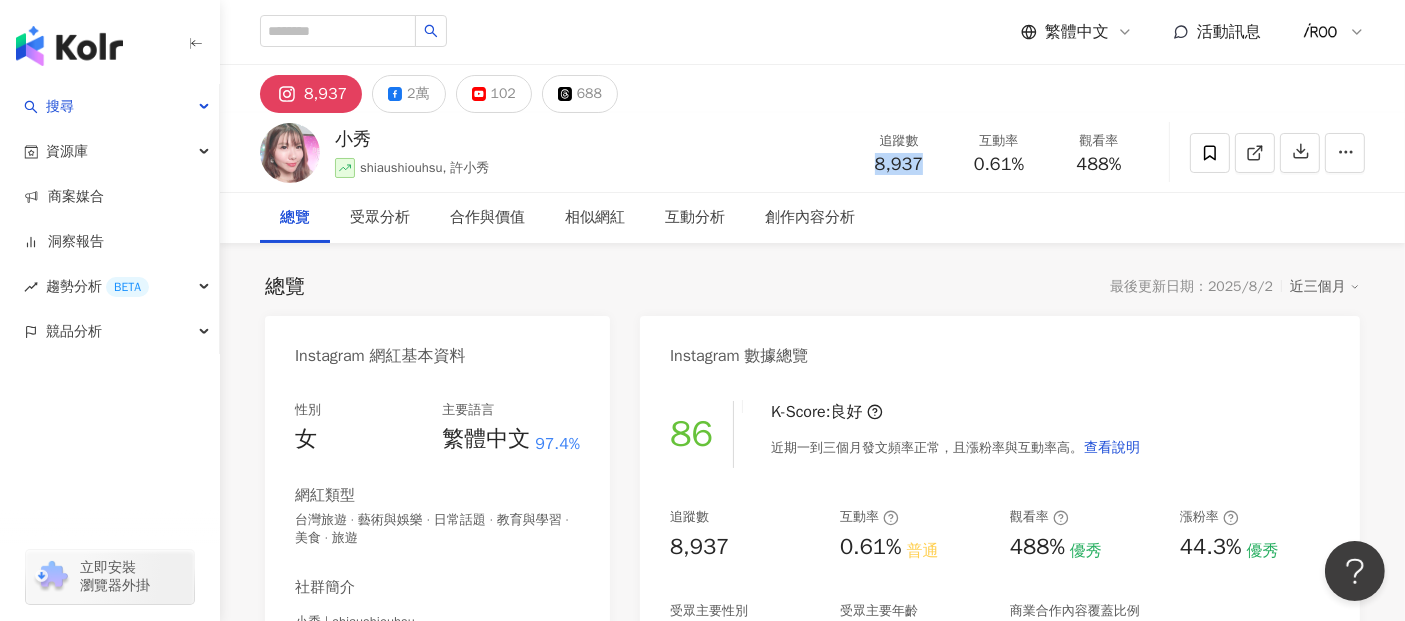 click on "總覽 受眾分析 合作與價值 相似網紅 互動分析 創作內容分析" at bounding box center [812, 218] 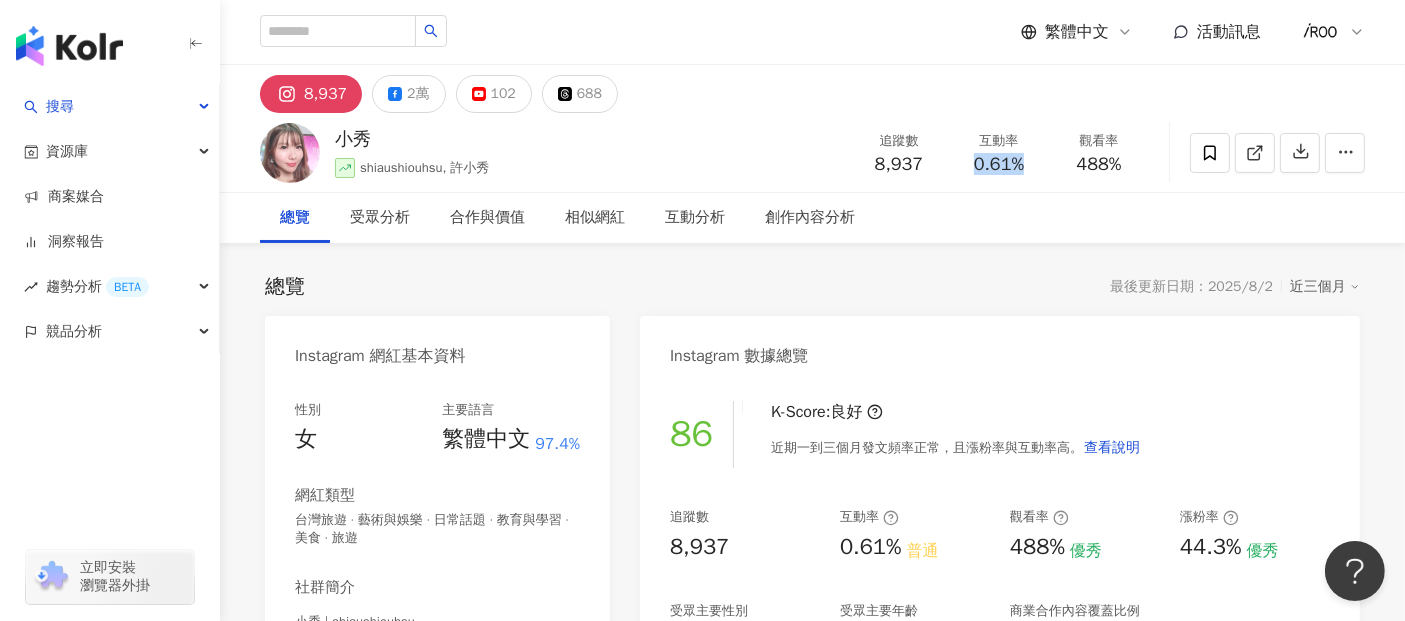 drag, startPoint x: 974, startPoint y: 164, endPoint x: 1039, endPoint y: 164, distance: 65 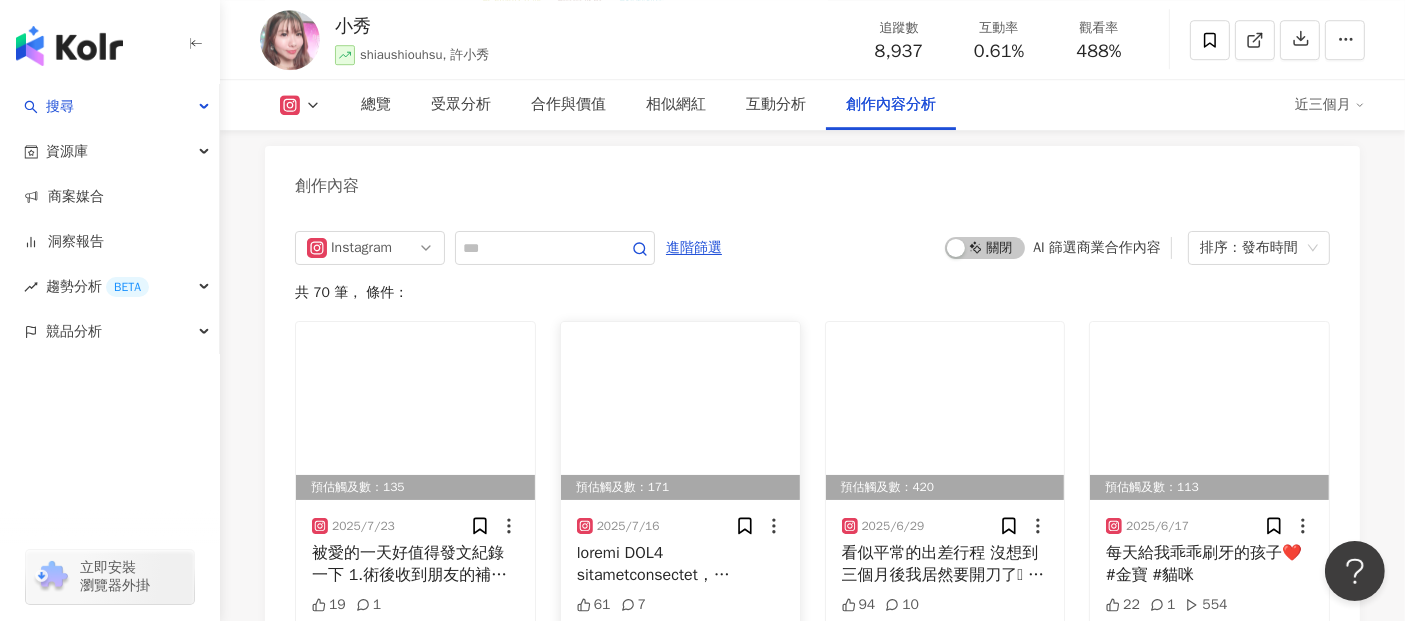 scroll, scrollTop: 6123, scrollLeft: 0, axis: vertical 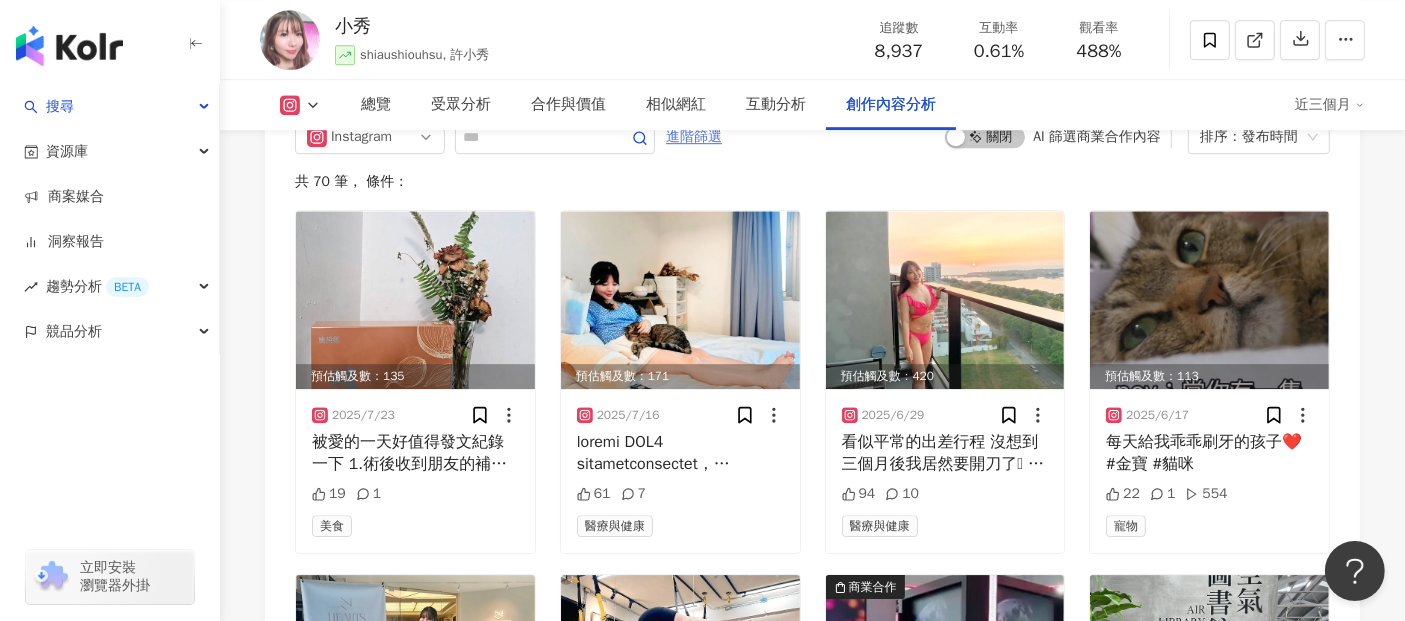 click on "進階篩選" at bounding box center (694, 137) 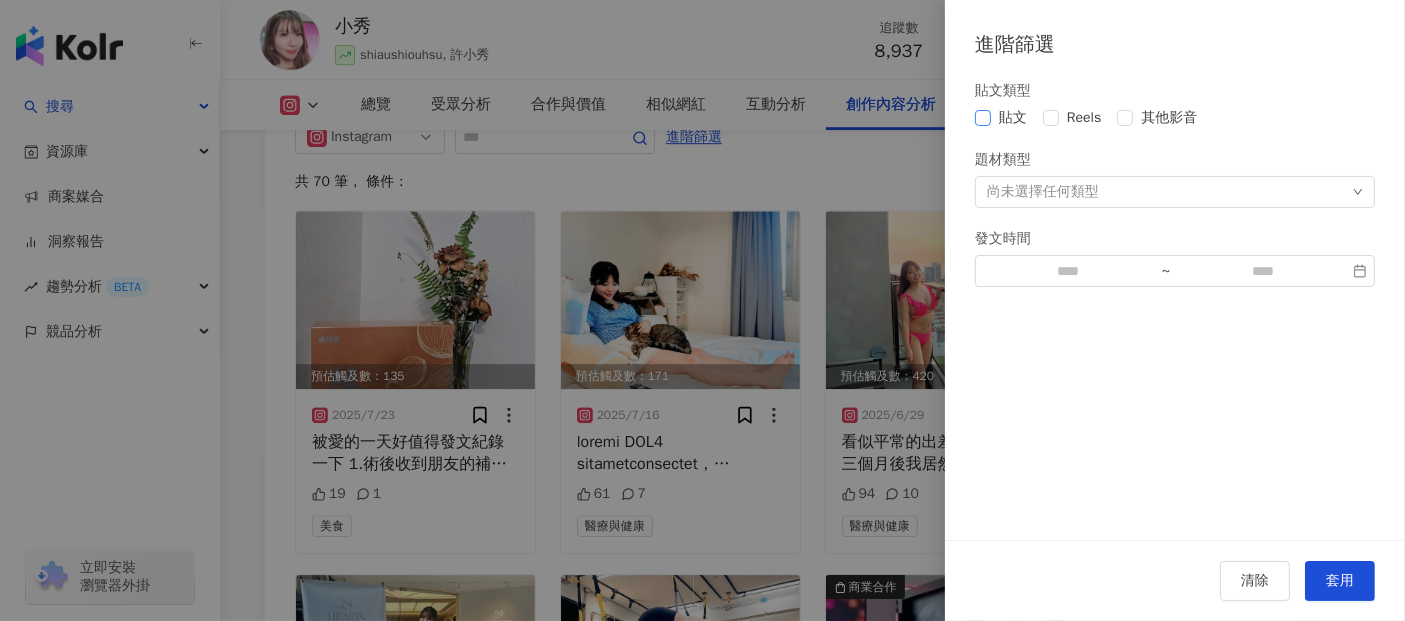 click on "貼文" at bounding box center (1013, 118) 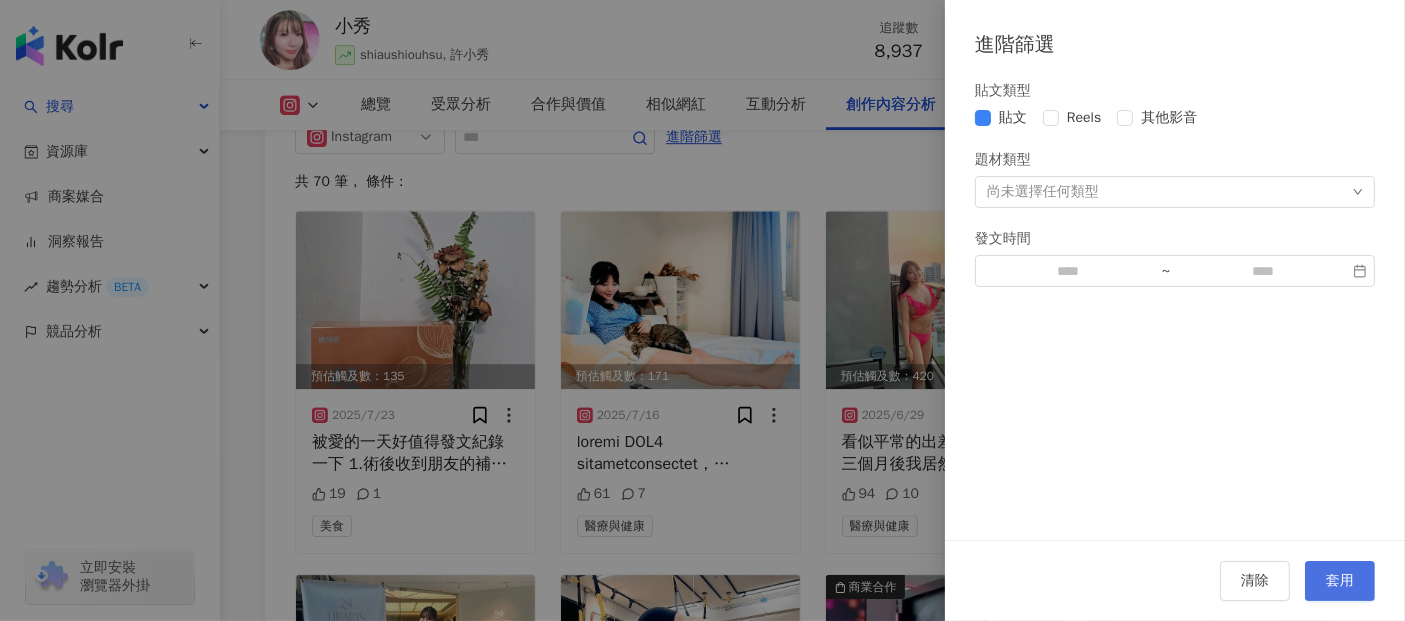 click on "套用" at bounding box center [1340, 581] 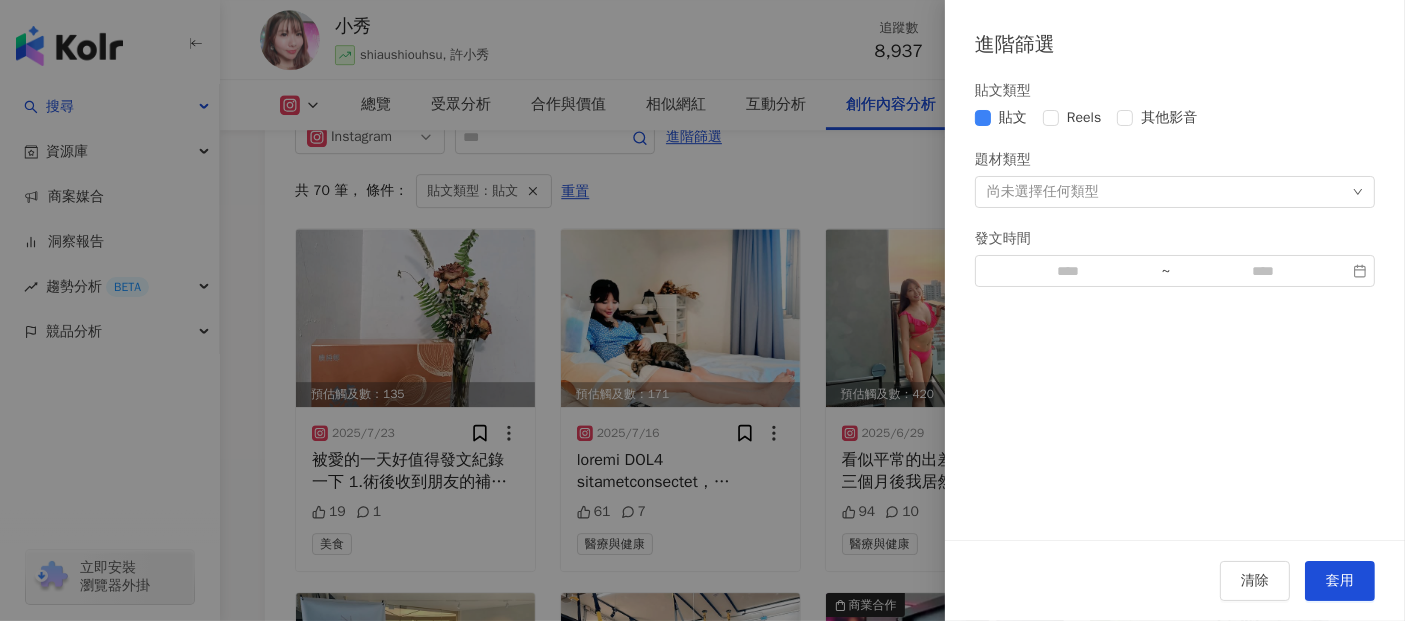 scroll, scrollTop: 6042, scrollLeft: 0, axis: vertical 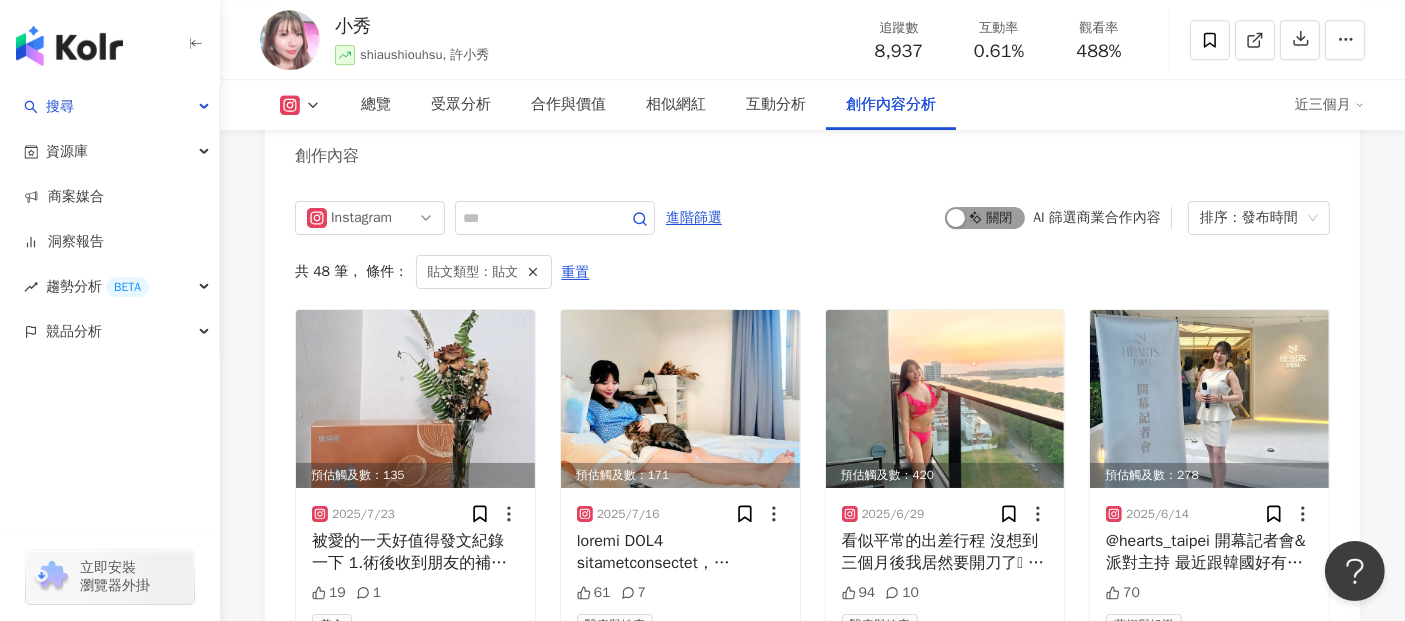 click on "啟動 關閉" at bounding box center (985, 218) 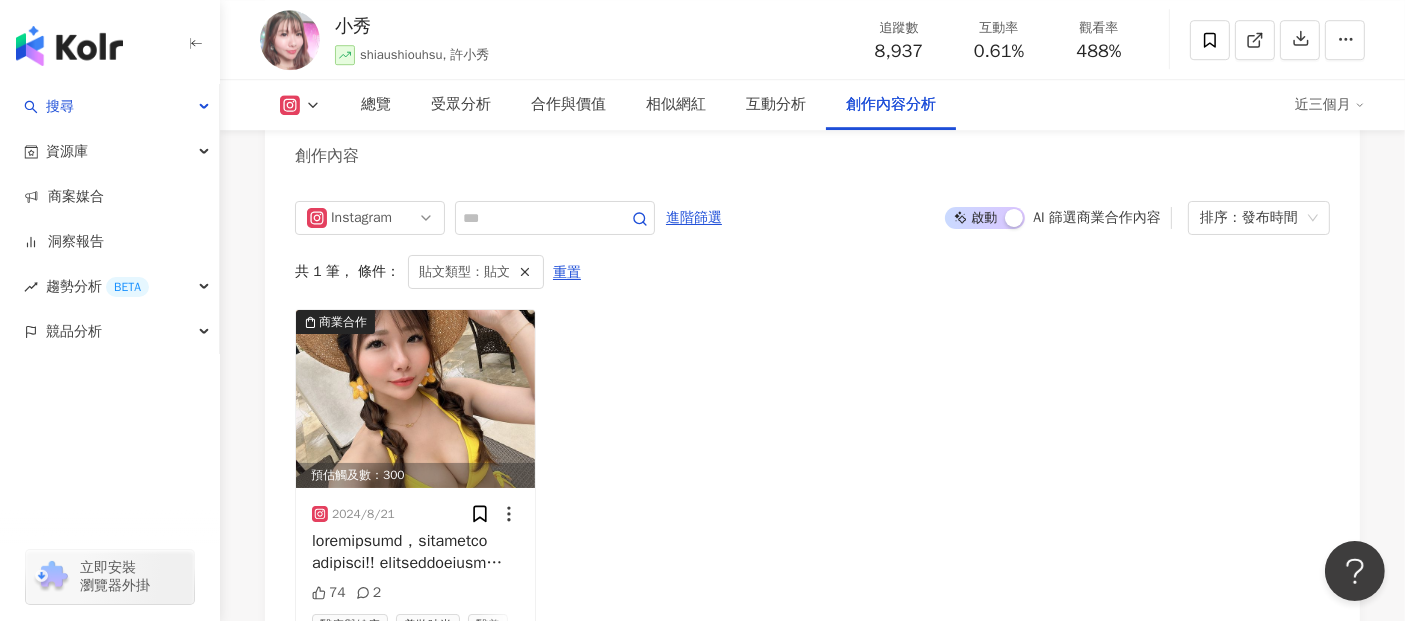 click on "啟動 關閉" at bounding box center [985, 218] 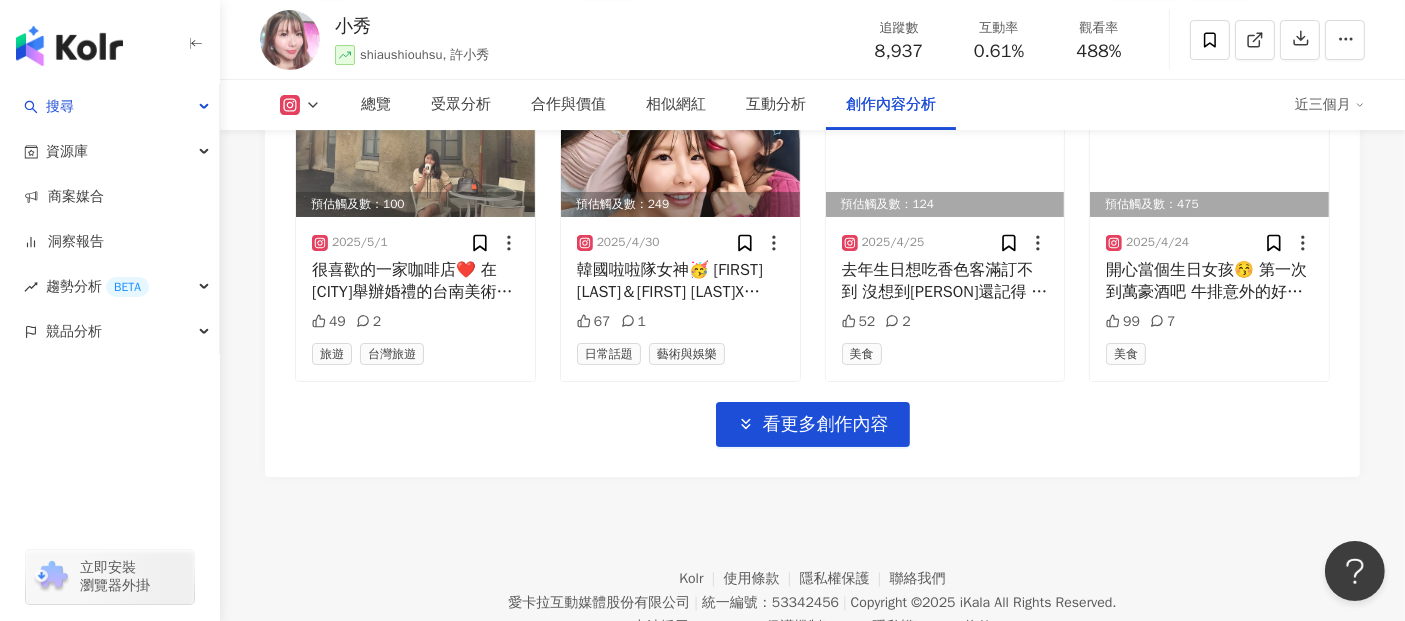 scroll, scrollTop: 6931, scrollLeft: 0, axis: vertical 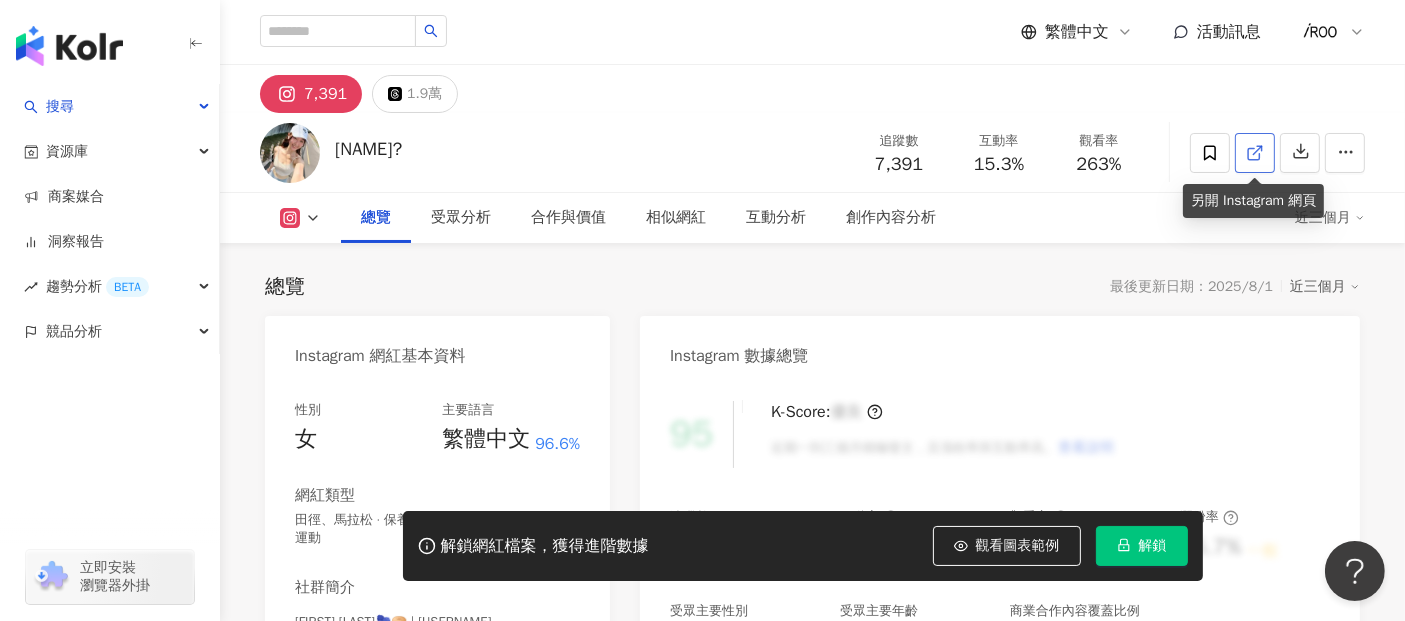 click at bounding box center [1255, 153] 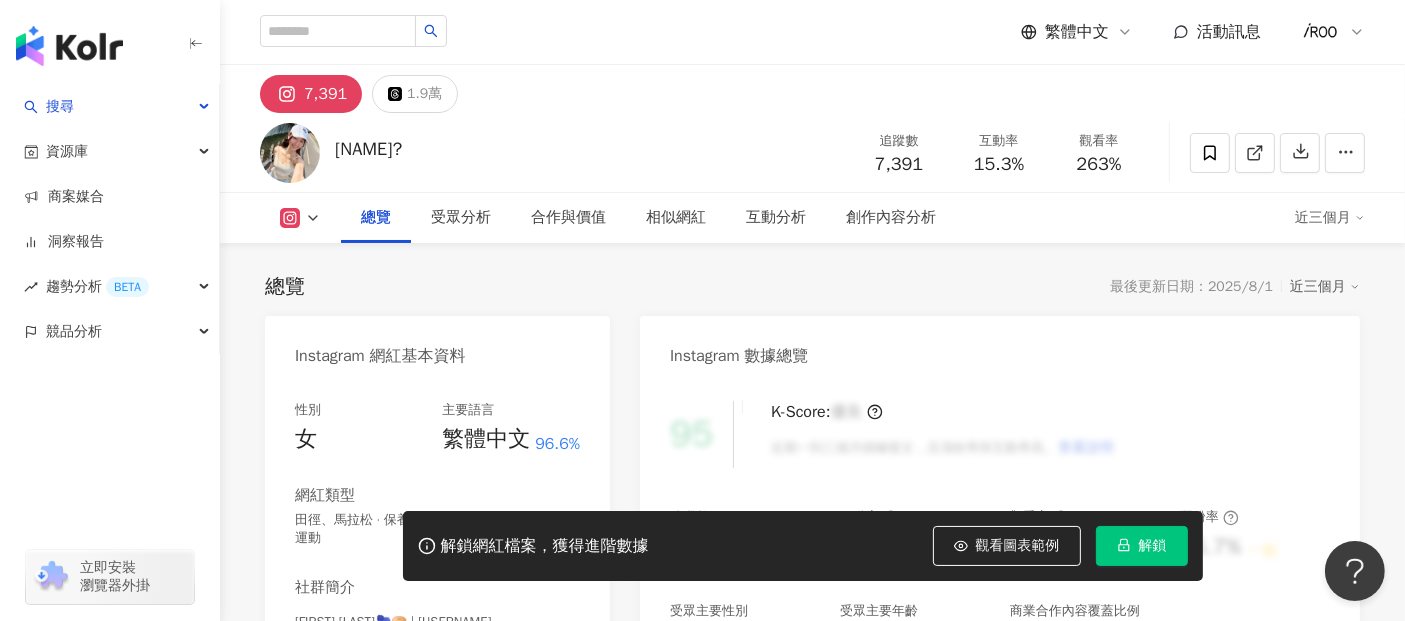 click on "解鎖" at bounding box center (1142, 546) 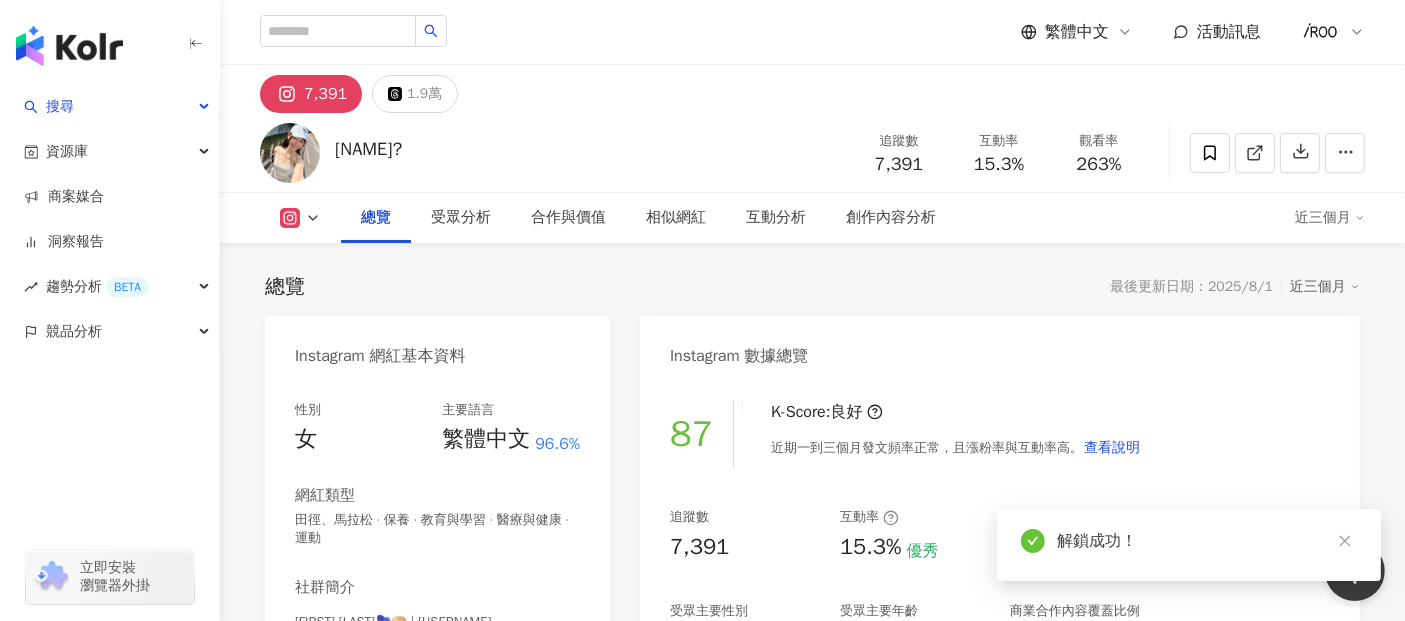 drag, startPoint x: 867, startPoint y: 169, endPoint x: 935, endPoint y: 167, distance: 68.0294 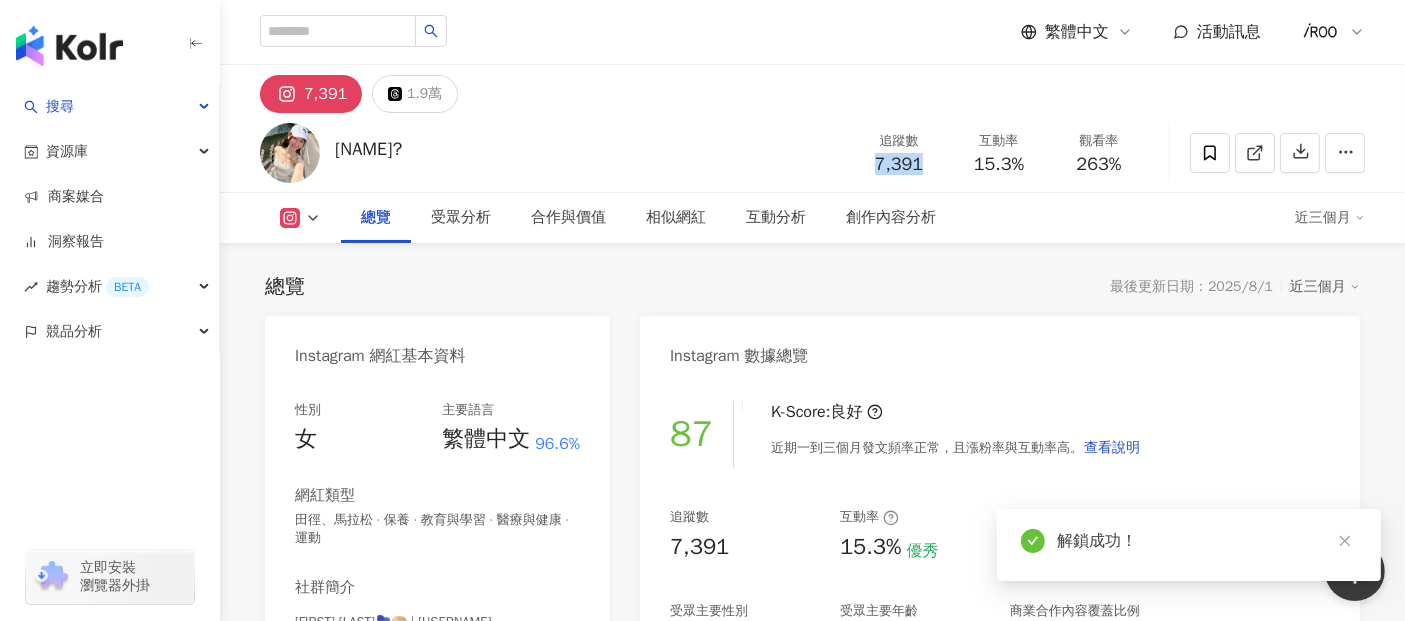 copy on "7,391" 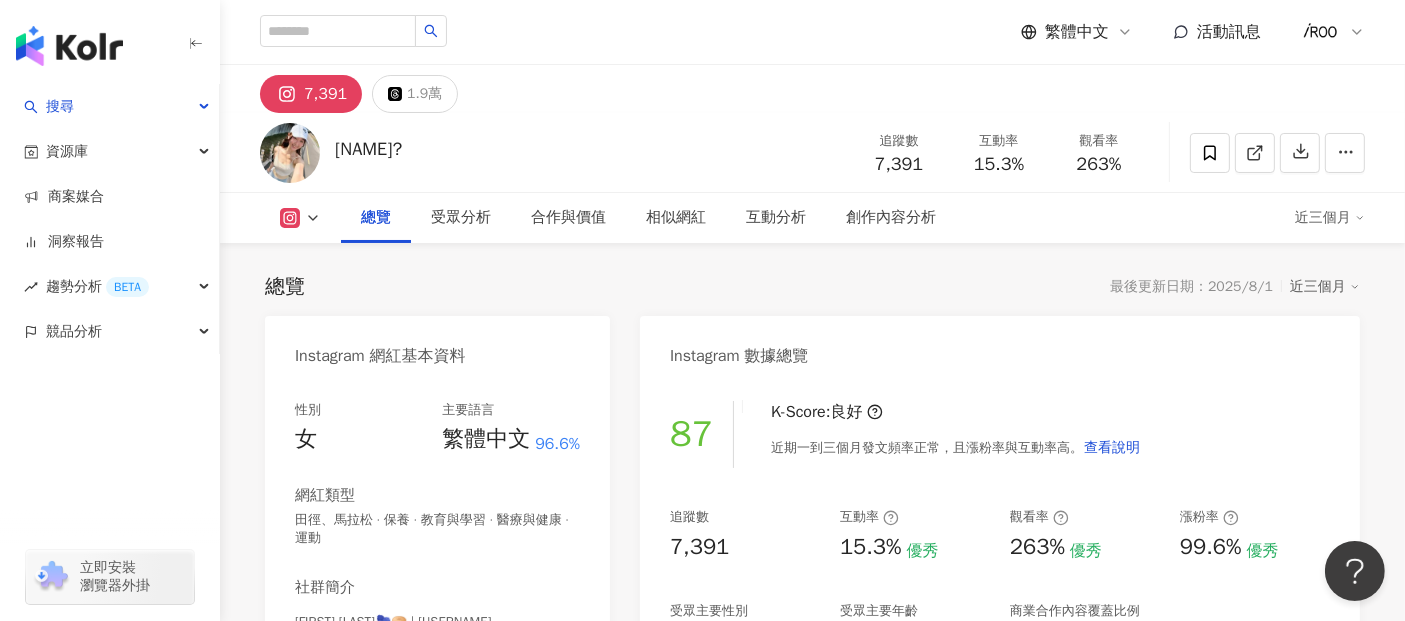 click on "總覽 受眾分析 合作與價值 相似網紅 互動分析 創作內容分析" at bounding box center (818, 218) 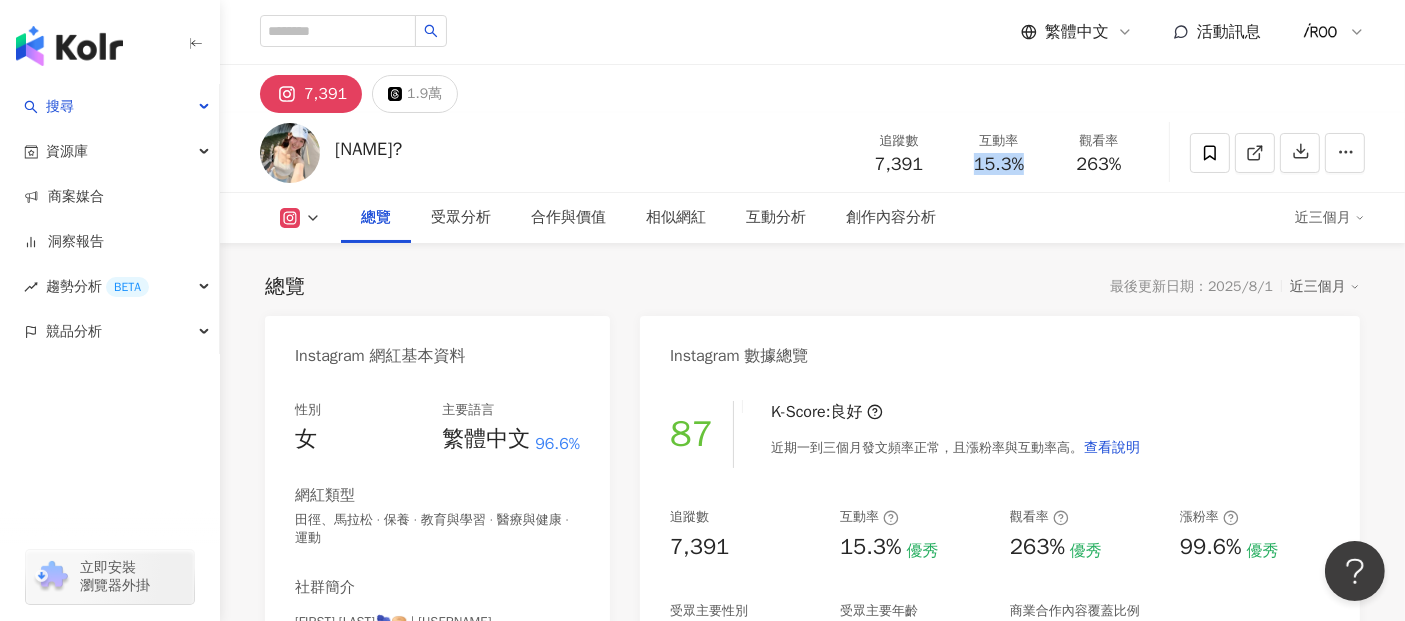 drag, startPoint x: 974, startPoint y: 166, endPoint x: 1031, endPoint y: 163, distance: 57.07889 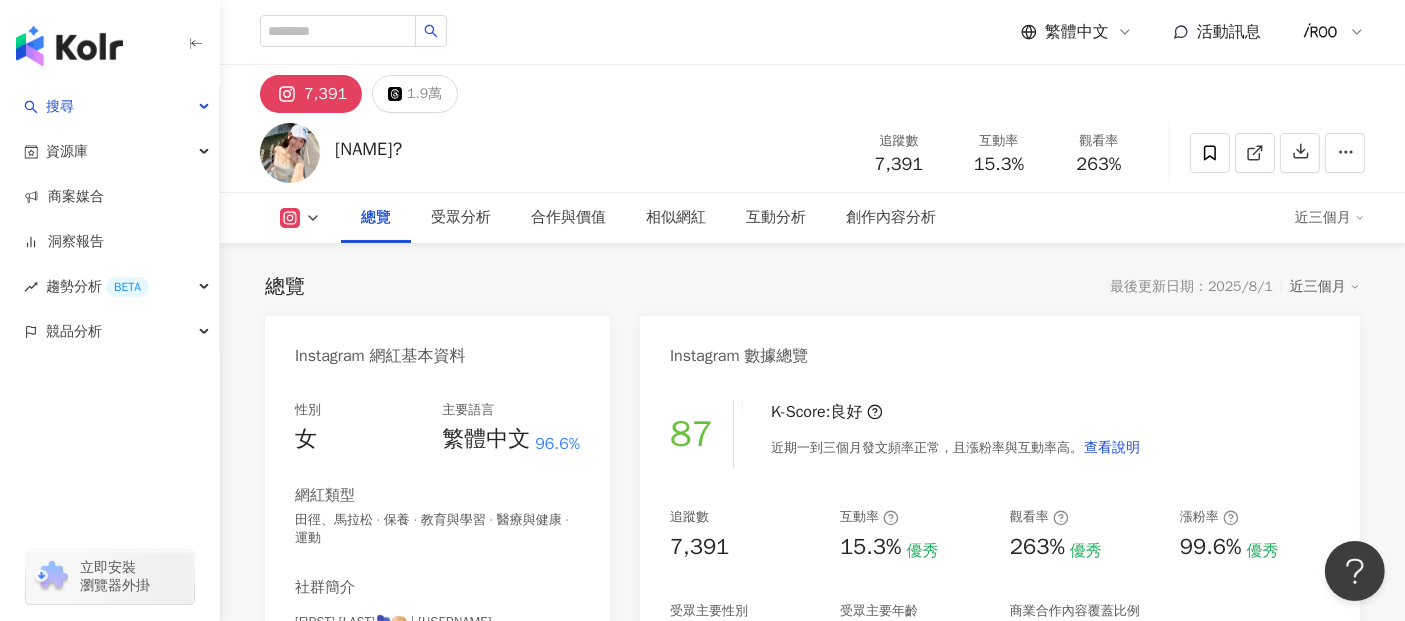 click on "[NAME]? 追蹤數 7,391 互動率 15.3% 觀看率 263%" at bounding box center (812, 152) 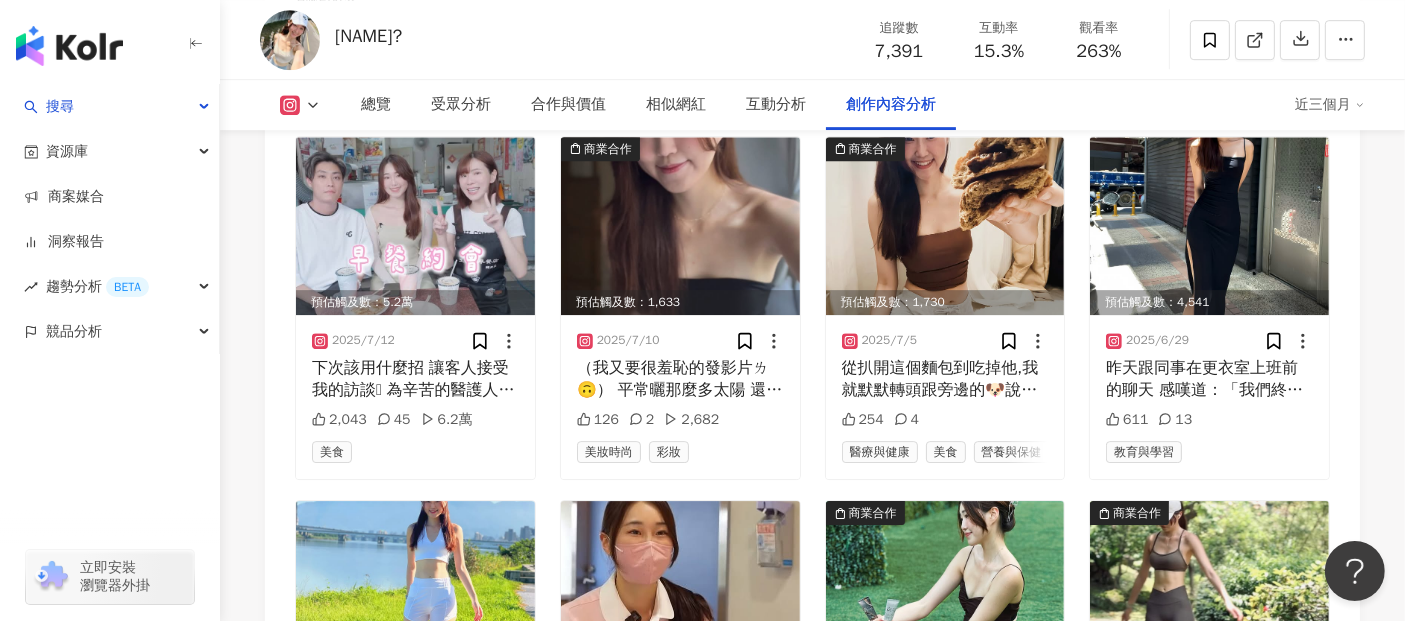 scroll, scrollTop: 6078, scrollLeft: 0, axis: vertical 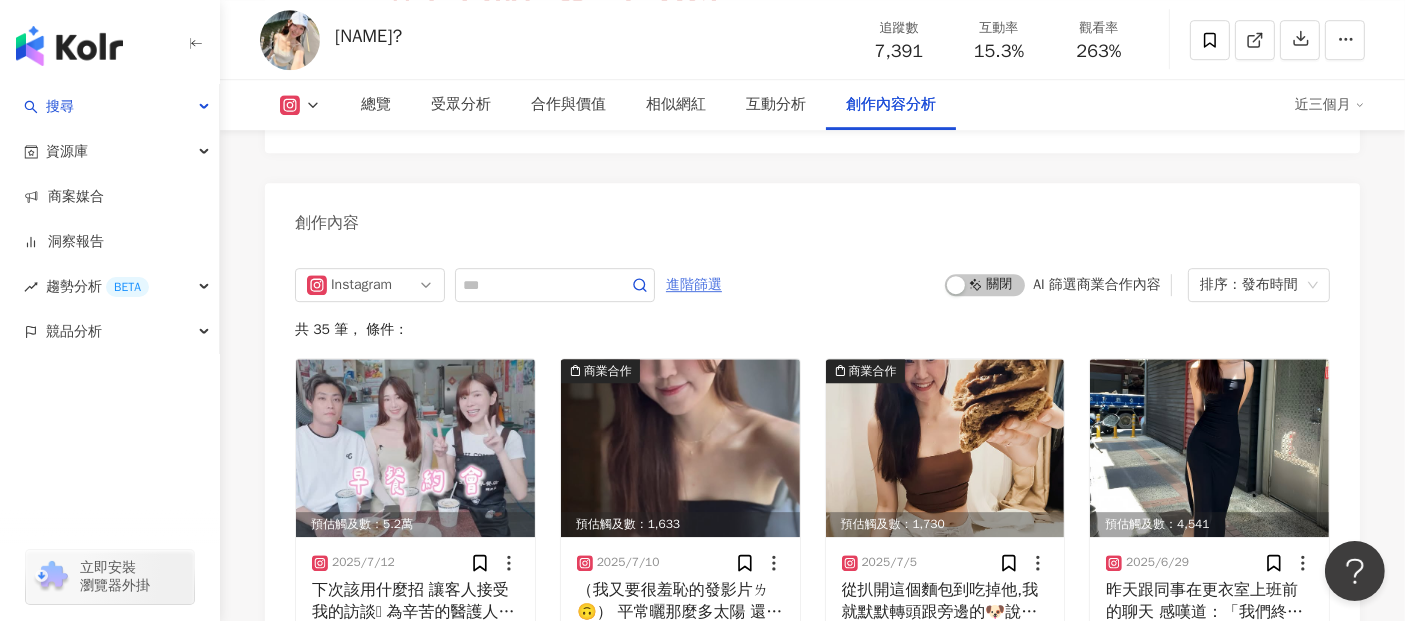 click on "進階篩選" at bounding box center [694, 285] 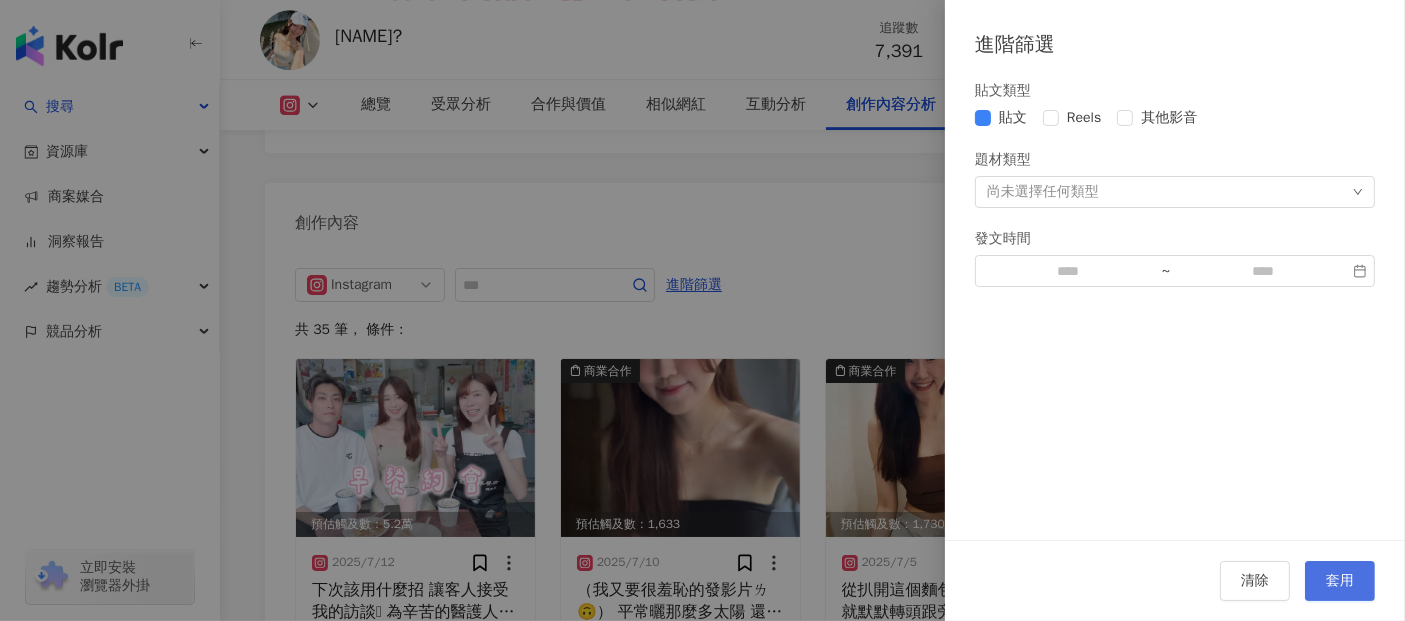 click on "套用" at bounding box center (1340, 581) 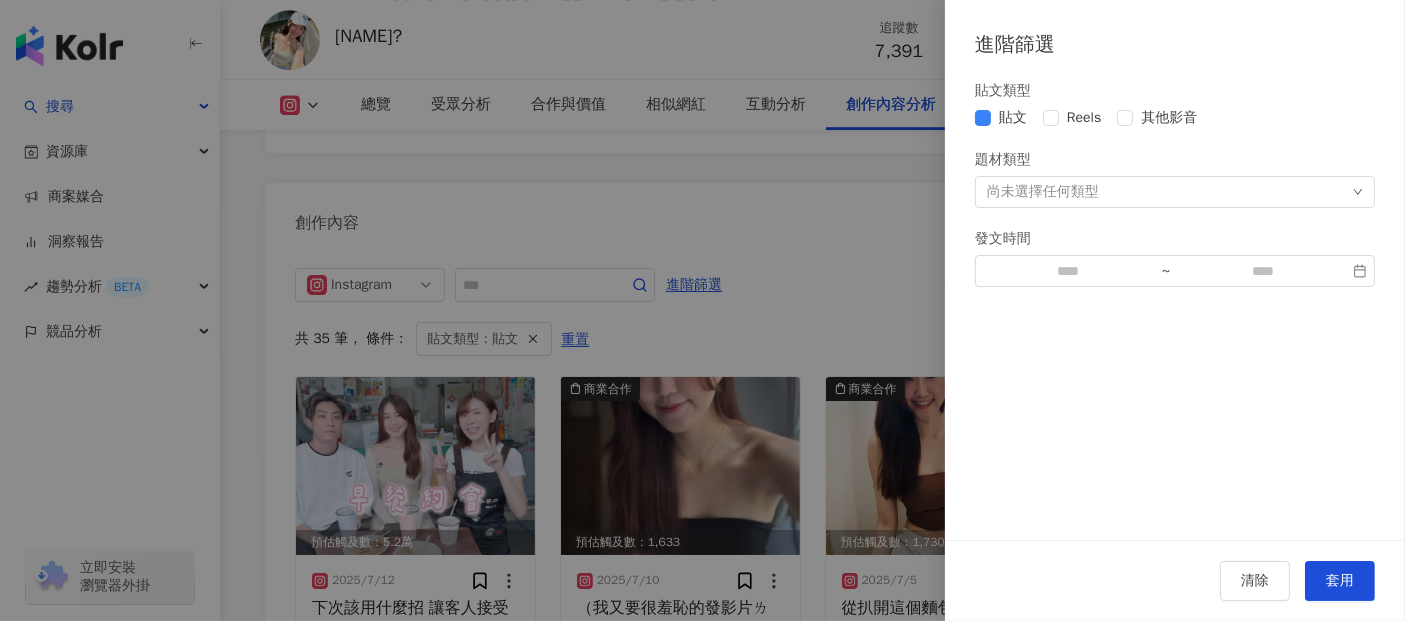 scroll, scrollTop: 6143, scrollLeft: 0, axis: vertical 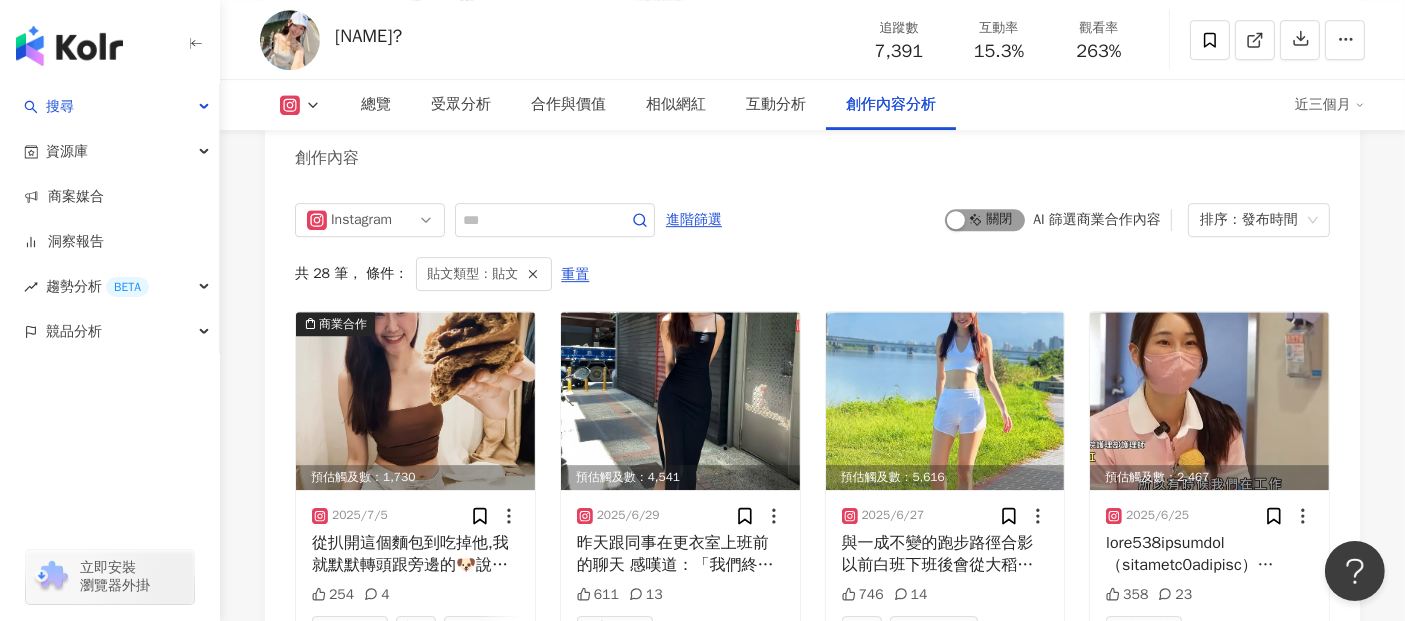 click on "啟動 關閉" at bounding box center [985, 220] 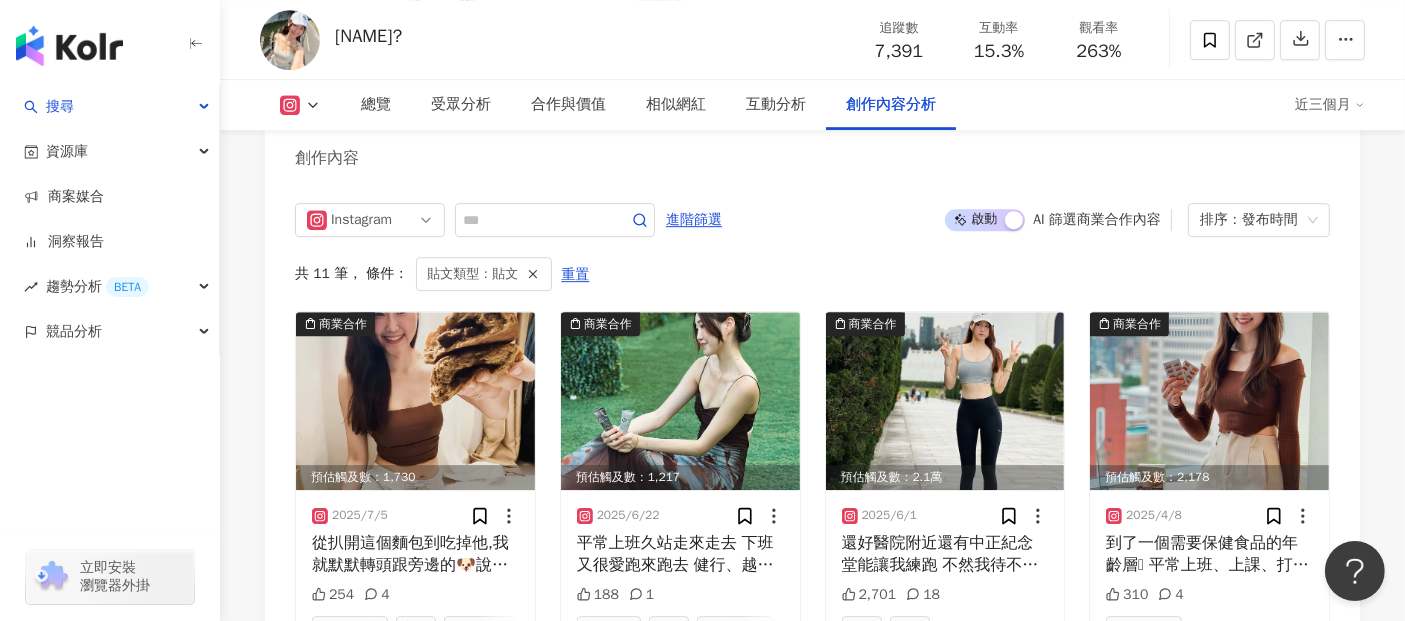 click on "從扒開這個麵包到吃掉他,我就默默轉頭跟旁邊的🐶說：「嗯這是個有在健身的麵包」
除了很紮實以外，BASE FOOD 是從日本進口的麵包，富含蛋白質、維生素、礦物質等33種人體必需營養素的主食，依巧克力口味的為例，每袋含13.5g 蛋白質、3.7g 膳食纖維，全天然來源成分全麥粉、大豆等。
很適合有運動習慣、想飲控的人吃，很有飽足感🥯
我目前吃了巧克力、紅豆、咖哩口味的，身為麵包控給過，因為我討厭鬆軟且沒在運動的那種蓬鬆劑麵包😚
@basefood_tokyo
@basefood_tw
官網及蝦皮都可以買到他！
官網：https://shop.basefood.tw/
蝦皮：https://shopee.tw/basefood.tw
#basefoodtw 254 4 醫療與健康 美食 營養與保健 商業合作 預估觸及數：1,217 188 1 4" at bounding box center [812, 793] 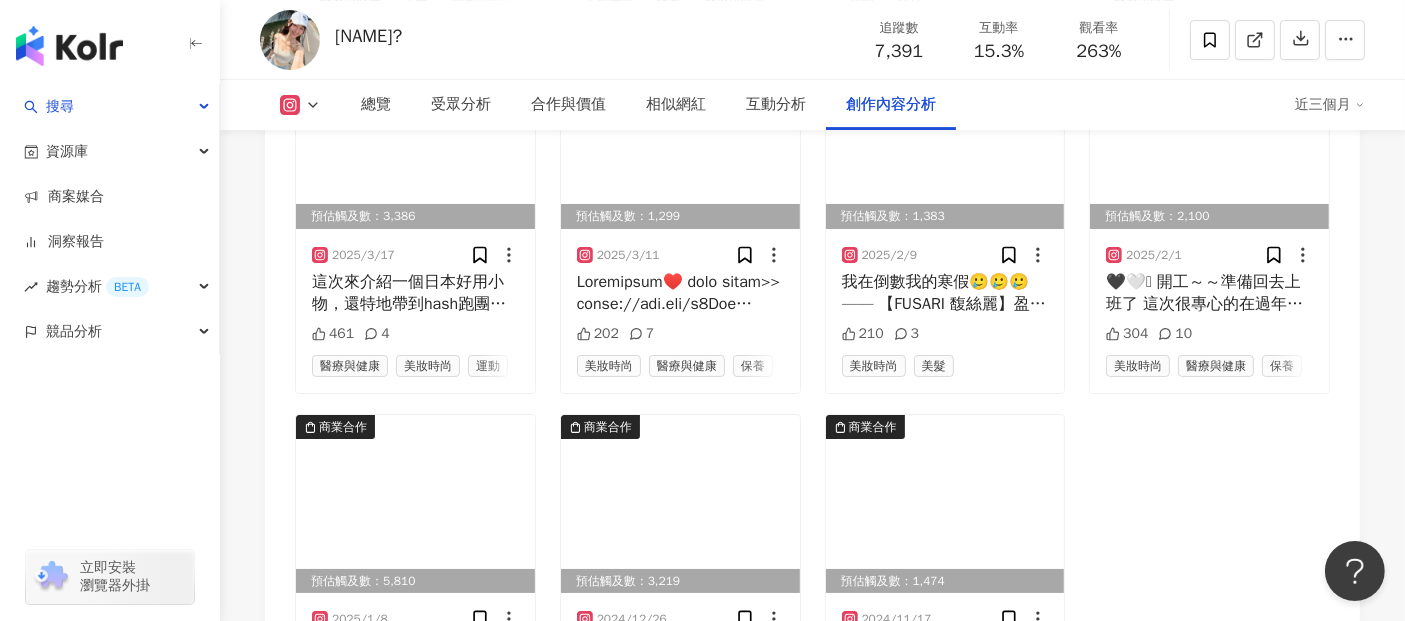 scroll, scrollTop: 6810, scrollLeft: 0, axis: vertical 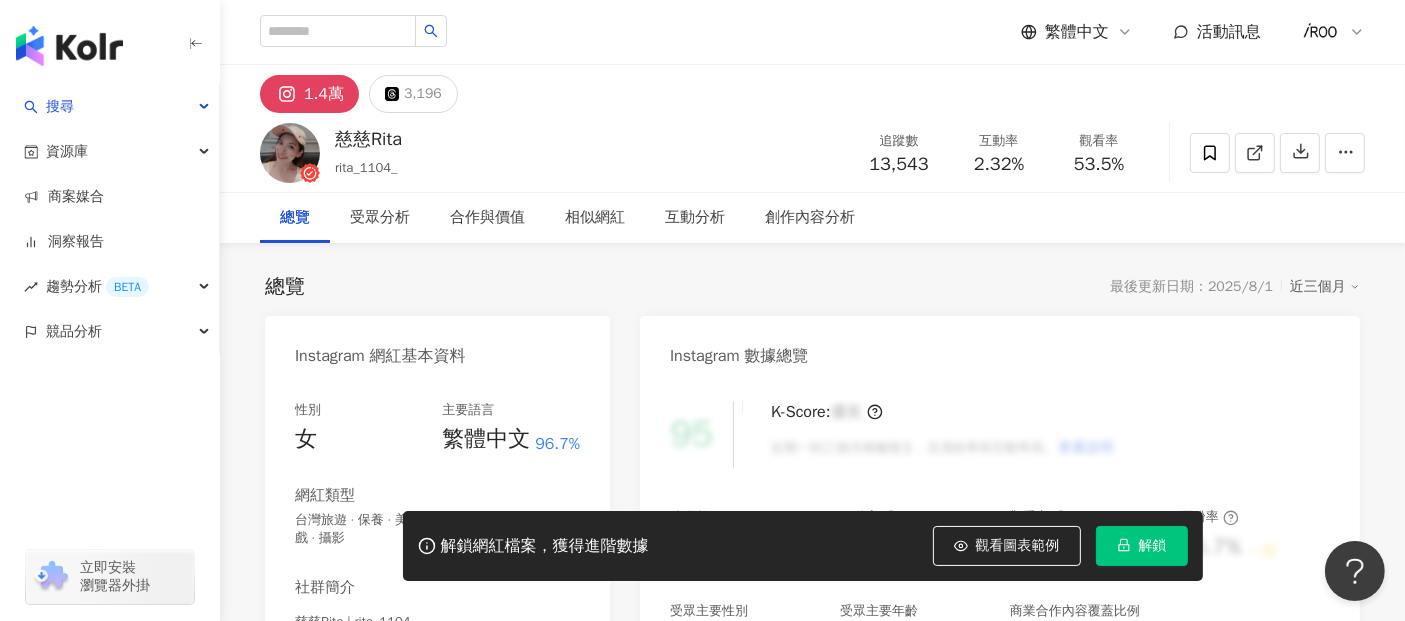 click 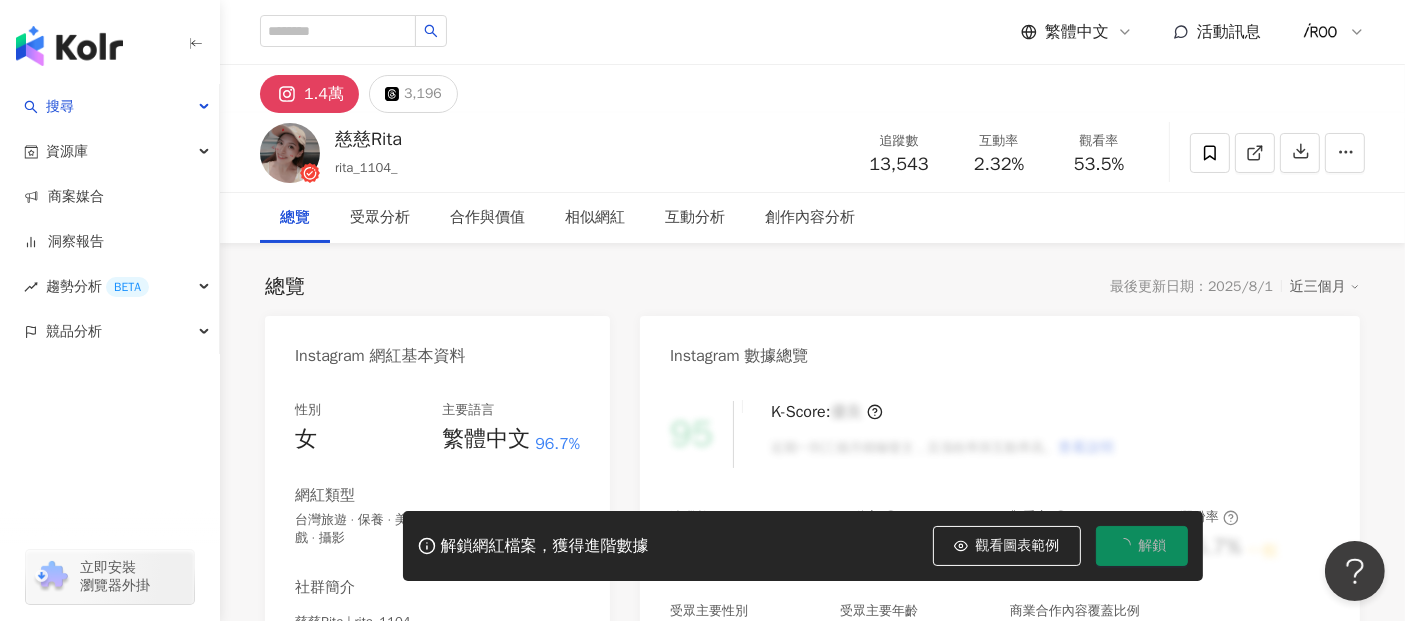 click on "1.4萬 3,196" at bounding box center (812, 89) 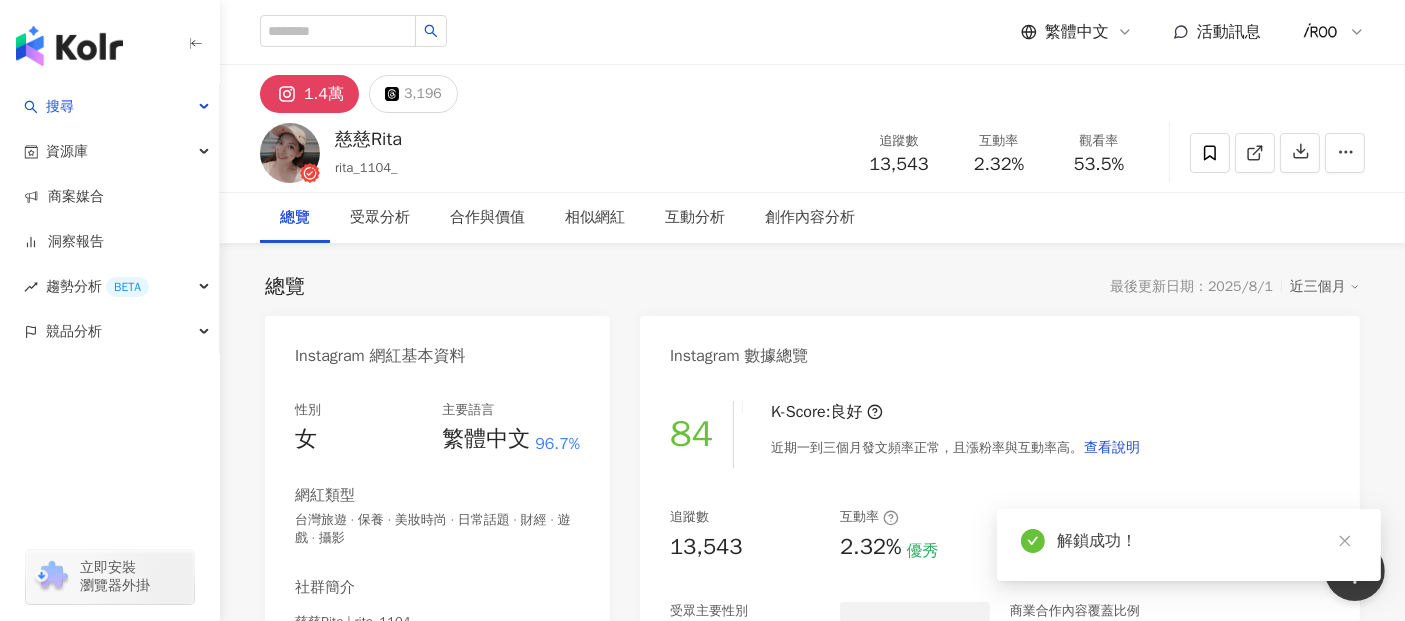 drag, startPoint x: 865, startPoint y: 163, endPoint x: 938, endPoint y: 166, distance: 73.061615 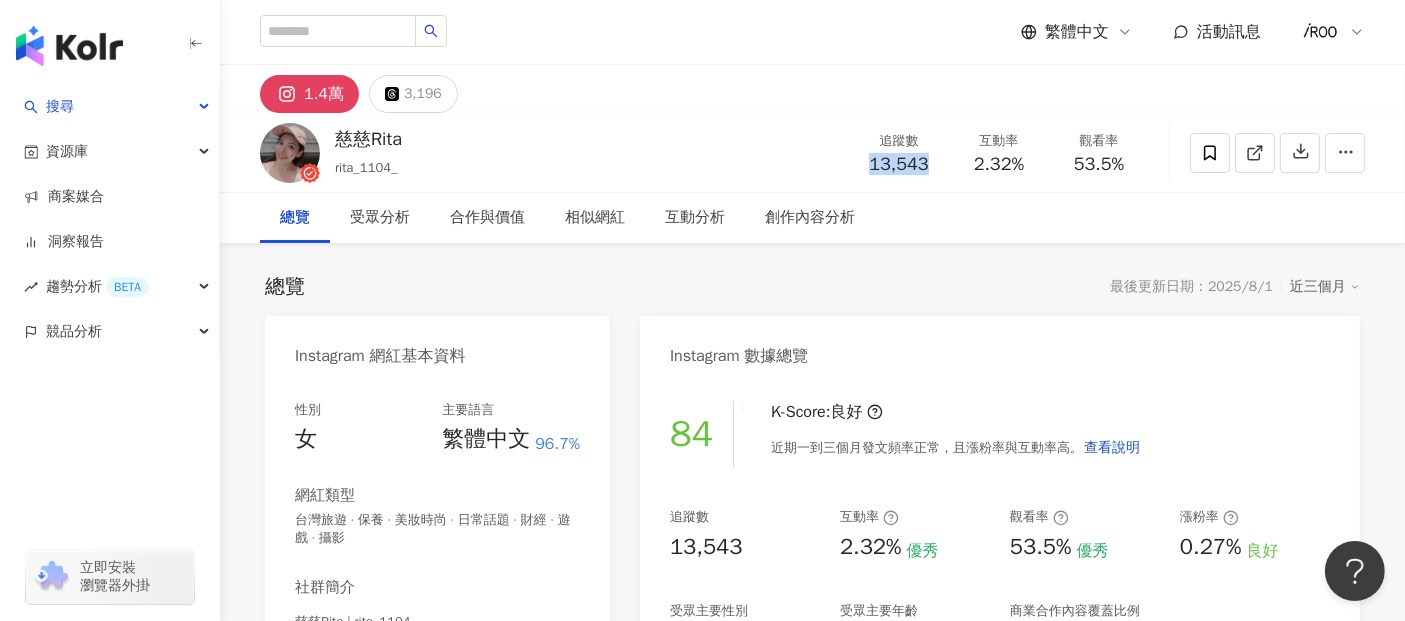click on "總覽 受眾分析 合作與價值 相似網紅 互動分析 創作內容分析" at bounding box center (812, 218) 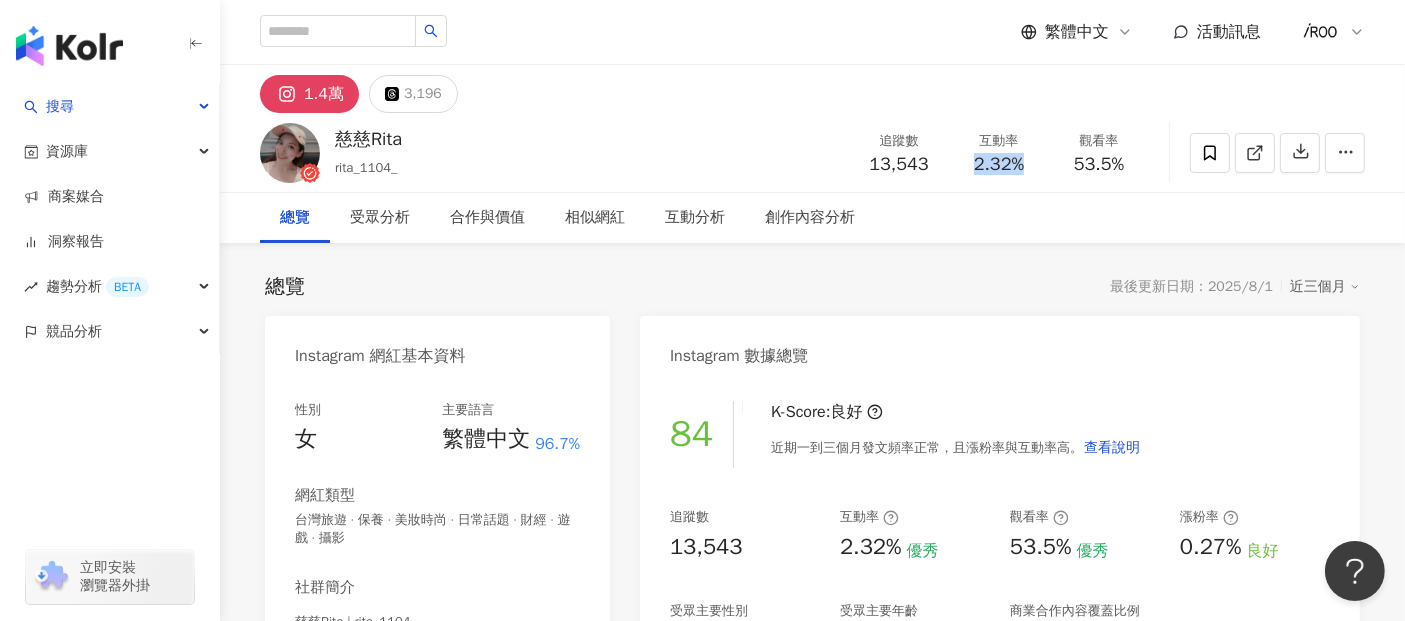 drag, startPoint x: 971, startPoint y: 160, endPoint x: 1037, endPoint y: 155, distance: 66.189125 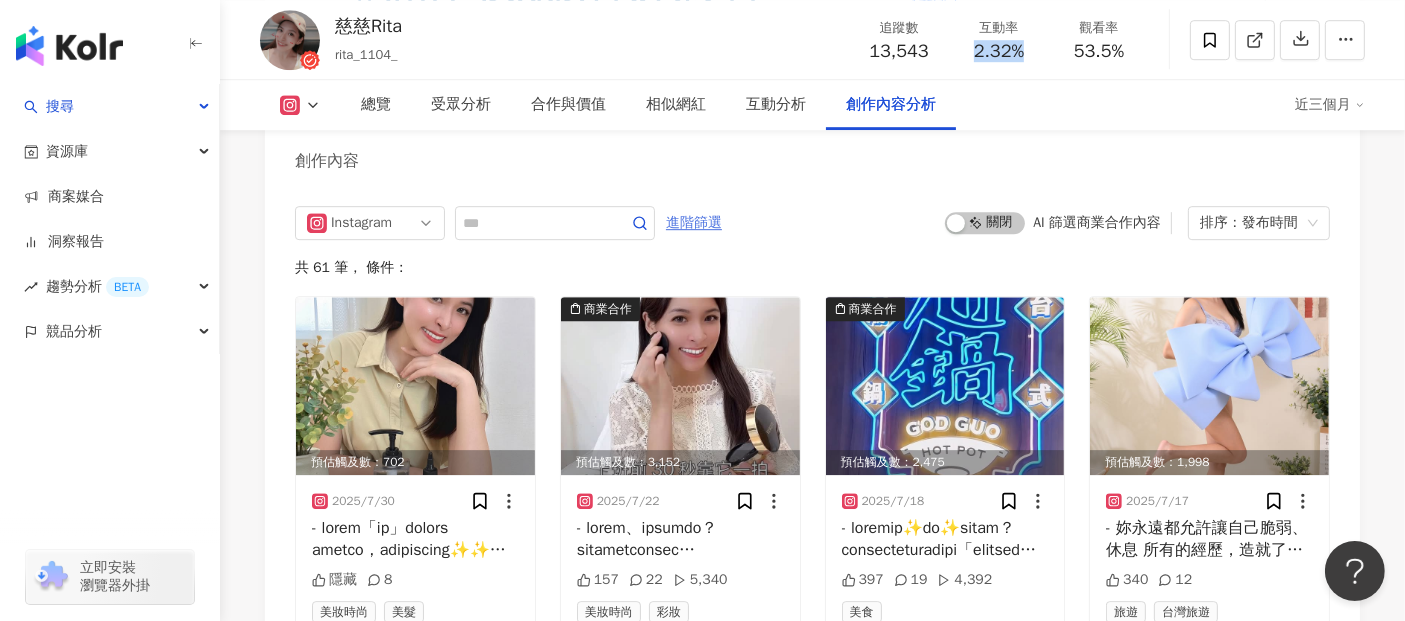 scroll, scrollTop: 6009, scrollLeft: 0, axis: vertical 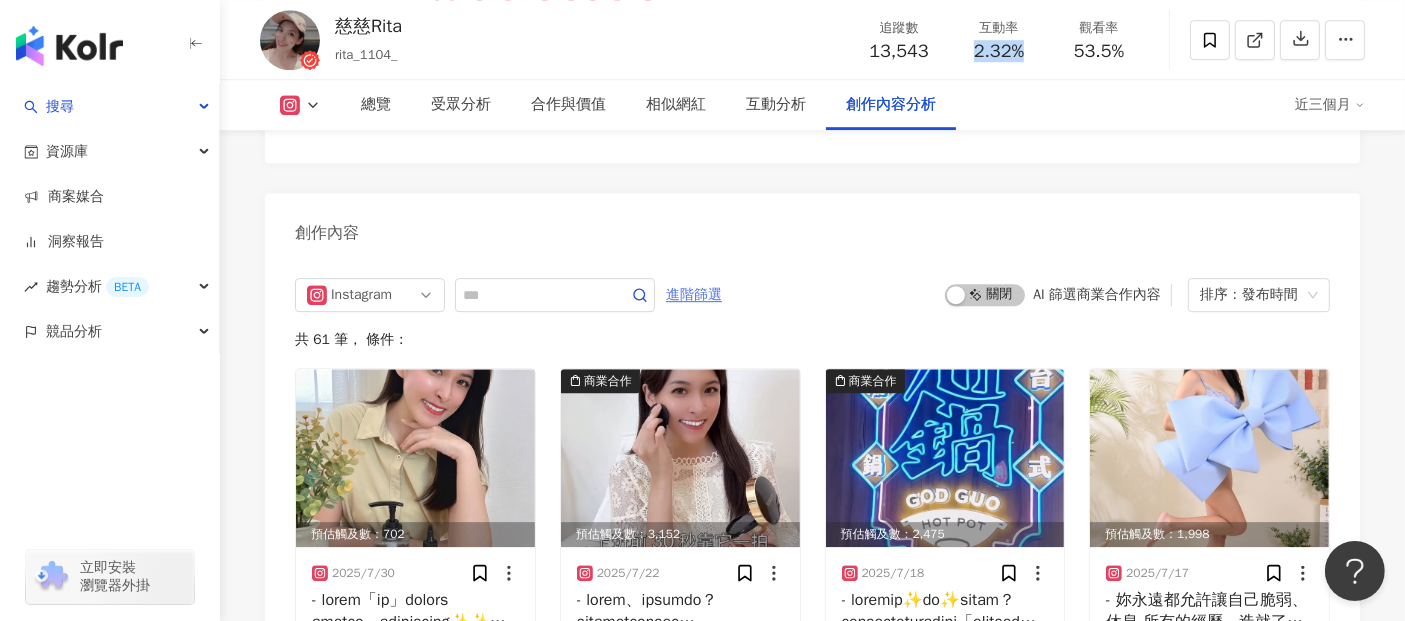 click on "進階篩選" at bounding box center [694, 295] 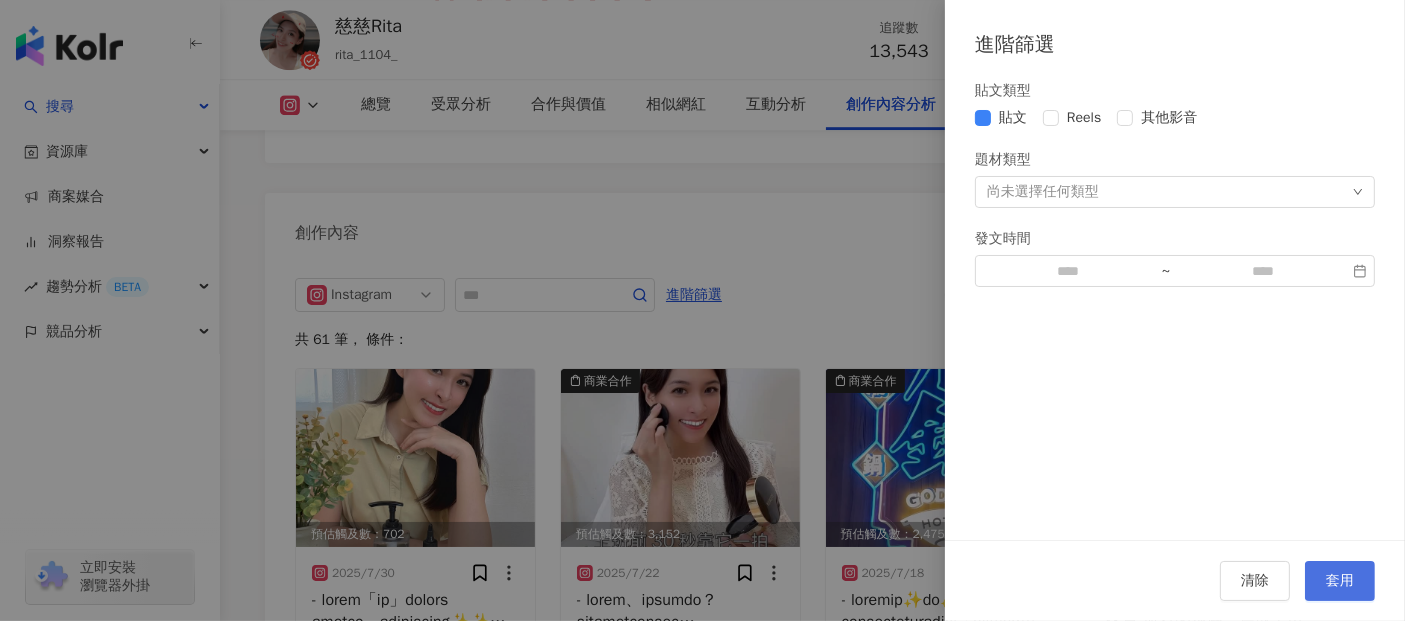 click on "套用" at bounding box center (1340, 581) 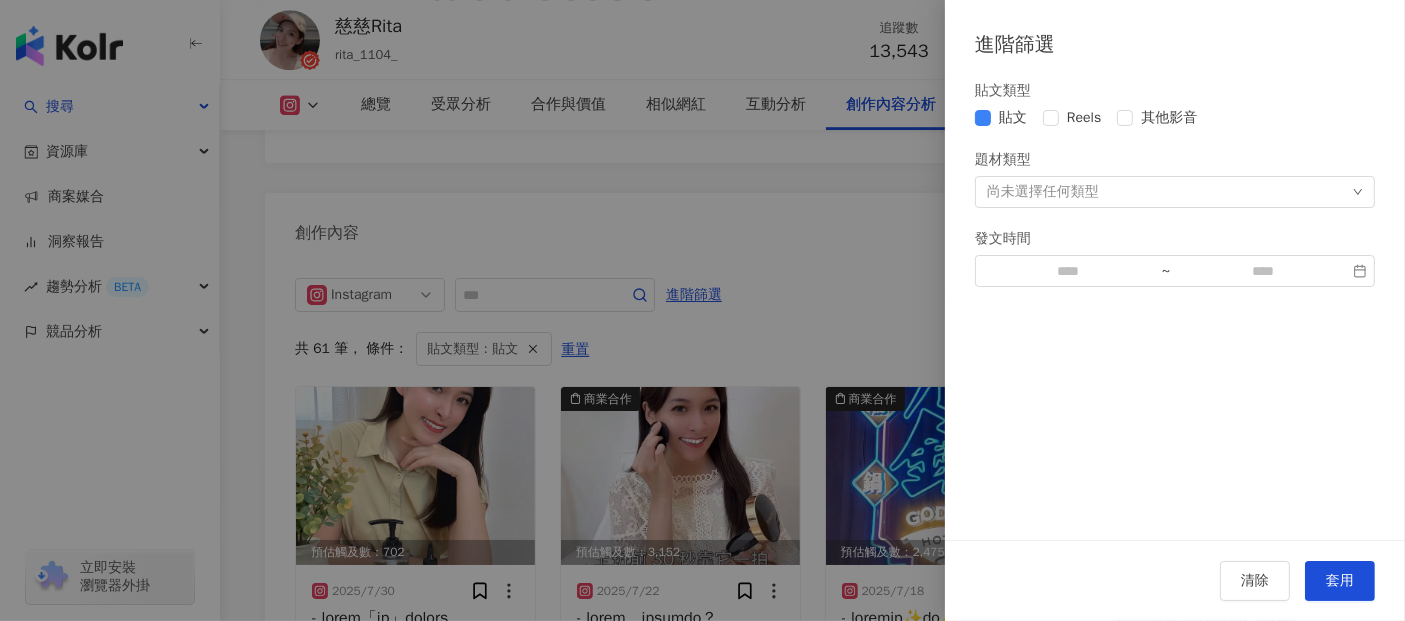 scroll, scrollTop: 6085, scrollLeft: 0, axis: vertical 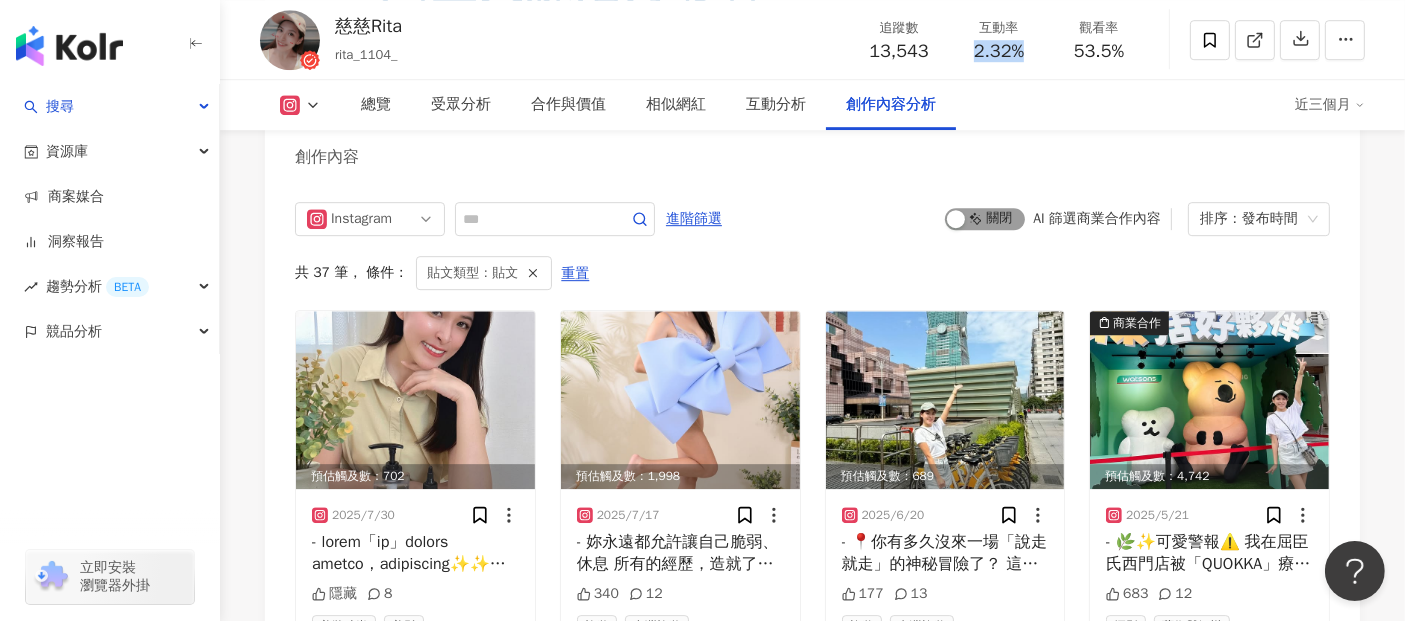 click on "啟動 關閉" at bounding box center [985, 219] 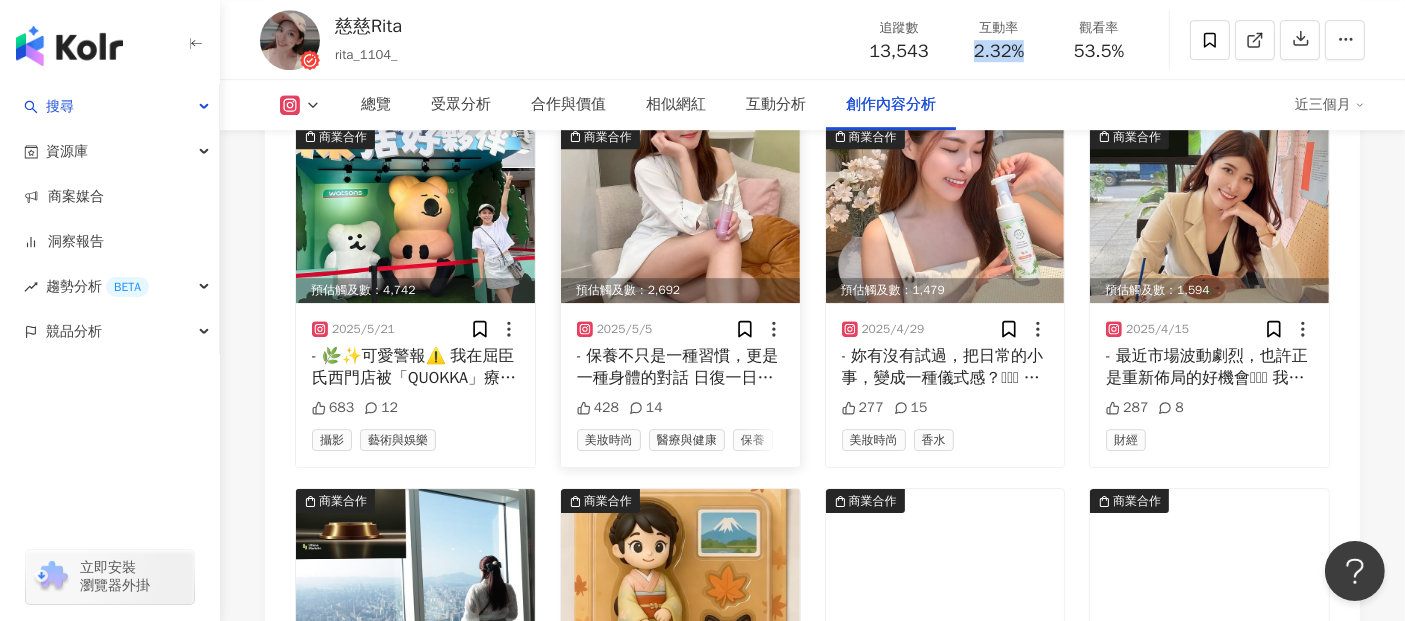 scroll, scrollTop: 6196, scrollLeft: 0, axis: vertical 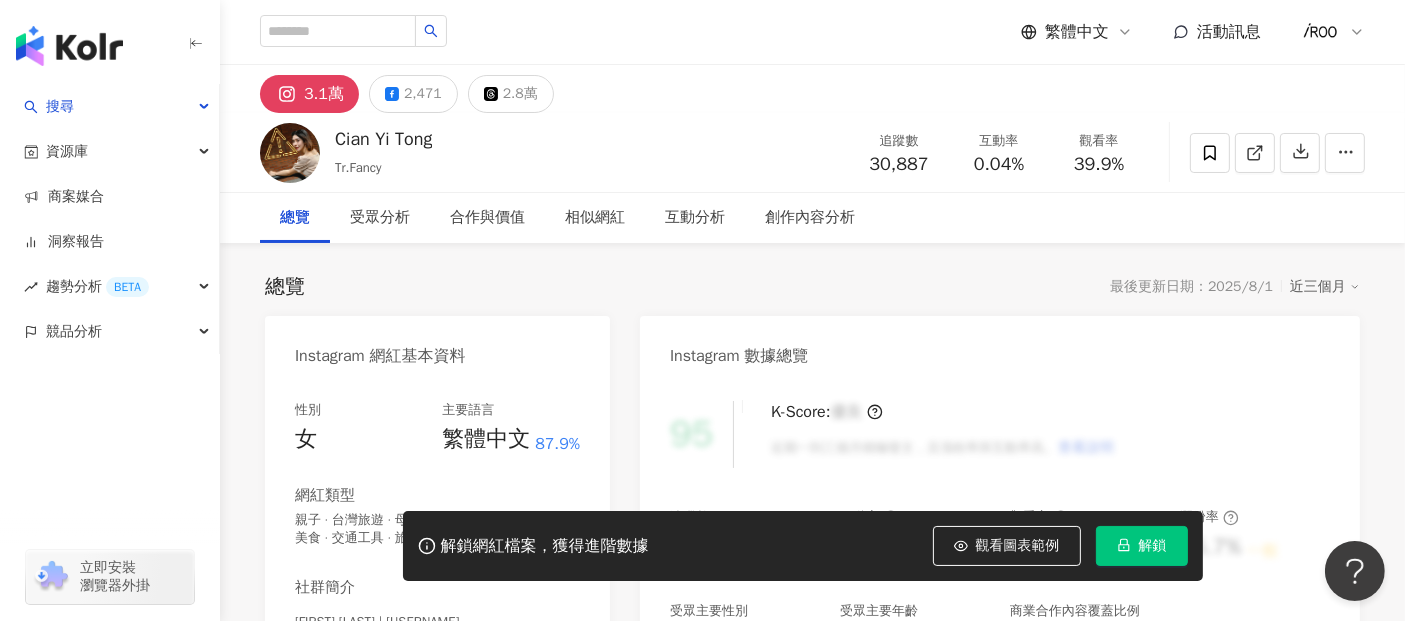 click on "解鎖" at bounding box center (1142, 546) 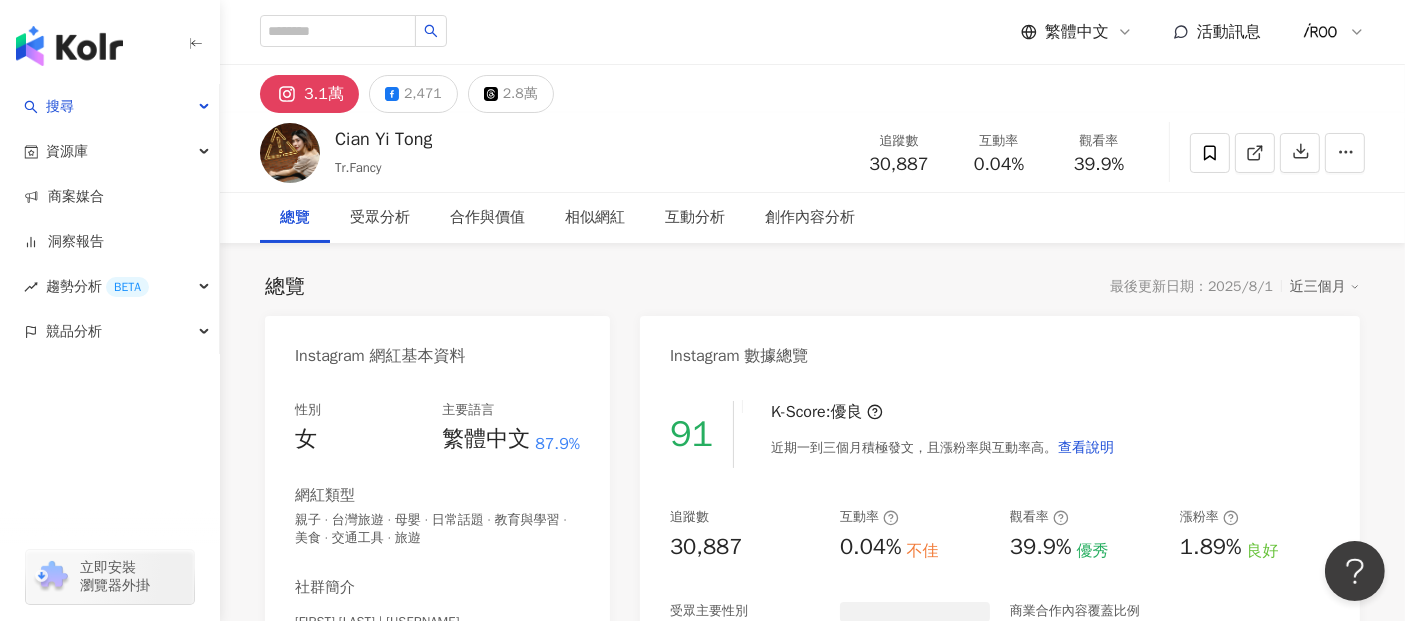 drag, startPoint x: 868, startPoint y: 164, endPoint x: 931, endPoint y: 167, distance: 63.07139 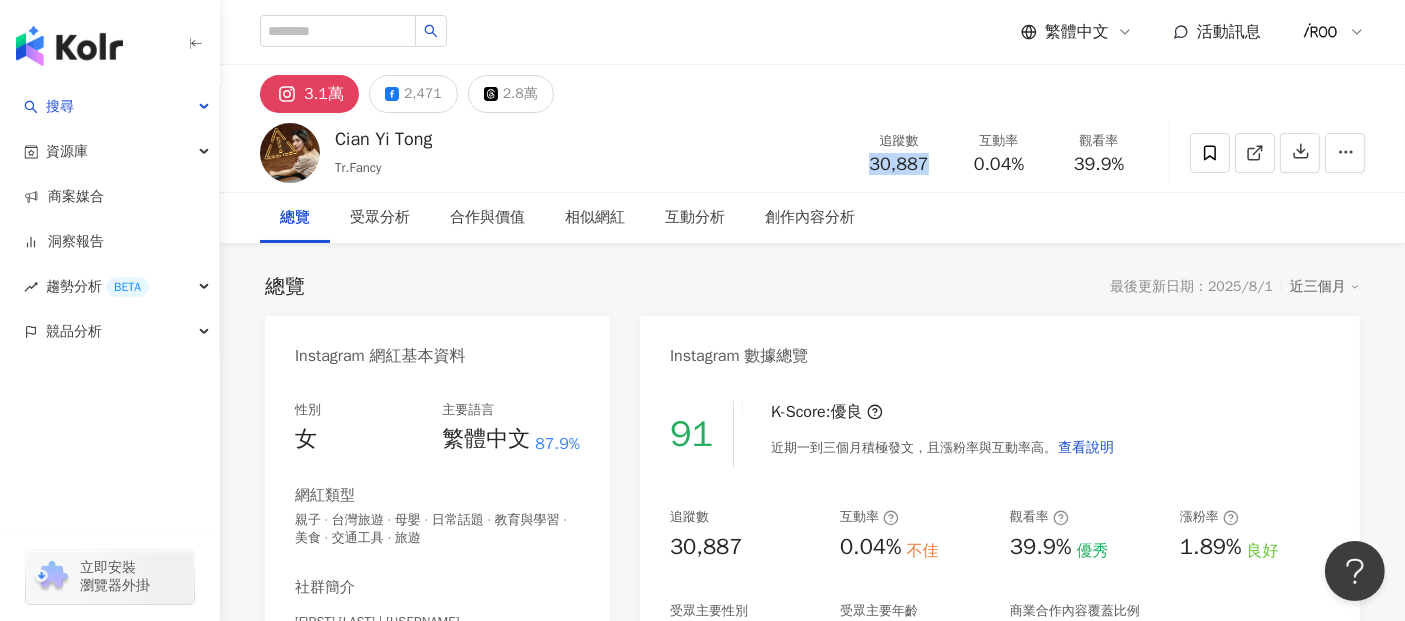click on "總覽 受眾分析 合作與價值 相似網紅 互動分析 創作內容分析" at bounding box center (812, 218) 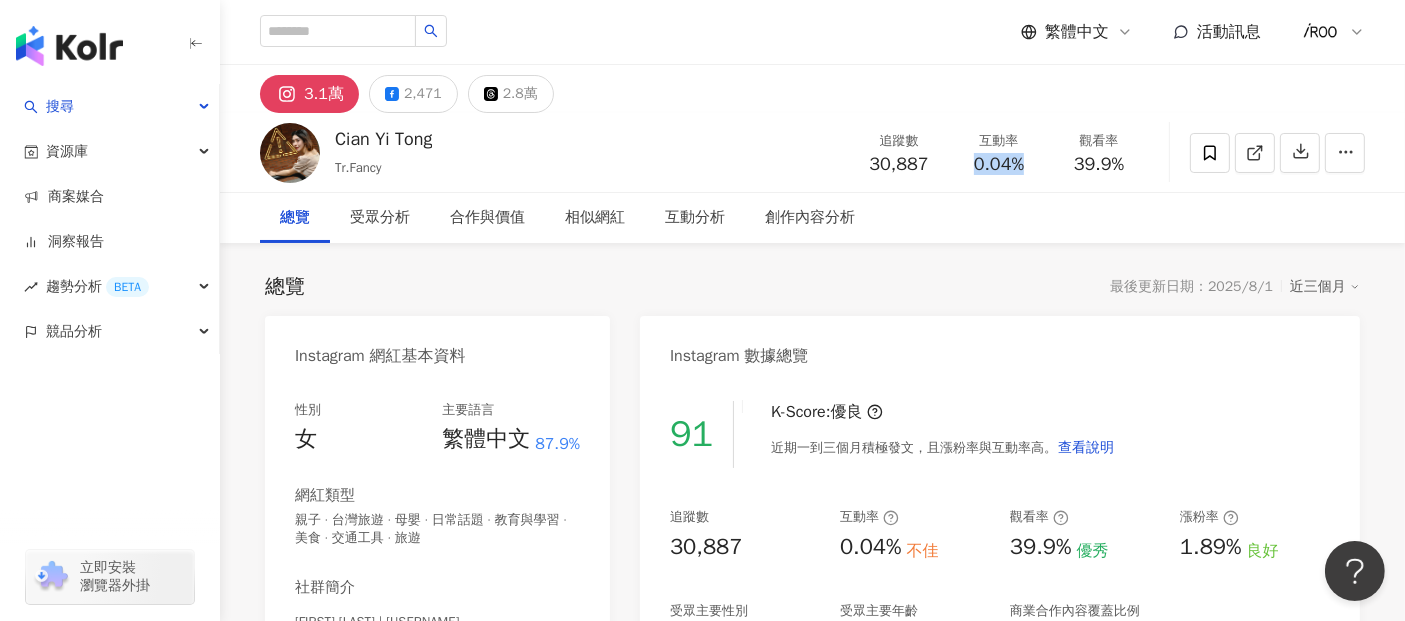 drag, startPoint x: 973, startPoint y: 164, endPoint x: 1029, endPoint y: 164, distance: 56 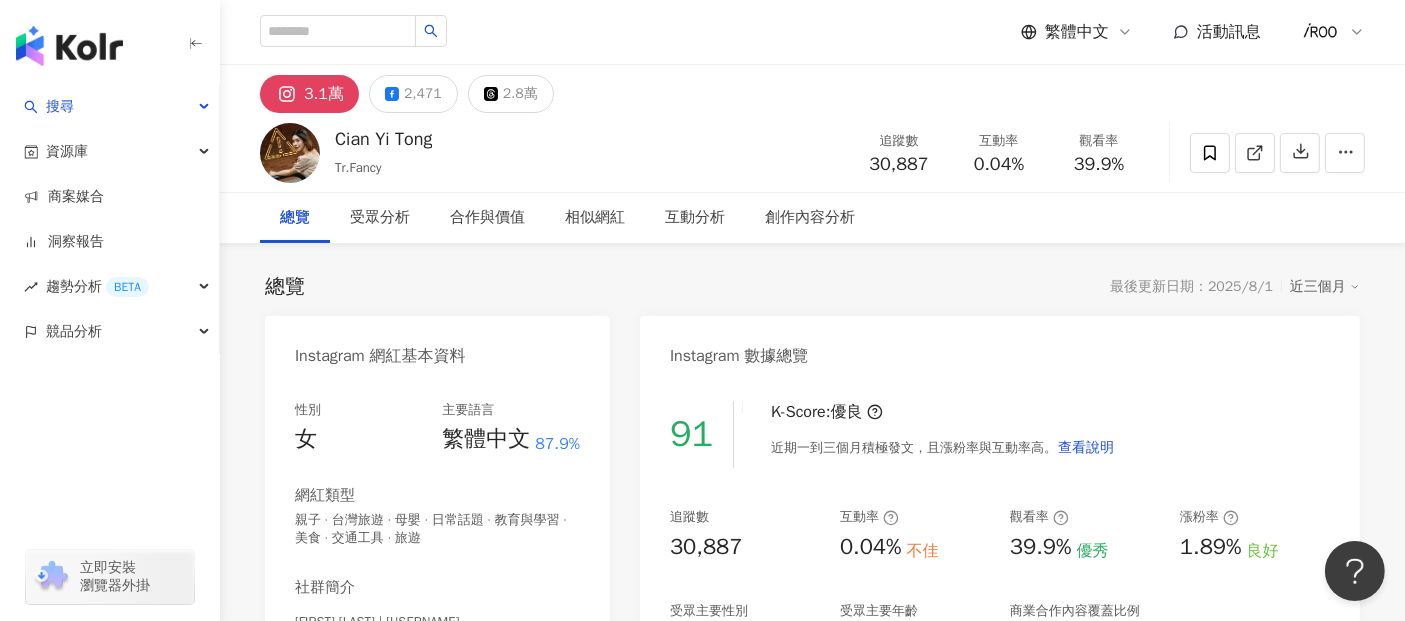 click on "總覽 受眾分析 合作與價值 相似網紅 互動分析 創作內容分析" at bounding box center [812, 218] 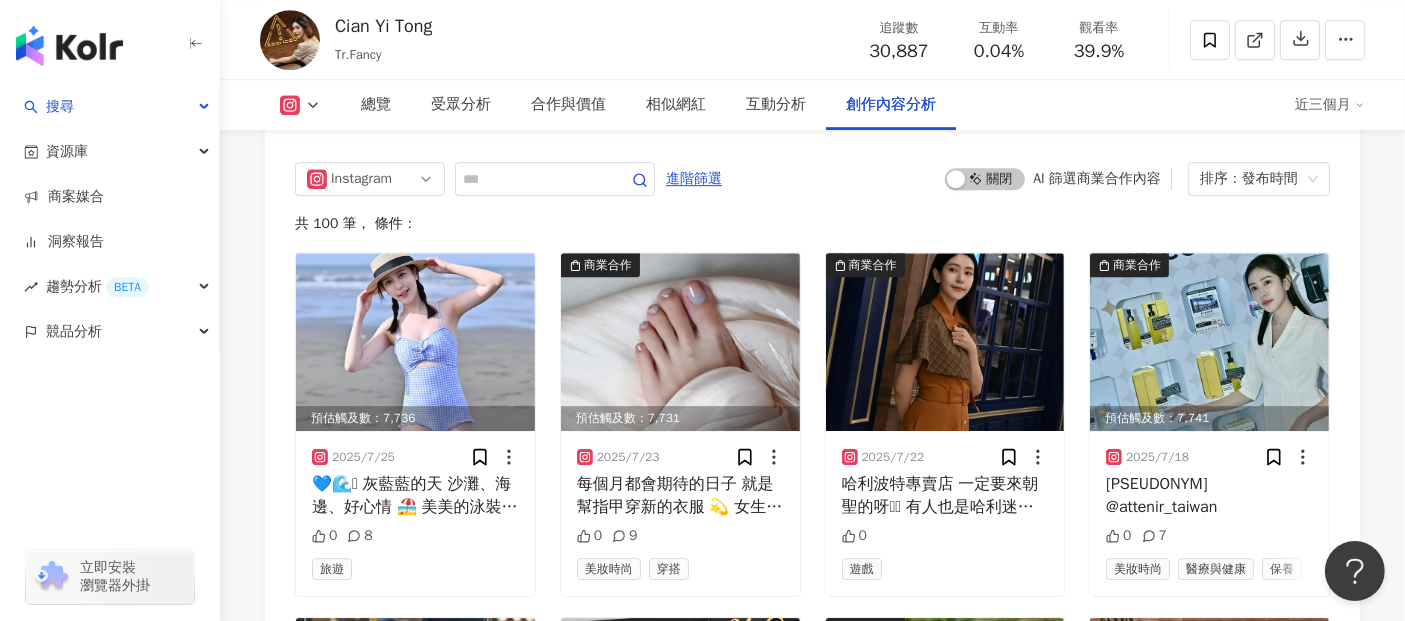 scroll, scrollTop: 6074, scrollLeft: 0, axis: vertical 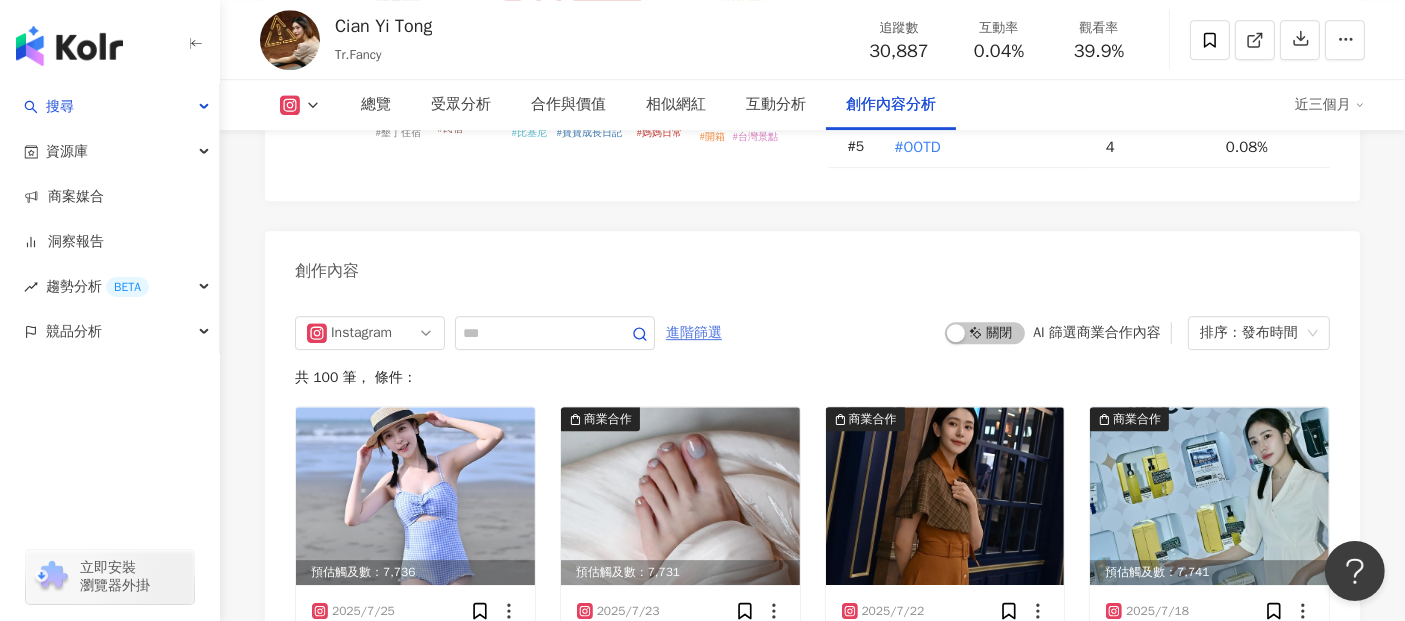 click on "進階篩選" at bounding box center (694, 333) 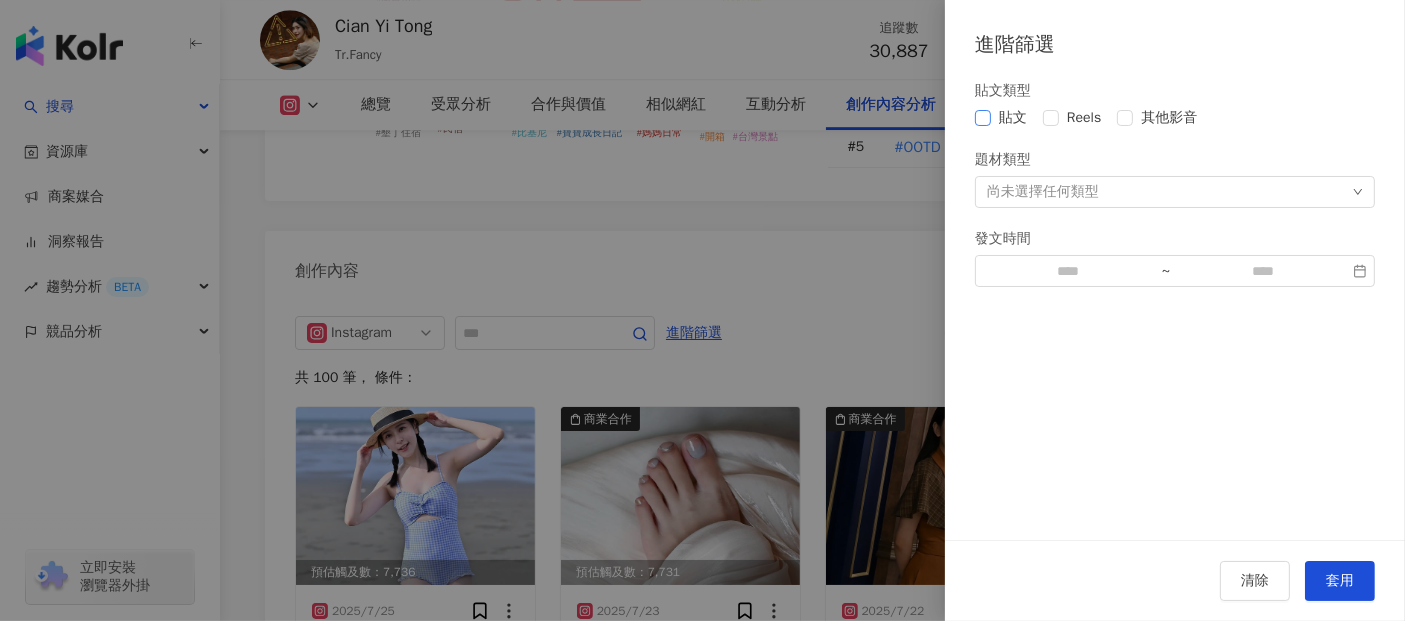 click on "貼文" at bounding box center [1013, 118] 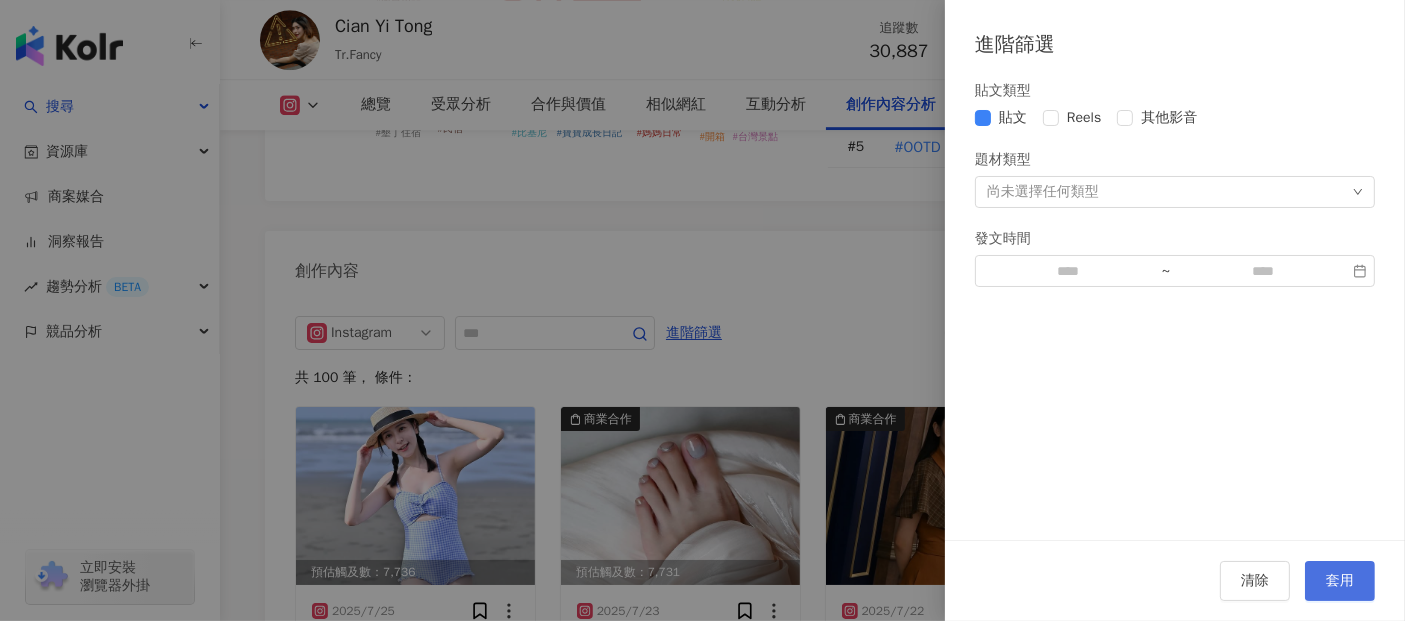click on "套用" at bounding box center [1340, 581] 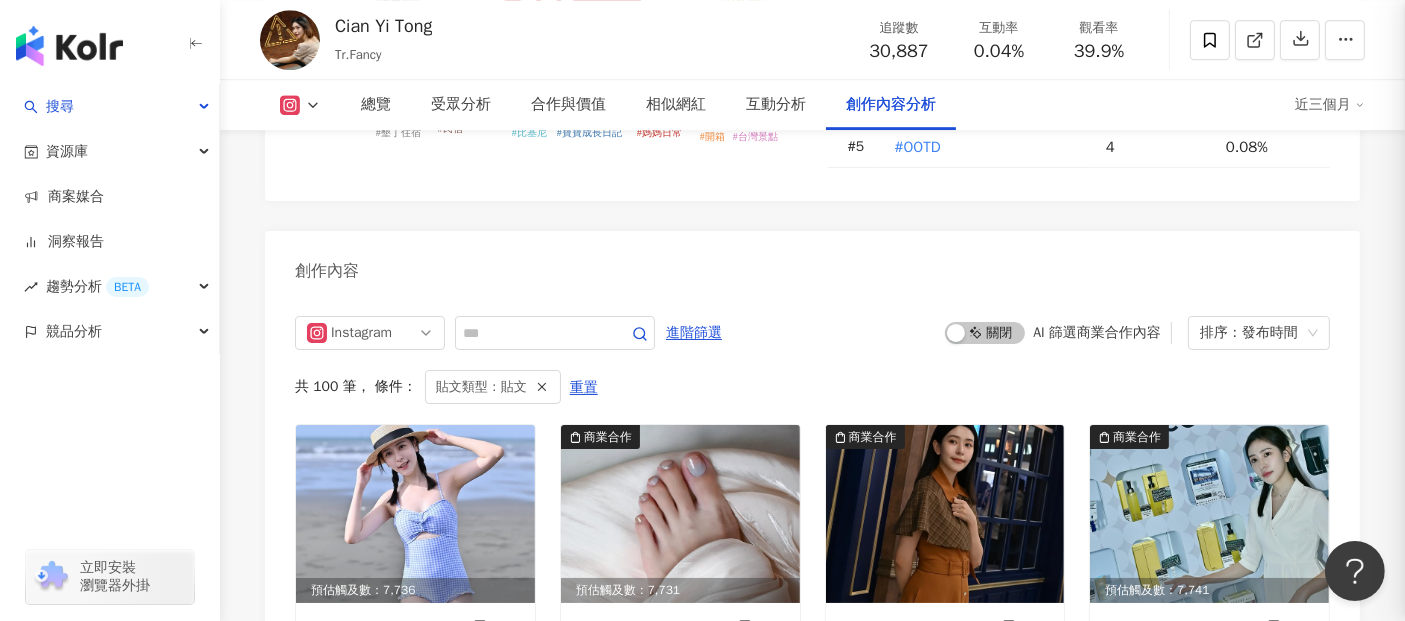 scroll, scrollTop: 6187, scrollLeft: 0, axis: vertical 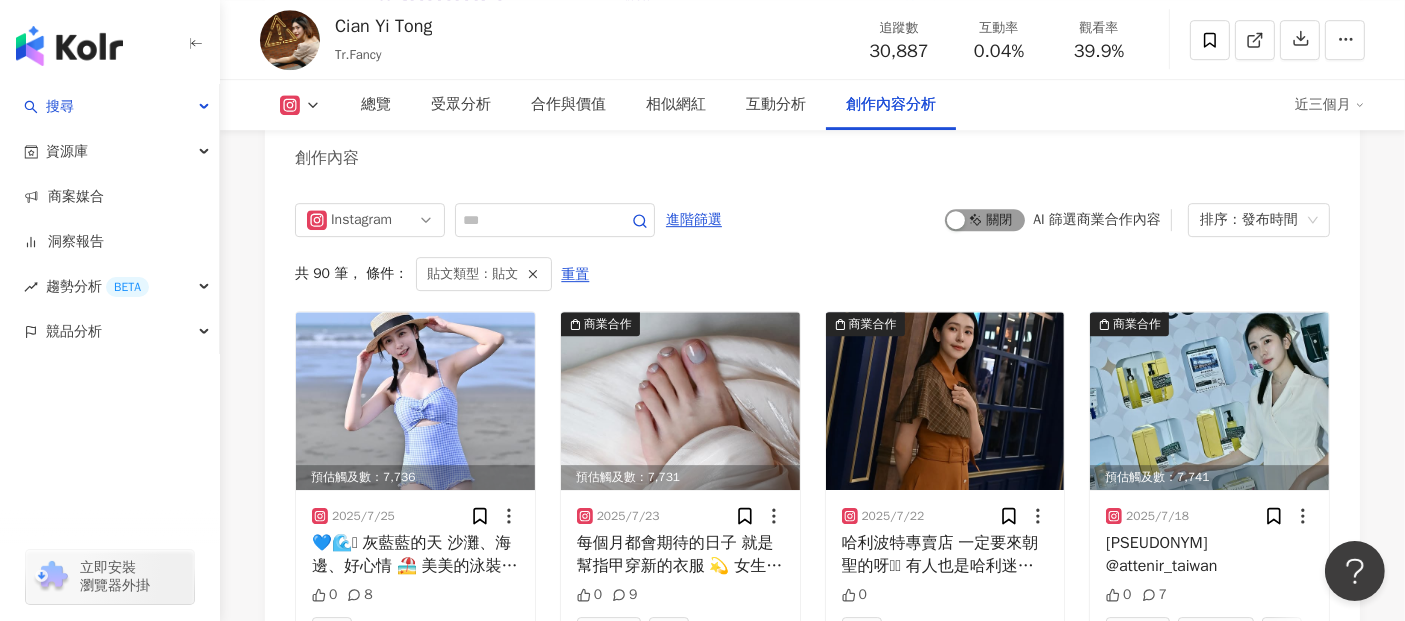 click on "啟動 關閉" at bounding box center [985, 220] 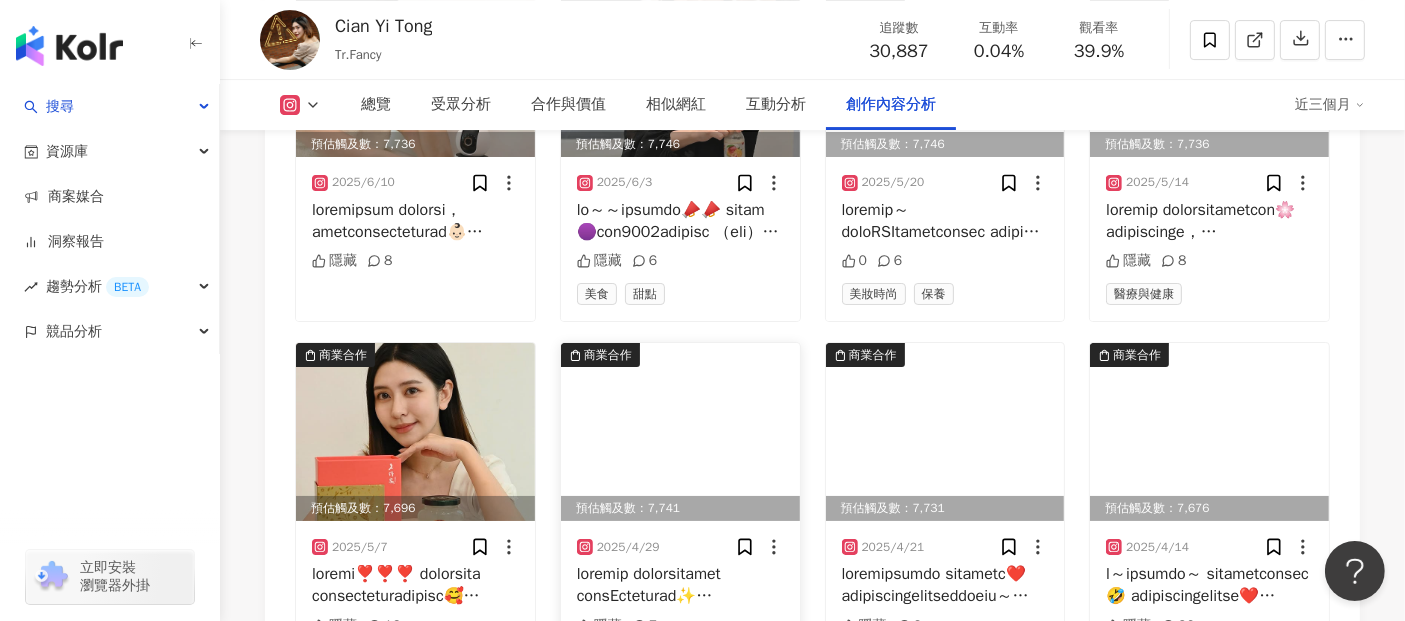 scroll, scrollTop: 6965, scrollLeft: 0, axis: vertical 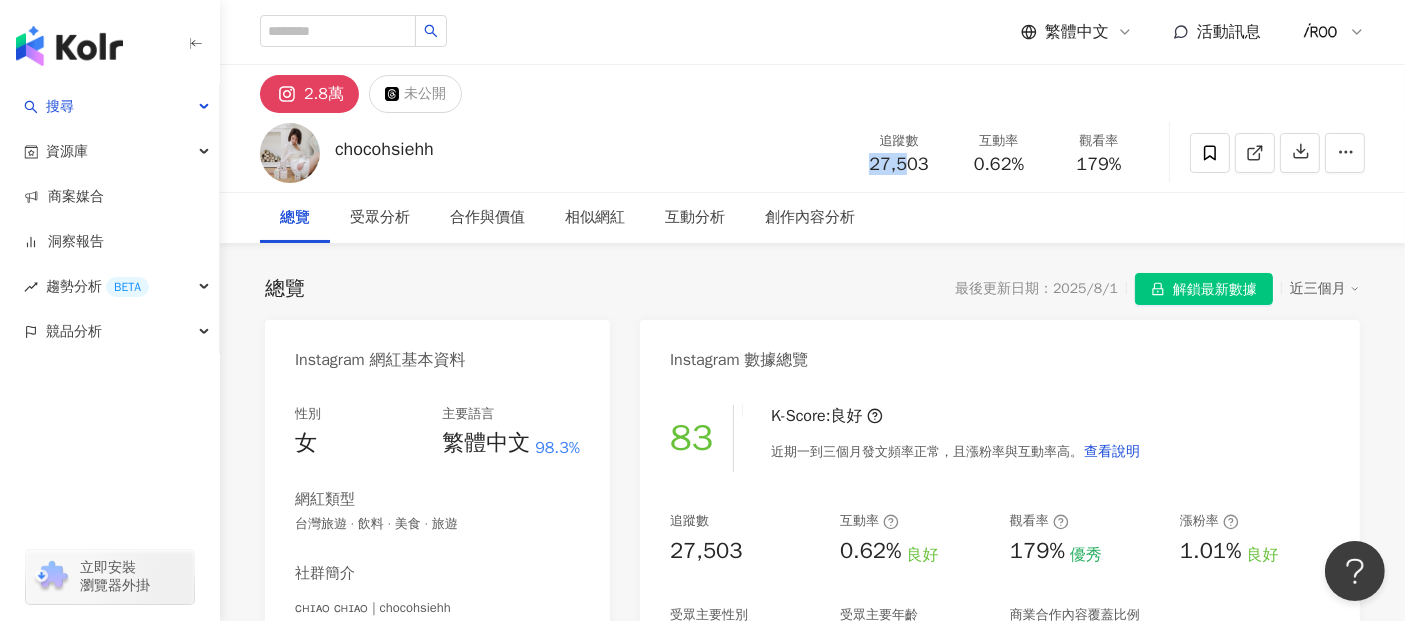 drag, startPoint x: 858, startPoint y: 166, endPoint x: 931, endPoint y: 159, distance: 73.33485 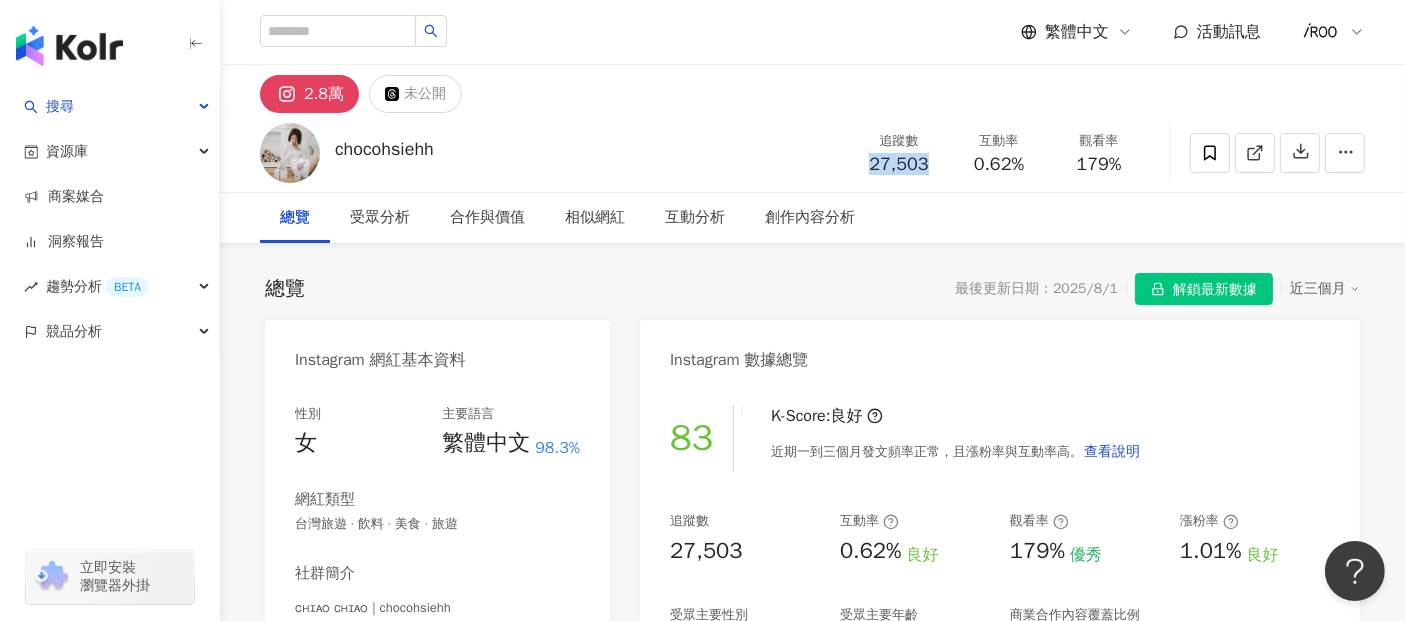 copy on "27,503" 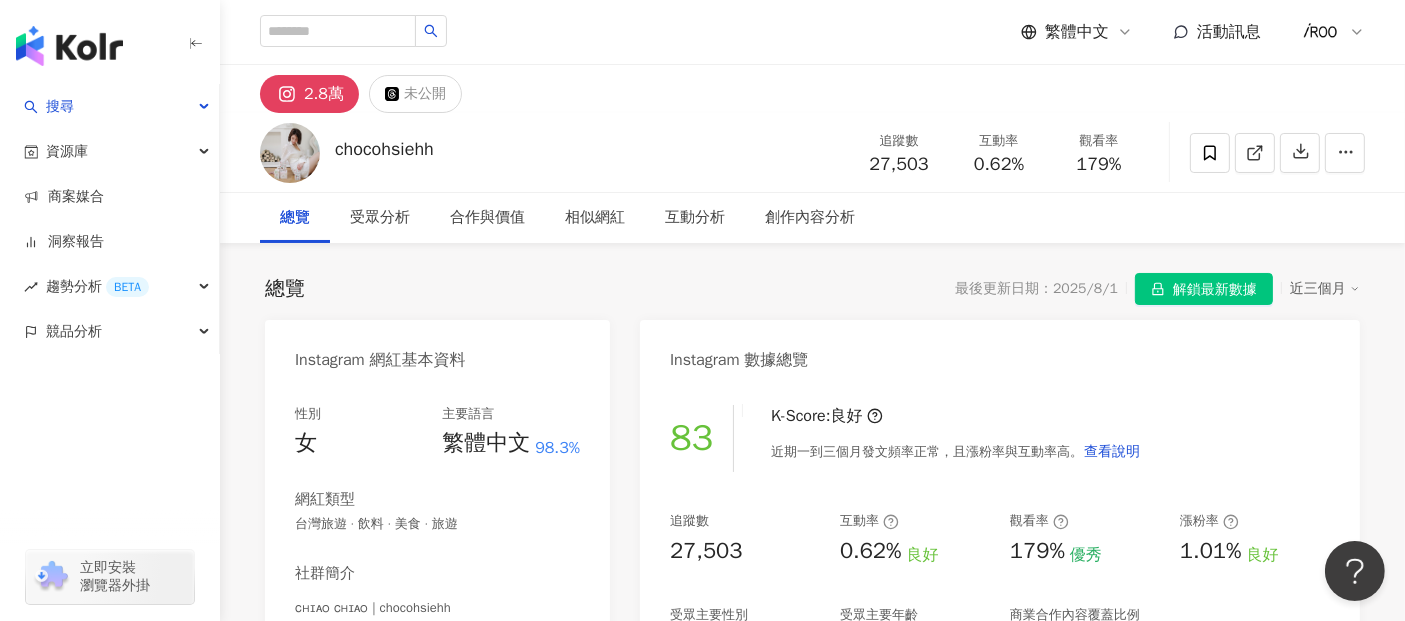 click on "總覽 最後更新日期：2025/8/1 解鎖最新數據 近三個月 Instagram 網紅基本資料 性別   女 主要語言   繁體中文 98.3% 網紅類型 台灣旅遊 · 飲料 · 美食 · 旅遊 社群簡介 ᴄʜɪᴀᴏ ᴄʜɪᴀᴏ | chocohsiehh https://www.instagram.com/chocohsiehh/ 新竹、台北｜時尚·旅遊·美食·生活
-
美妍馨創辦人 @miyanxintw
CHOCO新舊國際精品 @choco.luxury.shop
-
💡美妍馨代理名額限量釋出中 歡迎詢問💬
💡合作邀約私訊小盒子or Mail 📩
-
#美妍馨 #膠原蛋白 #嫩白光 #纖女學酵 看更多 Instagram 數據總覽 83 K-Score :   良好 近期一到三個月發文頻率正常，且漲粉率與互動率高。 查看說明 追蹤數   27,503 互動率   0.62% 良好 觀看率   179% 優秀 漲粉率   1.01% 良好 受眾主要性別   女性 50.4% 受眾主要年齡   25-34 歲 58.2% 商業合作內容覆蓋比例   20% AI Instagram 成效等級三大指標 互動率 0.62% 良好 同等級網紅的互動率中位數為  6%" at bounding box center [812, 3597] 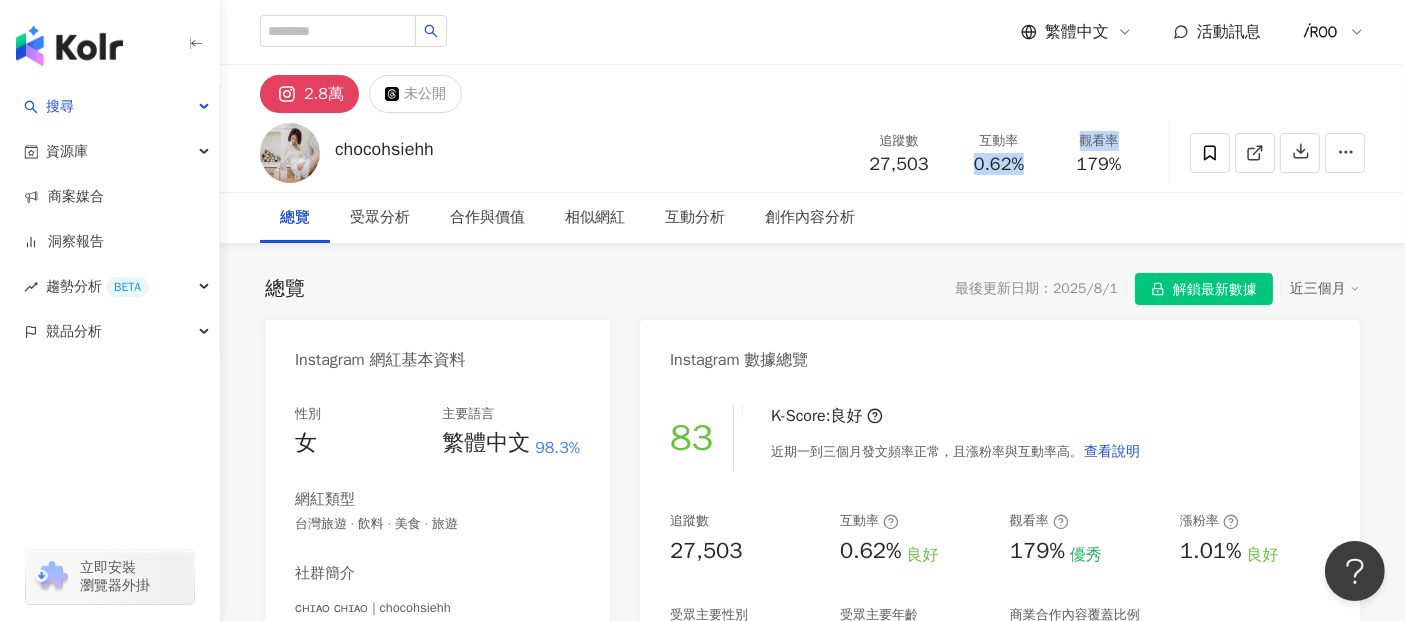 drag, startPoint x: 969, startPoint y: 166, endPoint x: 1048, endPoint y: 167, distance: 79.00633 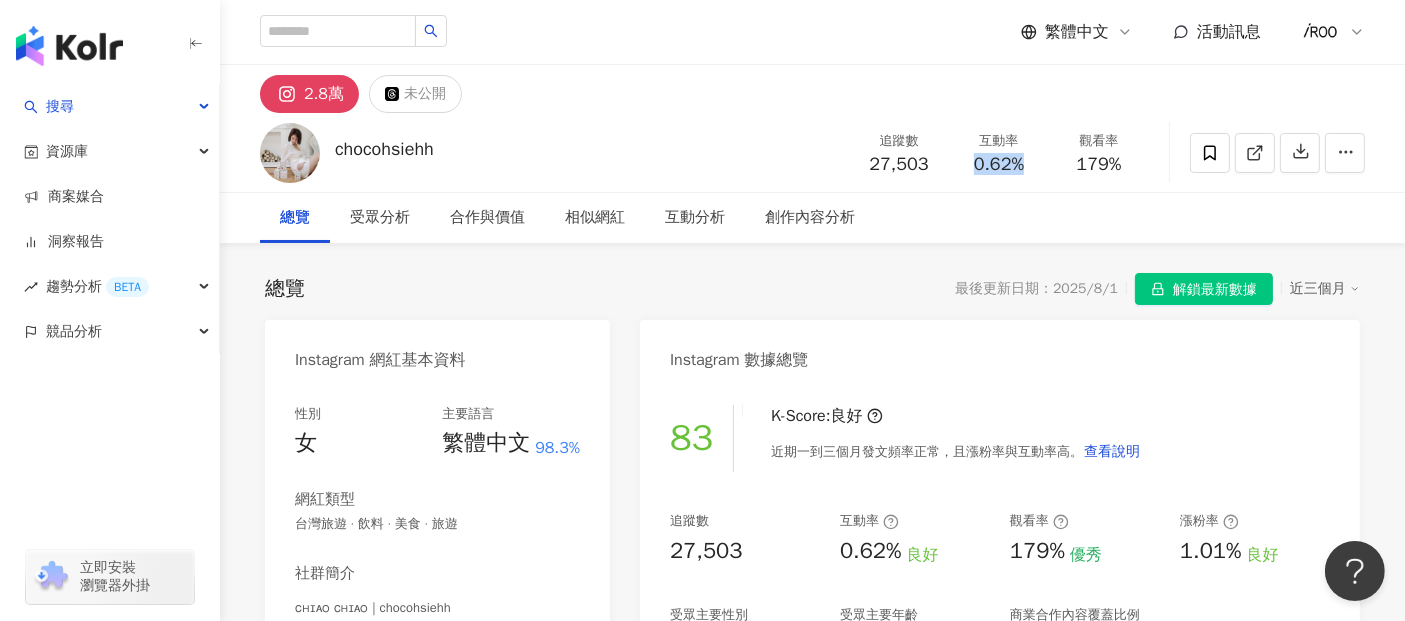 drag, startPoint x: 971, startPoint y: 162, endPoint x: 1030, endPoint y: 170, distance: 59.5399 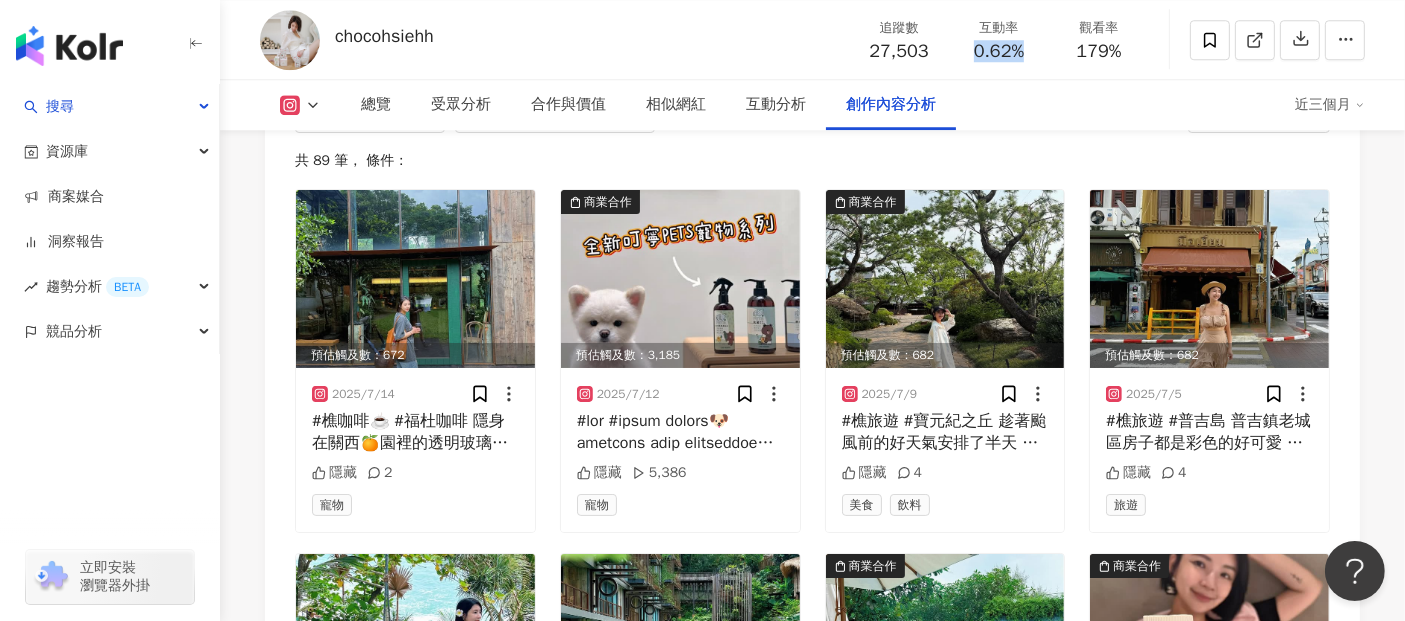 scroll, scrollTop: 5469, scrollLeft: 0, axis: vertical 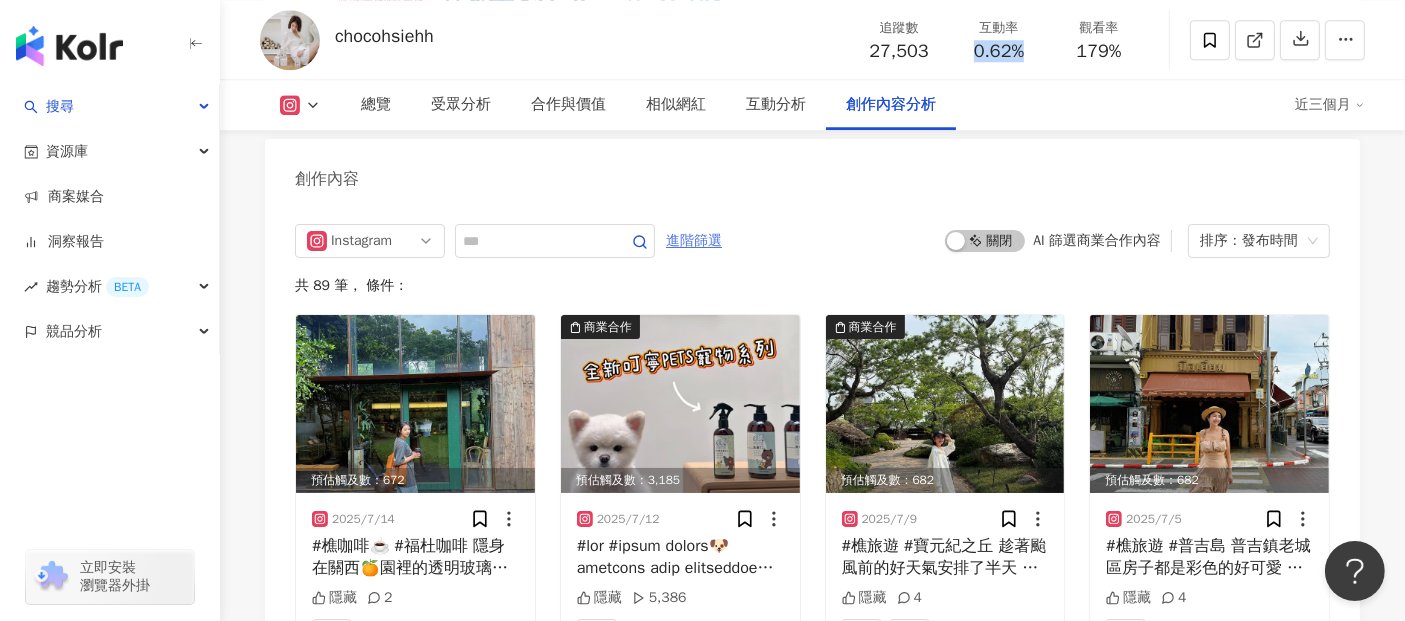 click on "進階篩選" at bounding box center (694, 241) 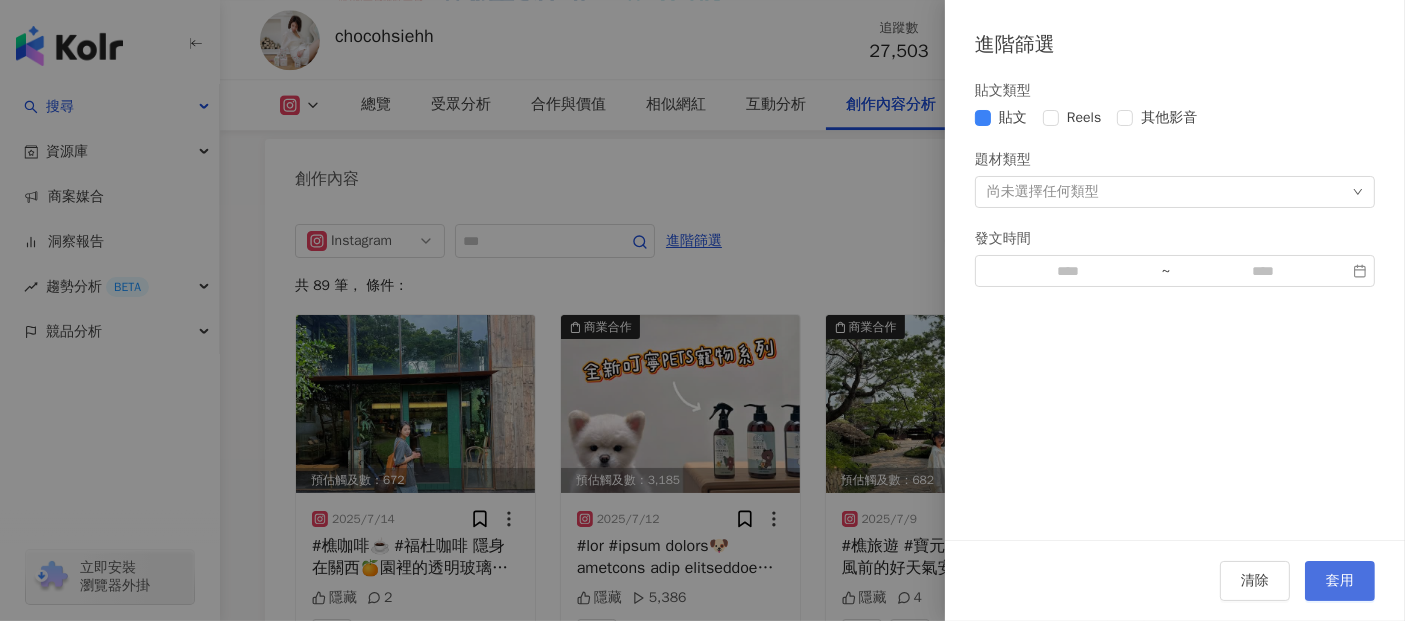 click on "套用" at bounding box center [1340, 581] 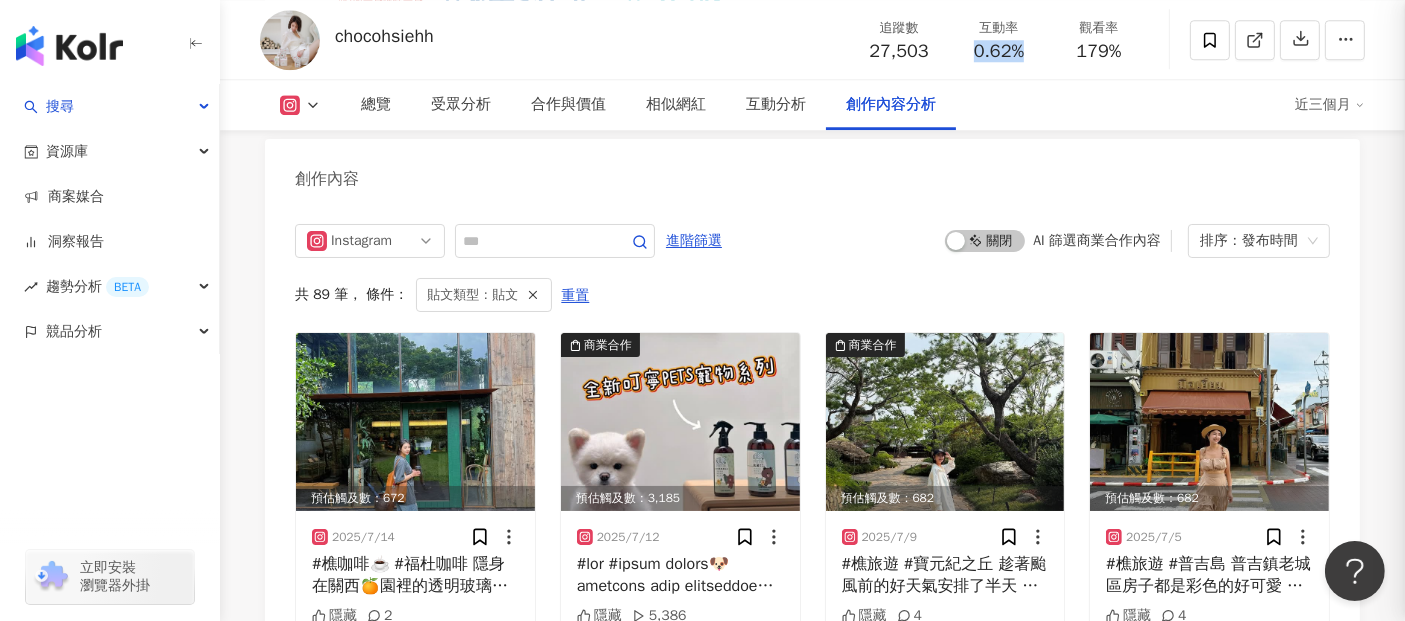 scroll, scrollTop: 5474, scrollLeft: 0, axis: vertical 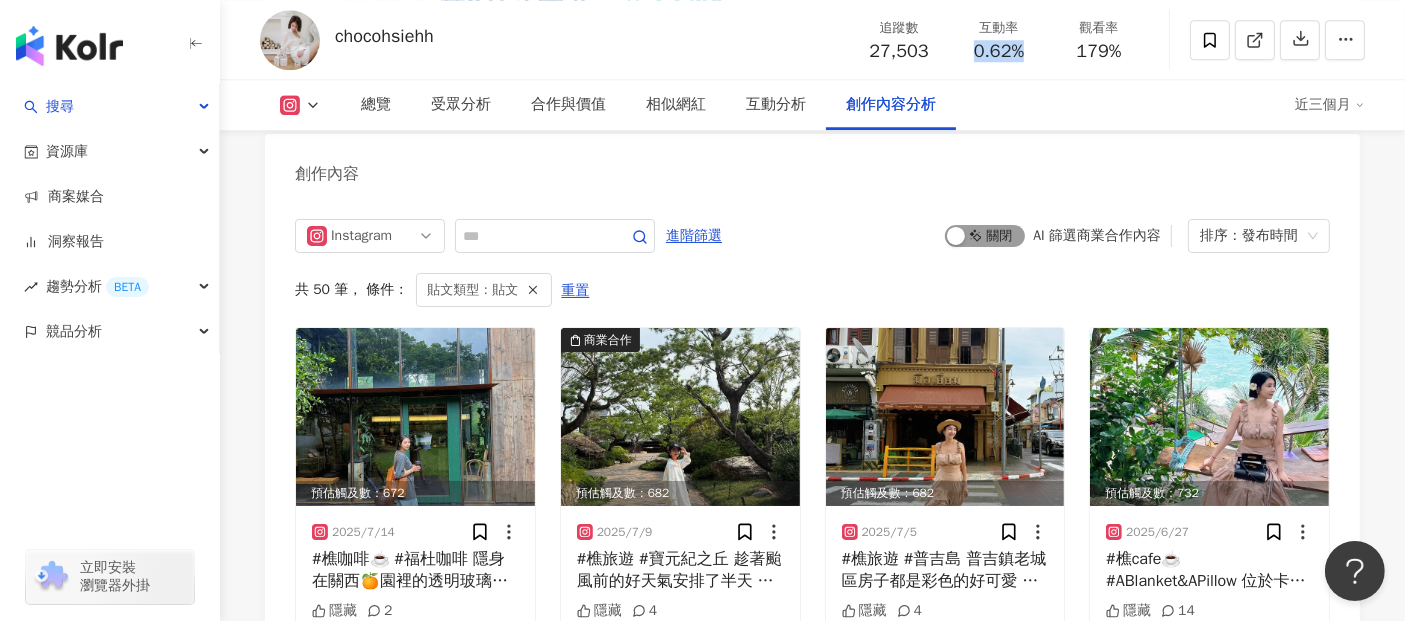 click on "啟動 關閉" at bounding box center (985, 236) 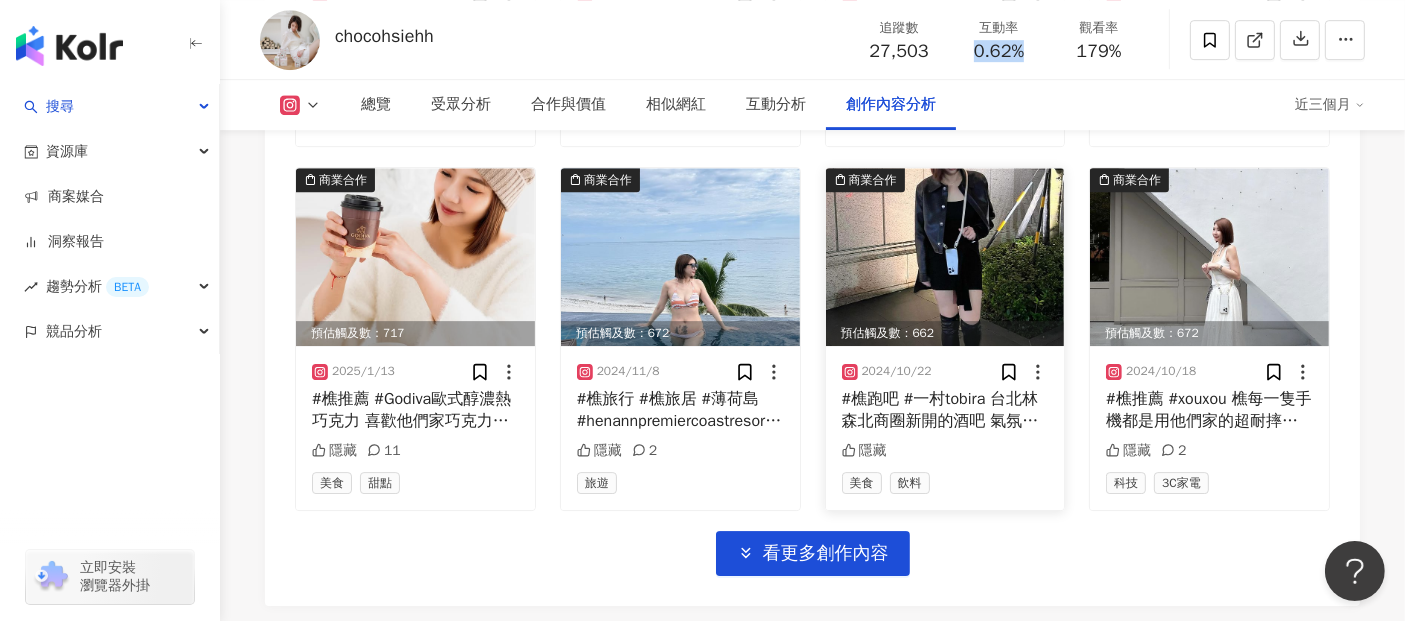 scroll, scrollTop: 6562, scrollLeft: 0, axis: vertical 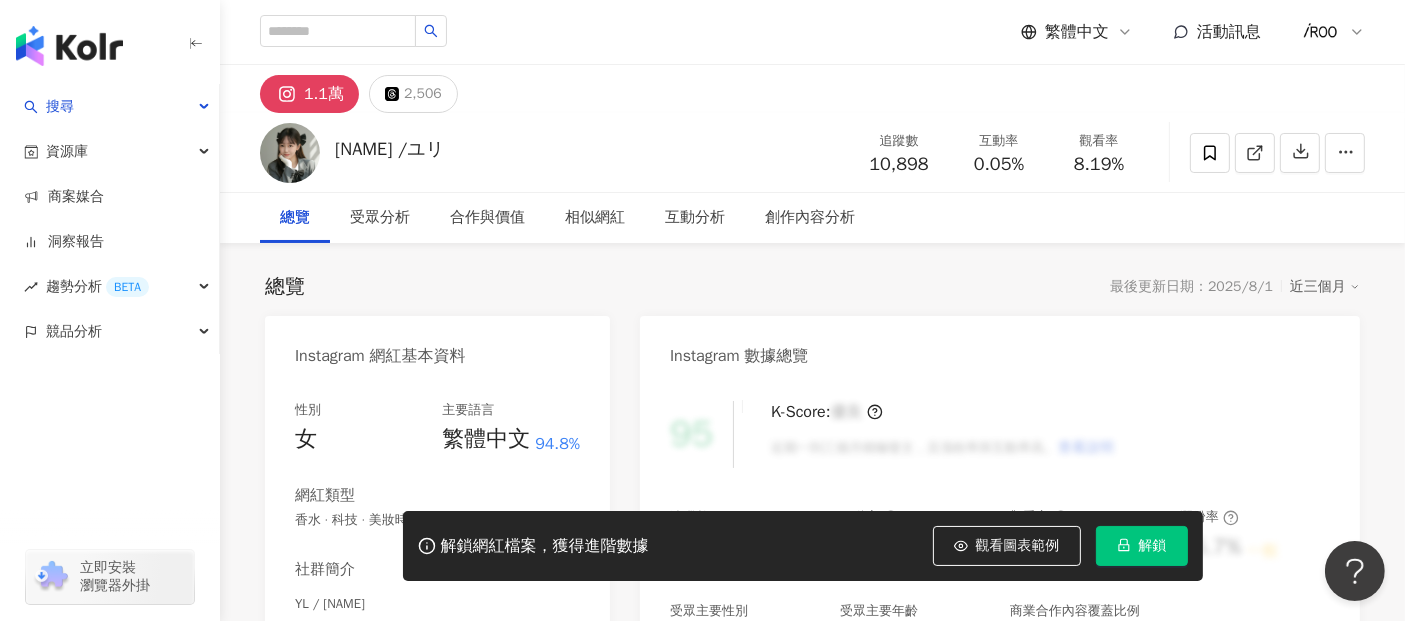 click 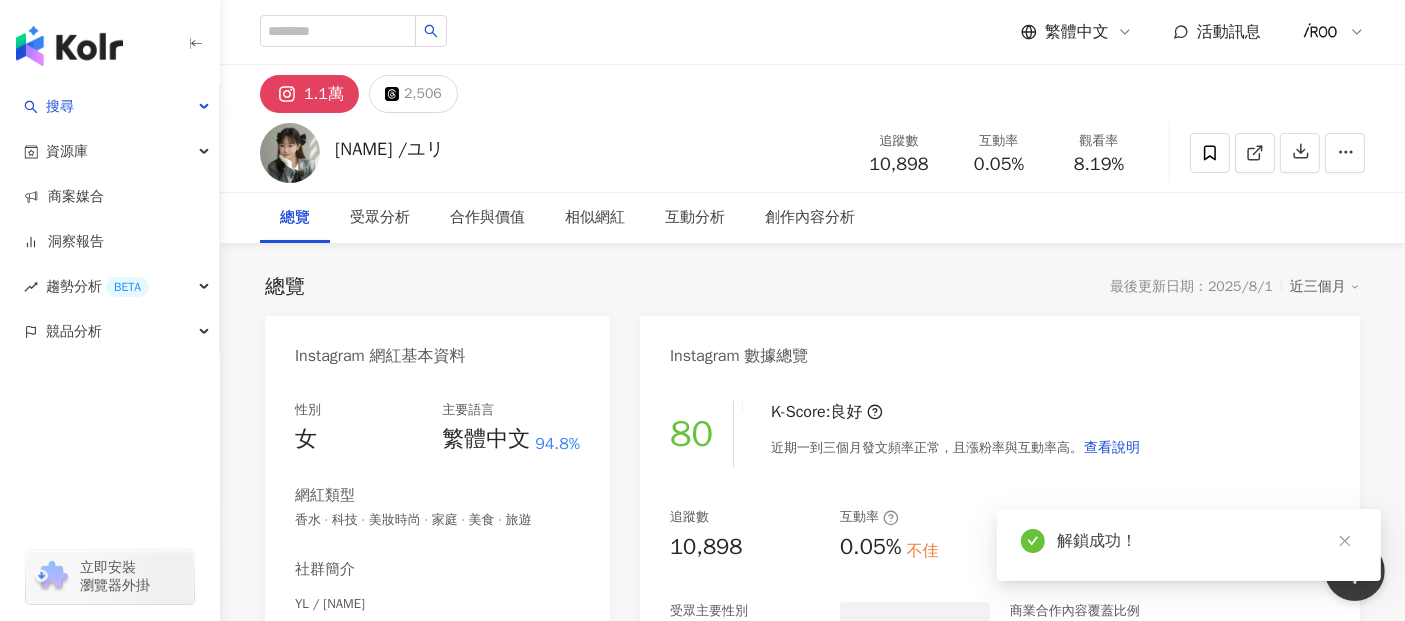click on "總覽 最後更新日期：[DATE] 近三個月 Instagram 網紅基本資料 性別   女 主要語言   繁體中文 94.8% 網紅類型 香水 · 科技 · 美妝時尚 · 家庭 · 美食 · 旅遊 社群簡介 YL / [NAME] Lee | yuri_0901 https://www.instagram.com/[USERNAME] 🩵合作邀約信箱：[EMAIL]
——
🧡生命數字（全息圖）解析、塔羅牌占卜、水晶手串客製化
——
水晶店：@alyri_crystal
👇🏻🩵店舖連結🩵👇🏻 看更多 Instagram 數據總覽 80 K-Score :   良好 近期一到三個月發文頻率正常，且漲粉率與互動率高。 查看說明 追蹤數   10,898 互動率   0.05% 不佳 觀看率   8.19% 優秀 漲粉率   -0.49% 不佳 受眾主要性別   女性 54.8% 商業合作內容覆蓋比例   91.7% AI Instagram 成效等級三大指標 互動率 0.05% 不佳 同等級網紅的互動率中位數為  0.6% 觀看率 8.19% 優秀 同等級網紅的觀看率中位數為  0.01% 漲粉率 -0.49% 不佳 0% 成效等級 ： 優秀" at bounding box center (812, 1038) 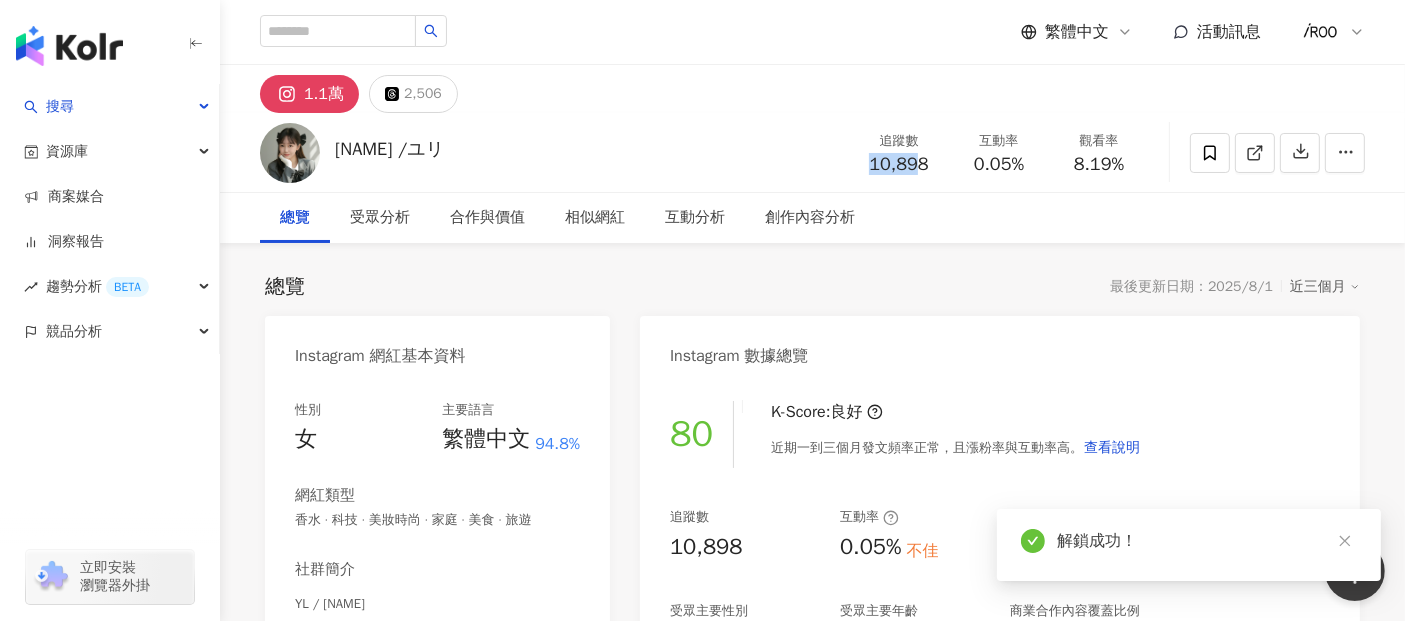 drag, startPoint x: 867, startPoint y: 169, endPoint x: 927, endPoint y: 164, distance: 60.207973 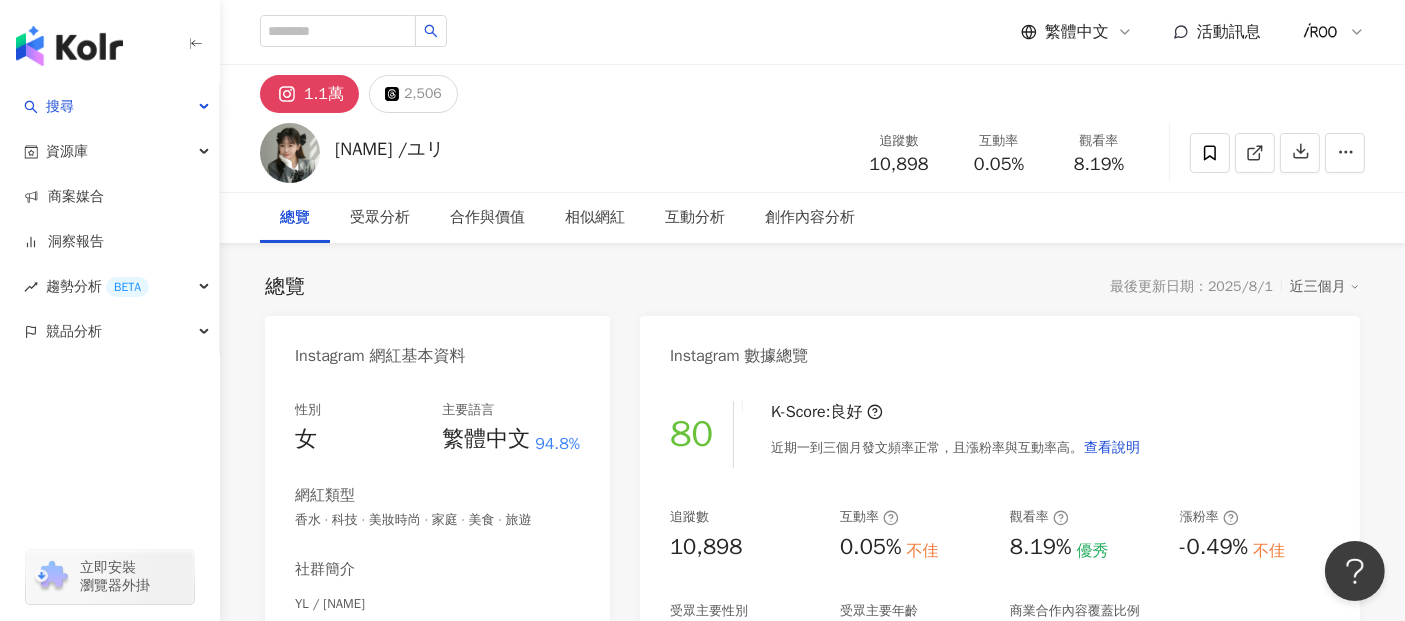 click on "[NAME] /ユリ 追蹤數 10,898 互動率 0.05% 觀看率 8.19%" at bounding box center (812, 152) 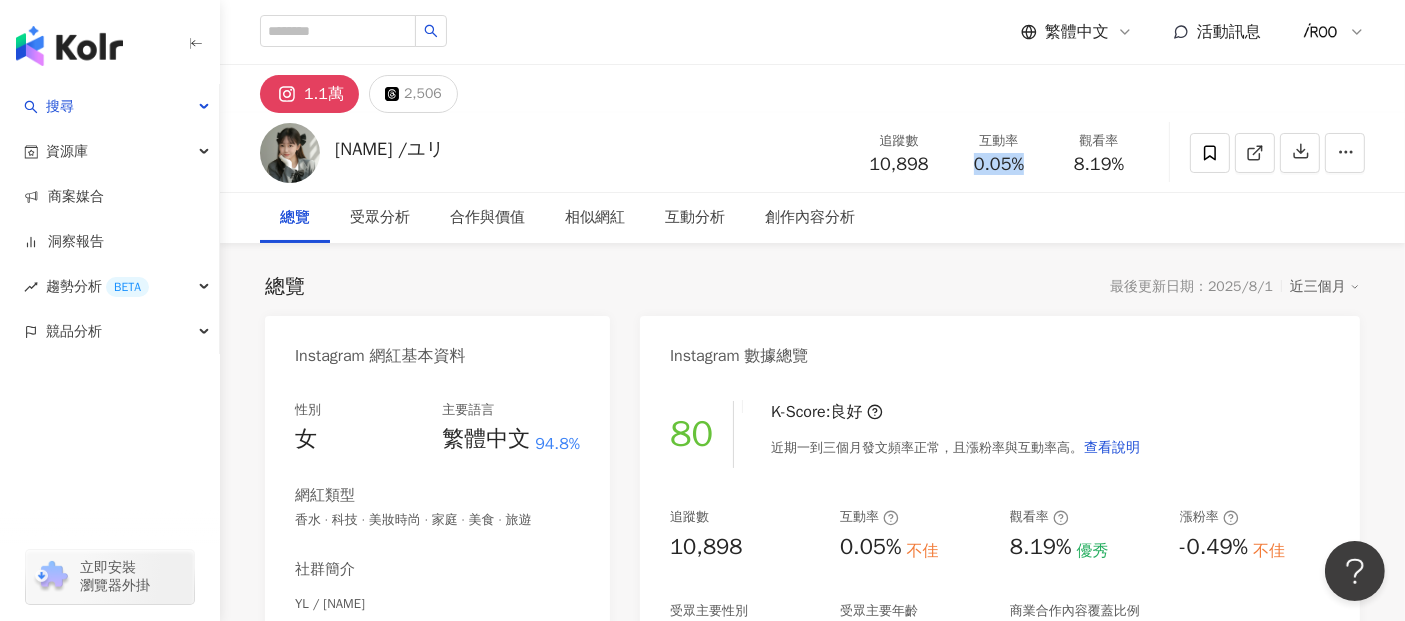 drag, startPoint x: 973, startPoint y: 169, endPoint x: 1034, endPoint y: 169, distance: 61 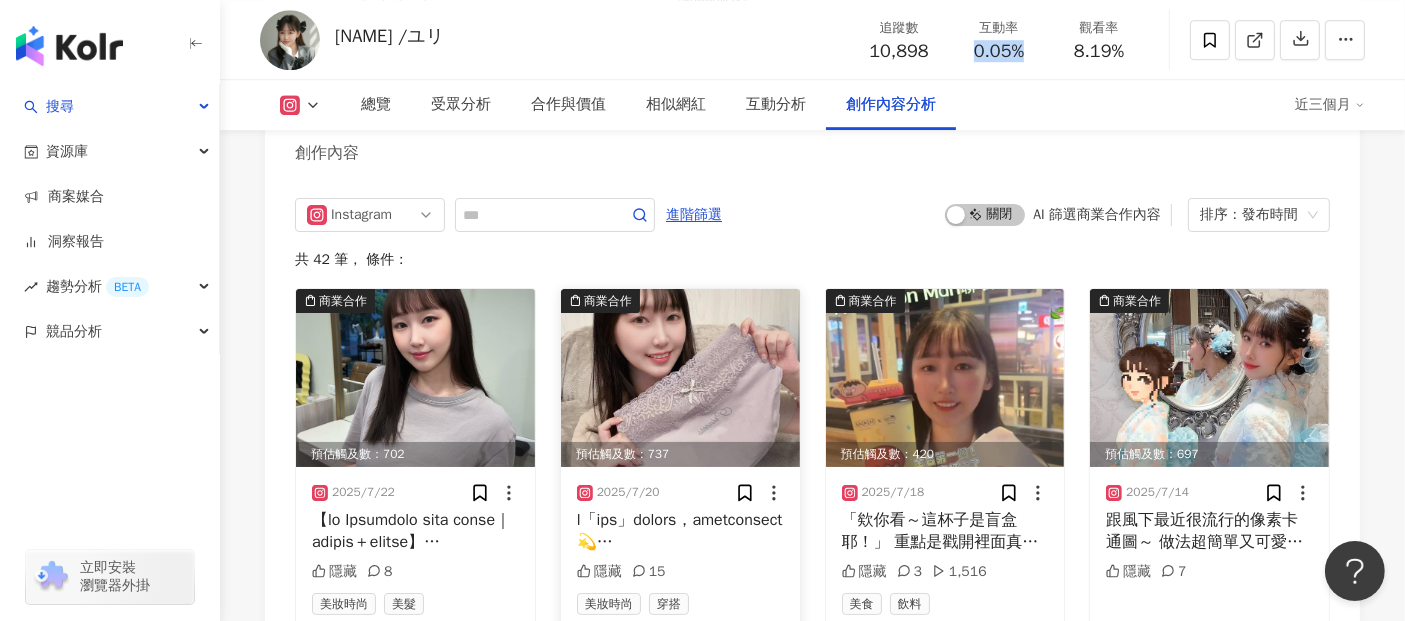 scroll, scrollTop: 6088, scrollLeft: 0, axis: vertical 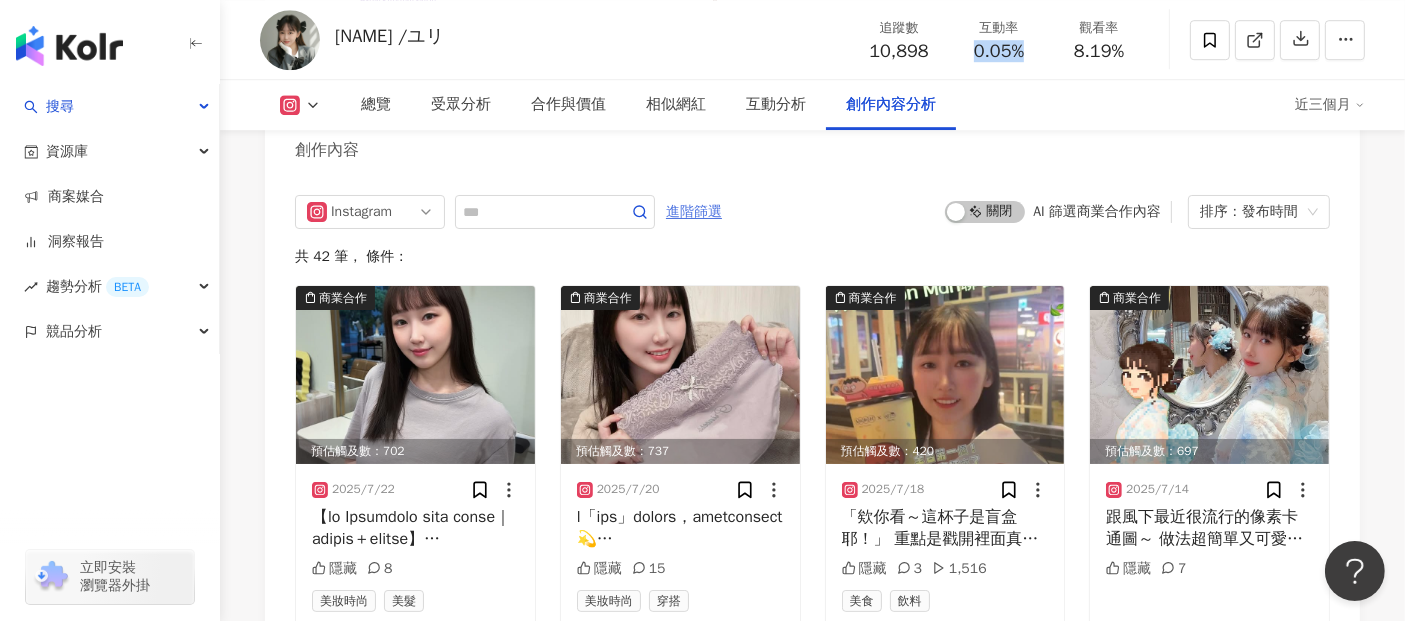 click on "進階篩選" at bounding box center [694, 212] 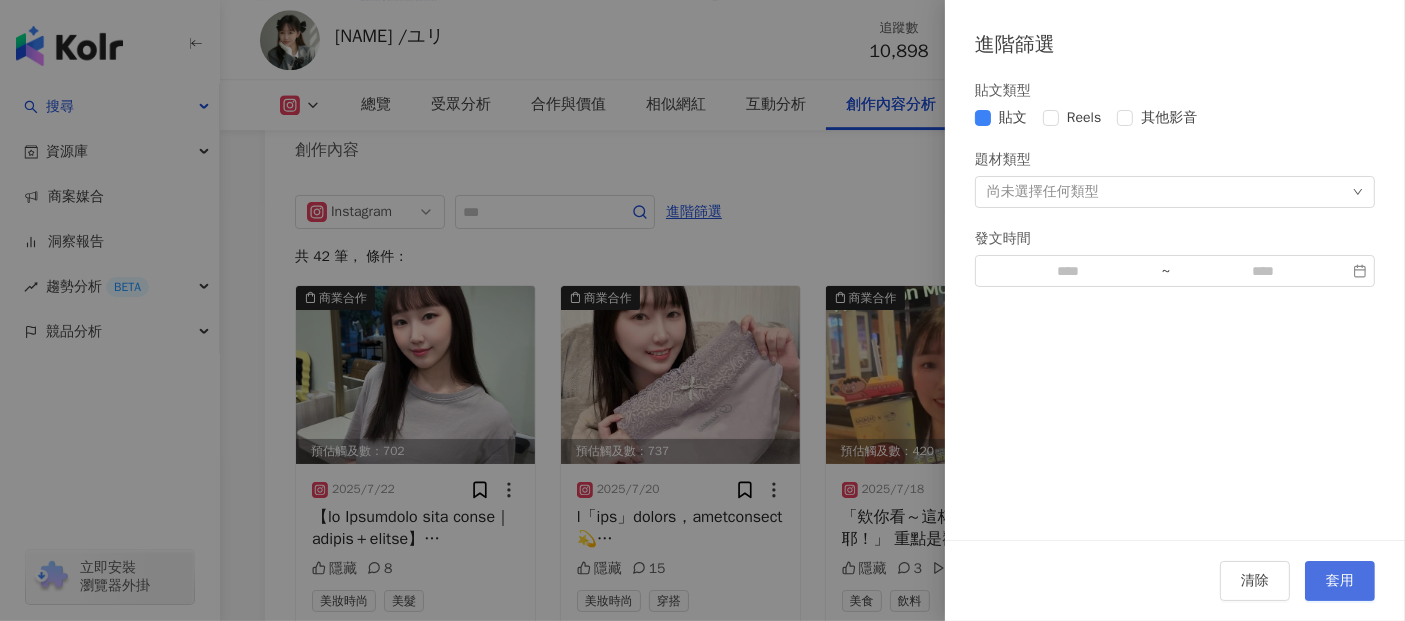 click on "套用" at bounding box center (1340, 581) 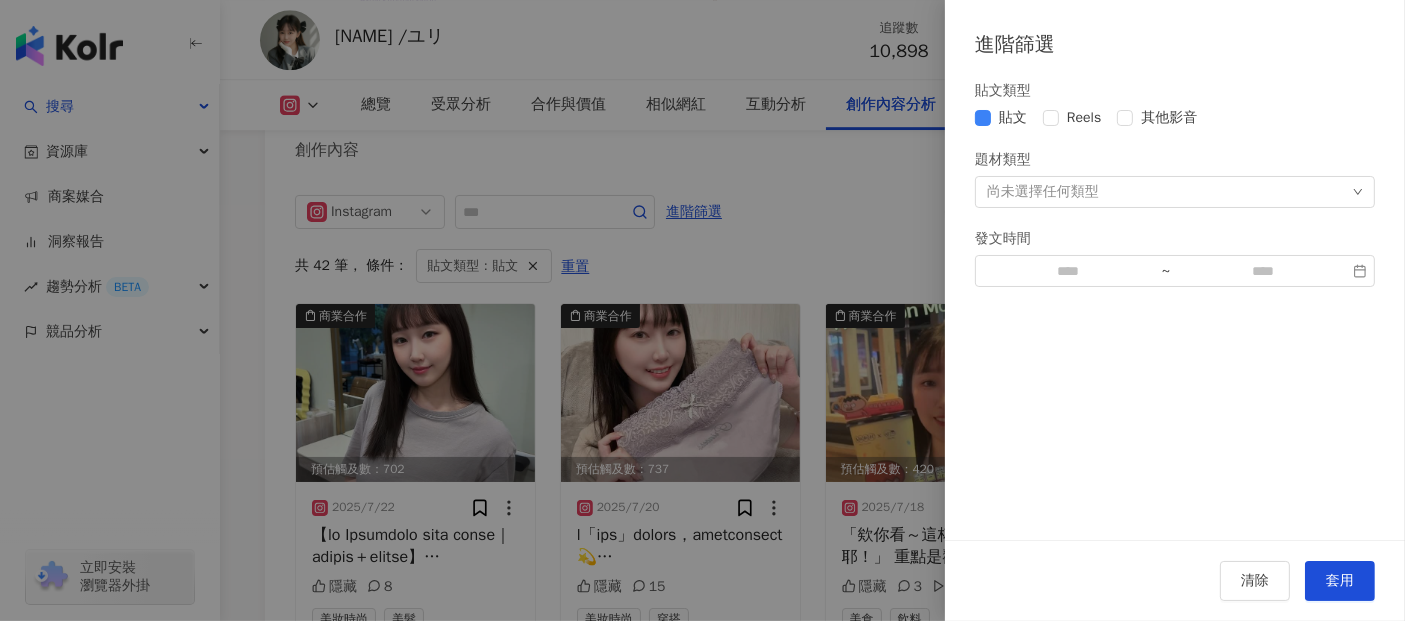 scroll, scrollTop: 6080, scrollLeft: 0, axis: vertical 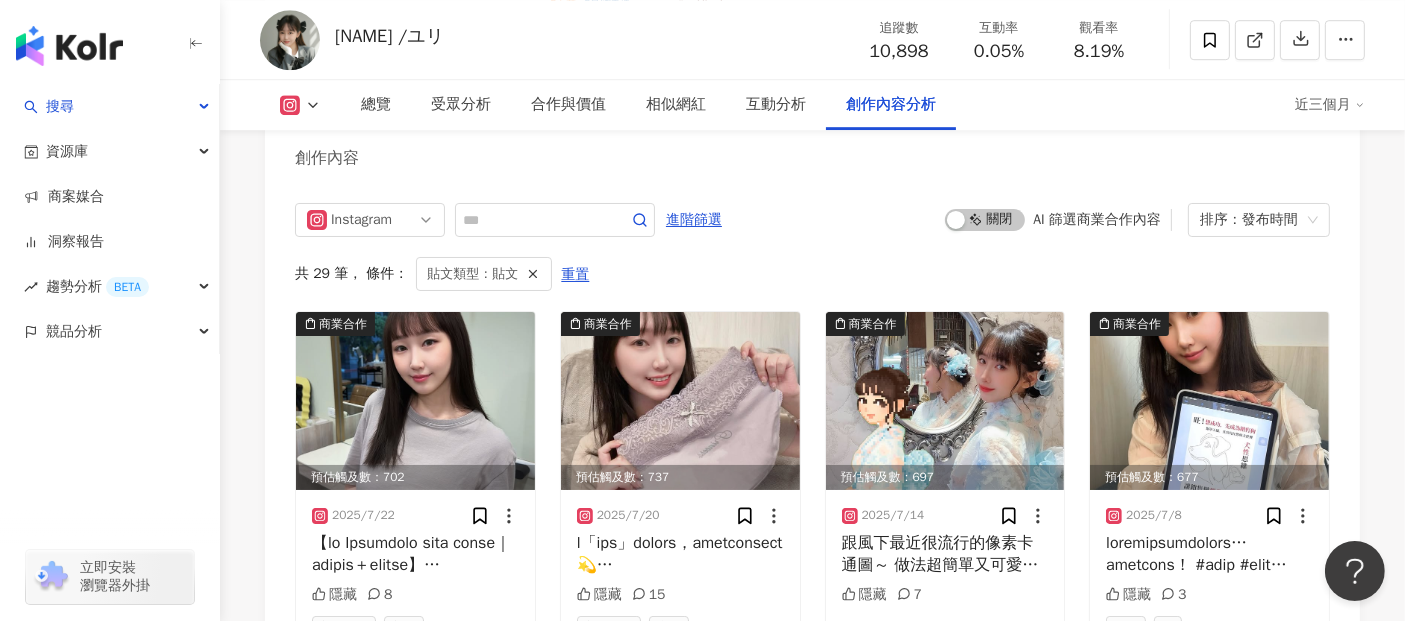 click on "Instagram 進階篩選 啟動 關閉 AI 篩選商業合作內容 排序：發布時間 共 29 筆 ，   條件： 貼文類型：貼文 重置 商業合作 預估觸及數：702 [DATE] 隱藏 8 美妝時尚 美髮 商業合作 預估觸及數：737 [DATE] 隱藏 15 美妝時尚 穿搭 商業合作 預估觸及數：697 [DATE] 跟風下最近很流行的像素卡通圖～
做法超簡單又可愛🥰
1.輸入指定到chatgpt
2.把chatgpt給的像素圖到相簿摳下來
3.到ig選擇原圖後貼上剛摳下來的像素圖
4.右上角儲存
就完成囉！
指令我放在留言處～快來一起玩吧！
#像素 #chatgpt #圖片 隱藏 7 商業合作 預估觸及數：677 [DATE] 隱藏 3 寵物 狗 商業合作 預估觸及數：687 [DATE] 隱藏 5 商業合作 預估觸及數：732 [DATE] wedding dress👰🏻‍♀️👰🏻‍♀️👰🏻‍♀️
#weddingdresses #ai 隱藏 14 家庭 婚禮 商業合作 [DATE] 隱藏 科技 預估觸及數：672 [DATE] 隱藏 2 家庭 商業合作" at bounding box center [812, 831] 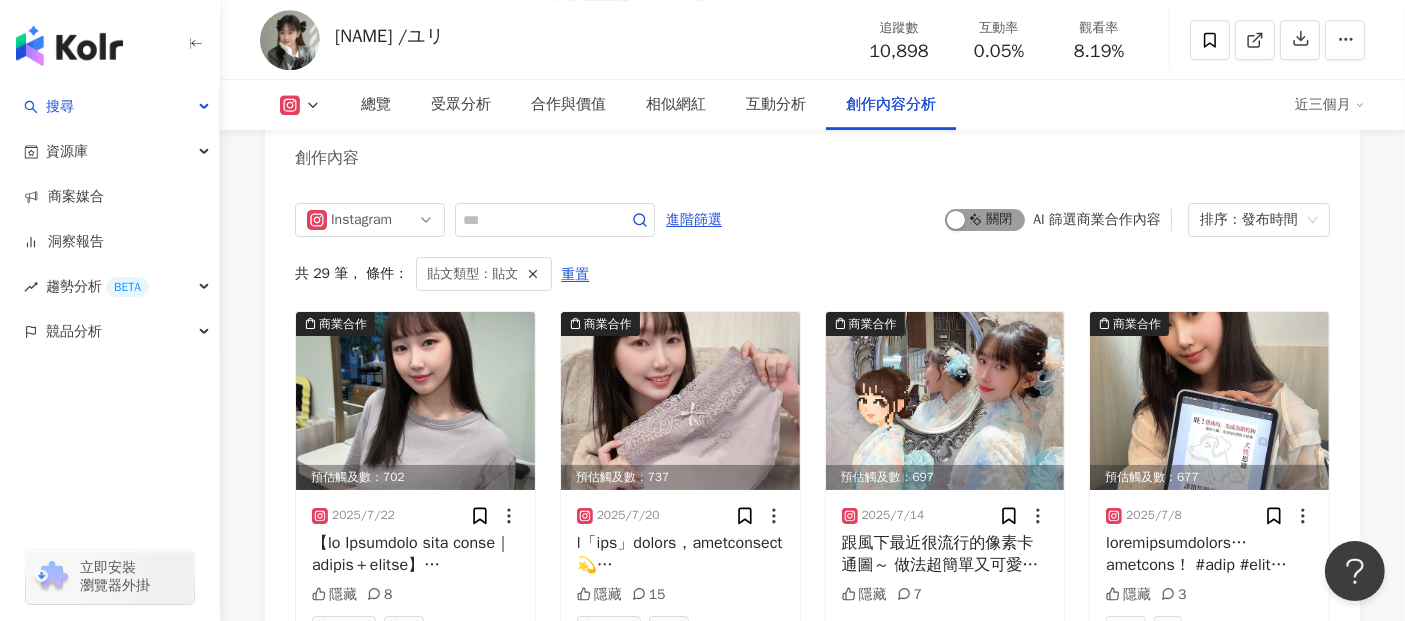 click on "啟動 關閉" at bounding box center (985, 220) 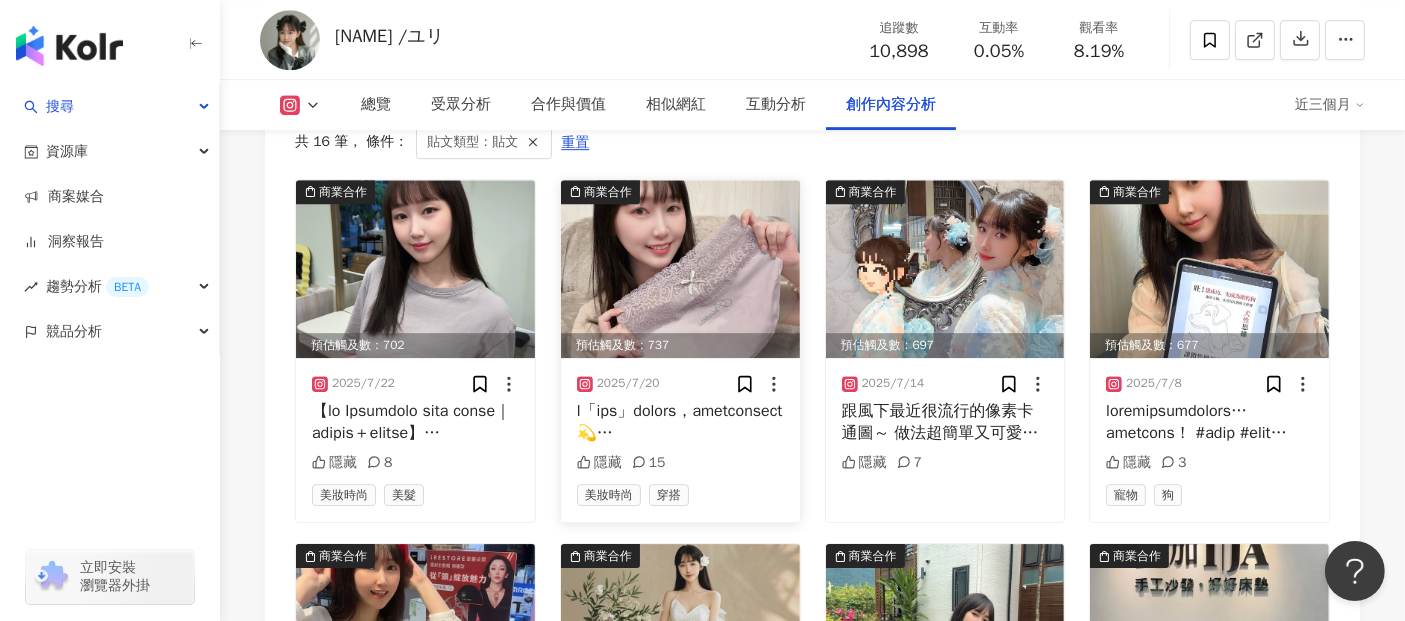 scroll, scrollTop: 6191, scrollLeft: 0, axis: vertical 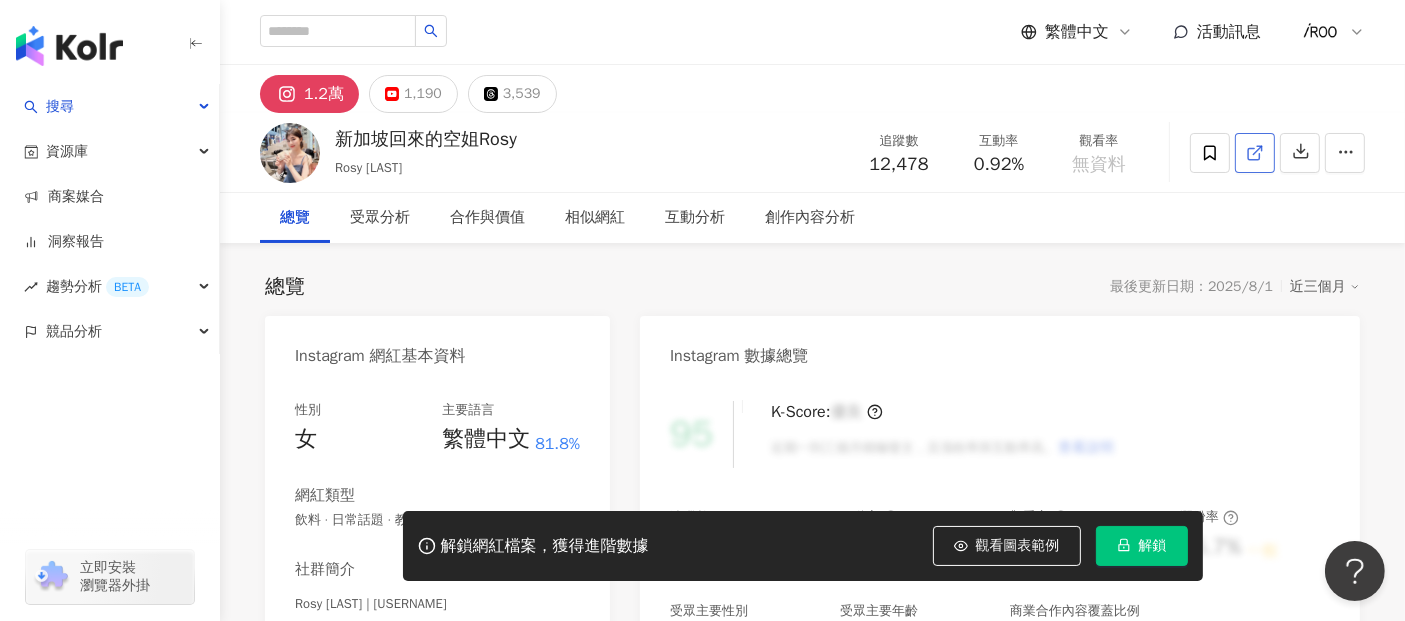 click 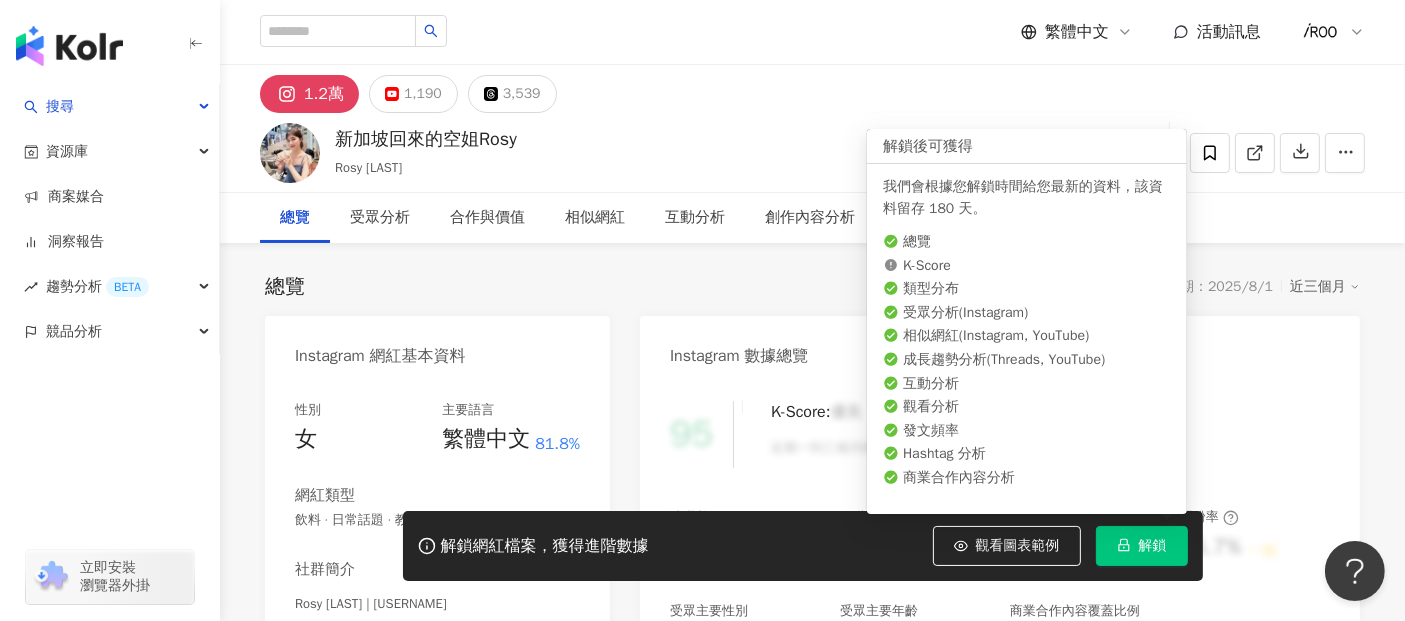 click on "解鎖" at bounding box center (1142, 546) 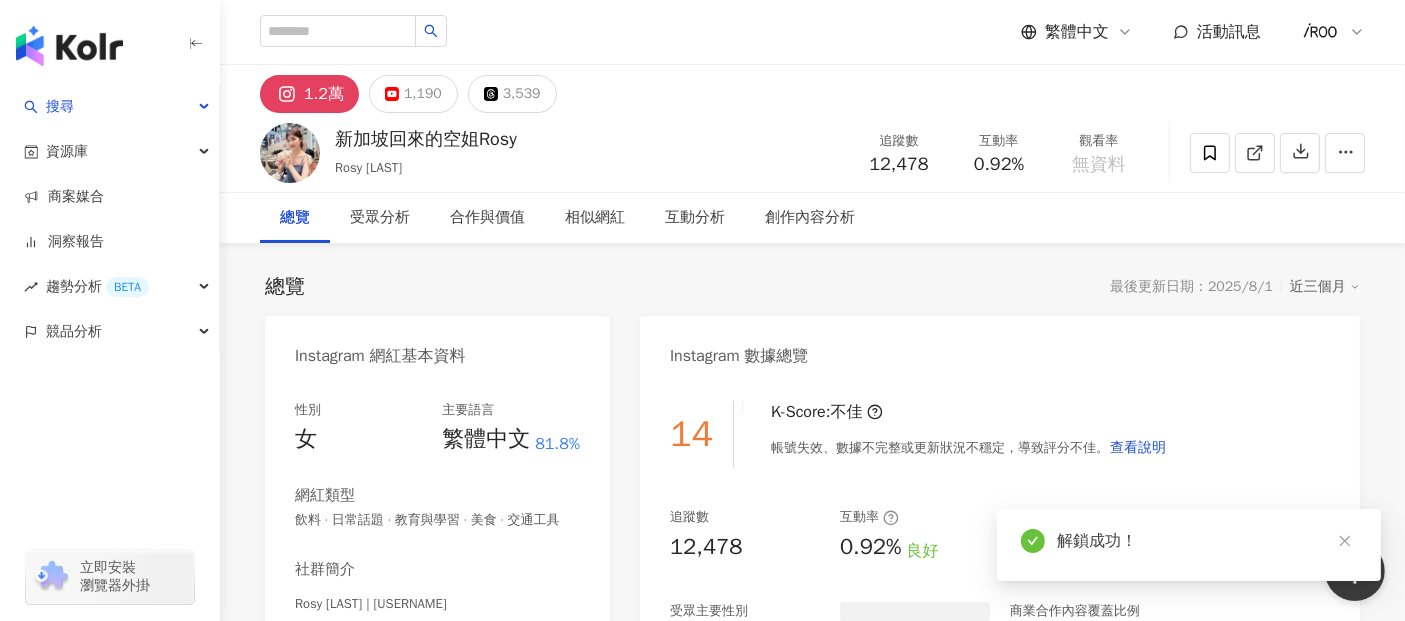 click on "總覽 受眾分析 合作與價值 相似網紅 互動分析 創作內容分析" at bounding box center [812, 218] 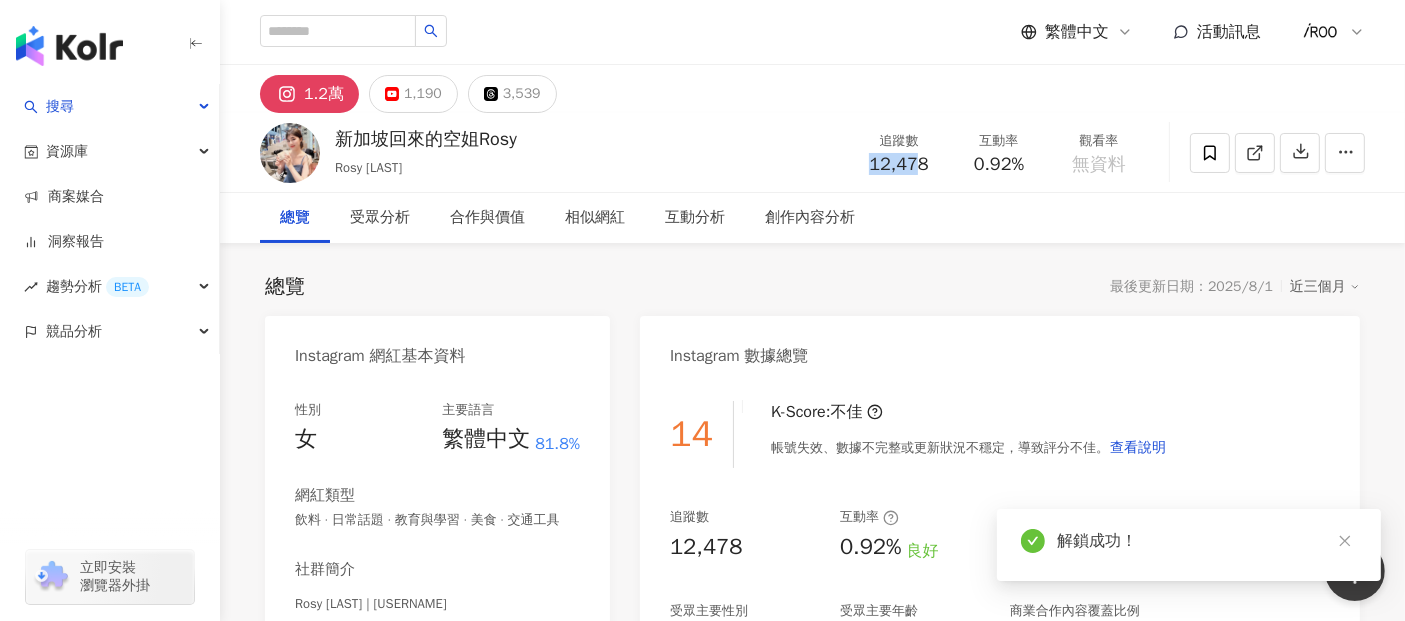 drag, startPoint x: 874, startPoint y: 166, endPoint x: 926, endPoint y: 163, distance: 52.086468 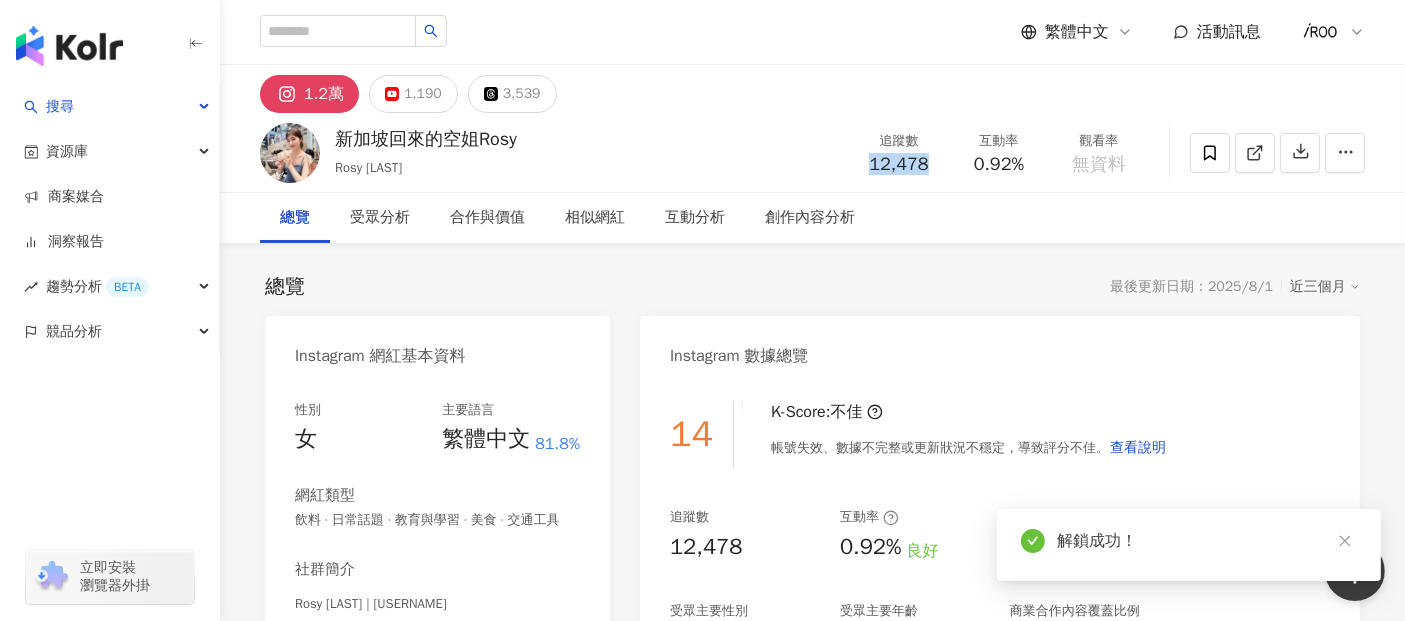 copy on "12,478" 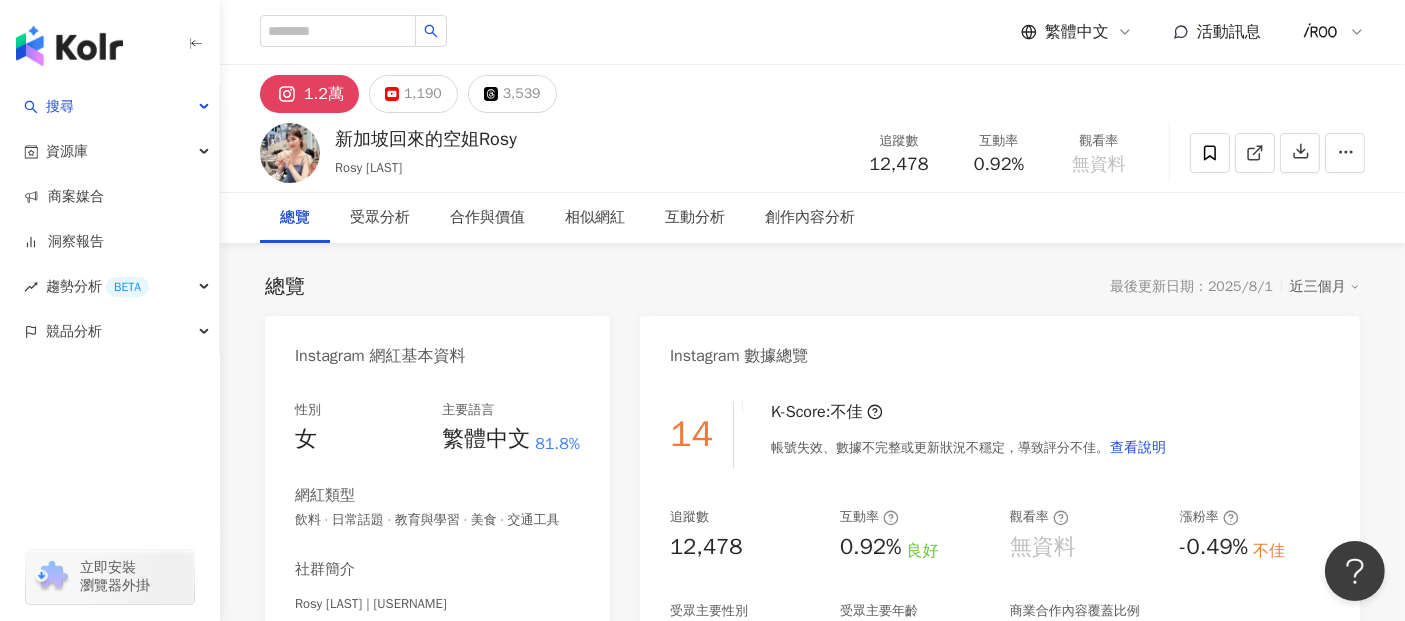 click on "總覽 最後更新日期：2025/8/1 近三個月 Instagram 網紅基本資料 性別   女 主要語言   繁體中文 81.8% 網紅類型 飲料 · 日常話題 · 教育與學習 · 美食 · 交通工具 社群簡介 Rosy Wang | rosy0924 https://www.instagram.com/rosy0924/ ✈️🇸🇬☀️🌛🌟✨ Instagram 數據總覽 14 K-Score :   不佳 帳號失效、數據不完整或更新狀況不穩定，導致評分不佳。 查看說明 追蹤數   12,478 互動率   0.92% 良好 觀看率   無資料 漲粉率   -0.49% 不佳 受眾主要性別   男性 60.5% 受眾主要年齡   25-34 歲 39.2% 商業合作內容覆蓋比例   無資料 AI Instagram 成效等級三大指標 互動率 0.92% 良好 同等級網紅的互動率中位數為  0.6% 觀看率 0% 普通 同等級網紅的觀看率中位數為  0.01% 漲粉率 -0.49% 不佳 同等級網紅的漲粉率中位數為  0% 成效等級 ： 優秀 良好 普通 不佳 Instagram 成長趨勢分析 追蹤數   12,478 漲粉數   -61 漲粉率   -0.49%" at bounding box center [812, 1018] 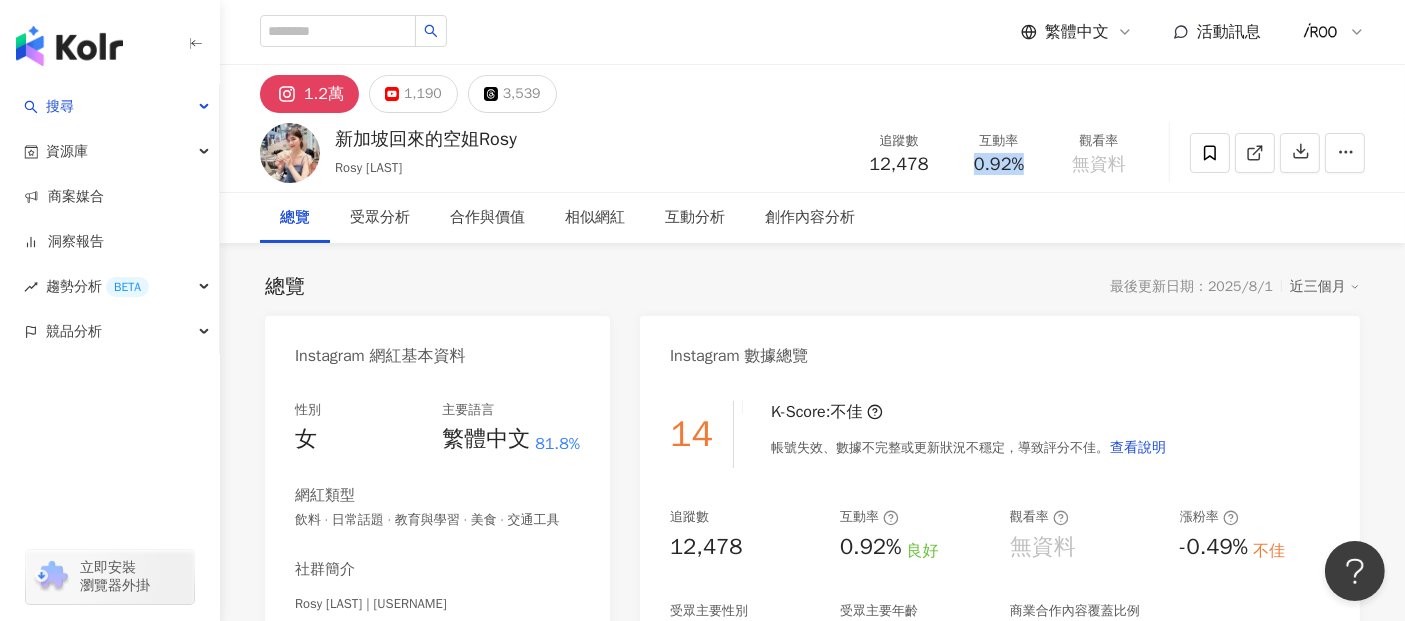 drag, startPoint x: 974, startPoint y: 166, endPoint x: 1031, endPoint y: 162, distance: 57.14018 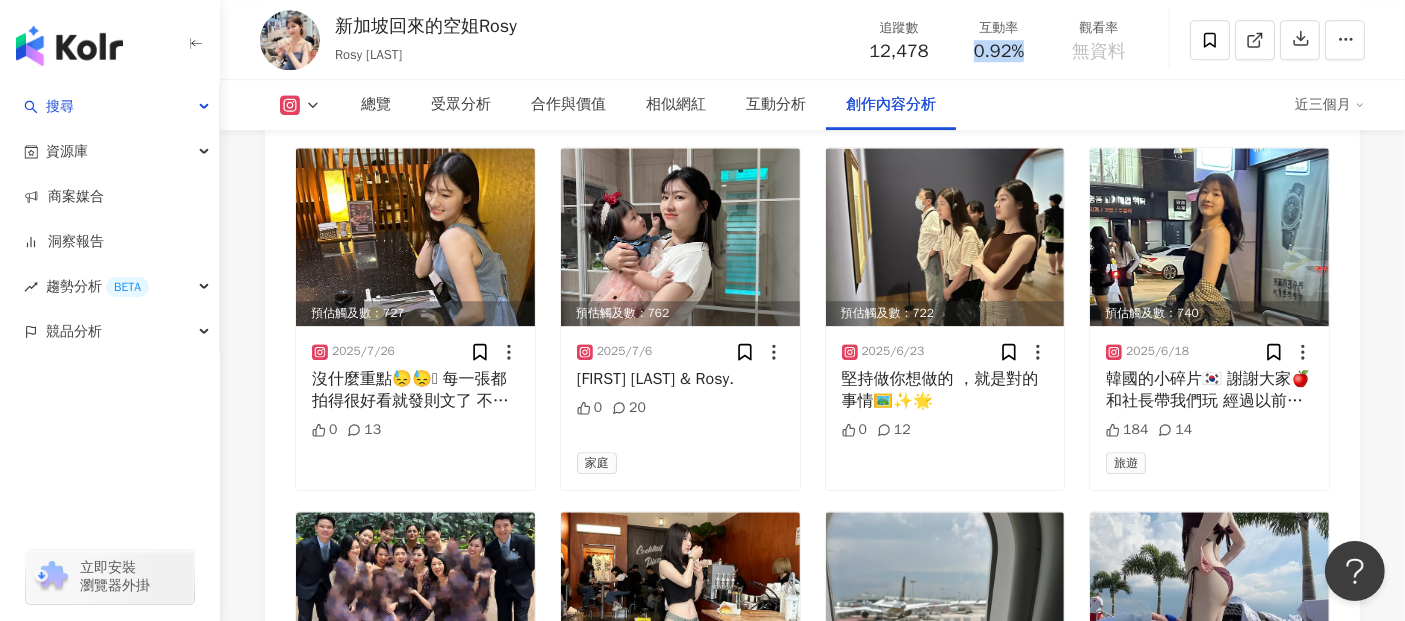scroll, scrollTop: 5706, scrollLeft: 0, axis: vertical 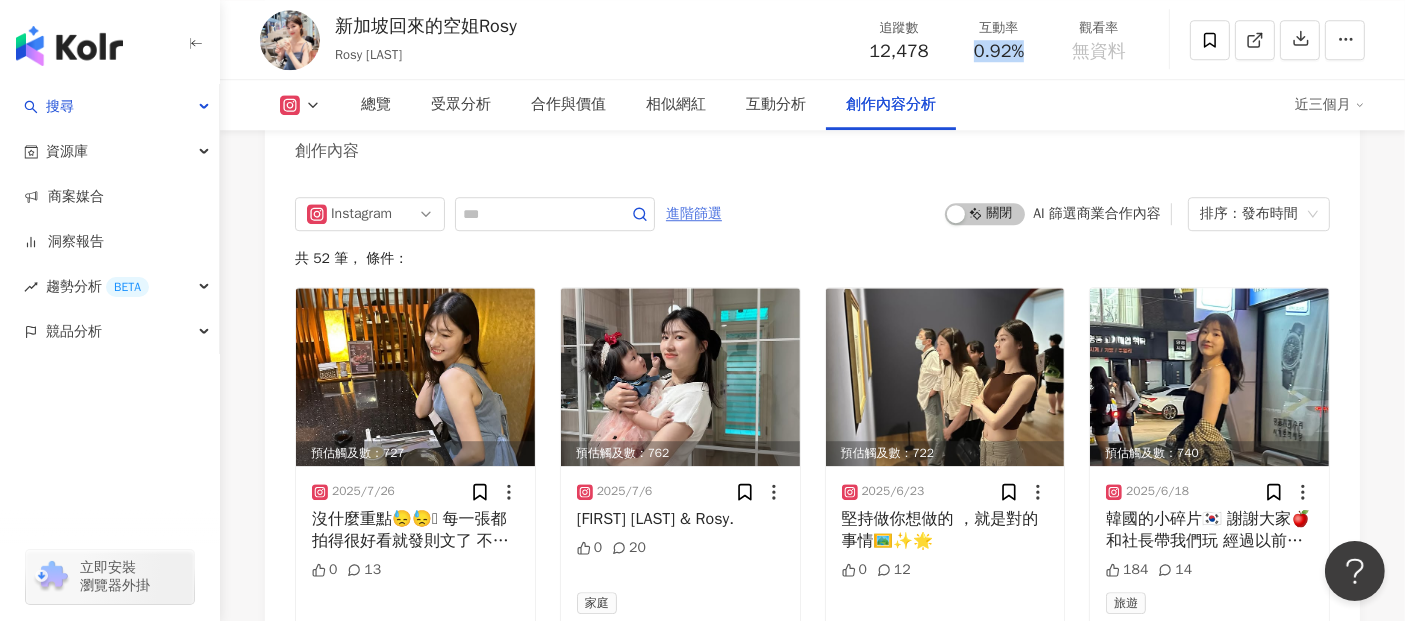 click on "進階篩選" at bounding box center [694, 214] 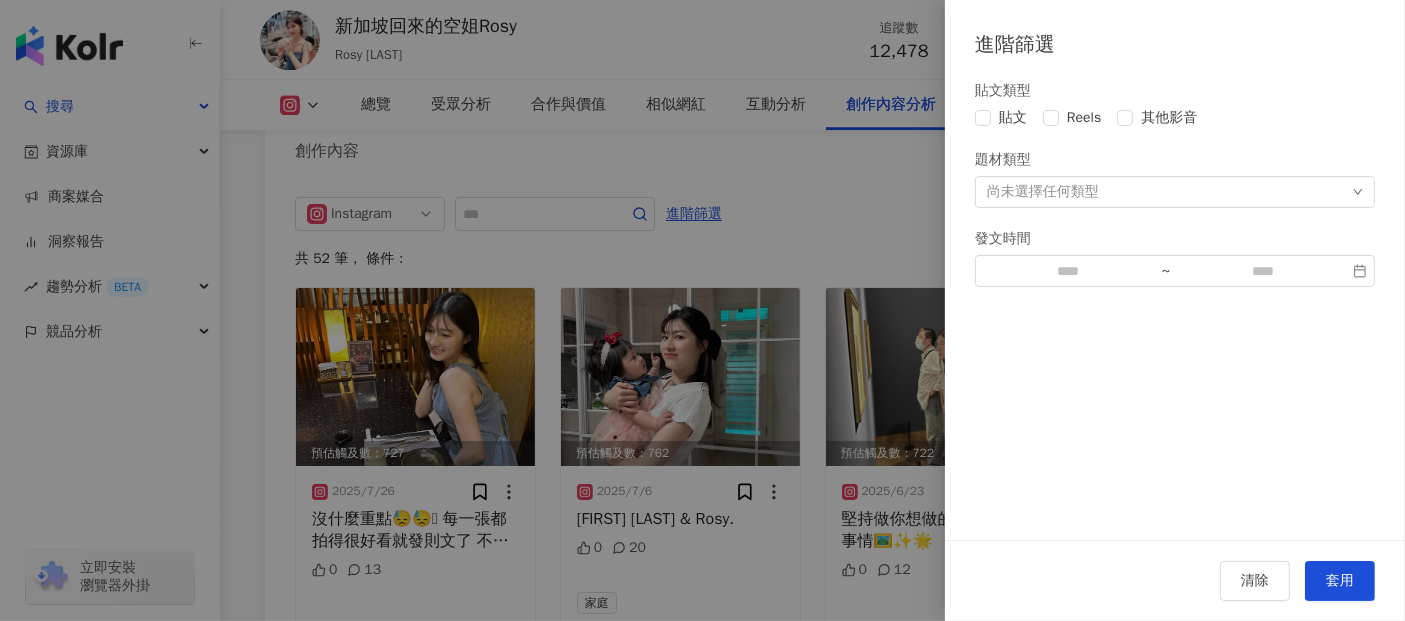 click on "貼文類型 貼文 Reels 其他影音 題材類型 尚未選擇任何類型 發文時間 ~" at bounding box center (1175, 300) 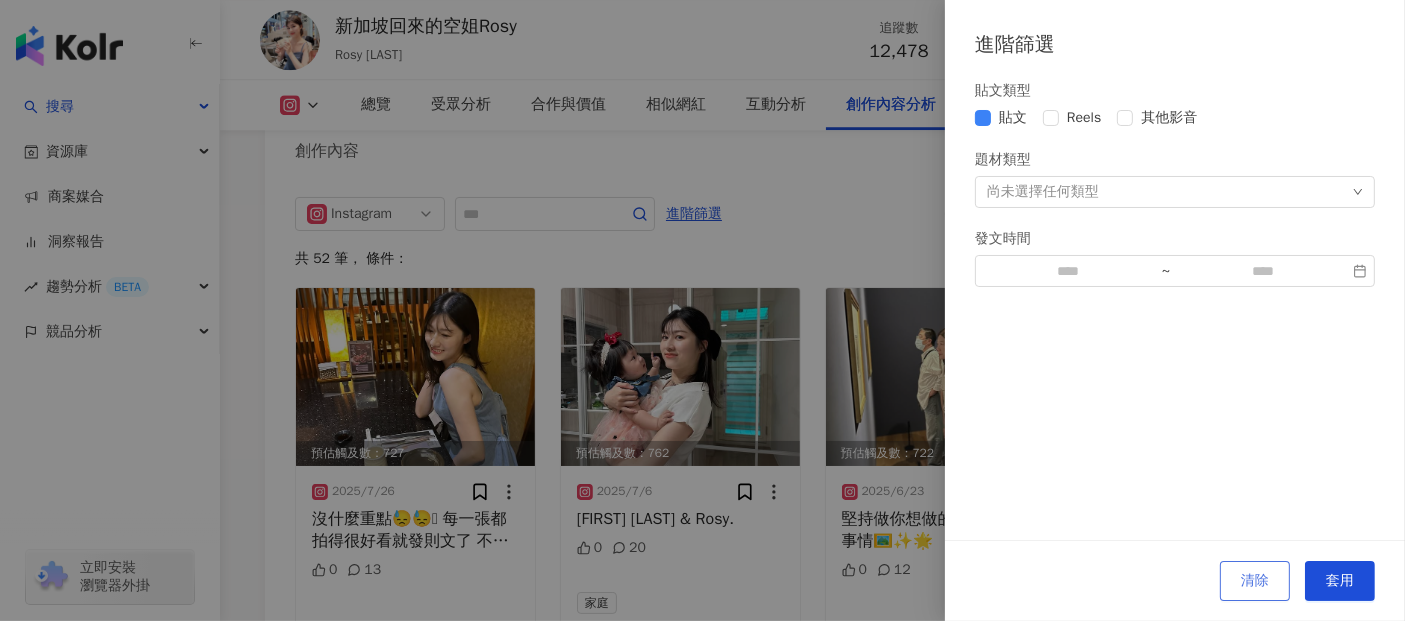 drag, startPoint x: 1334, startPoint y: 578, endPoint x: 1285, endPoint y: 567, distance: 50.219517 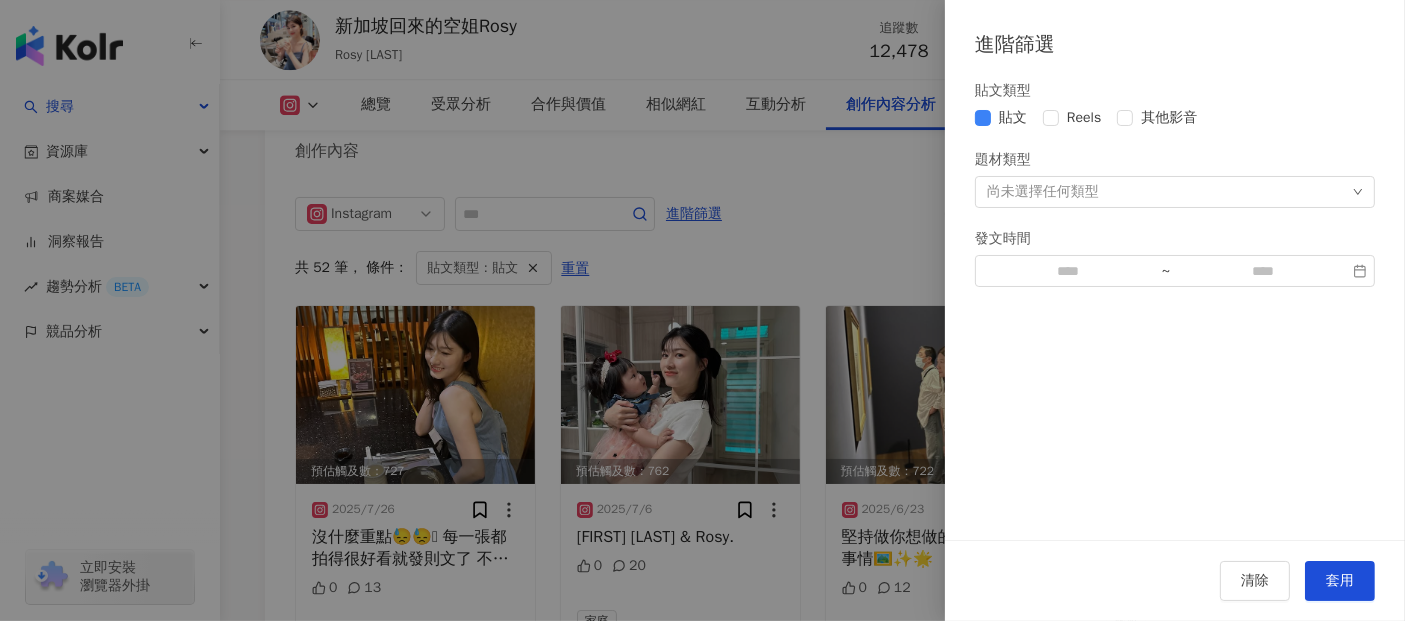 scroll, scrollTop: 5722, scrollLeft: 0, axis: vertical 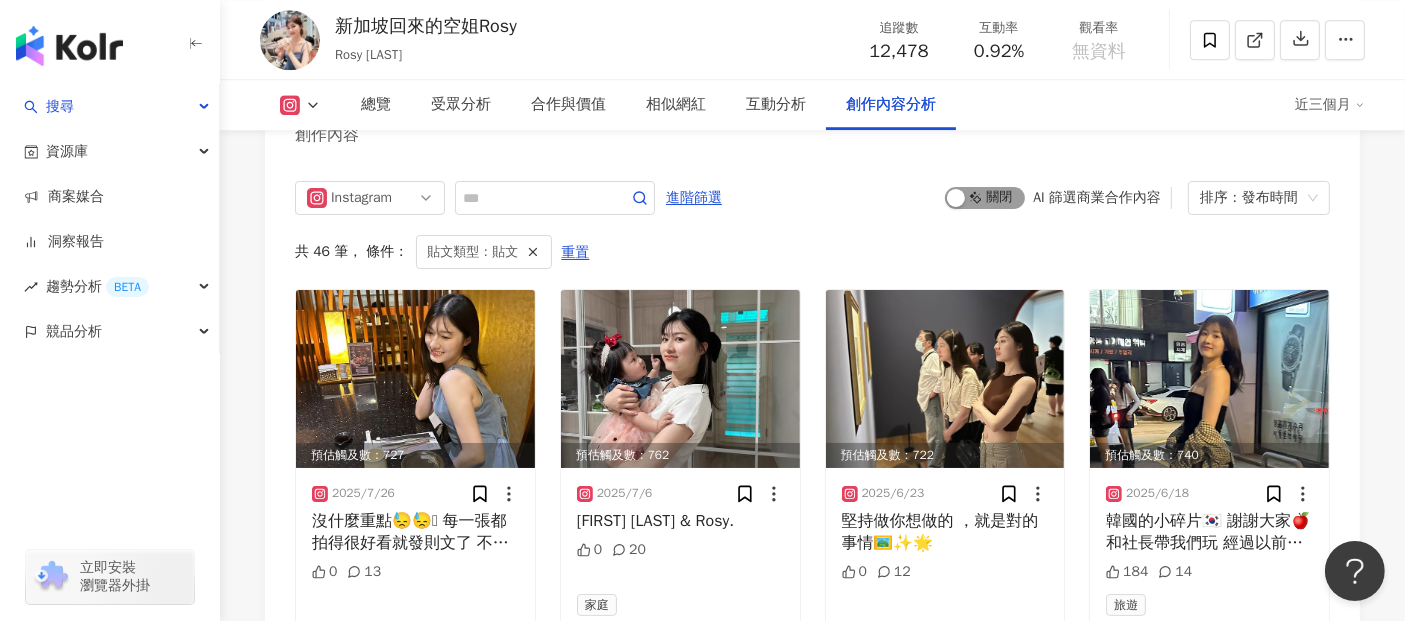 click on "啟動 關閉" at bounding box center (985, 198) 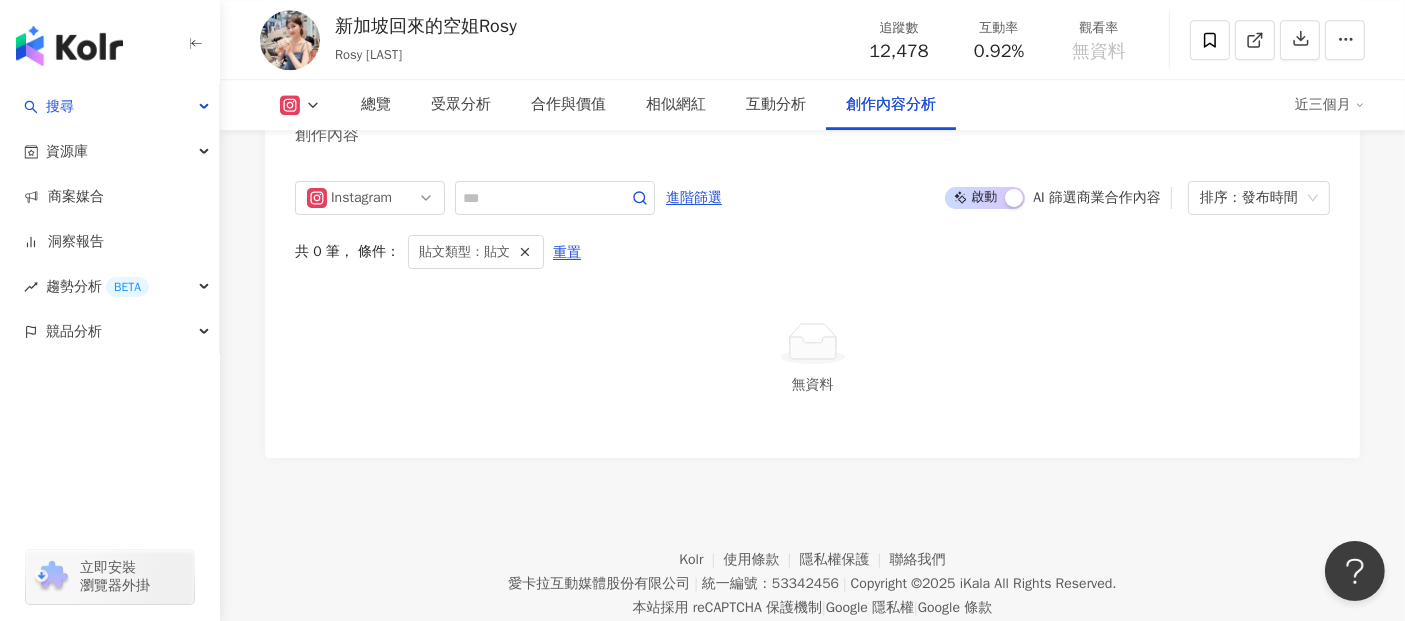 click at bounding box center (1014, 198) 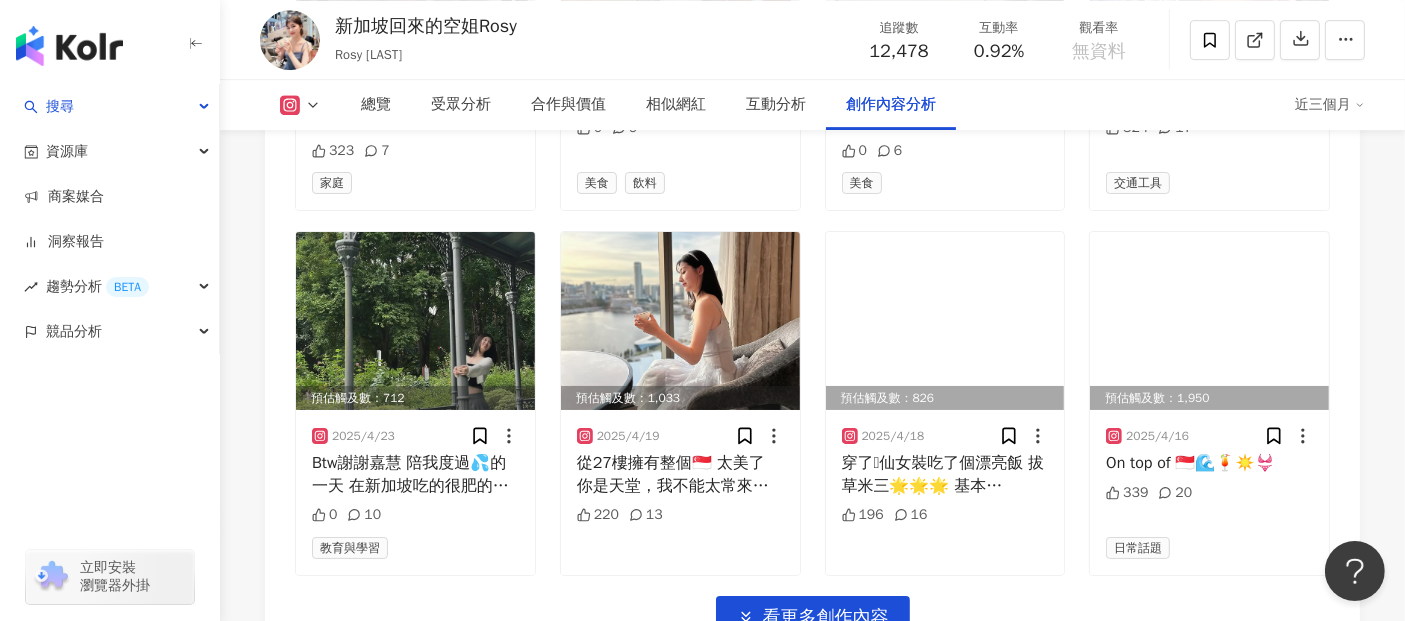 scroll, scrollTop: 6611, scrollLeft: 0, axis: vertical 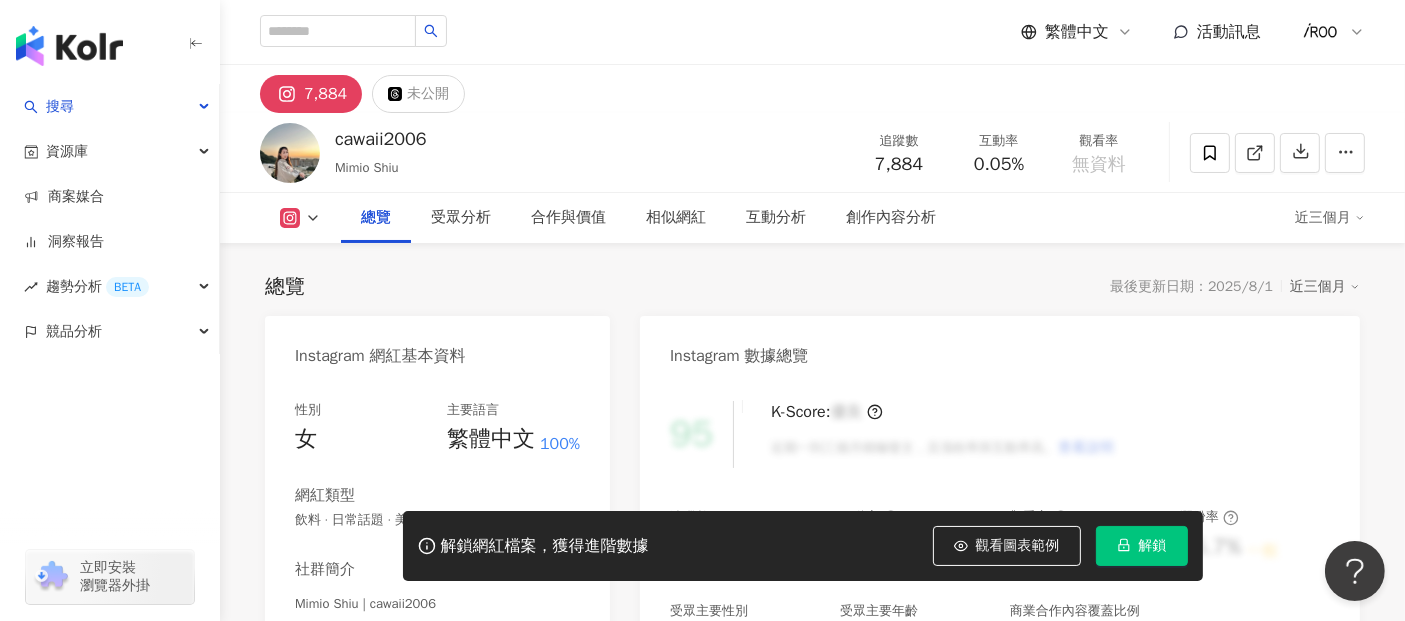 click on "解鎖" at bounding box center (1153, 546) 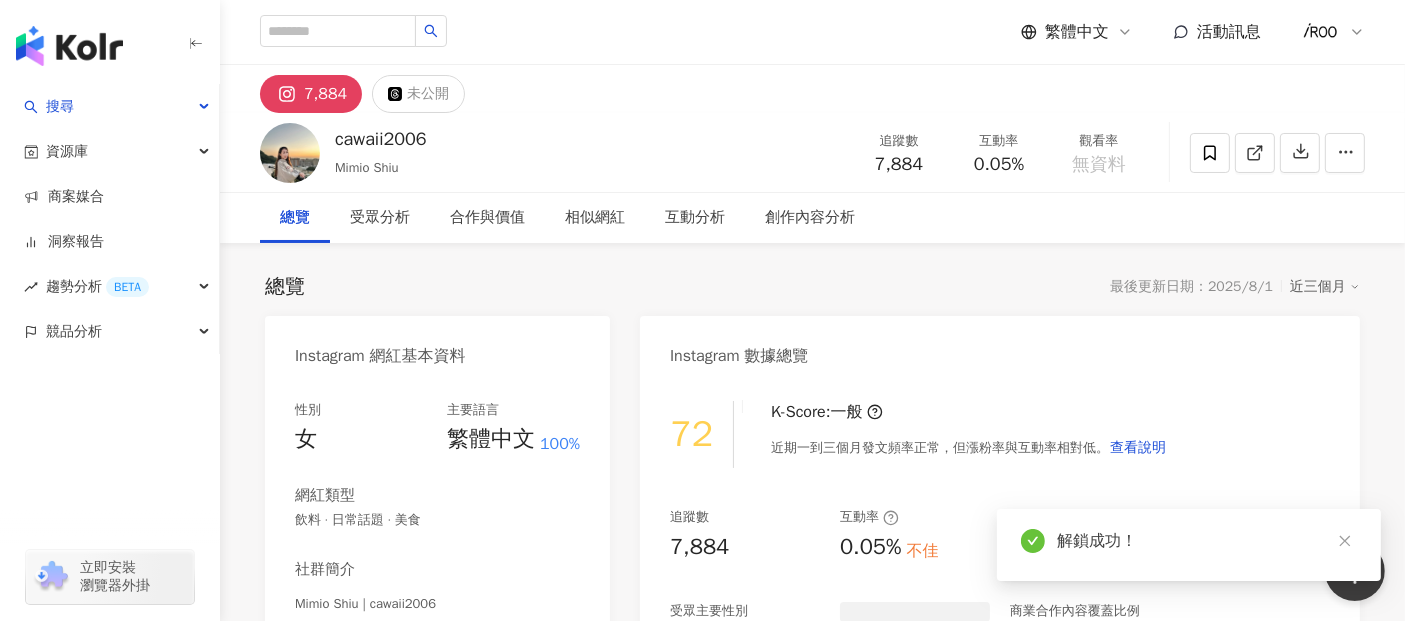 click on "總覽 受眾分析 合作與價值 相似網紅 互動分析 創作內容分析" at bounding box center (812, 218) 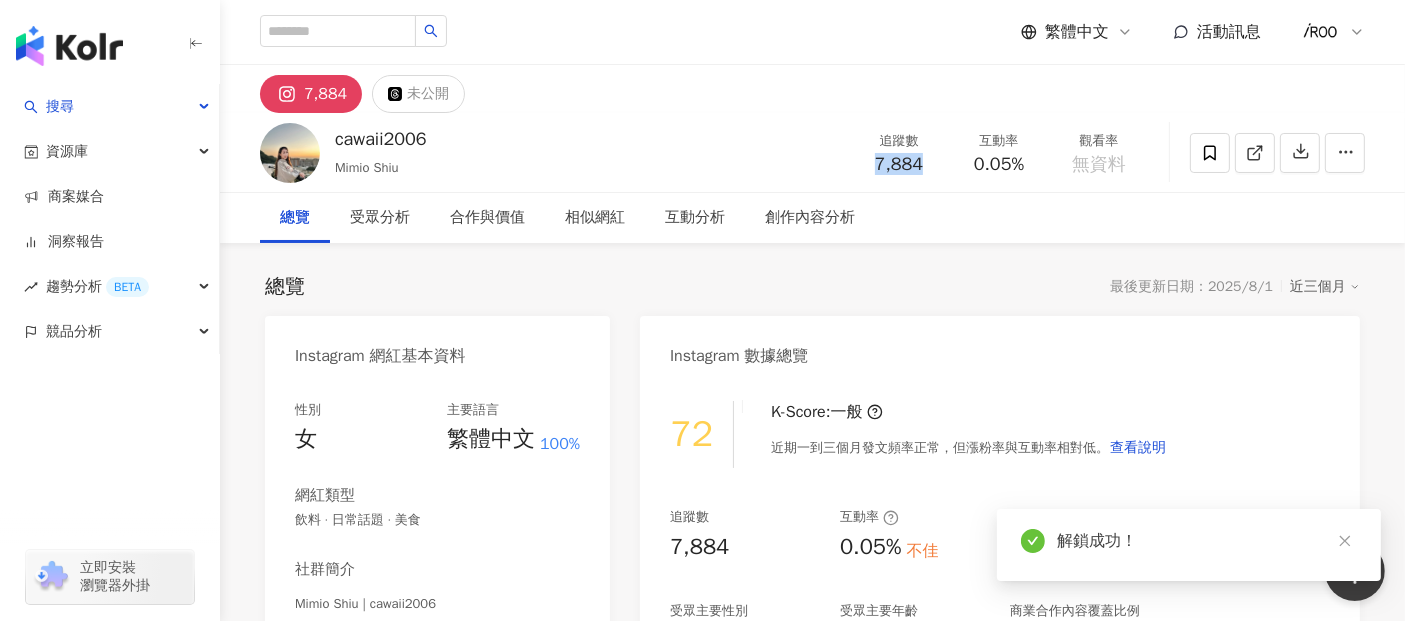 click on "追蹤數 7,884" at bounding box center [899, 152] 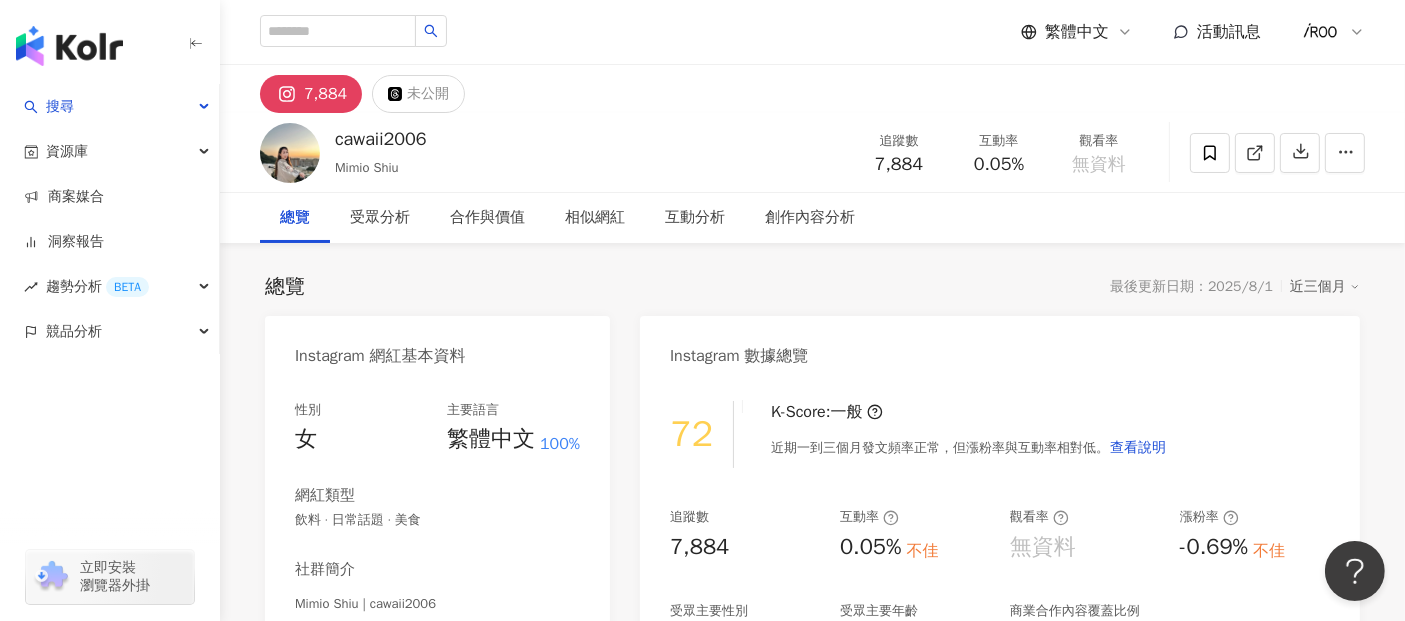 click on "0.05%" at bounding box center [999, 165] 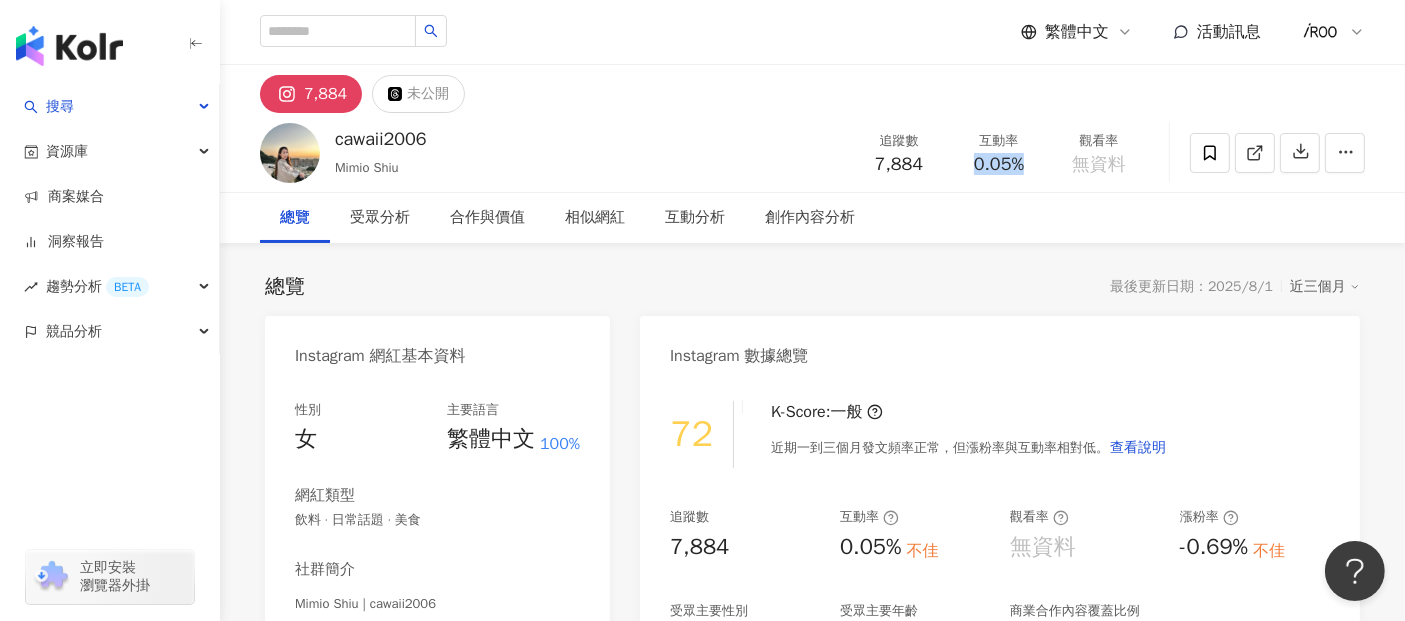 drag, startPoint x: 969, startPoint y: 164, endPoint x: 1033, endPoint y: 163, distance: 64.00781 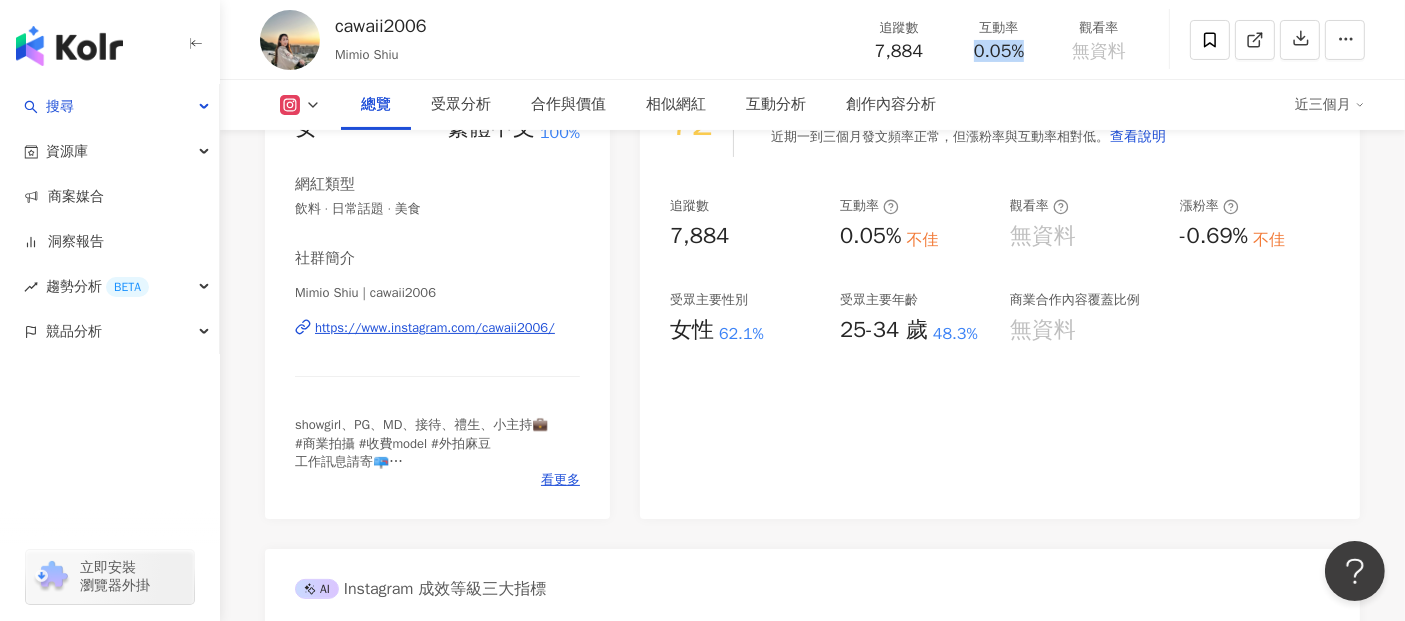 scroll, scrollTop: 333, scrollLeft: 0, axis: vertical 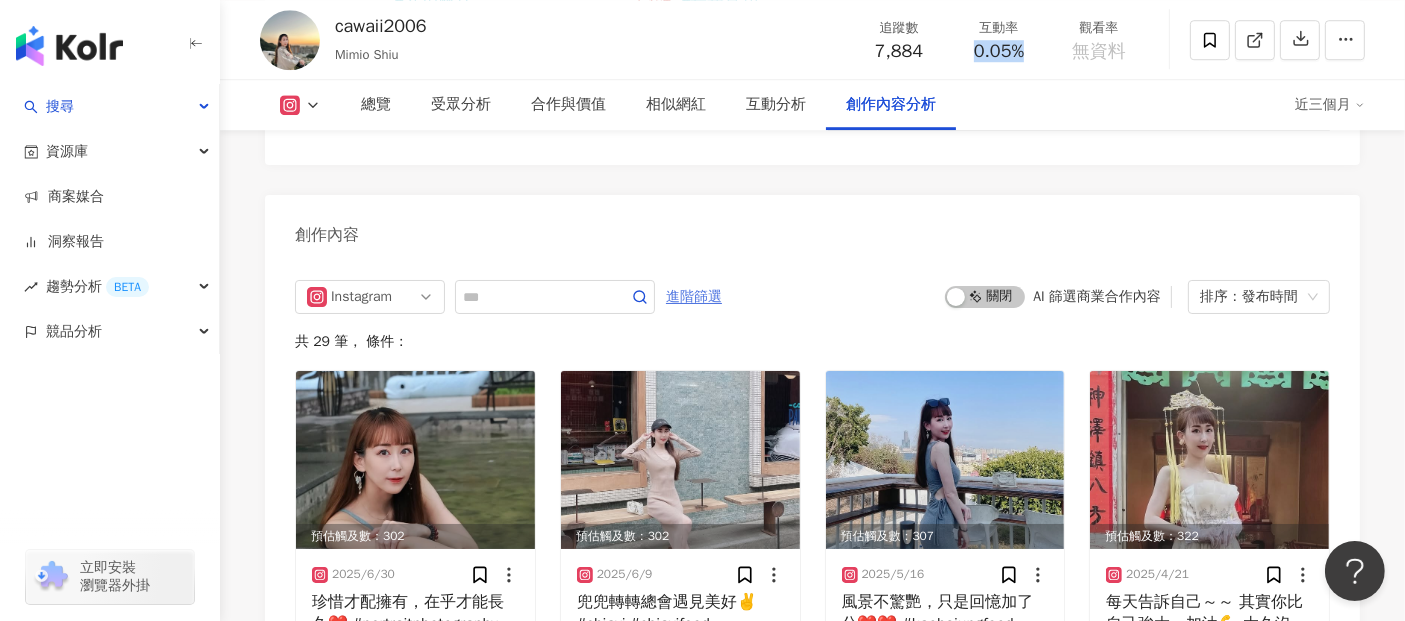 click on "進階篩選" at bounding box center (694, 297) 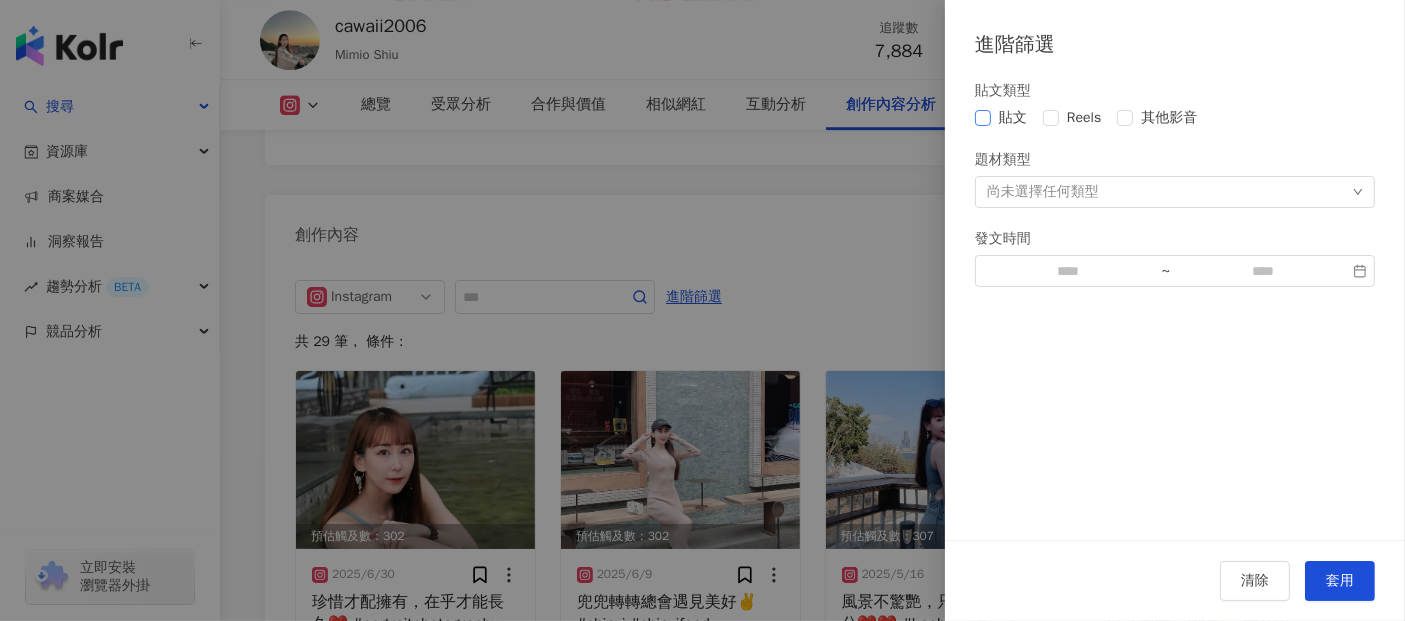click on "貼文" at bounding box center [1013, 118] 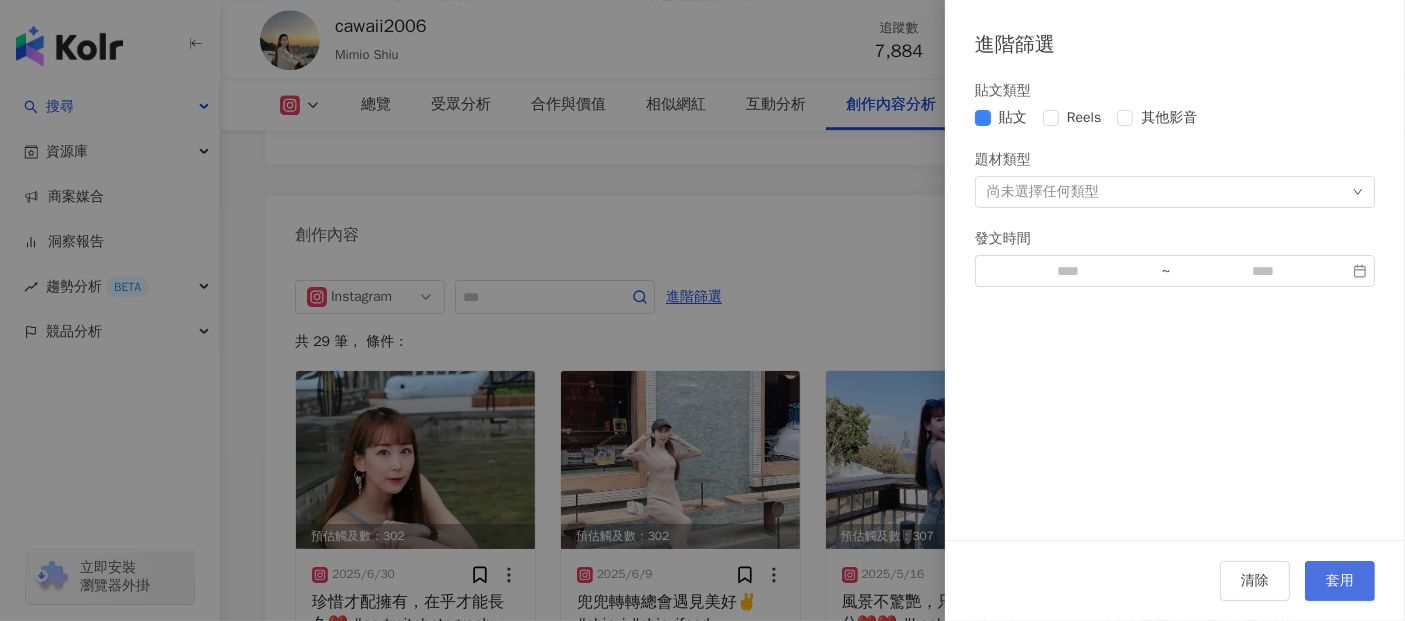 click on "套用" at bounding box center [1340, 581] 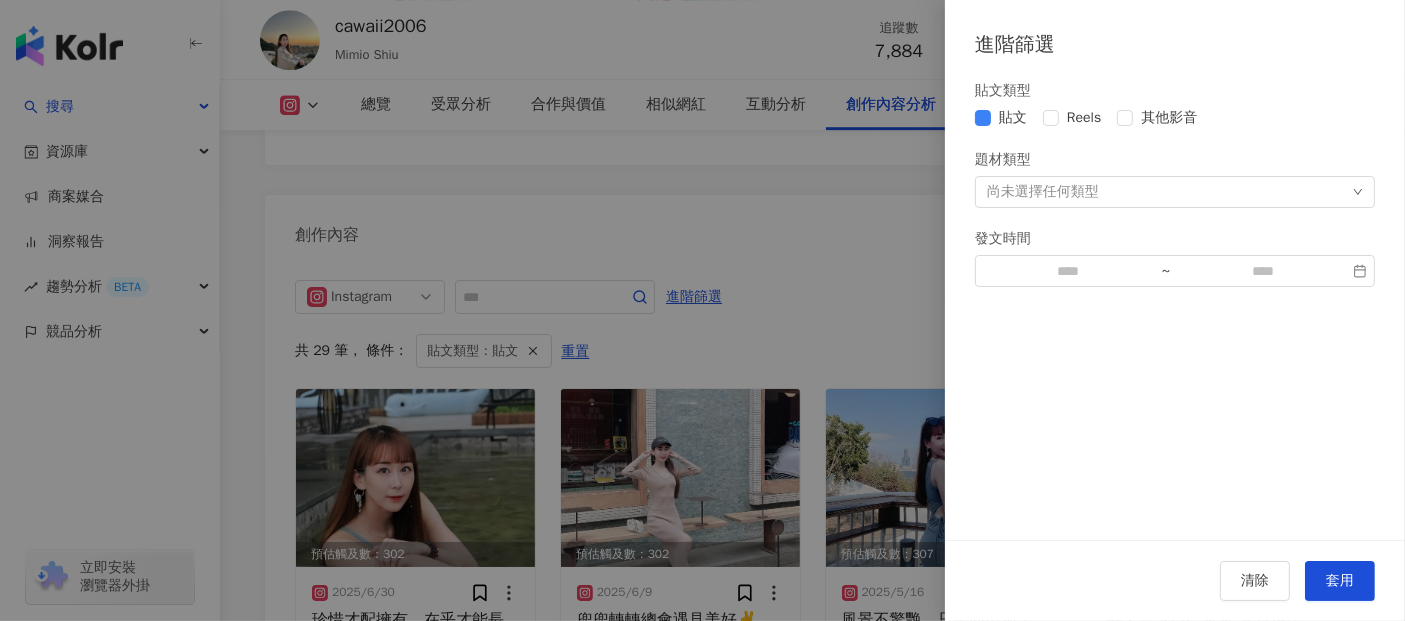 scroll, scrollTop: 5936, scrollLeft: 0, axis: vertical 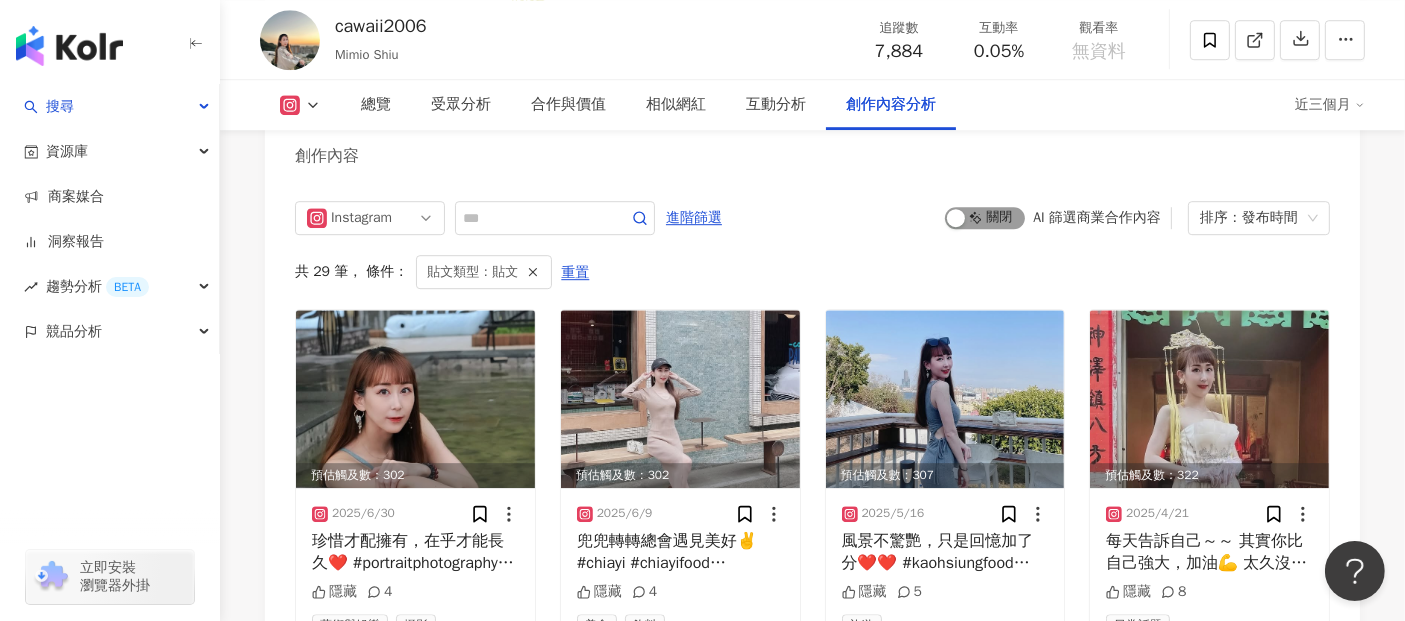 click at bounding box center (956, 218) 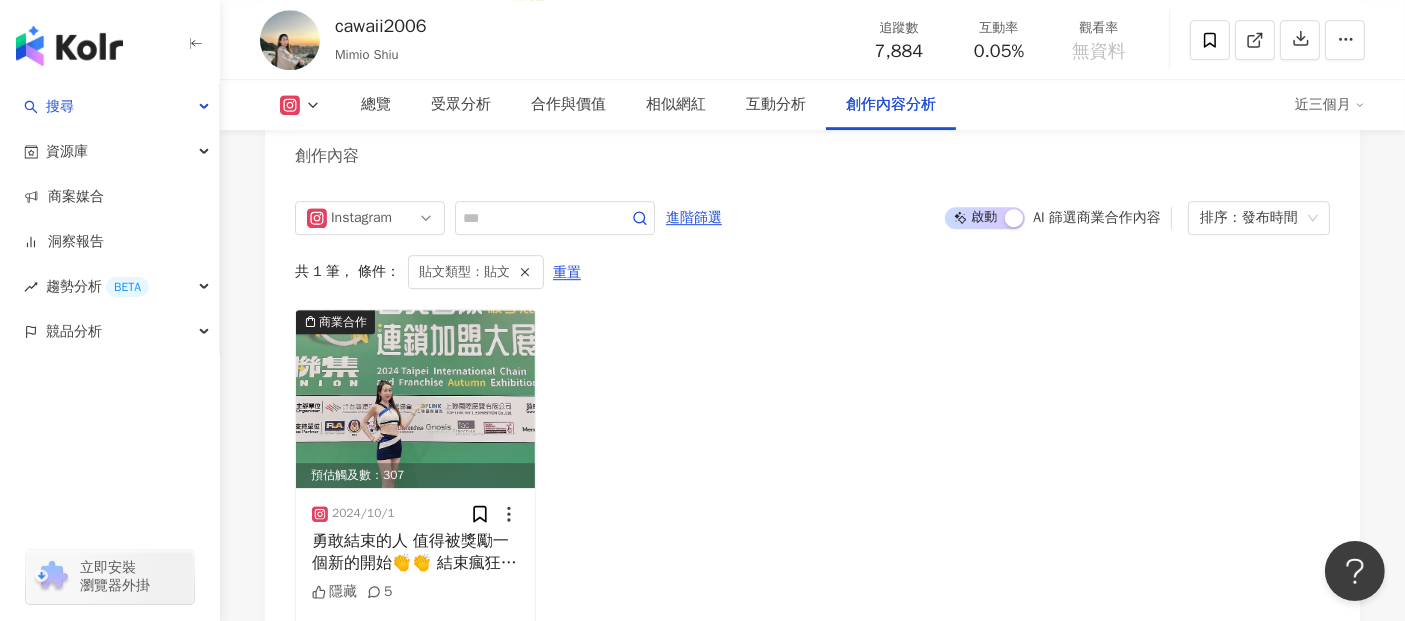 click on "啟動 關閉" at bounding box center (985, 218) 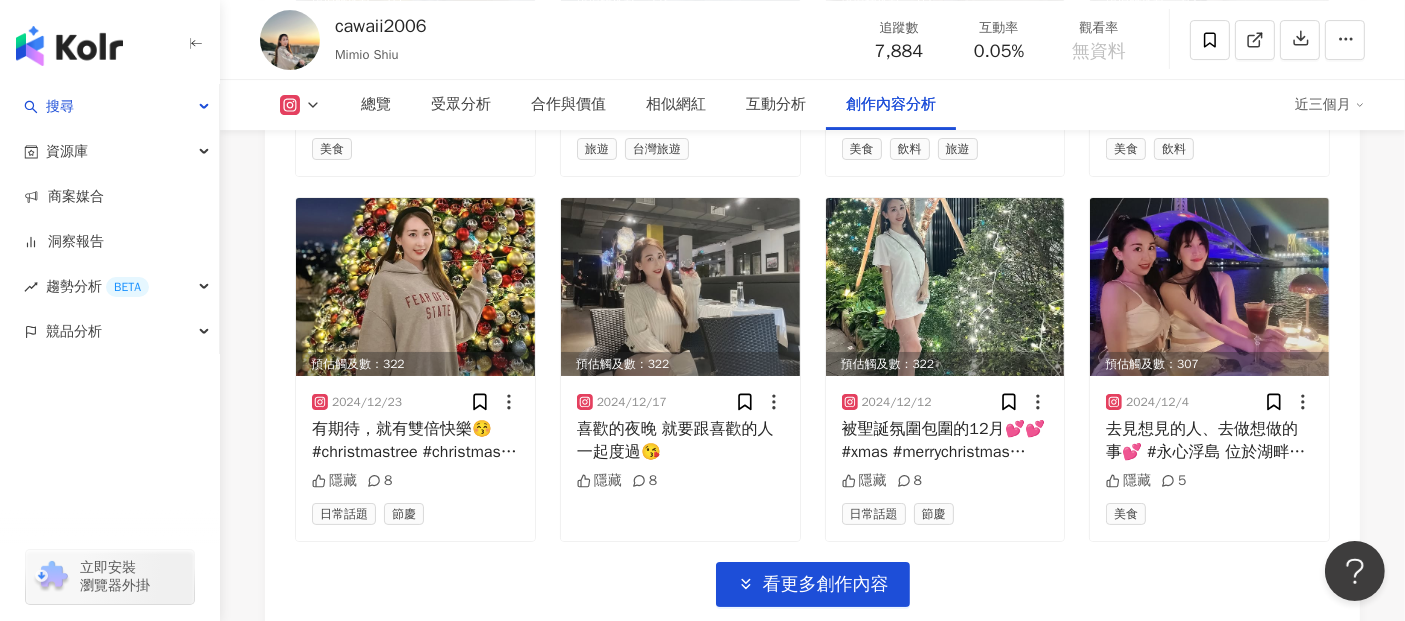 scroll, scrollTop: 6825, scrollLeft: 0, axis: vertical 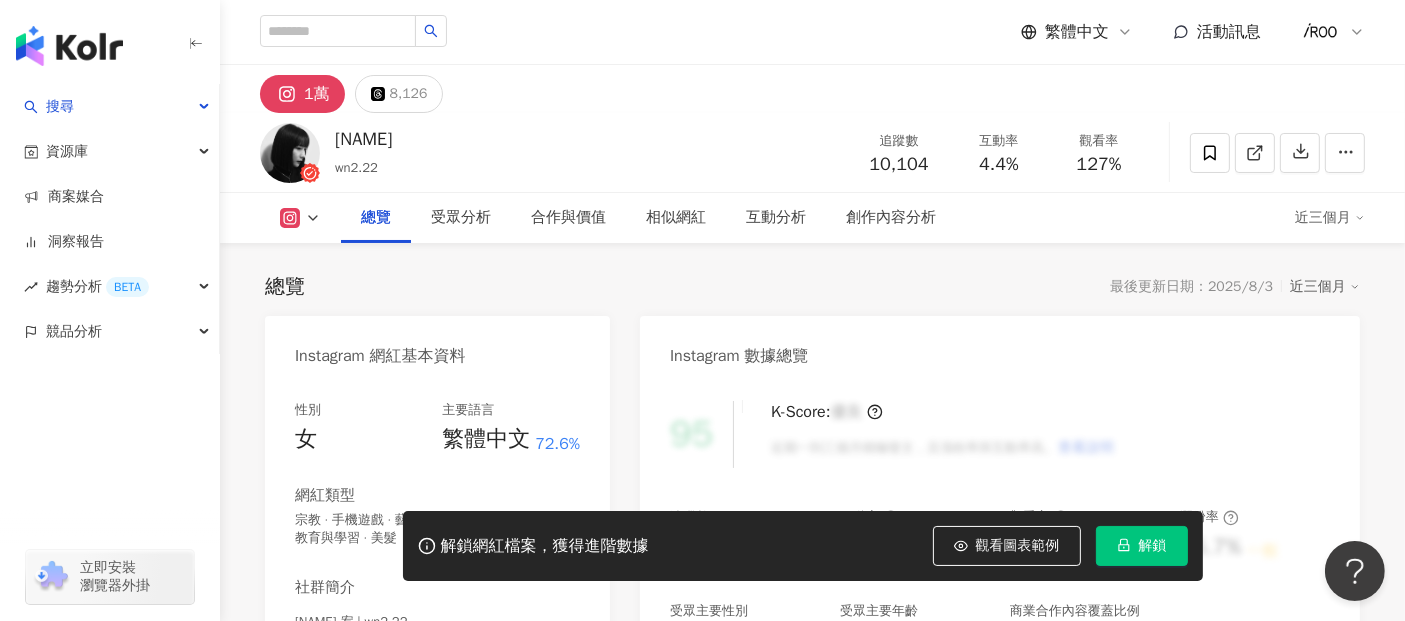 click on "解鎖" at bounding box center [1142, 546] 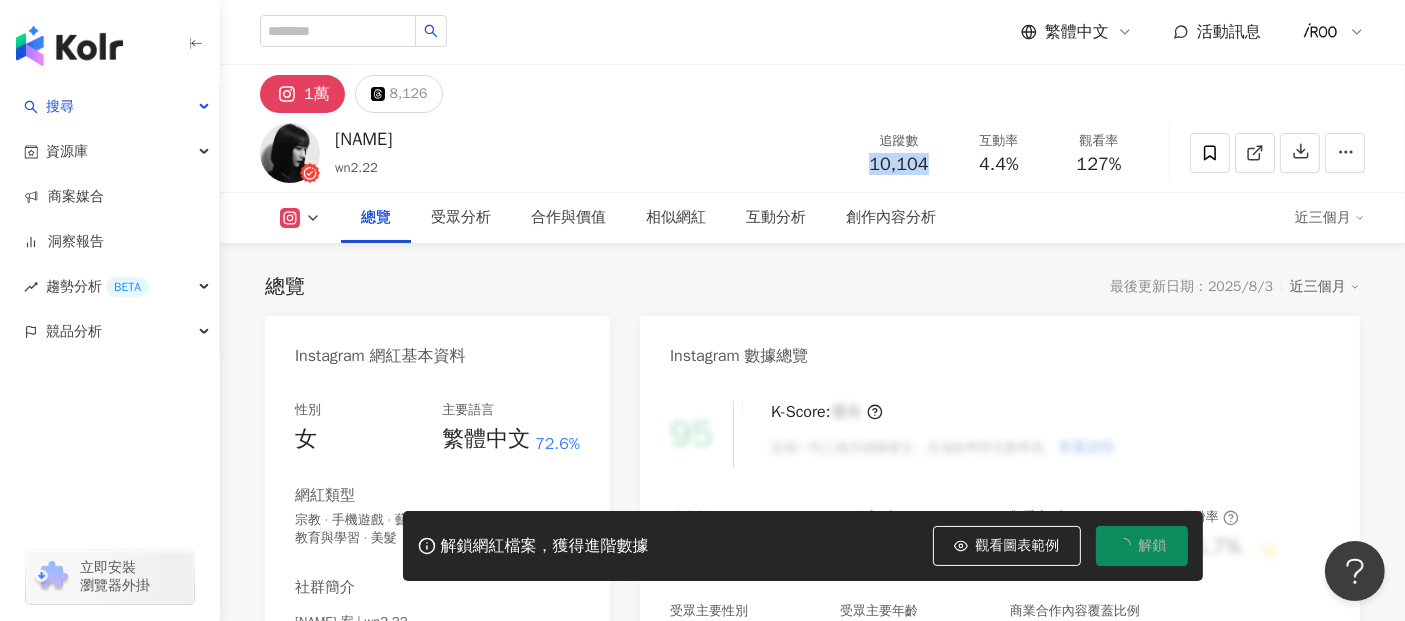 drag, startPoint x: 865, startPoint y: 168, endPoint x: 926, endPoint y: 167, distance: 61.008198 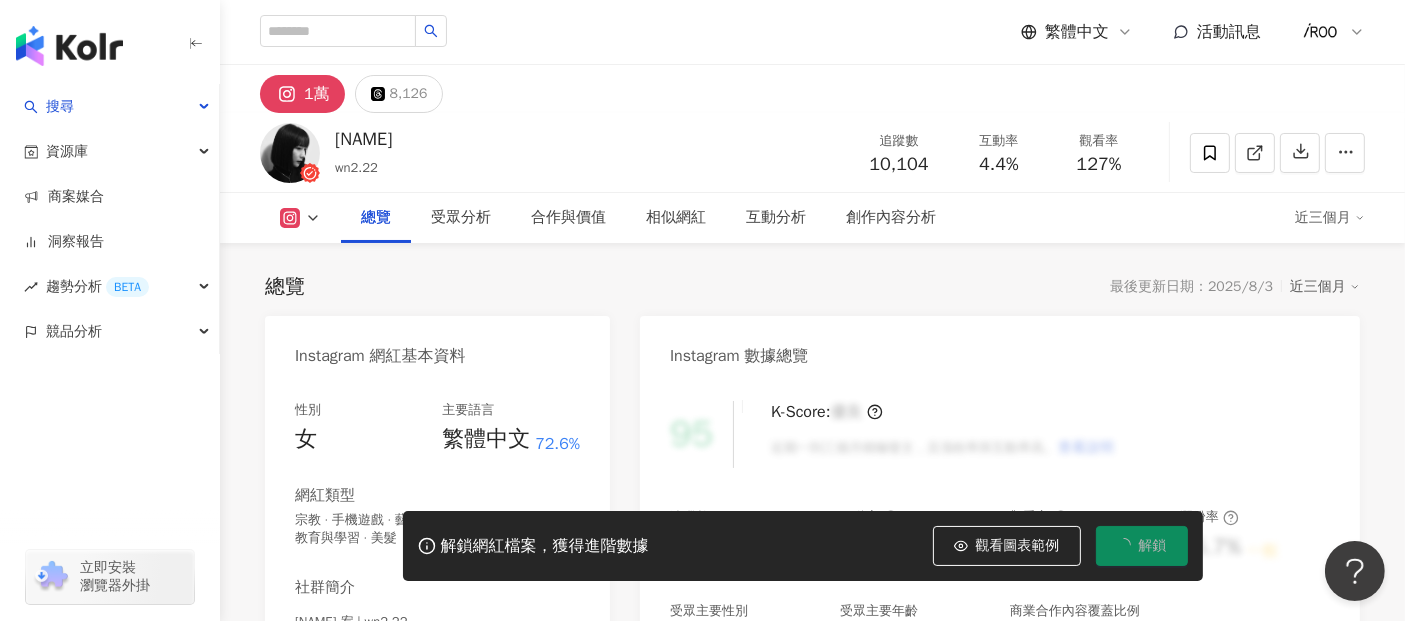 click on "[NAME] wn2.22 追蹤數 10,104 互動率 4.4% 觀看率 127%" at bounding box center [812, 152] 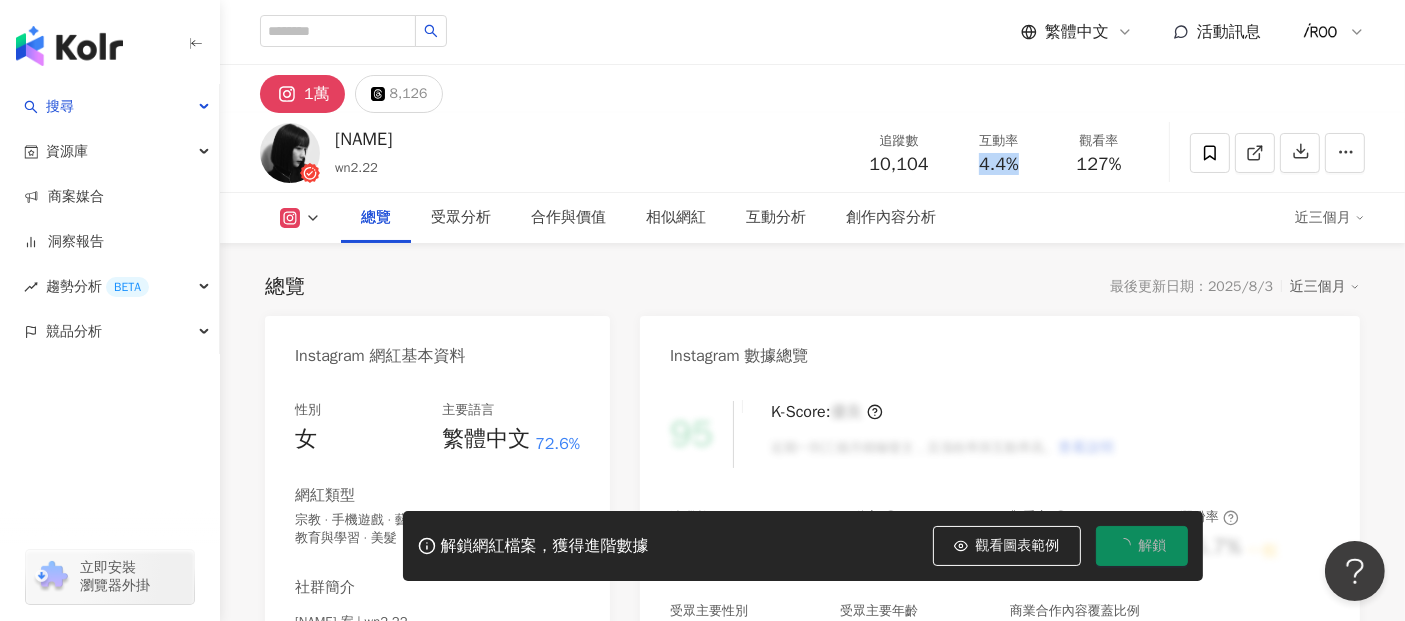 drag, startPoint x: 969, startPoint y: 161, endPoint x: 1016, endPoint y: 165, distance: 47.169907 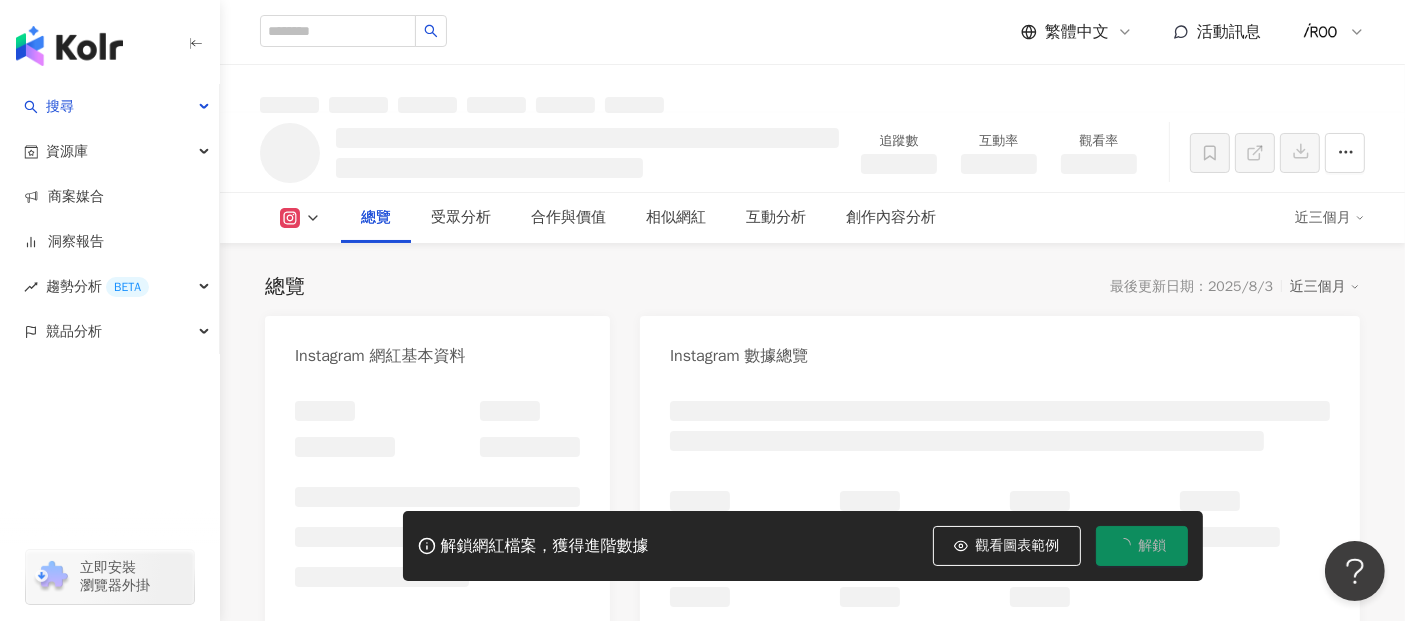click on "總覽 受眾分析 合作與價值 相似網紅 互動分析 創作內容分析" at bounding box center [818, 218] 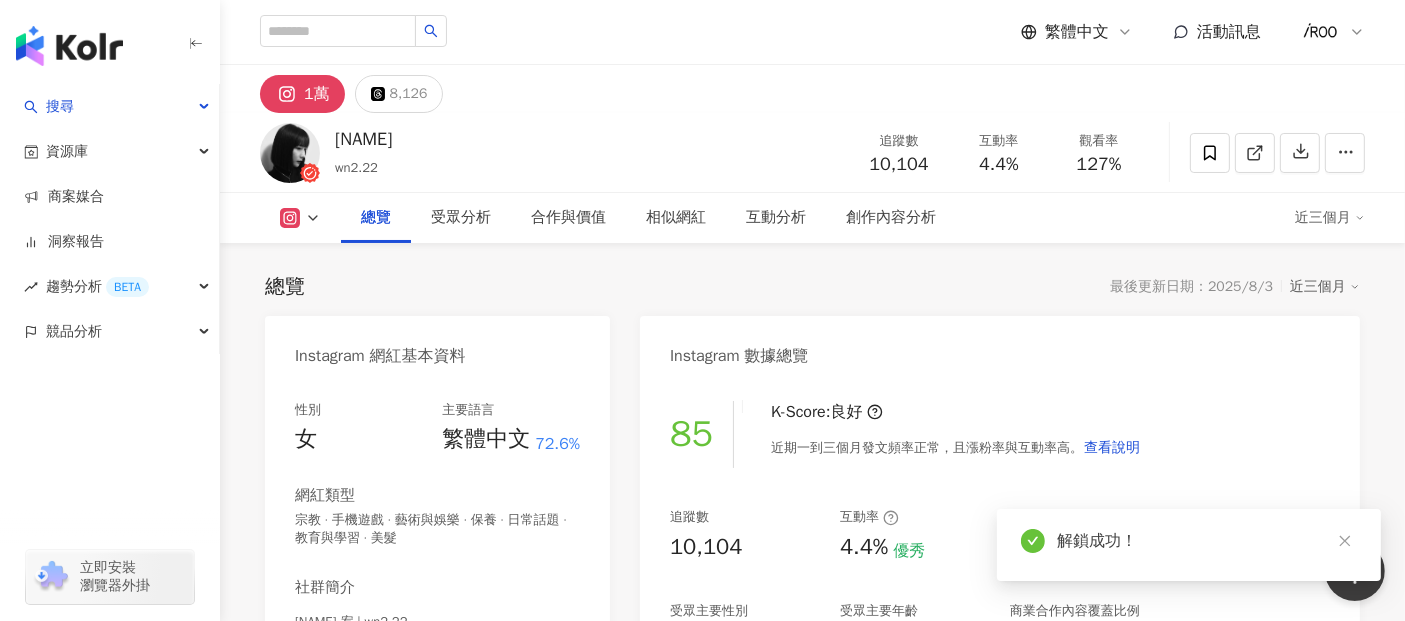 click on "總覽 受眾分析 合作與價值 相似網紅 互動分析 創作內容分析" at bounding box center (818, 218) 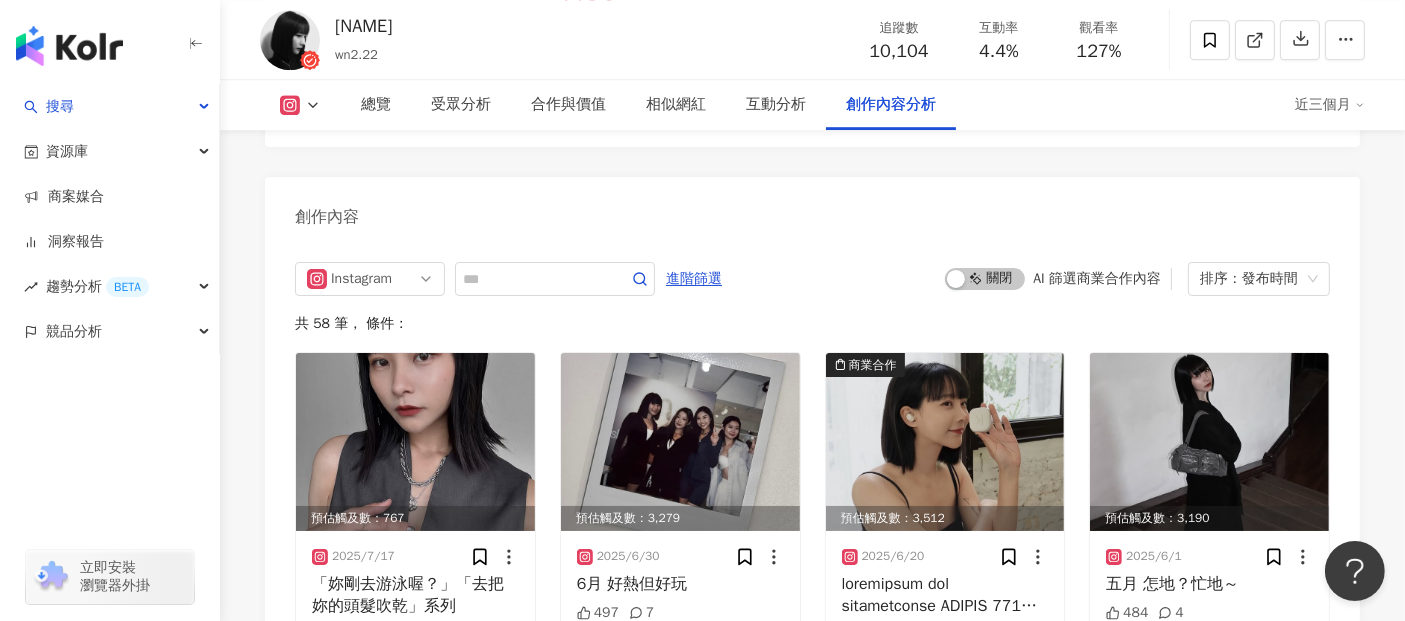 scroll, scrollTop: 6115, scrollLeft: 0, axis: vertical 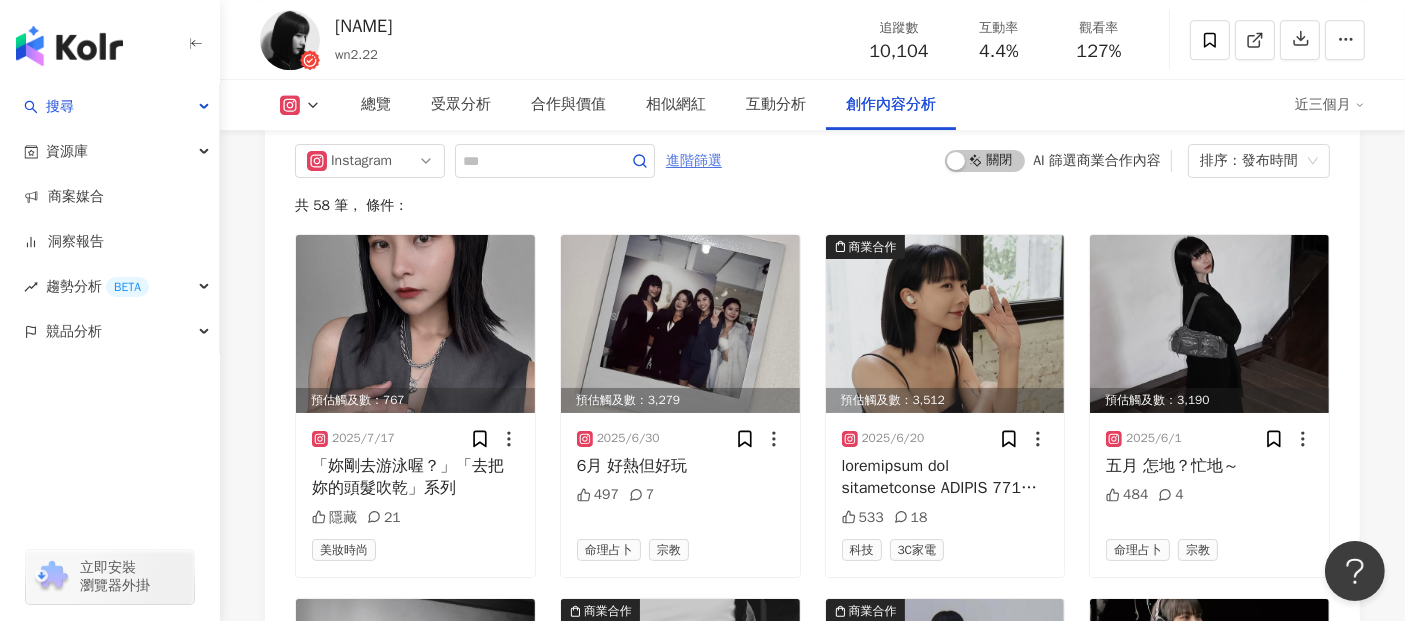 click on "進階篩選" at bounding box center [694, 161] 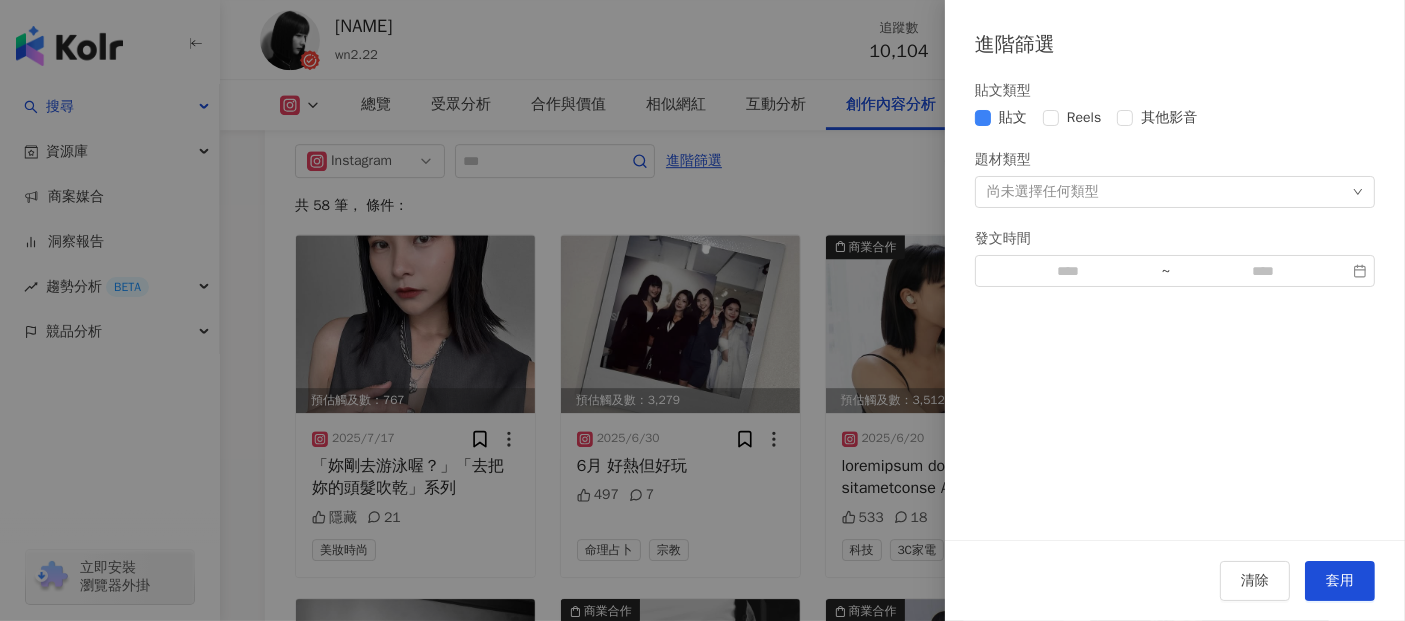 click on "套用" at bounding box center (1340, 581) 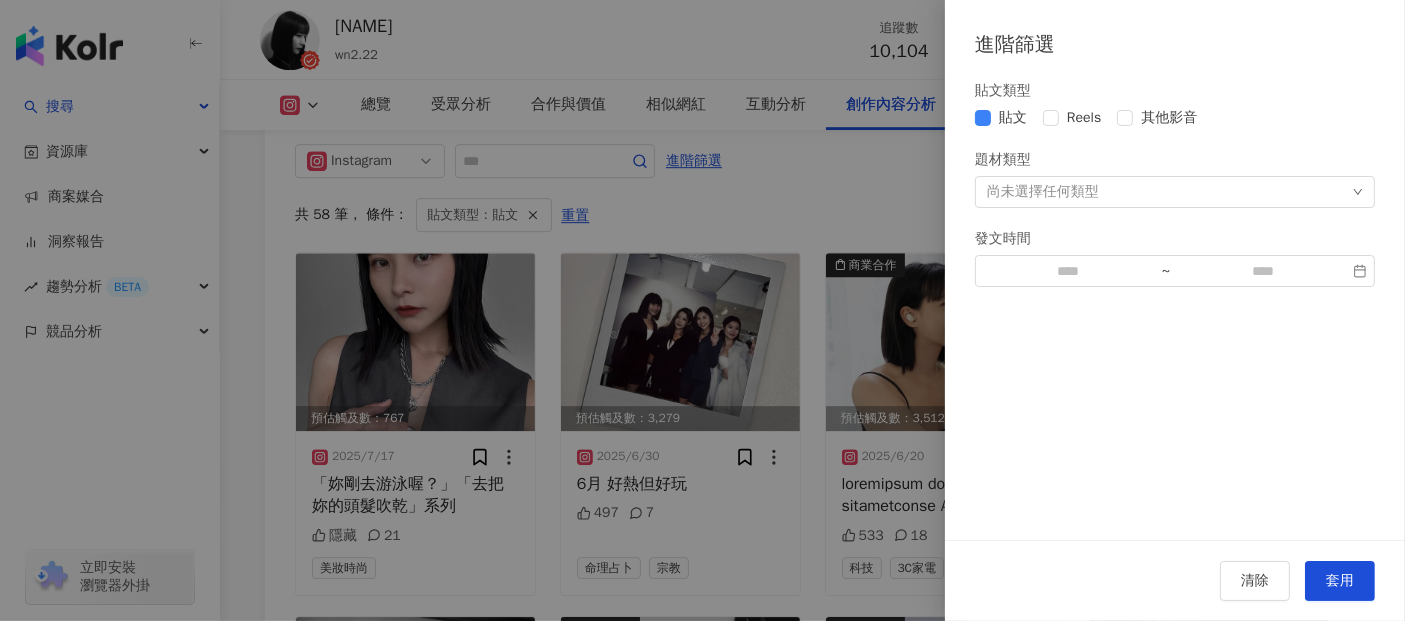 scroll, scrollTop: 6057, scrollLeft: 0, axis: vertical 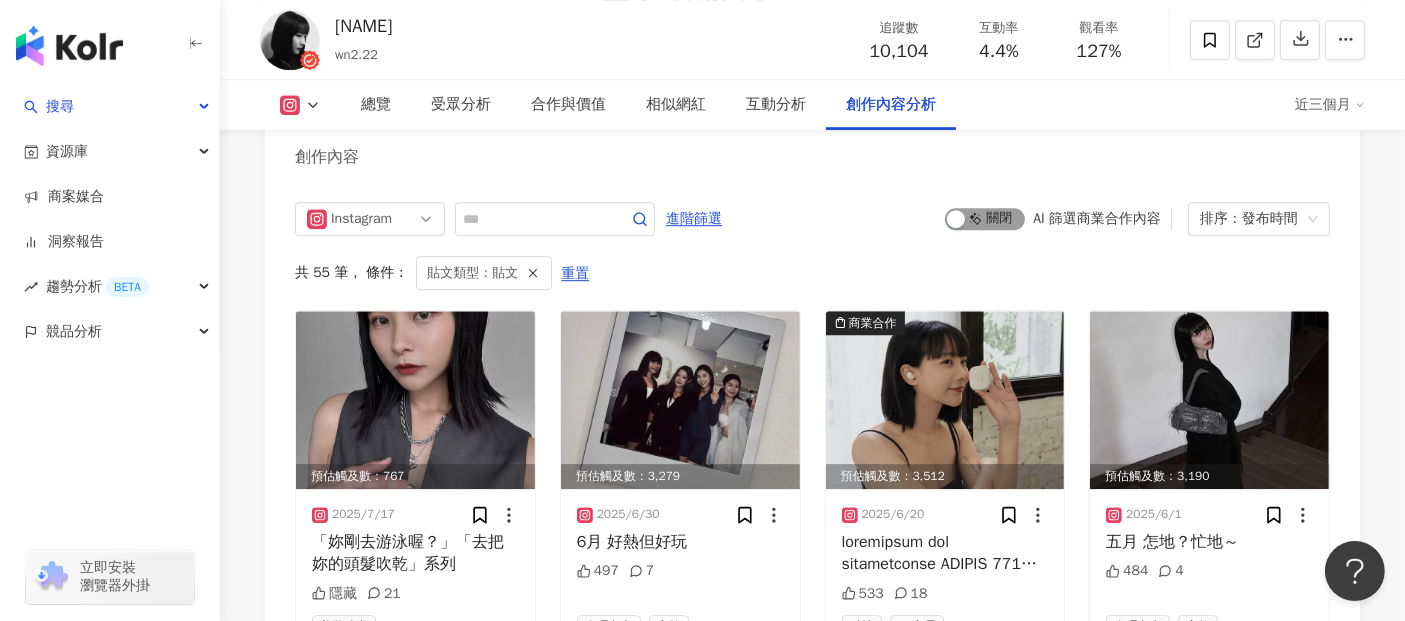 click on "啟動 關閉" at bounding box center (985, 219) 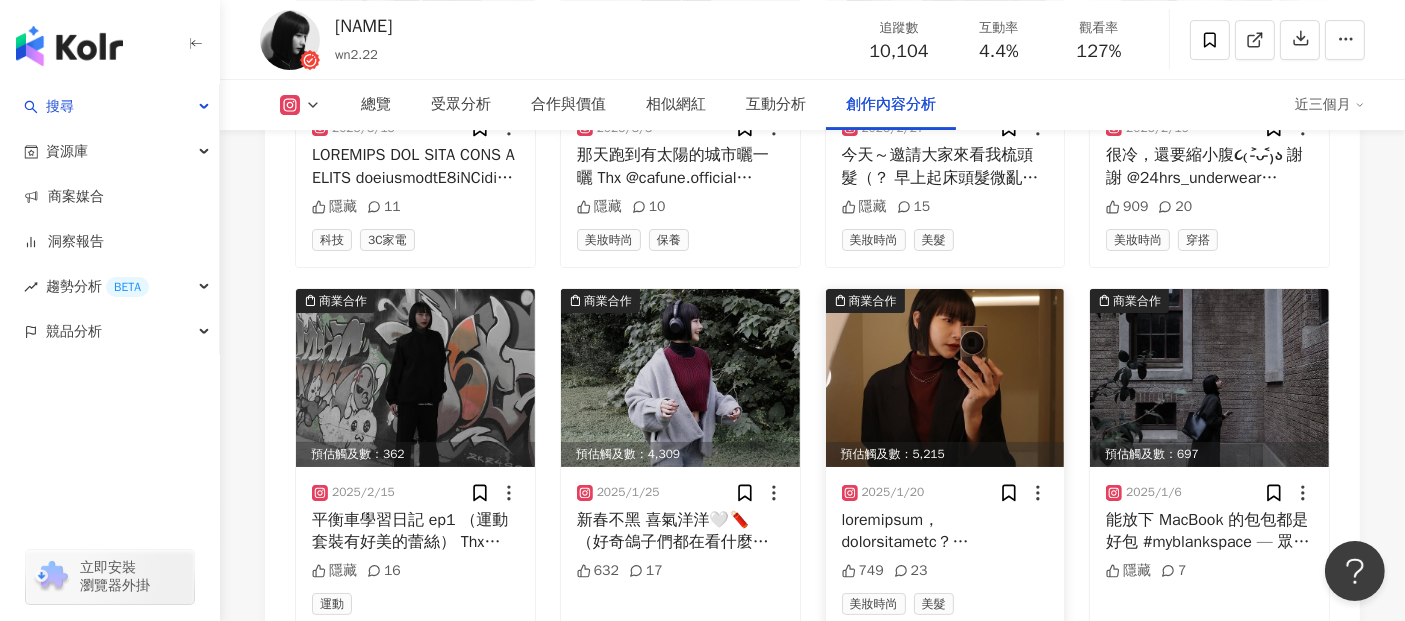 scroll, scrollTop: 6945, scrollLeft: 0, axis: vertical 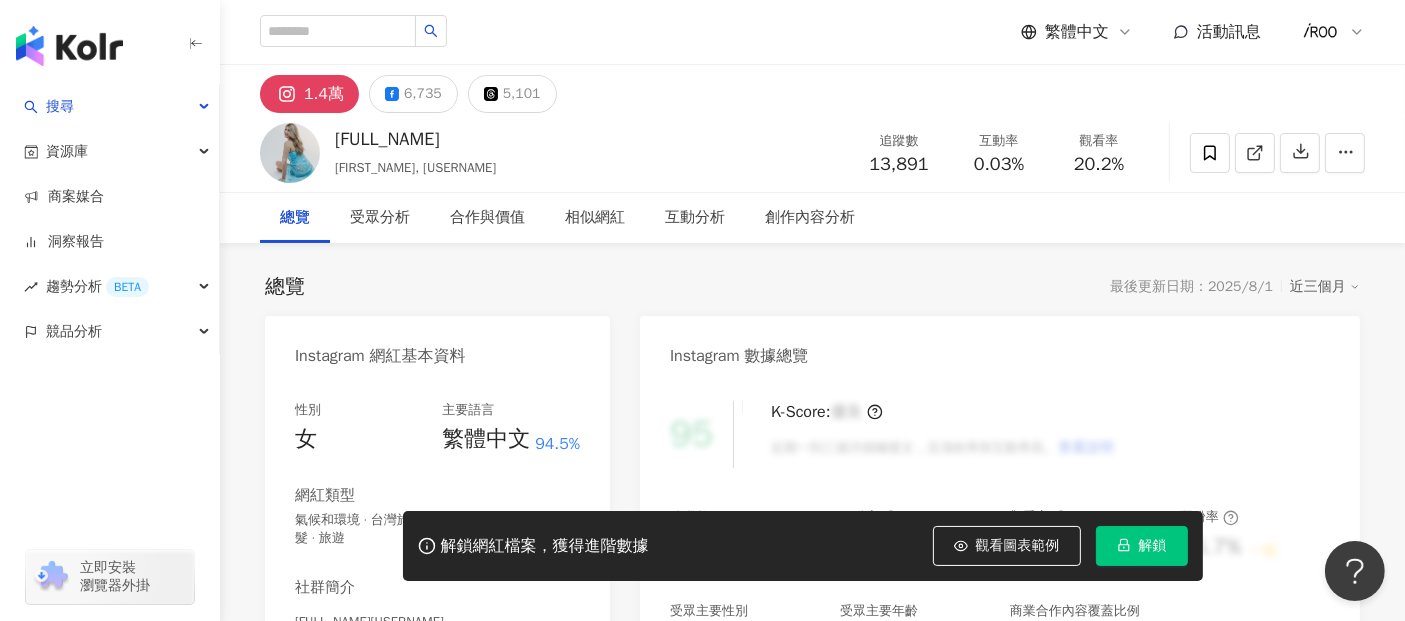 click 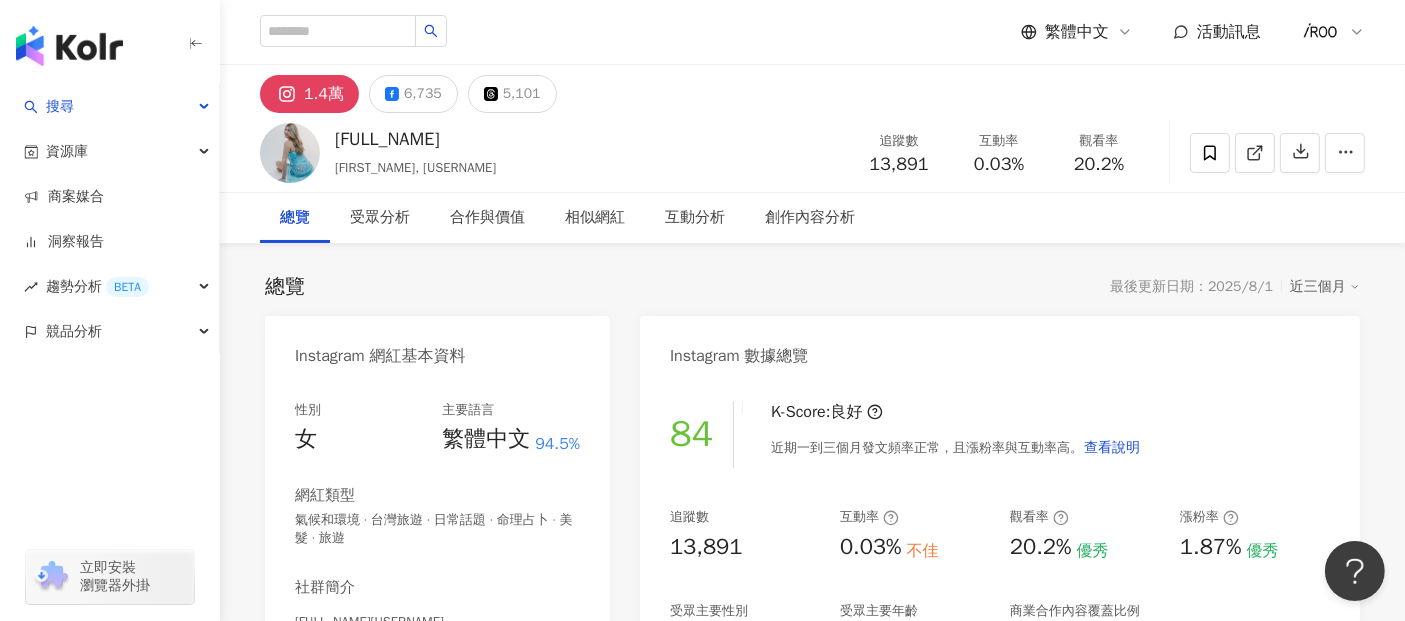 drag, startPoint x: 500, startPoint y: 283, endPoint x: 517, endPoint y: 292, distance: 19.235384 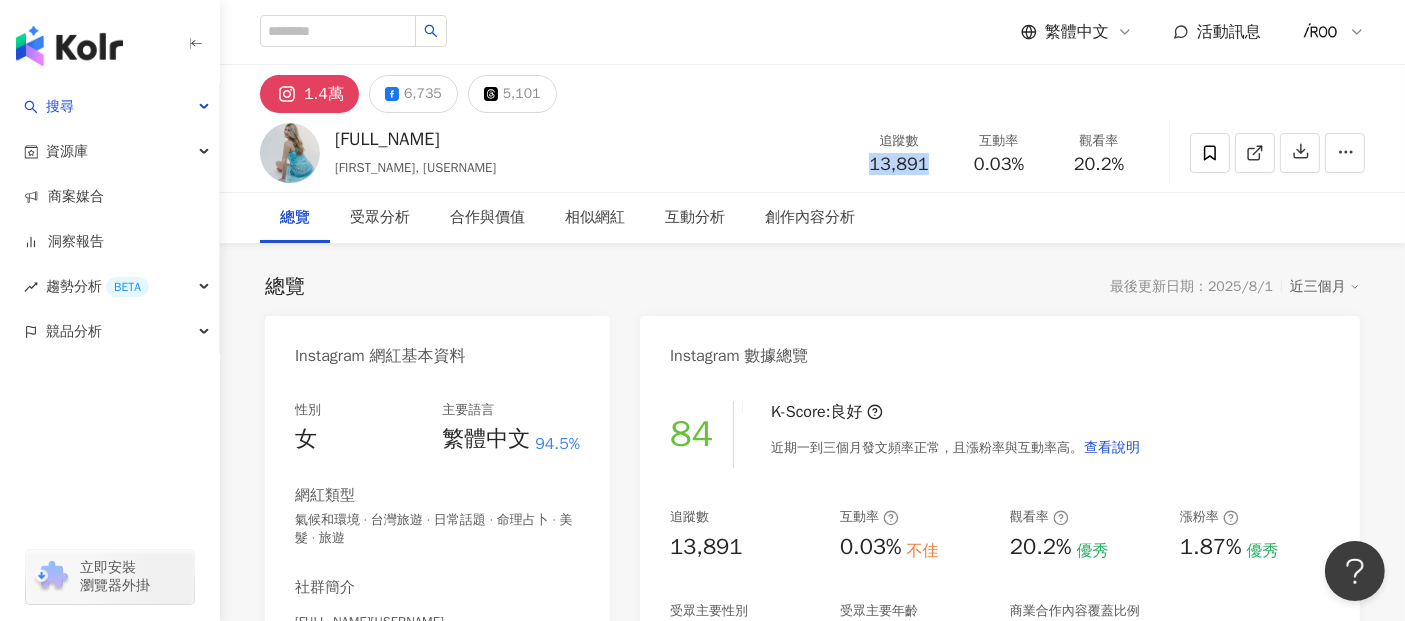 drag, startPoint x: 867, startPoint y: 152, endPoint x: 929, endPoint y: 161, distance: 62.649822 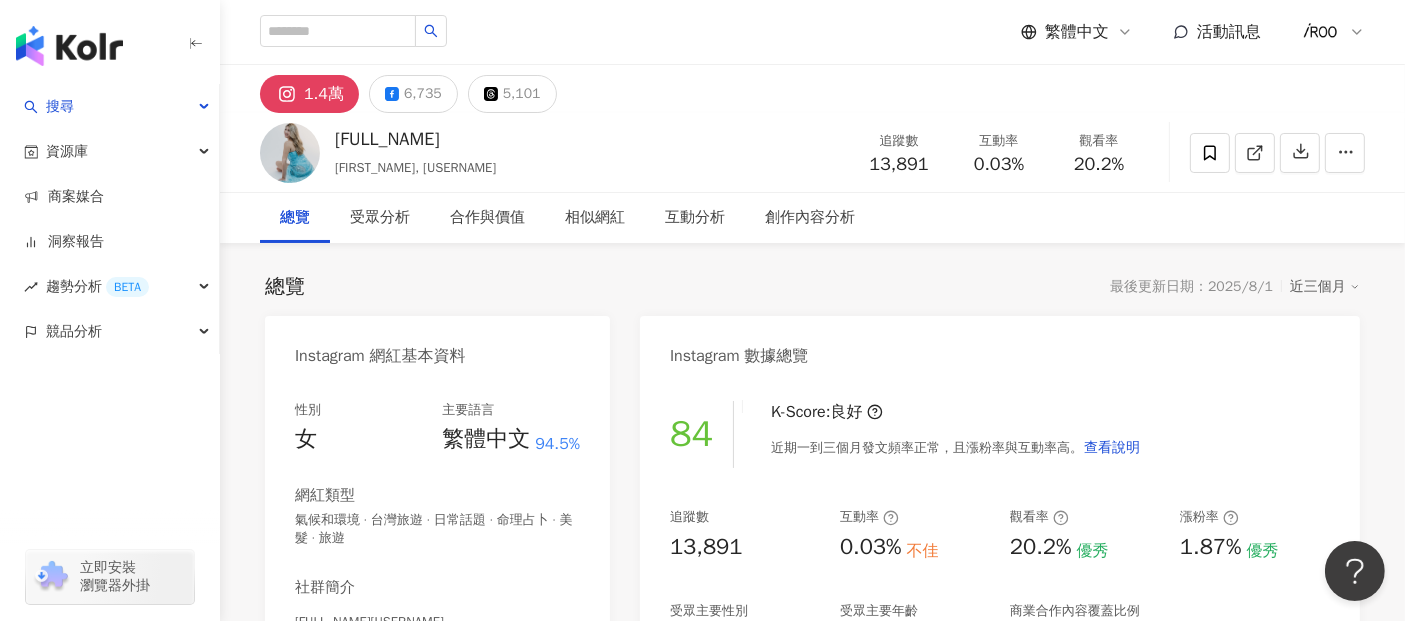 click on "總覽 受眾分析 合作與價值 相似網紅 互動分析 創作內容分析" at bounding box center [812, 218] 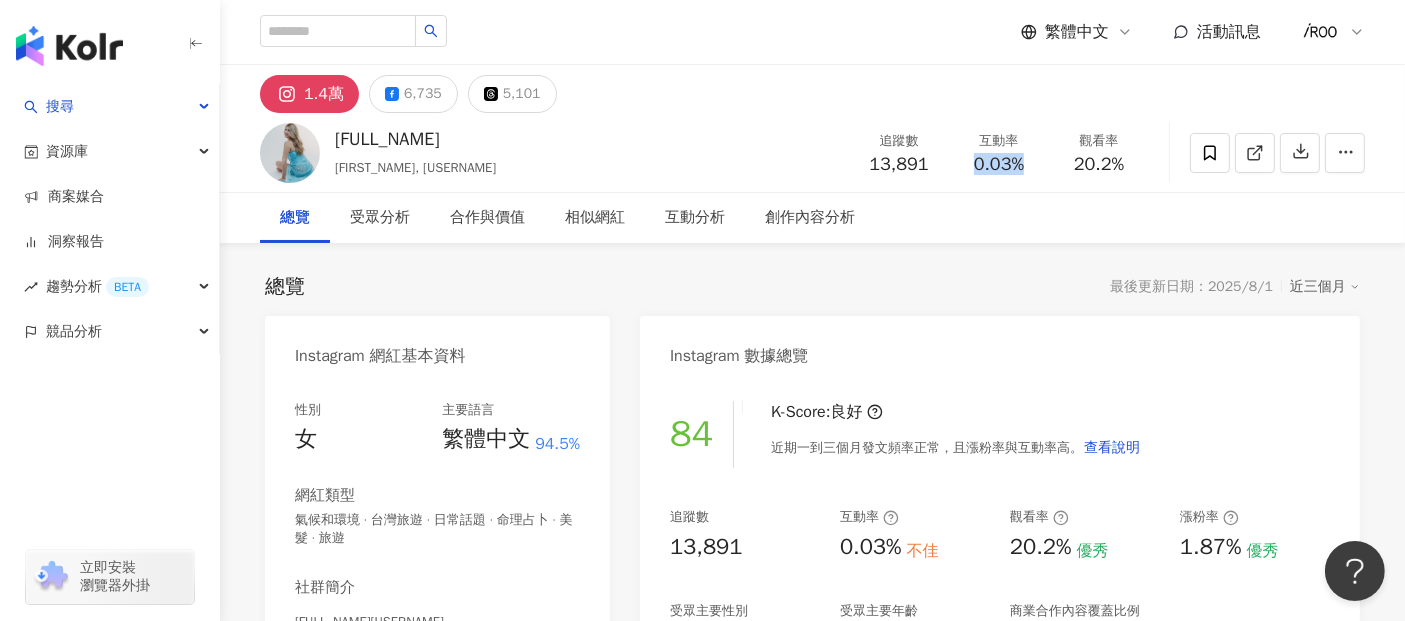 drag, startPoint x: 966, startPoint y: 165, endPoint x: 1033, endPoint y: 165, distance: 67 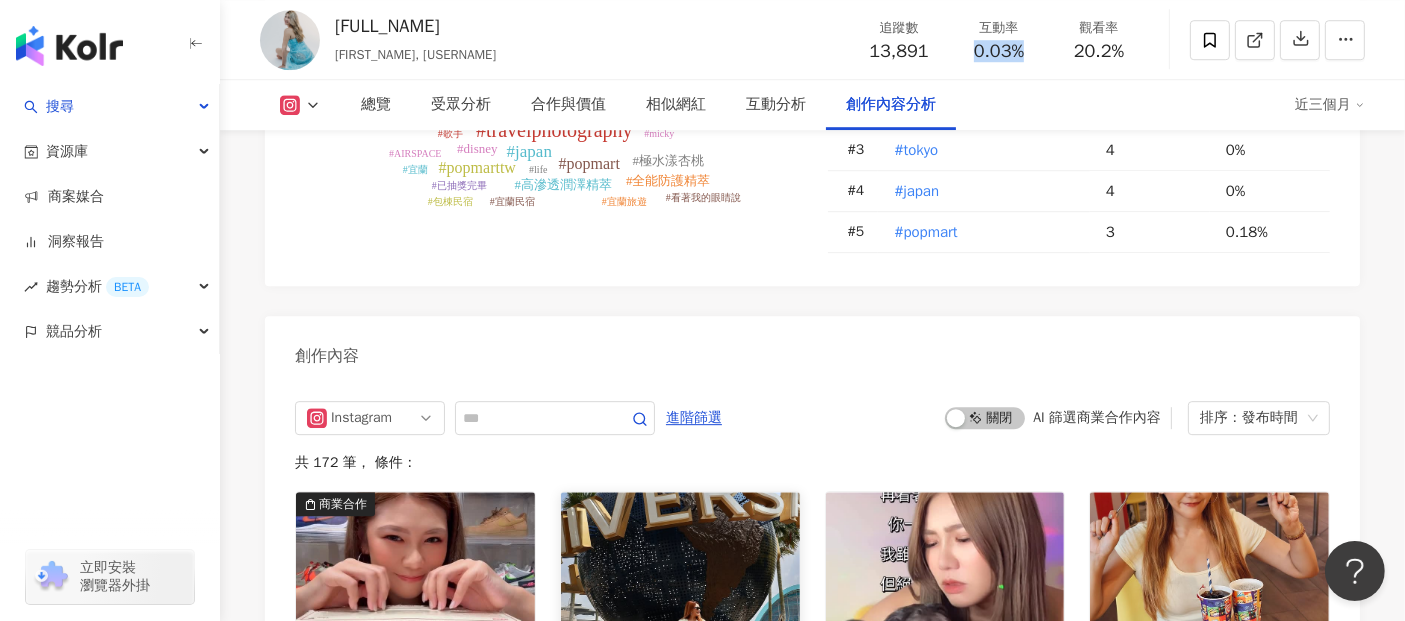 scroll, scrollTop: 6177, scrollLeft: 0, axis: vertical 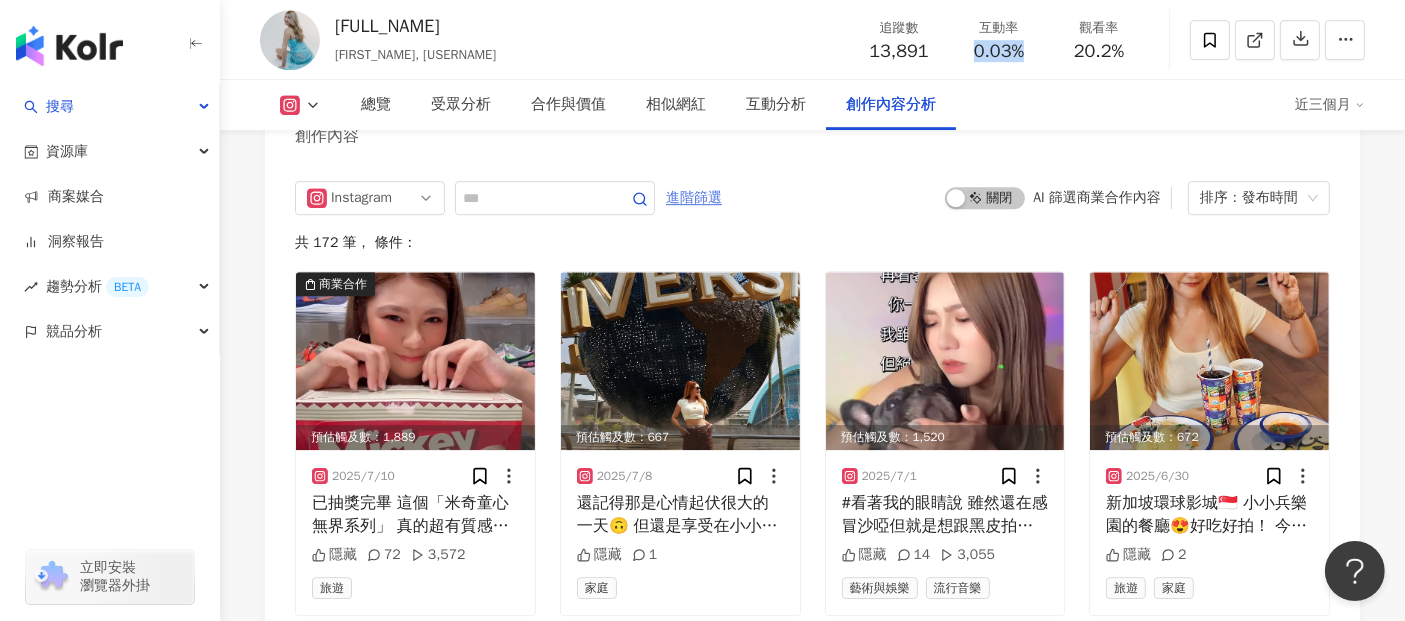 click on "進階篩選" at bounding box center [694, 198] 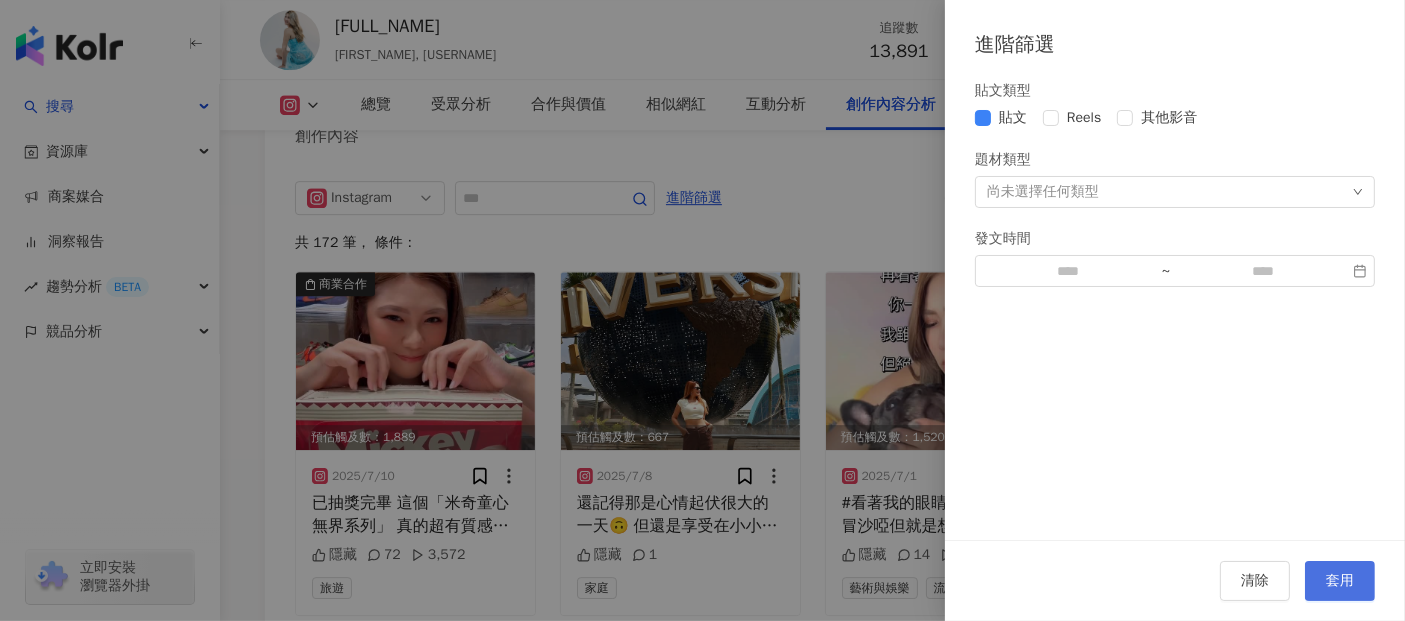 click on "套用" at bounding box center [1340, 581] 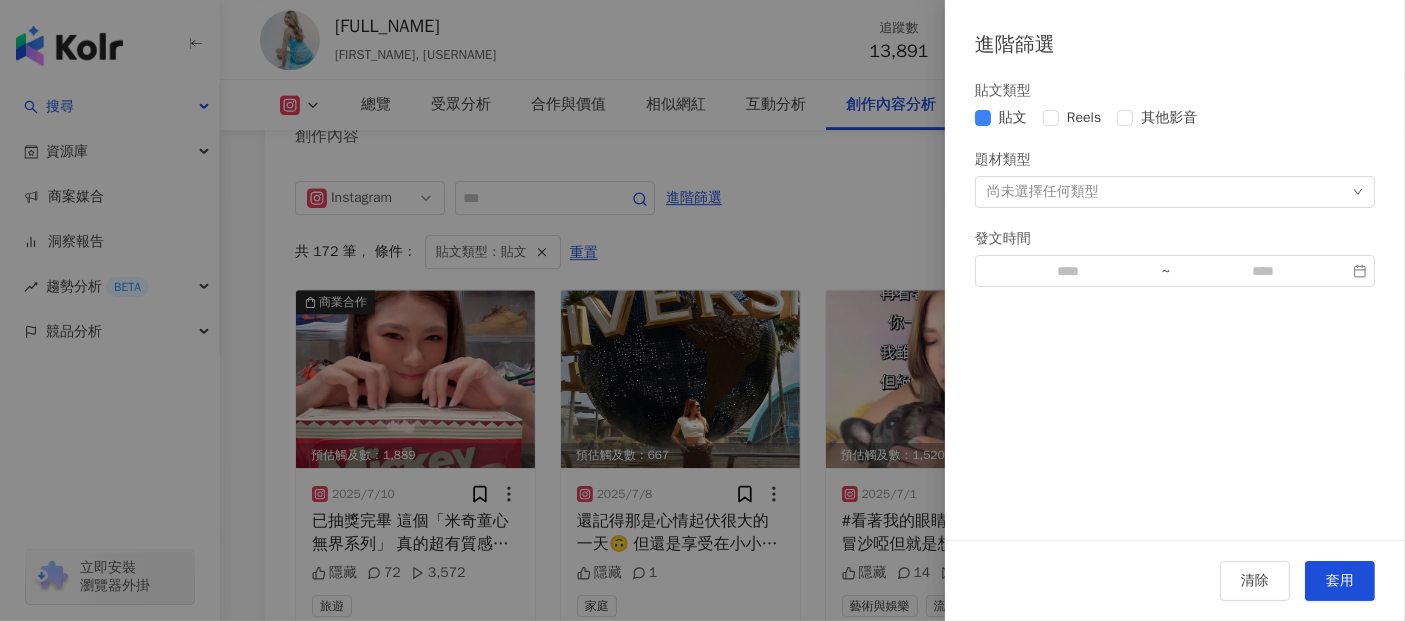 scroll, scrollTop: 6156, scrollLeft: 0, axis: vertical 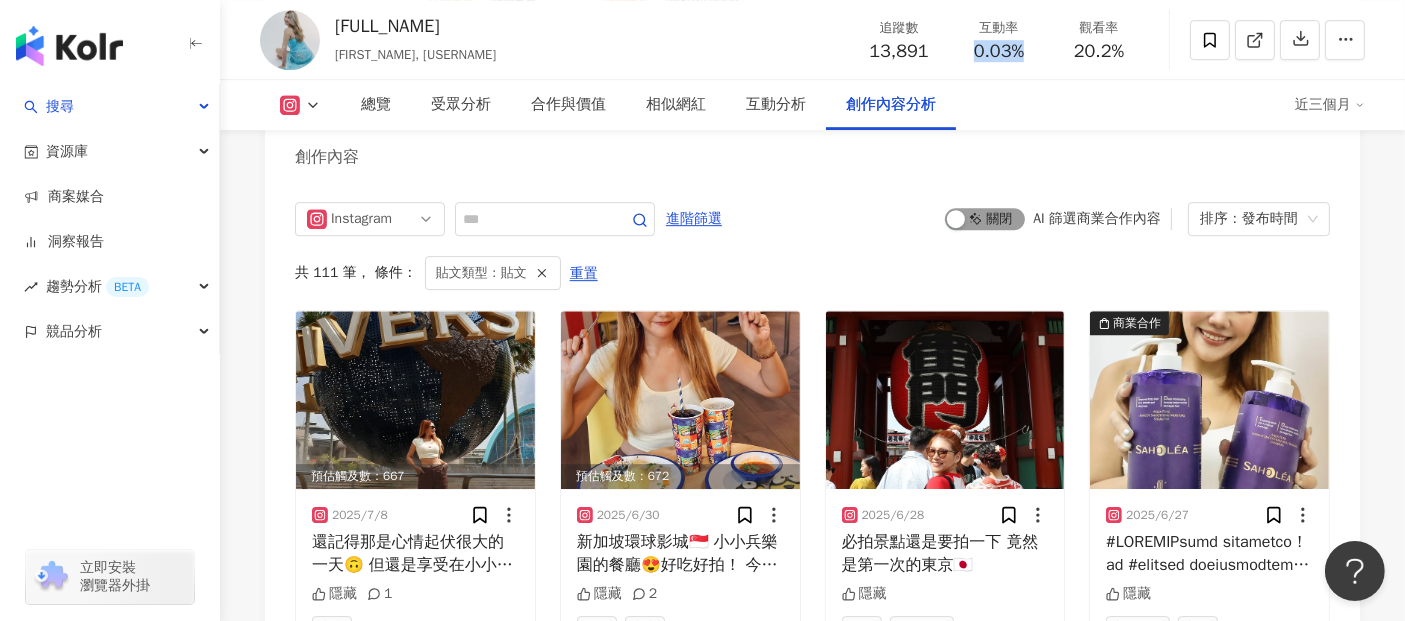 click on "啟動 關閉" at bounding box center [985, 219] 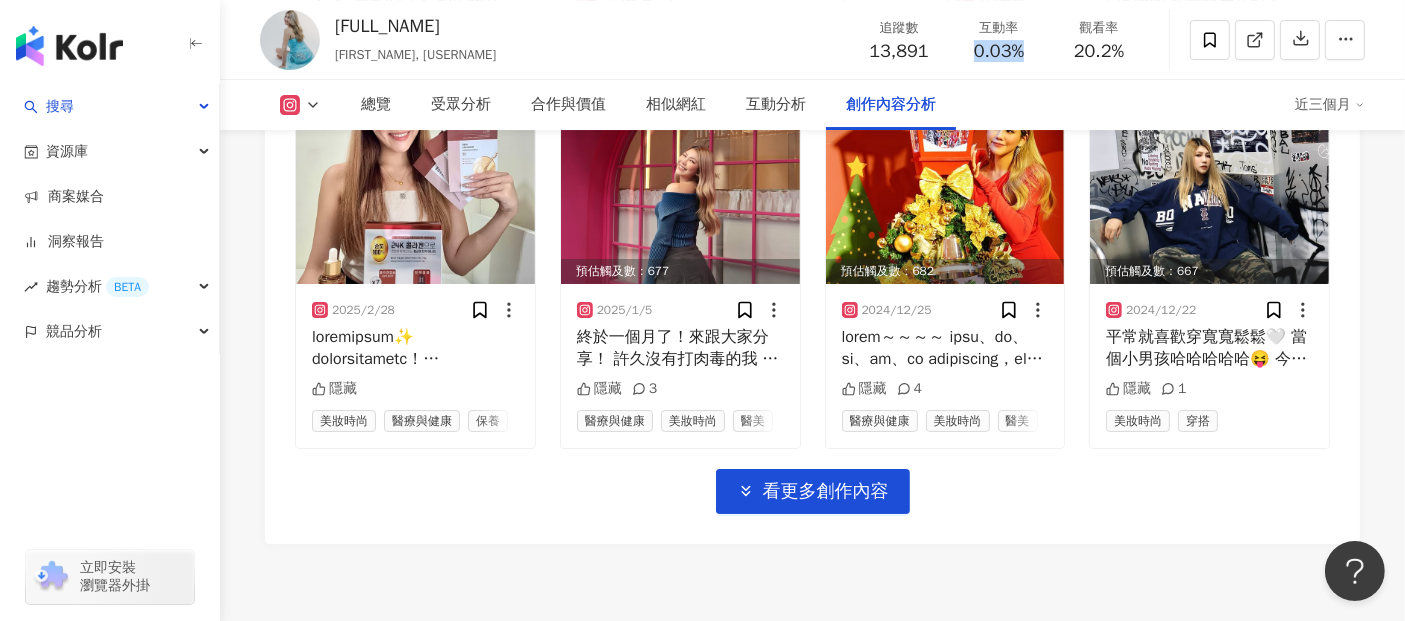scroll, scrollTop: 7156, scrollLeft: 0, axis: vertical 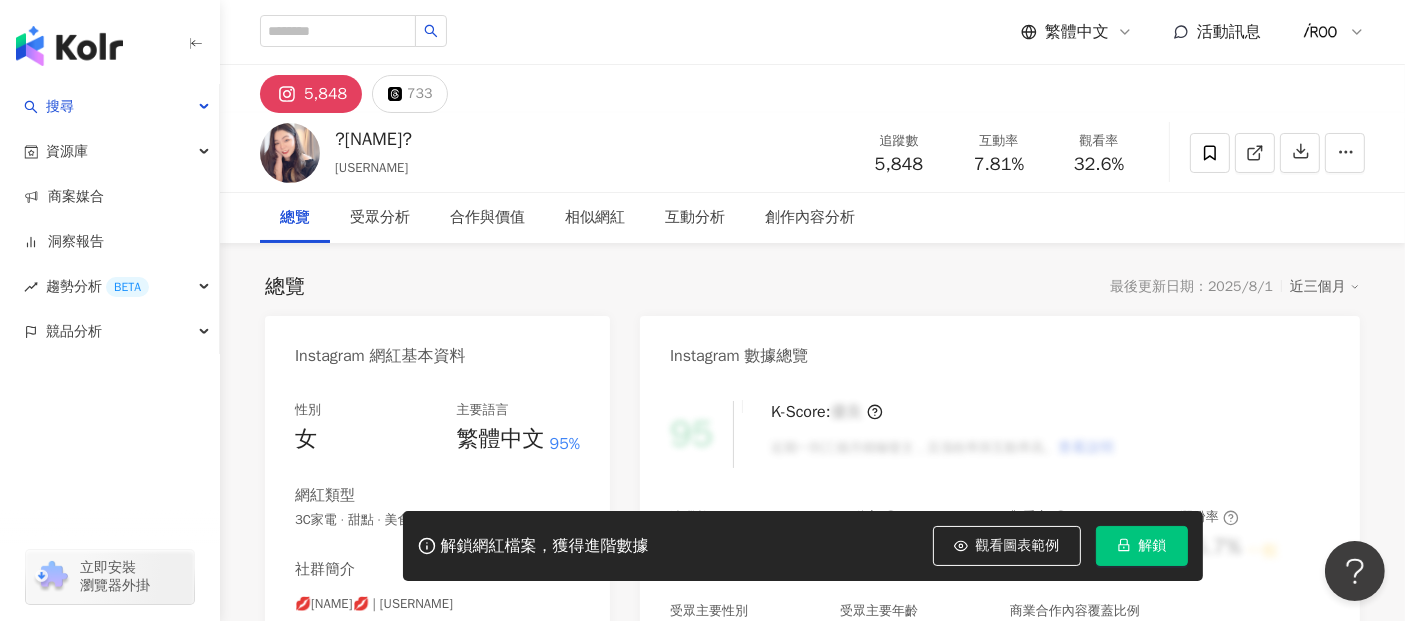 click on "解鎖" at bounding box center [1142, 546] 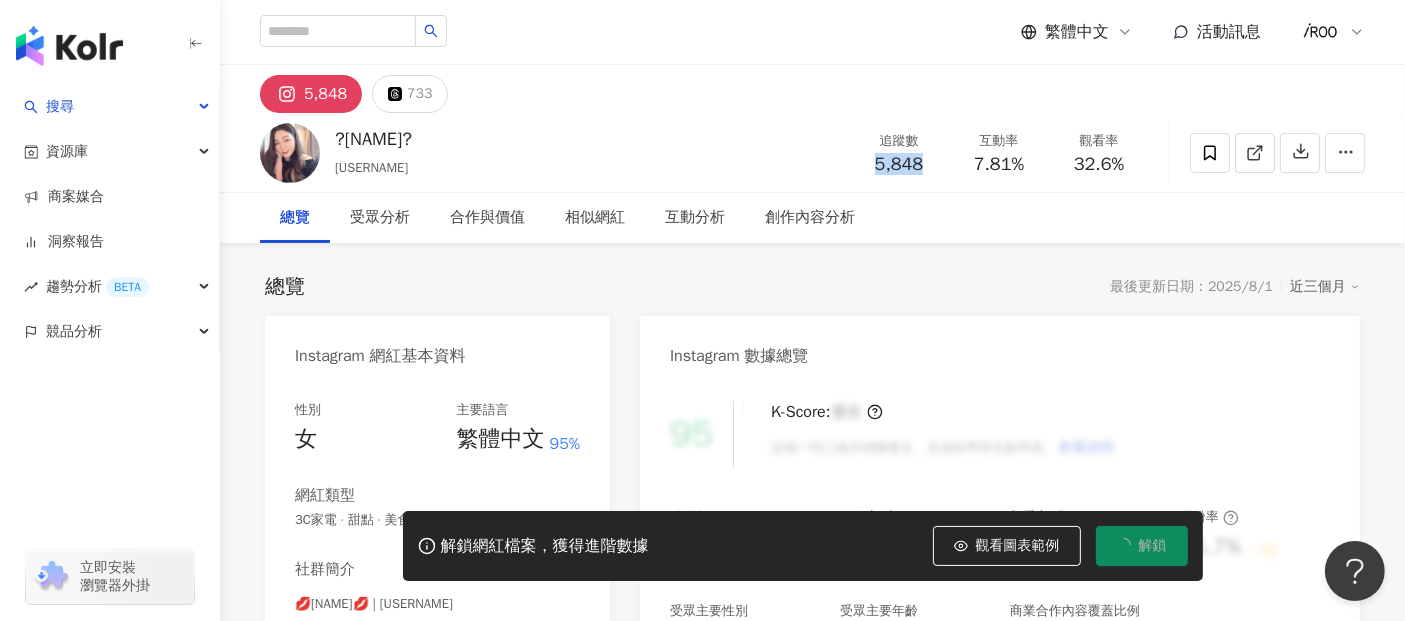 drag, startPoint x: 877, startPoint y: 167, endPoint x: 928, endPoint y: 161, distance: 51.351727 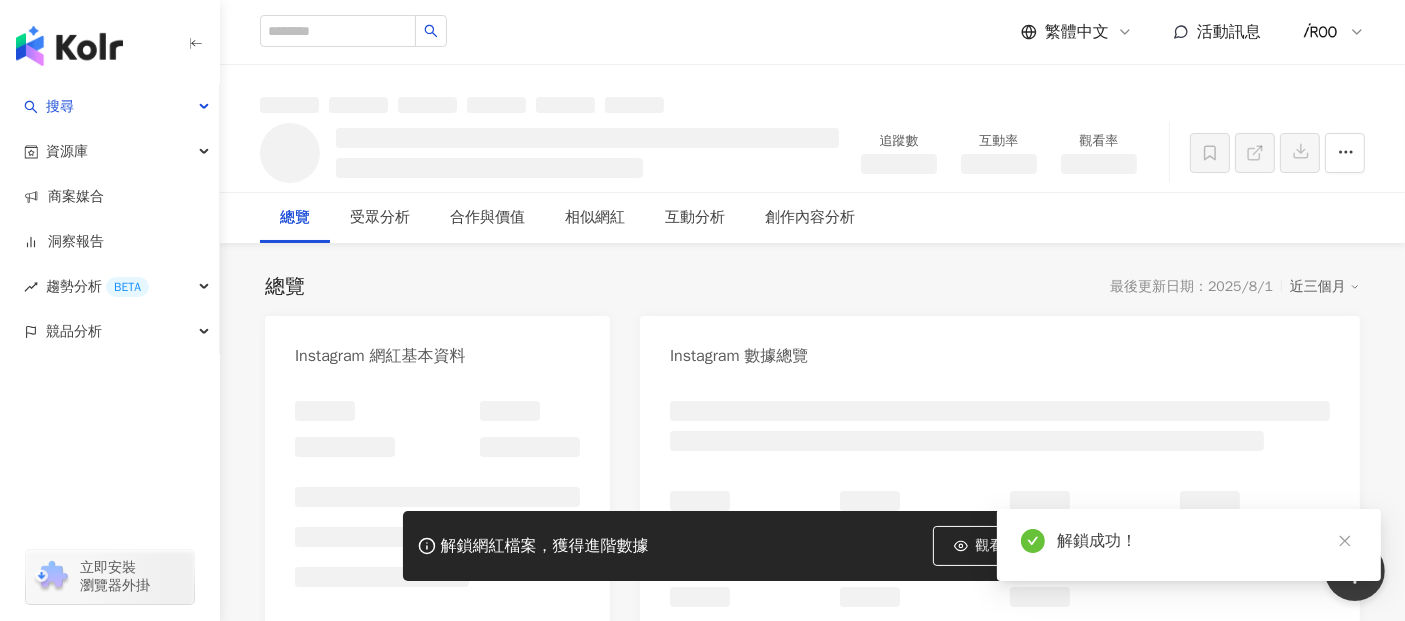 click on "總覽 受眾分析 合作與價值 相似網紅 互動分析 創作內容分析" at bounding box center [812, 218] 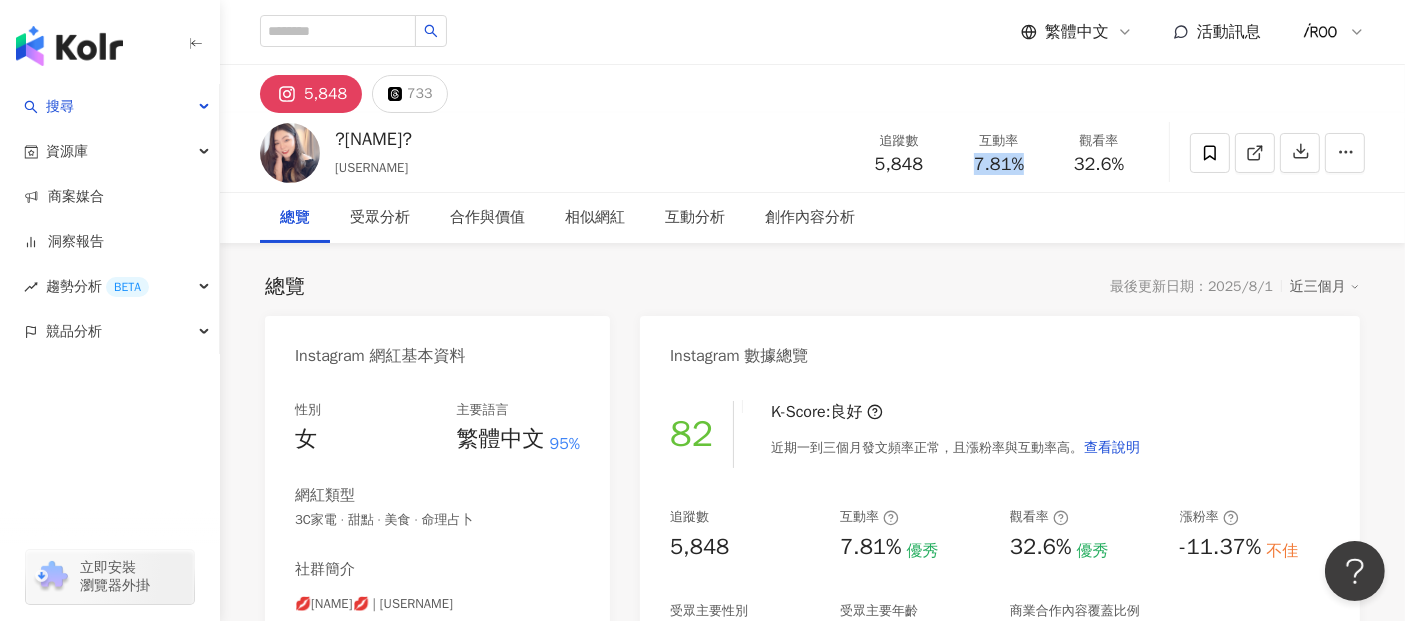 drag, startPoint x: 968, startPoint y: 164, endPoint x: 1024, endPoint y: 164, distance: 56 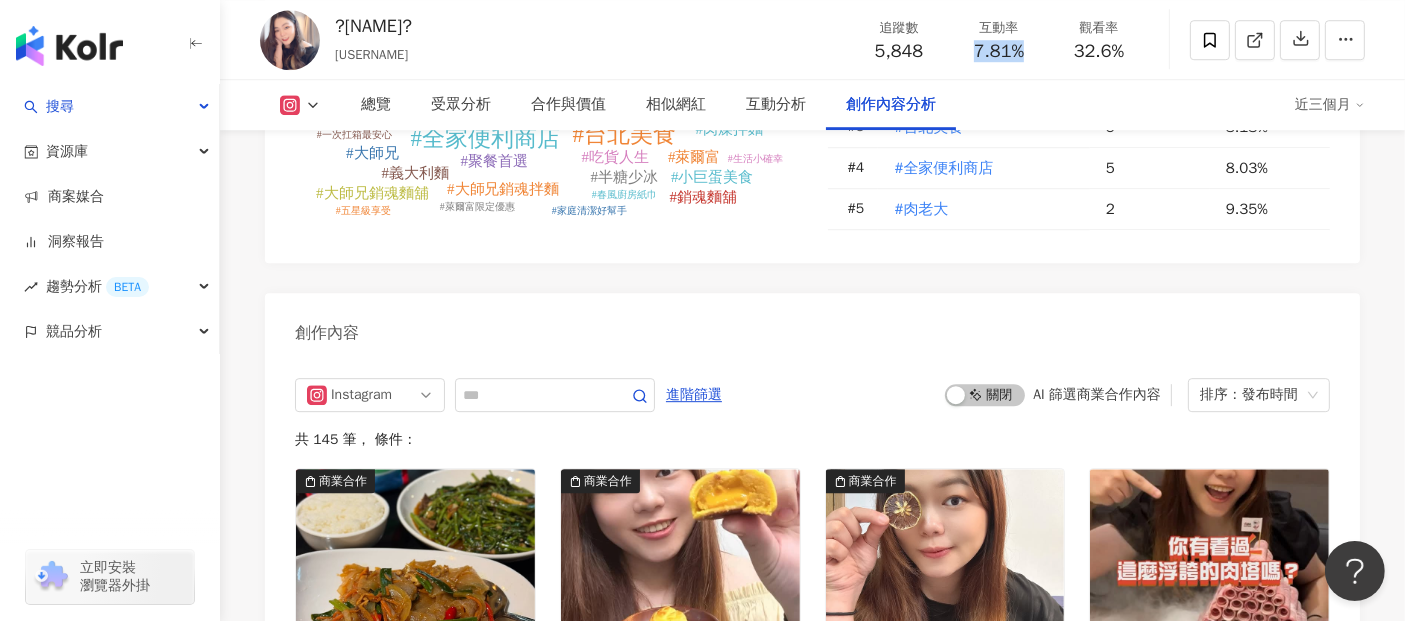 scroll, scrollTop: 5914, scrollLeft: 0, axis: vertical 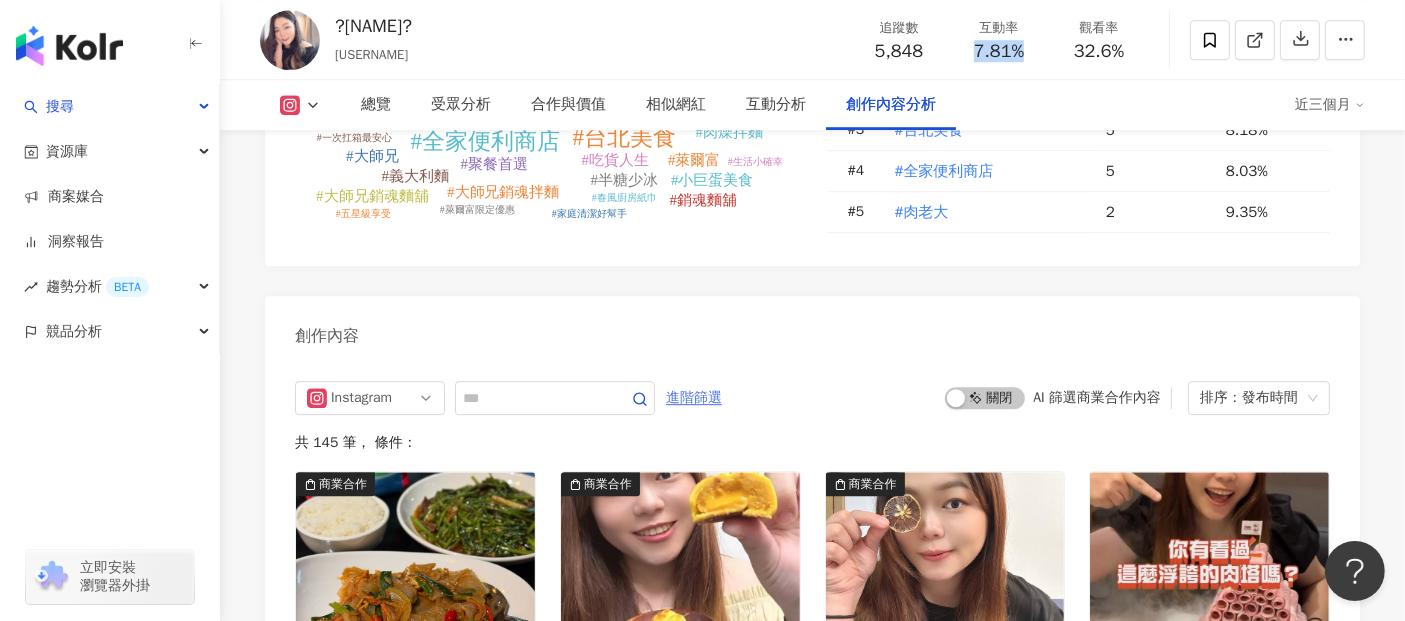 click on "進階篩選" at bounding box center [694, 398] 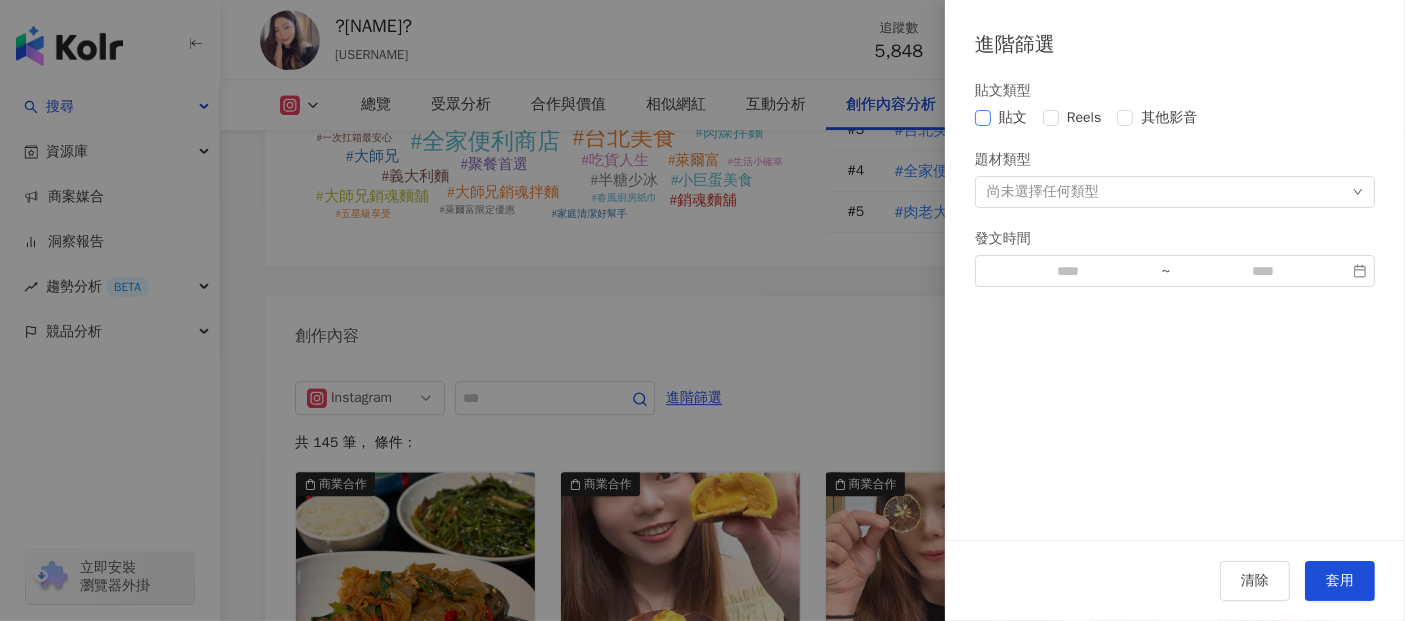 click on "貼文" at bounding box center [1013, 118] 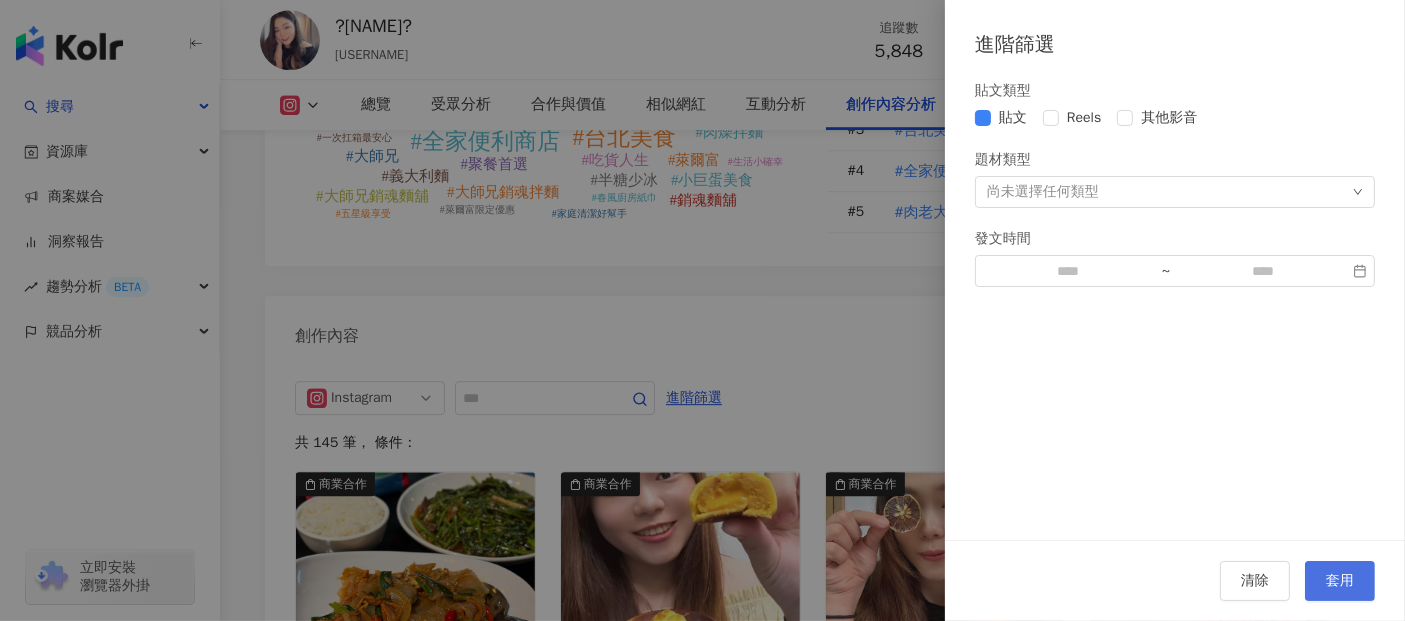 click on "套用" at bounding box center (1340, 581) 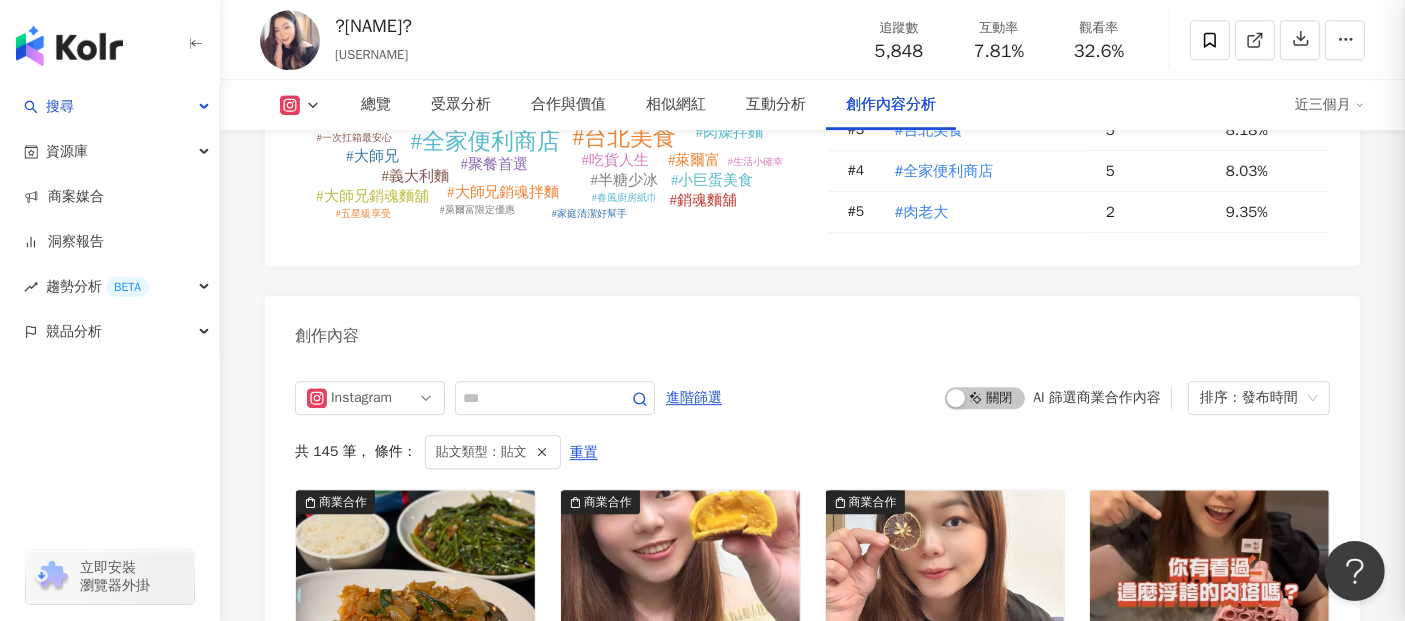 scroll, scrollTop: 6093, scrollLeft: 0, axis: vertical 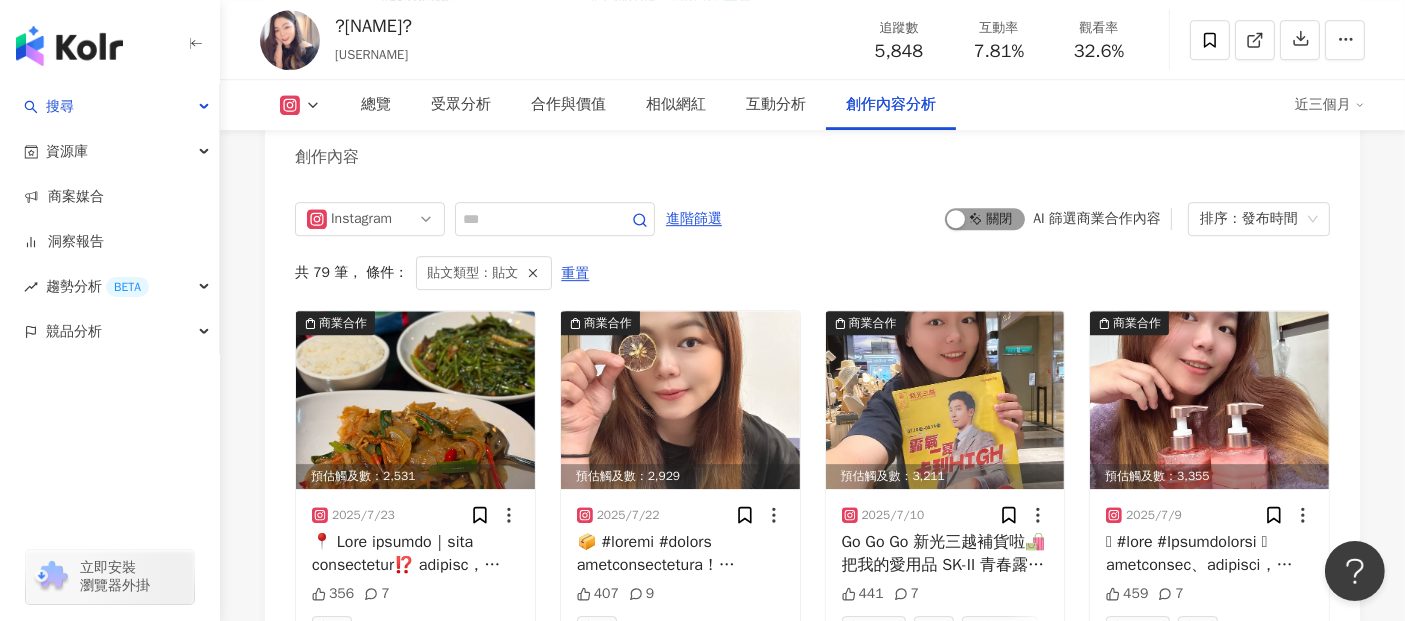 click on "啟動 關閉" at bounding box center [985, 219] 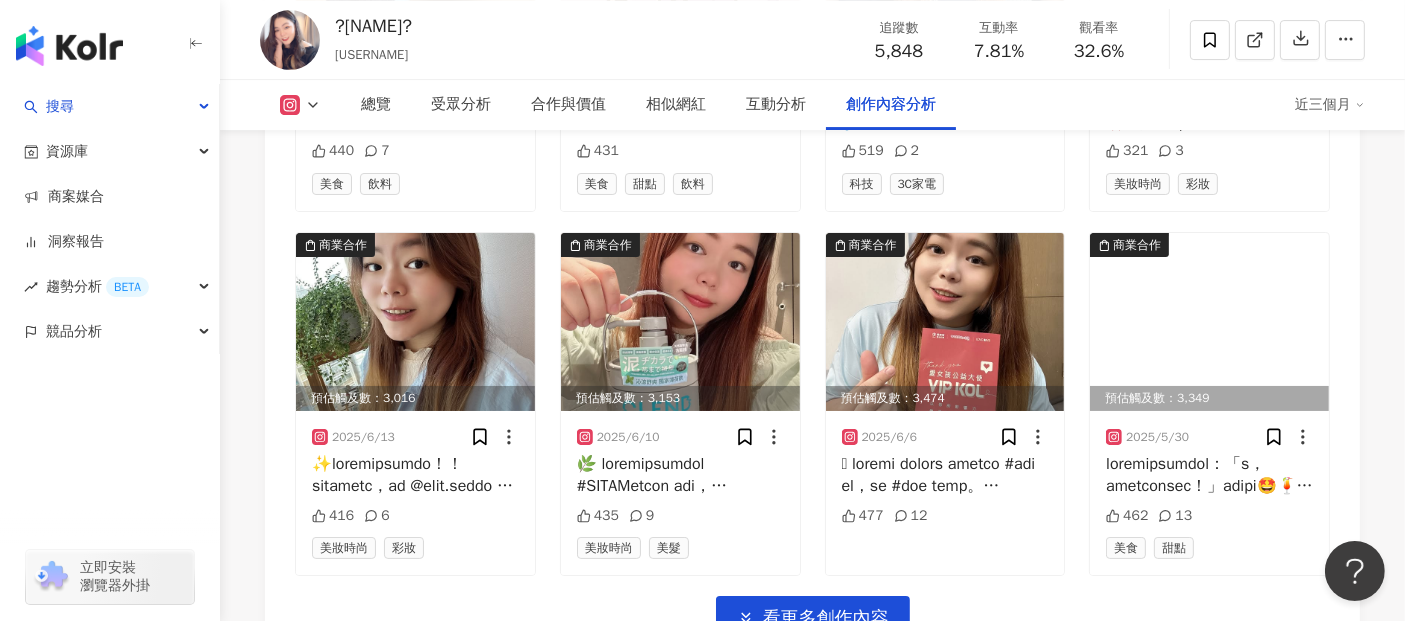 scroll, scrollTop: 6982, scrollLeft: 0, axis: vertical 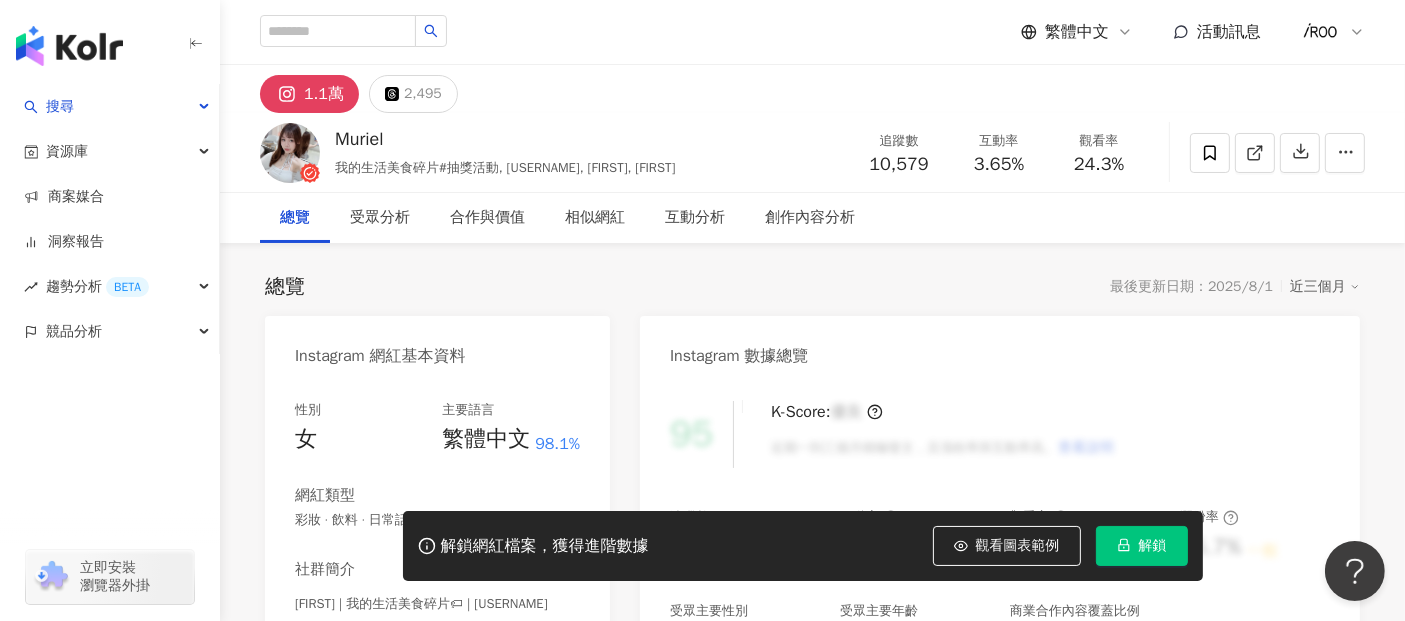 click on "解鎖" at bounding box center (1153, 546) 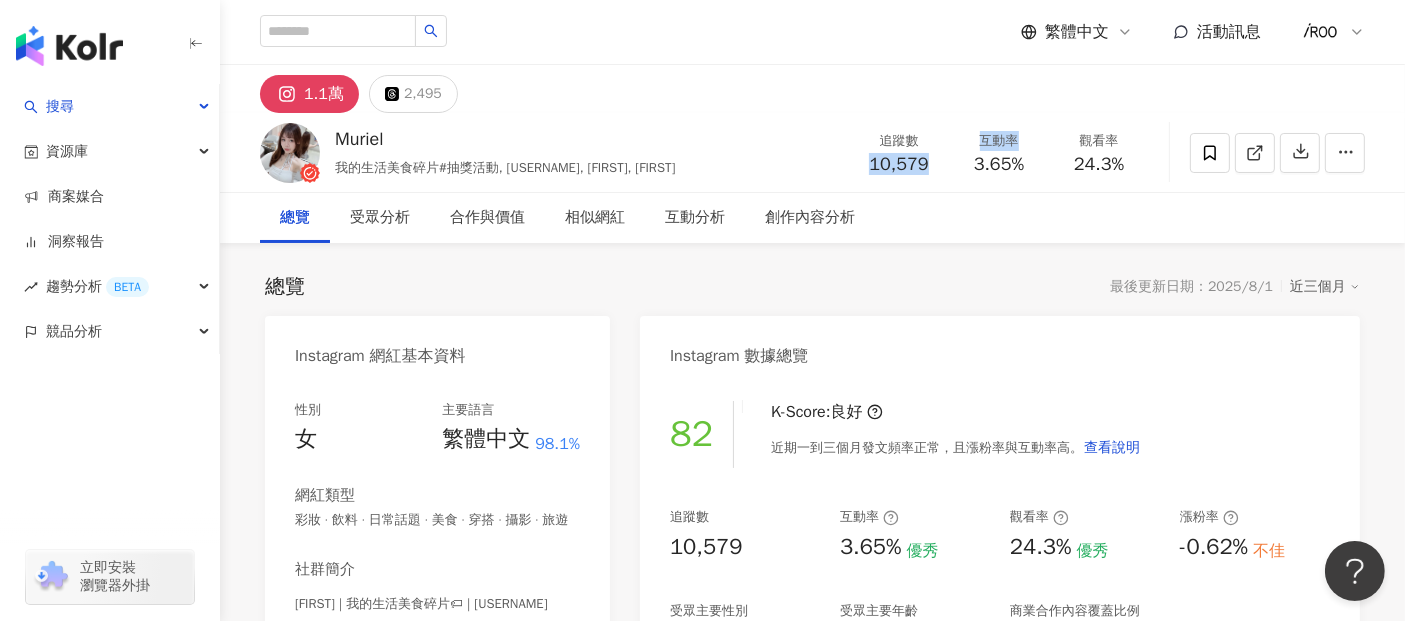 drag, startPoint x: 882, startPoint y: 172, endPoint x: 949, endPoint y: 174, distance: 67.02985 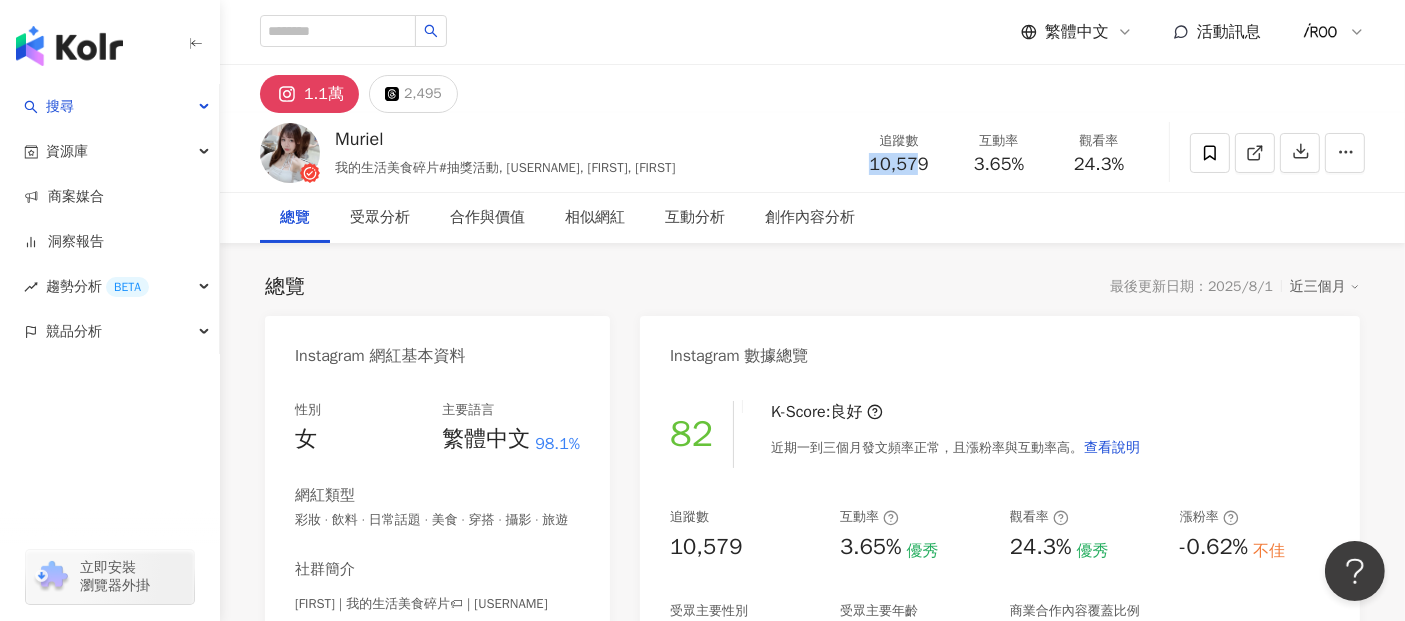 drag, startPoint x: 870, startPoint y: 171, endPoint x: 921, endPoint y: 170, distance: 51.009804 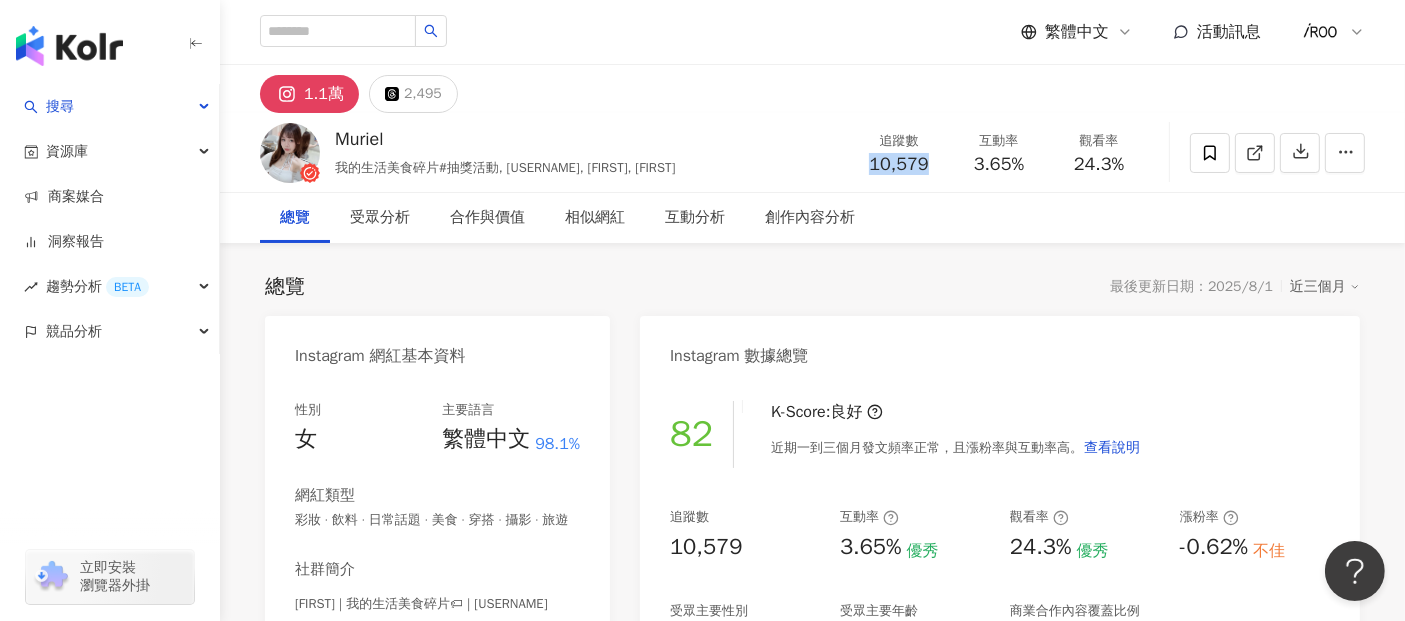 drag, startPoint x: 938, startPoint y: 164, endPoint x: 870, endPoint y: 163, distance: 68.007355 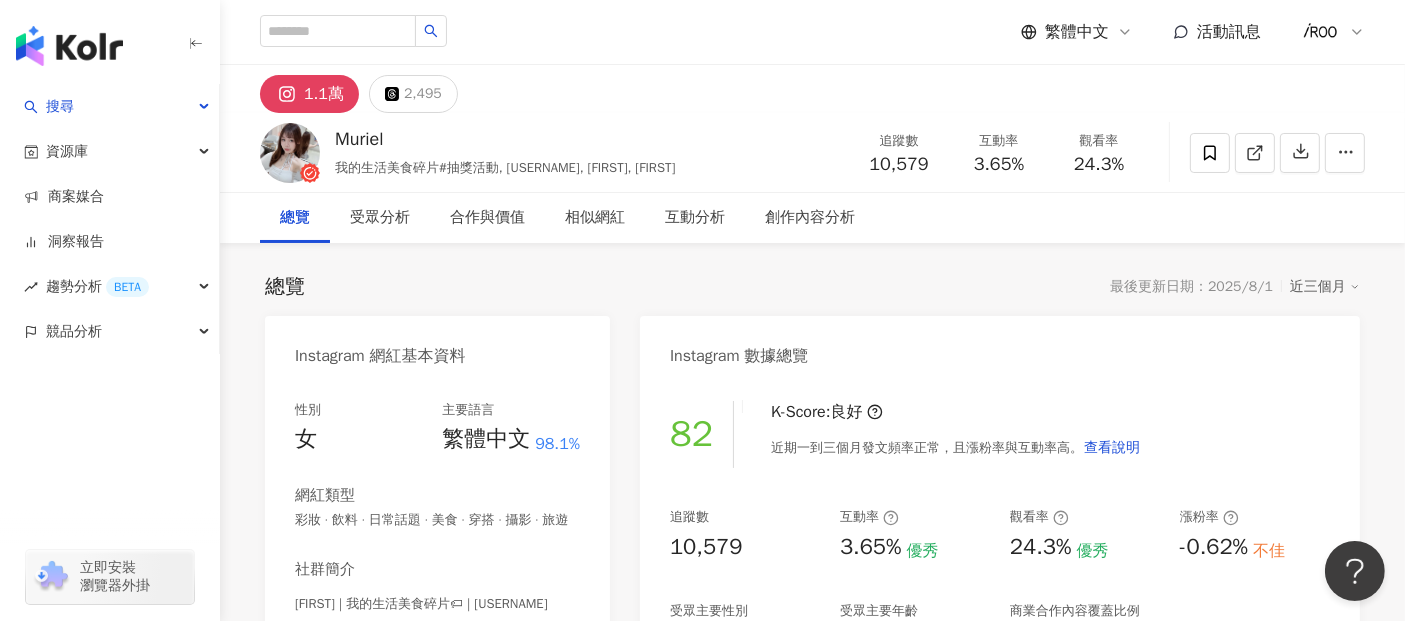 click on "總覽 受眾分析 合作與價值 相似網紅 互動分析 創作內容分析" at bounding box center (812, 218) 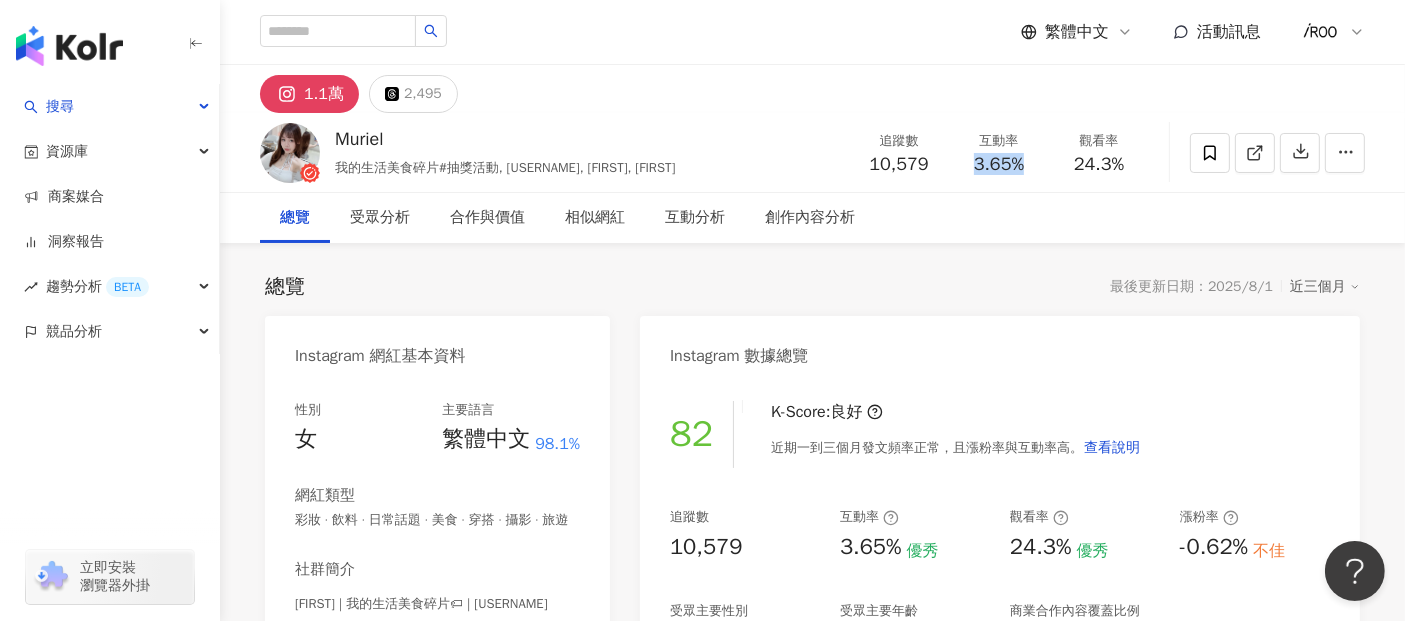 drag, startPoint x: 975, startPoint y: 165, endPoint x: 1043, endPoint y: 169, distance: 68.117546 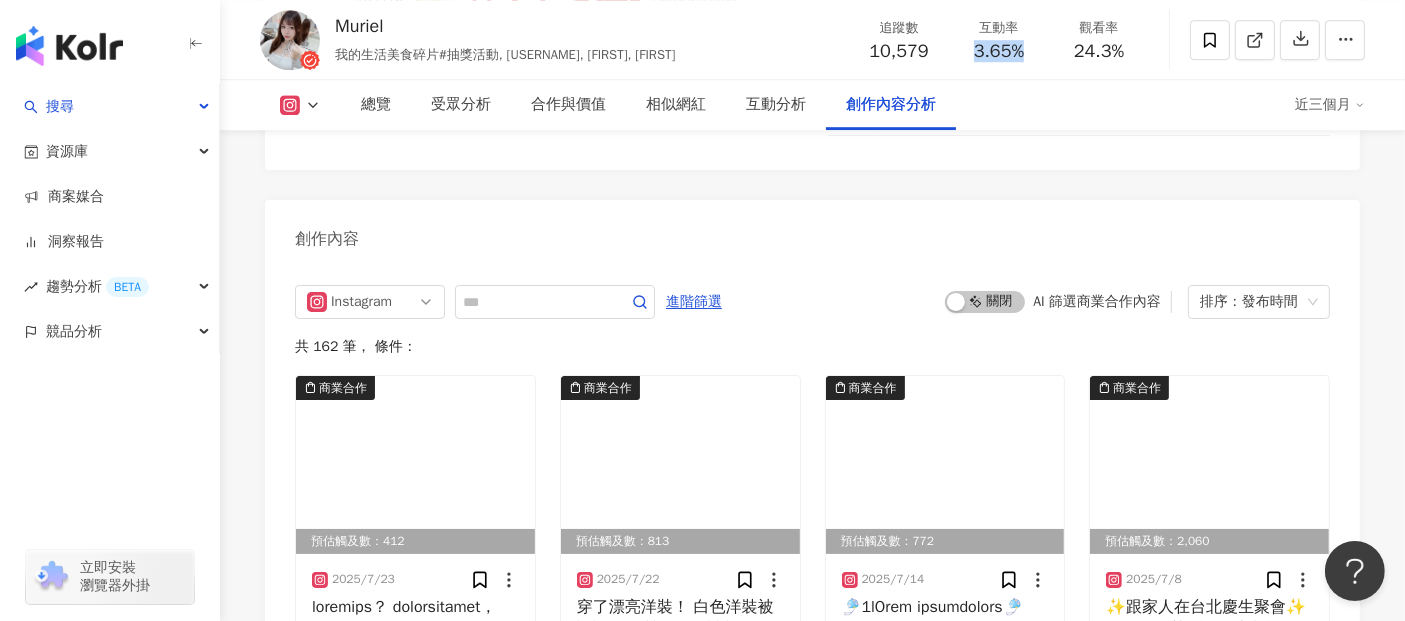 scroll, scrollTop: 6108, scrollLeft: 0, axis: vertical 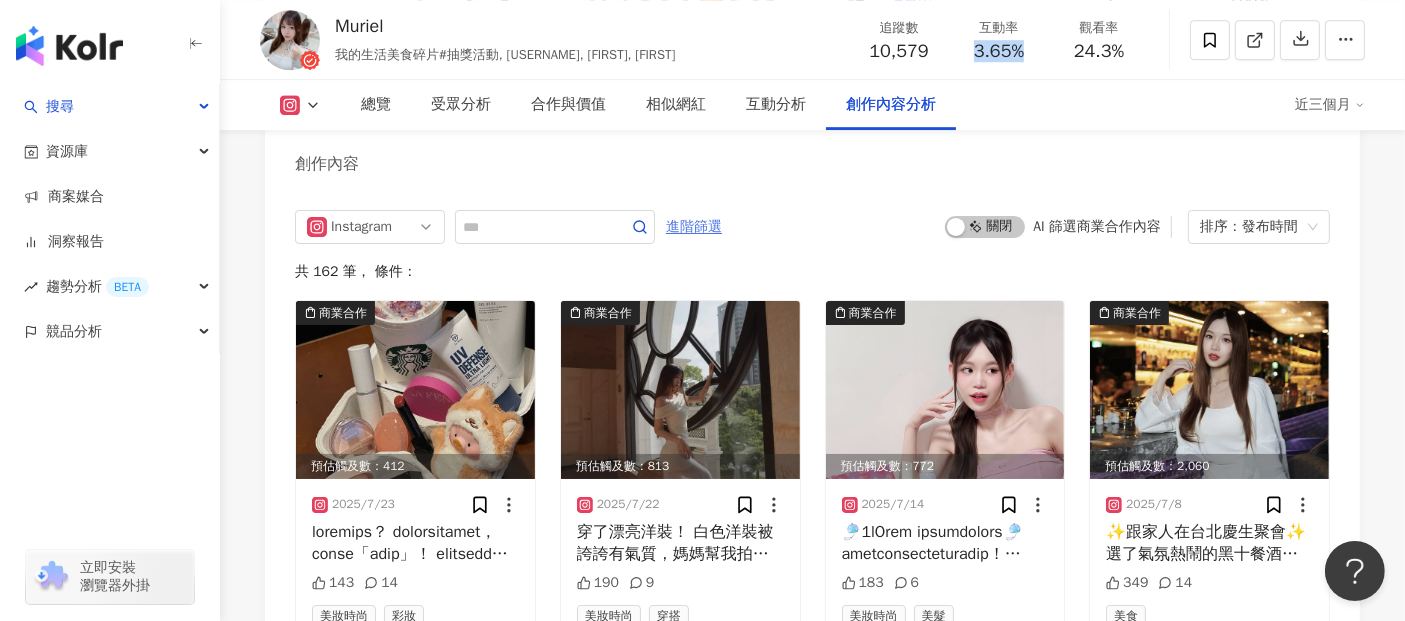 click on "進階篩選" at bounding box center [694, 227] 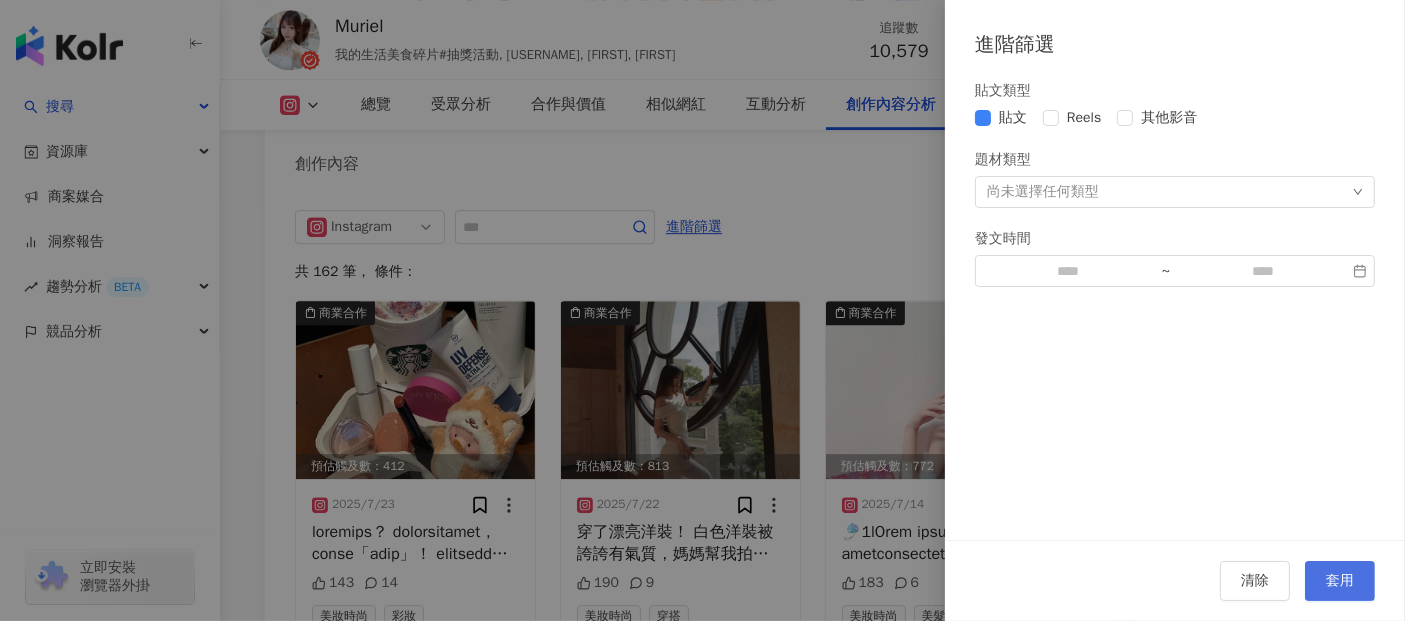 click on "套用" at bounding box center [1340, 581] 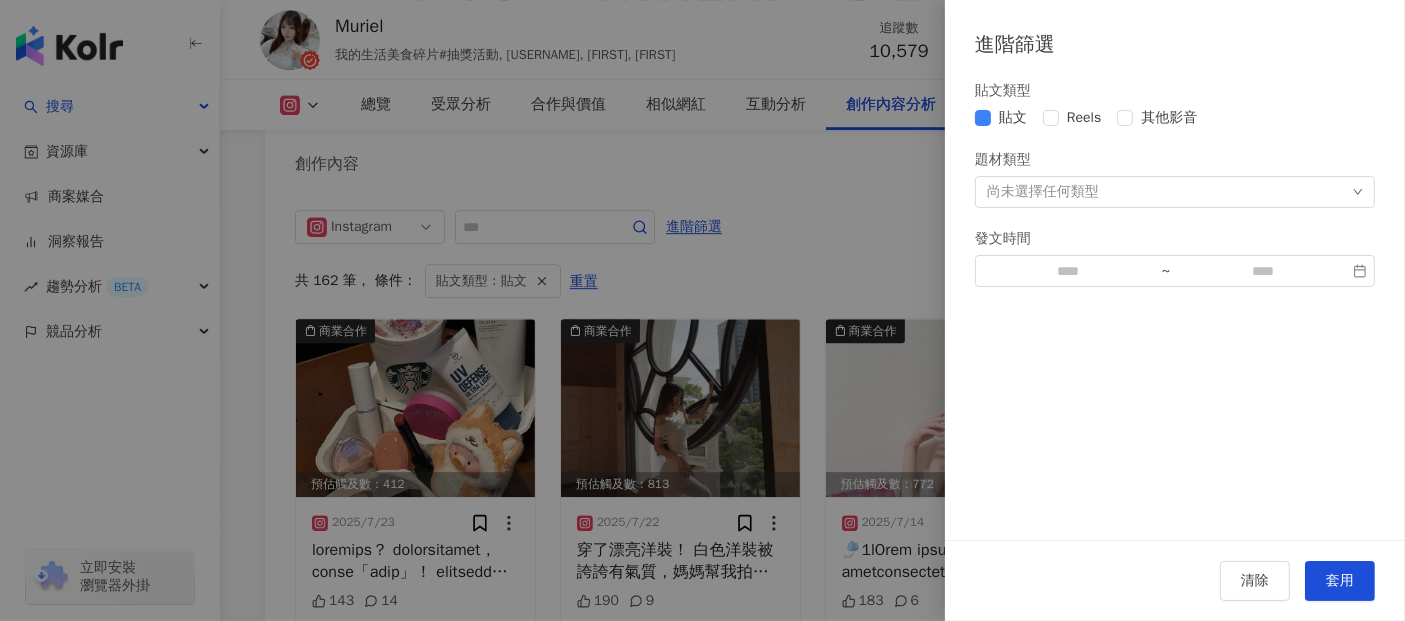 scroll, scrollTop: 6134, scrollLeft: 0, axis: vertical 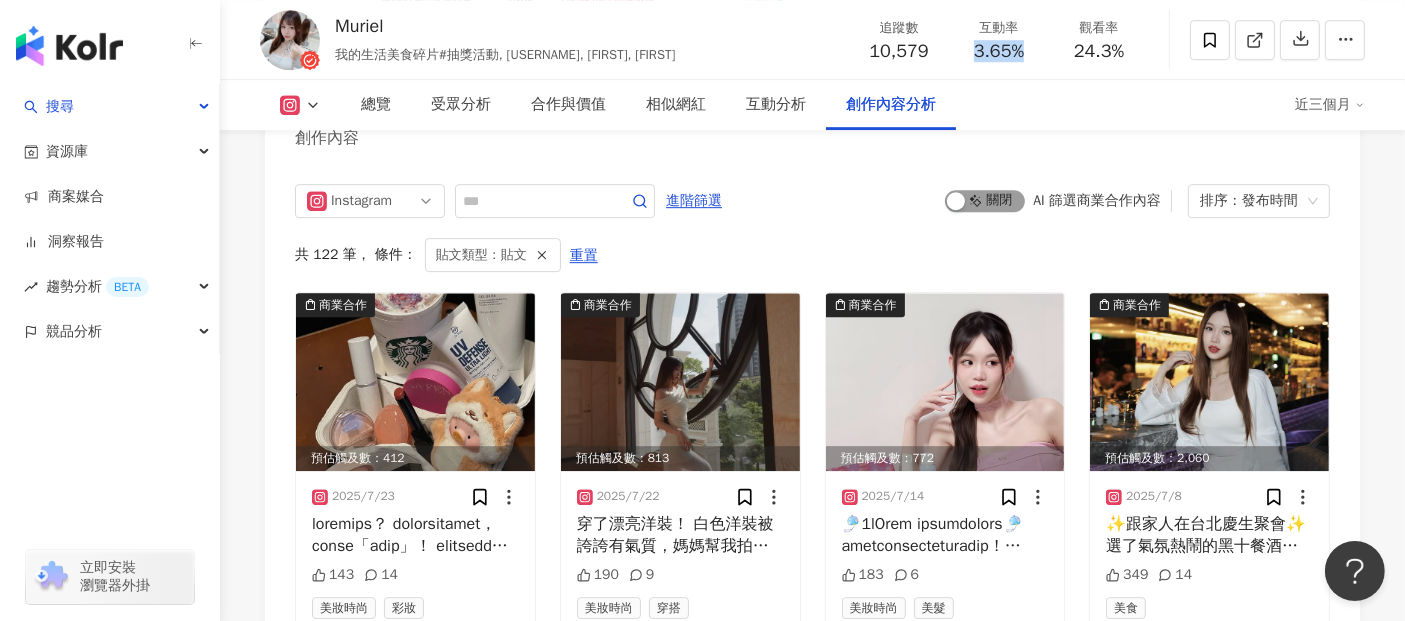 click on "啟動 關閉" at bounding box center [985, 201] 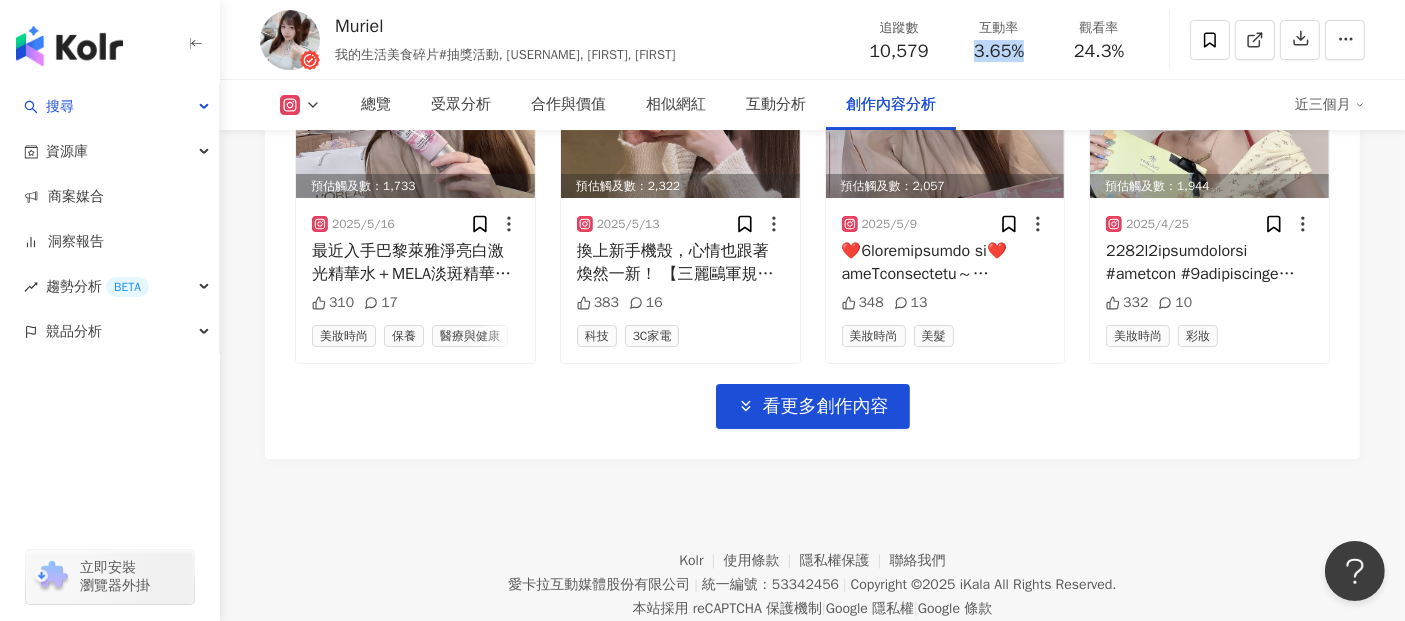 scroll, scrollTop: 7238, scrollLeft: 0, axis: vertical 